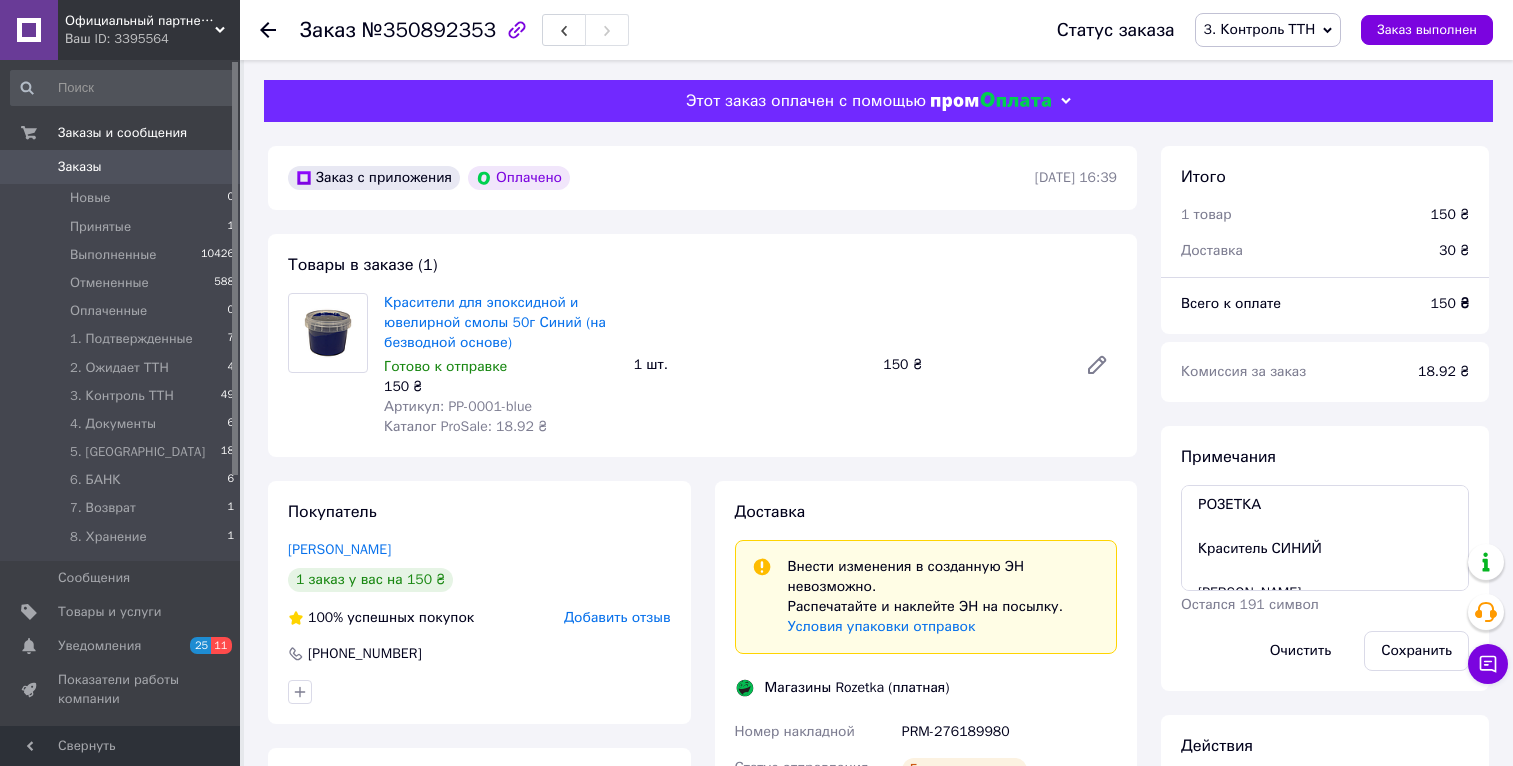 click on "Ваш ID: 3395564" at bounding box center (152, 39) 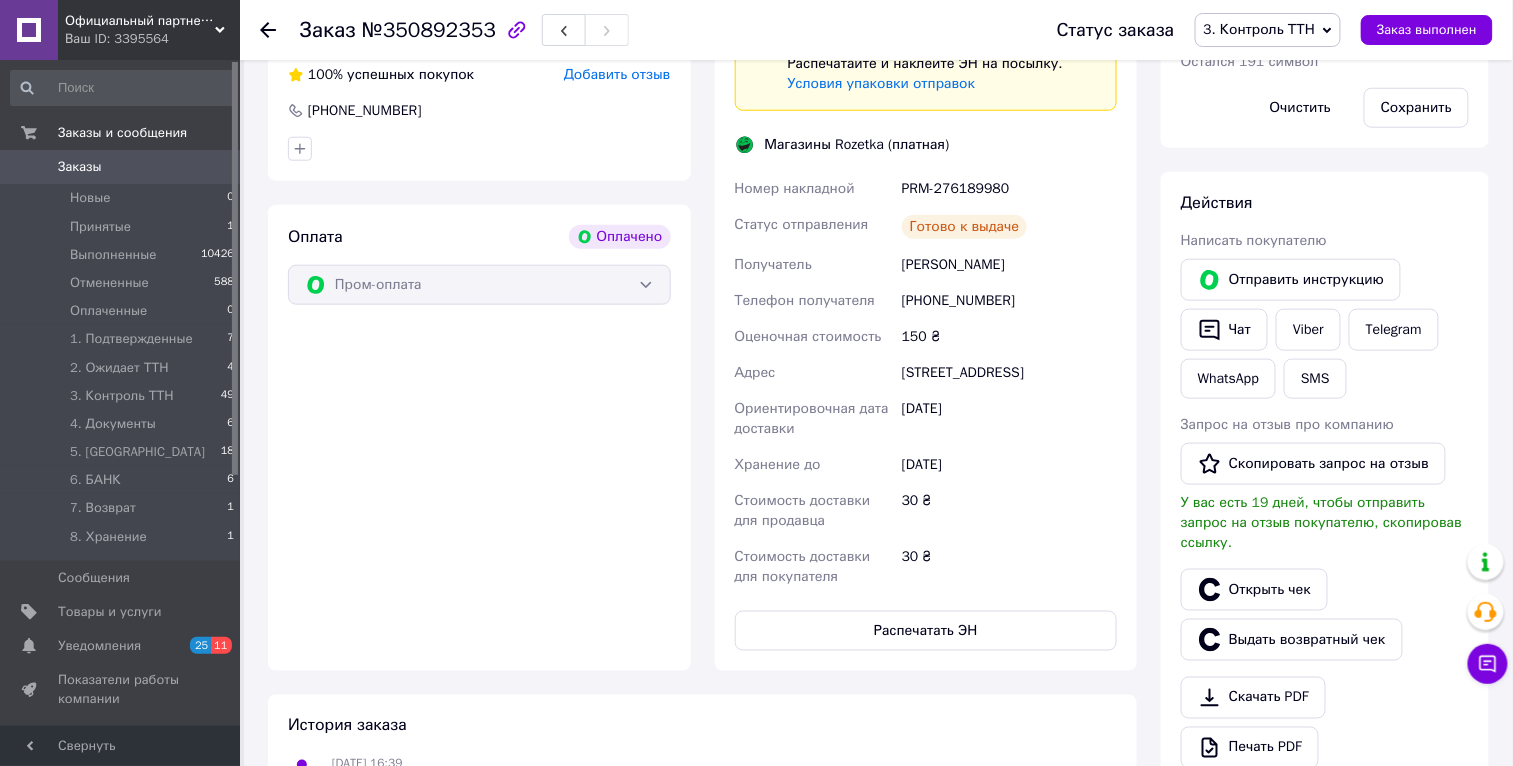 scroll, scrollTop: 543, scrollLeft: 0, axis: vertical 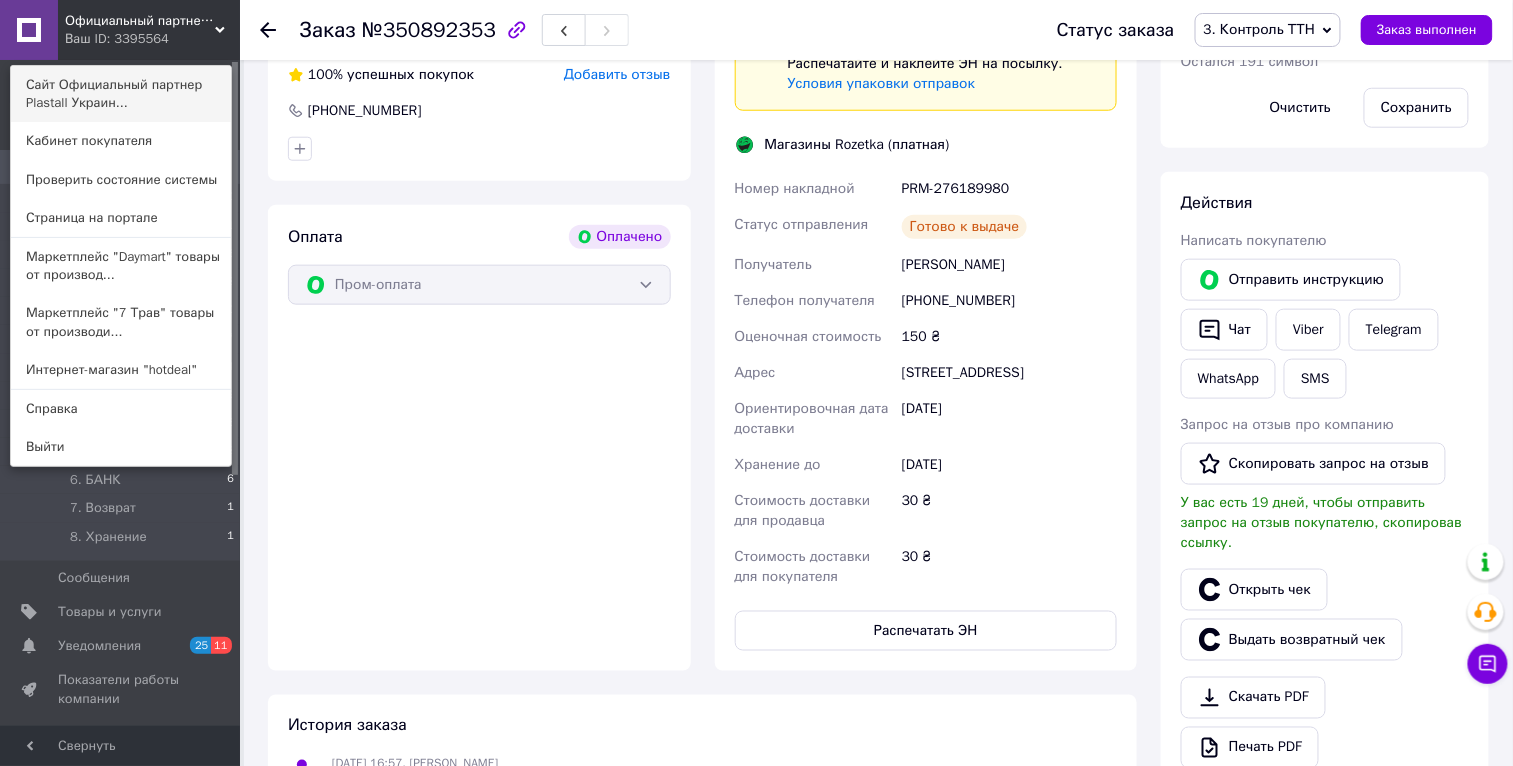 click on "Сайт Официальный партнер Plastall Украин..." at bounding box center [121, 94] 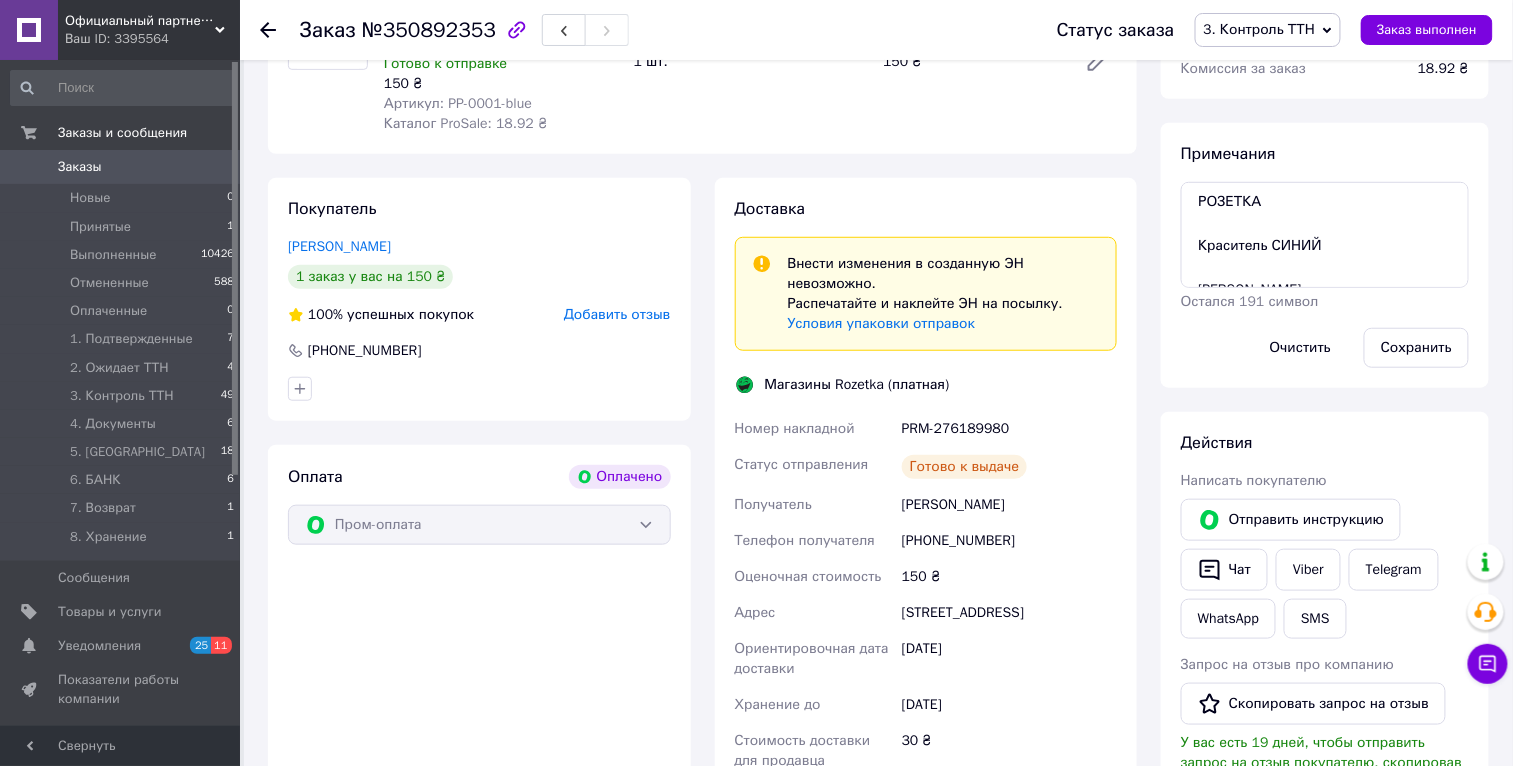 scroll, scrollTop: 0, scrollLeft: 0, axis: both 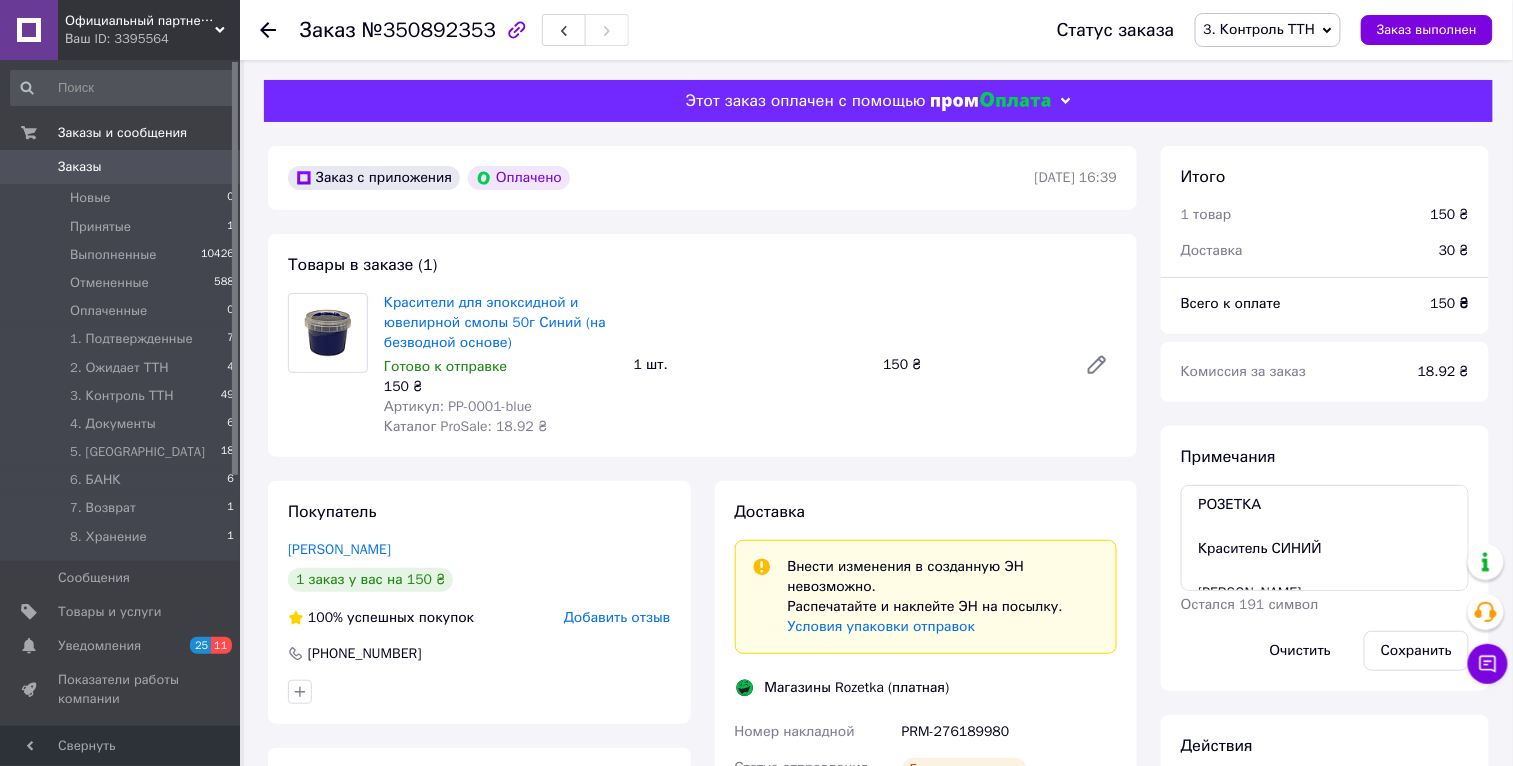 click on "Заказы" at bounding box center [121, 167] 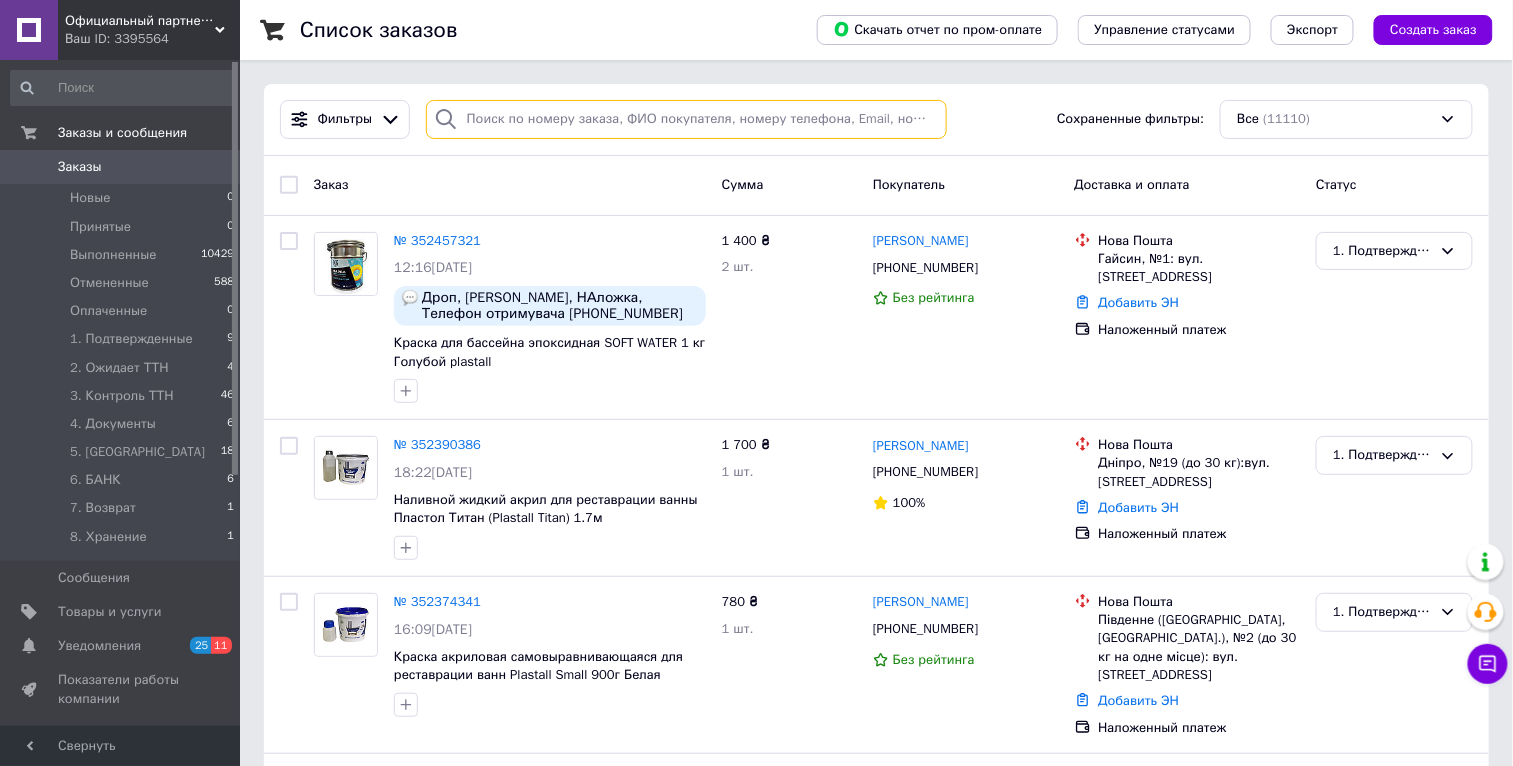 click at bounding box center [686, 119] 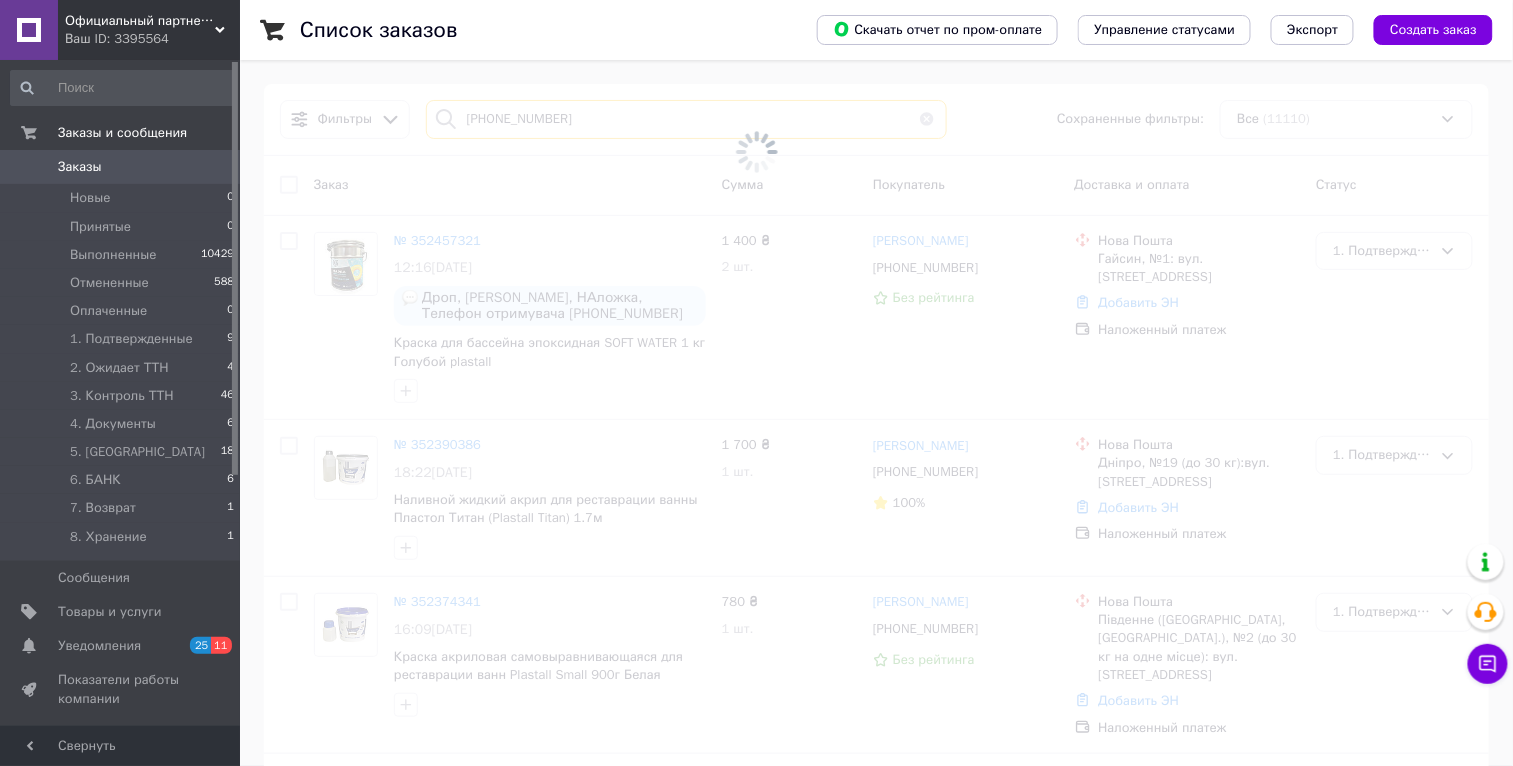 type on "[PHONE_NUMBER]" 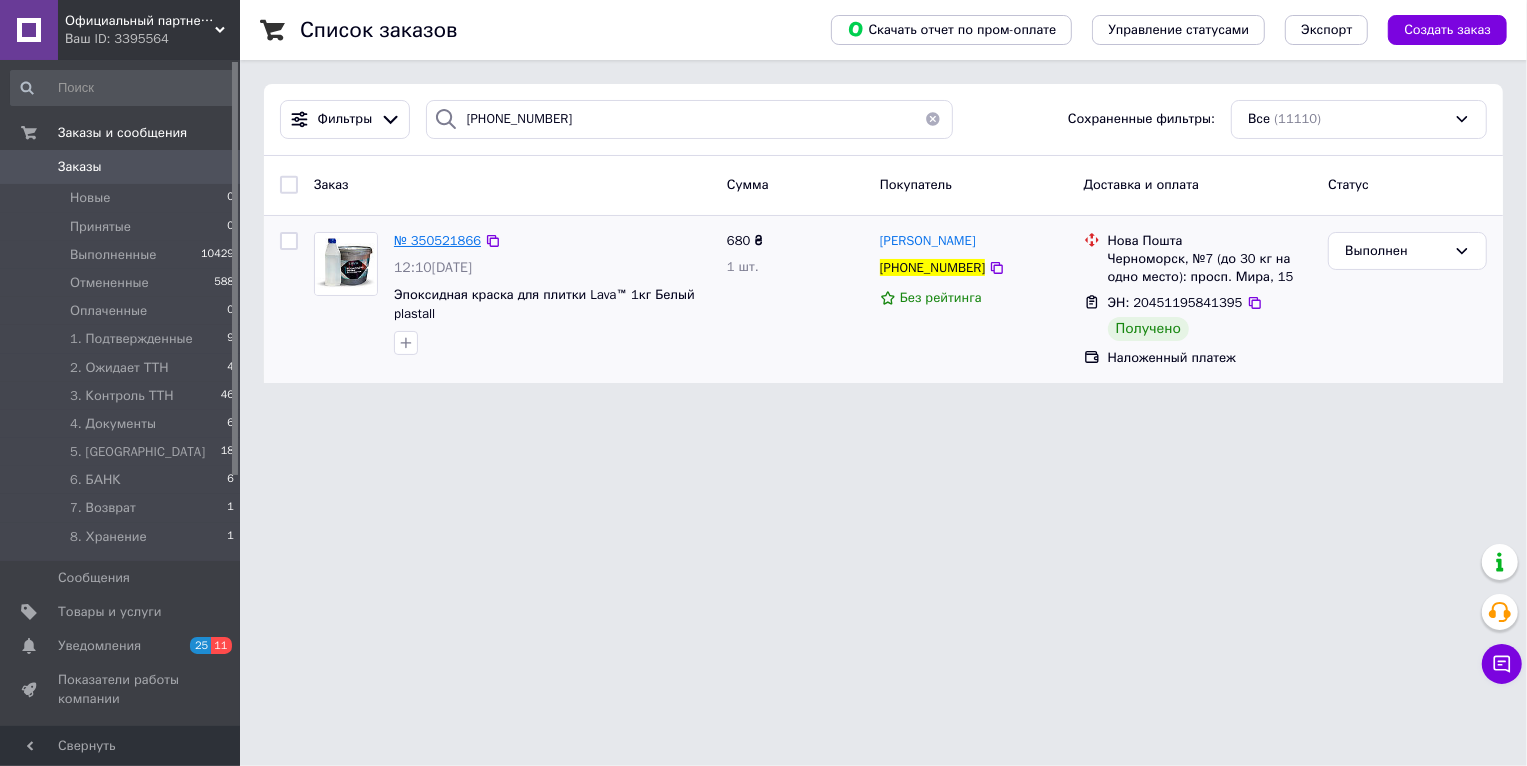 click on "№ 350521866" at bounding box center [437, 240] 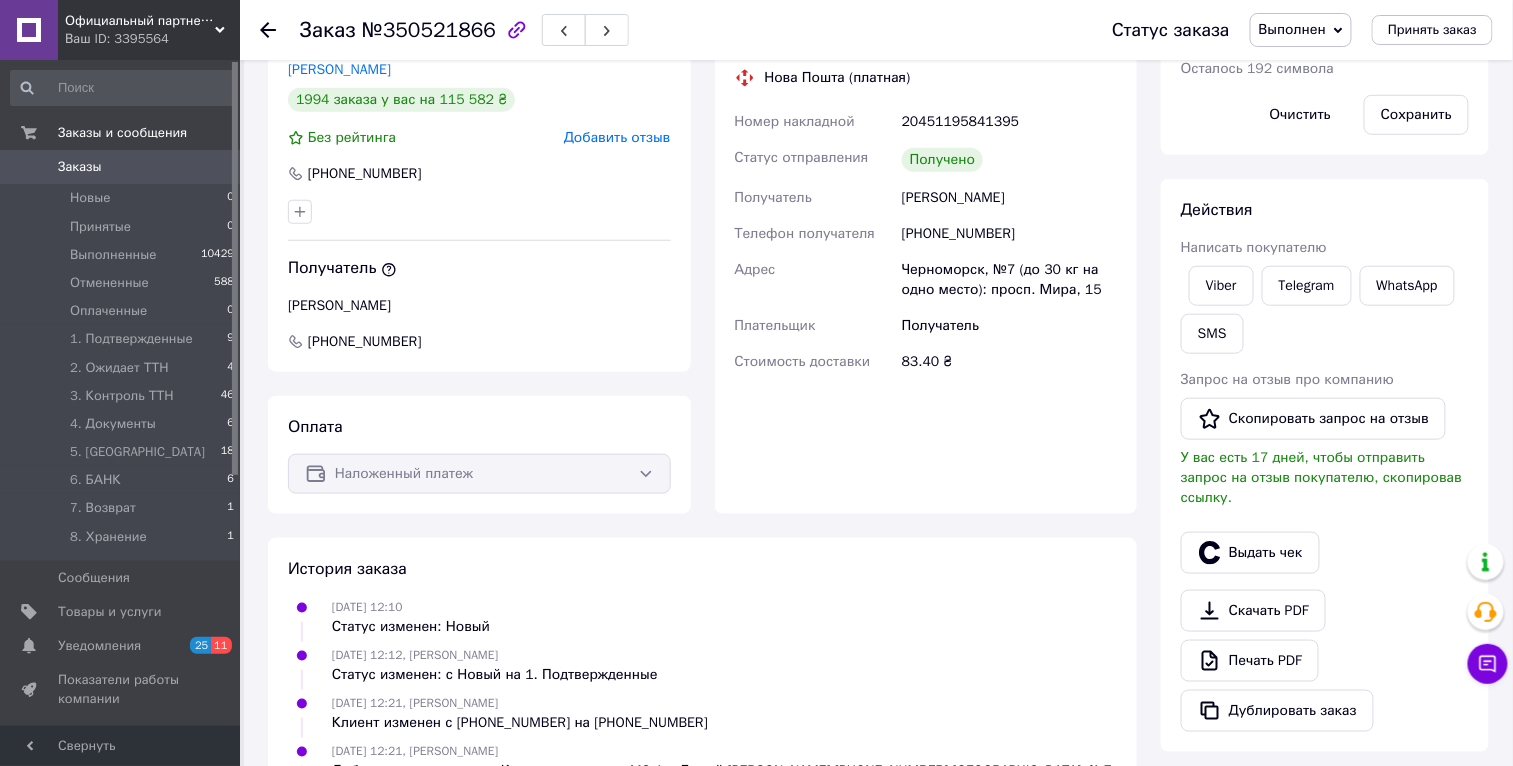 scroll, scrollTop: 420, scrollLeft: 0, axis: vertical 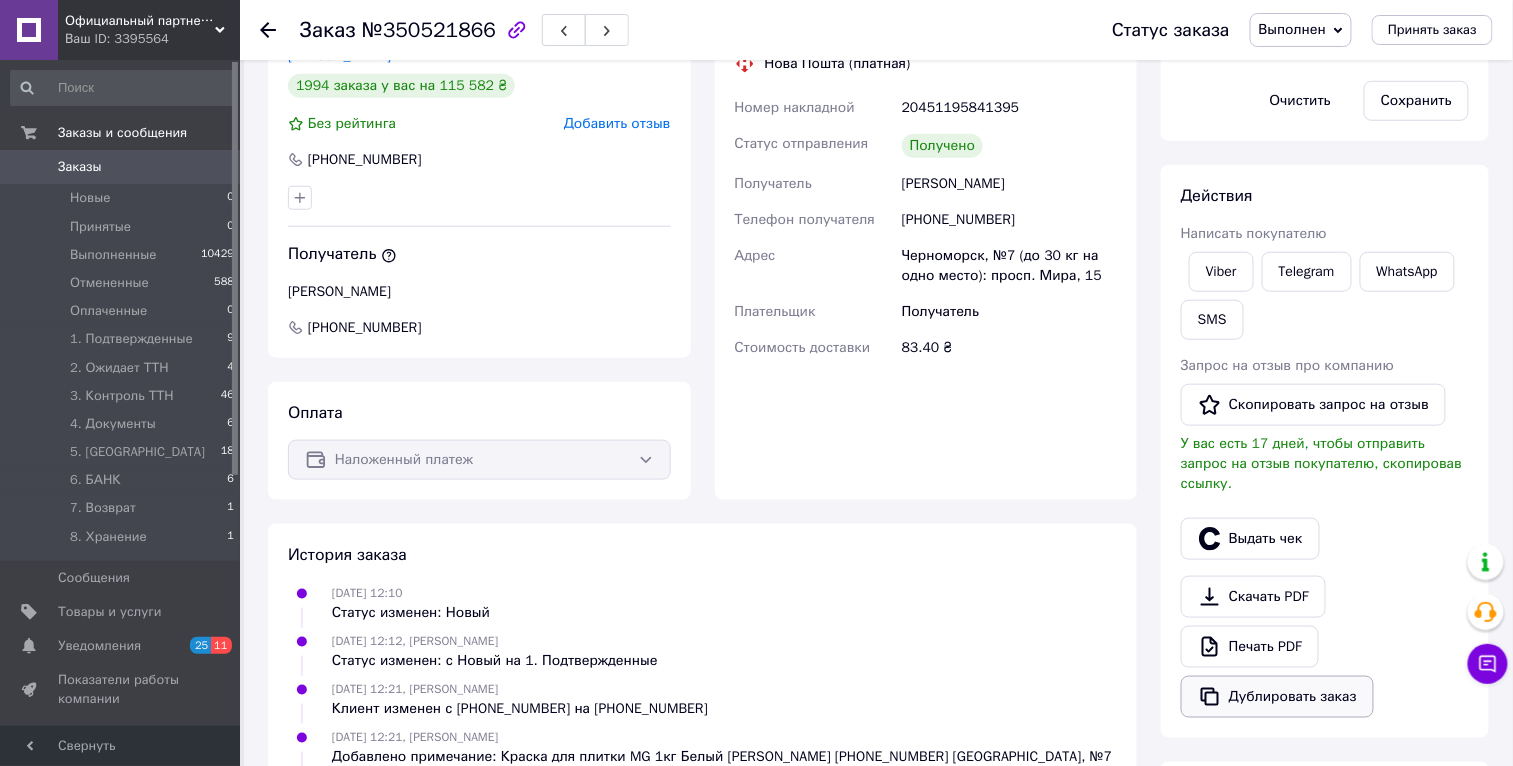 click on "Дублировать заказ" at bounding box center (1277, 697) 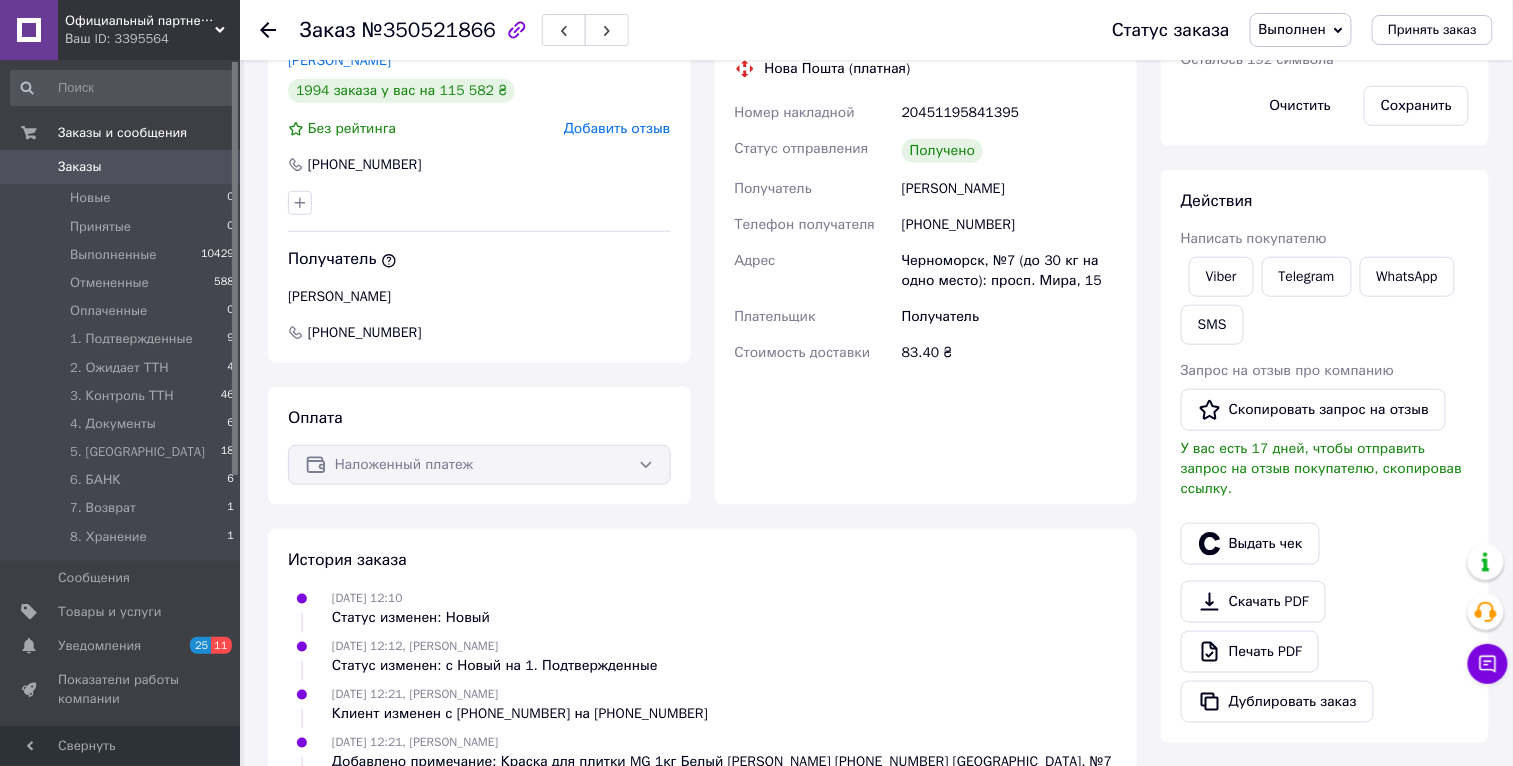 scroll, scrollTop: 0, scrollLeft: 0, axis: both 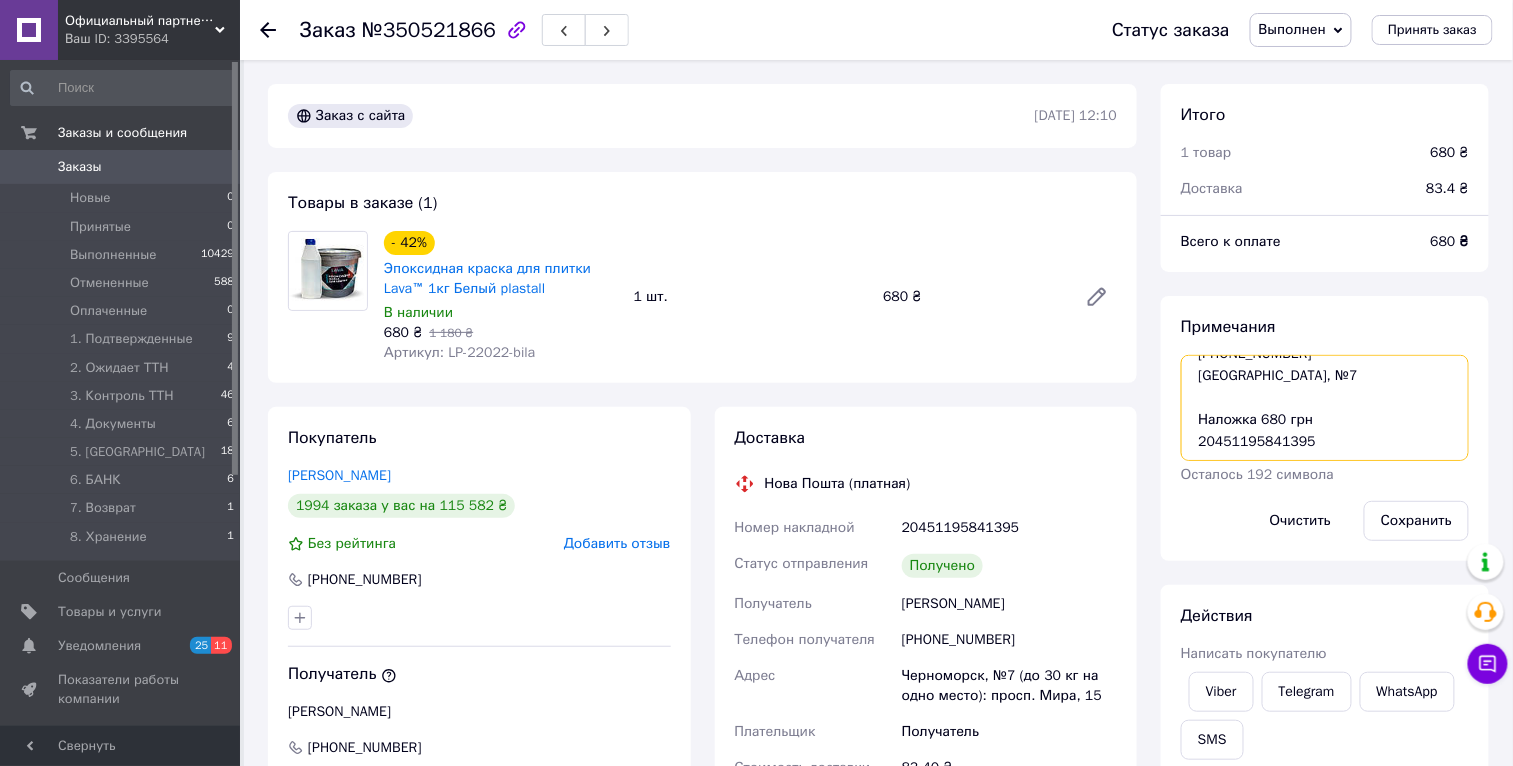 drag, startPoint x: 1198, startPoint y: 370, endPoint x: 1398, endPoint y: 492, distance: 234.27335 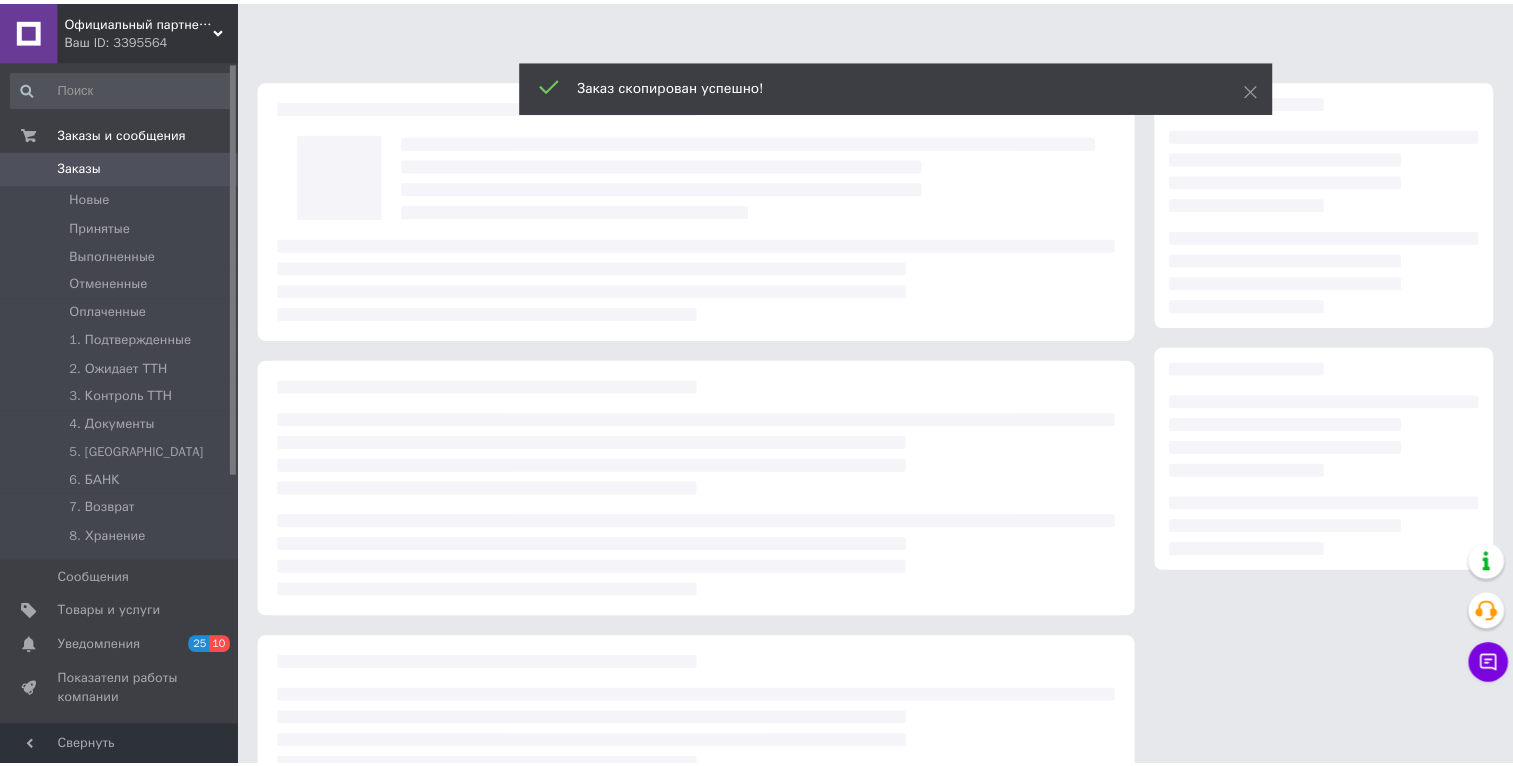 scroll, scrollTop: 0, scrollLeft: 0, axis: both 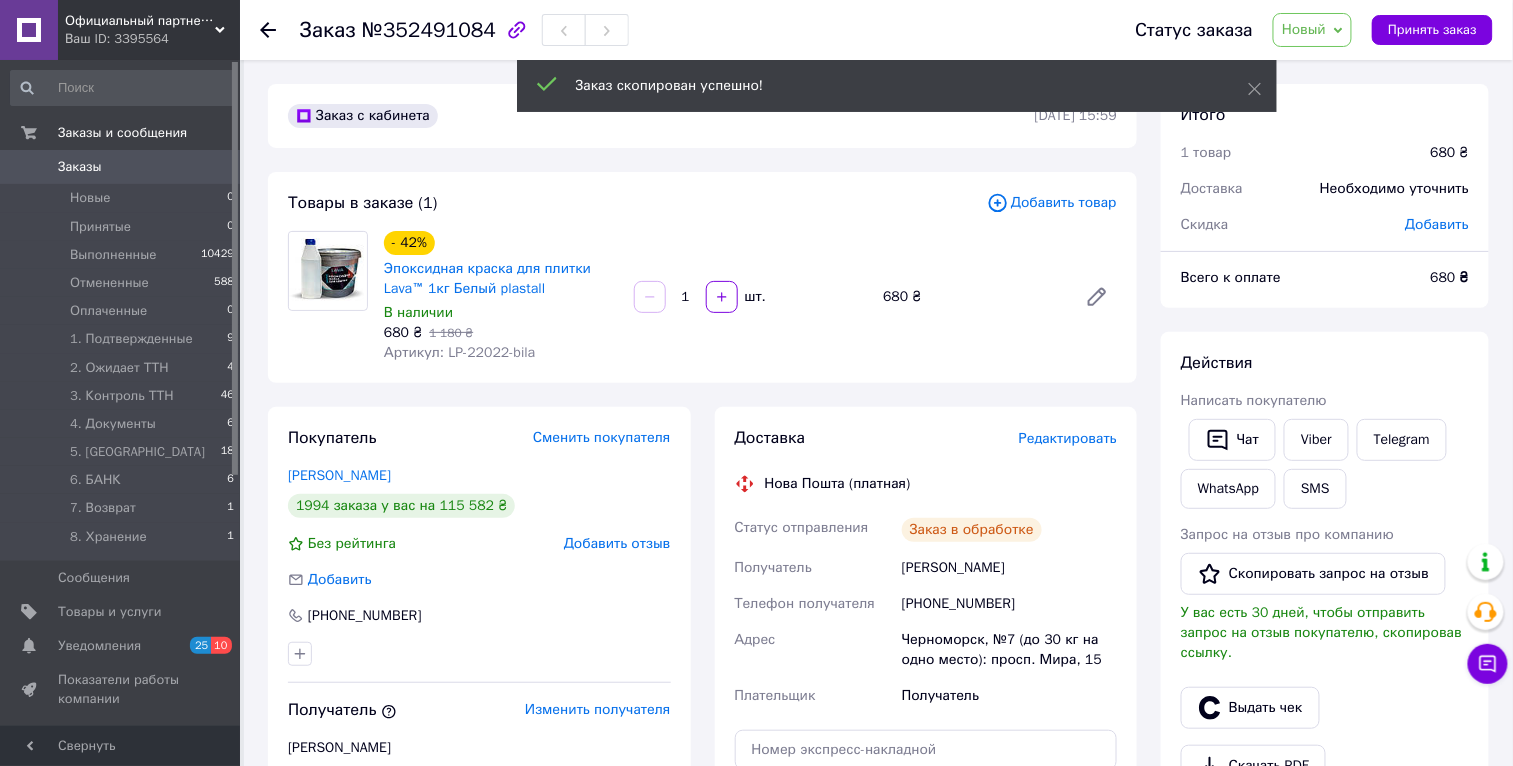click 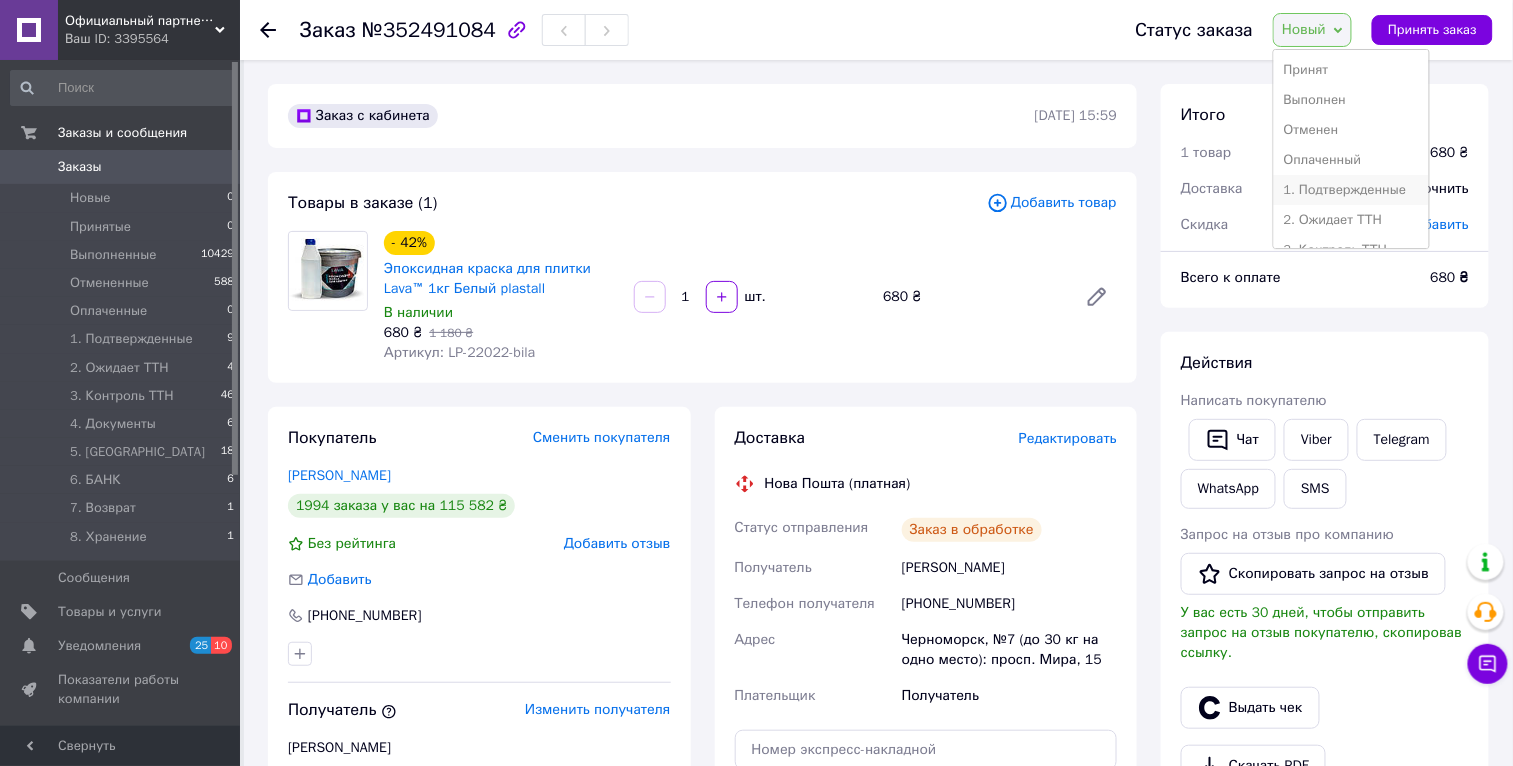 click on "1. Подтвержденные" at bounding box center [1351, 190] 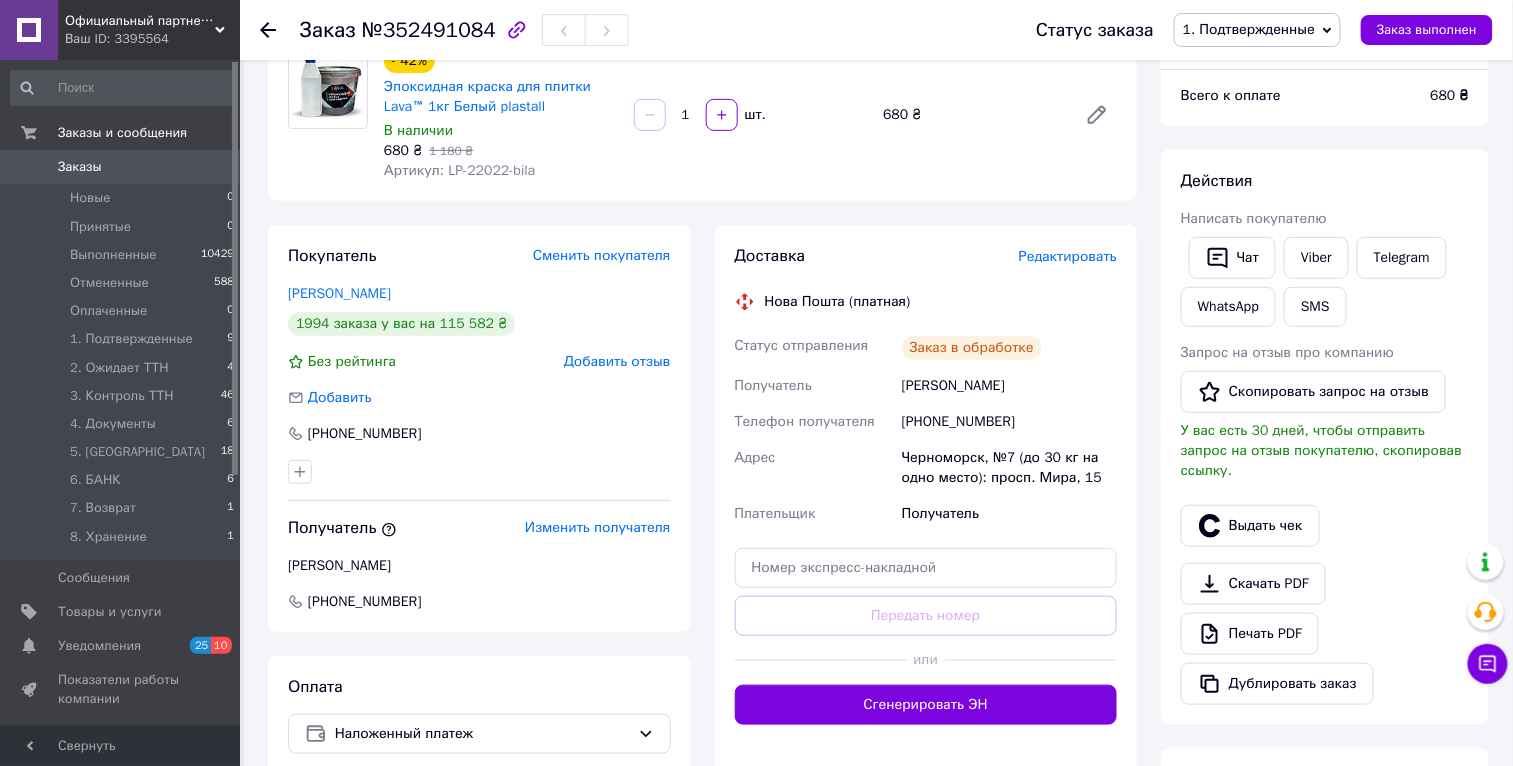 scroll, scrollTop: 626, scrollLeft: 0, axis: vertical 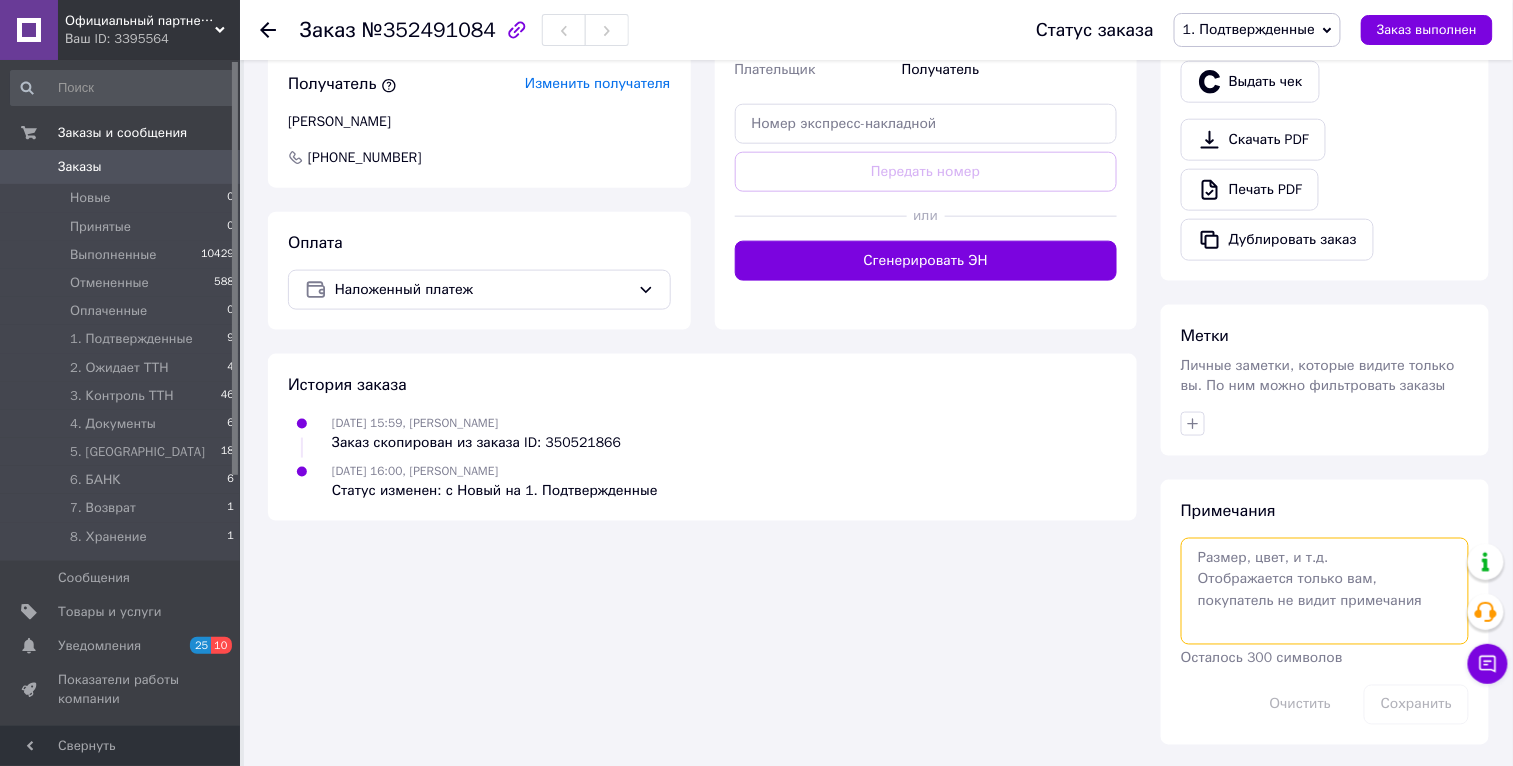 click at bounding box center (1325, 591) 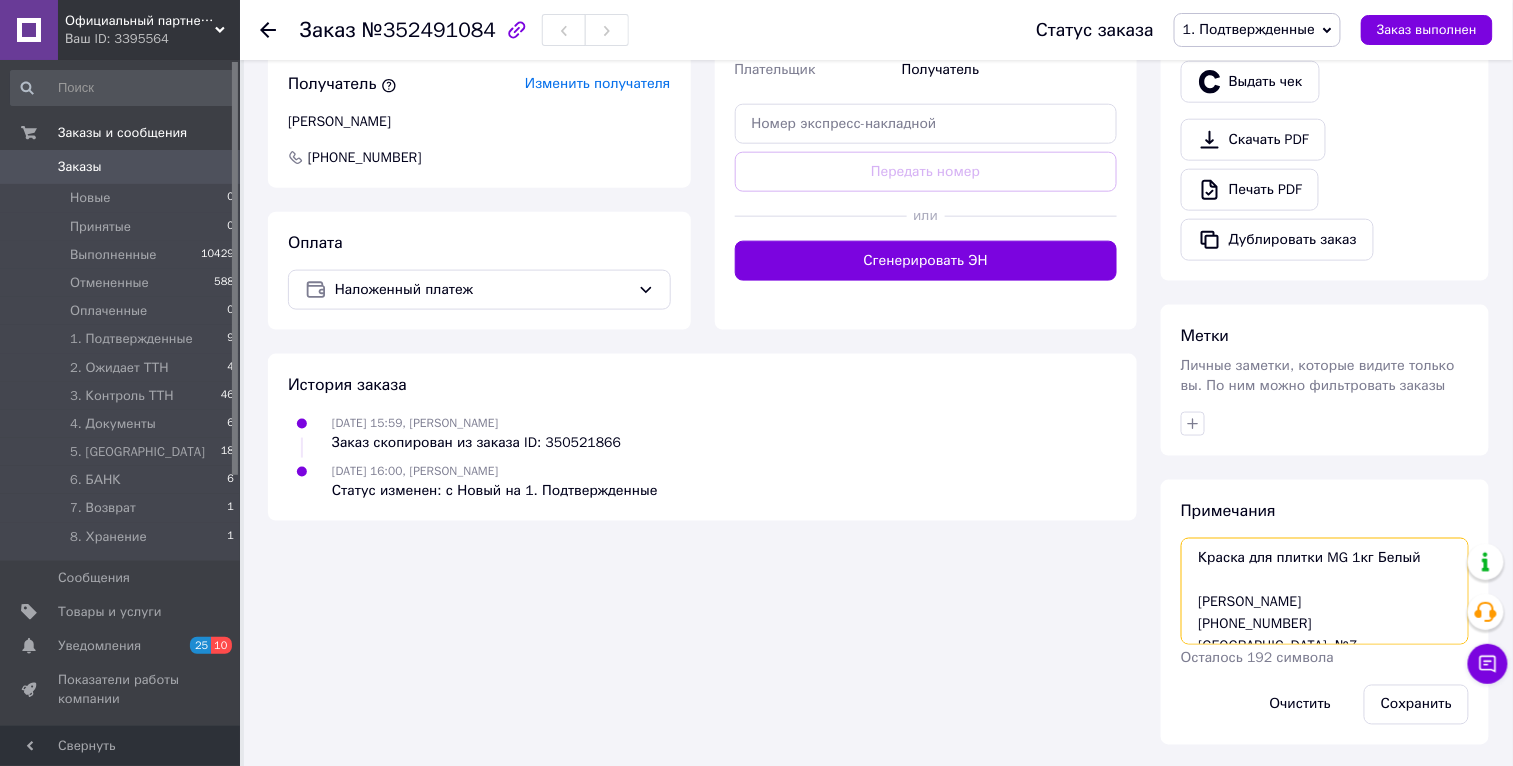 scroll, scrollTop: 76, scrollLeft: 0, axis: vertical 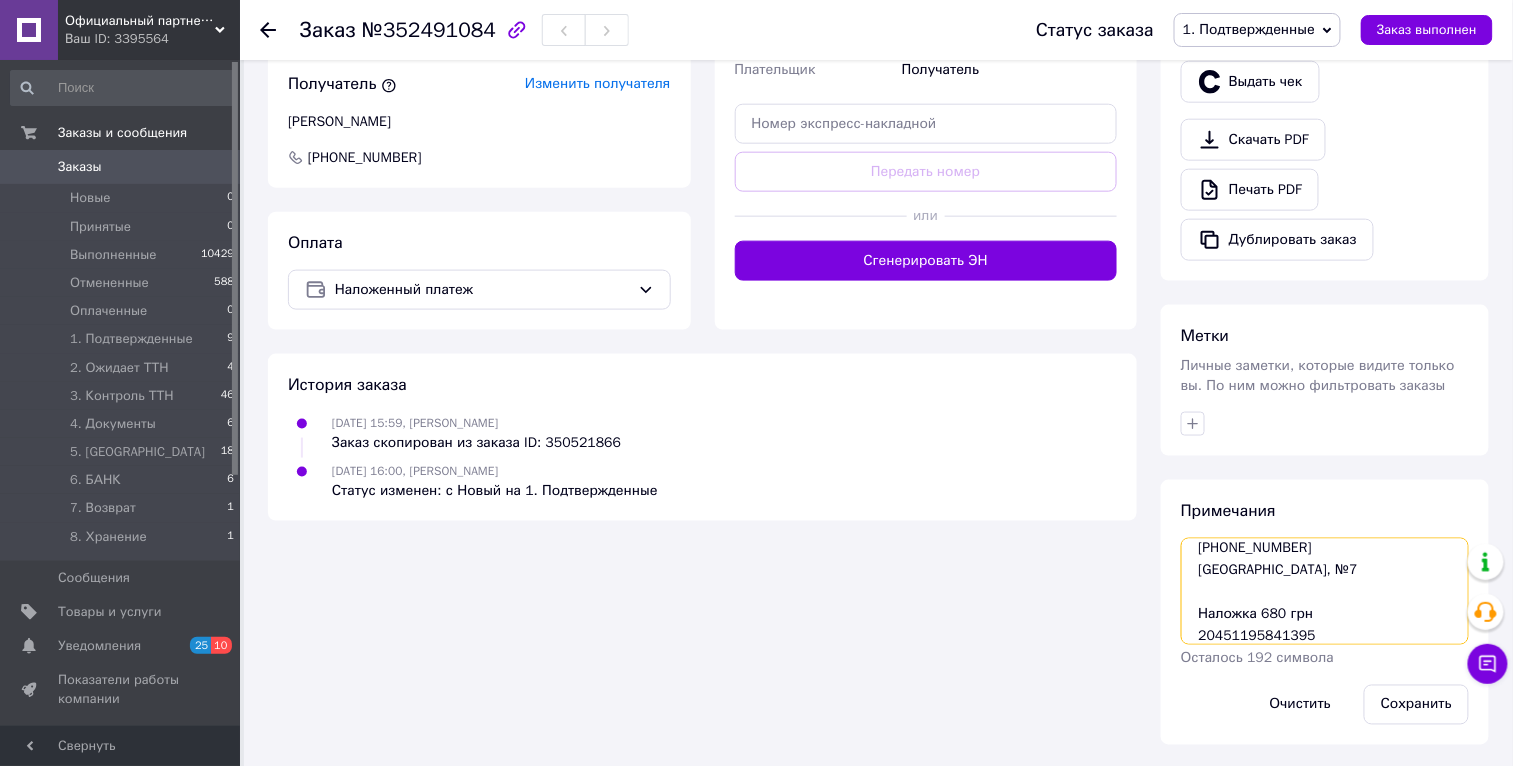 drag, startPoint x: 1334, startPoint y: 604, endPoint x: 1166, endPoint y: 551, distance: 176.16185 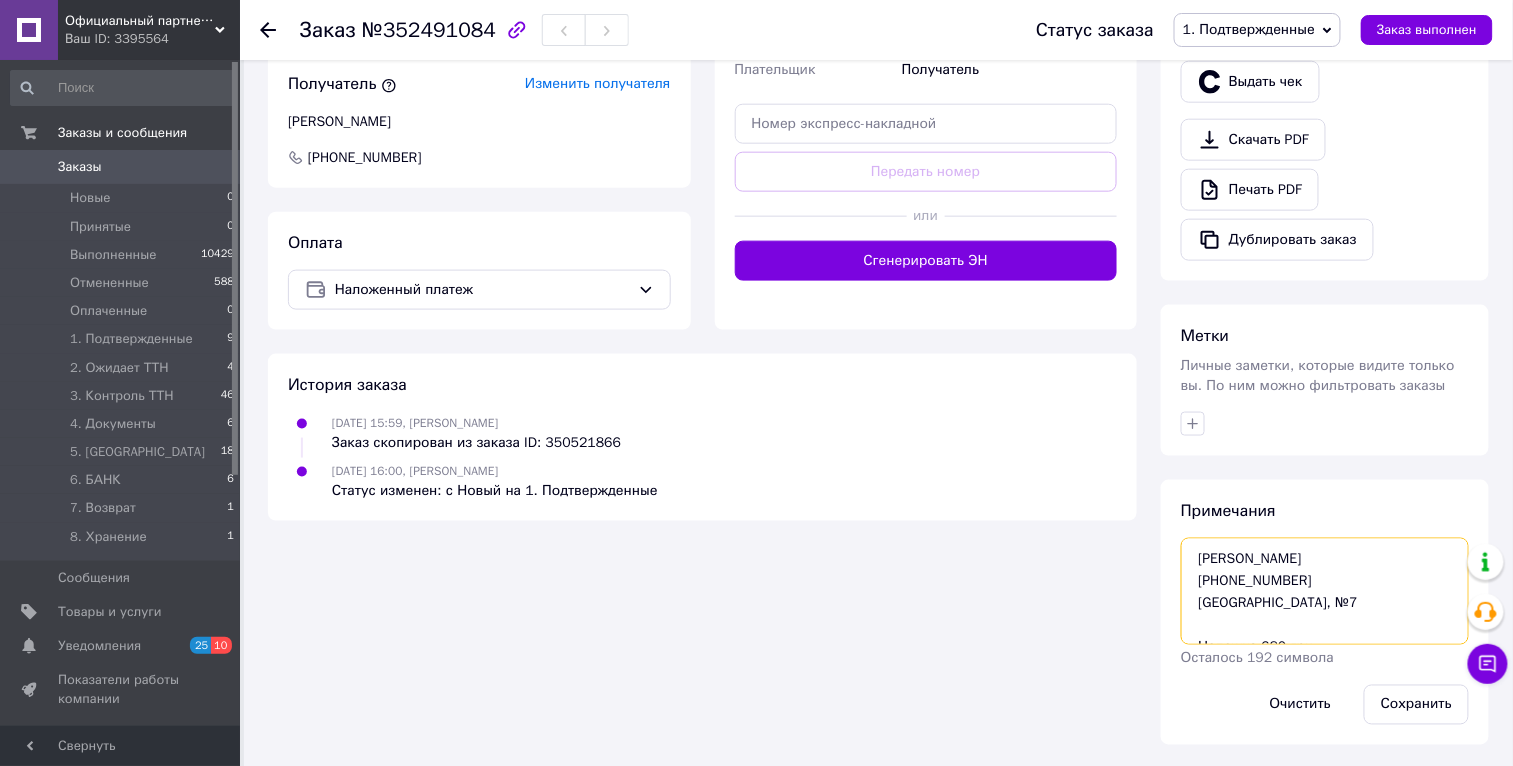 scroll, scrollTop: 76, scrollLeft: 0, axis: vertical 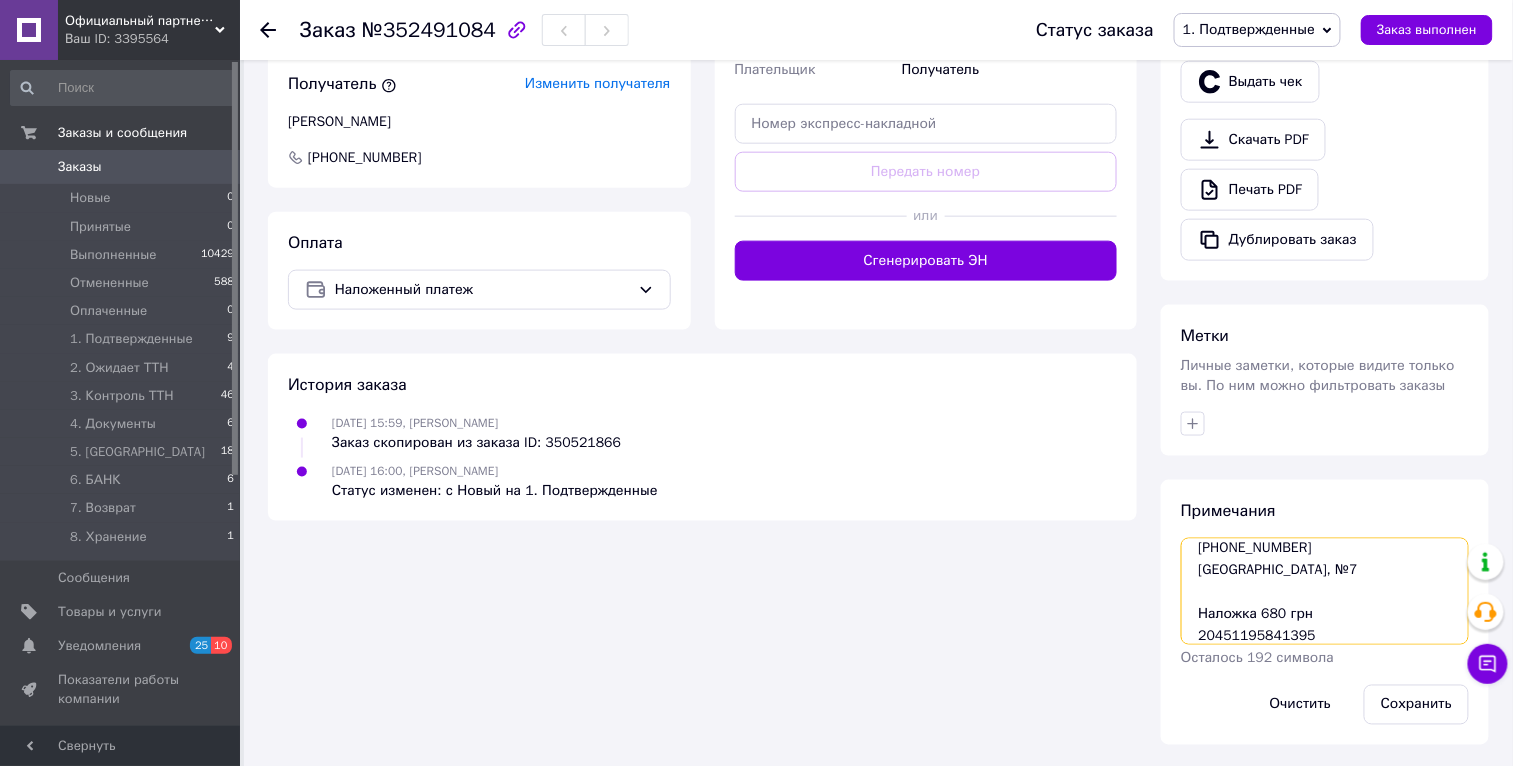 click on "Краска для плитки MG 1кг Белый
Лютікова Марія
+380958242901
Чорноморськ, №7
Наложка 680 грн
20451195841395" at bounding box center [1325, 591] 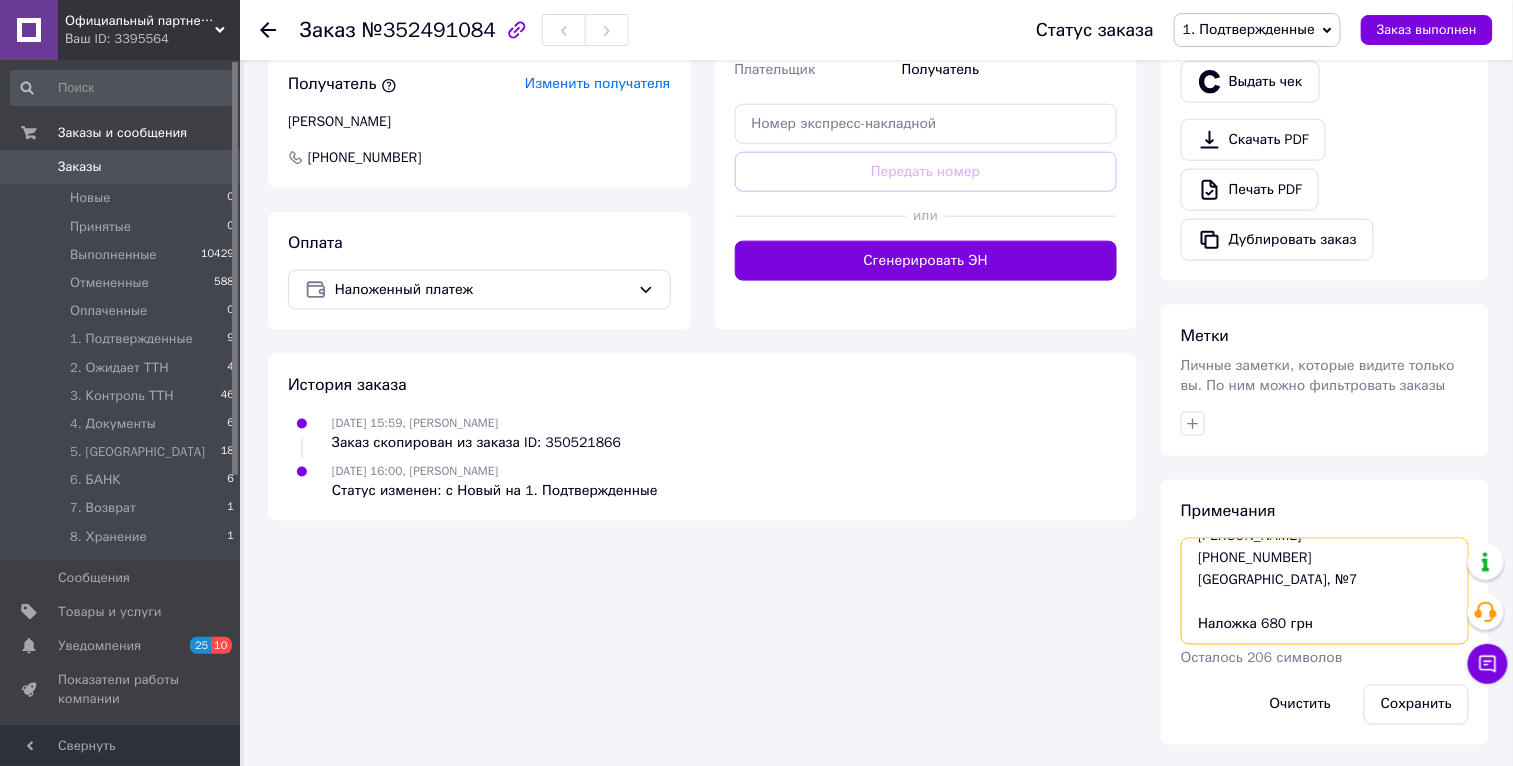 scroll, scrollTop: 65, scrollLeft: 0, axis: vertical 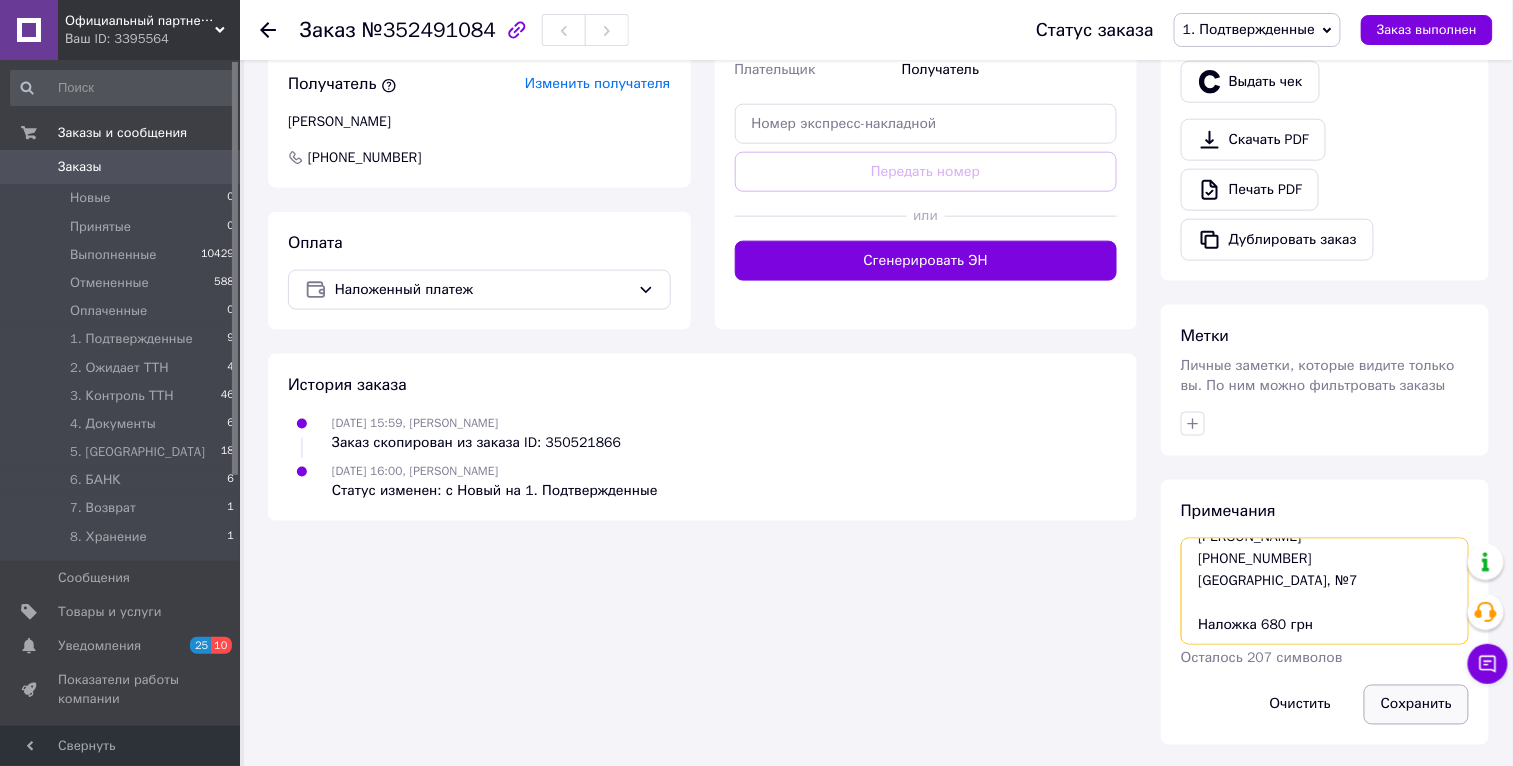 type on "Краска для плитки MG 1кг Белый
Лютікова Марія
+380958242901
Чорноморськ, №7
Наложка 680 грн" 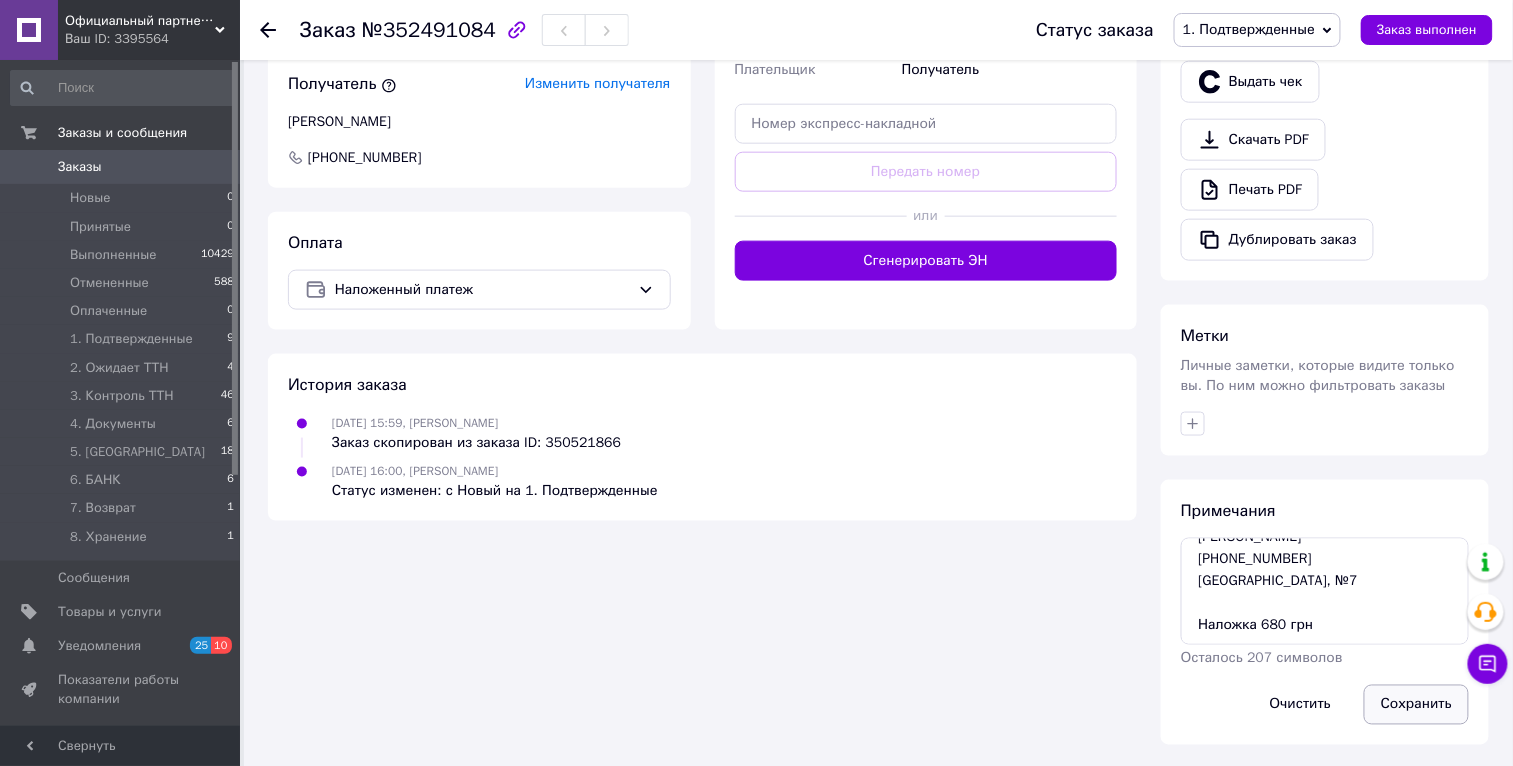 click on "Сохранить" at bounding box center (1416, 705) 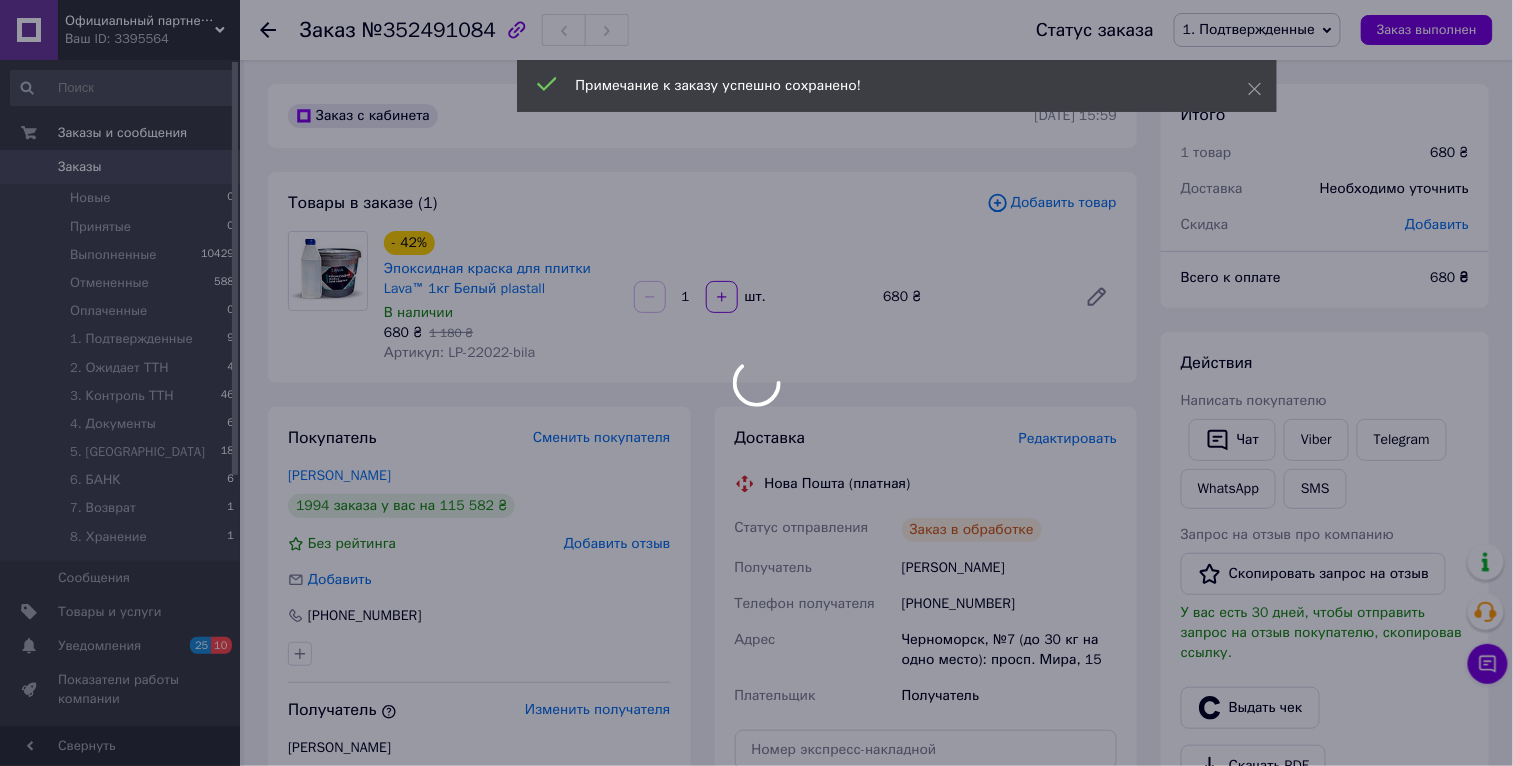 scroll, scrollTop: 0, scrollLeft: 0, axis: both 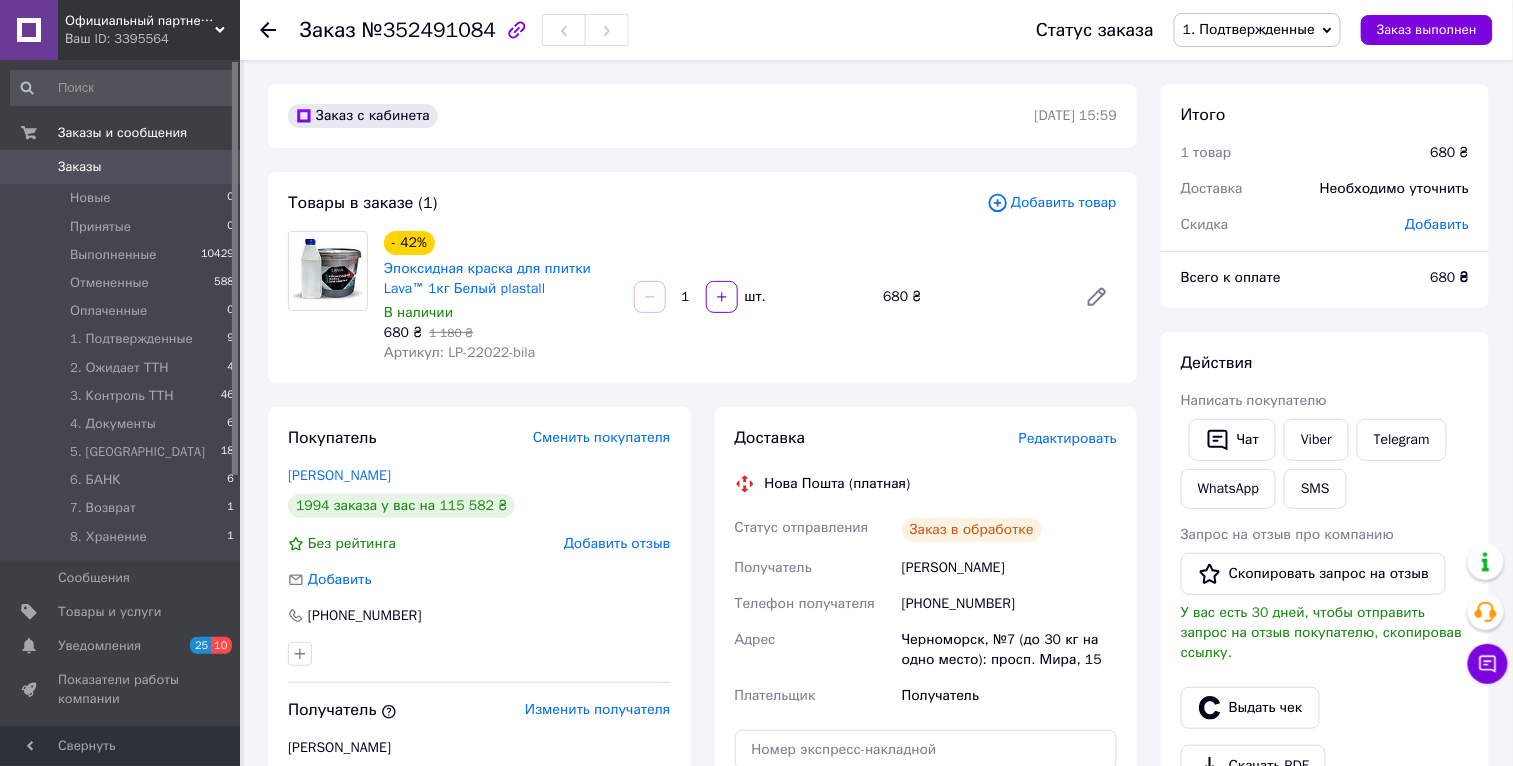 click on "Заказы" at bounding box center [121, 167] 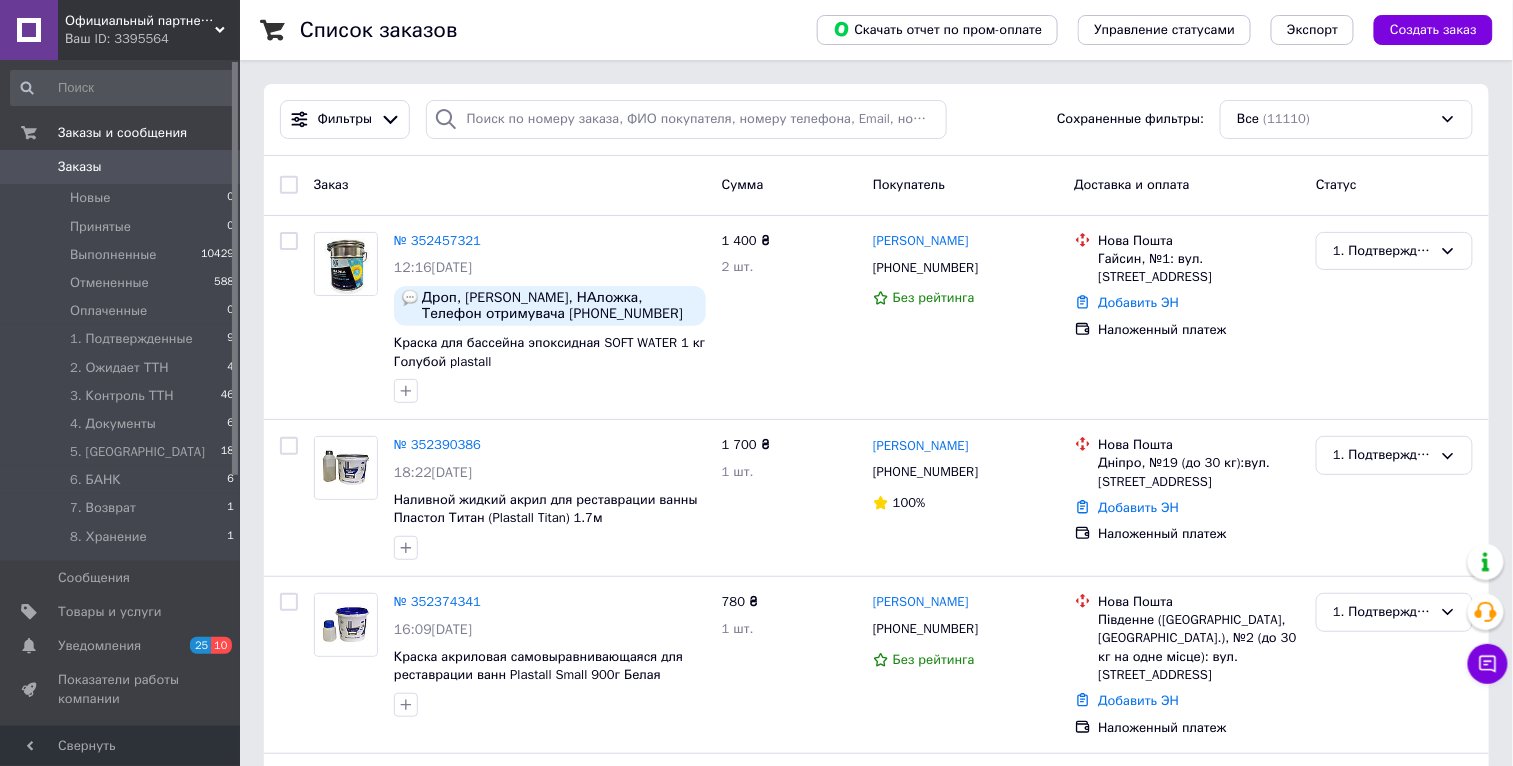click on "Официальный партнер Plastall [GEOGRAPHIC_DATA]" at bounding box center (140, 21) 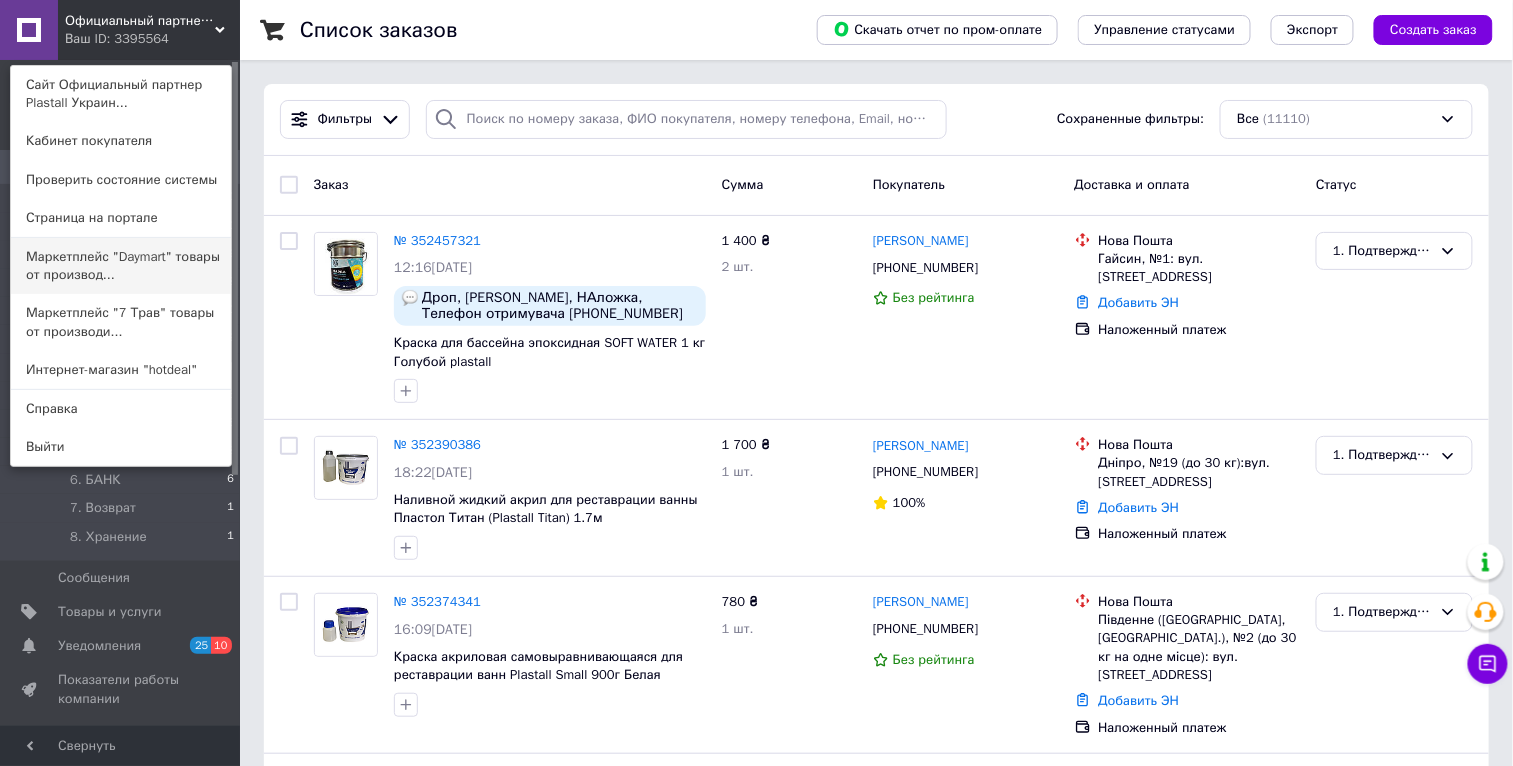 click on "Маркетплейс "Daymart" товары от производ..." at bounding box center (121, 266) 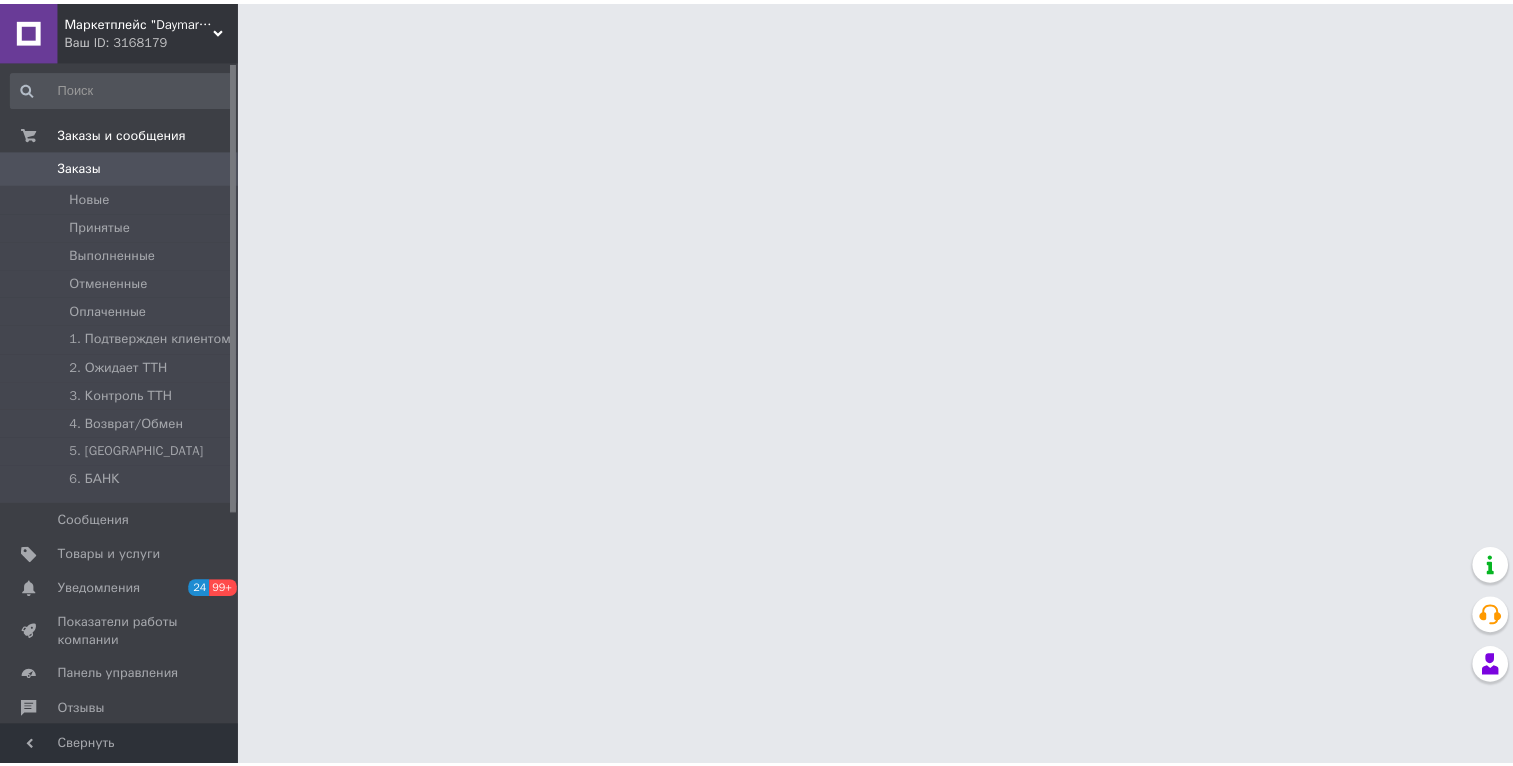 scroll, scrollTop: 0, scrollLeft: 0, axis: both 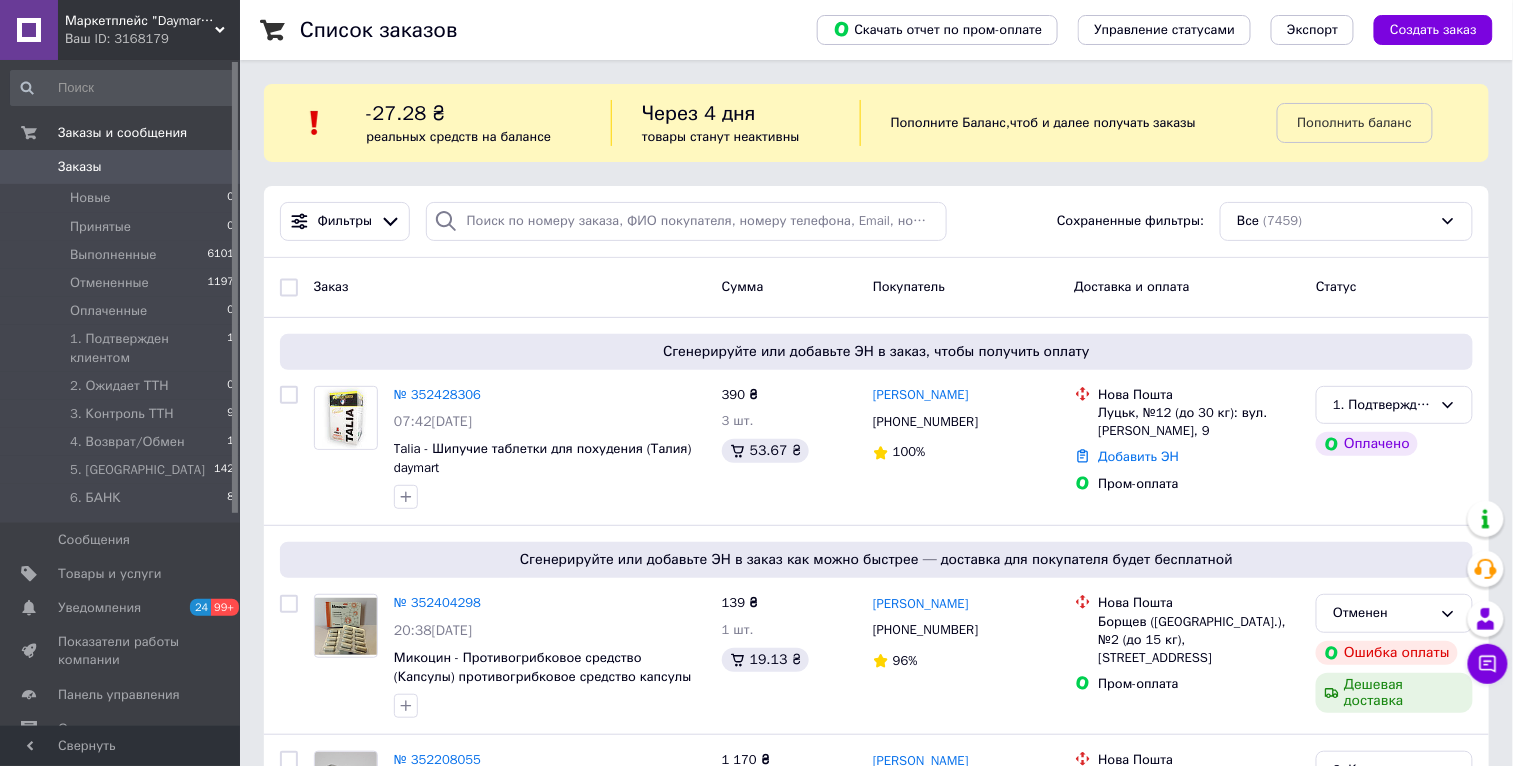 click on "Маркетплейс "Daymart" товары от производителей Украины, Европы и Азии" at bounding box center (140, 21) 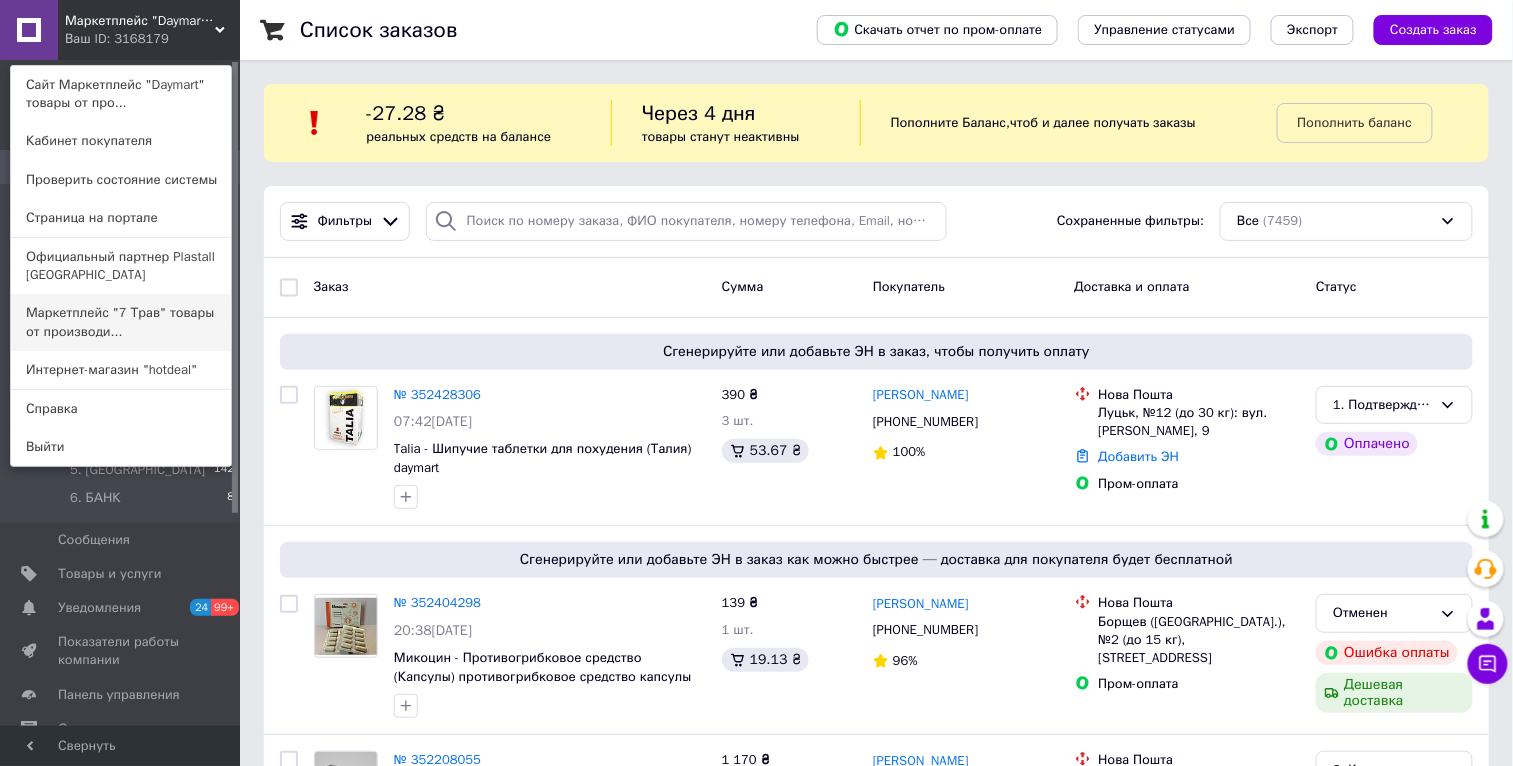 click on "Маркетплейс "7 Трав" товары от производи..." at bounding box center [121, 322] 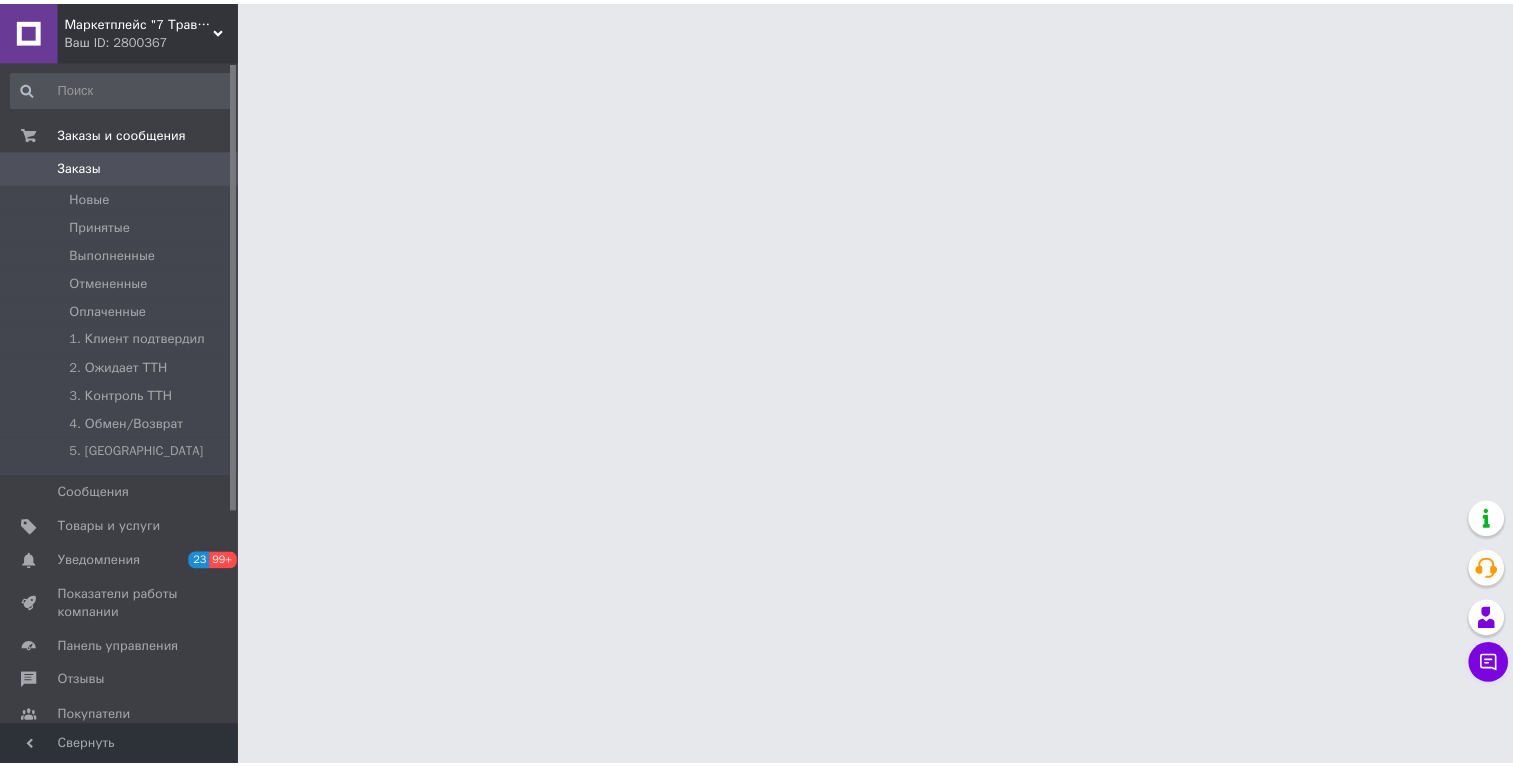 scroll, scrollTop: 0, scrollLeft: 0, axis: both 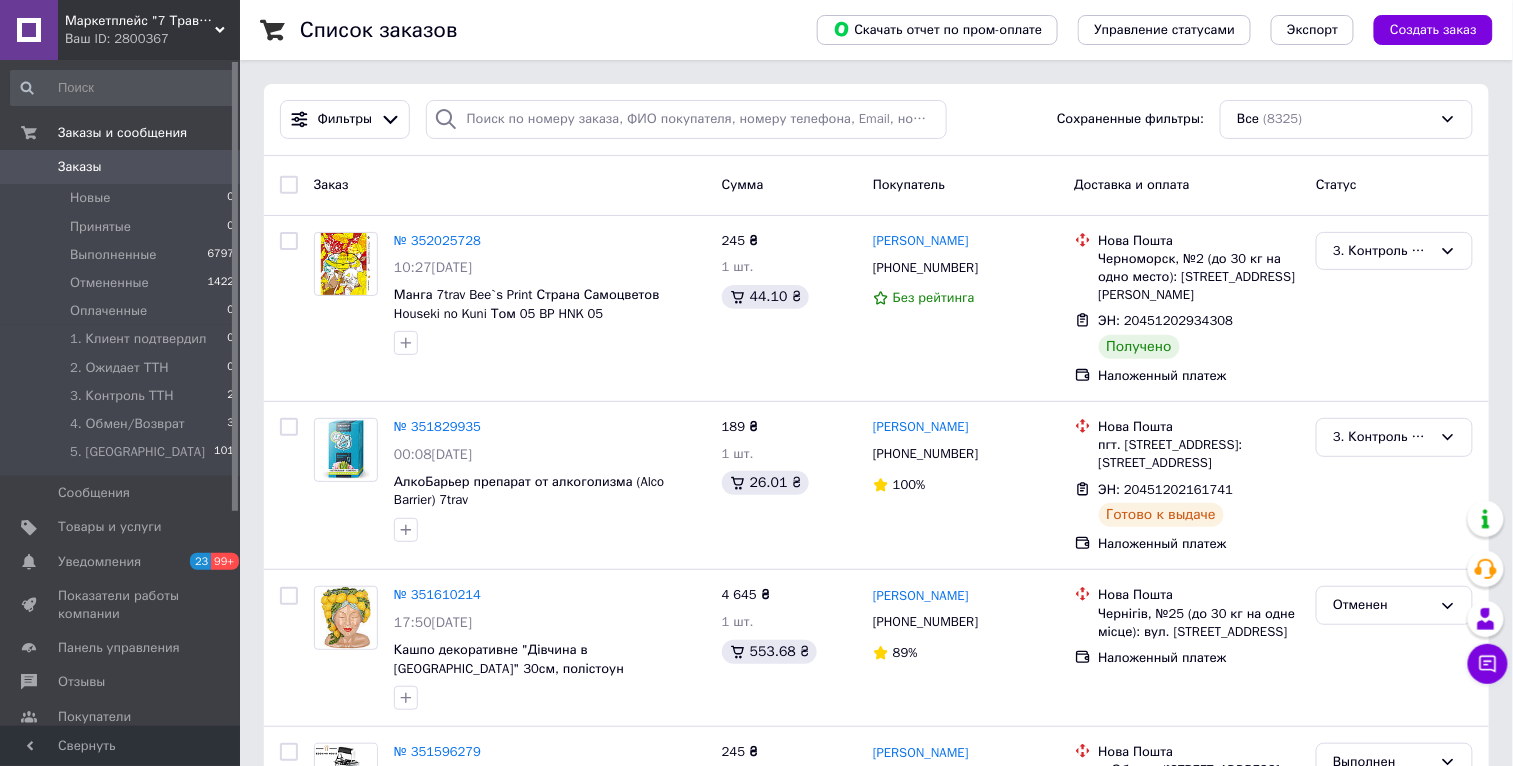 click on "Ваш ID: 2800367" at bounding box center [152, 39] 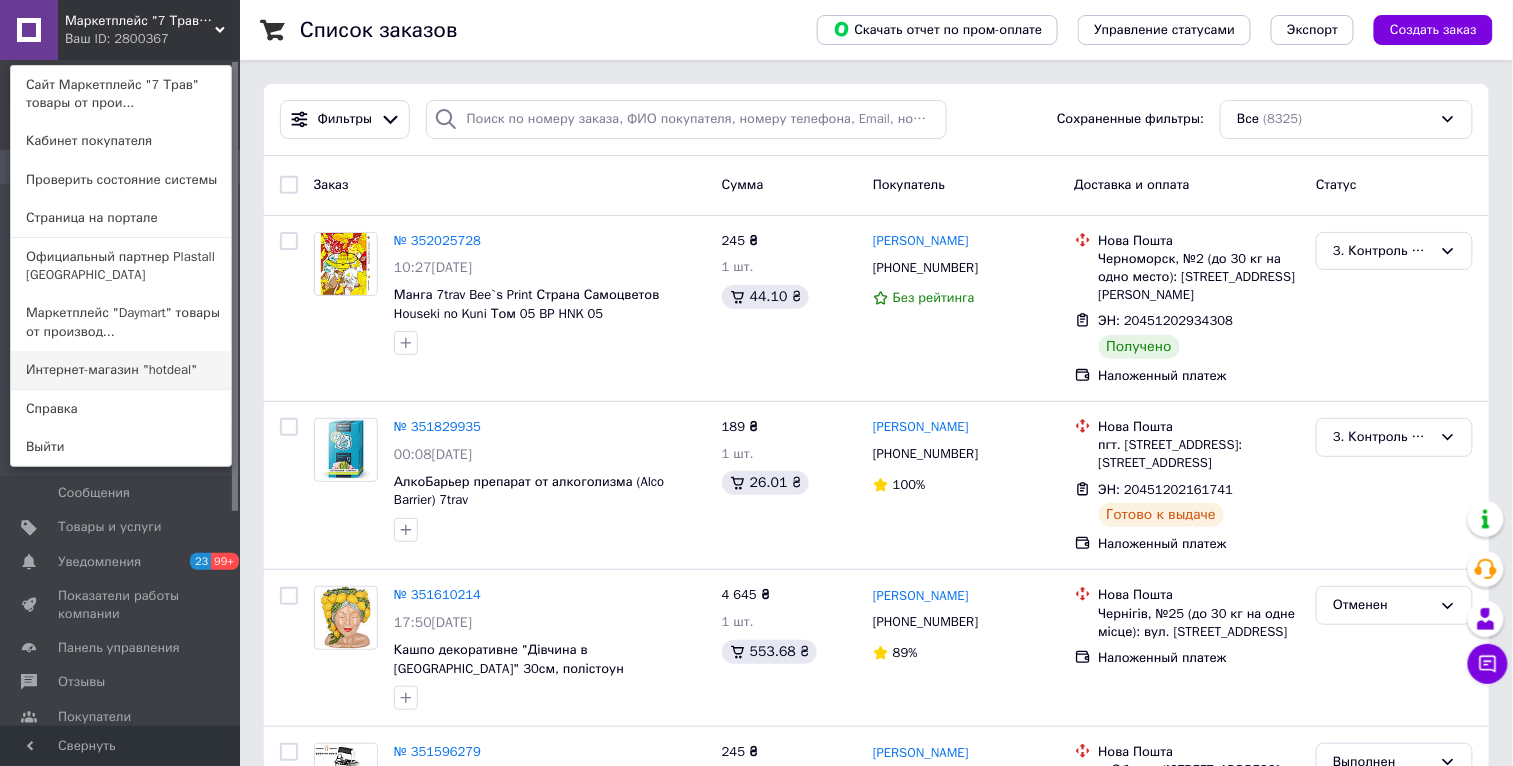 click on "Интернет-магазин "hotdeal"" at bounding box center (121, 370) 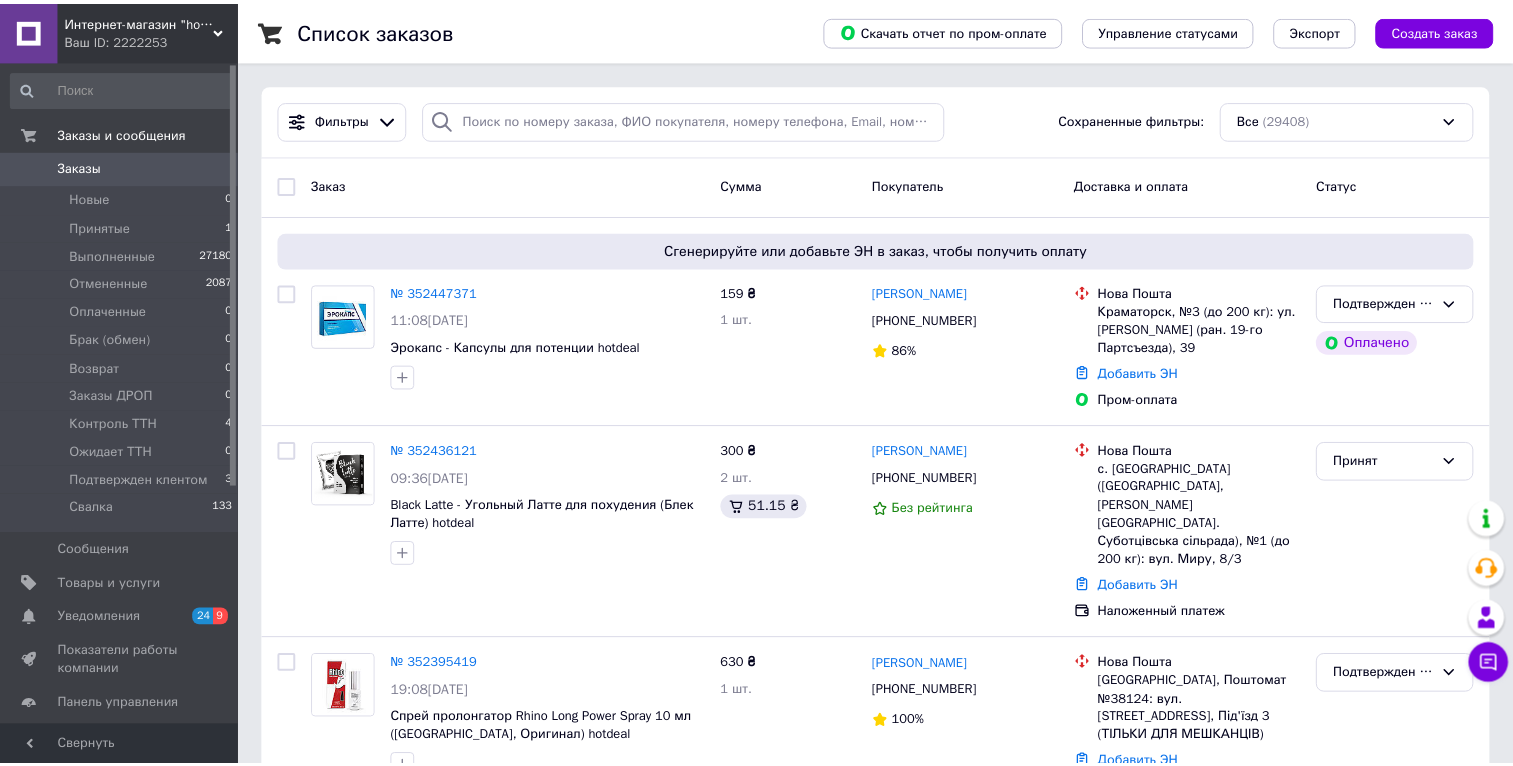 scroll, scrollTop: 0, scrollLeft: 0, axis: both 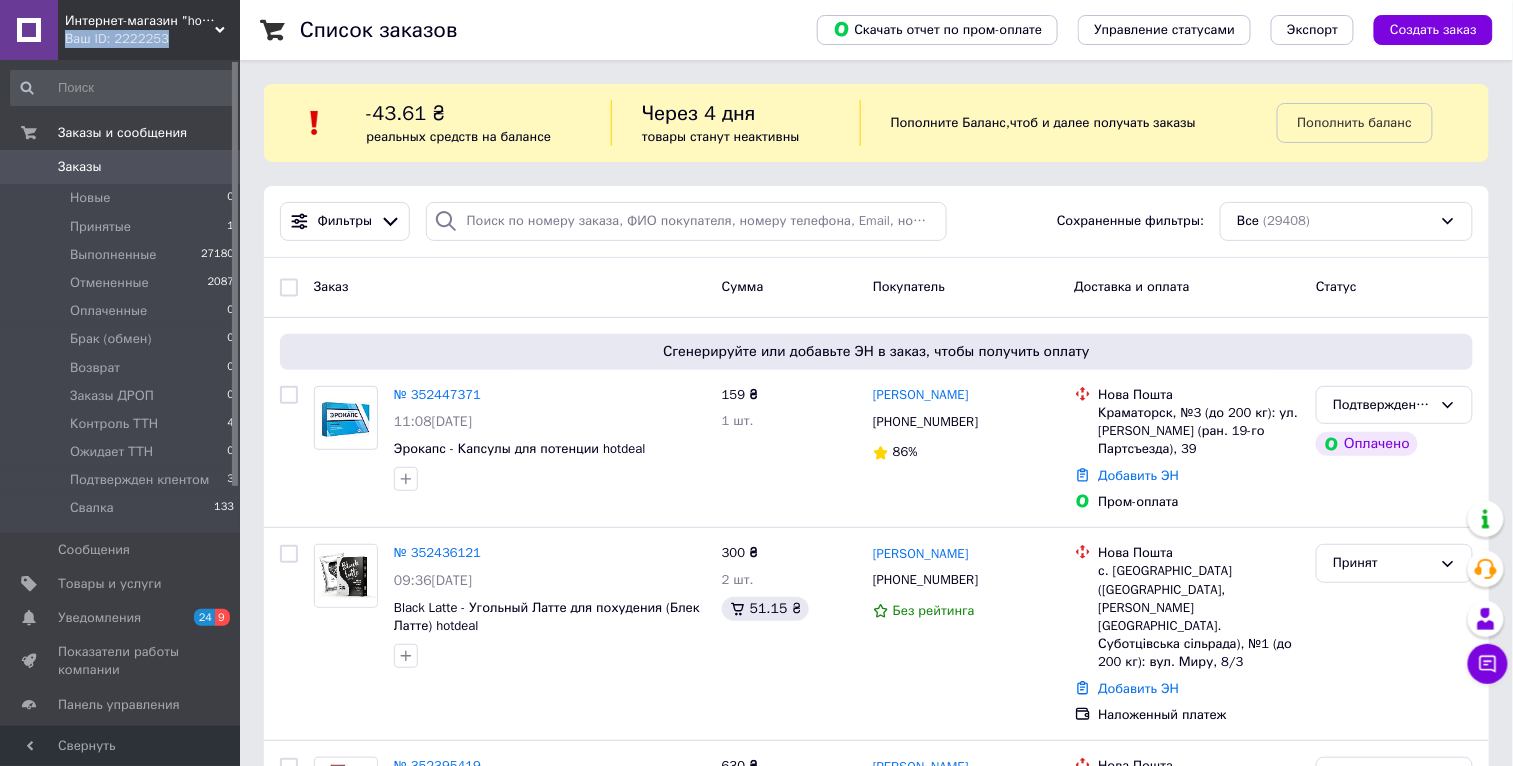 click on "Интернет-магазин "hotdeal" Ваш ID: 2222253" at bounding box center [149, 30] 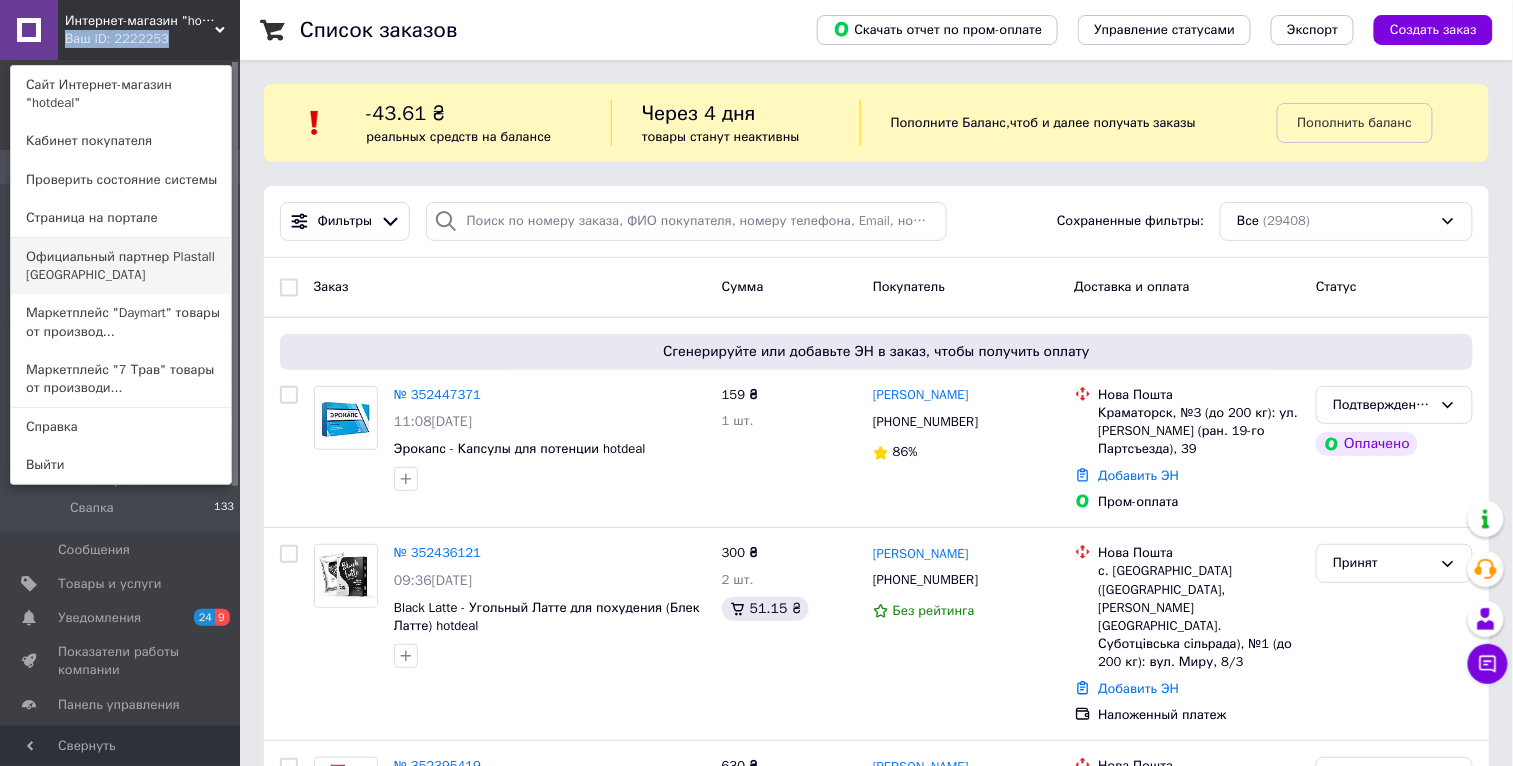 click on "Официальный партнер Plastall [GEOGRAPHIC_DATA]" at bounding box center (121, 266) 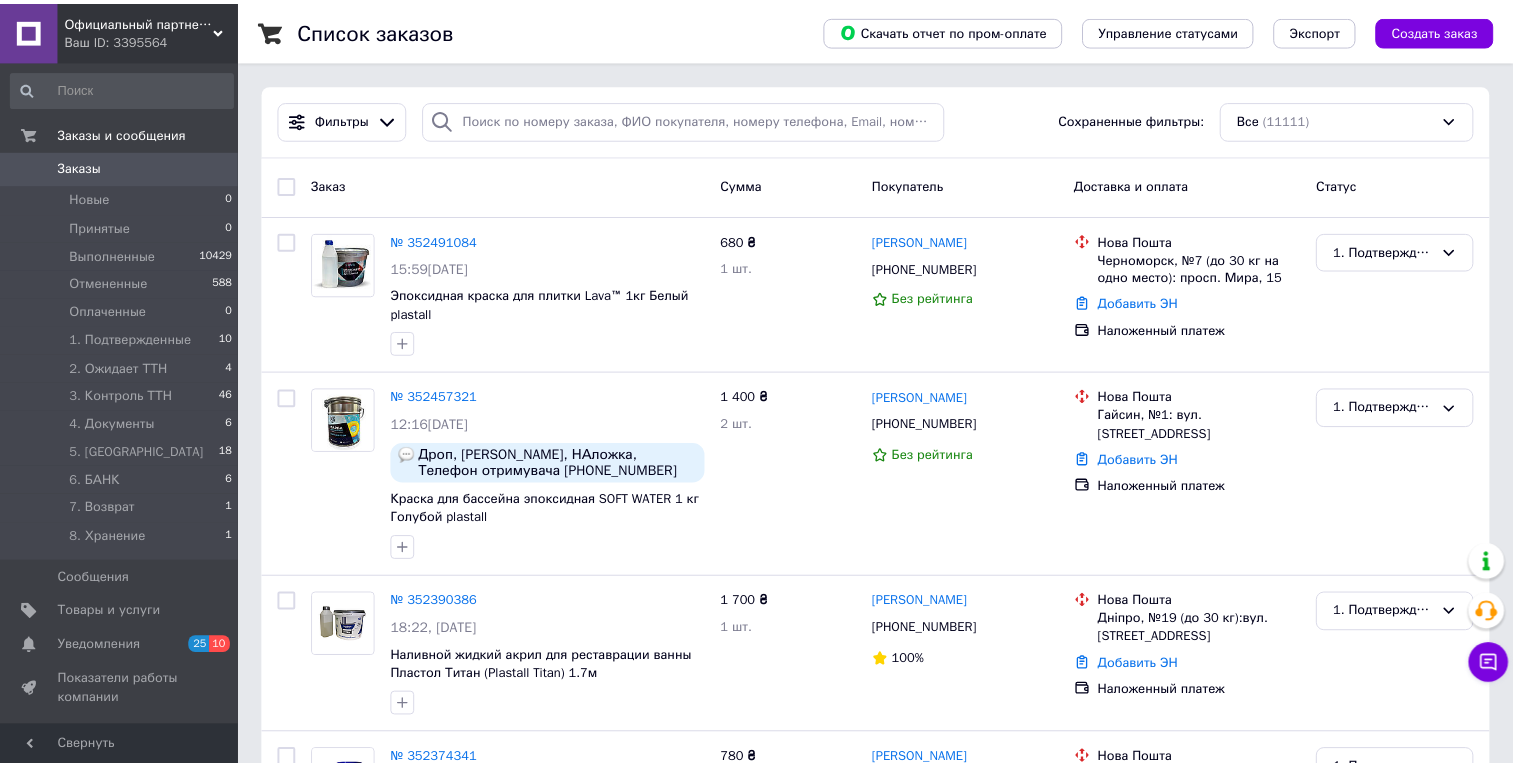 scroll, scrollTop: 0, scrollLeft: 0, axis: both 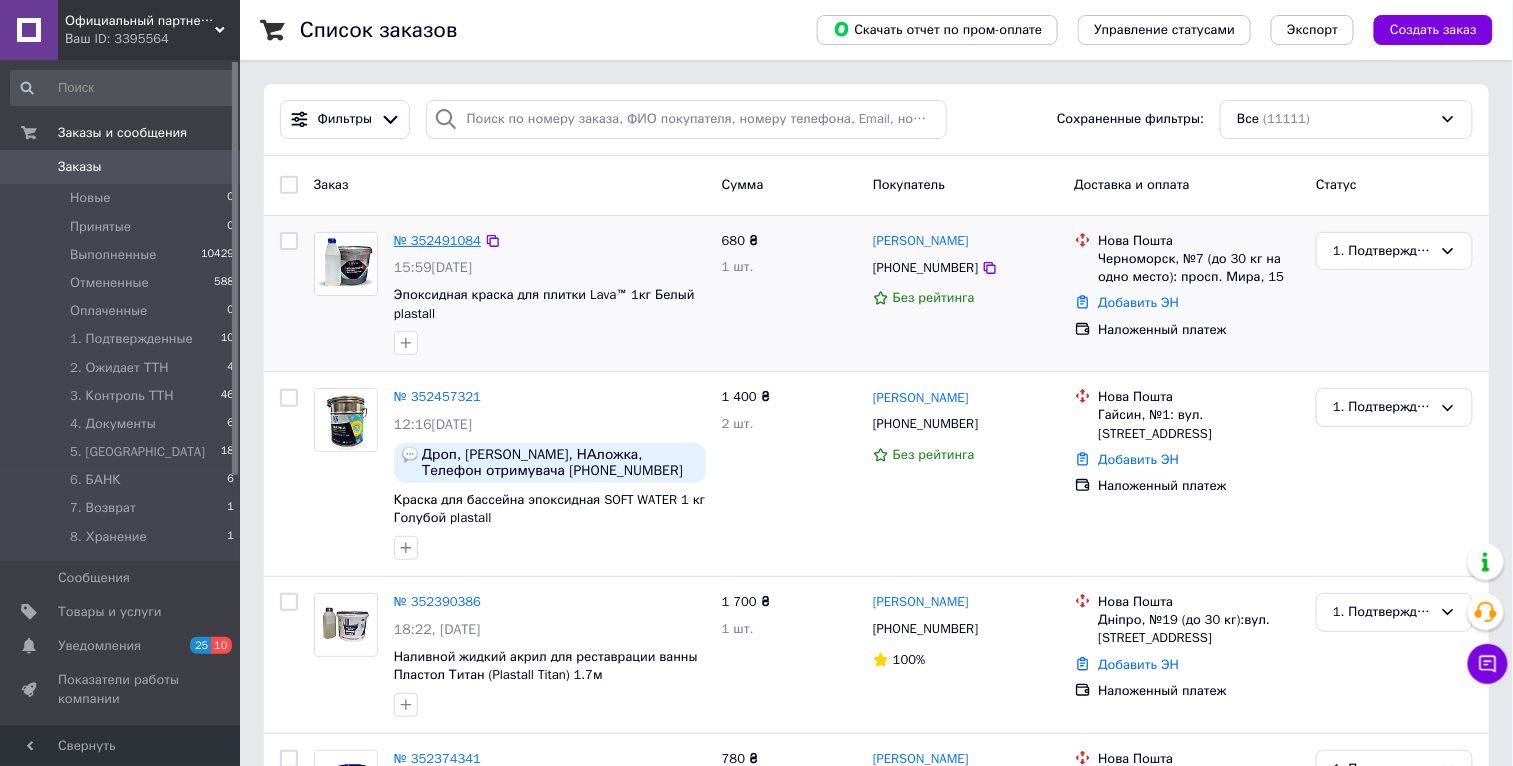 click on "№ 352491084" at bounding box center [437, 240] 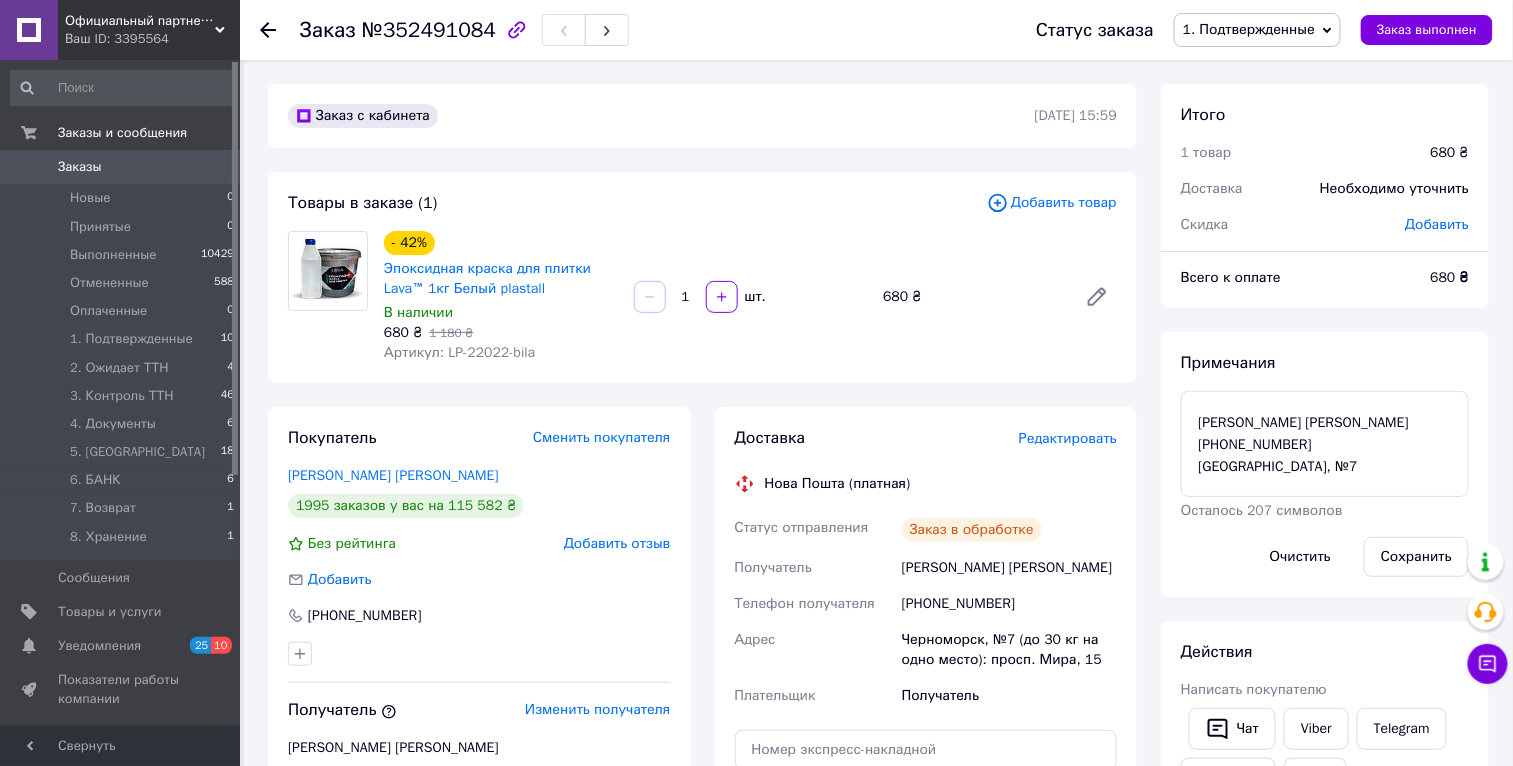 scroll, scrollTop: 0, scrollLeft: 0, axis: both 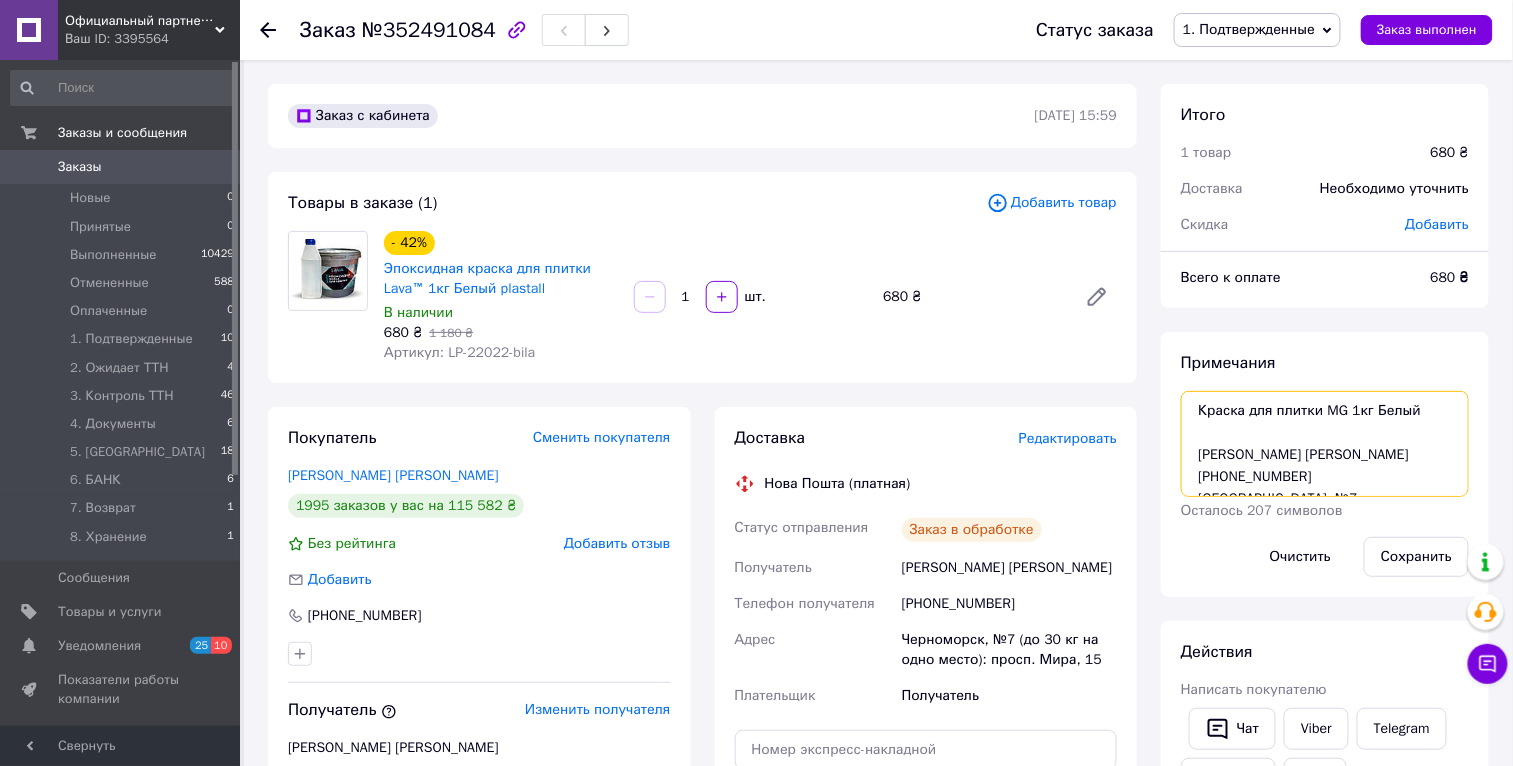 drag, startPoint x: 1432, startPoint y: 409, endPoint x: 1079, endPoint y: 406, distance: 353.01276 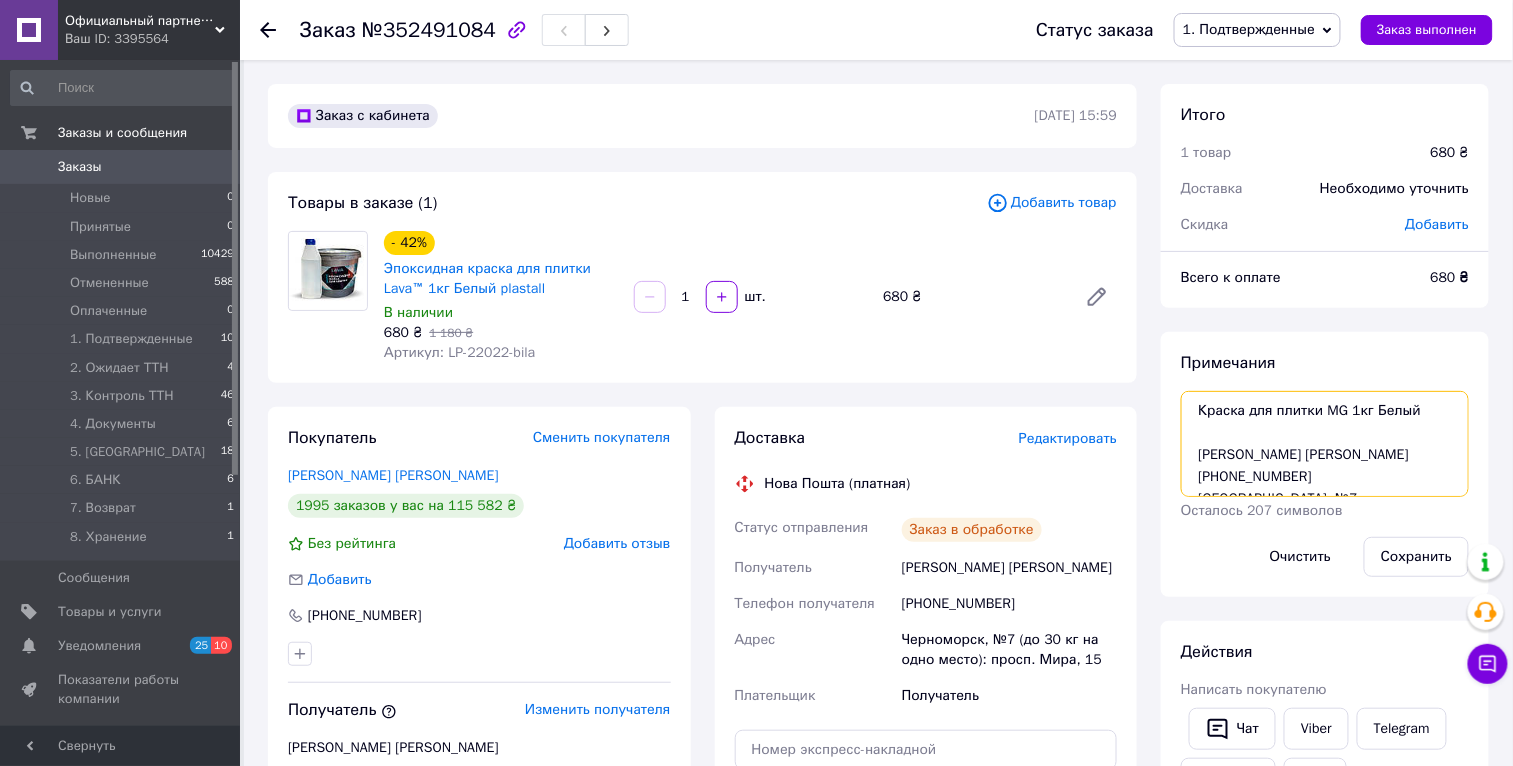 click on "Краска для плитки MG 1кг Белый
Лютікова Марія
+380958242901
Чорноморськ, №7
Наложка 680 грн" at bounding box center (1325, 444) 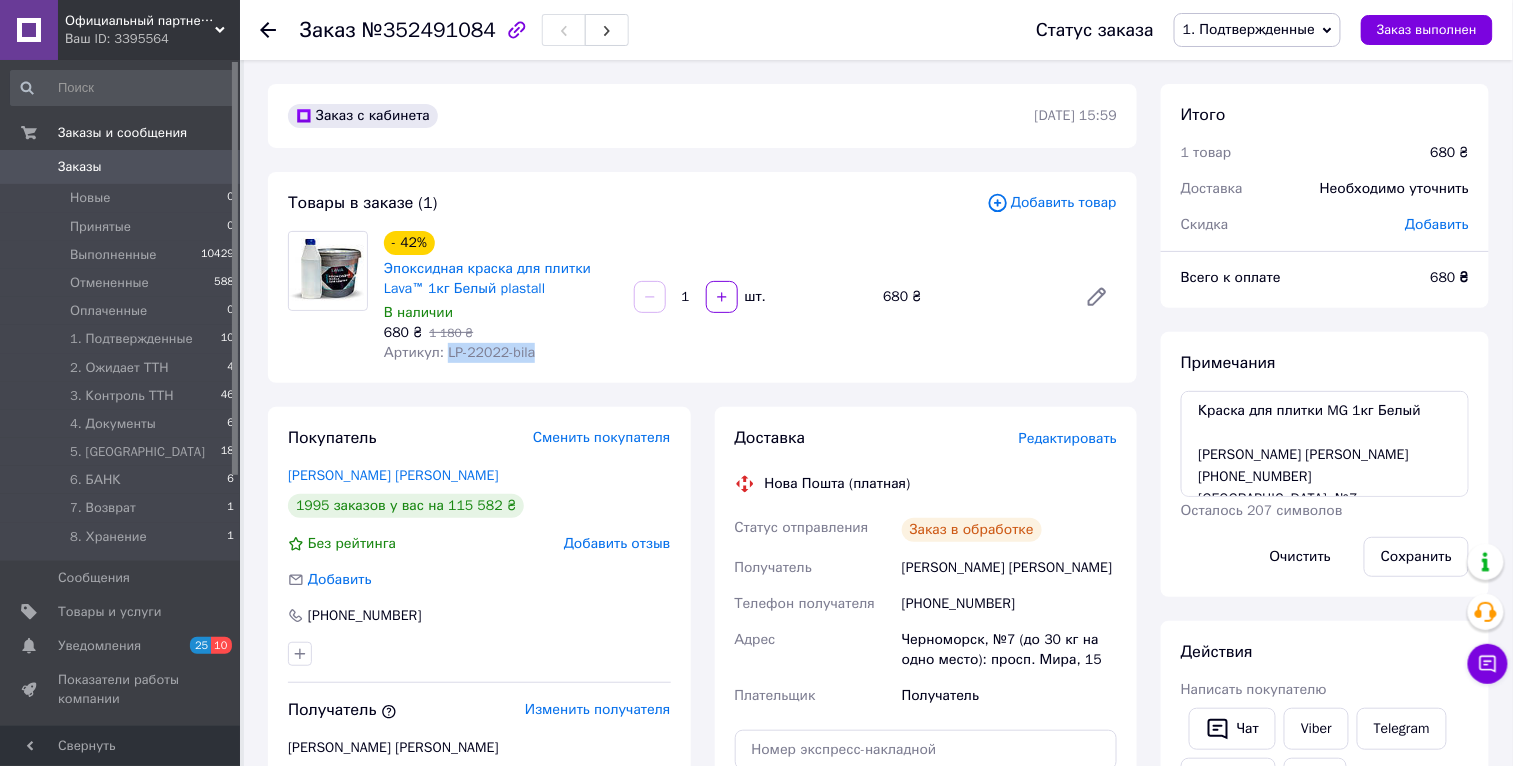 drag, startPoint x: 547, startPoint y: 356, endPoint x: 447, endPoint y: 358, distance: 100.02 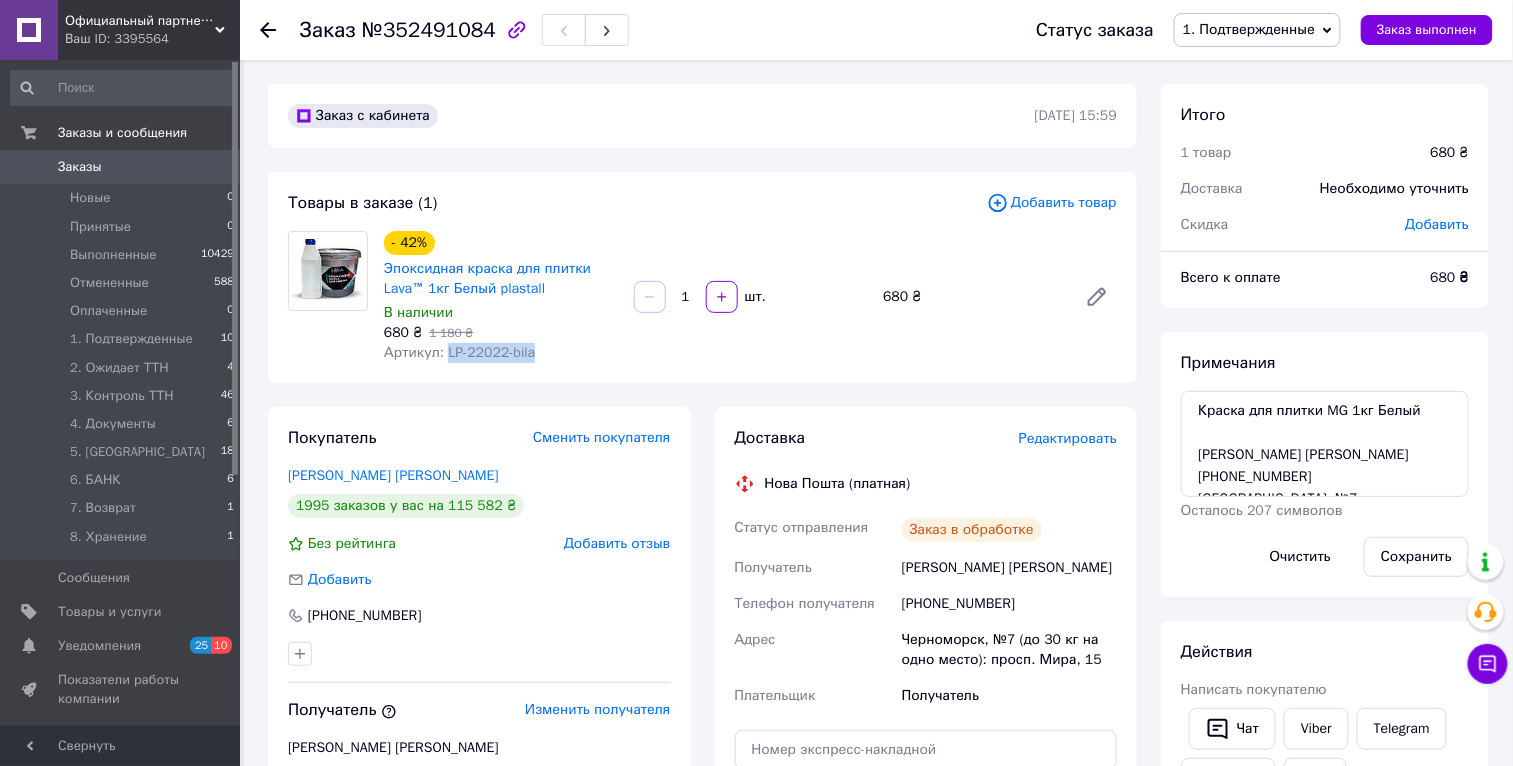 click on "Артикул: LP-22022-bila" at bounding box center (501, 353) 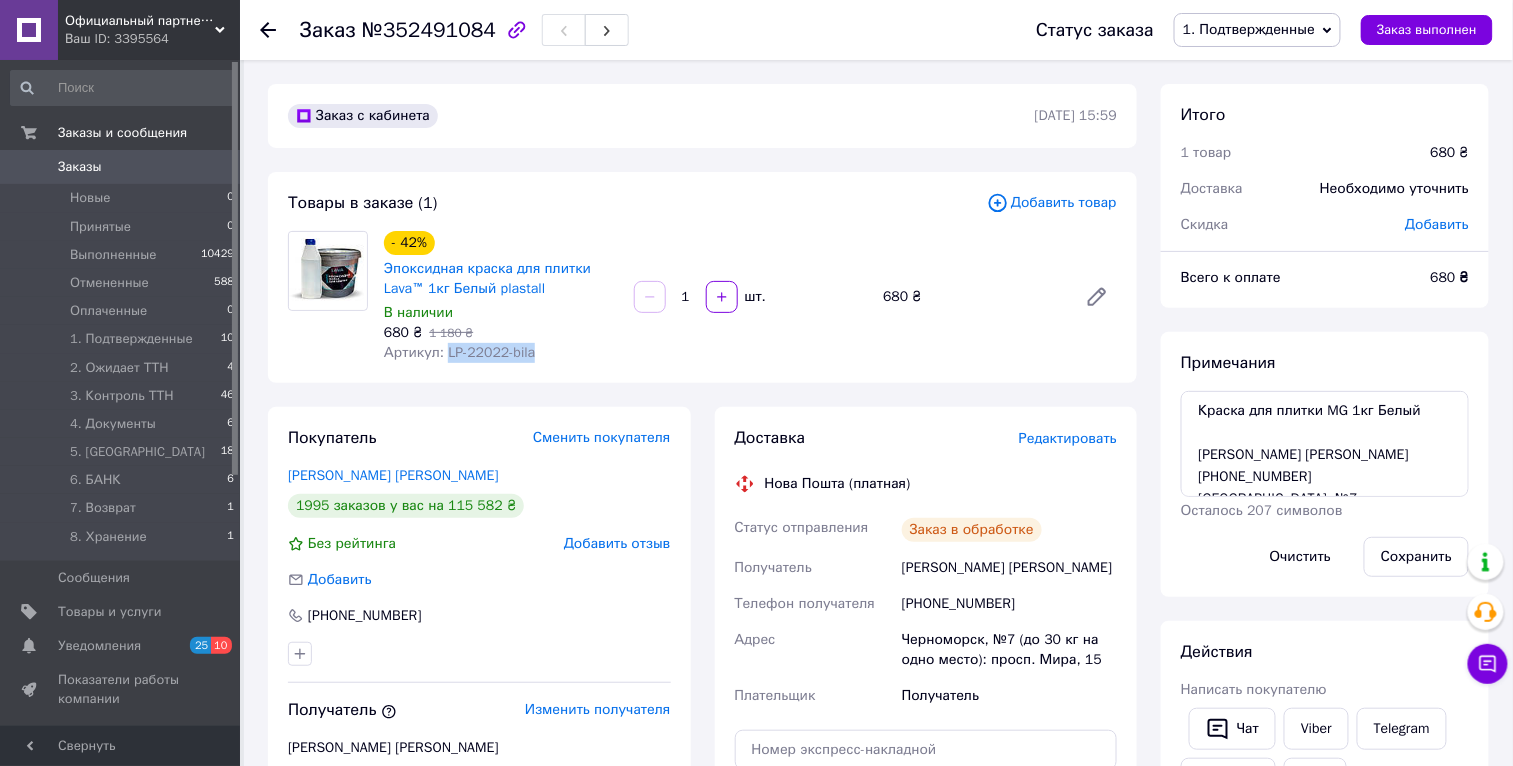 drag, startPoint x: 447, startPoint y: 356, endPoint x: 563, endPoint y: 355, distance: 116.00431 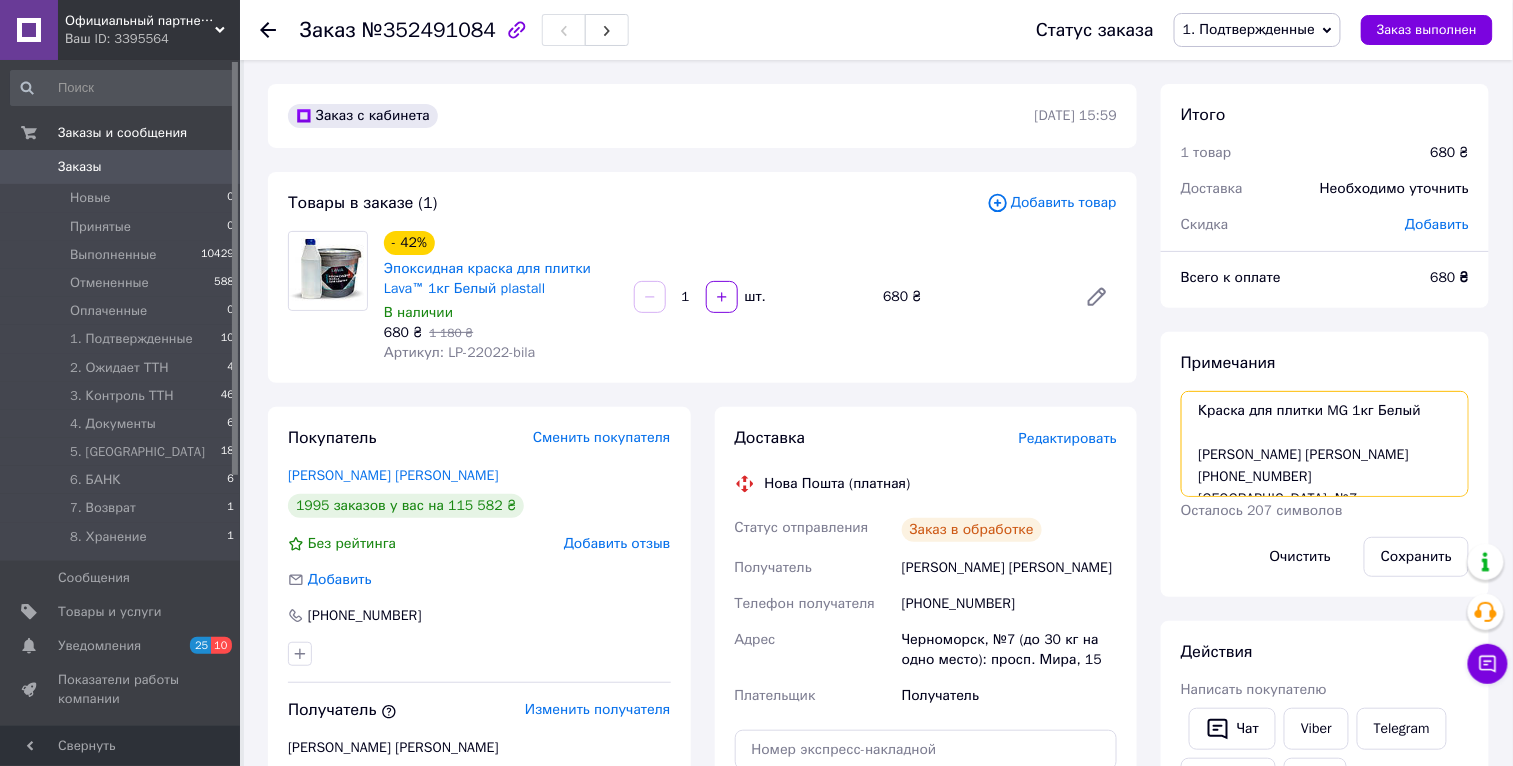 drag, startPoint x: 1246, startPoint y: 410, endPoint x: 1457, endPoint y: 408, distance: 211.00948 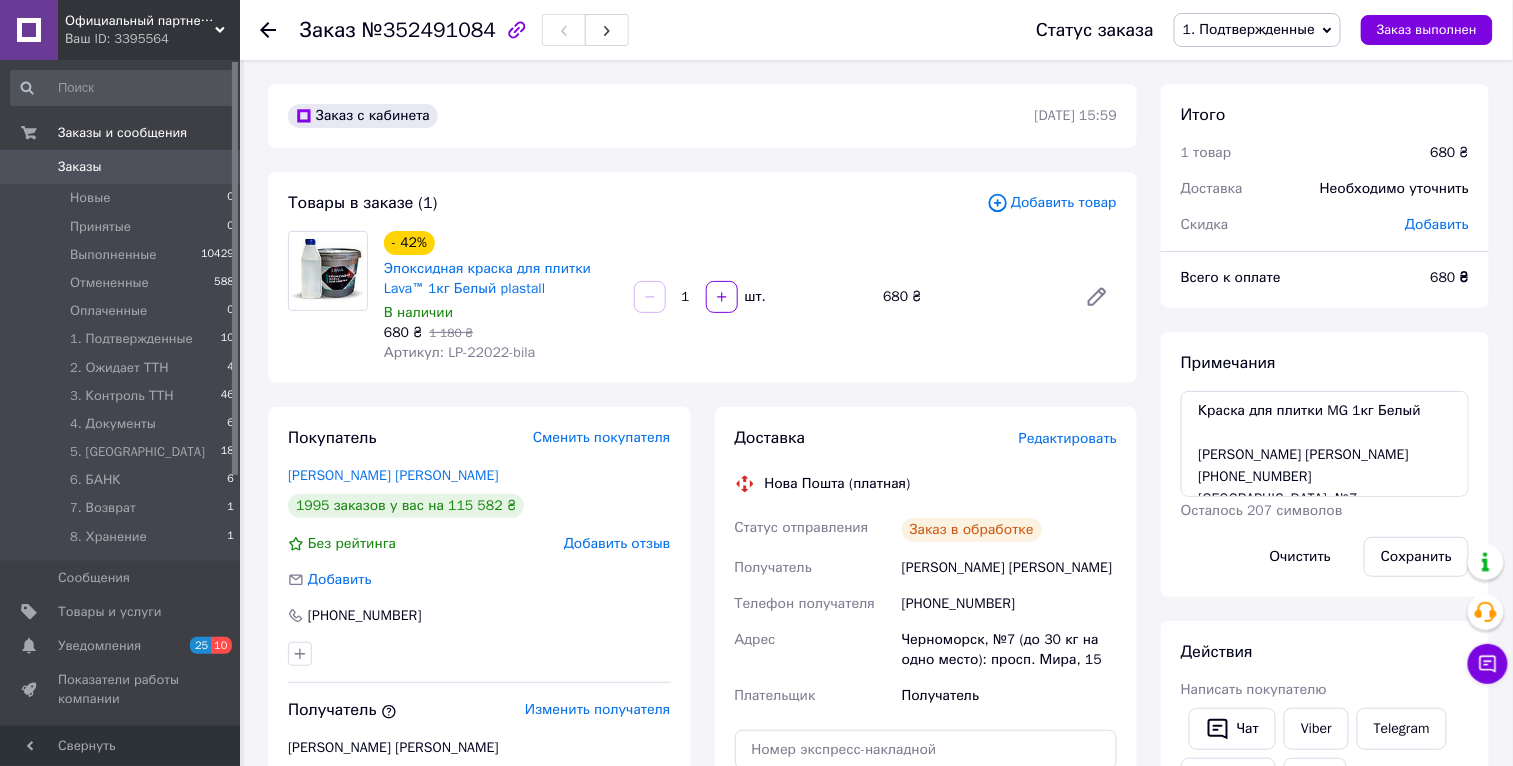 click on "+380958242901" at bounding box center (1009, 604) 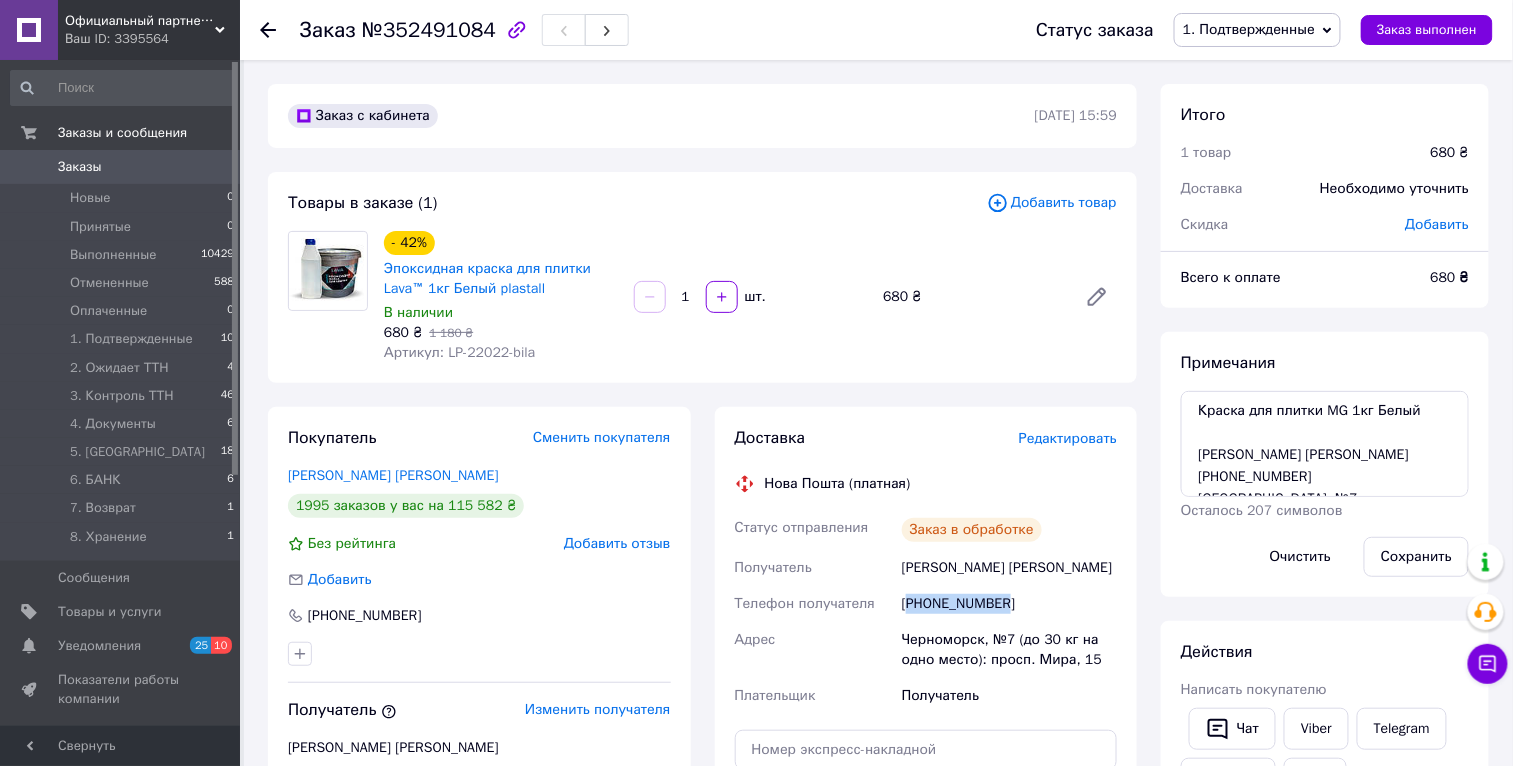 click on "+380958242901" at bounding box center [1009, 604] 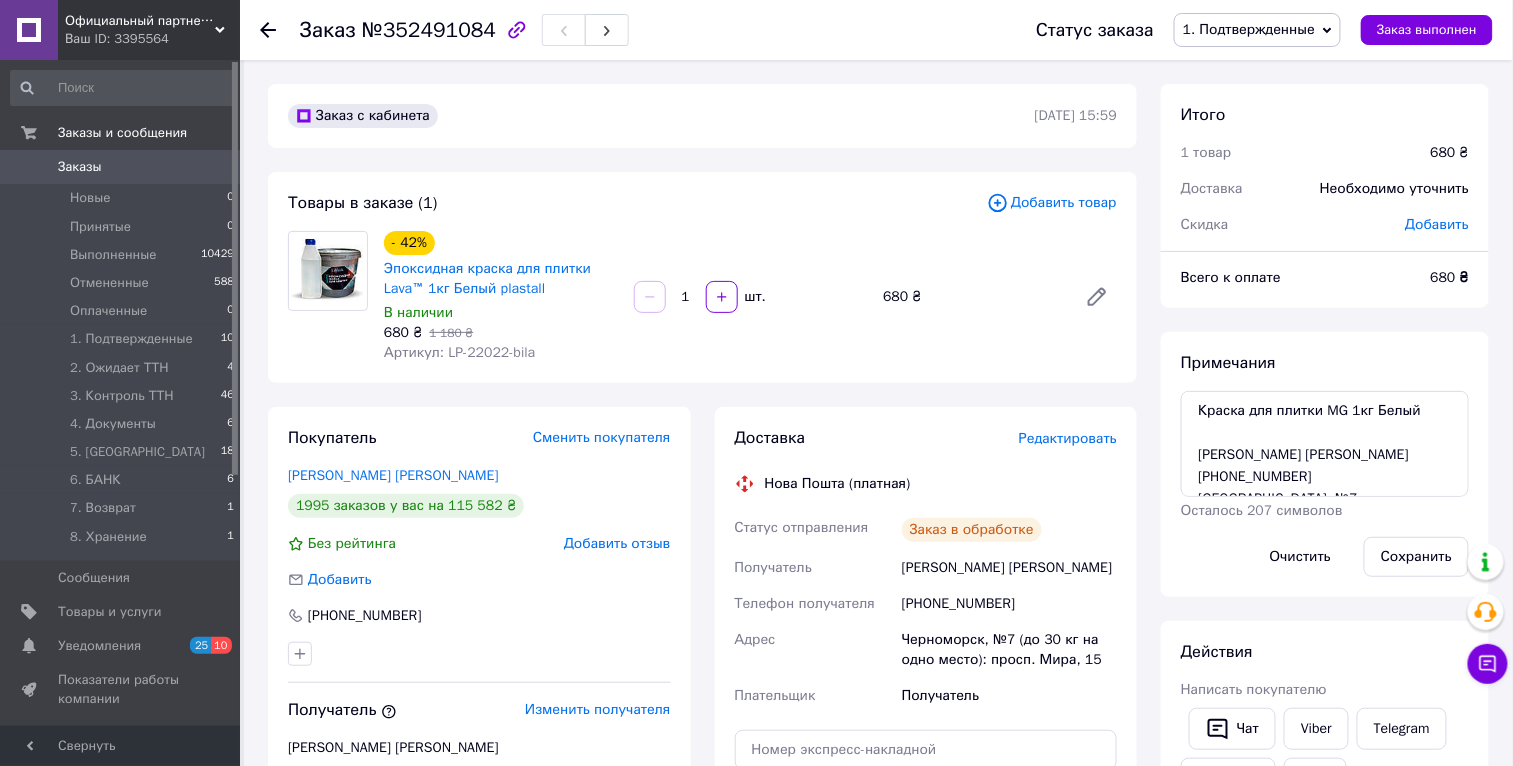 click on "Лютікова Марія" at bounding box center (1009, 568) 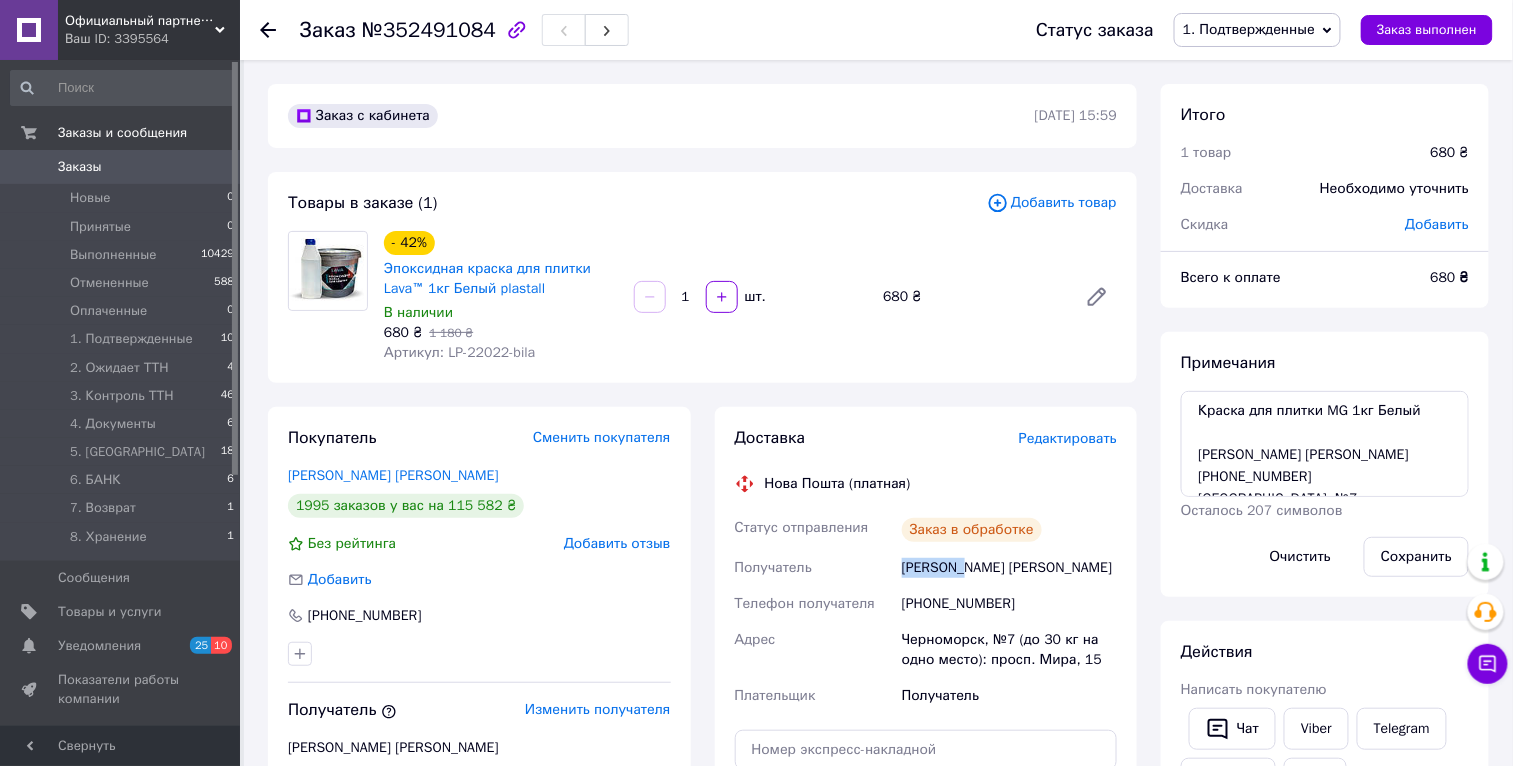 click on "Лютікова Марія" at bounding box center (1009, 568) 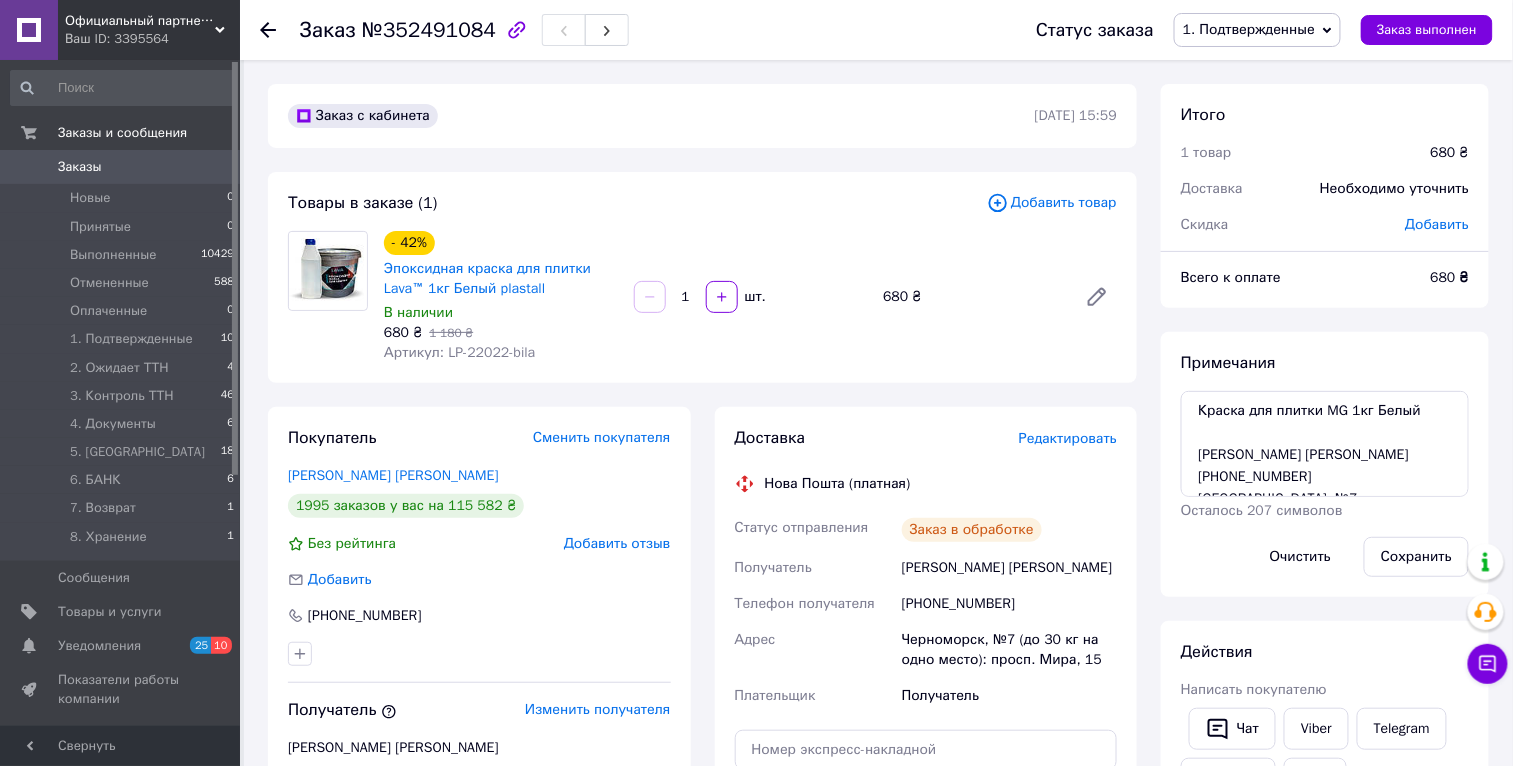 click on "Лютікова Марія" at bounding box center [1009, 568] 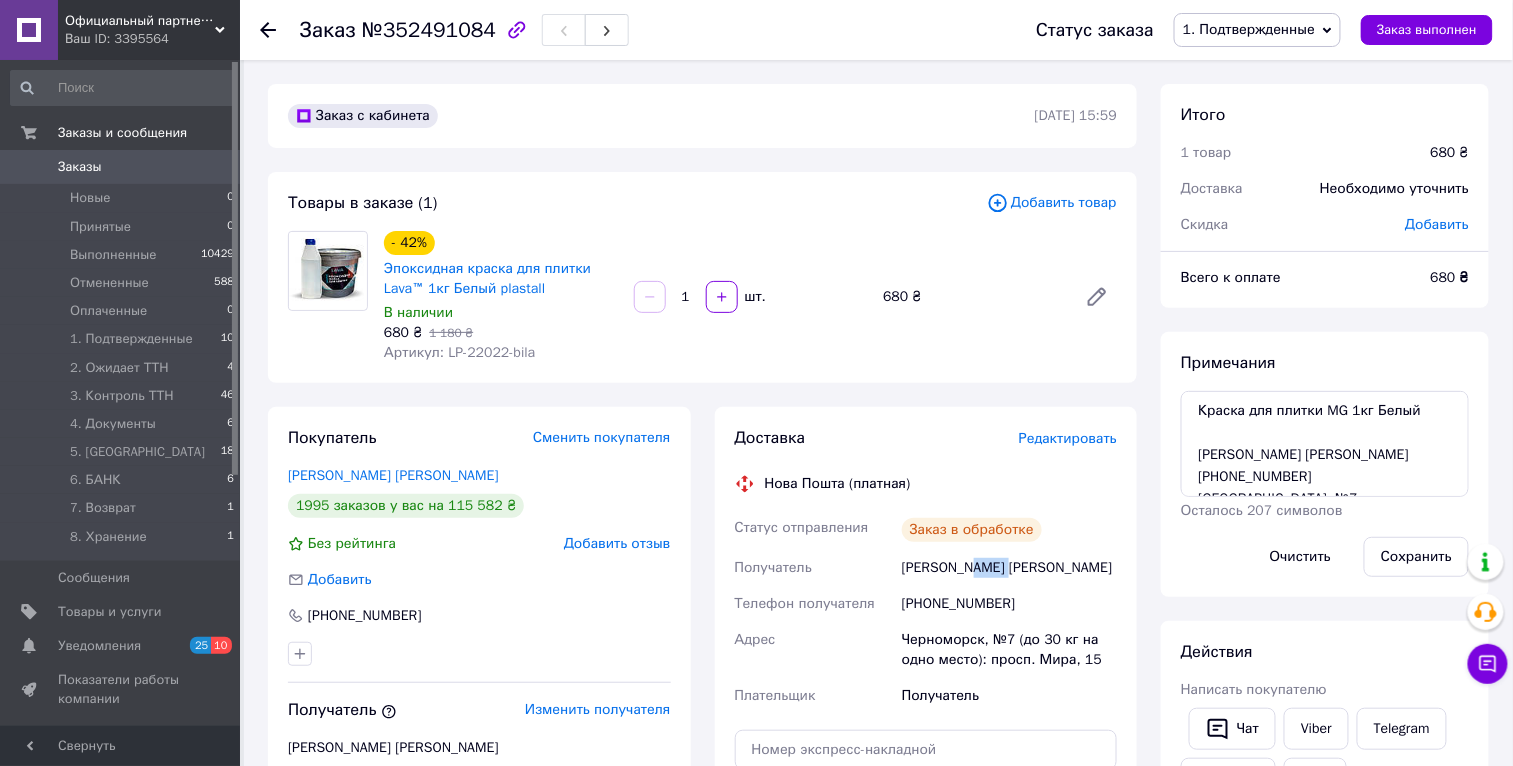 click on "Лютікова Марія" at bounding box center (1009, 568) 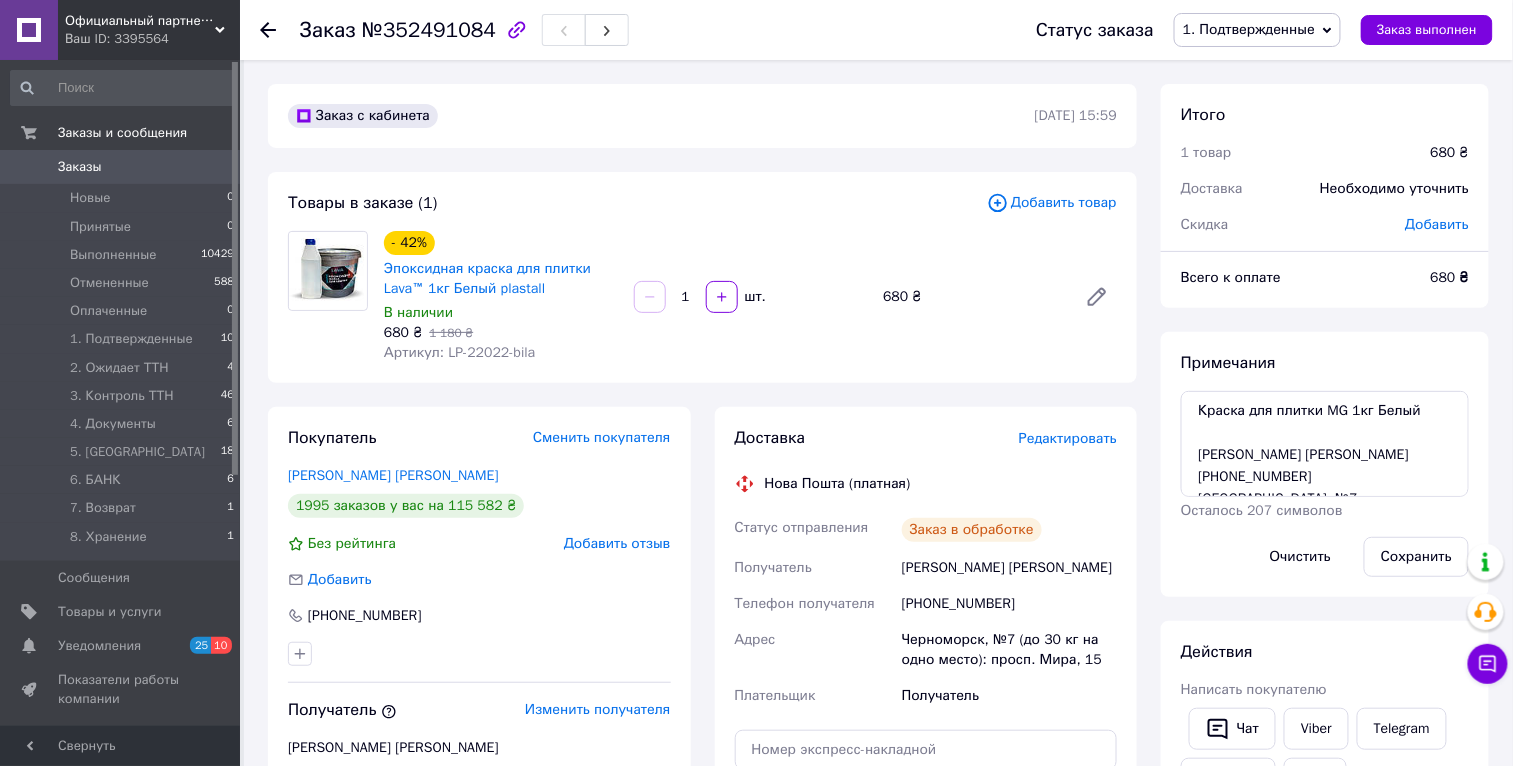 click on "Черноморск, №7 (до 30 кг на одно место): просп. Мира, 15" at bounding box center (1009, 650) 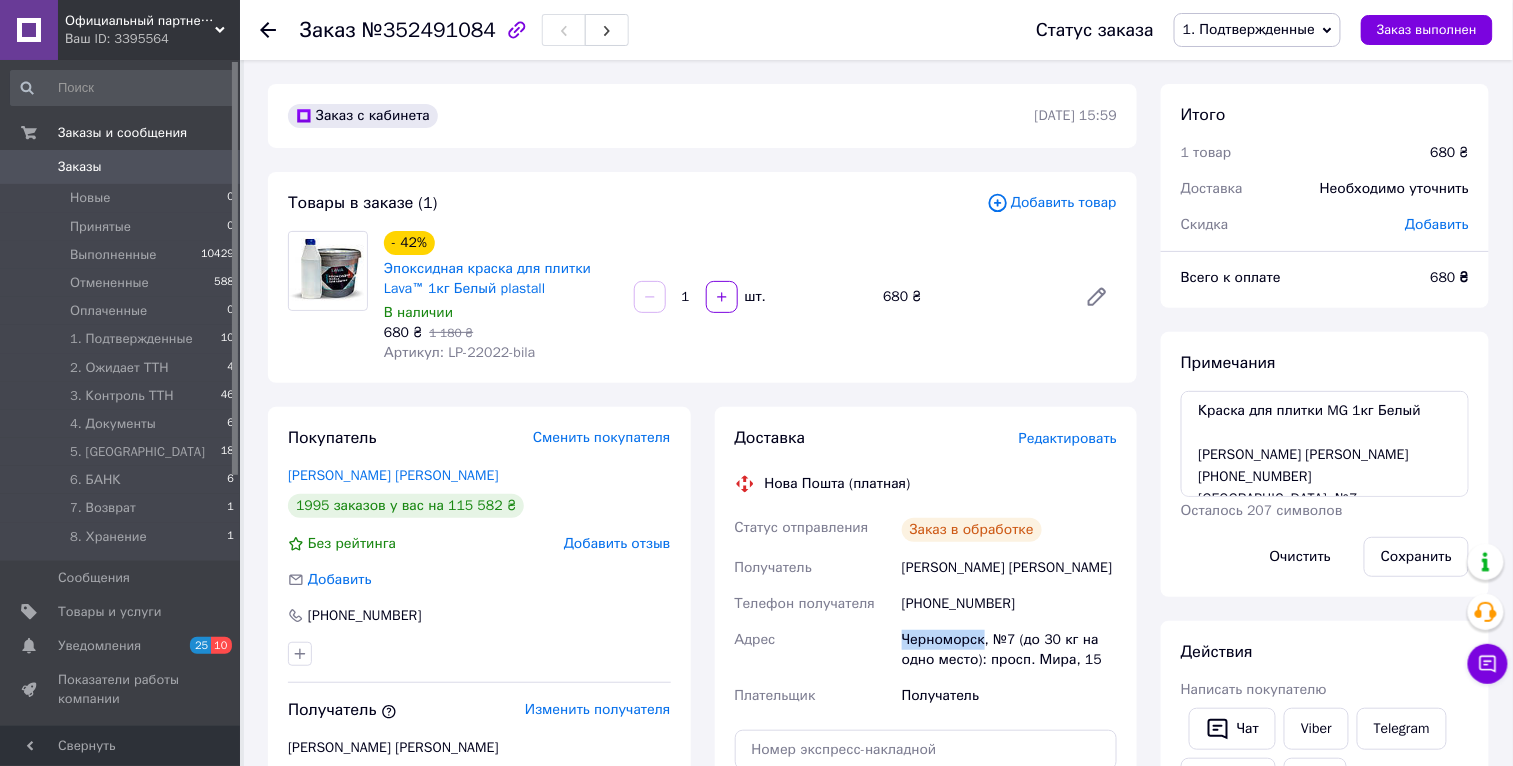 click on "Черноморск, №7 (до 30 кг на одно место): просп. Мира, 15" at bounding box center [1009, 650] 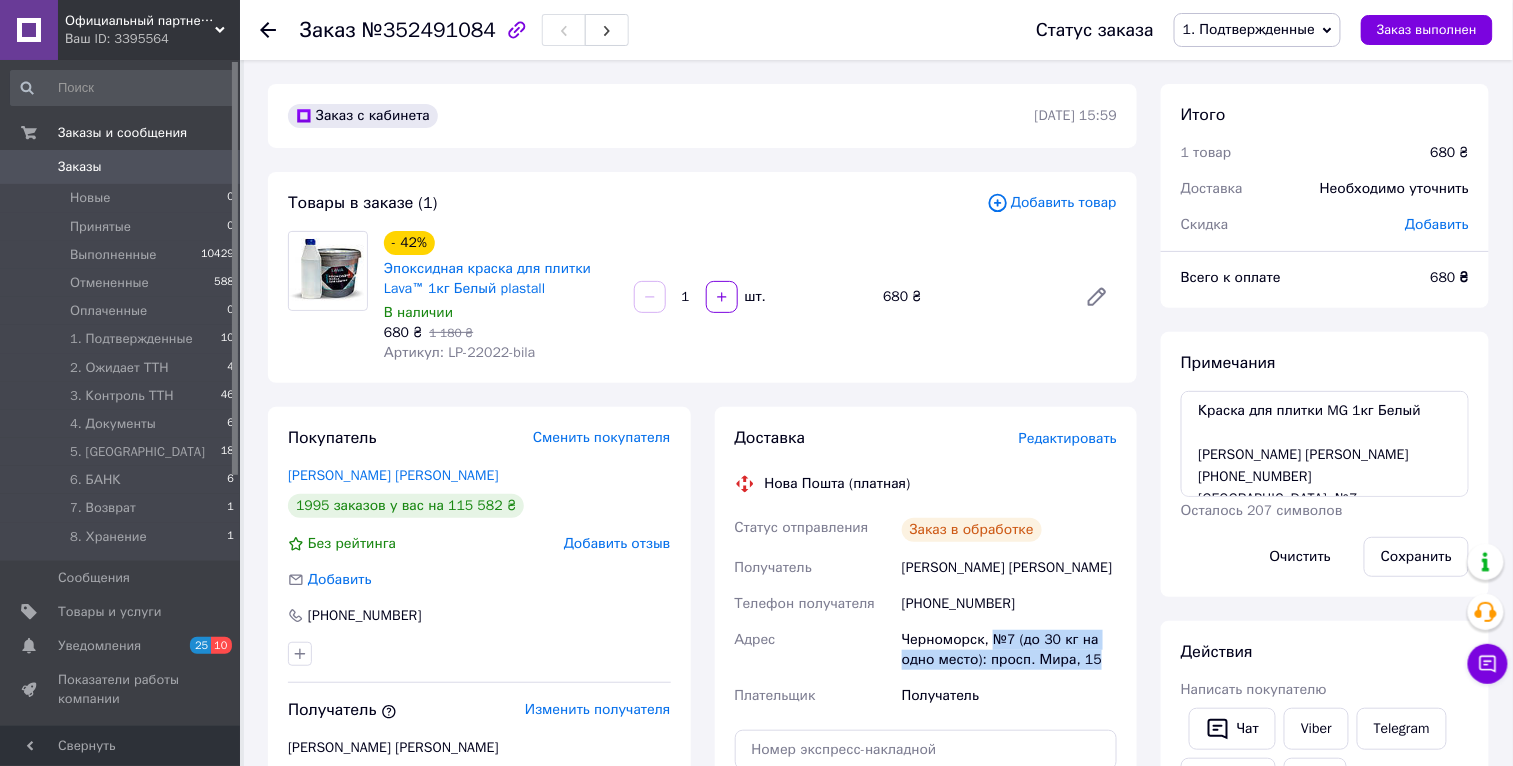 drag, startPoint x: 1099, startPoint y: 658, endPoint x: 995, endPoint y: 634, distance: 106.733315 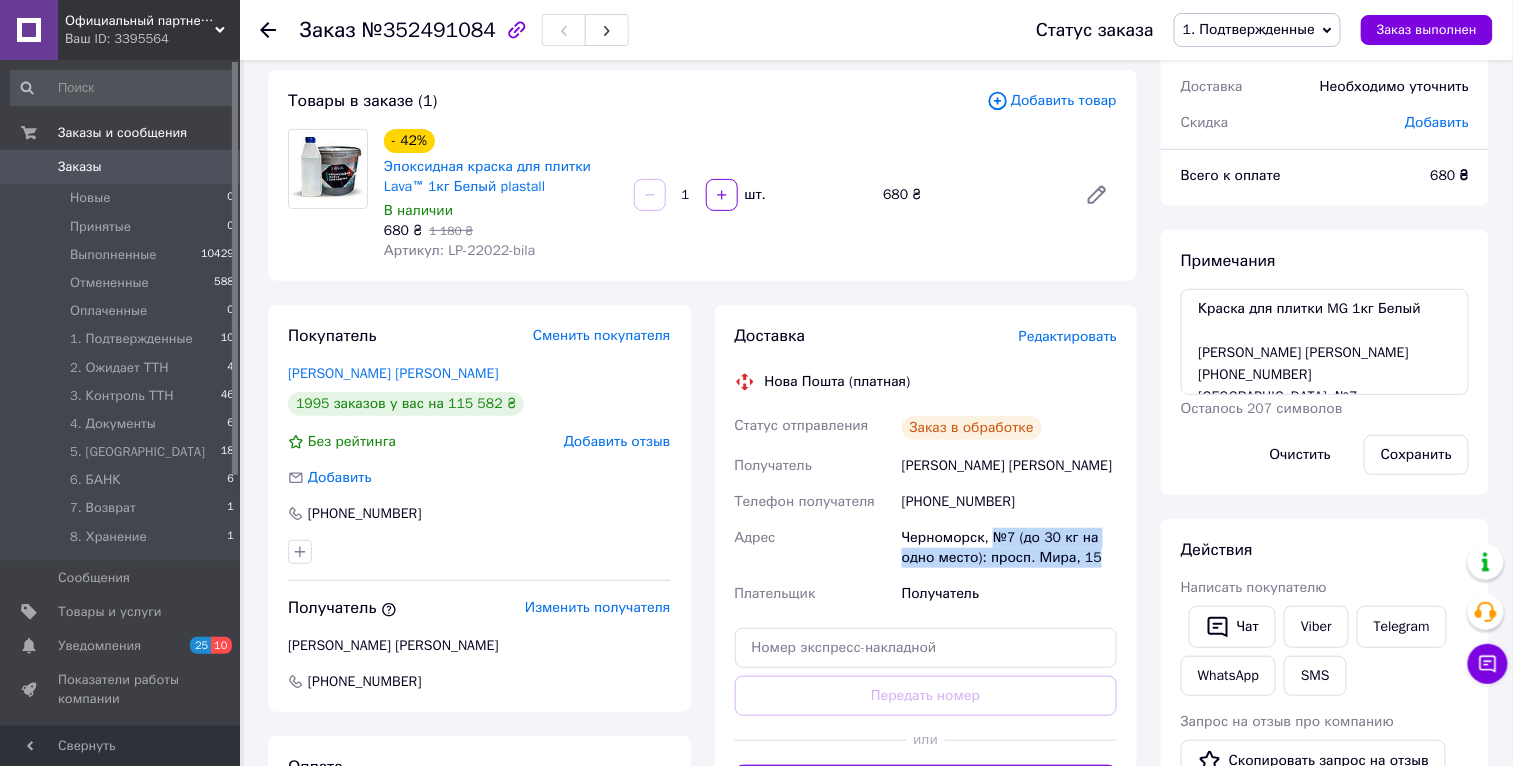 scroll, scrollTop: 0, scrollLeft: 0, axis: both 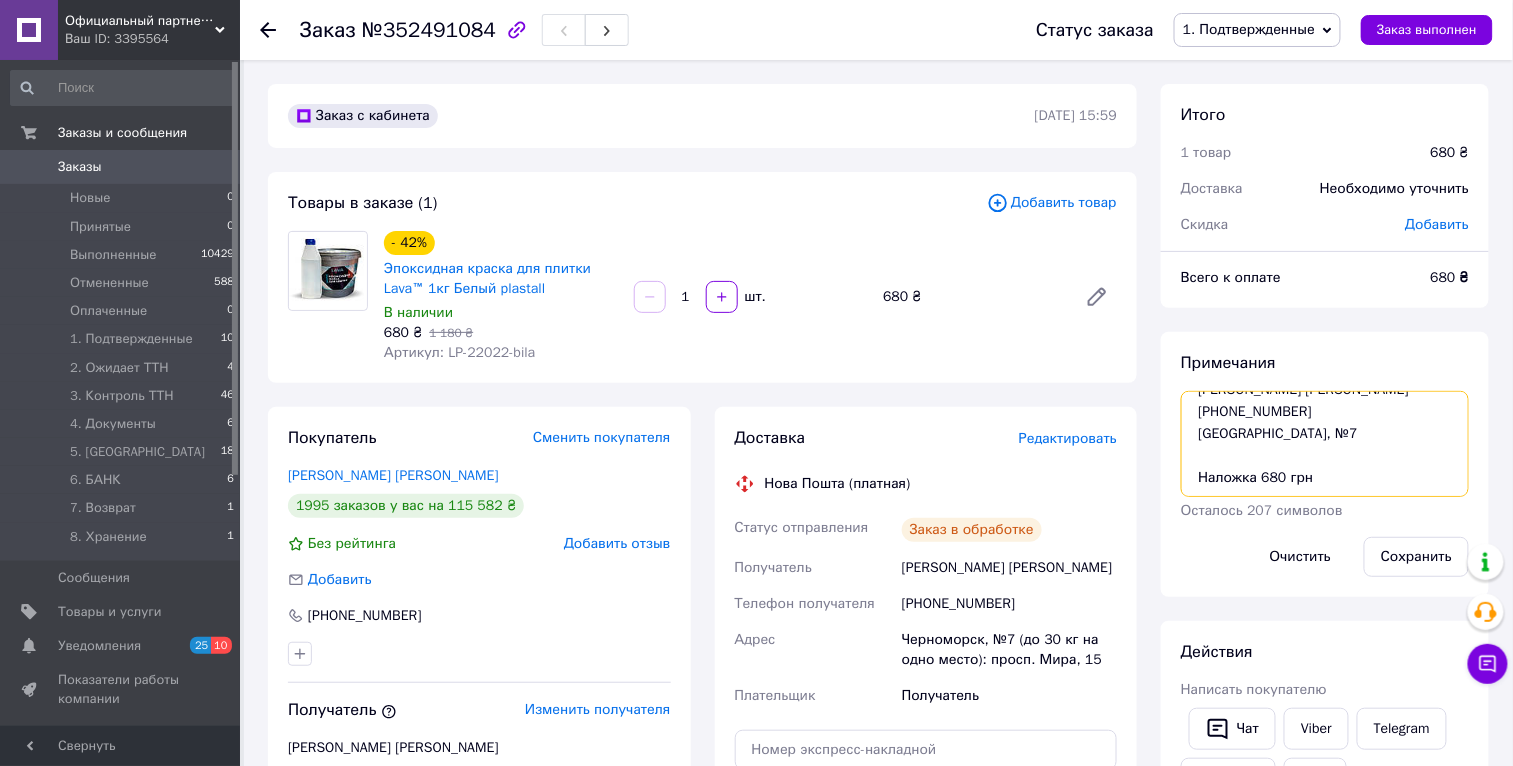 click on "Краска для плитки MG 1кг Белый
Лютікова Марія
+380958242901
Чорноморськ, №7
Наложка 680 грн" at bounding box center (1325, 444) 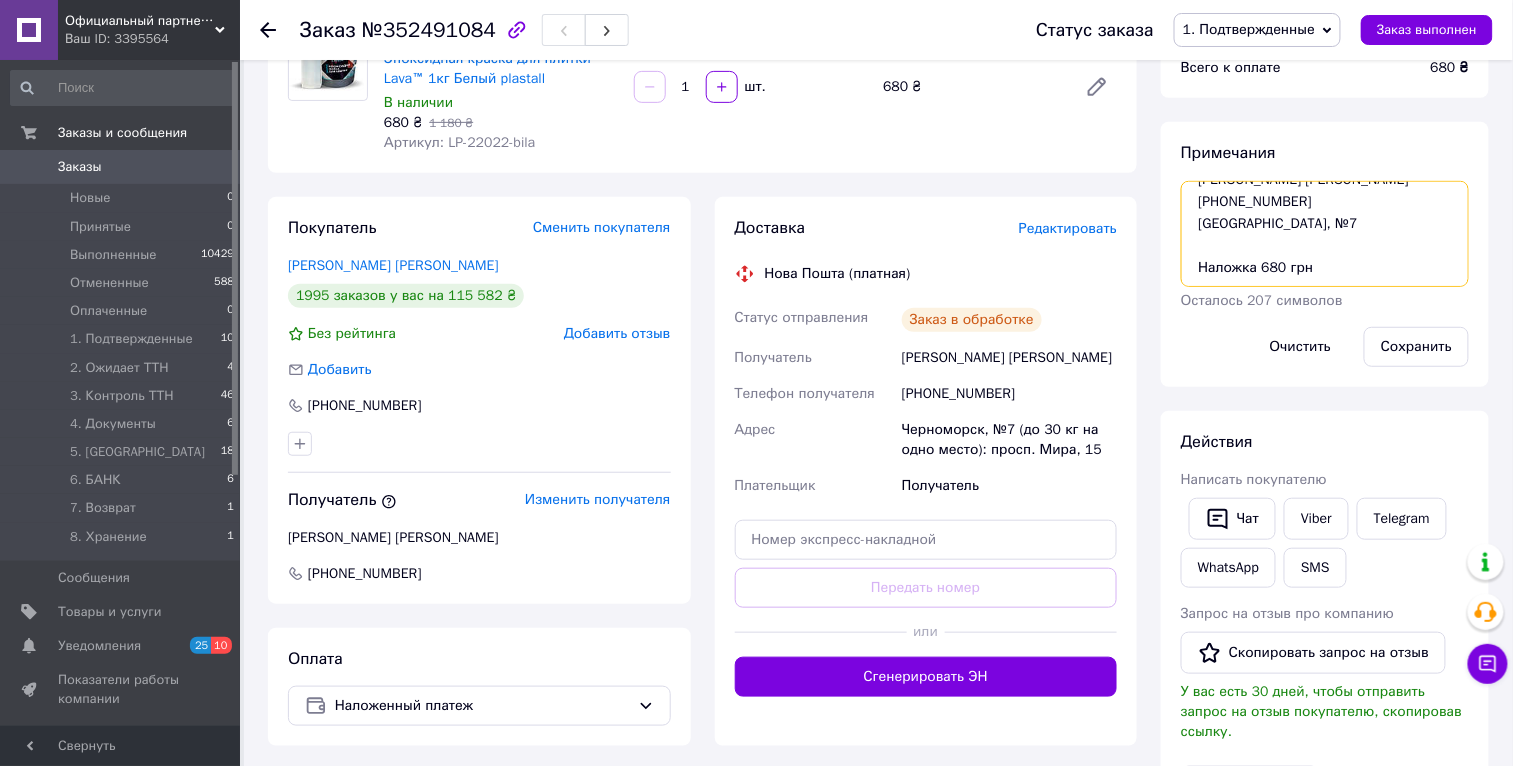 scroll, scrollTop: 239, scrollLeft: 0, axis: vertical 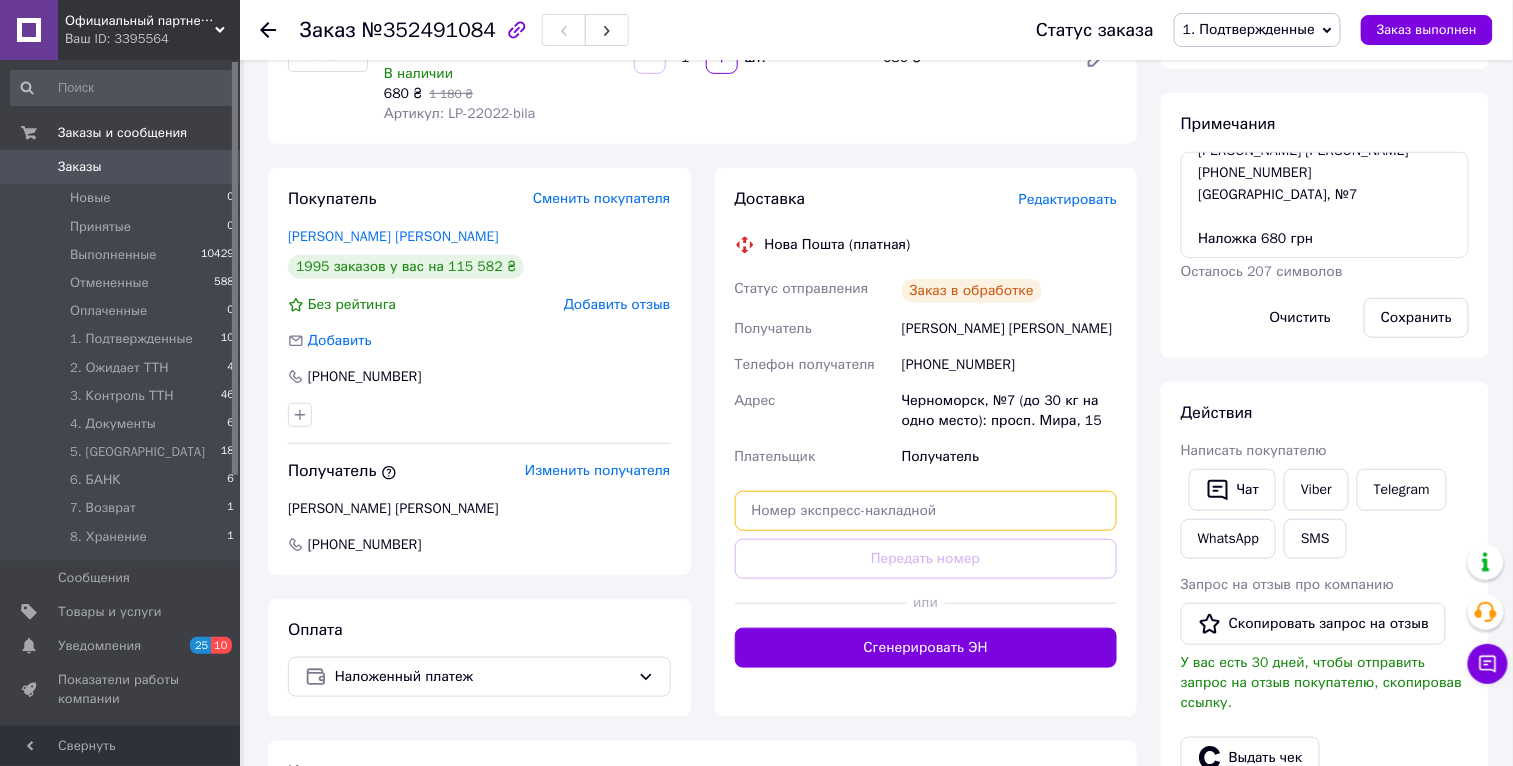 drag, startPoint x: 900, startPoint y: 526, endPoint x: 906, endPoint y: 514, distance: 13.416408 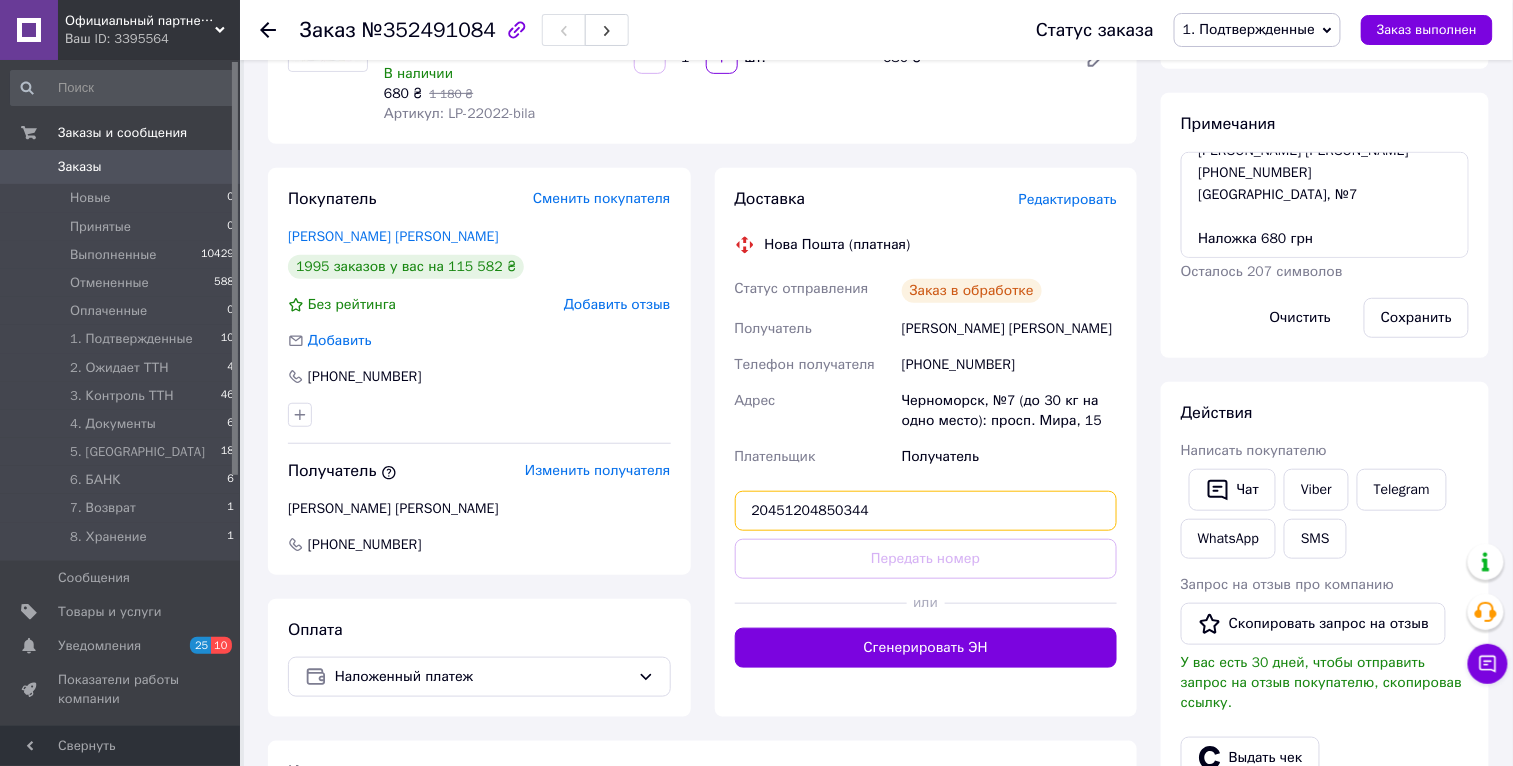 type on "20451204850344" 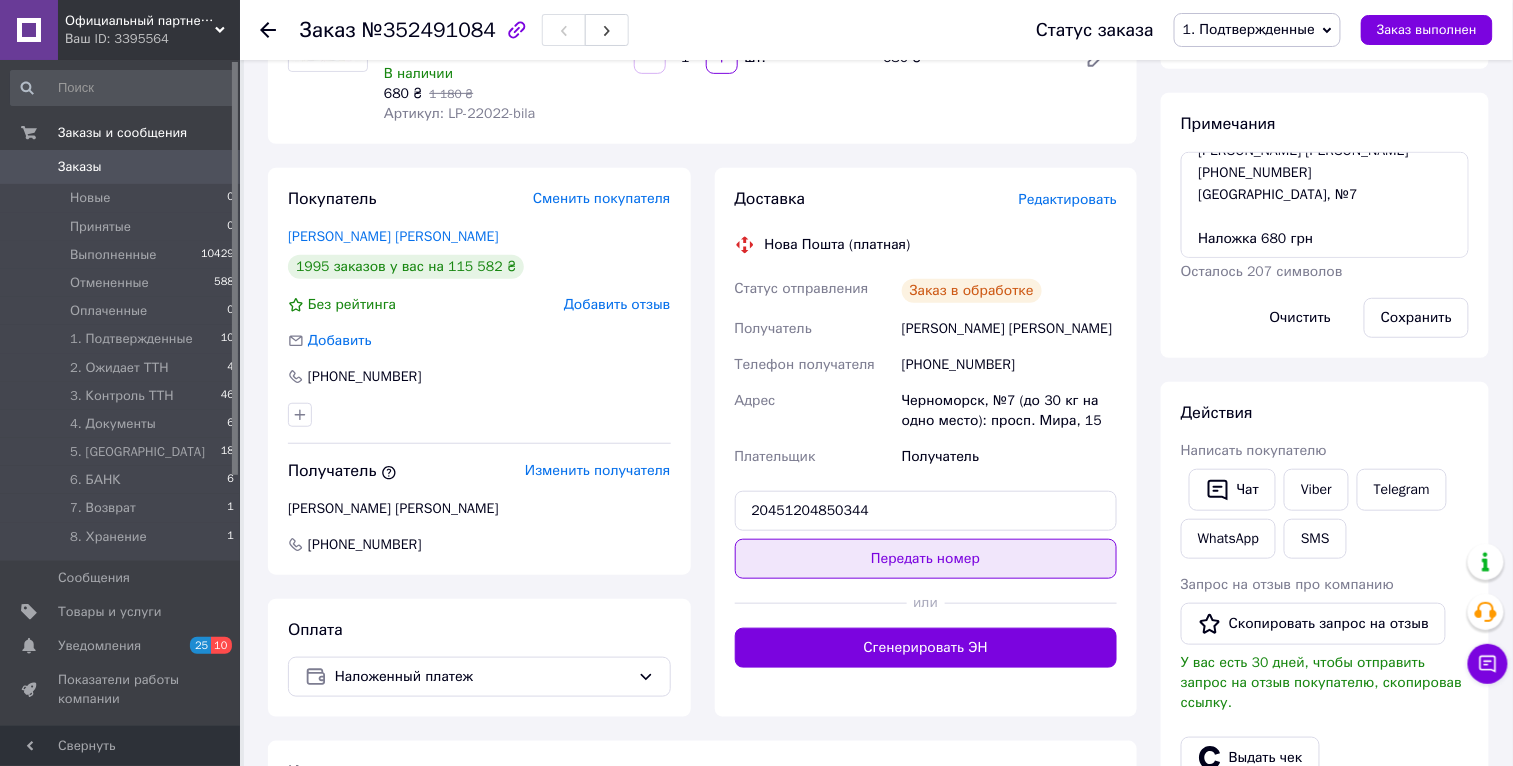 click on "Передать номер" at bounding box center (926, 559) 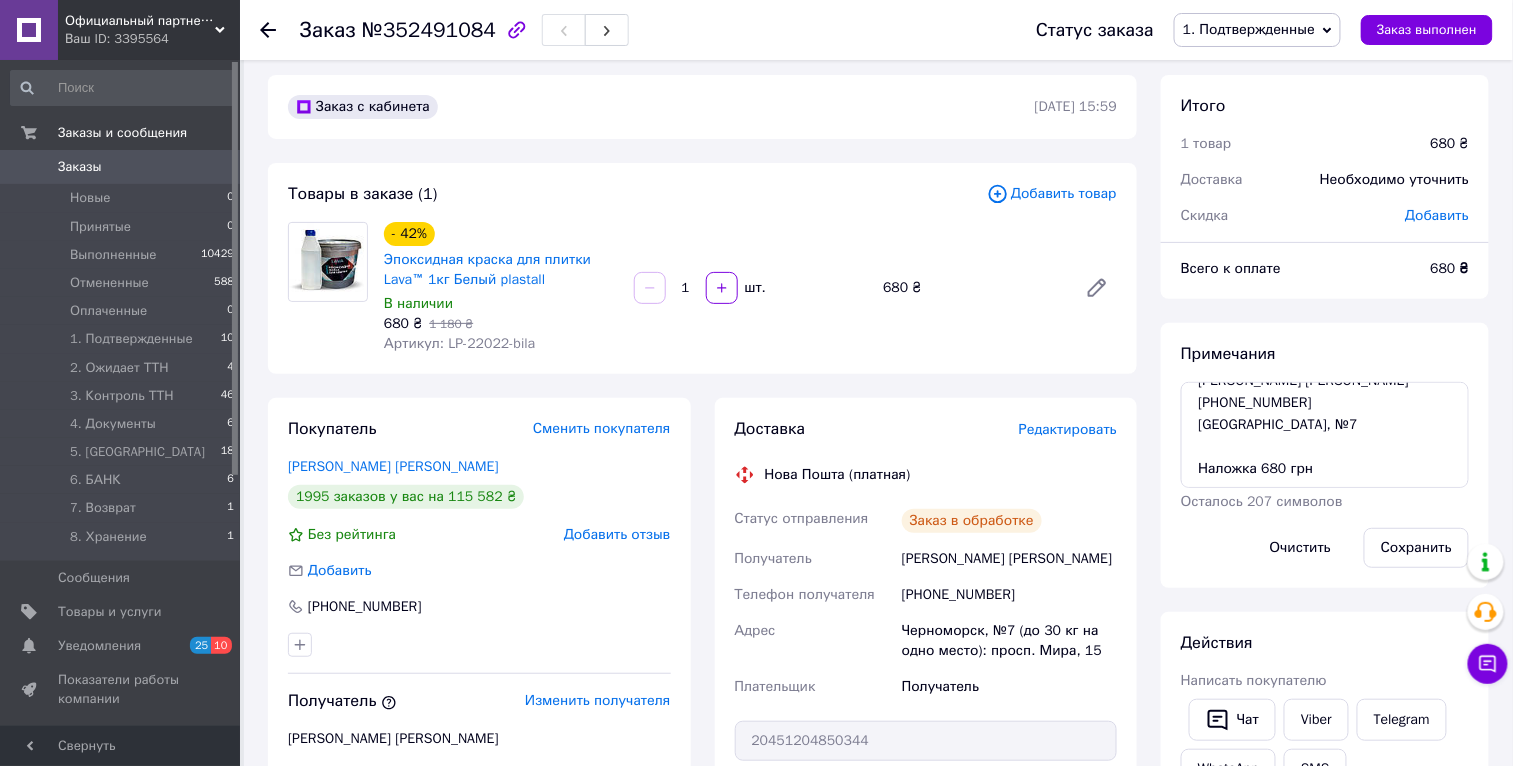 scroll, scrollTop: 0, scrollLeft: 0, axis: both 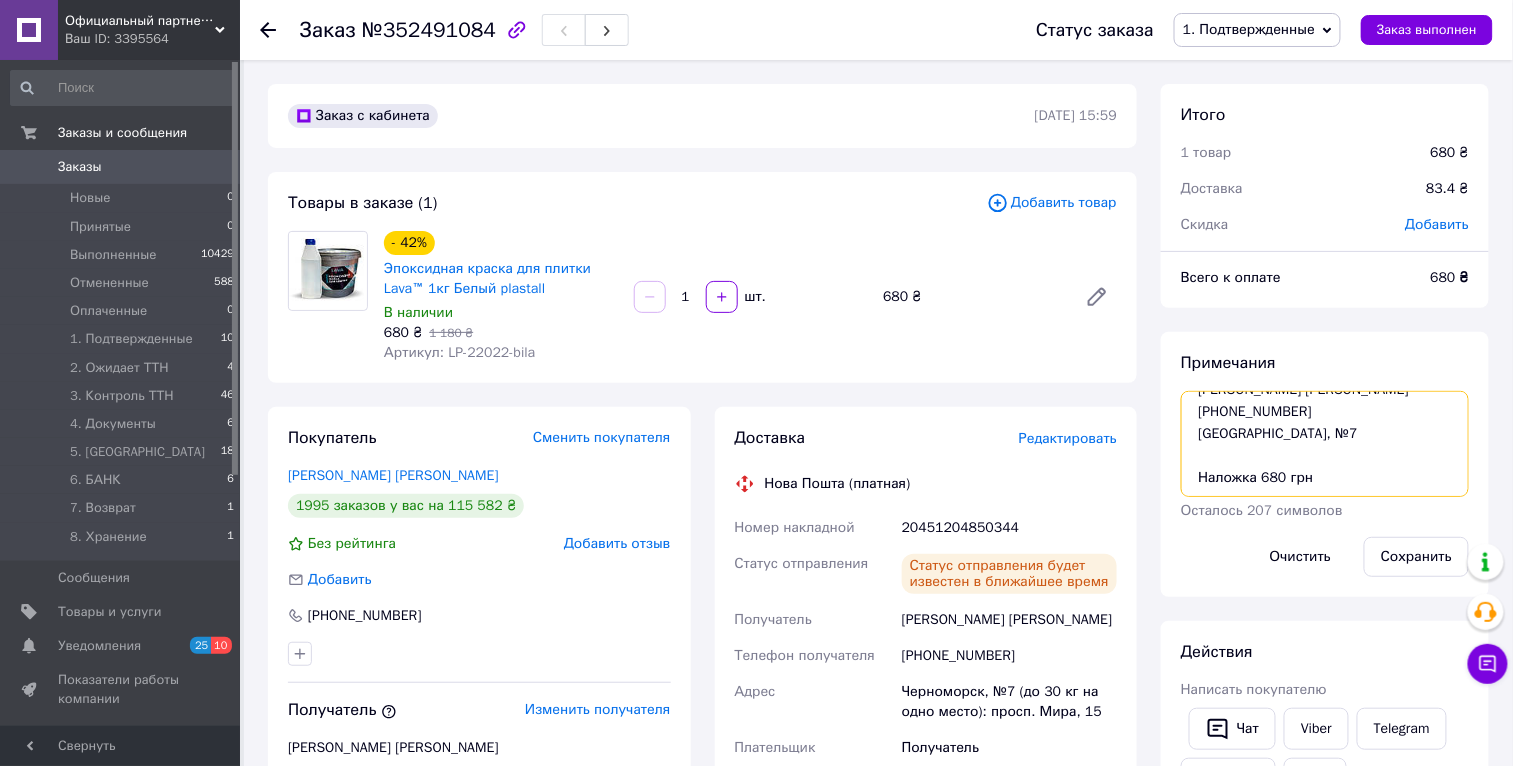 click on "Краска для плитки MG 1кг Белый
Лютікова Марія
+380958242901
Чорноморськ, №7
Наложка 680 грн" at bounding box center (1325, 444) 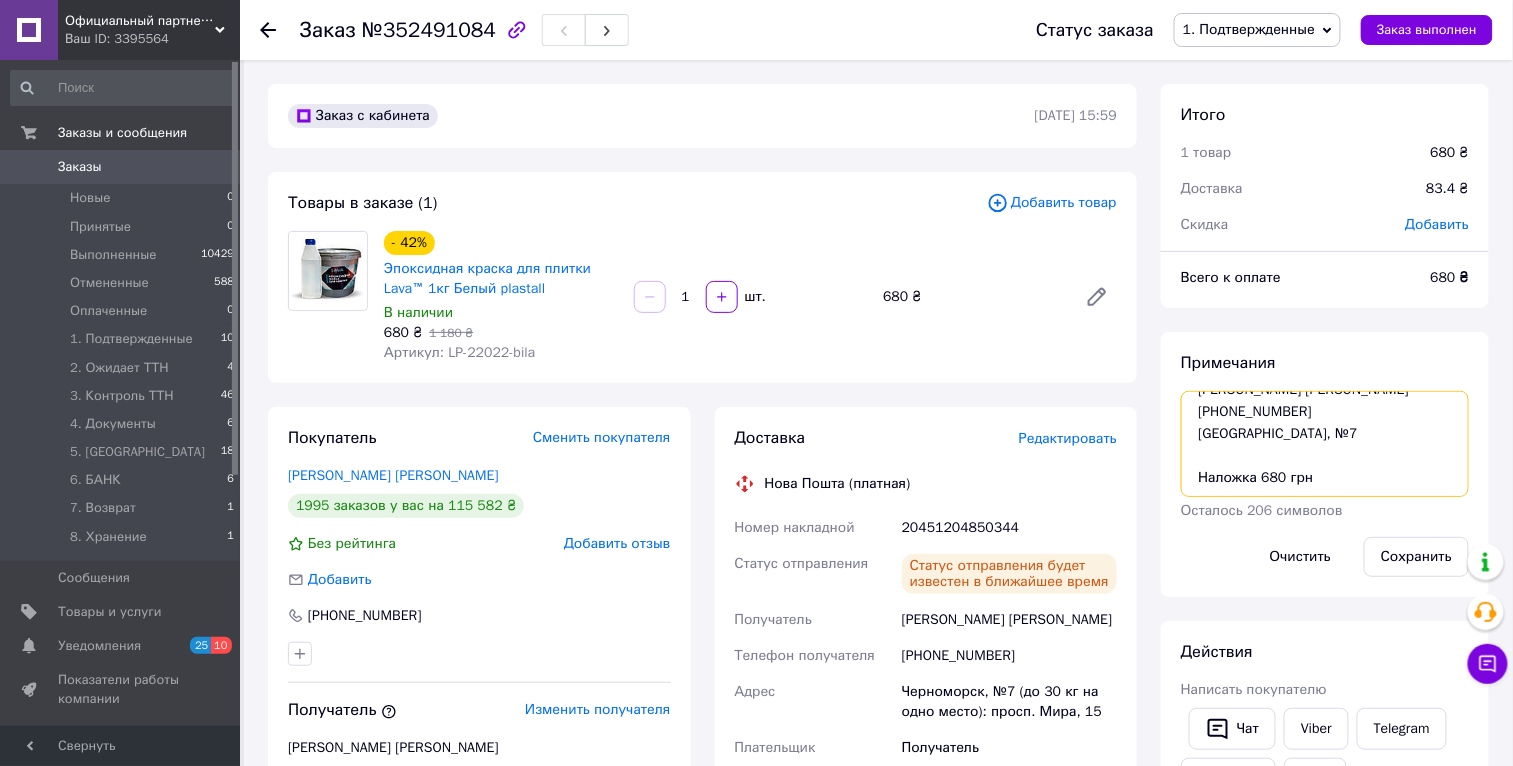 scroll, scrollTop: 76, scrollLeft: 0, axis: vertical 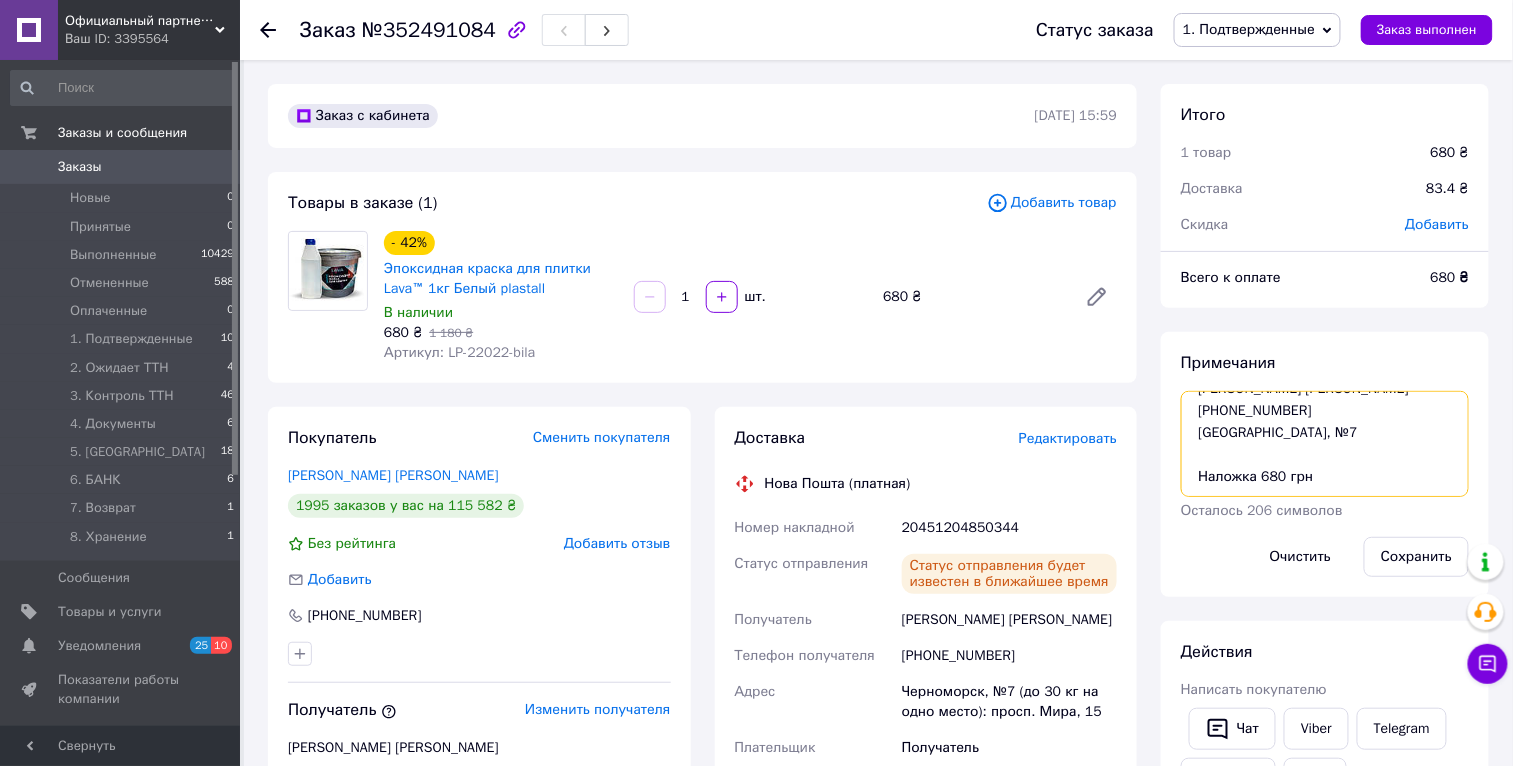paste on "20451204850344" 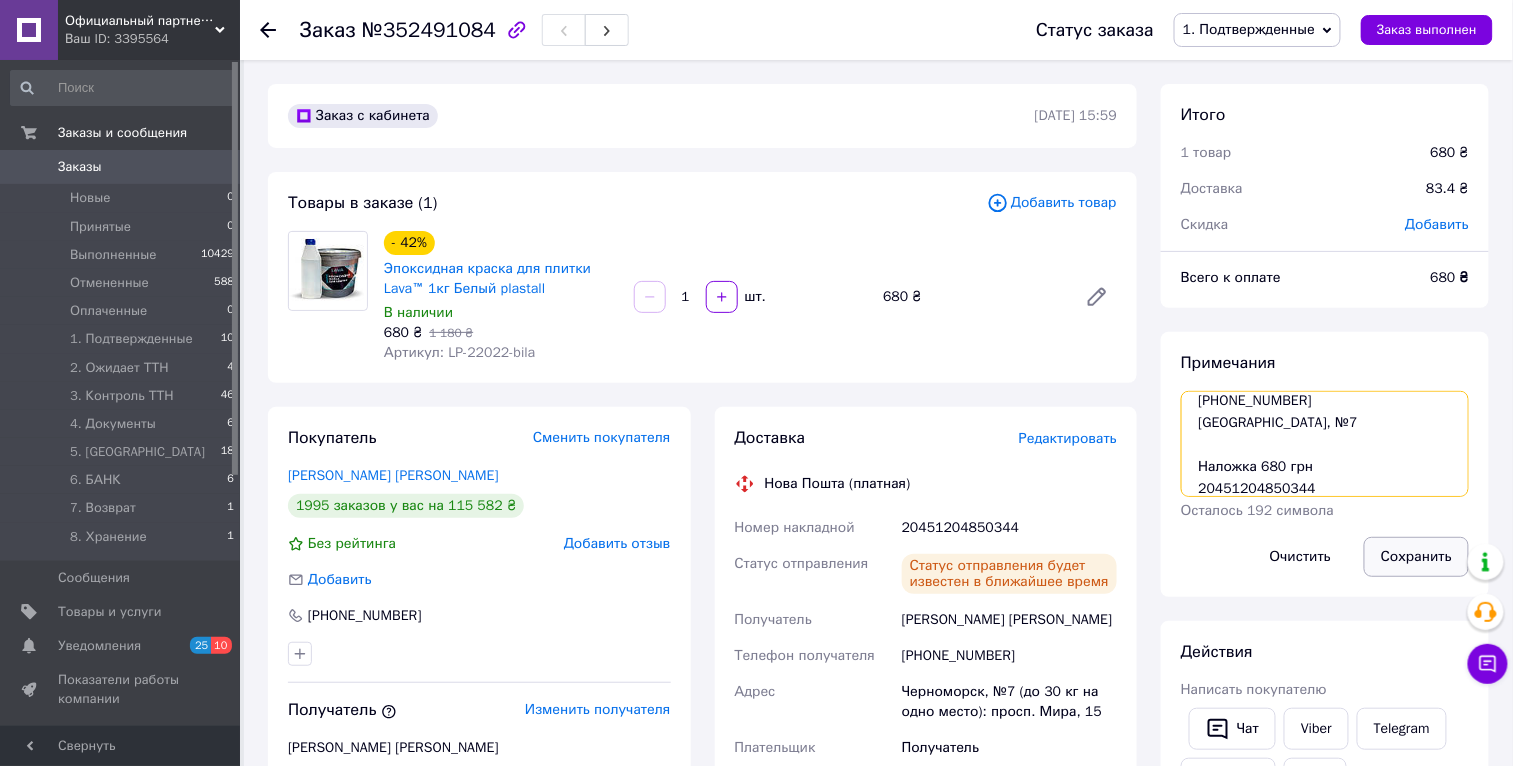 type on "Краска для плитки MG 1кг Белый
Лютікова Марія
+380958242901
Чорноморськ, №7
Наложка 680 грн
20451204850344" 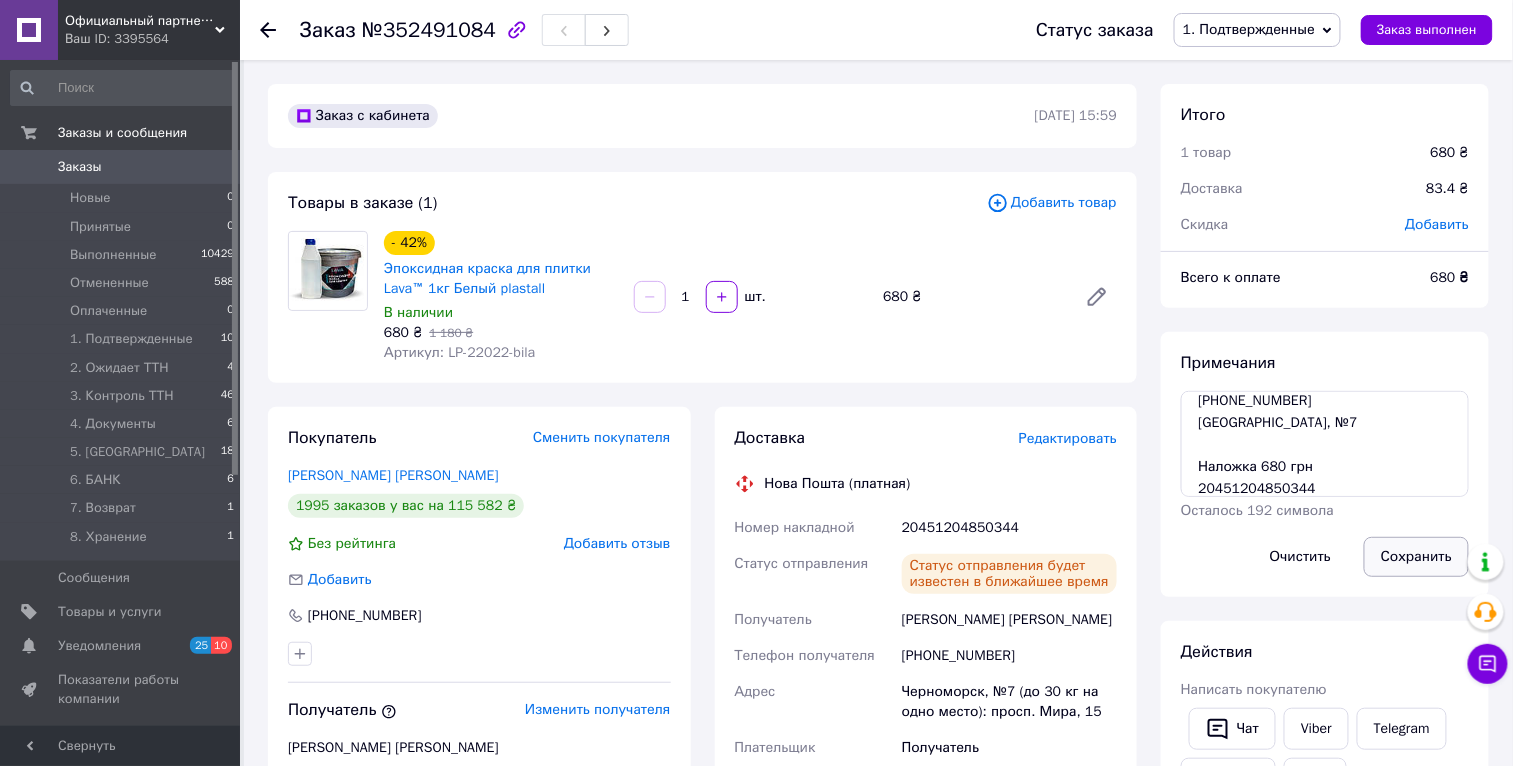 click on "Сохранить" at bounding box center (1416, 557) 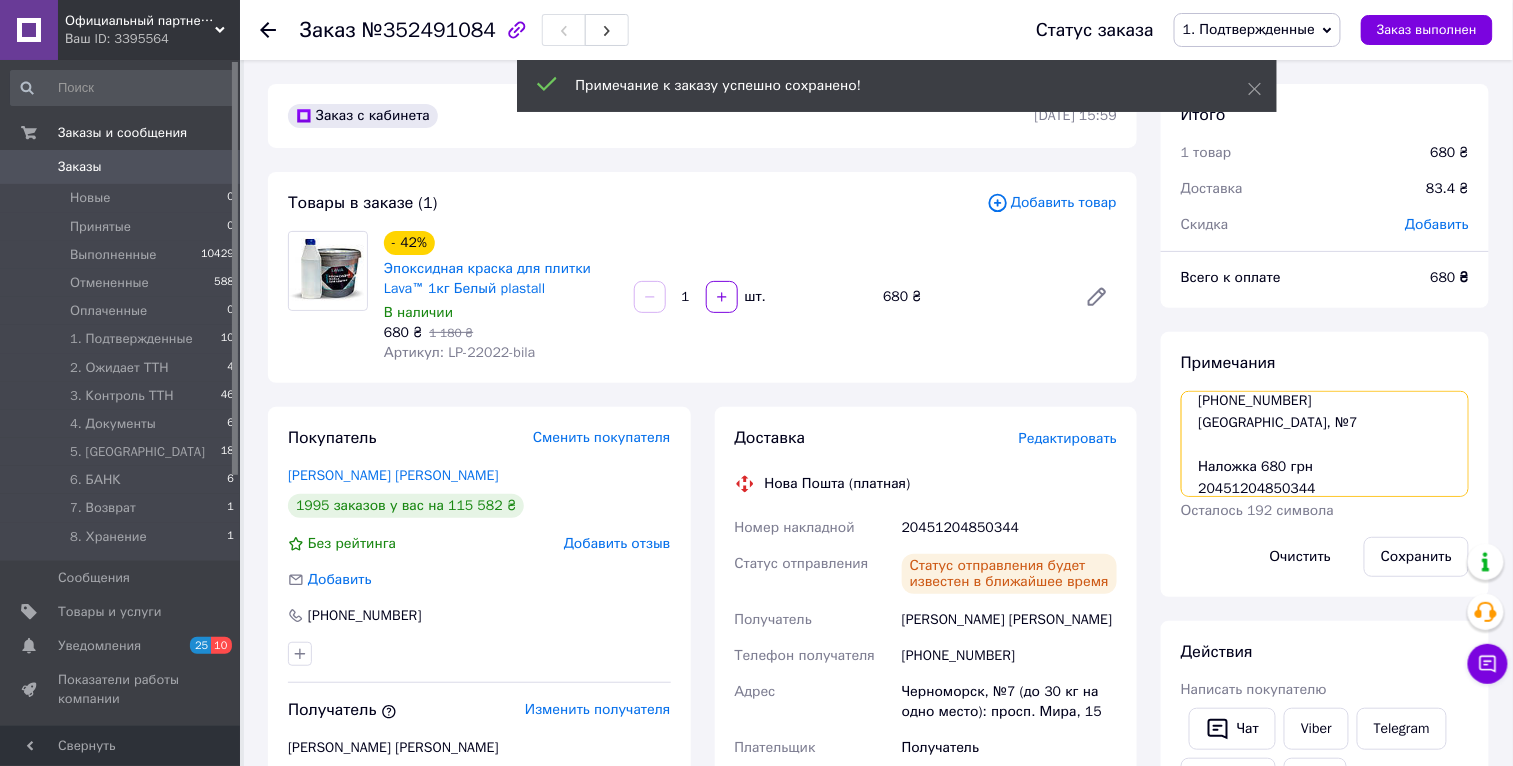 scroll, scrollTop: 0, scrollLeft: 0, axis: both 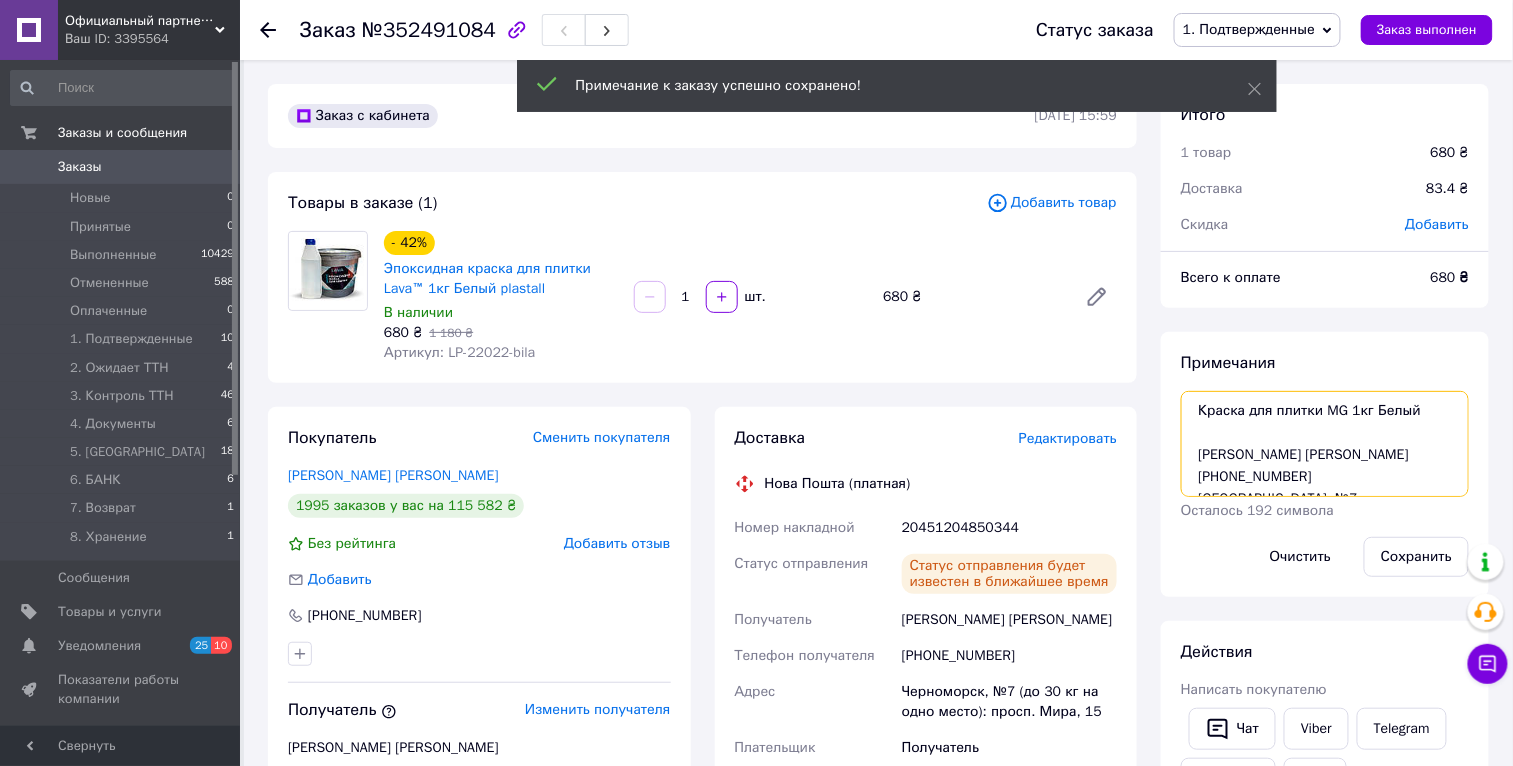 drag, startPoint x: 1336, startPoint y: 491, endPoint x: 1175, endPoint y: 341, distance: 220.04773 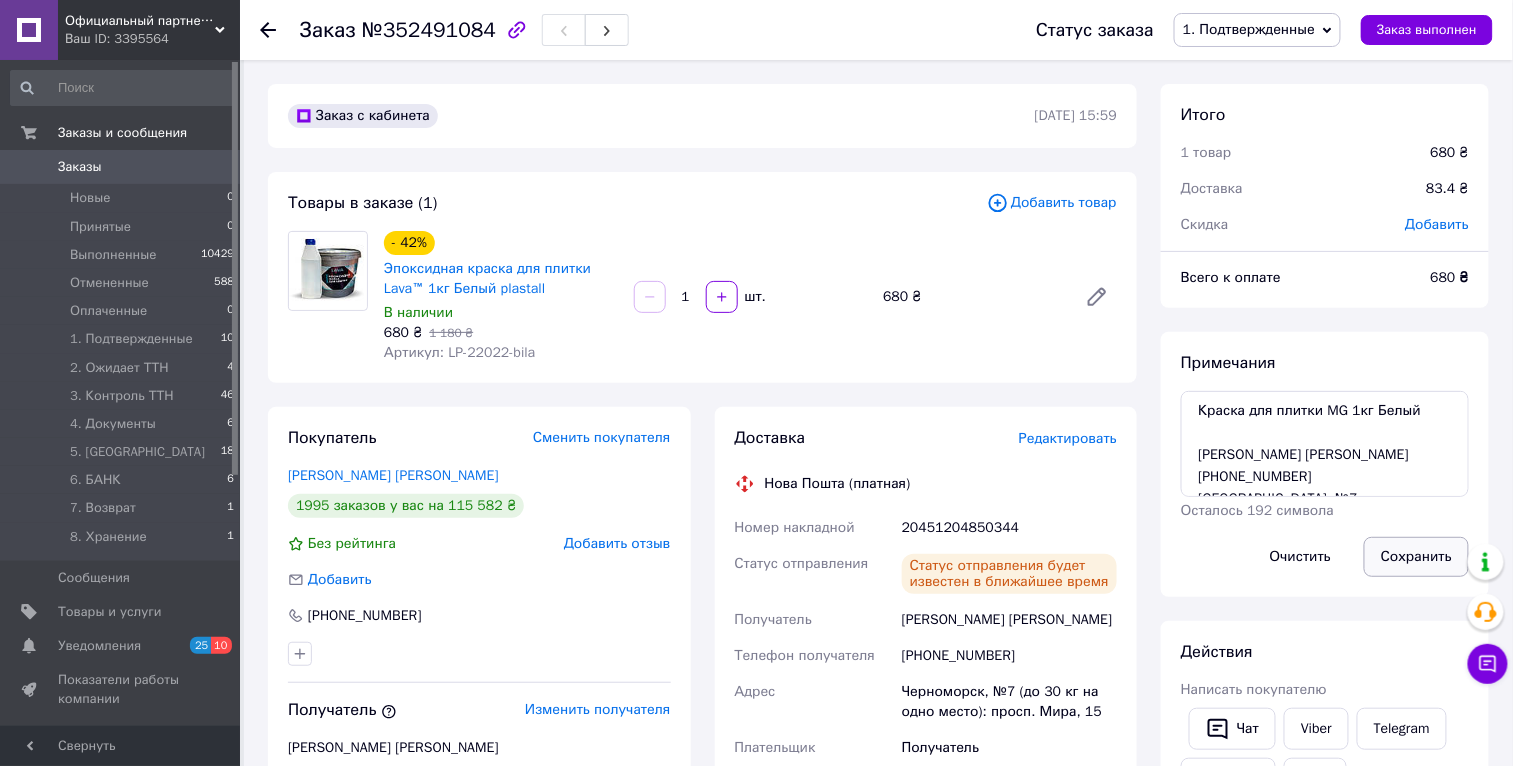 click on "Сохранить" at bounding box center (1416, 557) 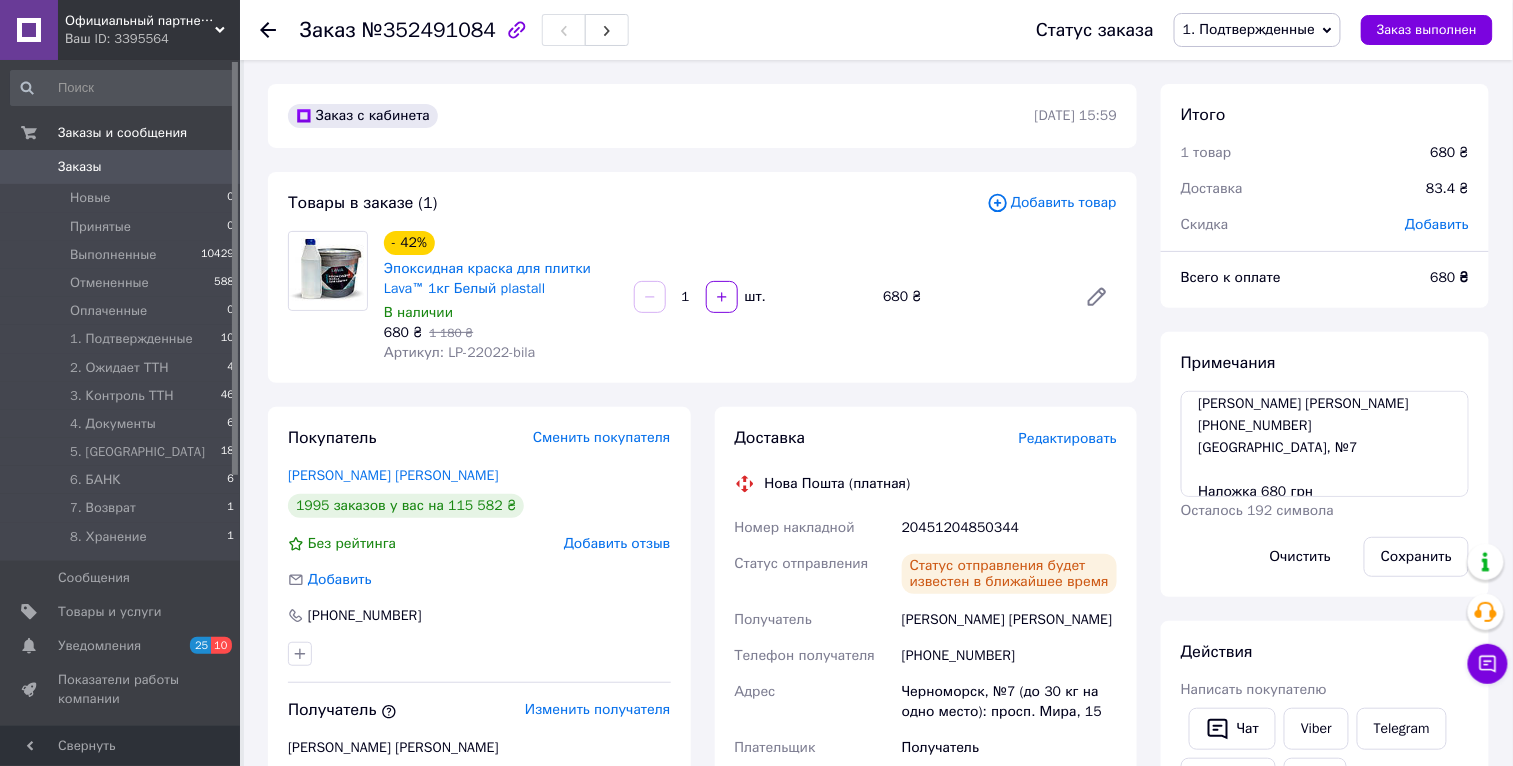 scroll, scrollTop: 87, scrollLeft: 0, axis: vertical 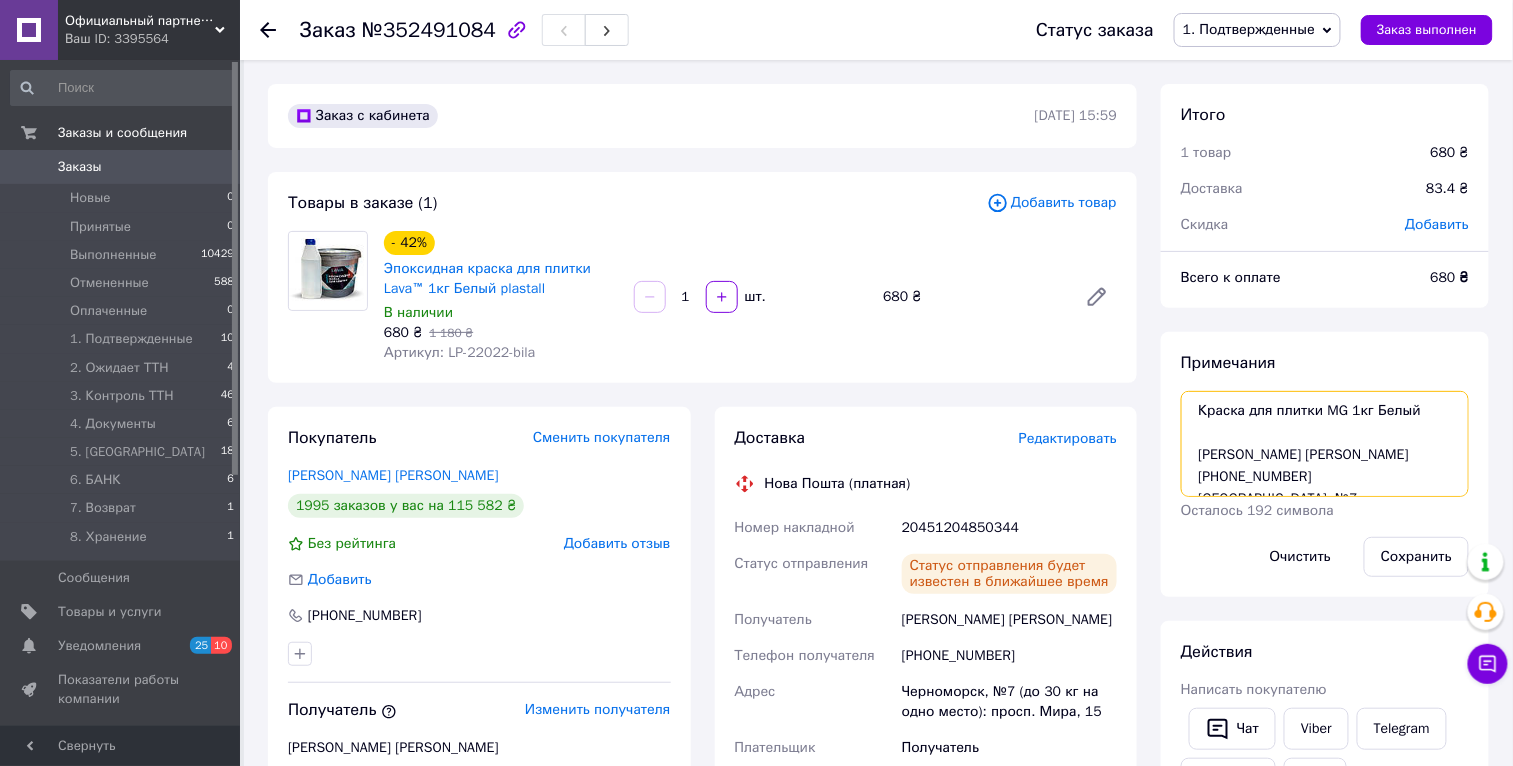 drag, startPoint x: 1340, startPoint y: 484, endPoint x: 1191, endPoint y: 361, distance: 193.20973 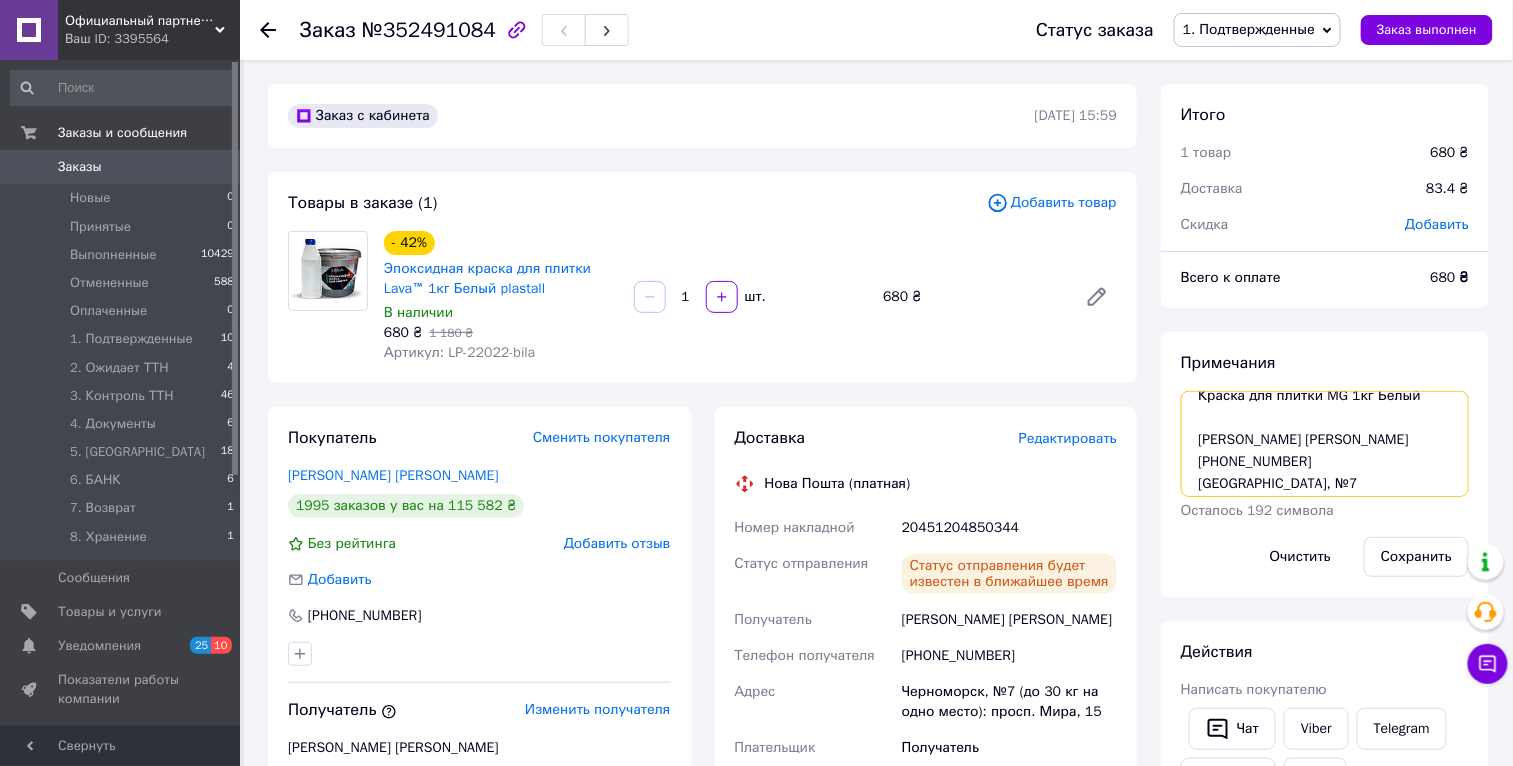 scroll, scrollTop: 24, scrollLeft: 0, axis: vertical 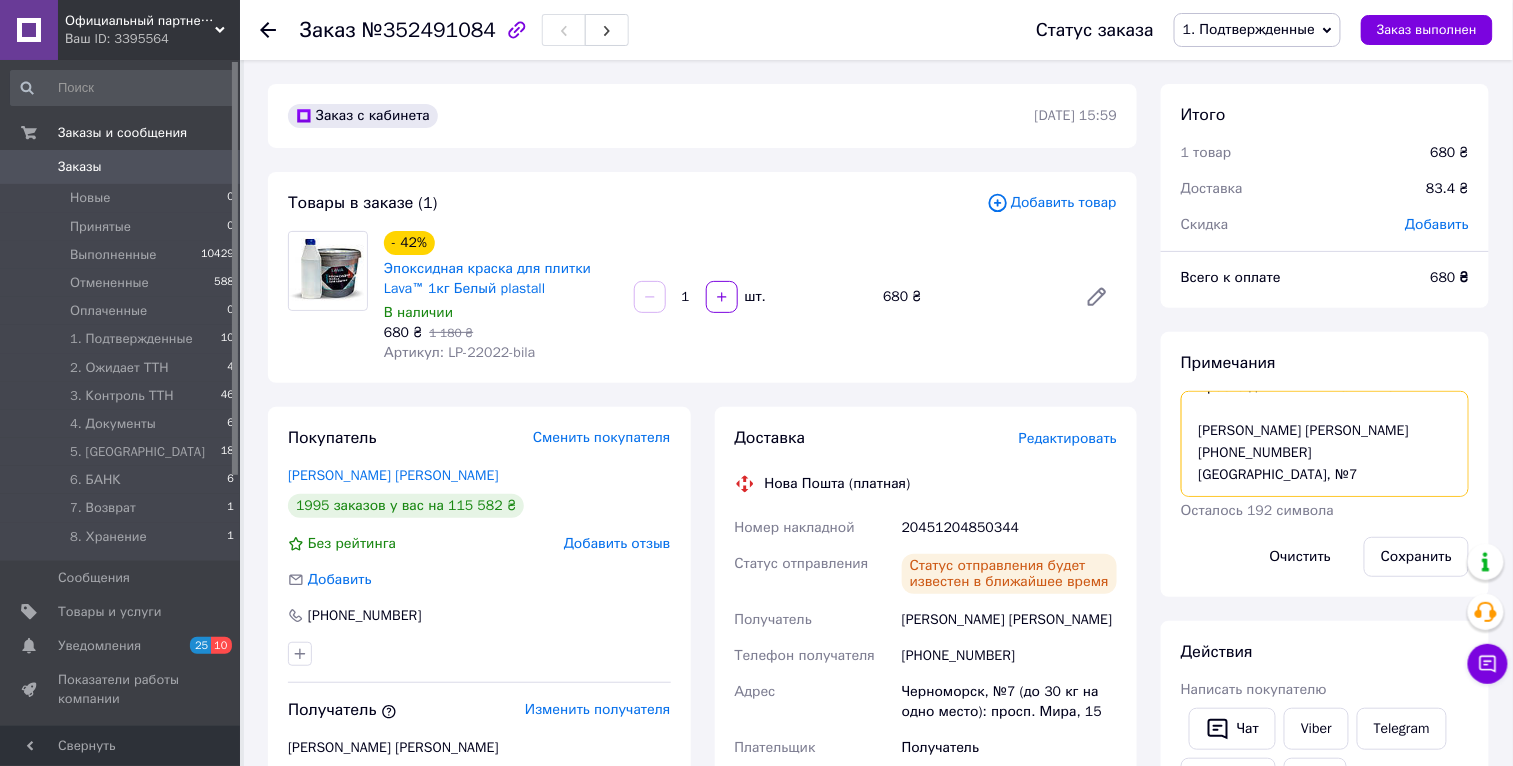click on "Краска для плитки MG 1кг Белый
Лютікова Марія
+380958242901
Чорноморськ, №7
Наложка 680 грн
20451204850344" at bounding box center (1325, 444) 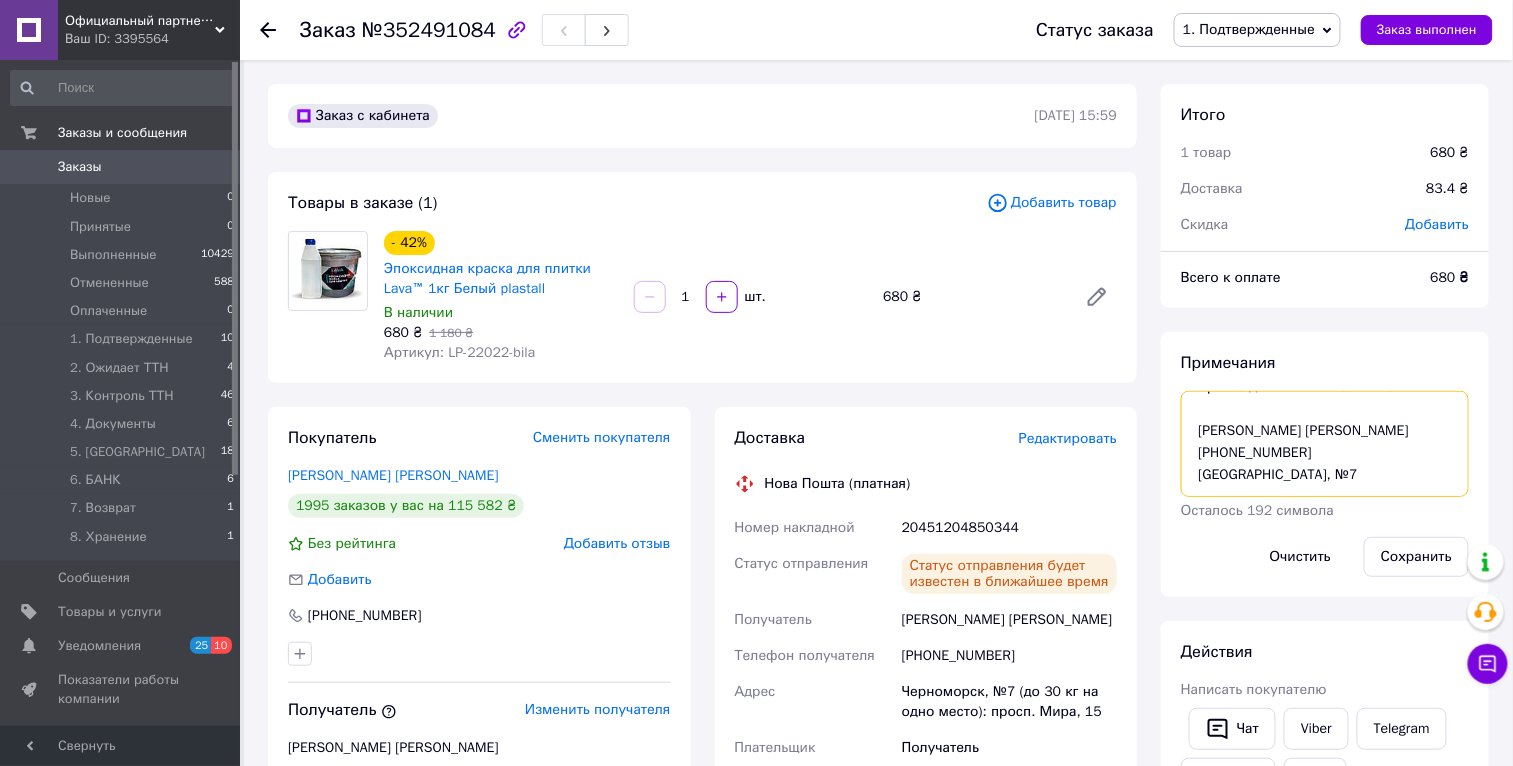 click on "Краска для плитки MG 1кг Белый
Лютікова Марія
+380958242901
Чорноморськ, №7
Наложка 680 грн
20451204850344" at bounding box center [1325, 444] 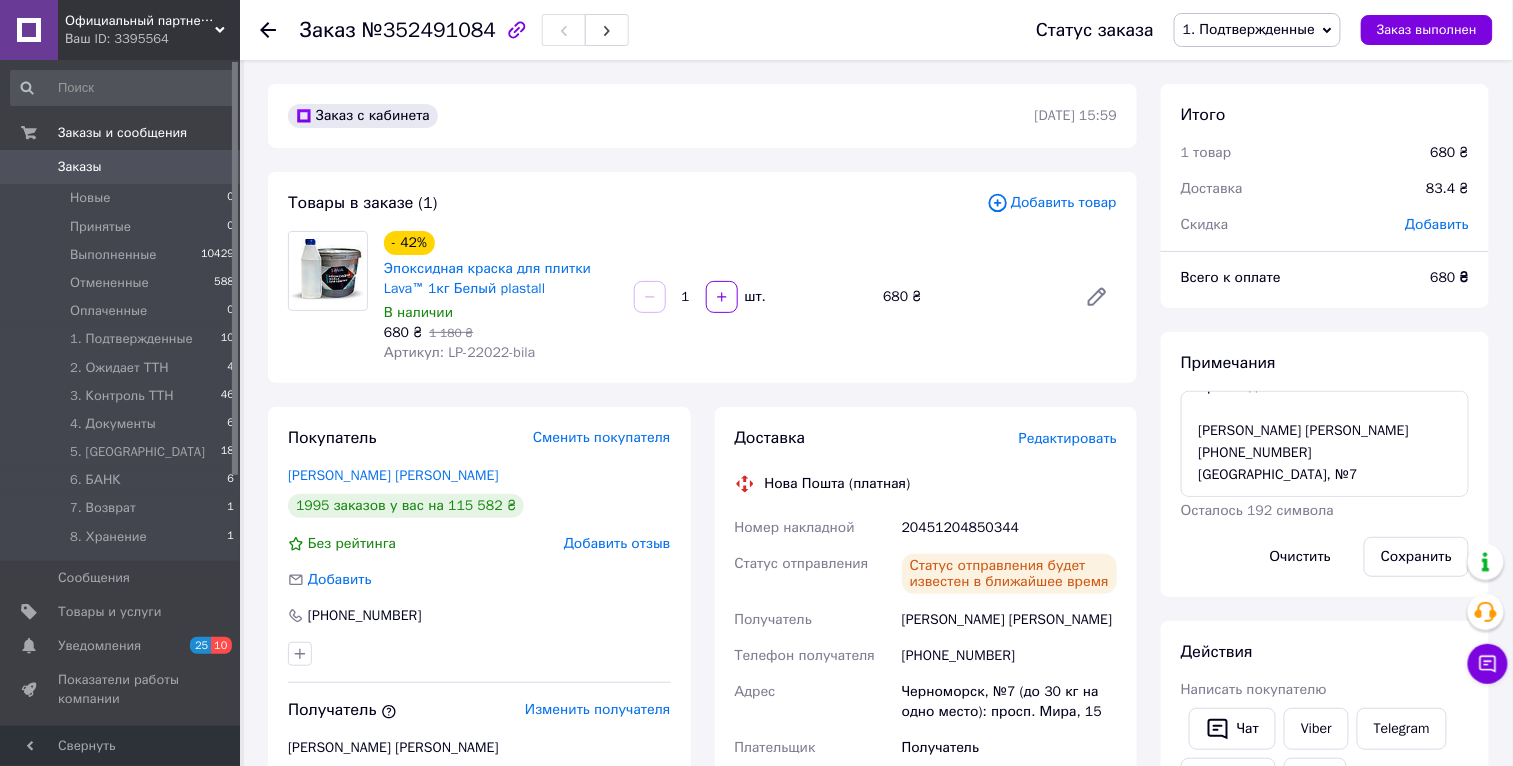 click on "1. Подтвержденные" at bounding box center (1249, 29) 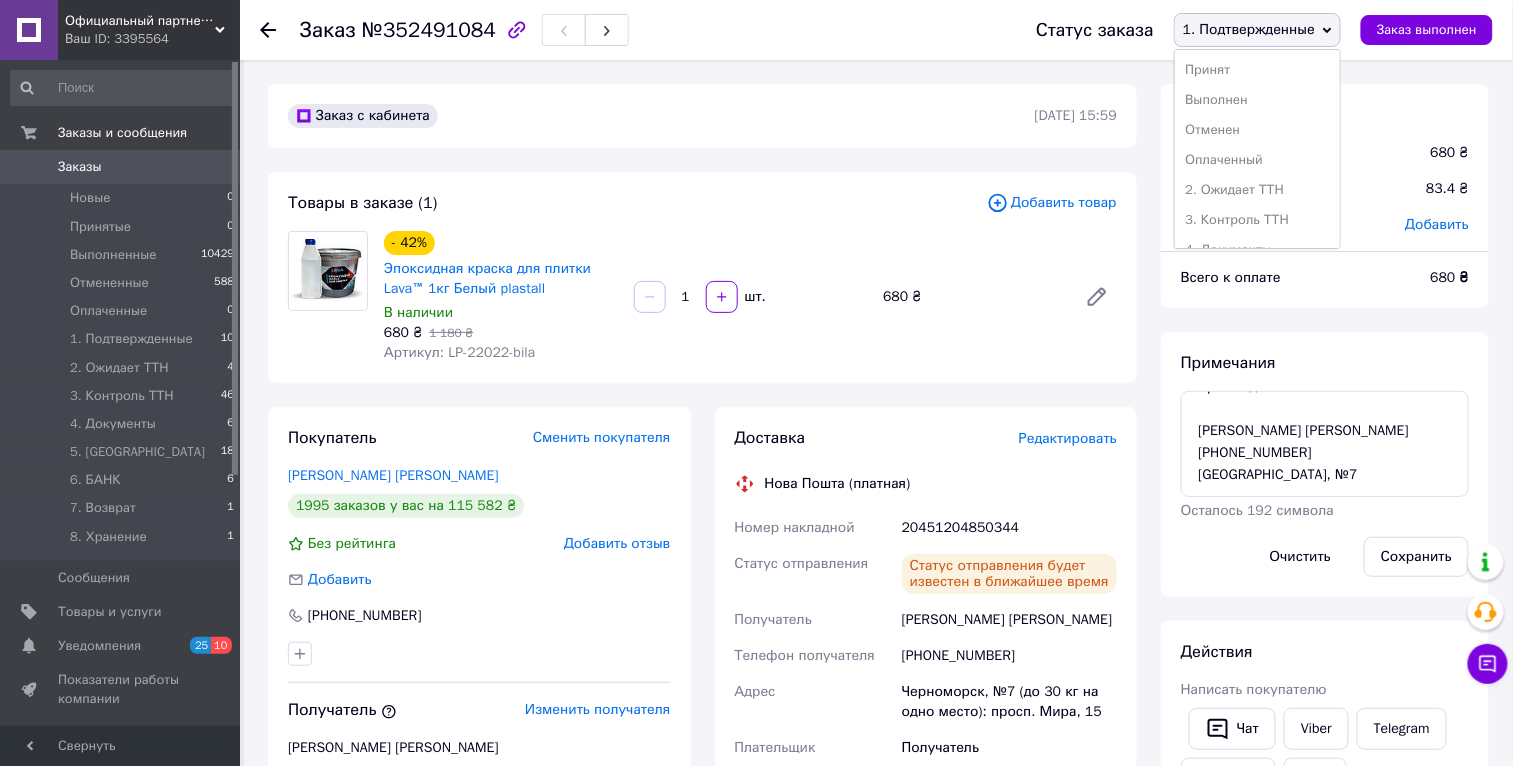 drag, startPoint x: 1261, startPoint y: 185, endPoint x: 1281, endPoint y: 419, distance: 234.85315 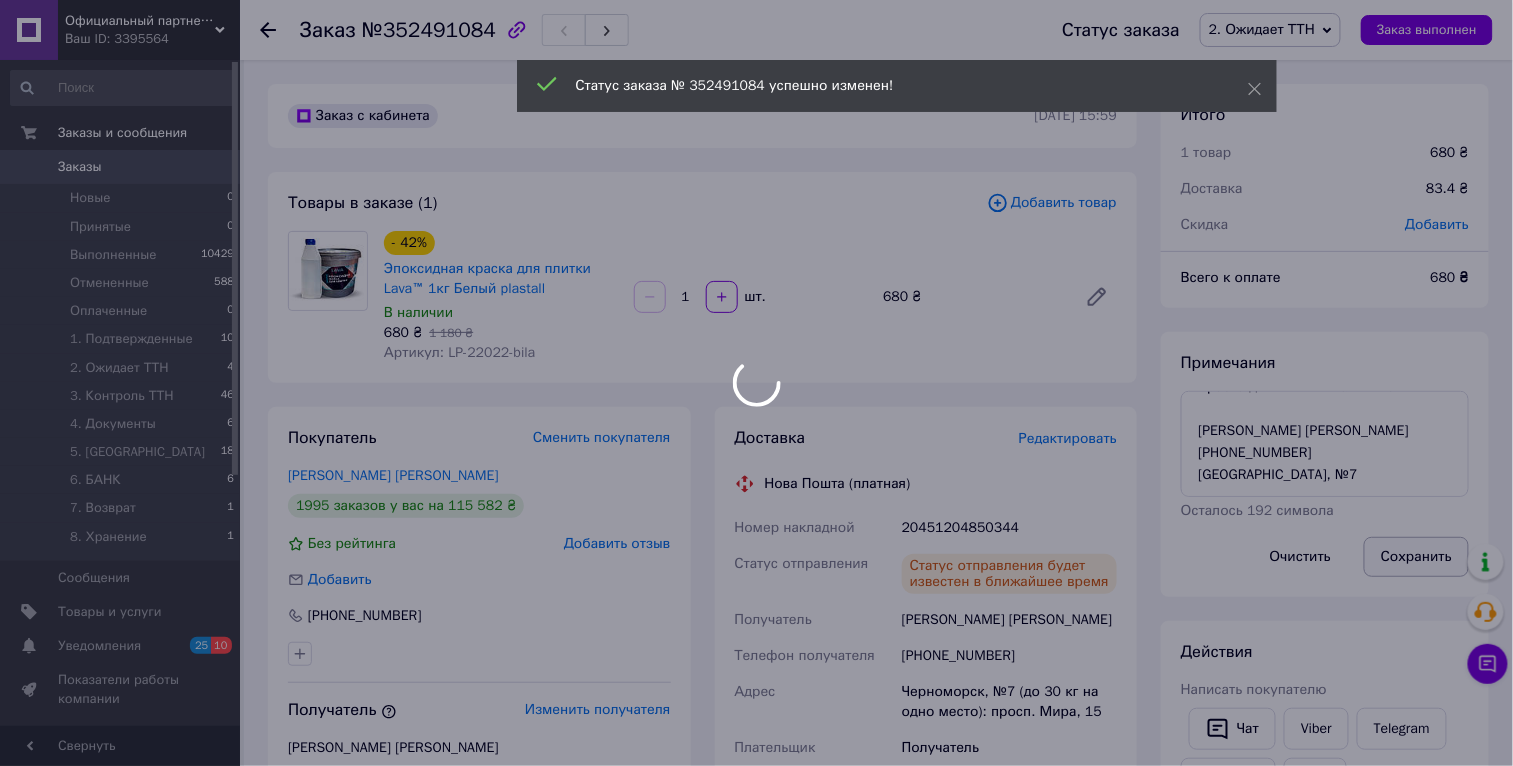 click on "Сохранить" at bounding box center [1416, 557] 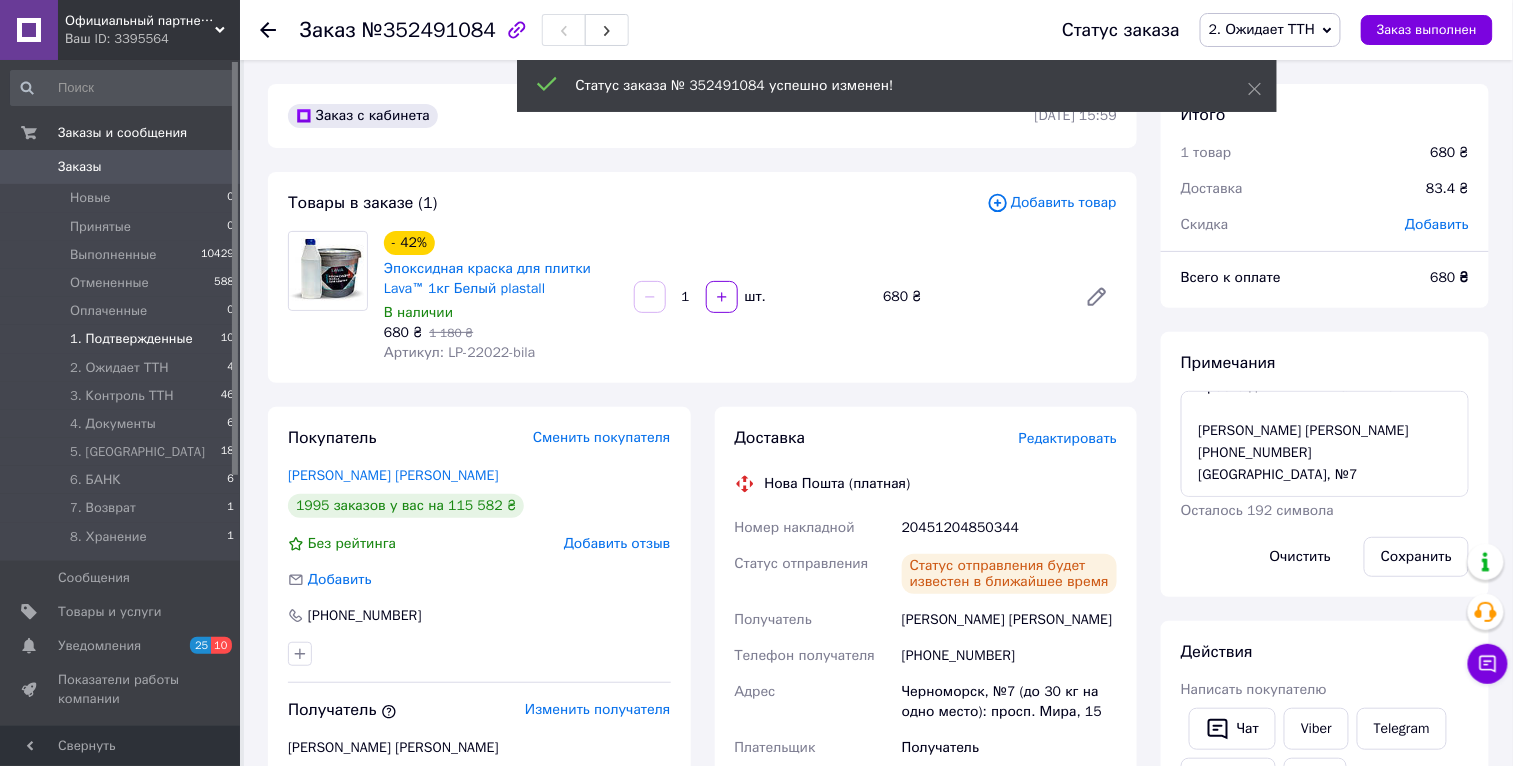 click on "1. Подтвержденные" at bounding box center [131, 339] 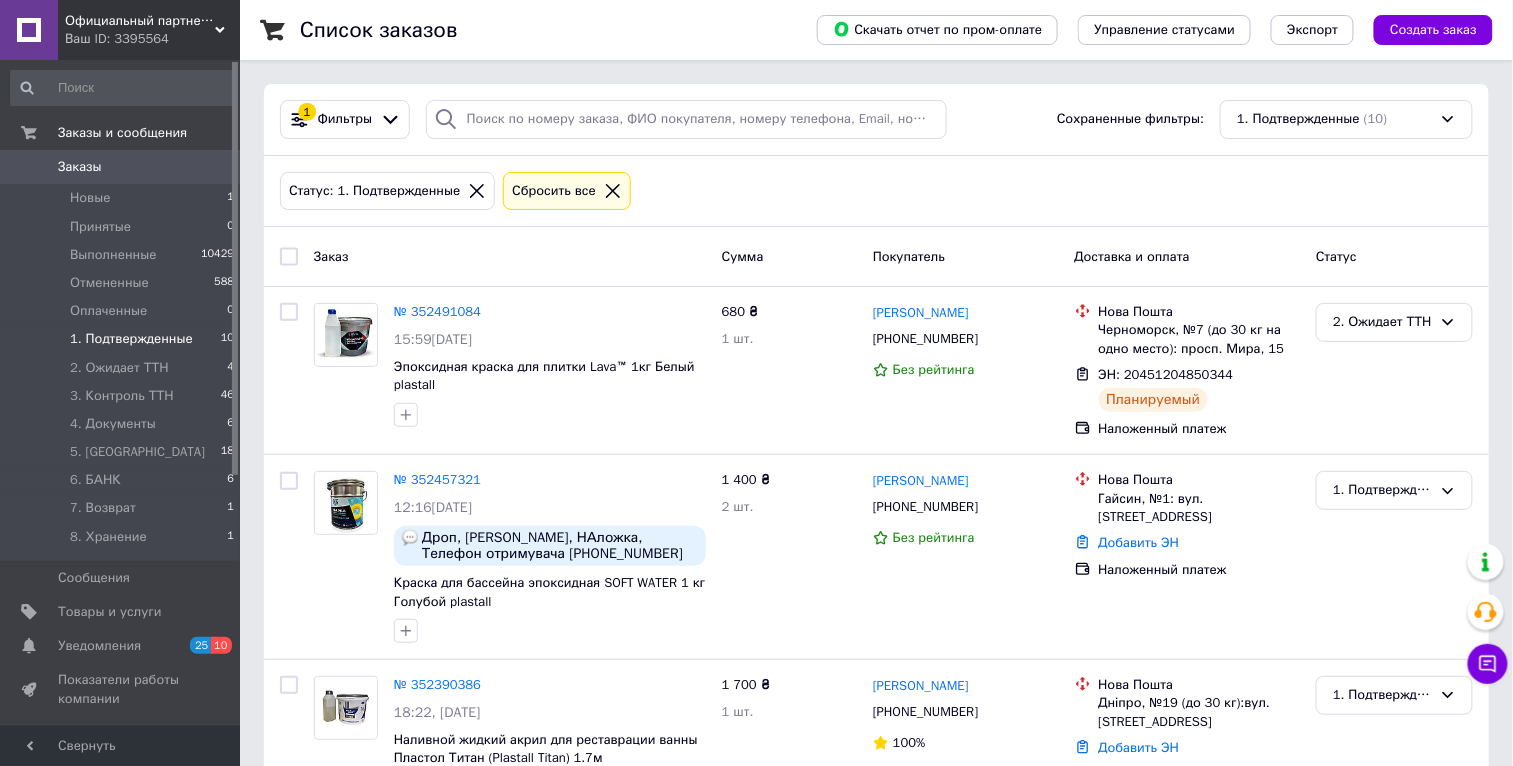 click on "1. Подтвержденные 10" at bounding box center [123, 339] 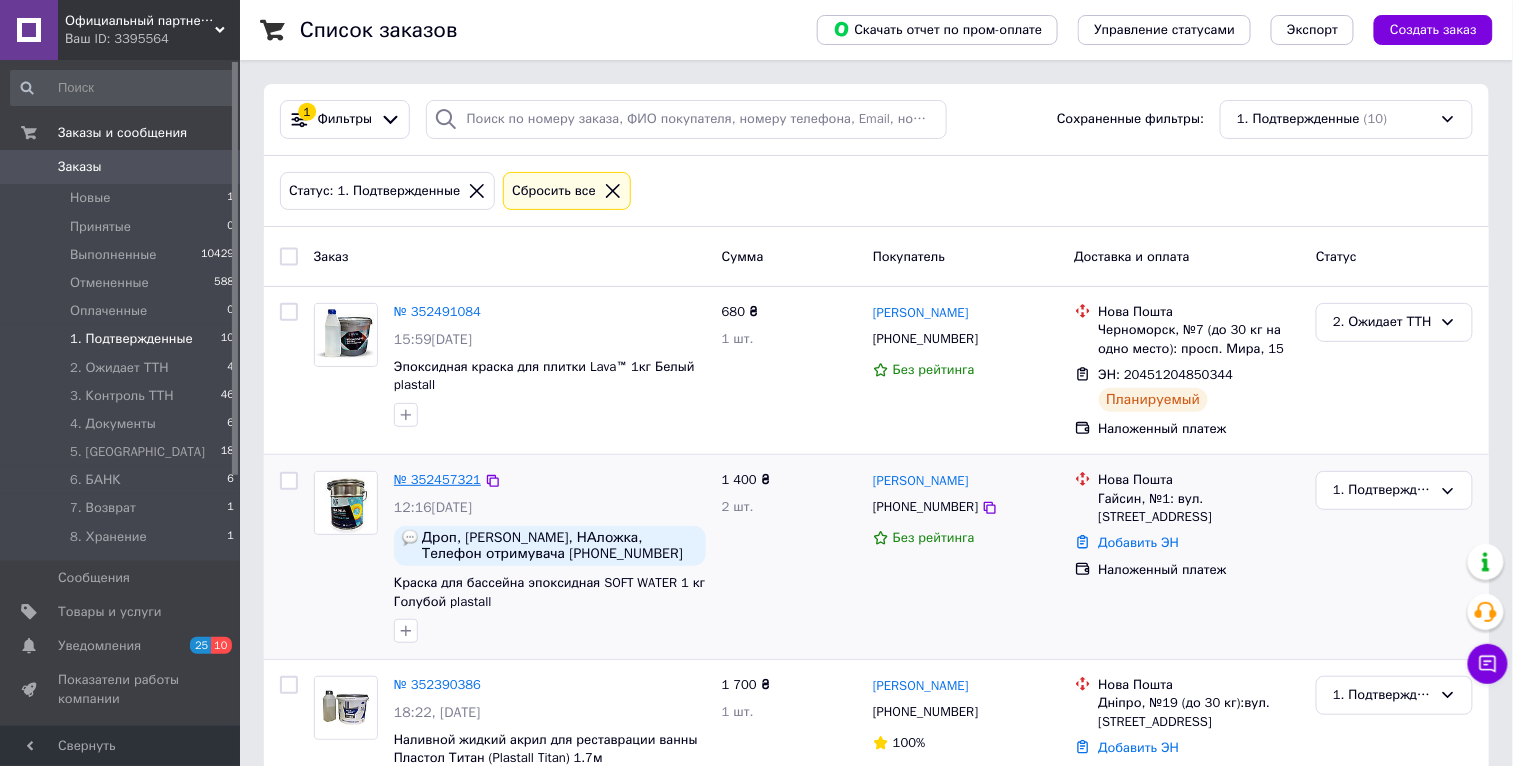 click on "№ 352457321" at bounding box center [437, 479] 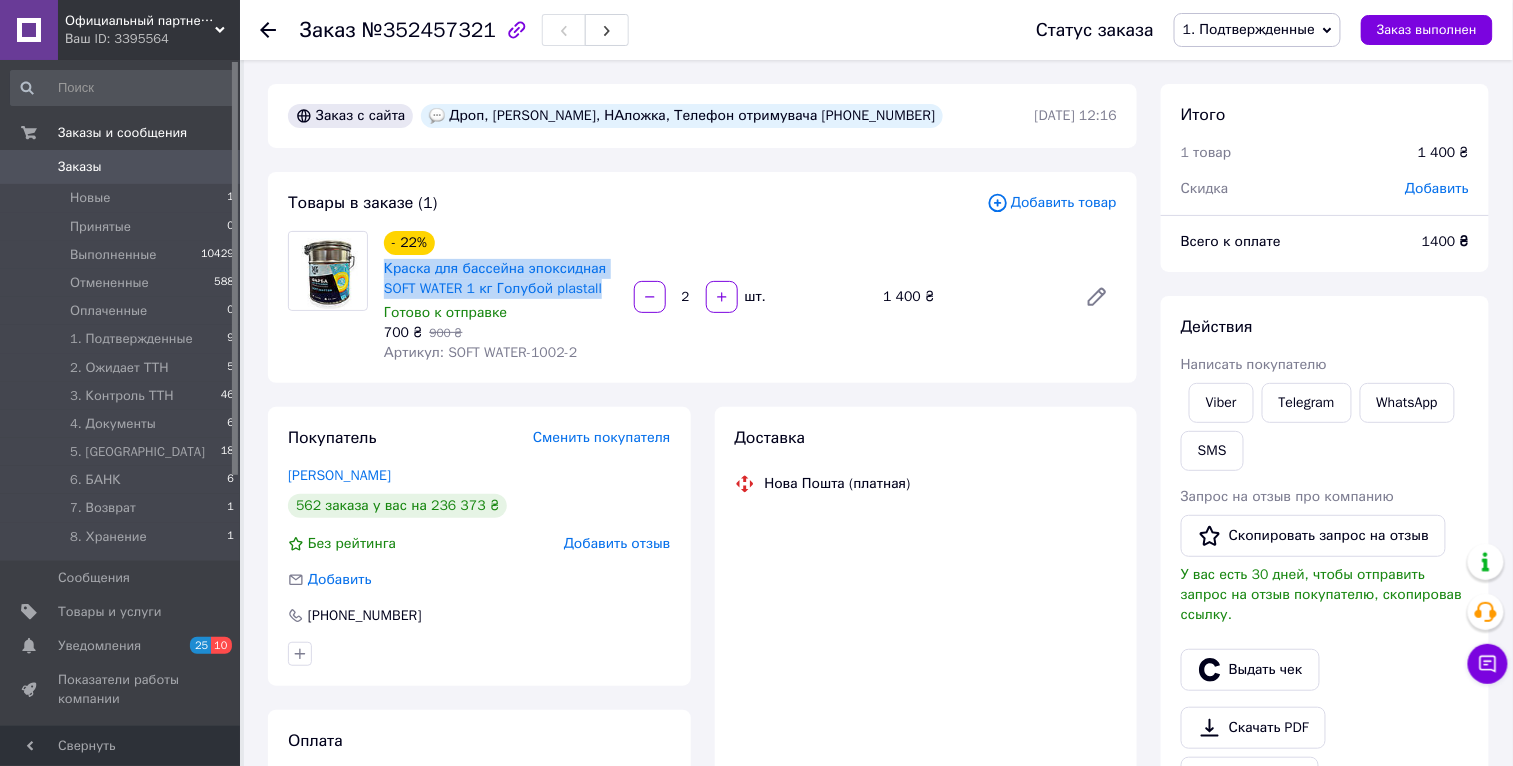 drag, startPoint x: 619, startPoint y: 290, endPoint x: 381, endPoint y: 274, distance: 238.53722 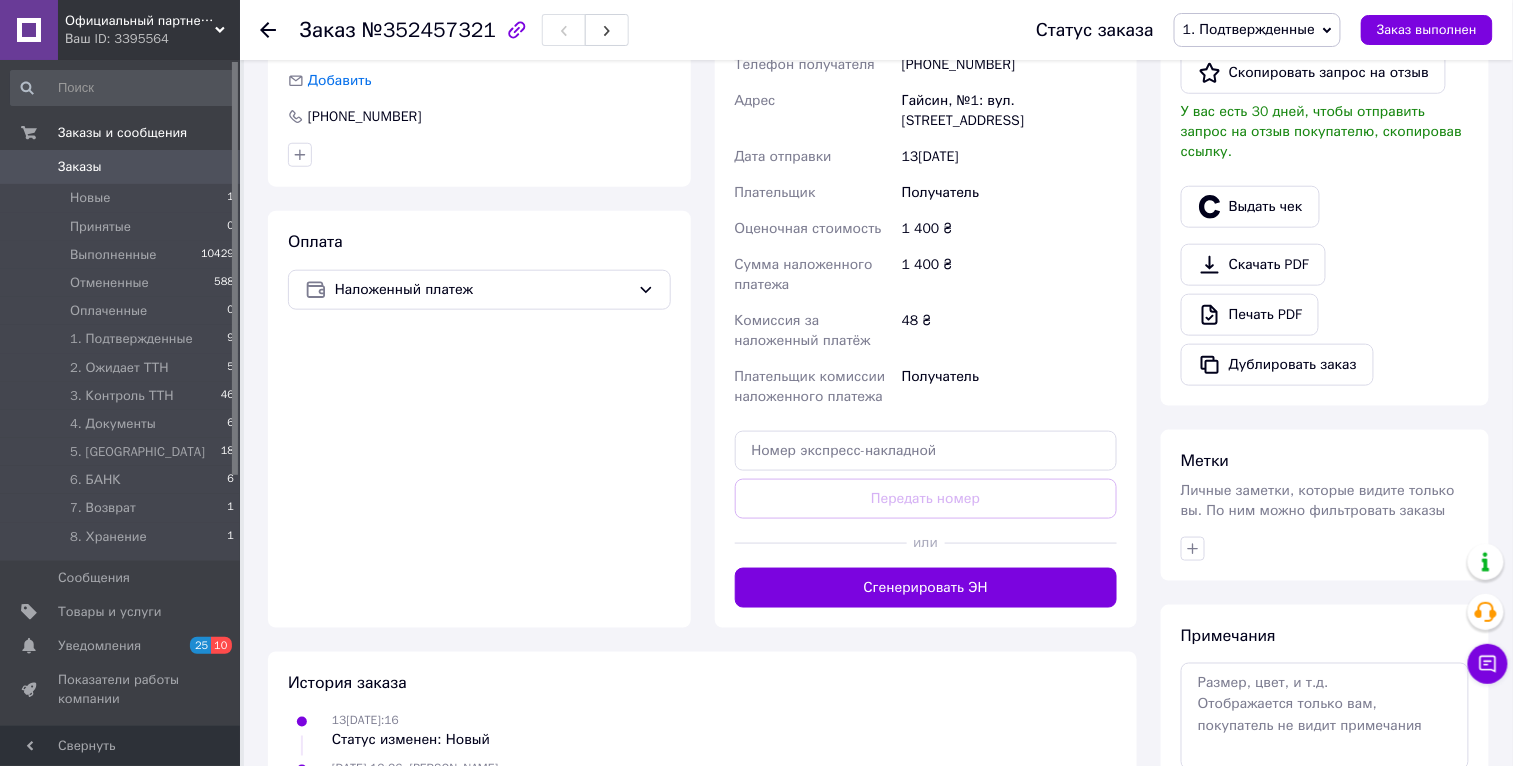scroll, scrollTop: 624, scrollLeft: 0, axis: vertical 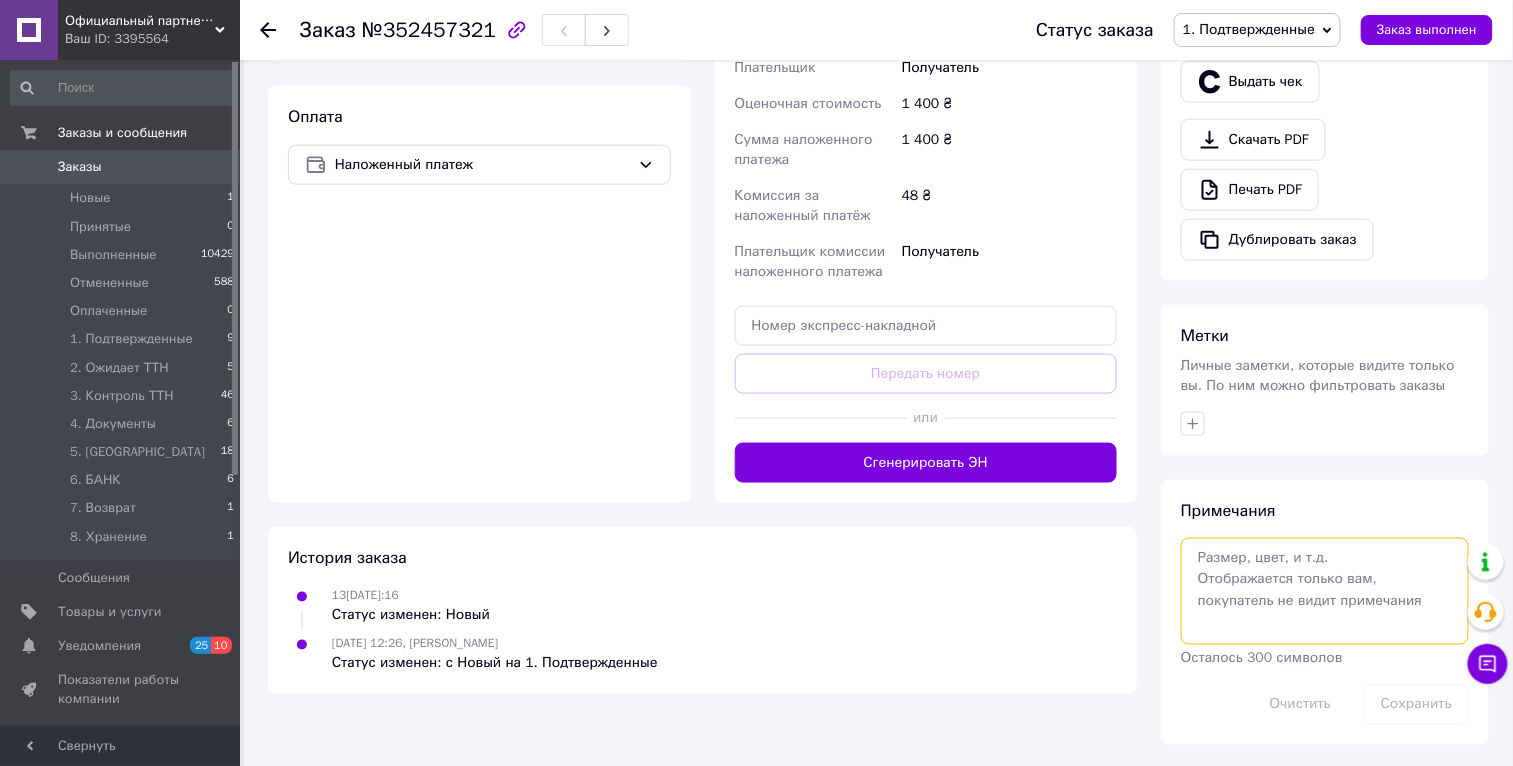 click at bounding box center [1325, 591] 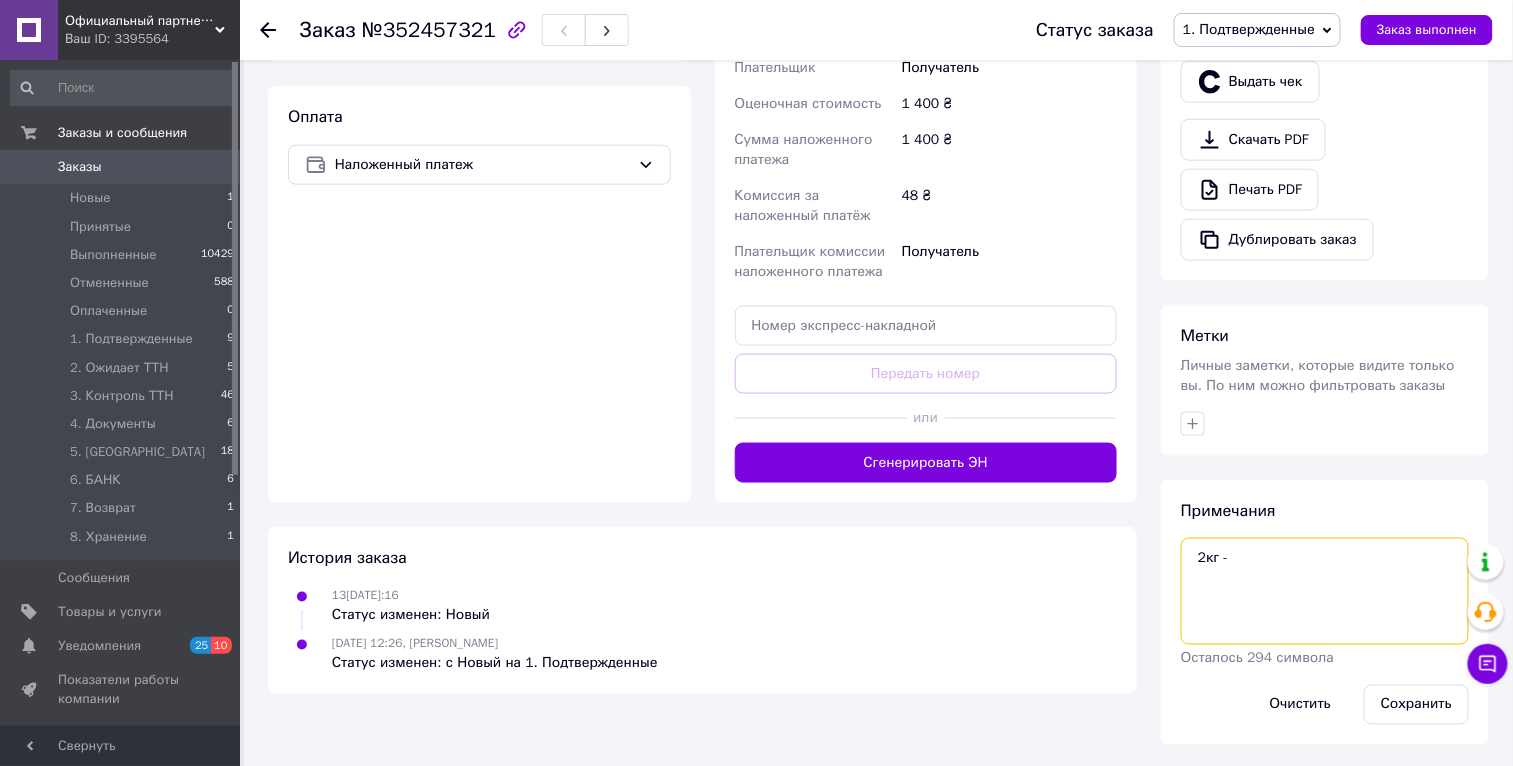 paste on "Краска для бассейна эпоксидная SOFT WATER 1 кг Голубой plastall" 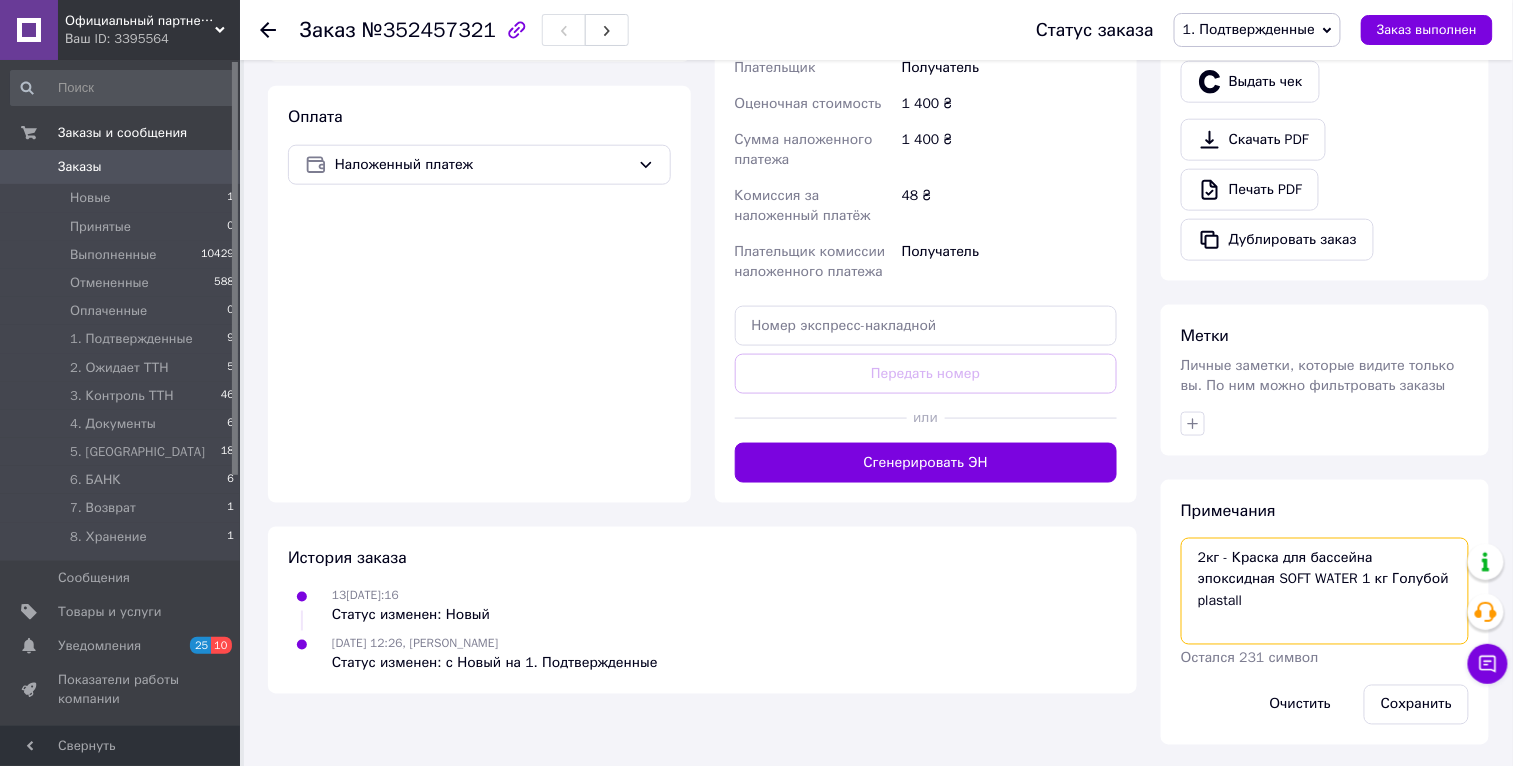 drag, startPoint x: 1366, startPoint y: 574, endPoint x: 1130, endPoint y: 576, distance: 236.00847 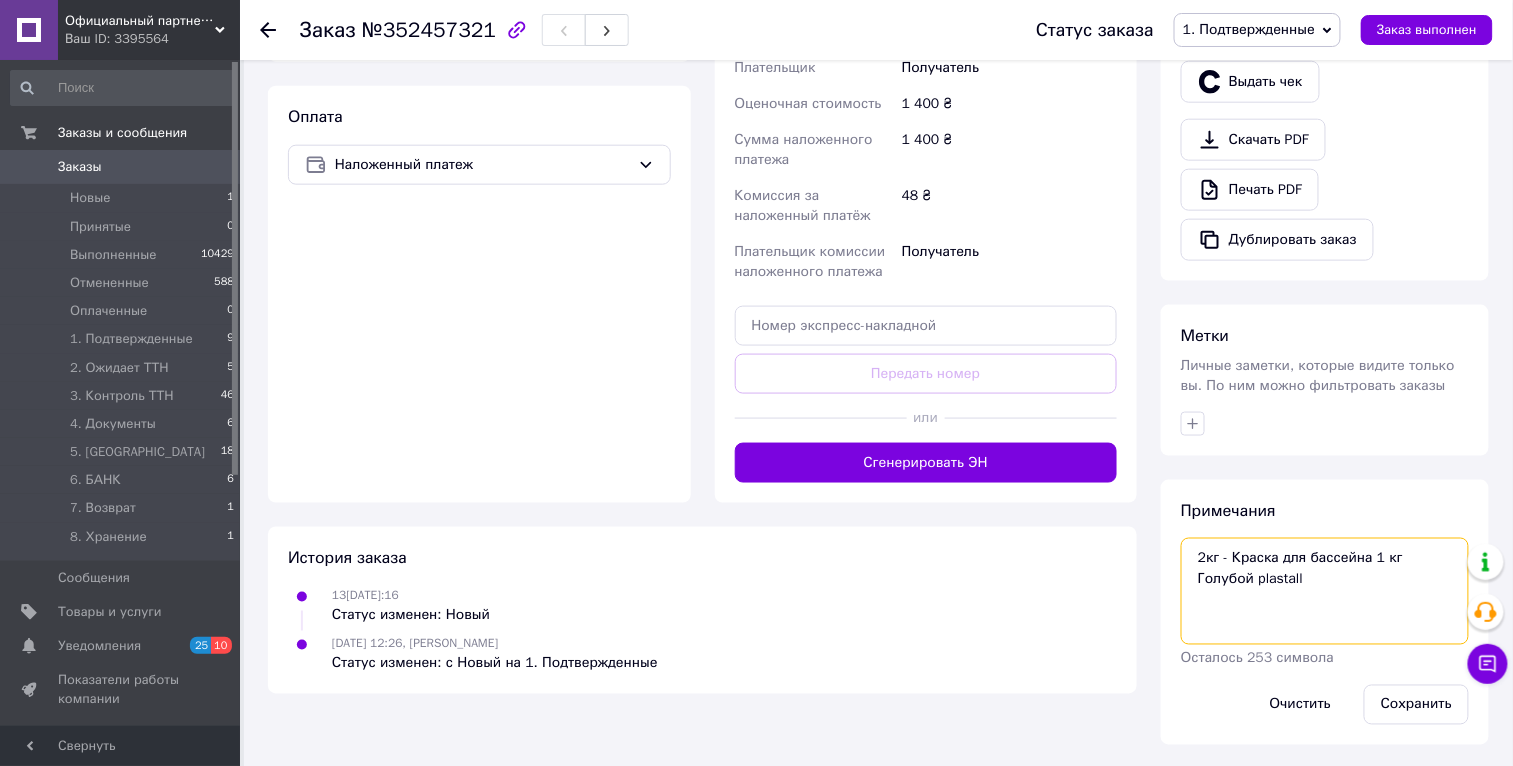 drag, startPoint x: 1201, startPoint y: 574, endPoint x: 1379, endPoint y: 552, distance: 179.3544 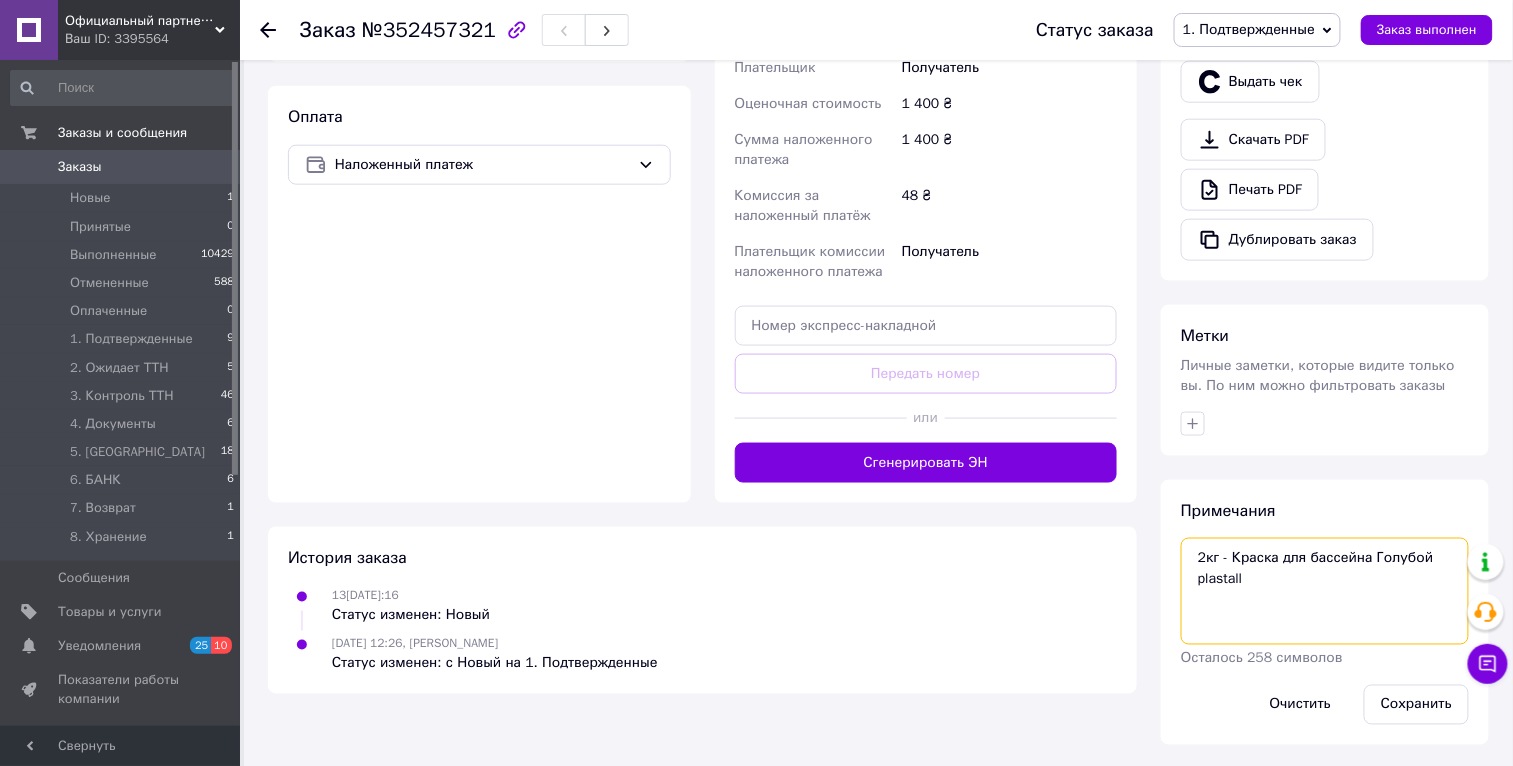 drag, startPoint x: 1320, startPoint y: 583, endPoint x: 1127, endPoint y: 578, distance: 193.06476 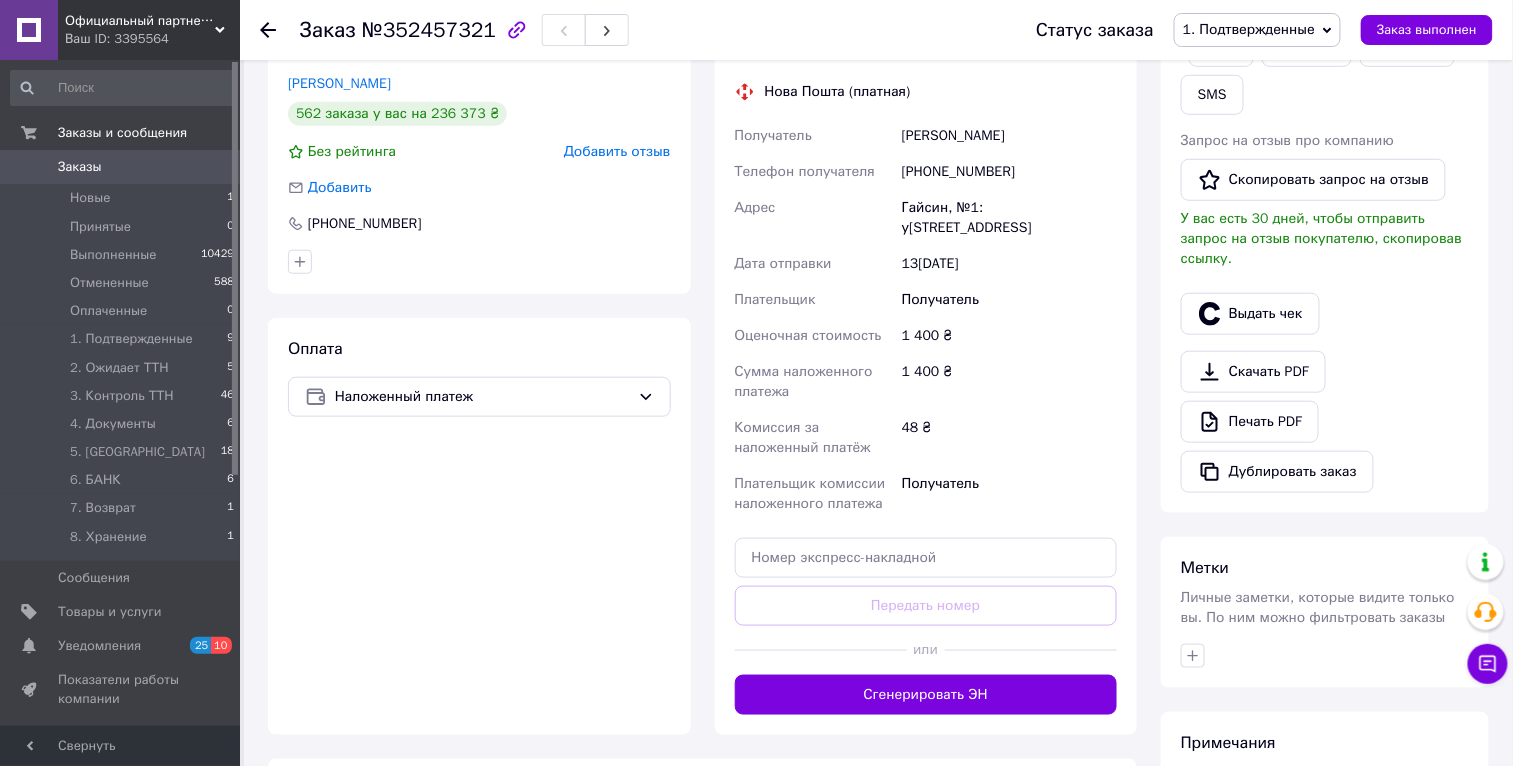 scroll, scrollTop: 0, scrollLeft: 0, axis: both 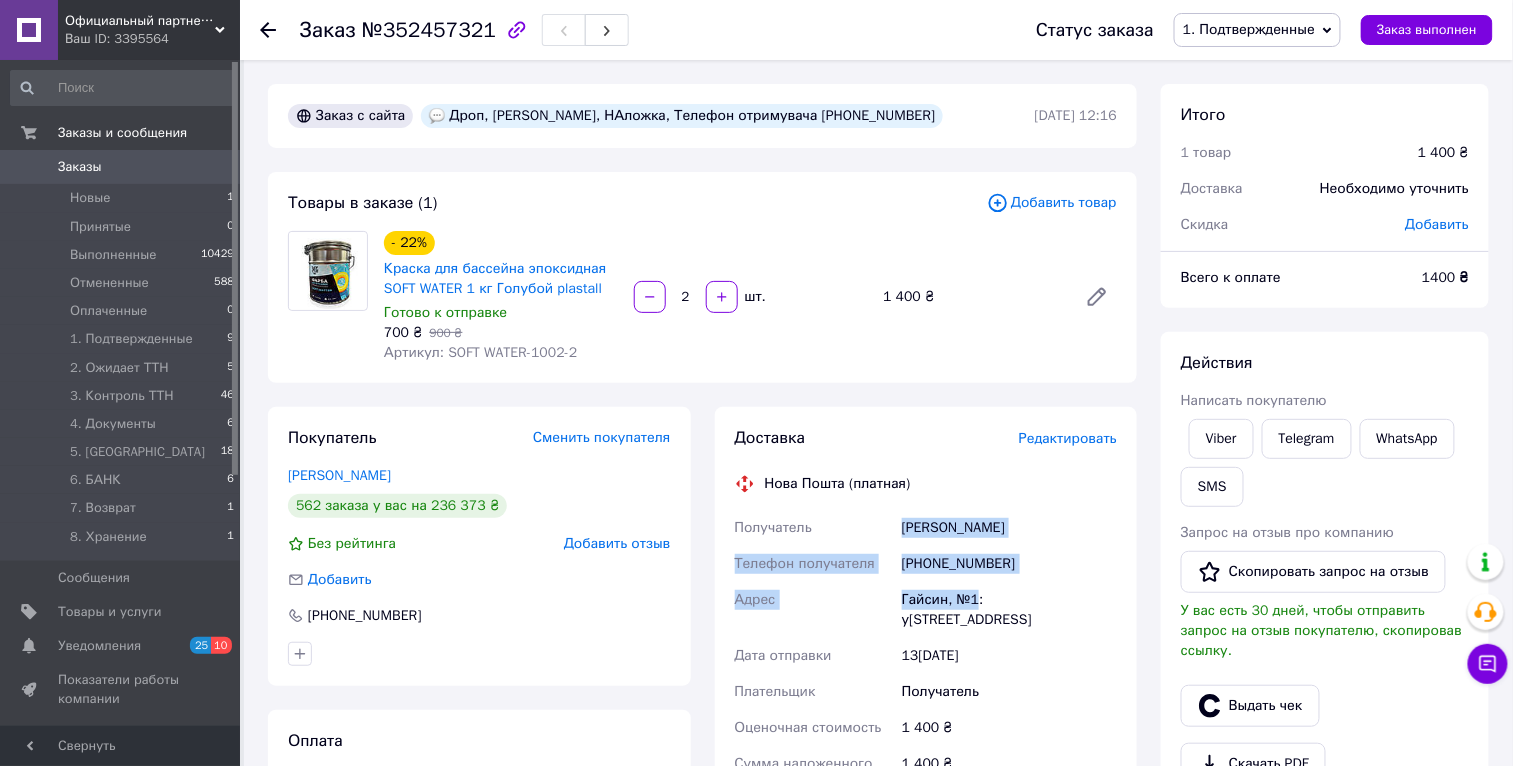 drag, startPoint x: 910, startPoint y: 537, endPoint x: 977, endPoint y: 597, distance: 89.938866 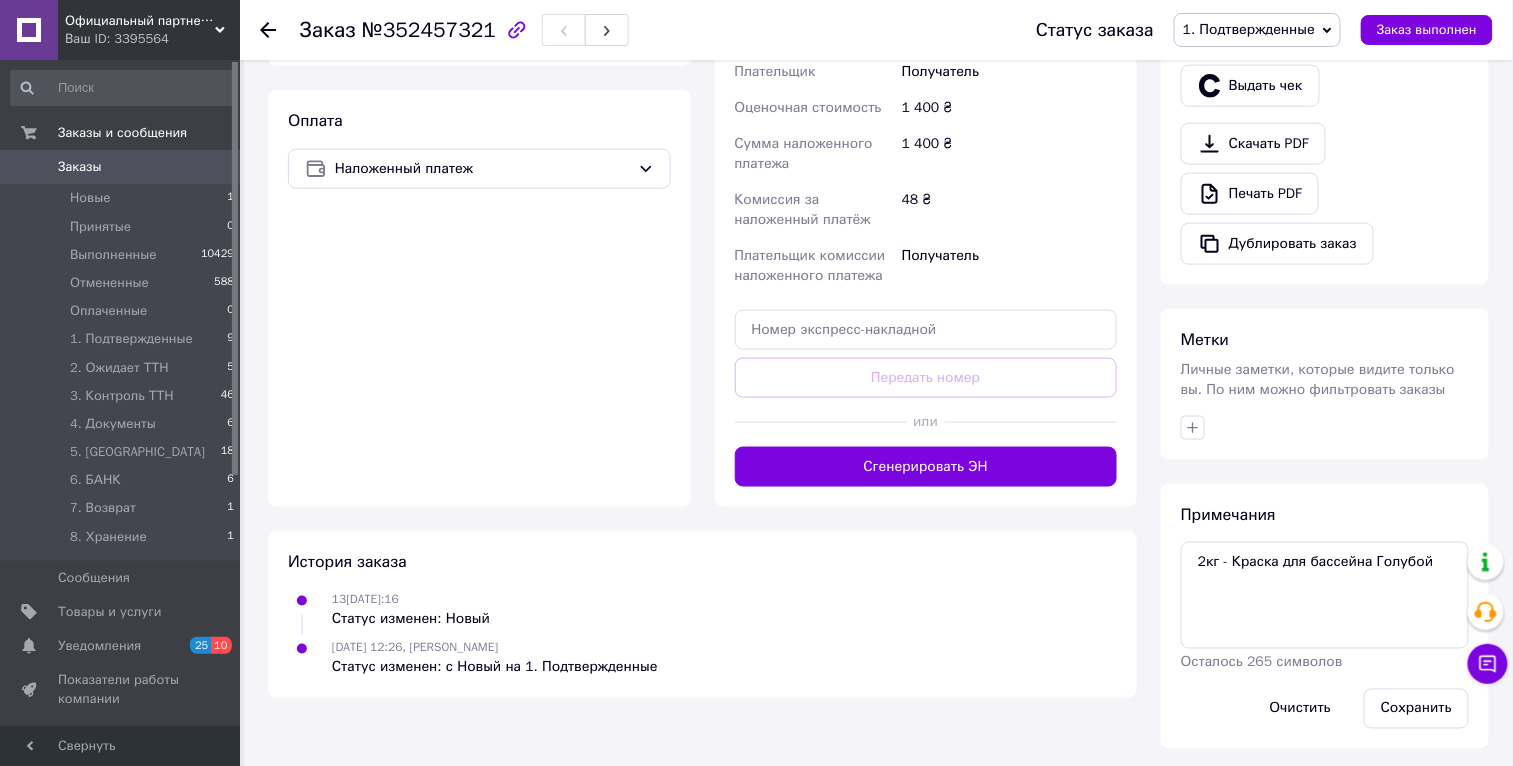 scroll, scrollTop: 624, scrollLeft: 0, axis: vertical 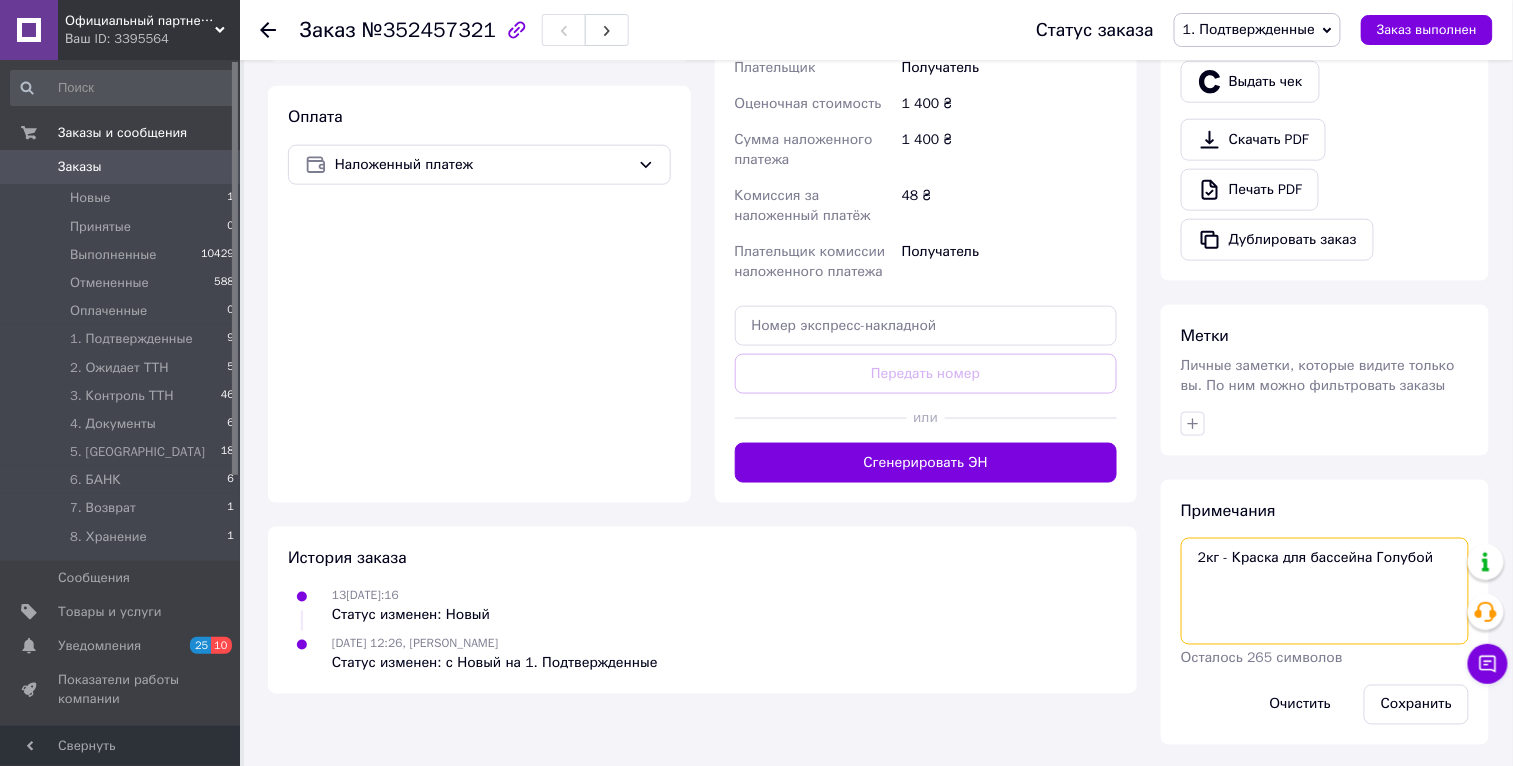 click on "2кг - Краска для бассейна Голубой" at bounding box center (1325, 591) 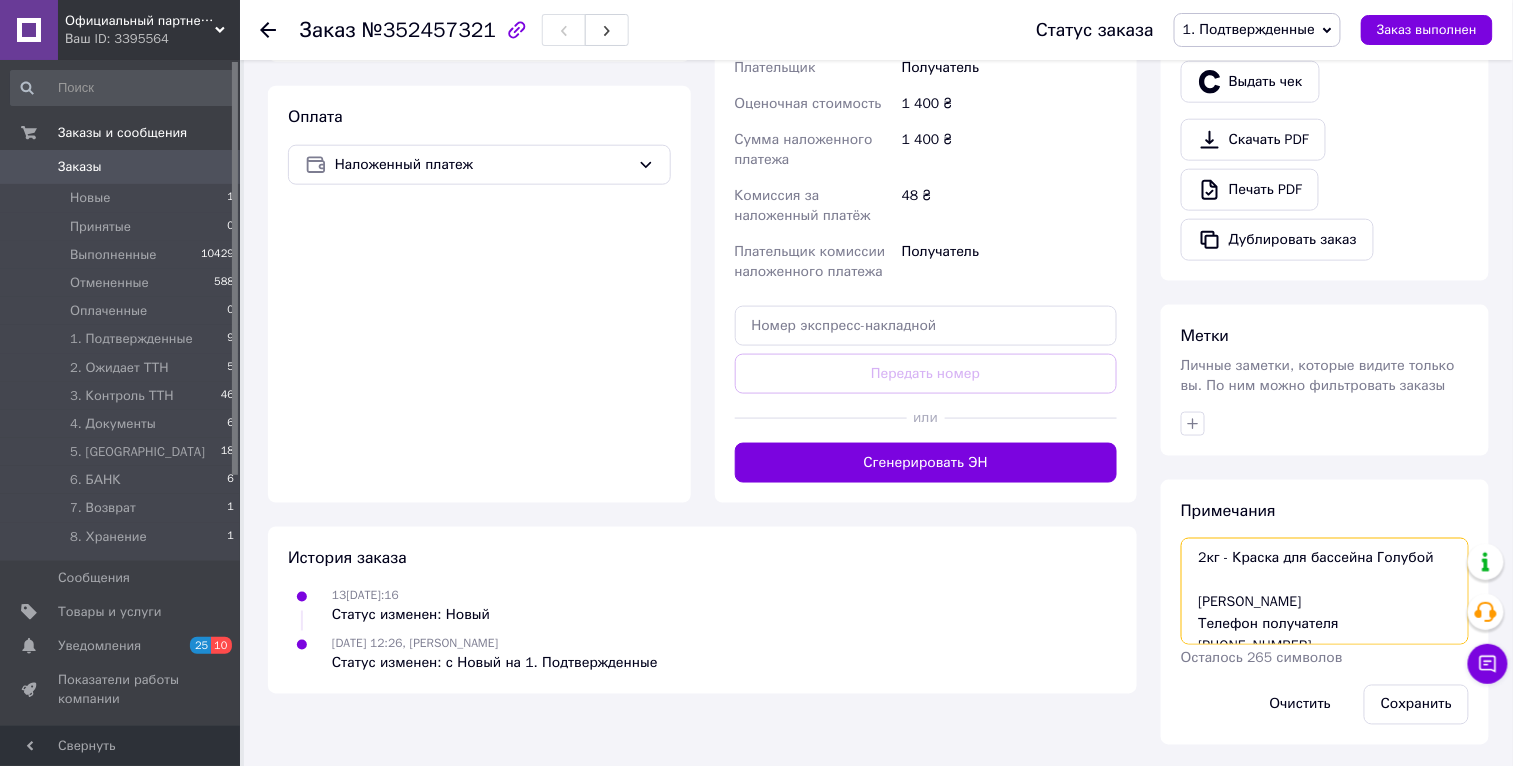 scroll, scrollTop: 55, scrollLeft: 0, axis: vertical 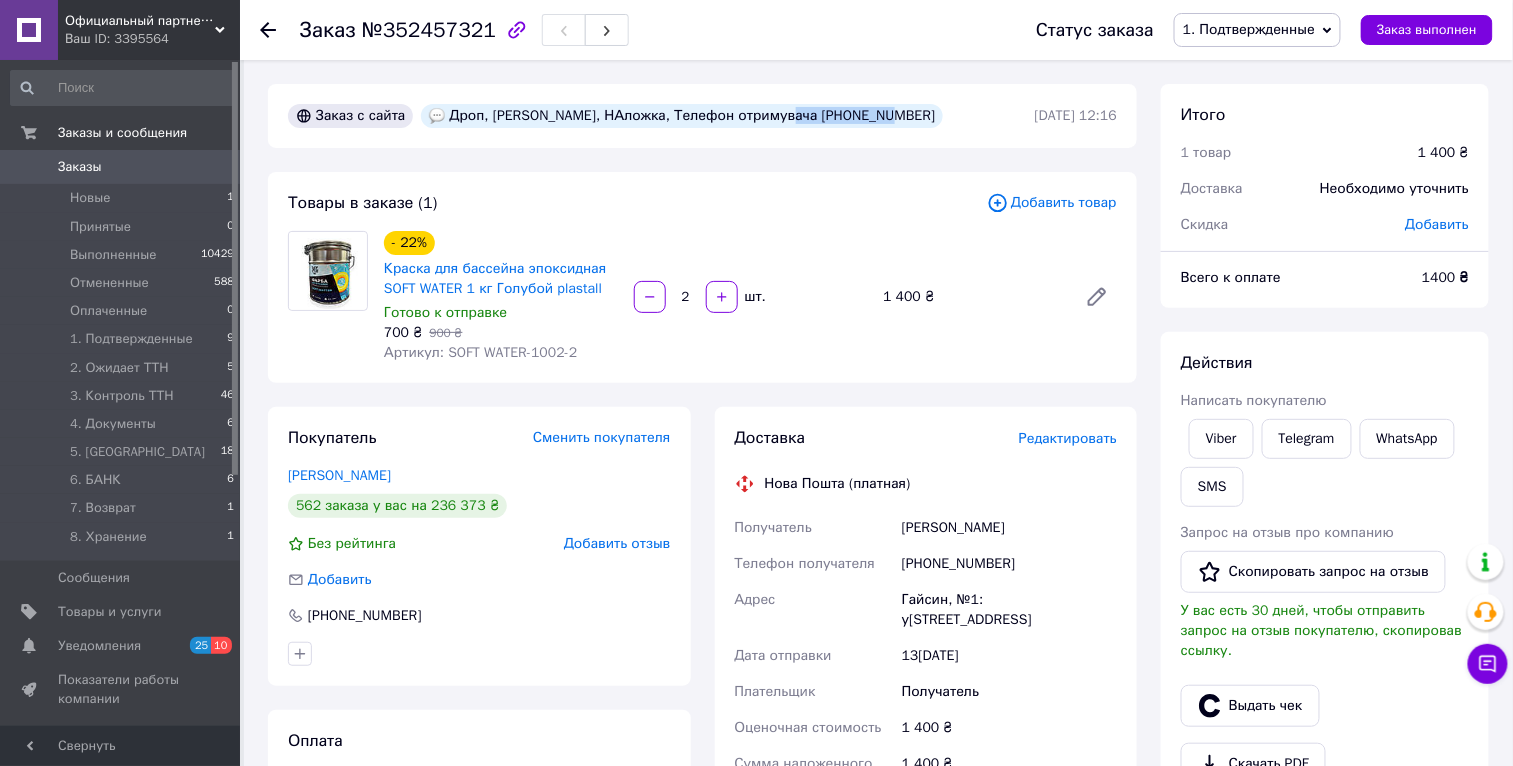 drag, startPoint x: 785, startPoint y: 116, endPoint x: 919, endPoint y: 124, distance: 134.23859 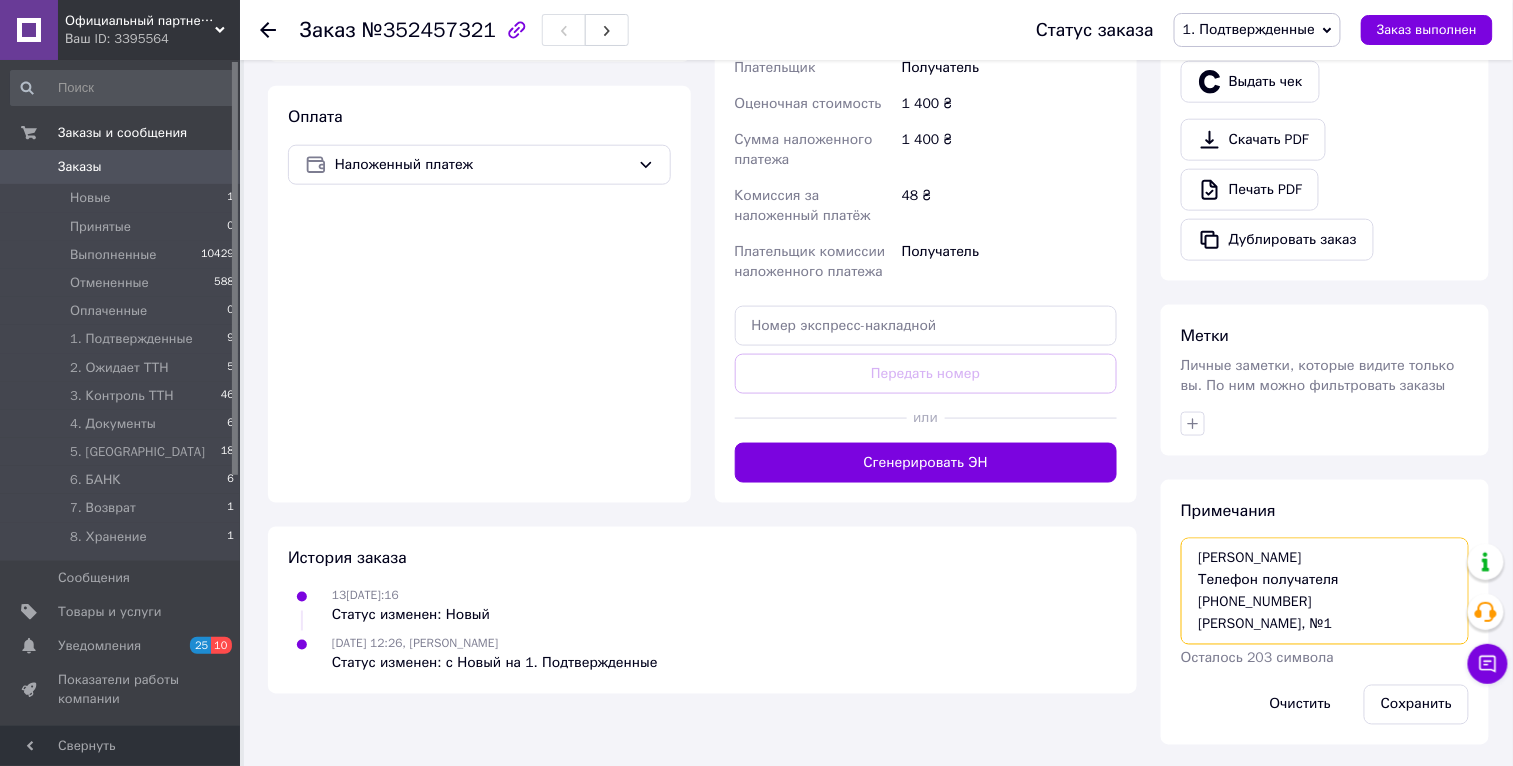 drag, startPoint x: 1252, startPoint y: 609, endPoint x: 1184, endPoint y: 568, distance: 79.40403 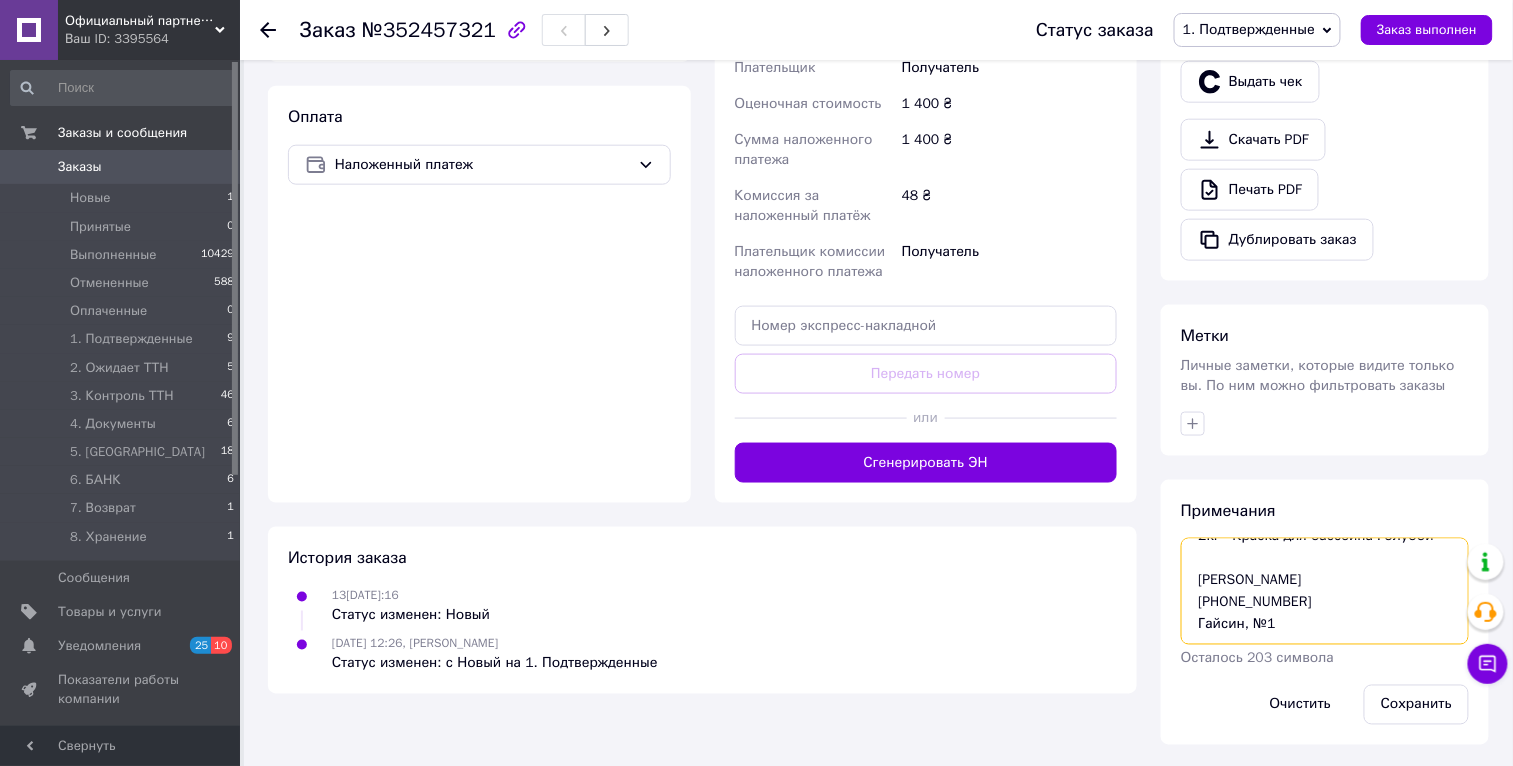 scroll, scrollTop: 21, scrollLeft: 0, axis: vertical 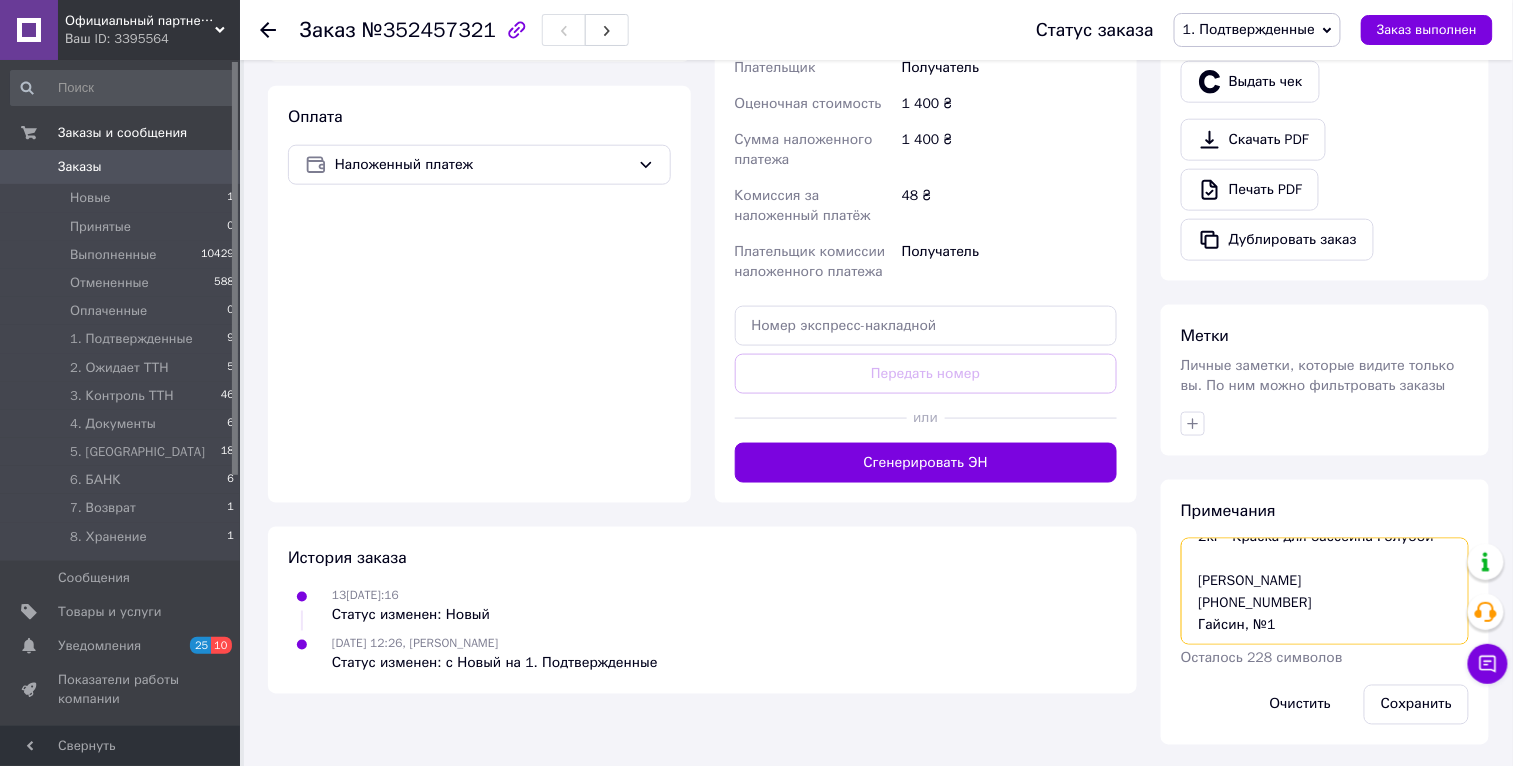click on "2кг - Краска для бассейна Голубой
Липко Лариса
+380673560135
Гайсин, №1" at bounding box center [1325, 591] 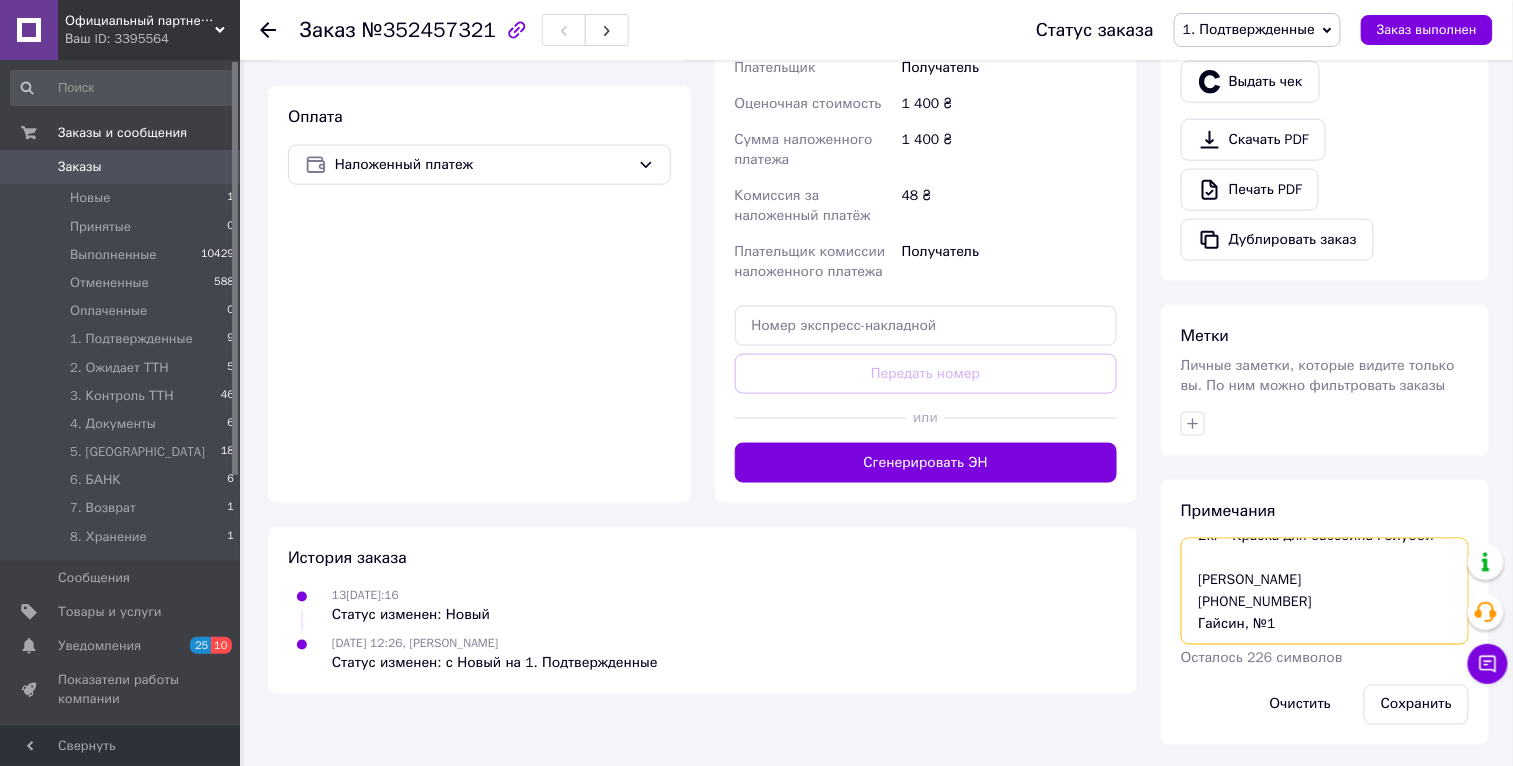 scroll, scrollTop: 55, scrollLeft: 0, axis: vertical 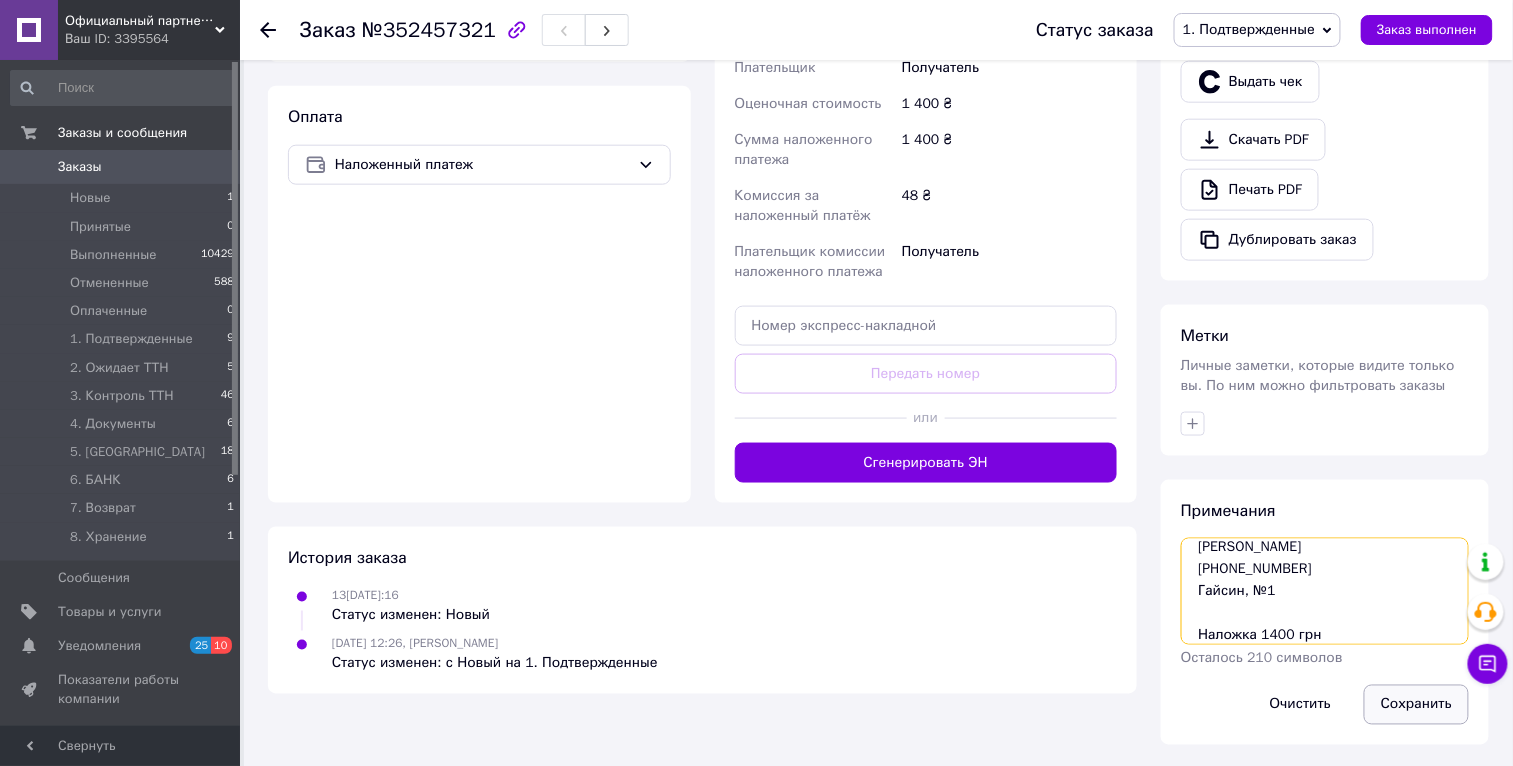 type on "2кг - Краска для бассейна Голубой
Липко Лариса
+380673560135
Гайсин, №1
Наложка 1400 грн" 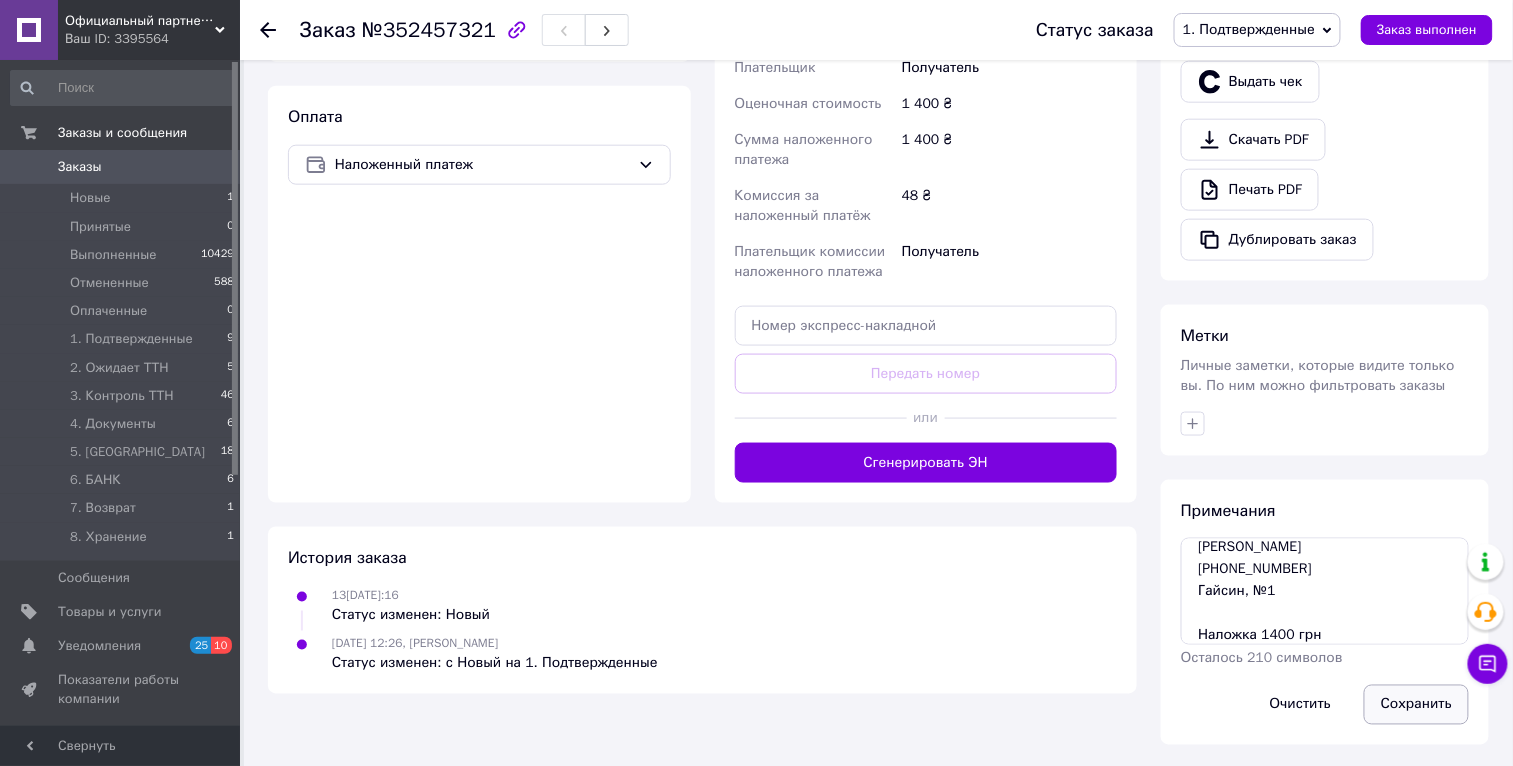 click on "Сохранить" at bounding box center (1416, 705) 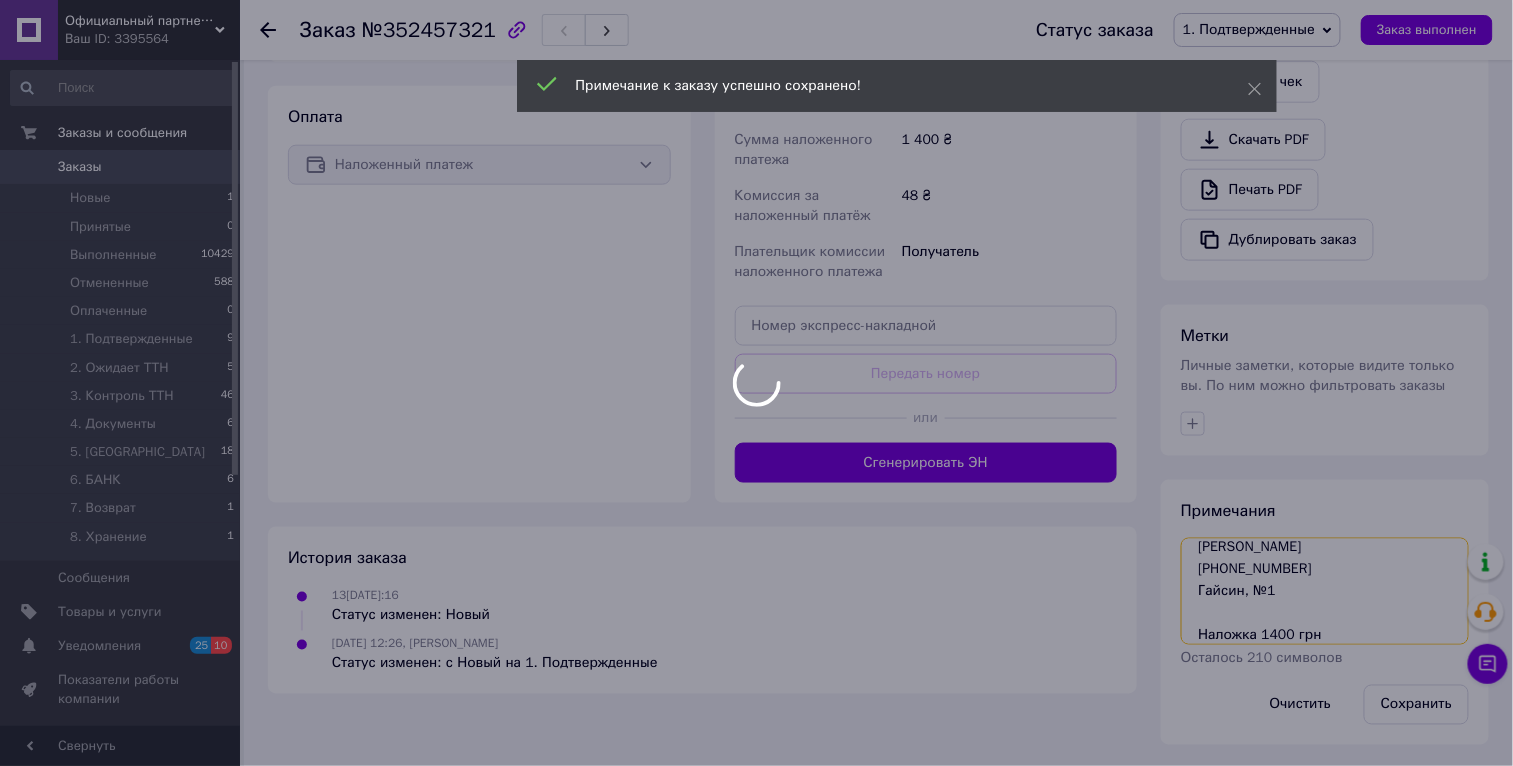 scroll, scrollTop: 0, scrollLeft: 0, axis: both 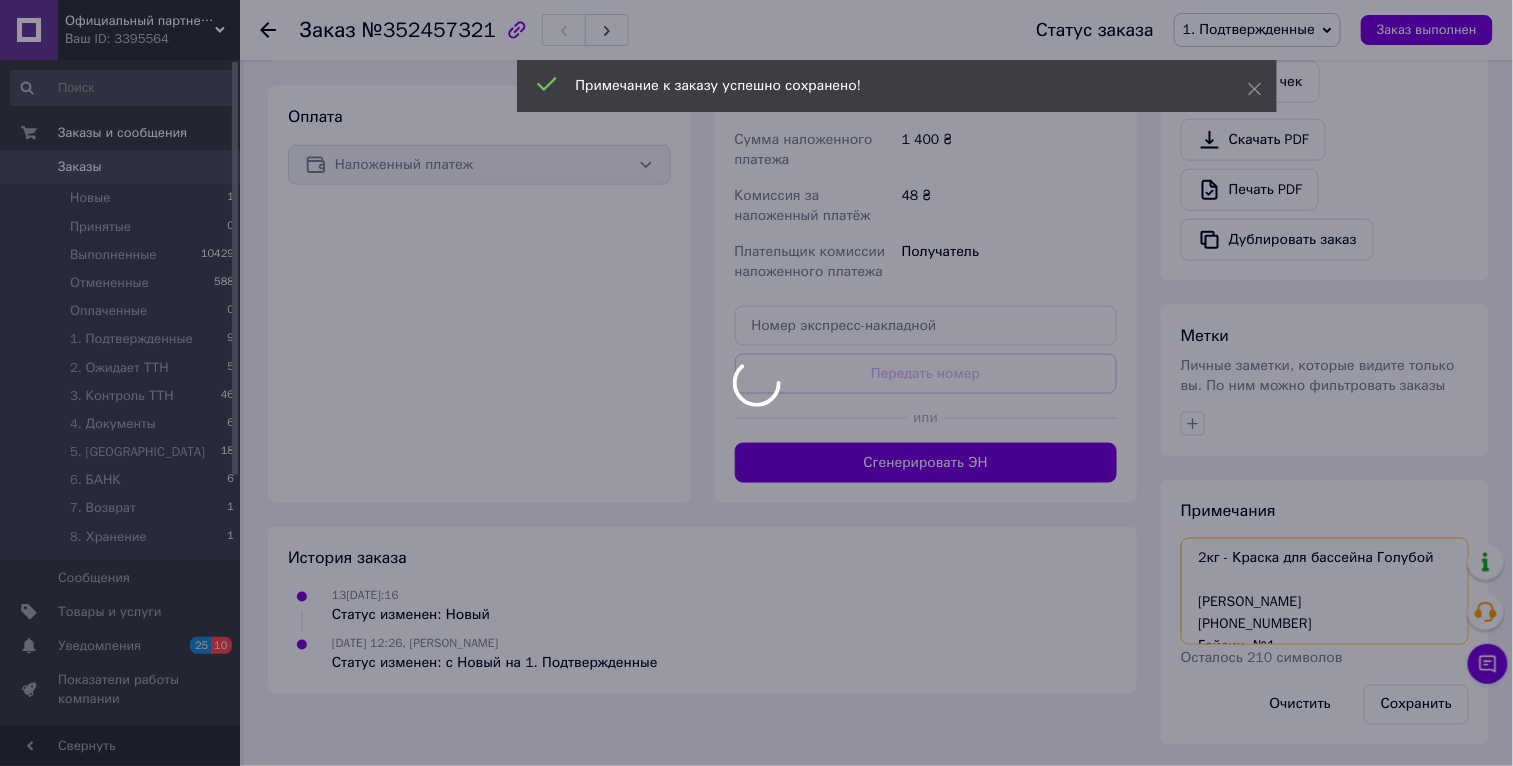 drag, startPoint x: 1338, startPoint y: 634, endPoint x: 1195, endPoint y: 504, distance: 193.2589 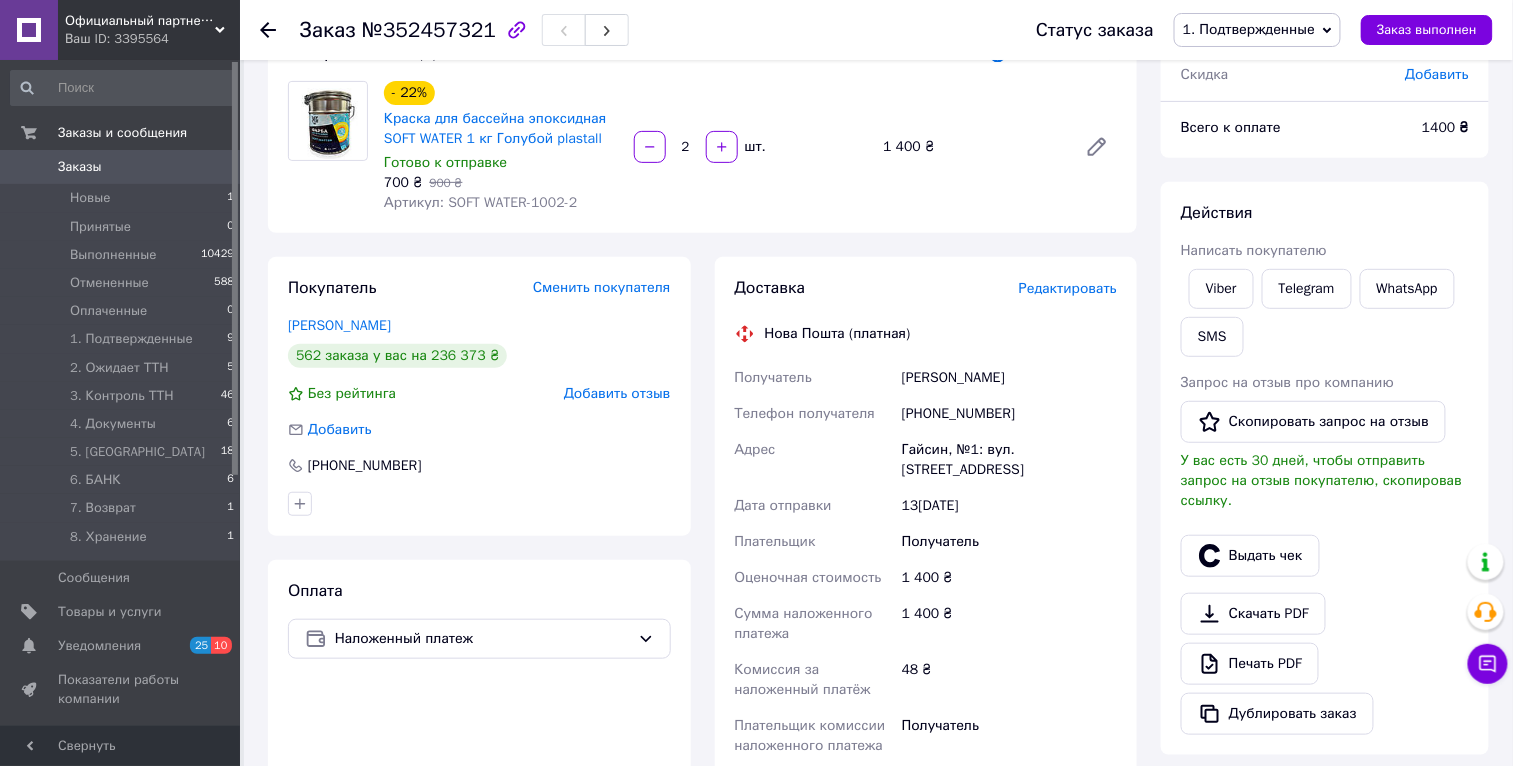 scroll, scrollTop: 0, scrollLeft: 0, axis: both 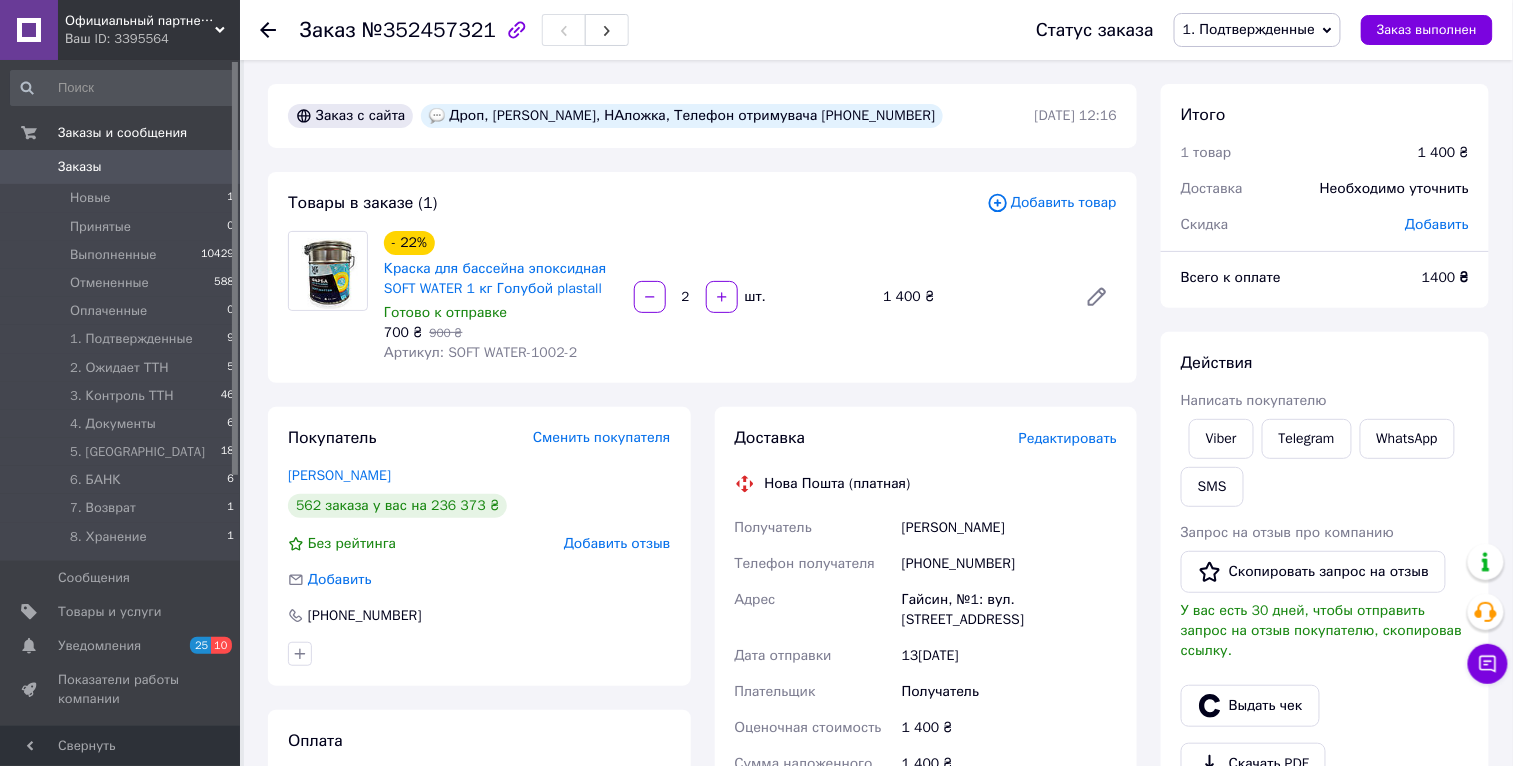 click on "1. Подтвержденные" at bounding box center [1249, 29] 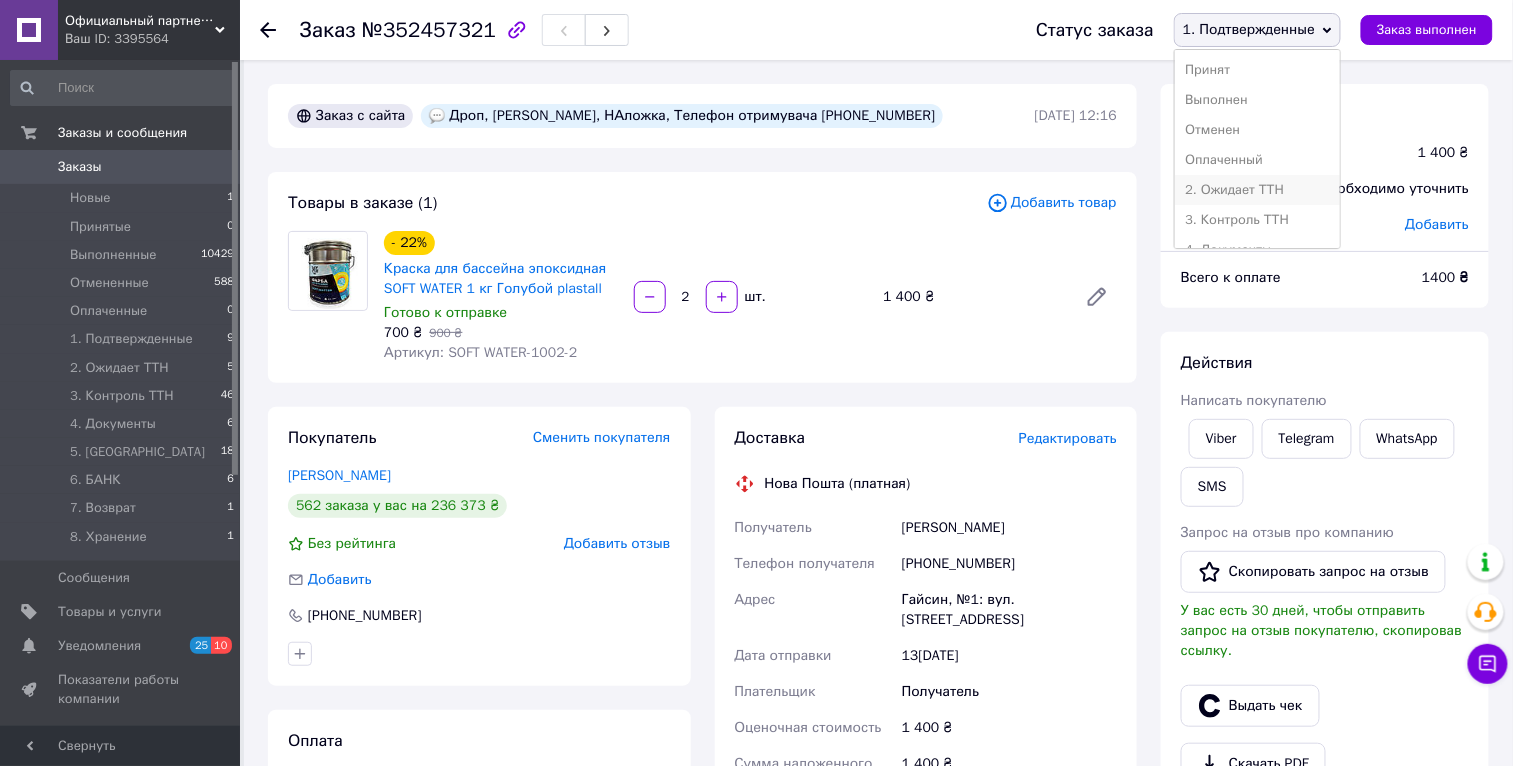click on "2. Ожидает ТТН" at bounding box center [1257, 190] 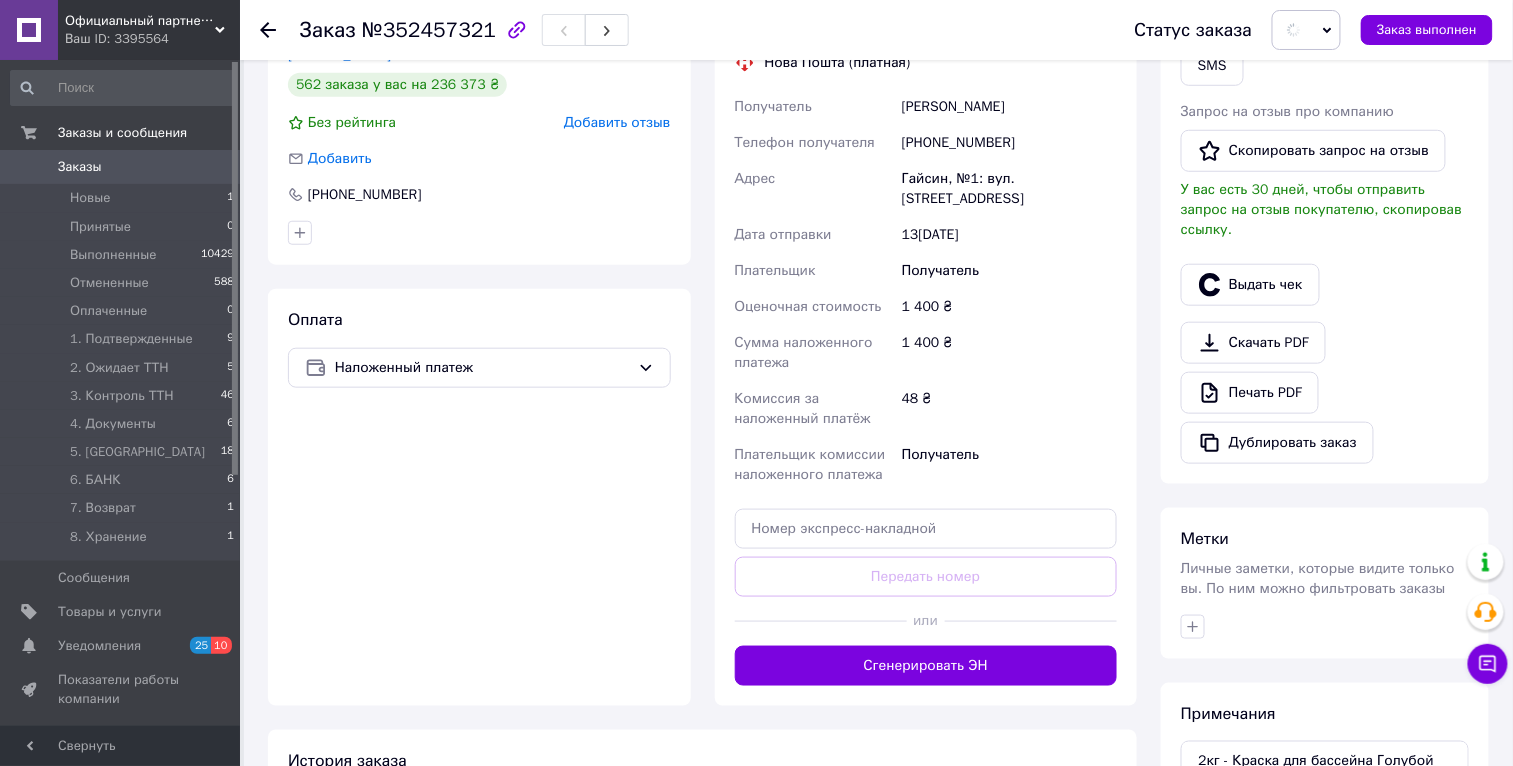 scroll, scrollTop: 642, scrollLeft: 0, axis: vertical 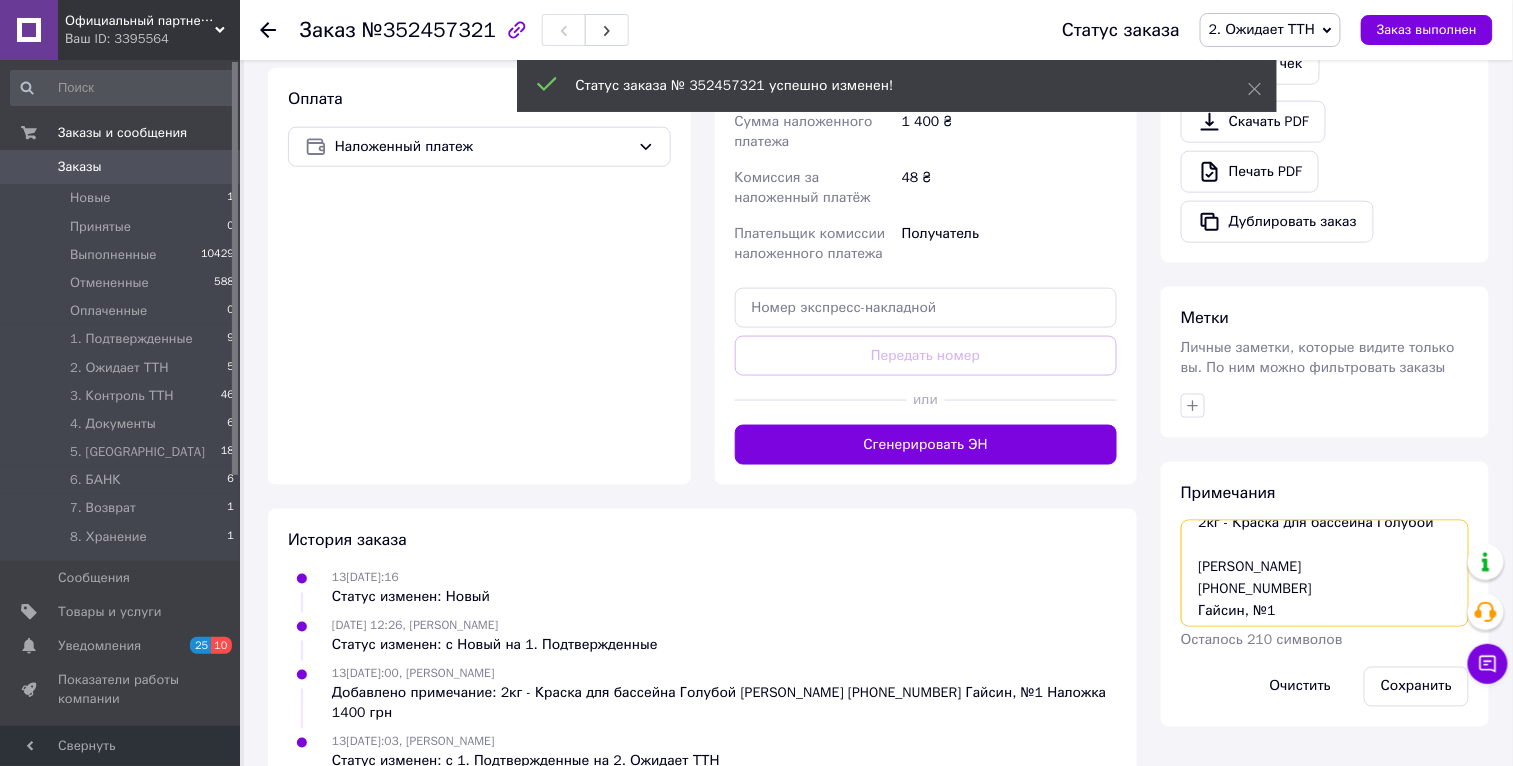 drag, startPoint x: 1279, startPoint y: 609, endPoint x: 1184, endPoint y: 566, distance: 104.27847 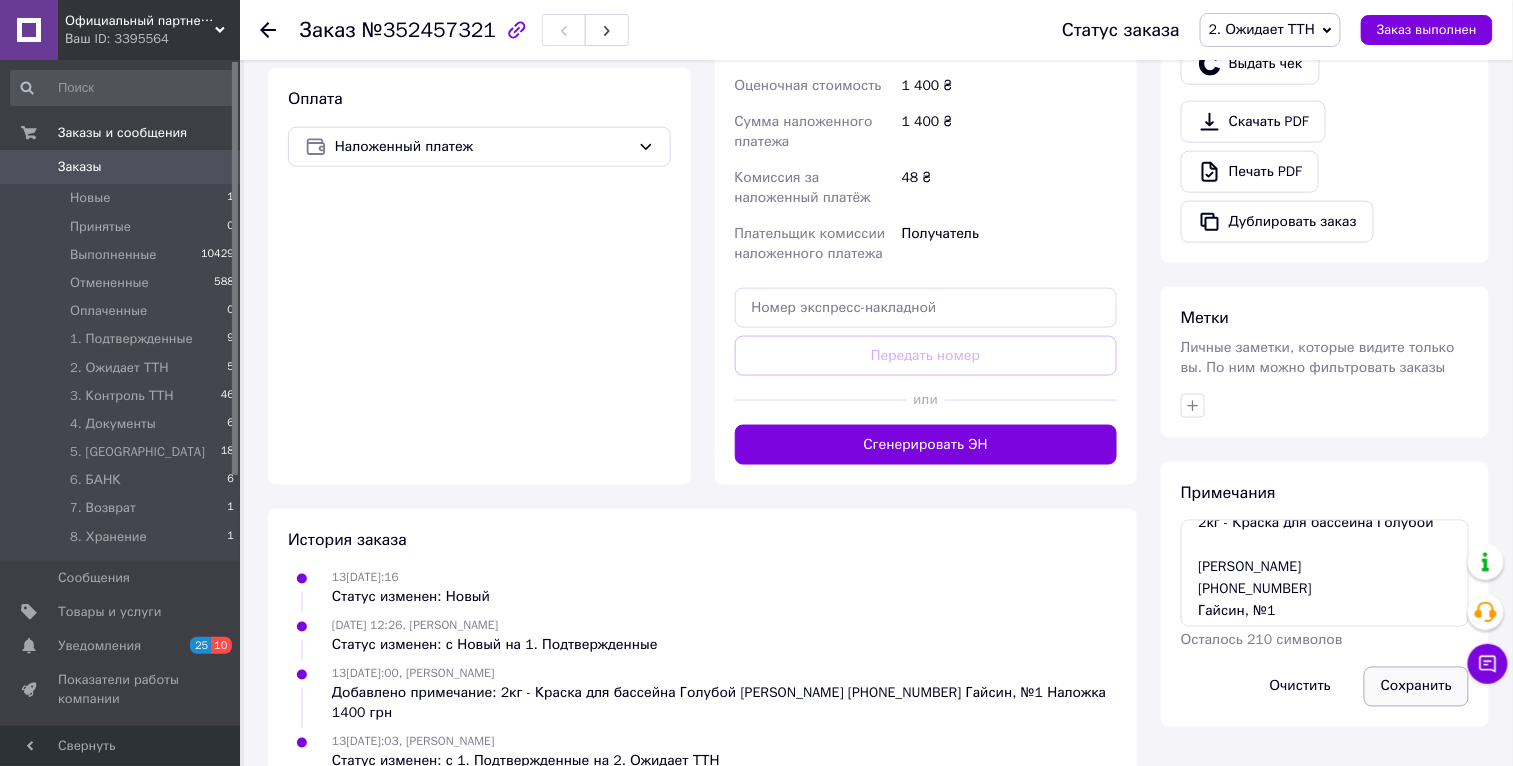 click on "Сохранить" at bounding box center [1416, 687] 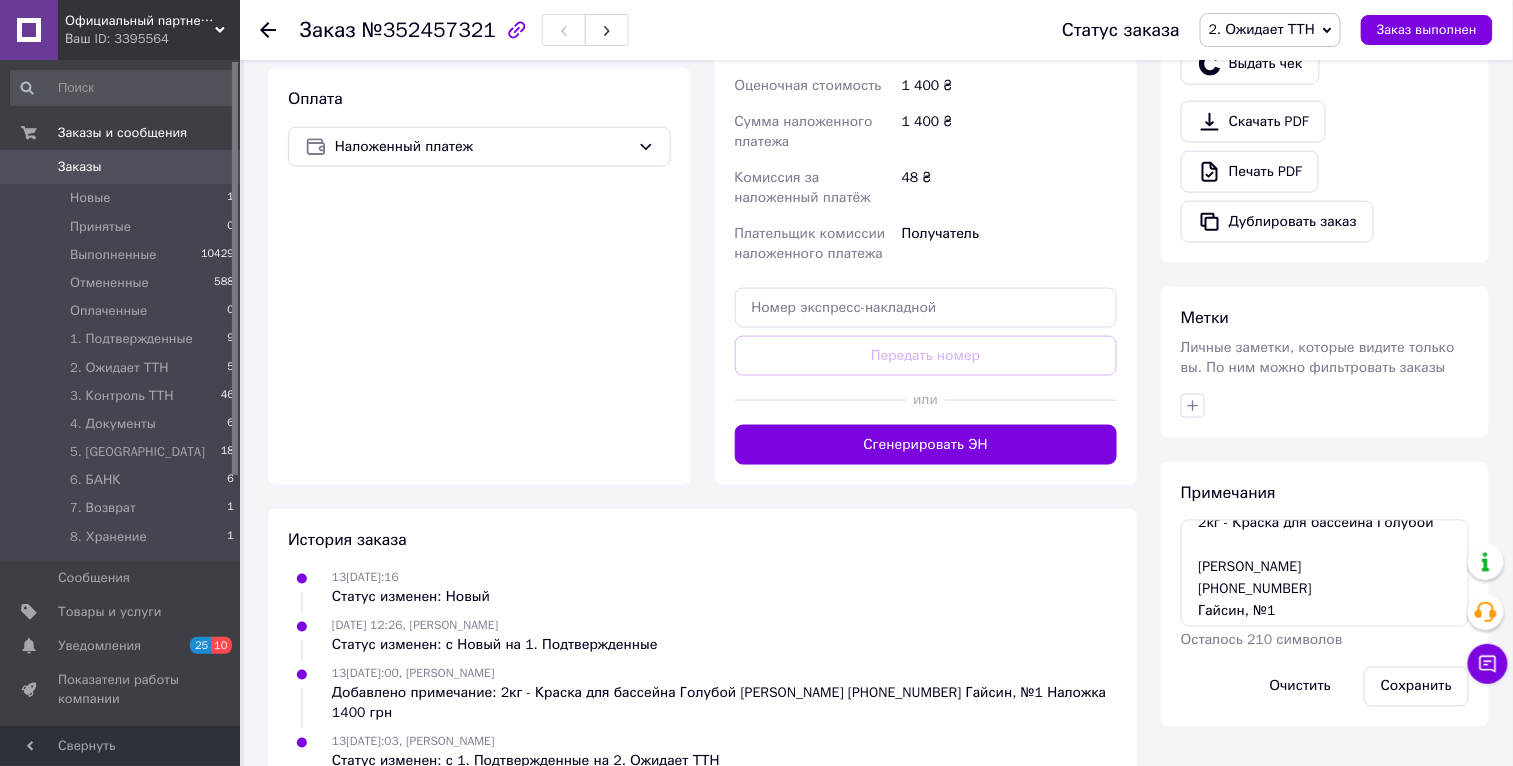 click on "Заказы" at bounding box center [121, 167] 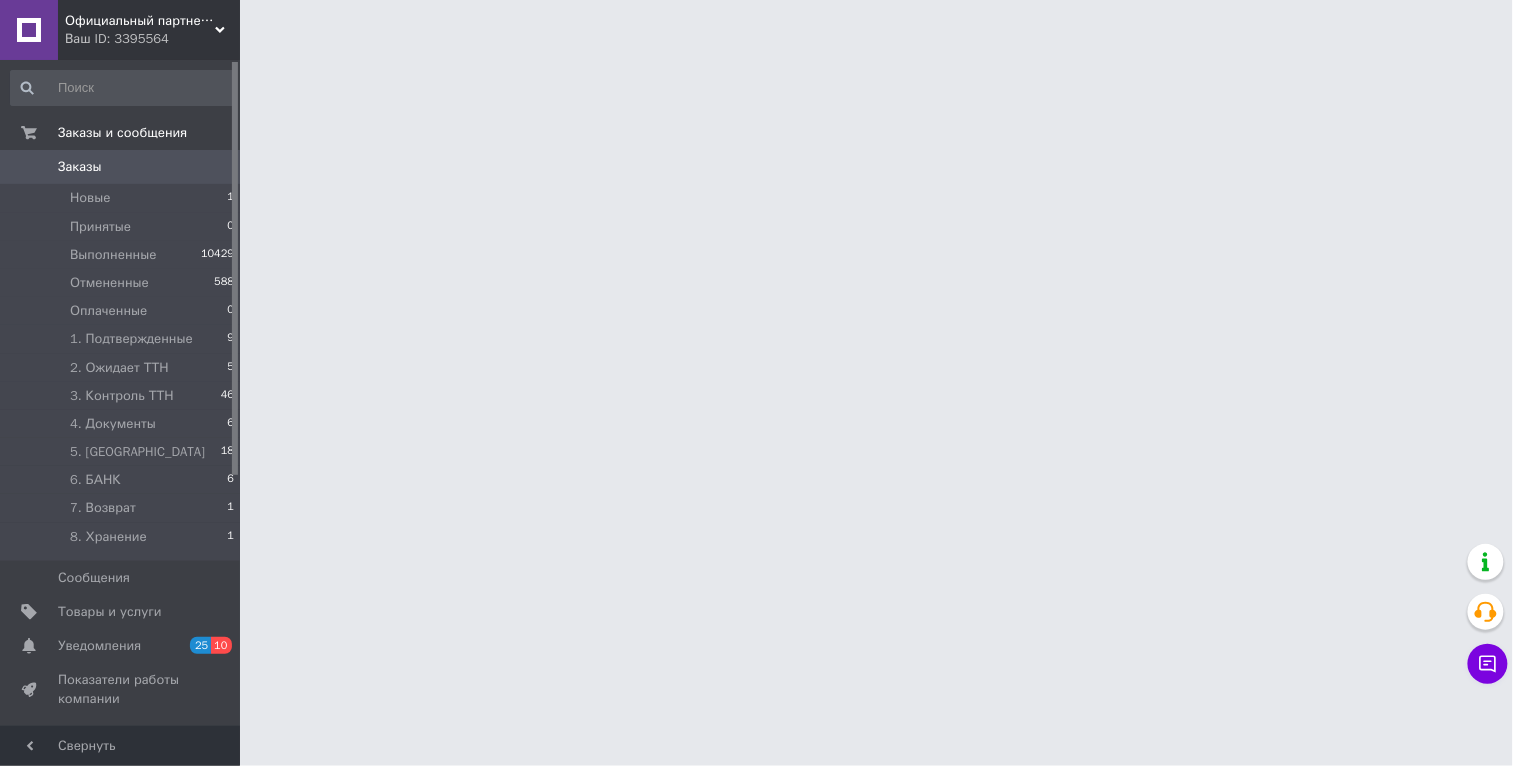scroll, scrollTop: 0, scrollLeft: 0, axis: both 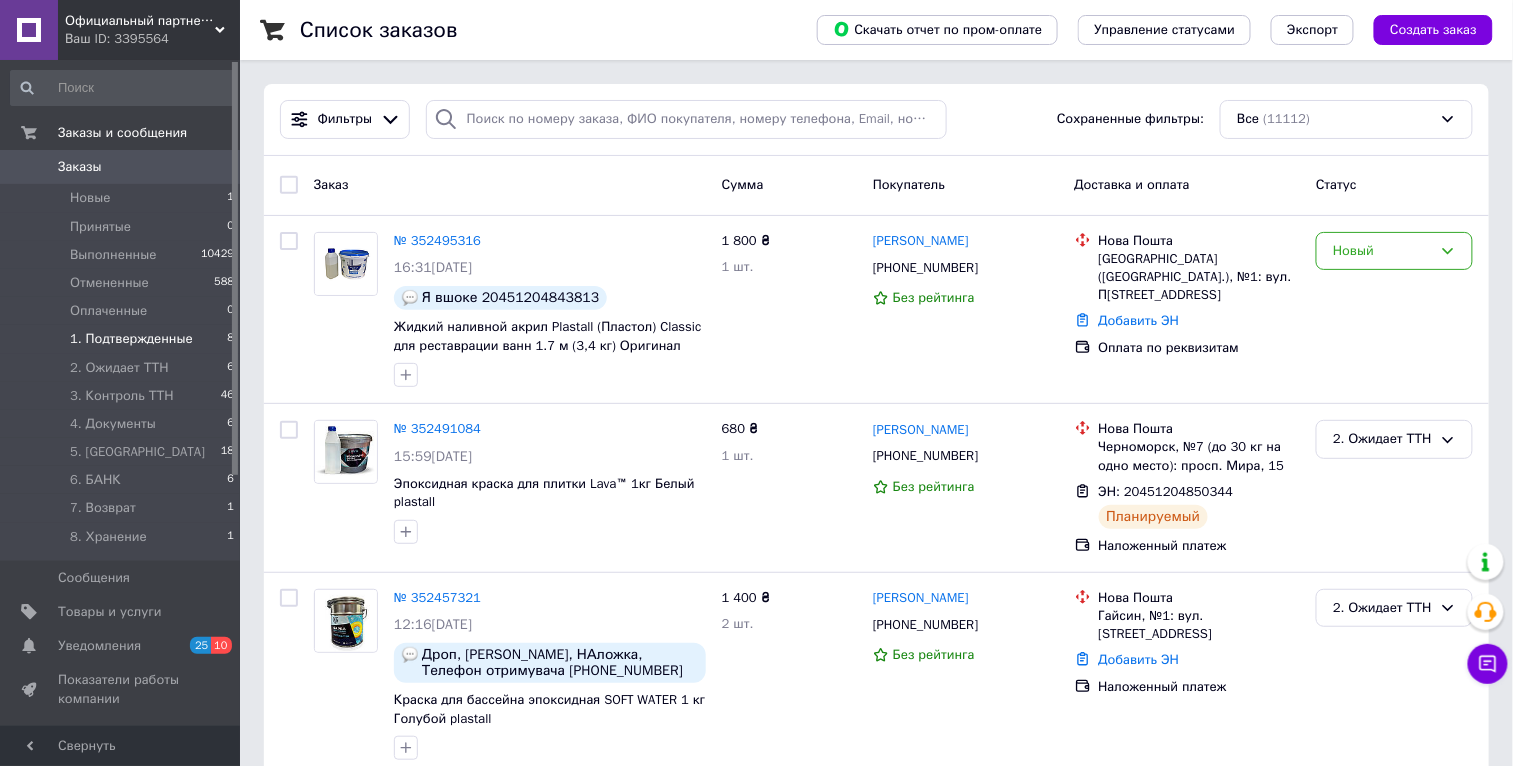 click on "1. Подтвержденные" at bounding box center [131, 339] 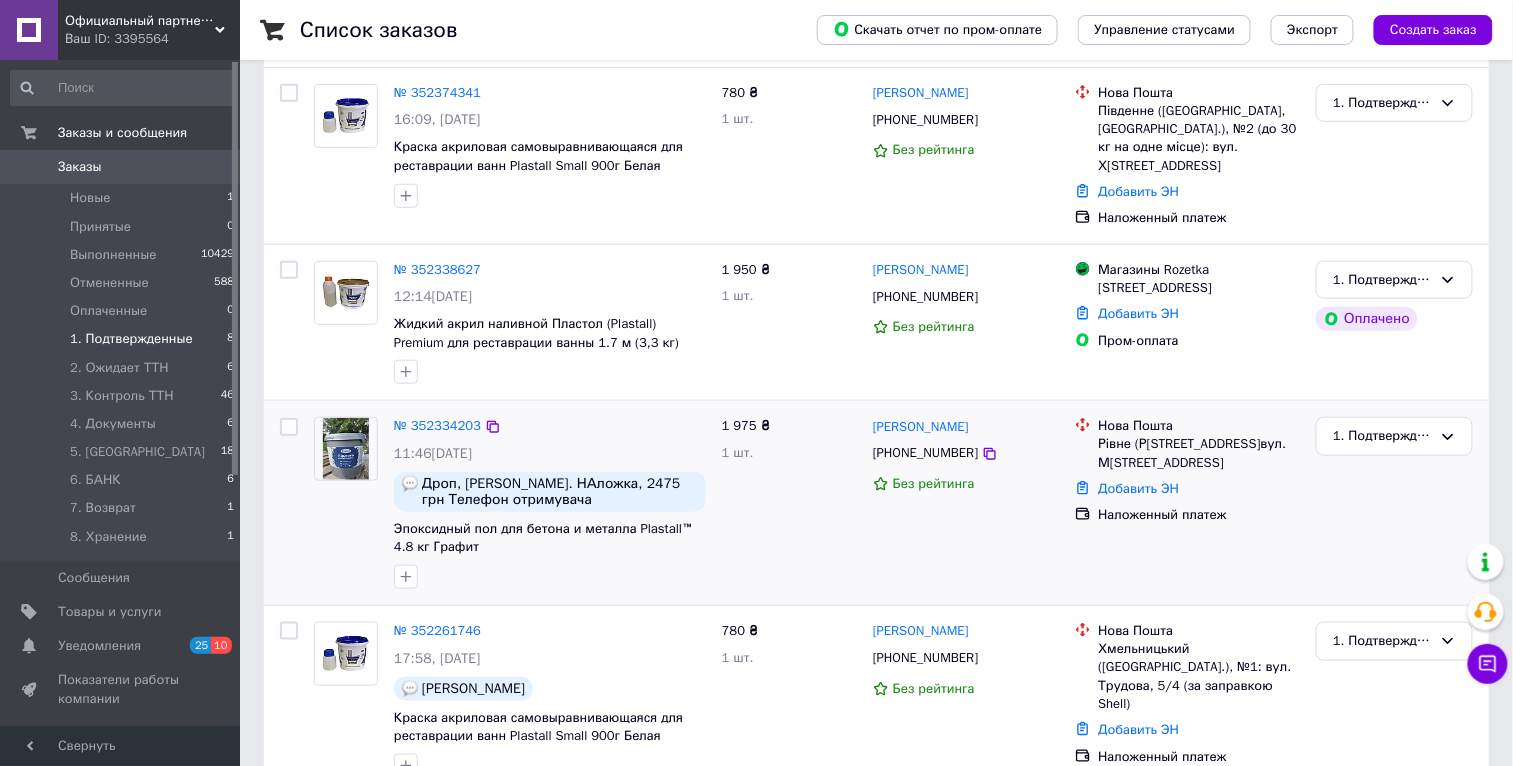 scroll, scrollTop: 376, scrollLeft: 0, axis: vertical 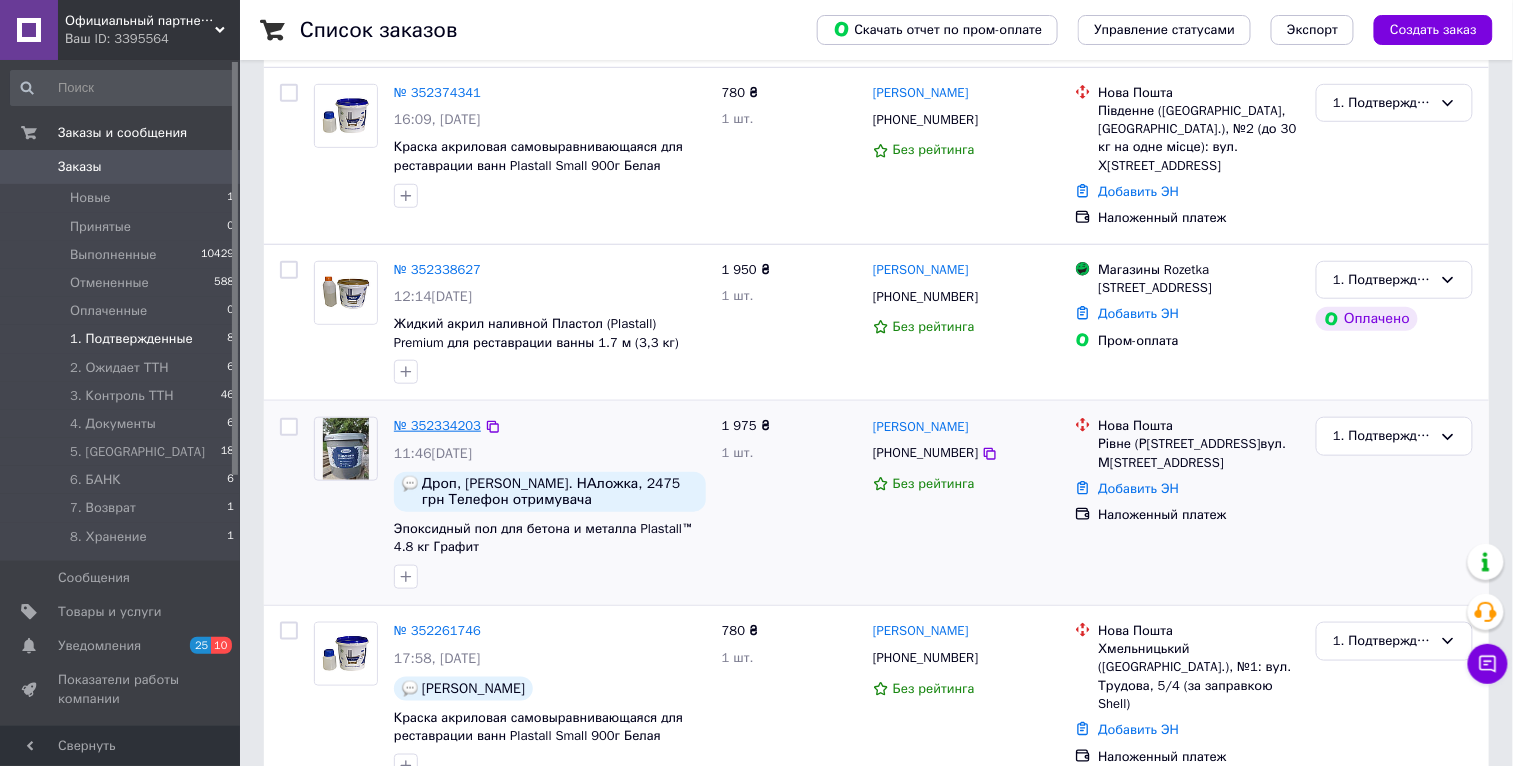 click on "№ 352334203" at bounding box center [437, 425] 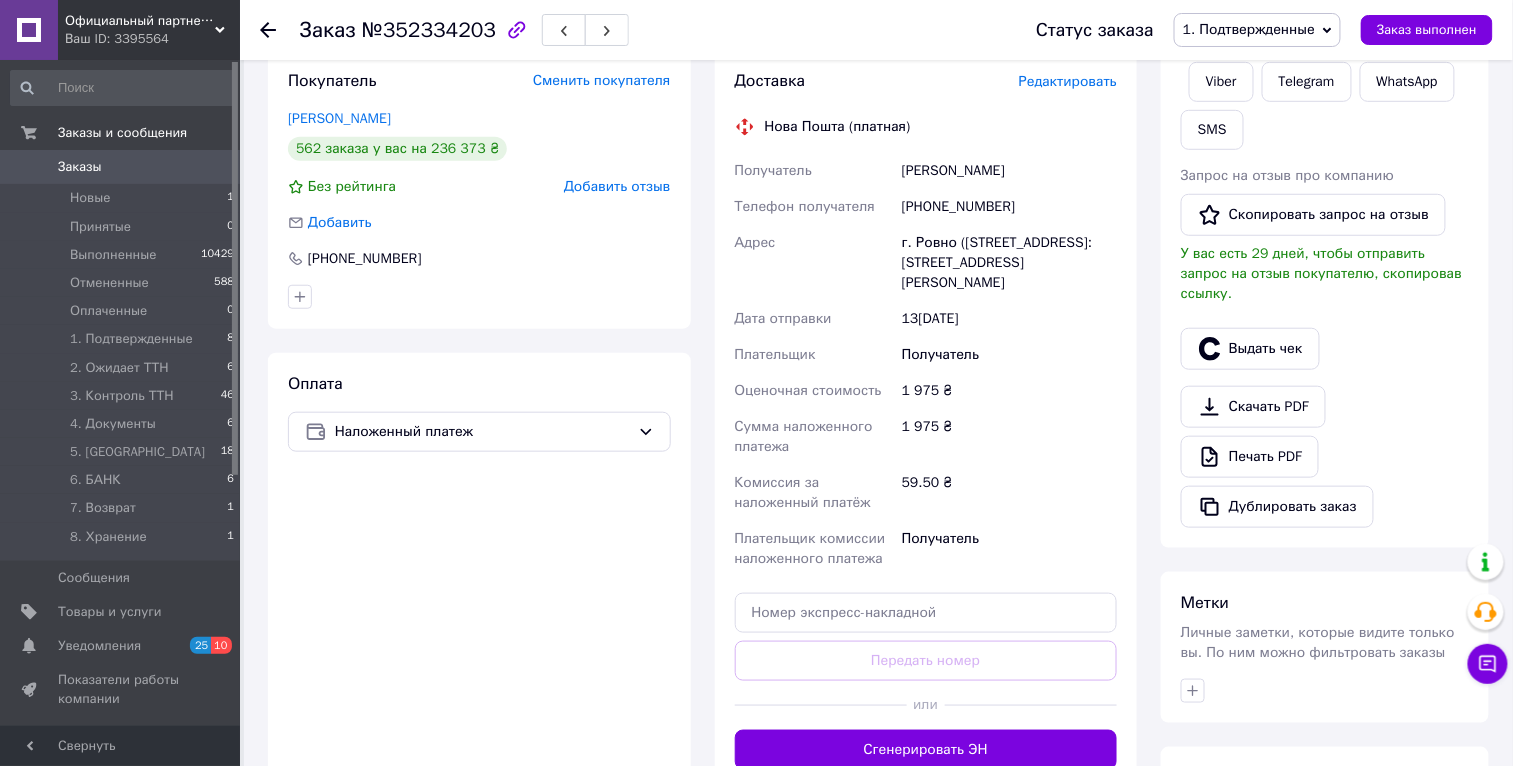 scroll, scrollTop: 0, scrollLeft: 0, axis: both 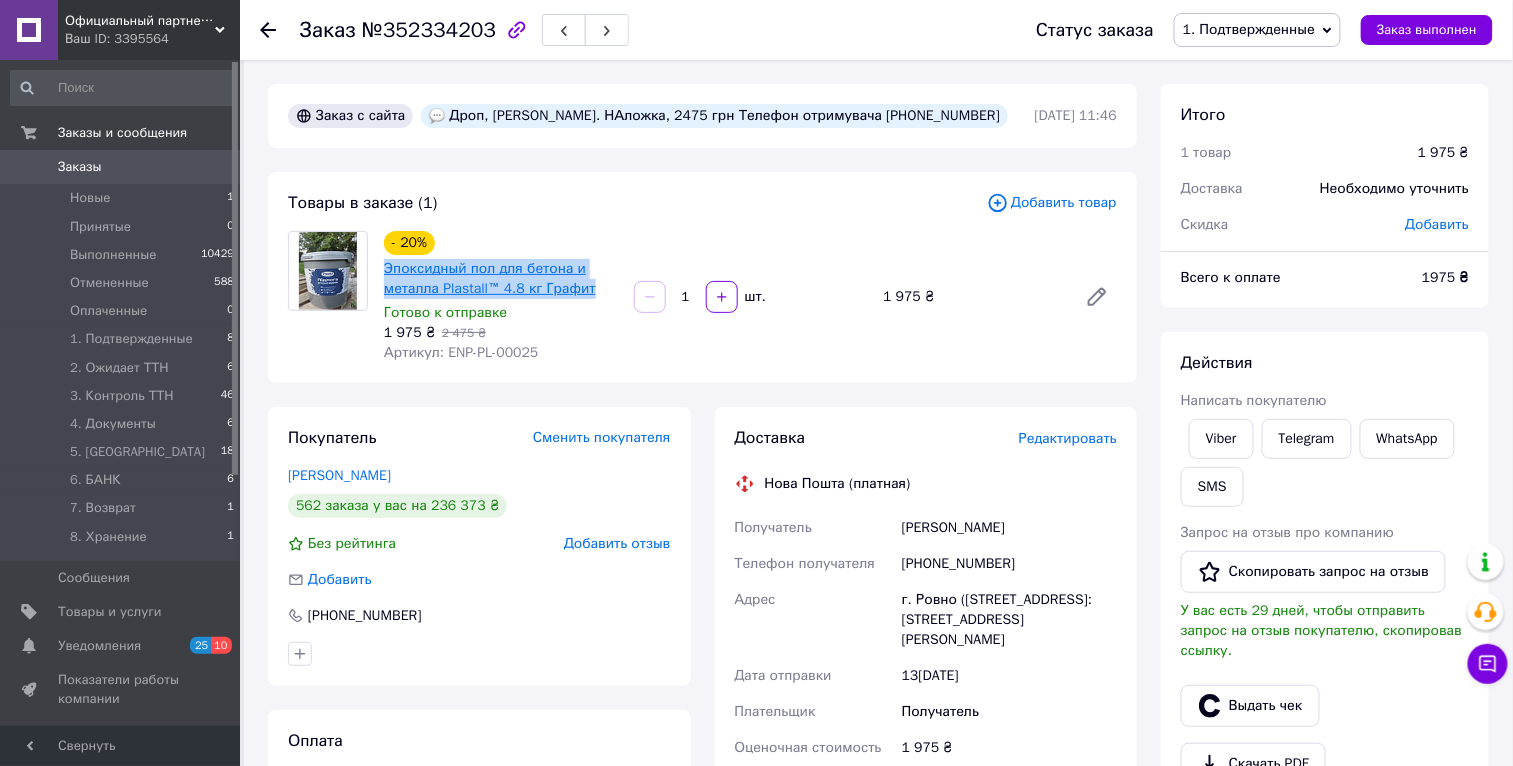drag, startPoint x: 604, startPoint y: 285, endPoint x: 384, endPoint y: 271, distance: 220.445 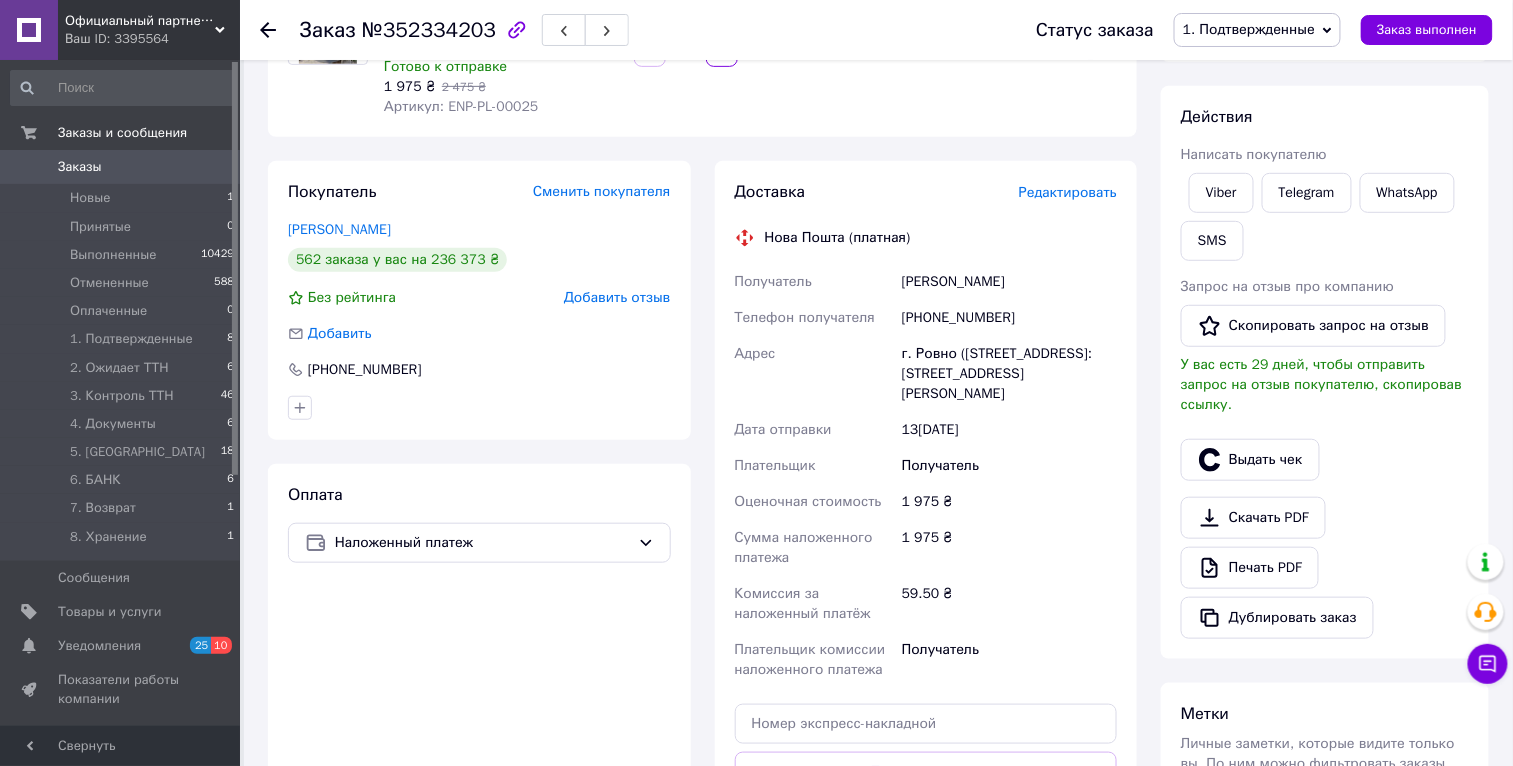 scroll, scrollTop: 624, scrollLeft: 0, axis: vertical 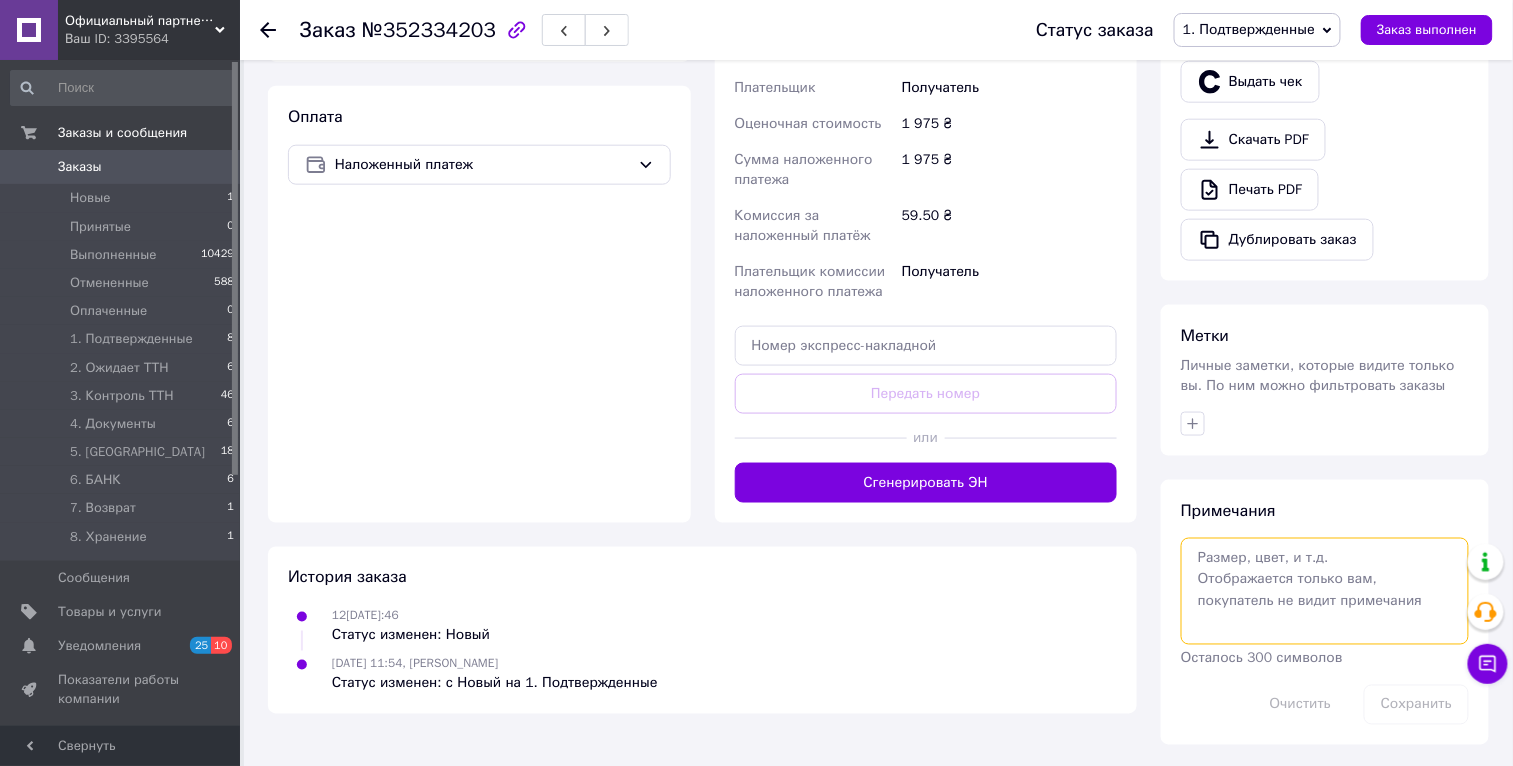 drag, startPoint x: 1327, startPoint y: 587, endPoint x: 1264, endPoint y: 565, distance: 66.730804 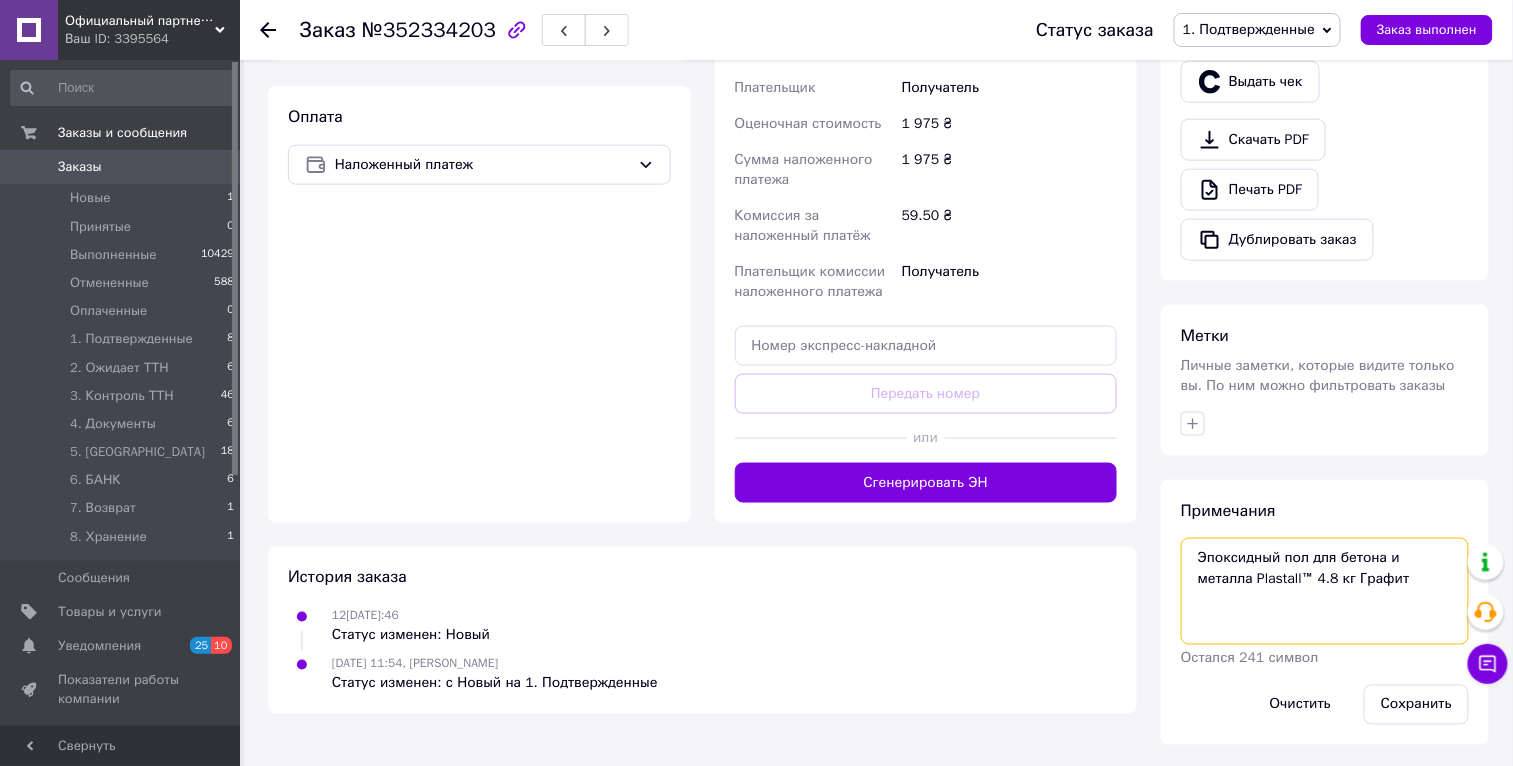 drag, startPoint x: 1315, startPoint y: 554, endPoint x: 1258, endPoint y: 571, distance: 59.48109 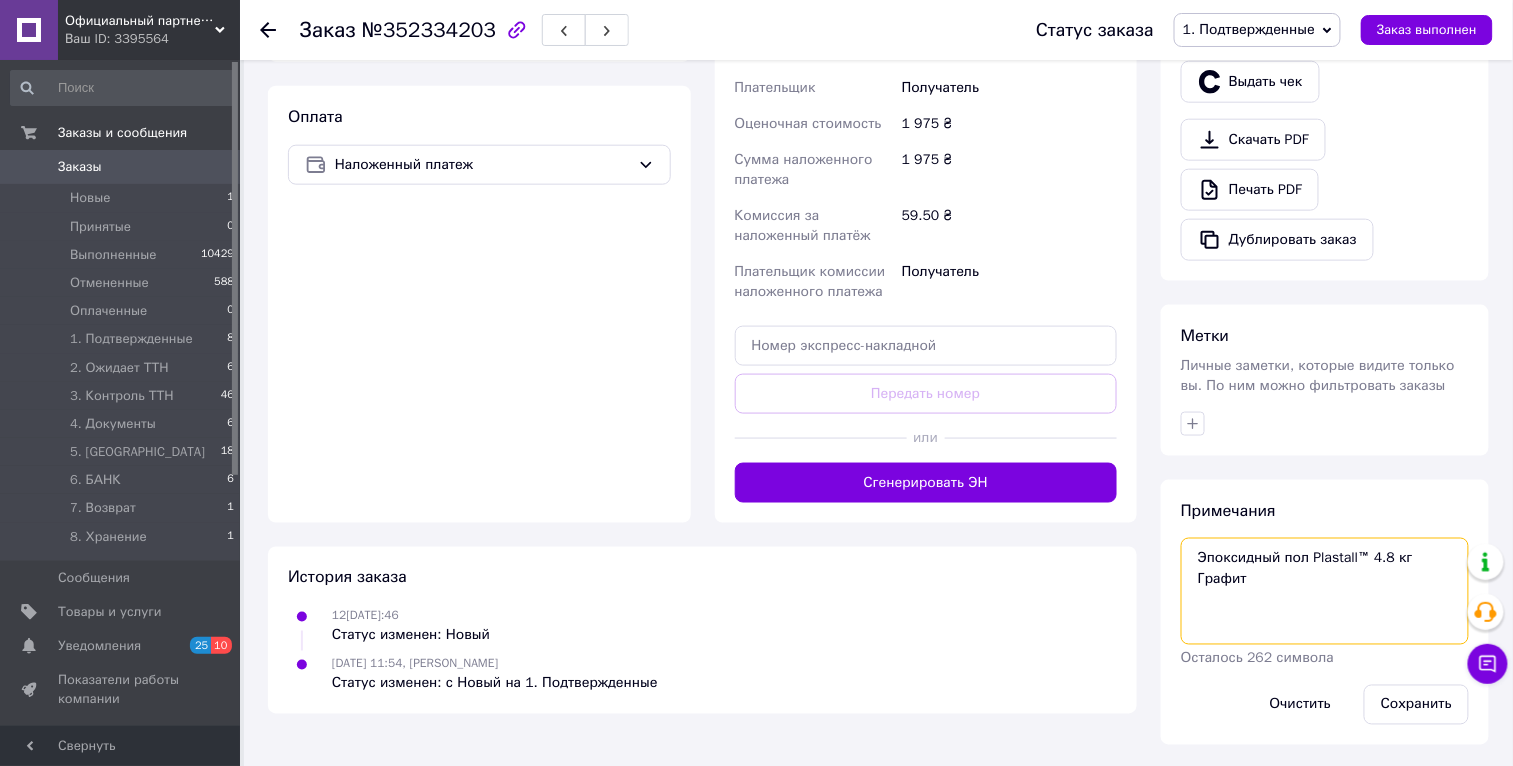 click on "Эпоксидный пол Plastall™ 4.8 кг Графит" at bounding box center (1325, 591) 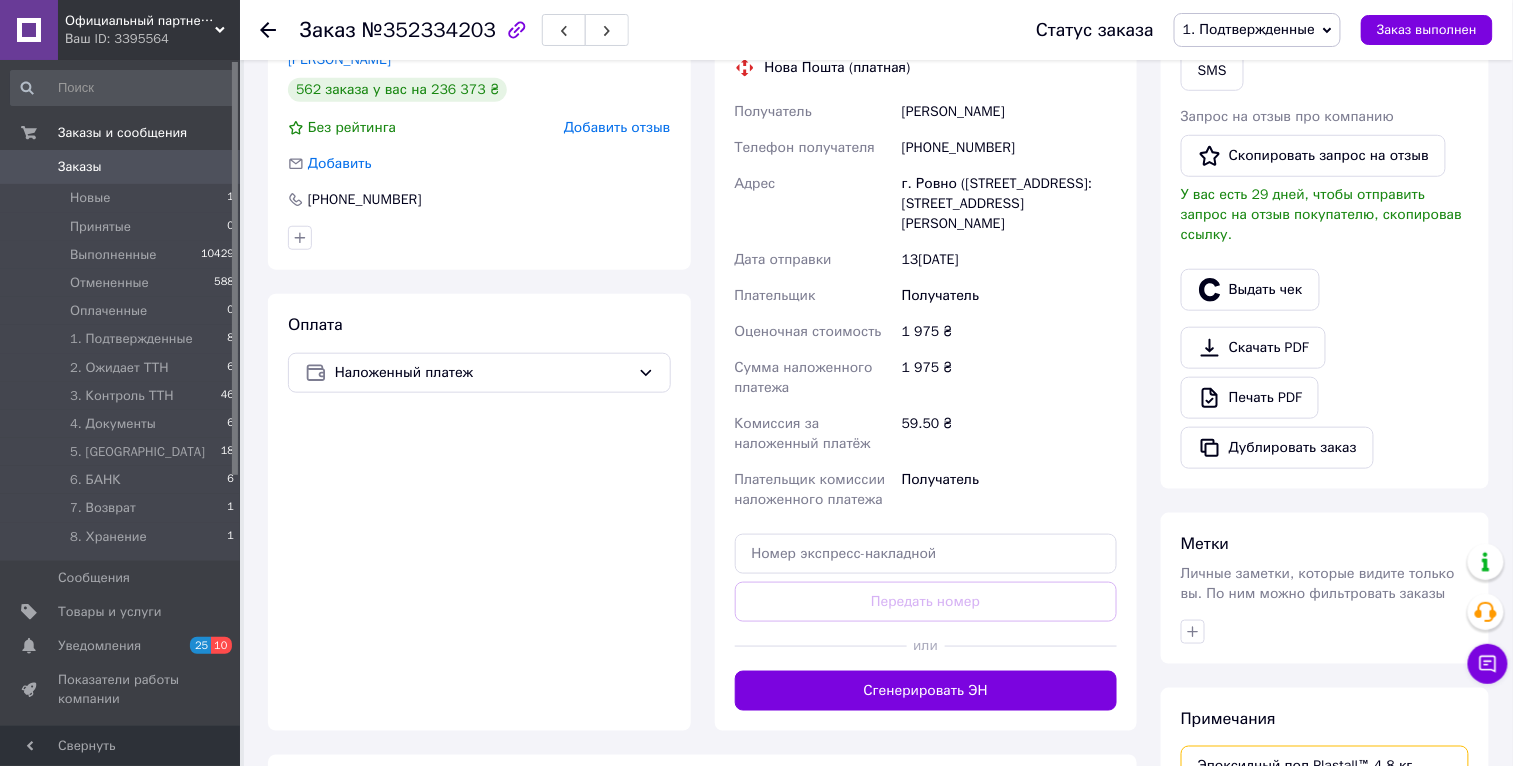 scroll, scrollTop: 107, scrollLeft: 0, axis: vertical 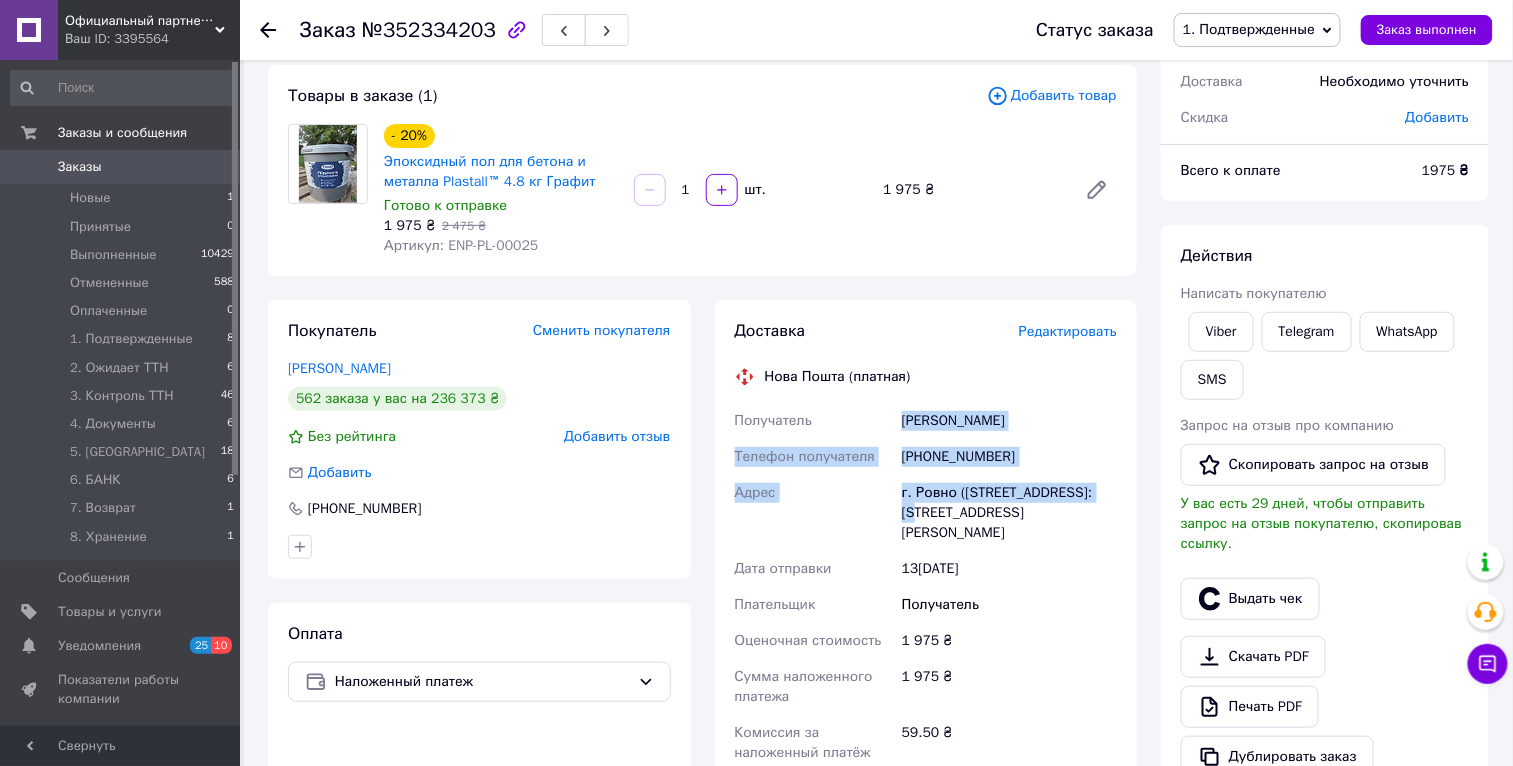 drag, startPoint x: 903, startPoint y: 419, endPoint x: 1109, endPoint y: 488, distance: 217.2487 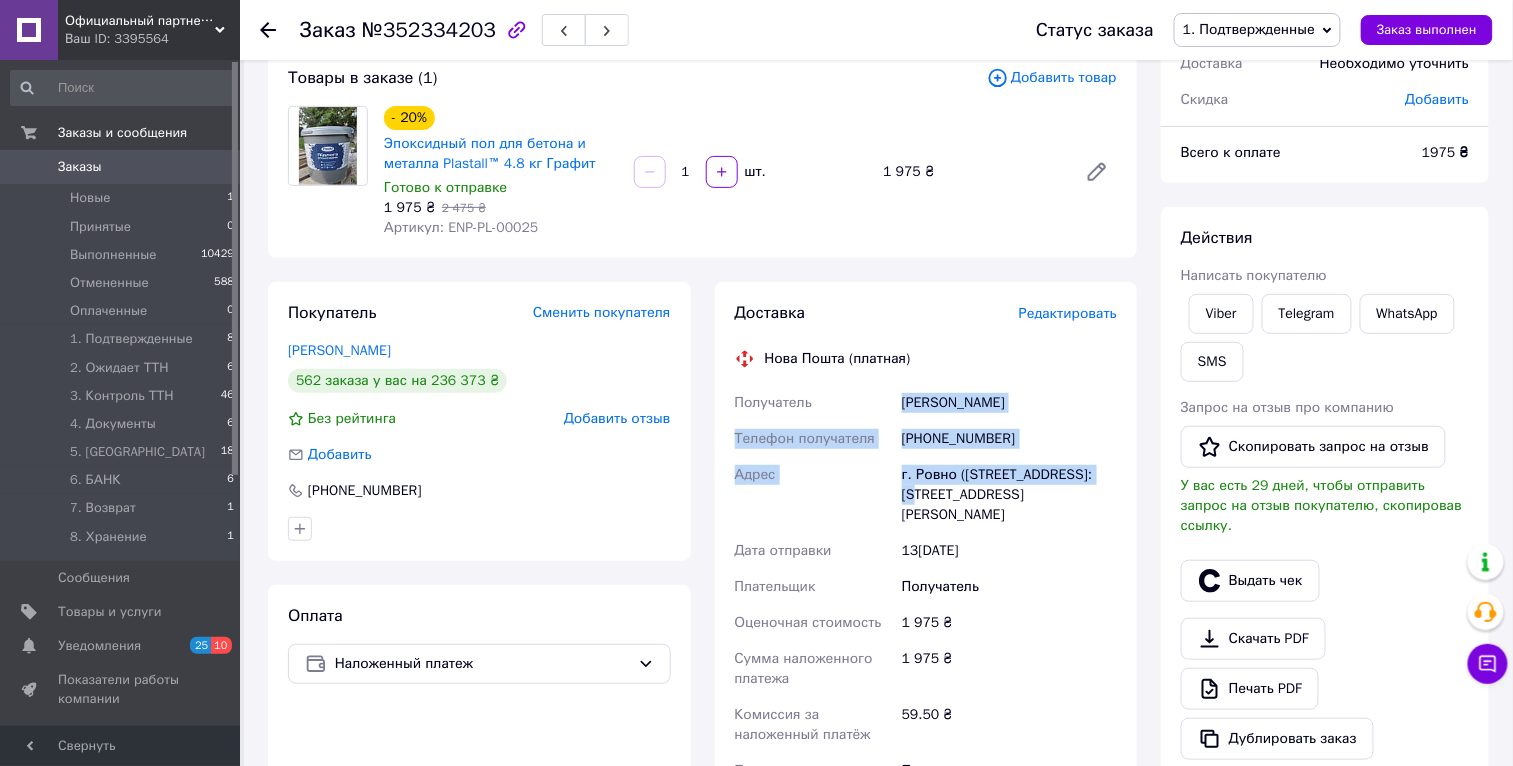 scroll, scrollTop: 624, scrollLeft: 0, axis: vertical 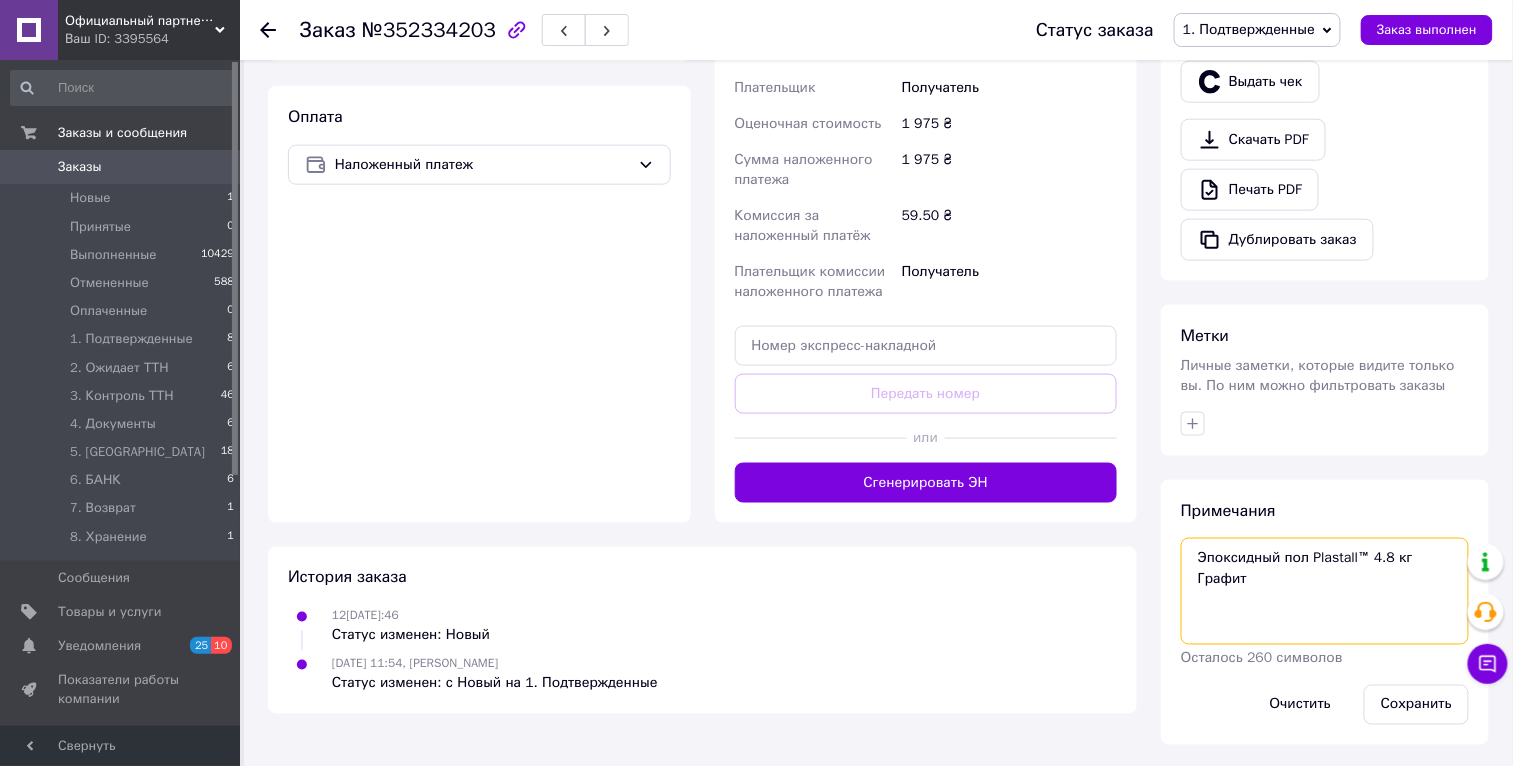 click on "Эпоксидный пол Plastall™ 4.8 кг Графит" at bounding box center (1325, 591) 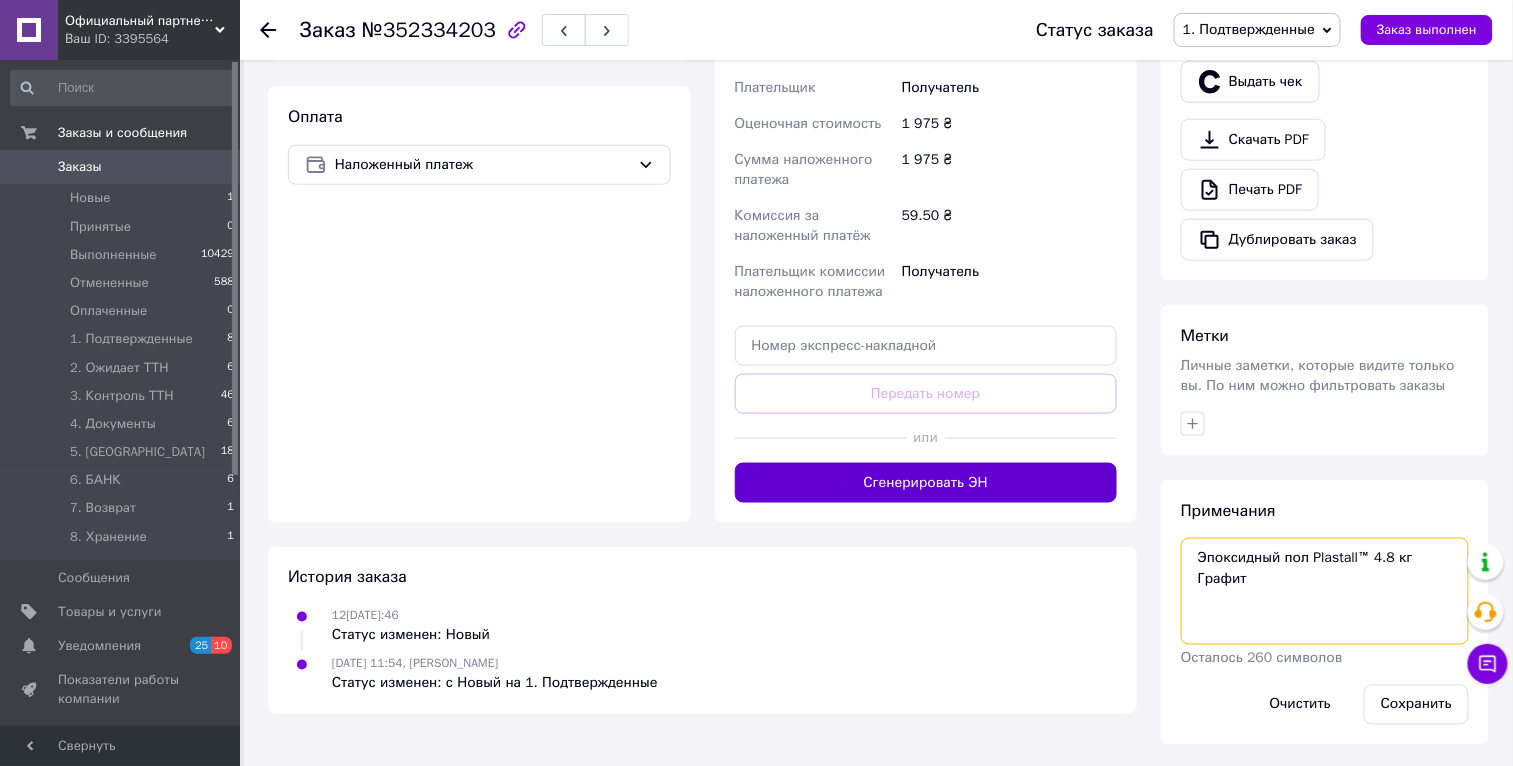 paste on "Эпоксидный пол для бетона и металла Plastall™ 4.8 кг Графит" 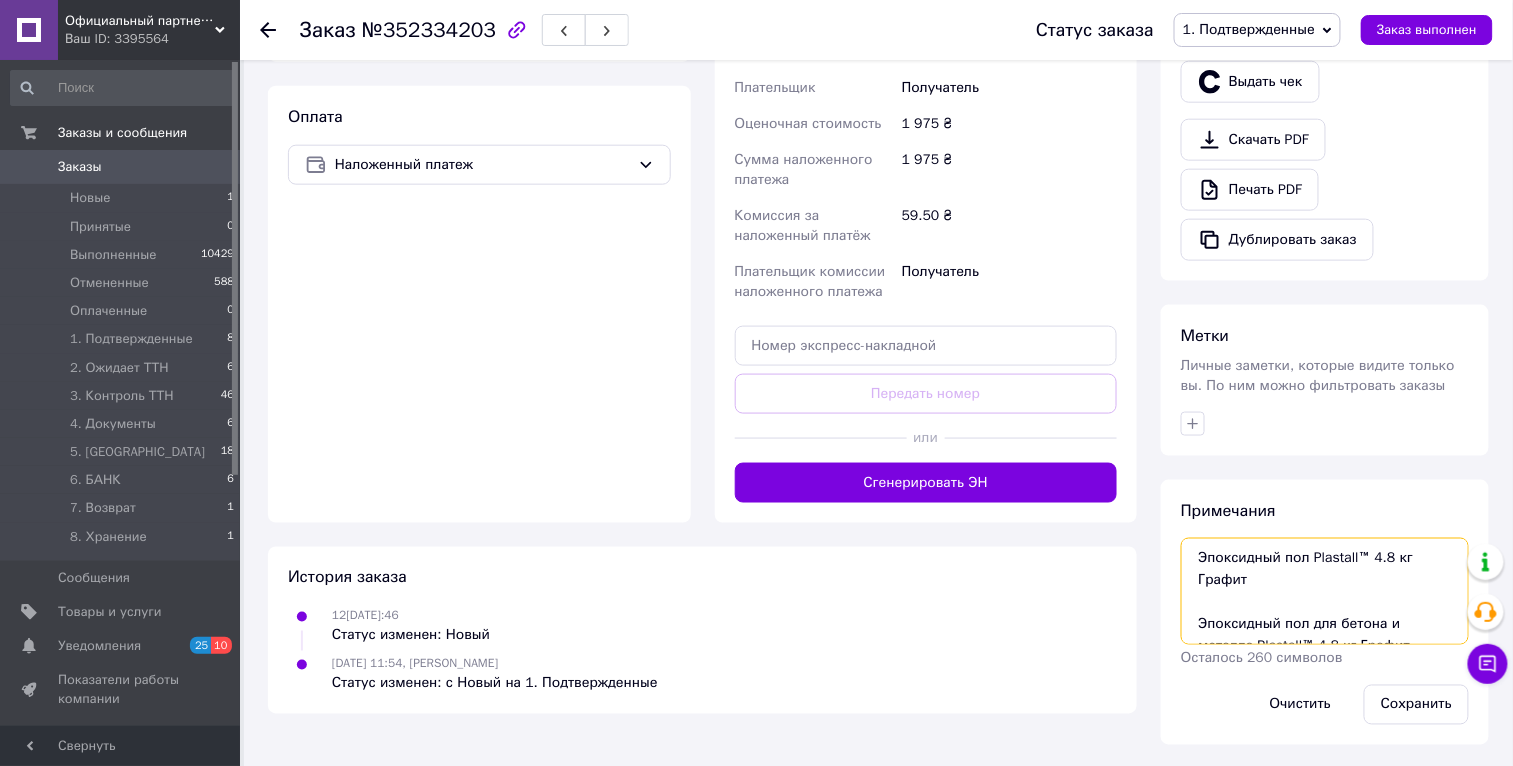 paste on "Эпоксидный пол для бетона и металла Plastall™ 4.8 кг Графит" 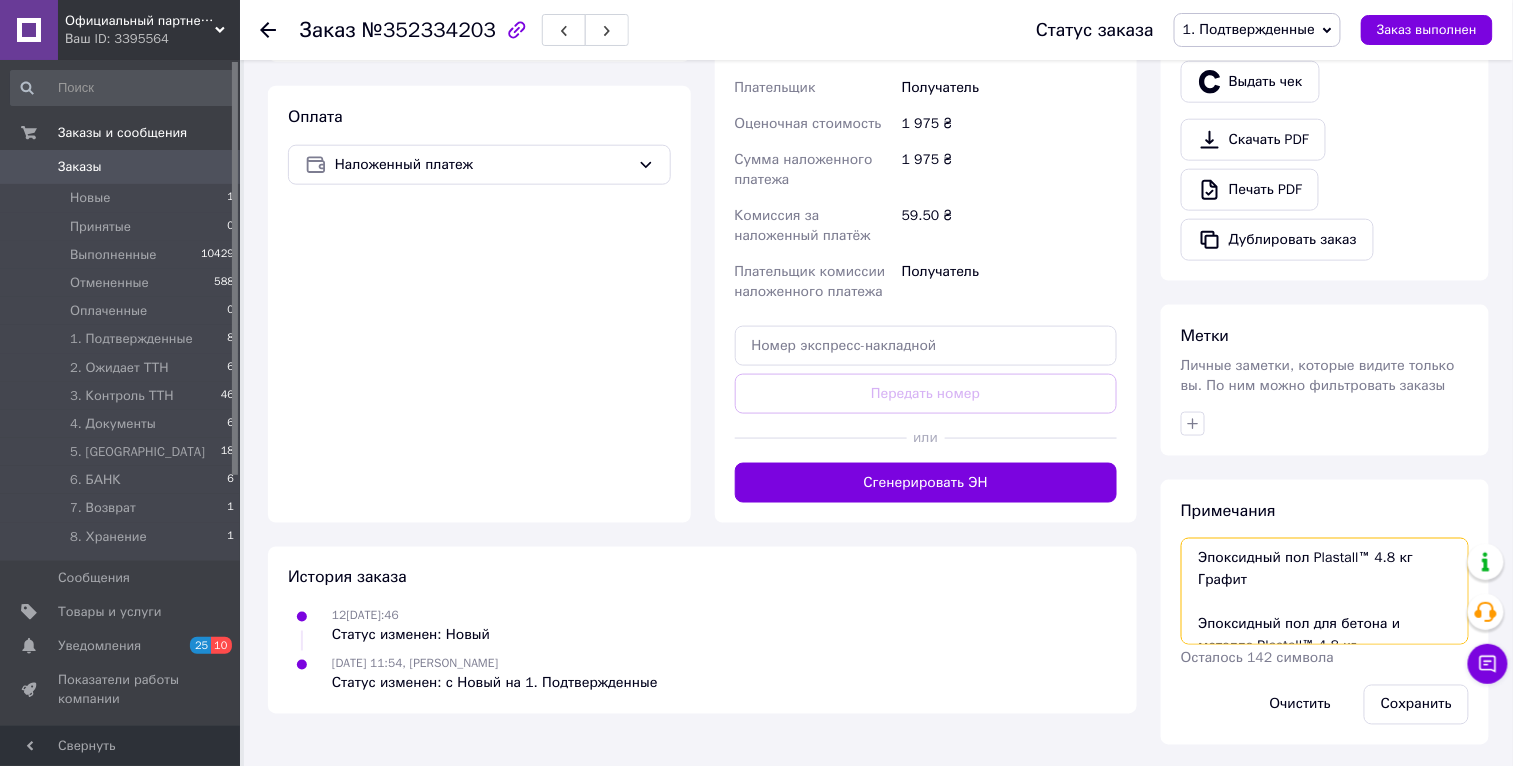 scroll, scrollTop: 55, scrollLeft: 0, axis: vertical 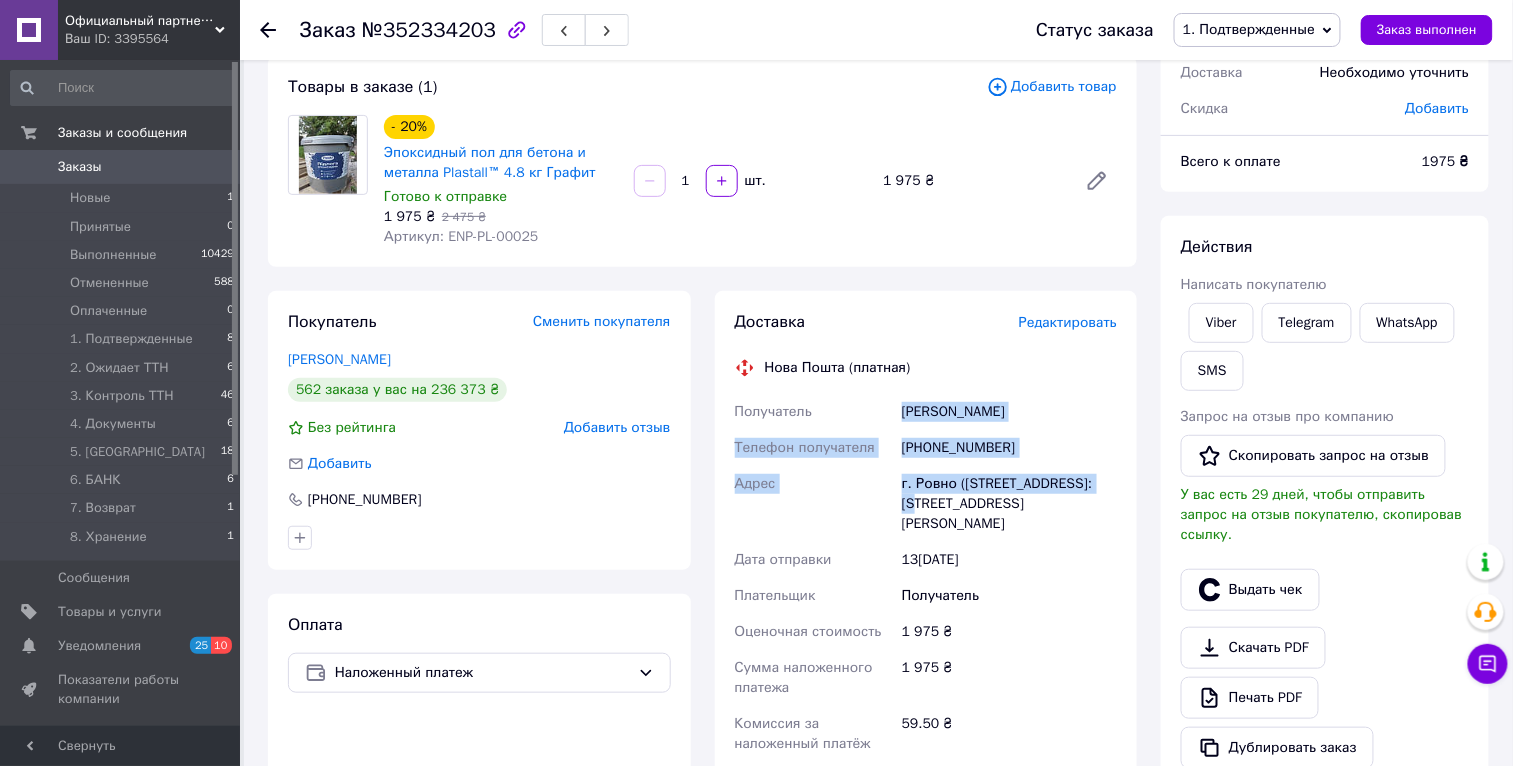 drag, startPoint x: 903, startPoint y: 408, endPoint x: 1106, endPoint y: 483, distance: 216.41165 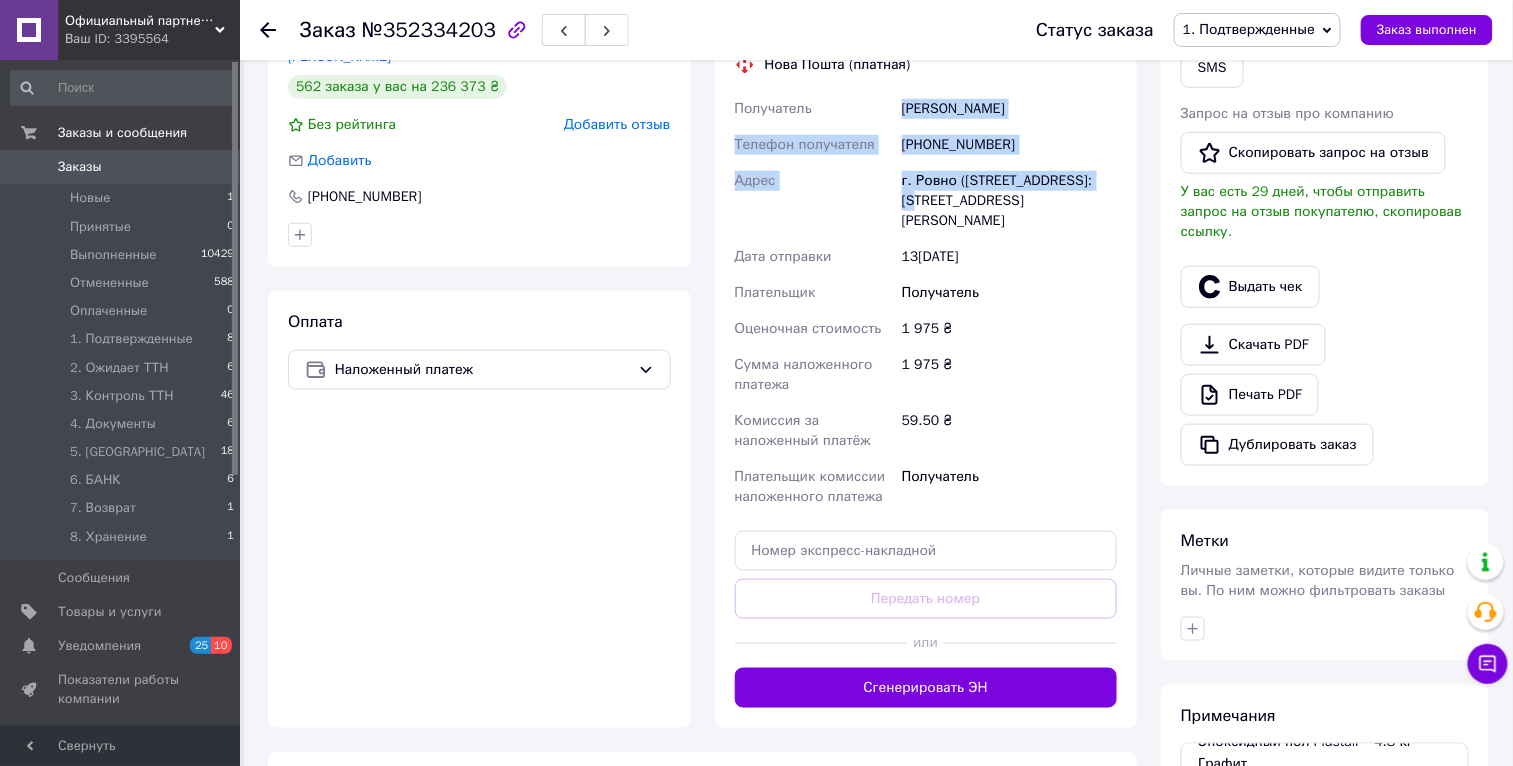 scroll, scrollTop: 624, scrollLeft: 0, axis: vertical 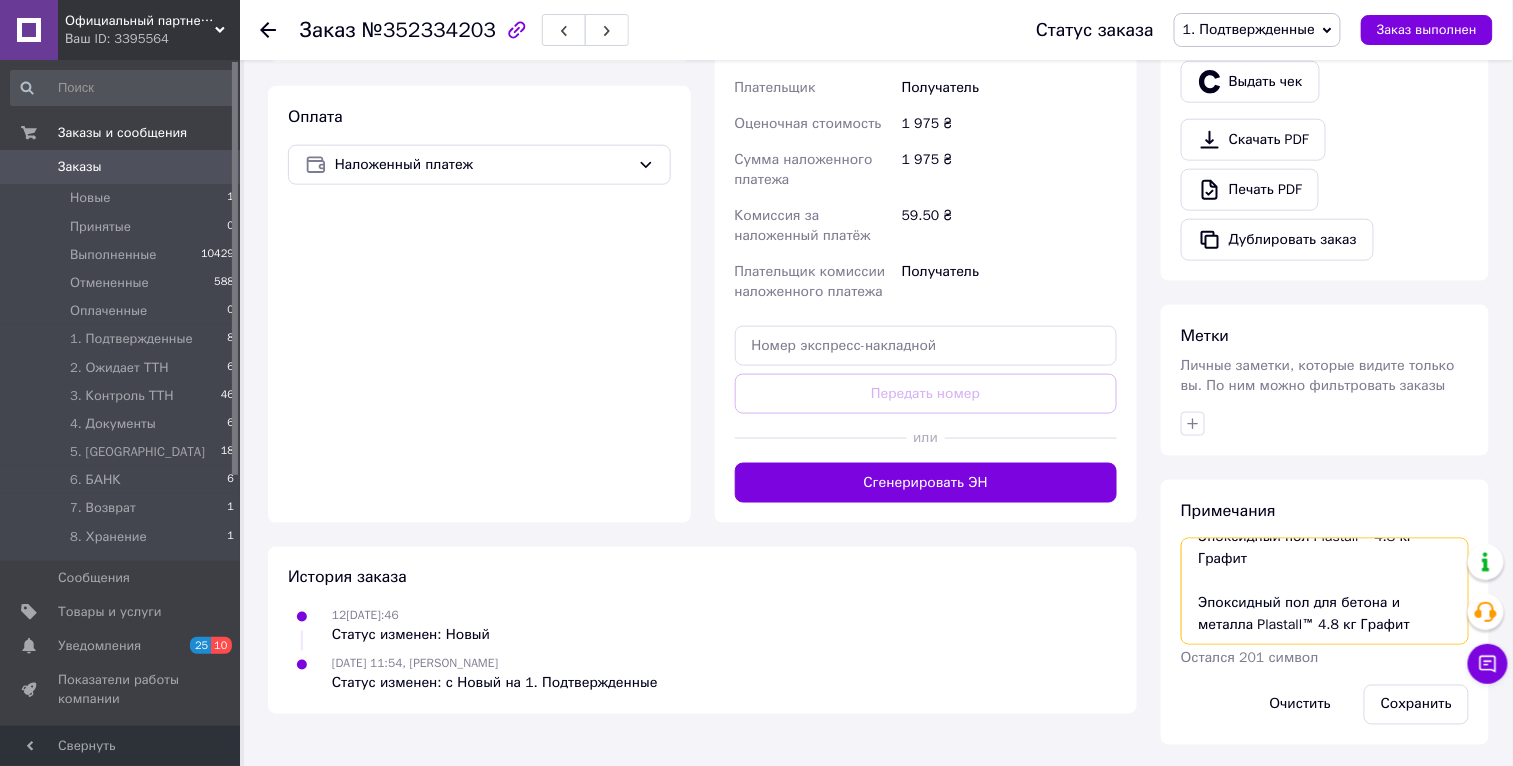 drag, startPoint x: 1413, startPoint y: 628, endPoint x: 1136, endPoint y: 596, distance: 278.84225 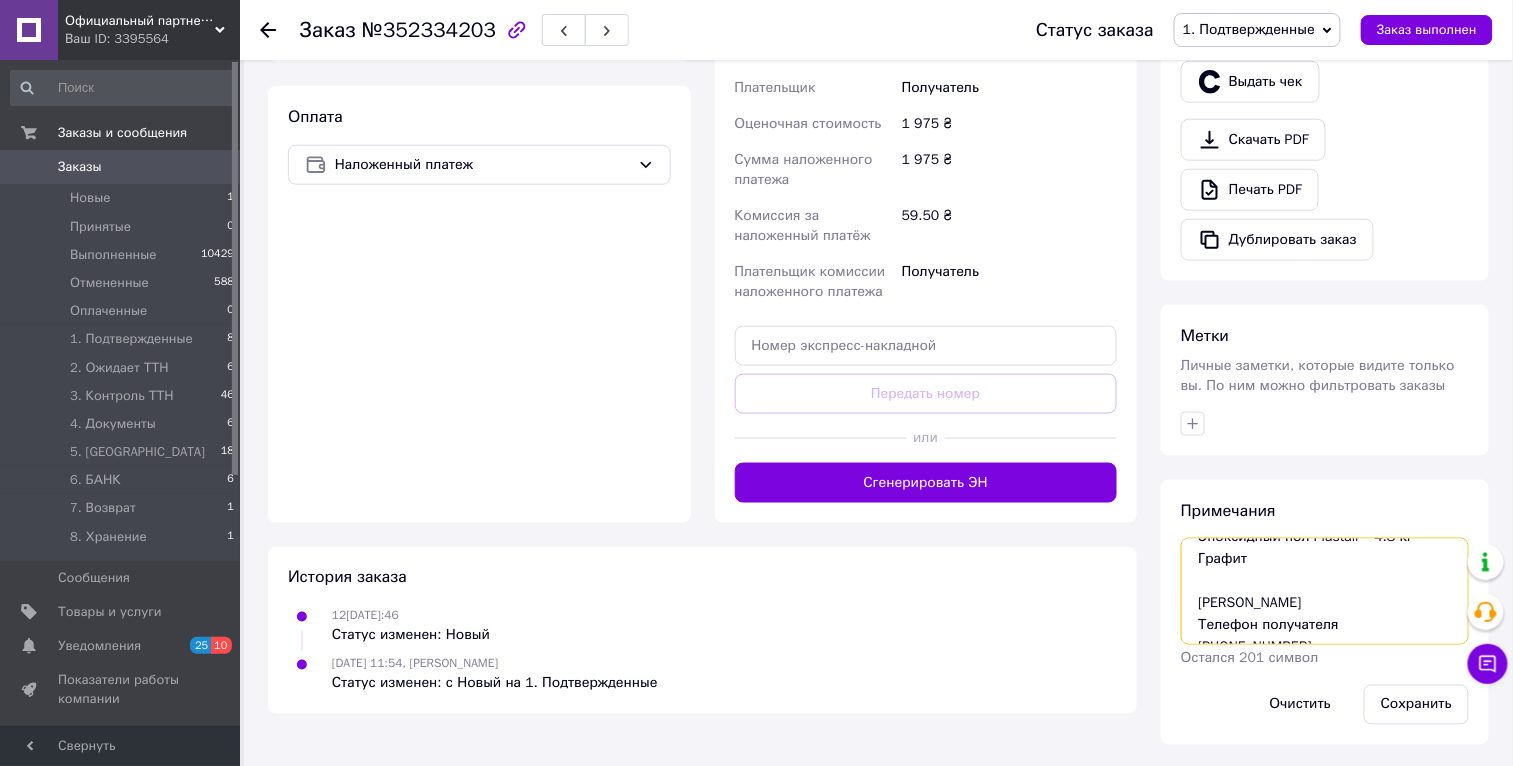 scroll, scrollTop: 76, scrollLeft: 0, axis: vertical 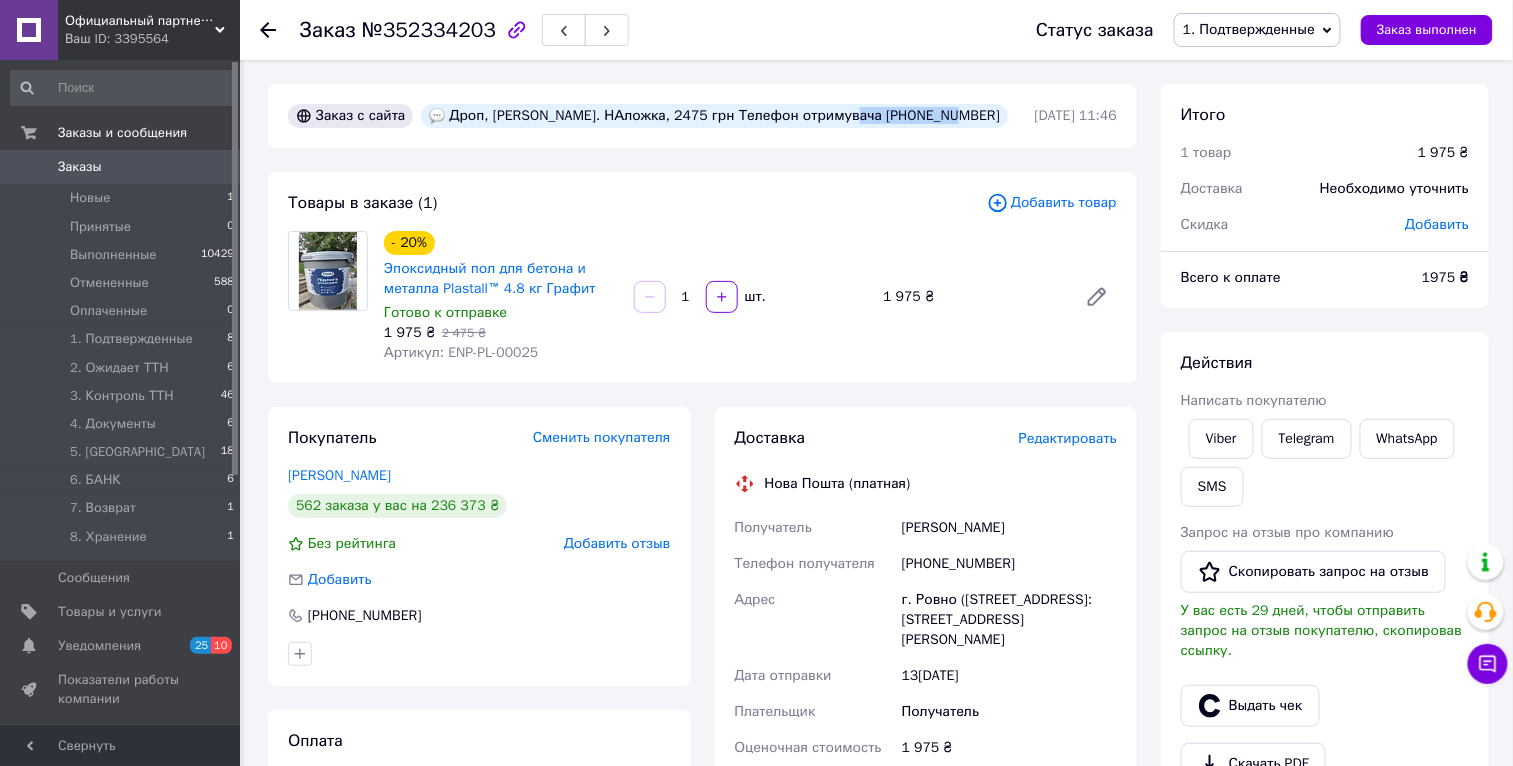 drag, startPoint x: 841, startPoint y: 116, endPoint x: 958, endPoint y: 122, distance: 117.15375 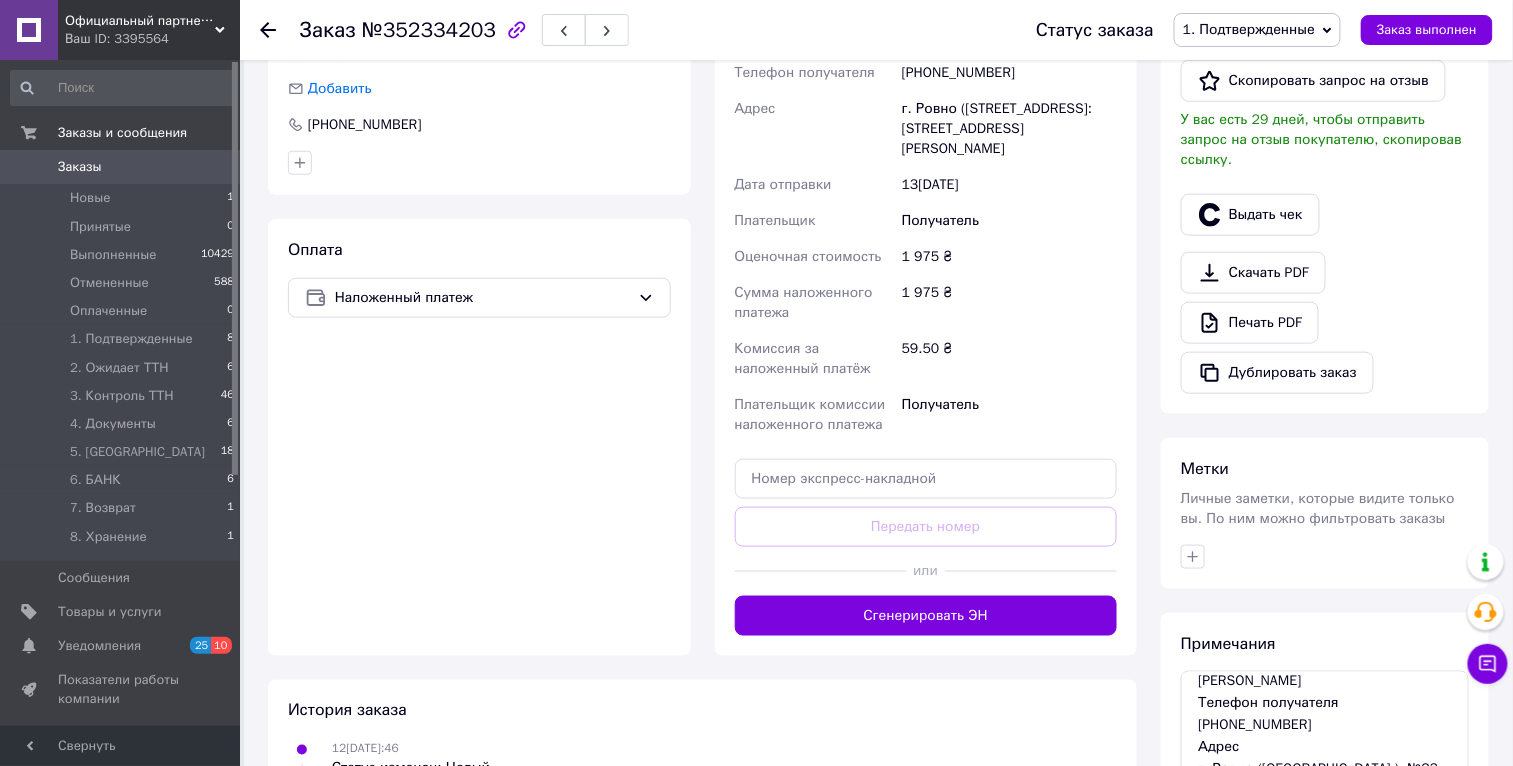 scroll, scrollTop: 624, scrollLeft: 0, axis: vertical 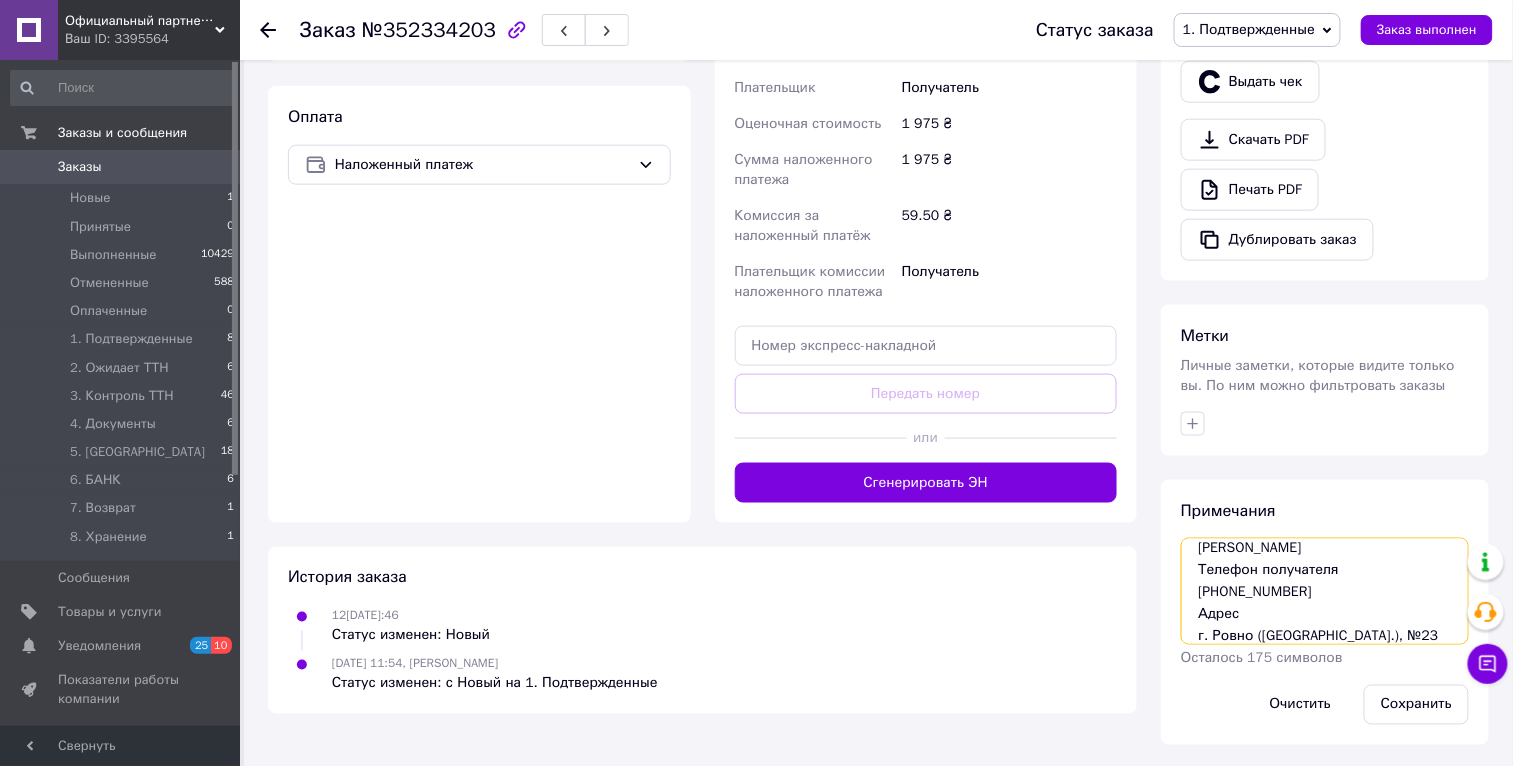 drag, startPoint x: 1252, startPoint y: 614, endPoint x: 1183, endPoint y: 574, distance: 79.755875 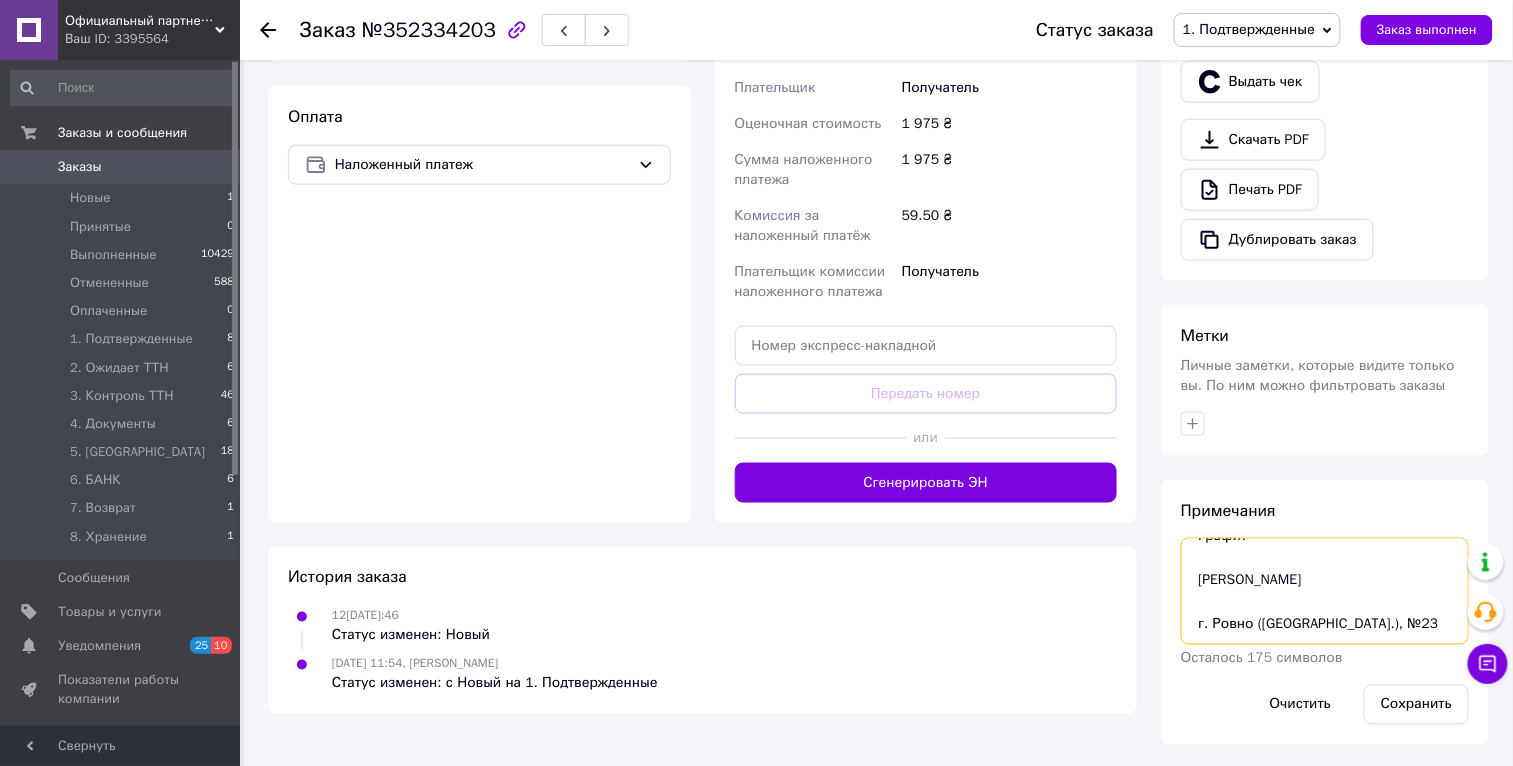 scroll, scrollTop: 43, scrollLeft: 0, axis: vertical 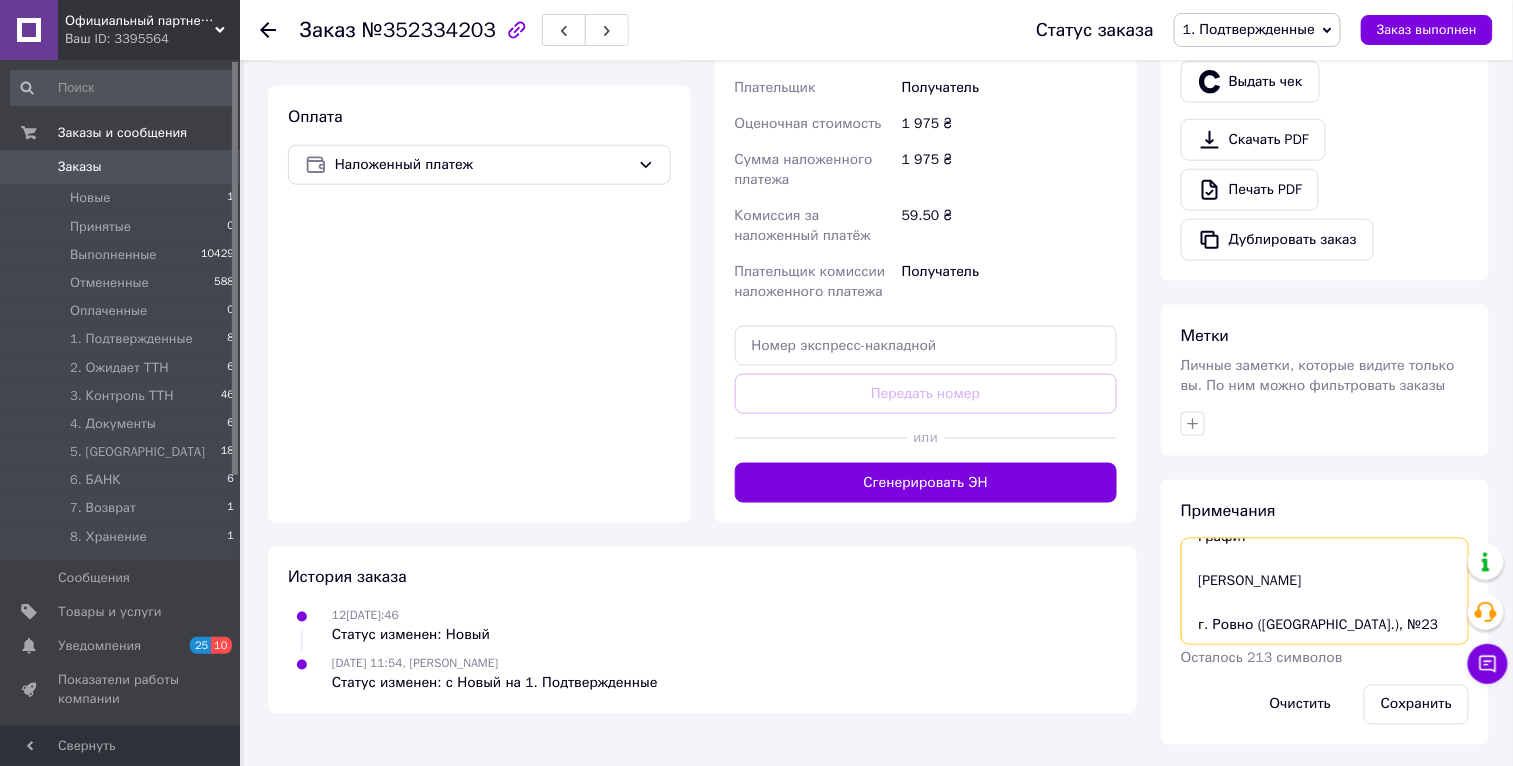 paste on "+380676524819" 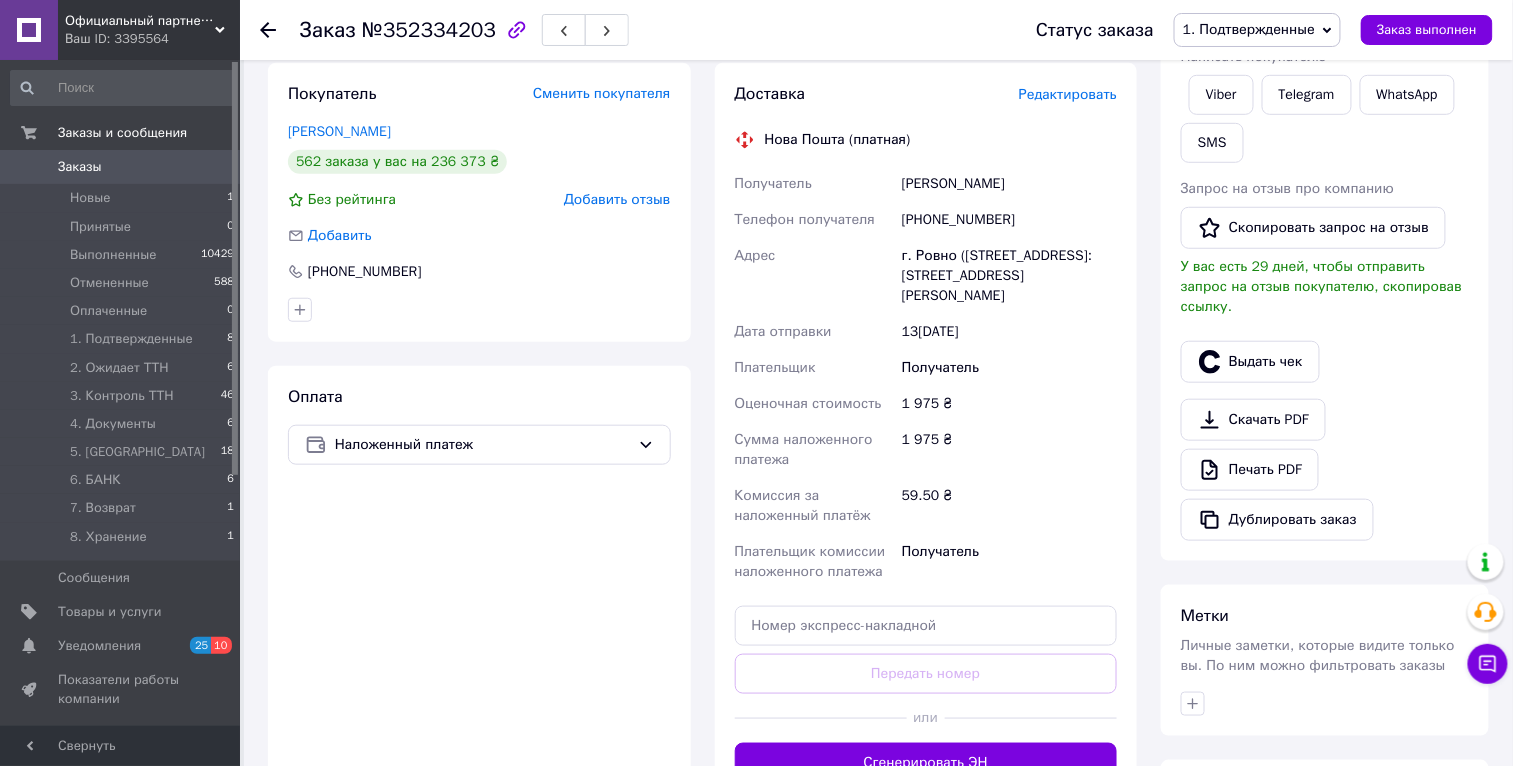 scroll, scrollTop: 624, scrollLeft: 0, axis: vertical 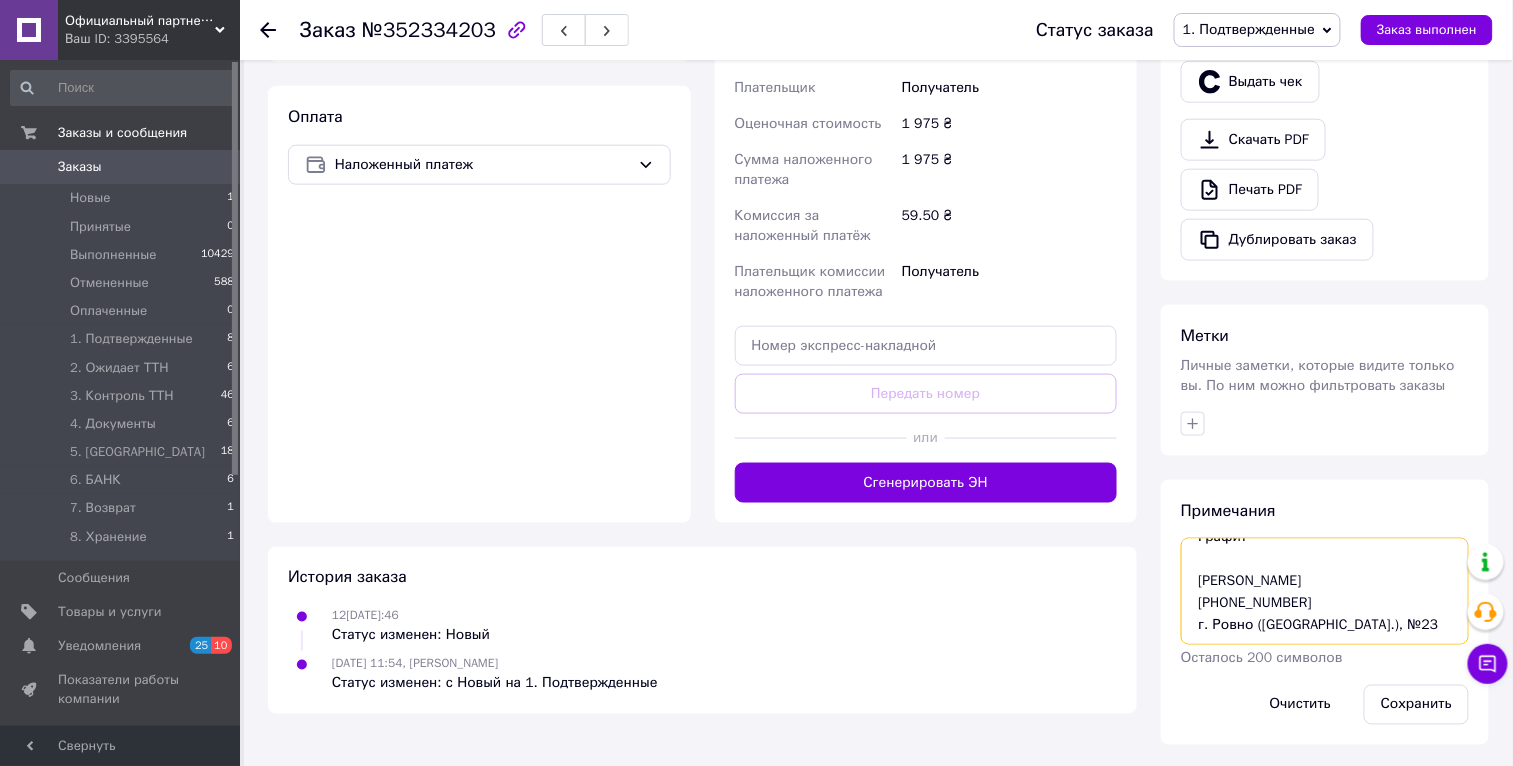 drag, startPoint x: 1365, startPoint y: 628, endPoint x: 1256, endPoint y: 621, distance: 109.22454 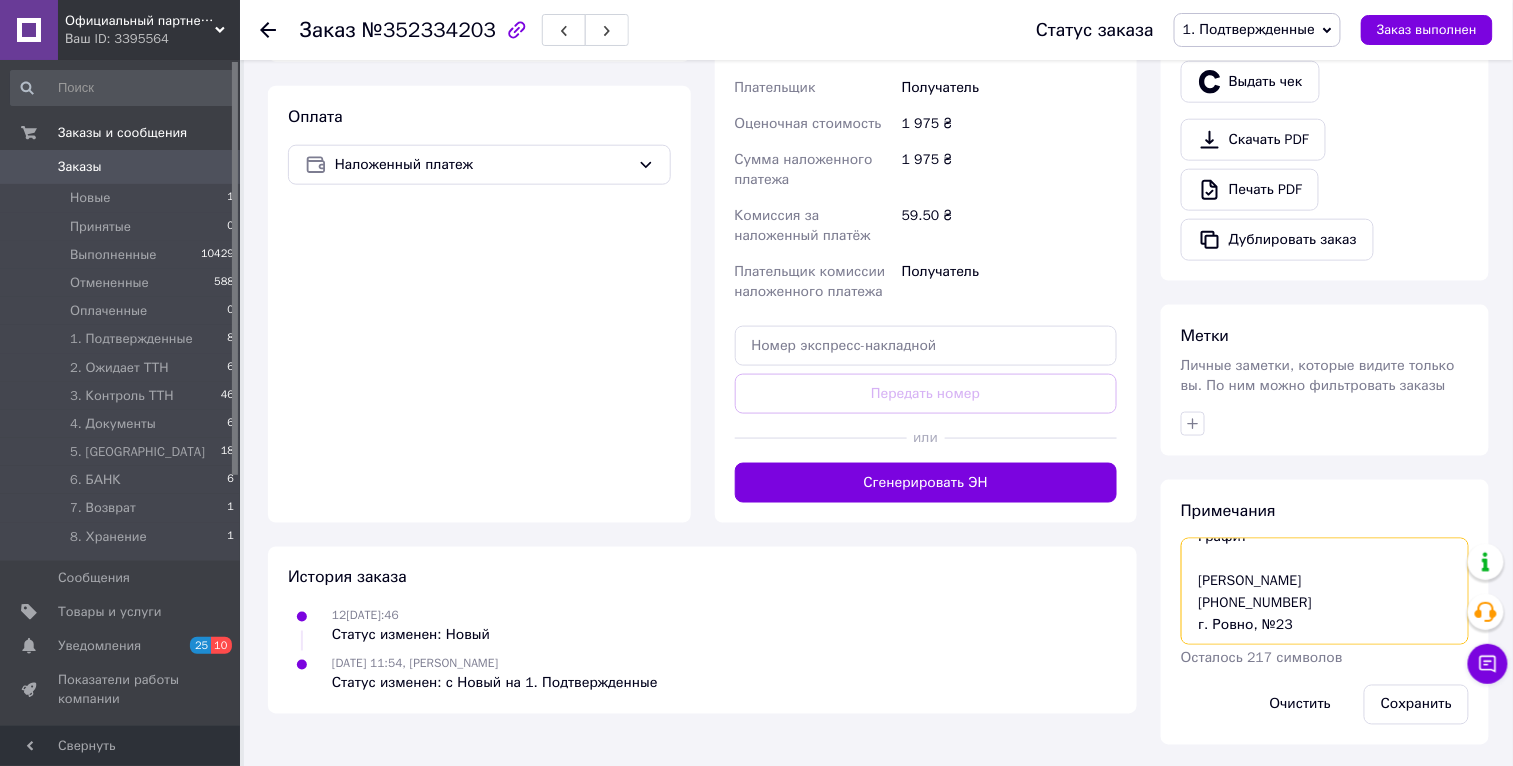 drag, startPoint x: 1211, startPoint y: 623, endPoint x: 1171, endPoint y: 623, distance: 40 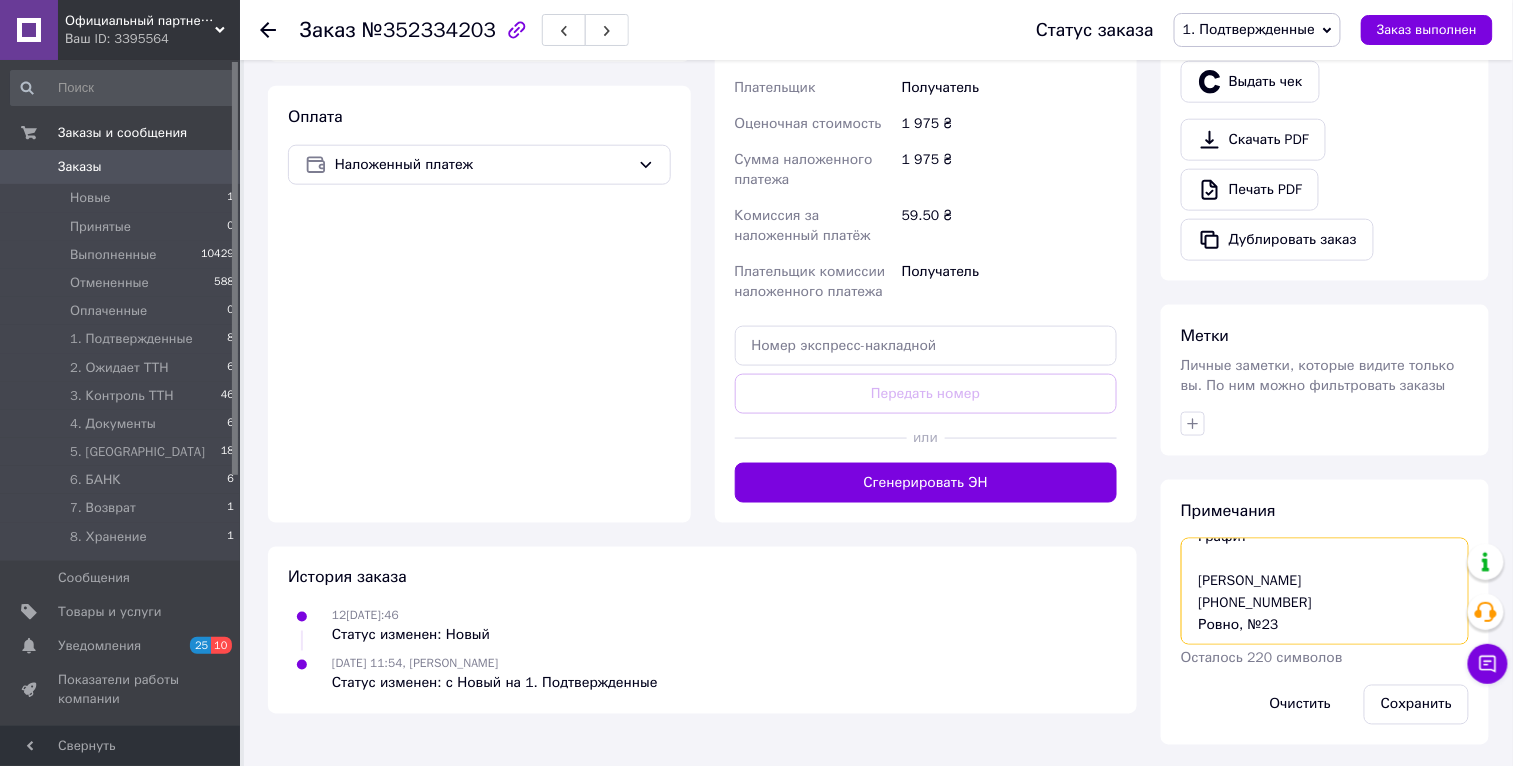 click on "Эпоксидный пол Plastall™ 4.8 кг Графит
Лашук Олександр
+380676524819
Ровно, №23" at bounding box center (1325, 591) 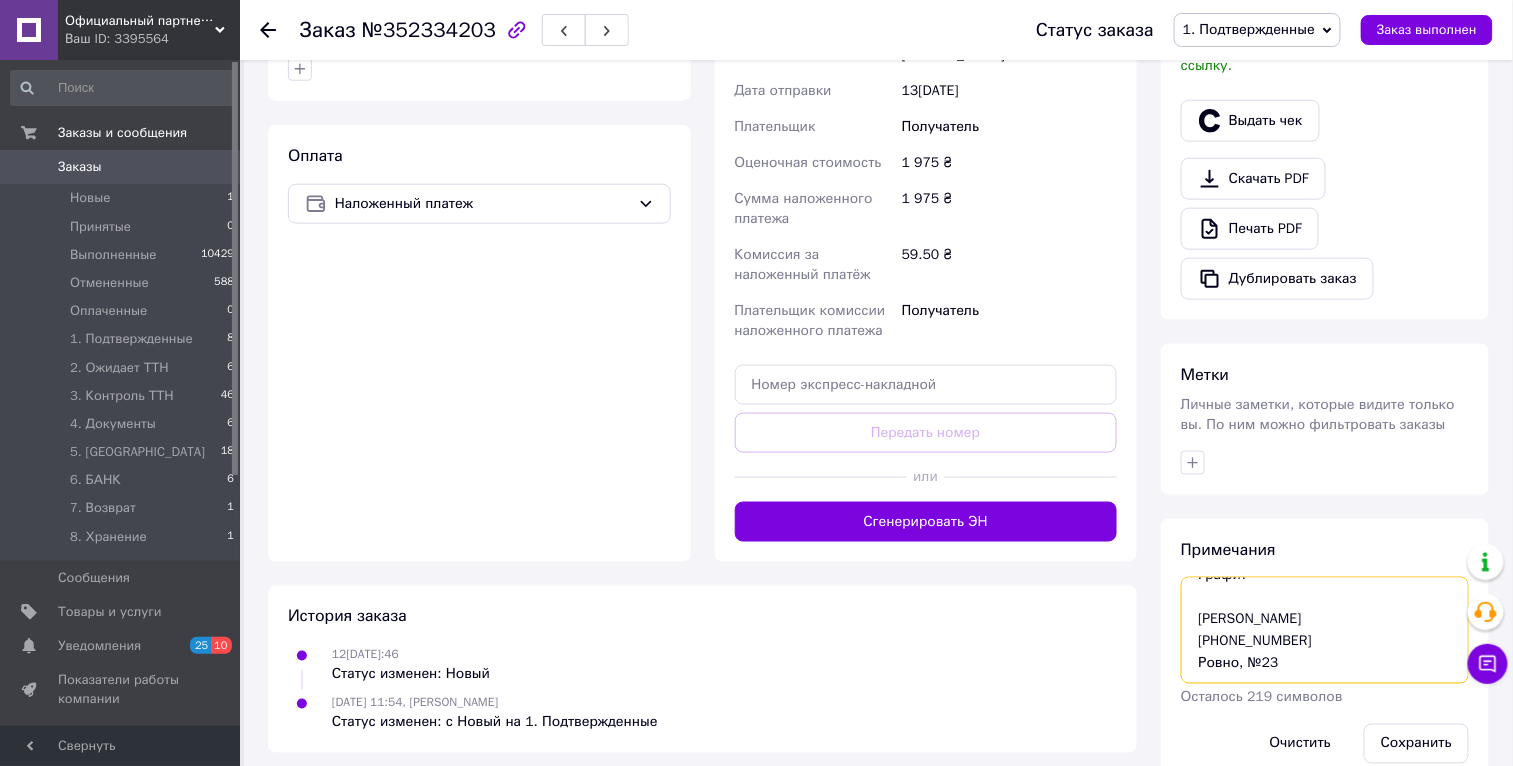 scroll, scrollTop: 0, scrollLeft: 0, axis: both 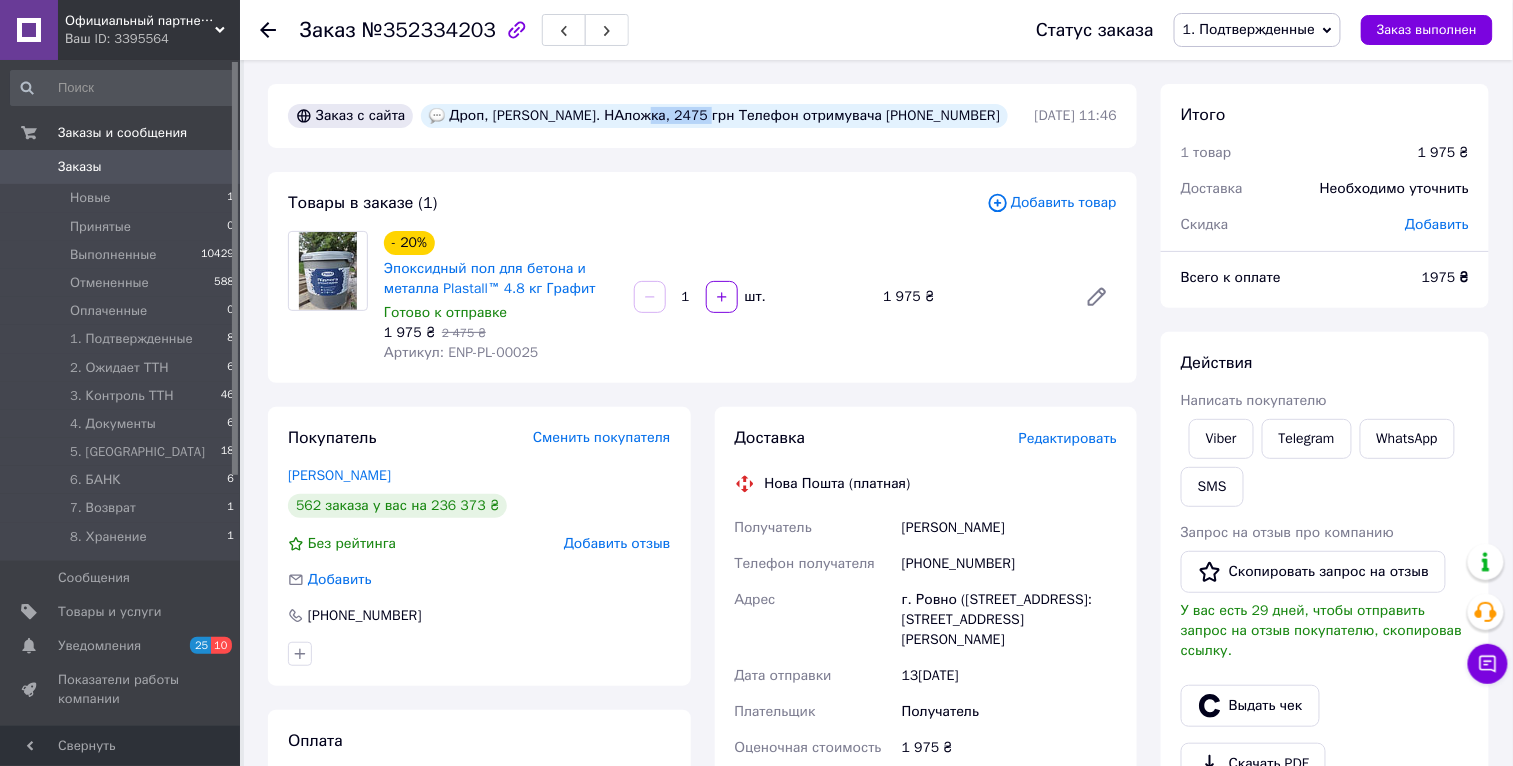 drag, startPoint x: 635, startPoint y: 117, endPoint x: 696, endPoint y: 115, distance: 61.03278 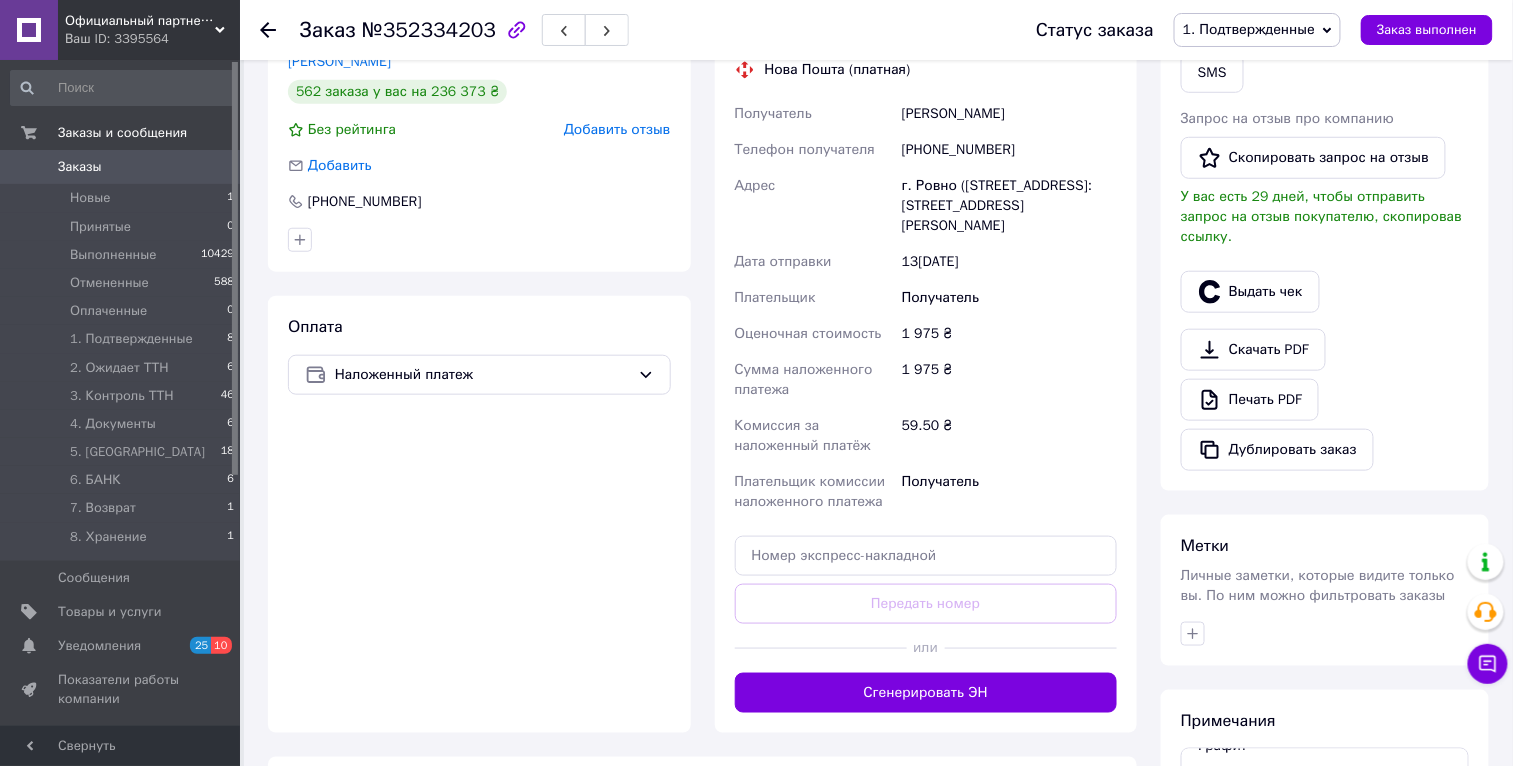 scroll, scrollTop: 624, scrollLeft: 0, axis: vertical 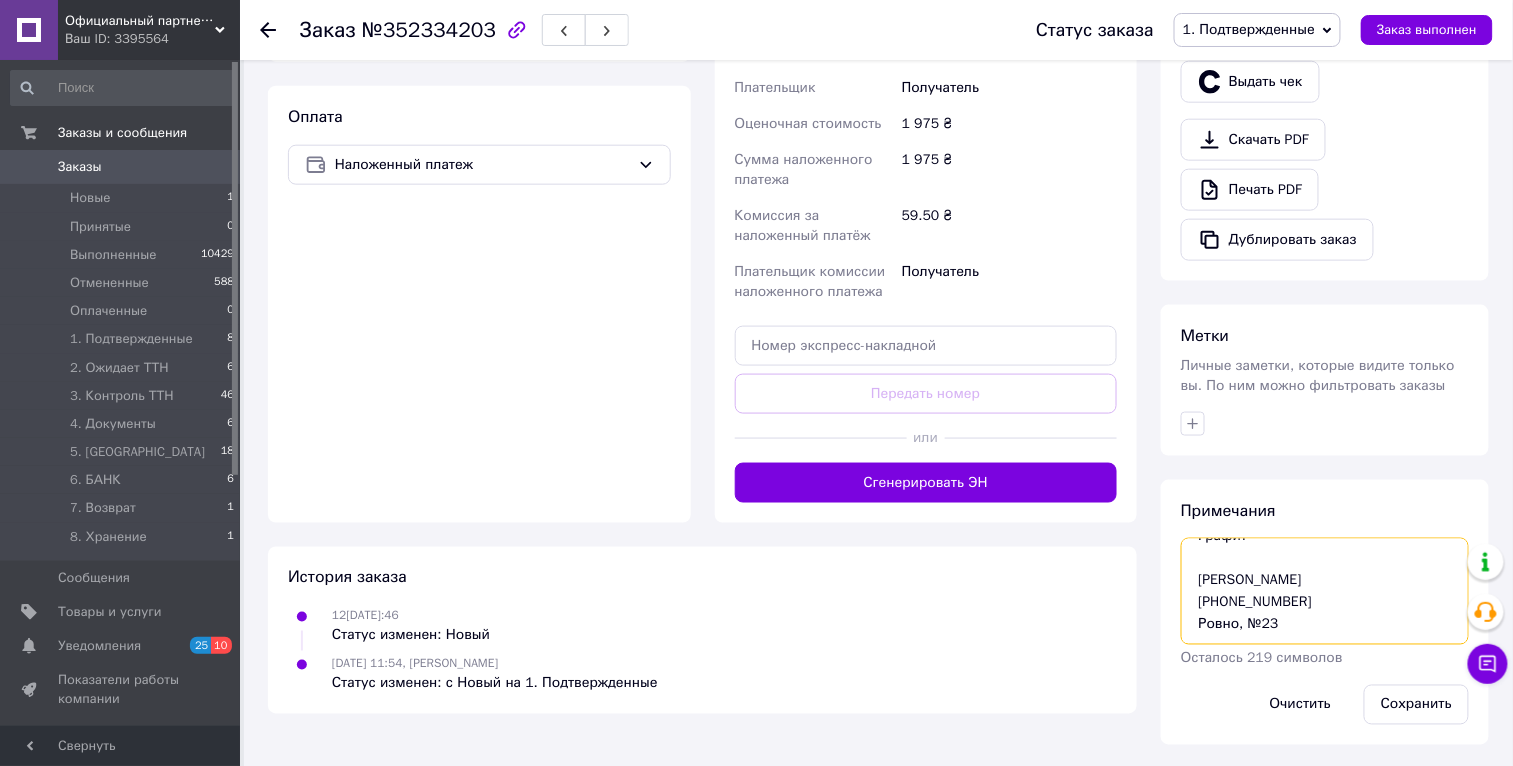 click on "Эпоксидный пол Plastall™ 4.8 кг Графит
Лашук Олександр
+380676524819
Ровно, №23" at bounding box center [1325, 591] 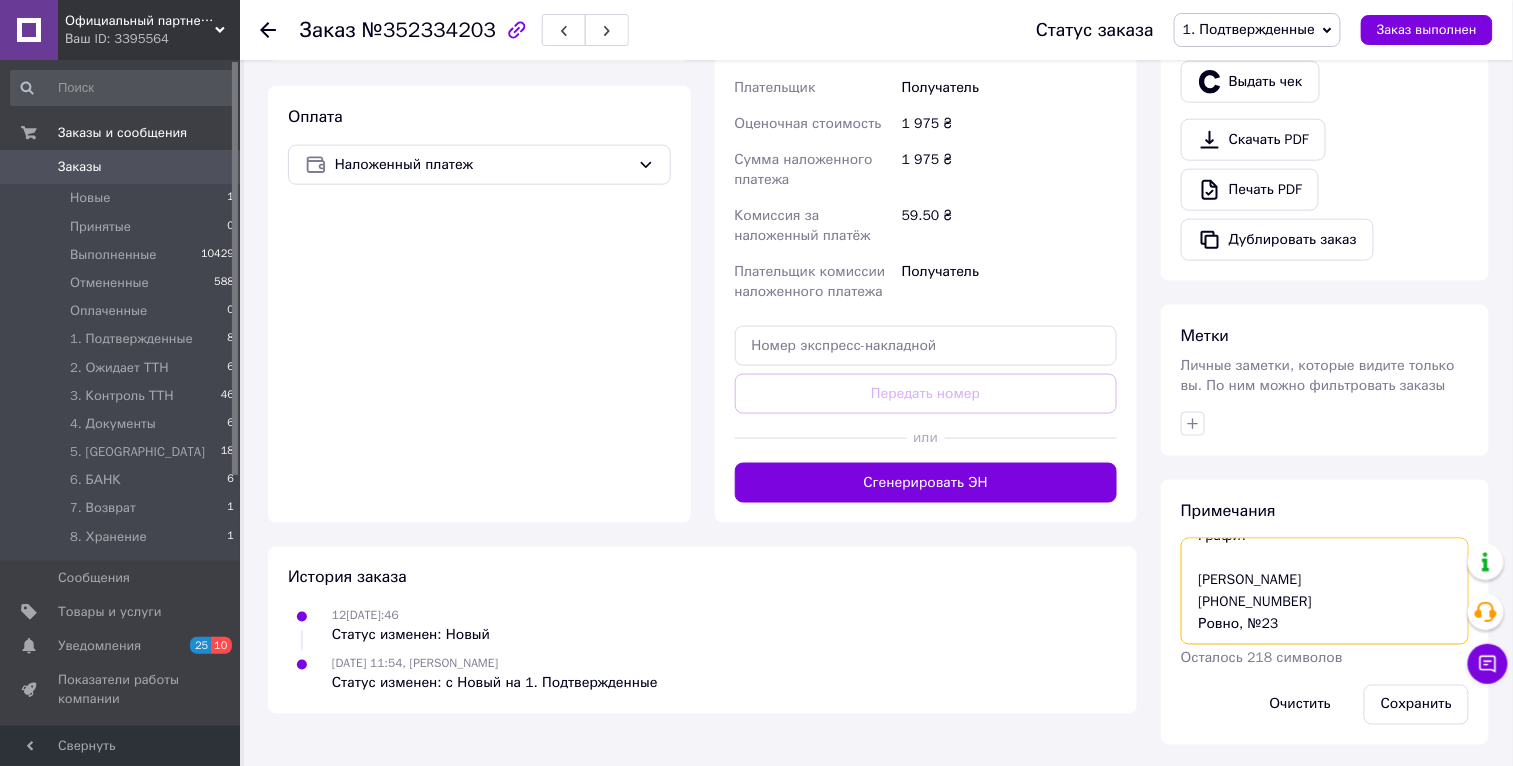 scroll, scrollTop: 76, scrollLeft: 0, axis: vertical 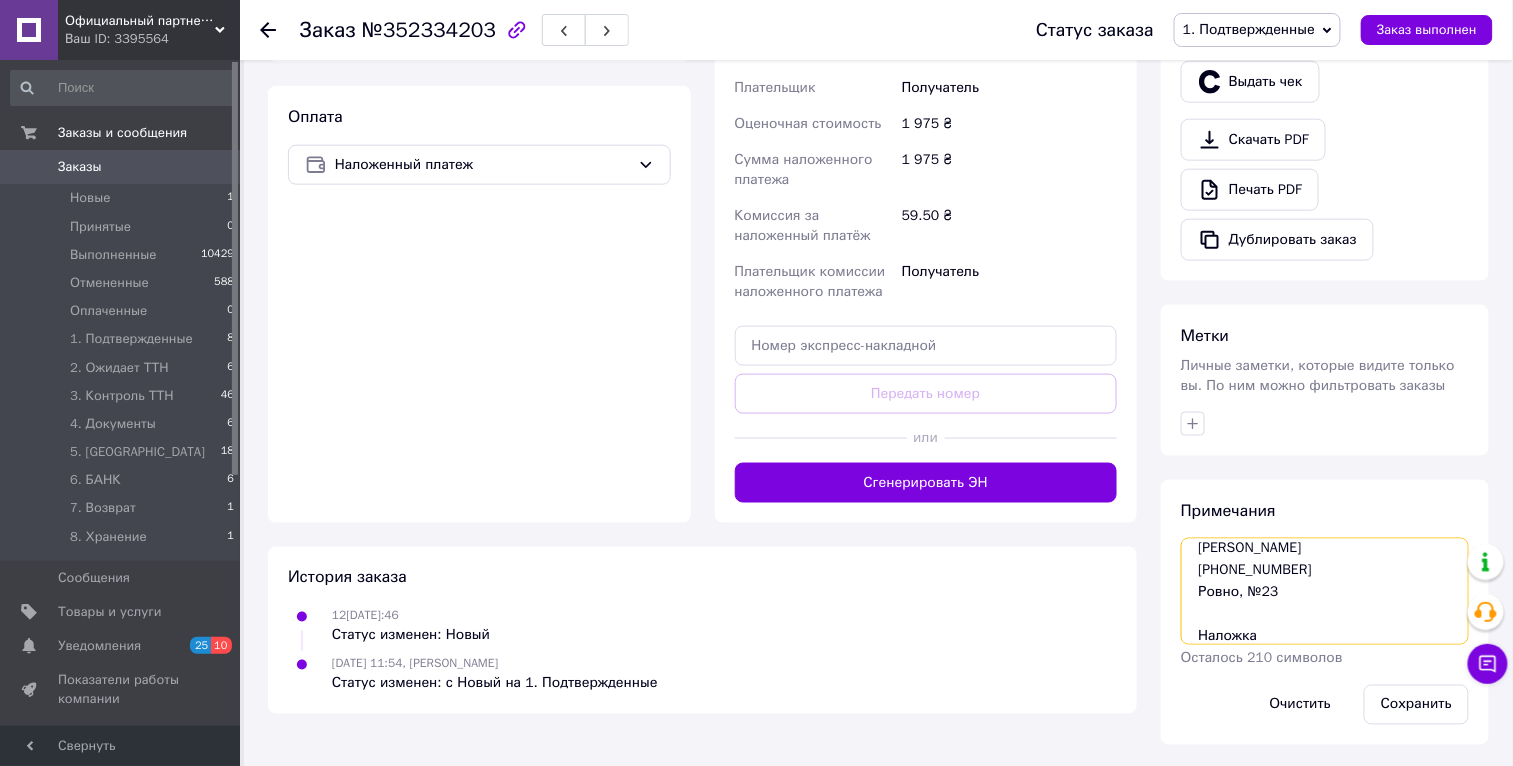 paste on "2475 грн" 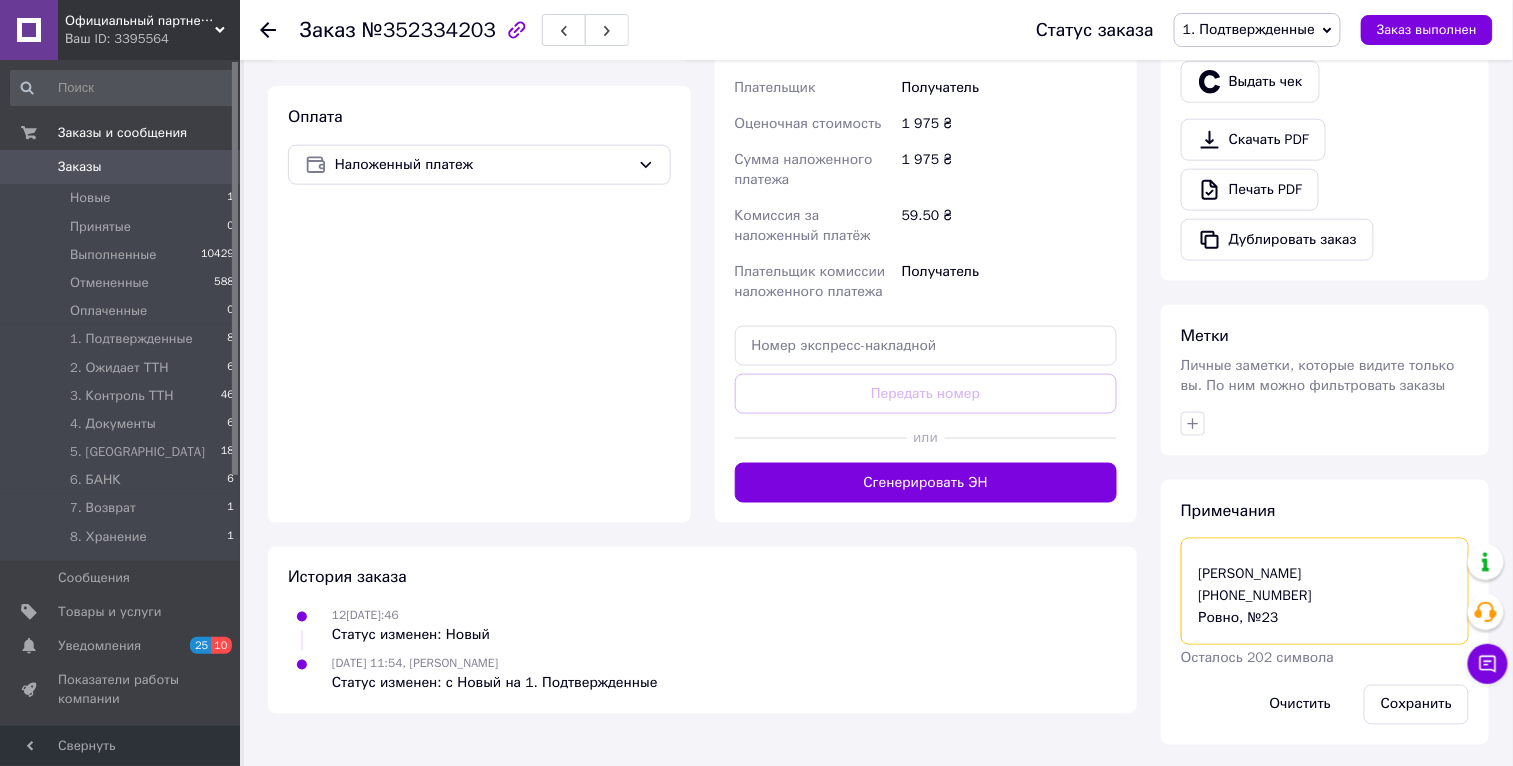 scroll, scrollTop: 87, scrollLeft: 0, axis: vertical 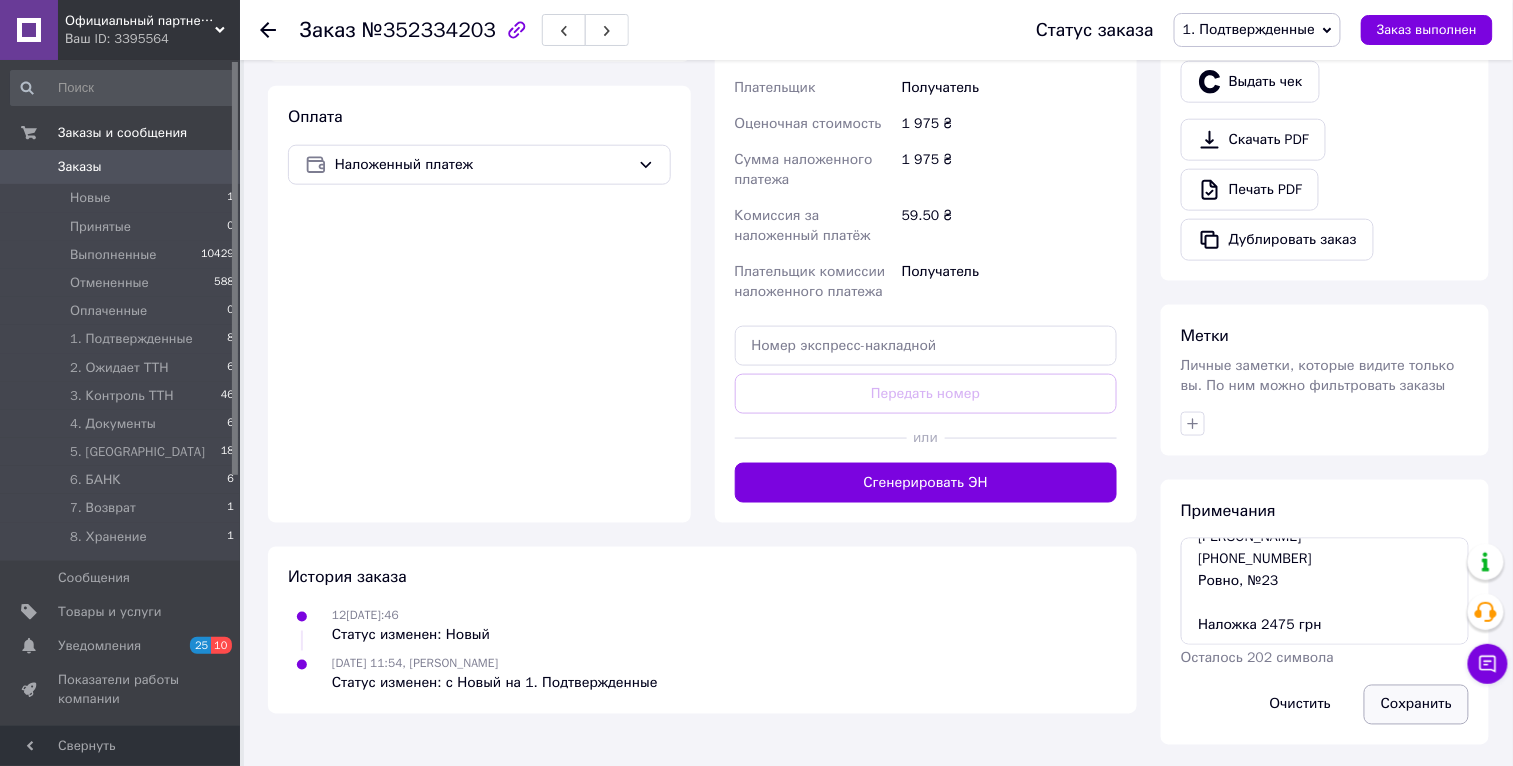 click on "Сохранить" at bounding box center (1416, 705) 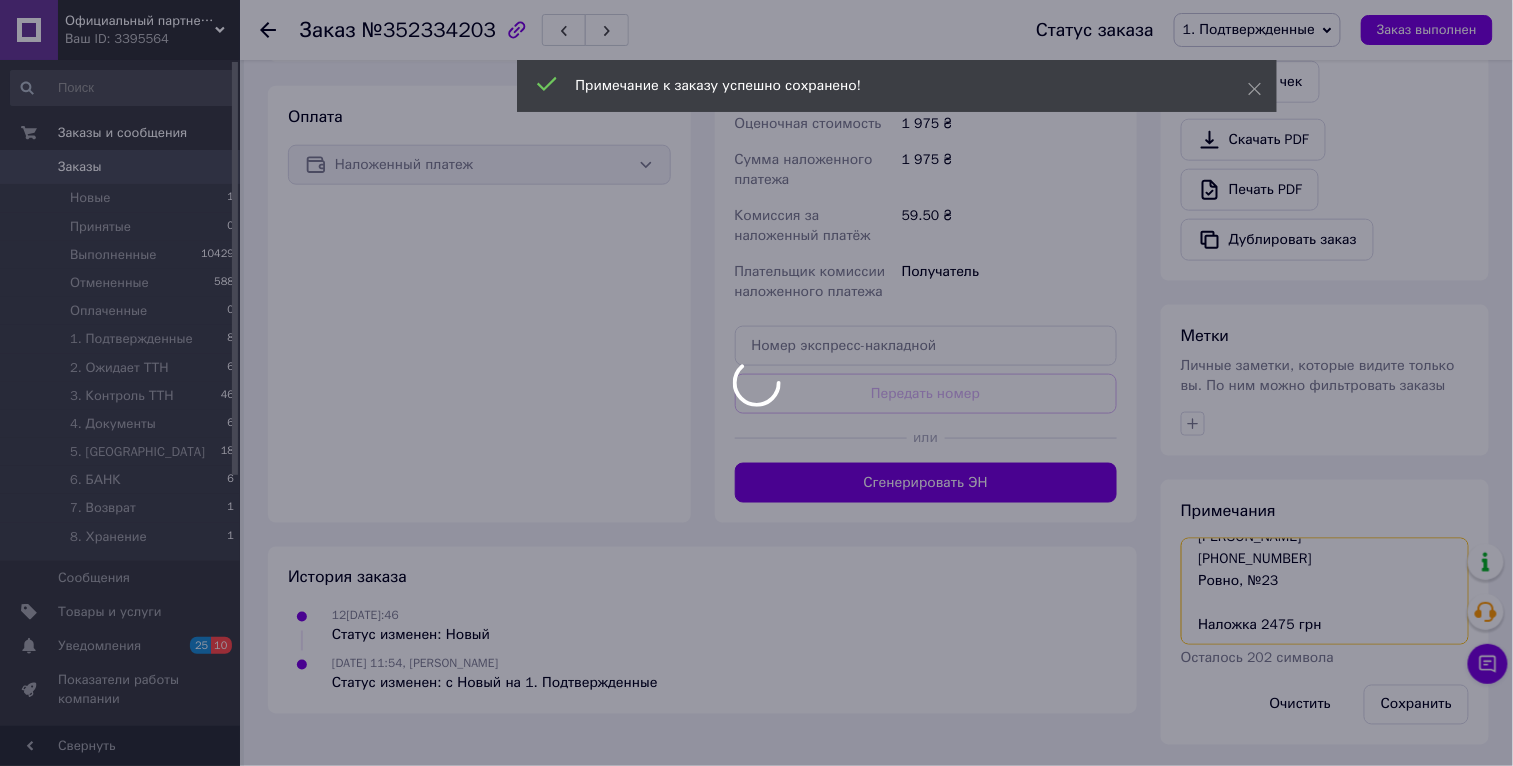 drag, startPoint x: 1329, startPoint y: 627, endPoint x: 1188, endPoint y: 503, distance: 187.76848 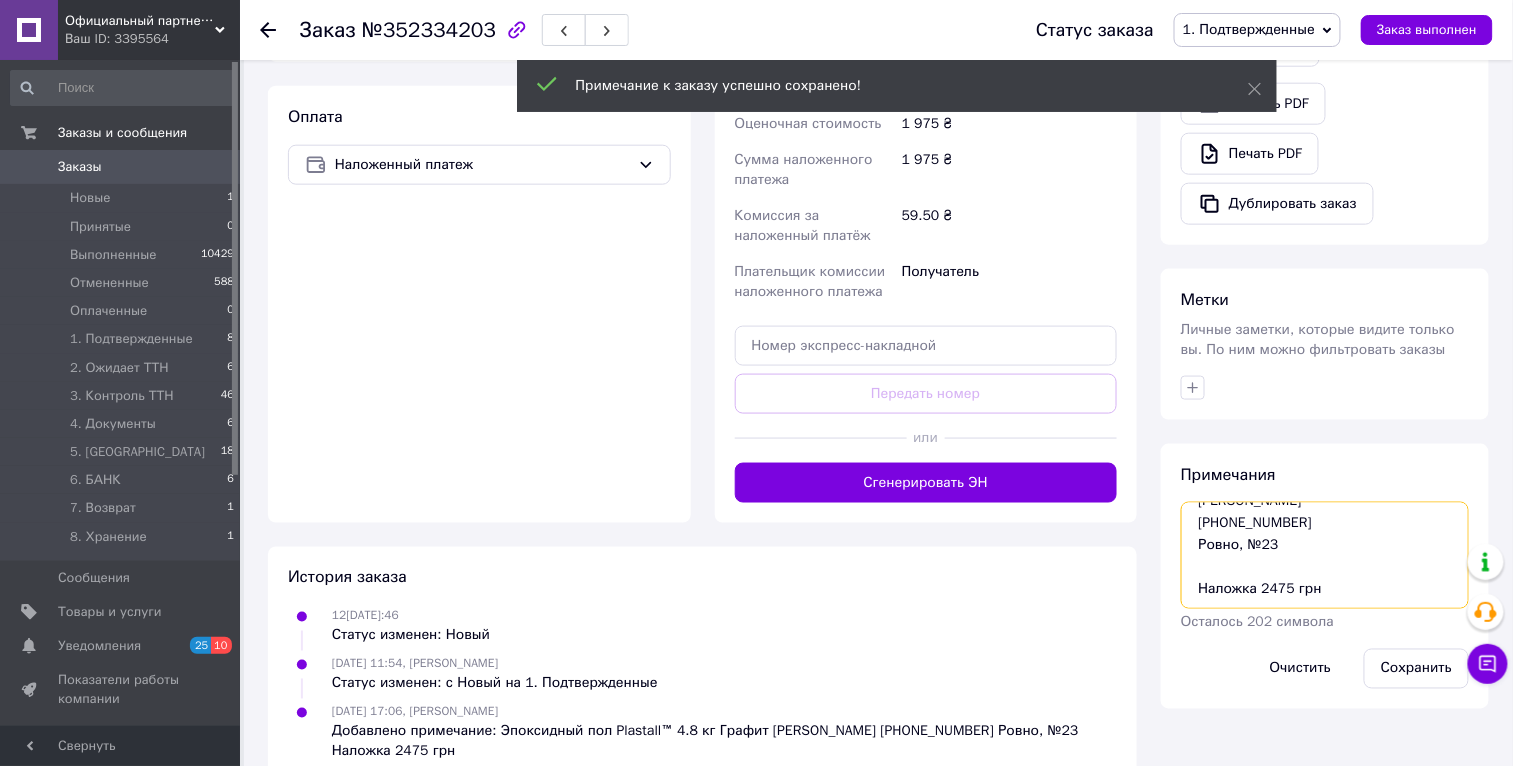 click on "Эпоксидный пол Plastall™ 4.8 кг Графит
Лашук Олександр
+380676524819
Ровно, №23
Наложка 2475 грн" at bounding box center (1325, 555) 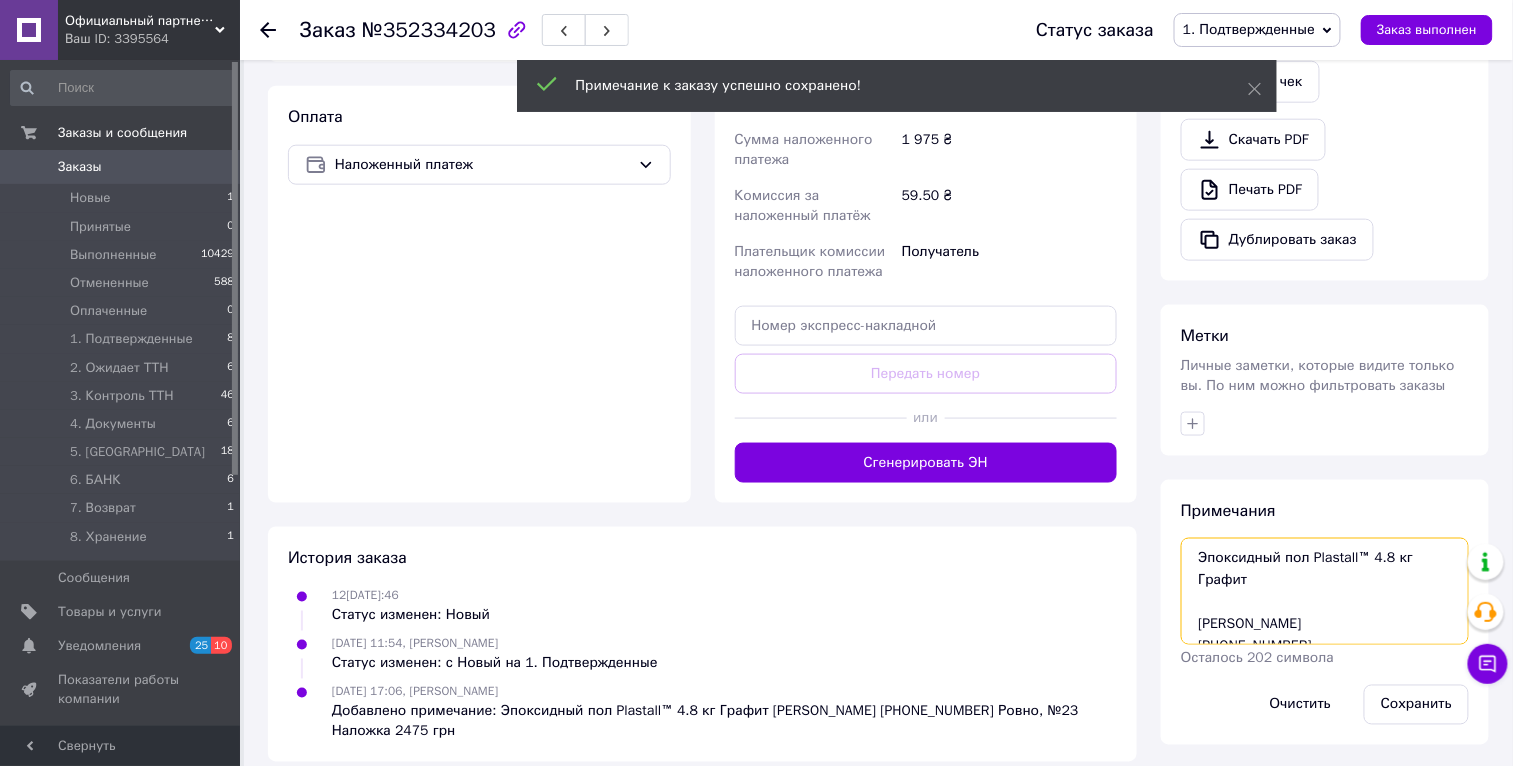 drag, startPoint x: 1337, startPoint y: 624, endPoint x: 1204, endPoint y: 503, distance: 179.80545 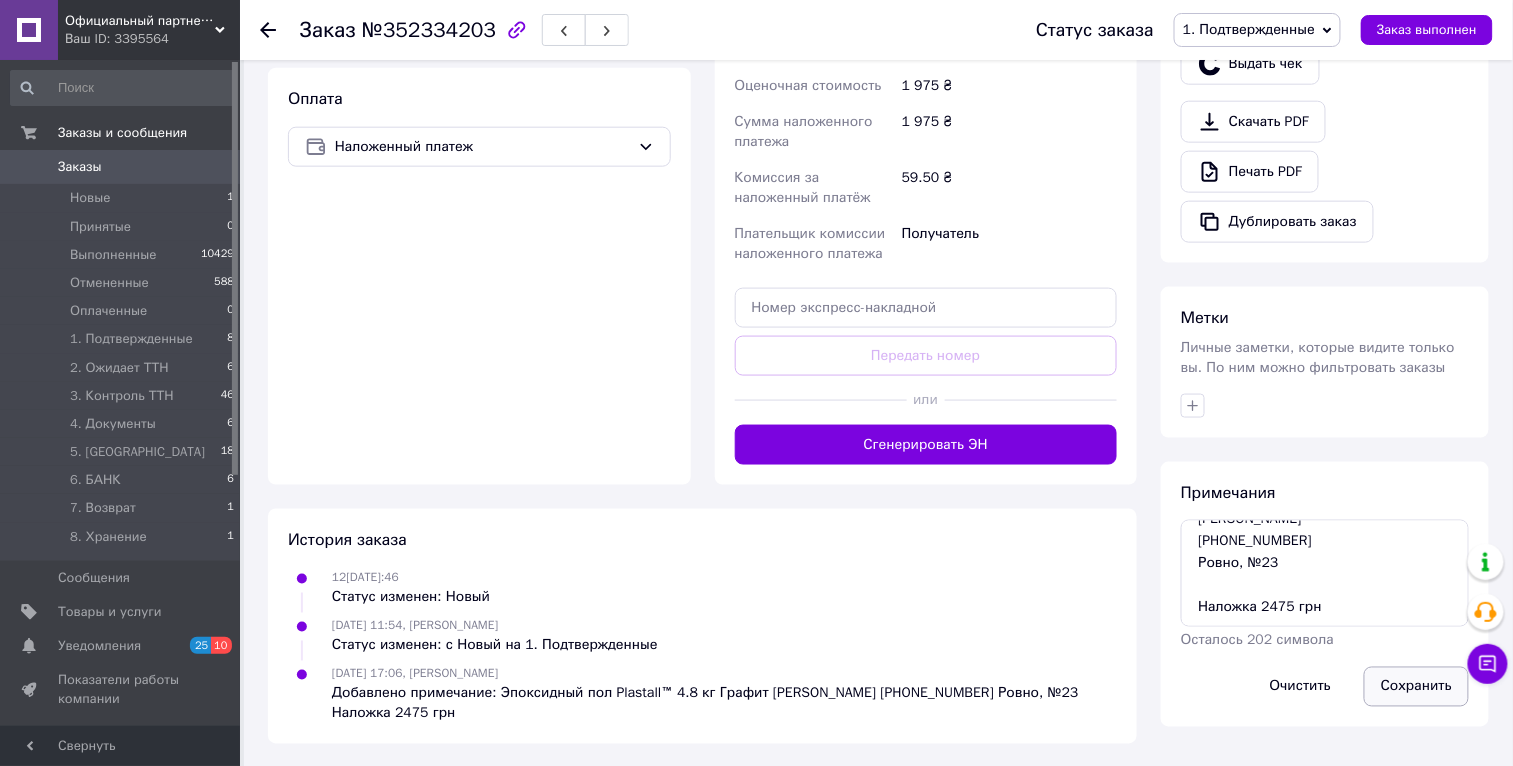 click on "Сохранить" at bounding box center (1416, 687) 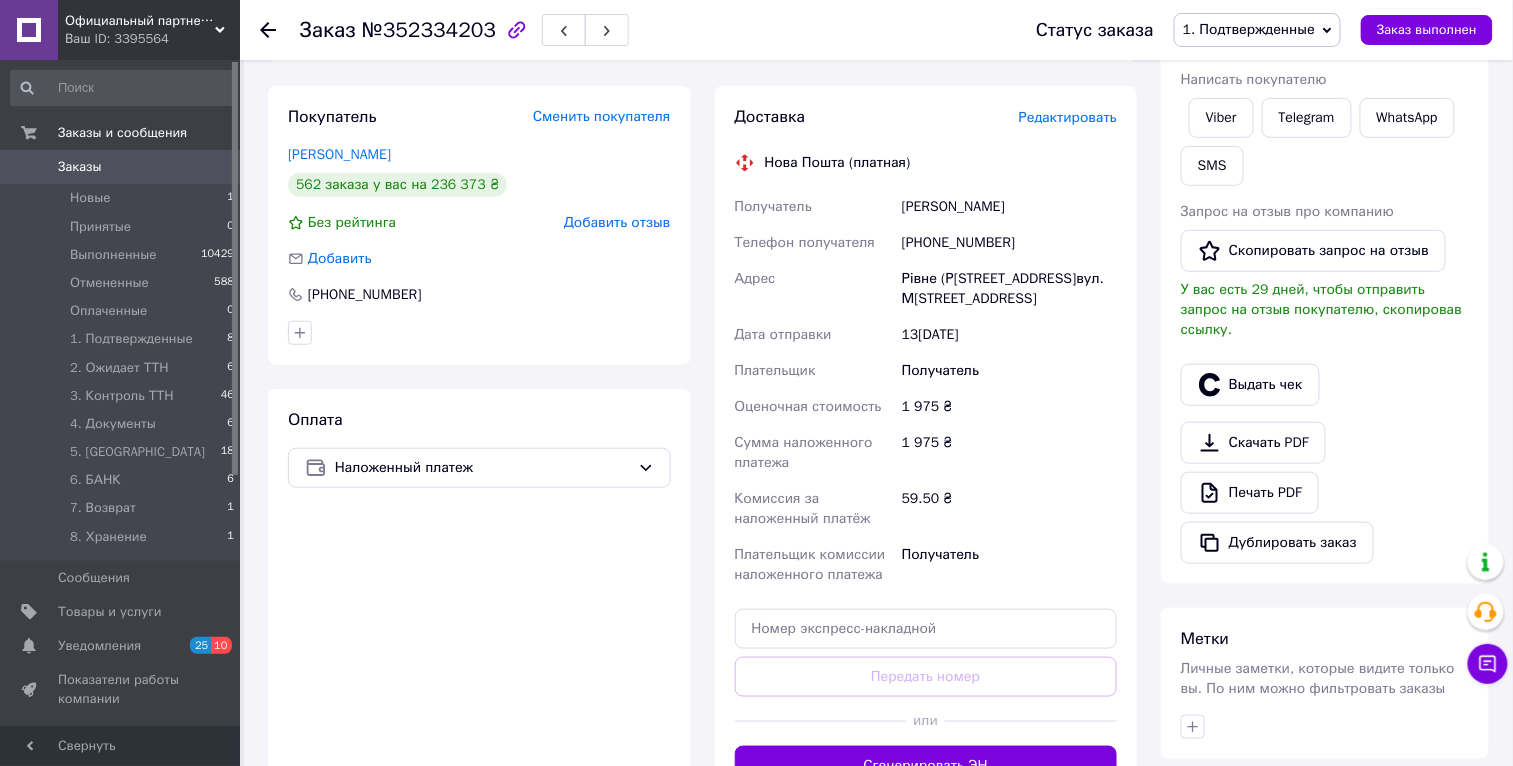 scroll, scrollTop: 533, scrollLeft: 0, axis: vertical 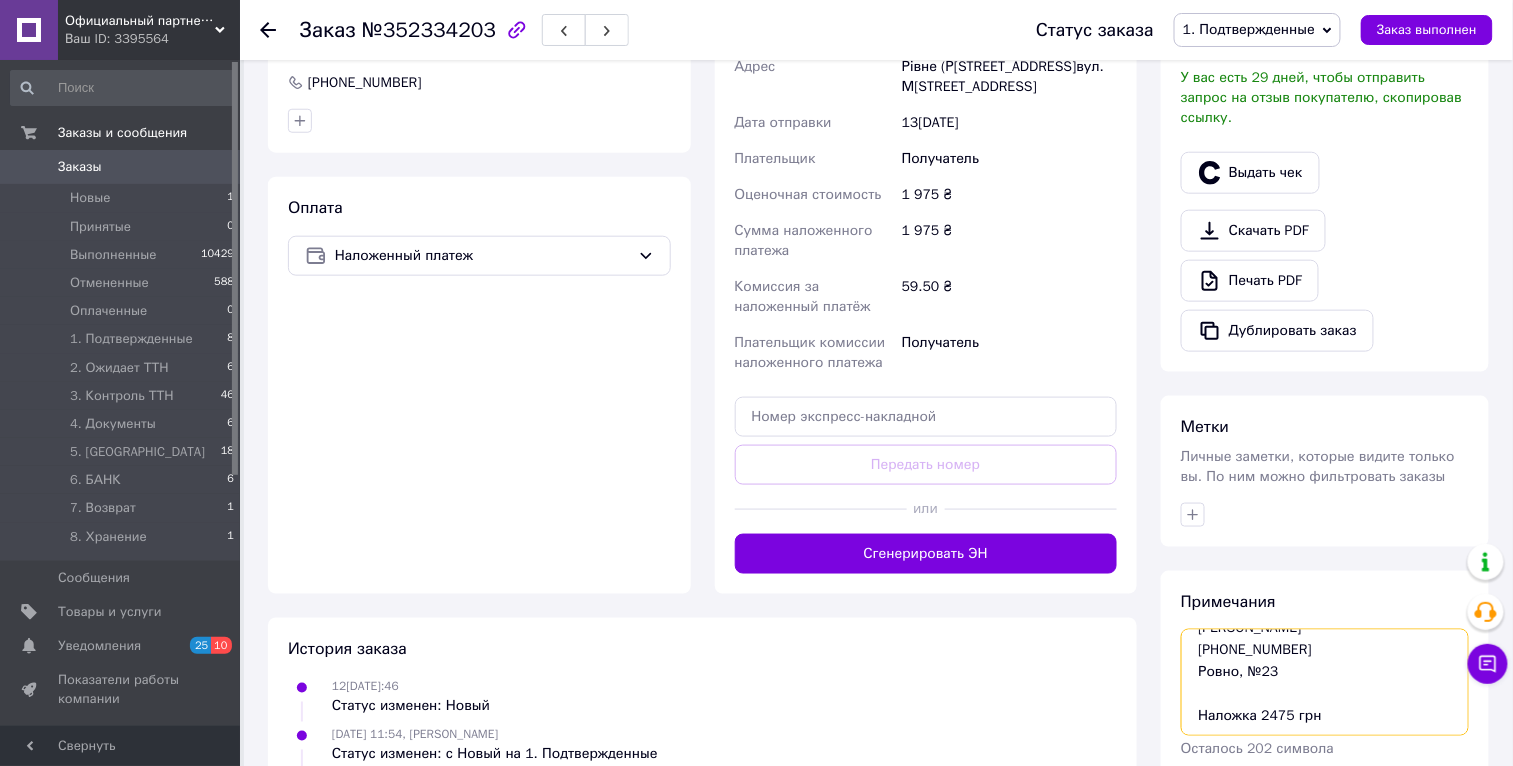 click on "Эпоксидный пол Plastall™ 4.8 кг Графит
Лашук Олександр
+380676524819
Ровно, №23
Наложка 2475 грн" at bounding box center [1325, 682] 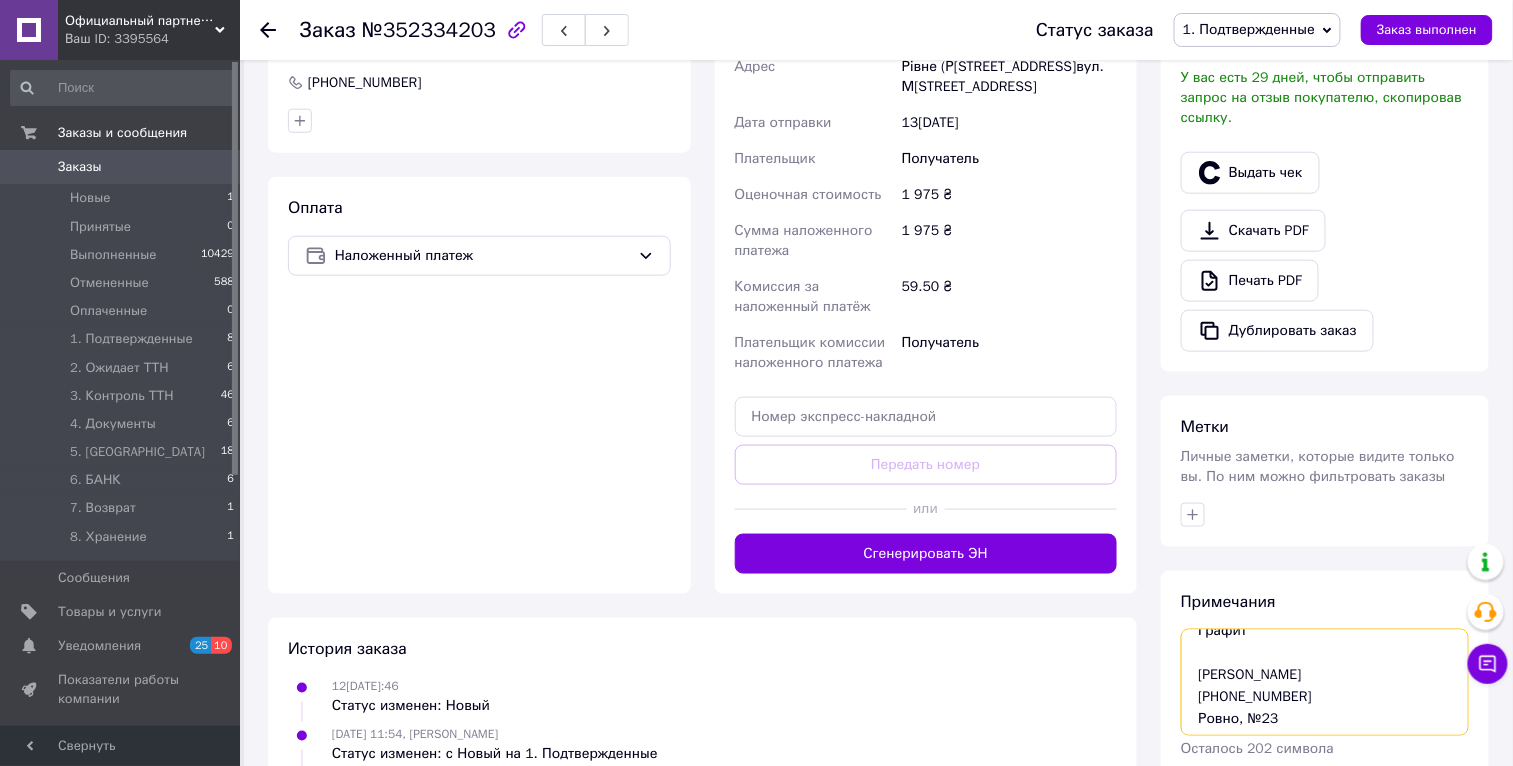 scroll, scrollTop: 0, scrollLeft: 0, axis: both 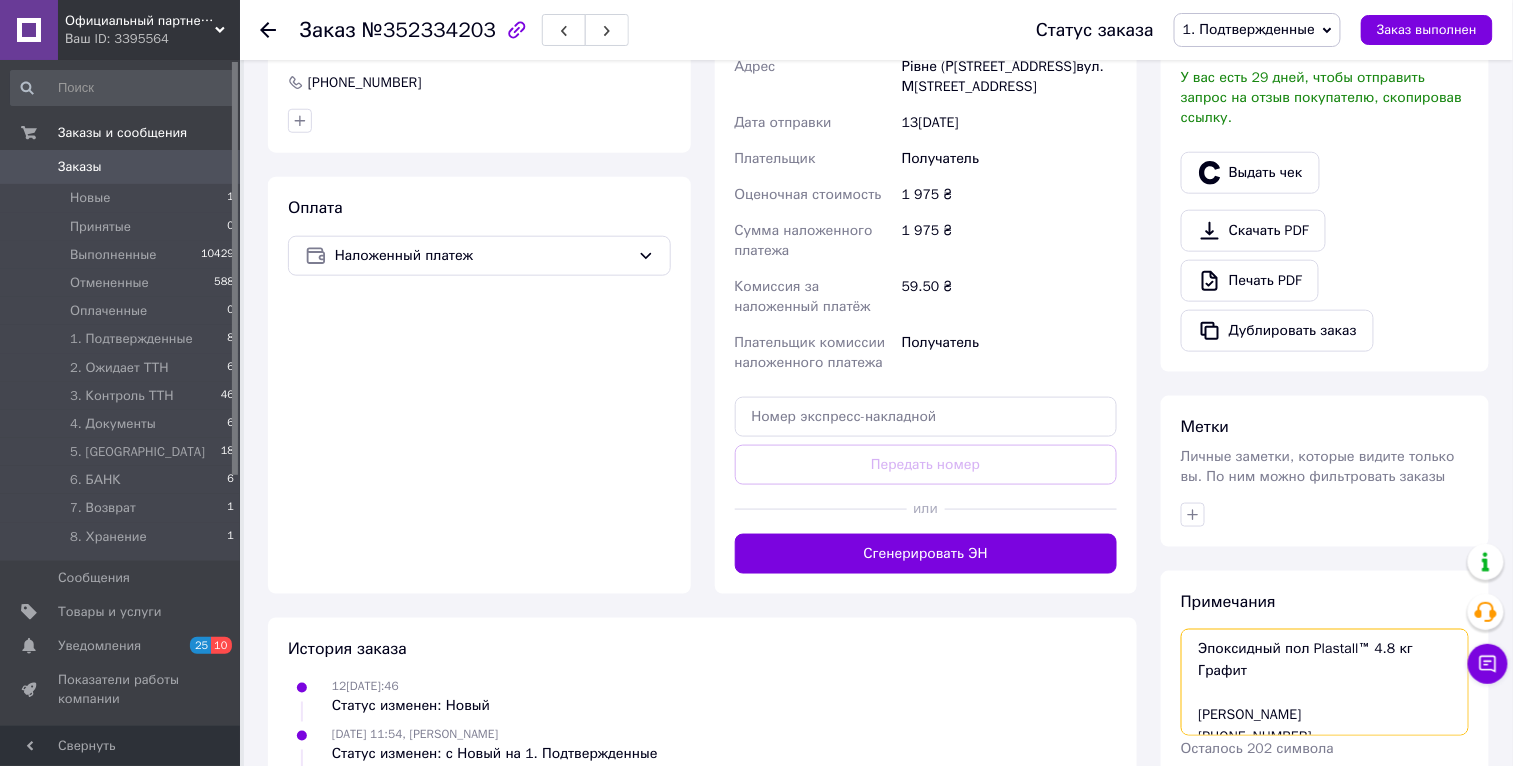 drag, startPoint x: 1152, startPoint y: 624, endPoint x: 1114, endPoint y: 611, distance: 40.16217 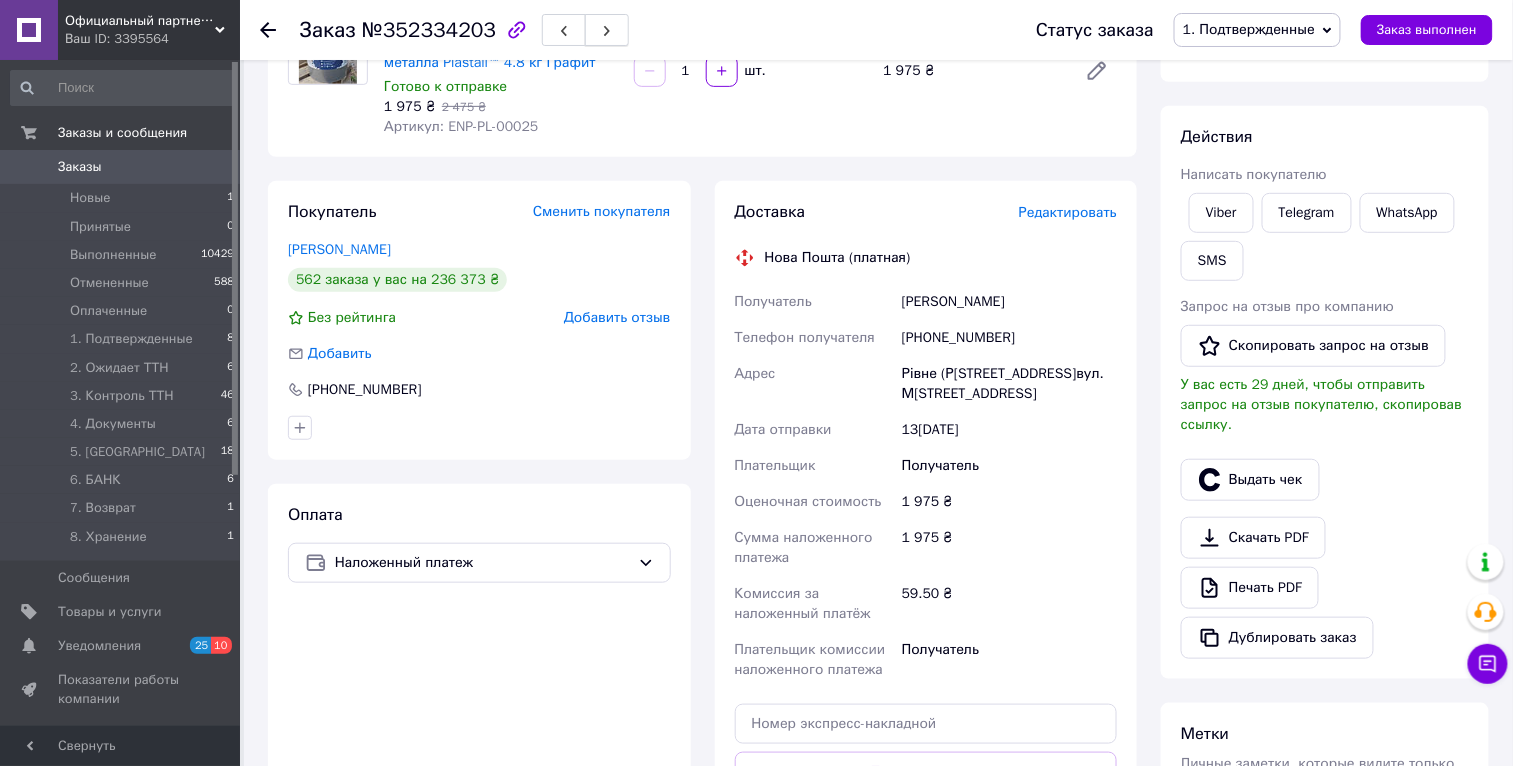scroll, scrollTop: 0, scrollLeft: 0, axis: both 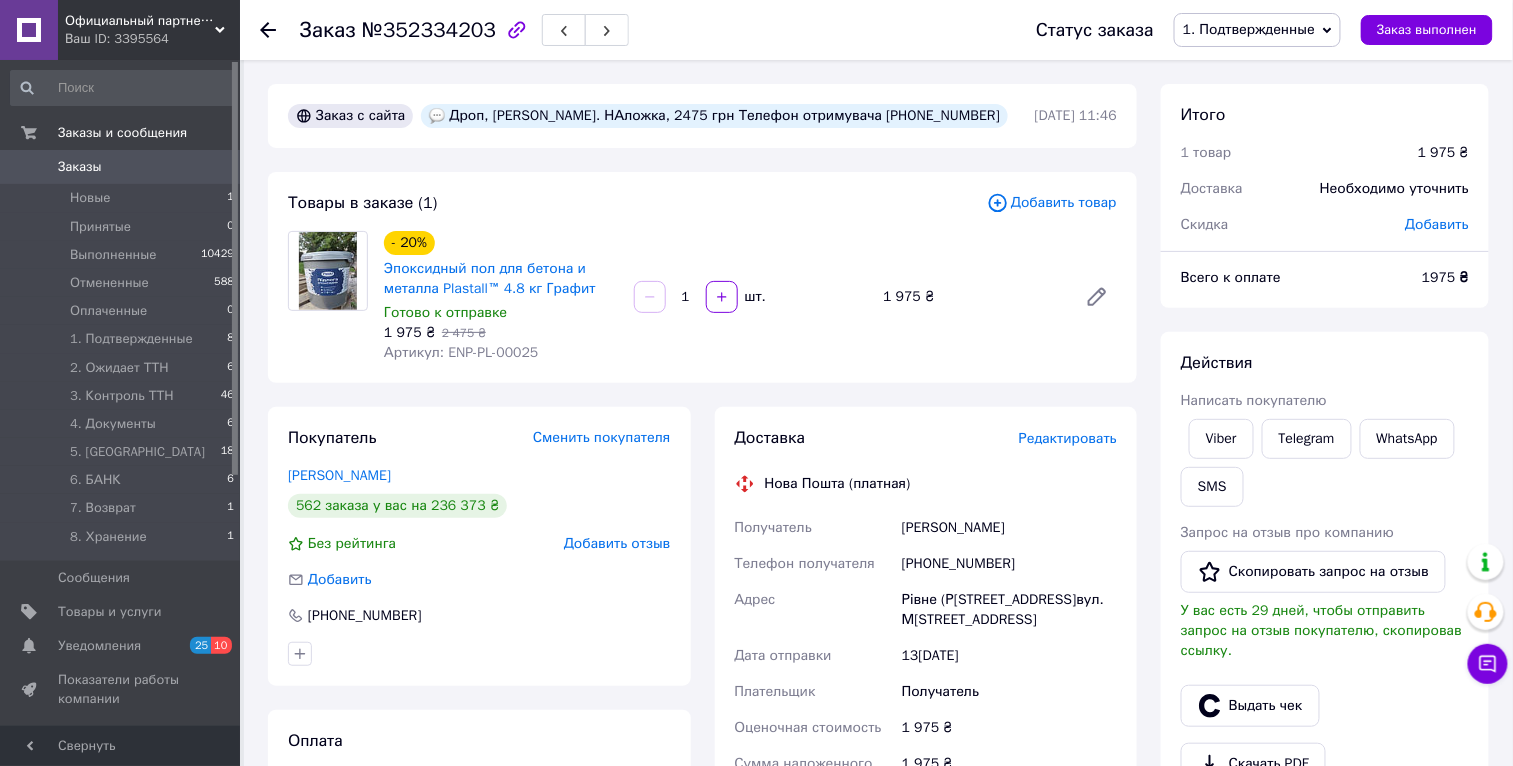 click on "Дроп, [PERSON_NAME]. НАложка, 2475 грн
Телефон отримувача
[PHONE_NUMBER]" at bounding box center [714, 116] 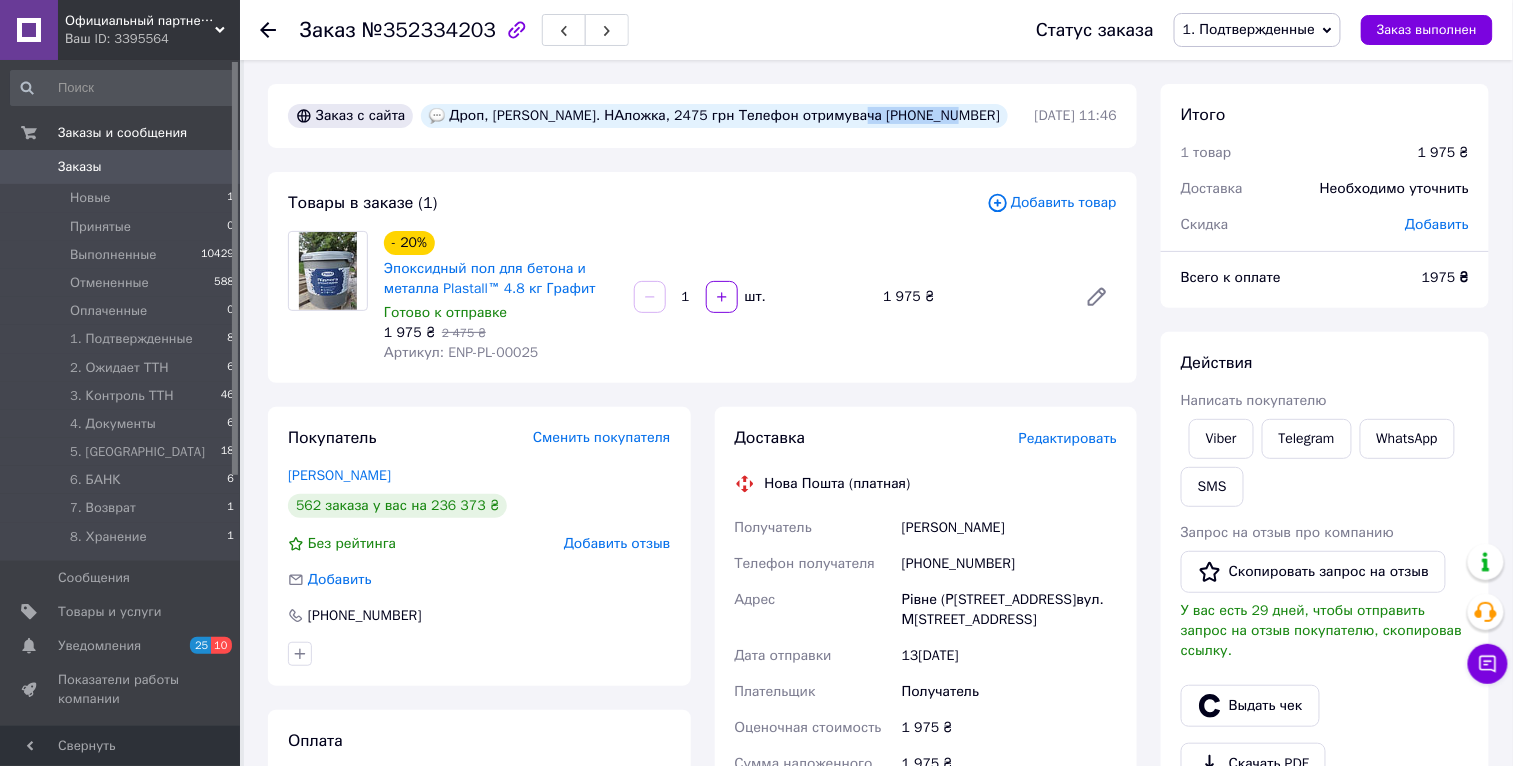 click on "Дроп, [PERSON_NAME]. НАложка, 2475 грн
Телефон отримувача
[PHONE_NUMBER]" at bounding box center [714, 116] 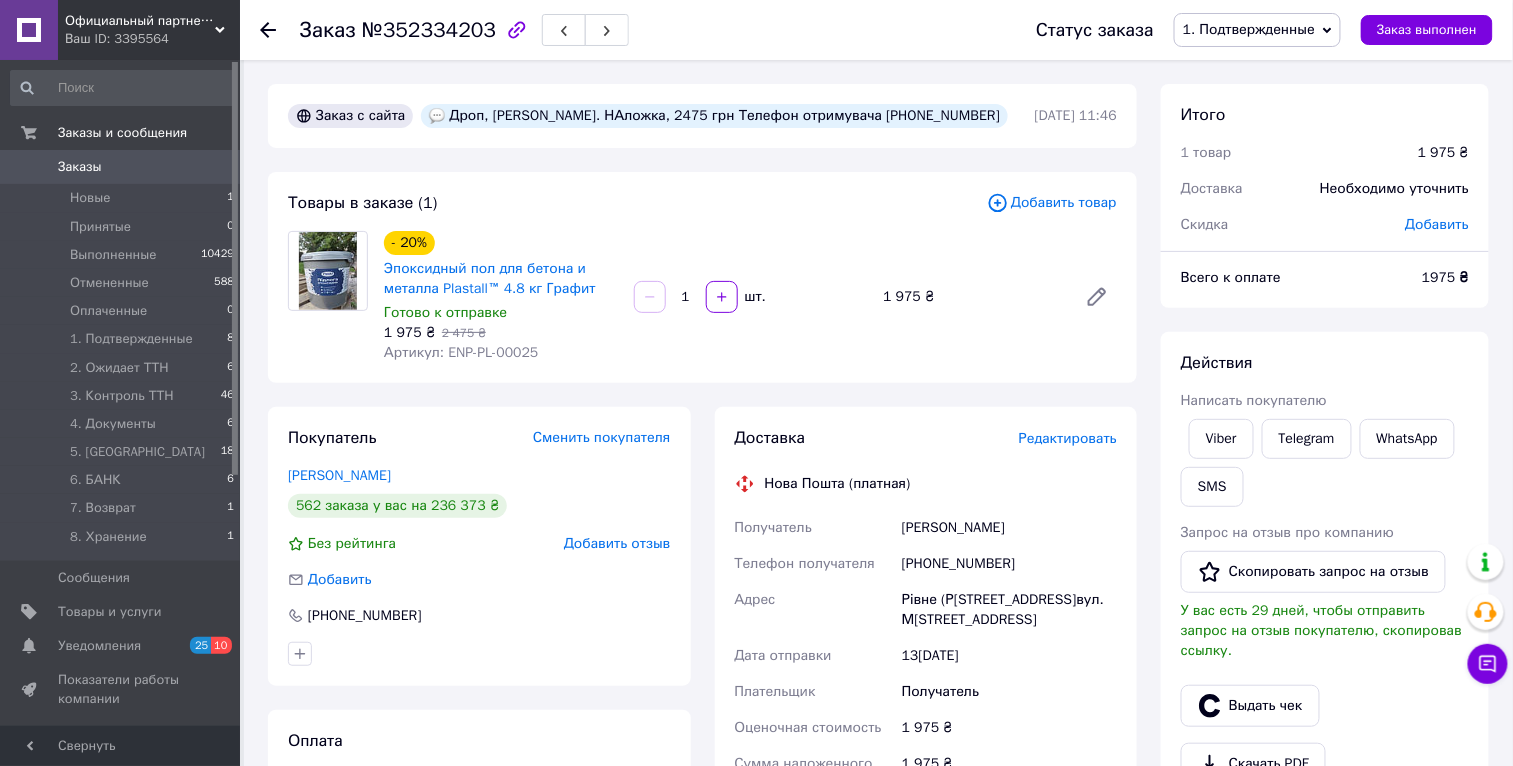 click on "Лашук Олександр" at bounding box center (1009, 528) 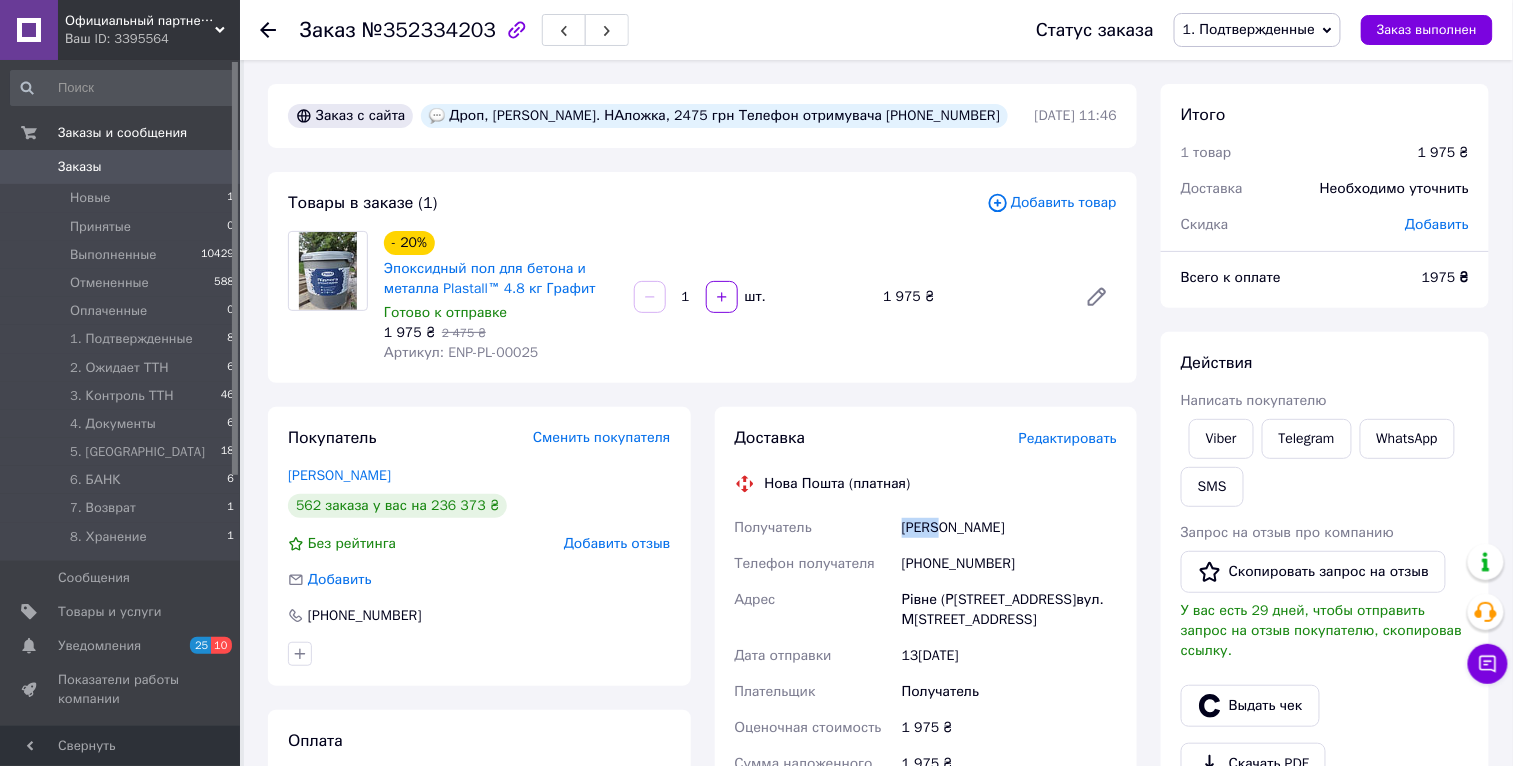 click on "Лашук Олександр" at bounding box center [1009, 528] 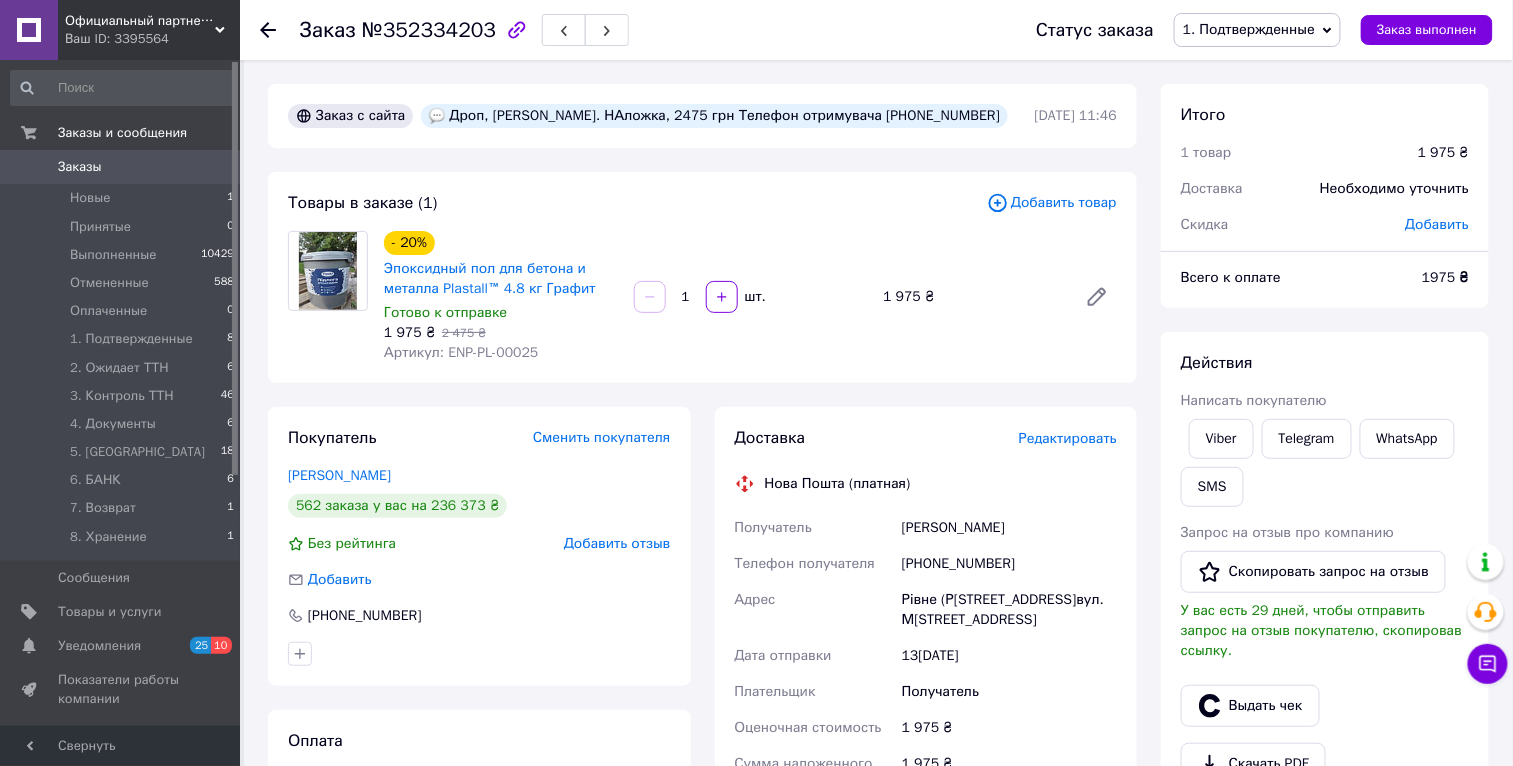 click on "Лашук Олександр" at bounding box center (1009, 528) 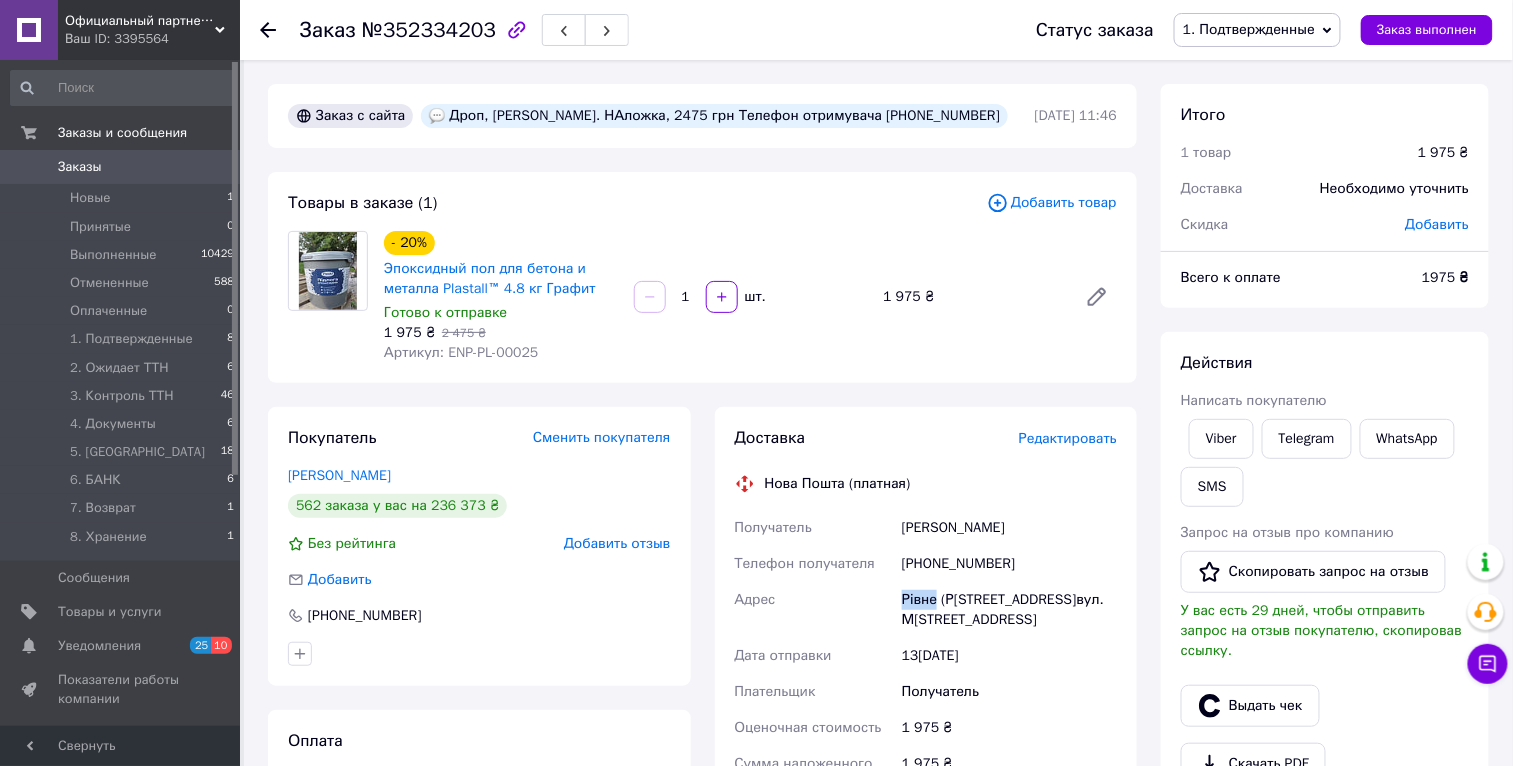 click on "Рівне ([STREET_ADDRESS]: вул. [PERSON_NAME][STREET_ADDRESS]" at bounding box center [1009, 610] 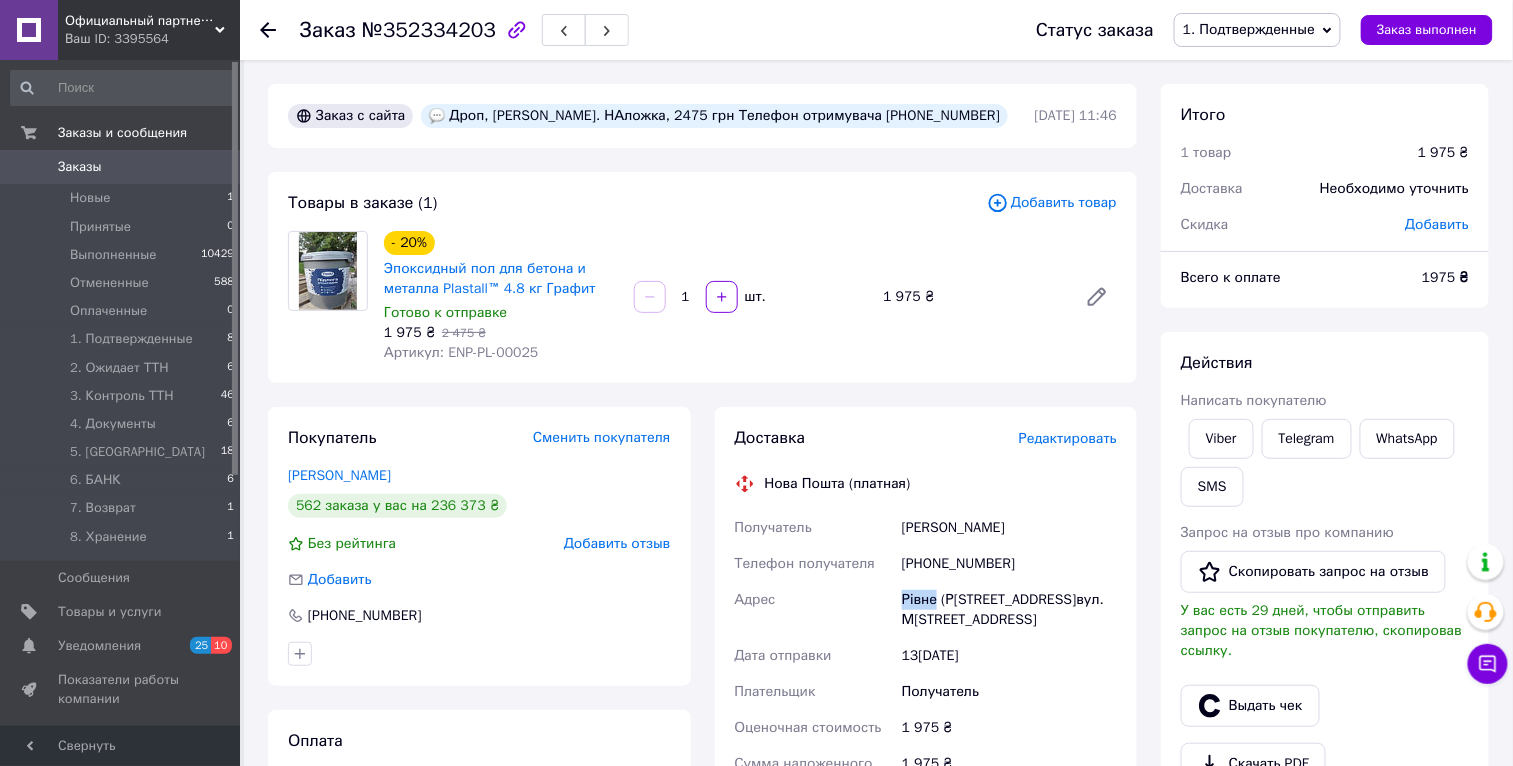 drag, startPoint x: 1072, startPoint y: 599, endPoint x: 1112, endPoint y: 613, distance: 42.379242 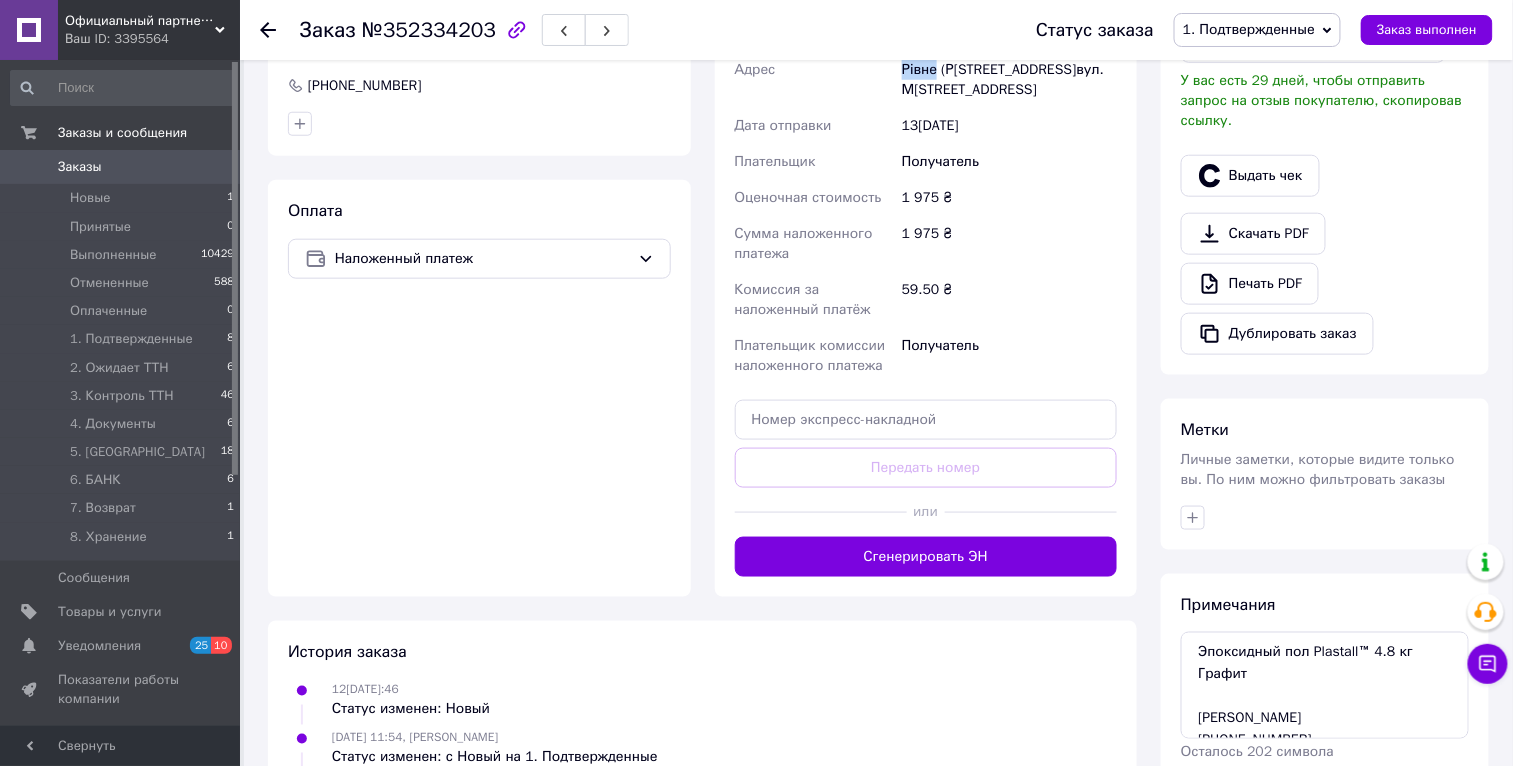 scroll, scrollTop: 0, scrollLeft: 0, axis: both 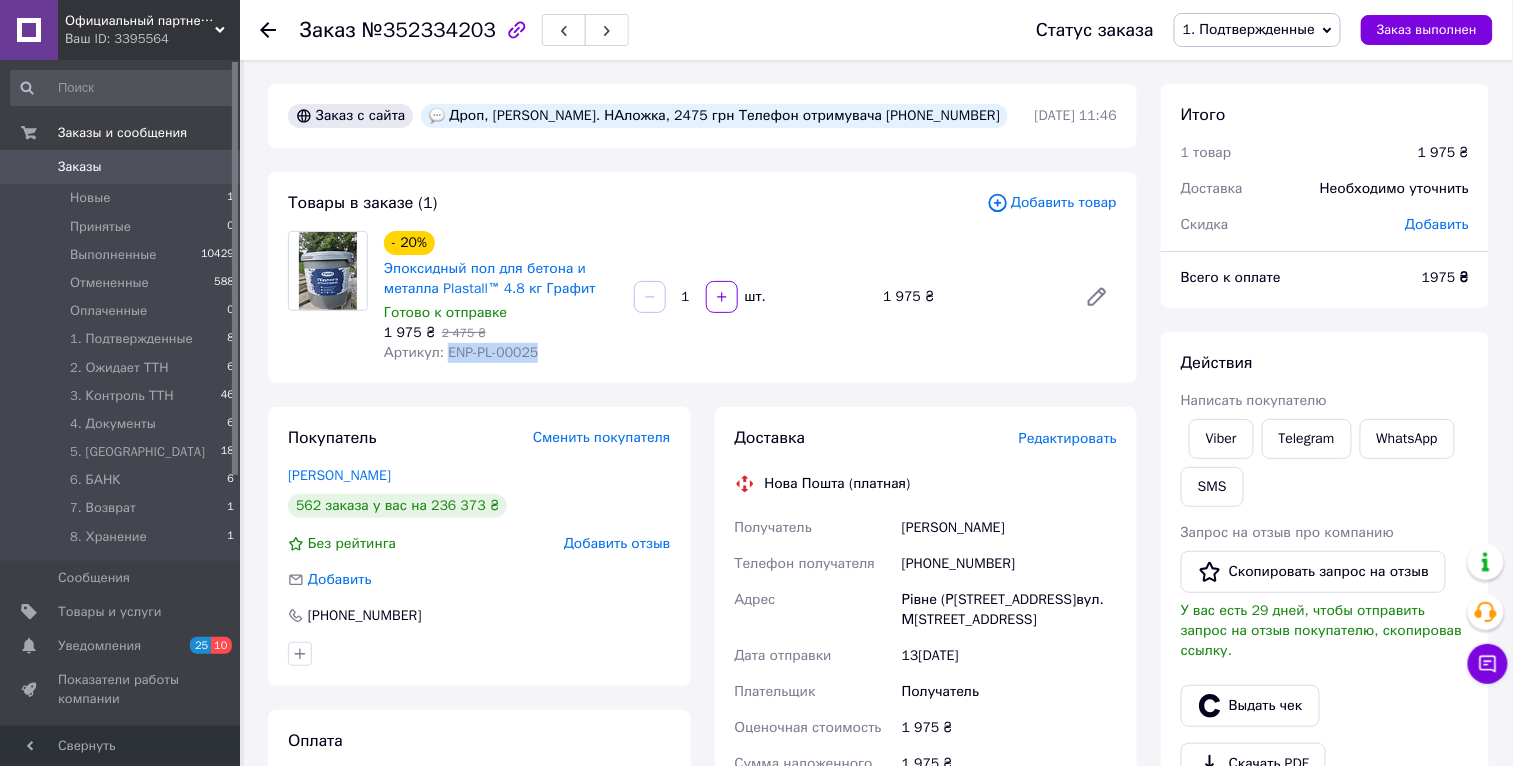 drag, startPoint x: 510, startPoint y: 358, endPoint x: 446, endPoint y: 356, distance: 64.03124 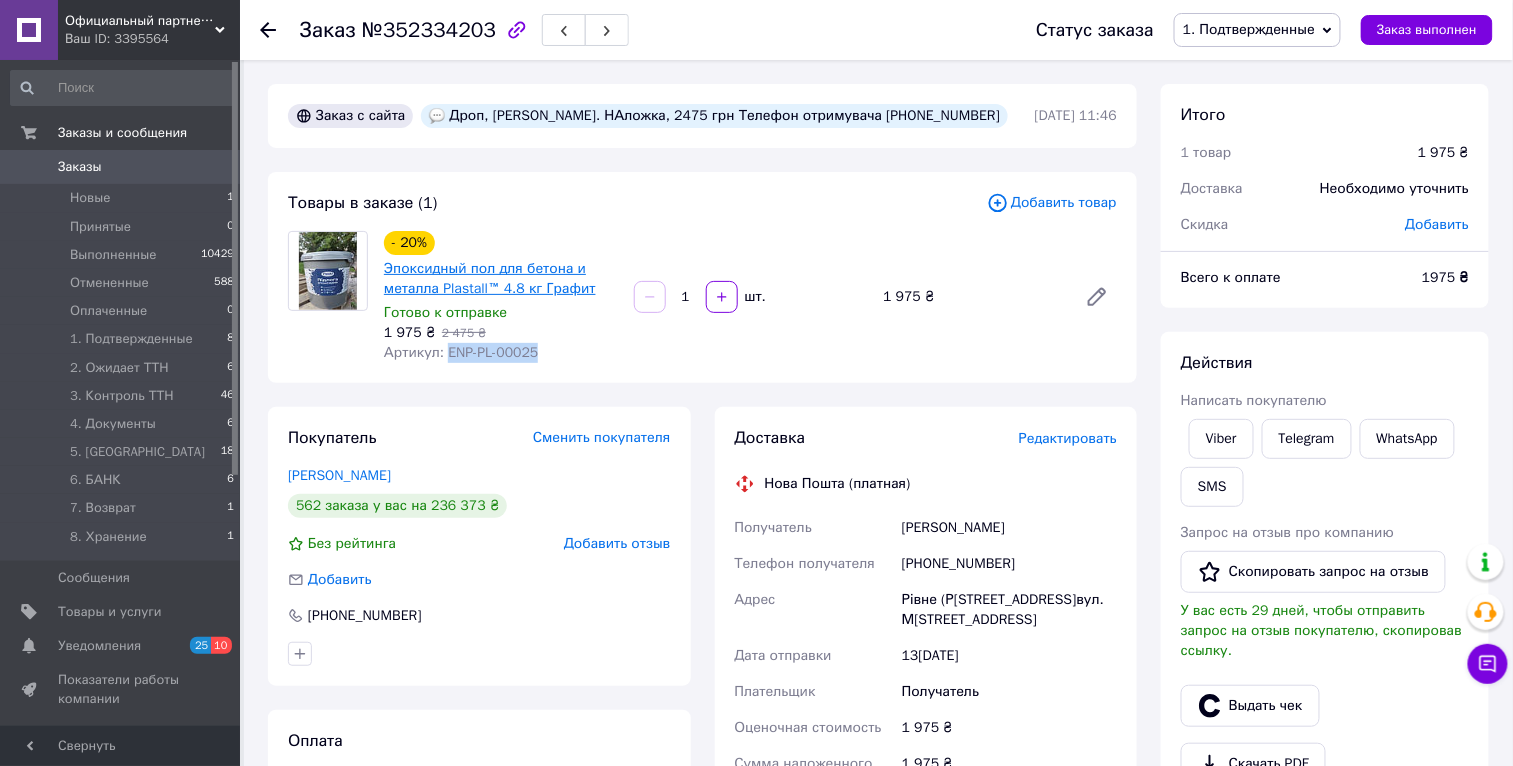 click on "Эпоксидный пол для бетона и металла Plastall™ 4.8 кг Графит" at bounding box center (490, 278) 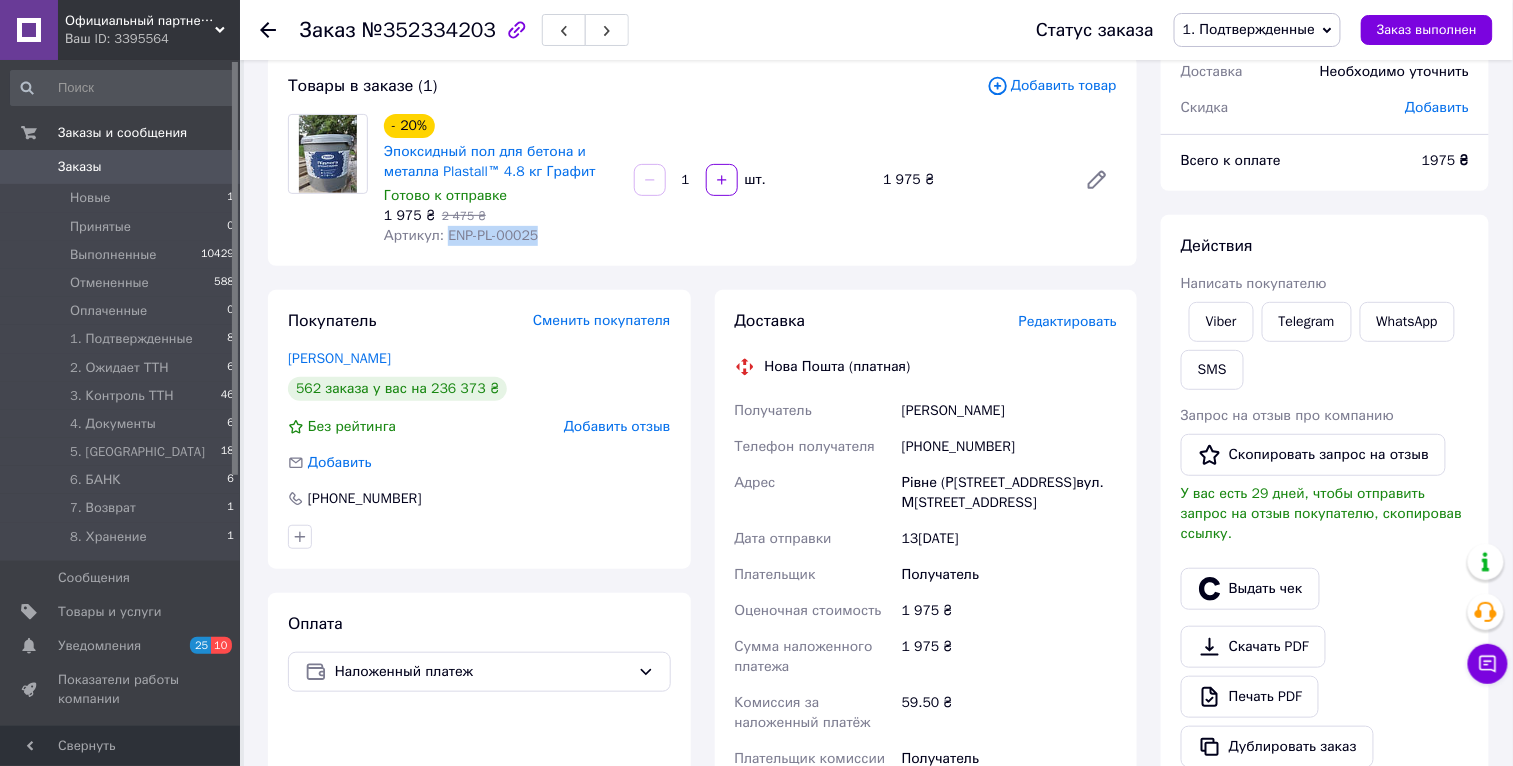 scroll, scrollTop: 642, scrollLeft: 0, axis: vertical 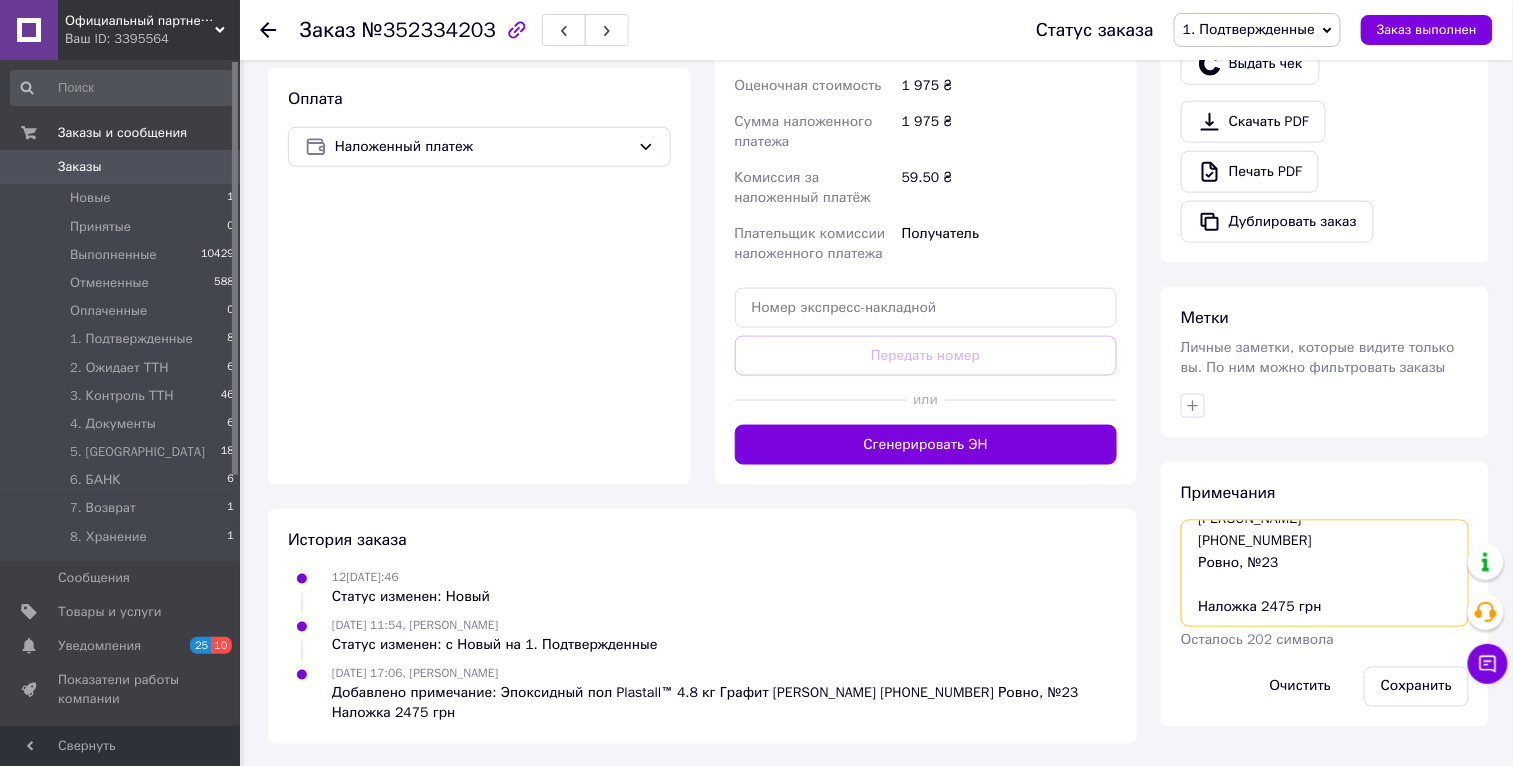 click on "Эпоксидный пол Plastall™ 4.8 кг Графит
Лашук Олександр
+380676524819
Ровно, №23
Наложка 2475 грн" at bounding box center (1325, 573) 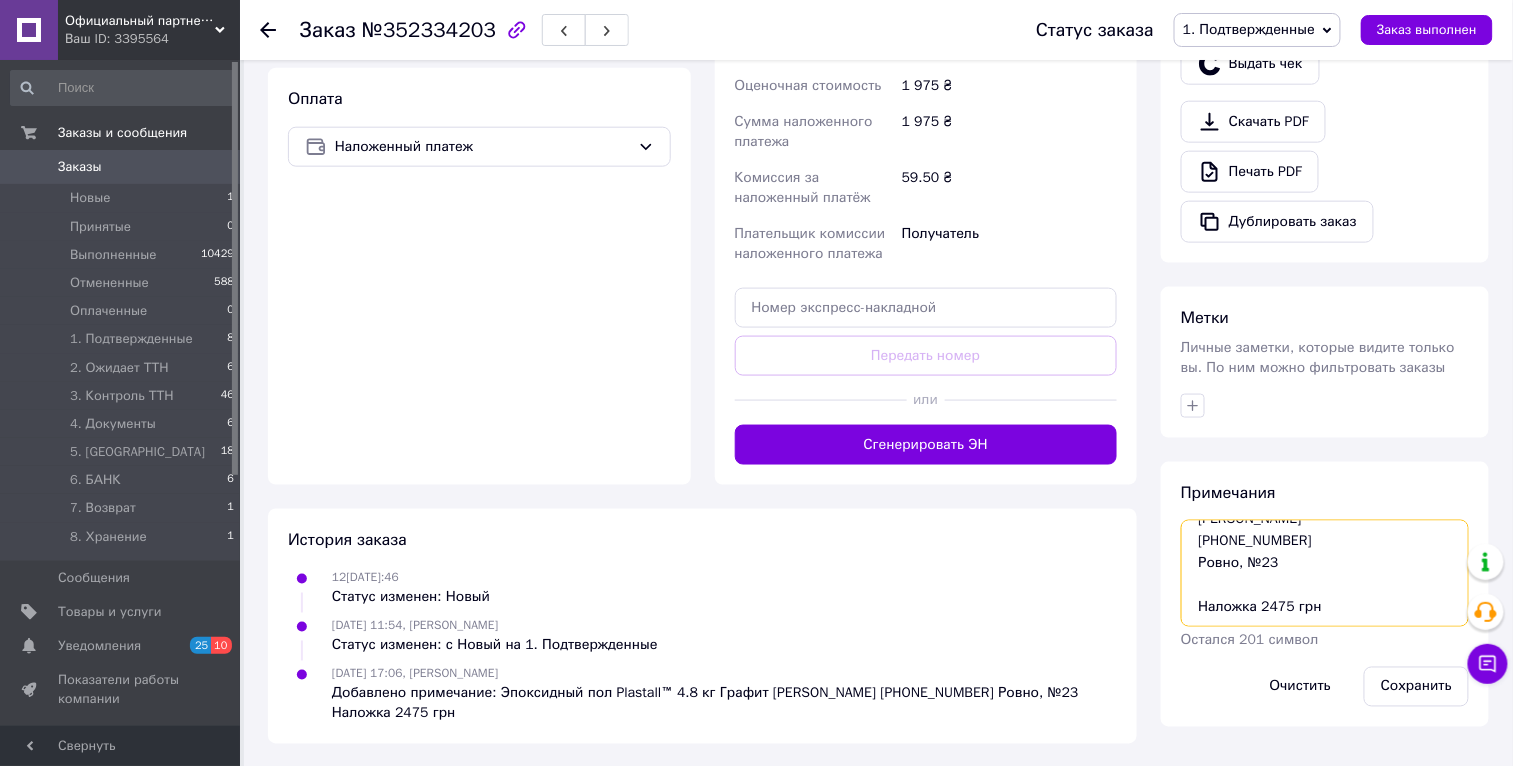 scroll, scrollTop: 98, scrollLeft: 0, axis: vertical 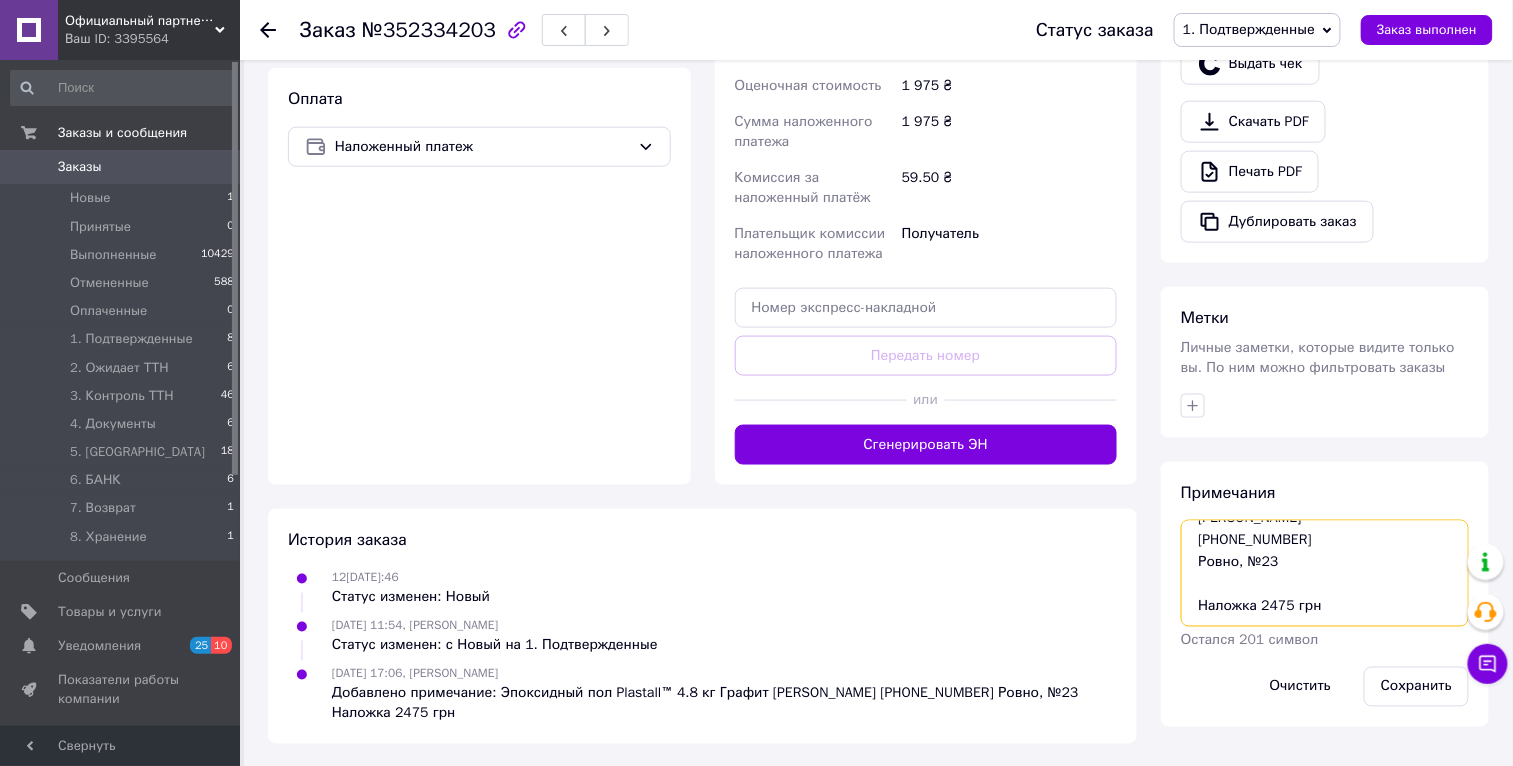 paste on "20451204858855" 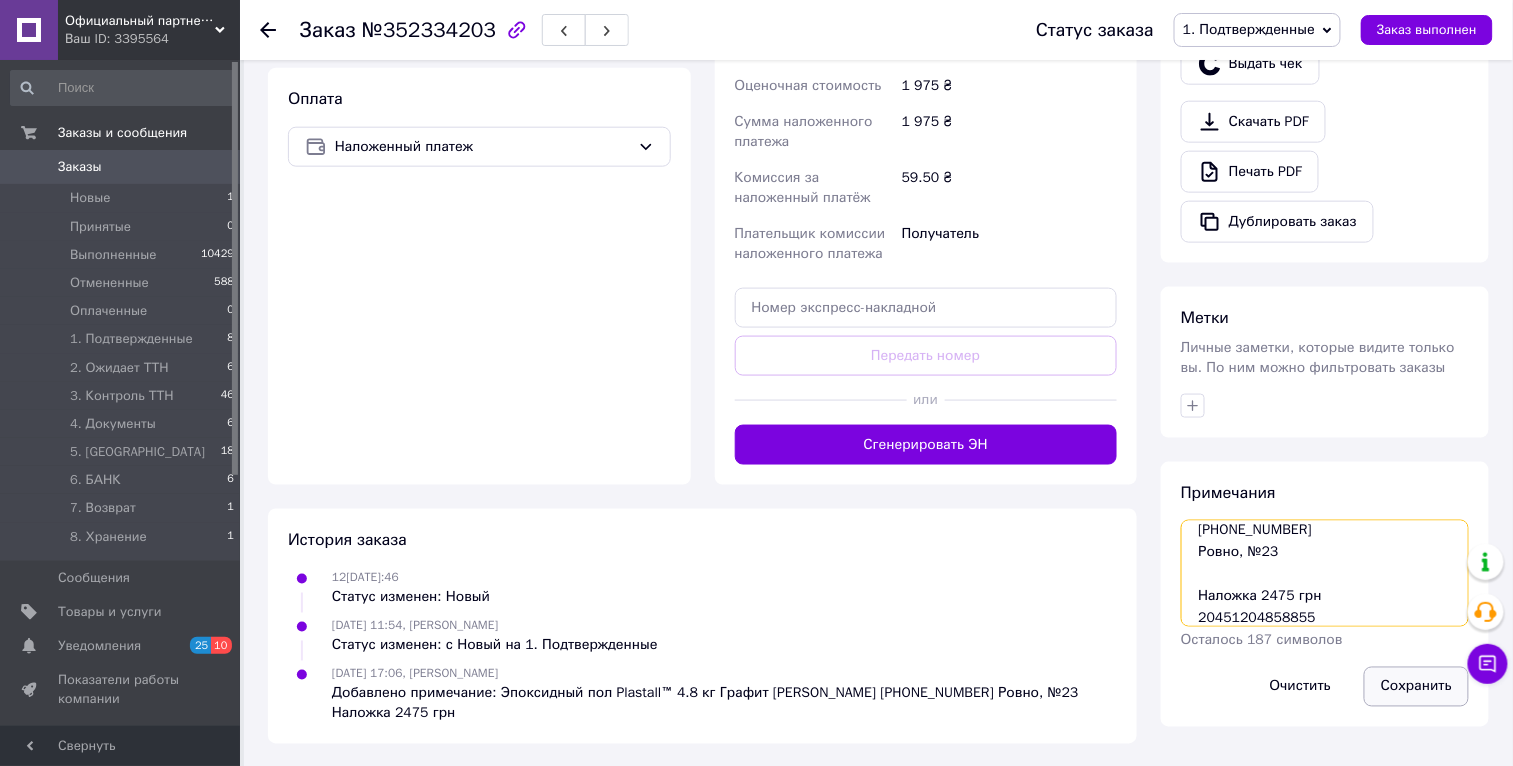 type on "Эпоксидный пол Plastall™ 4.8 кг Графит
Лашук Олександр
+380676524819
Ровно, №23
Наложка 2475 грн
20451204858855" 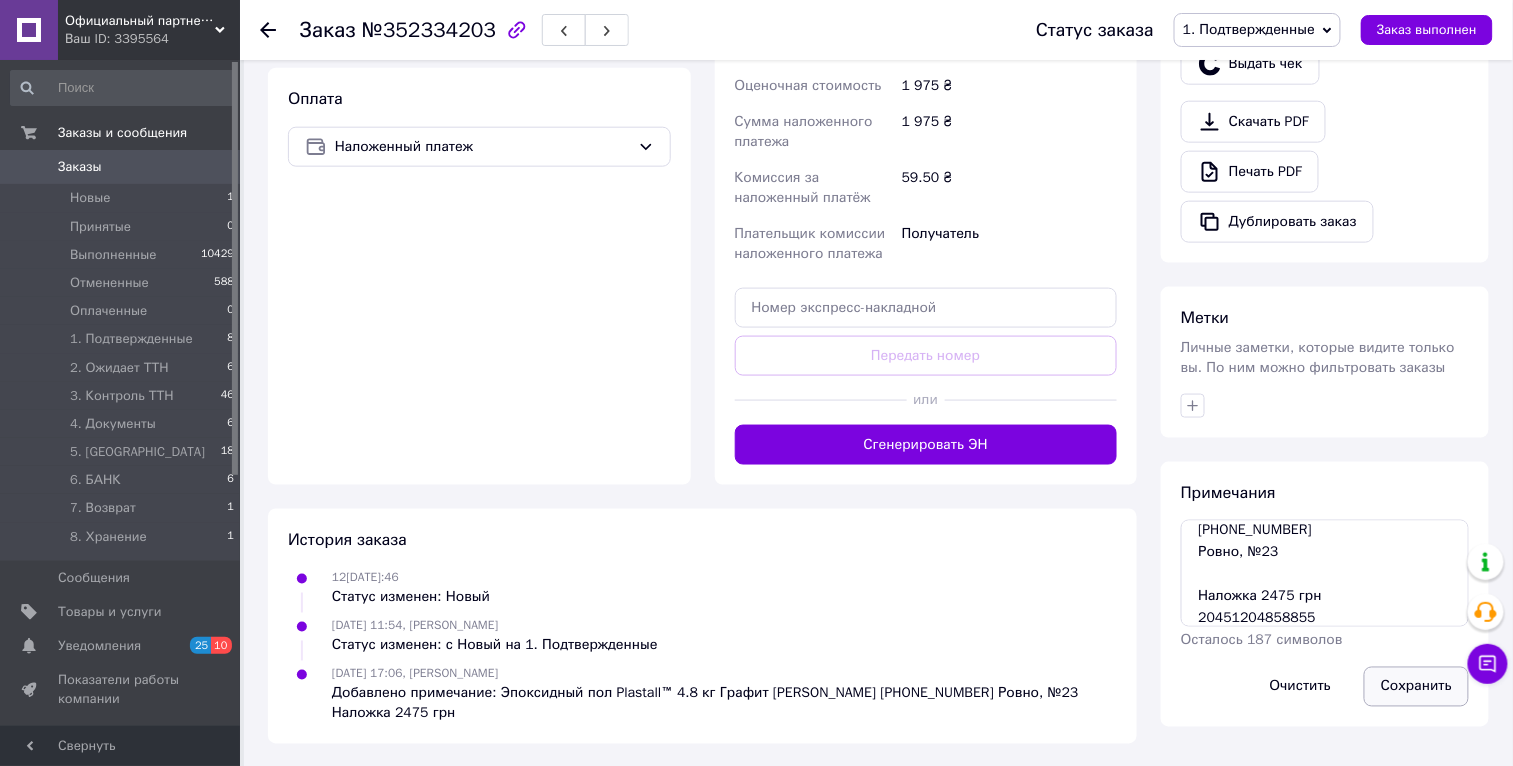 click on "Сохранить" at bounding box center (1416, 687) 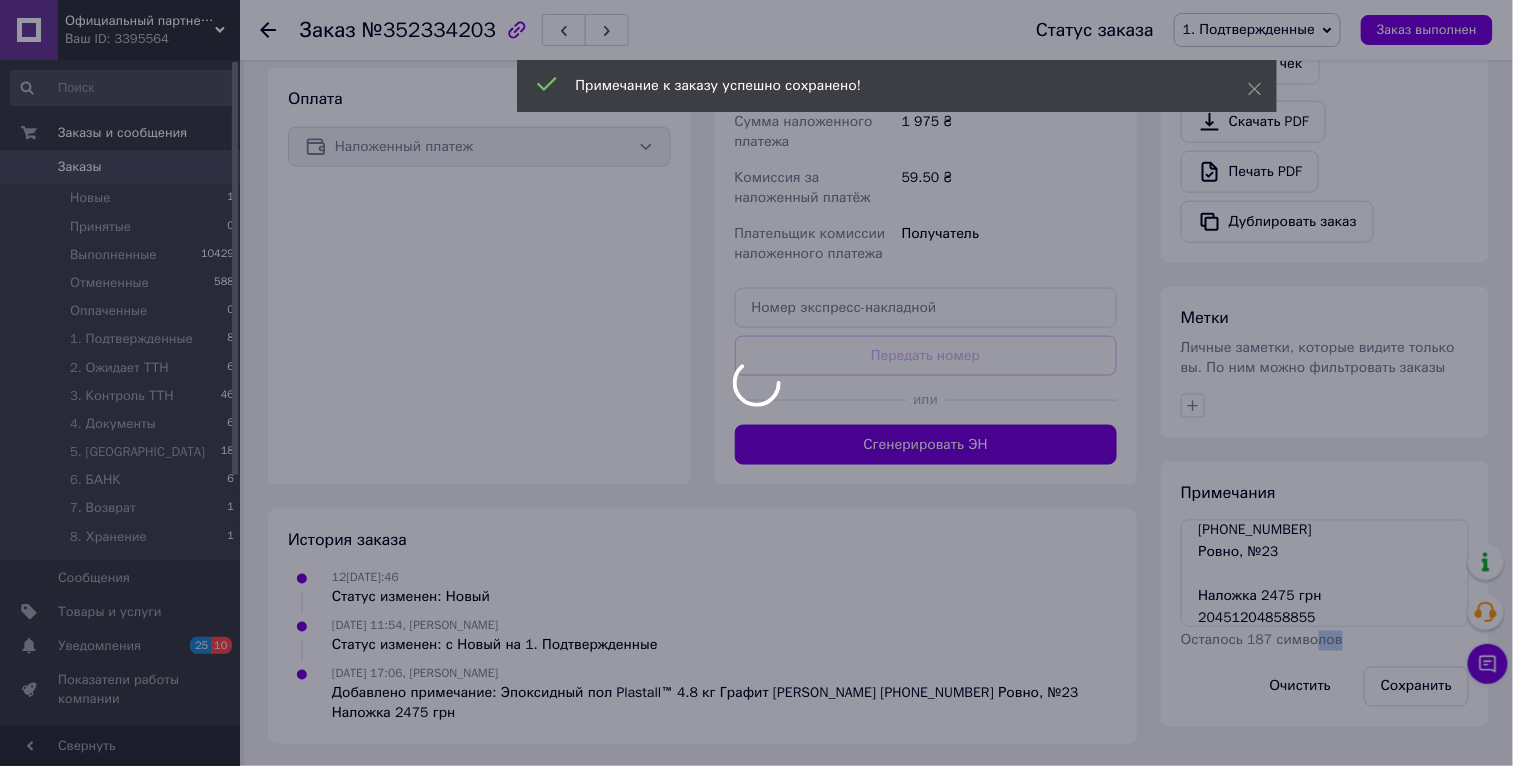 drag, startPoint x: 1326, startPoint y: 618, endPoint x: 1316, endPoint y: 605, distance: 16.40122 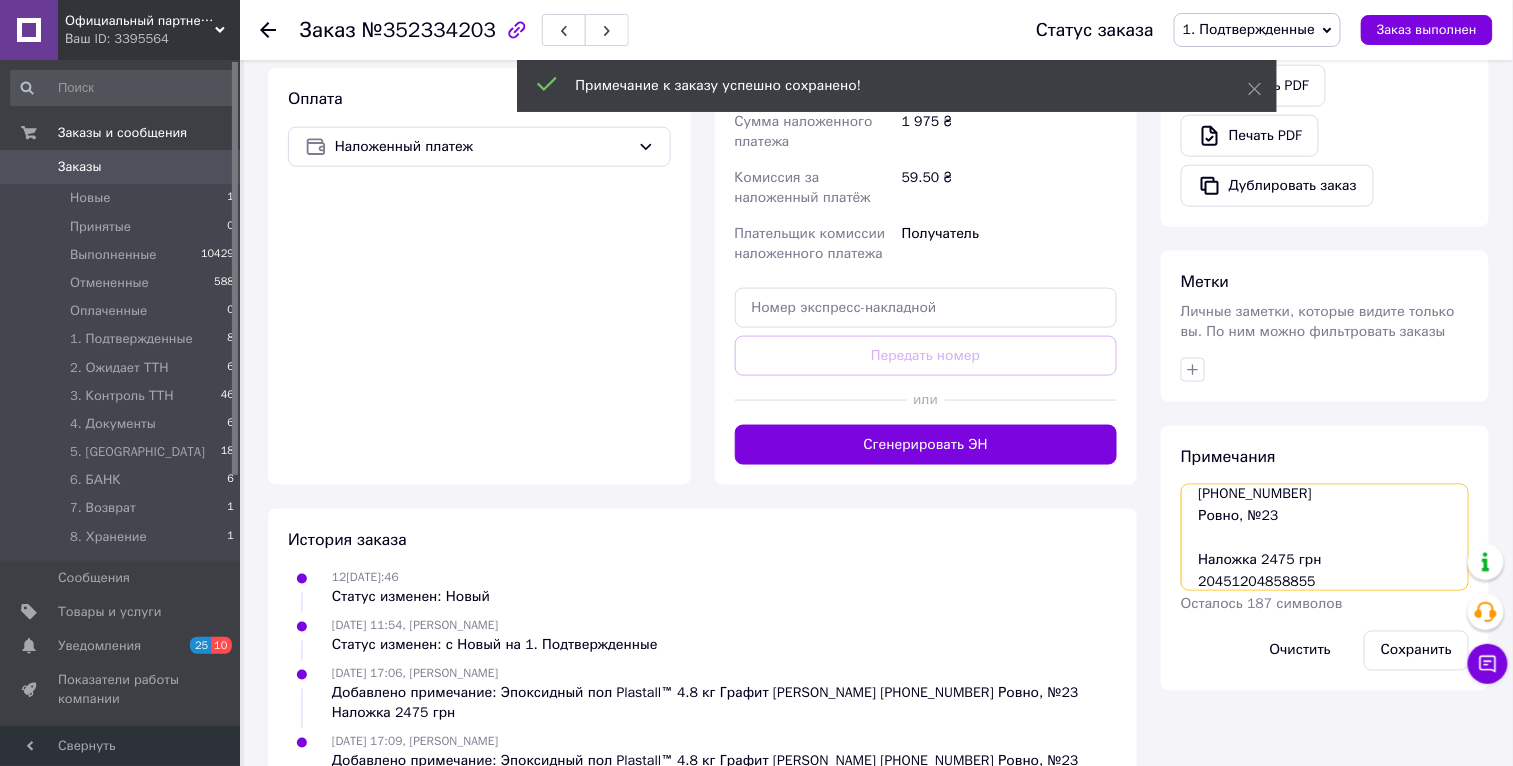 click on "Эпоксидный пол Plastall™ 4.8 кг Графит
Лашук Олександр
+380676524819
Ровно, №23
Наложка 2475 грн
20451204858855" at bounding box center [1325, 537] 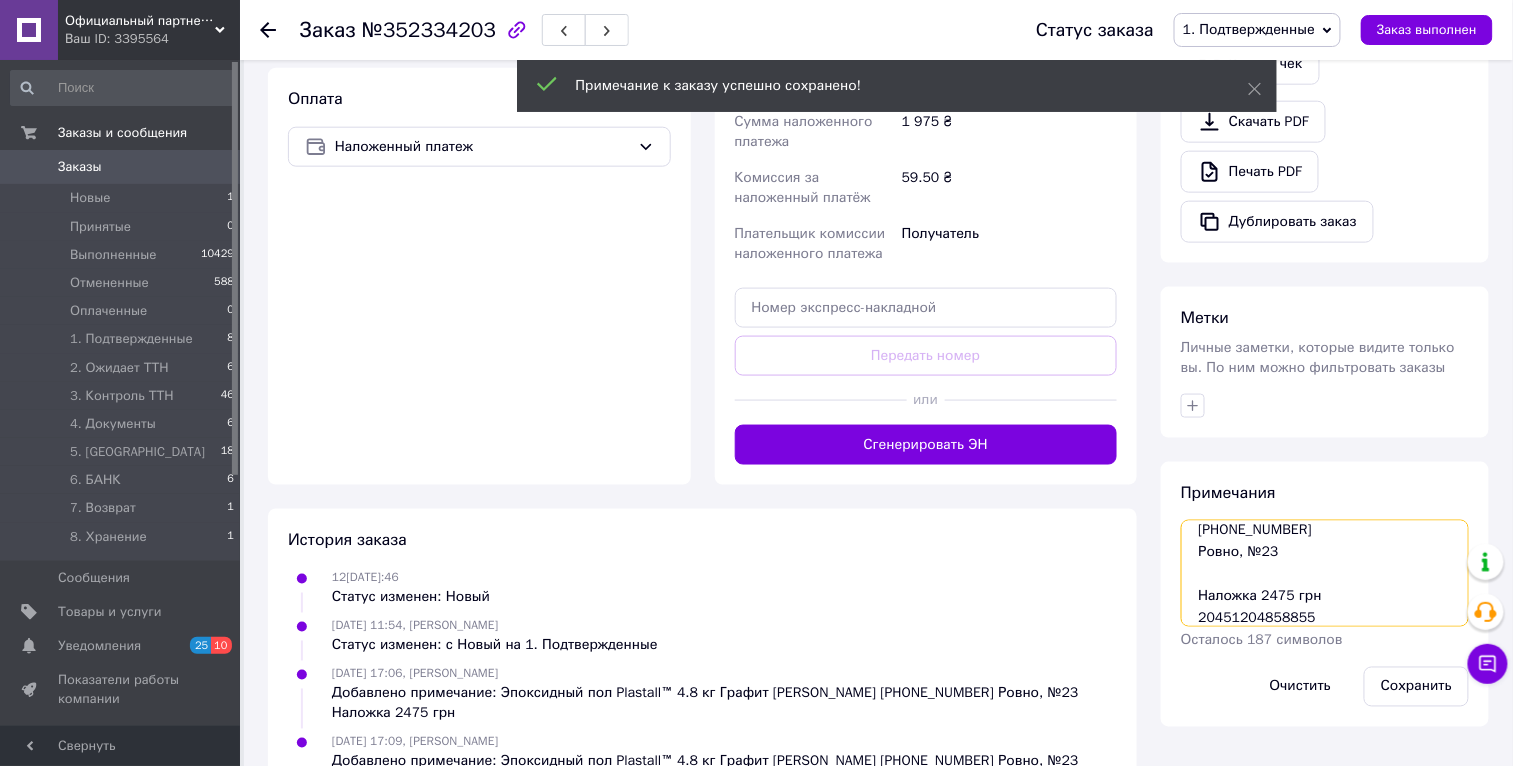 scroll, scrollTop: 0, scrollLeft: 0, axis: both 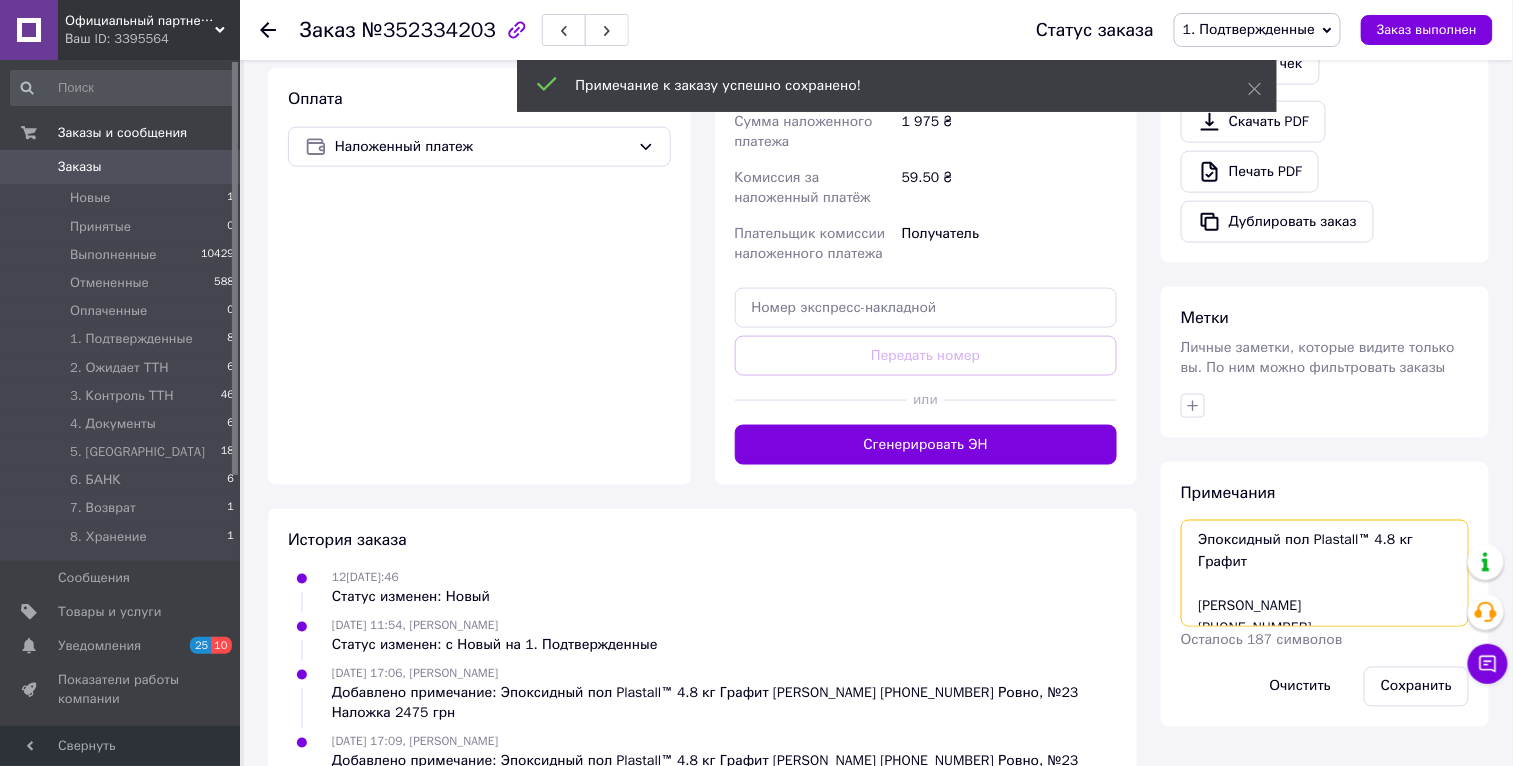 drag, startPoint x: 1330, startPoint y: 615, endPoint x: 1168, endPoint y: 464, distance: 221.46106 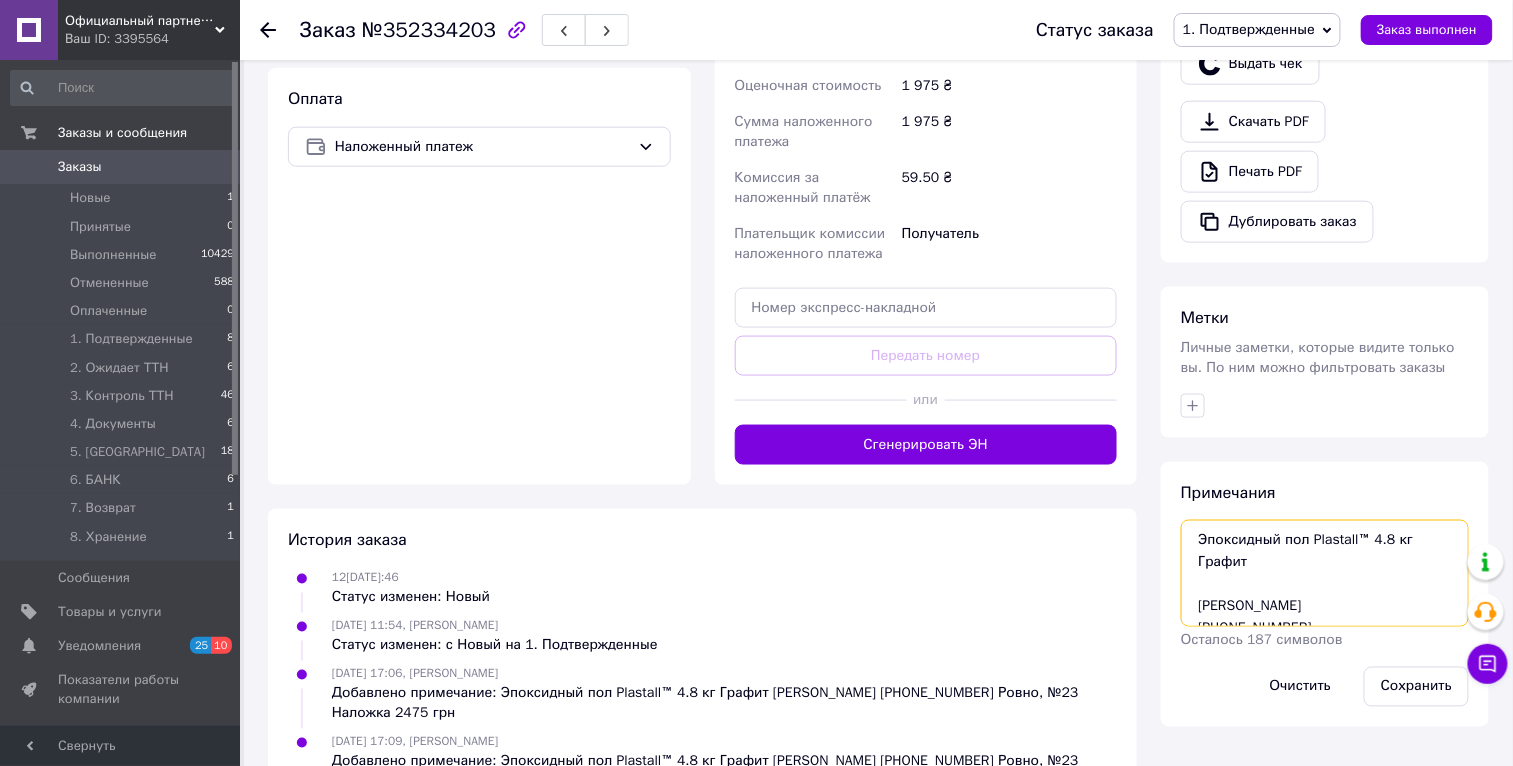 click on "Эпоксидный пол Plastall™ 4.8 кг Графит
Лашук Олександр
+380676524819
Ровно, №23
Наложка 2475 грн
20451204858855" at bounding box center (1325, 573) 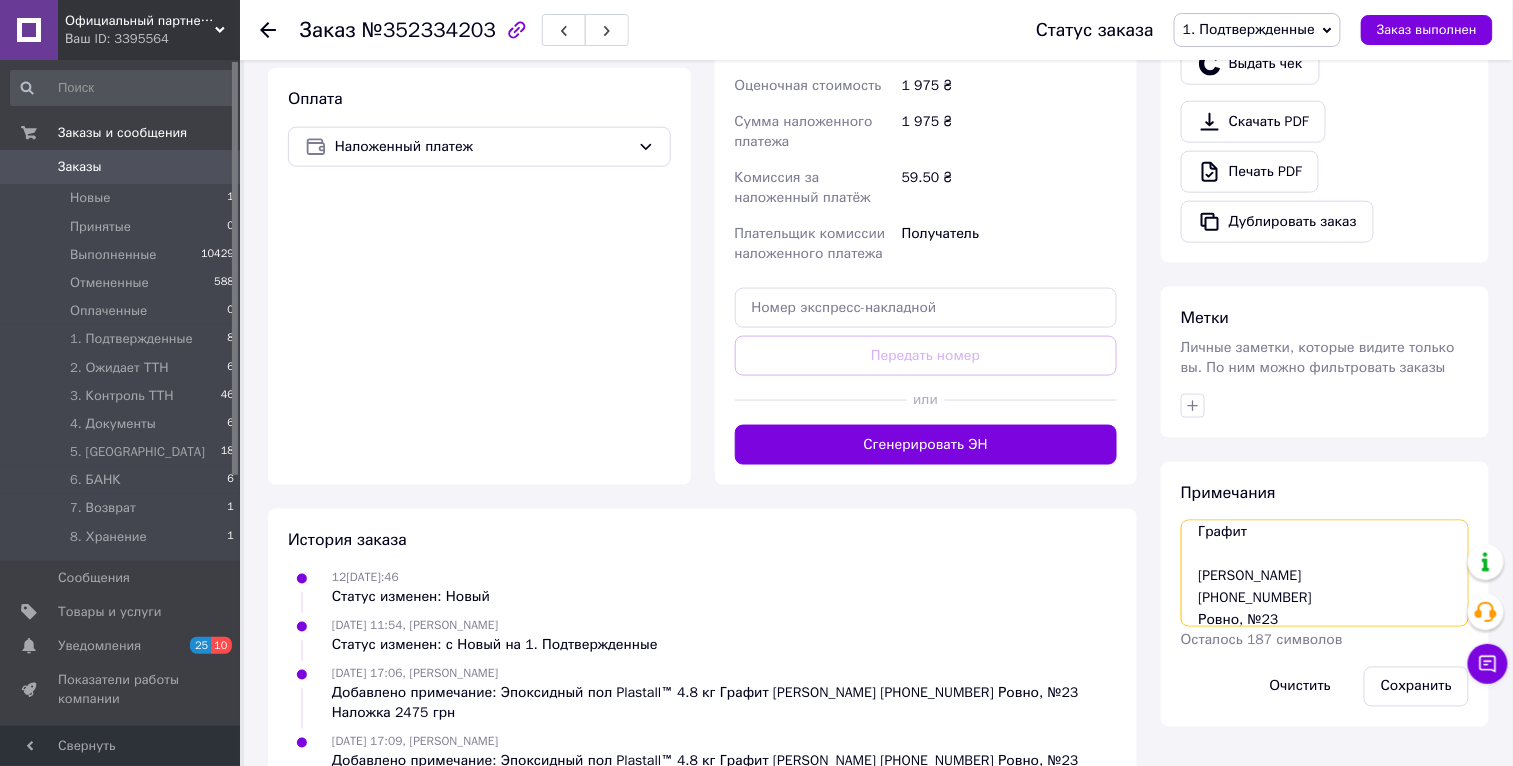 scroll, scrollTop: 31, scrollLeft: 0, axis: vertical 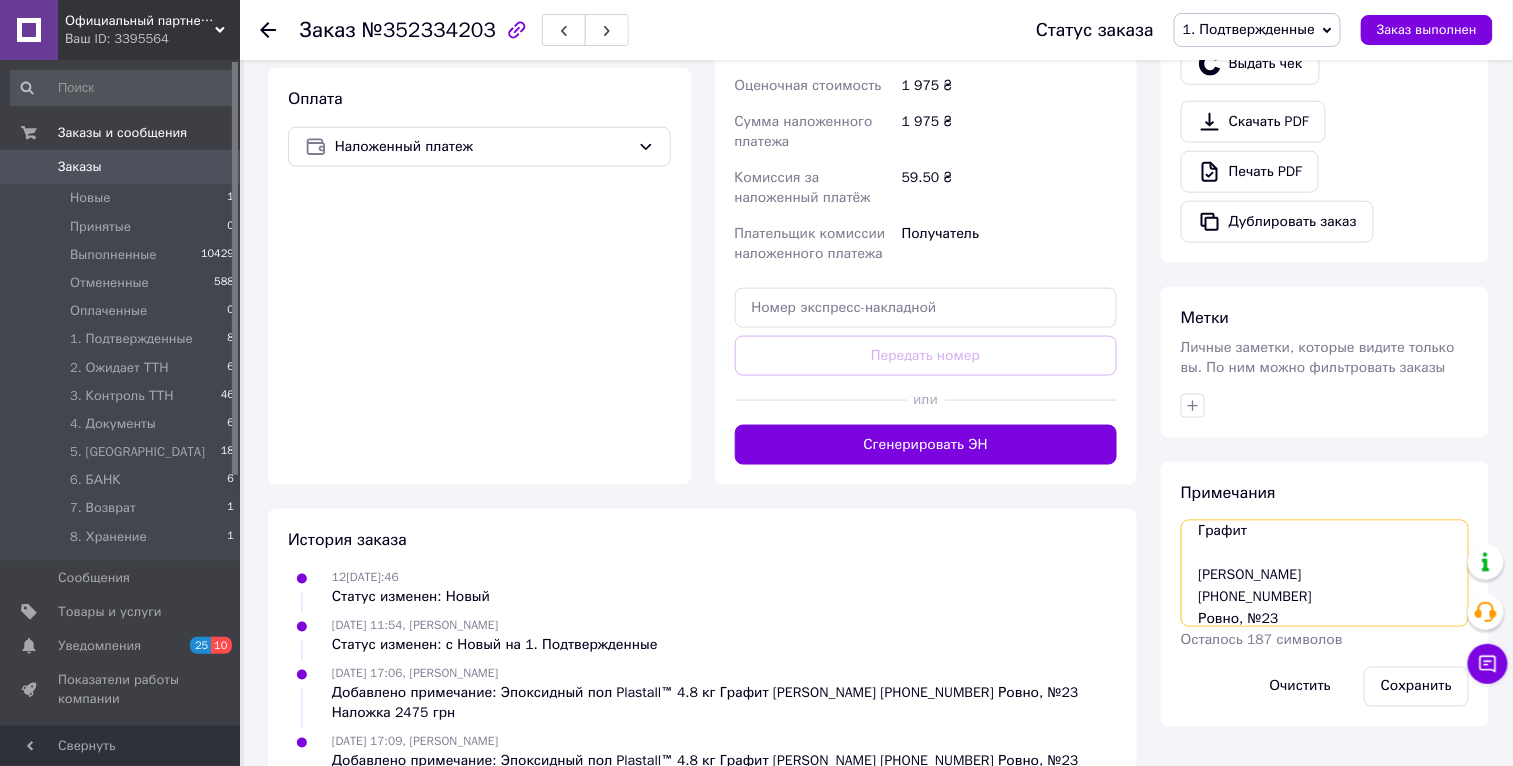 drag, startPoint x: 1286, startPoint y: 614, endPoint x: 1188, endPoint y: 579, distance: 104.062485 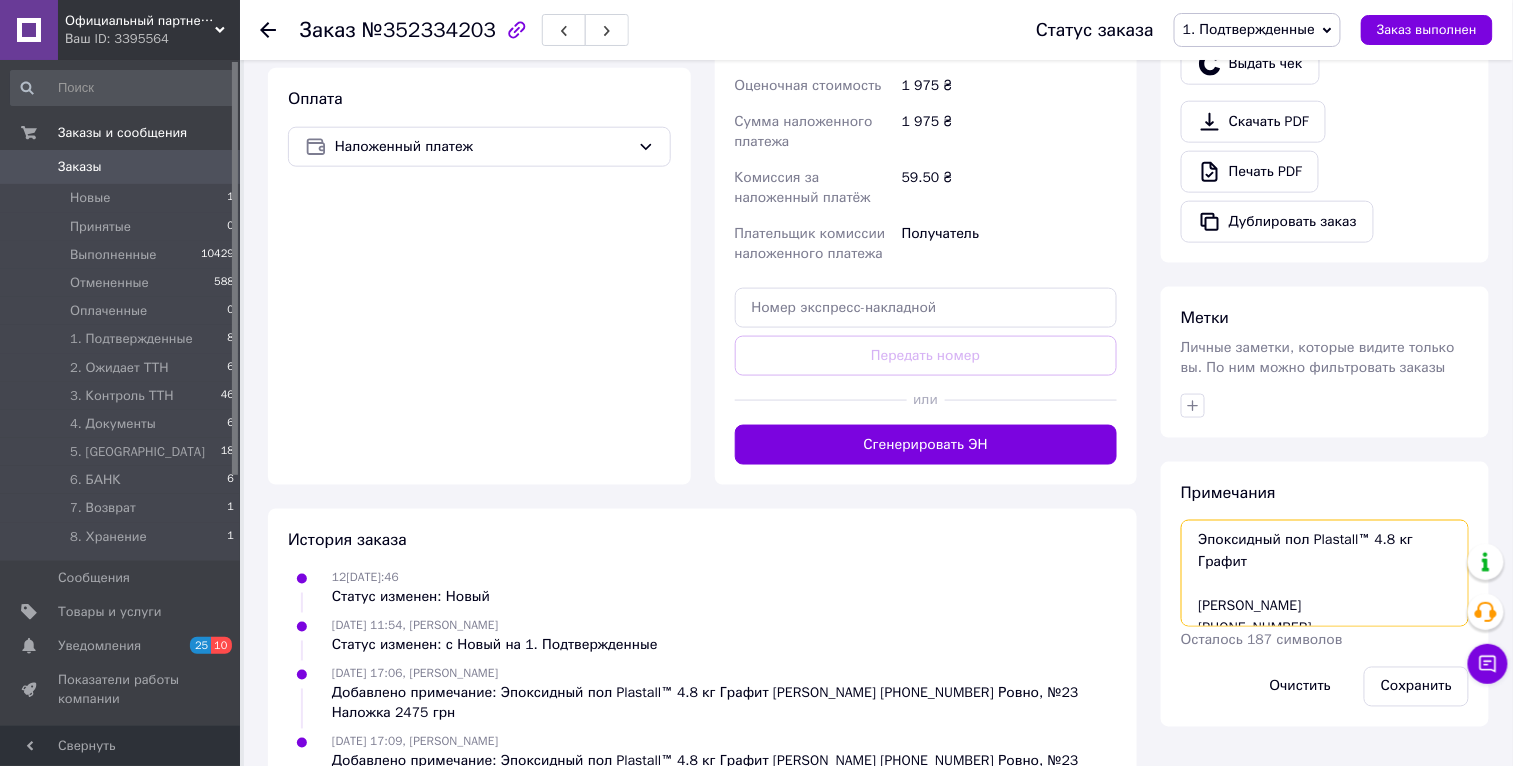 scroll, scrollTop: 0, scrollLeft: 0, axis: both 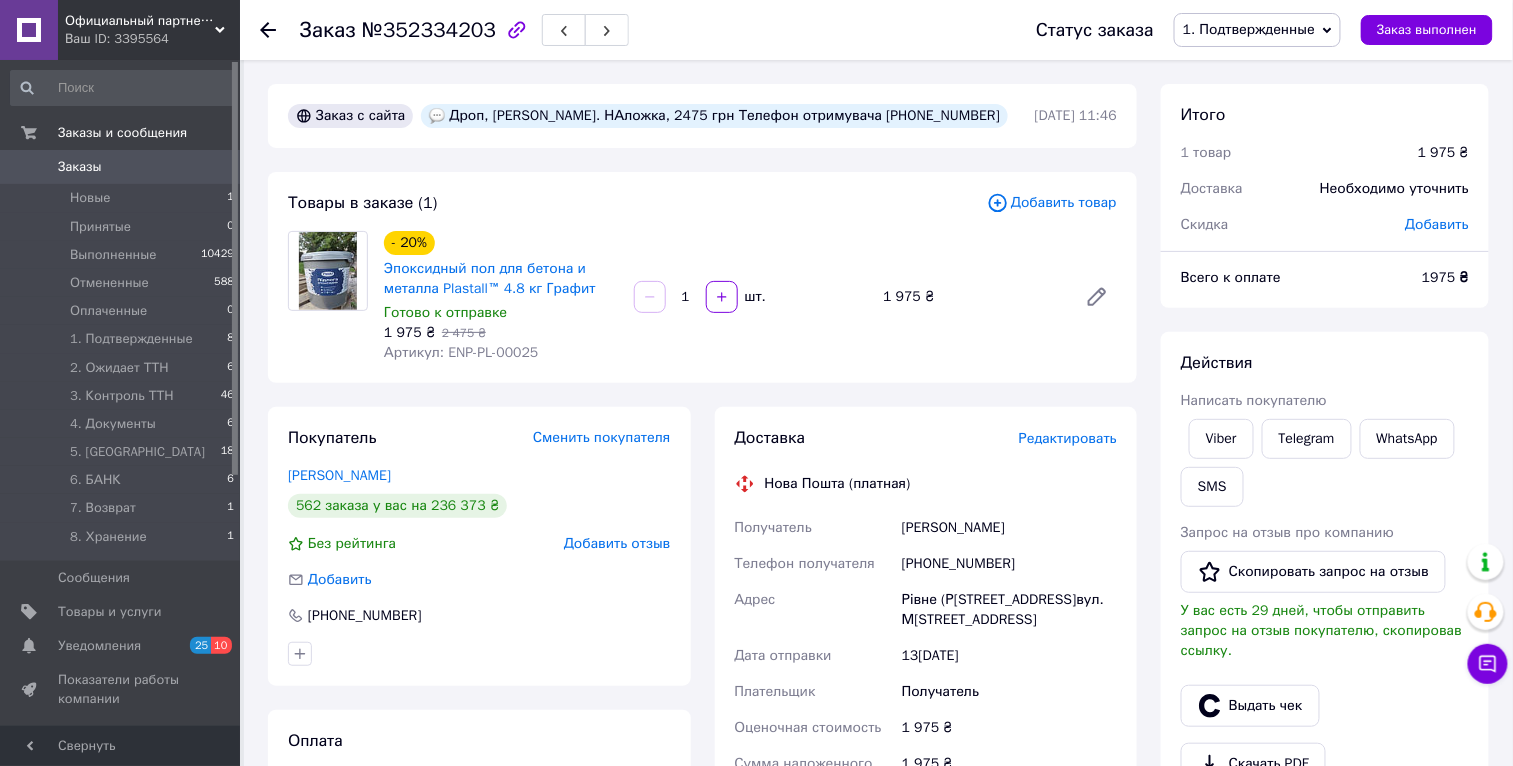 click on "1. Подтвержденные" at bounding box center (1249, 29) 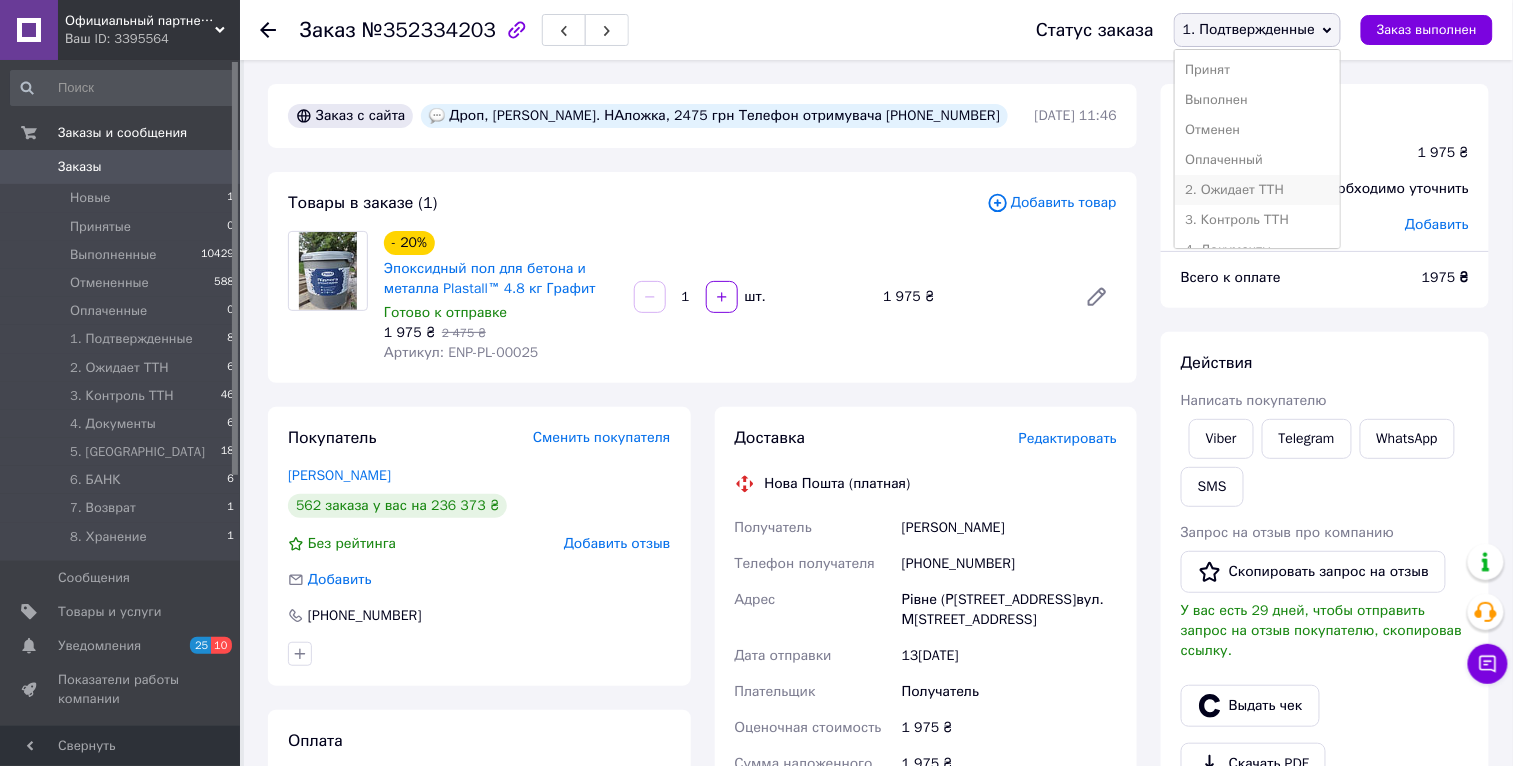 click on "2. Ожидает ТТН" at bounding box center (1257, 190) 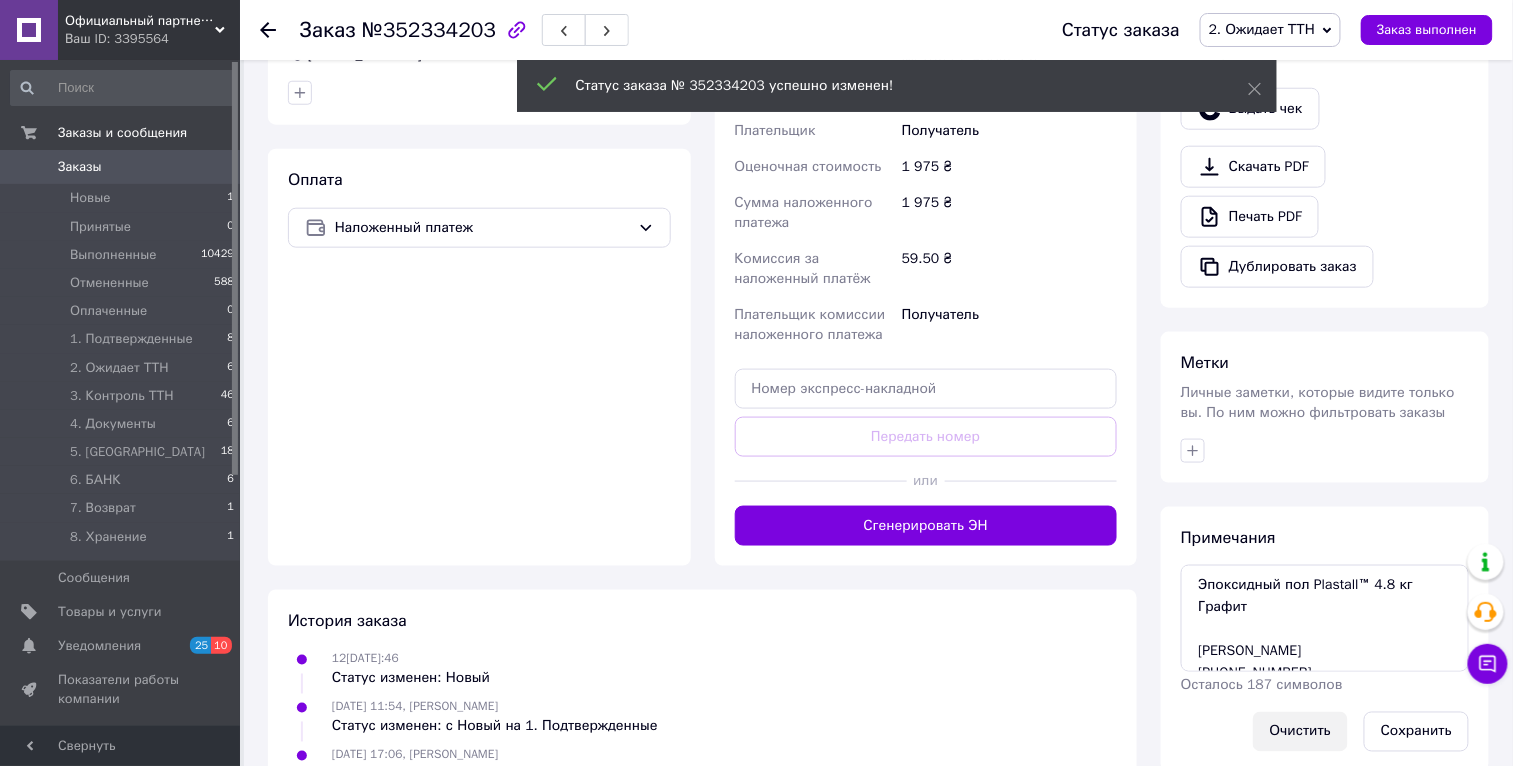 scroll, scrollTop: 758, scrollLeft: 0, axis: vertical 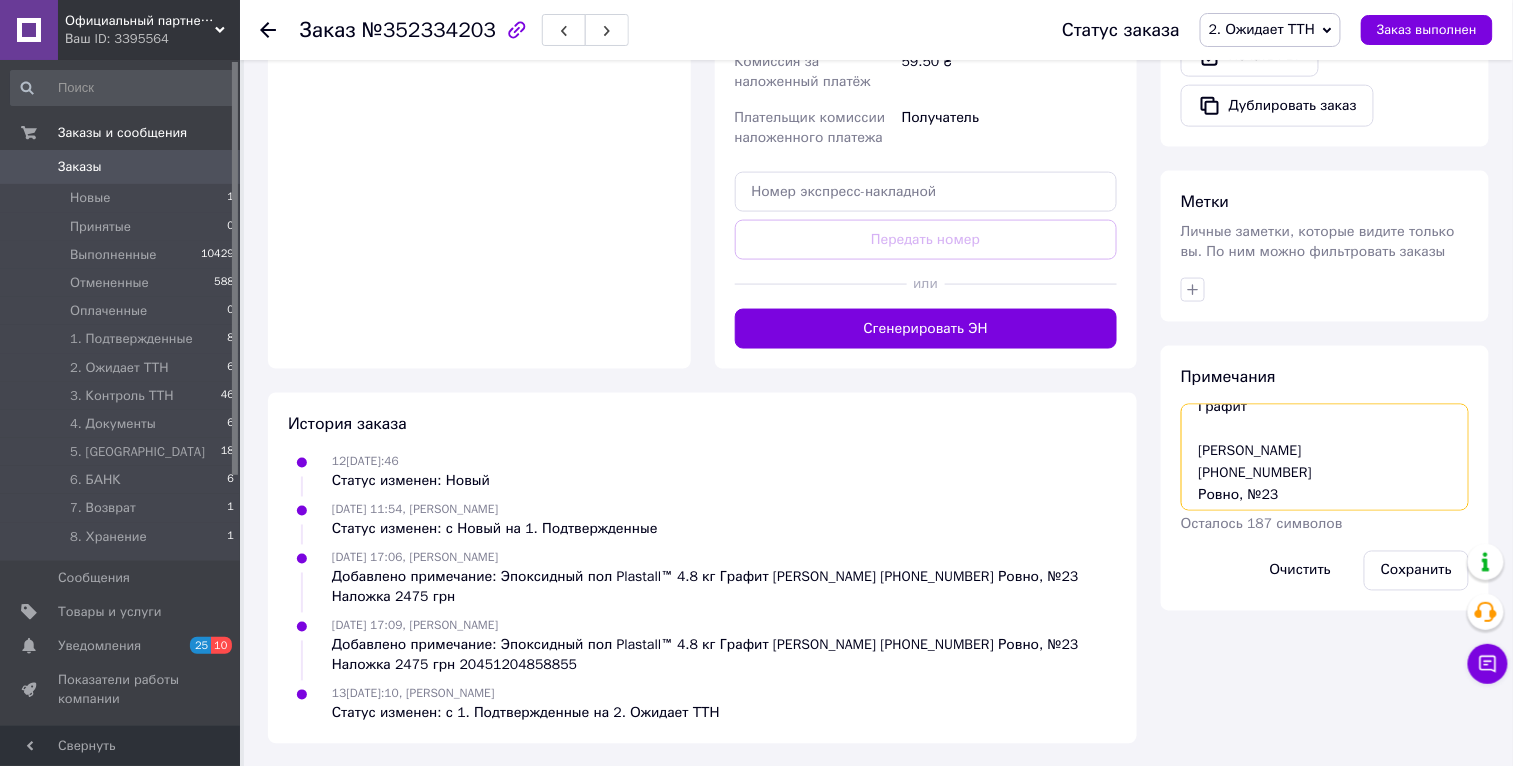 drag, startPoint x: 1280, startPoint y: 492, endPoint x: 1187, endPoint y: 457, distance: 99.368004 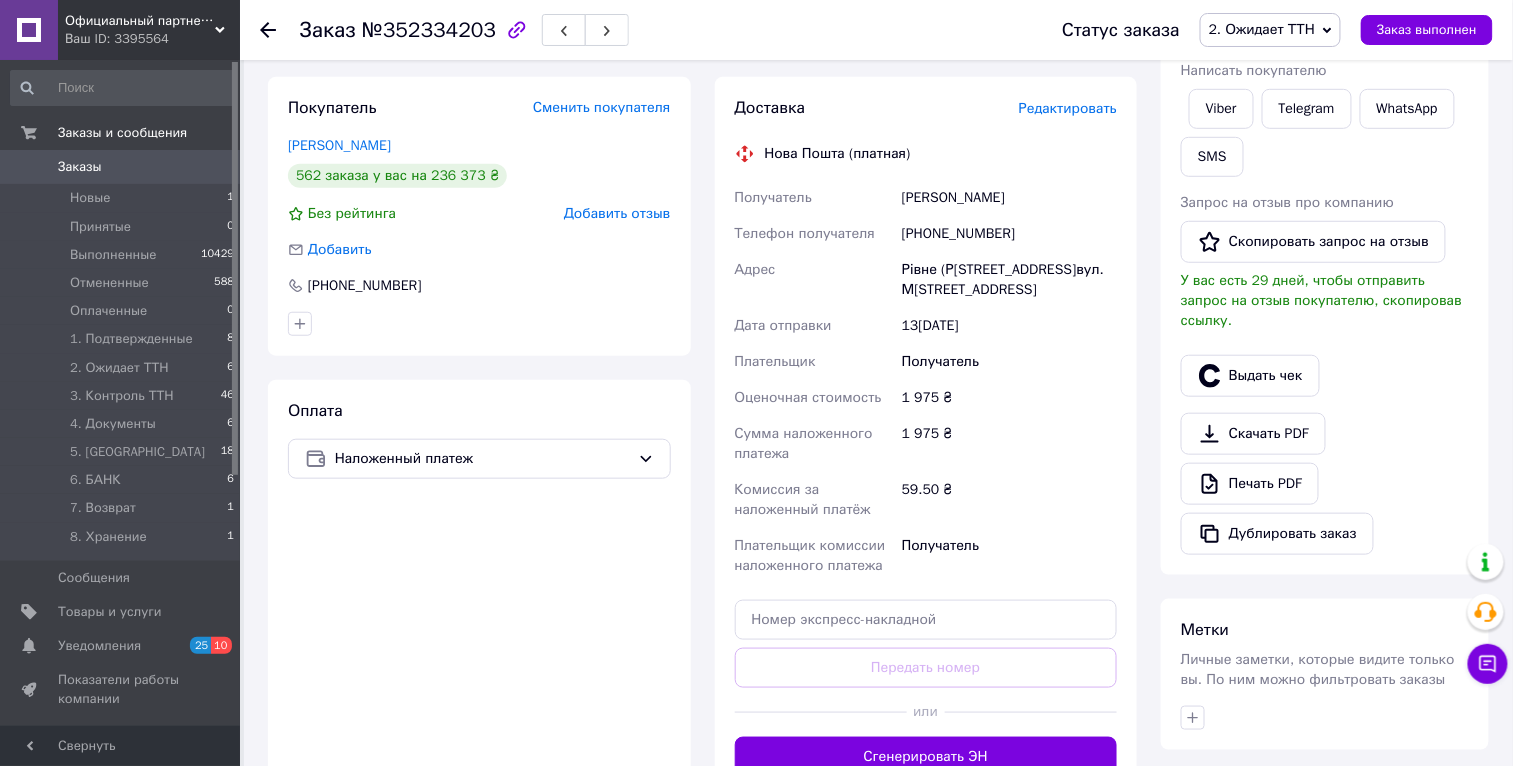 scroll, scrollTop: 0, scrollLeft: 0, axis: both 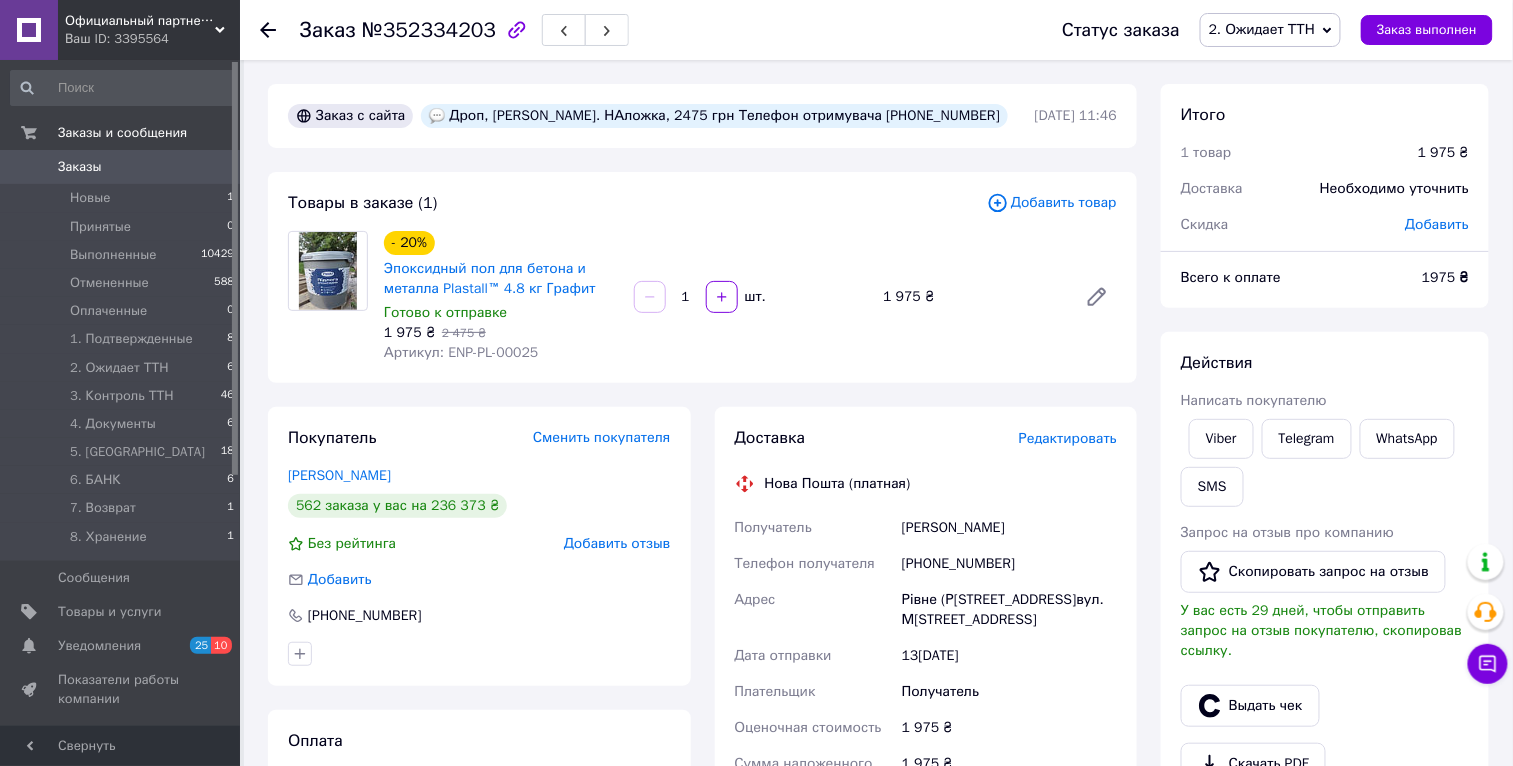 click on "Дроп, [PERSON_NAME]. НАложка, 2475 грн
Телефон отримувача
[PHONE_NUMBER]" at bounding box center [714, 116] 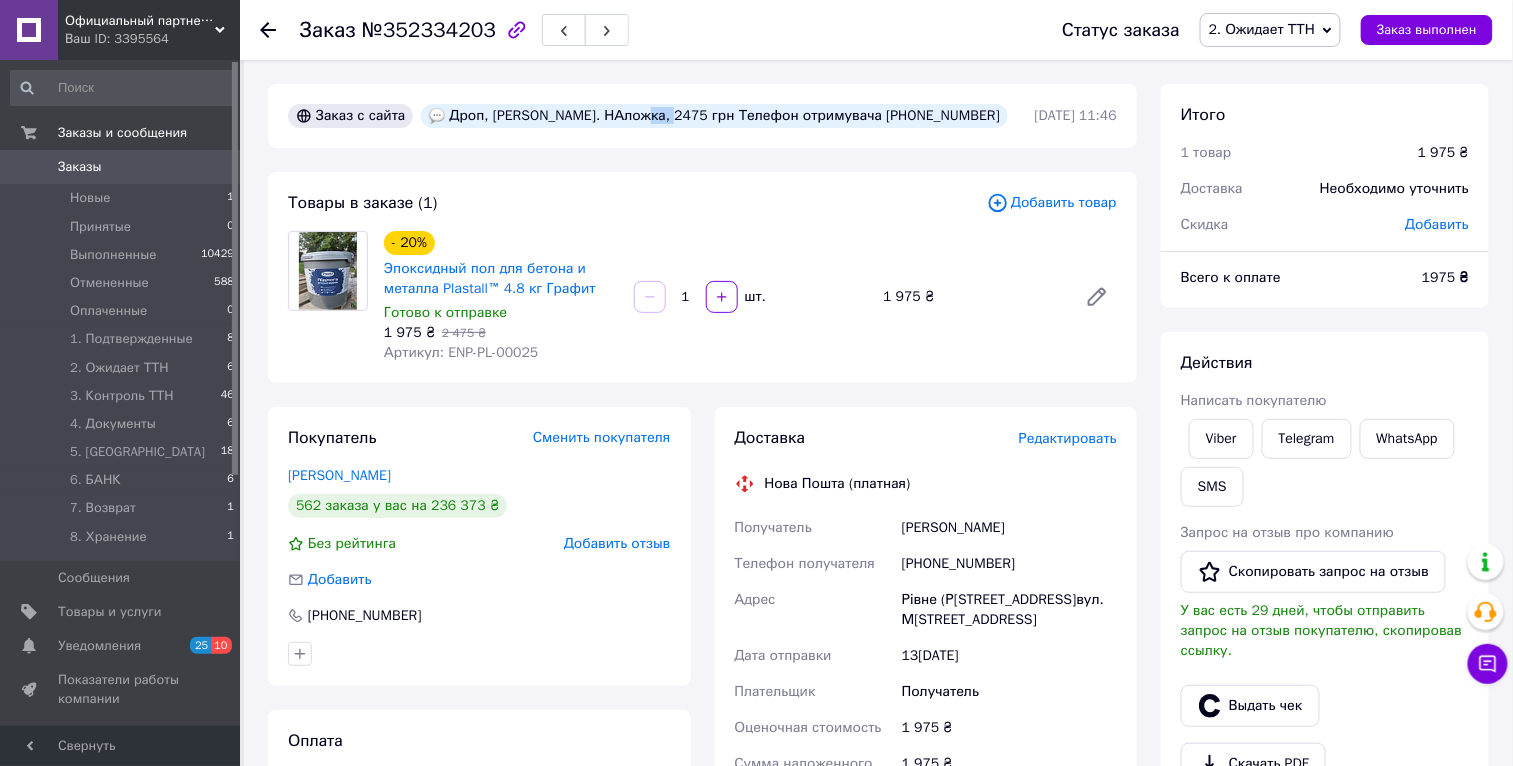 click on "Дроп, [PERSON_NAME]. НАложка, 2475 грн
Телефон отримувача
[PHONE_NUMBER]" at bounding box center [714, 116] 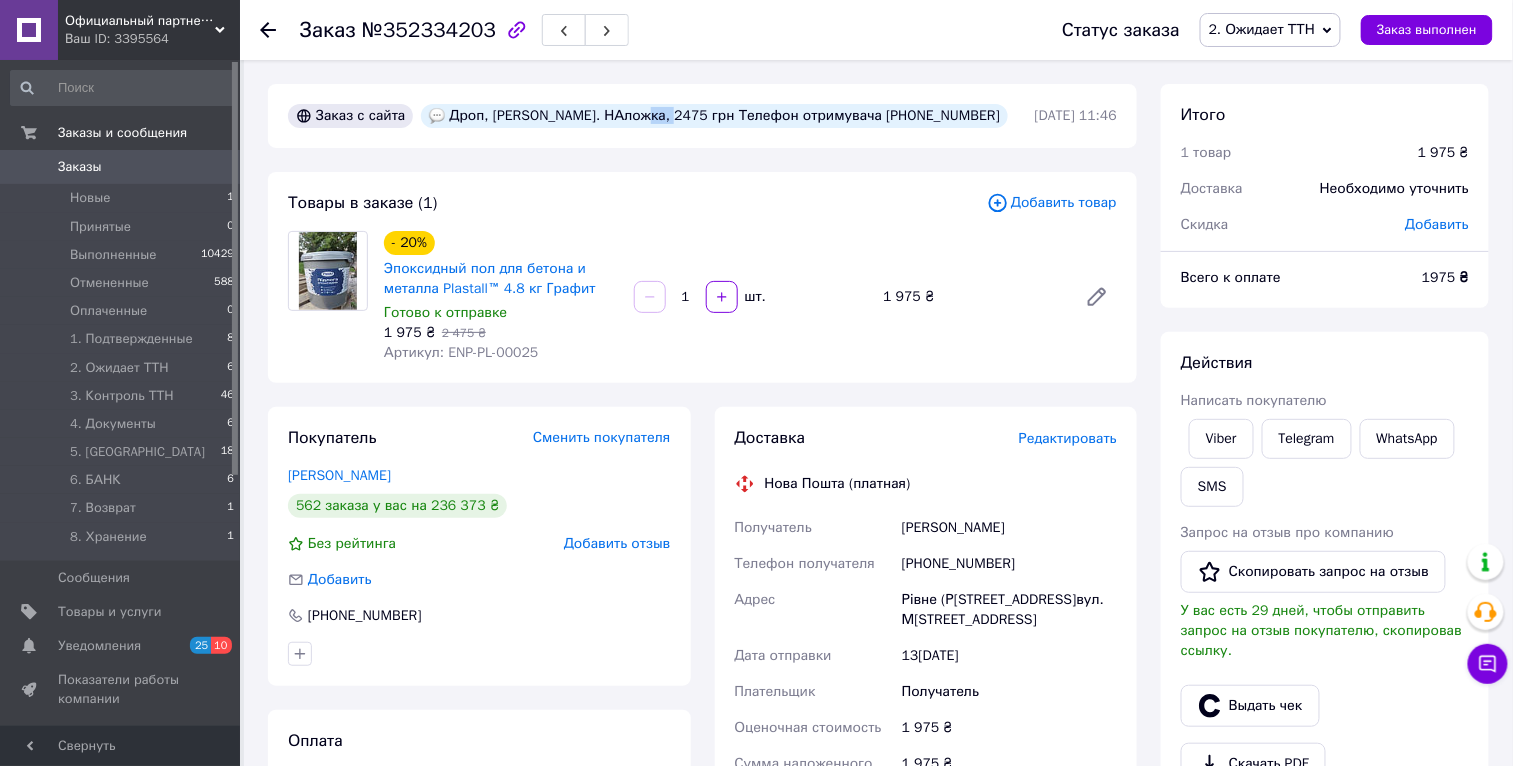 click on "2. Ожидает ТТН" at bounding box center [1270, 30] 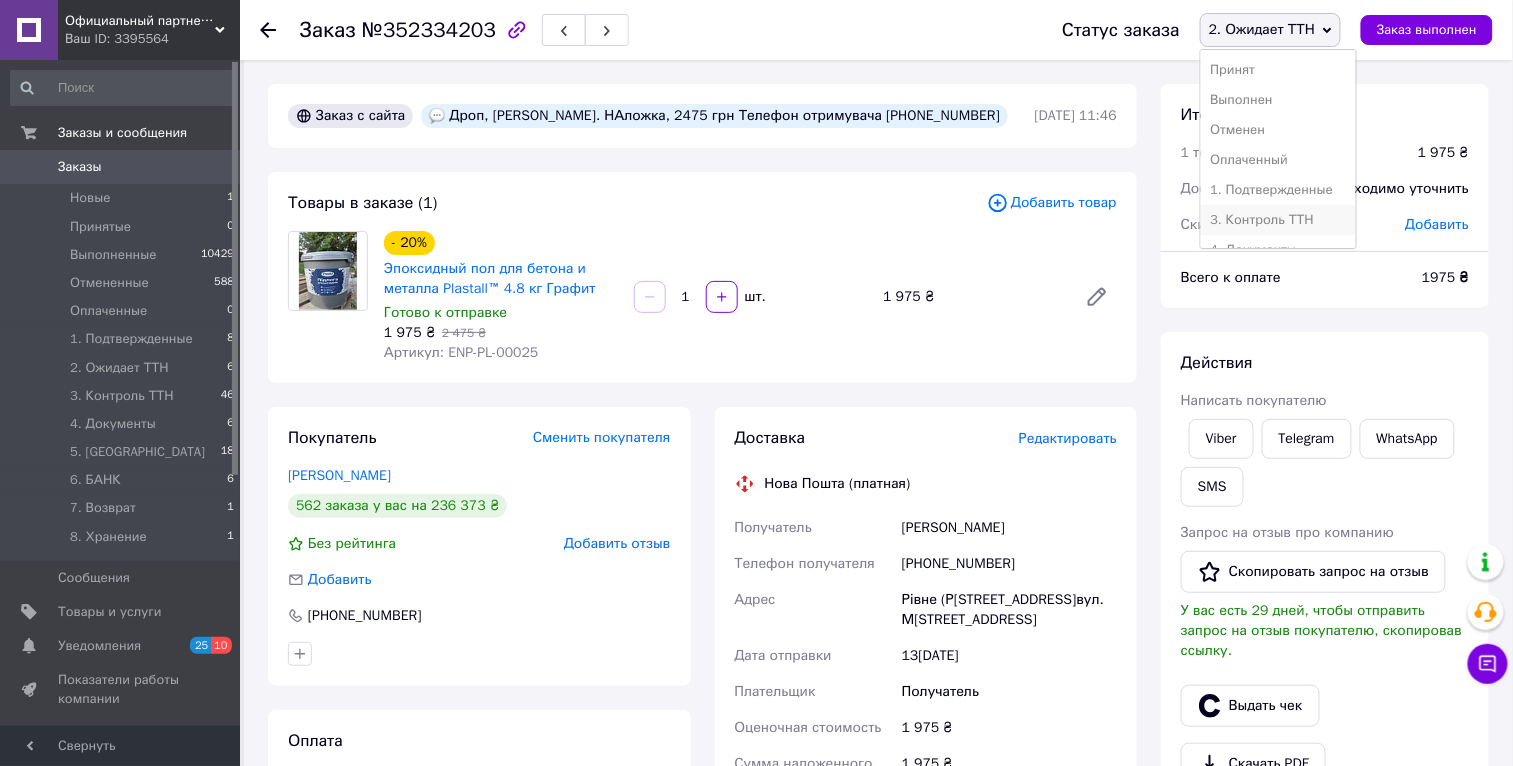 click on "3. Контроль ТТН" at bounding box center (1278, 220) 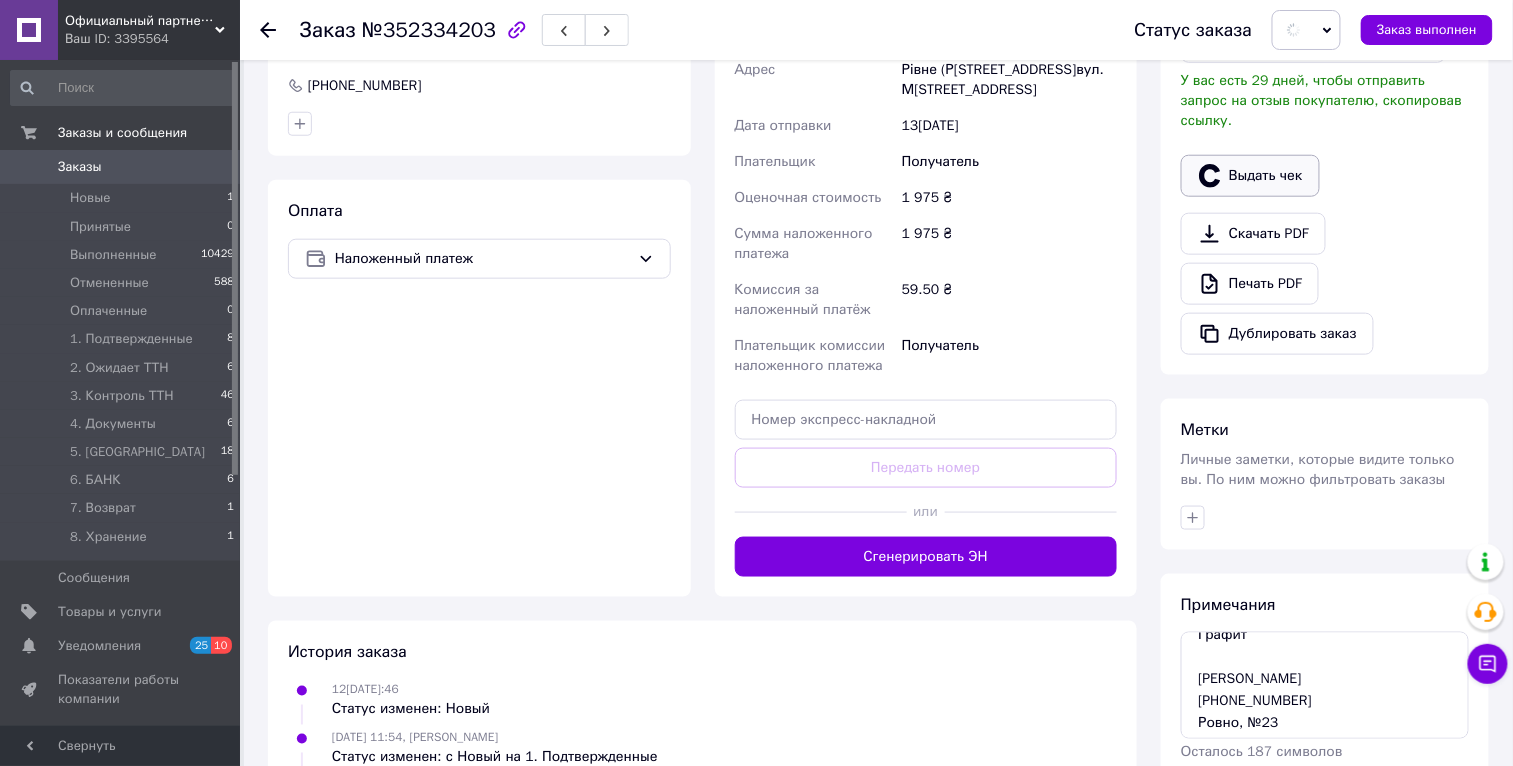 scroll, scrollTop: 566, scrollLeft: 0, axis: vertical 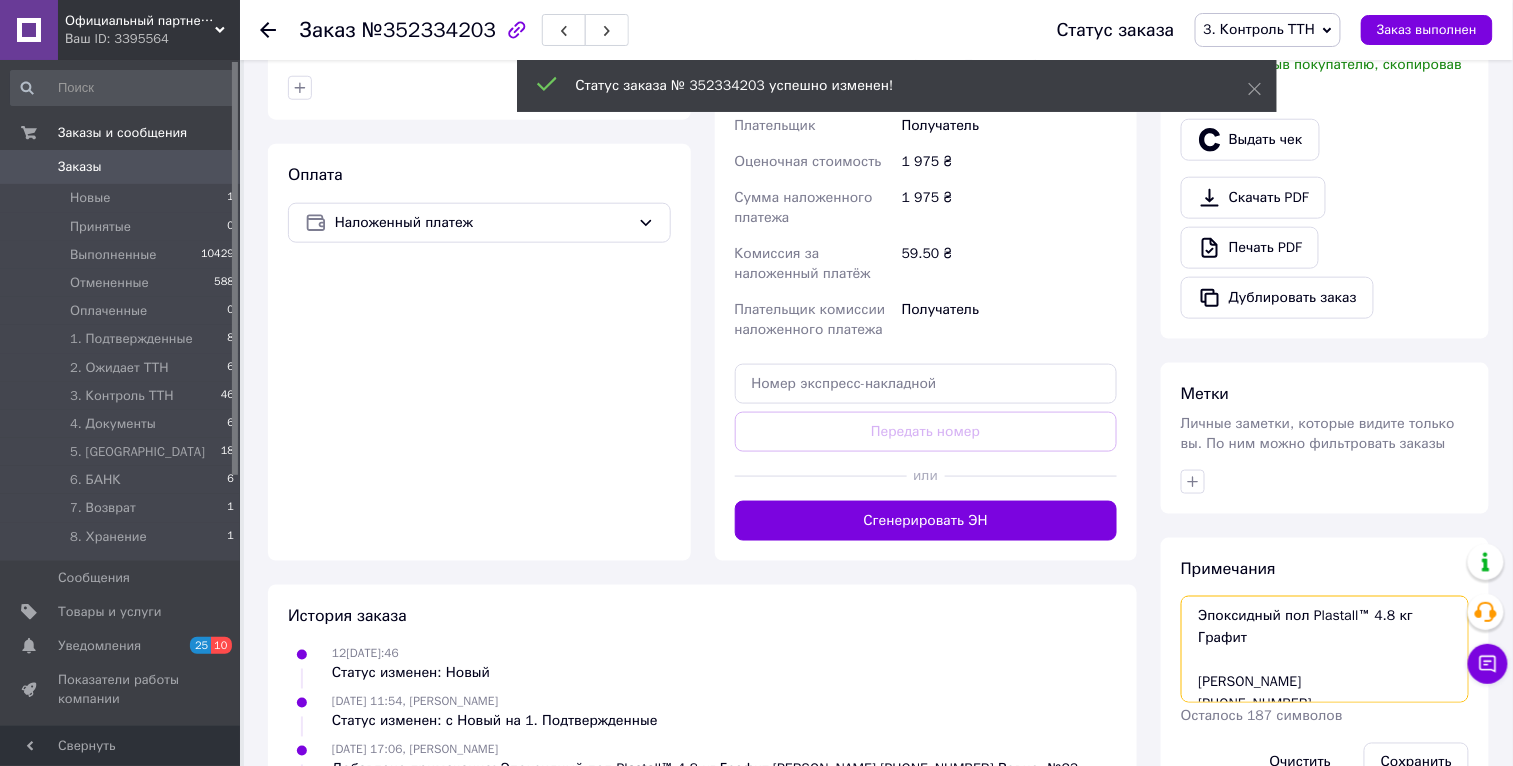 drag, startPoint x: 1332, startPoint y: 684, endPoint x: 1160, endPoint y: 510, distance: 244.66304 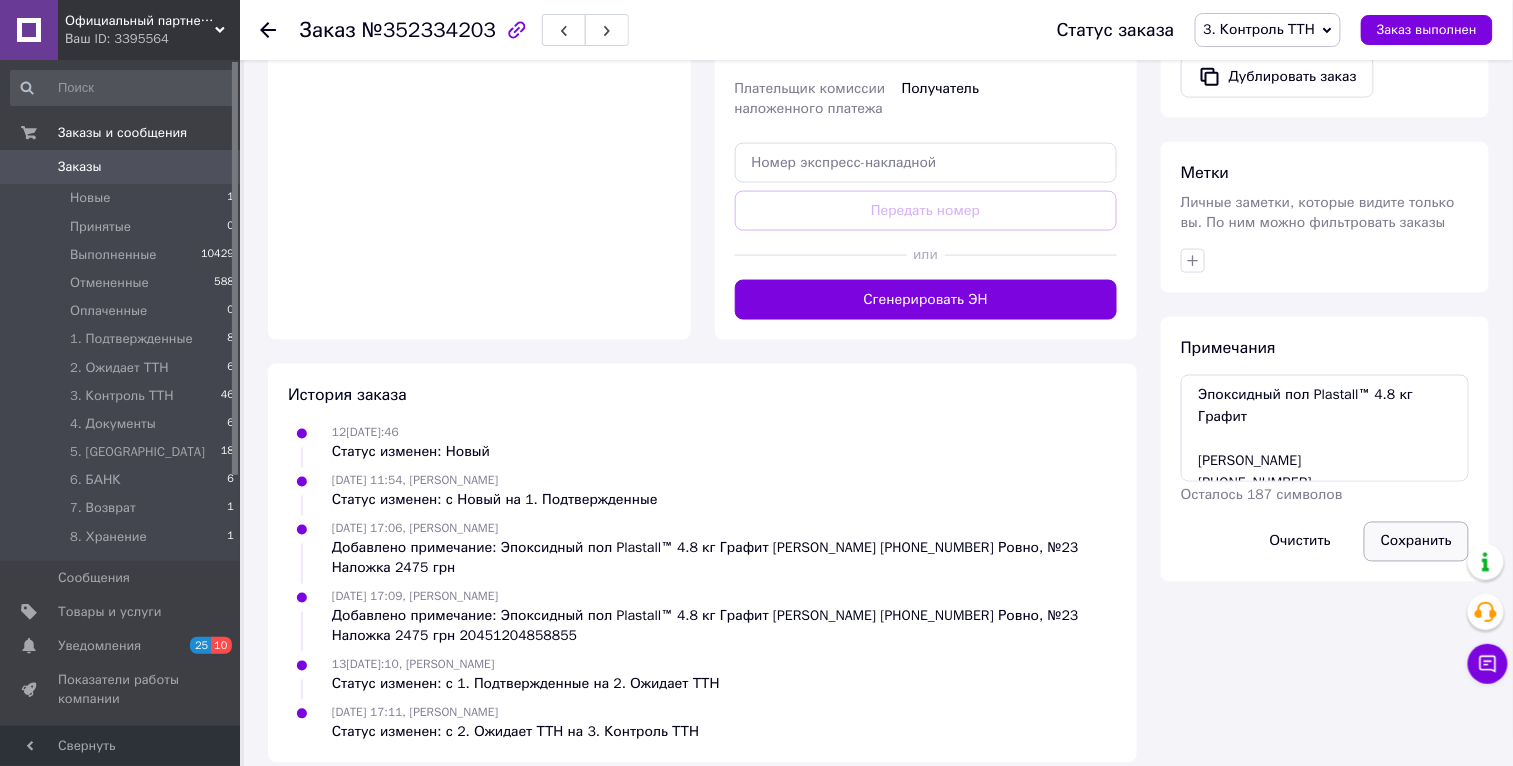 click on "Сохранить" at bounding box center [1416, 542] 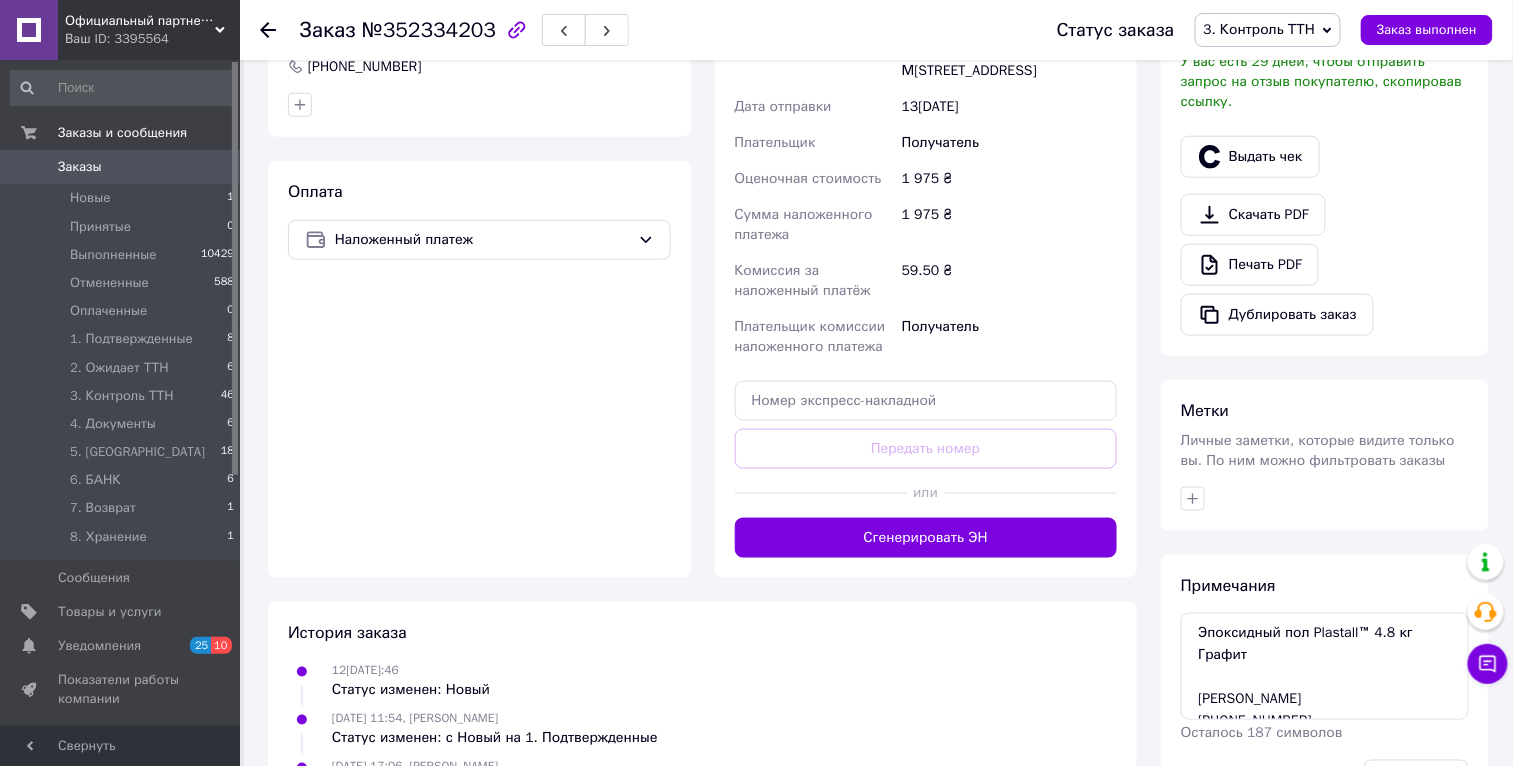 scroll, scrollTop: 0, scrollLeft: 0, axis: both 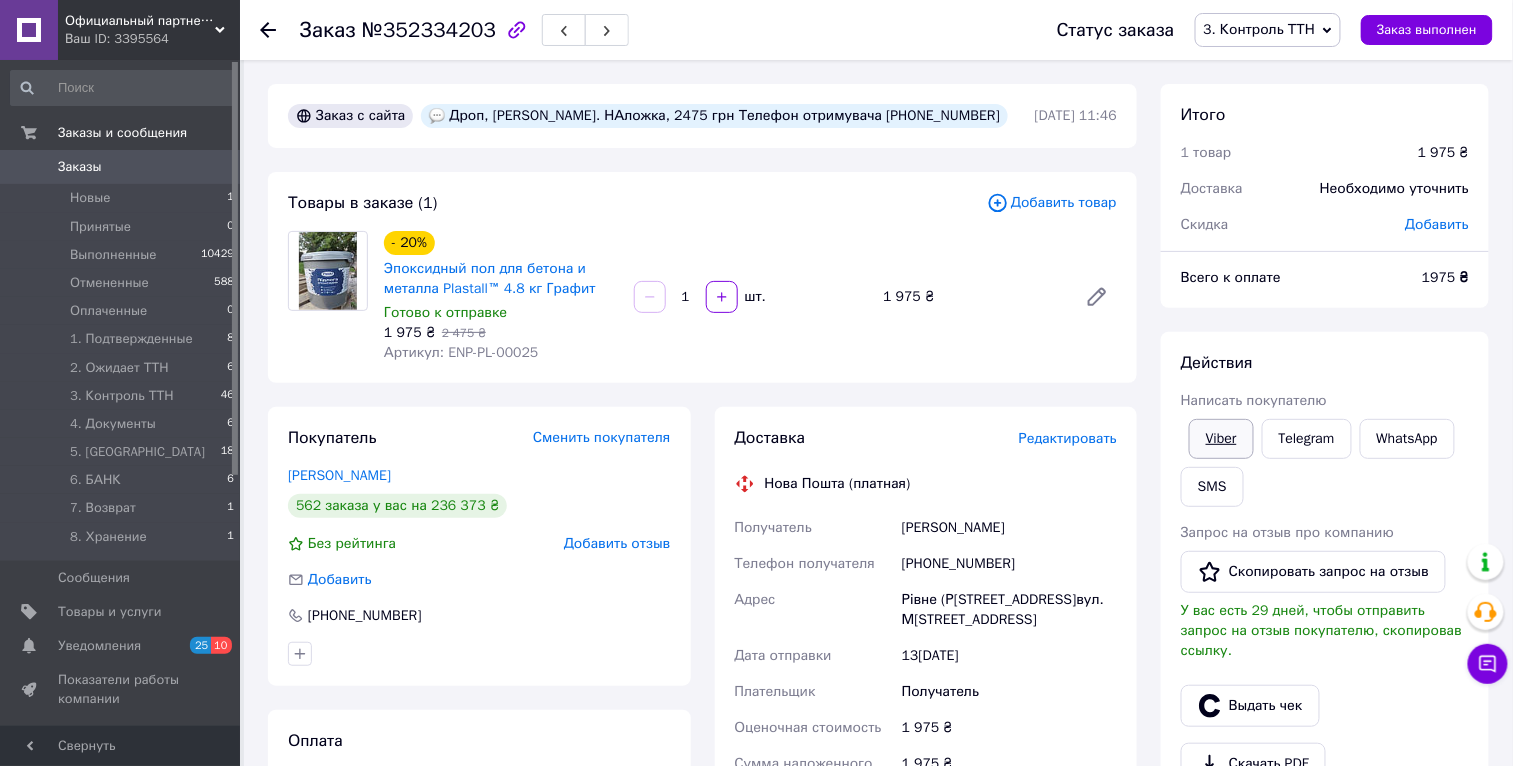 click on "Viber" at bounding box center [1221, 439] 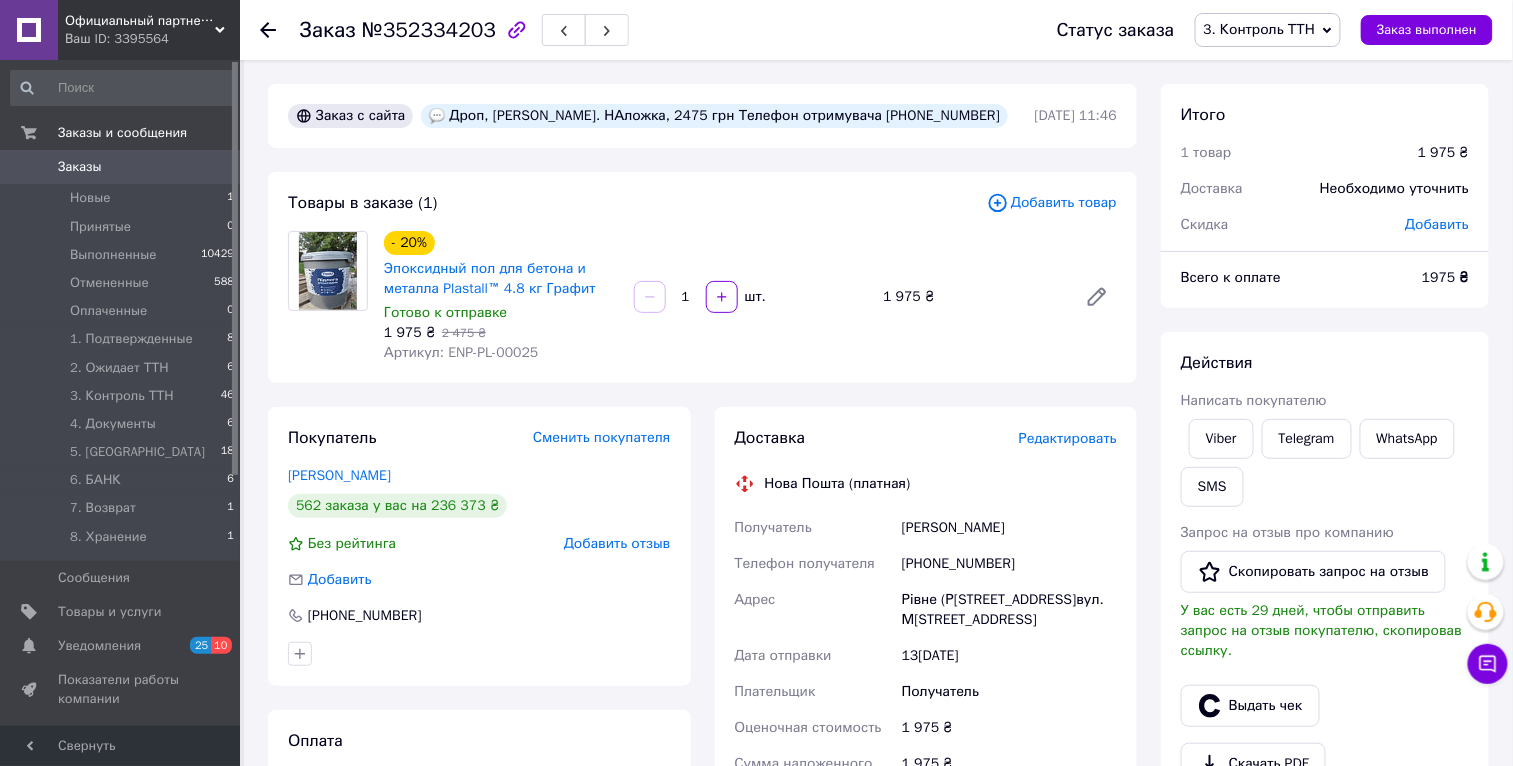 click on "Заказы" at bounding box center [121, 167] 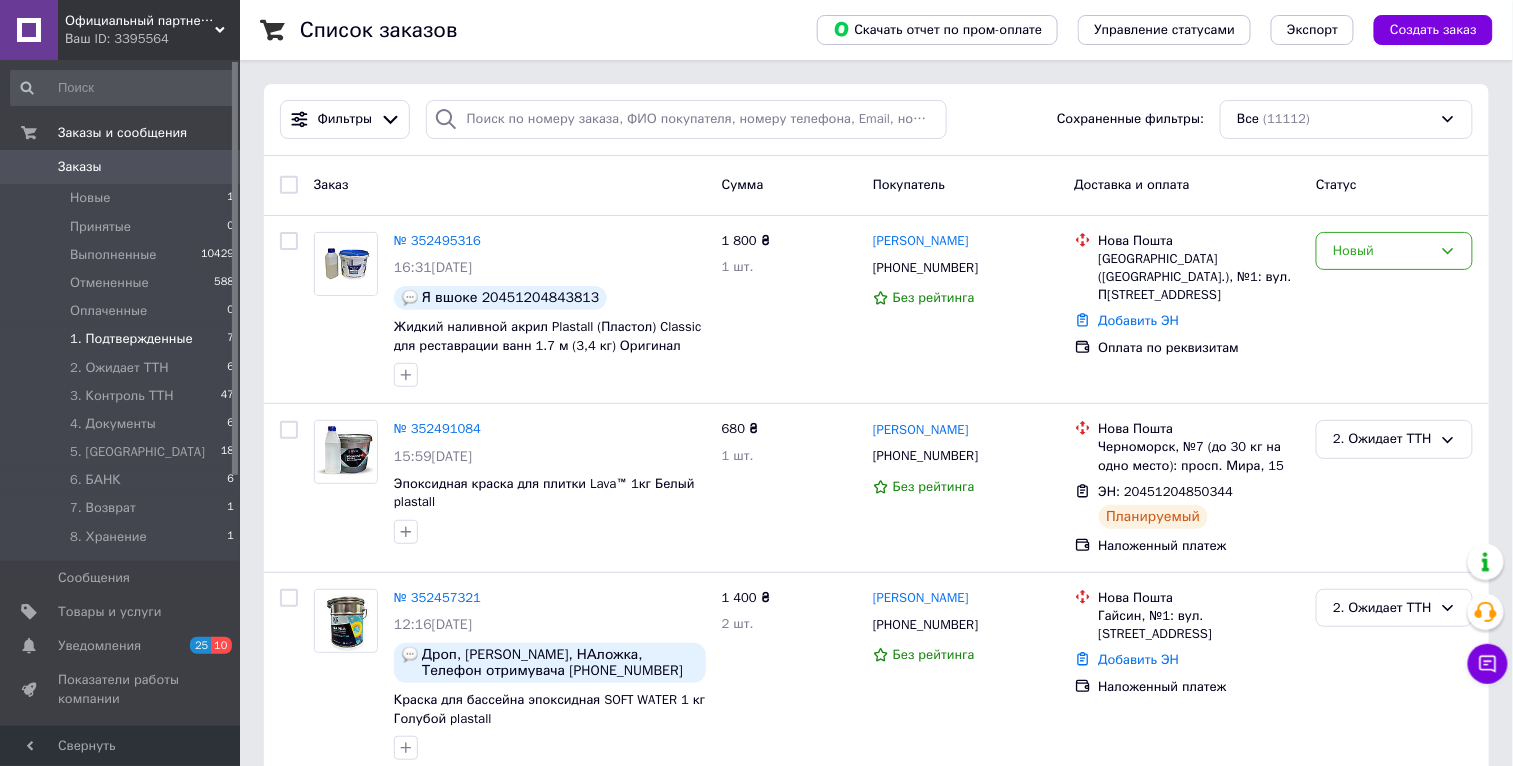 click on "1. Подтвержденные 7" at bounding box center [123, 339] 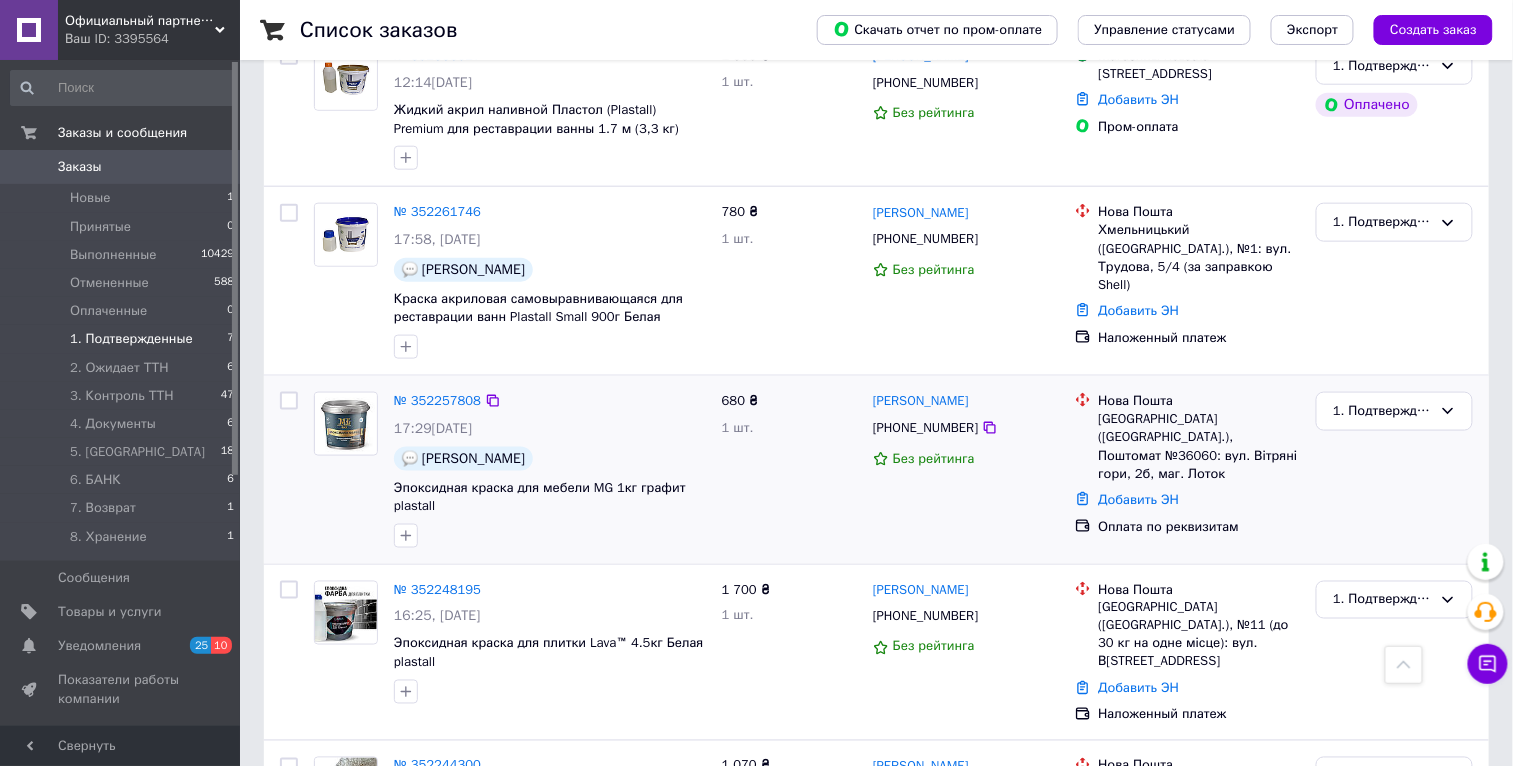 scroll, scrollTop: 739, scrollLeft: 0, axis: vertical 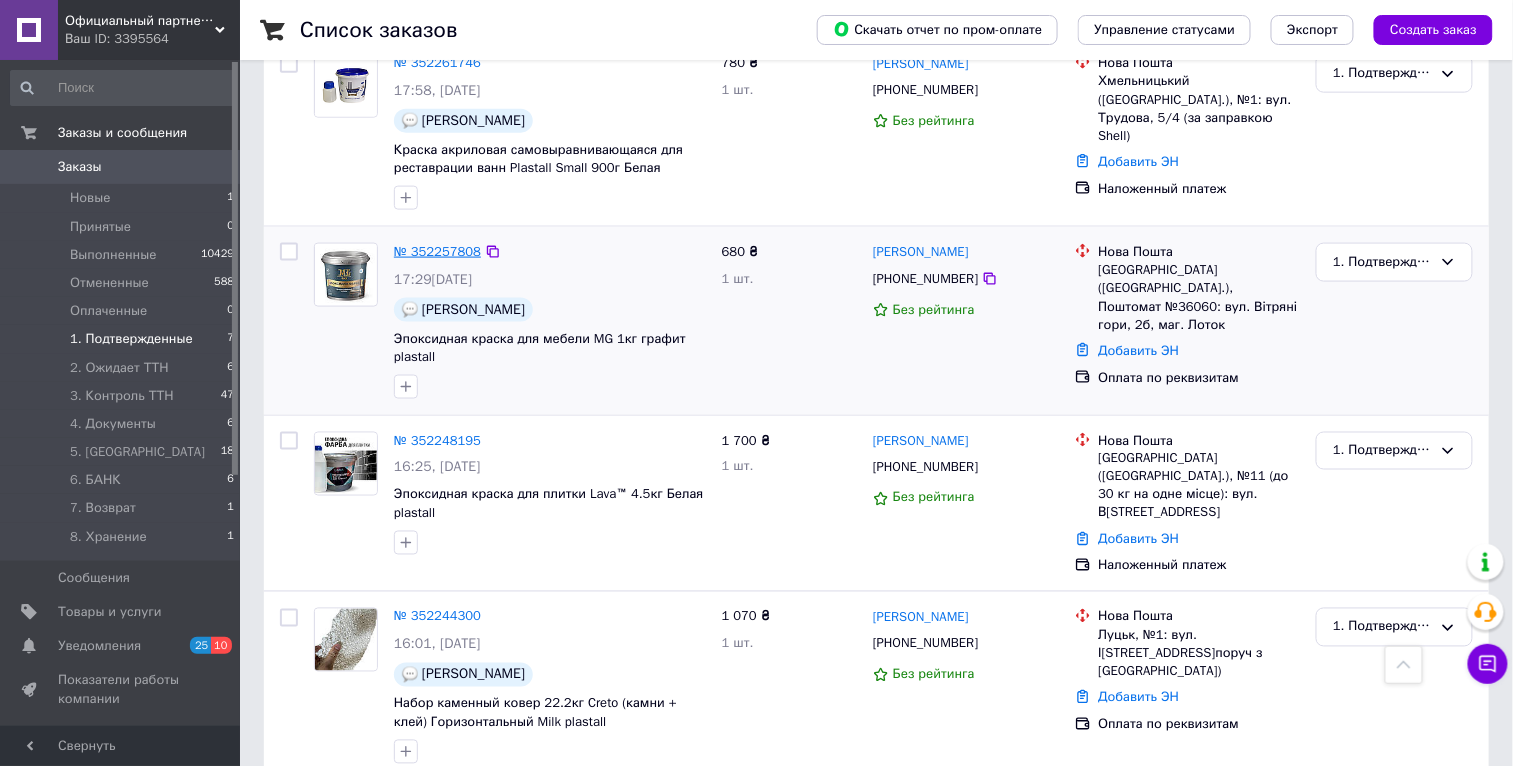 click on "№ 352257808" at bounding box center (437, 251) 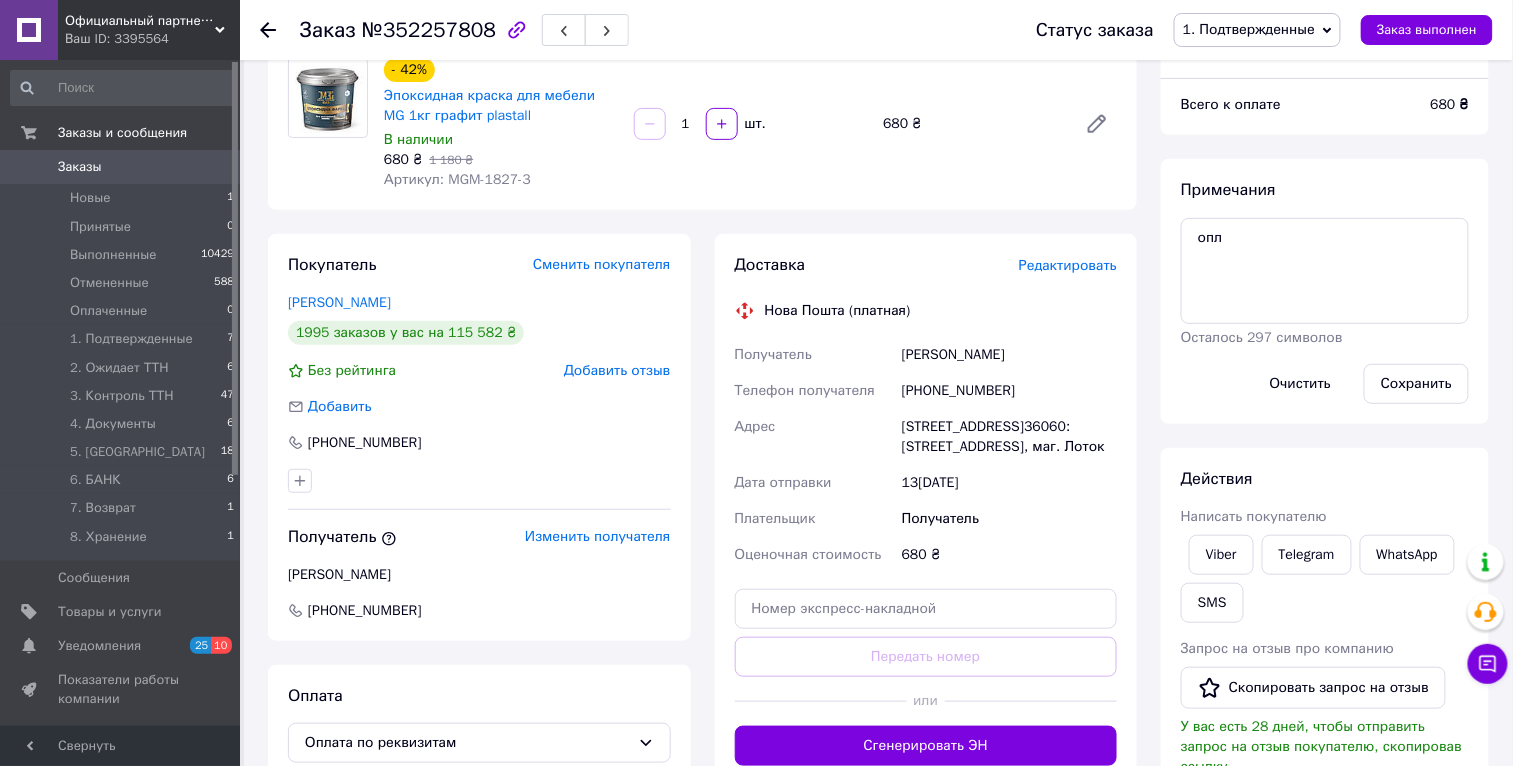scroll, scrollTop: 113, scrollLeft: 0, axis: vertical 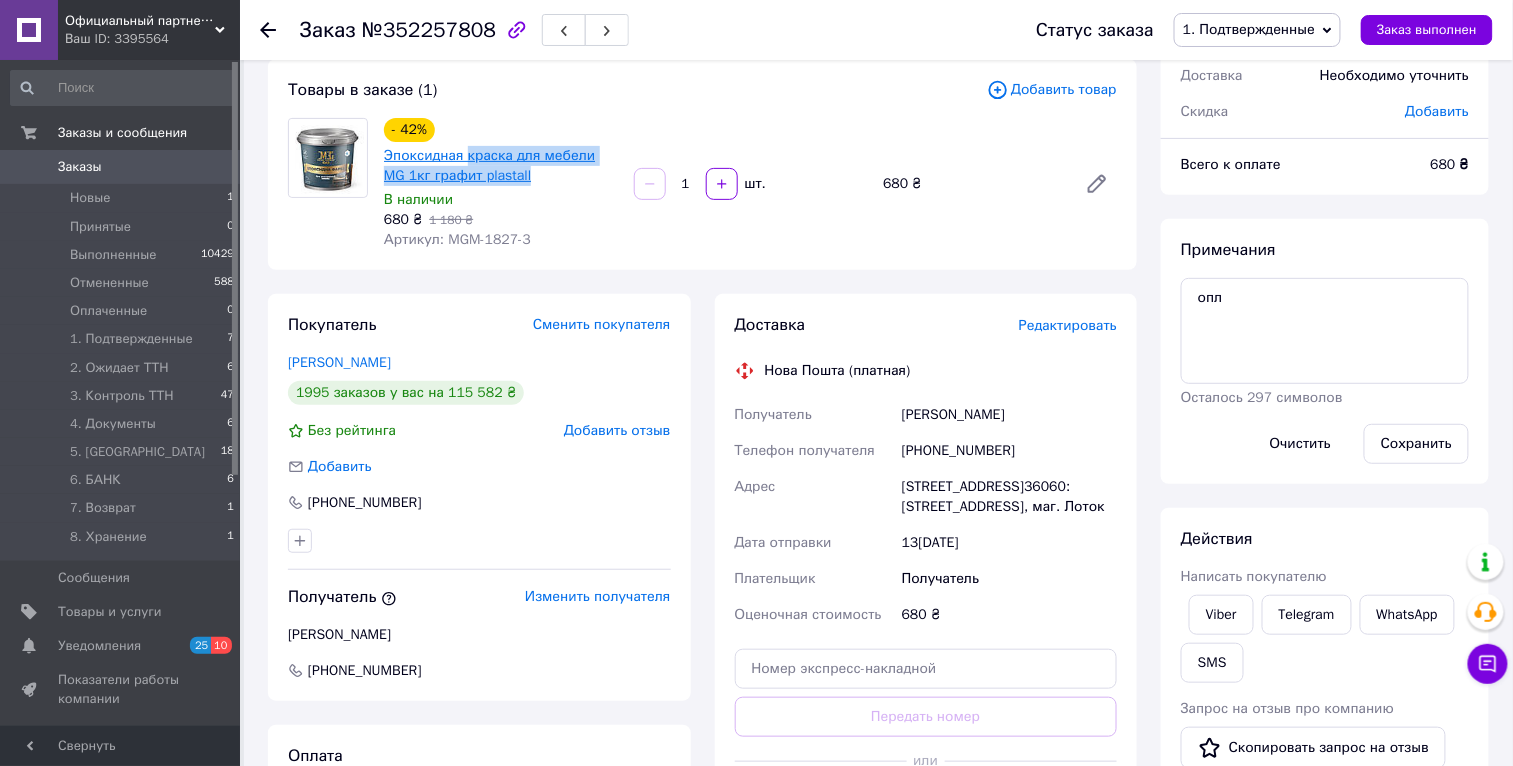drag, startPoint x: 538, startPoint y: 179, endPoint x: 470, endPoint y: 151, distance: 73.53911 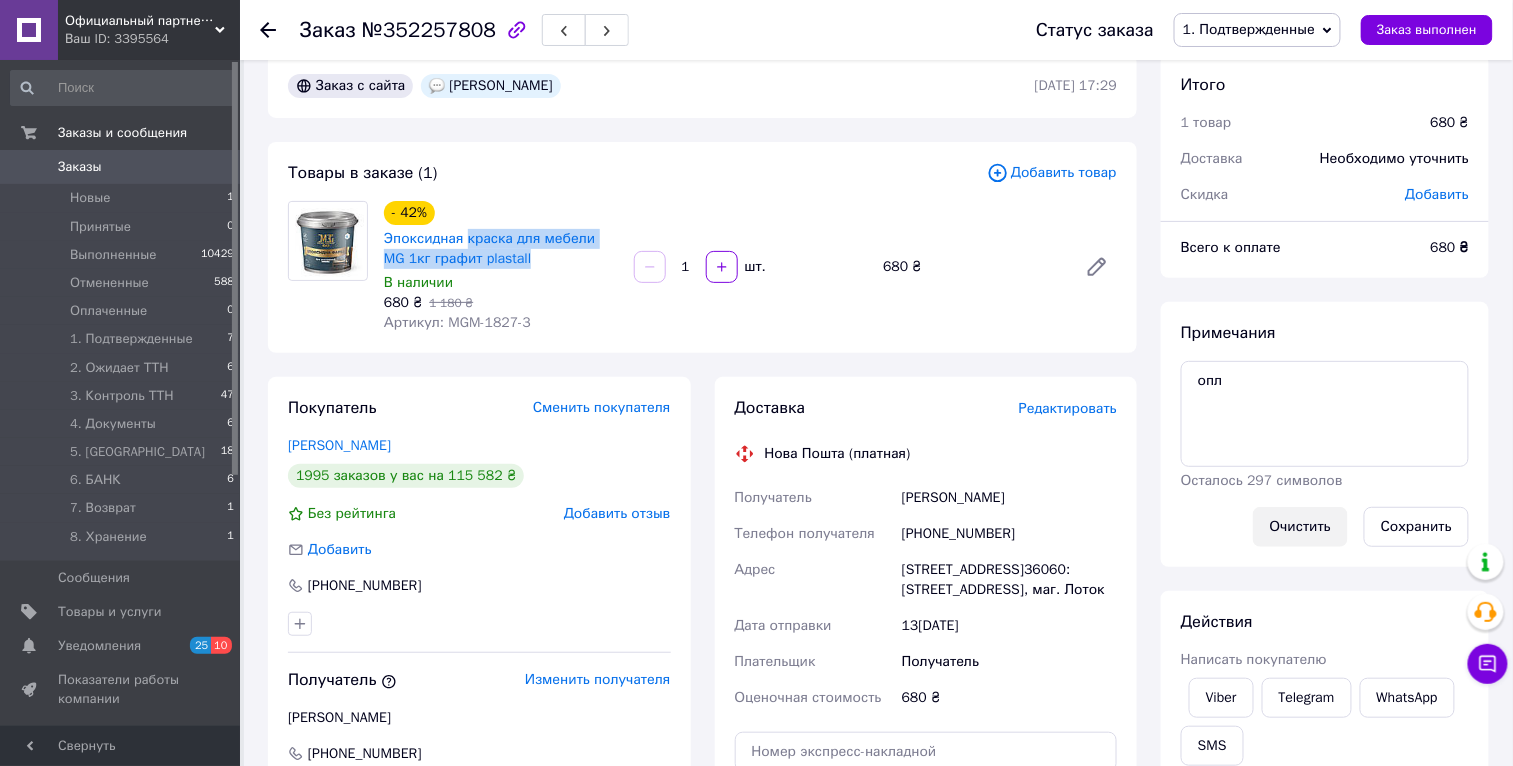 scroll, scrollTop: 0, scrollLeft: 0, axis: both 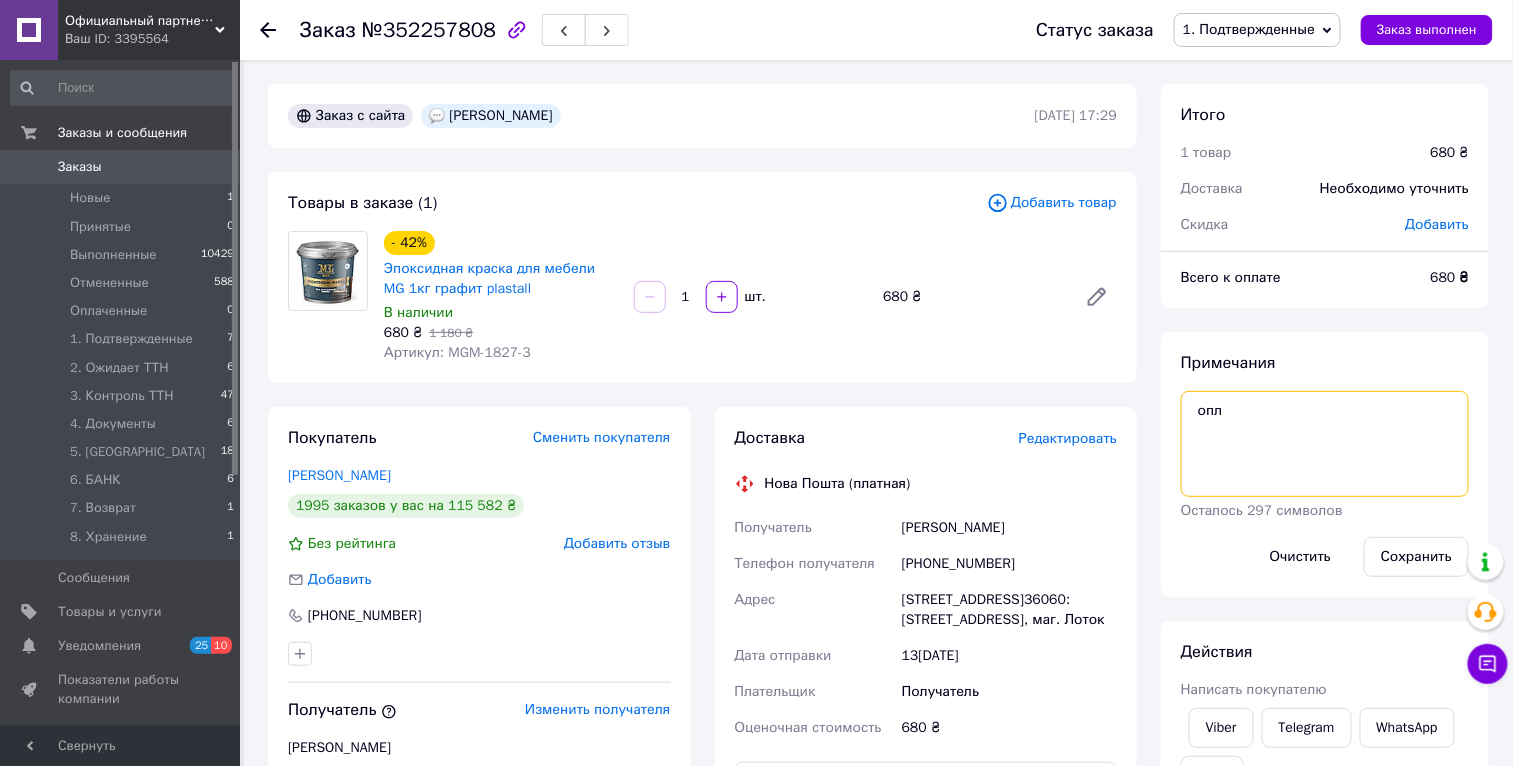 click on "опл" at bounding box center (1325, 444) 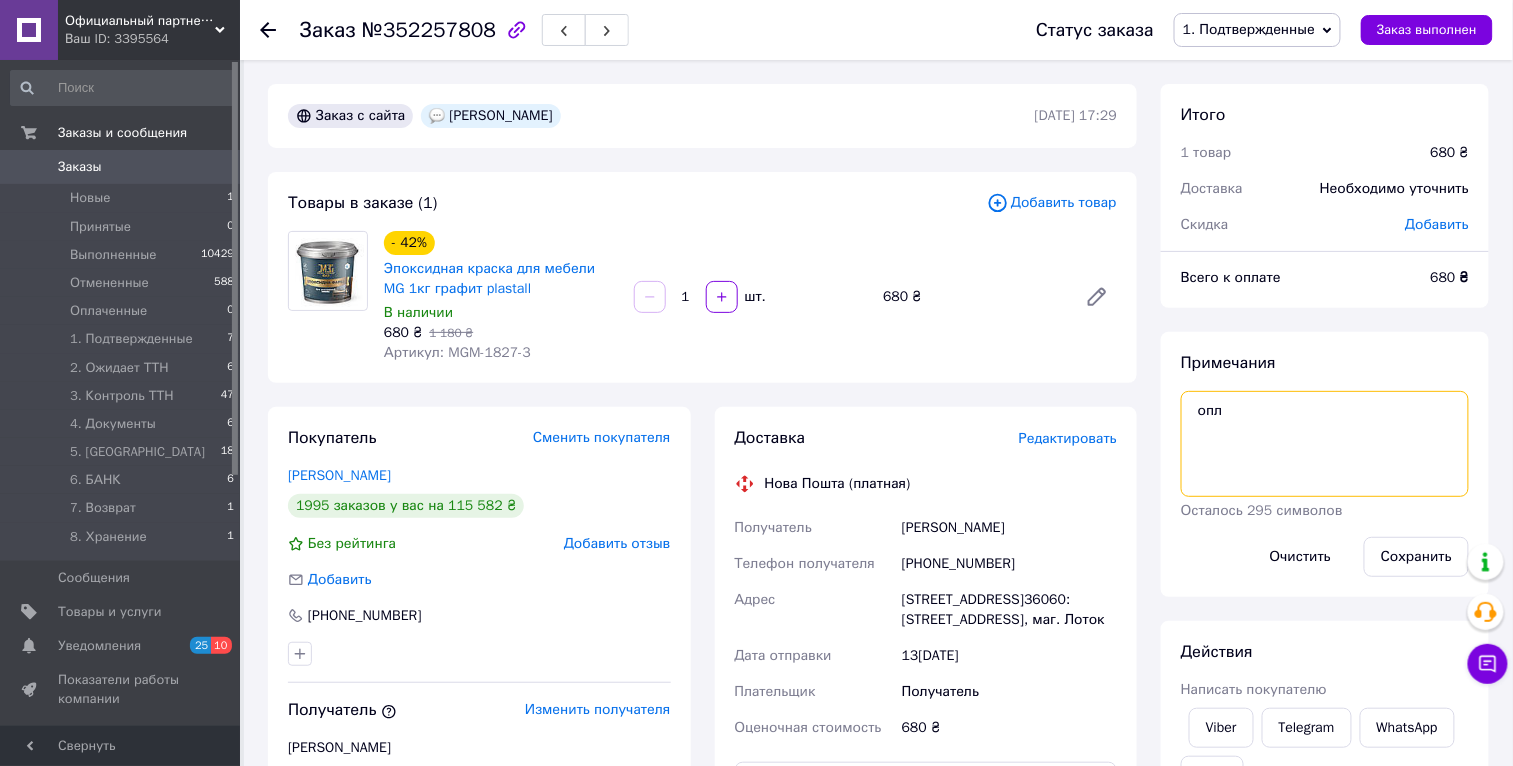 paste on "краска для мебели MG 1кг графит plastall" 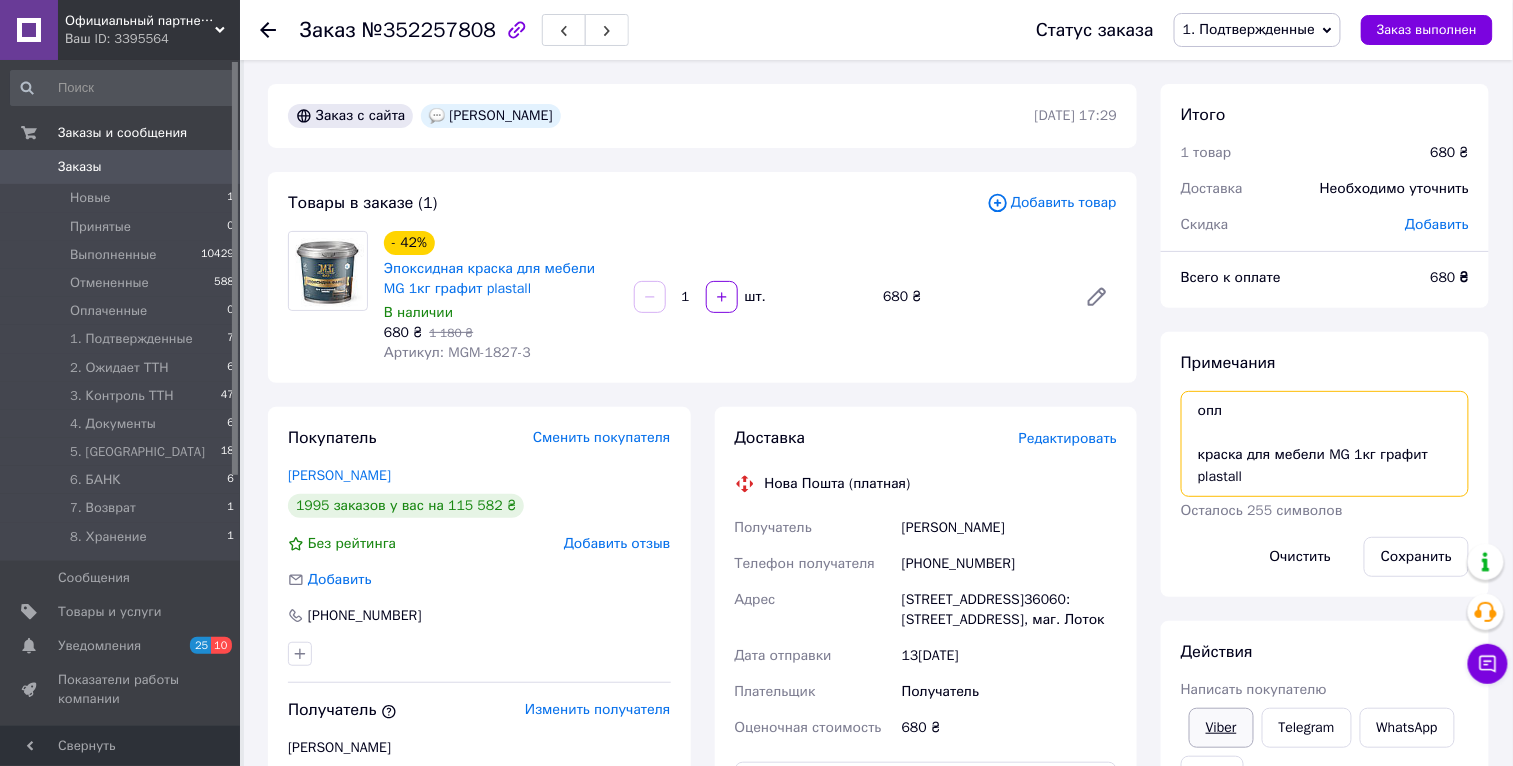 type on "опл
краска для мебели MG 1кг графит plastall" 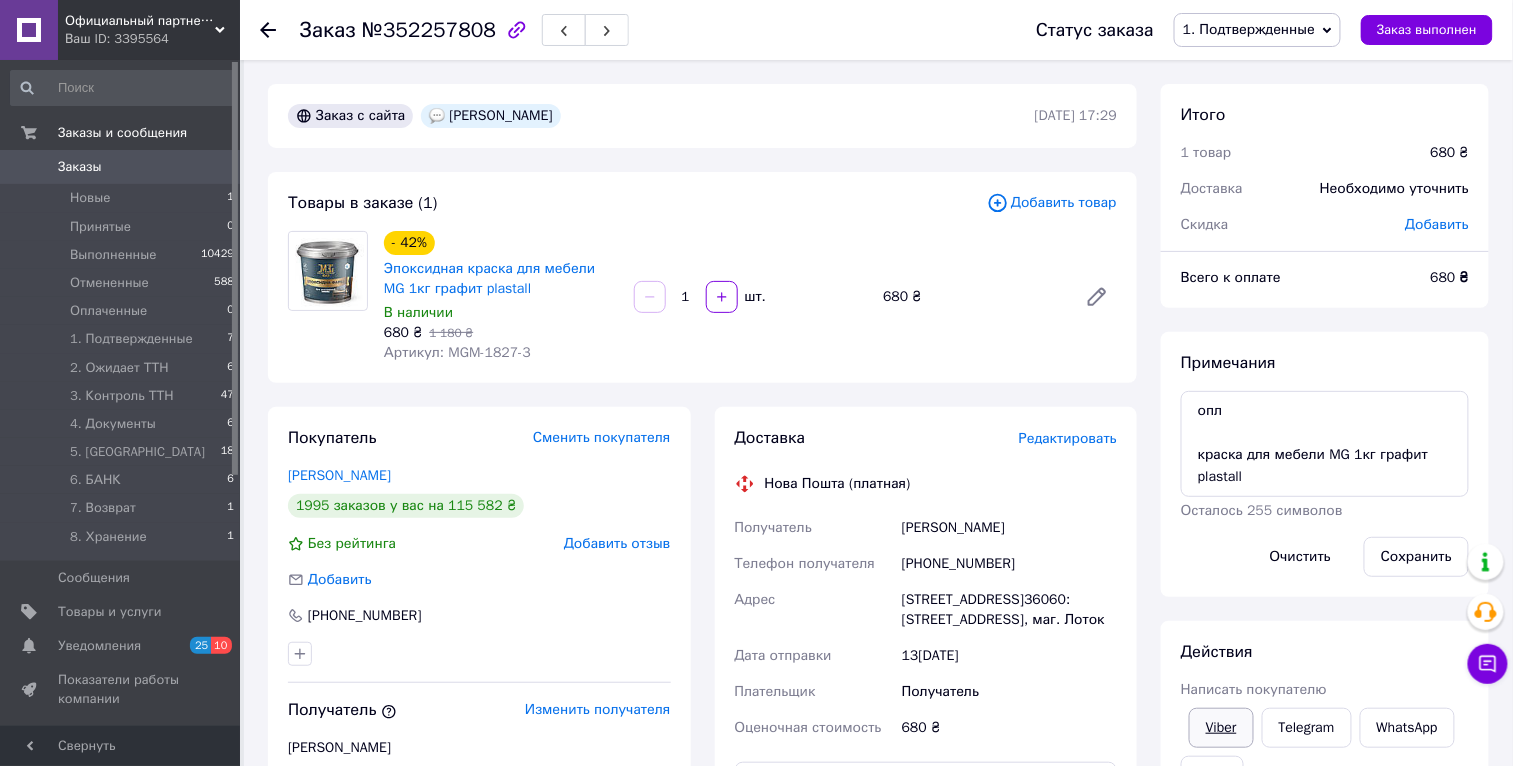 click on "Viber" at bounding box center (1221, 728) 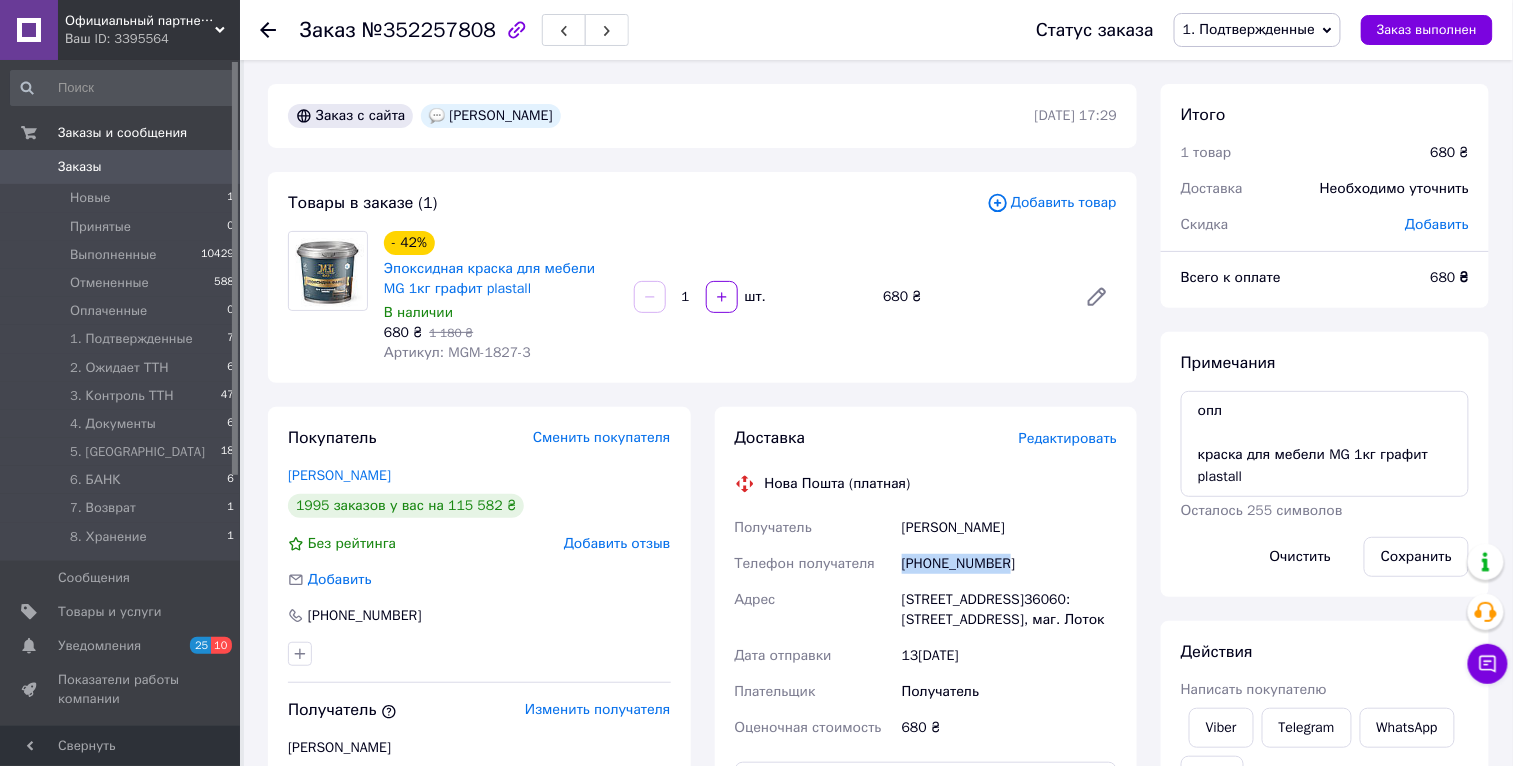 drag, startPoint x: 1019, startPoint y: 562, endPoint x: 897, endPoint y: 565, distance: 122.03688 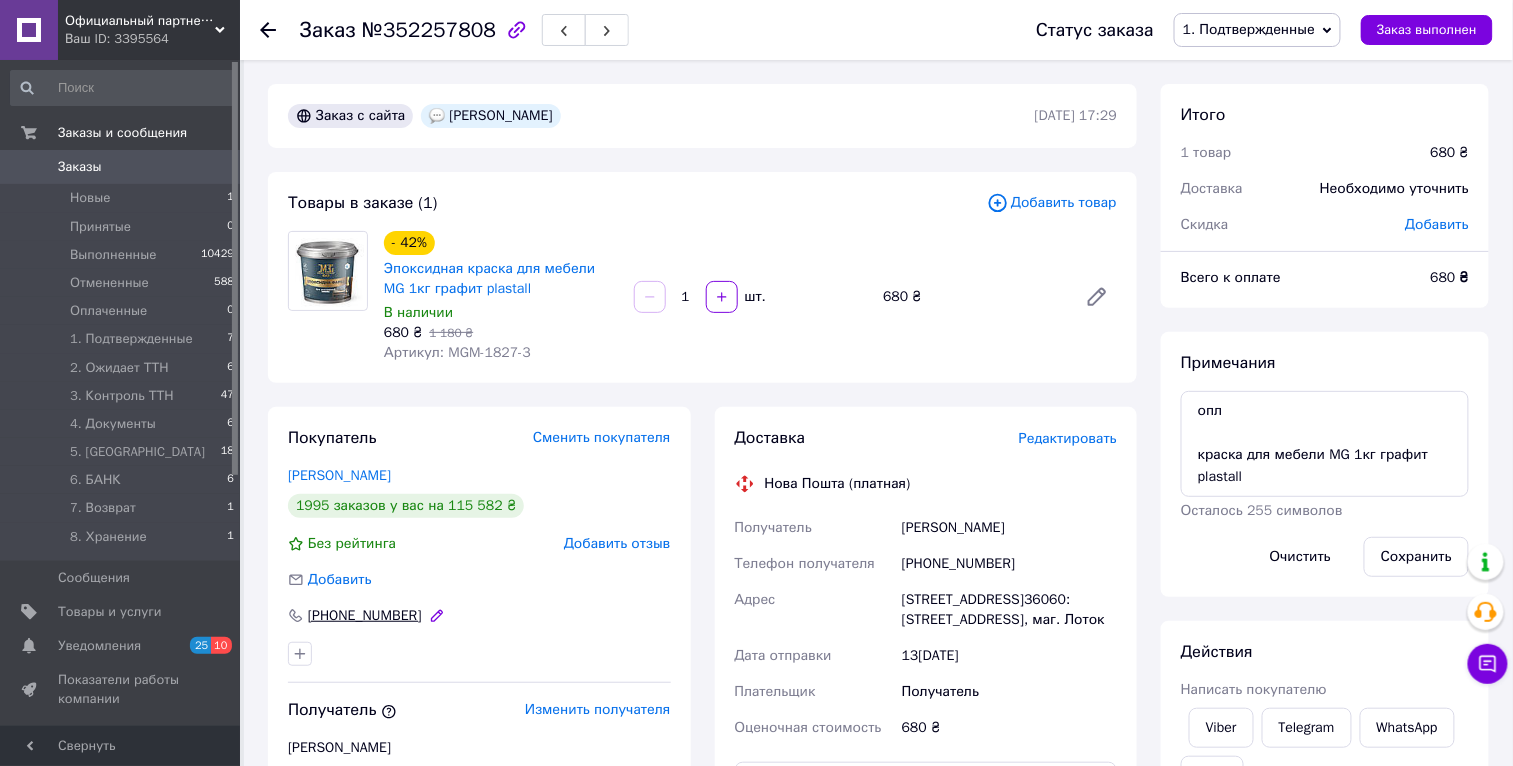click on "[PHONE_NUMBER]" at bounding box center (365, 616) 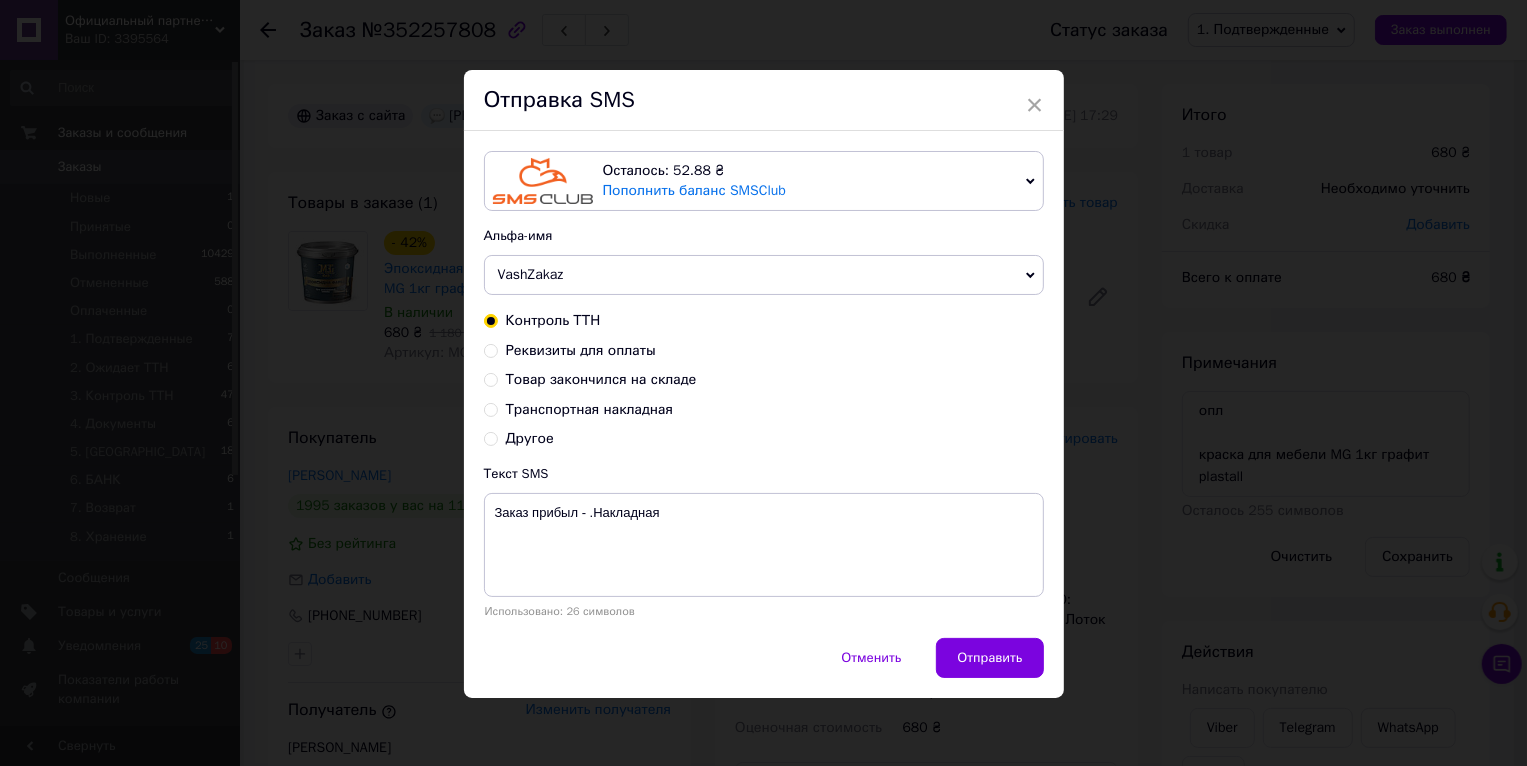 click on "× Отправка SMS Осталось: 52.88 ₴ Пополнить баланс SMSClub Подключить LetsAds Альфа-имя  VashZakaz +380********* Обновить список альфа-имен Контроль ТТН Реквизиты для оплаты Товар закончился на складе Транспортная накладная Другое Текст SMS Заказ прибыл - .Накладная  Использовано: 26 символов Отменить   Отправить" at bounding box center [763, 383] 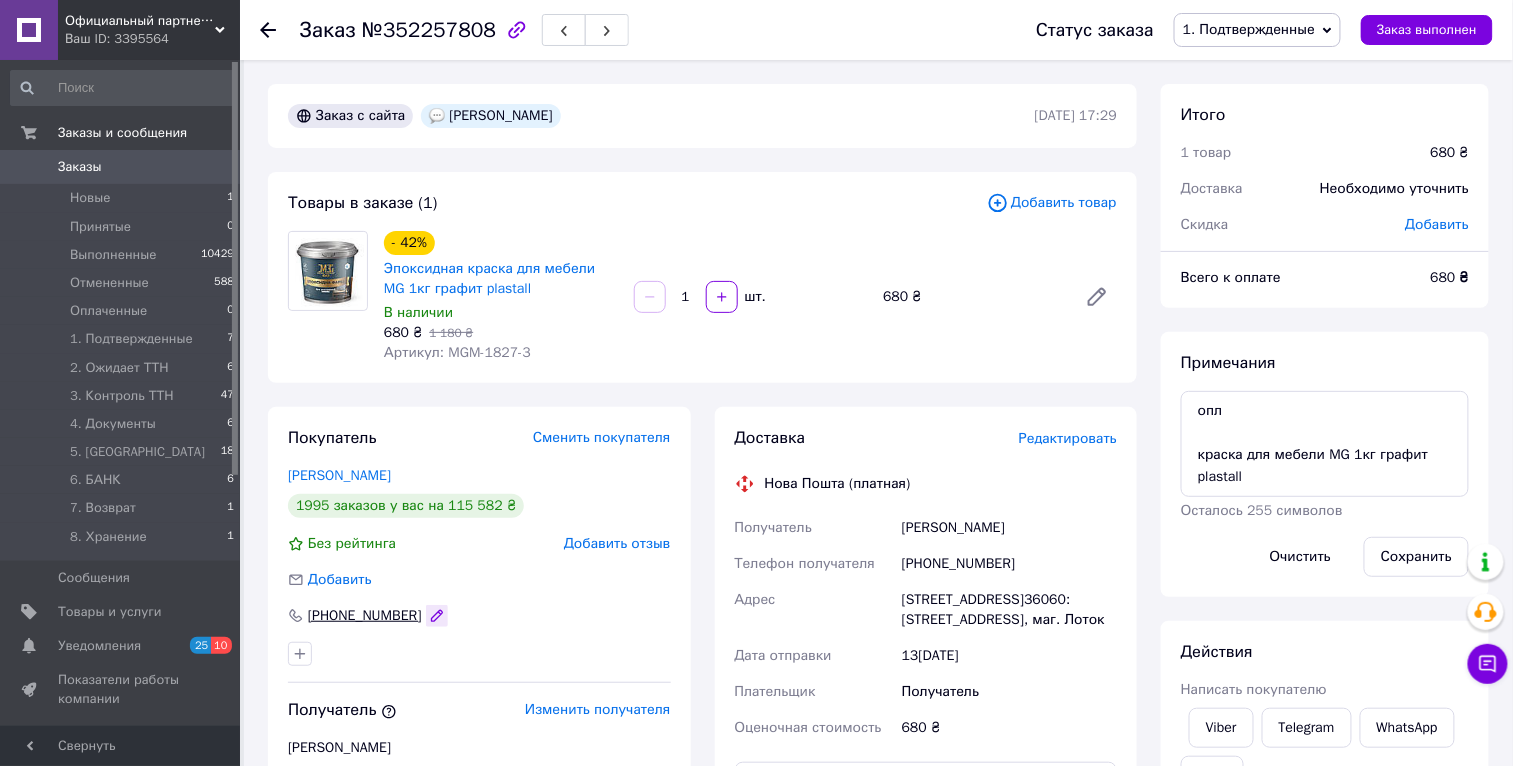 click 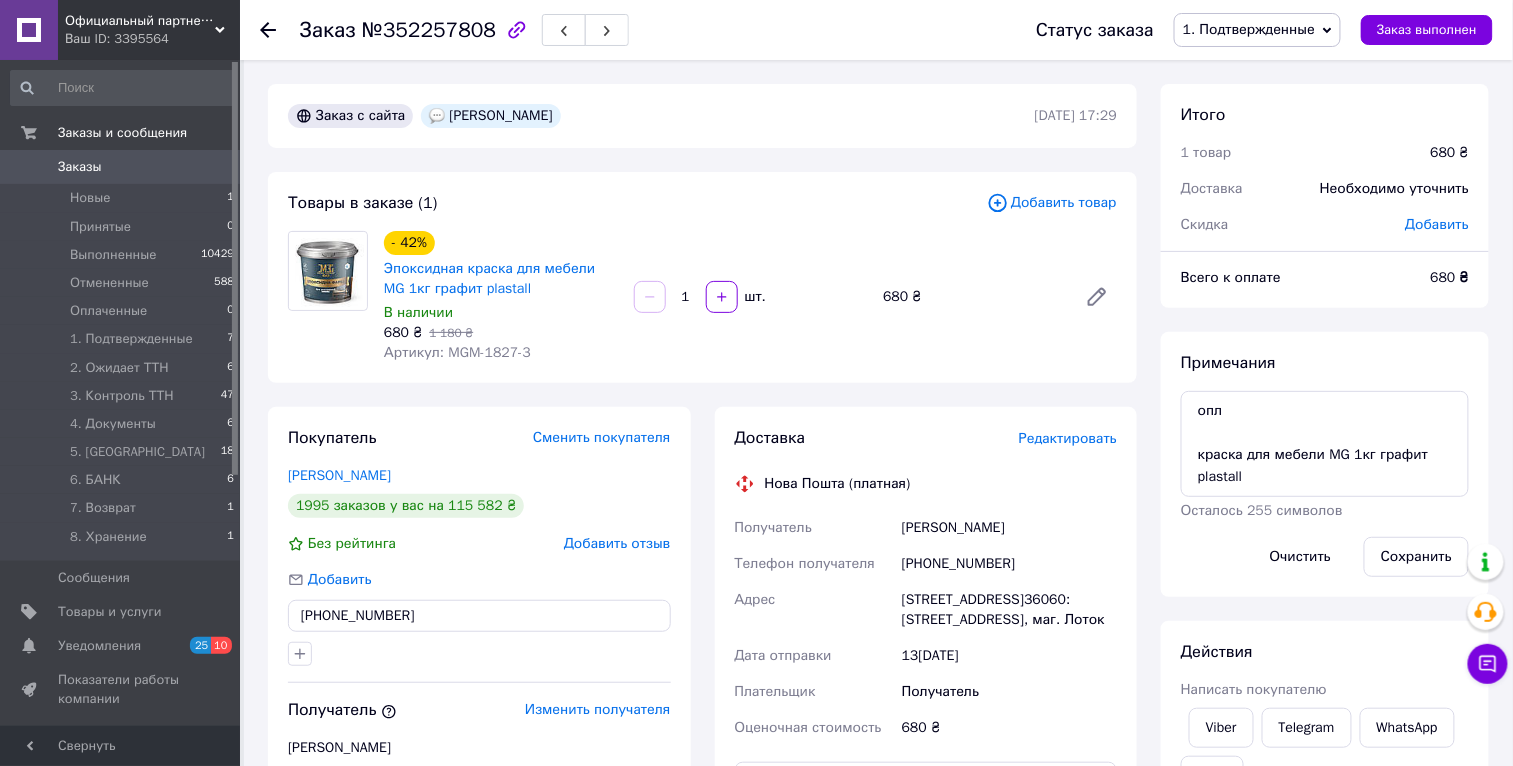 click on "[PHONE_NUMBER]" at bounding box center (479, 616) 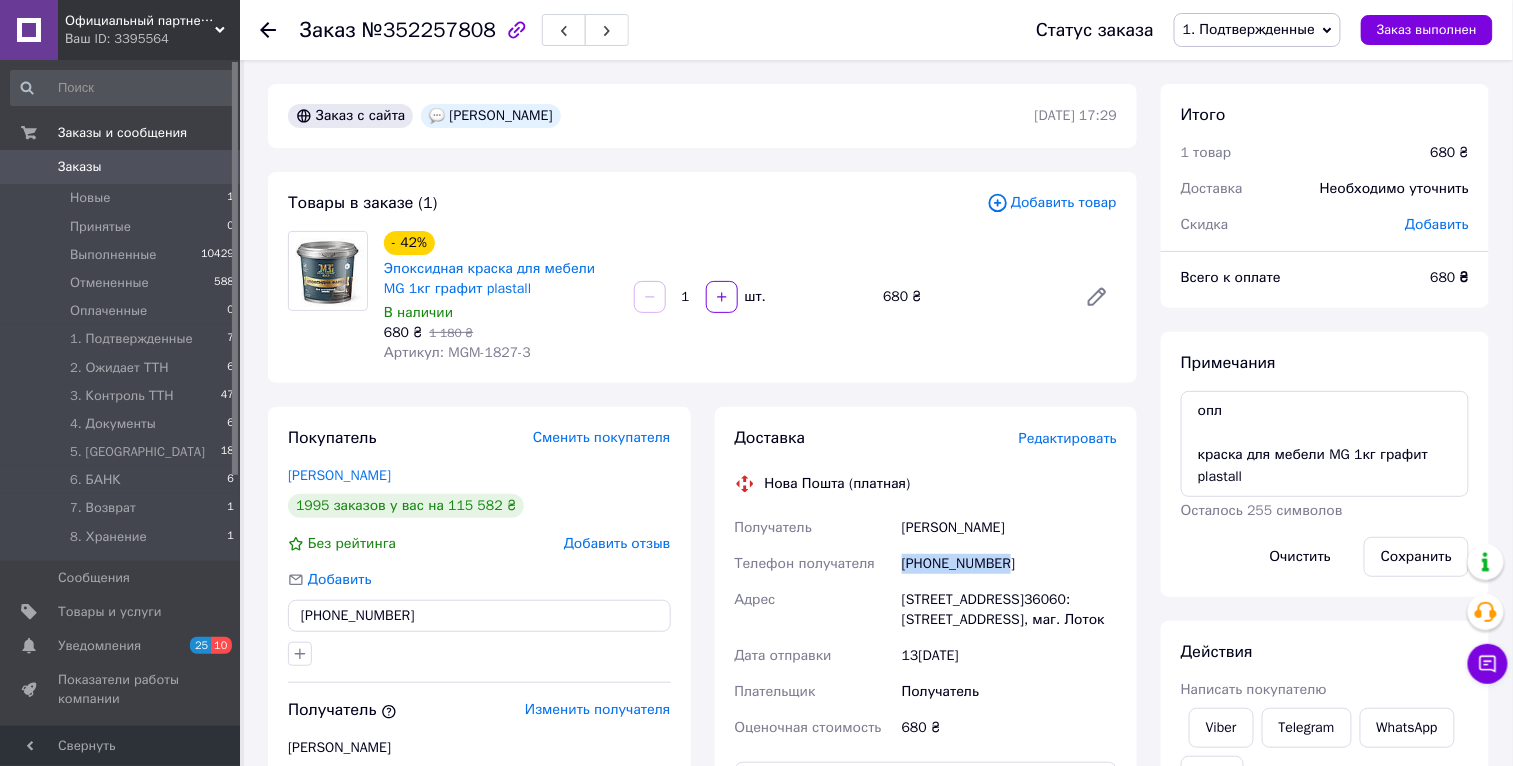 drag, startPoint x: 1024, startPoint y: 559, endPoint x: 904, endPoint y: 567, distance: 120.26637 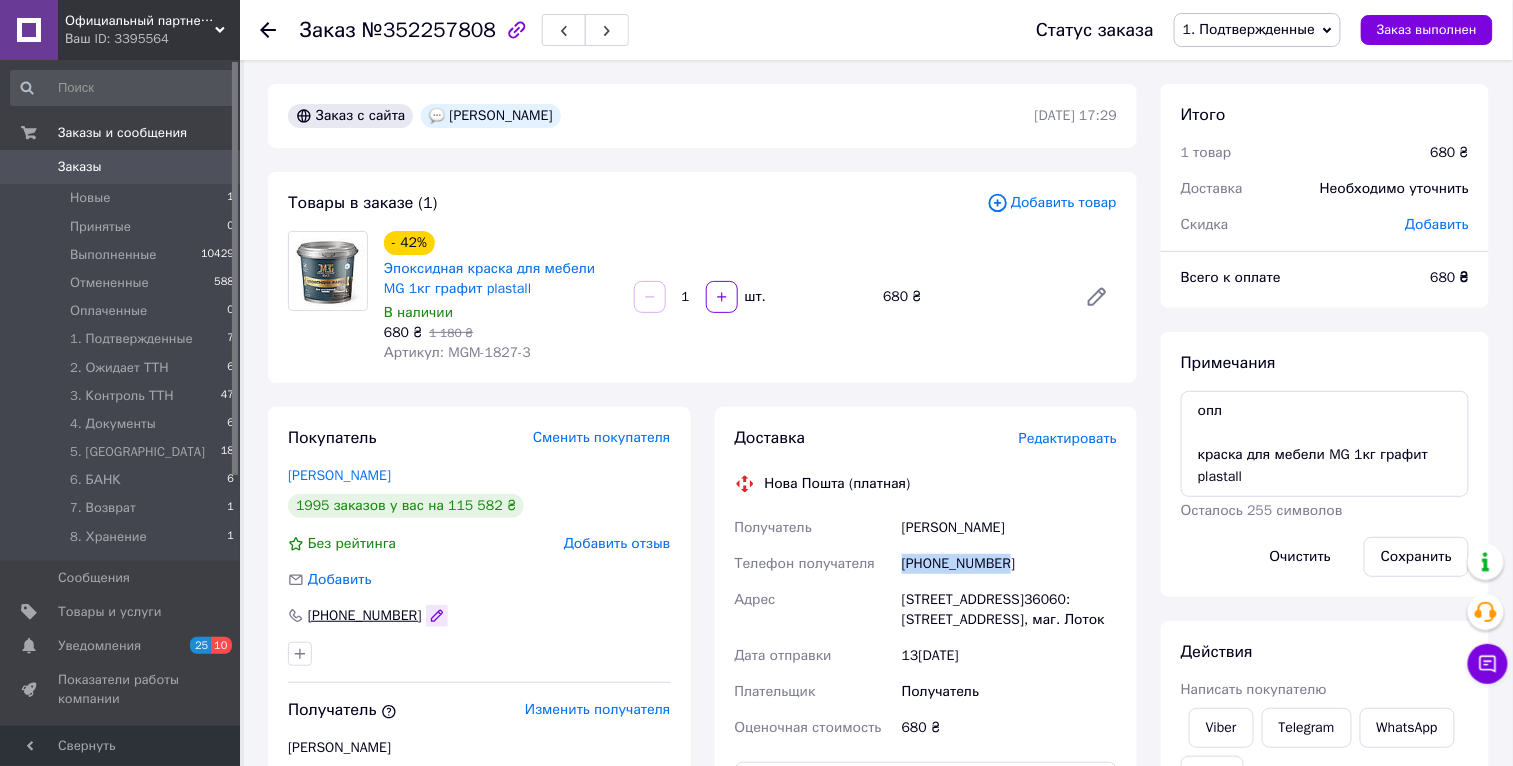click 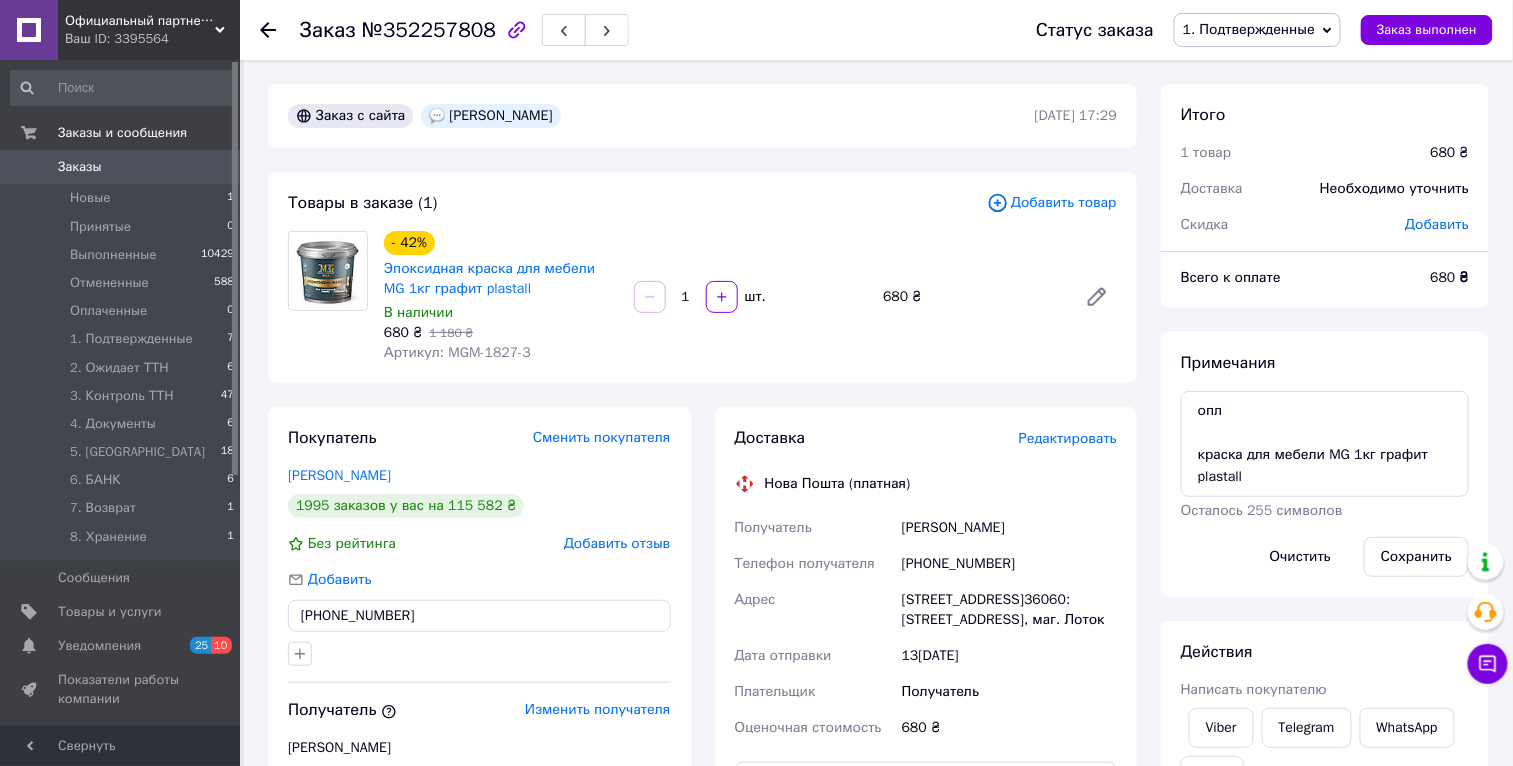 click on "[PHONE_NUMBER]" at bounding box center [479, 616] 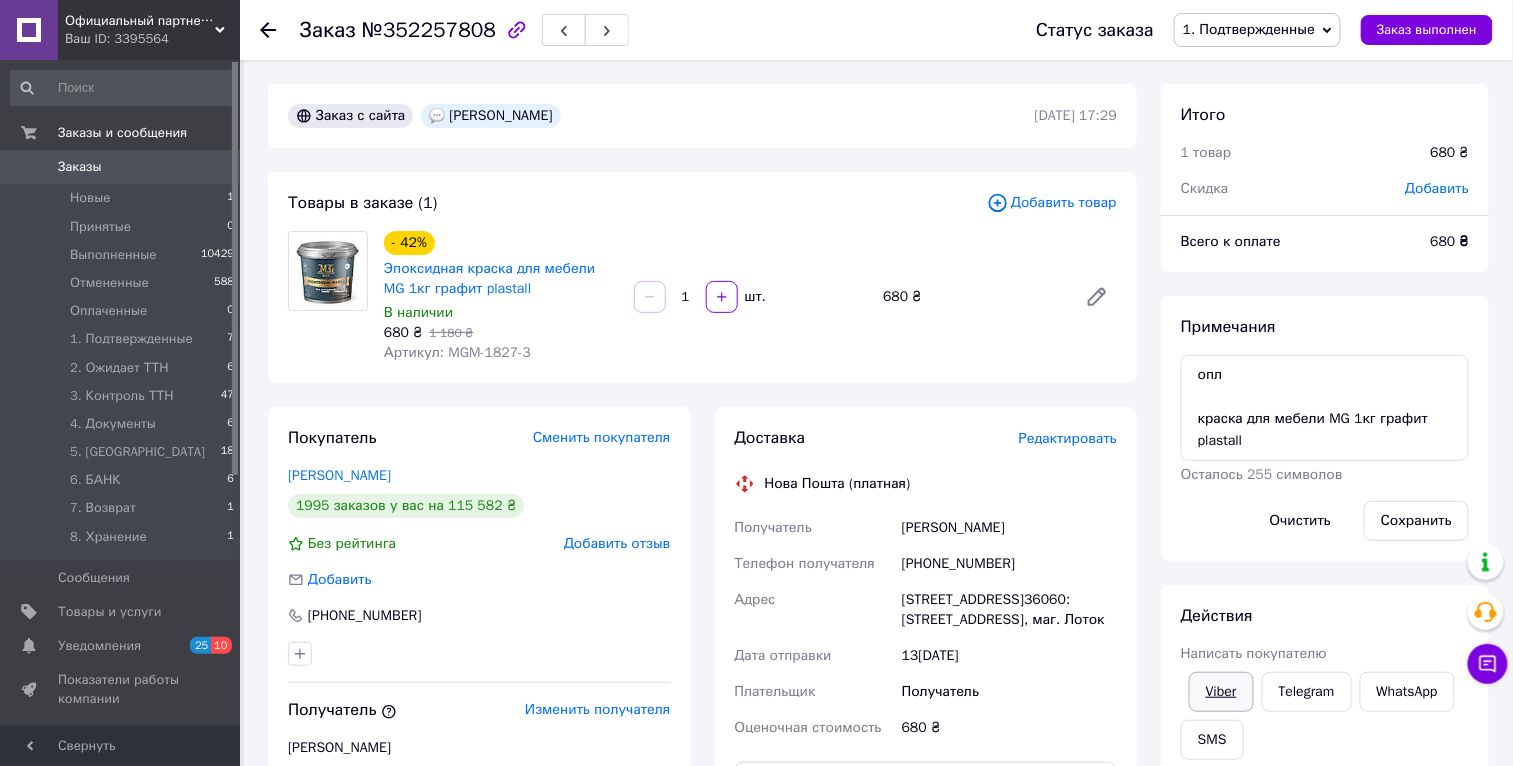 click on "Viber" at bounding box center [1221, 692] 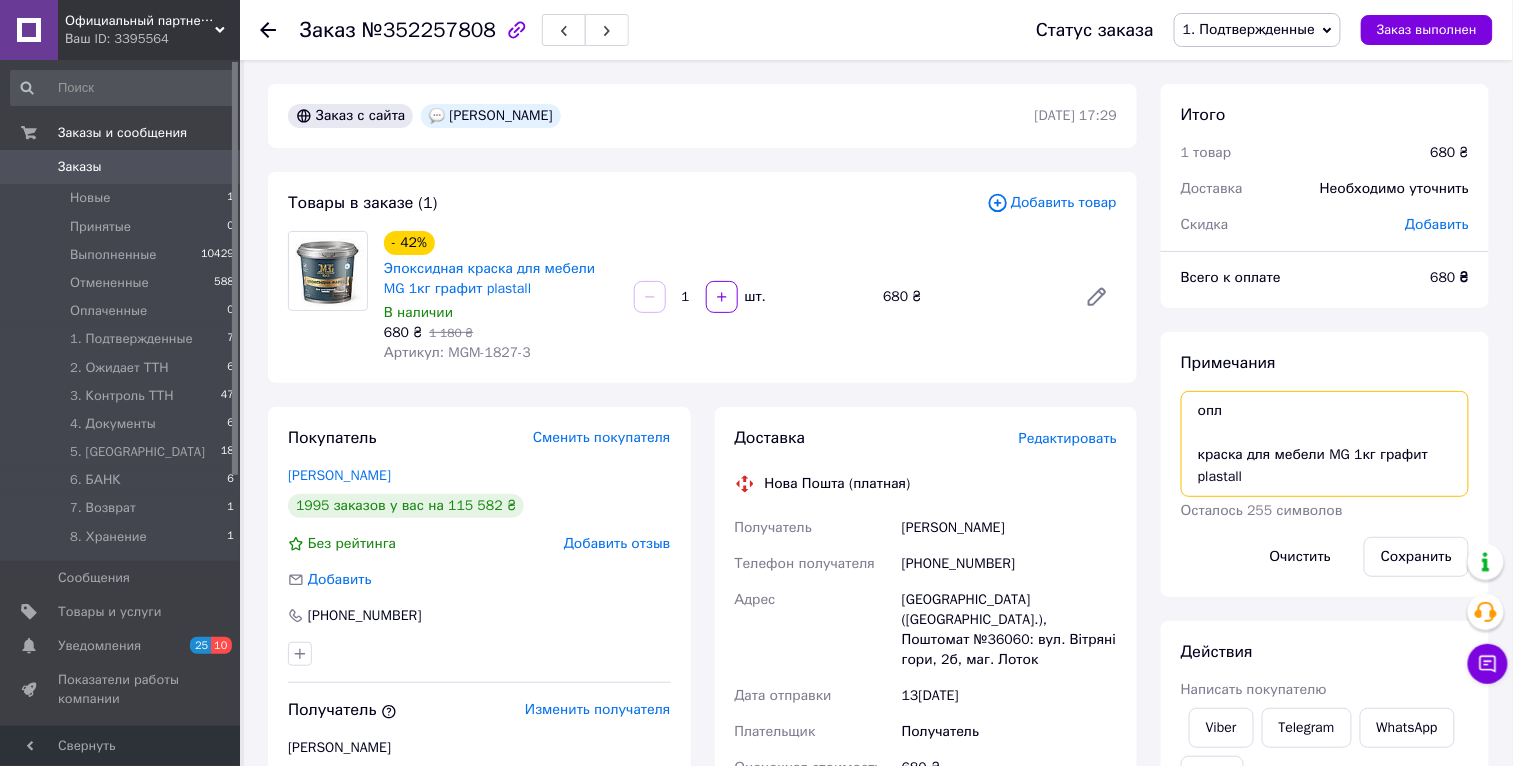 drag, startPoint x: 1206, startPoint y: 455, endPoint x: 1175, endPoint y: 452, distance: 31.144823 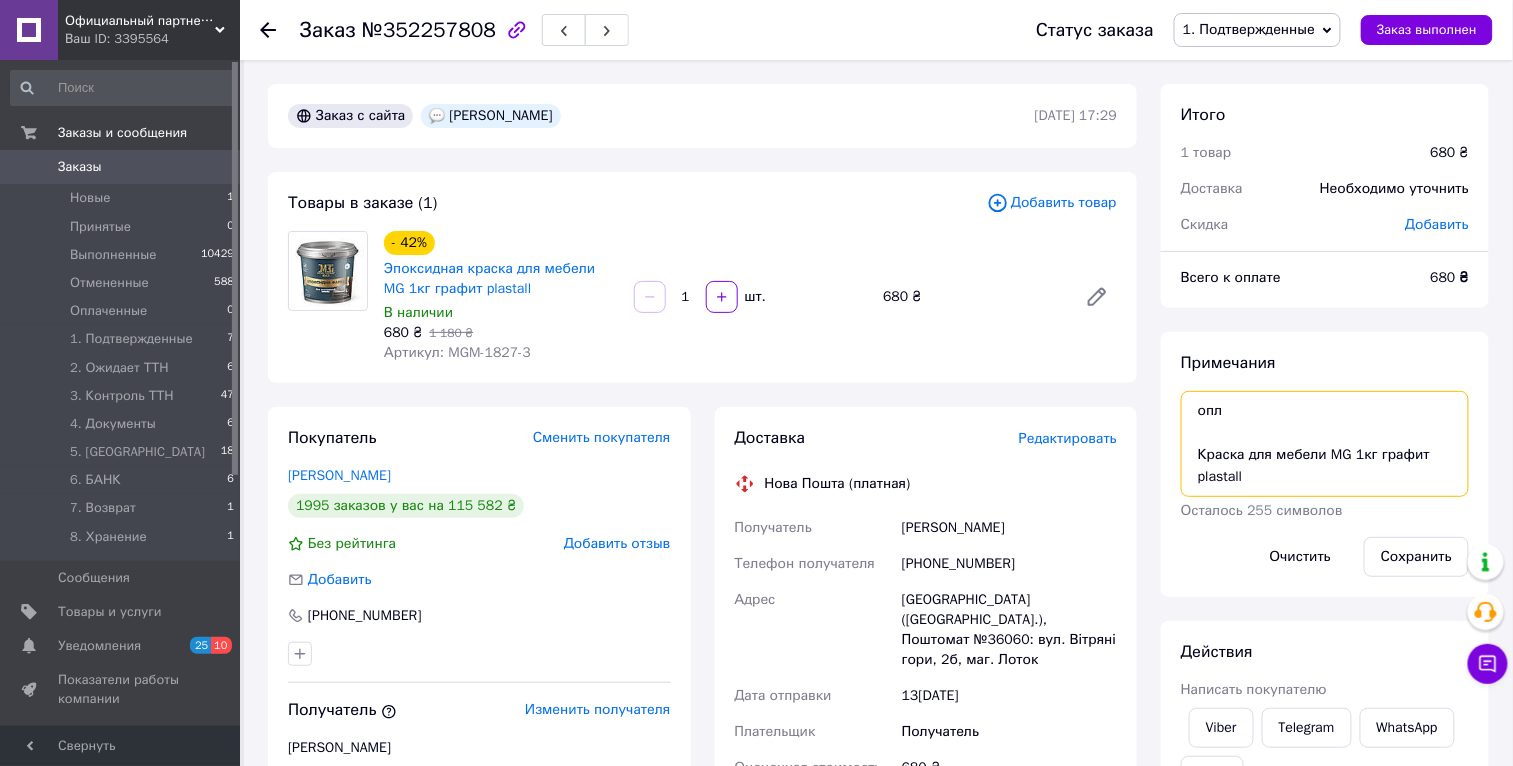 click on "опл
Краска для мебели MG 1кг графит plastall" at bounding box center (1325, 444) 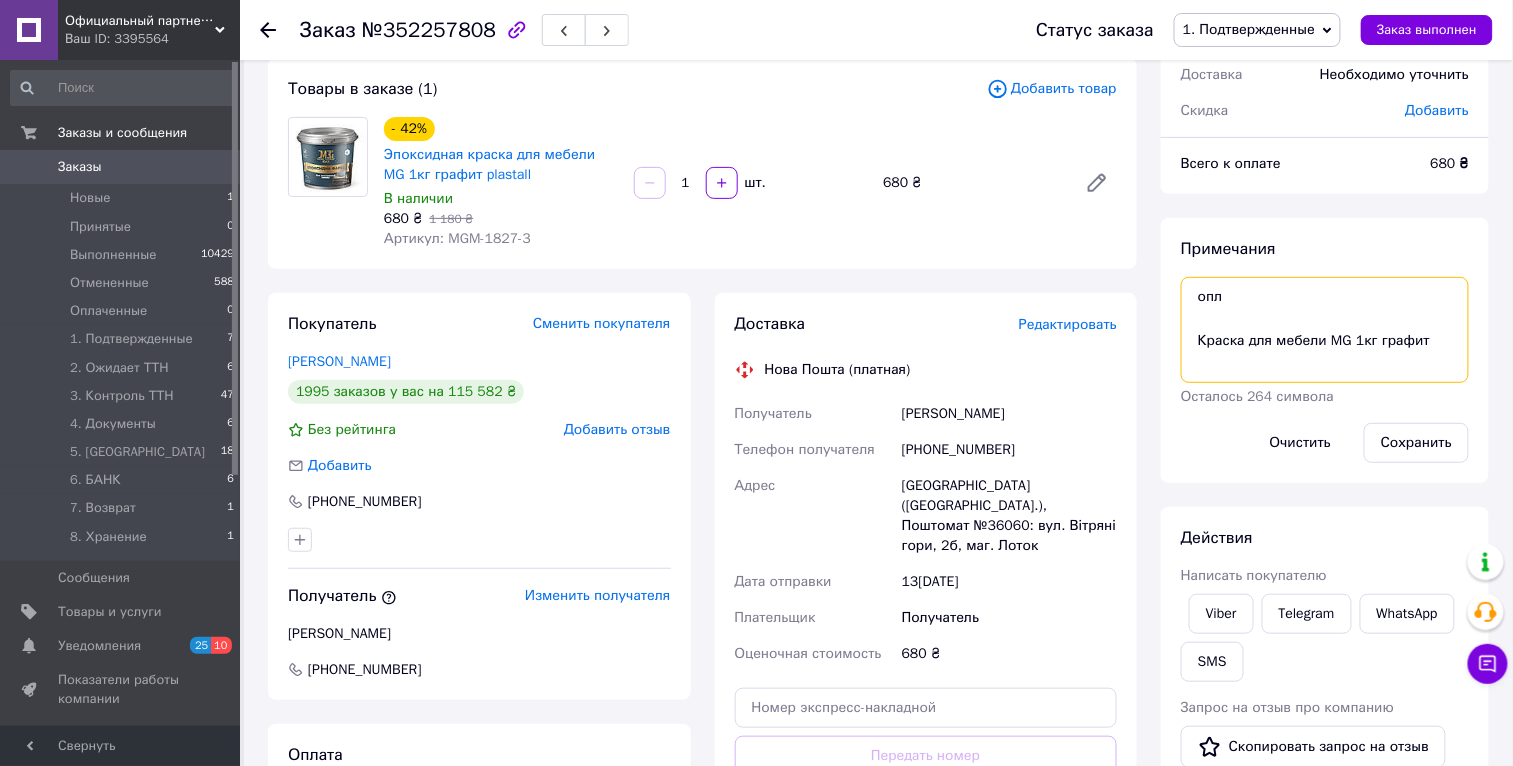 scroll, scrollTop: 210, scrollLeft: 0, axis: vertical 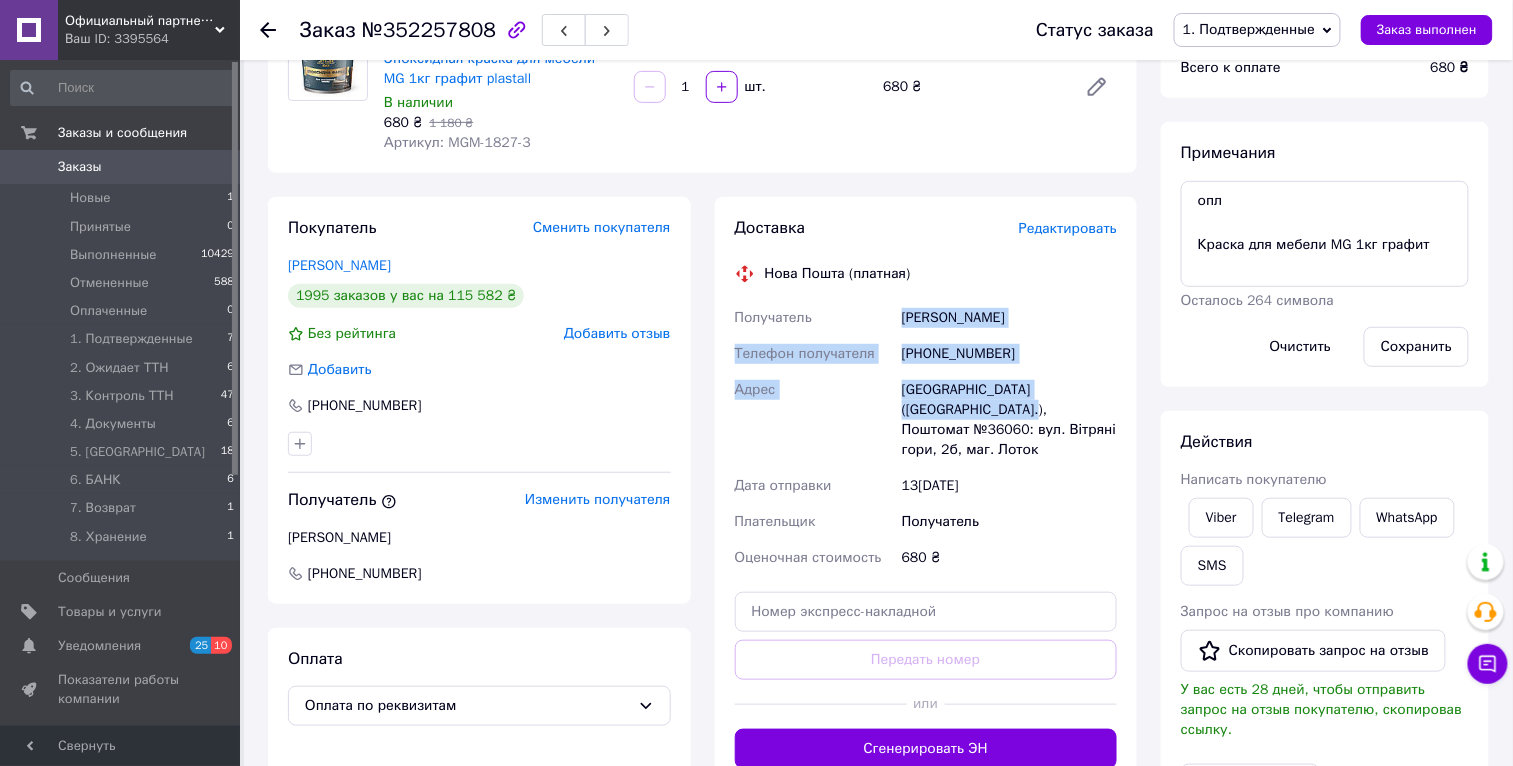 drag, startPoint x: 904, startPoint y: 315, endPoint x: 961, endPoint y: 405, distance: 106.531685 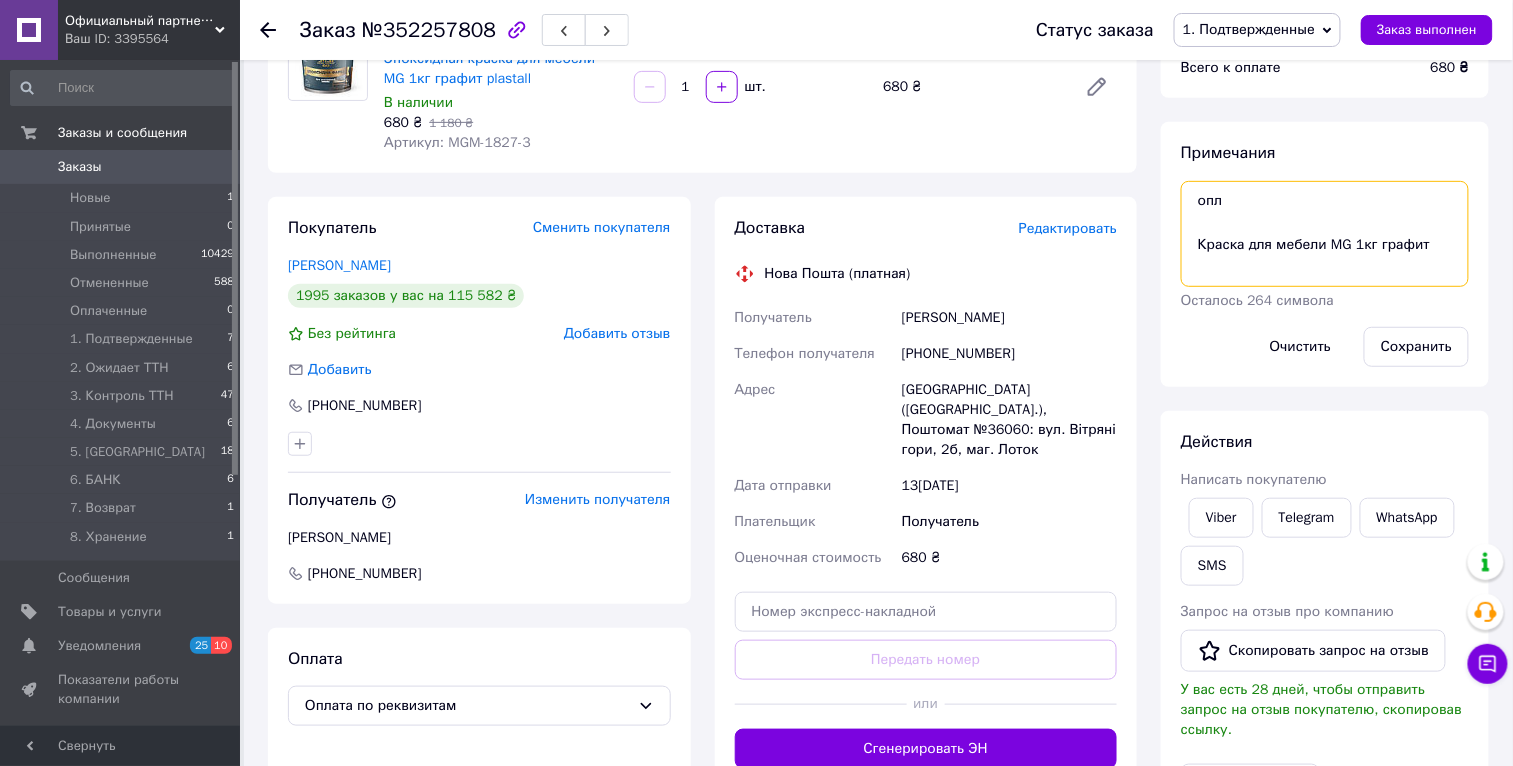 click on "опл
Краска для мебели MG 1кг графит" at bounding box center (1325, 234) 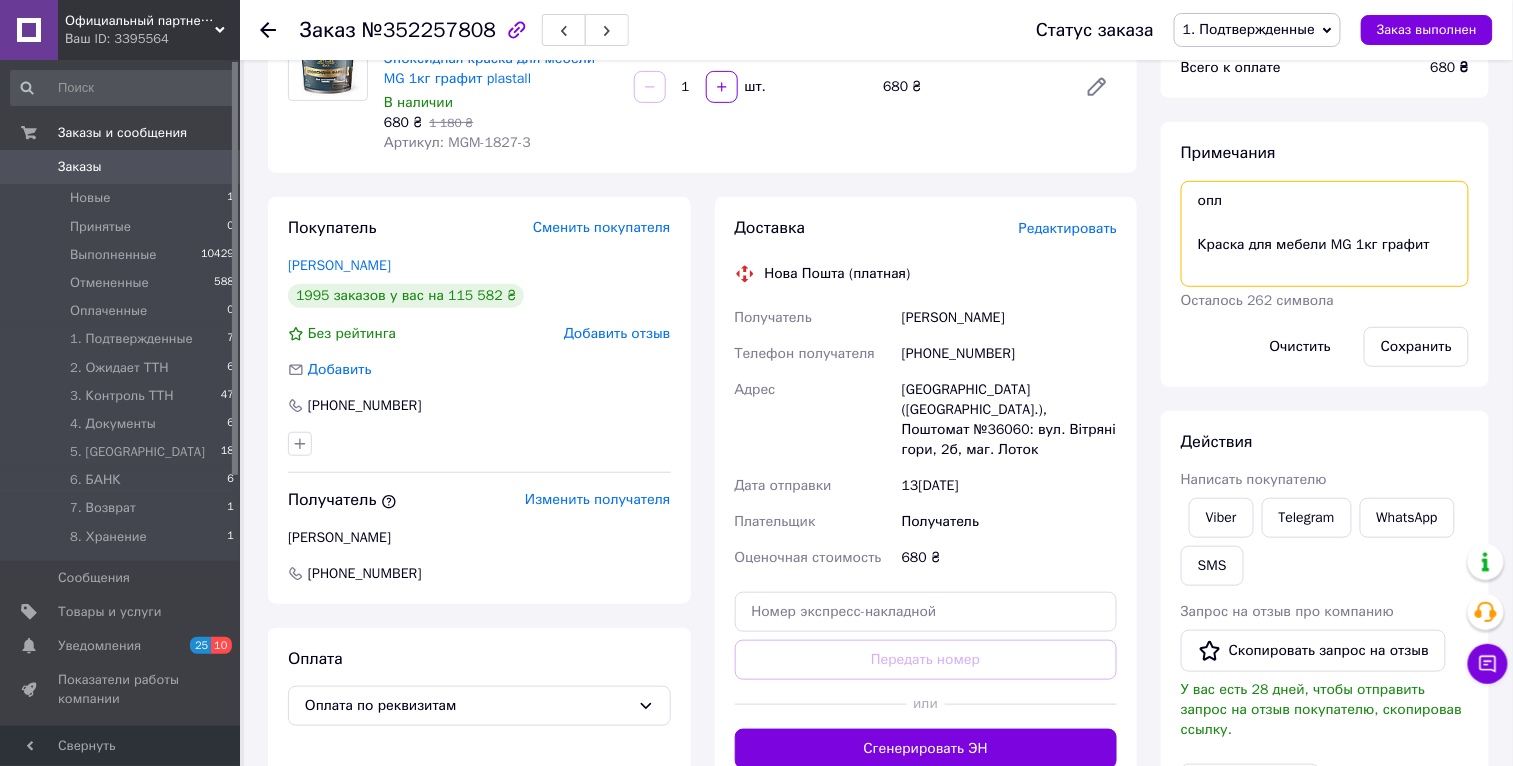 paste on "Шеремета Светлана
Телефон получателя
+380938176897
Адрес
Київ (Київська обл.), Поштомат №36060" 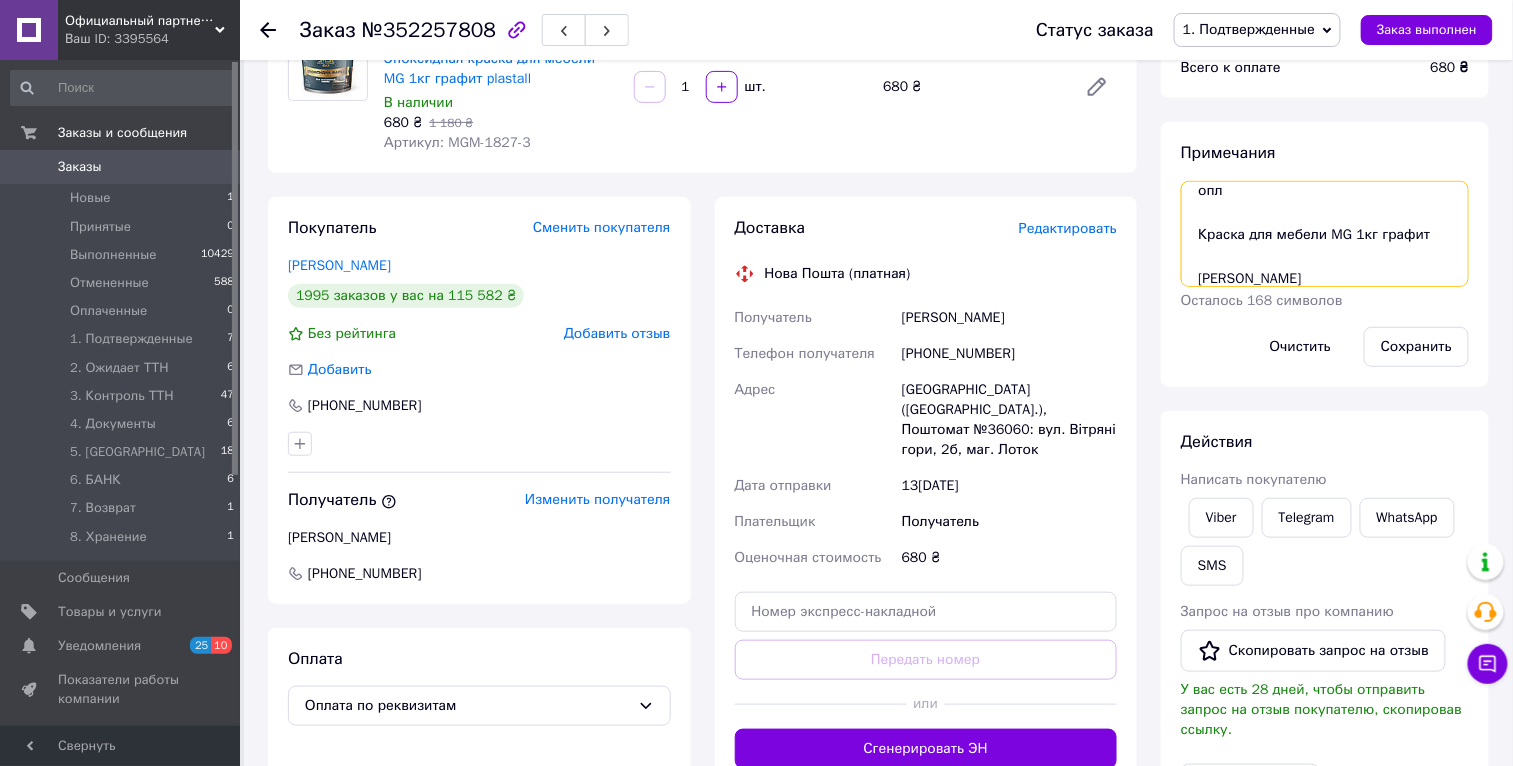 scroll, scrollTop: 120, scrollLeft: 0, axis: vertical 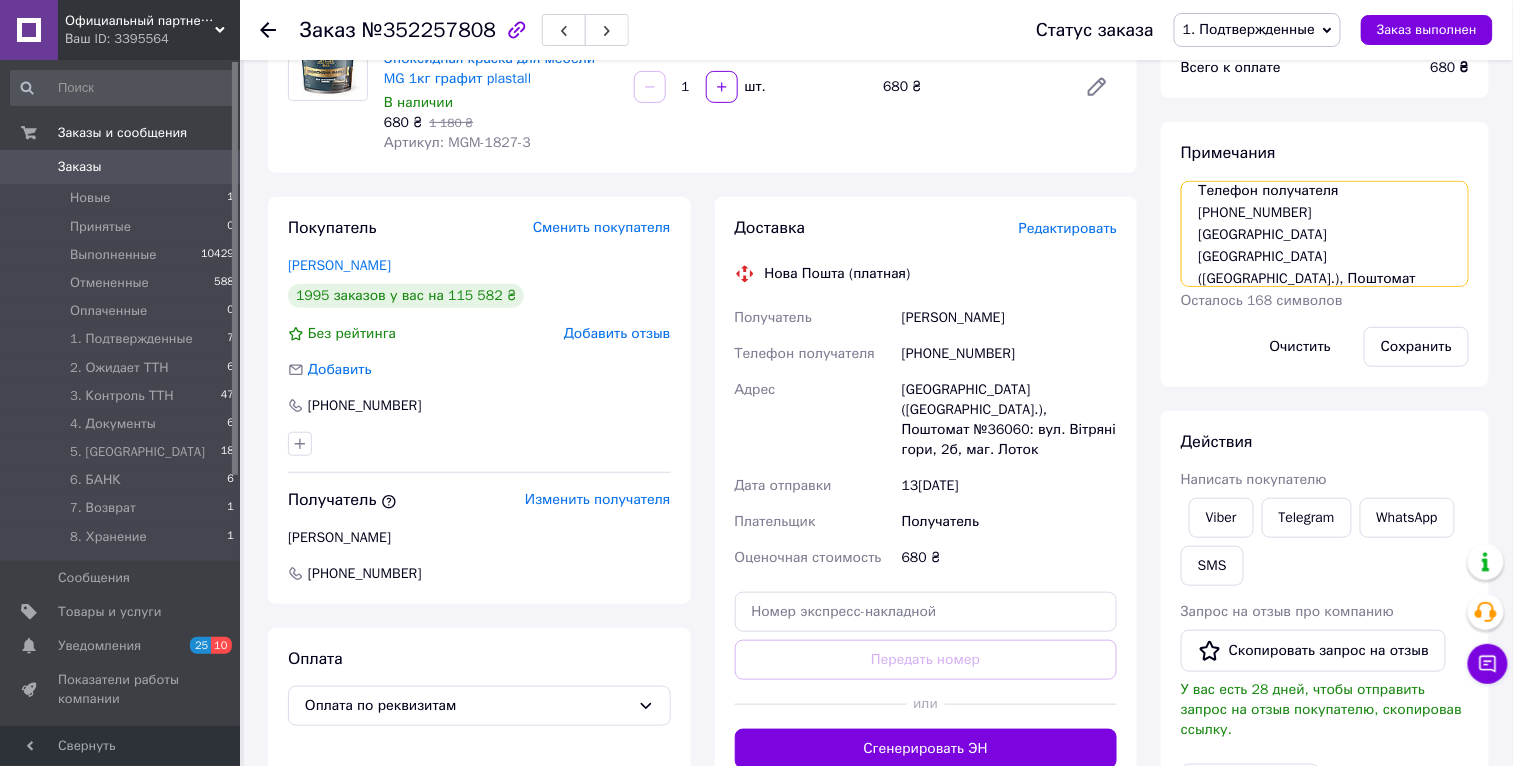 drag, startPoint x: 1344, startPoint y: 197, endPoint x: 1179, endPoint y: 203, distance: 165.10905 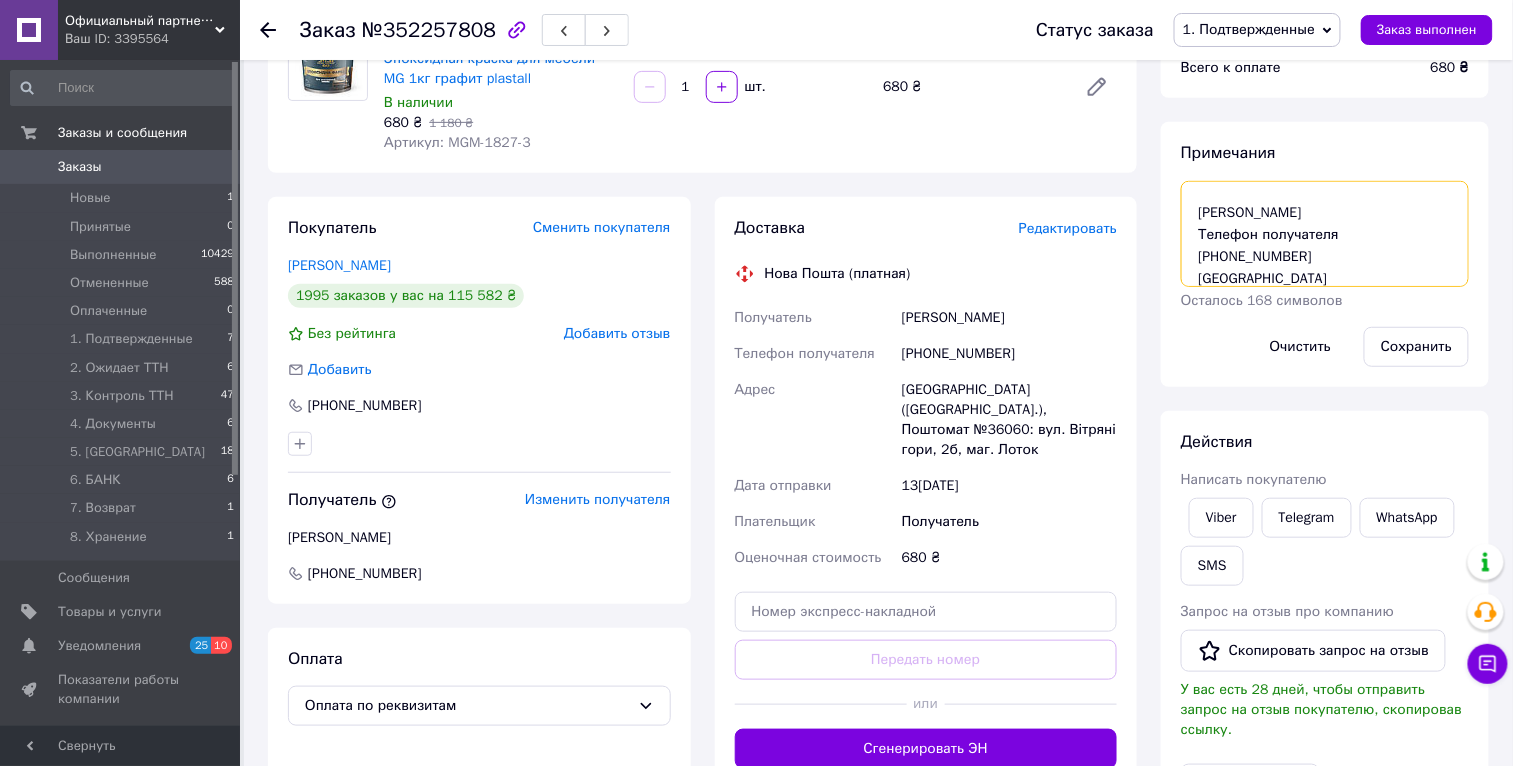 scroll, scrollTop: 62, scrollLeft: 0, axis: vertical 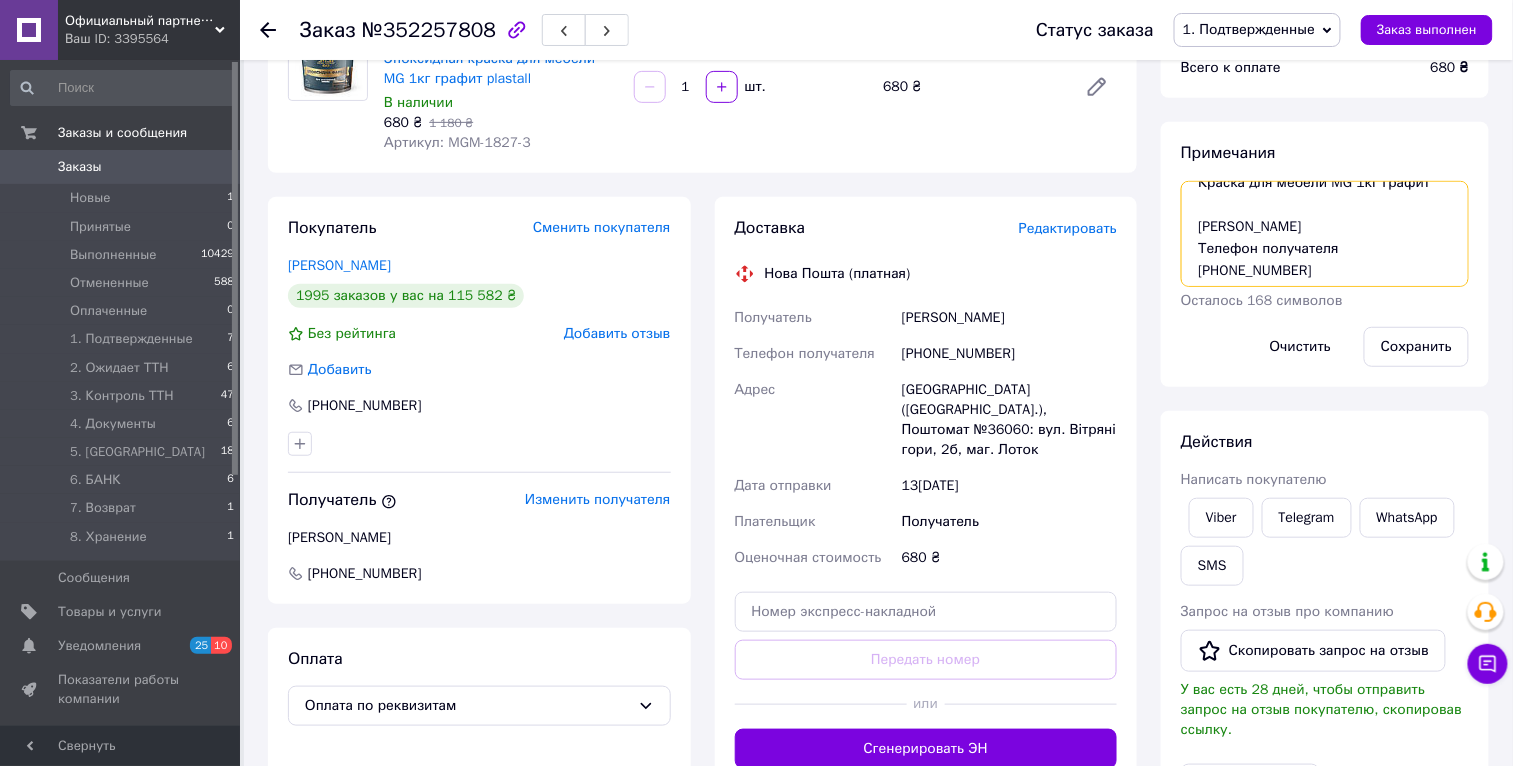 click on "опл
Краска для мебели MG 1кг графит
Шеремета Светлана
Телефон получателя
+380938176897
Адрес
Київ (Київська обл.), Поштомат №36060" at bounding box center (1325, 234) 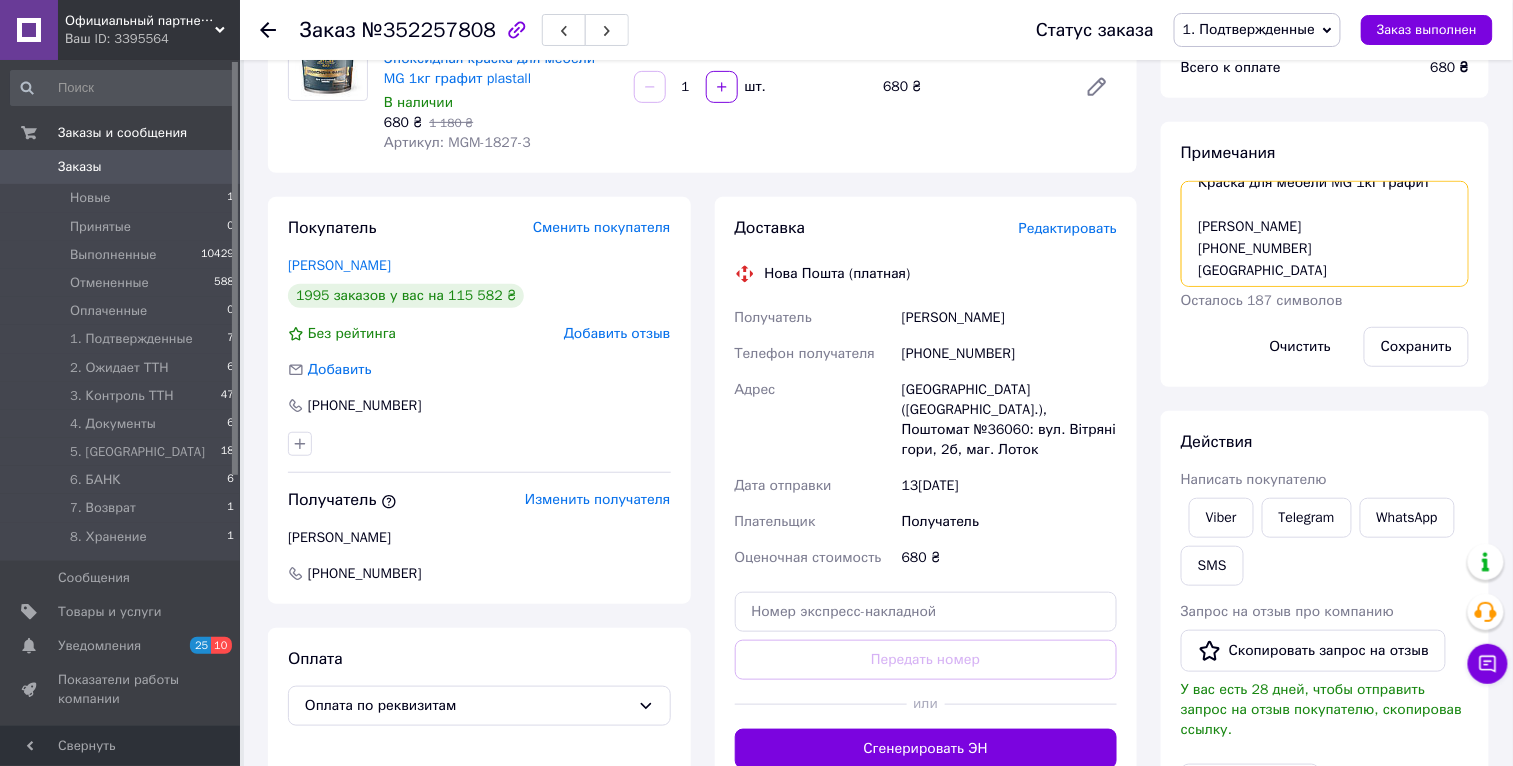 drag, startPoint x: 1257, startPoint y: 268, endPoint x: 1134, endPoint y: 267, distance: 123.00407 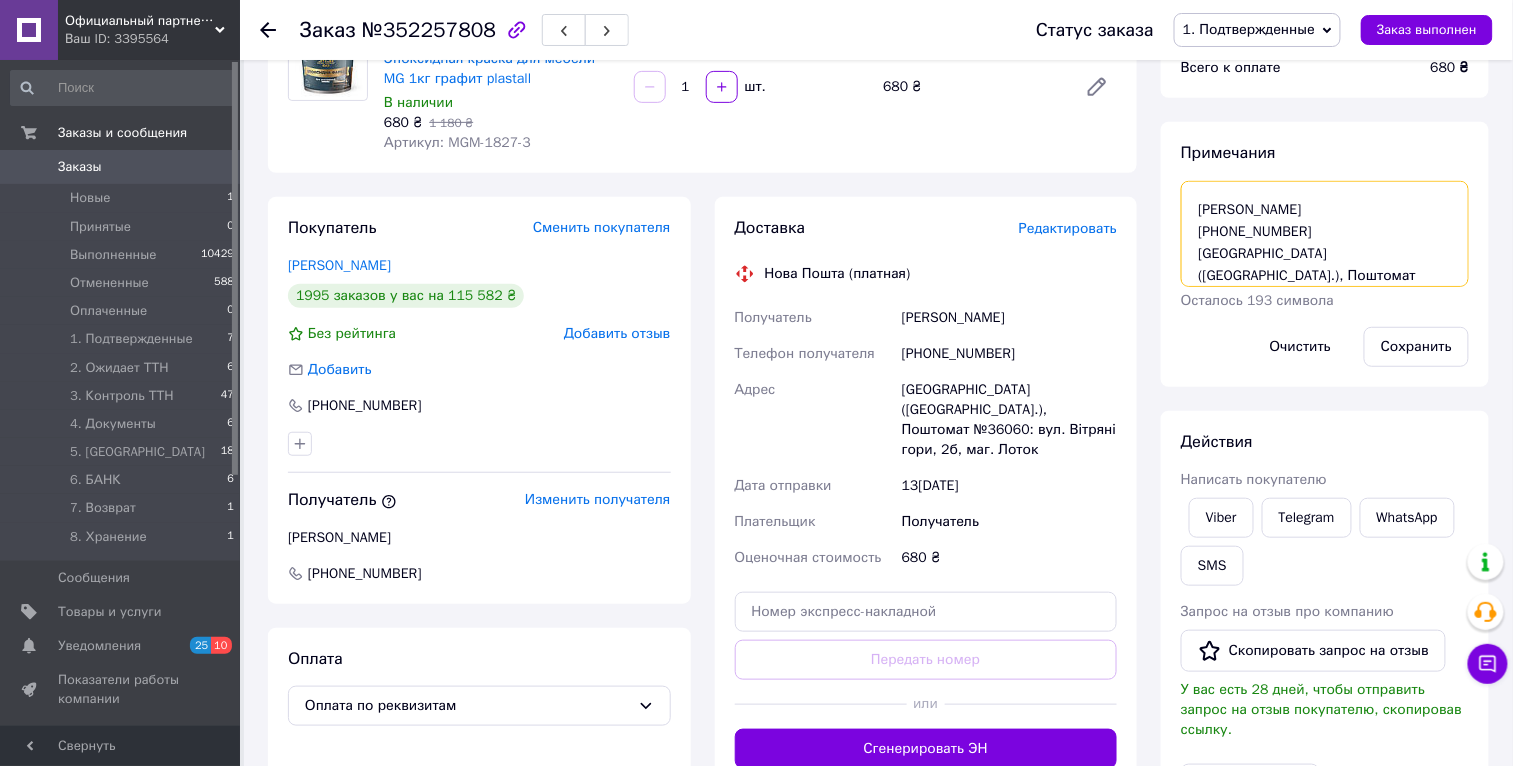 scroll, scrollTop: 87, scrollLeft: 0, axis: vertical 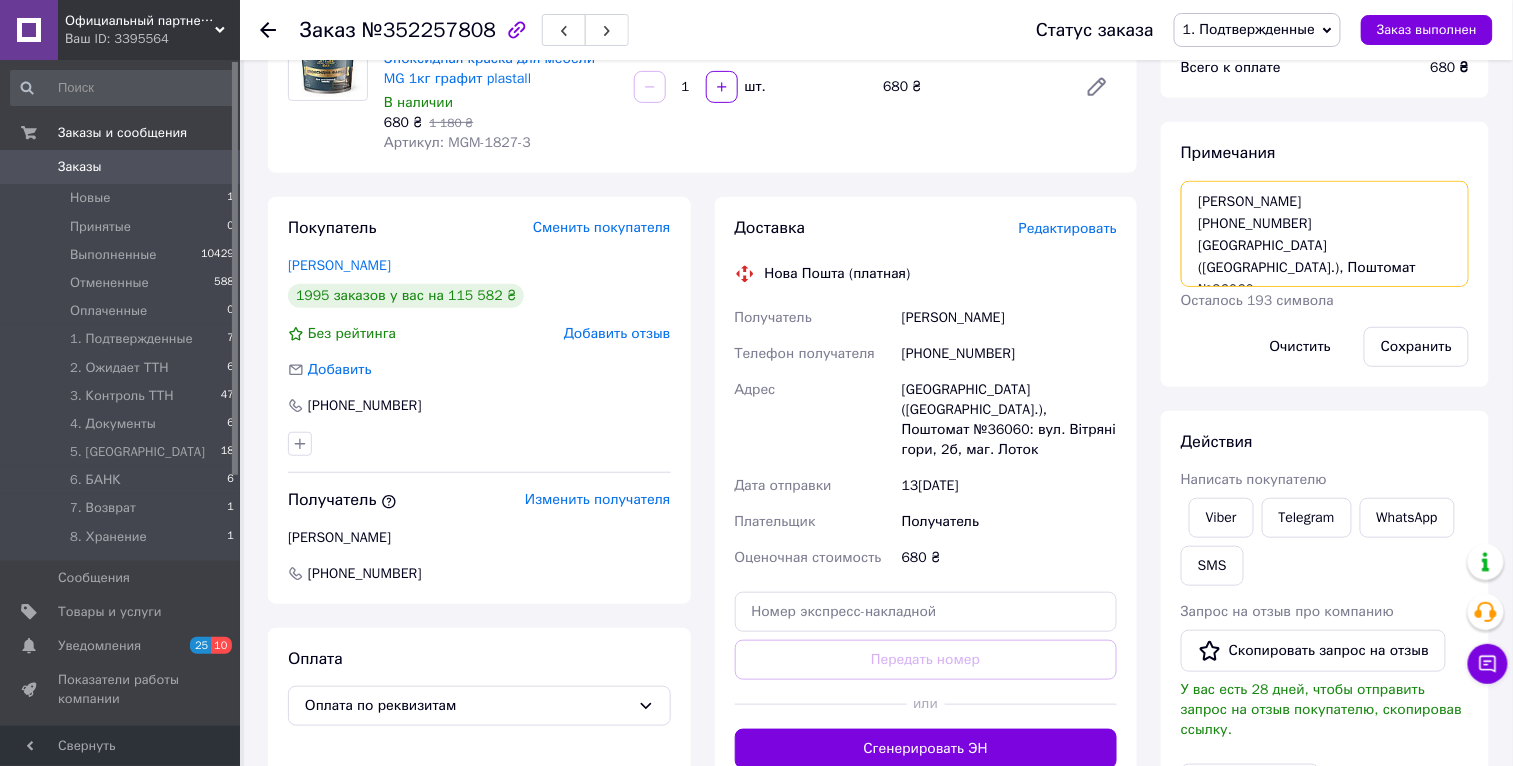 click on "опл
Краска для мебели MG 1кг графит
Шеремета Светлана
+380938176897
Київ (Київська обл.), Поштомат №36060" at bounding box center [1325, 234] 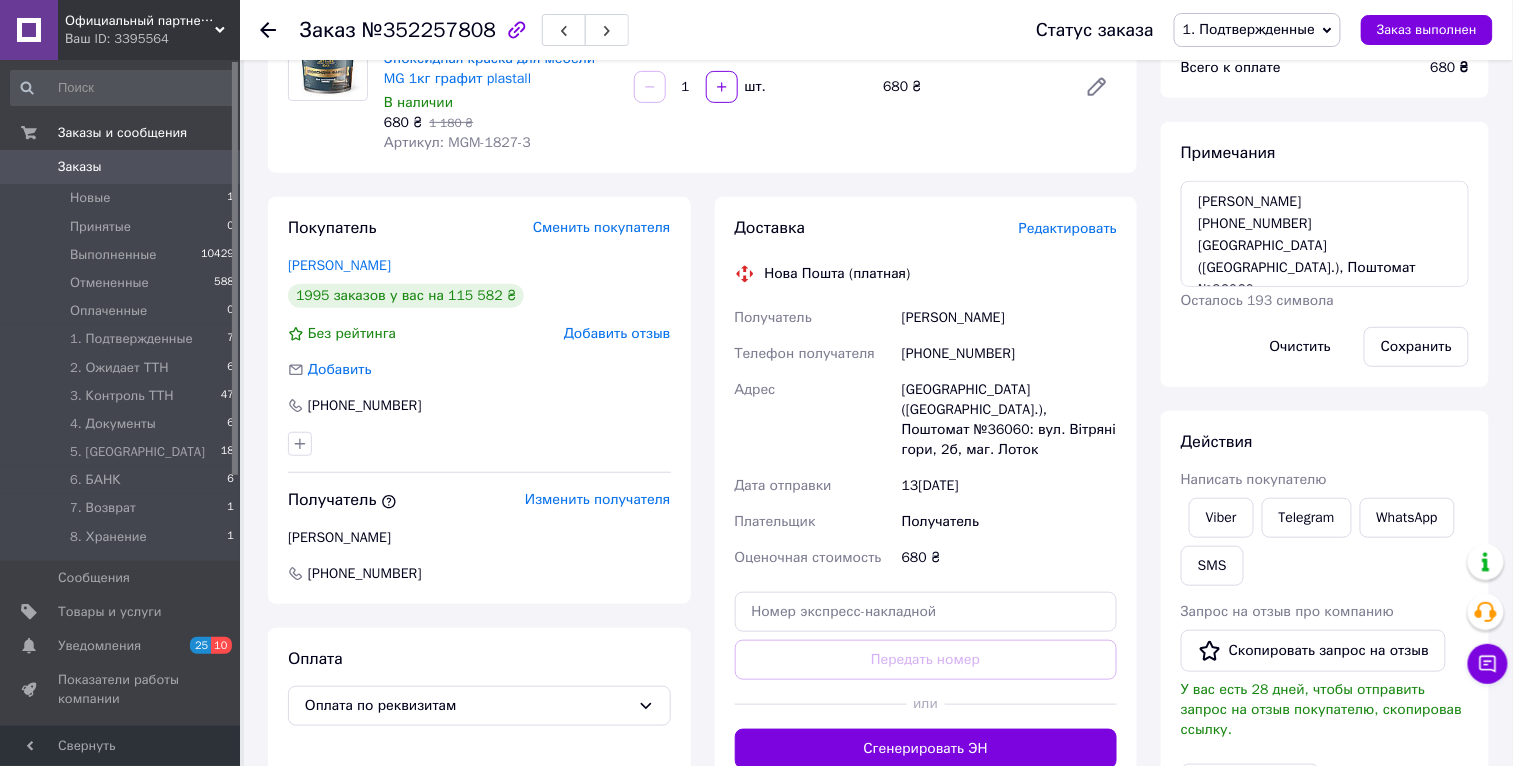 drag, startPoint x: 1394, startPoint y: 341, endPoint x: 1309, endPoint y: 236, distance: 135.09256 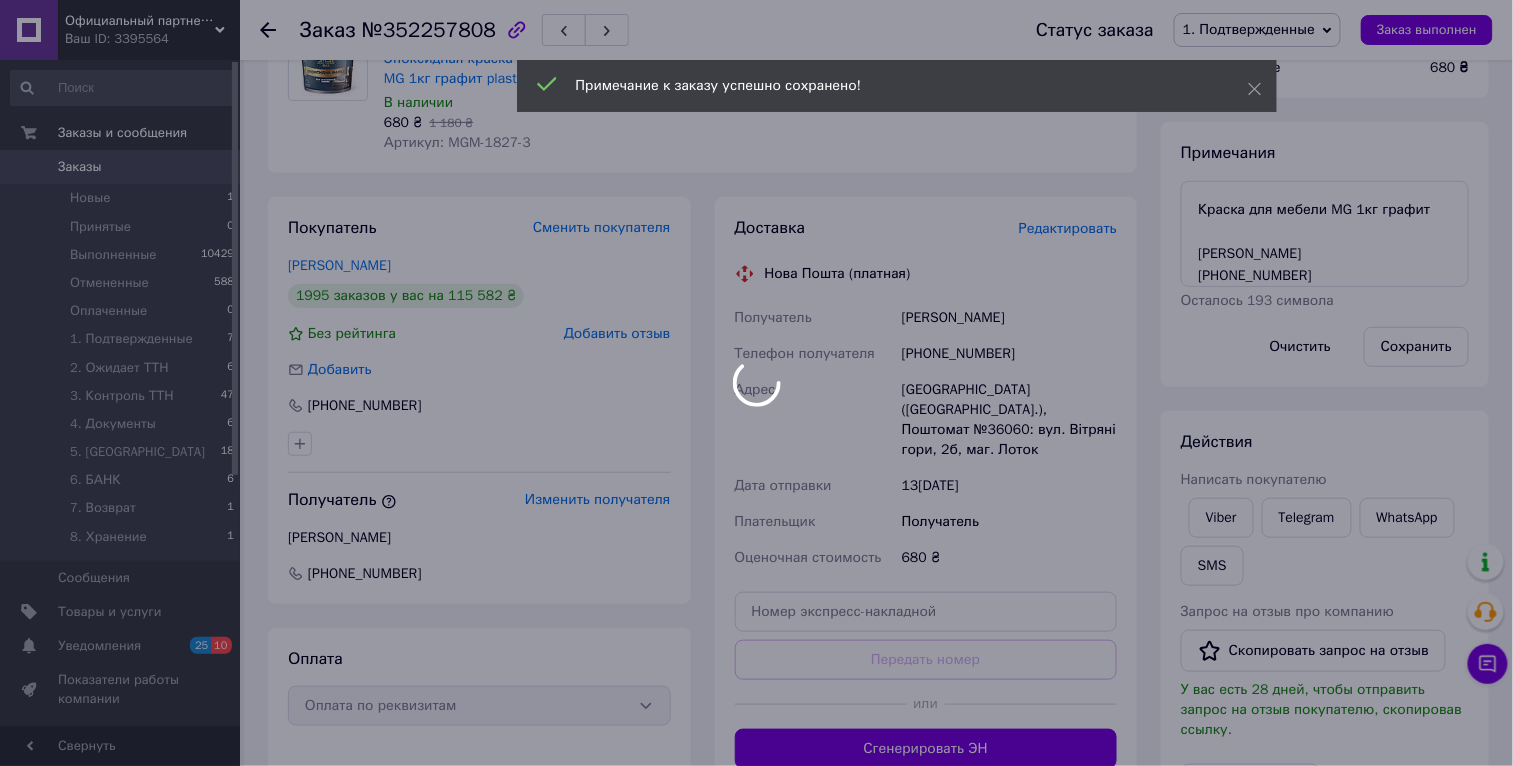 scroll, scrollTop: 0, scrollLeft: 0, axis: both 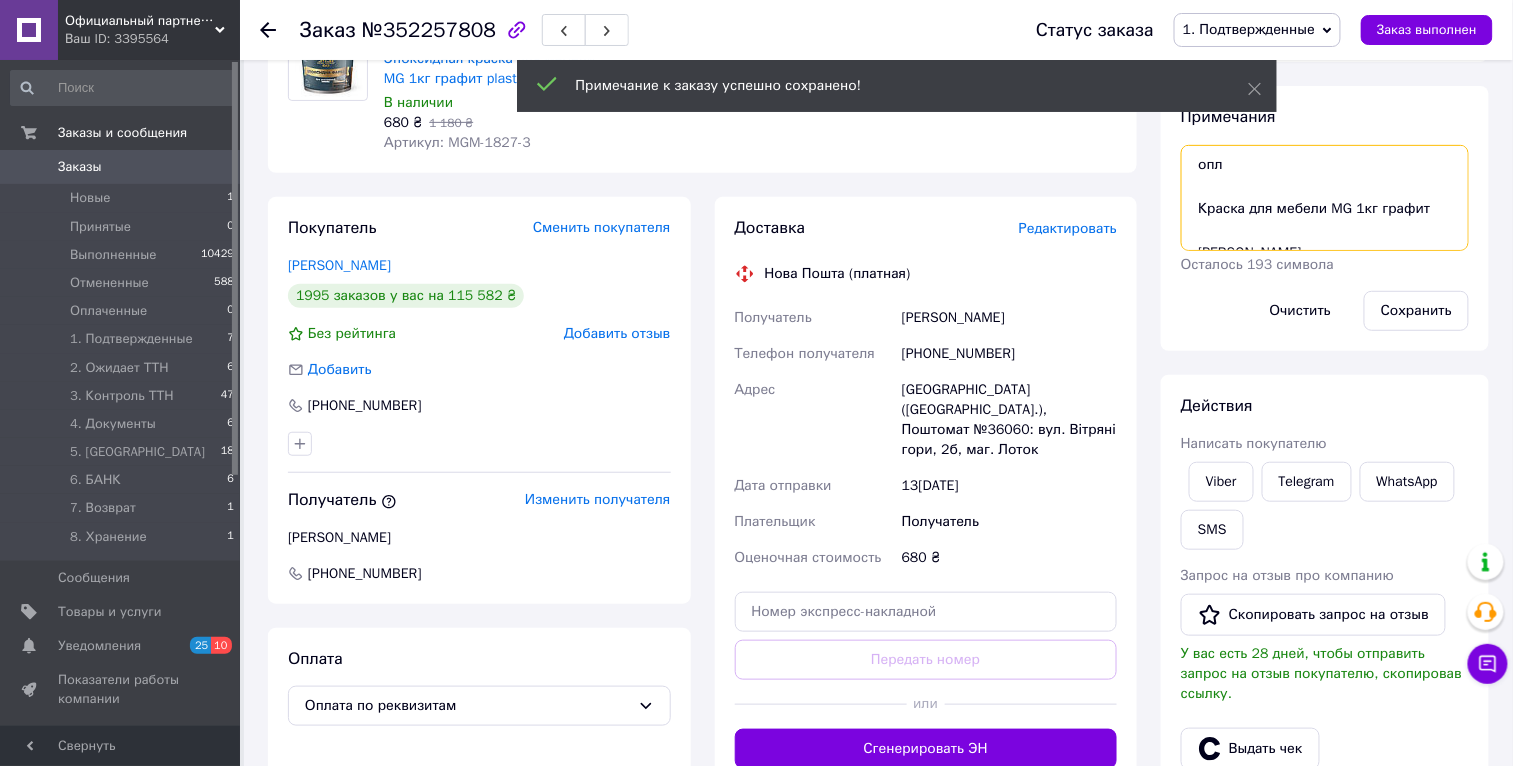 click on "опл
Краска для мебели MG 1кг графит
Шеремета Светлана
+380938176897
Київ (Київська обл.), Поштомат №36060" at bounding box center [1325, 198] 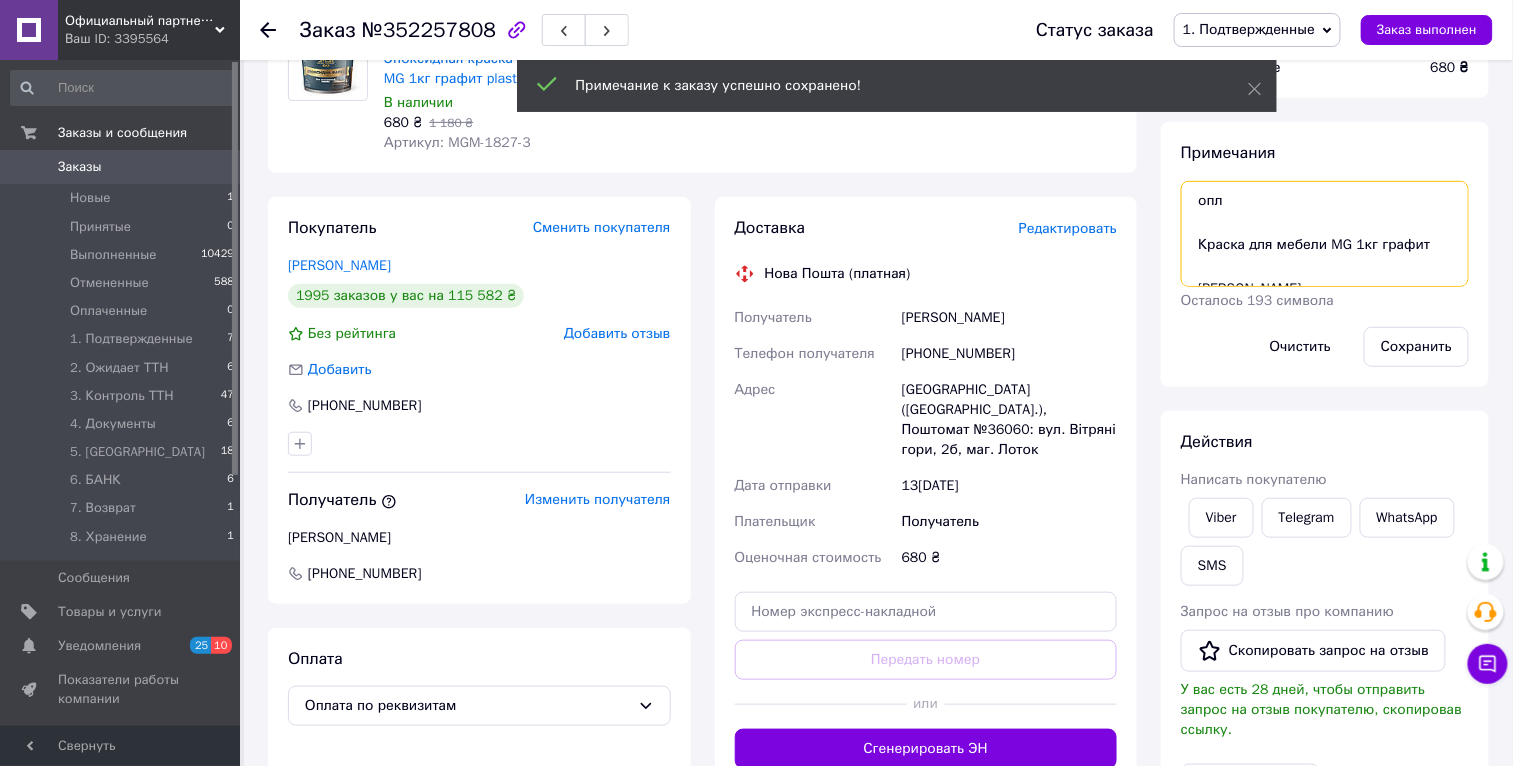 click on "опл
Краска для мебели MG 1кг графит
Шеремета Светлана
+380938176897
Київ (Київська обл.), Поштомат №36060" at bounding box center [1325, 234] 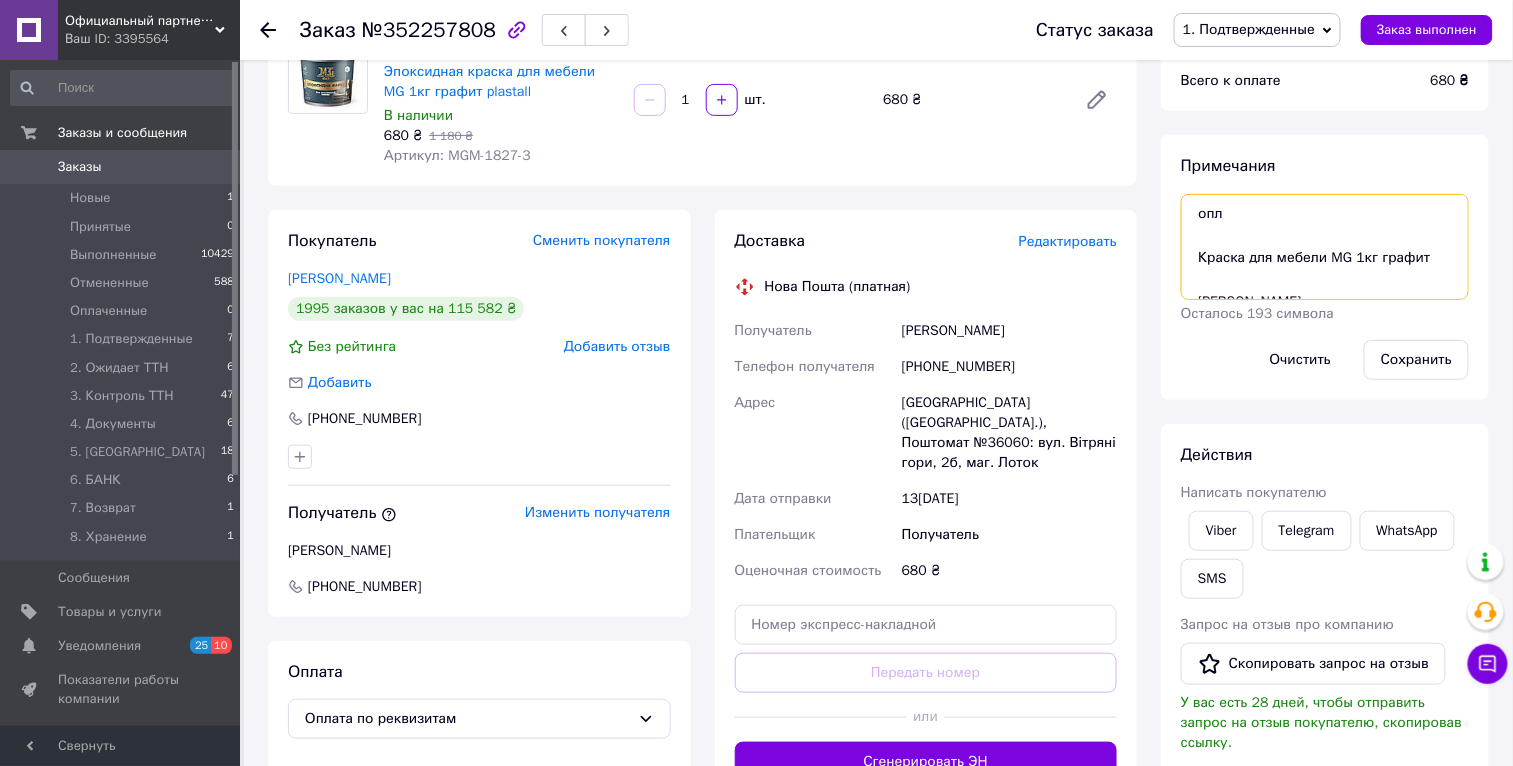scroll, scrollTop: 0, scrollLeft: 0, axis: both 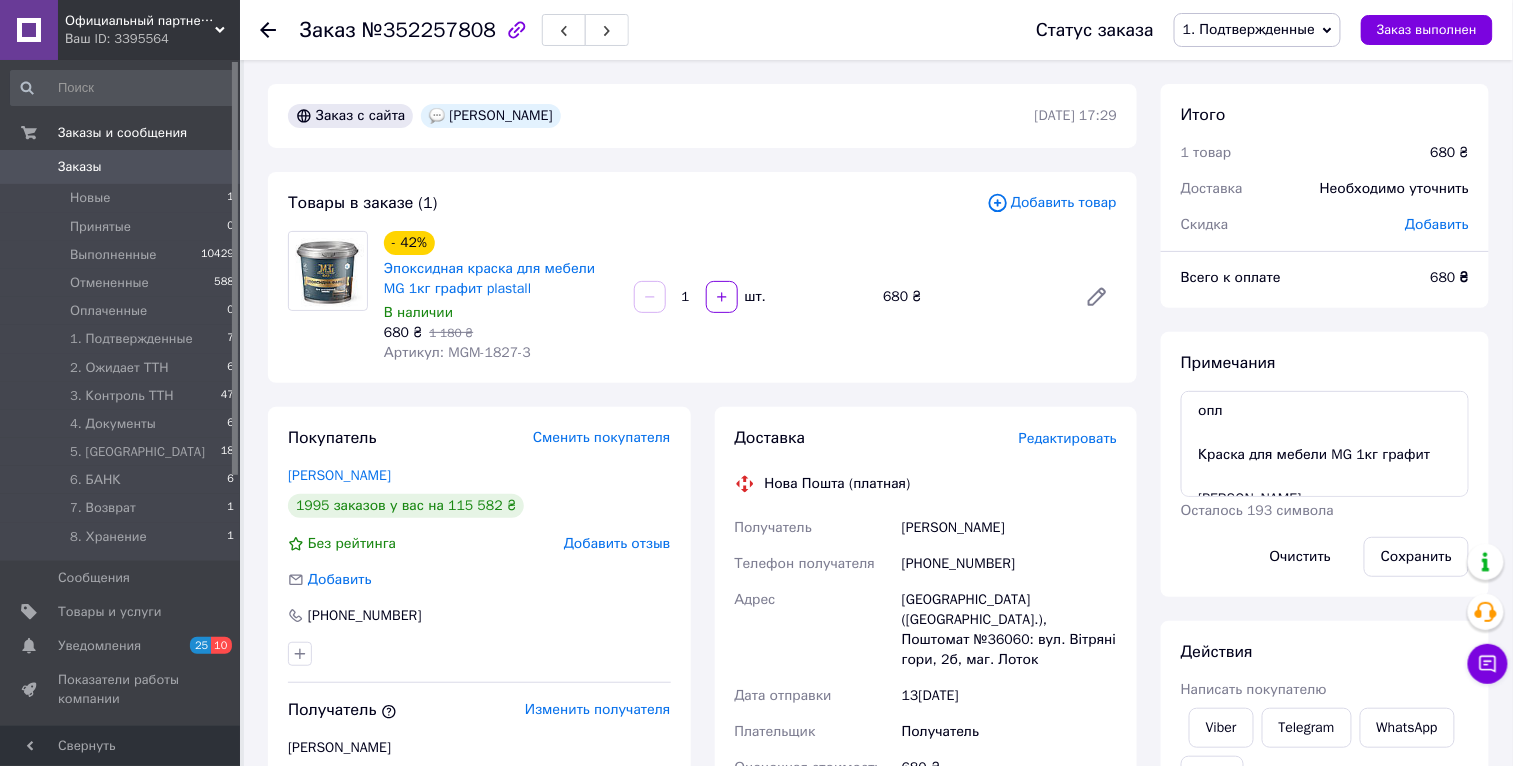 click on "[PHONE_NUMBER]" at bounding box center (1009, 564) 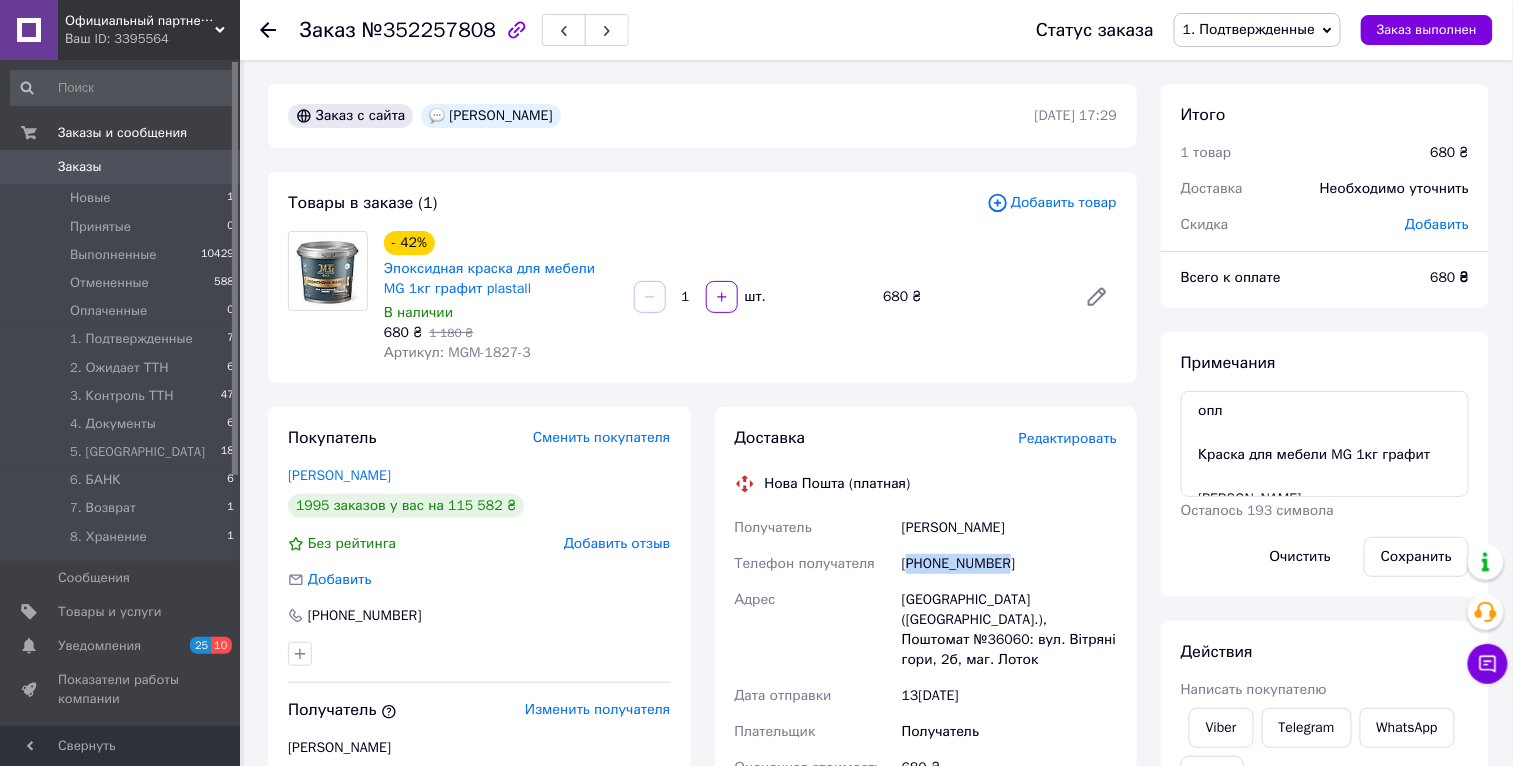 click on "[PHONE_NUMBER]" at bounding box center [1009, 564] 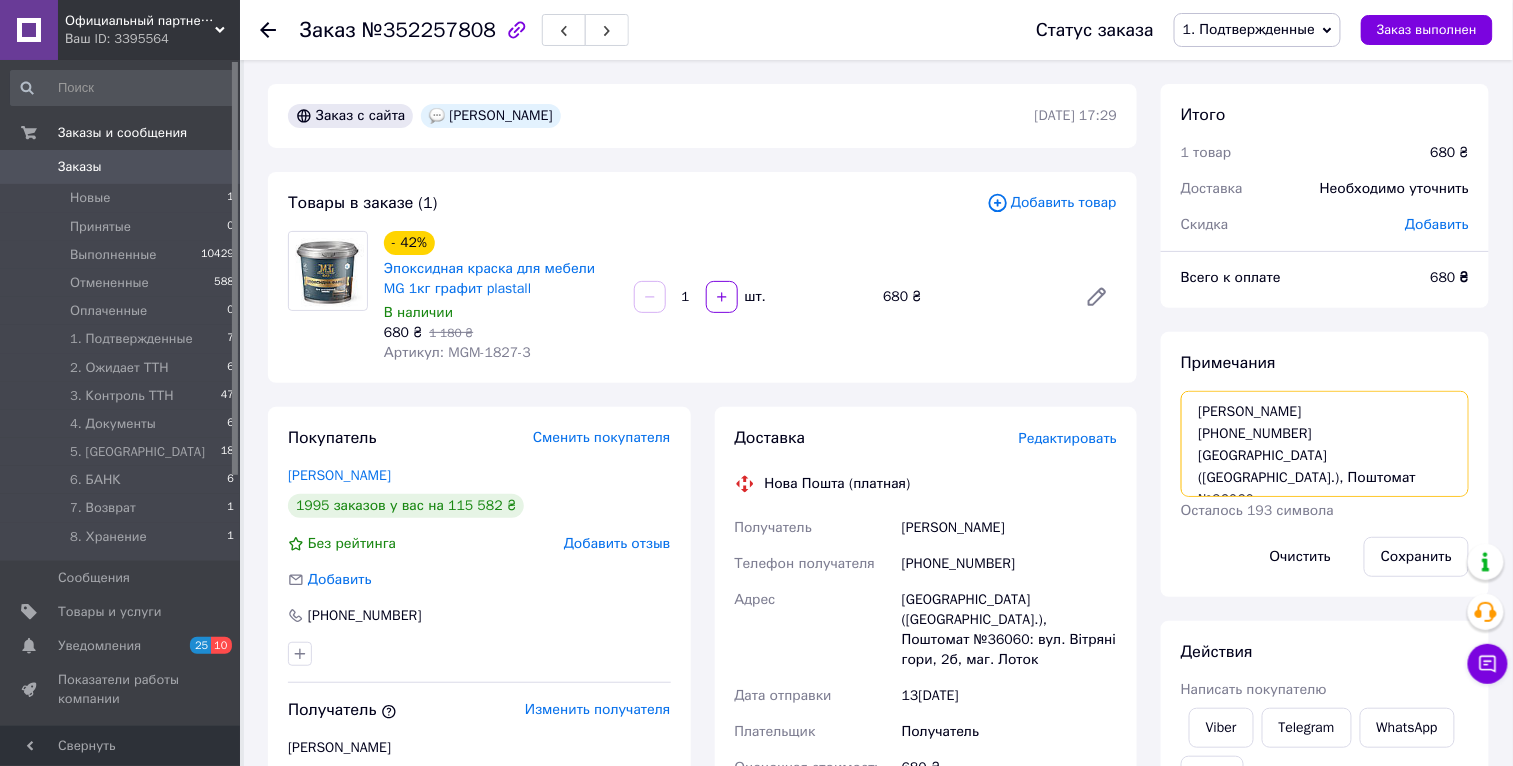 click on "опл
Краска для мебели MG 1кг графит
Шеремета Светлана
+380938176897
Київ (Київська обл.), Поштомат №36060" at bounding box center [1325, 444] 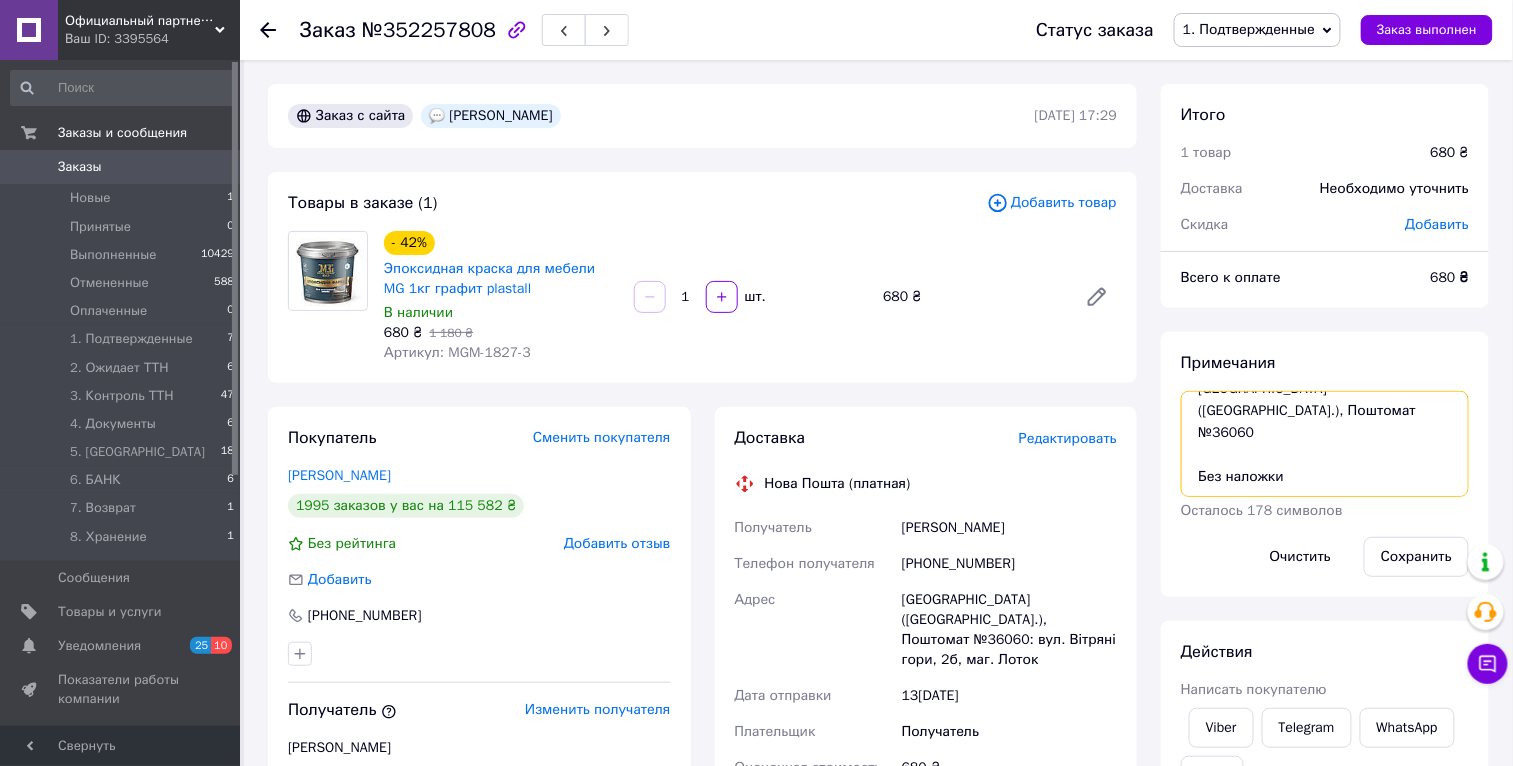 scroll, scrollTop: 153, scrollLeft: 0, axis: vertical 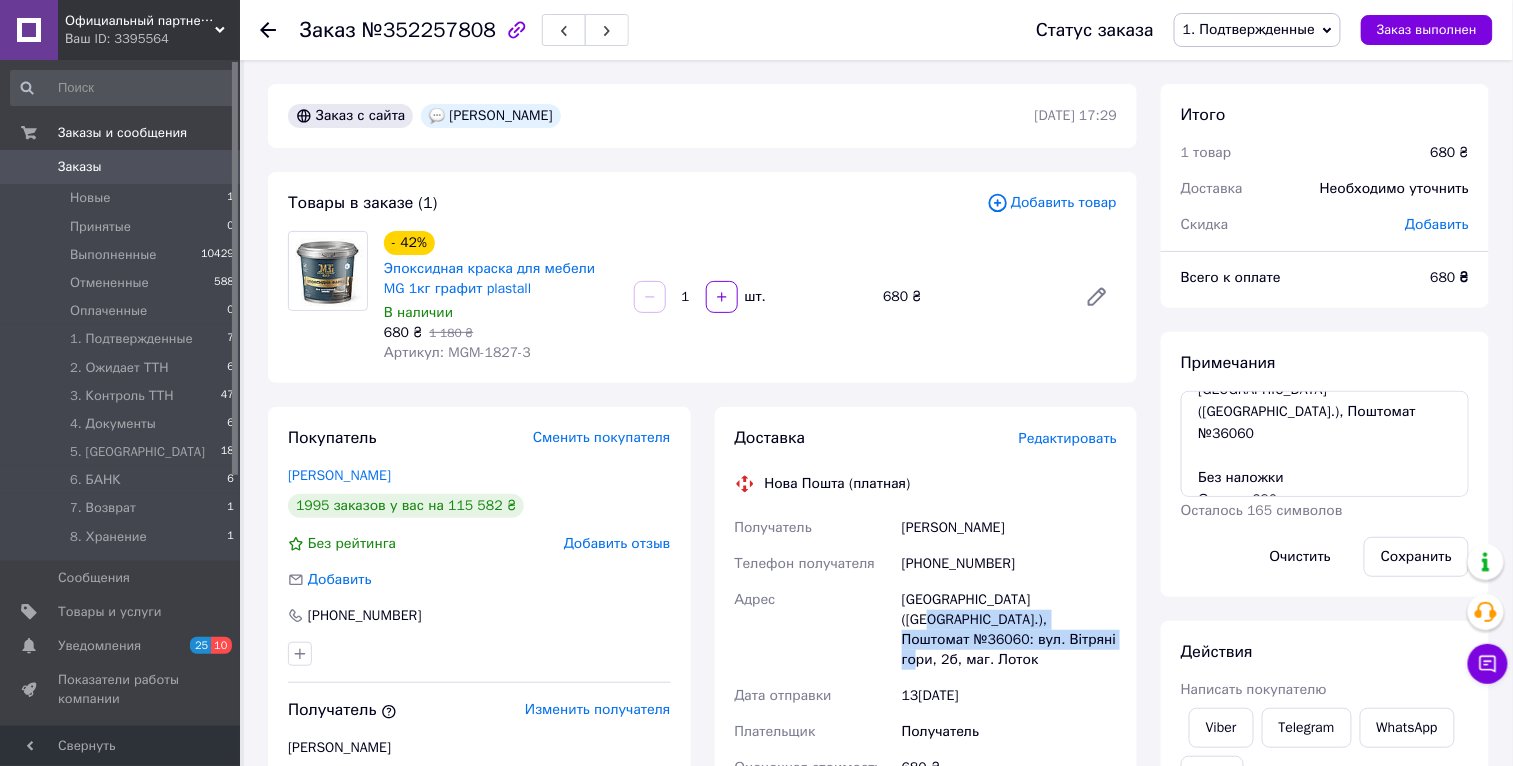 drag, startPoint x: 1019, startPoint y: 640, endPoint x: 1043, endPoint y: 597, distance: 49.24429 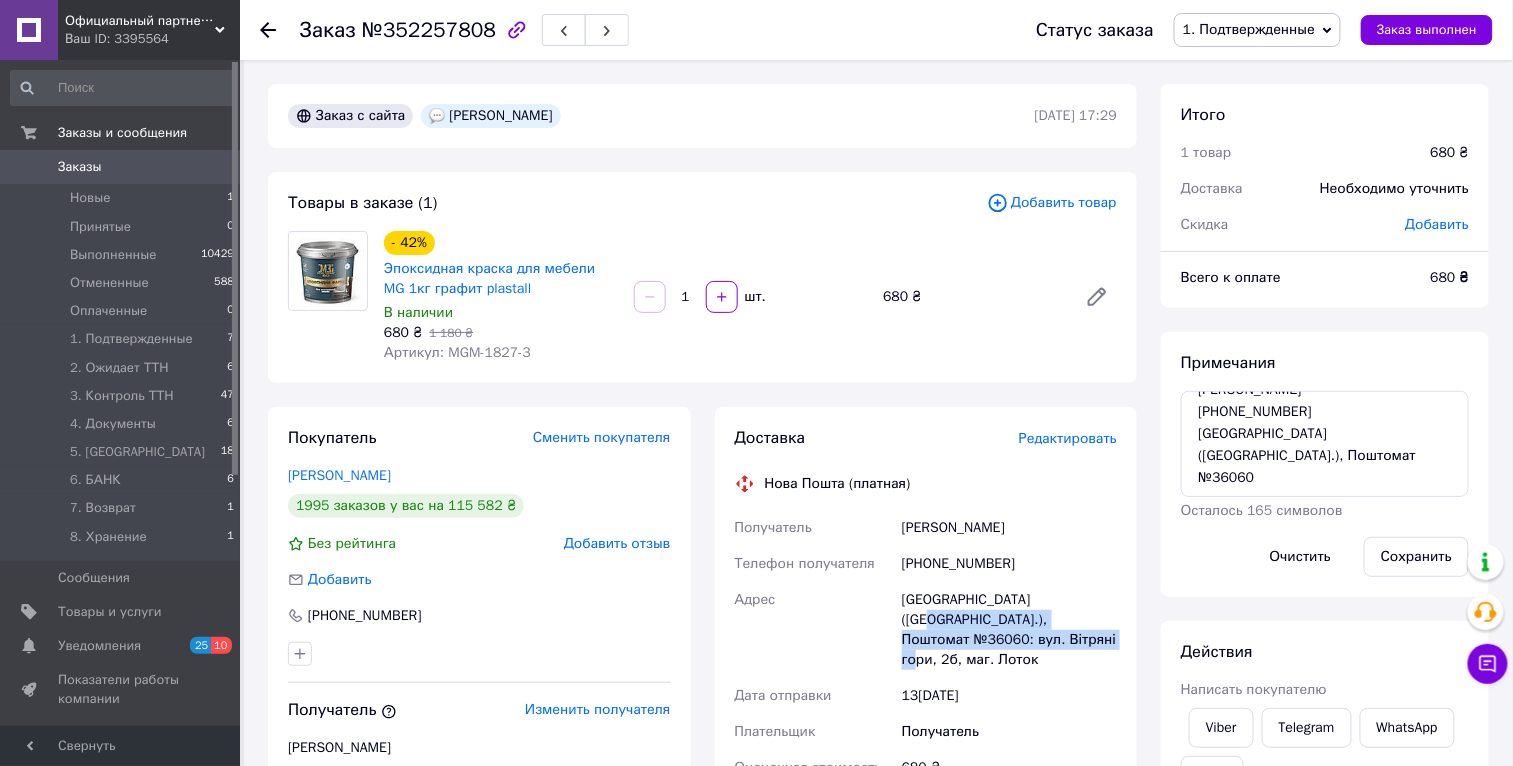 scroll, scrollTop: 106, scrollLeft: 0, axis: vertical 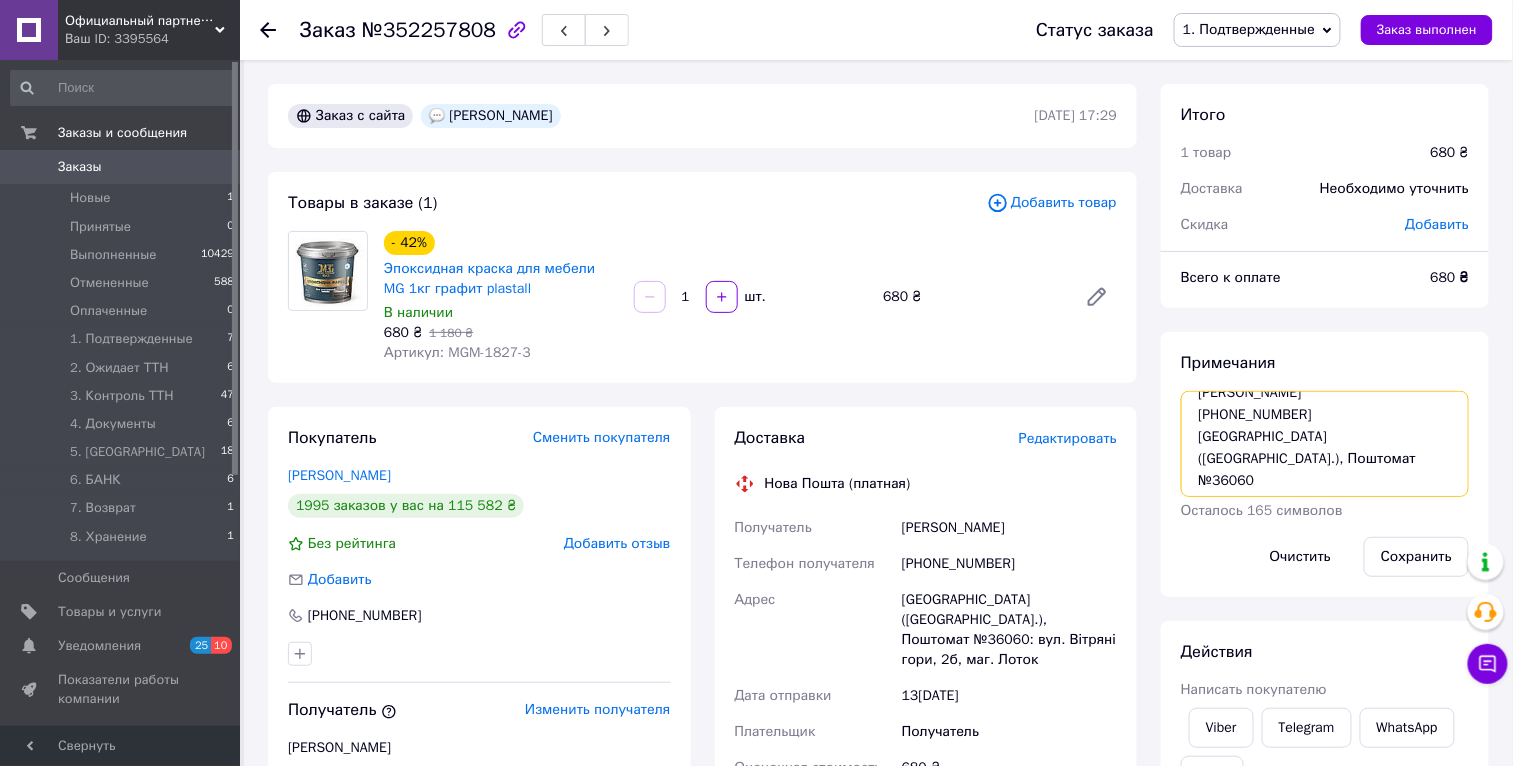 drag, startPoint x: 1333, startPoint y: 456, endPoint x: 1338, endPoint y: 434, distance: 22.561028 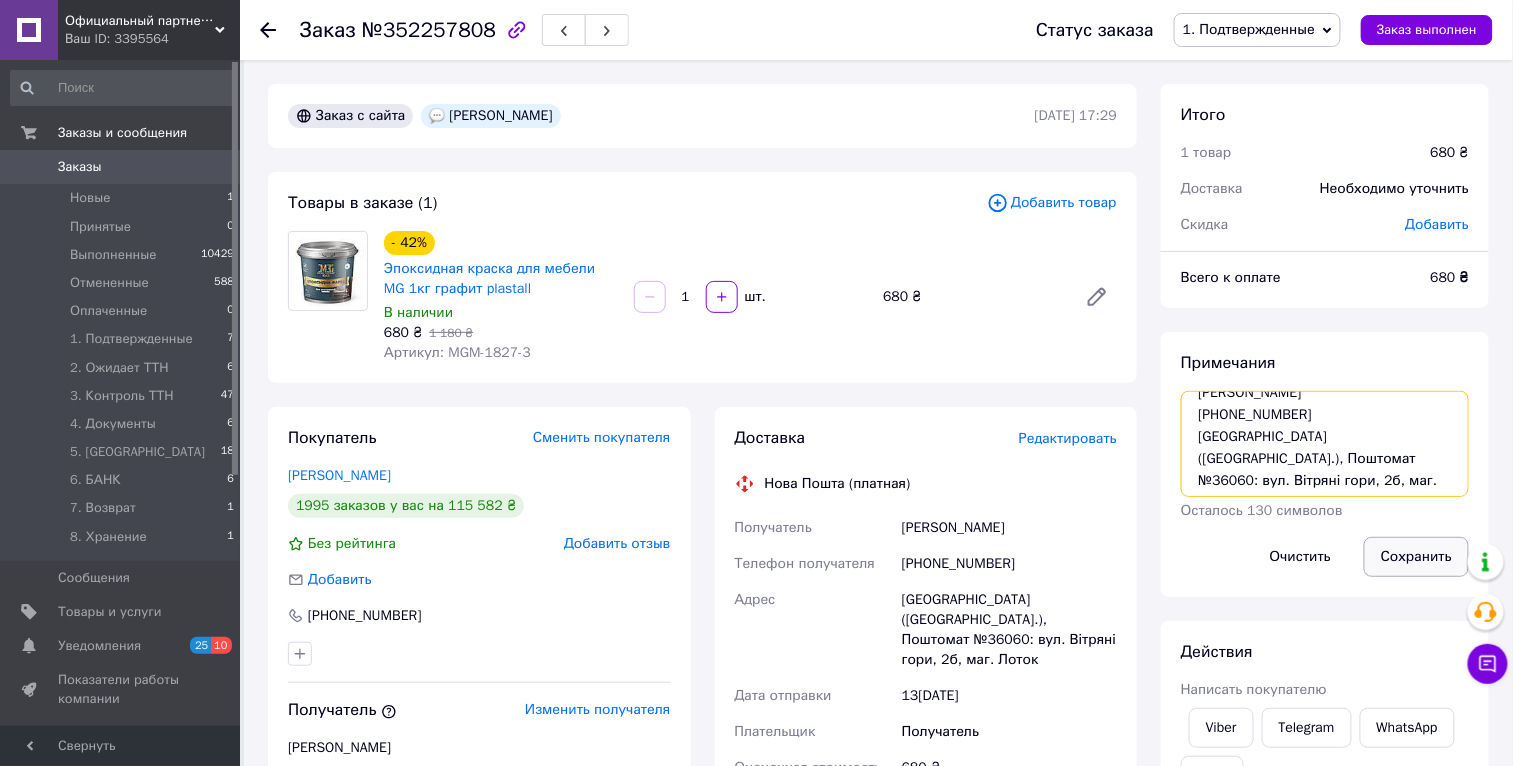 type on "опл
Краска для мебели MG 1кг графит
Шеремета Светлана
+380938176897
Київ (Київська обл.), Поштомат №36060: вул. Вітряні гори, 2б, маг. Лоток
Без наложки
Оценка 680 грн" 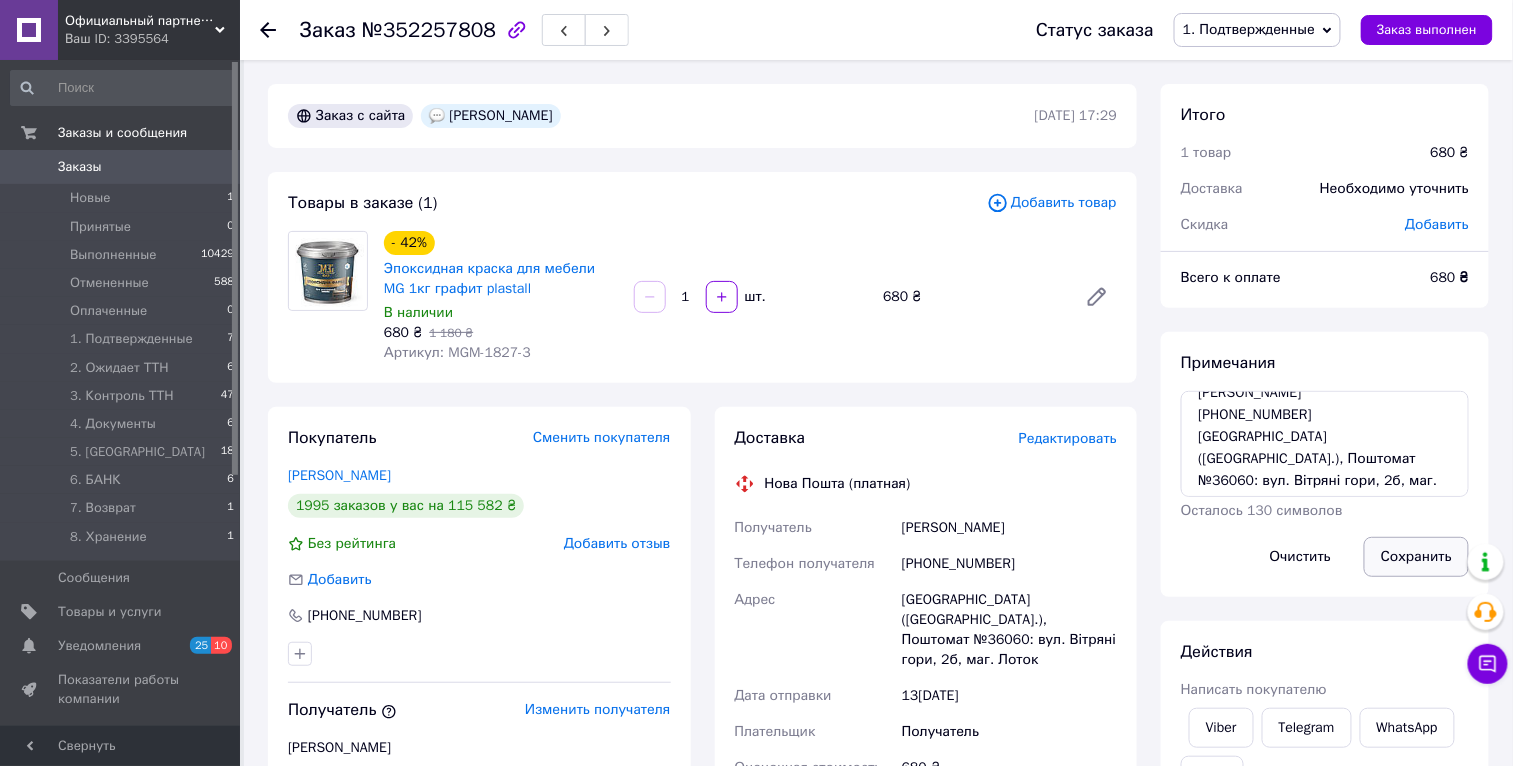 click on "Сохранить" at bounding box center (1416, 557) 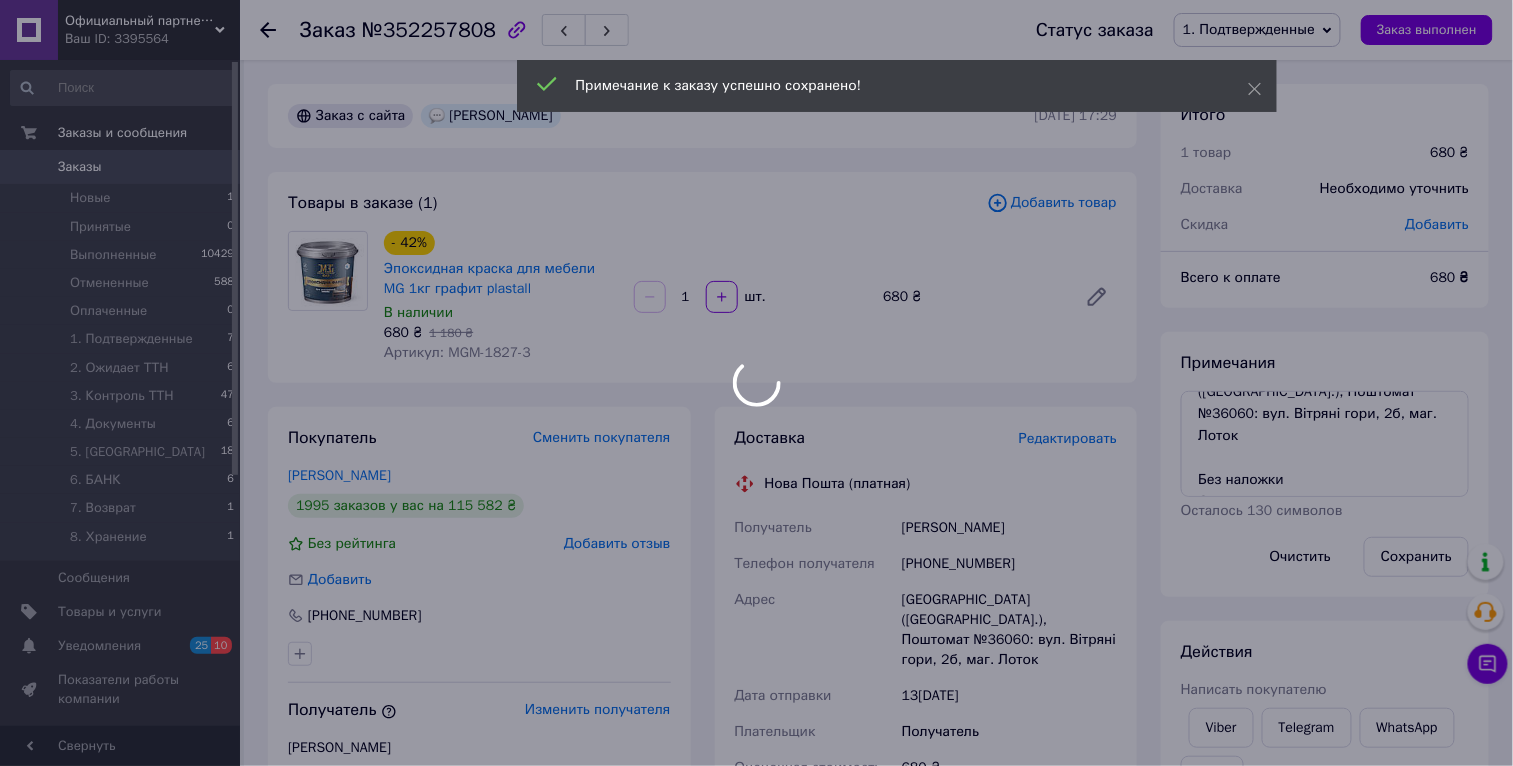 scroll, scrollTop: 175, scrollLeft: 0, axis: vertical 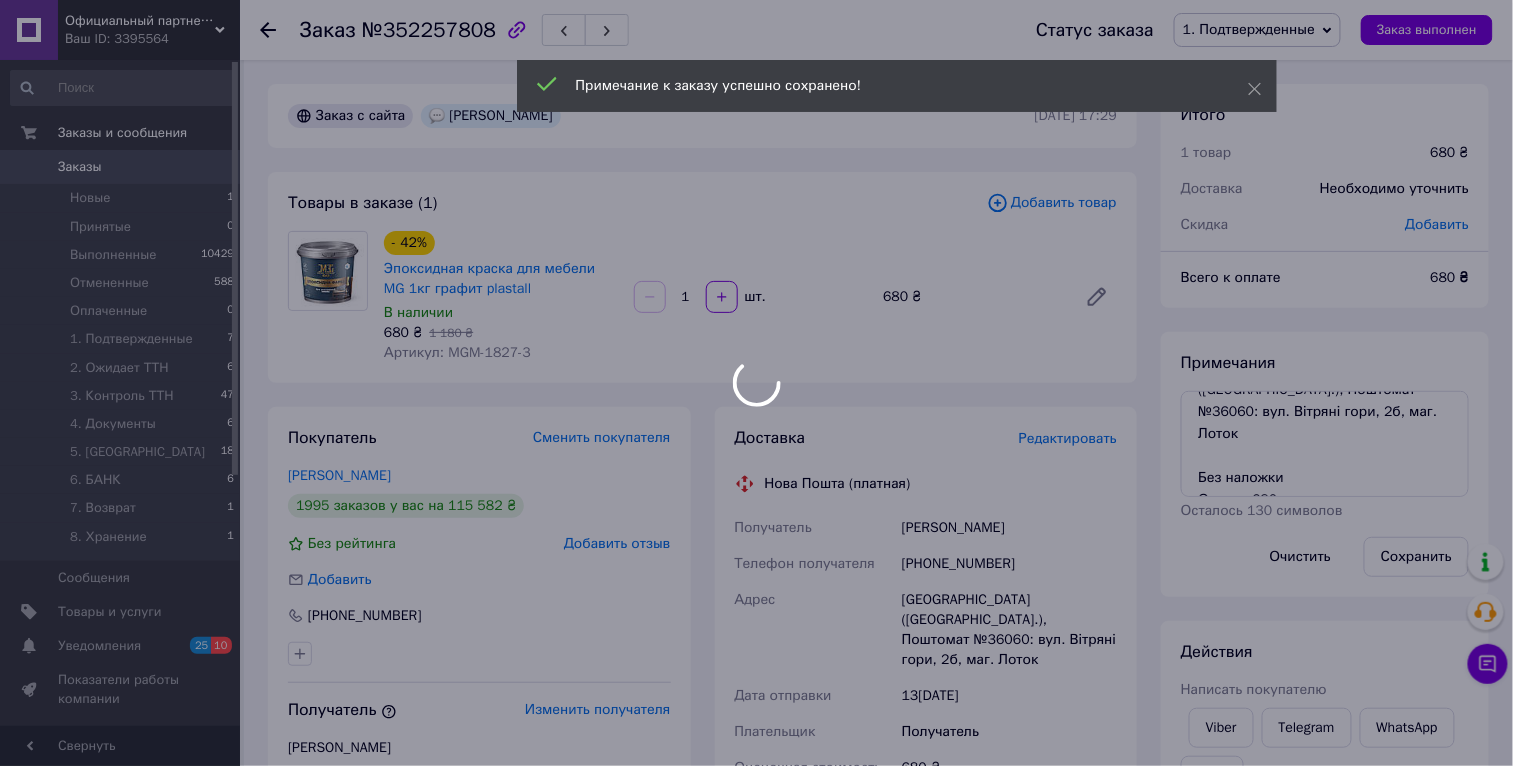click at bounding box center [756, 383] 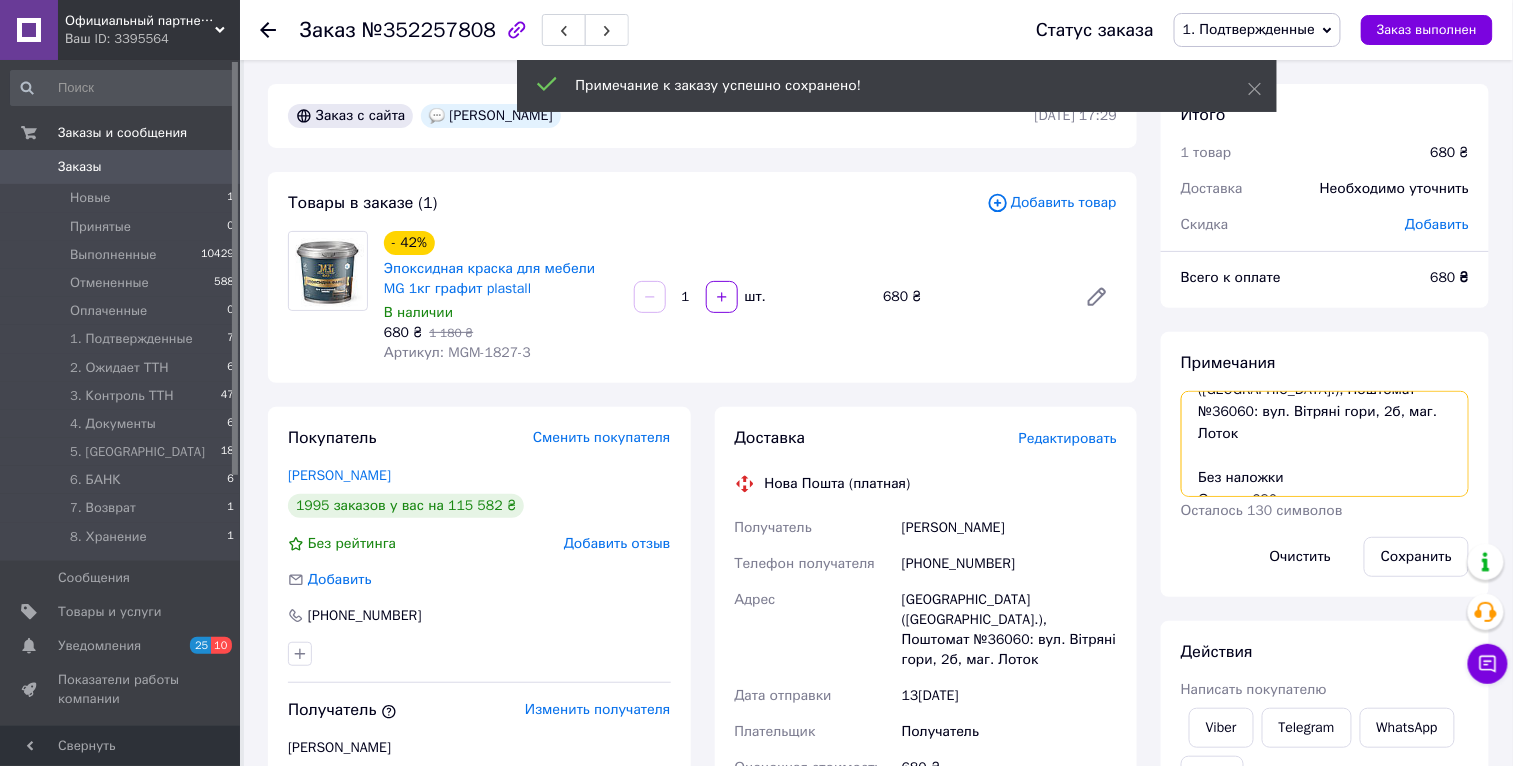 scroll, scrollTop: 0, scrollLeft: 0, axis: both 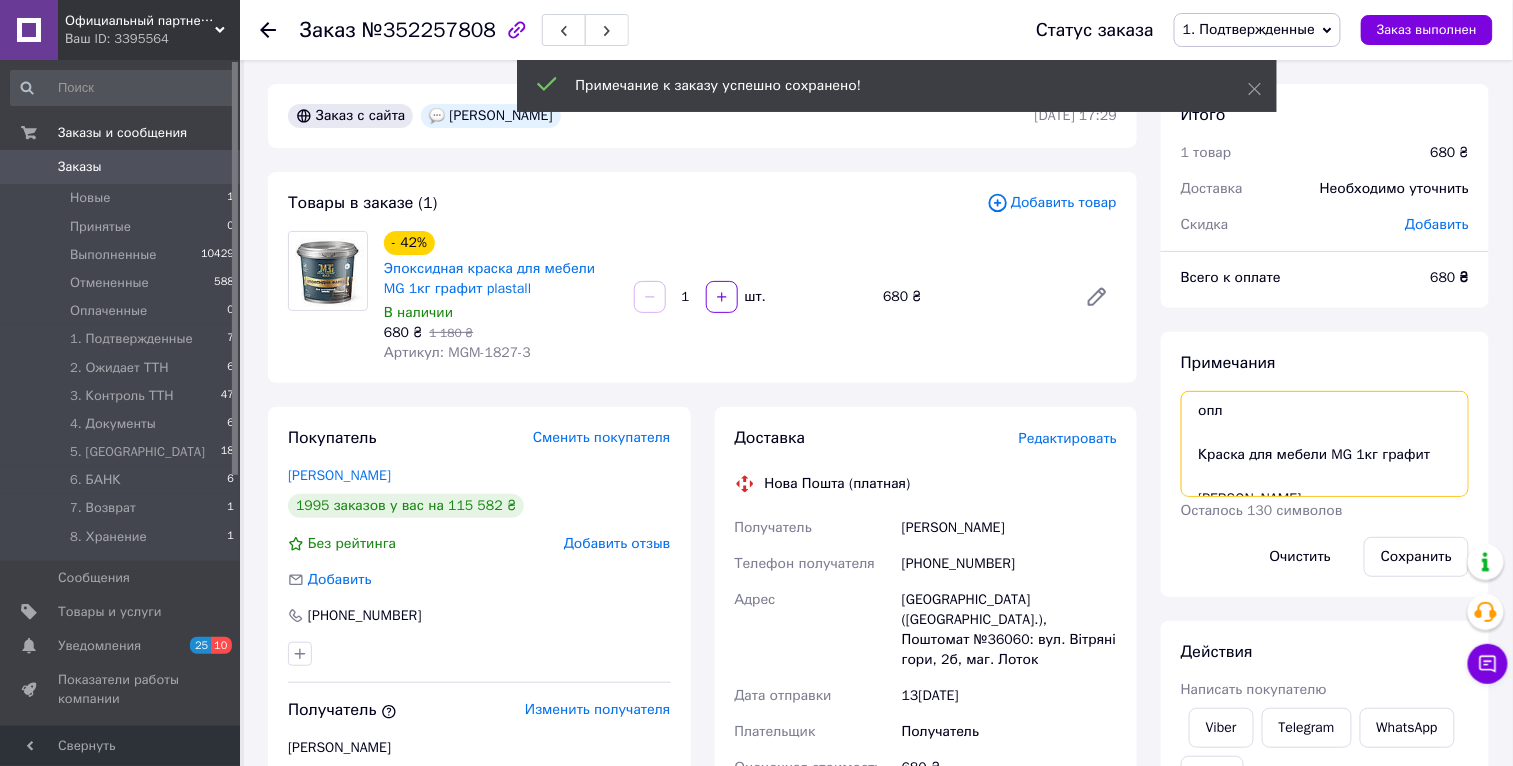 drag, startPoint x: 1314, startPoint y: 447, endPoint x: 1261, endPoint y: 345, distance: 114.947815 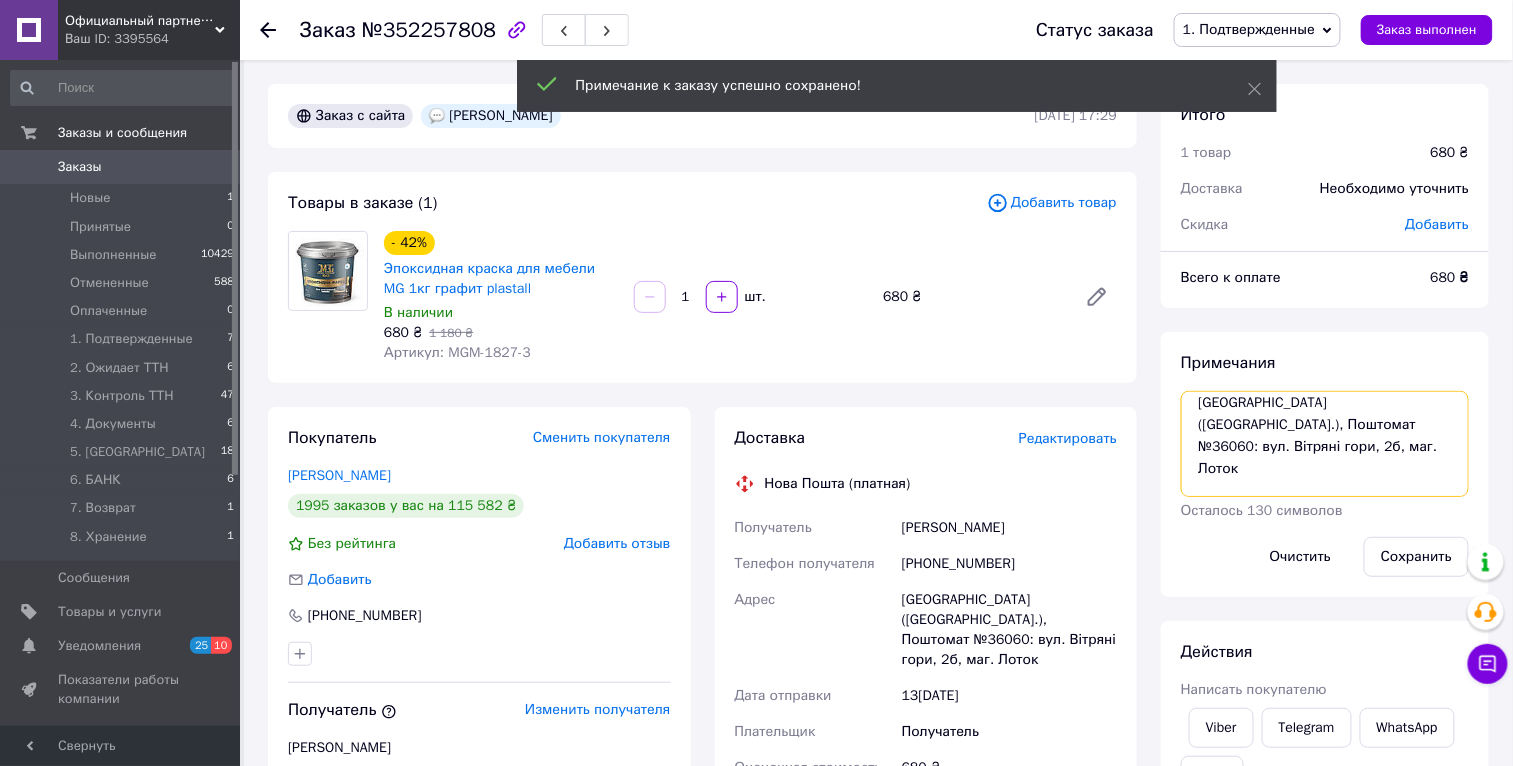scroll, scrollTop: 175, scrollLeft: 0, axis: vertical 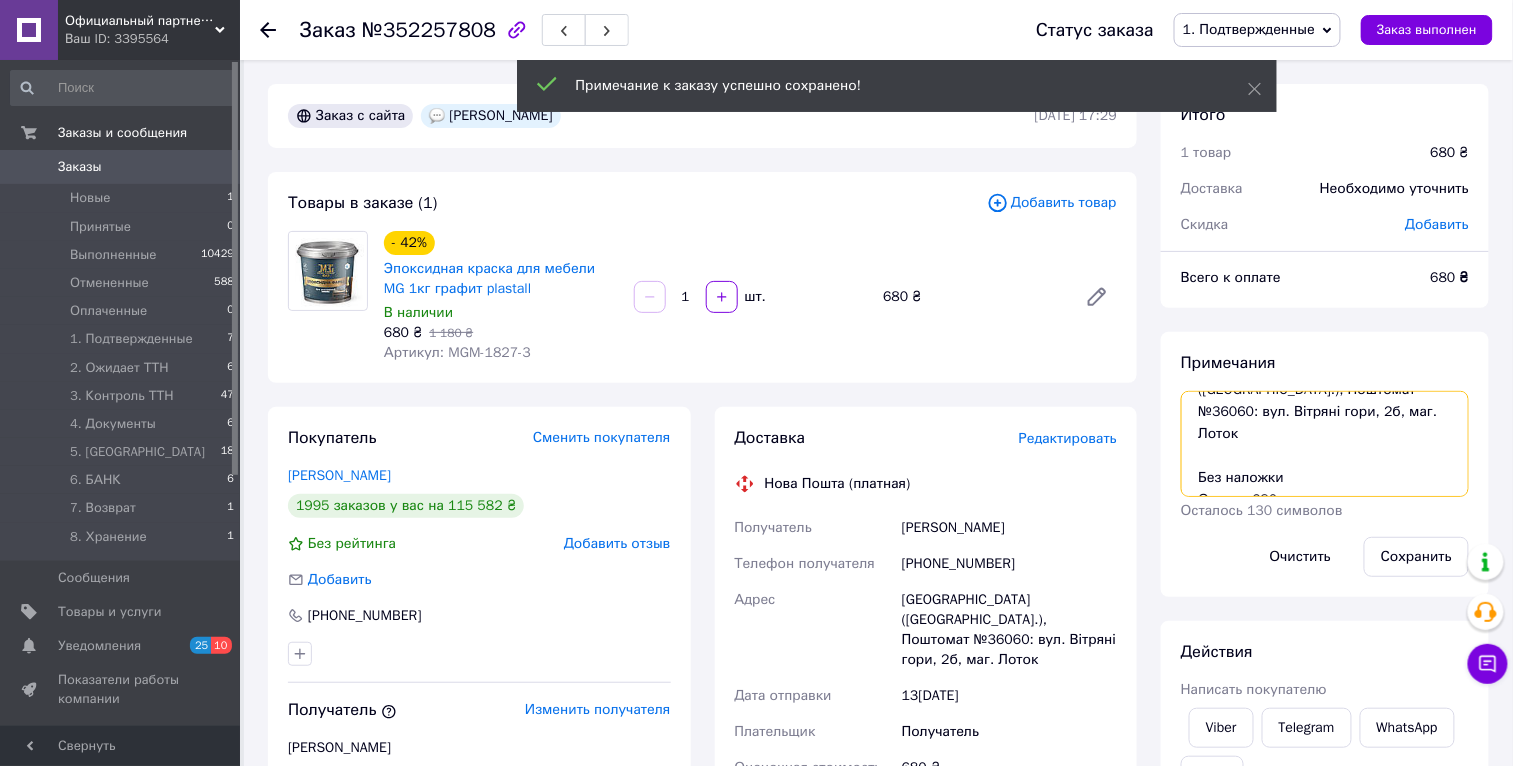 click on "опл
Краска для мебели MG 1кг графит
Шеремета Светлана
+380938176897
Київ (Київська обл.), Поштомат №36060: вул. Вітряні гори, 2б, маг. Лоток
Без наложки
Оценка 680 грн" at bounding box center [1325, 444] 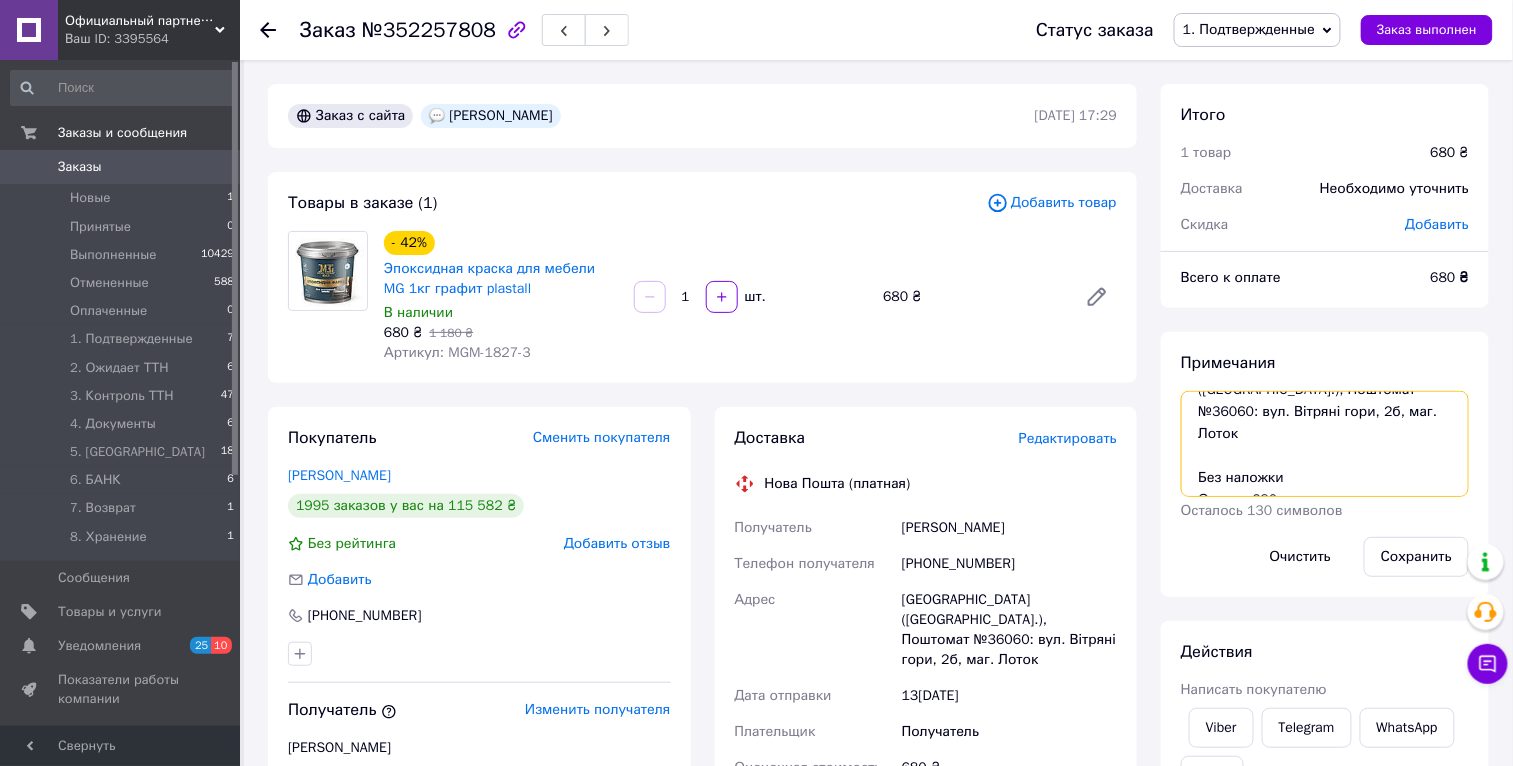 scroll, scrollTop: 0, scrollLeft: 0, axis: both 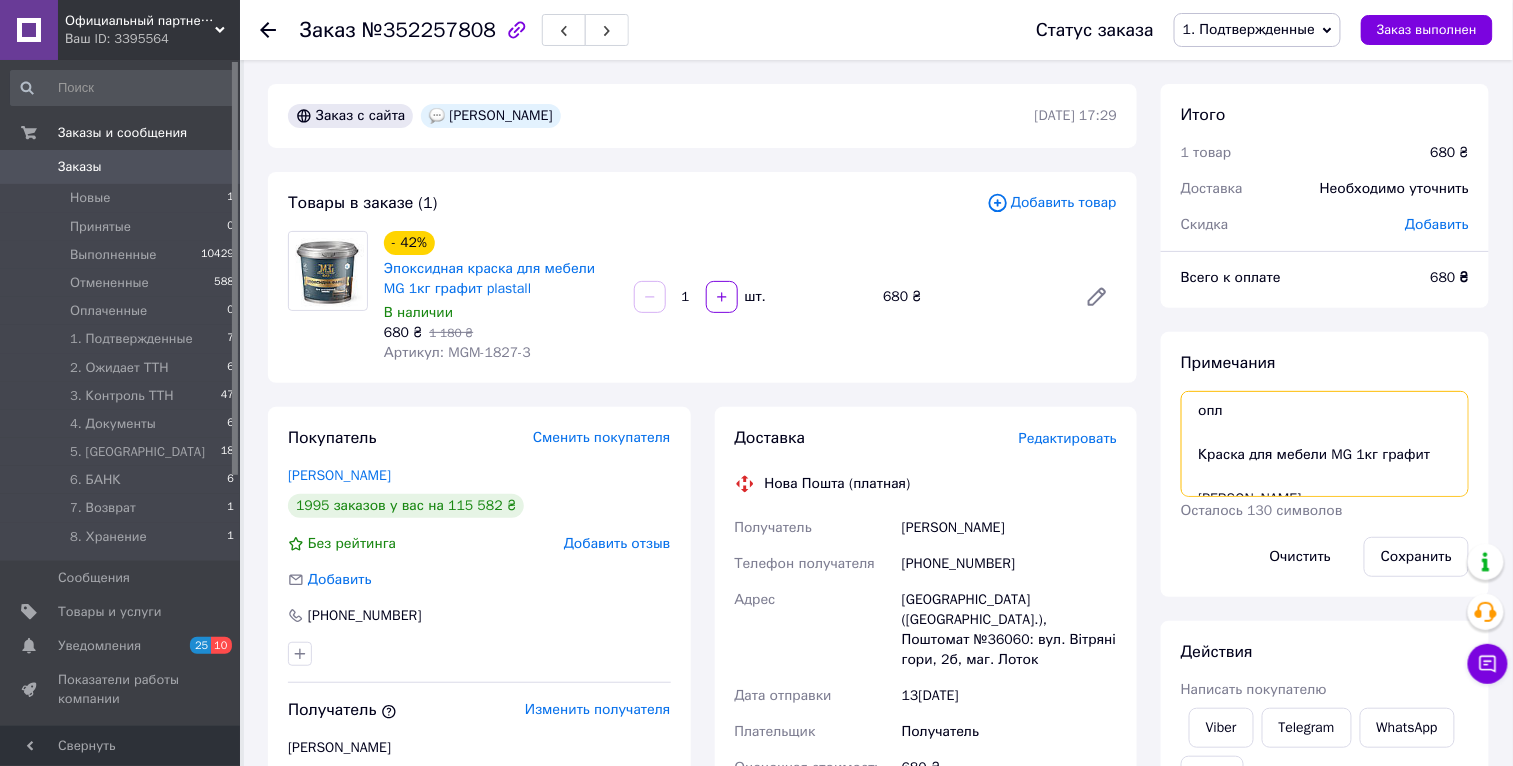 drag, startPoint x: 1321, startPoint y: 486, endPoint x: 1199, endPoint y: 461, distance: 124.53513 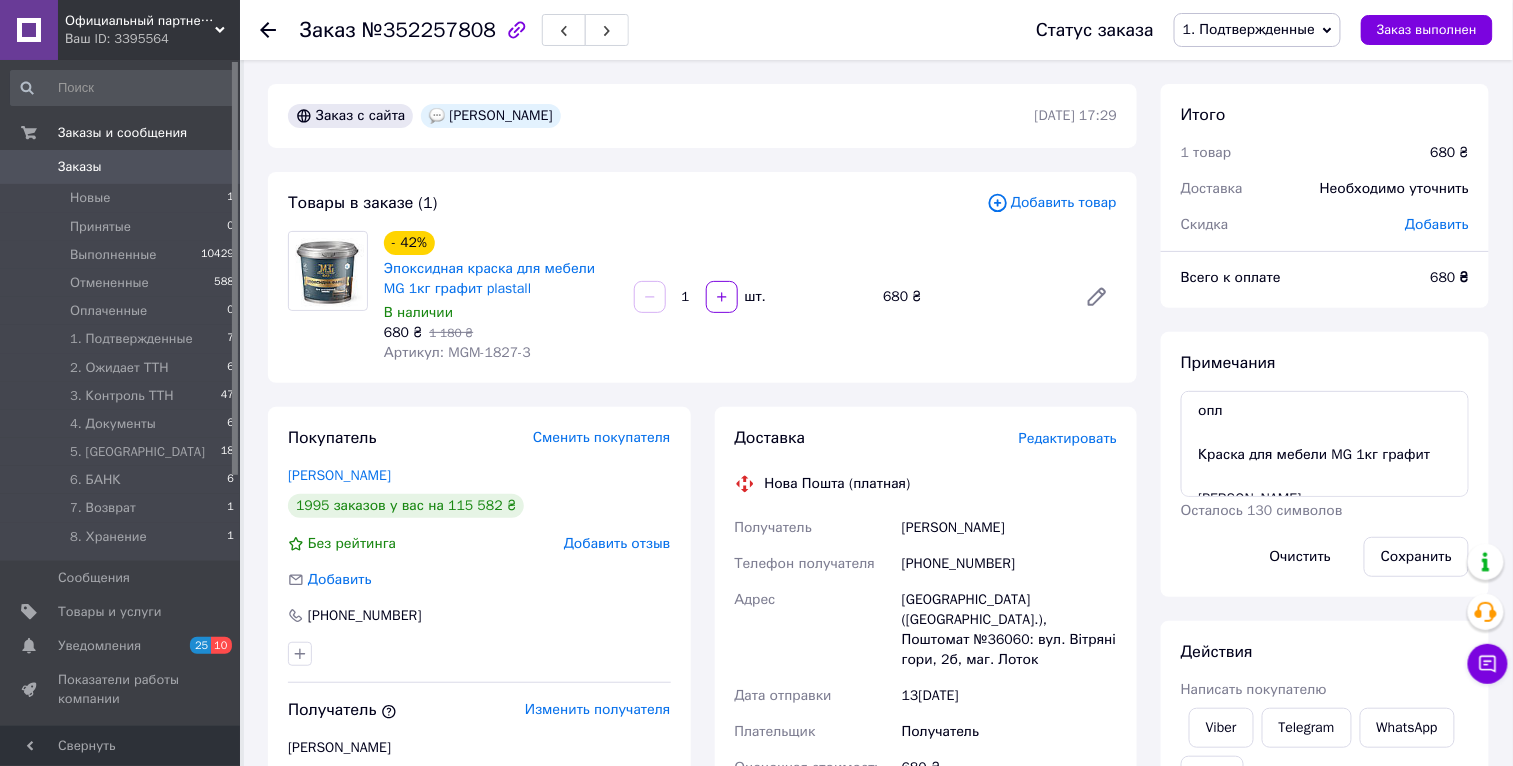 click at bounding box center [280, 30] 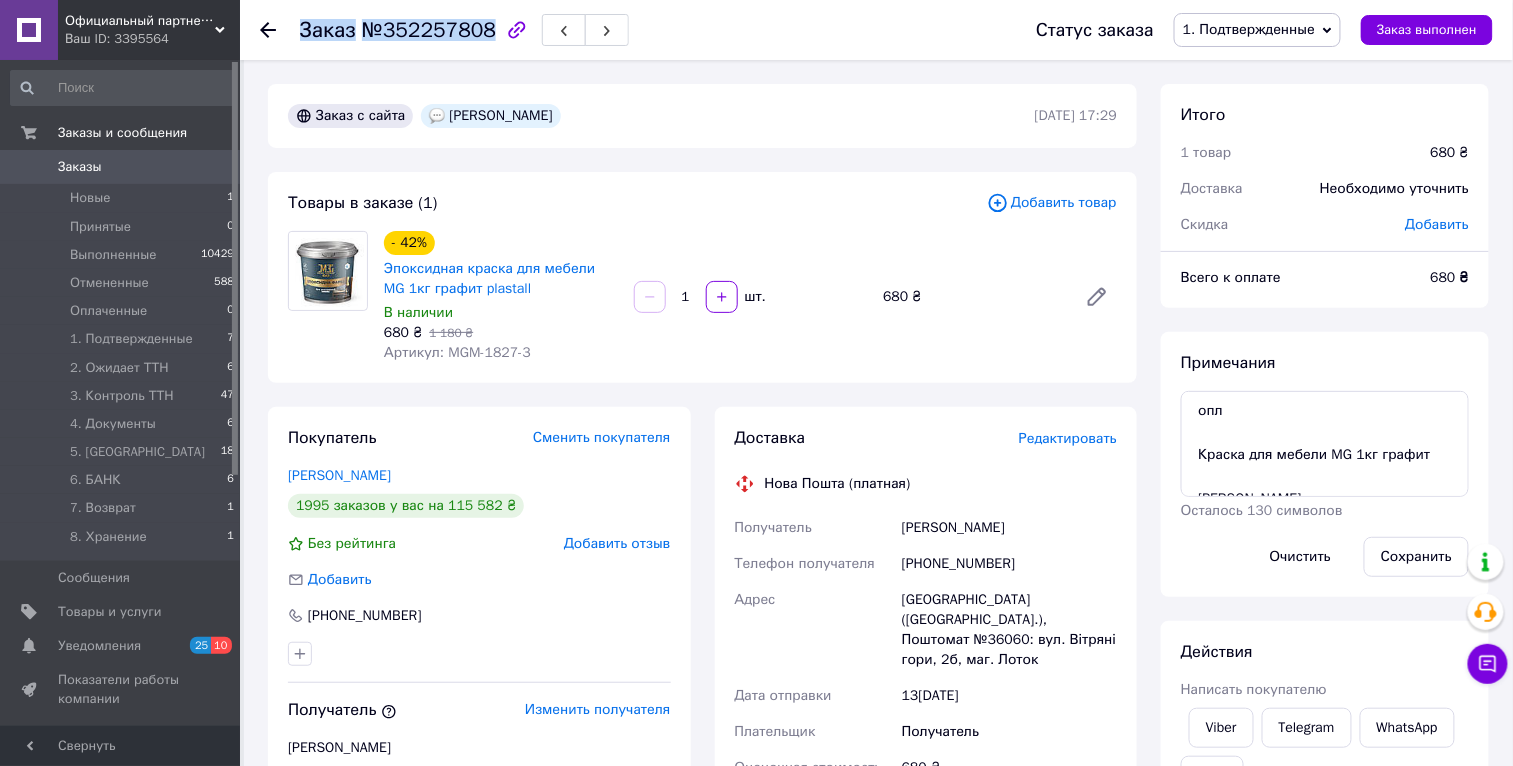 drag, startPoint x: 300, startPoint y: 26, endPoint x: 494, endPoint y: 31, distance: 194.06442 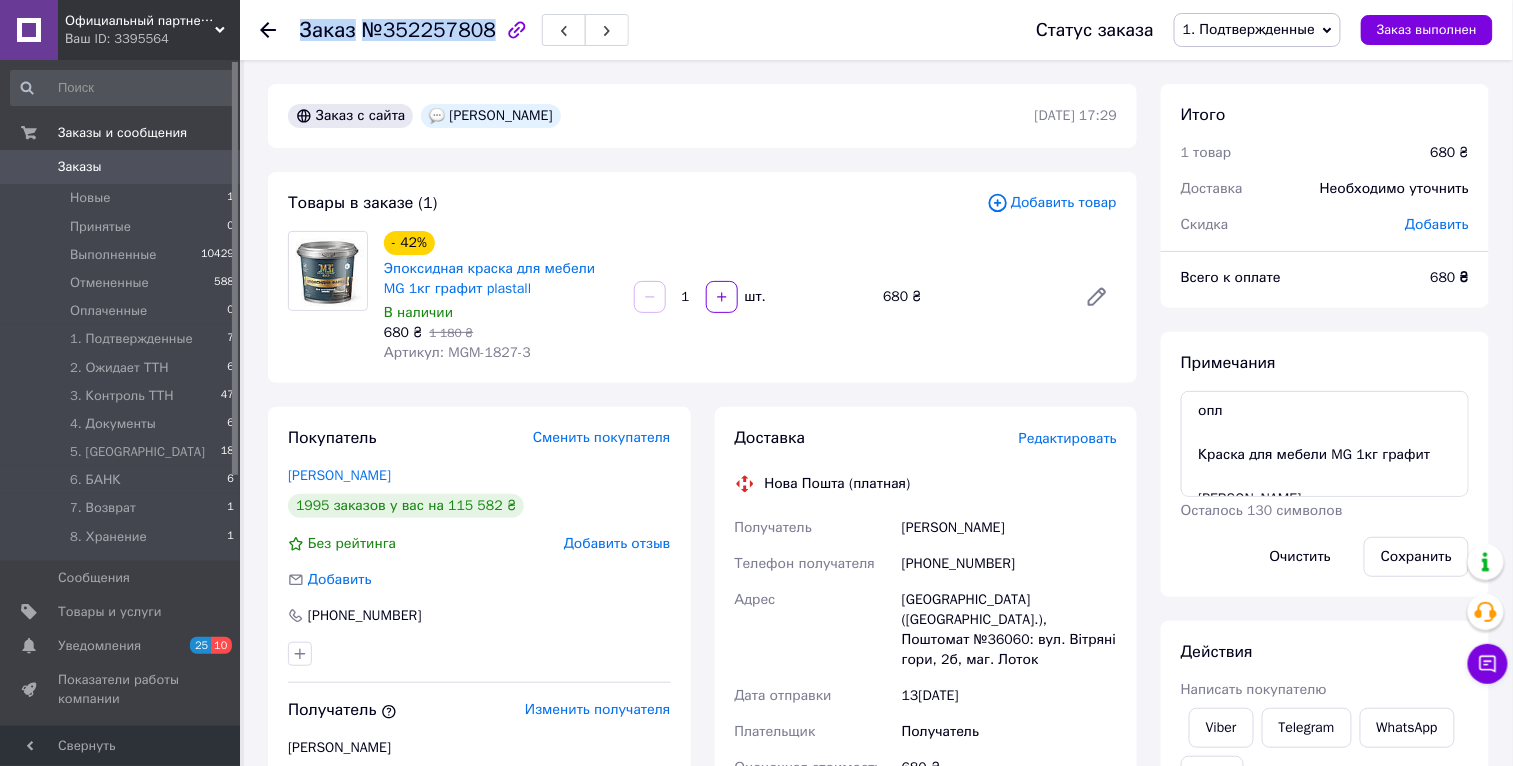 drag, startPoint x: 1270, startPoint y: 30, endPoint x: 1287, endPoint y: 132, distance: 103.40696 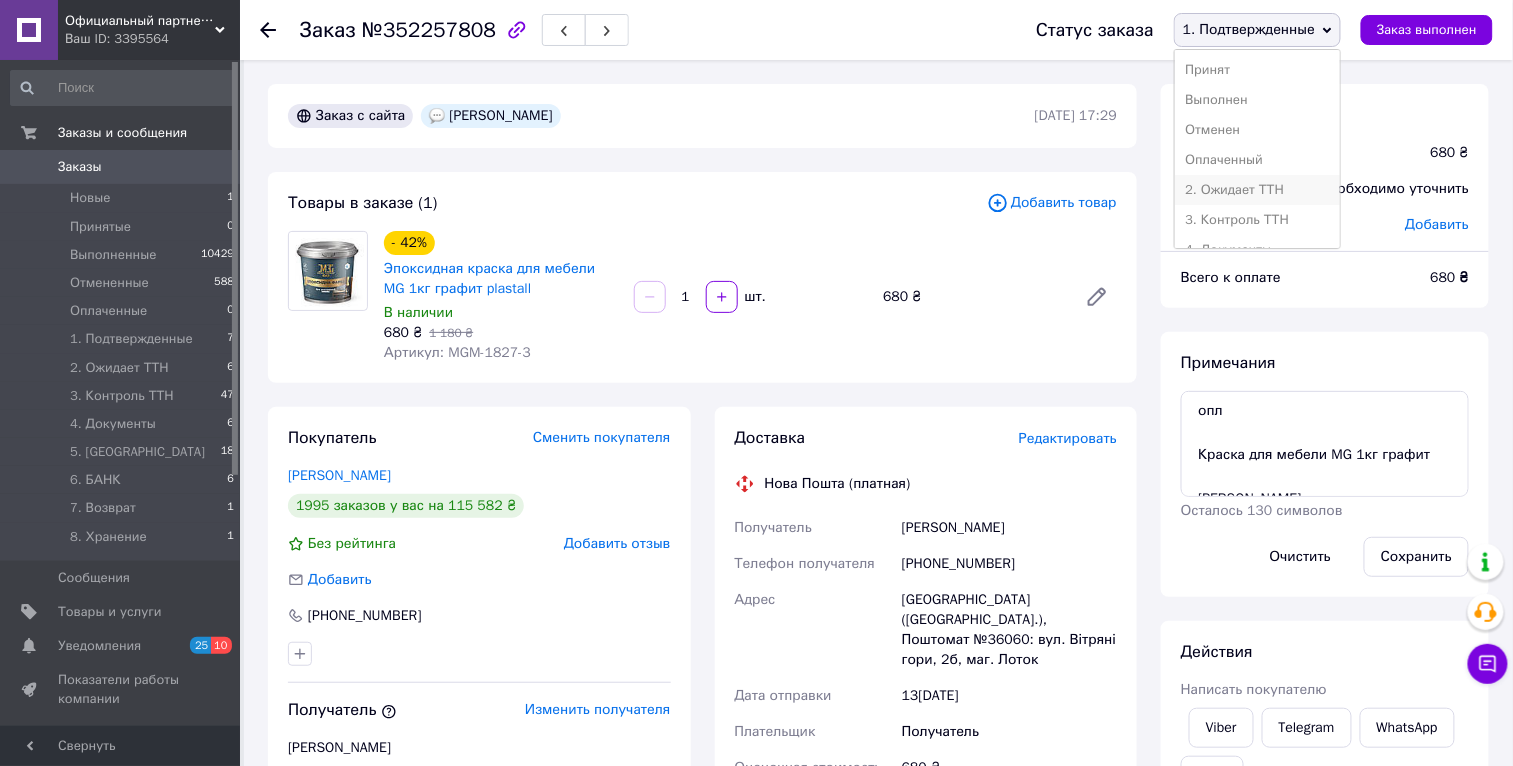 click on "2. Ожидает ТТН" at bounding box center (1257, 190) 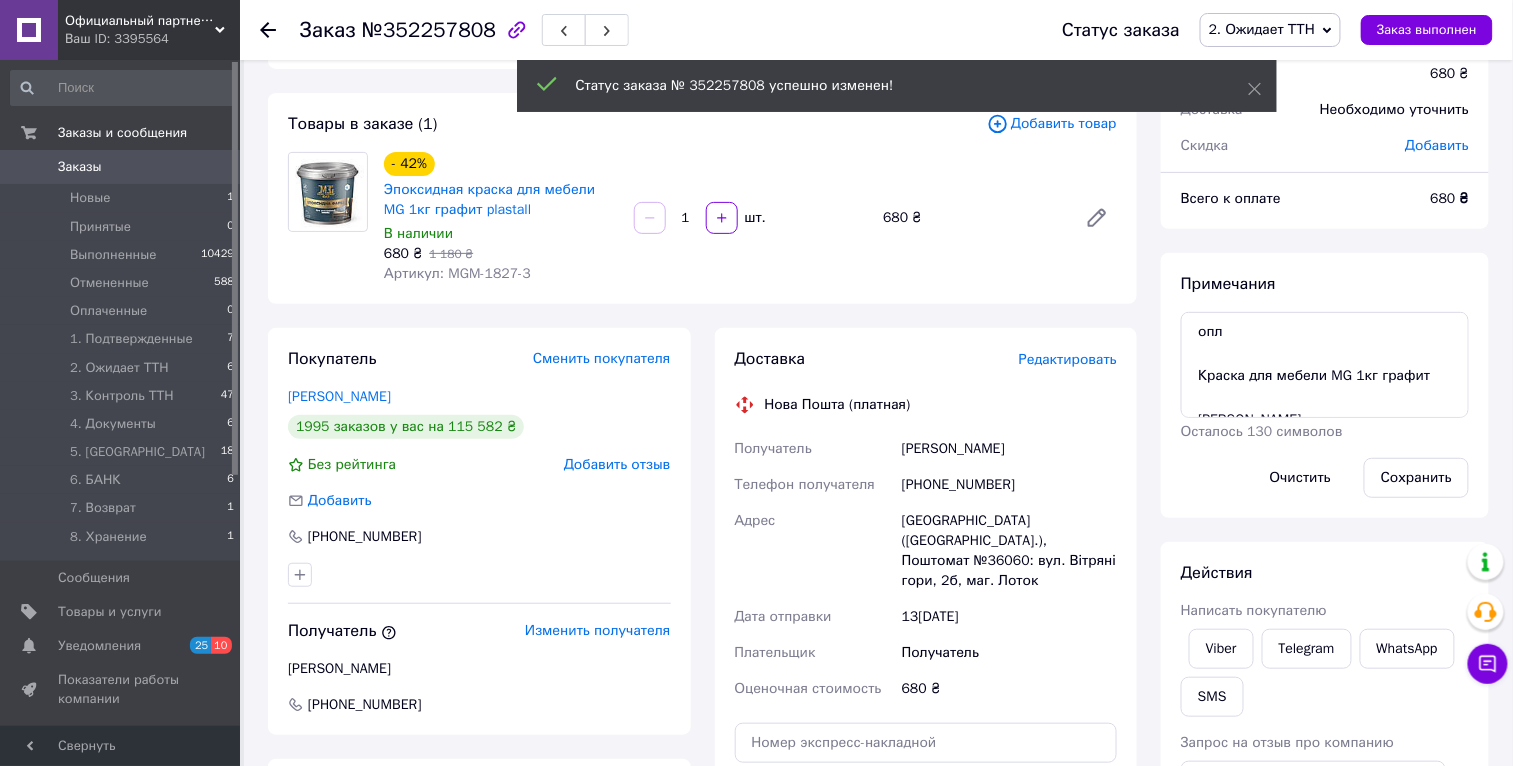 scroll, scrollTop: 119, scrollLeft: 0, axis: vertical 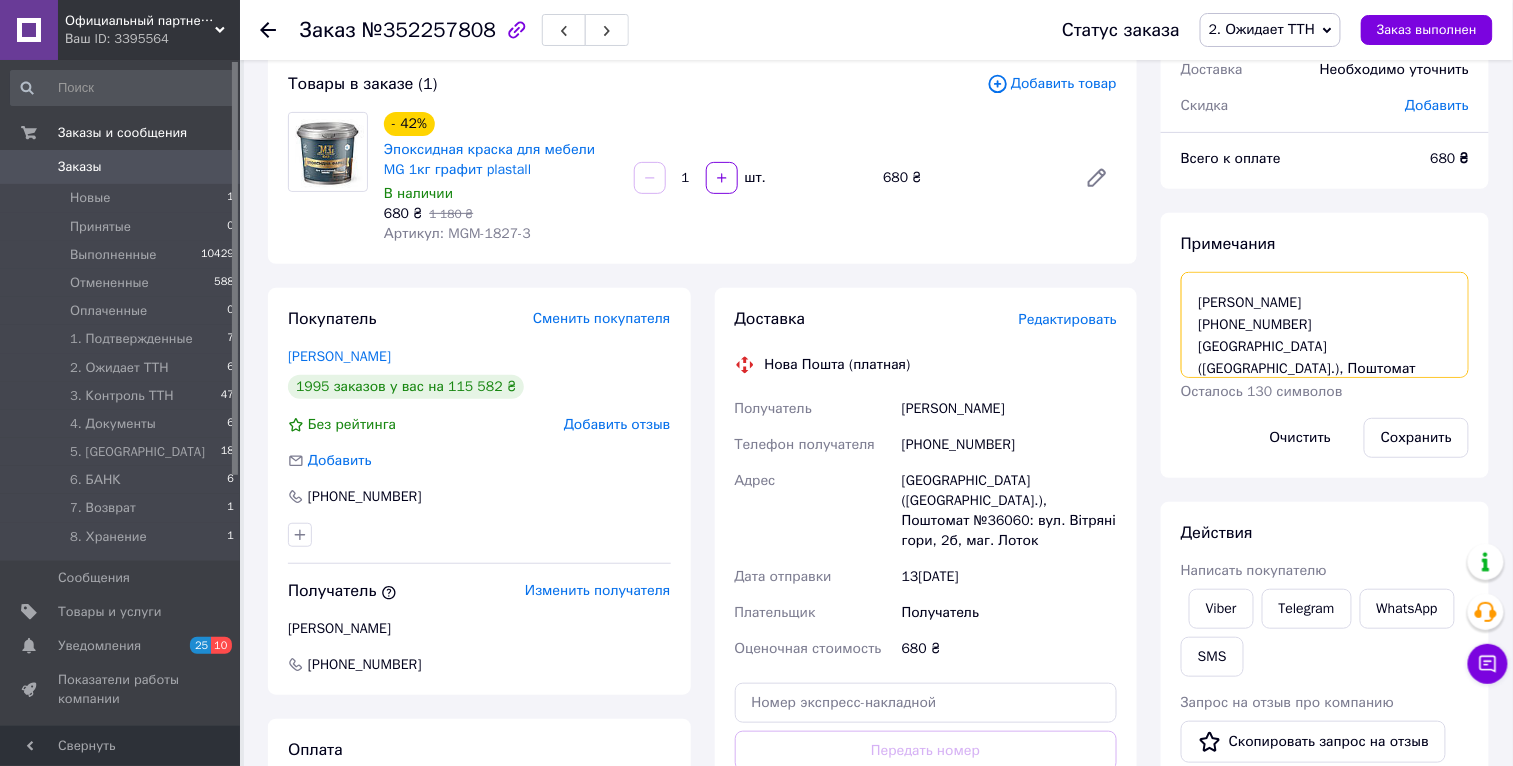 drag, startPoint x: 1258, startPoint y: 364, endPoint x: 1191, endPoint y: 305, distance: 89.27486 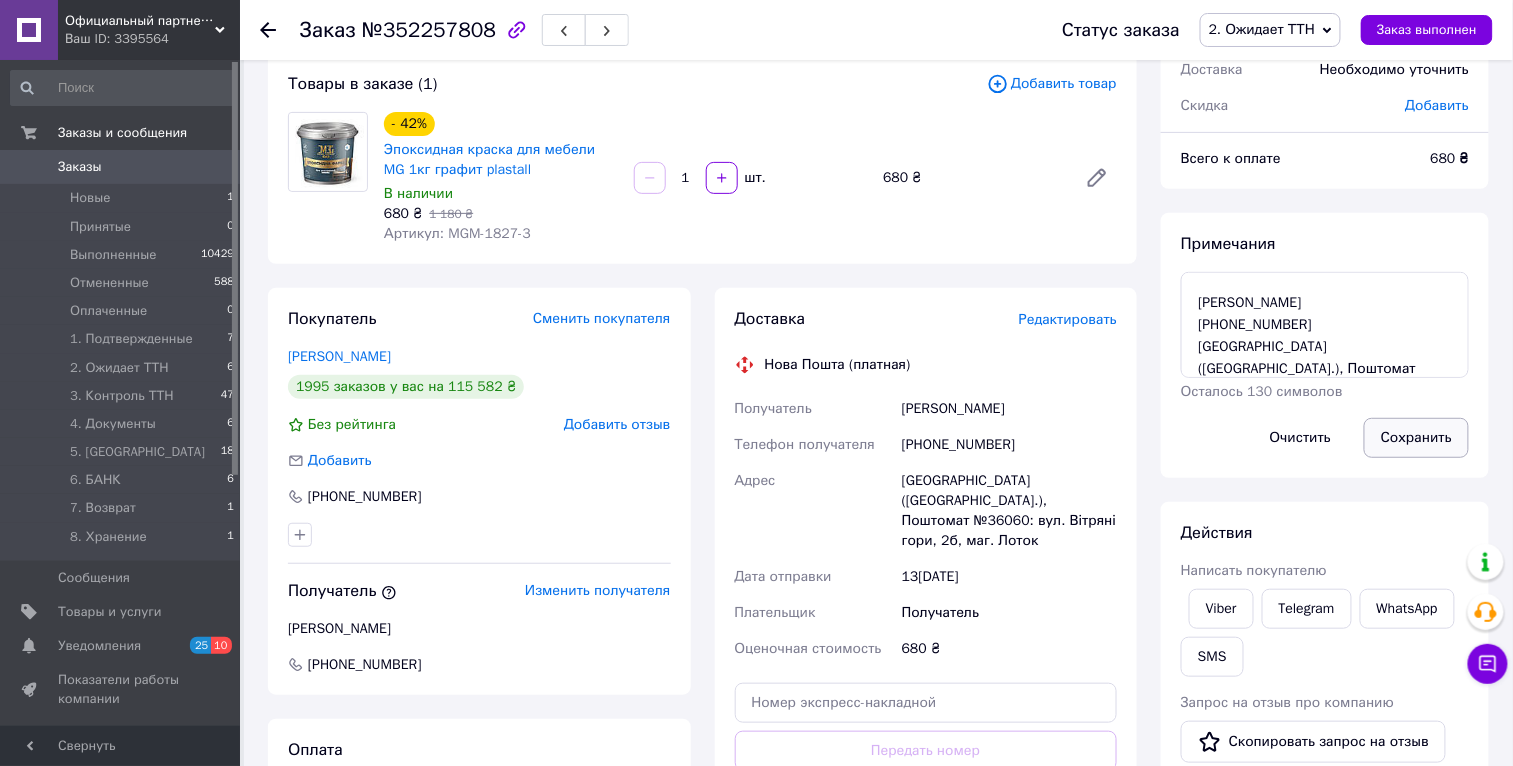 click on "Сохранить" at bounding box center (1416, 438) 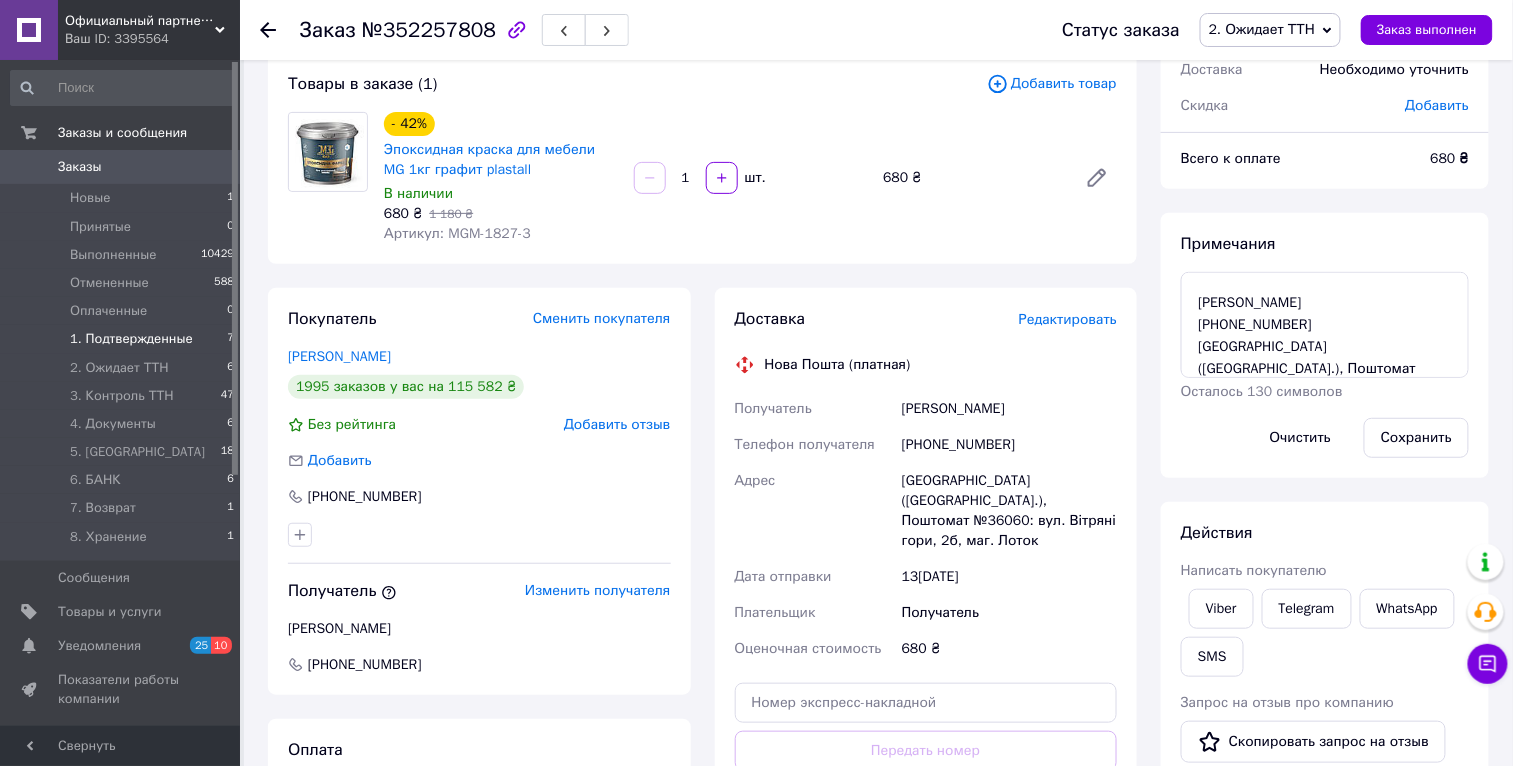 click on "1. Подтвержденные 7" at bounding box center [123, 339] 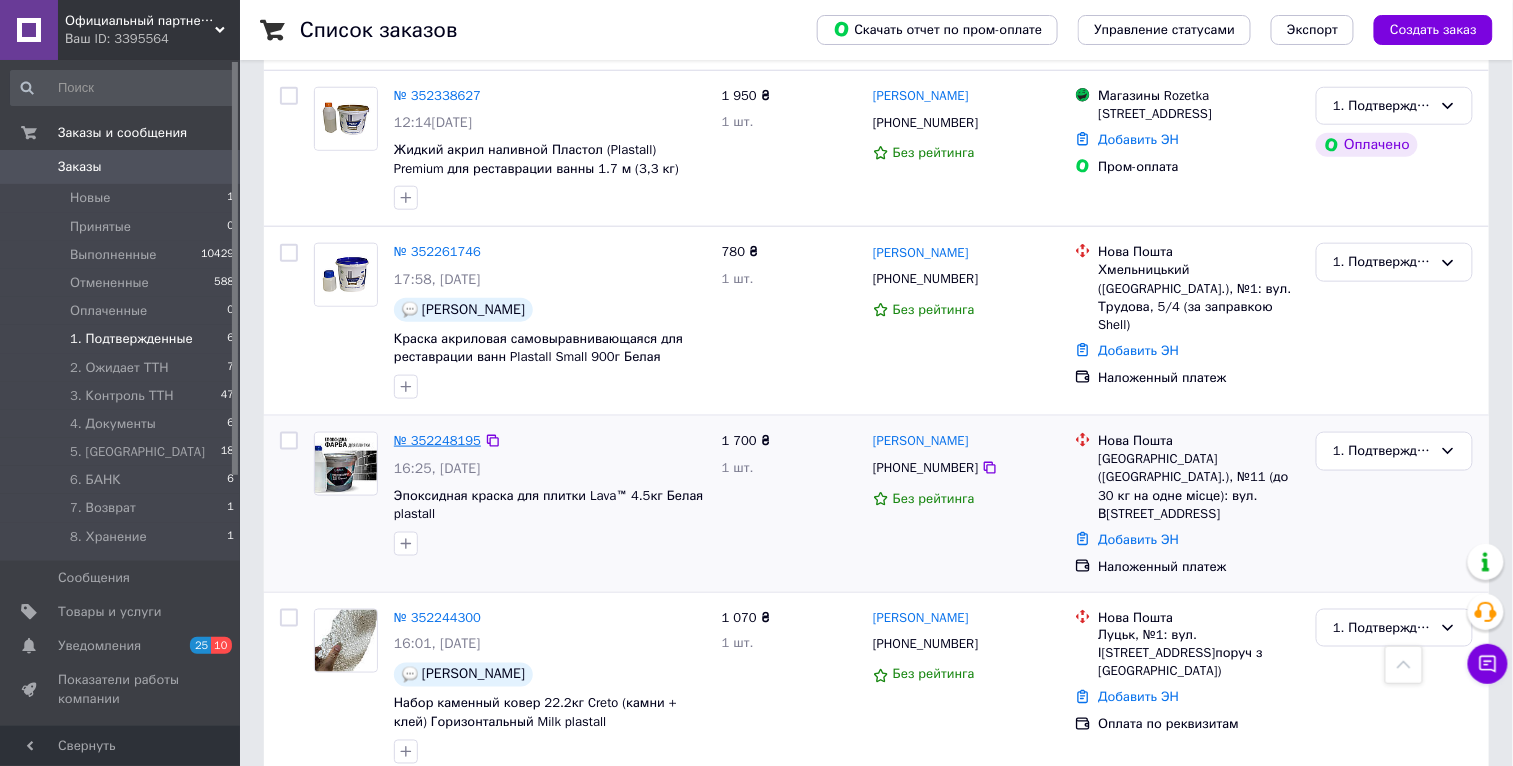 click on "№ 352248195" at bounding box center (437, 440) 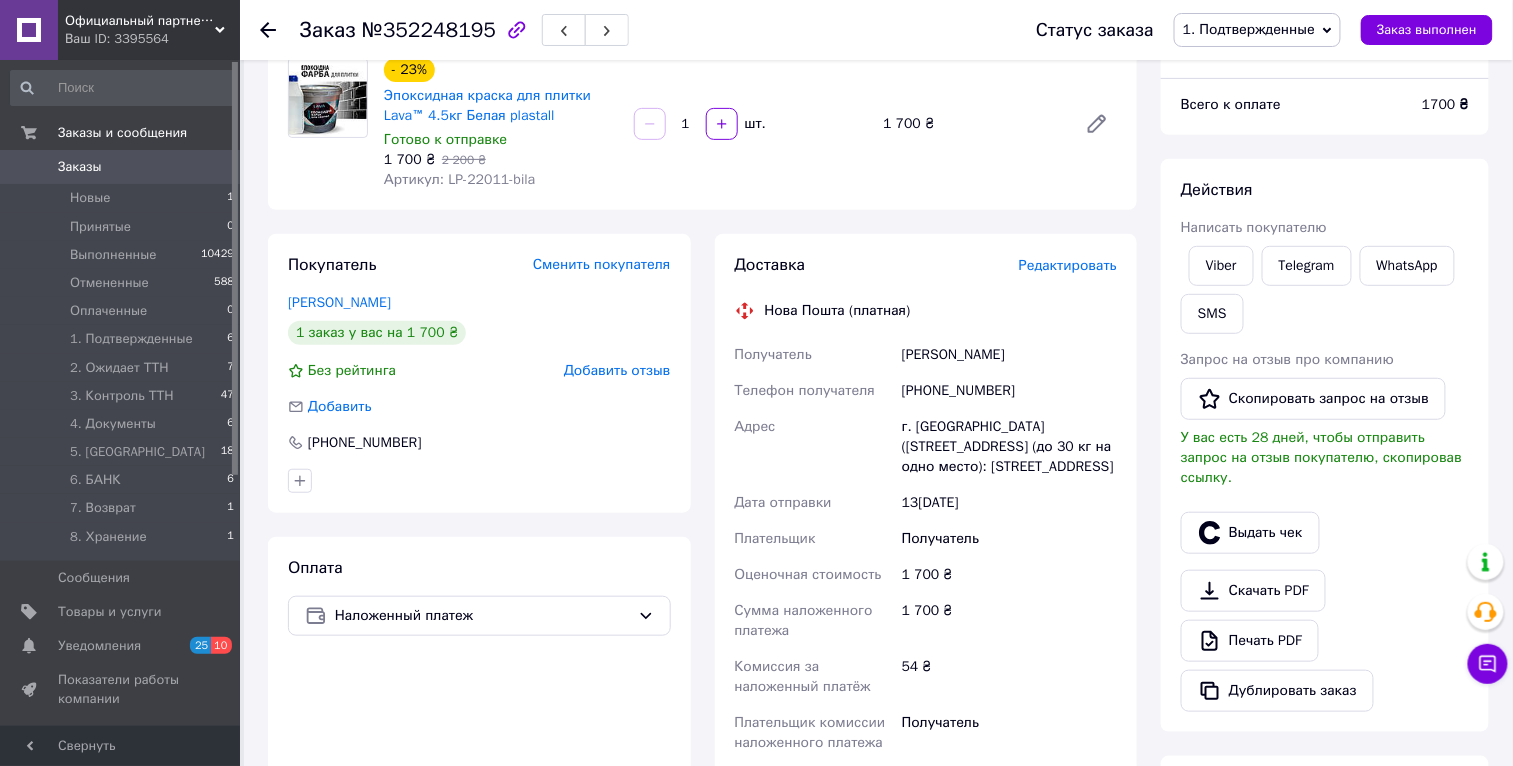 scroll, scrollTop: 0, scrollLeft: 0, axis: both 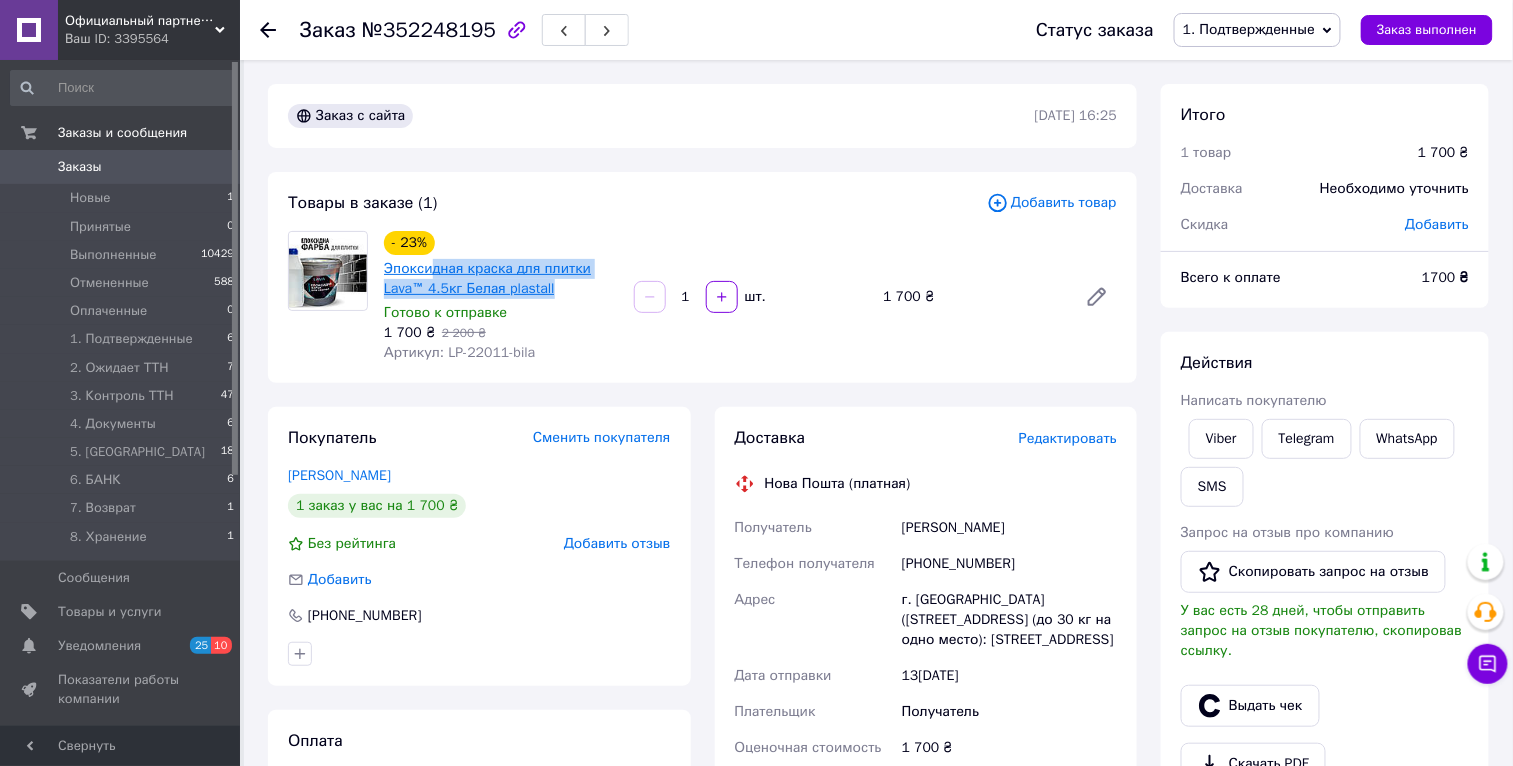drag, startPoint x: 568, startPoint y: 288, endPoint x: 419, endPoint y: 265, distance: 150.76472 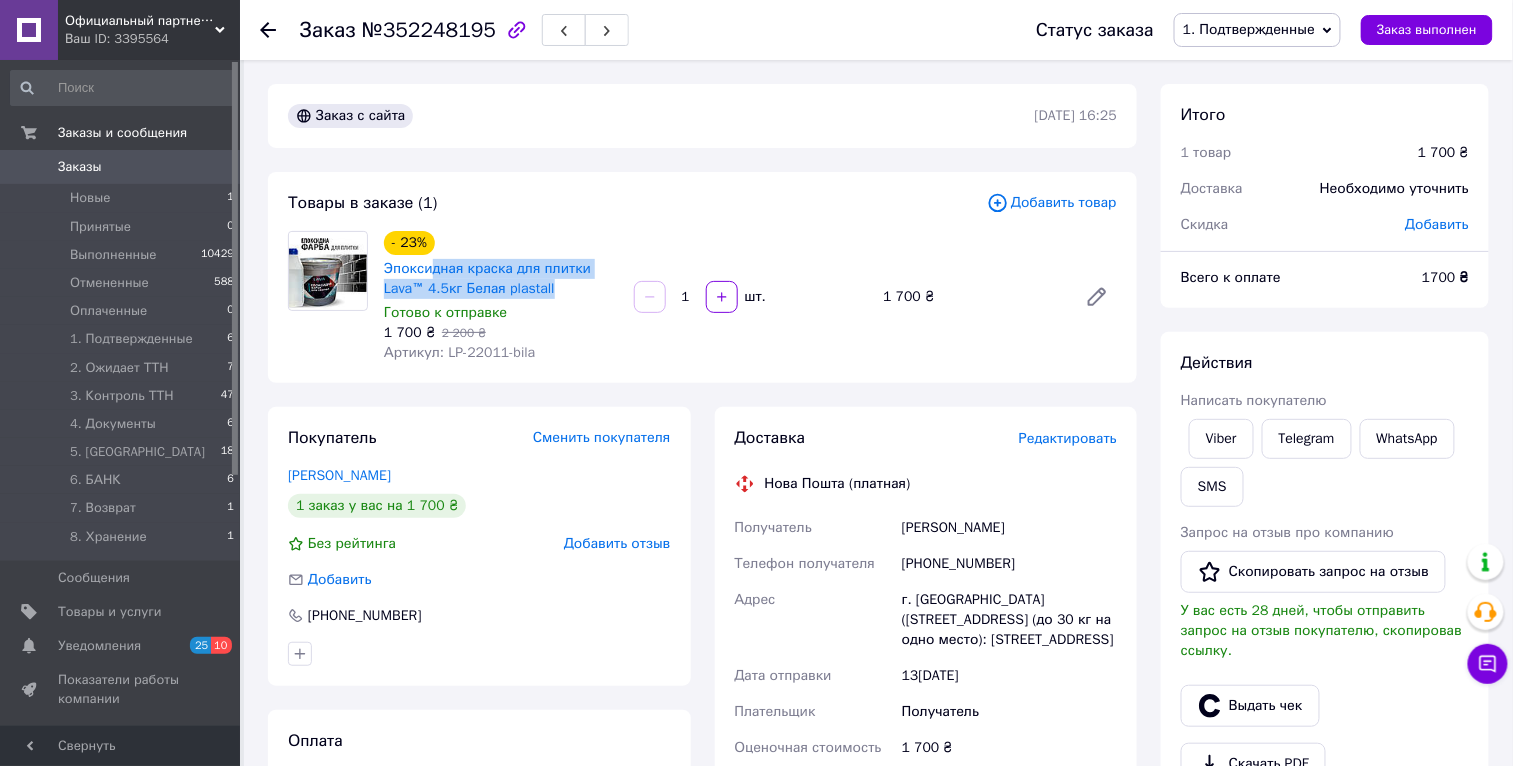 click on "Эпоксидная краска для плитки Lava™ 4.5кг Белая plastall" at bounding box center (501, 279) 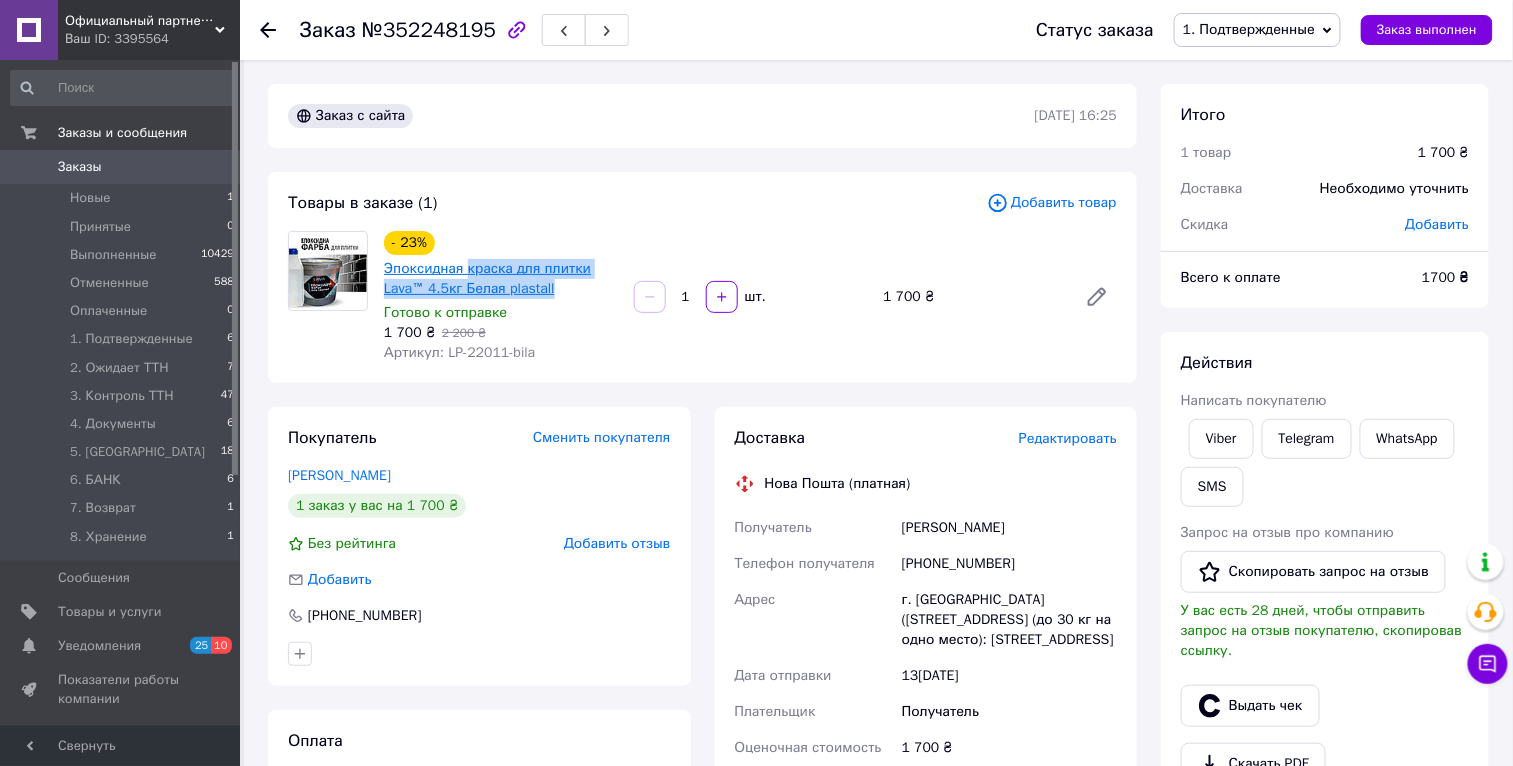drag, startPoint x: 571, startPoint y: 290, endPoint x: 466, endPoint y: 271, distance: 106.7052 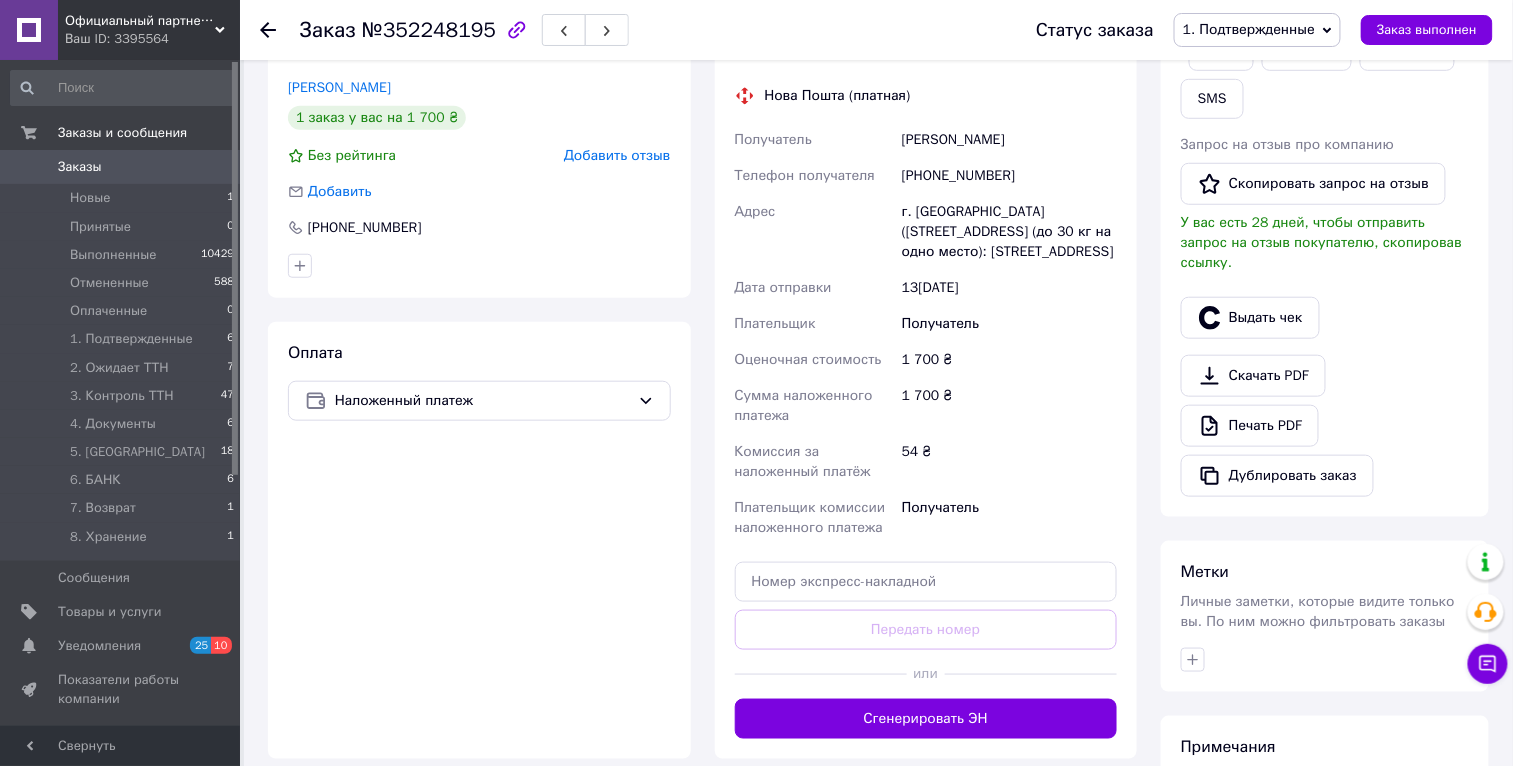 scroll, scrollTop: 806, scrollLeft: 0, axis: vertical 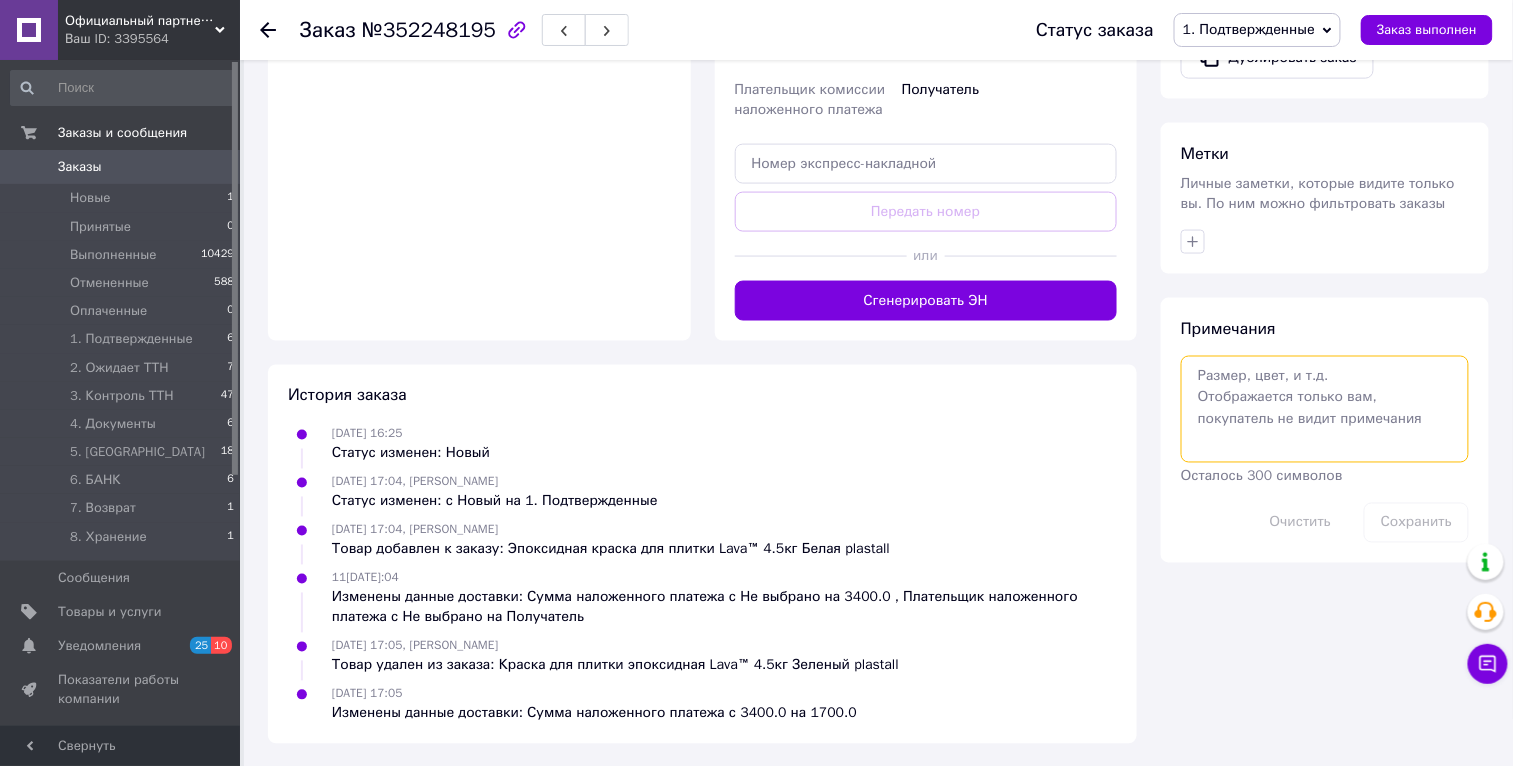 click at bounding box center [1325, 409] 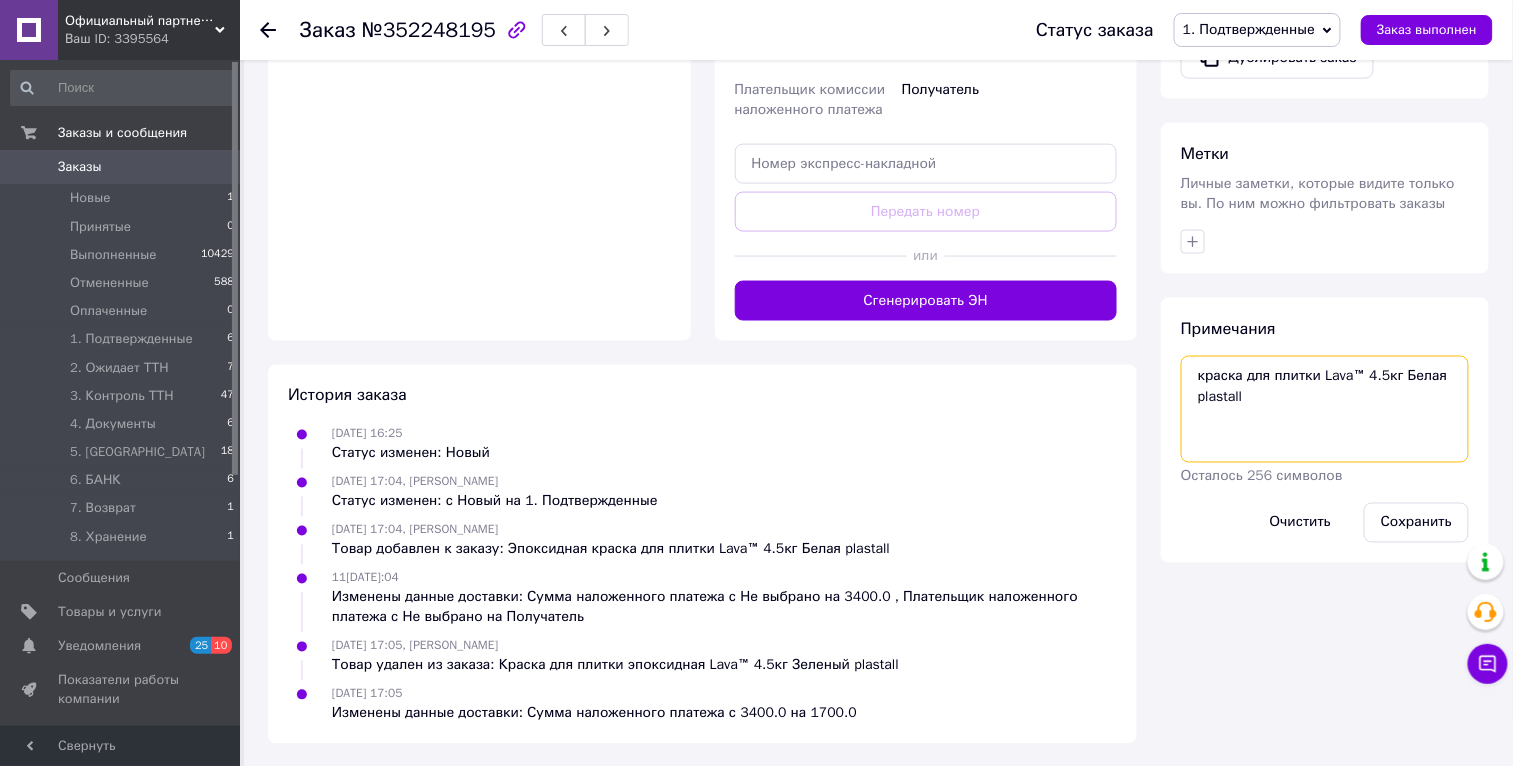 click on "краска для плитки Lava™ 4.5кг Белая plastall" at bounding box center [1325, 409] 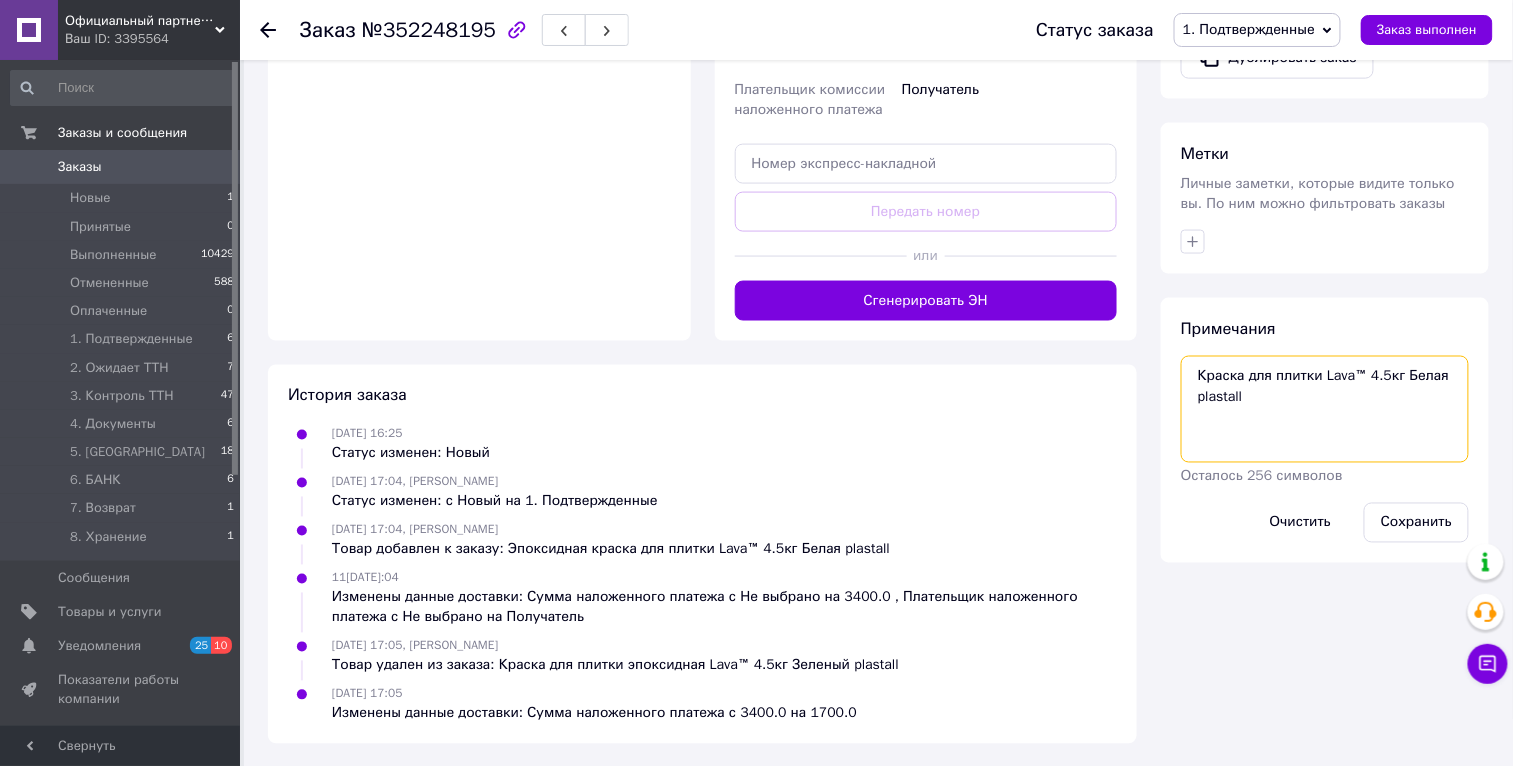 click on "Краска для плитки Lava™ 4.5кг Белая plastall" at bounding box center [1325, 409] 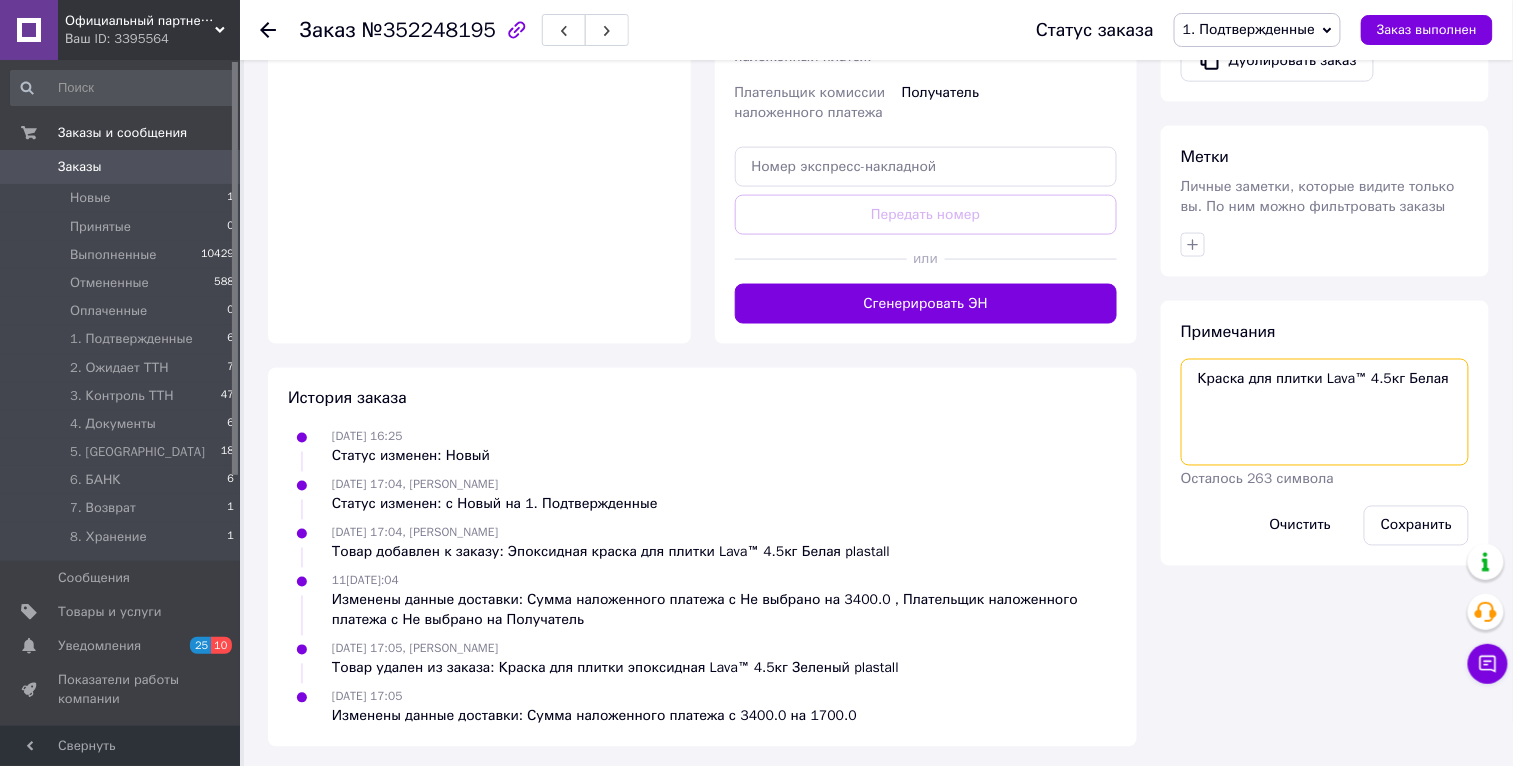 scroll, scrollTop: 300, scrollLeft: 0, axis: vertical 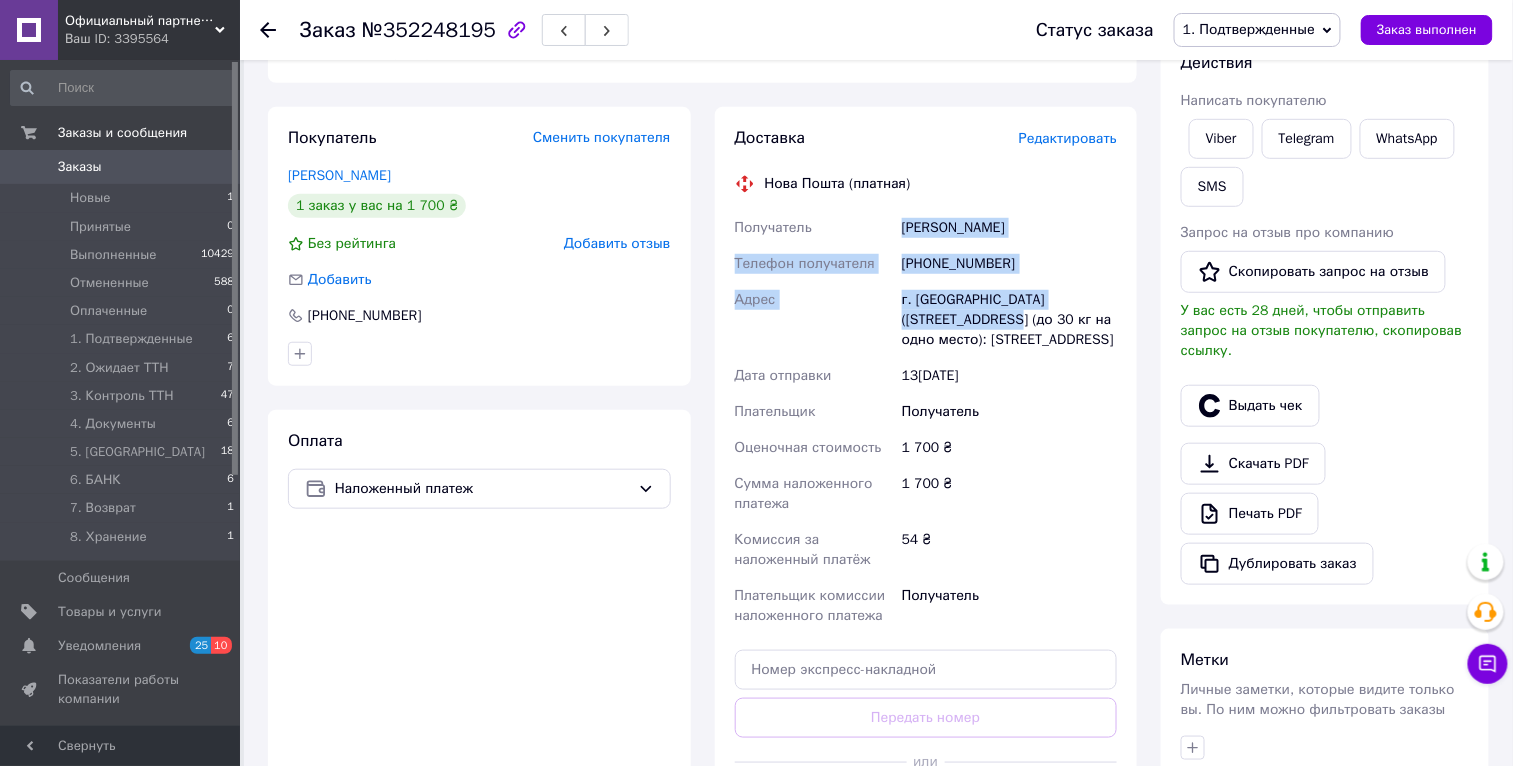 drag, startPoint x: 902, startPoint y: 228, endPoint x: 968, endPoint y: 314, distance: 108.40664 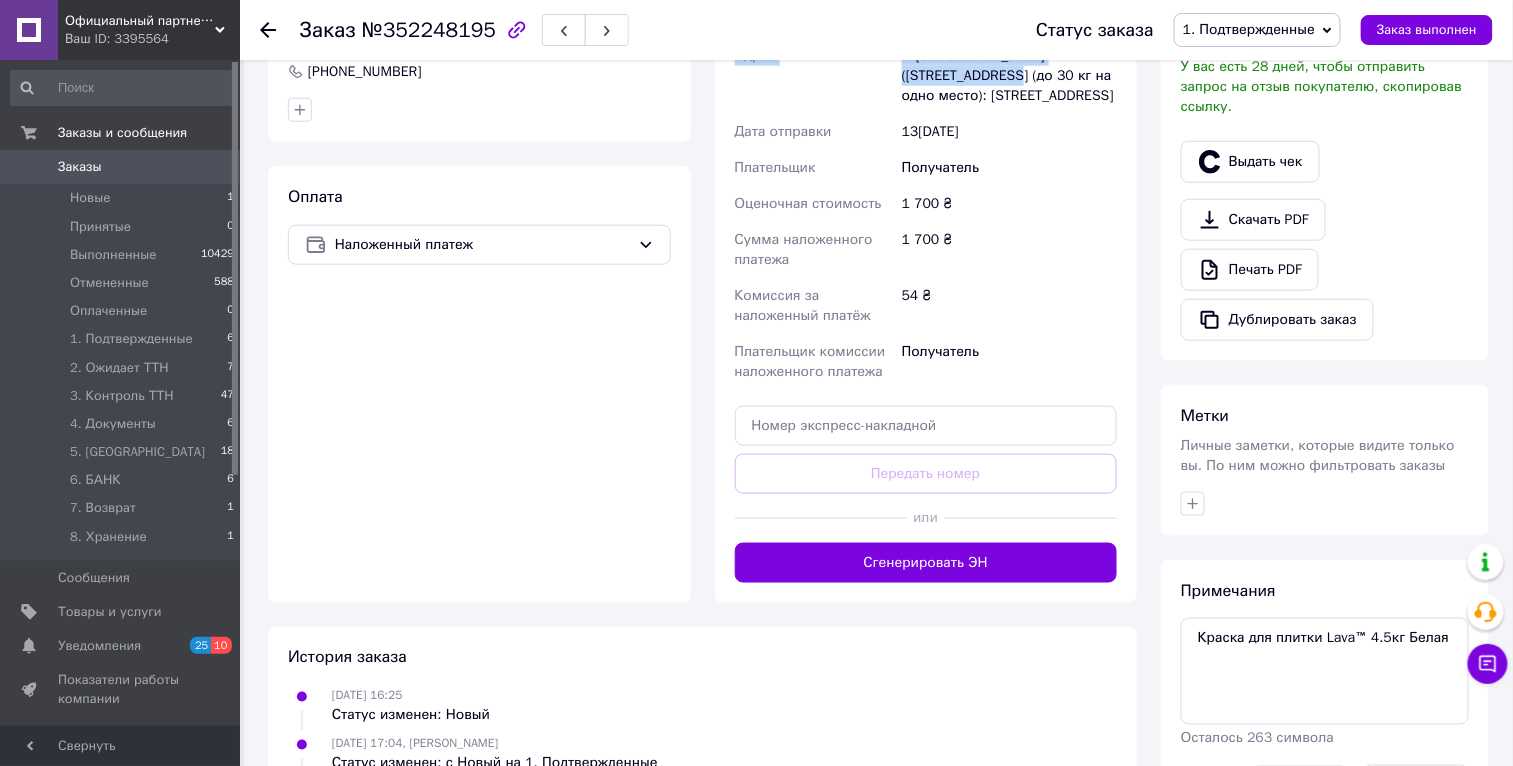 scroll, scrollTop: 806, scrollLeft: 0, axis: vertical 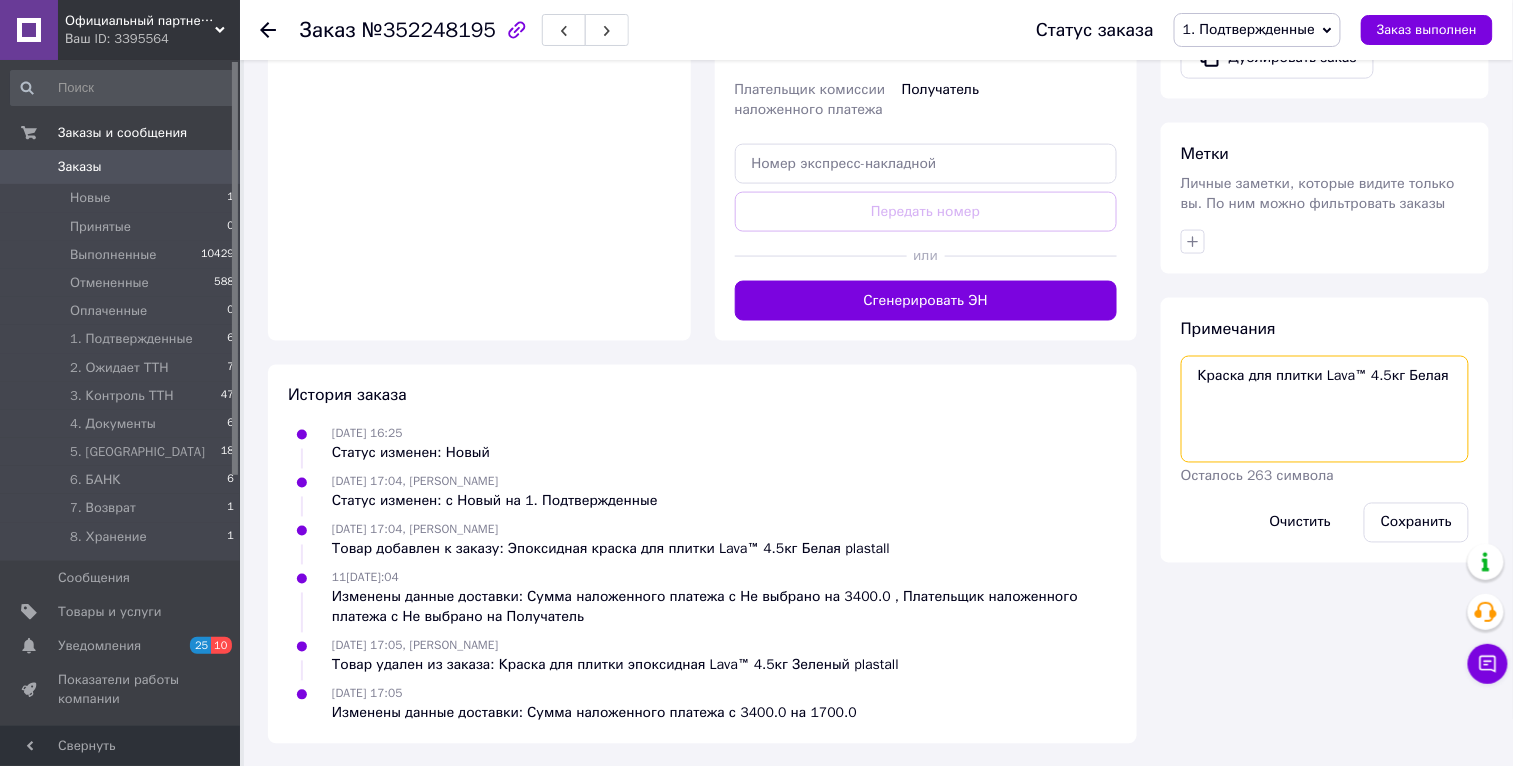 click on "Краска для плитки Lava™ 4.5кг Белая" at bounding box center [1325, 409] 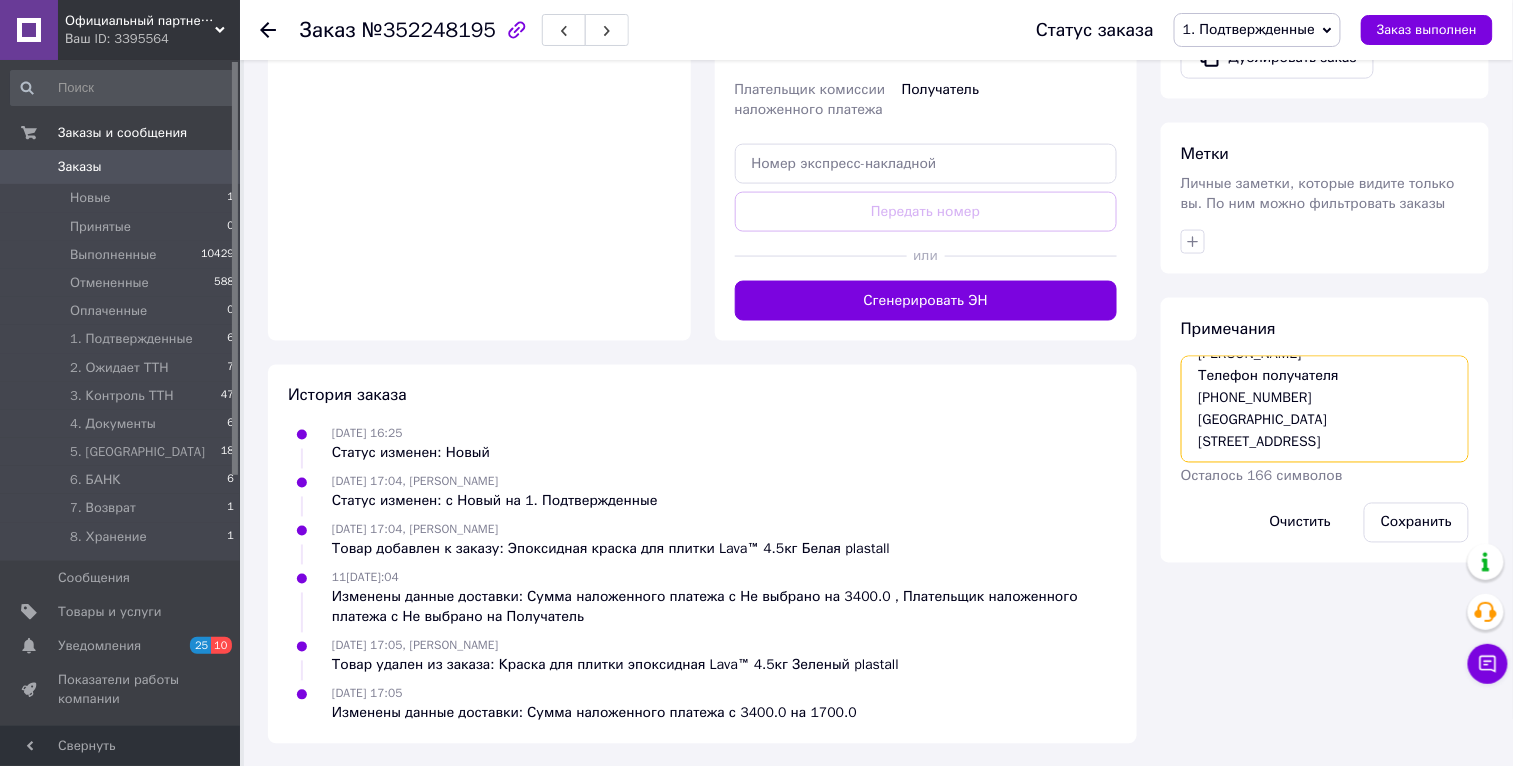 scroll, scrollTop: 74, scrollLeft: 0, axis: vertical 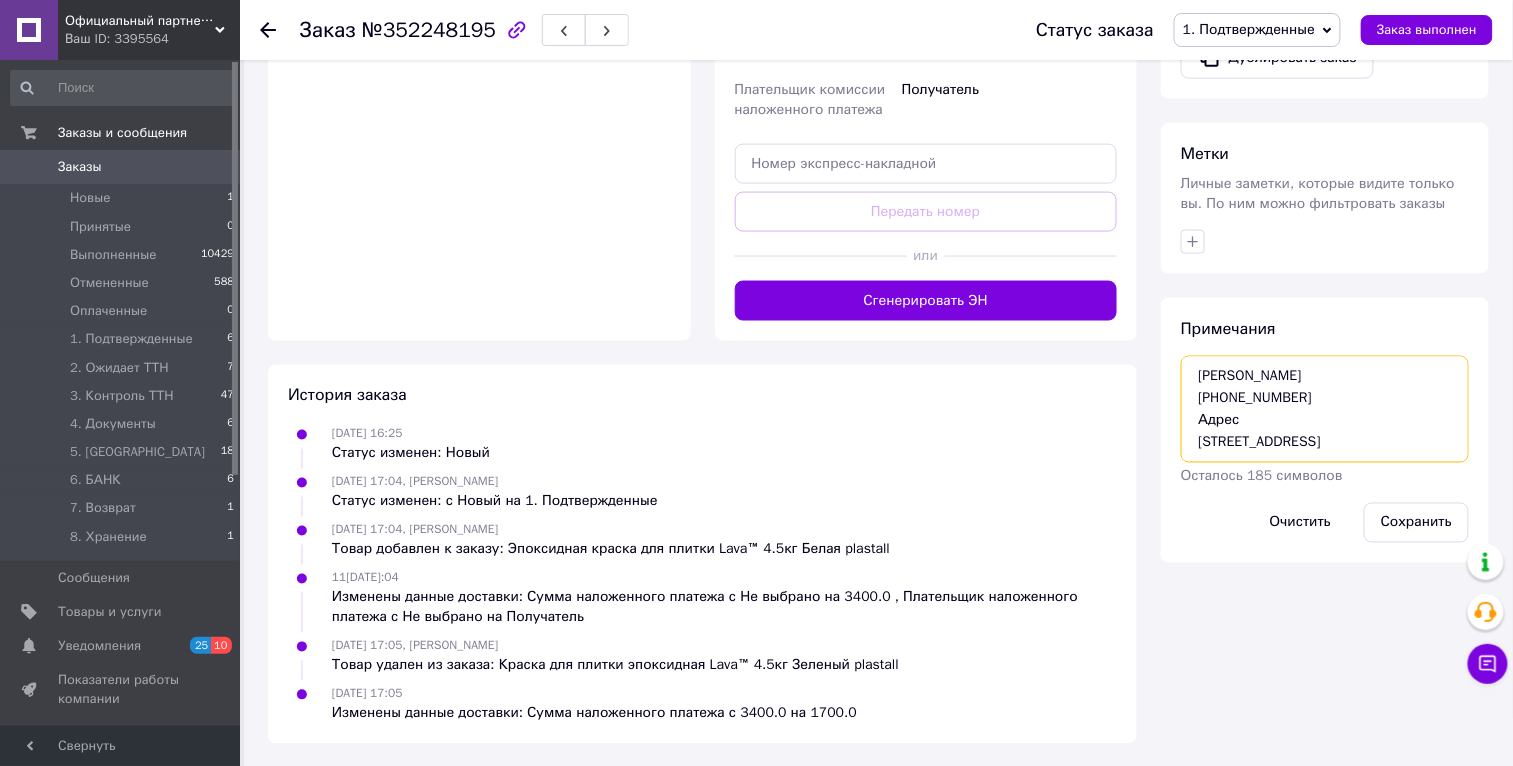 drag, startPoint x: 1264, startPoint y: 412, endPoint x: 1127, endPoint y: 410, distance: 137.0146 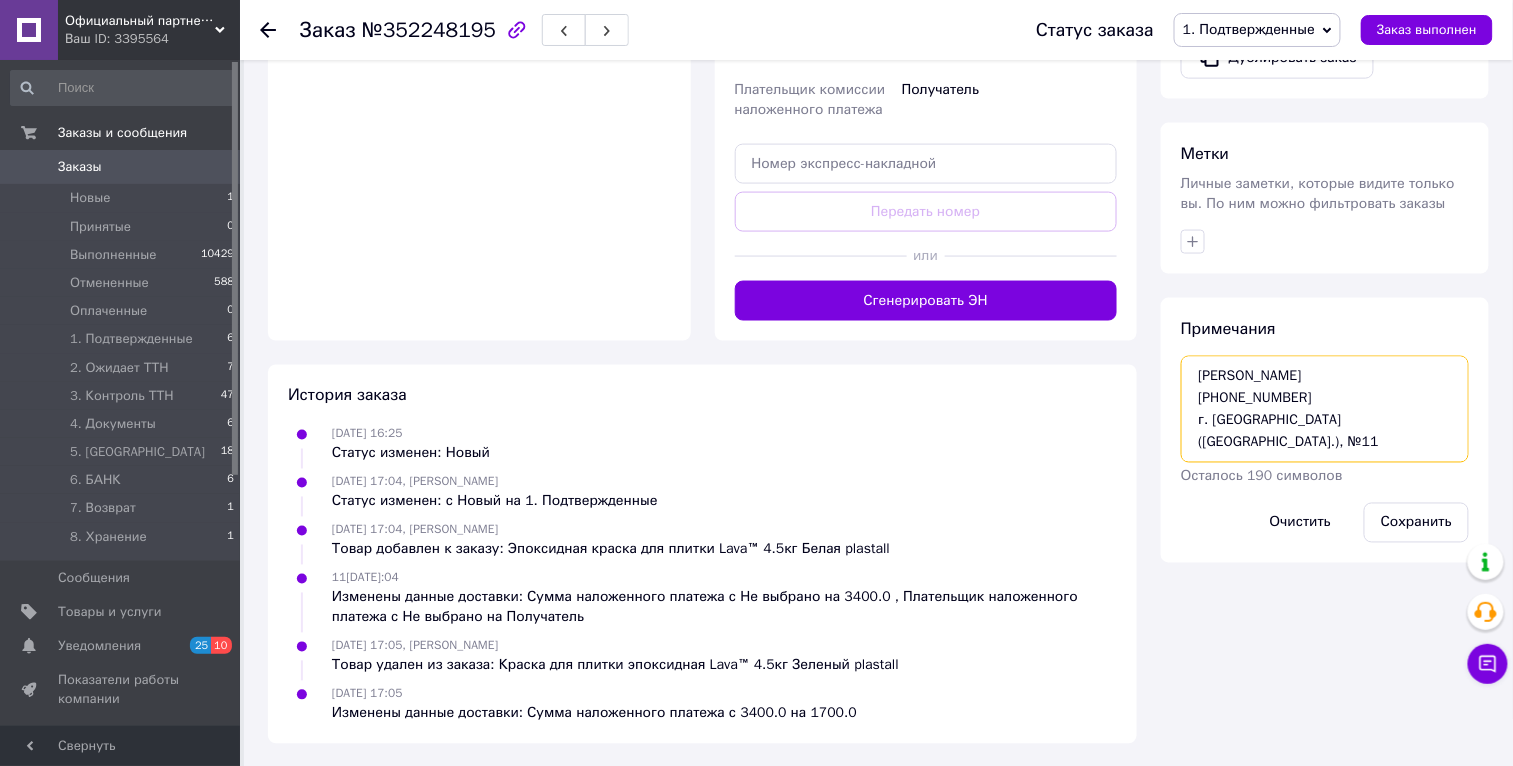 scroll, scrollTop: 65, scrollLeft: 0, axis: vertical 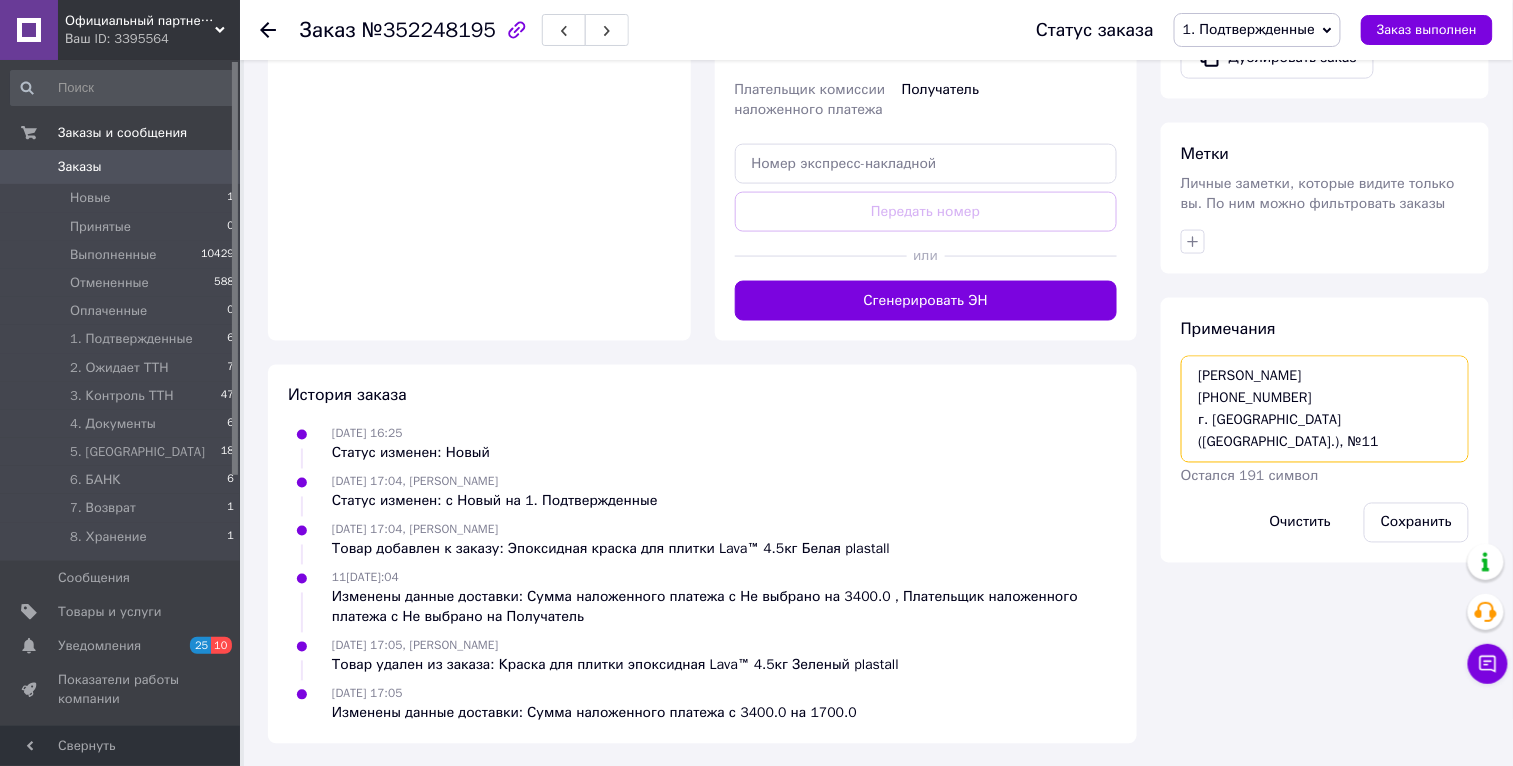 click on "Краска для плитки Lava™ 4.5кг Белая
Конопелько Олександр
+380637389734
г. Белая Церковь (Киевская обл.), №11" at bounding box center [1325, 409] 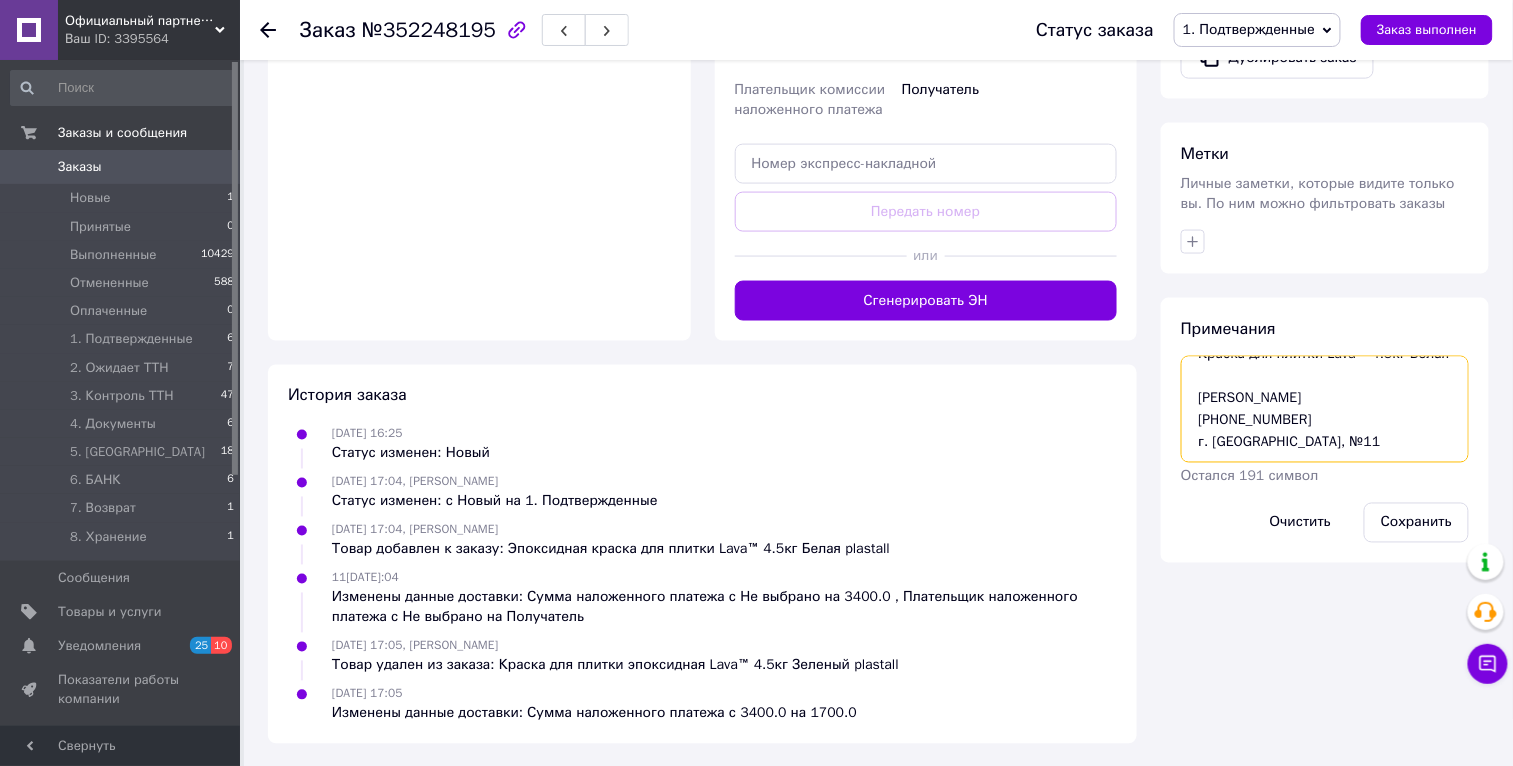 scroll, scrollTop: 43, scrollLeft: 0, axis: vertical 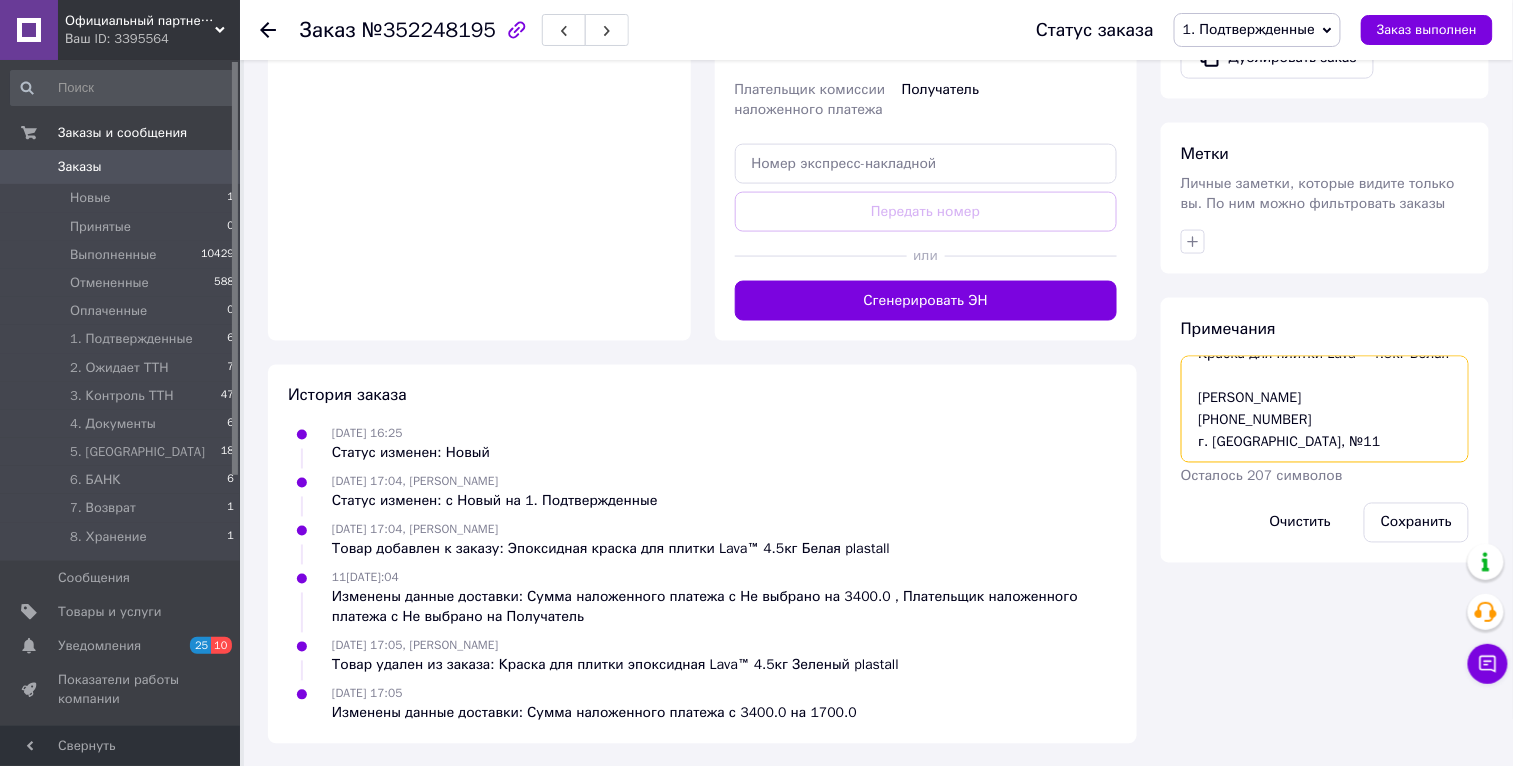 drag, startPoint x: 1212, startPoint y: 440, endPoint x: 1161, endPoint y: 444, distance: 51.156624 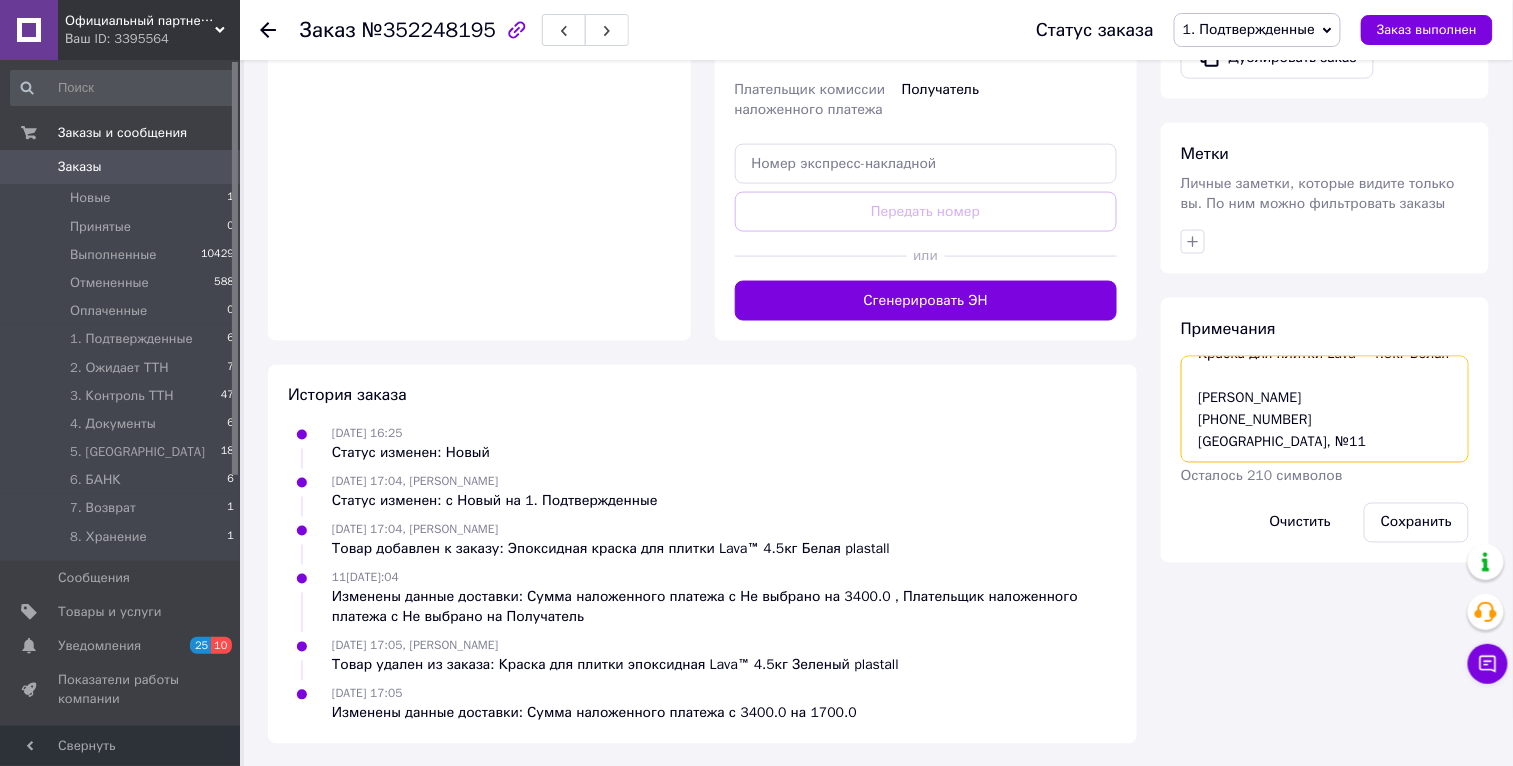 click on "Краска для плитки Lava™ 4.5кг Белая
Конопелько Олександр
+380637389734
Белая Церковь, №11" at bounding box center (1325, 409) 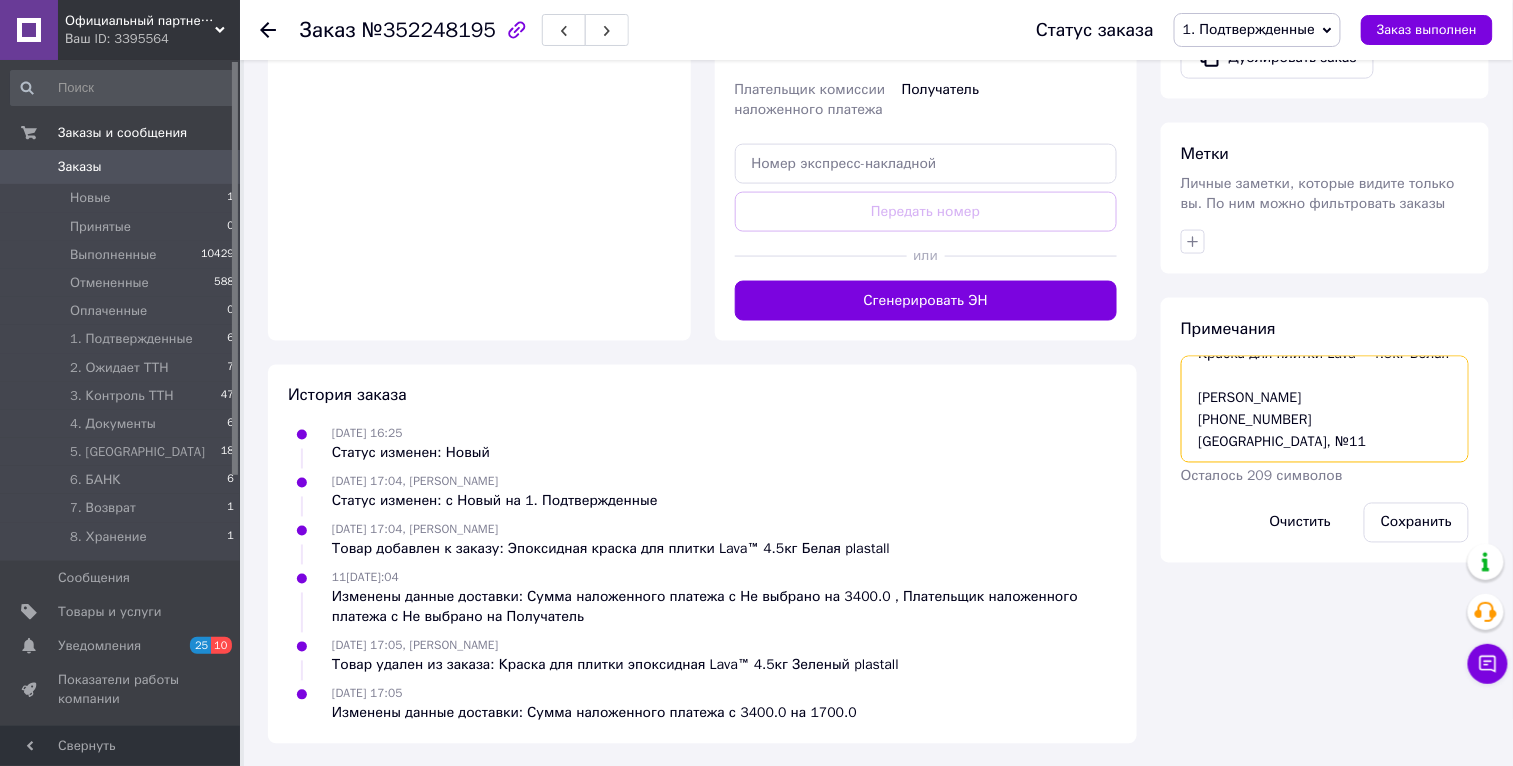 scroll, scrollTop: 76, scrollLeft: 0, axis: vertical 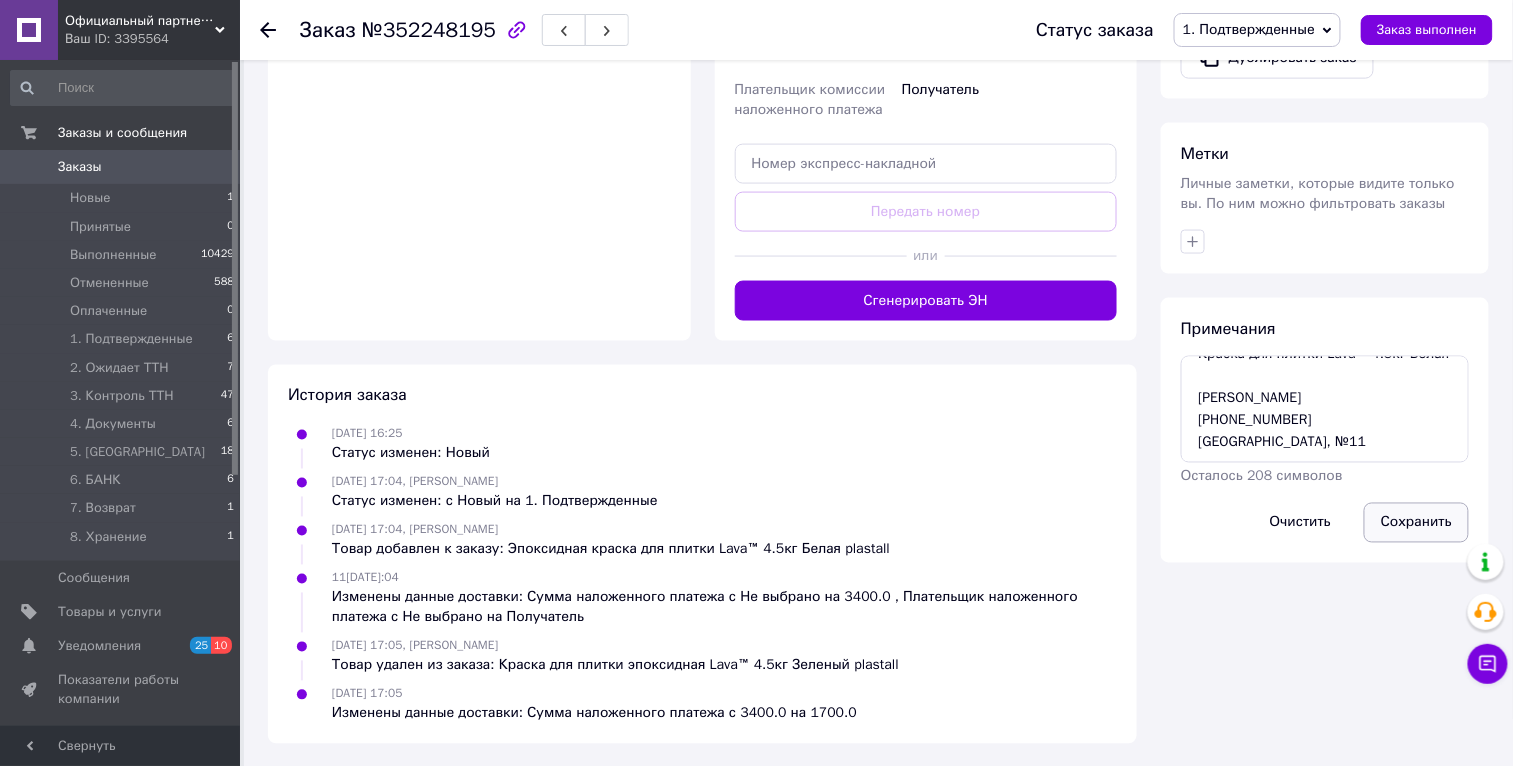 drag, startPoint x: 1429, startPoint y: 519, endPoint x: 1340, endPoint y: 398, distance: 150.20653 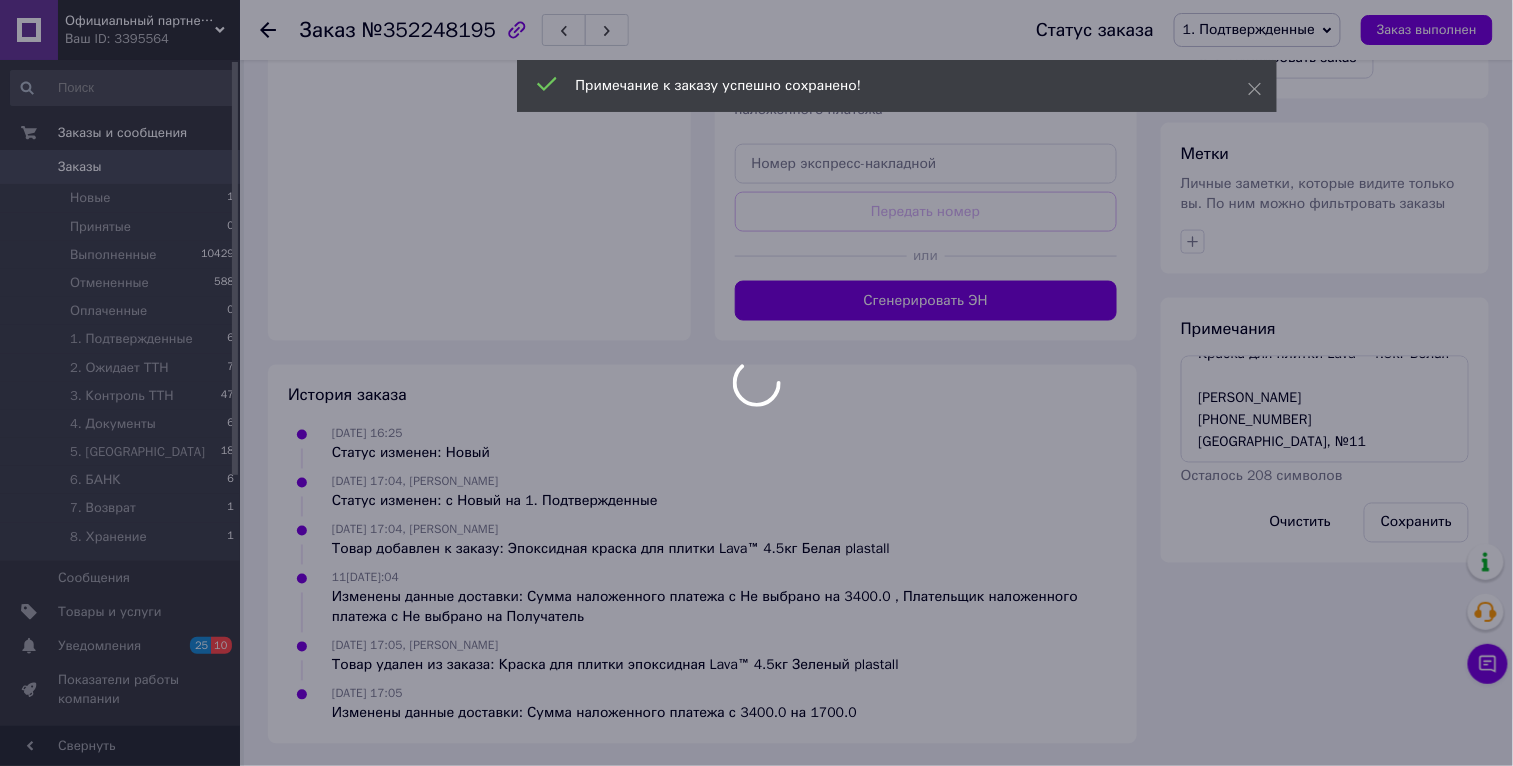 scroll, scrollTop: 0, scrollLeft: 0, axis: both 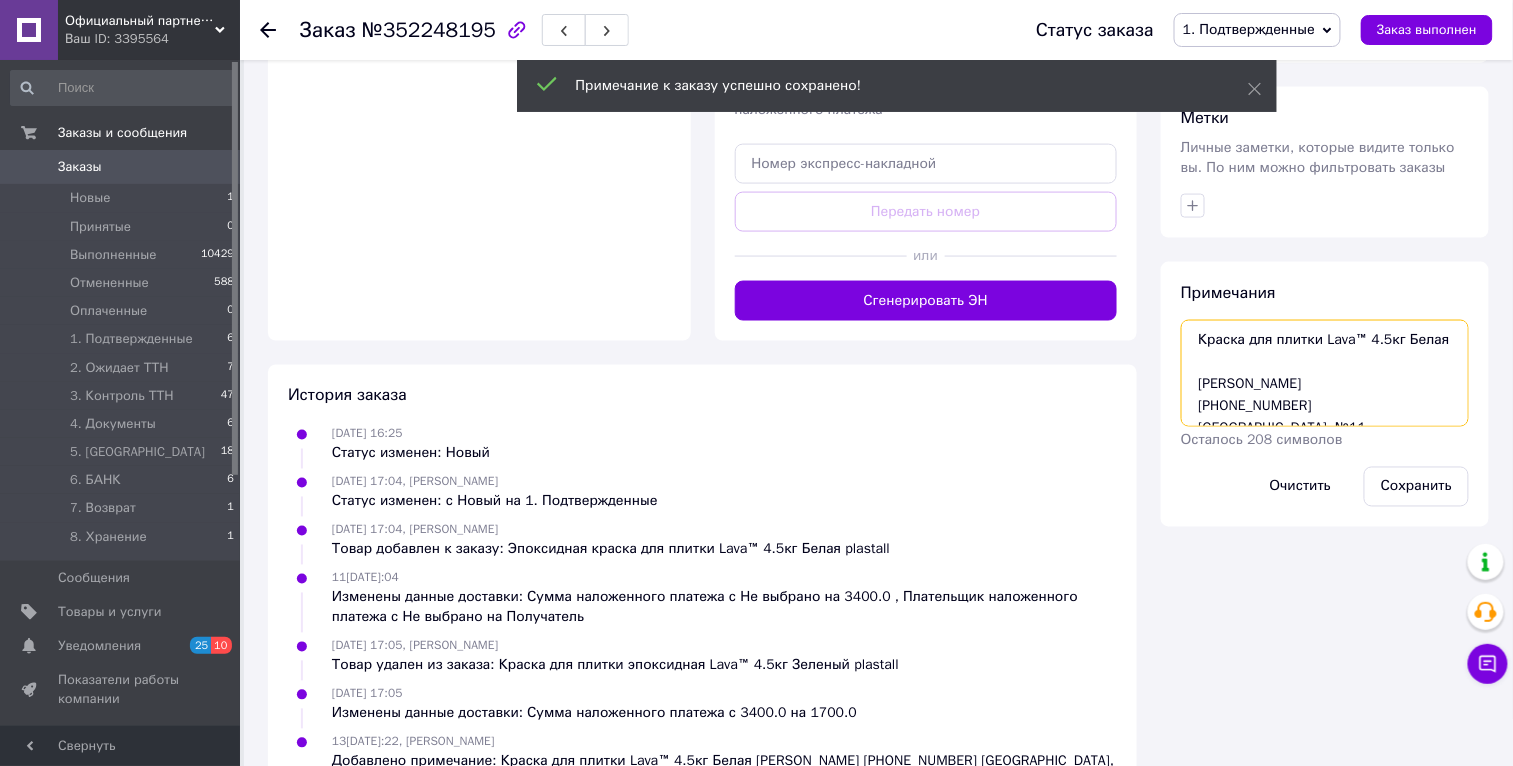 drag, startPoint x: 1261, startPoint y: 360, endPoint x: 1136, endPoint y: 314, distance: 133.19534 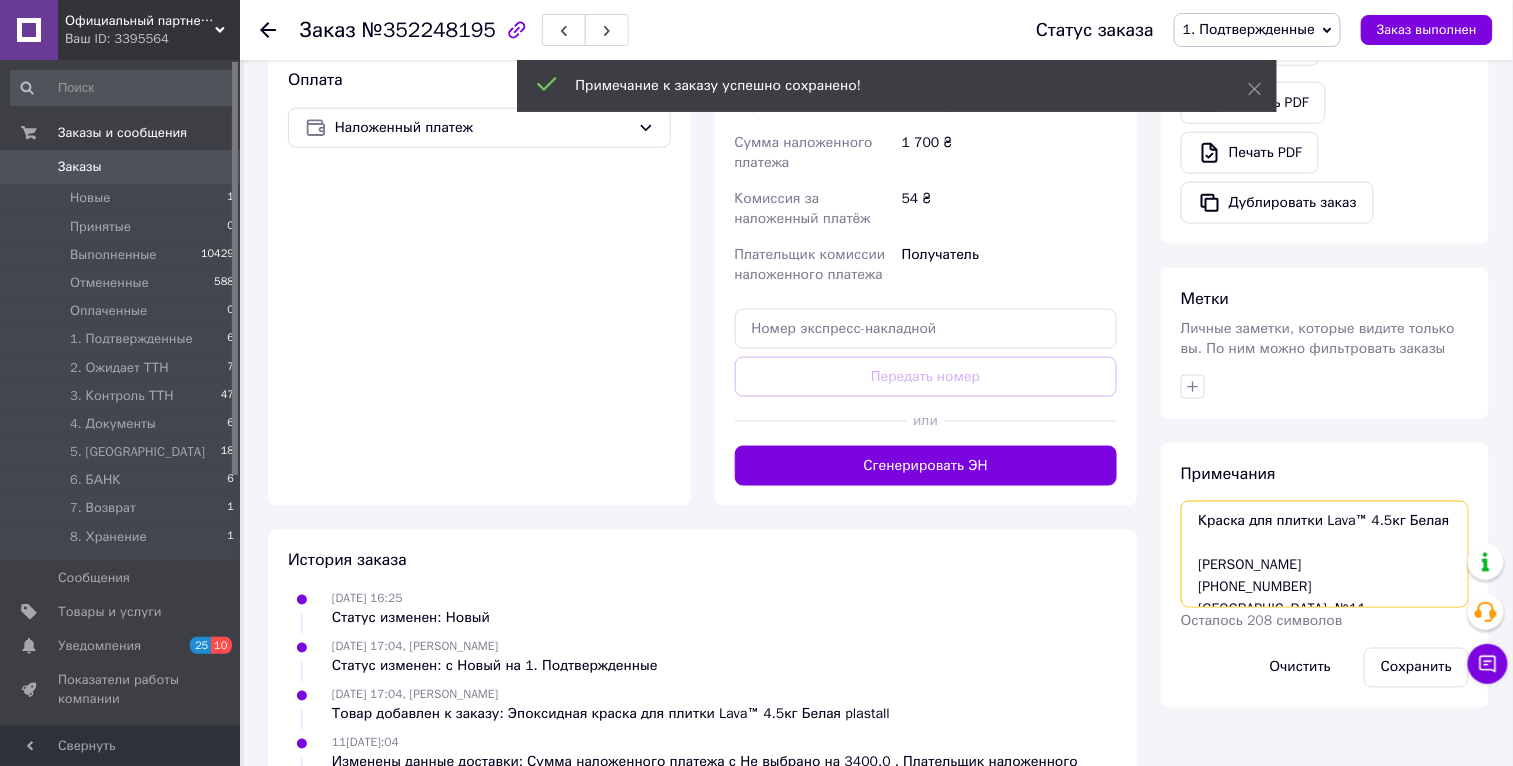 scroll, scrollTop: 79, scrollLeft: 0, axis: vertical 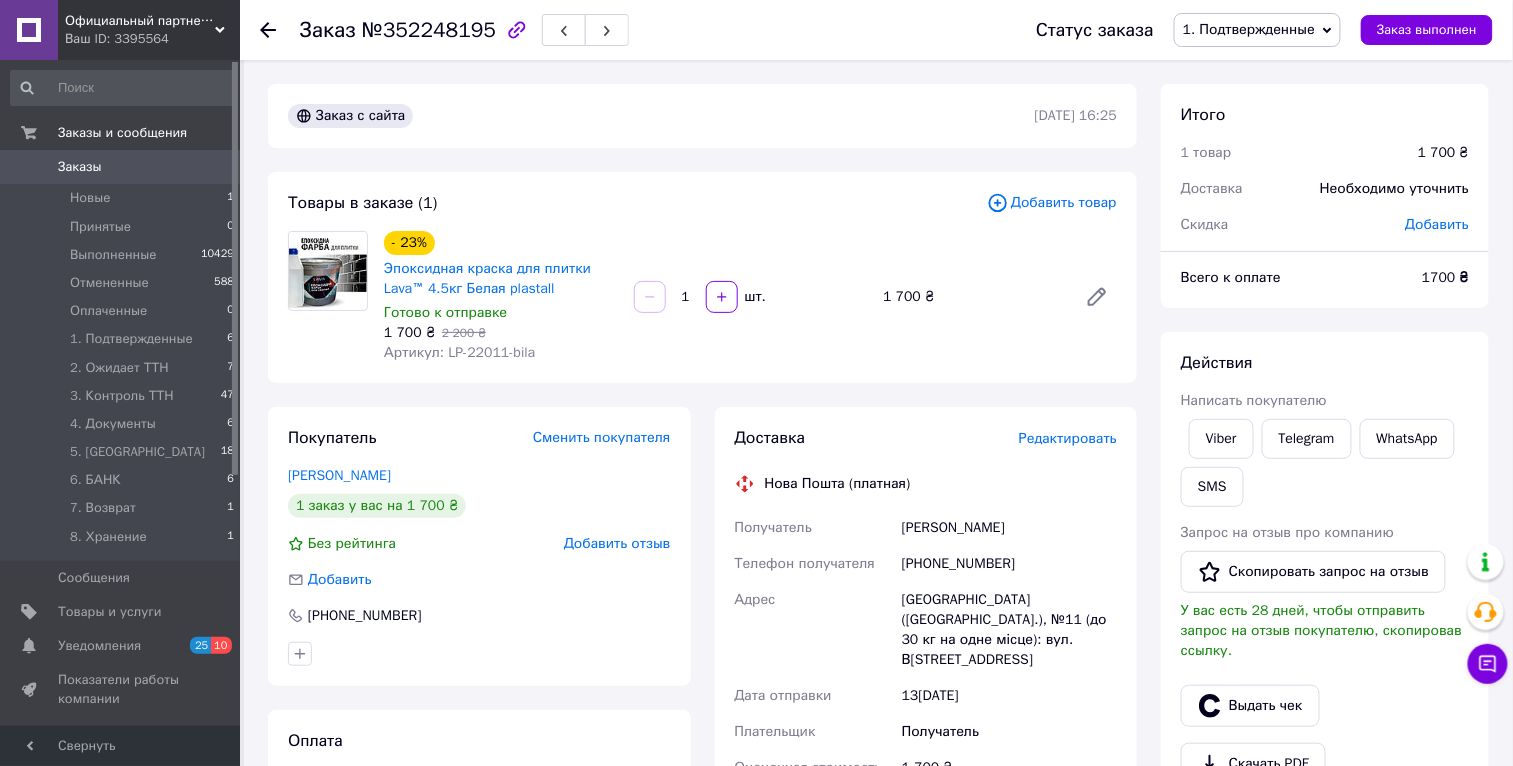 click on "[PHONE_NUMBER]" at bounding box center (1009, 564) 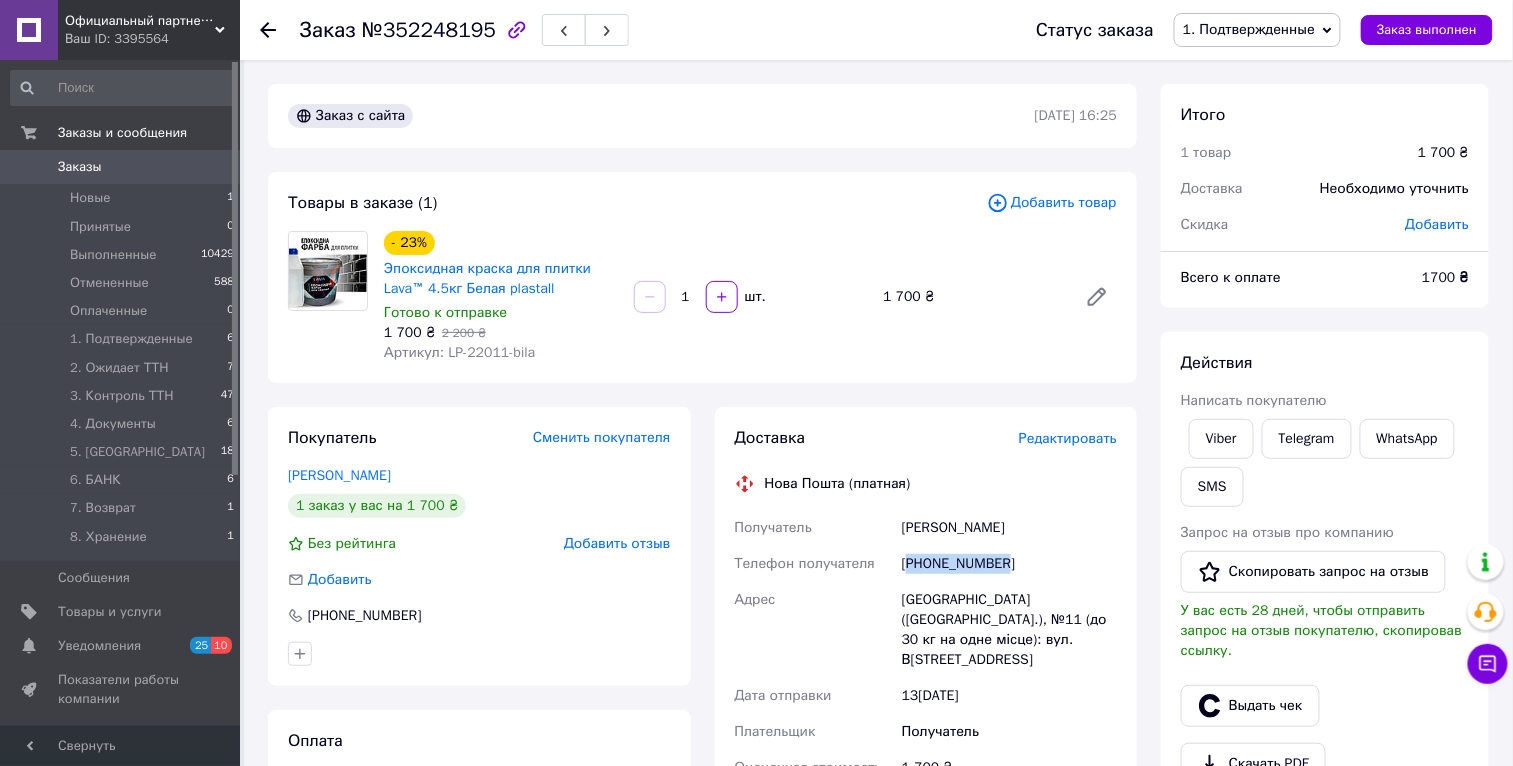 click on "[PHONE_NUMBER]" at bounding box center (1009, 564) 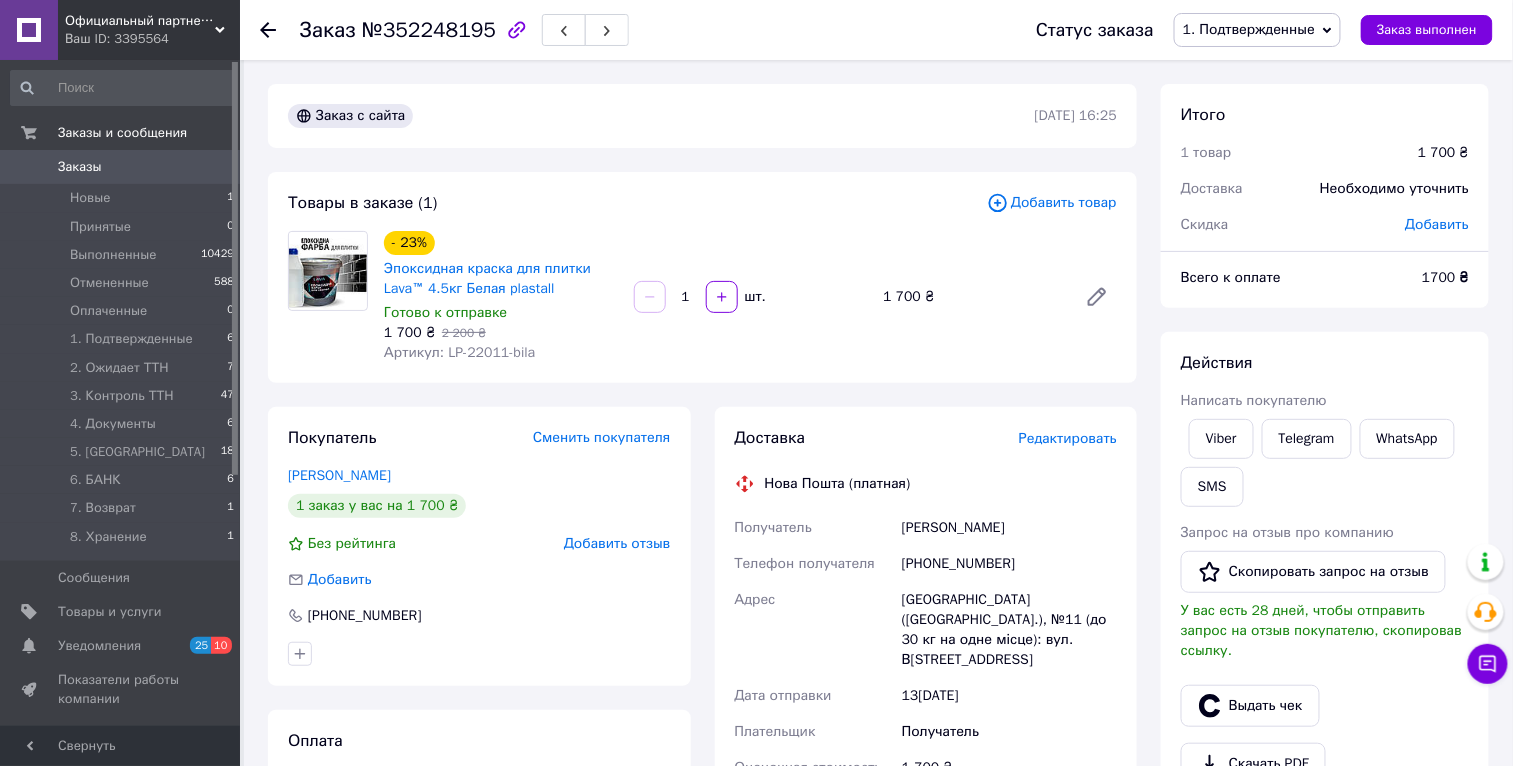 click on "Конопелько Олександр" at bounding box center (1009, 528) 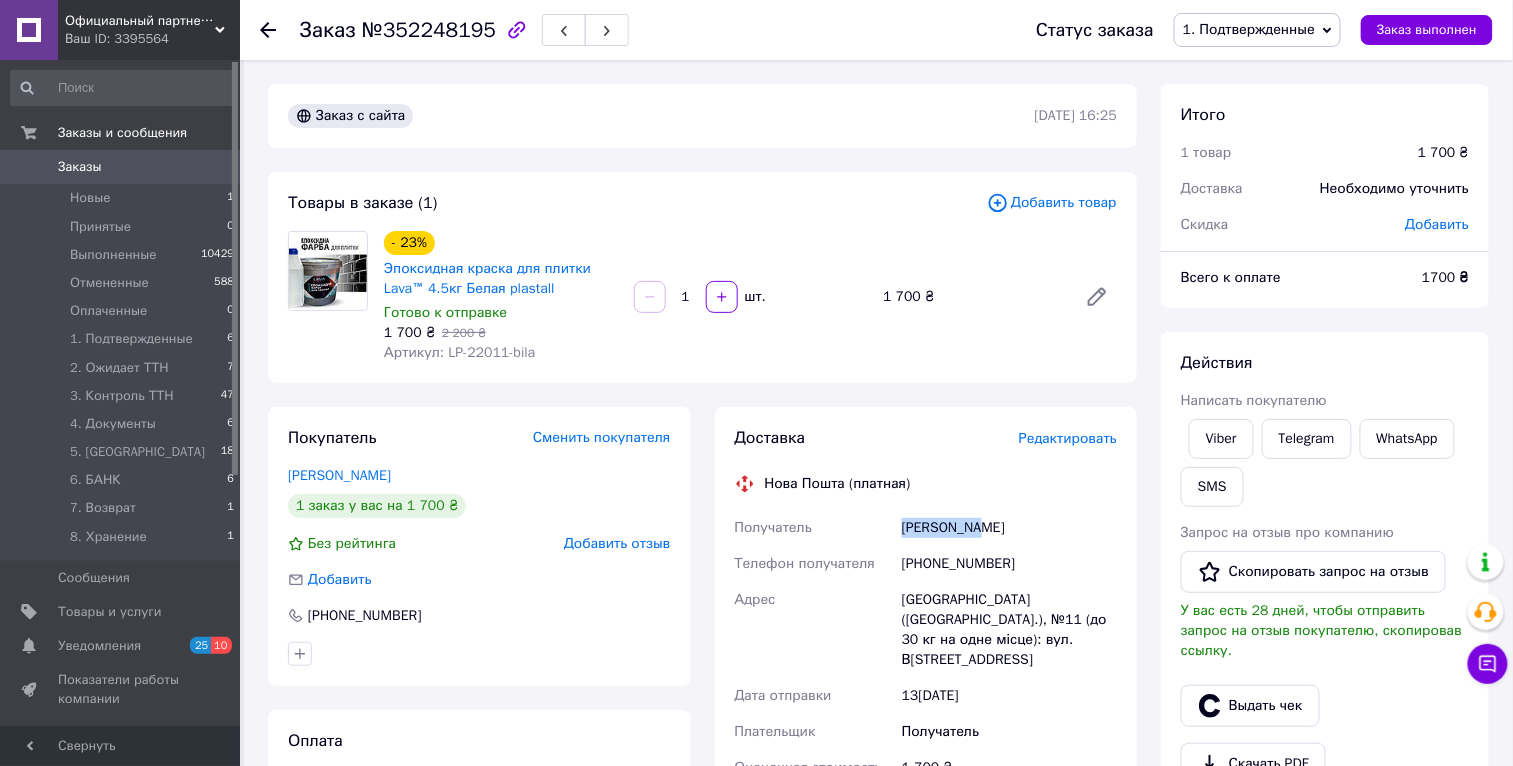 click on "Конопелько Олександр" at bounding box center (1009, 528) 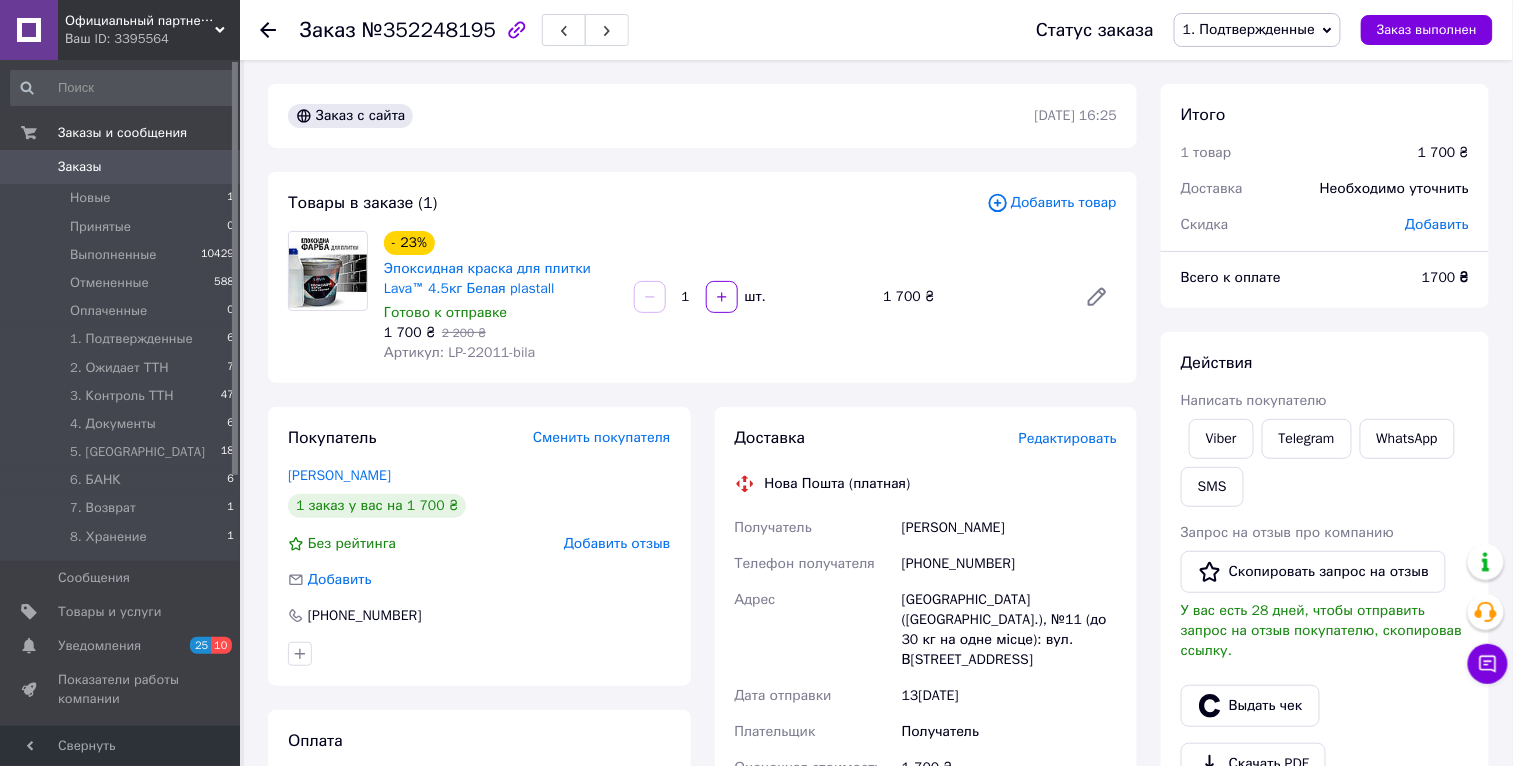 click on "Конопелько Олександр" at bounding box center (1009, 528) 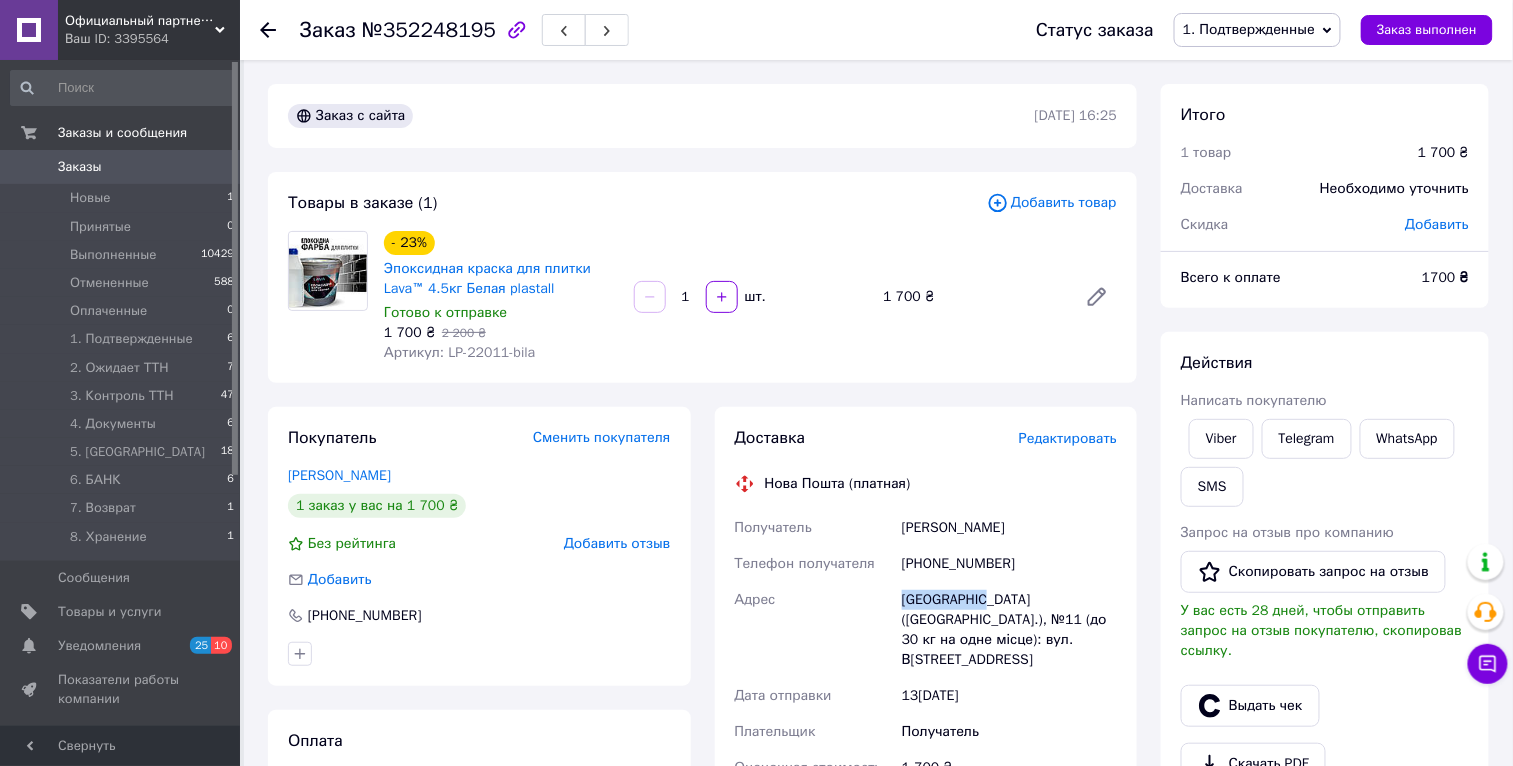 drag, startPoint x: 904, startPoint y: 599, endPoint x: 981, endPoint y: 600, distance: 77.00649 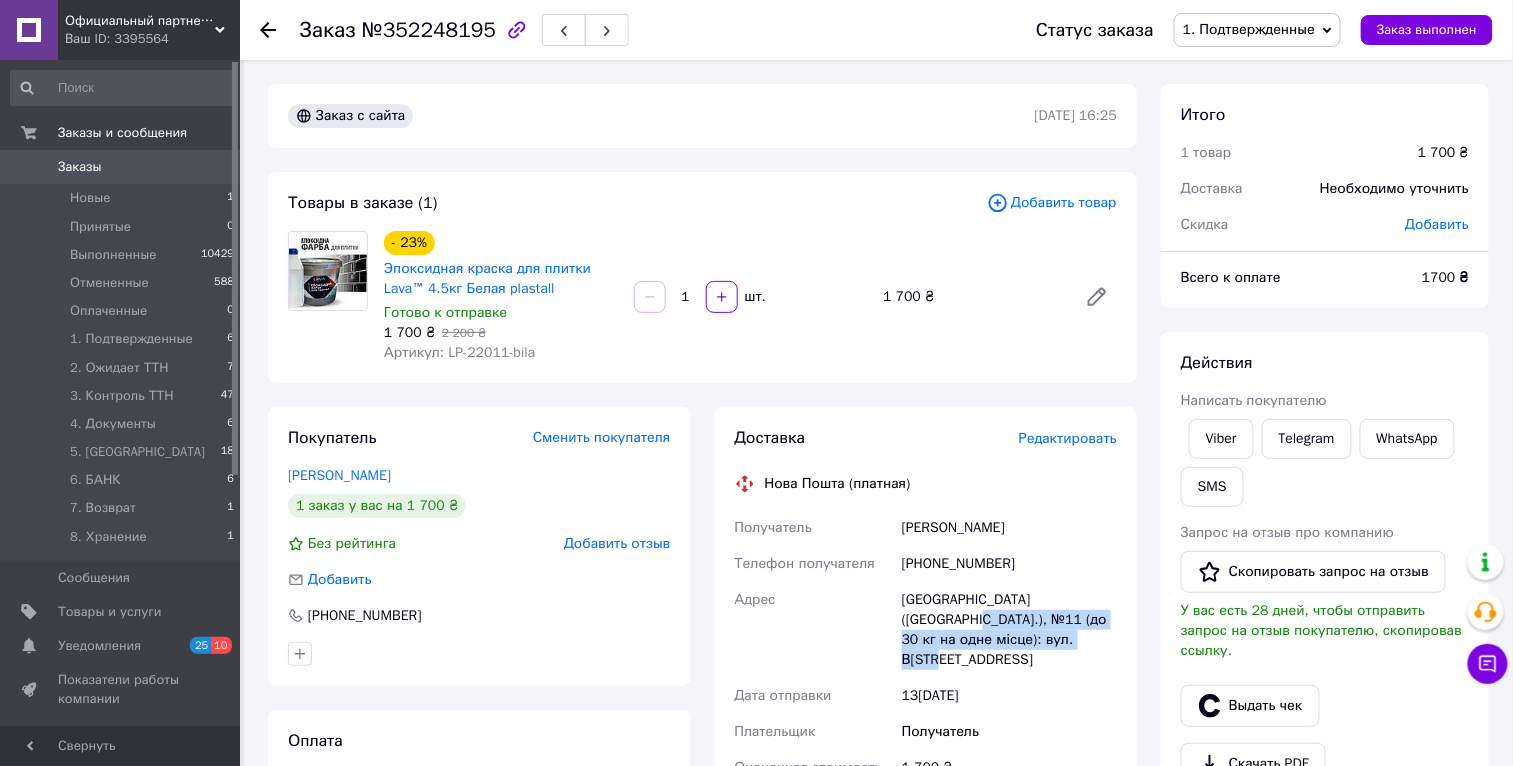 drag, startPoint x: 1036, startPoint y: 633, endPoint x: 904, endPoint y: 612, distance: 133.66002 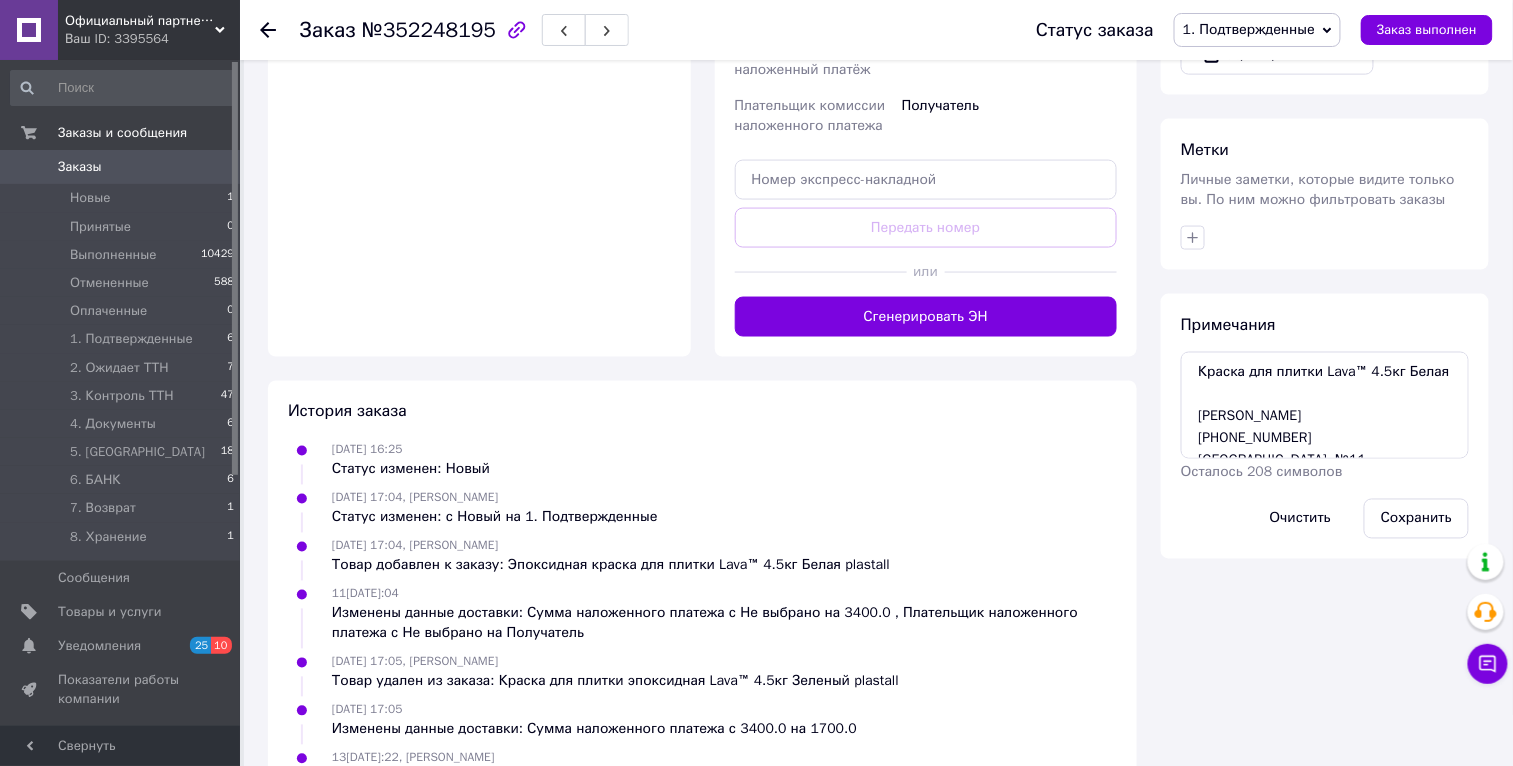 scroll, scrollTop: 820, scrollLeft: 0, axis: vertical 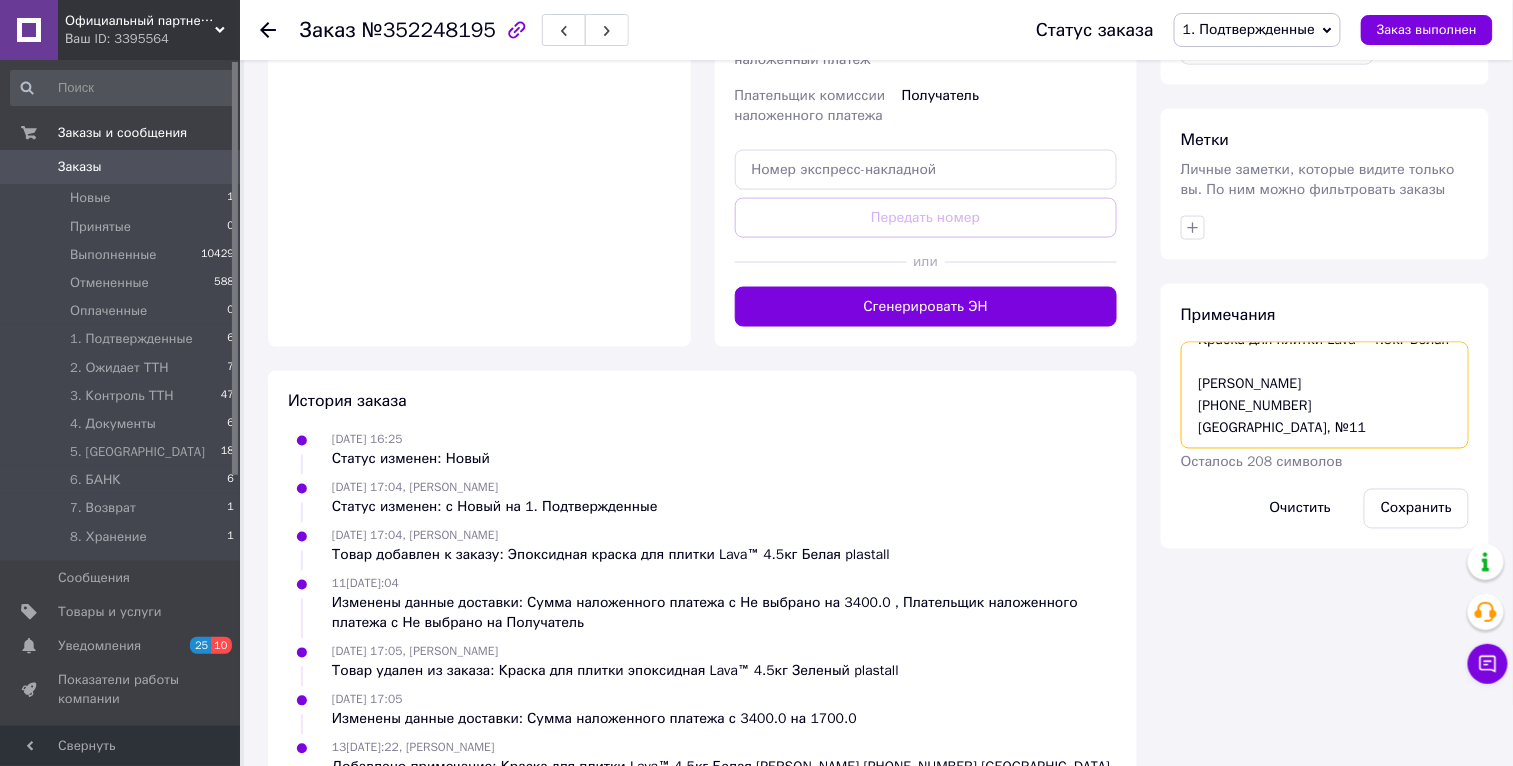 click on "Краска для плитки Lava™ 4.5кг Белая
Конопелько Олександр
+380637389734
Белая Церковь, №11" at bounding box center (1325, 395) 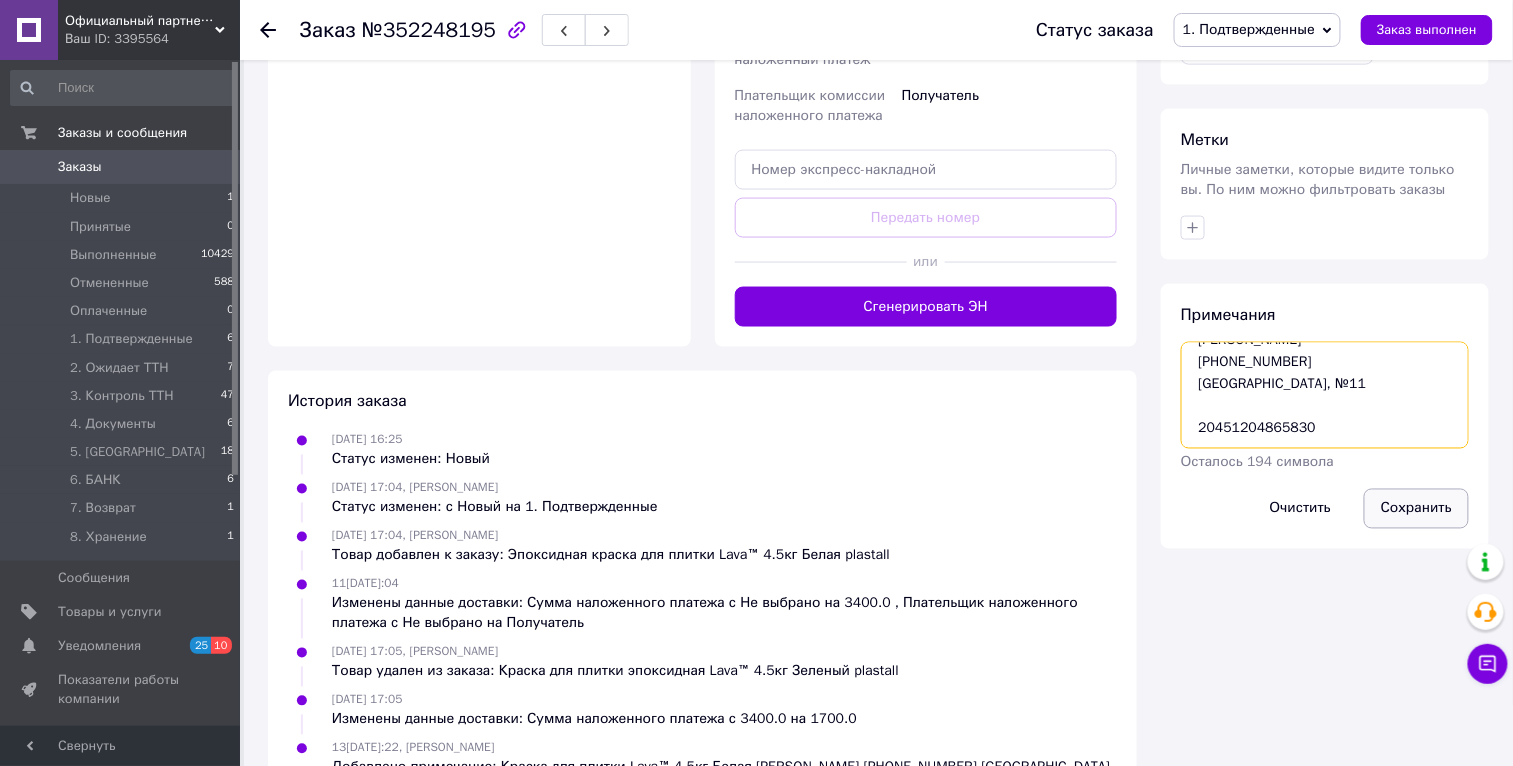 type on "Краска для плитки Lava™ 4.5кг Белая
Конопелько Олександр
+380637389734
Белая Церковь, №11
20451204865830" 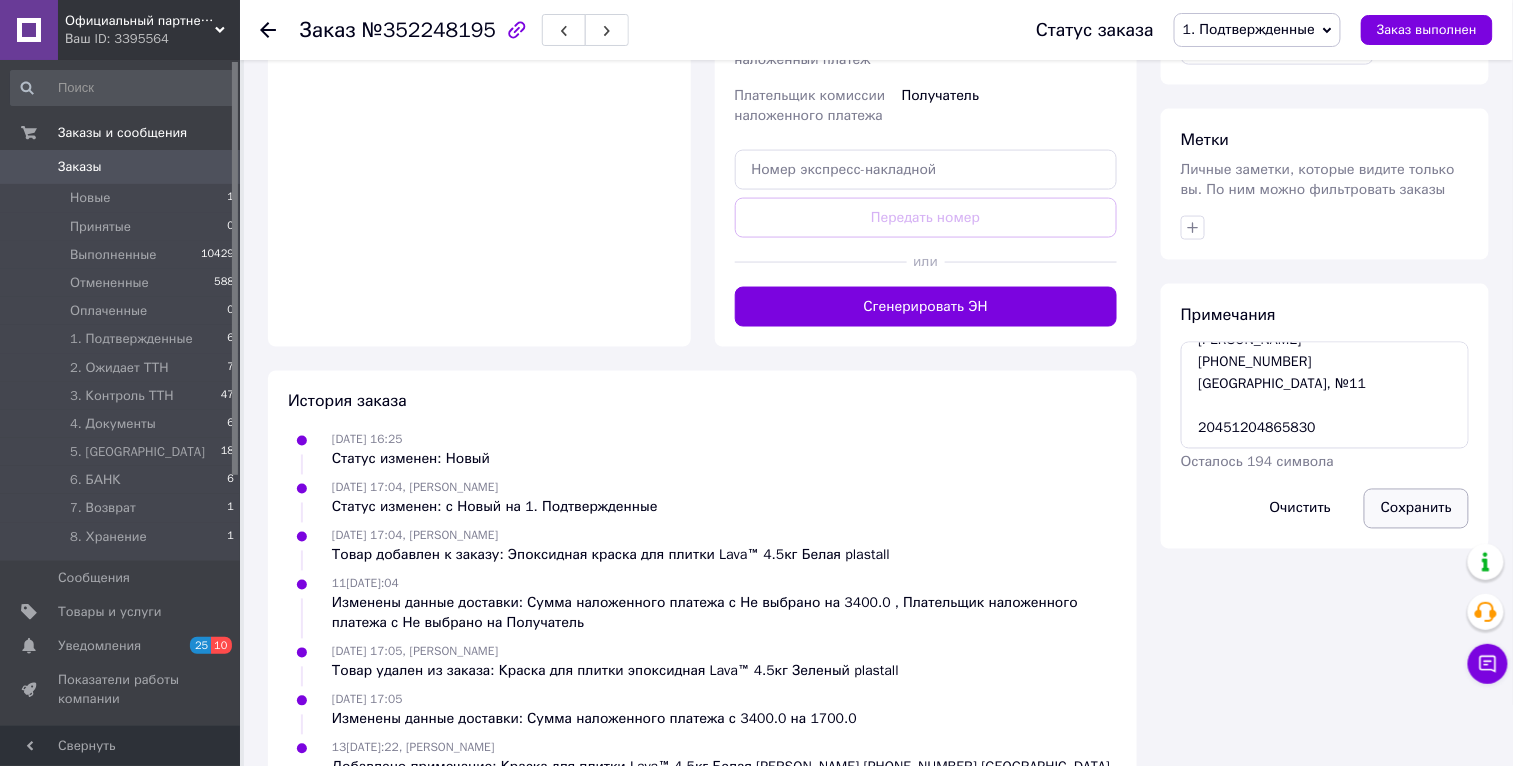 click on "Сохранить" at bounding box center [1416, 509] 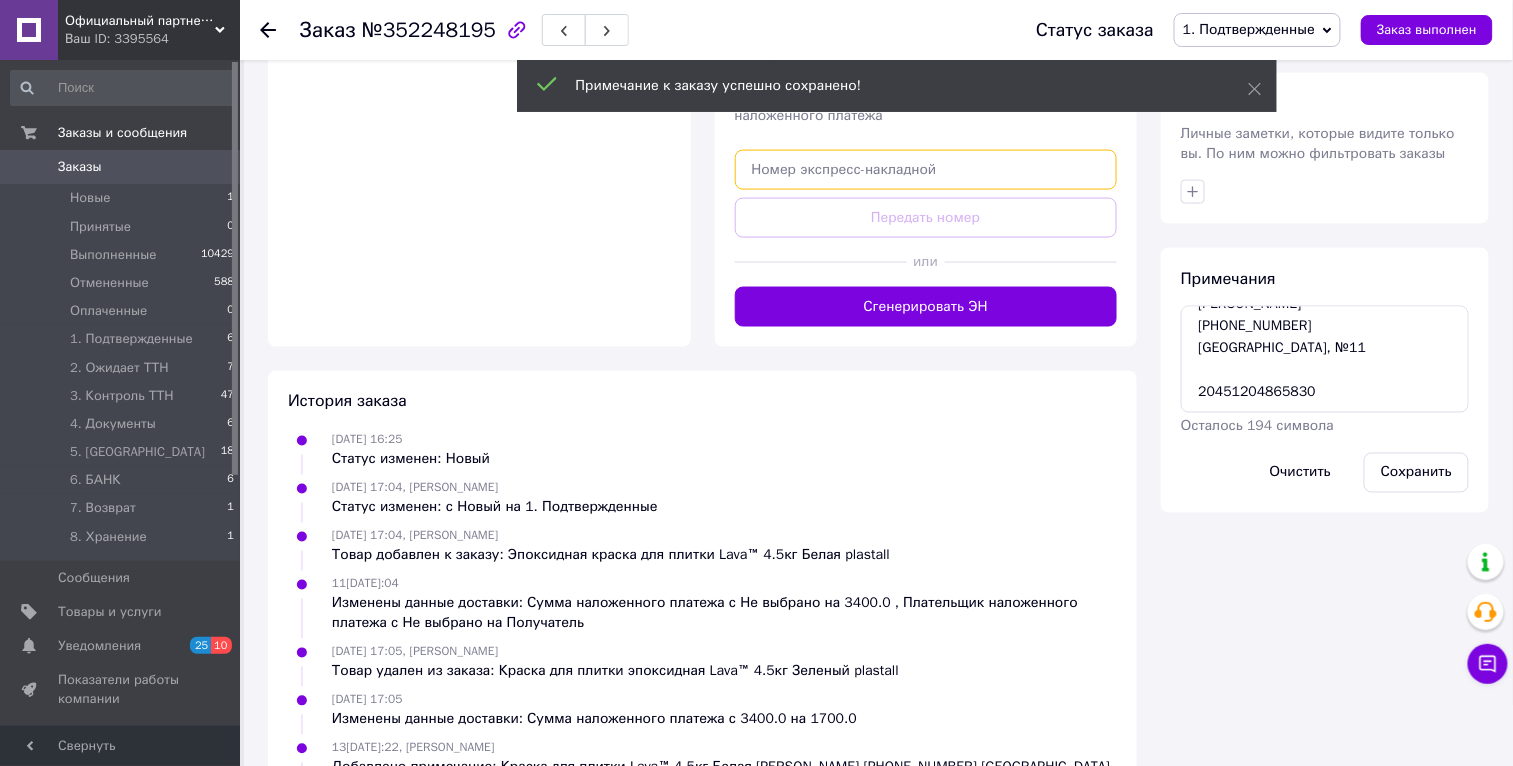 click at bounding box center [926, 170] 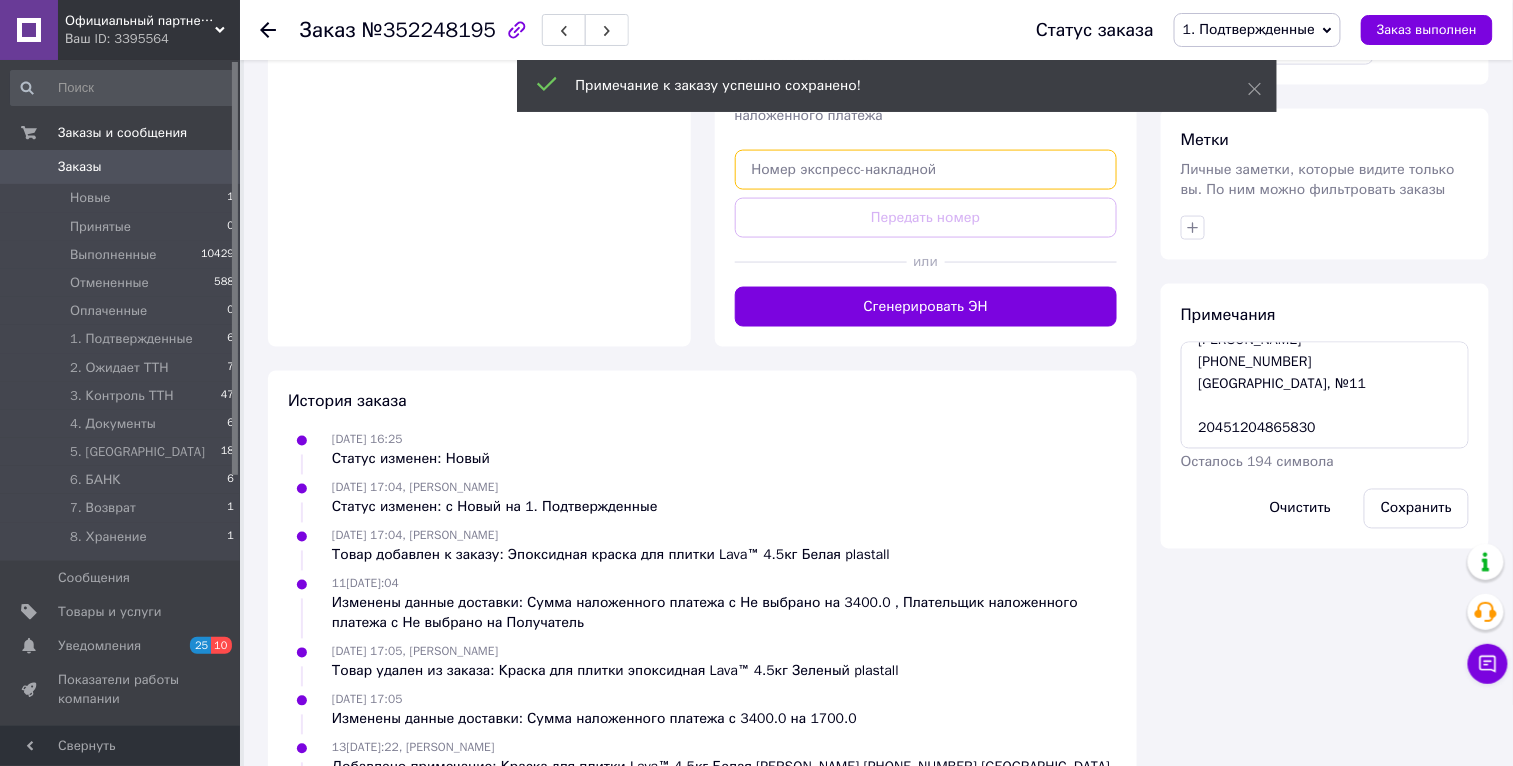 paste on "20451204865830" 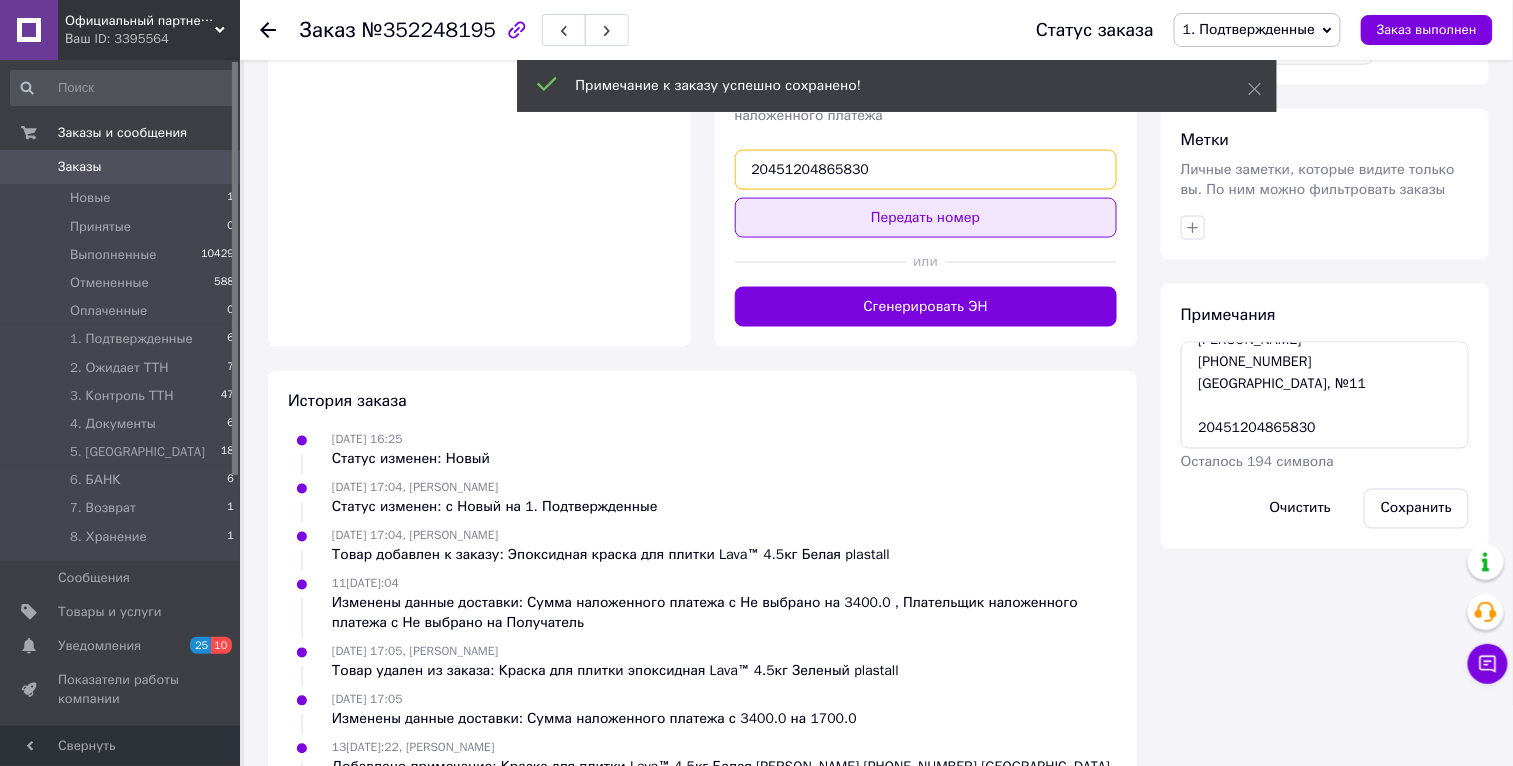 type on "20451204865830" 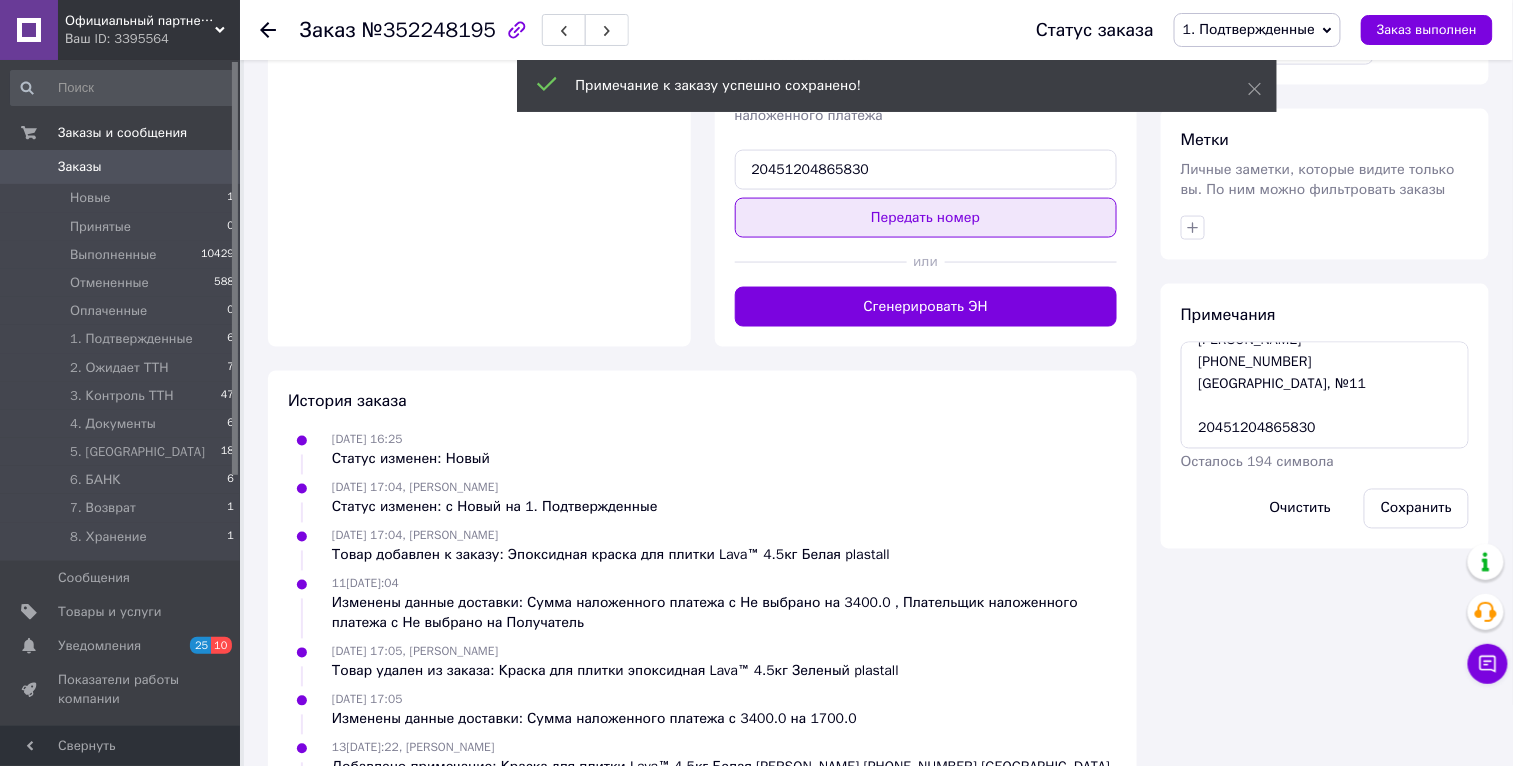 click on "Передать номер" at bounding box center [926, 218] 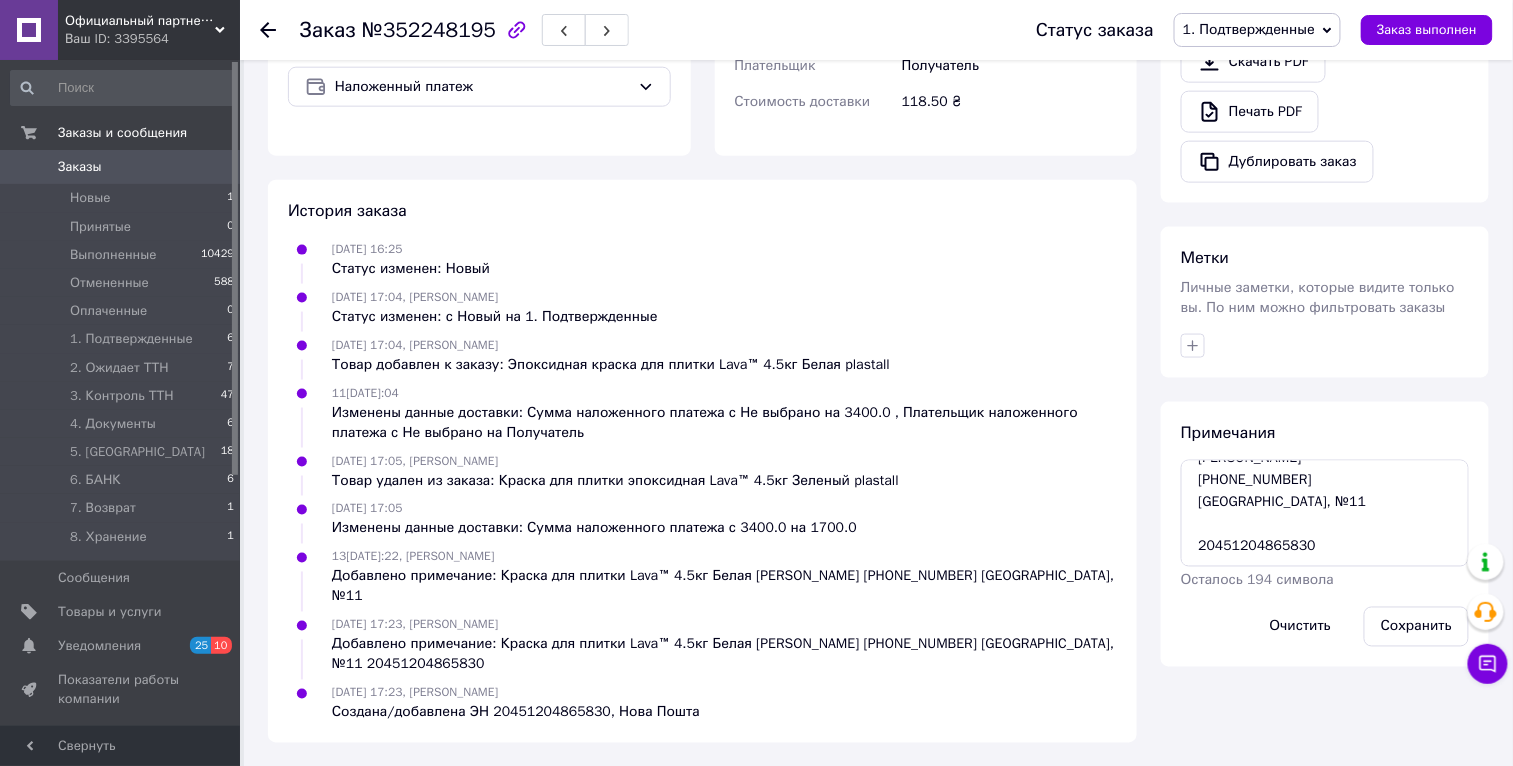 scroll, scrollTop: 0, scrollLeft: 0, axis: both 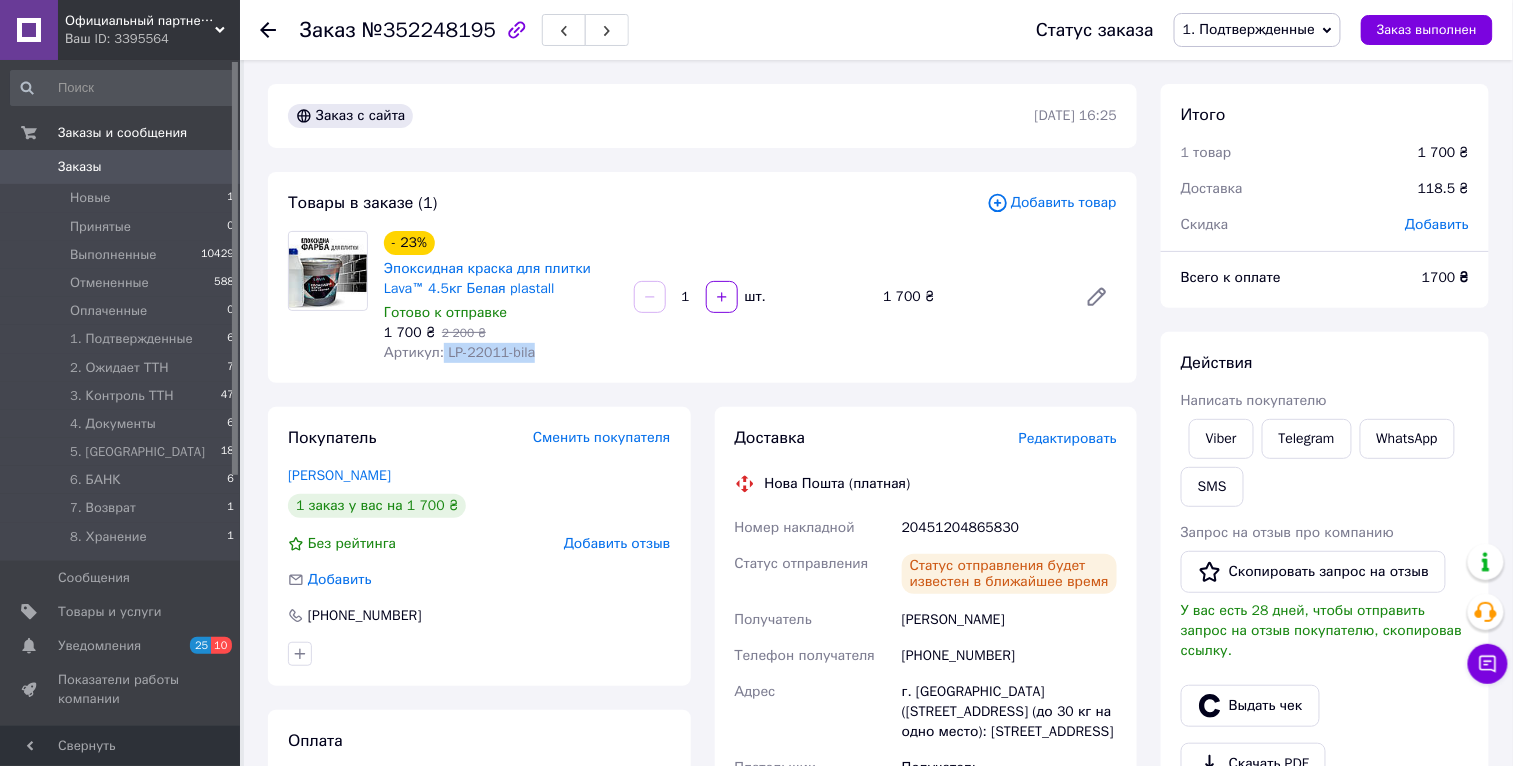 drag, startPoint x: 518, startPoint y: 358, endPoint x: 447, endPoint y: 358, distance: 71 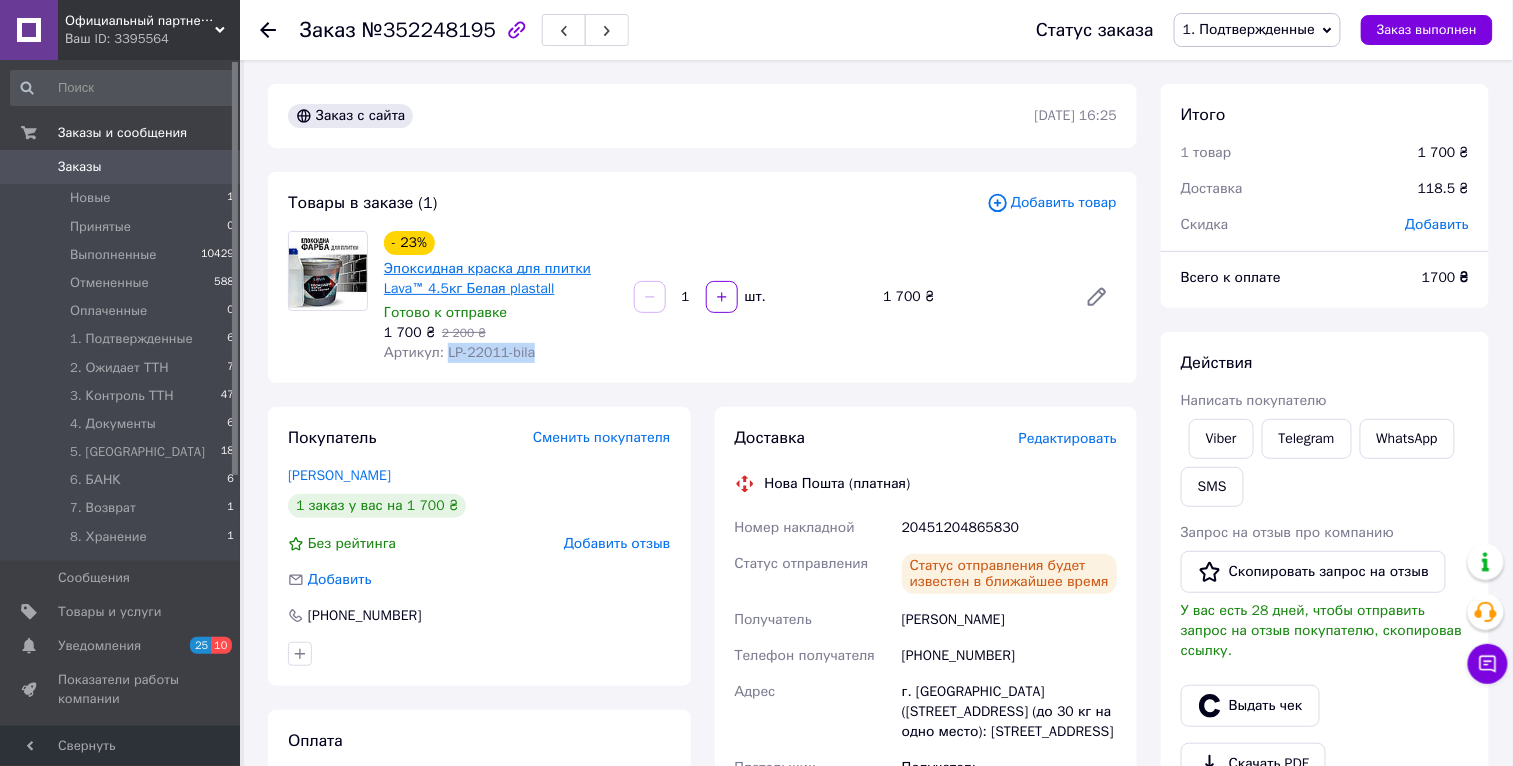 click on "Эпоксидная краска для плитки Lava™ 4.5кг Белая plastall" at bounding box center (487, 278) 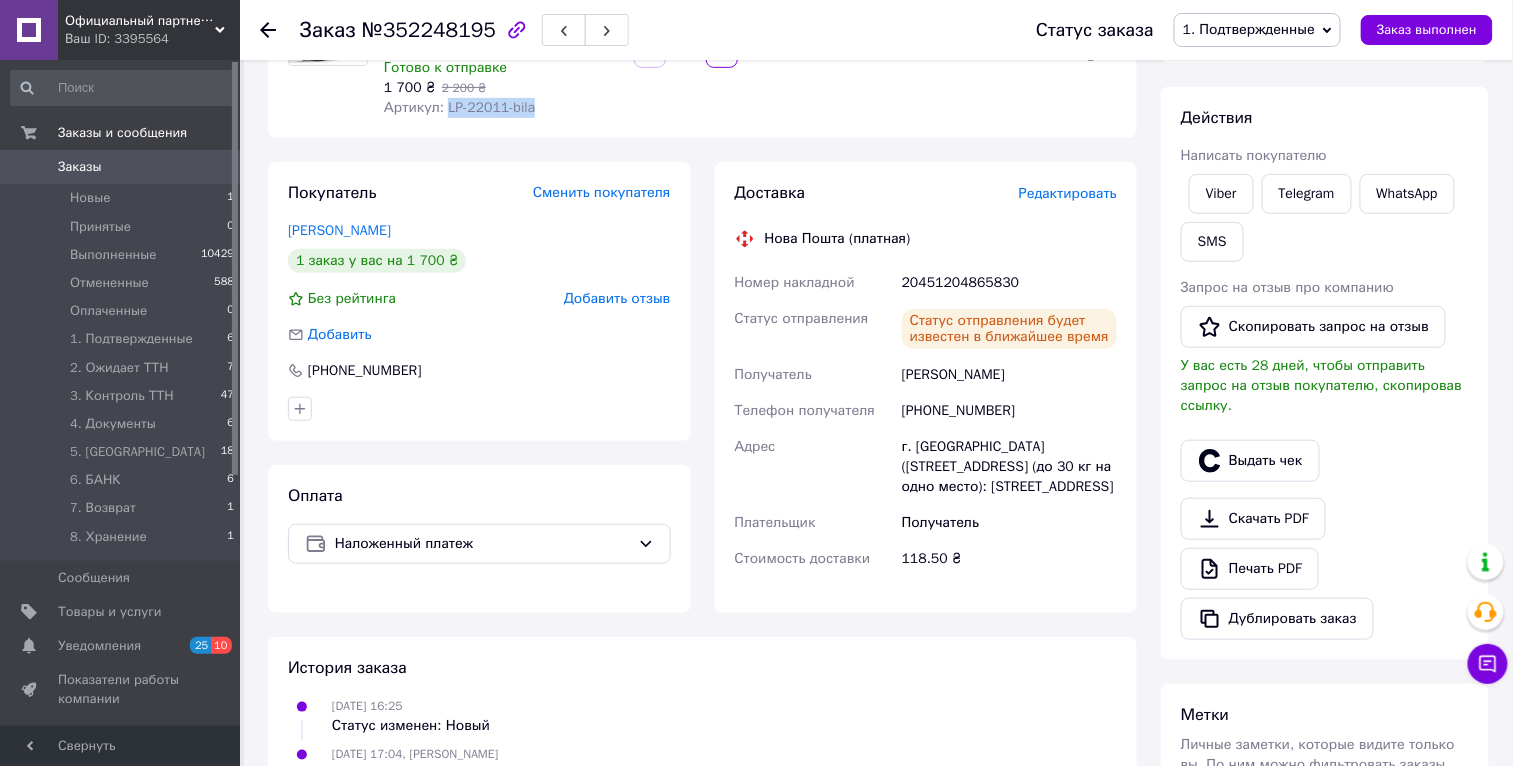 scroll, scrollTop: 0, scrollLeft: 0, axis: both 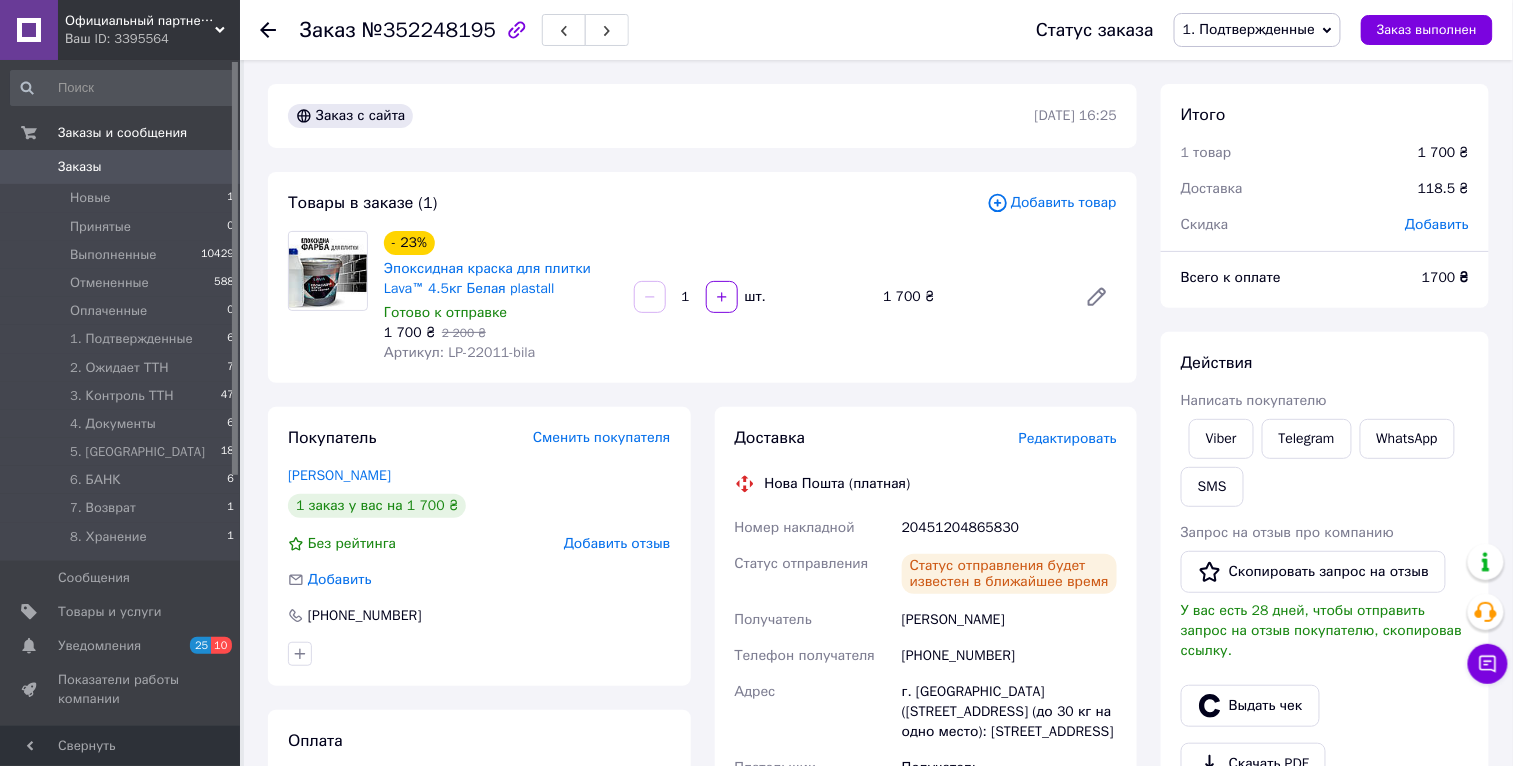 click on "20451204865830" at bounding box center [1009, 528] 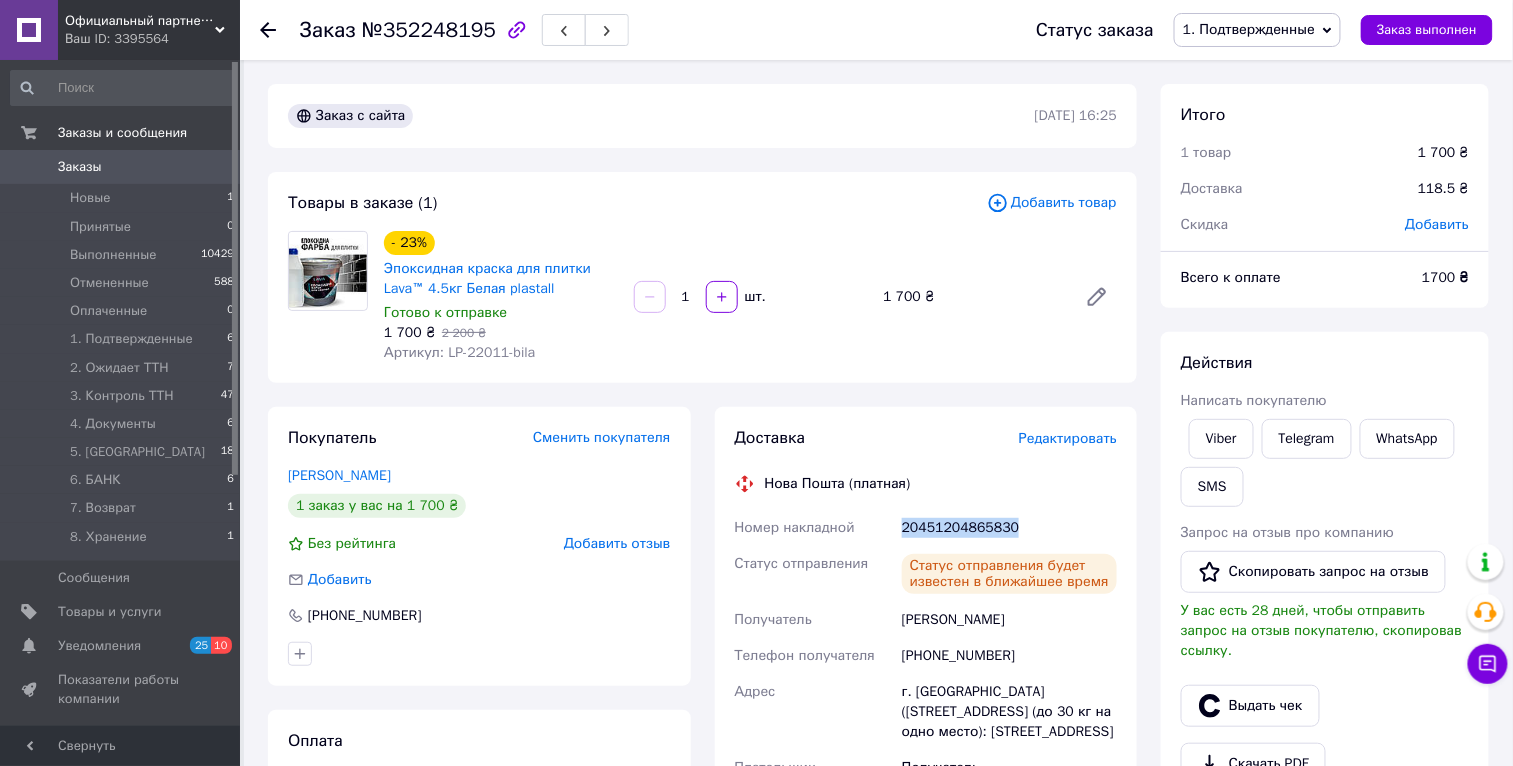 click on "20451204865830" at bounding box center (1009, 528) 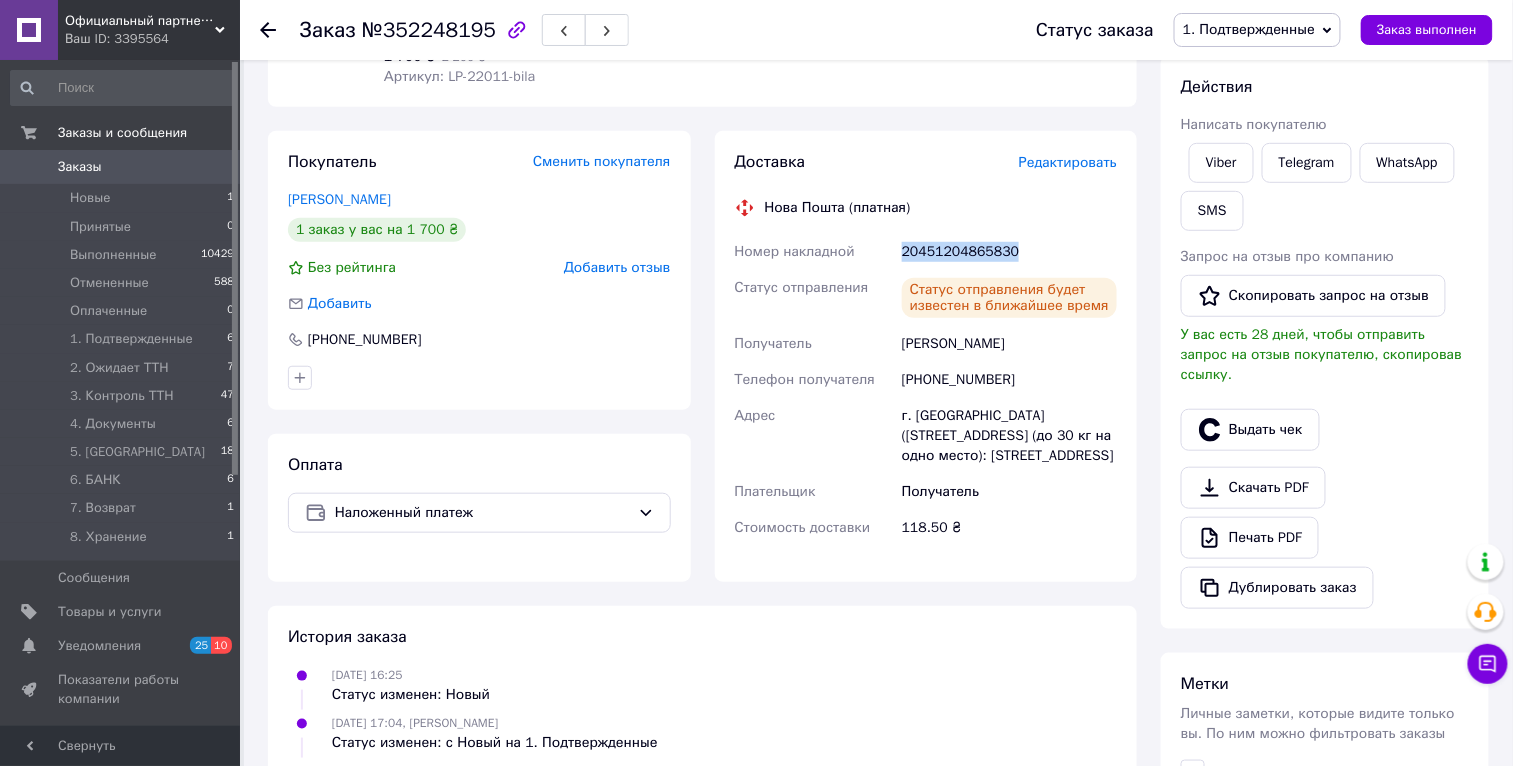 scroll, scrollTop: 702, scrollLeft: 0, axis: vertical 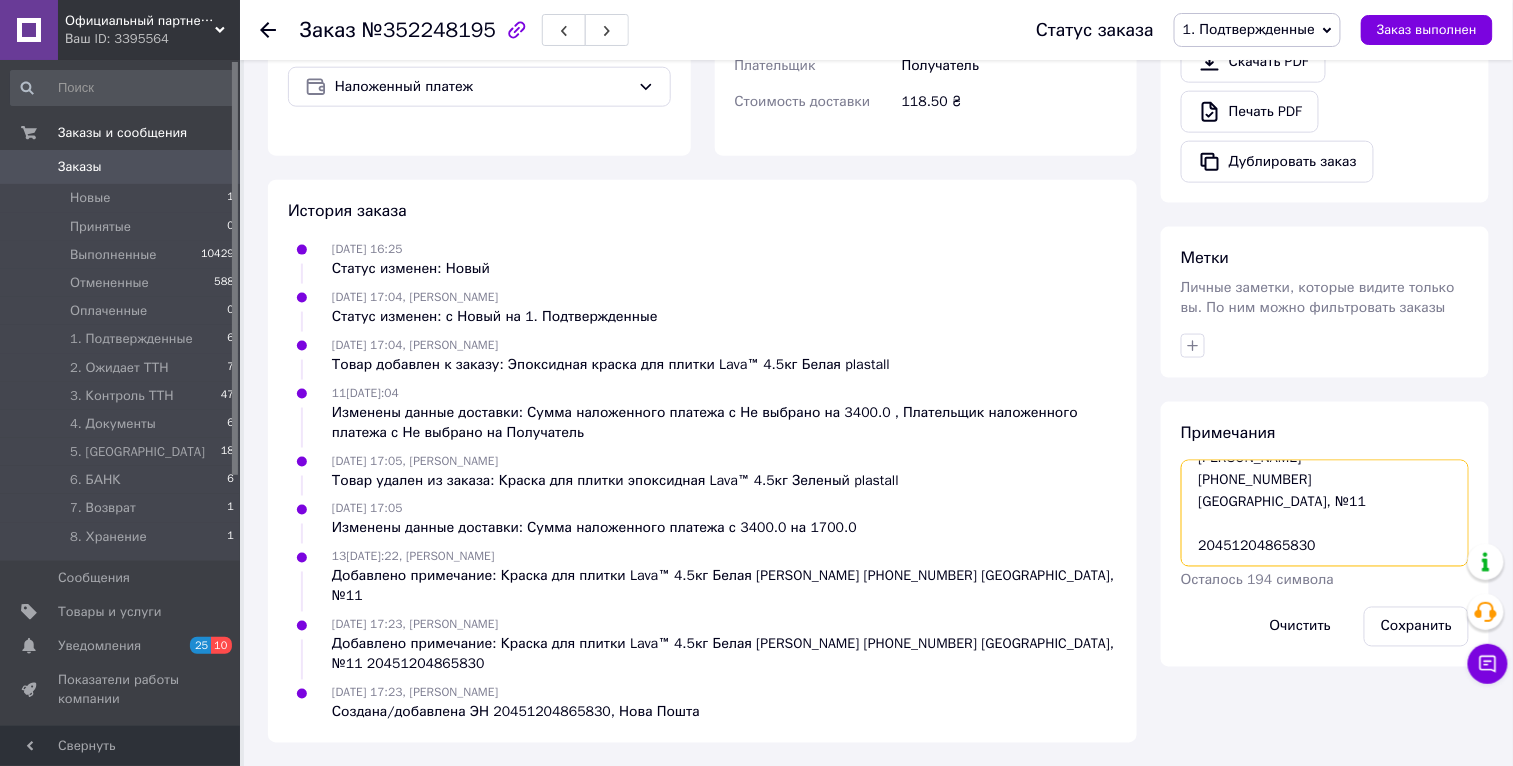 click on "Краска для плитки Lava™ 4.5кг Белая
Конопелько Олександр
+380637389734
Белая Церковь, №11
20451204865830" at bounding box center (1325, 513) 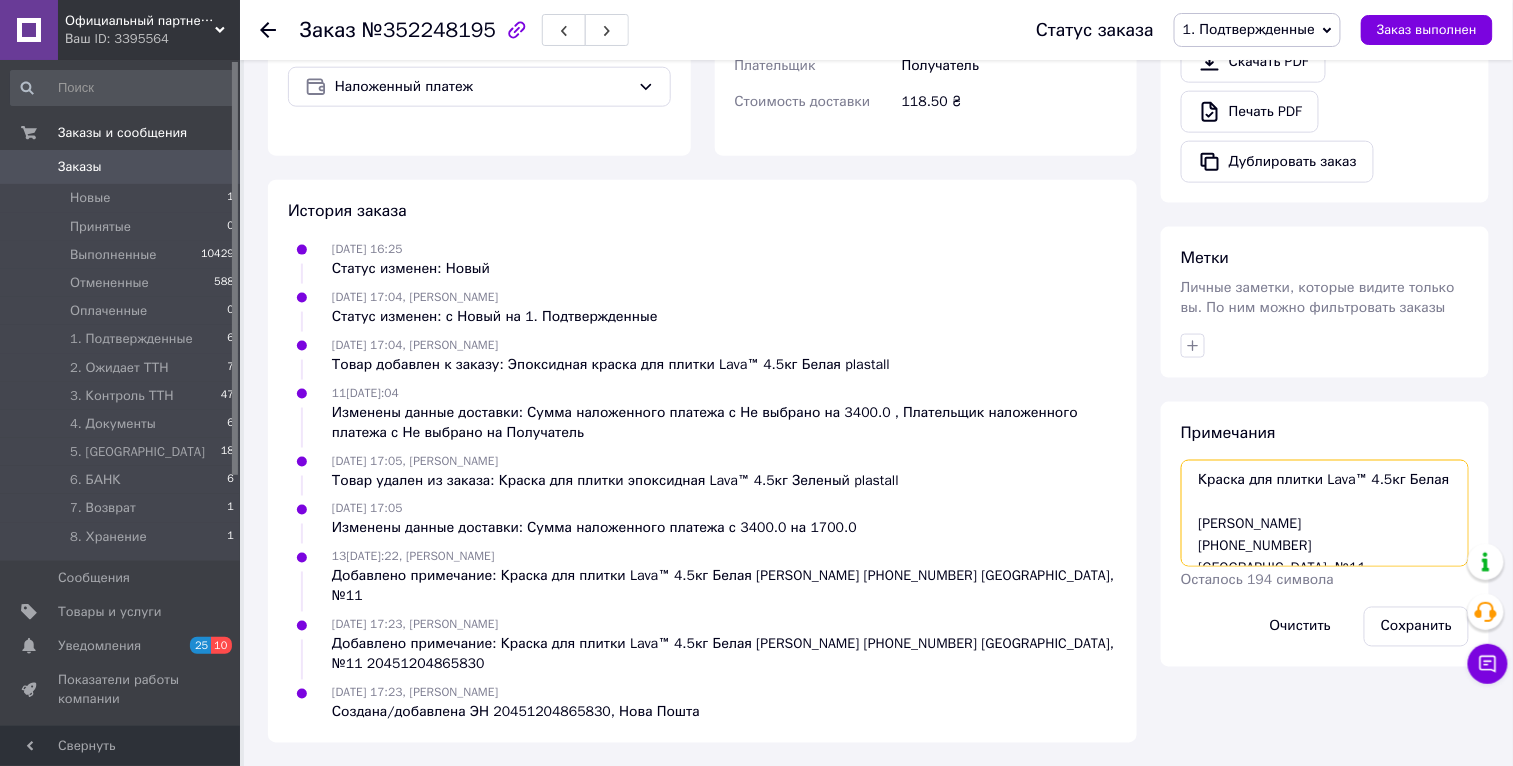 drag, startPoint x: 1341, startPoint y: 549, endPoint x: 1168, endPoint y: 394, distance: 232.28 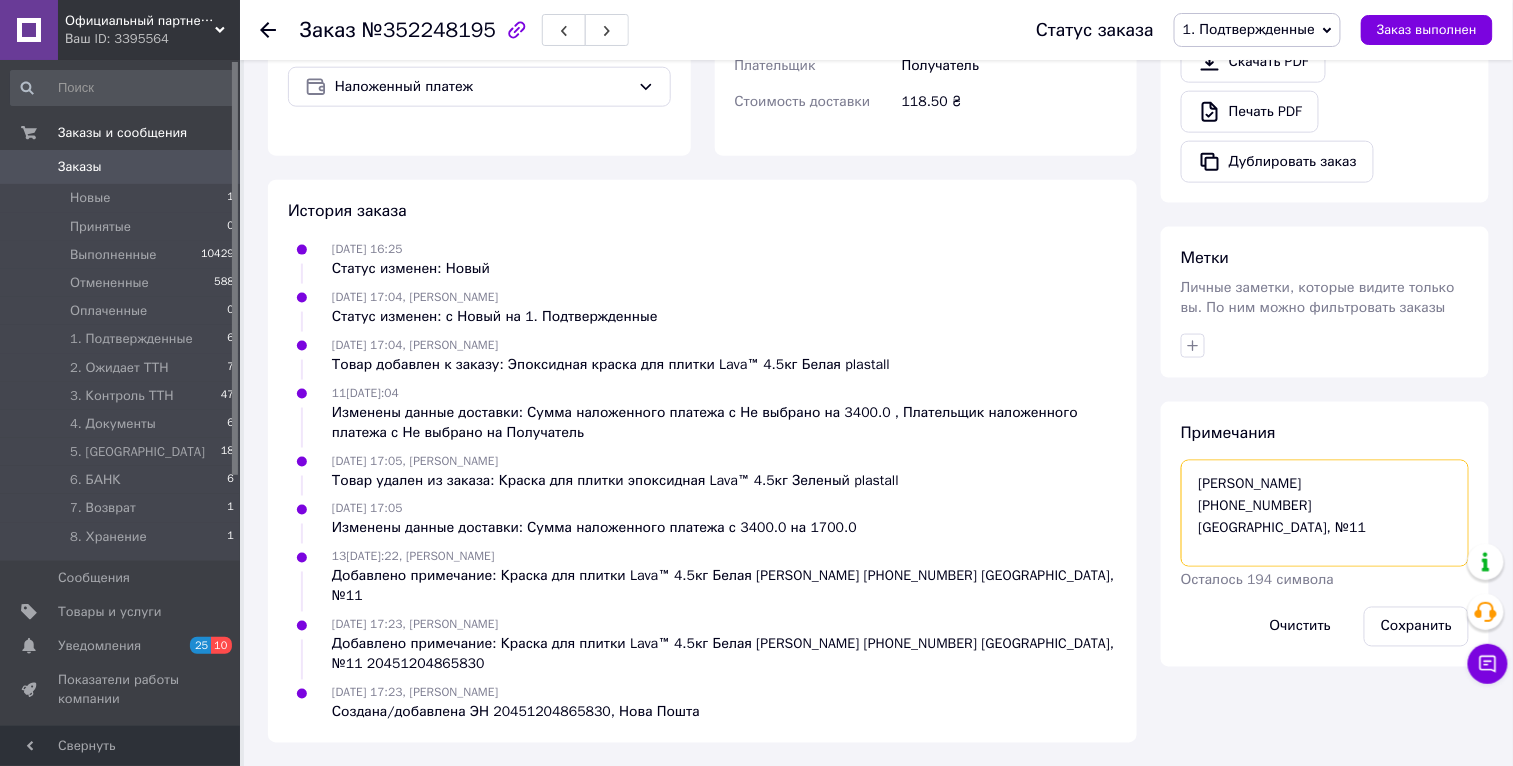 scroll, scrollTop: 50, scrollLeft: 0, axis: vertical 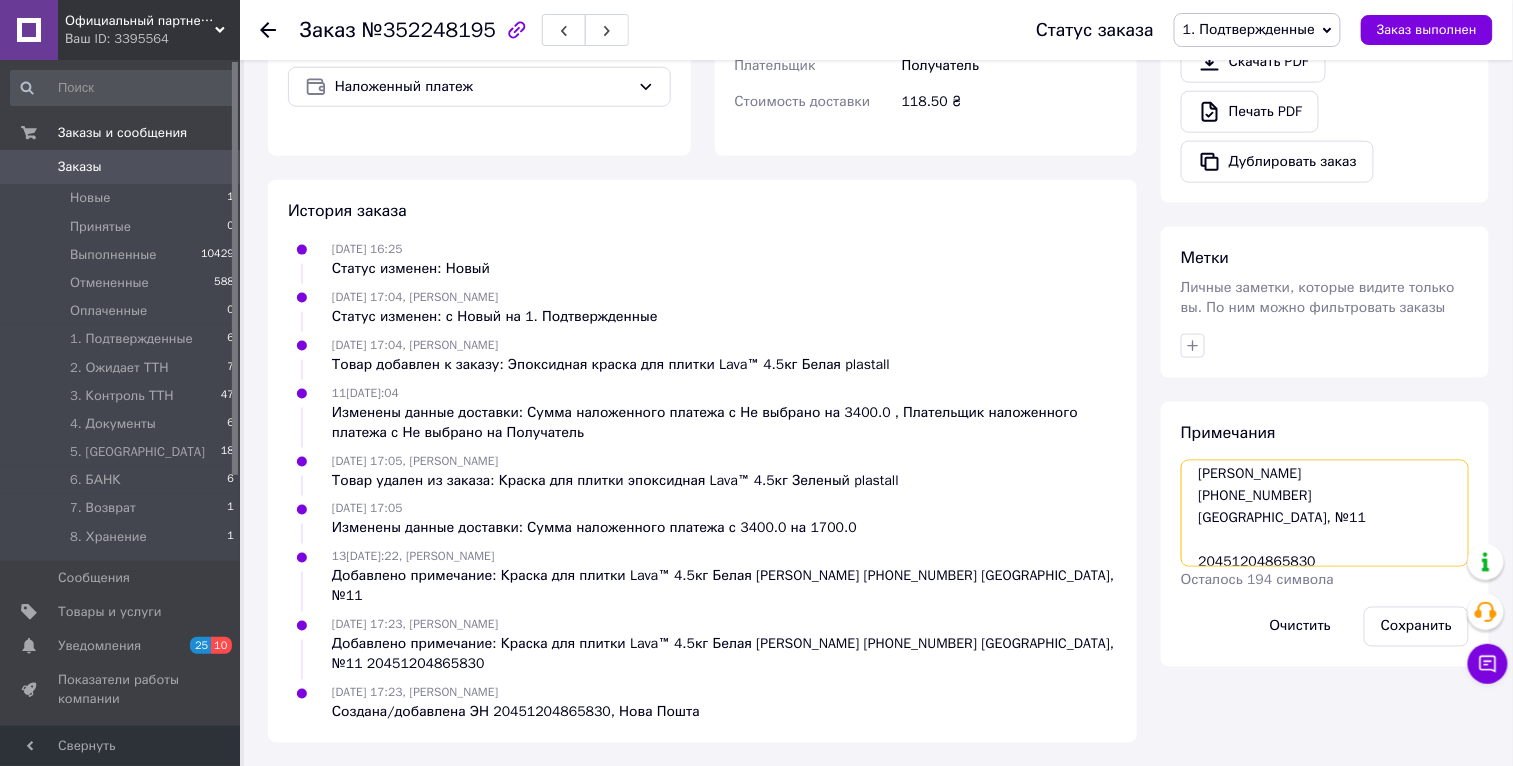 click on "Краска для плитки Lava™ 4.5кг Белая
Конопелько Олександр
+380637389734
Белая Церковь, №11
20451204865830" at bounding box center (1325, 513) 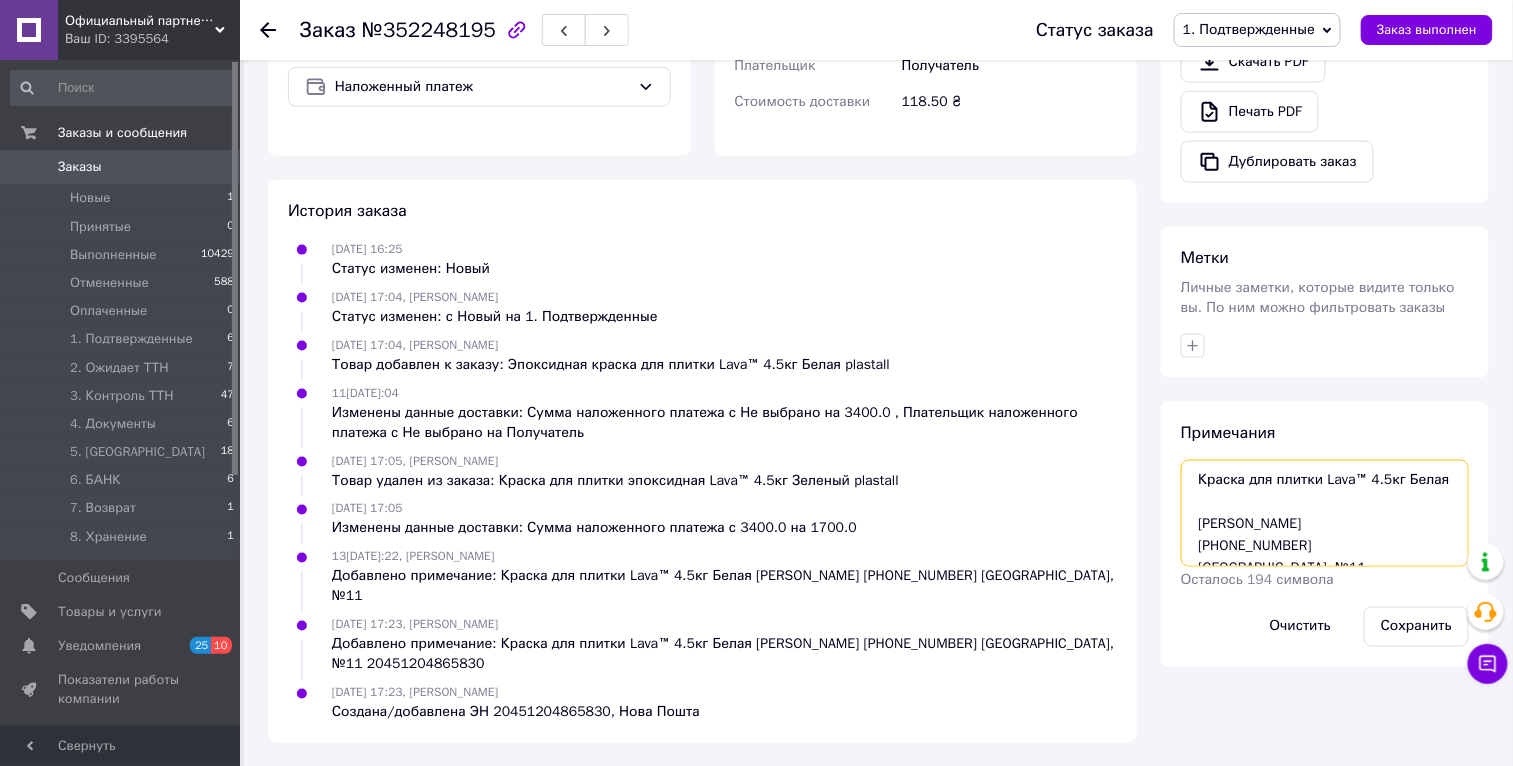 drag, startPoint x: 1262, startPoint y: 501, endPoint x: 1099, endPoint y: 428, distance: 178.60011 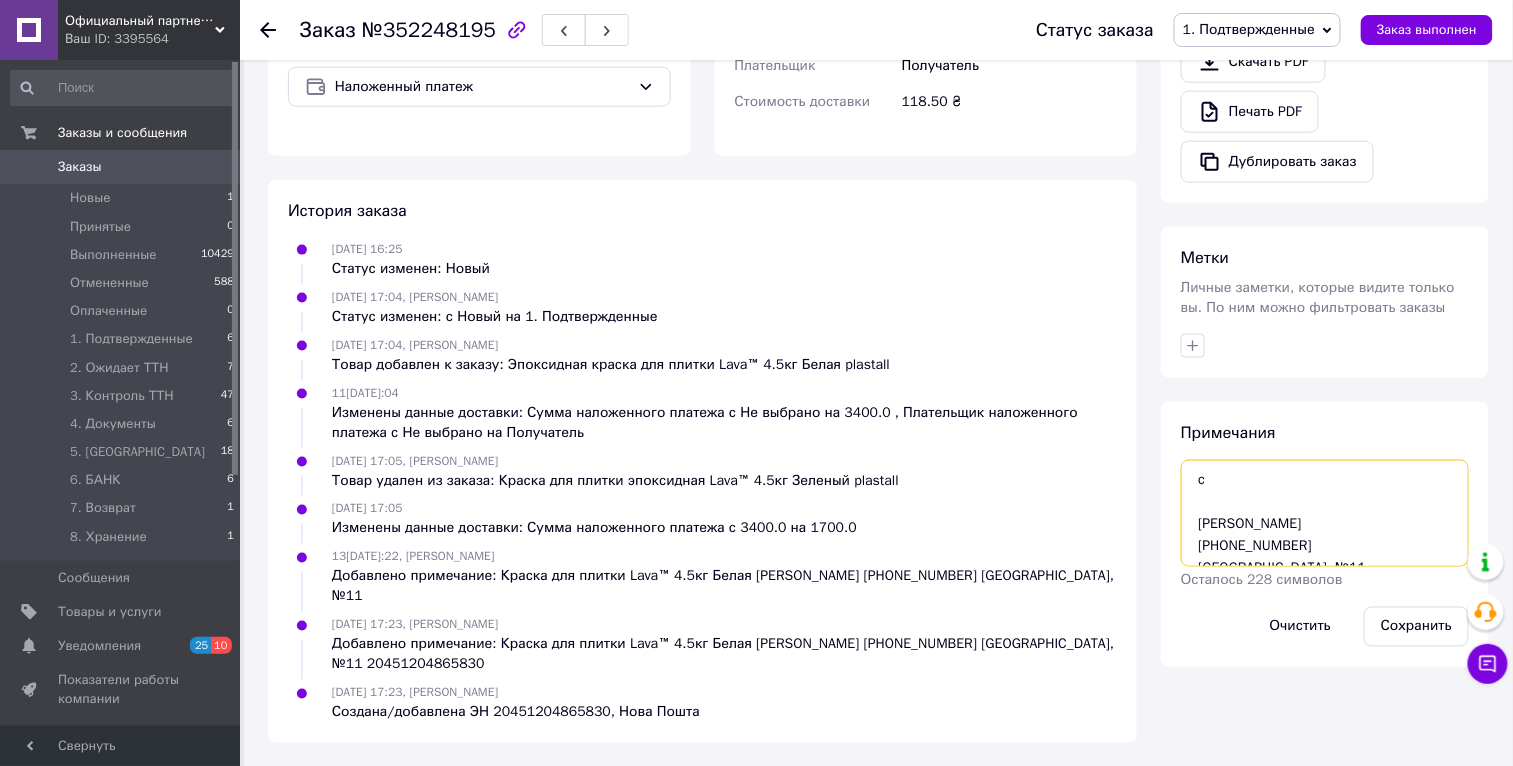 type on "Краска для плитки Lava™ 4.5кг Белая
Конопелько Олександр
+380637389734
Белая Церковь, №11
20451204865830" 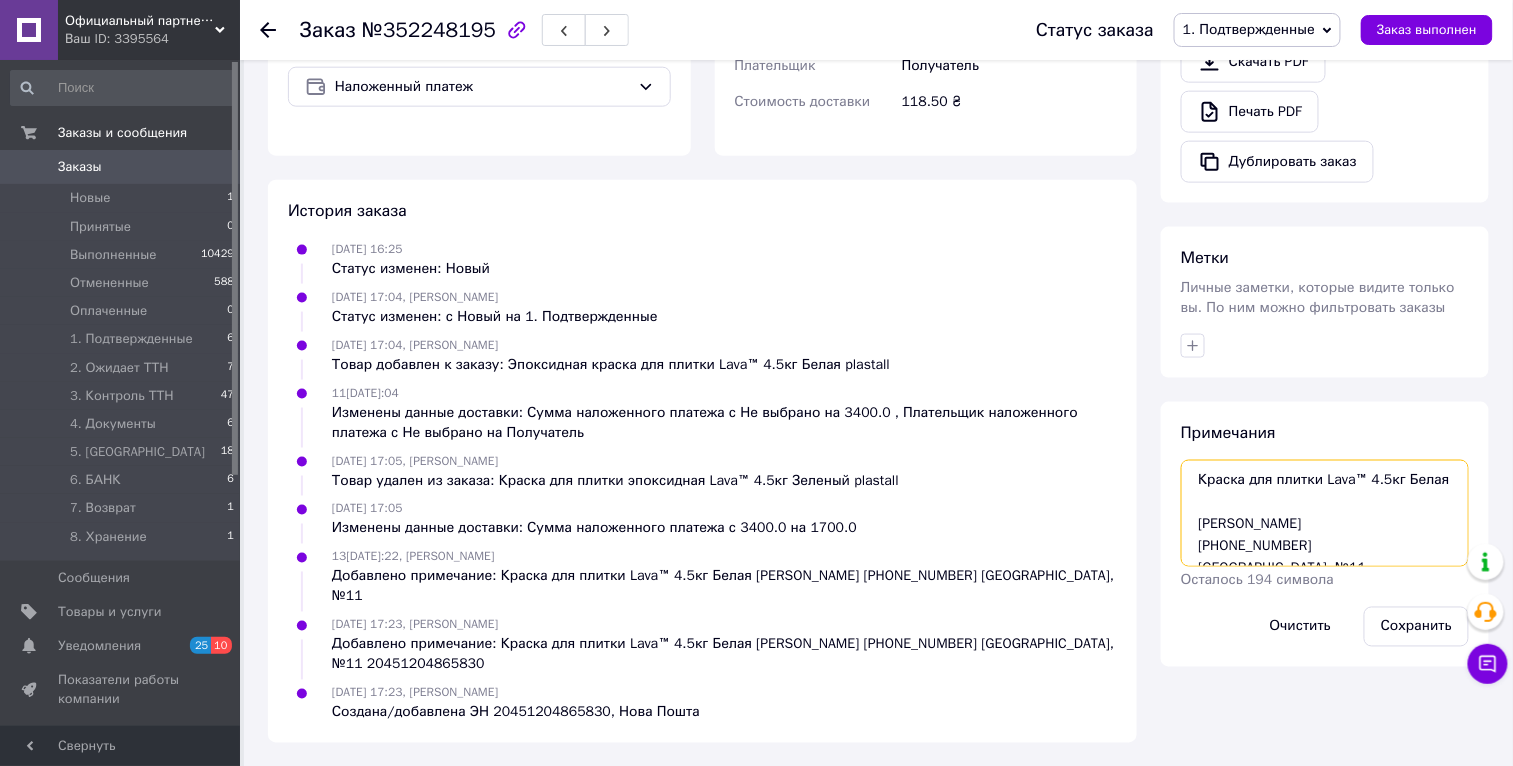 click on "Краска для плитки Lava™ 4.5кг Белая
Конопелько Олександр
+380637389734
Белая Церковь, №11
20451204865830" at bounding box center (1325, 513) 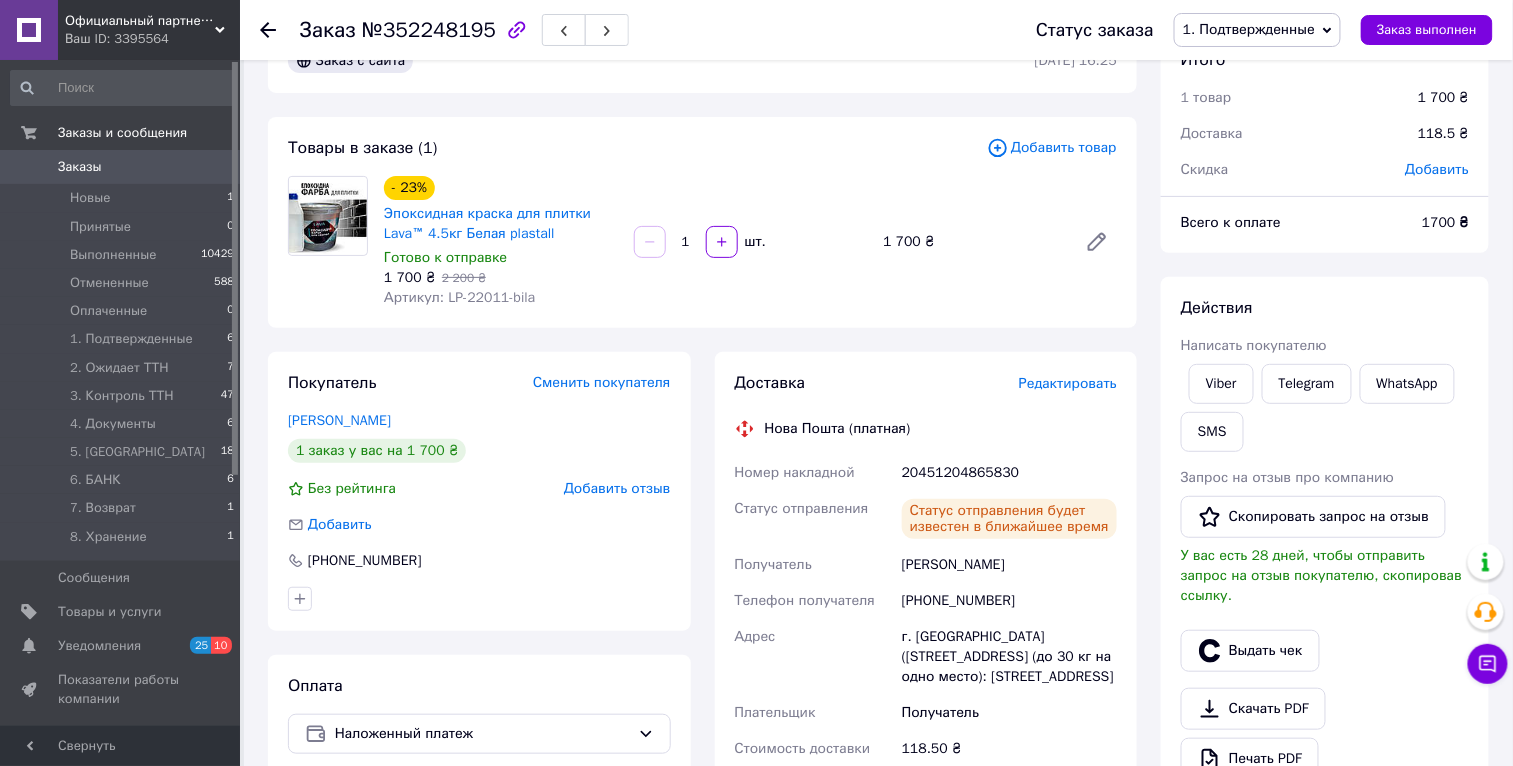 scroll, scrollTop: 0, scrollLeft: 0, axis: both 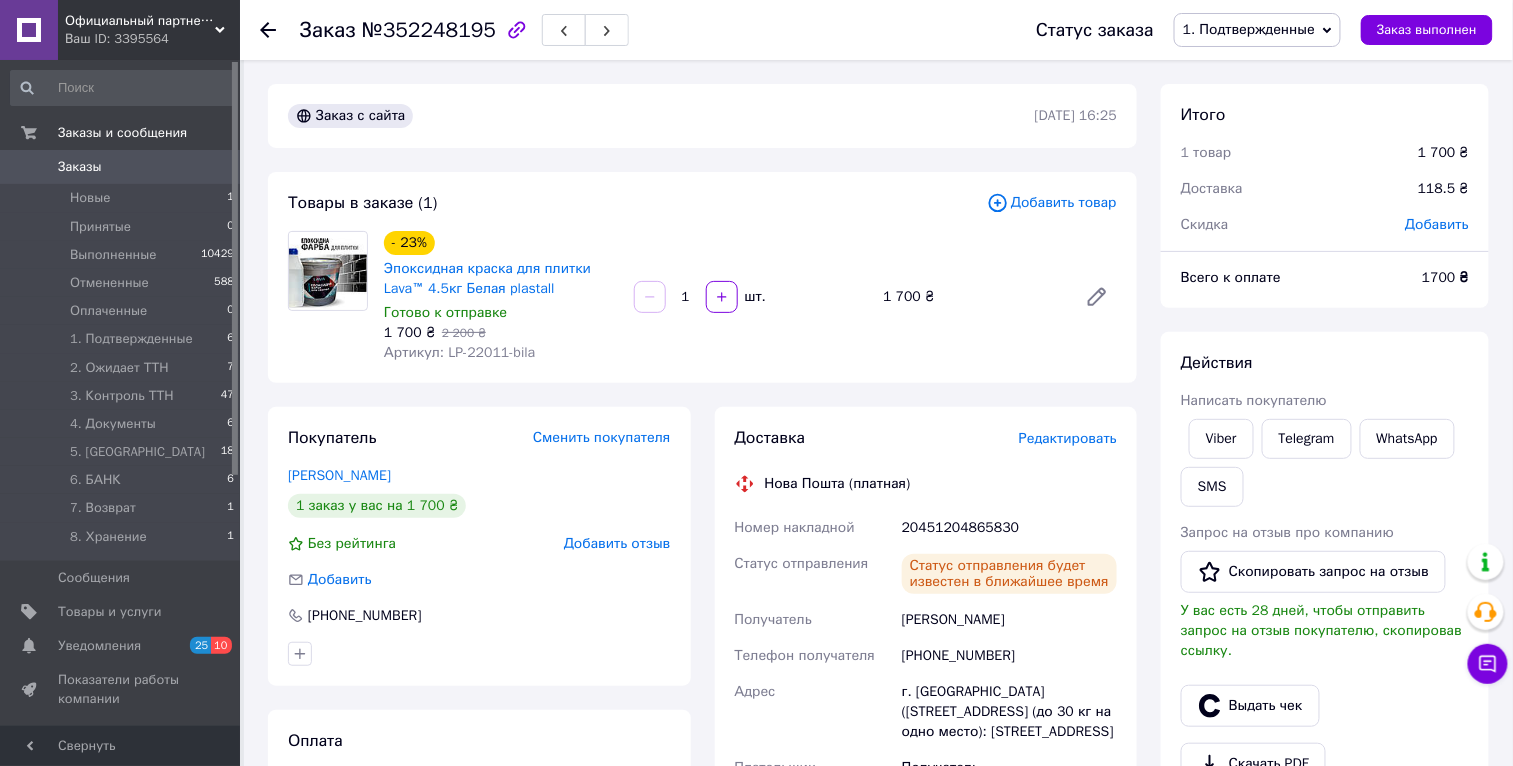 click on "1. Подтвержденные" at bounding box center (1249, 29) 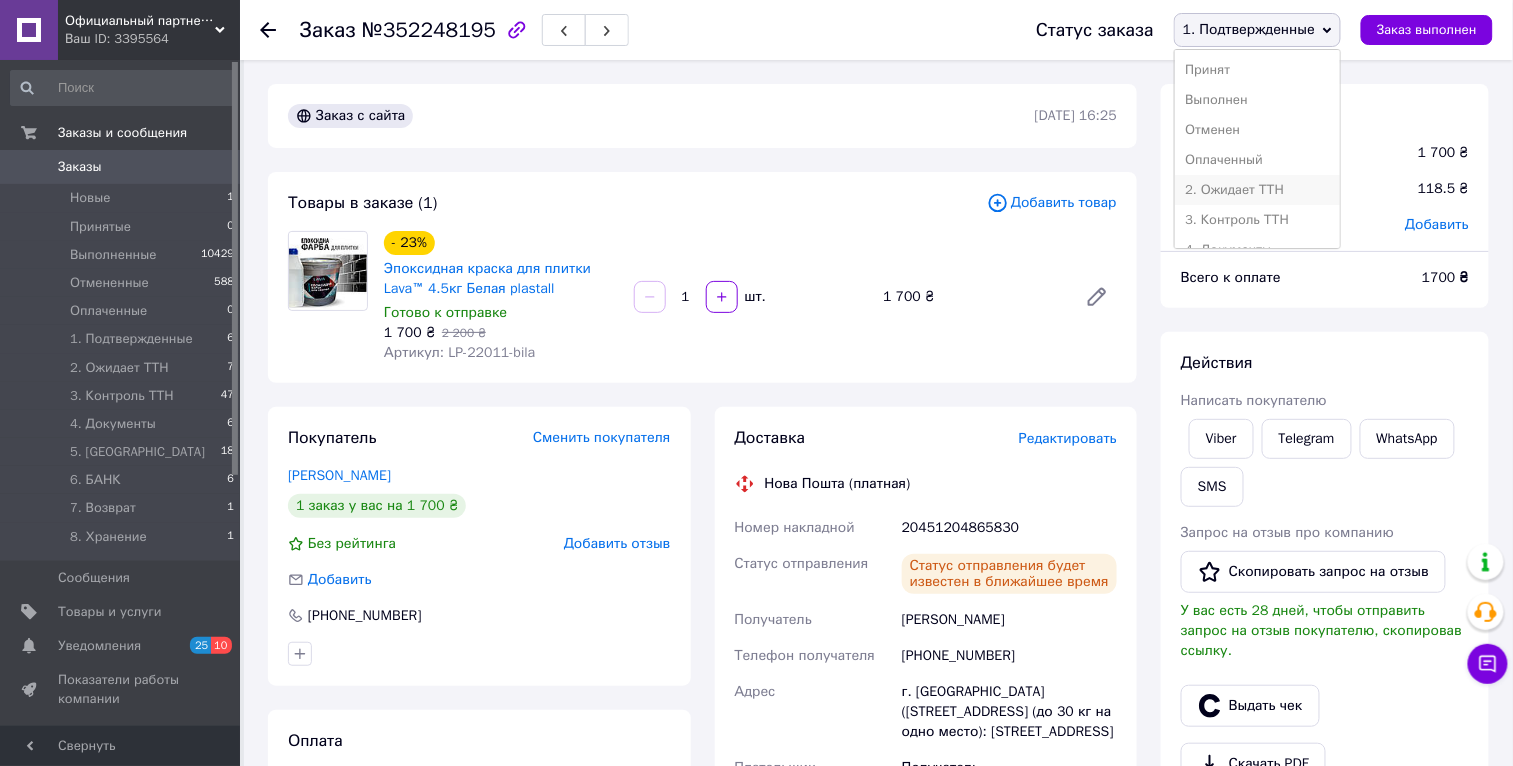 click on "2. Ожидает ТТН" at bounding box center (1257, 190) 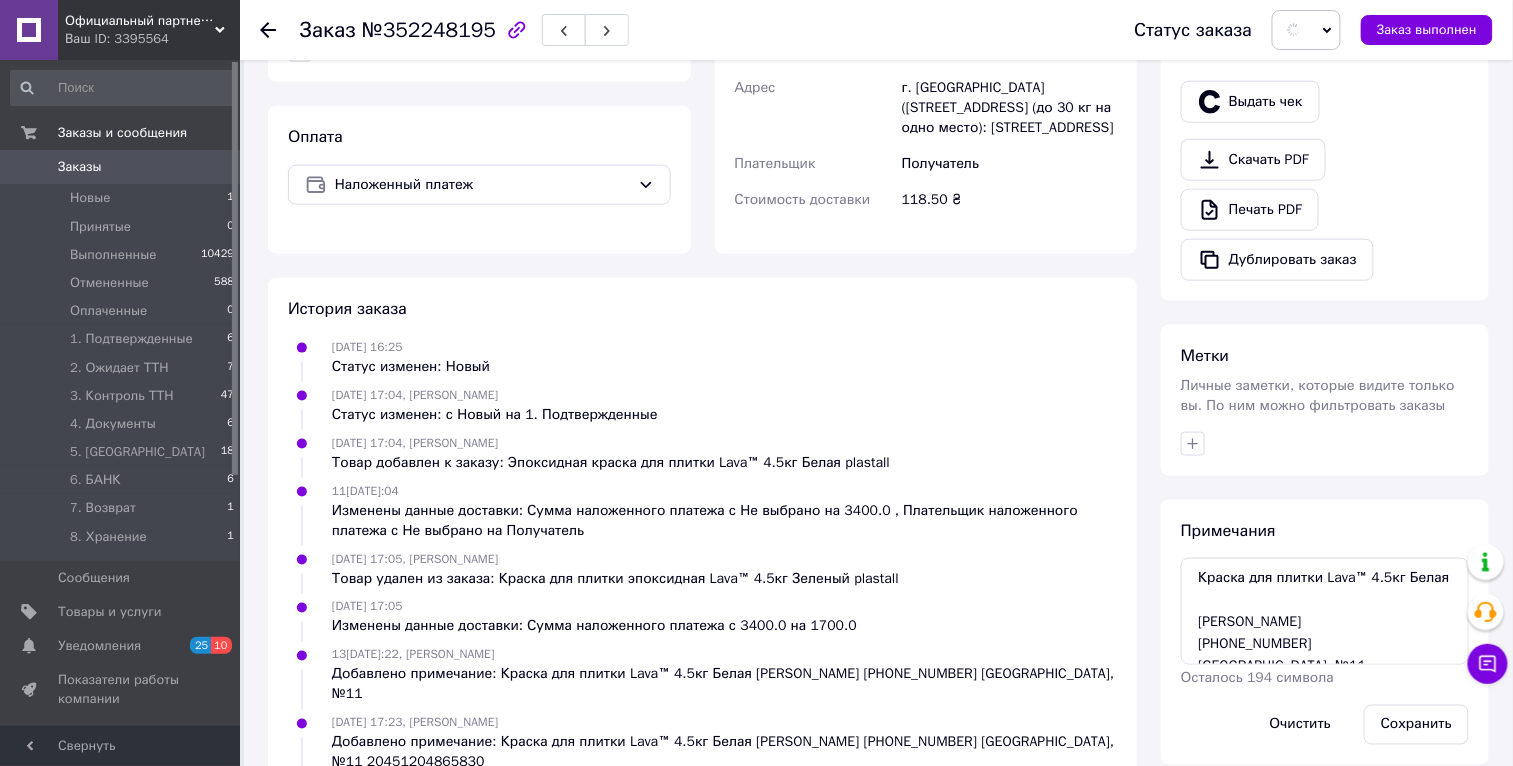 scroll, scrollTop: 702, scrollLeft: 0, axis: vertical 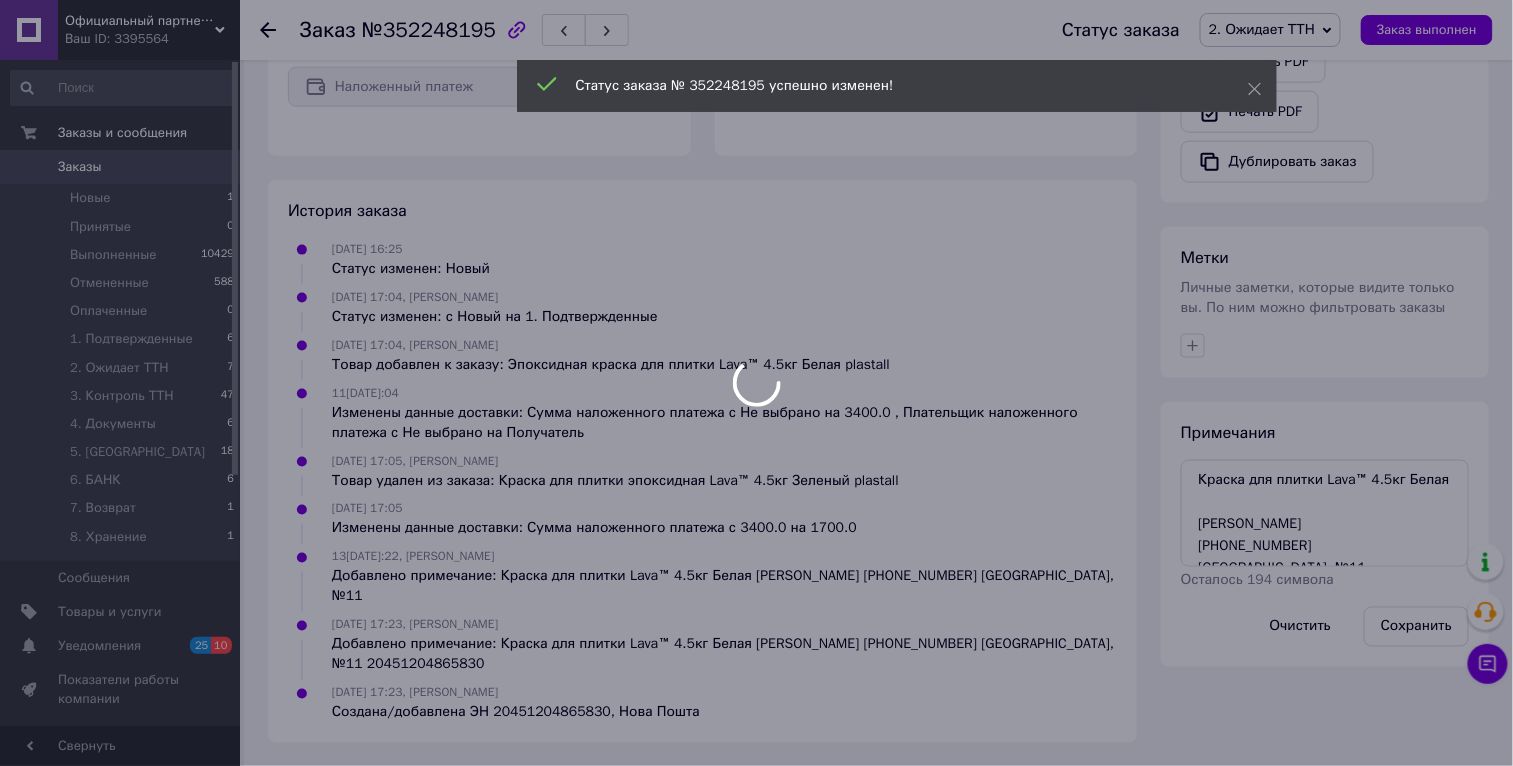 click at bounding box center (756, 383) 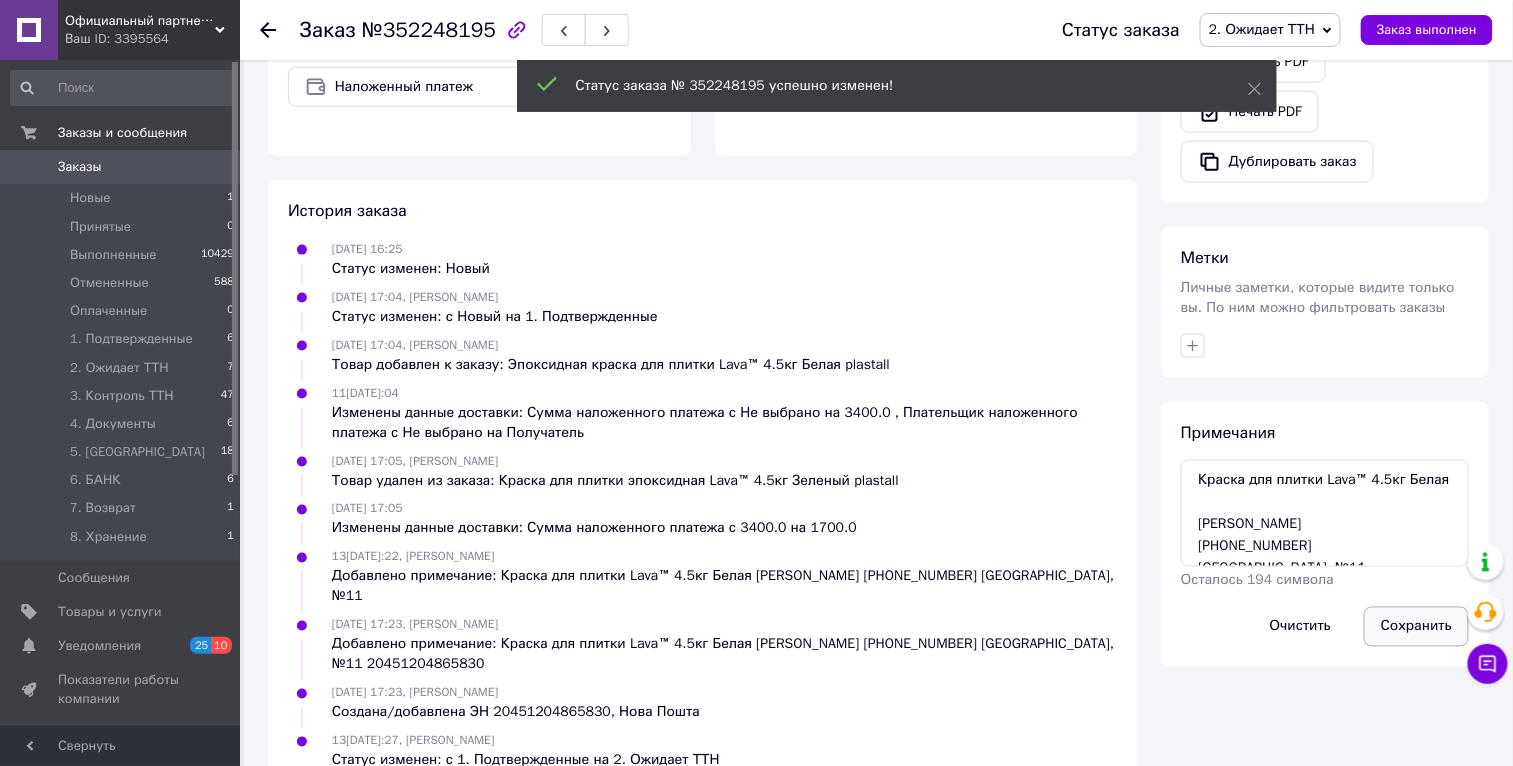 click on "Сохранить" at bounding box center [1416, 627] 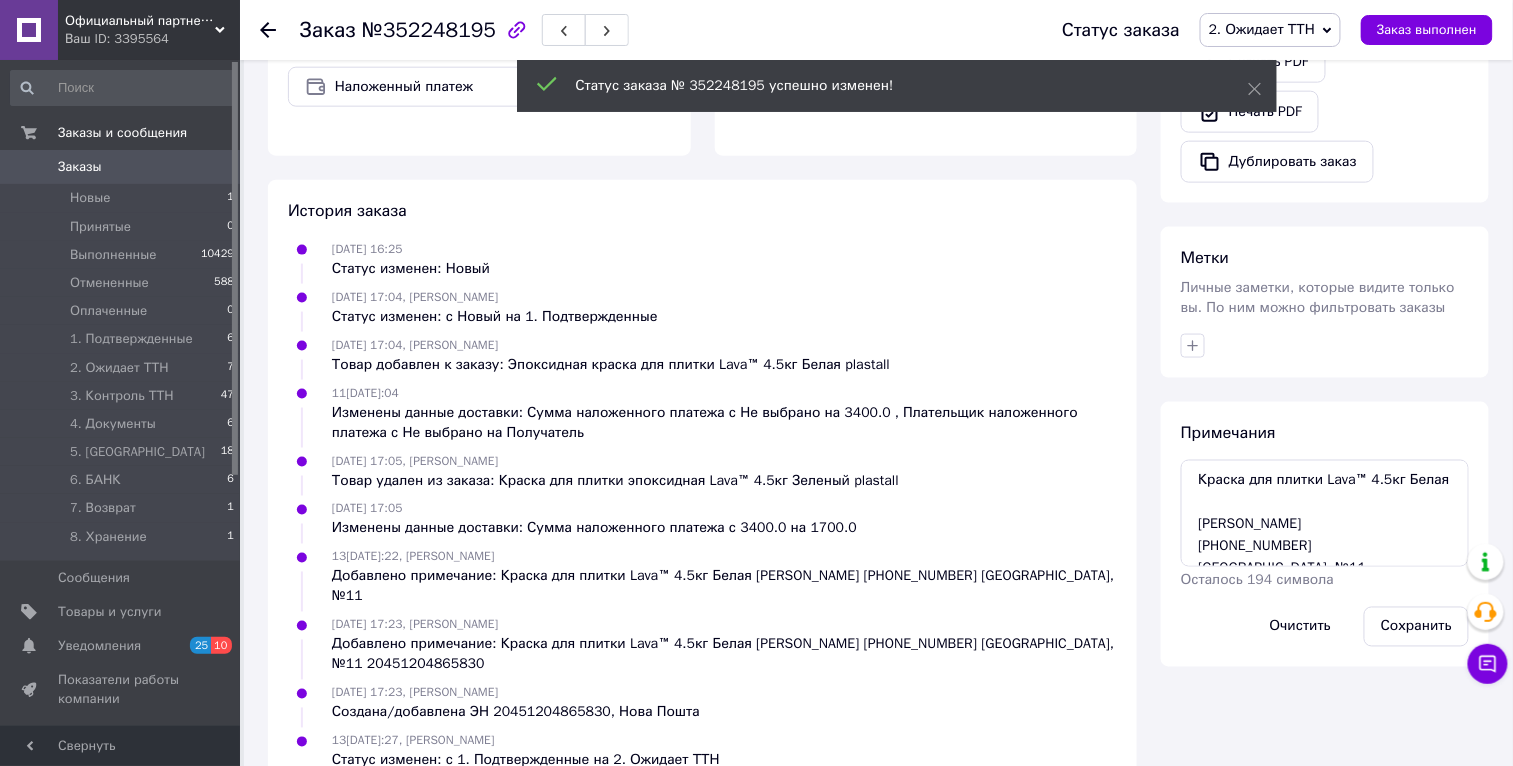 scroll, scrollTop: 0, scrollLeft: 0, axis: both 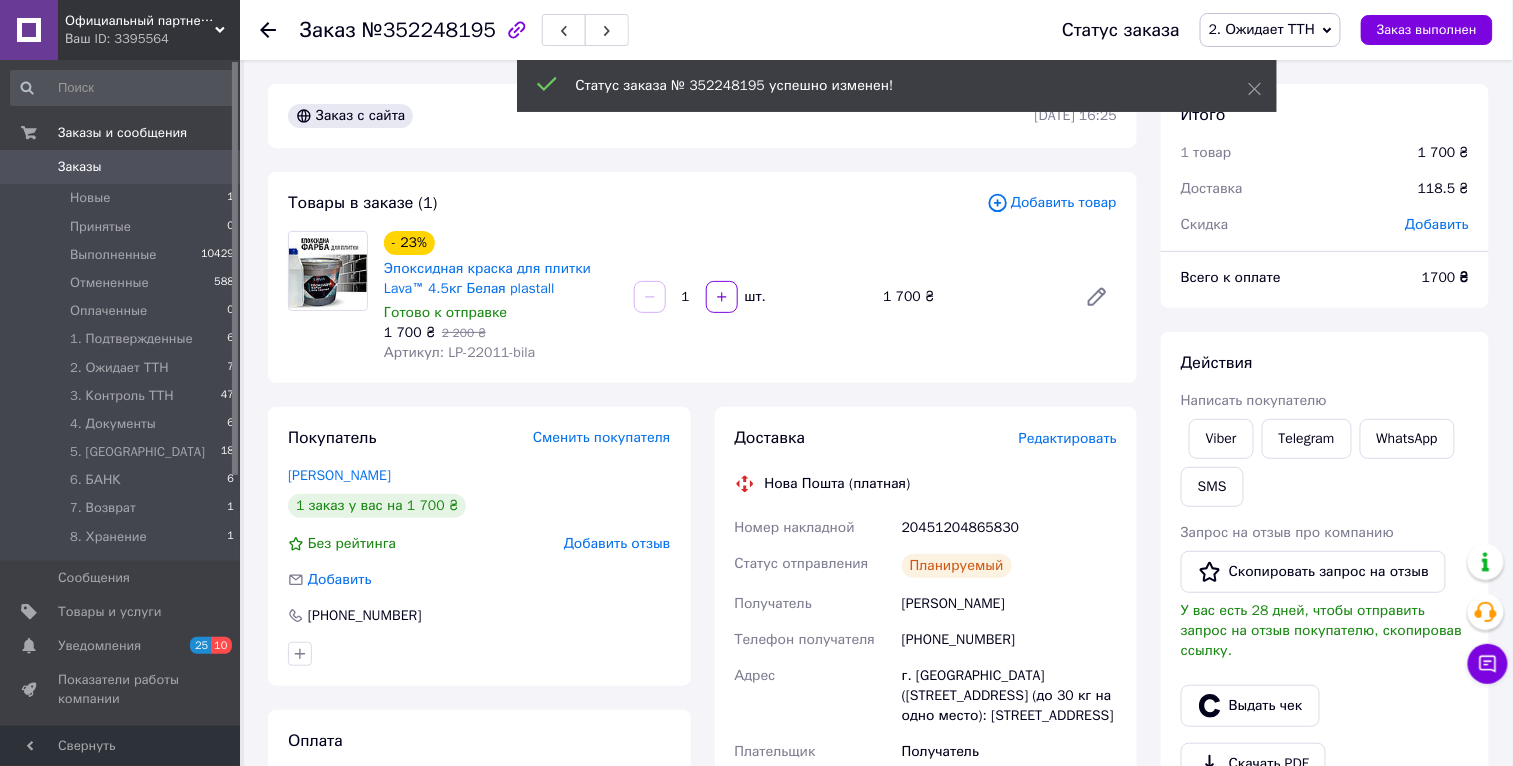 click on "Заказы" at bounding box center (121, 167) 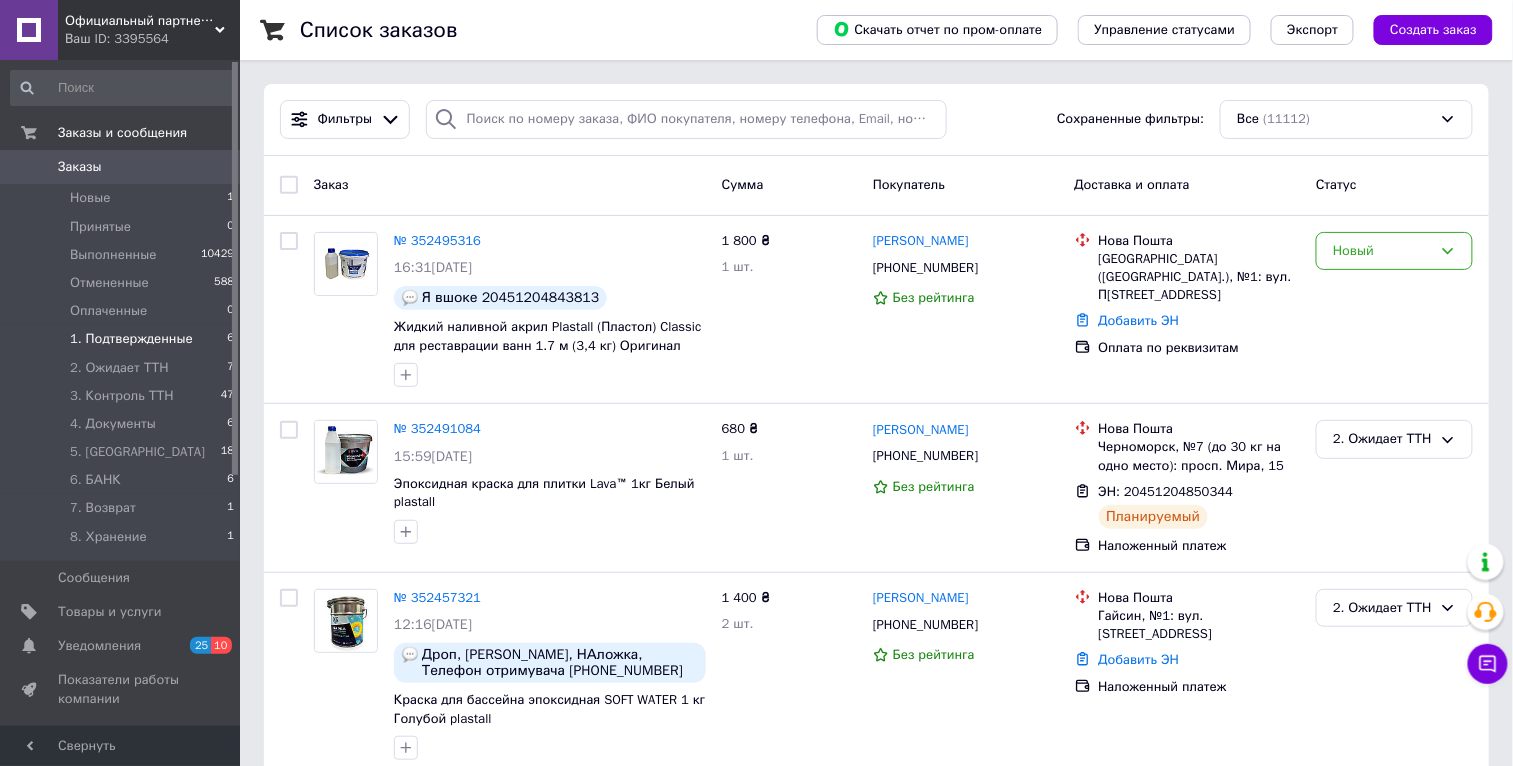 click on "1. Подтвержденные 6" at bounding box center (123, 339) 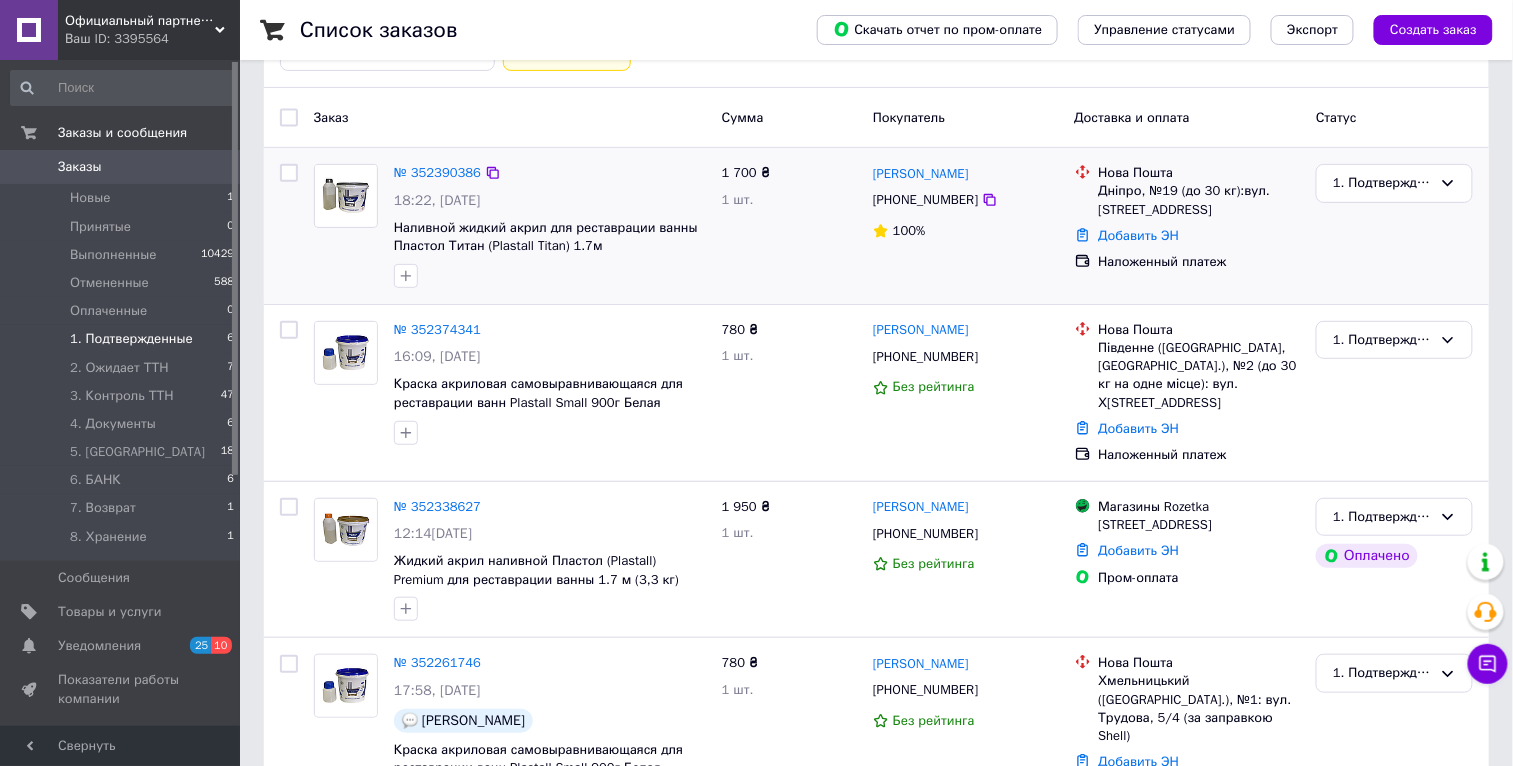 scroll, scrollTop: 201, scrollLeft: 0, axis: vertical 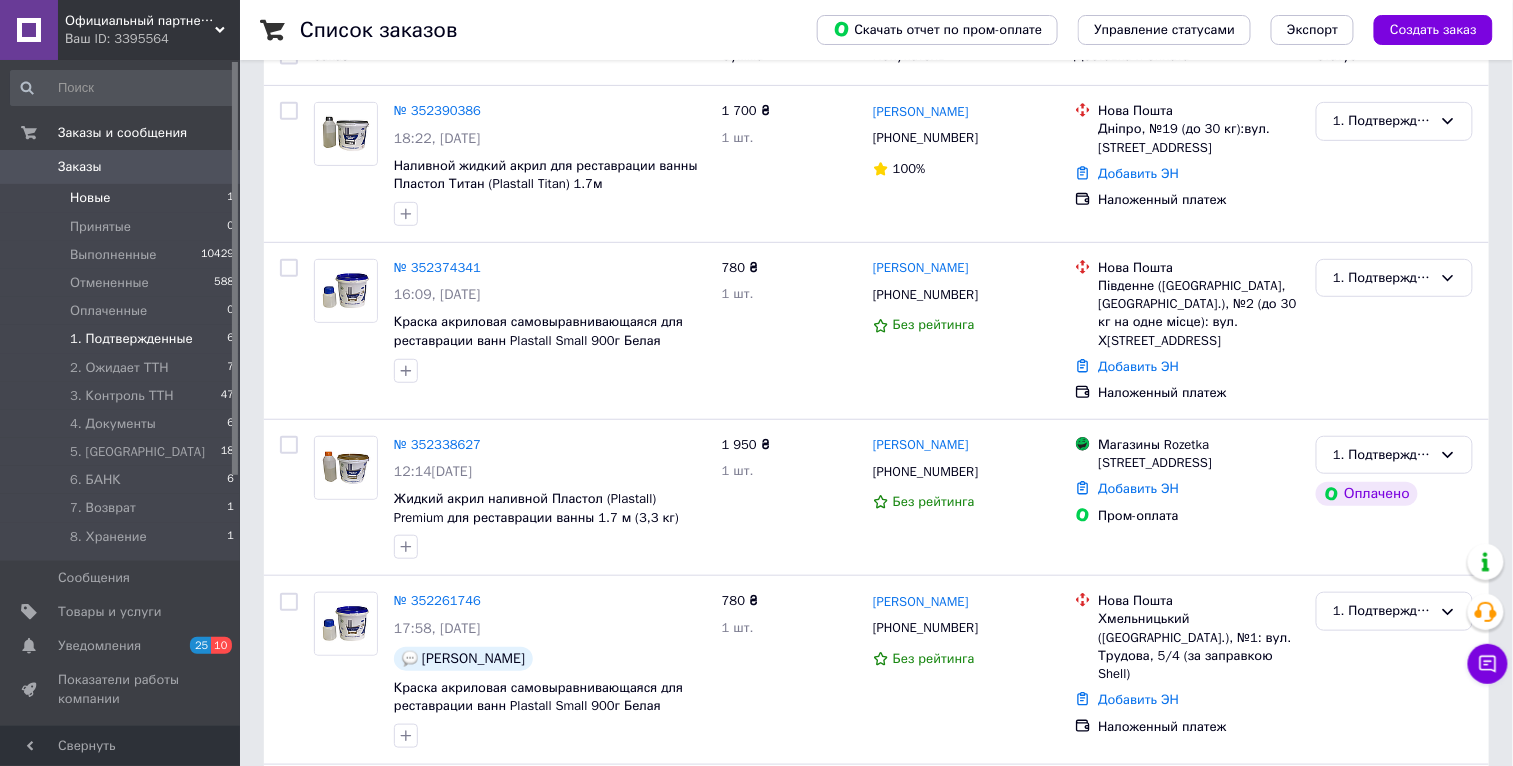 click on "Новые 1" at bounding box center (123, 198) 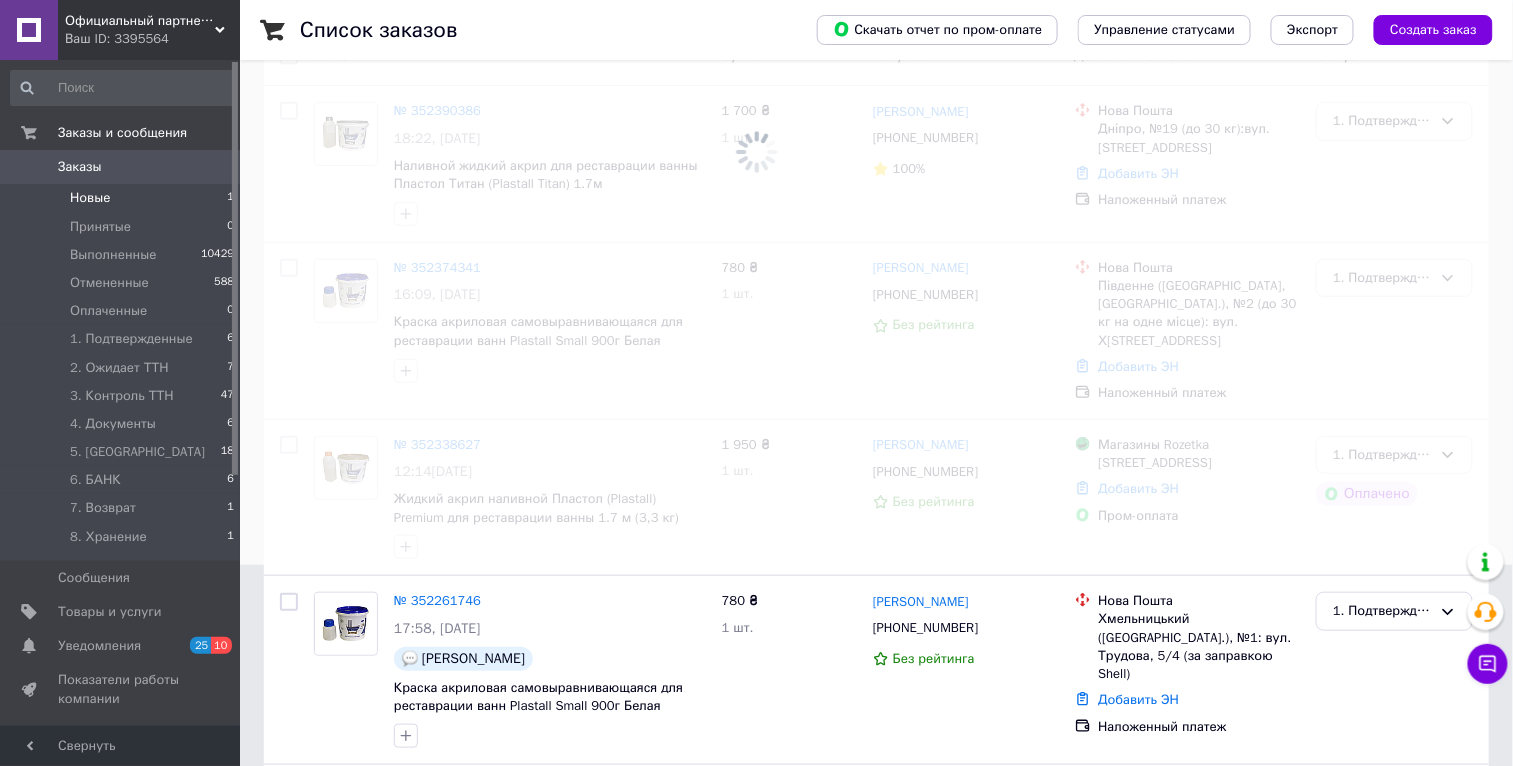 scroll, scrollTop: 0, scrollLeft: 0, axis: both 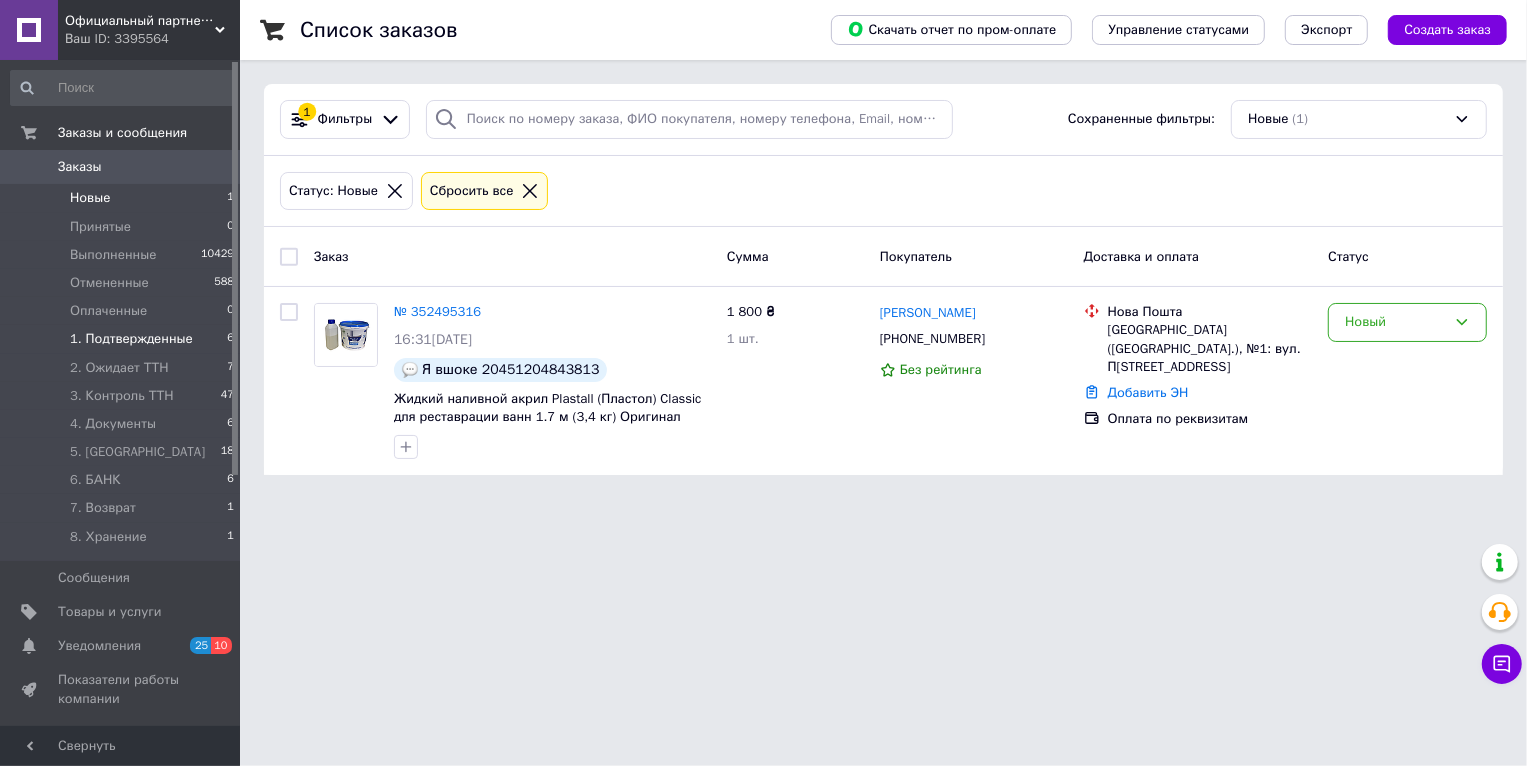 click on "1. Подтвержденные" at bounding box center [131, 339] 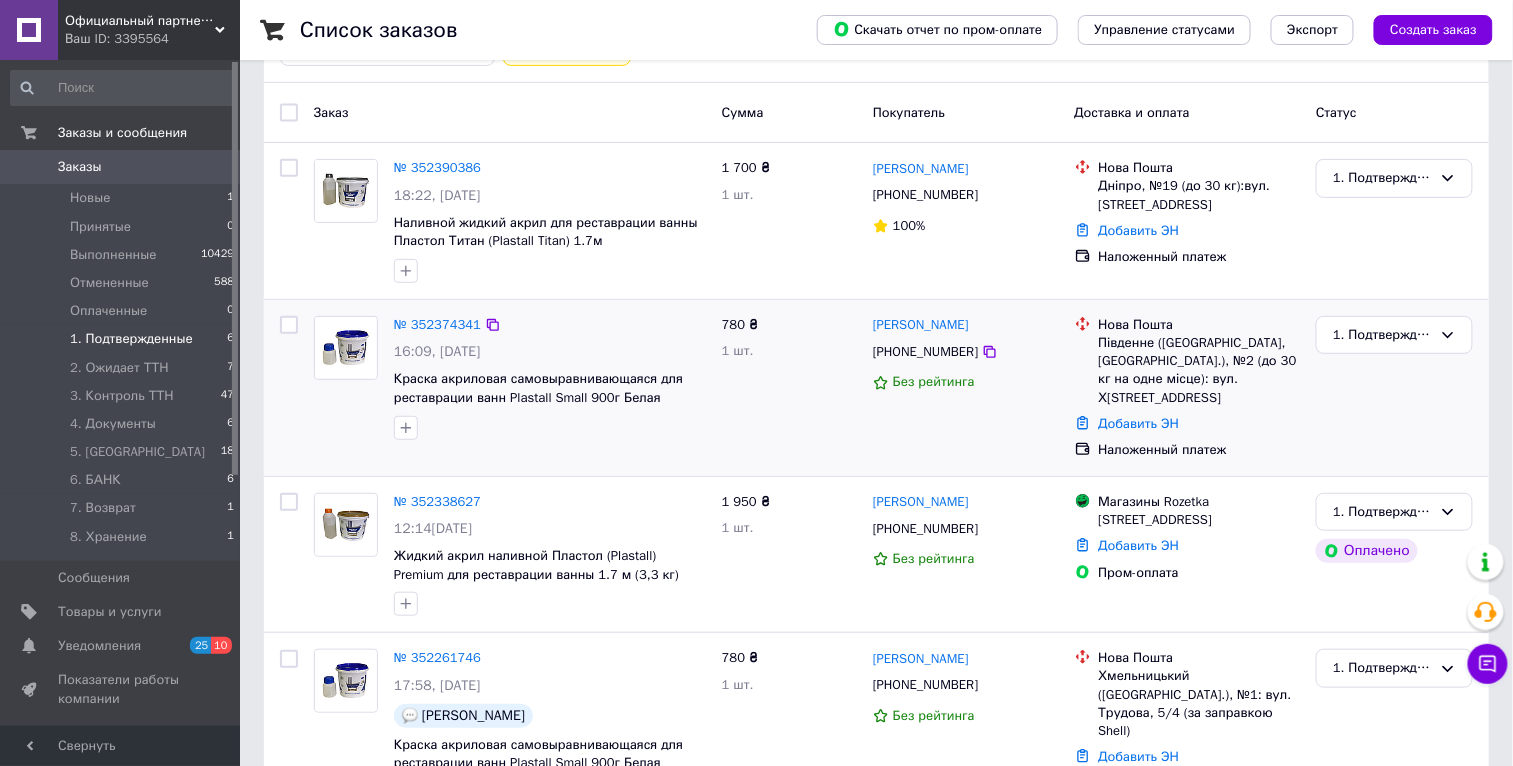 scroll, scrollTop: 144, scrollLeft: 0, axis: vertical 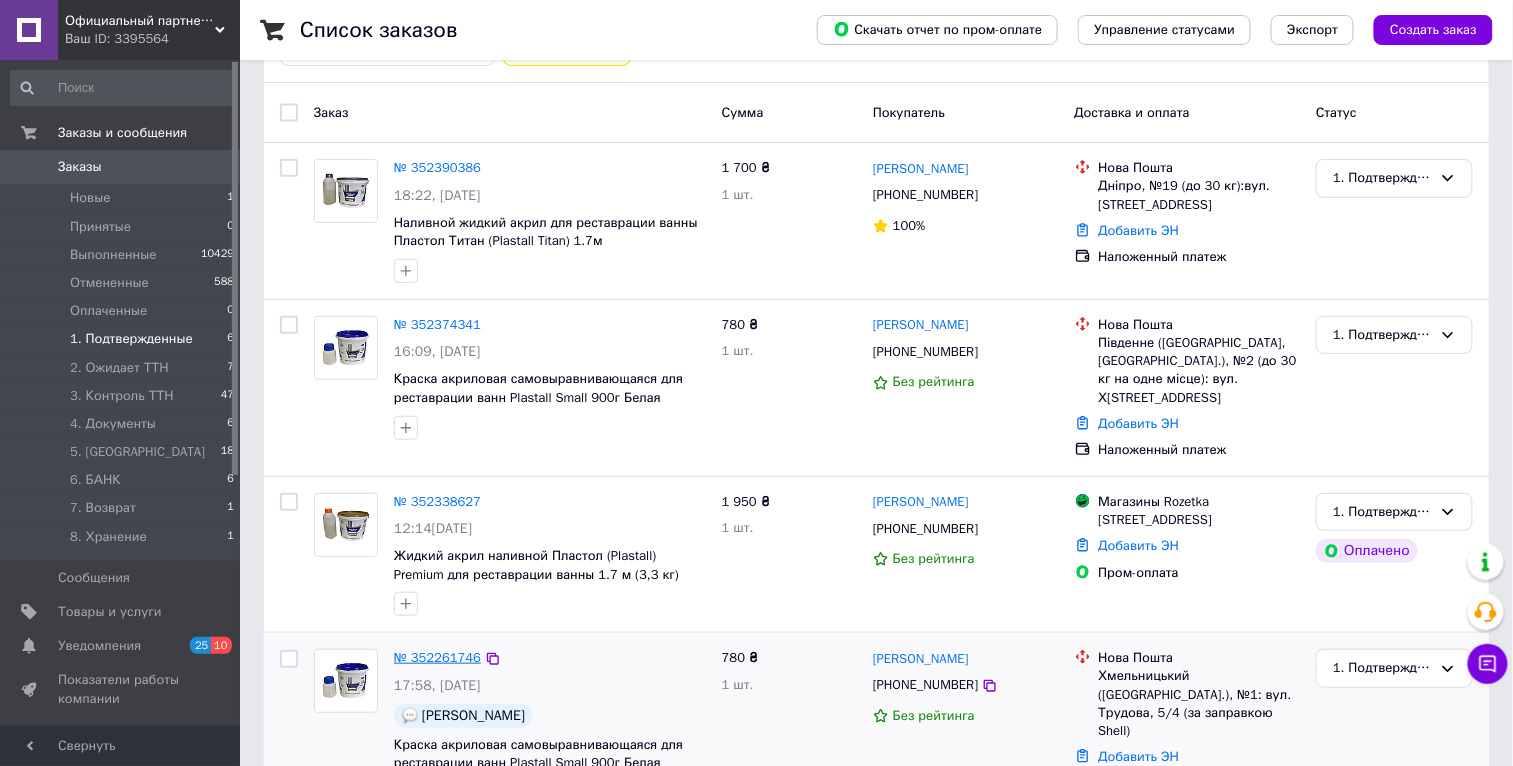 click on "№ 352261746" at bounding box center (437, 657) 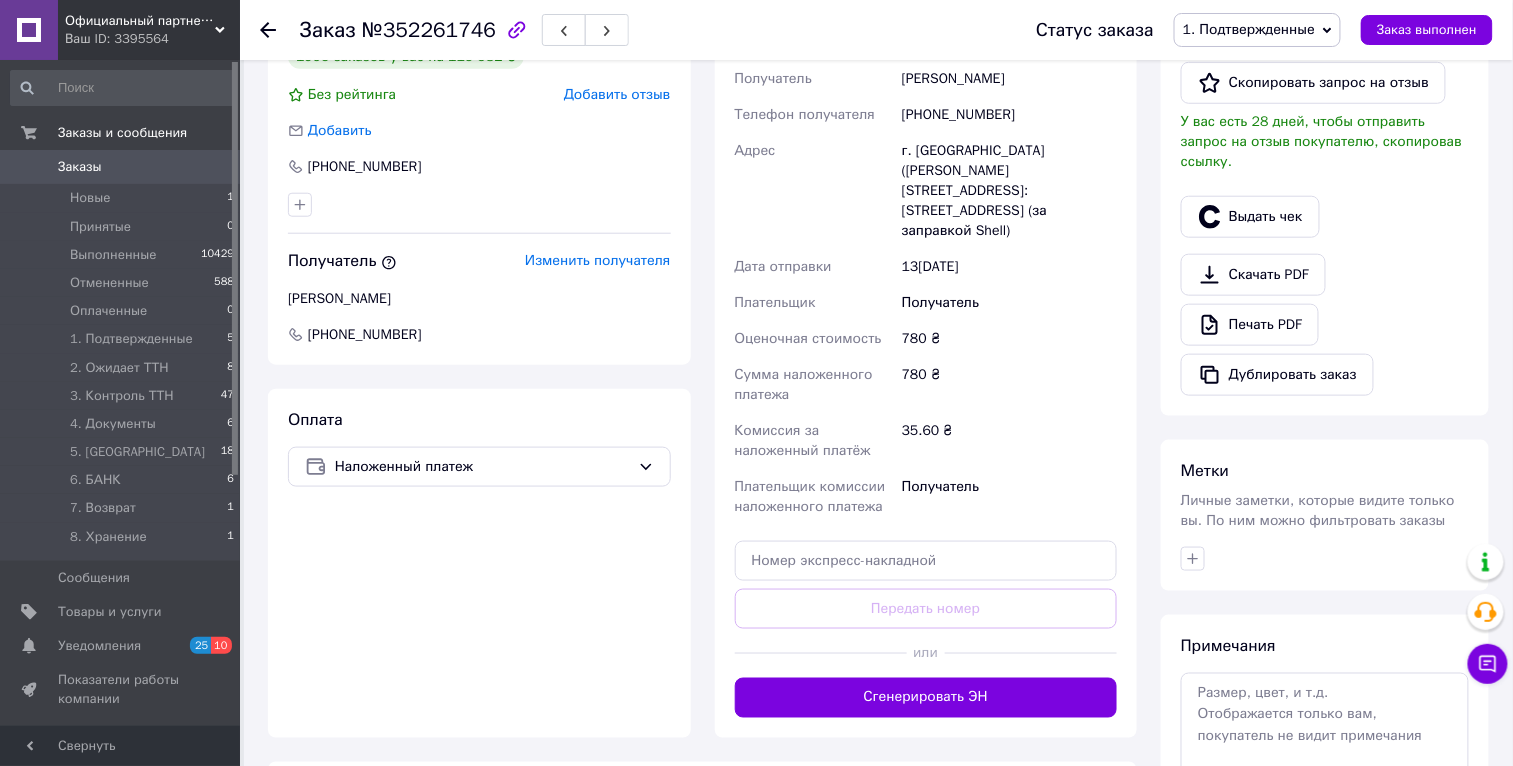 scroll, scrollTop: 634, scrollLeft: 0, axis: vertical 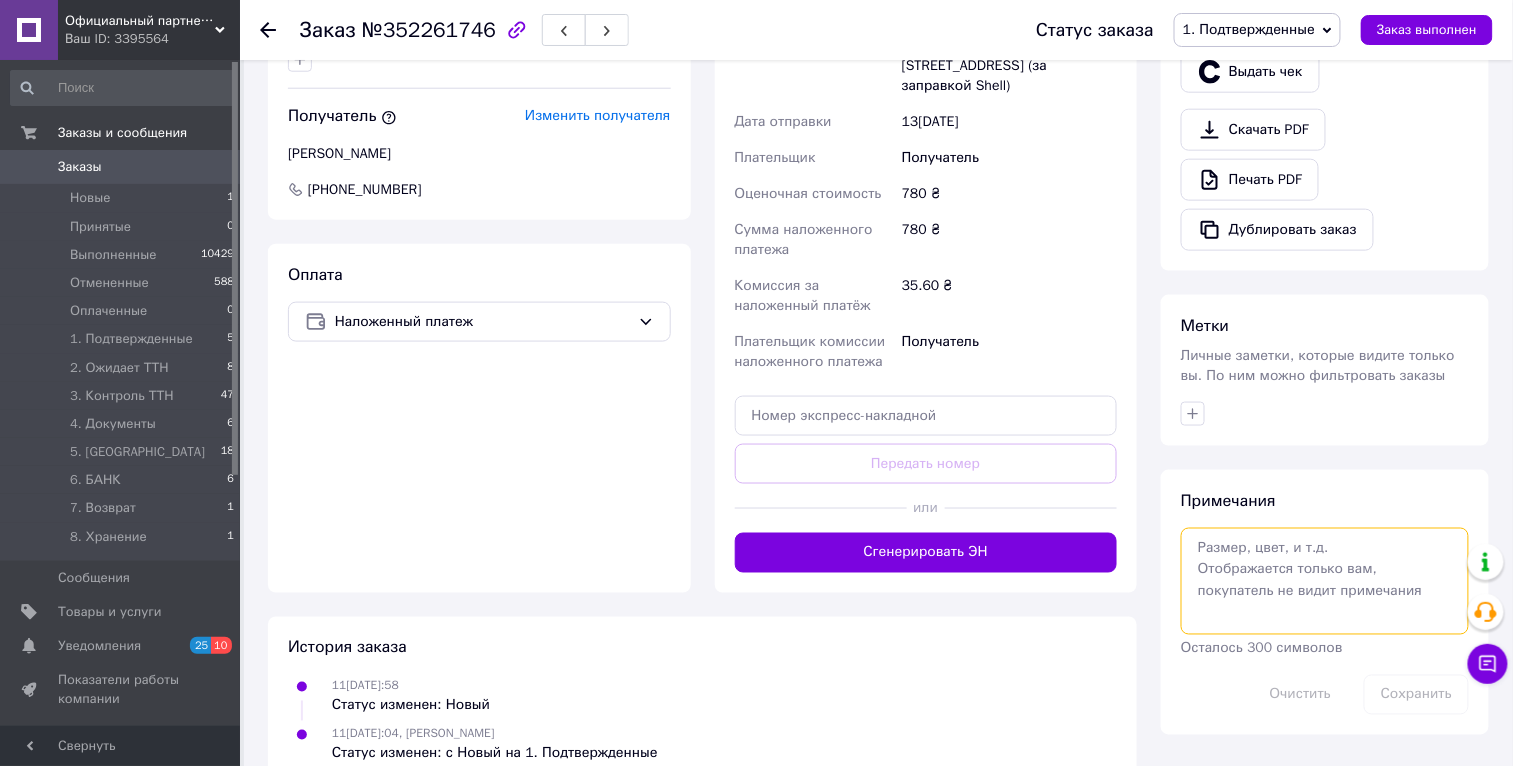 click at bounding box center [1325, 581] 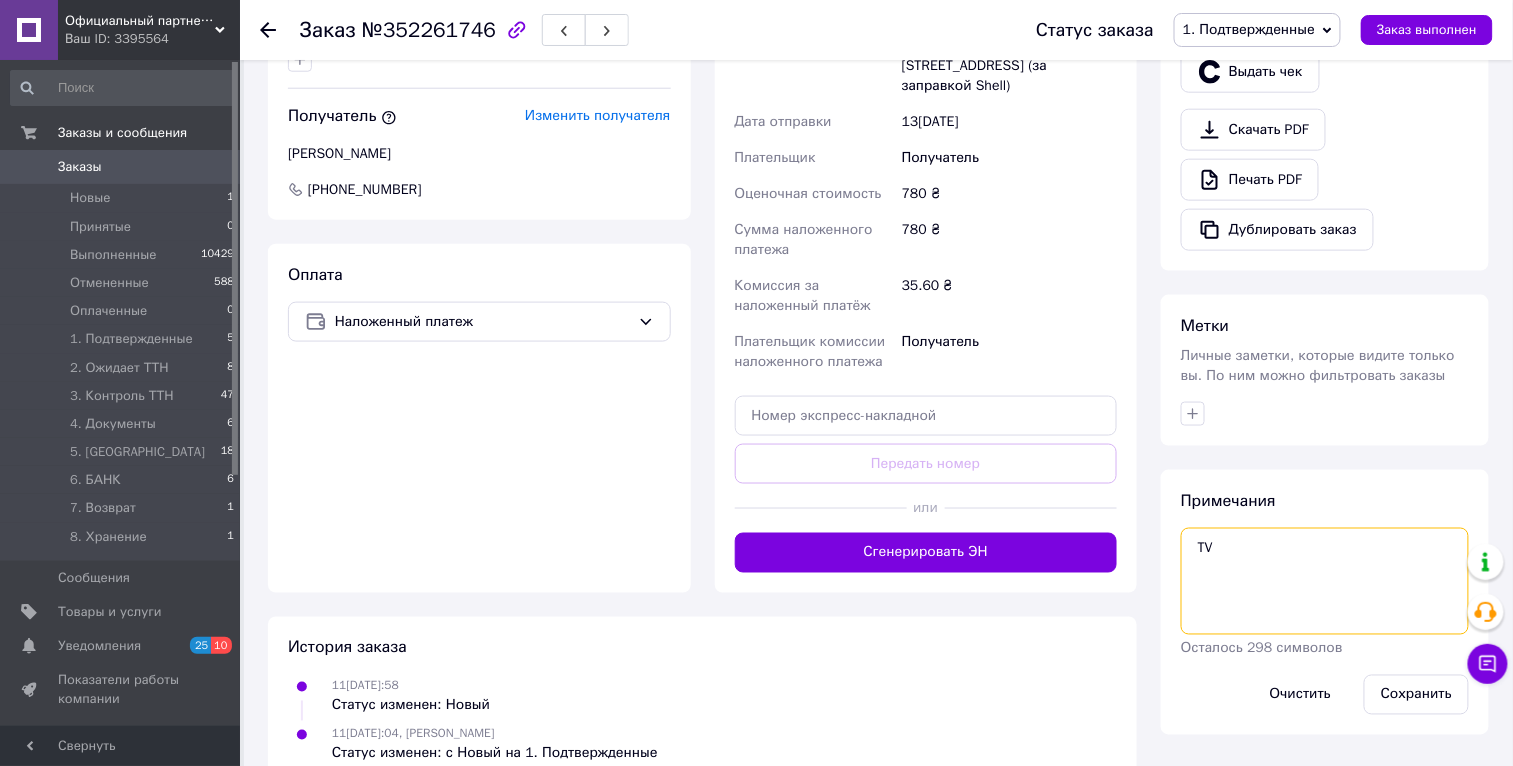 type on "T" 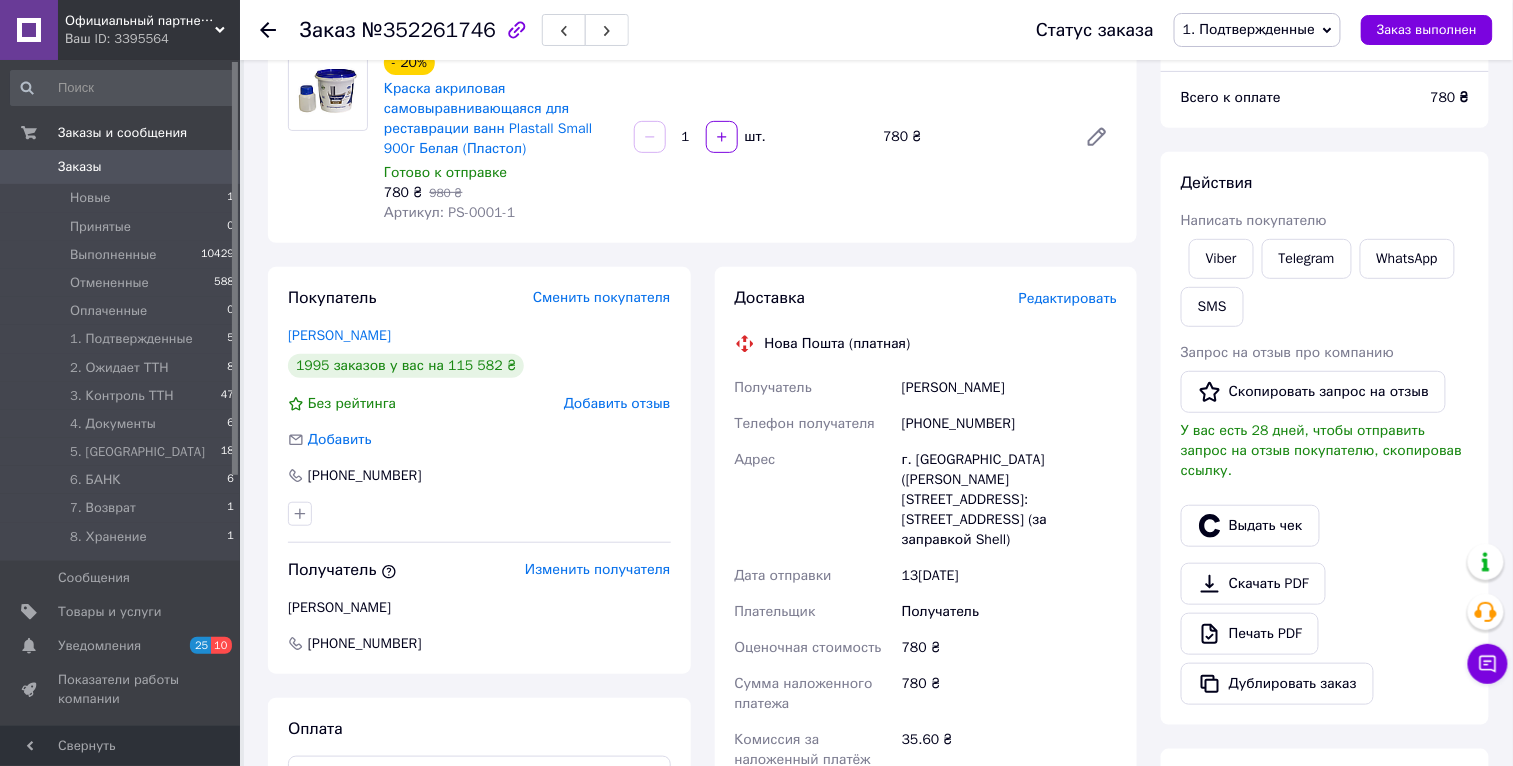 scroll, scrollTop: 0, scrollLeft: 0, axis: both 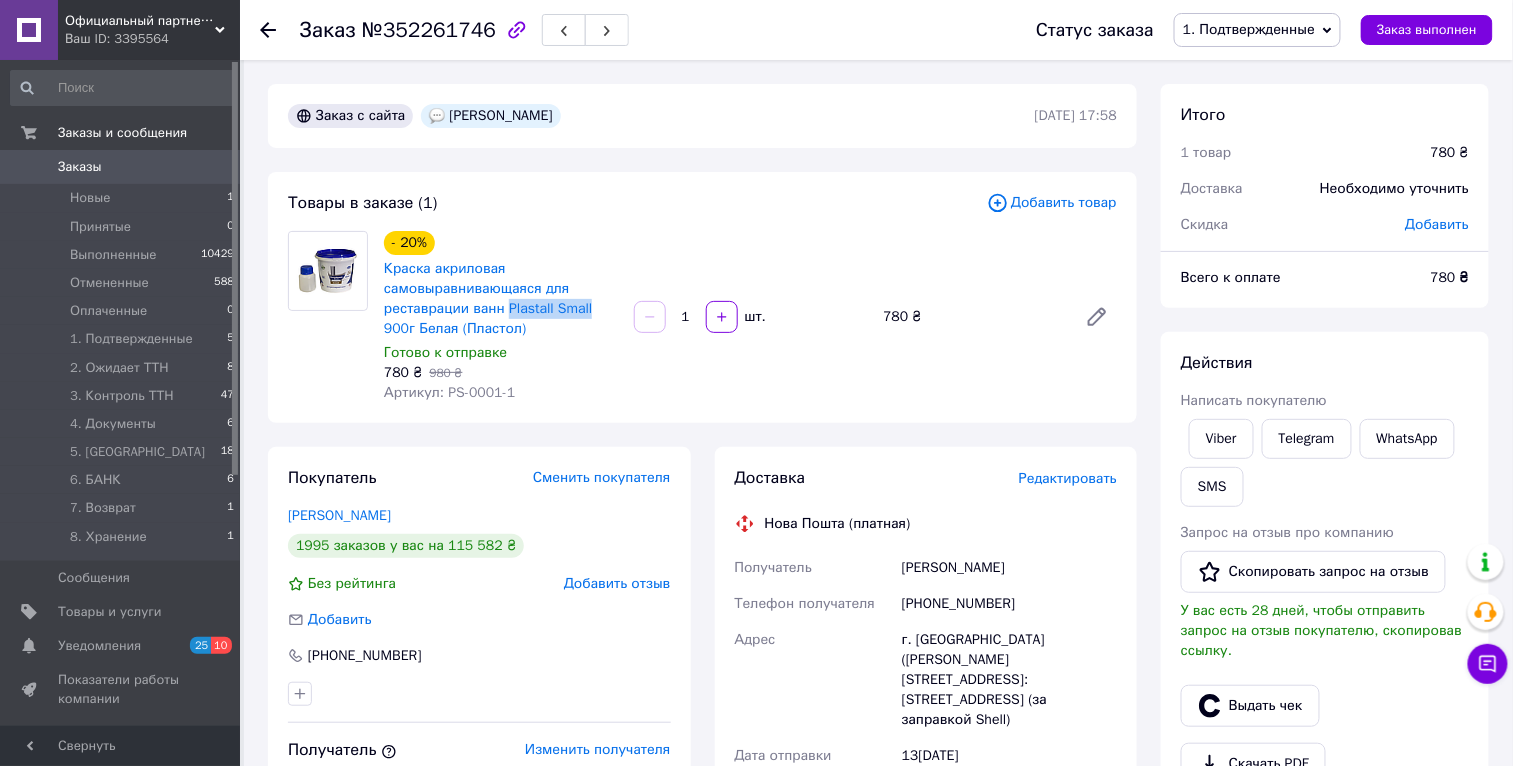 drag, startPoint x: 602, startPoint y: 306, endPoint x: 510, endPoint y: 318, distance: 92.779305 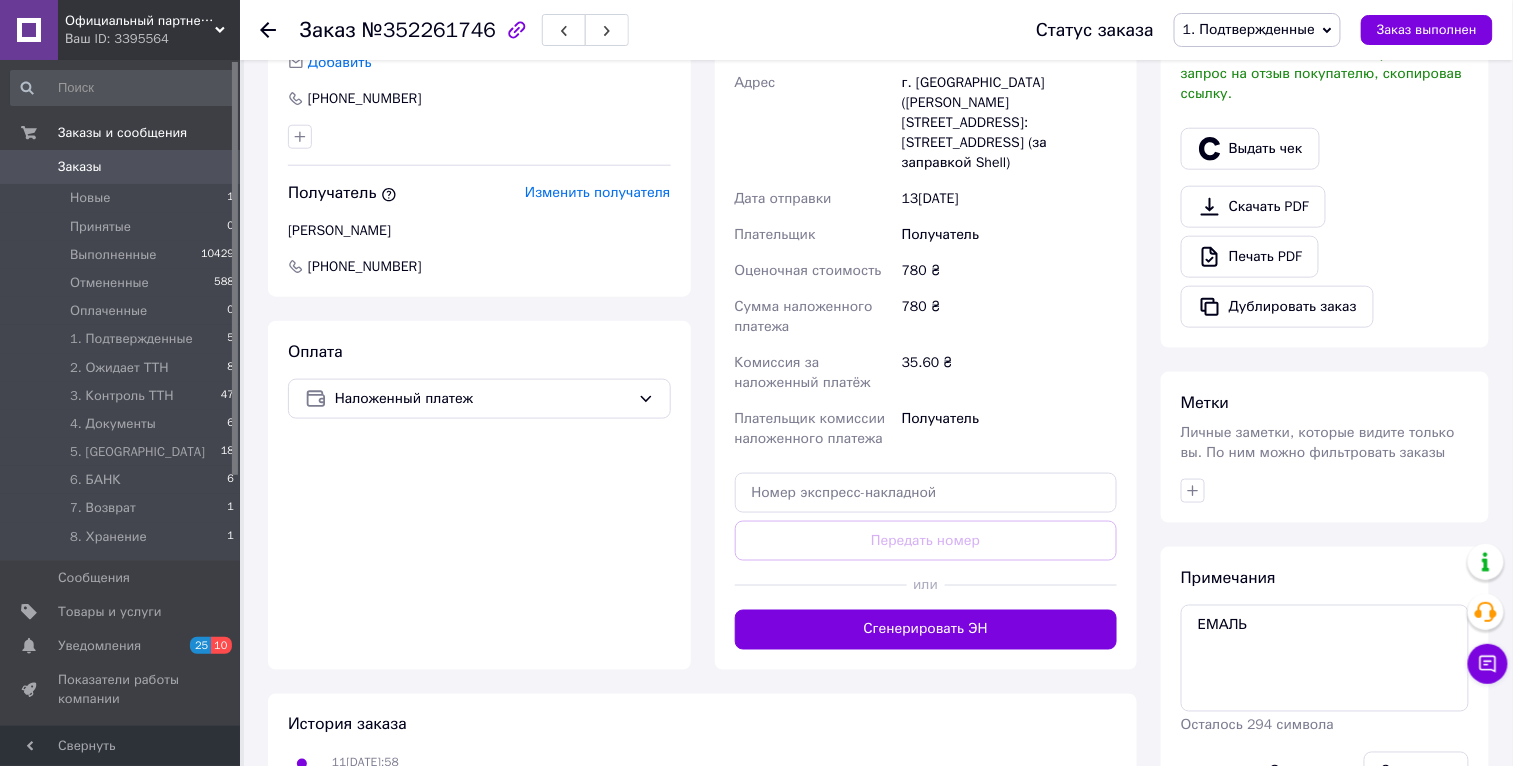 scroll, scrollTop: 634, scrollLeft: 0, axis: vertical 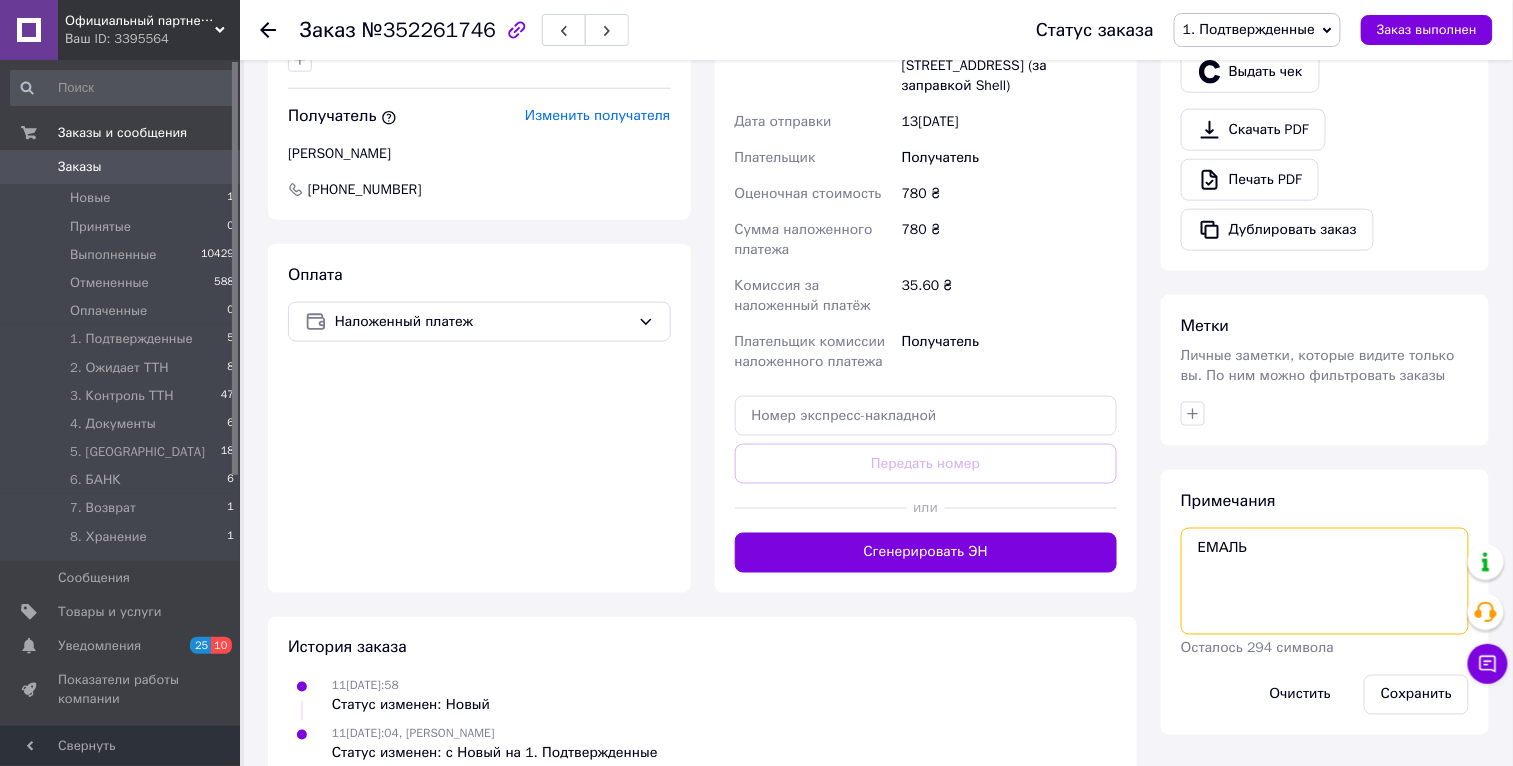 click on "ЕМАЛЬ" at bounding box center [1325, 581] 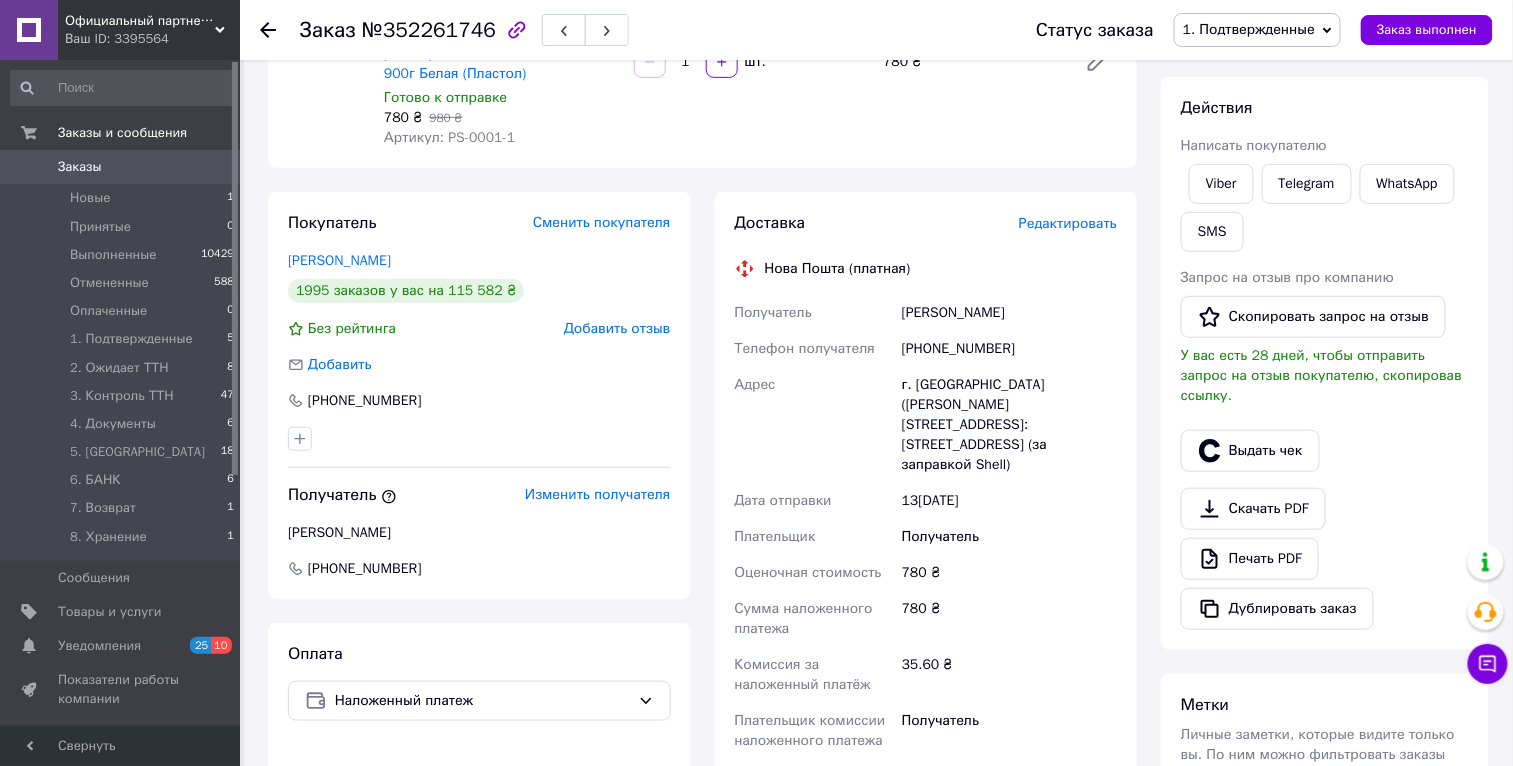 scroll, scrollTop: 180, scrollLeft: 0, axis: vertical 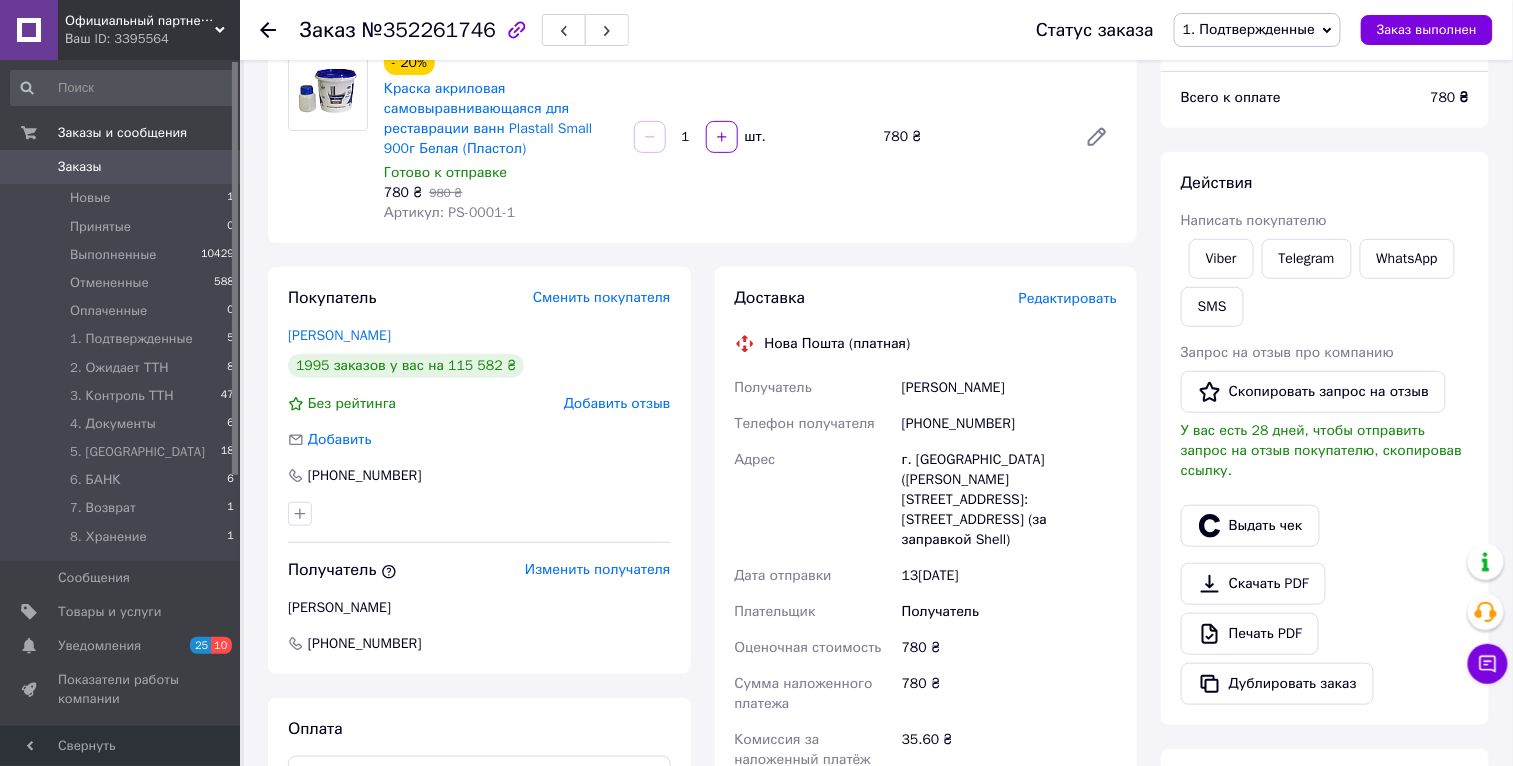 click on "Старкин Валерій" at bounding box center [1009, 388] 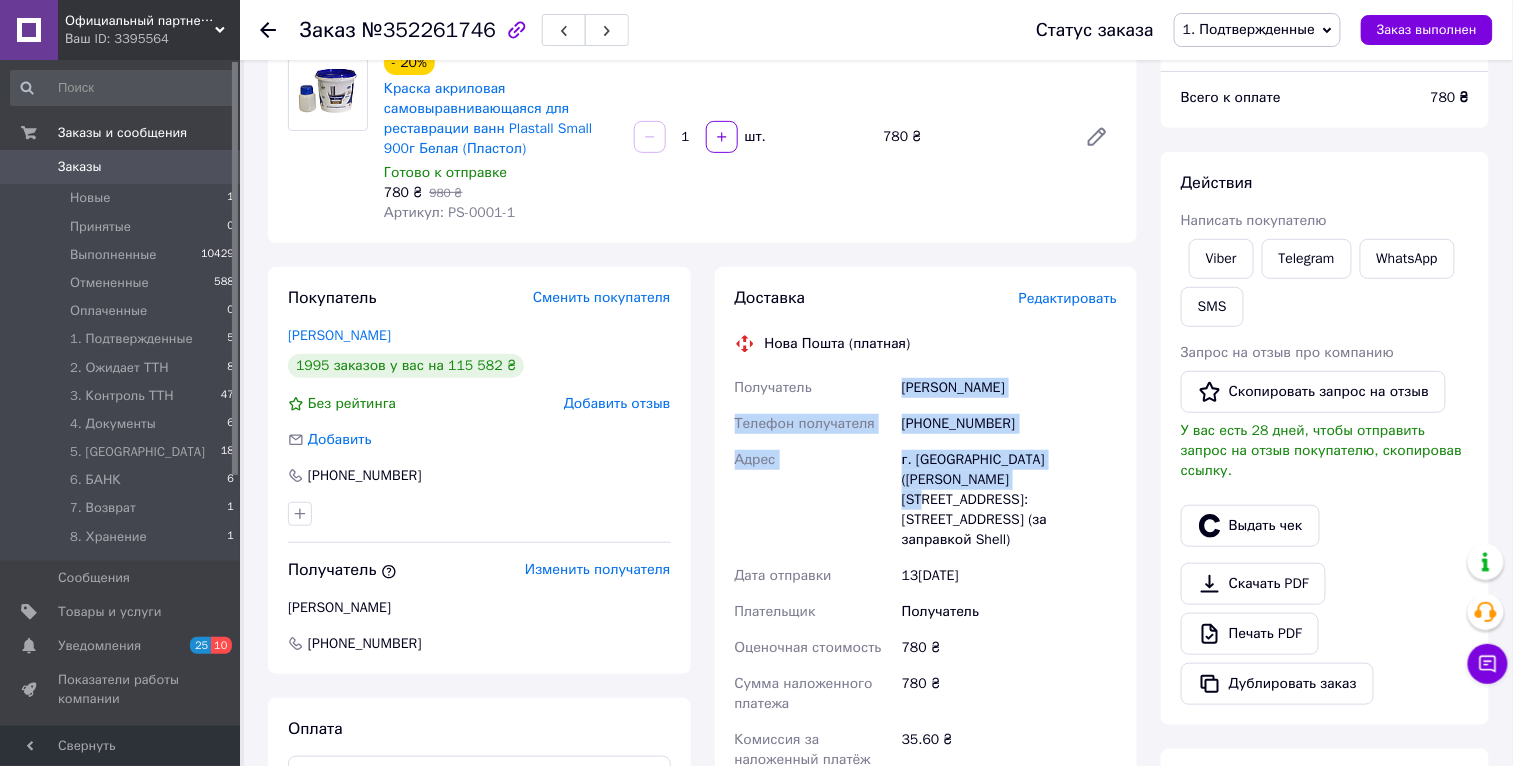 drag, startPoint x: 905, startPoint y: 384, endPoint x: 963, endPoint y: 478, distance: 110.45361 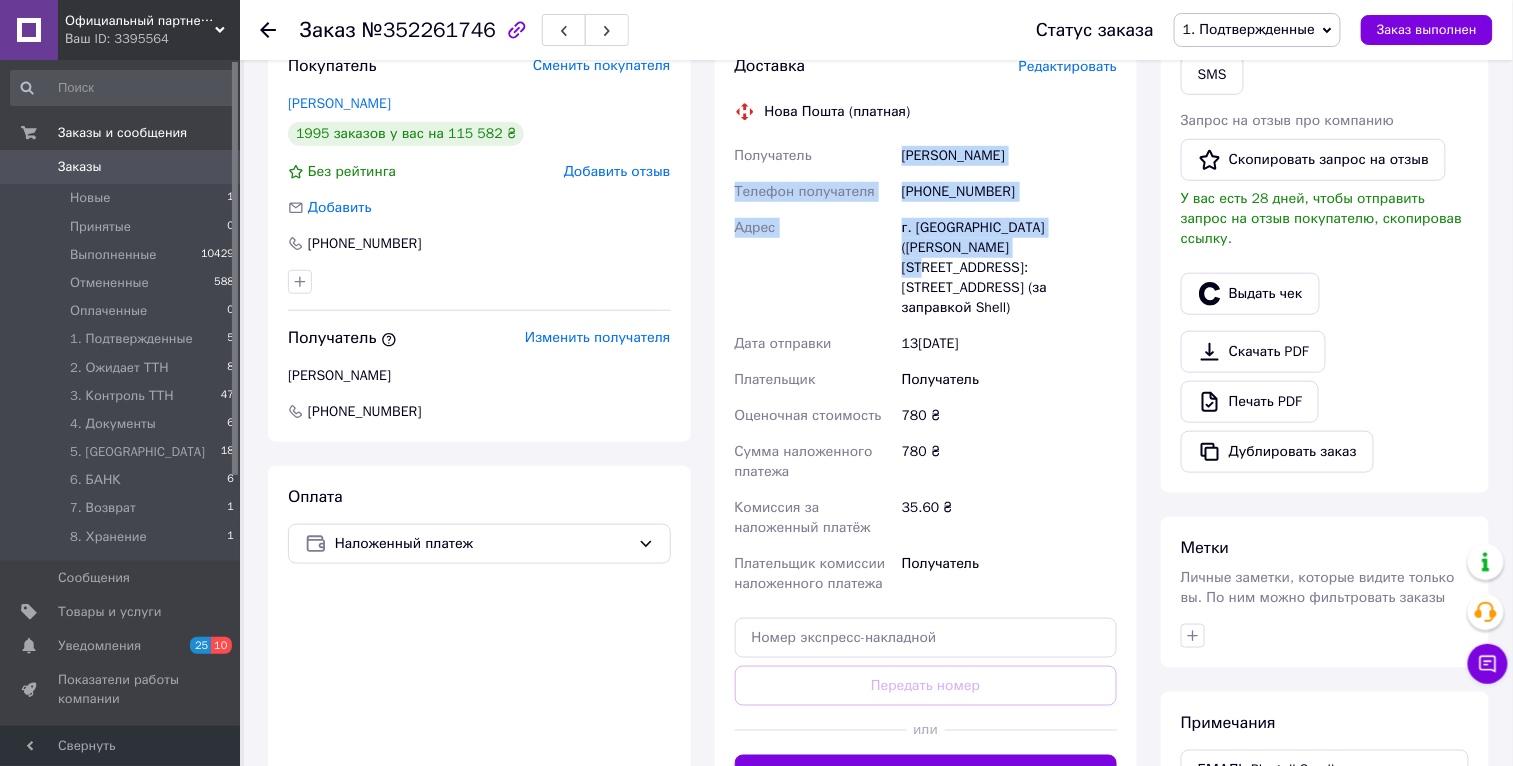scroll, scrollTop: 634, scrollLeft: 0, axis: vertical 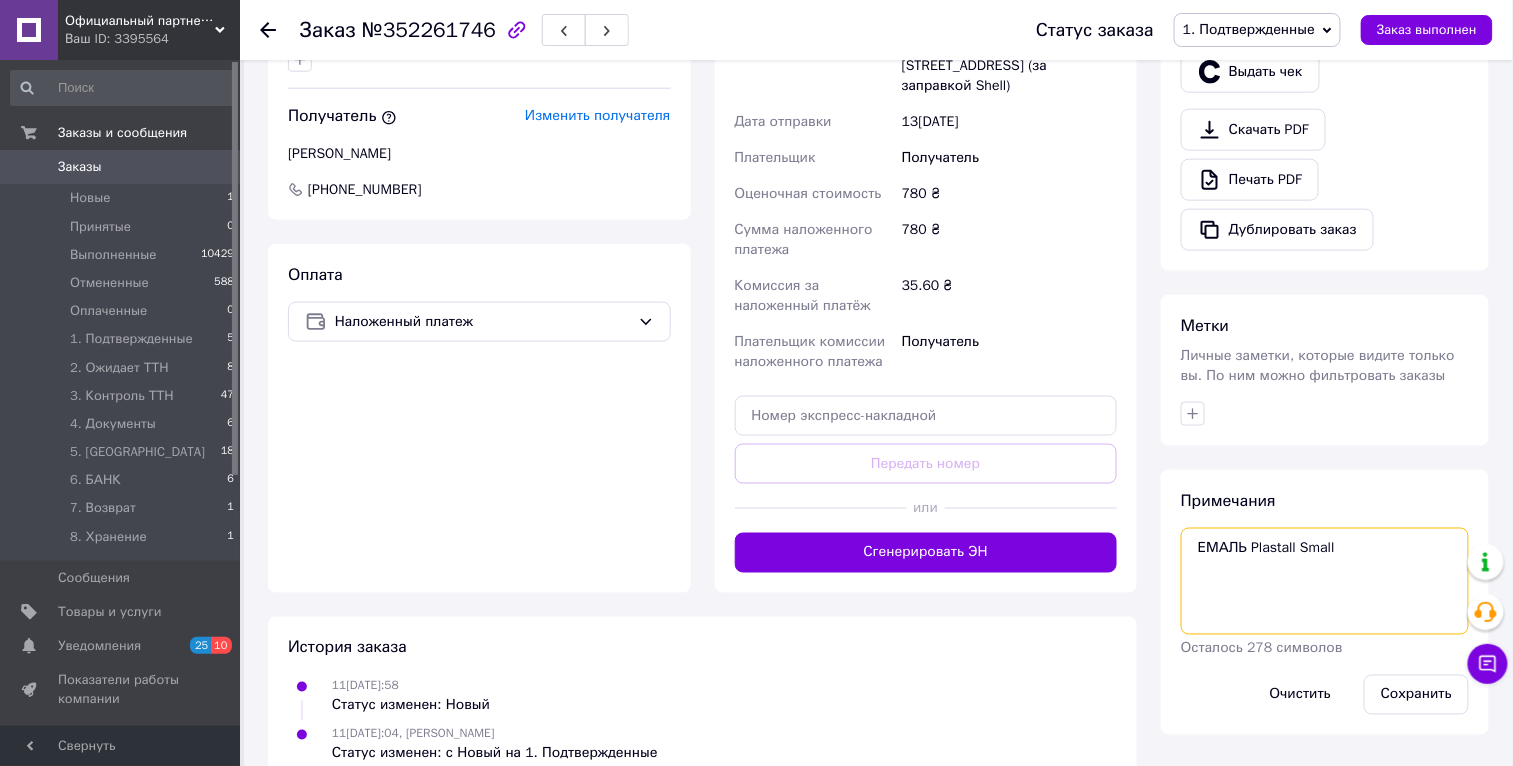 click on "ЕМАЛЬ Plastall Small" at bounding box center [1325, 581] 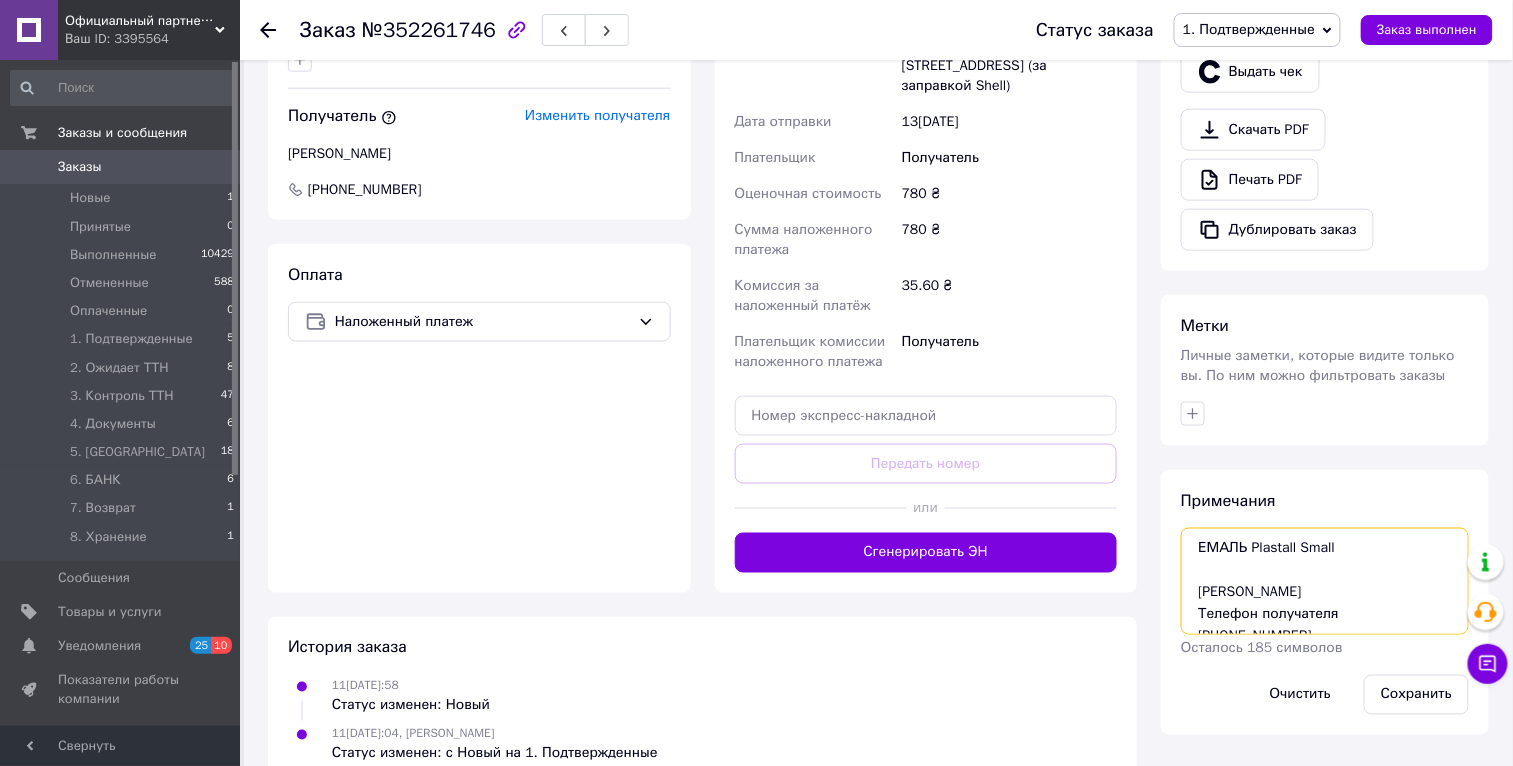 scroll, scrollTop: 76, scrollLeft: 0, axis: vertical 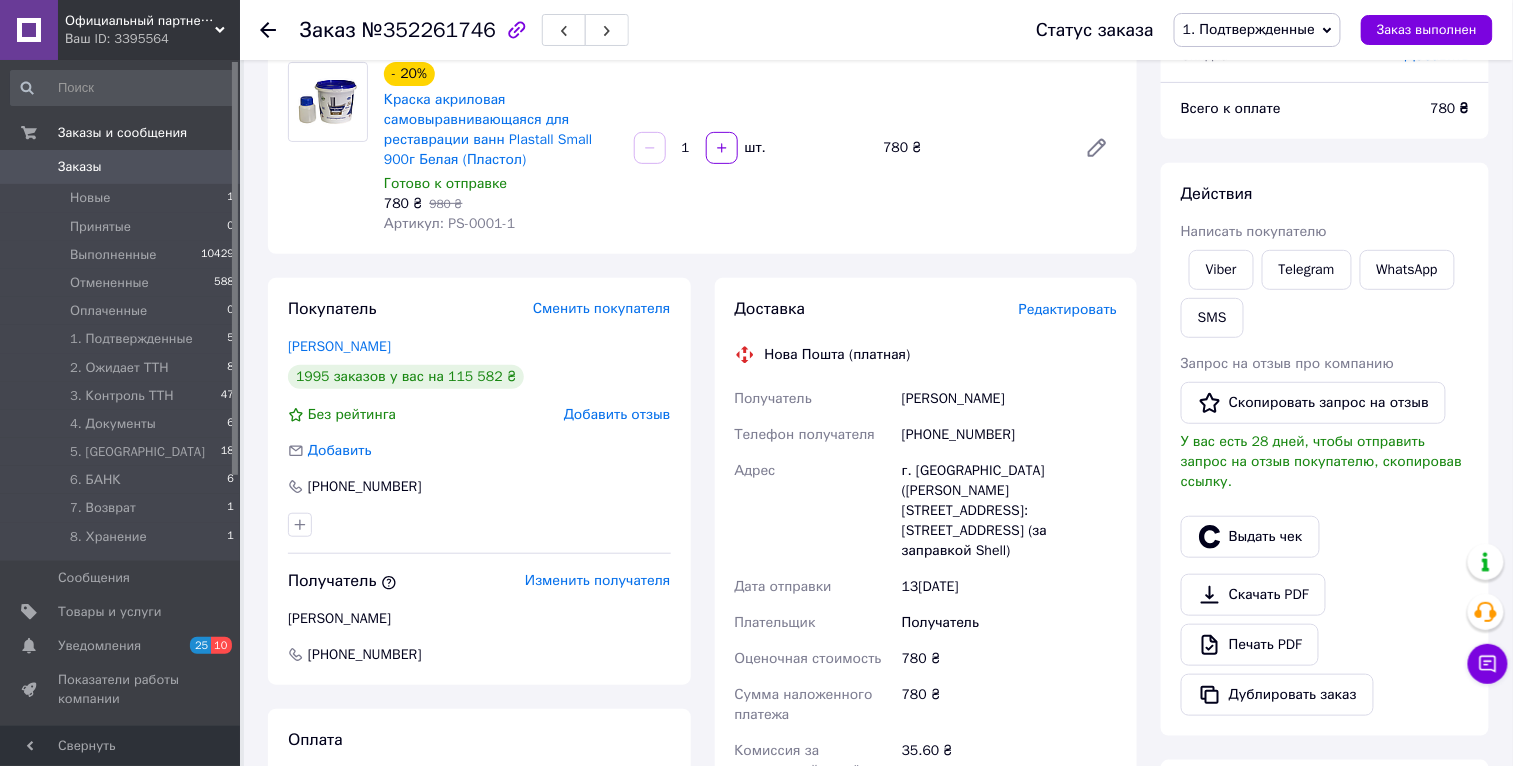 type on "ЕМАЛЬ Plastall Small
Старкин Валерій
Телефон получателя
+380975828384
Адрес
г. Хмельницкий (Хмельницкая обл.), №1:" 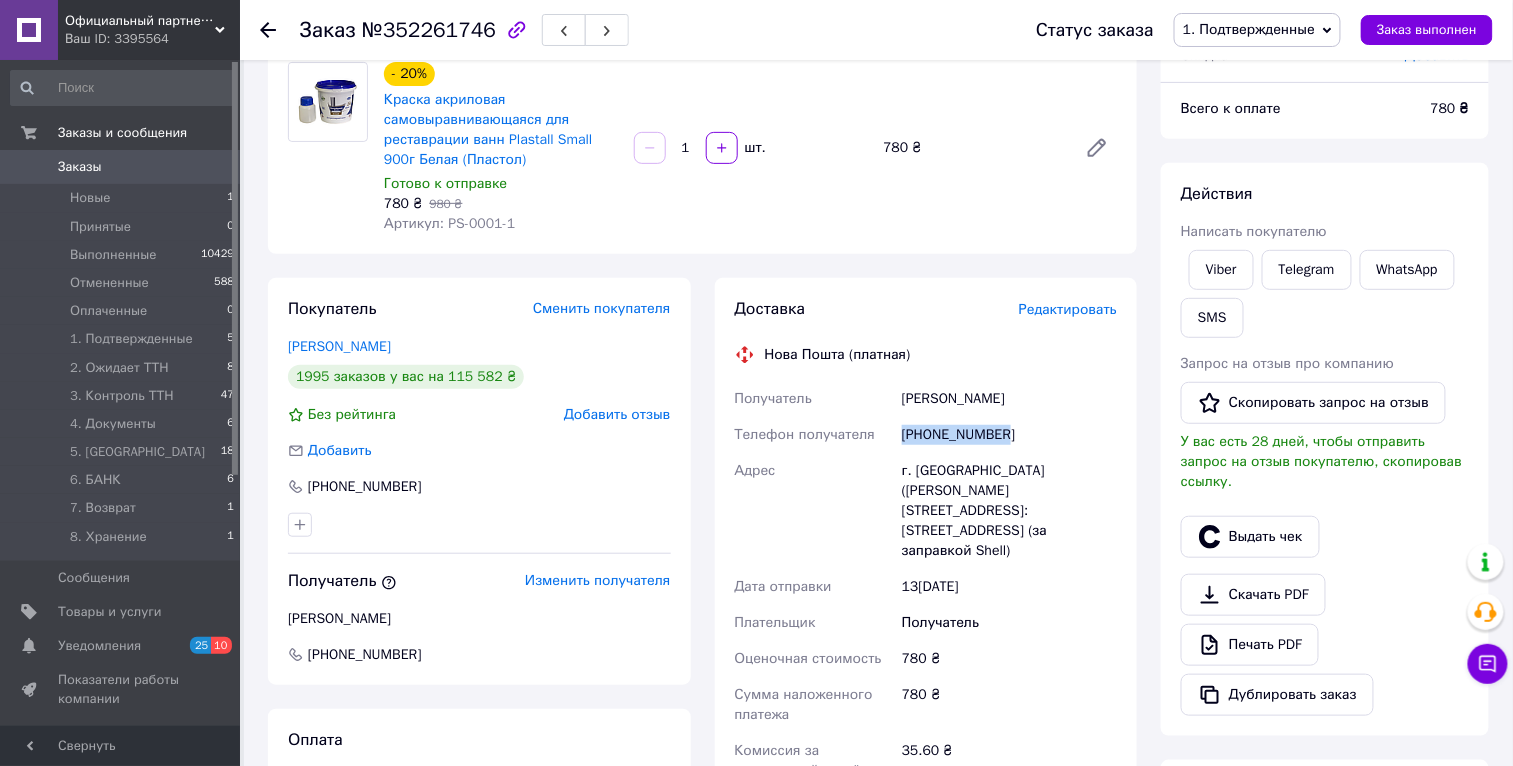 drag, startPoint x: 1025, startPoint y: 436, endPoint x: 905, endPoint y: 434, distance: 120.01666 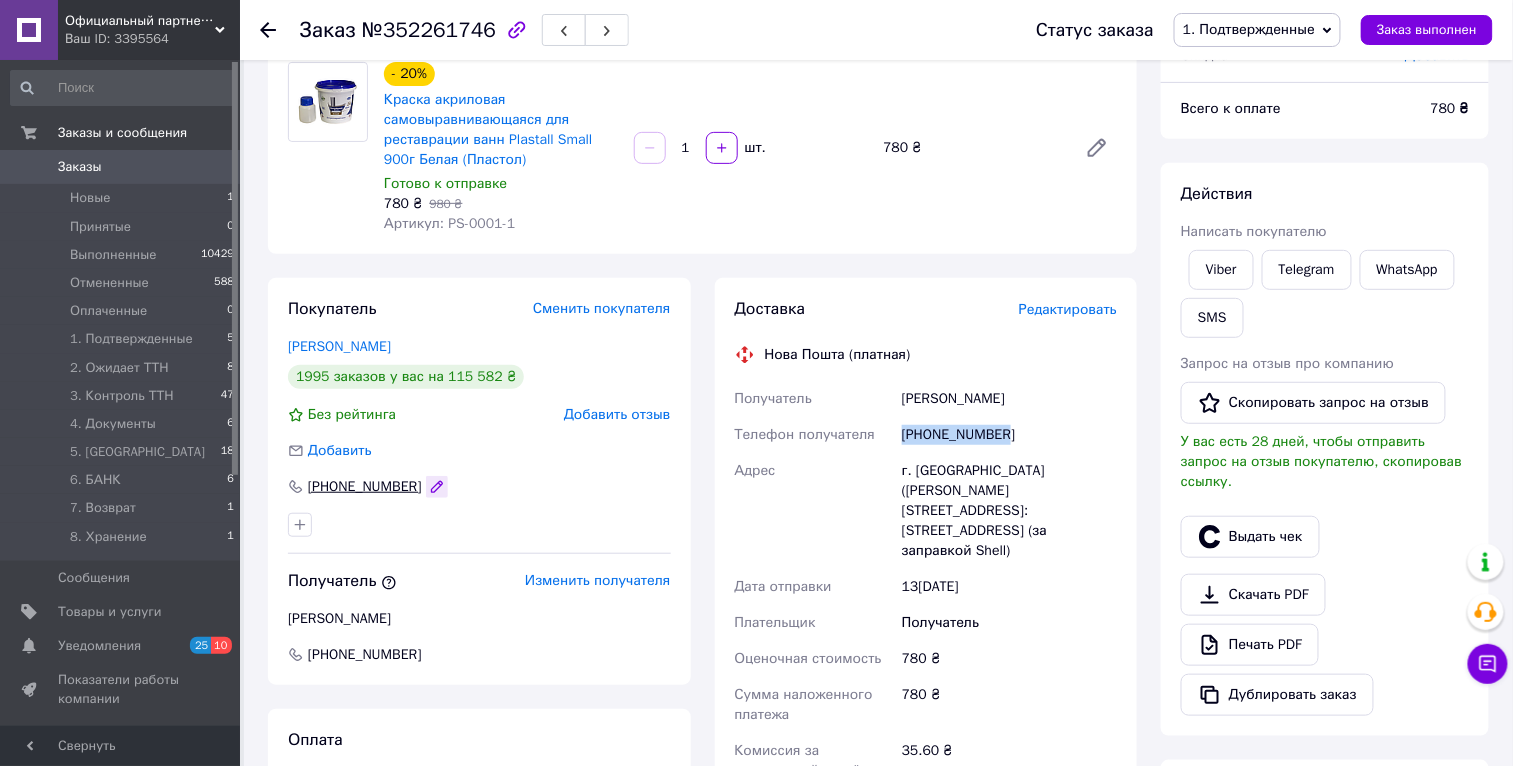 click 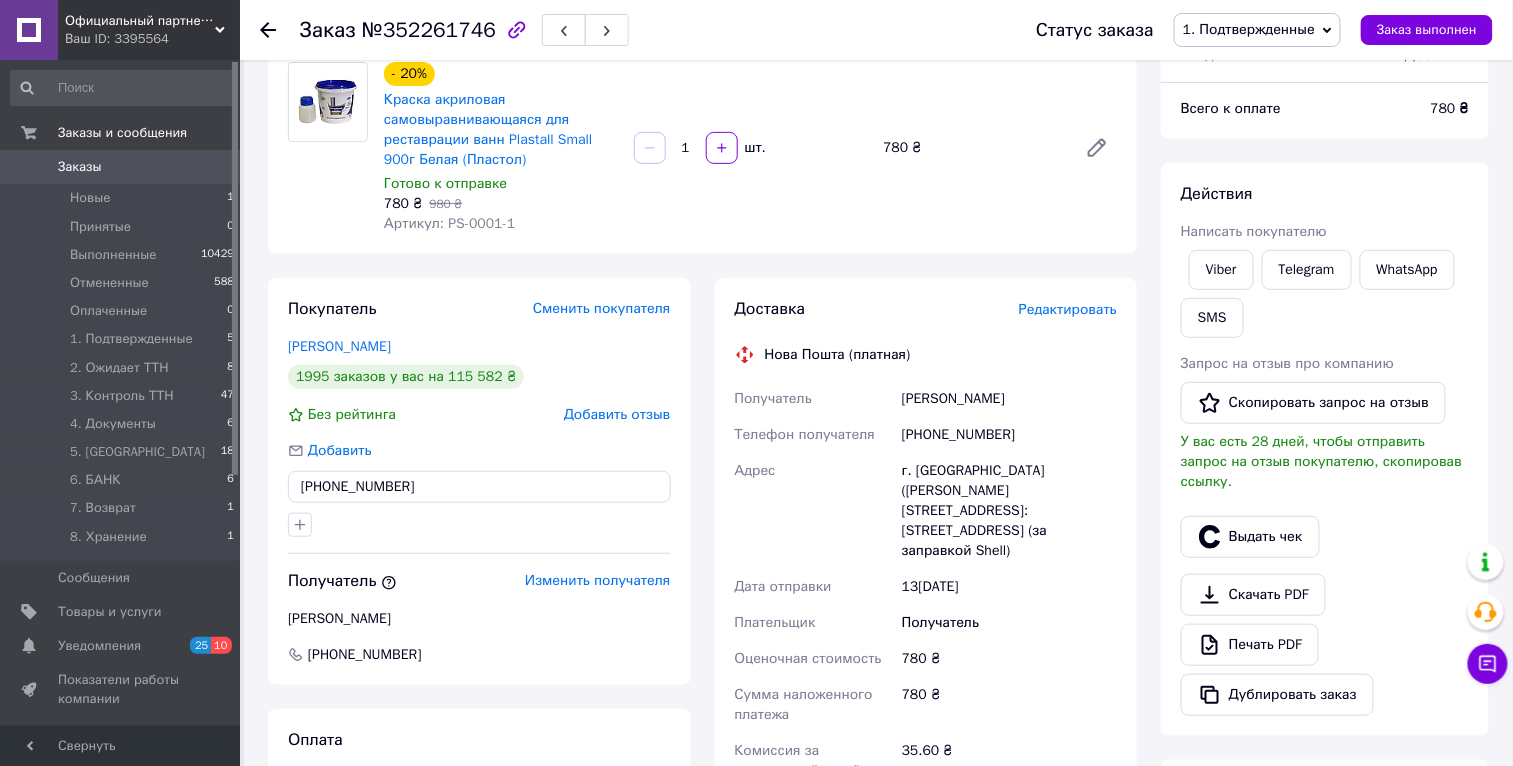 drag, startPoint x: 438, startPoint y: 482, endPoint x: 321, endPoint y: 499, distance: 118.22859 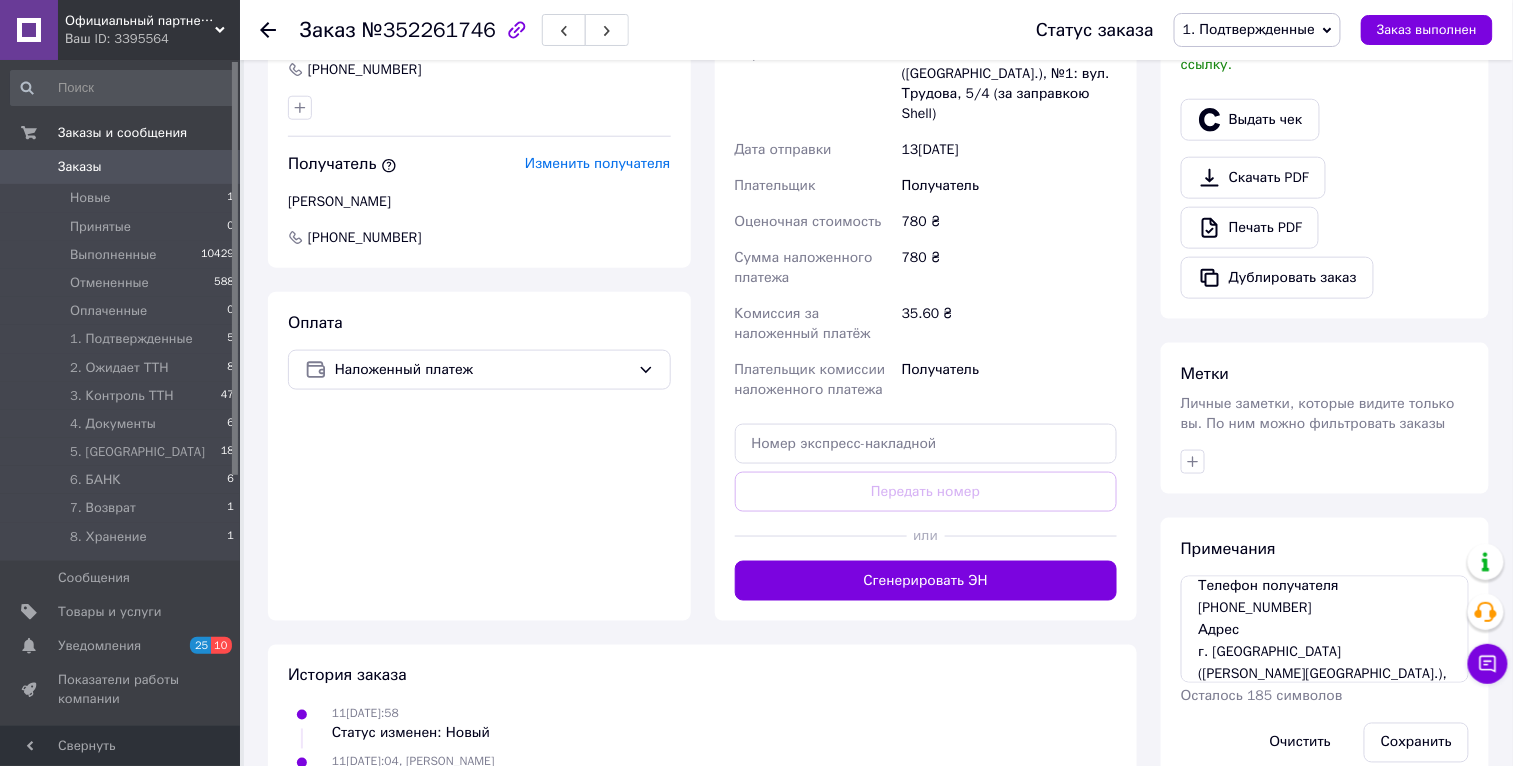 scroll, scrollTop: 682, scrollLeft: 0, axis: vertical 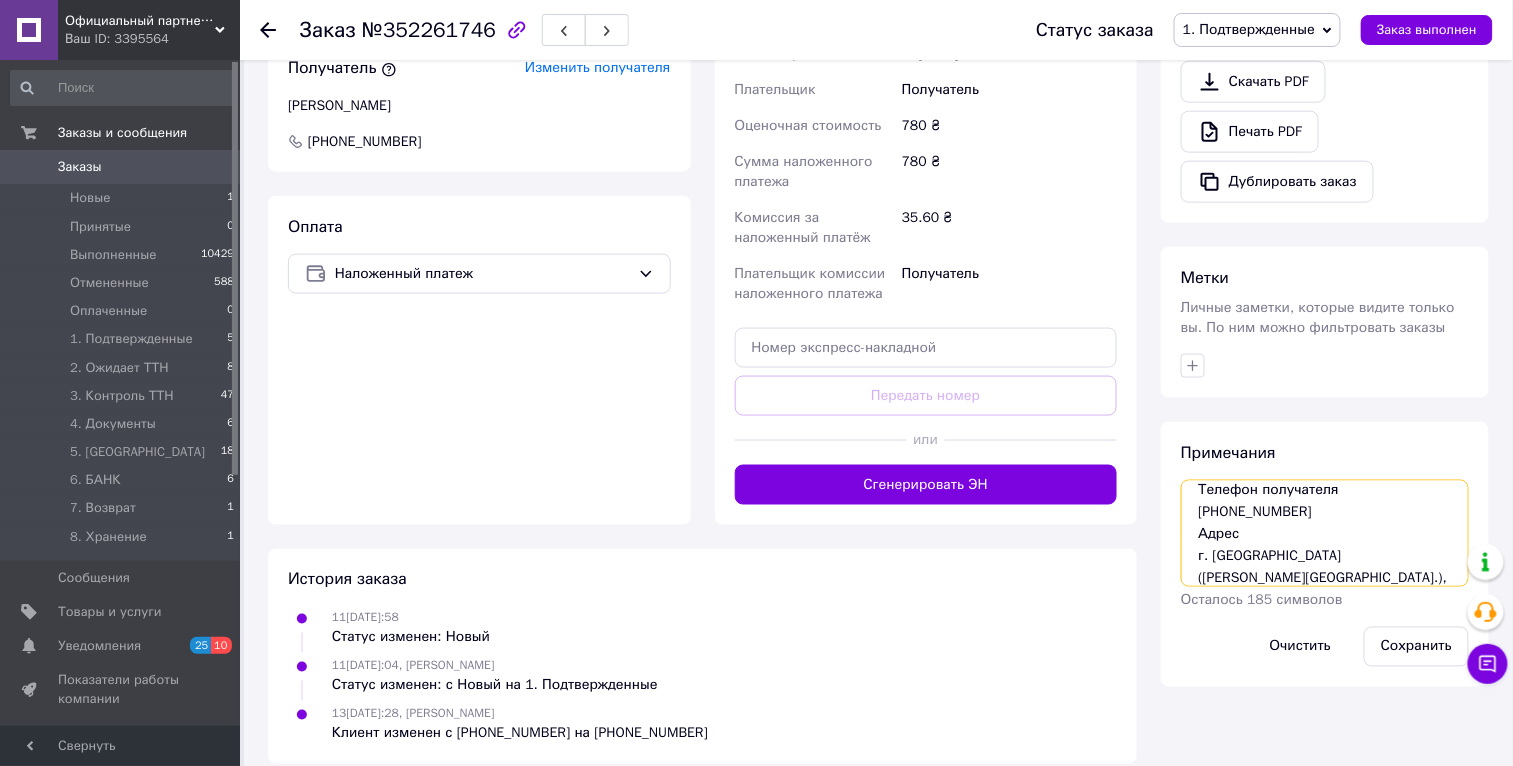 drag, startPoint x: 1320, startPoint y: 539, endPoint x: 1304, endPoint y: 524, distance: 21.931713 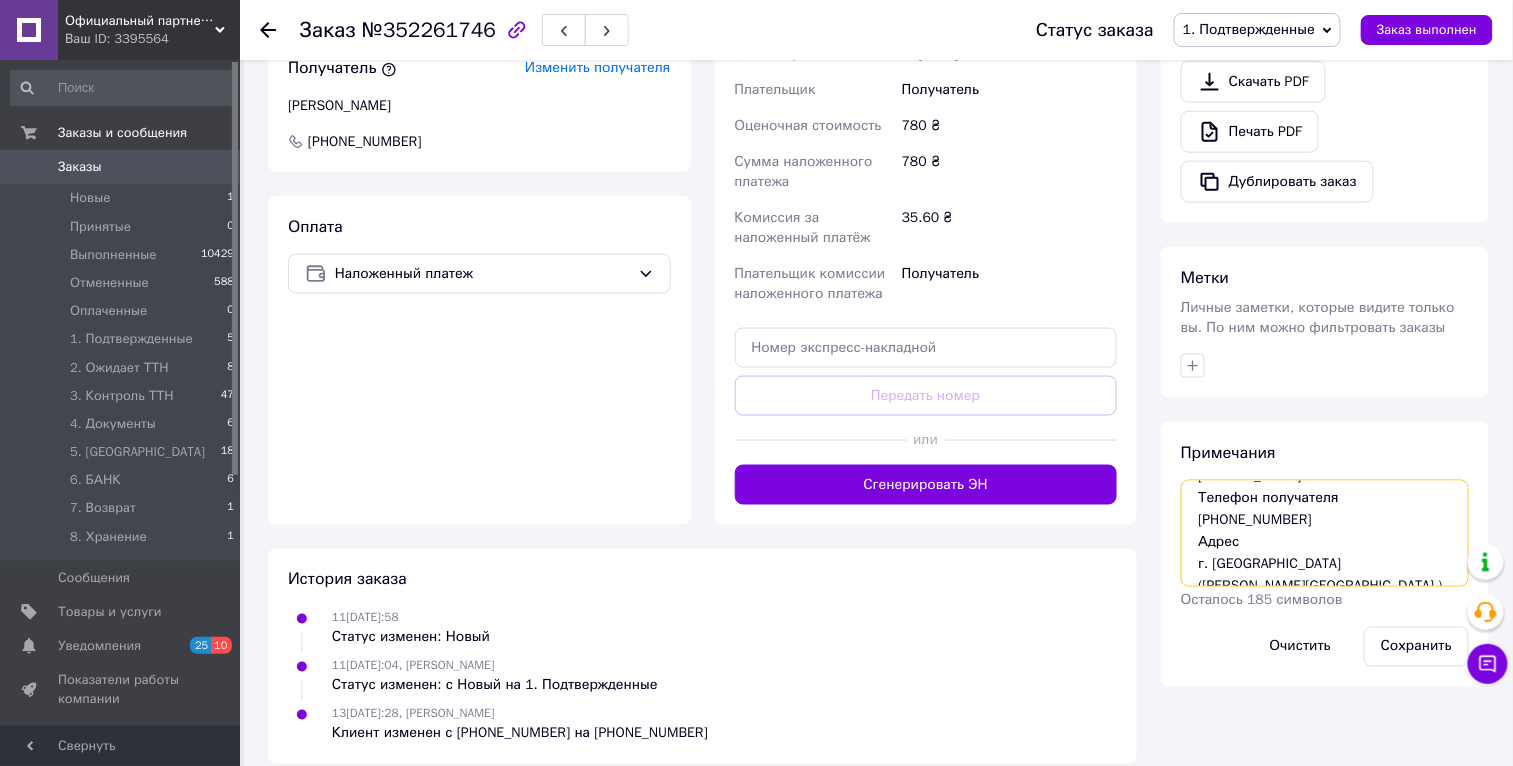 scroll, scrollTop: 59, scrollLeft: 0, axis: vertical 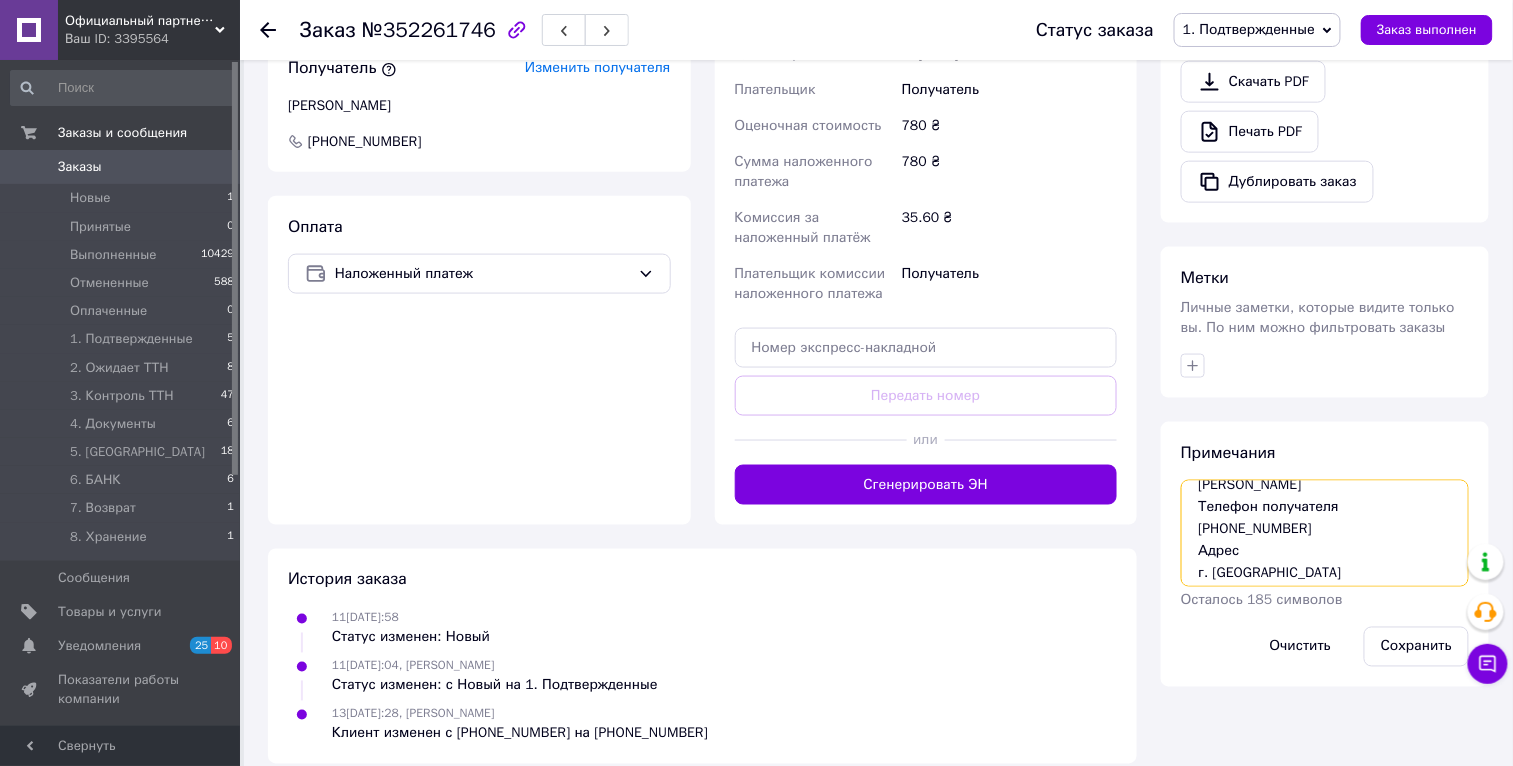 drag, startPoint x: 1350, startPoint y: 502, endPoint x: 1135, endPoint y: 505, distance: 215.02094 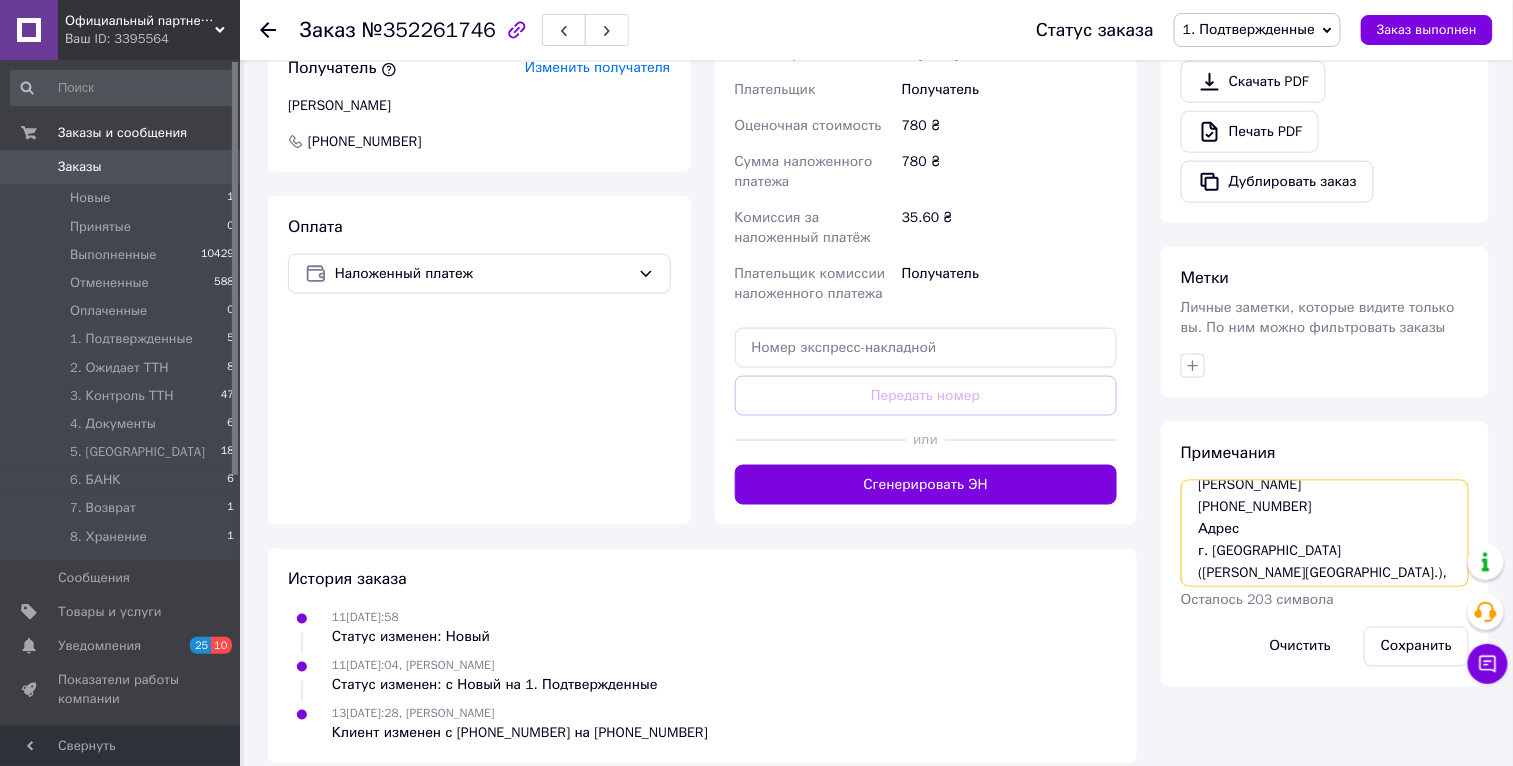 scroll, scrollTop: 54, scrollLeft: 0, axis: vertical 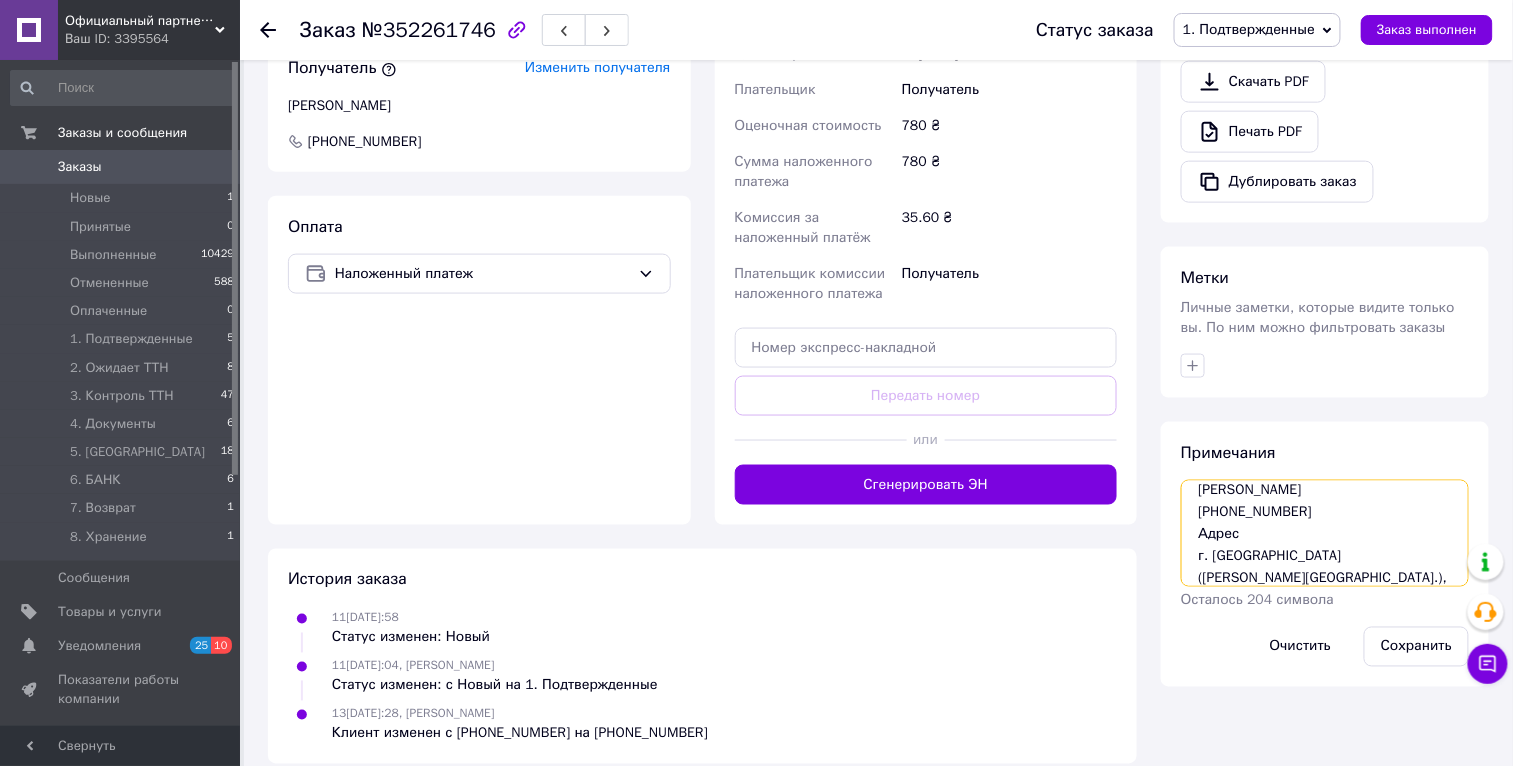 drag, startPoint x: 1236, startPoint y: 537, endPoint x: 1138, endPoint y: 535, distance: 98.02041 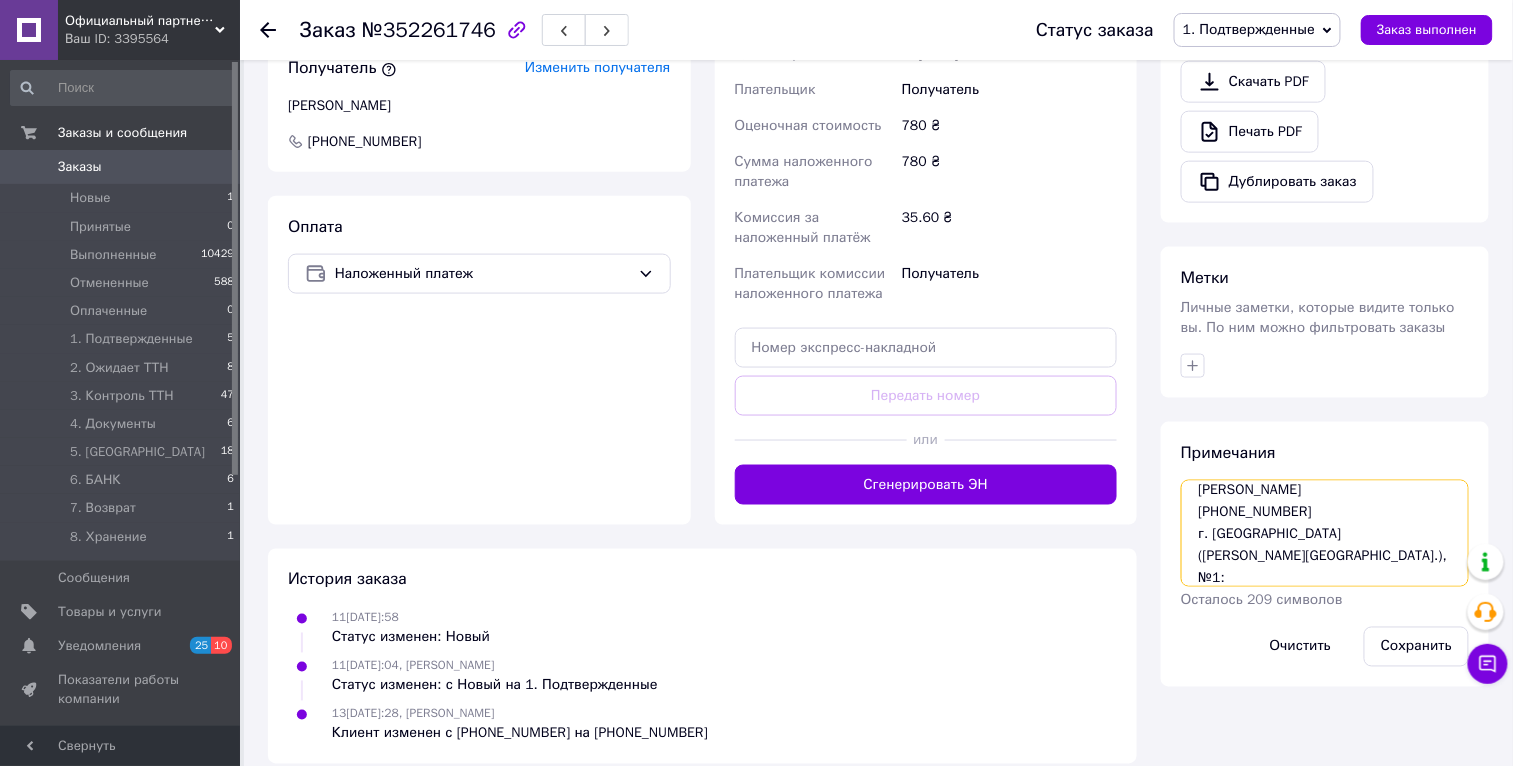 scroll, scrollTop: 43, scrollLeft: 0, axis: vertical 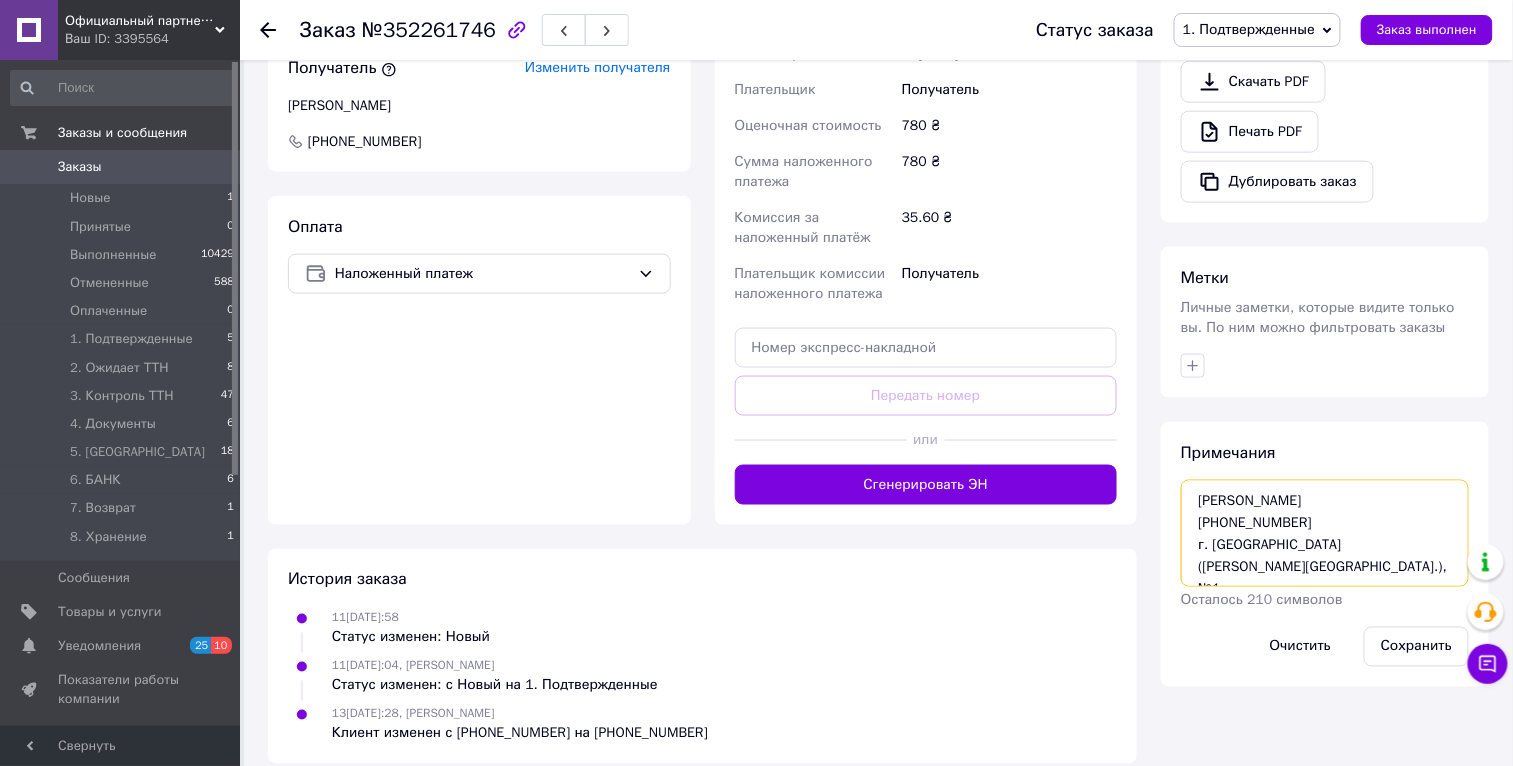 click on "ЕМАЛЬ Plastall Small
Старкин Валерій
+380975828384
г. Хмельницкий (Хмельницкая обл.), №1:" at bounding box center (1325, 533) 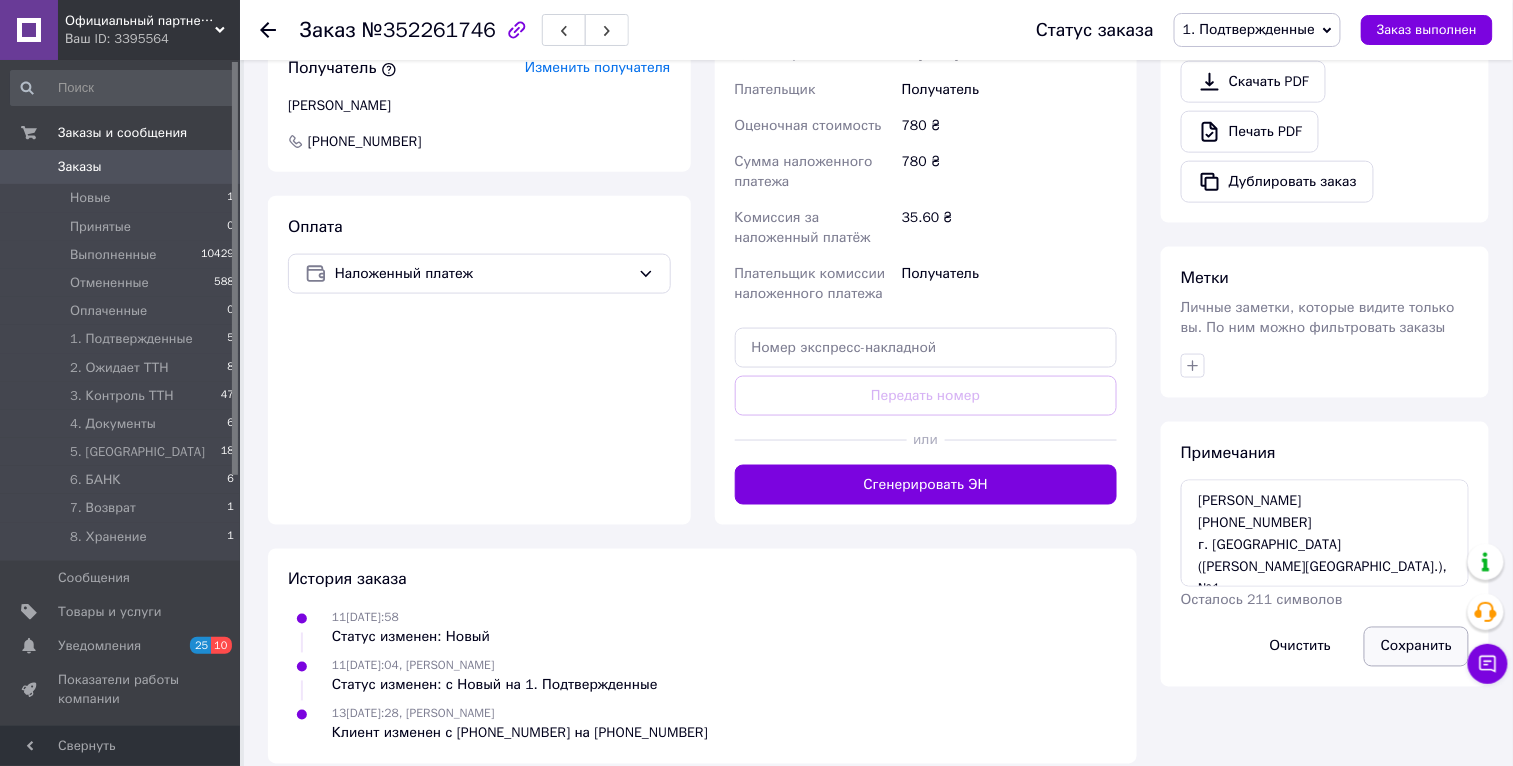 click on "Сохранить" at bounding box center (1416, 647) 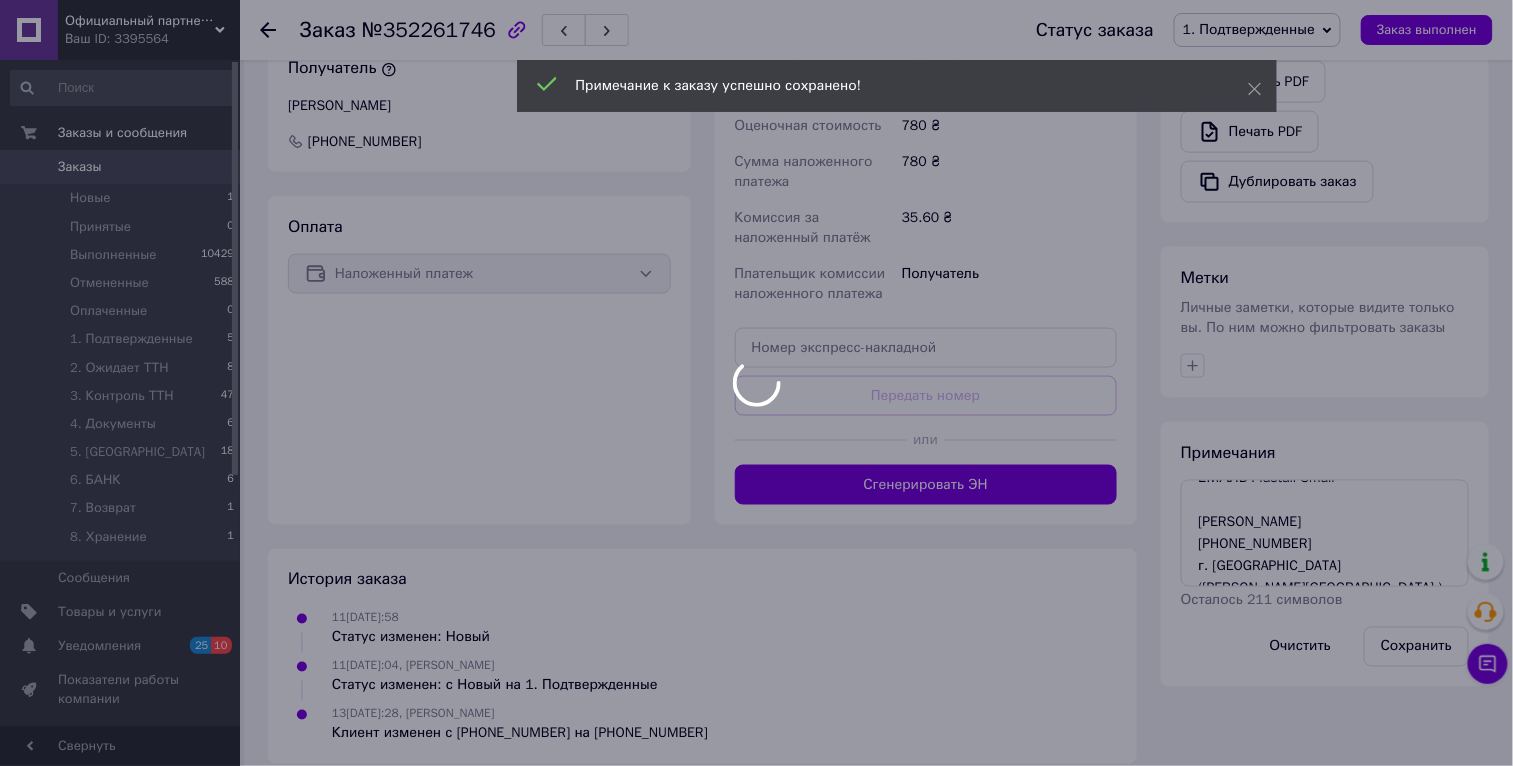 scroll, scrollTop: 0, scrollLeft: 0, axis: both 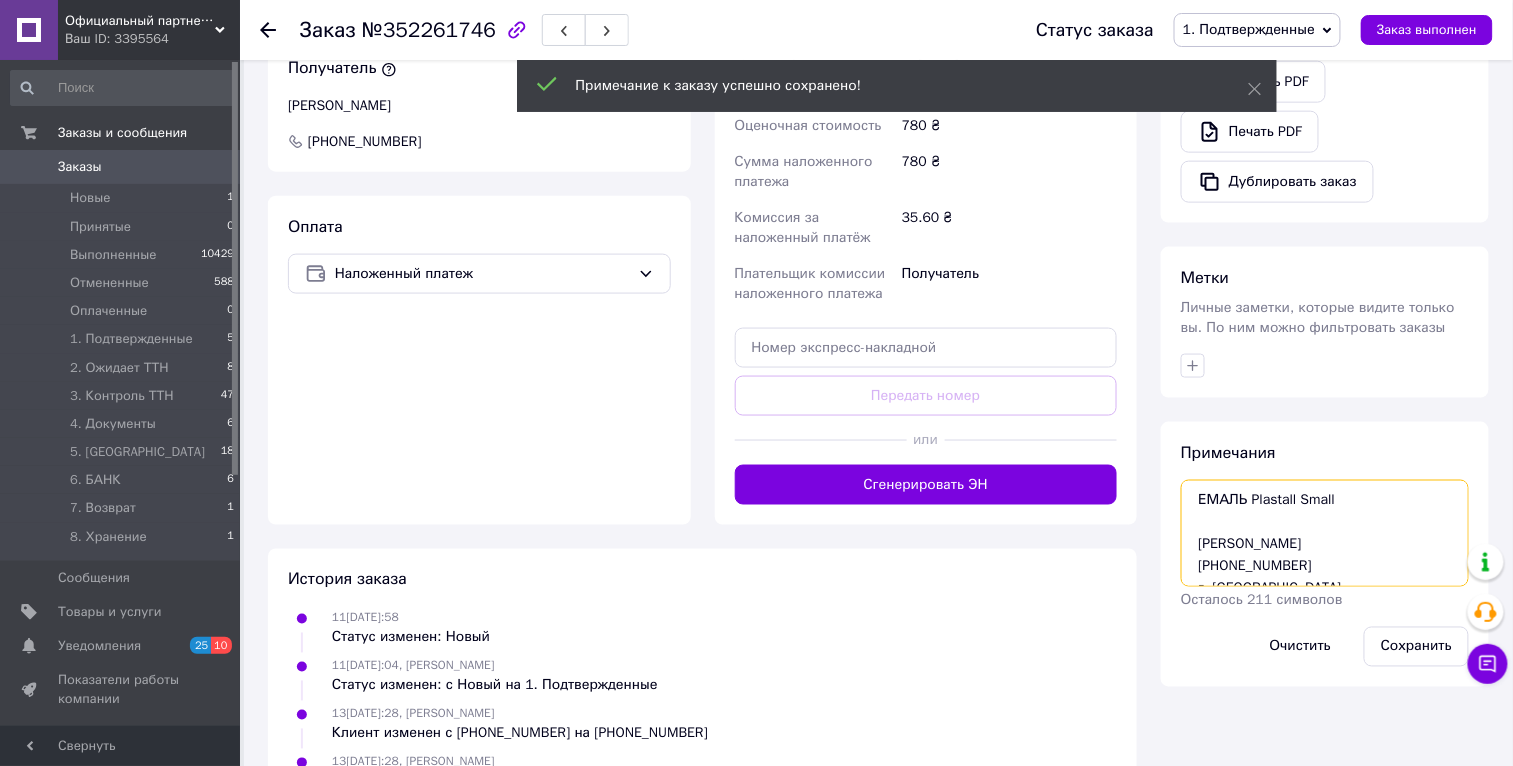 drag, startPoint x: 1248, startPoint y: 451, endPoint x: 1136, endPoint y: 454, distance: 112.04017 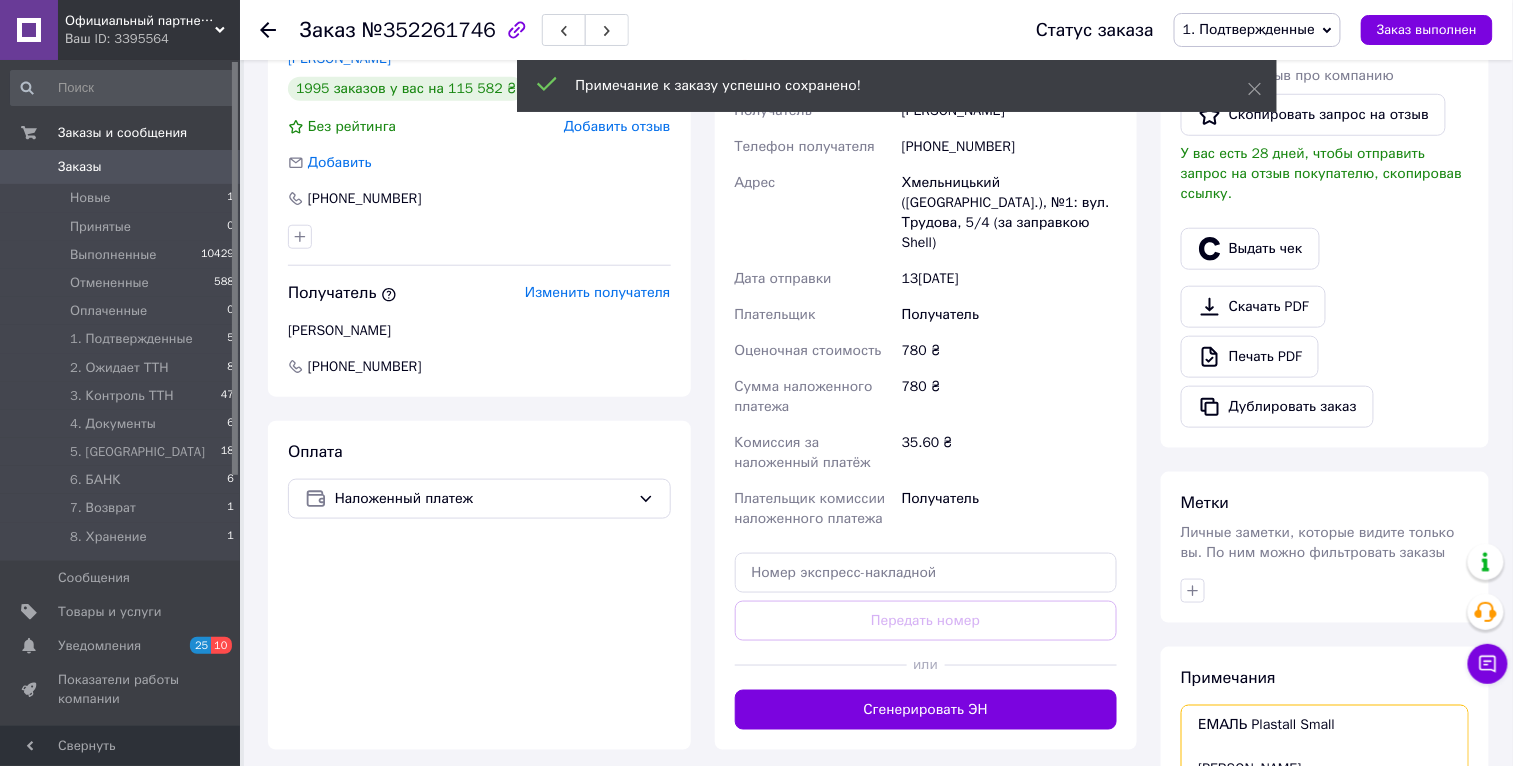 scroll, scrollTop: 0, scrollLeft: 0, axis: both 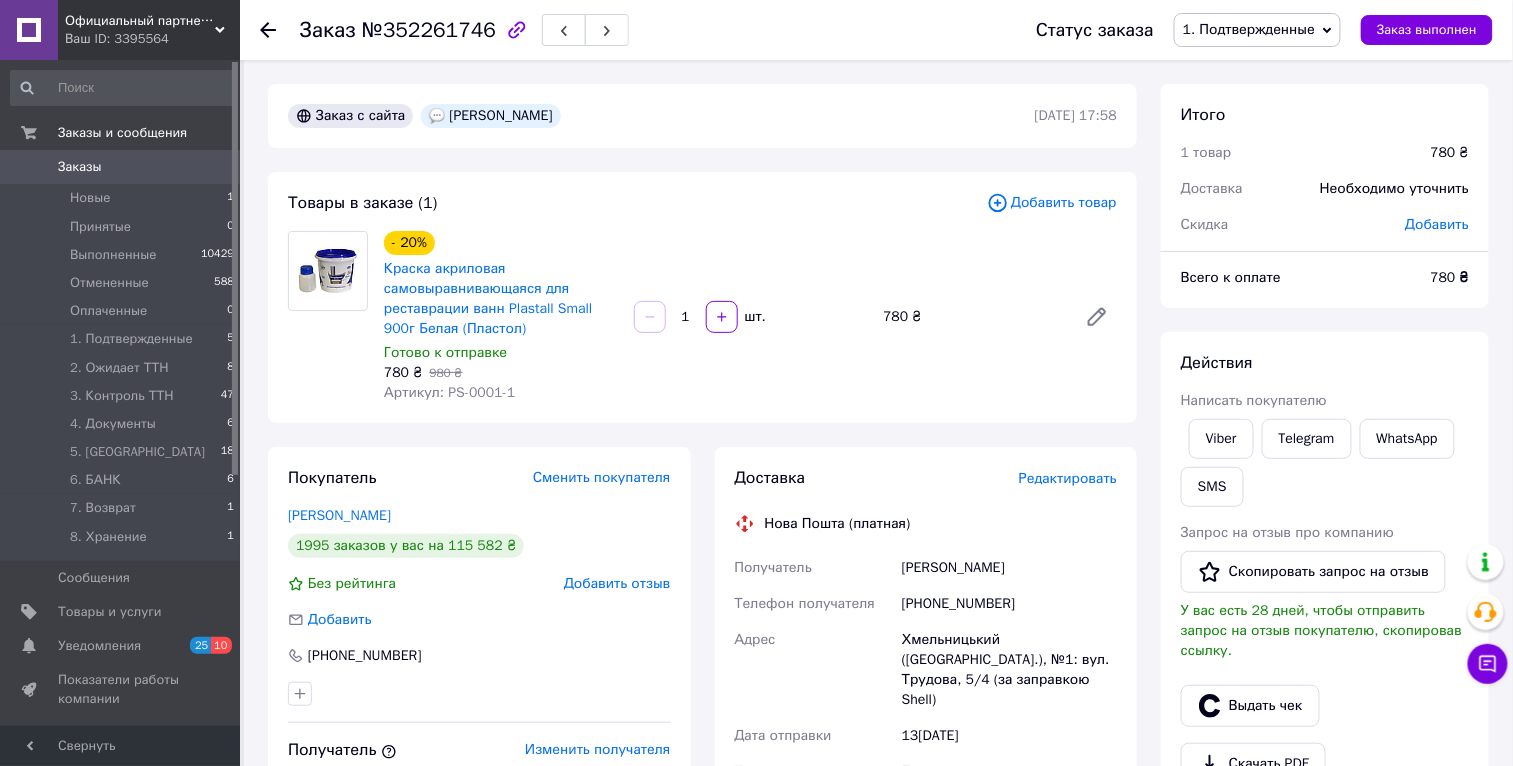 click on "[PHONE_NUMBER]" at bounding box center (1009, 604) 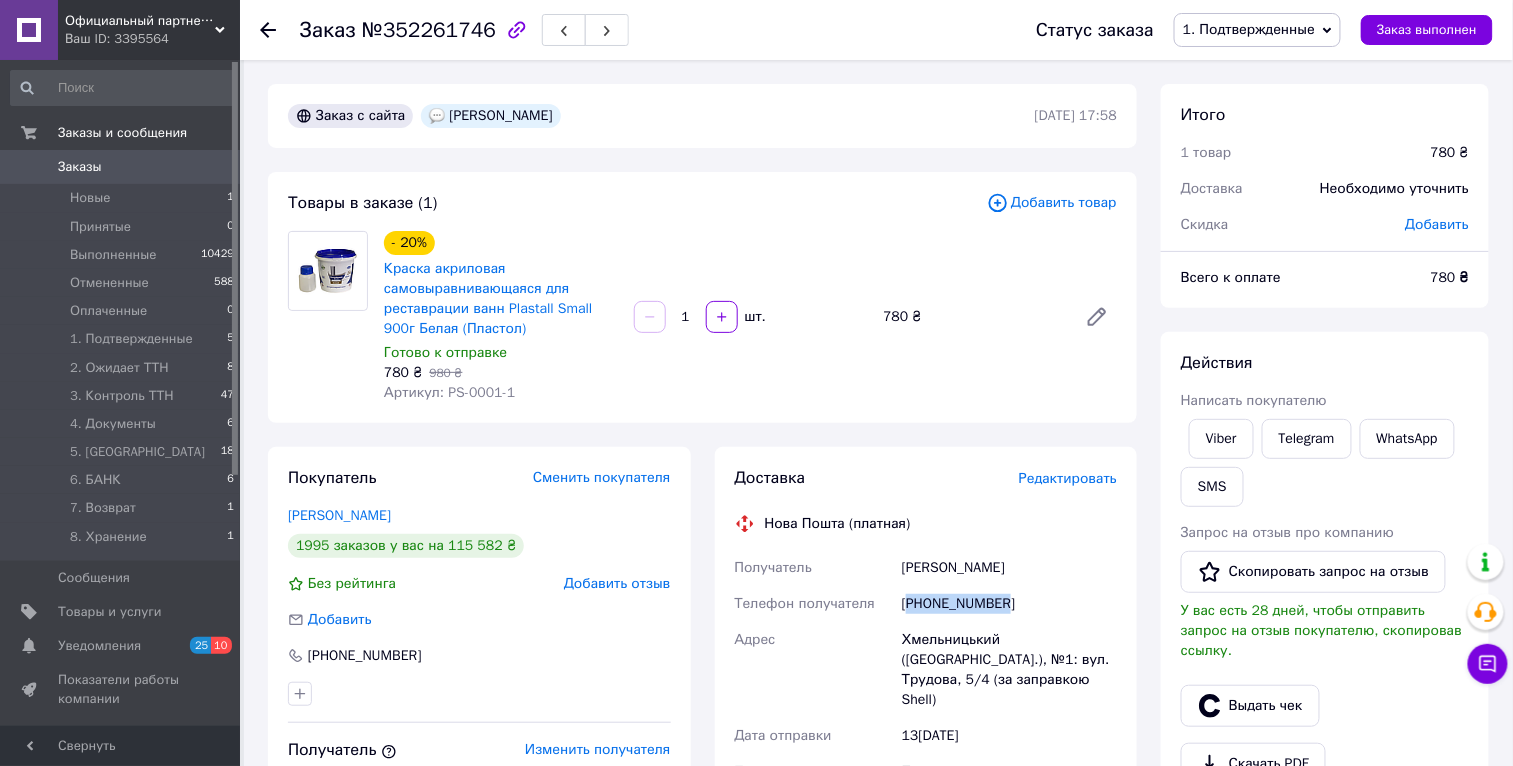 click on "[PHONE_NUMBER]" at bounding box center (1009, 604) 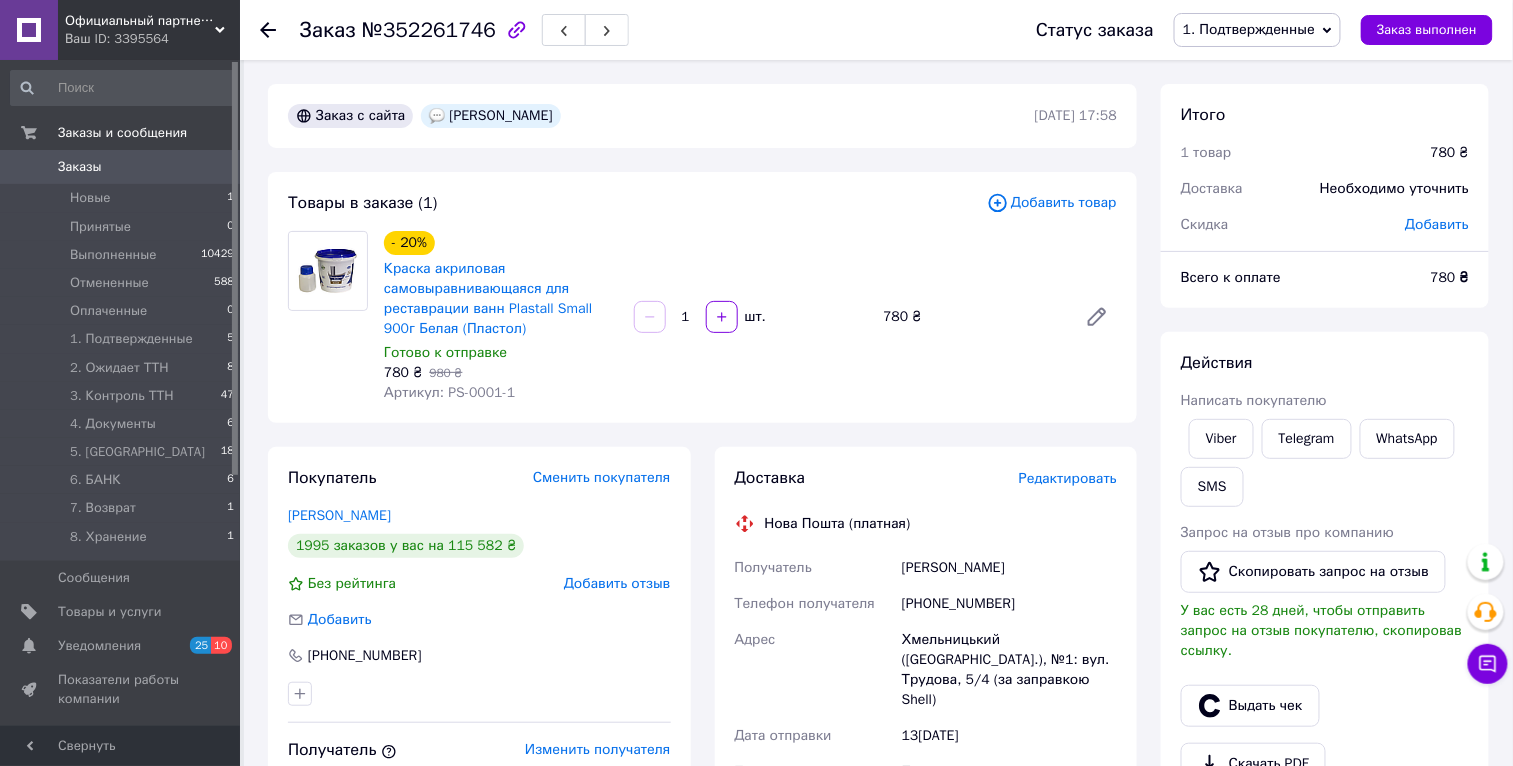 click on "Старкин Валерій" at bounding box center (1009, 568) 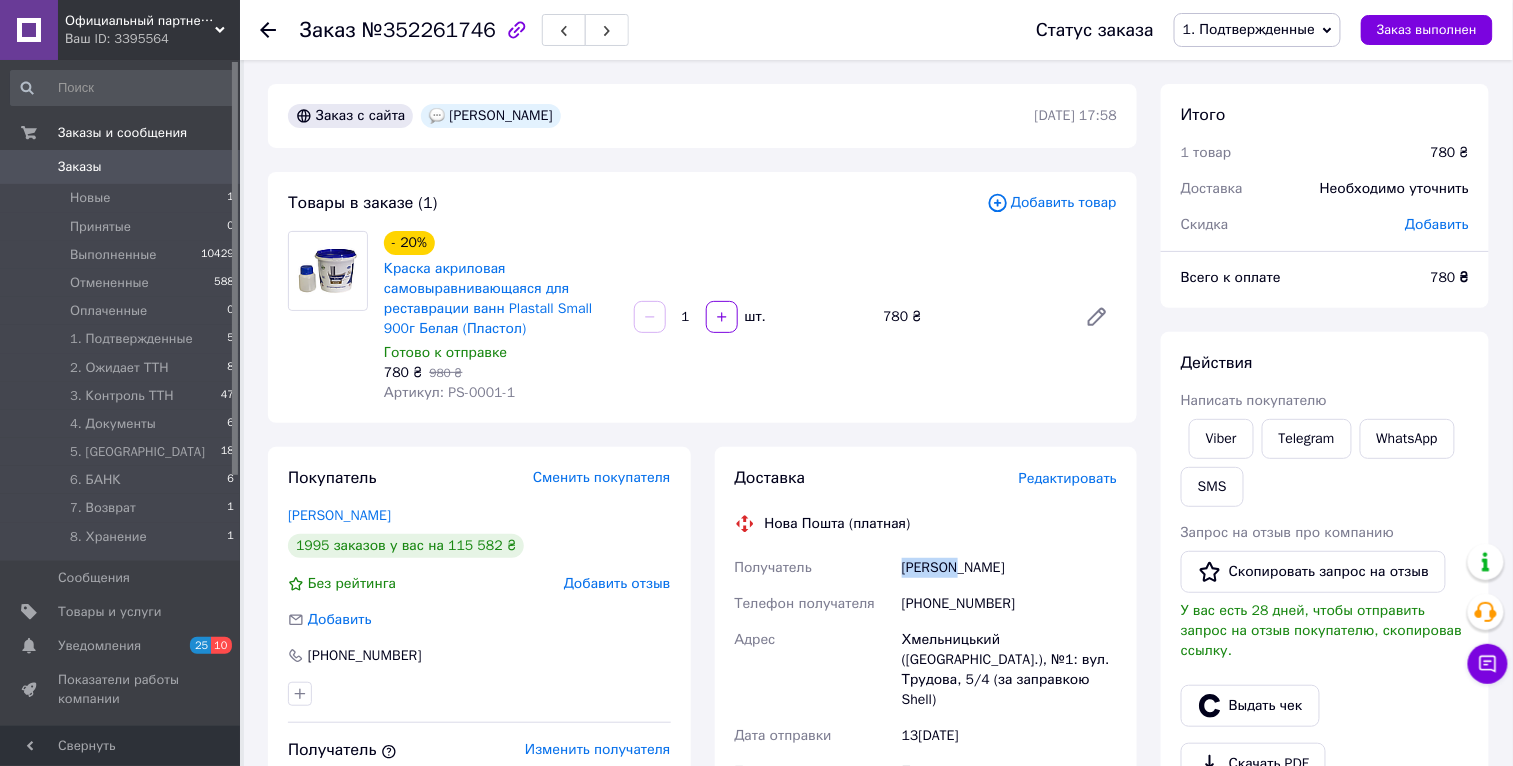 click on "Старкин Валерій" at bounding box center [1009, 568] 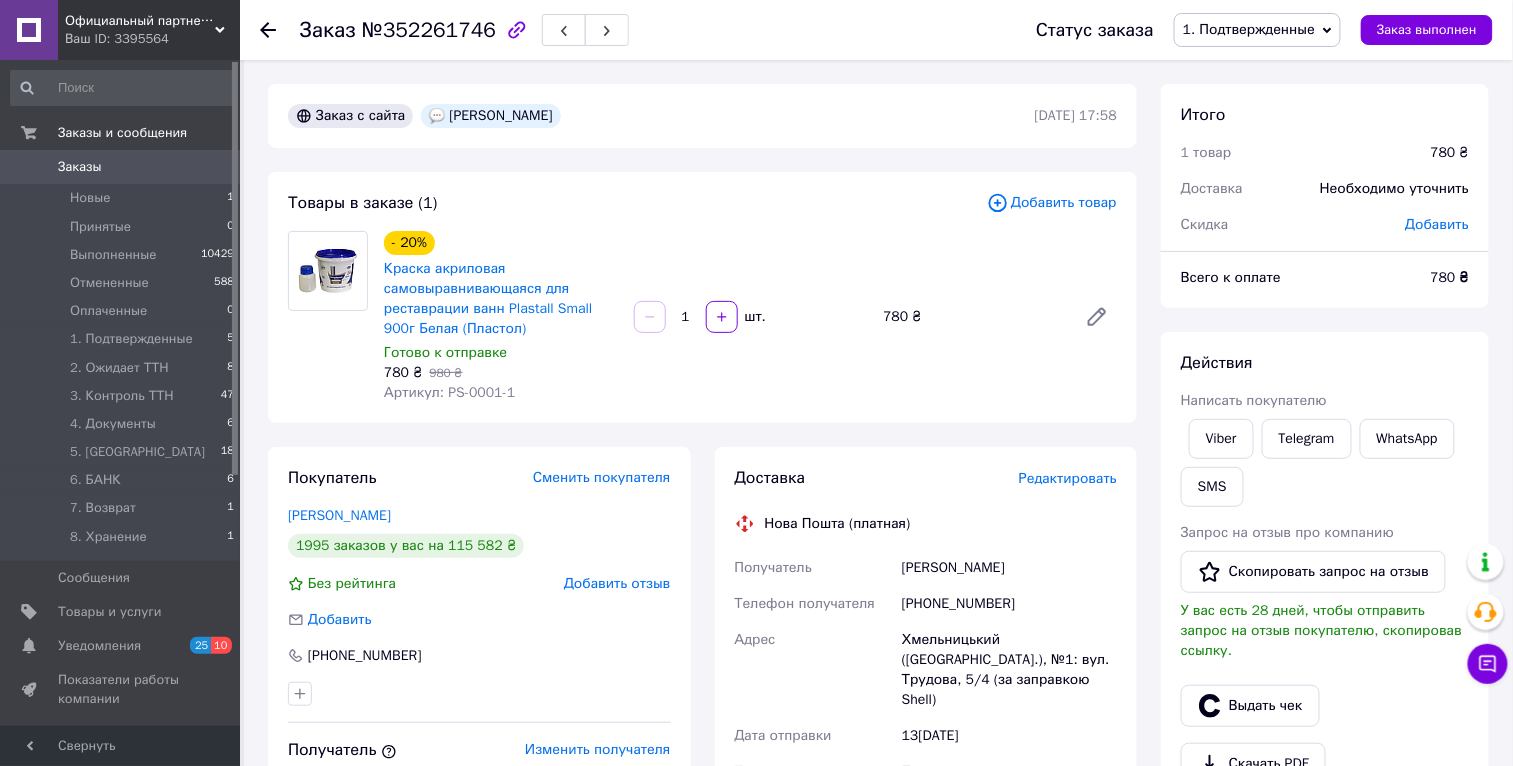 click on "Старкин Валерій" at bounding box center [1009, 568] 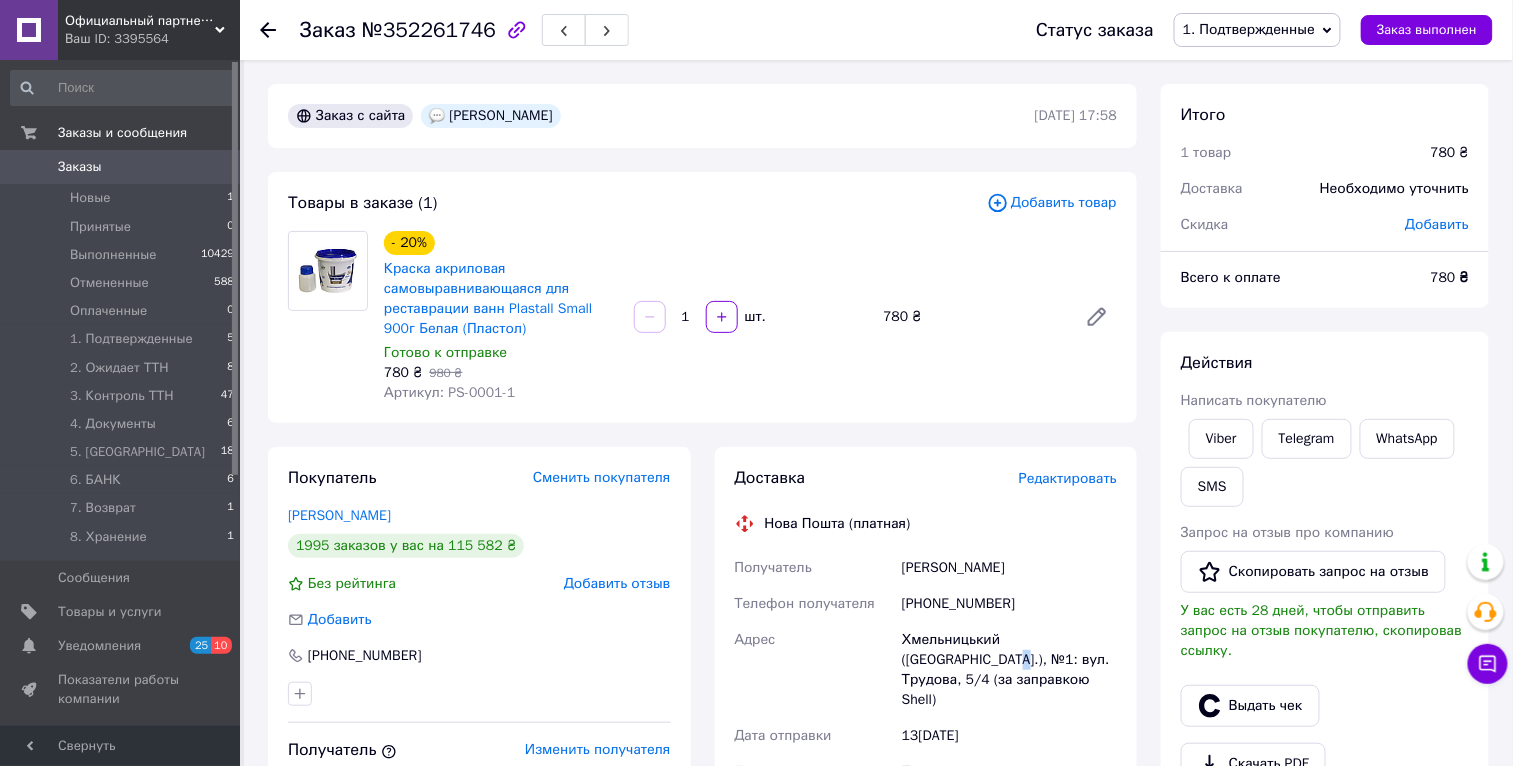 click on "Хмельницький (Хмельницька обл.), №1: вул. Трудова, 5/4 (за заправкою Shell)" at bounding box center [1009, 670] 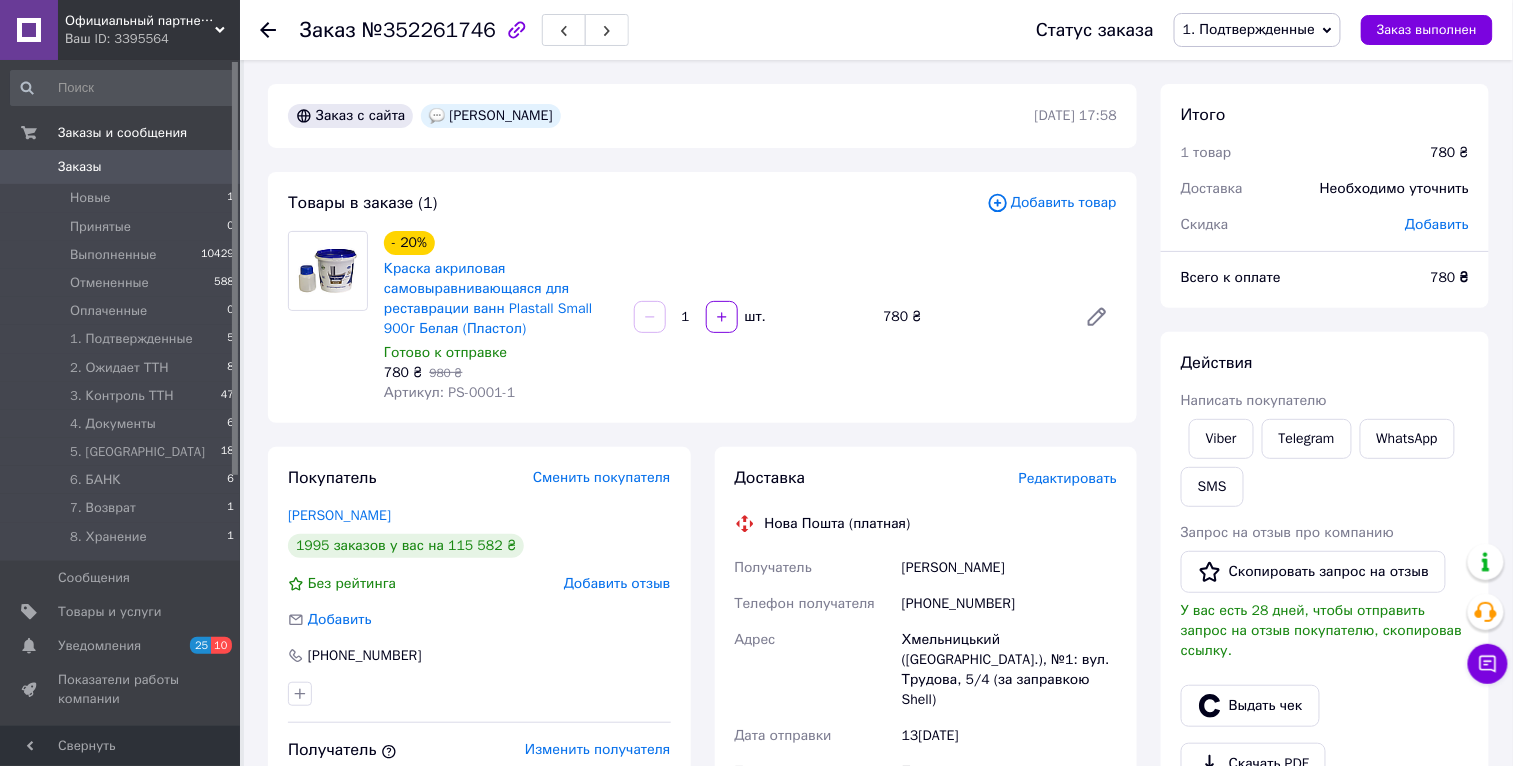 click on "Хмельницький (Хмельницька обл.), №1: вул. Трудова, 5/4 (за заправкою Shell)" at bounding box center [1009, 670] 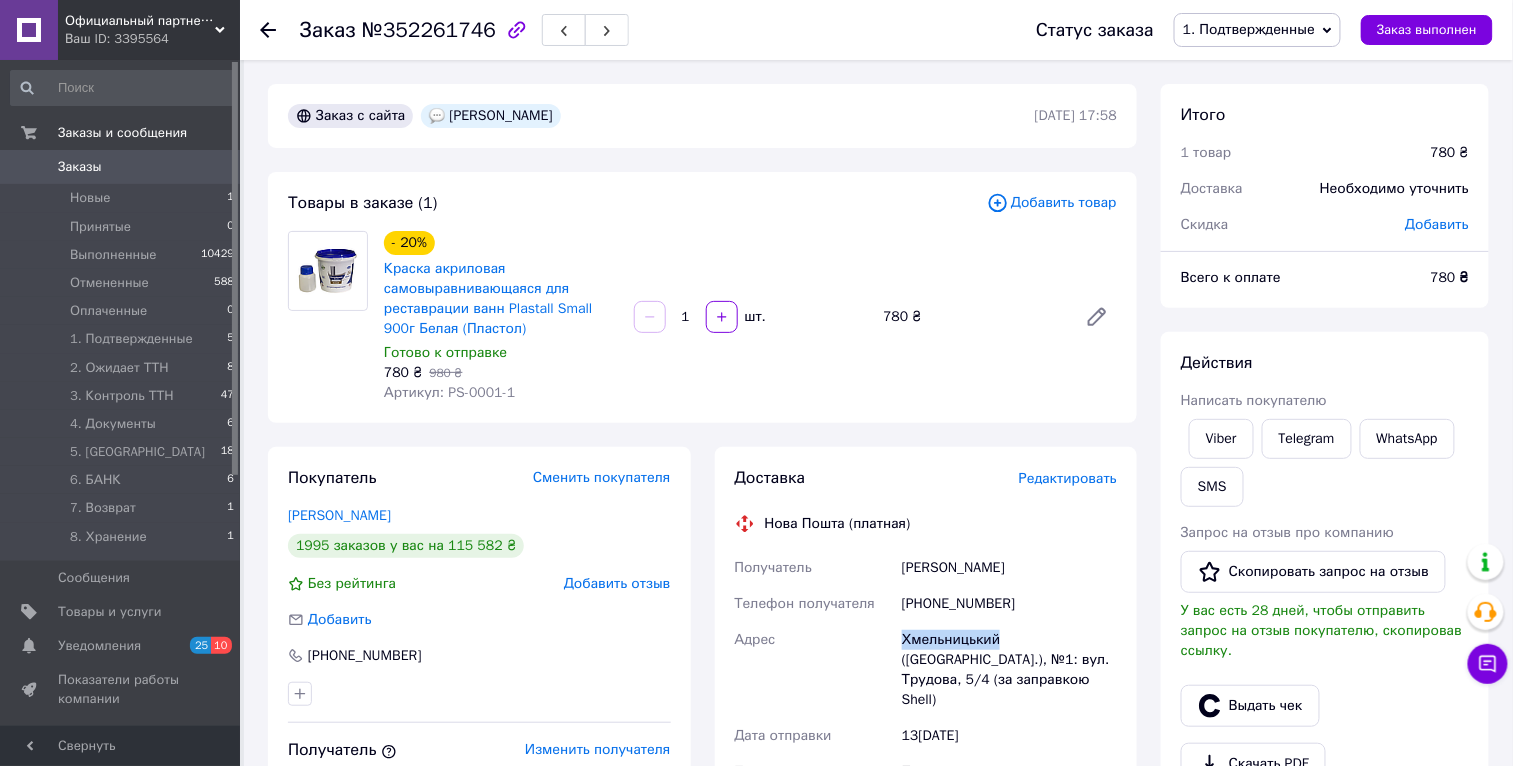 click on "Хмельницький (Хмельницька обл.), №1: вул. Трудова, 5/4 (за заправкою Shell)" at bounding box center (1009, 670) 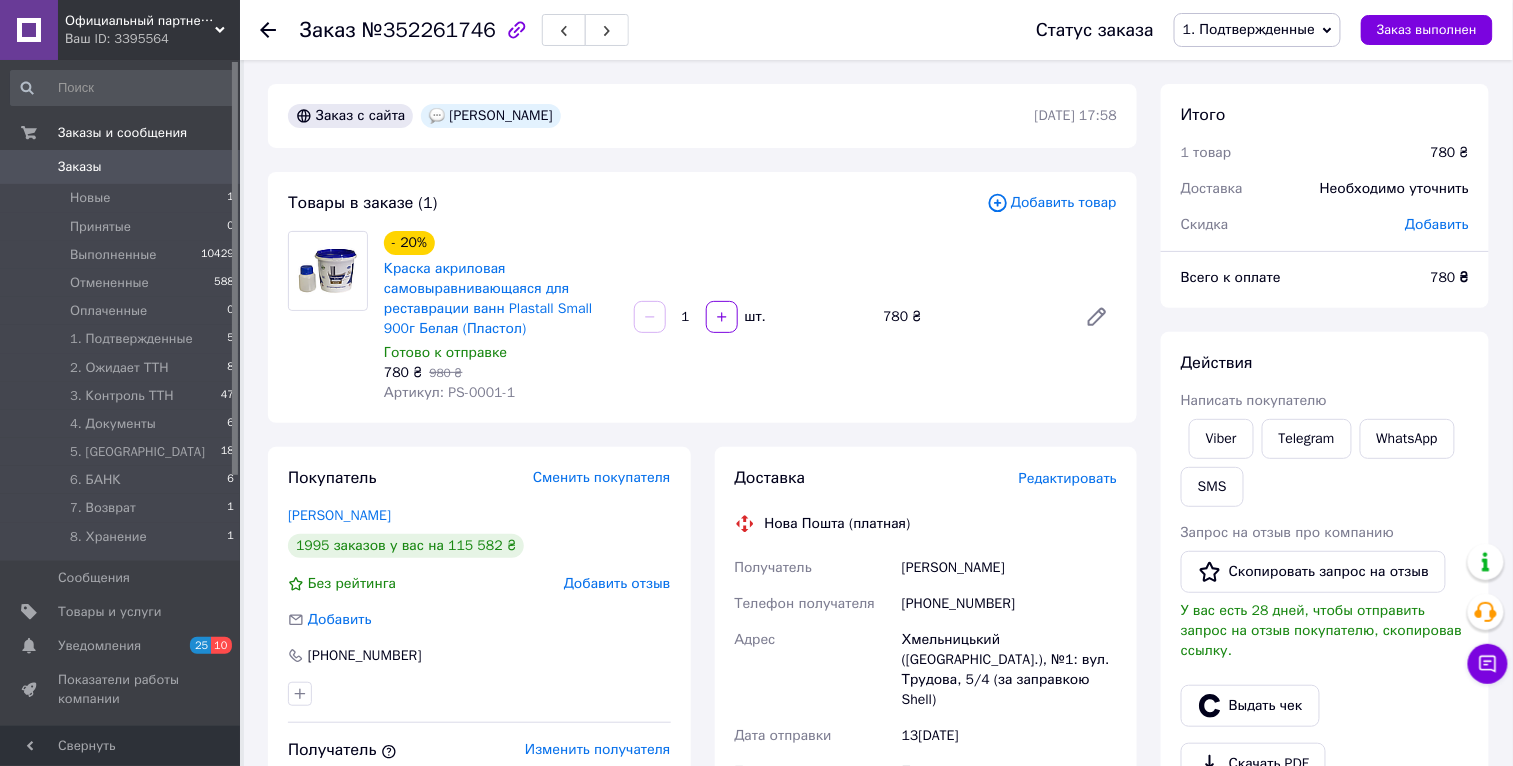 click on "Хмельницький (Хмельницька обл.), №1: вул. Трудова, 5/4 (за заправкою Shell)" at bounding box center (1009, 670) 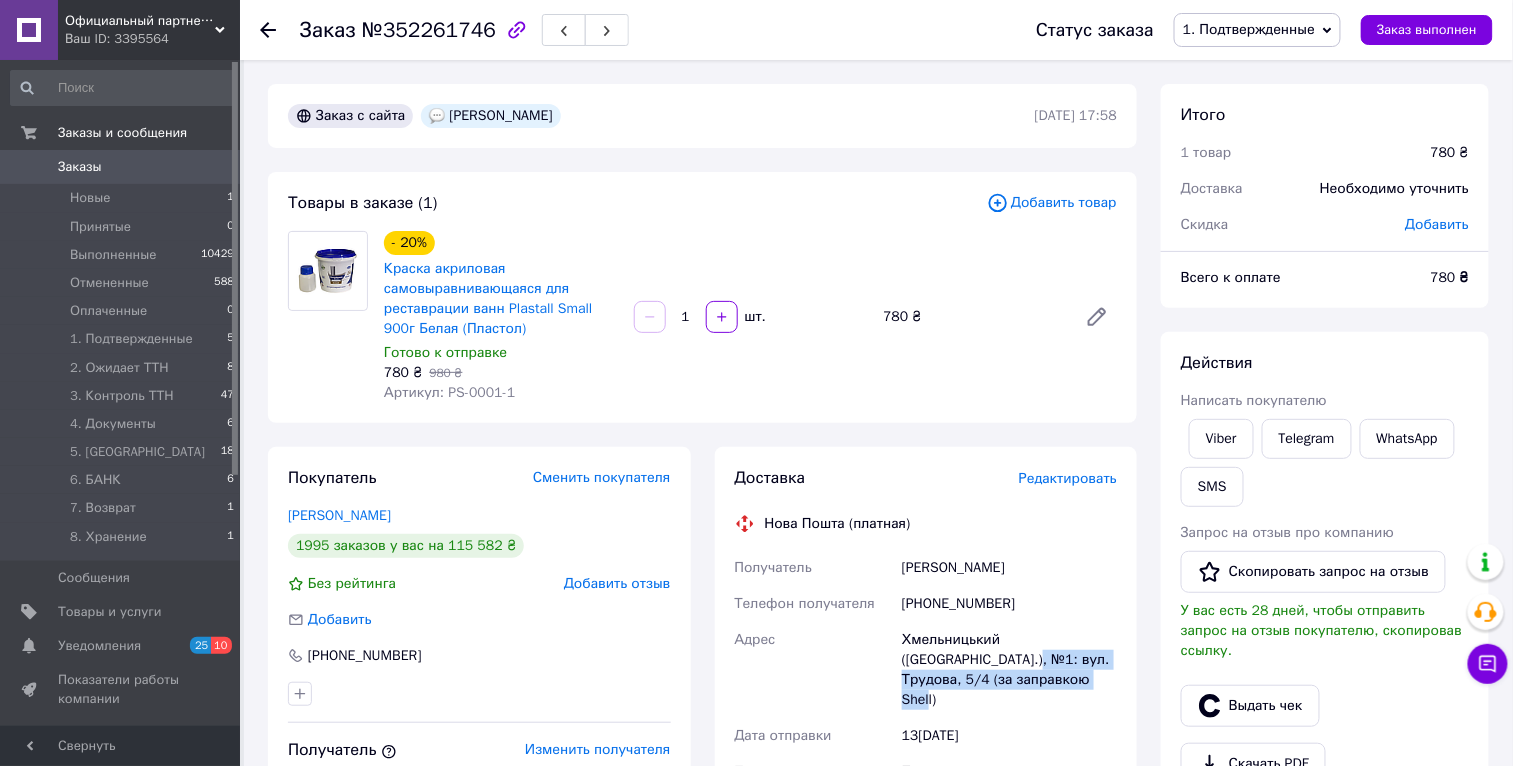 drag, startPoint x: 1026, startPoint y: 684, endPoint x: 943, endPoint y: 666, distance: 84.92938 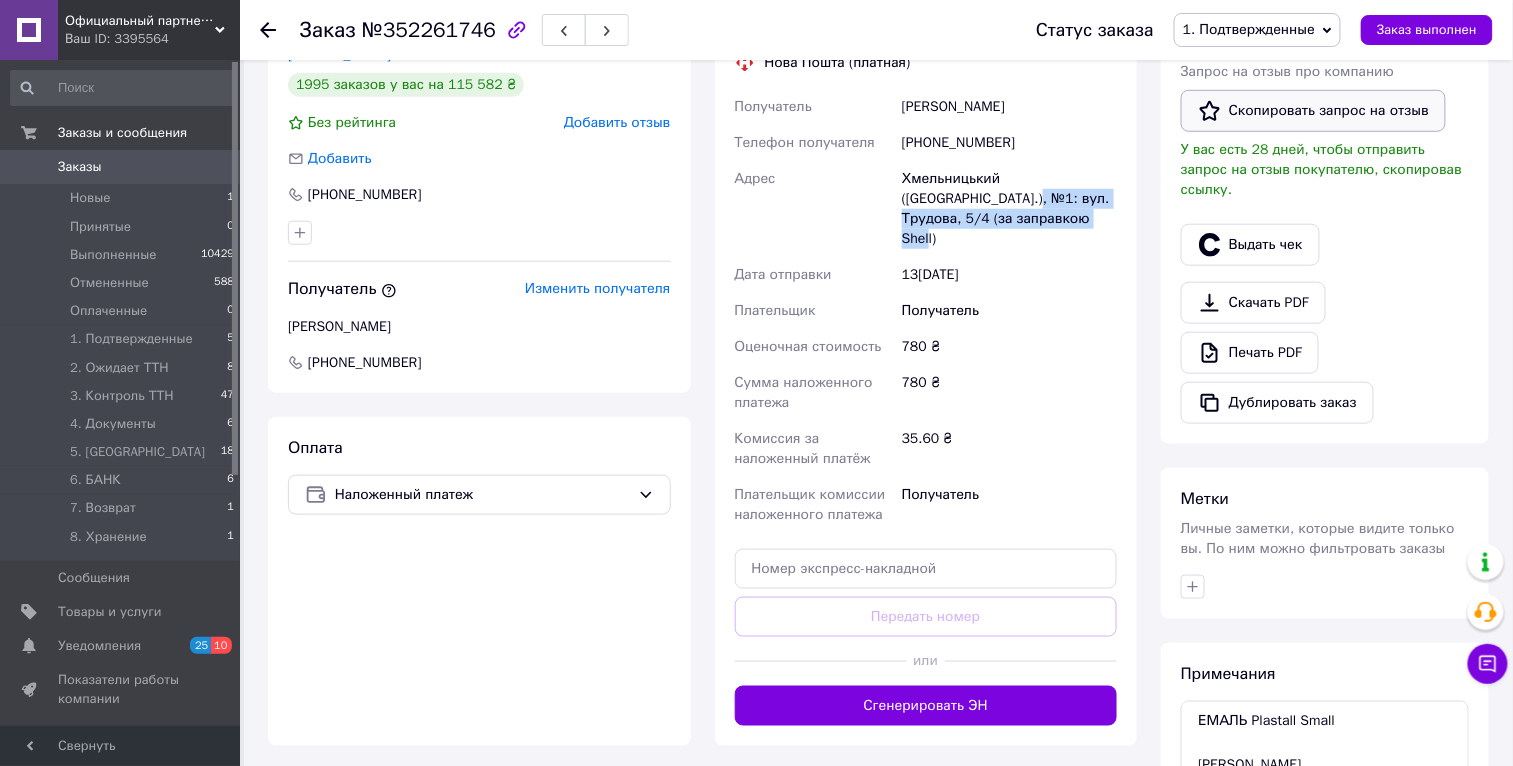 scroll, scrollTop: 750, scrollLeft: 0, axis: vertical 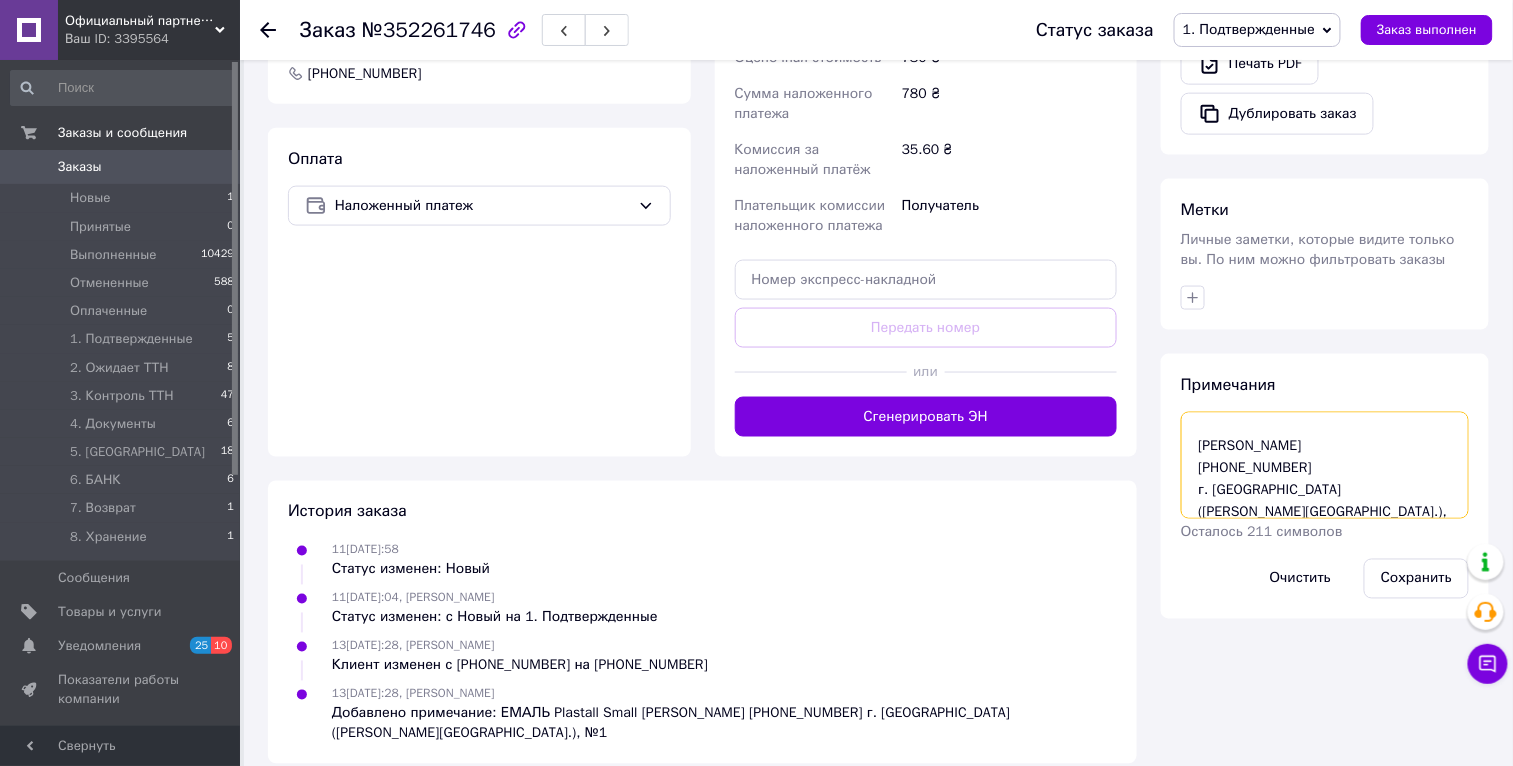drag, startPoint x: 1229, startPoint y: 507, endPoint x: 1198, endPoint y: 447, distance: 67.53518 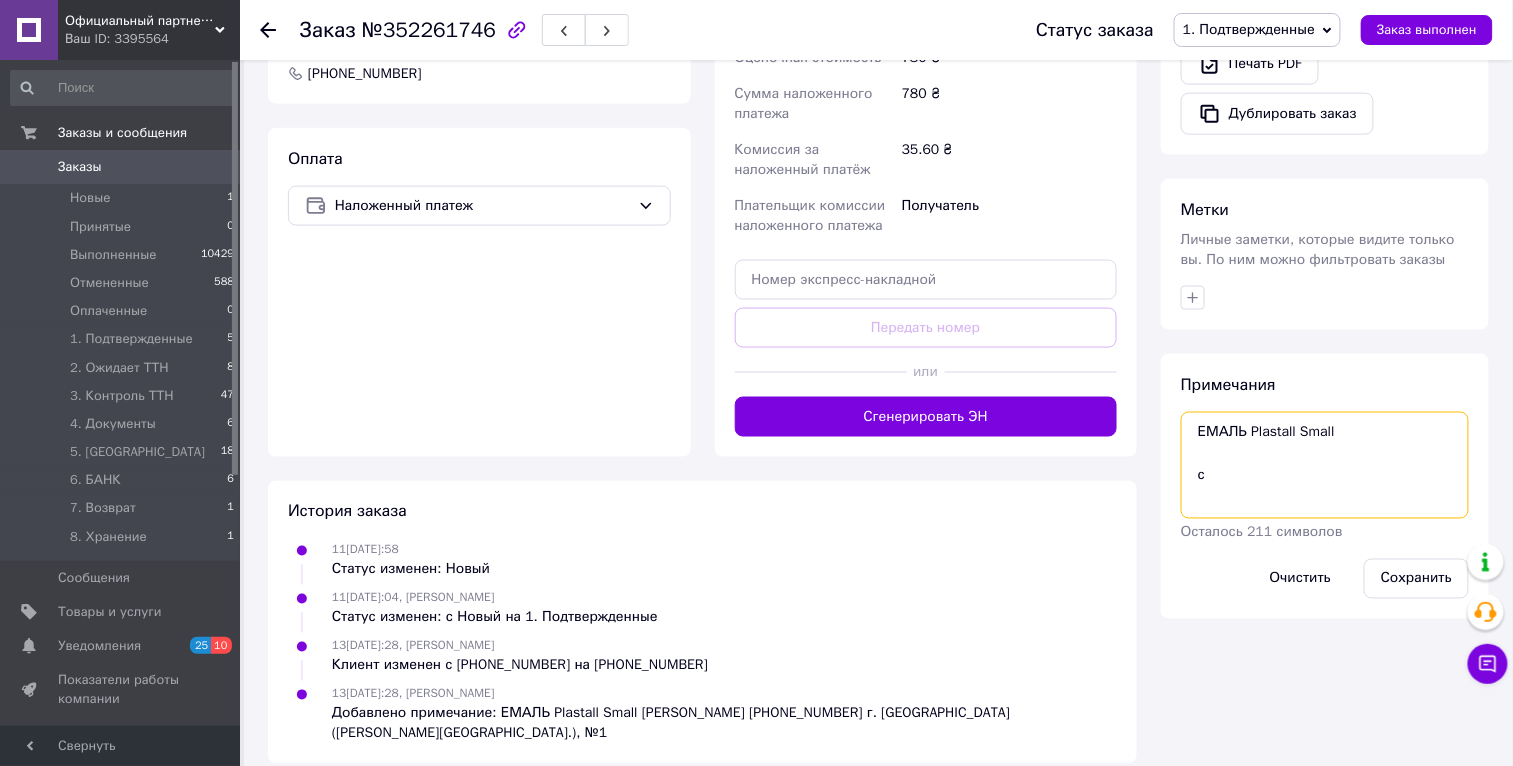 scroll, scrollTop: 0, scrollLeft: 0, axis: both 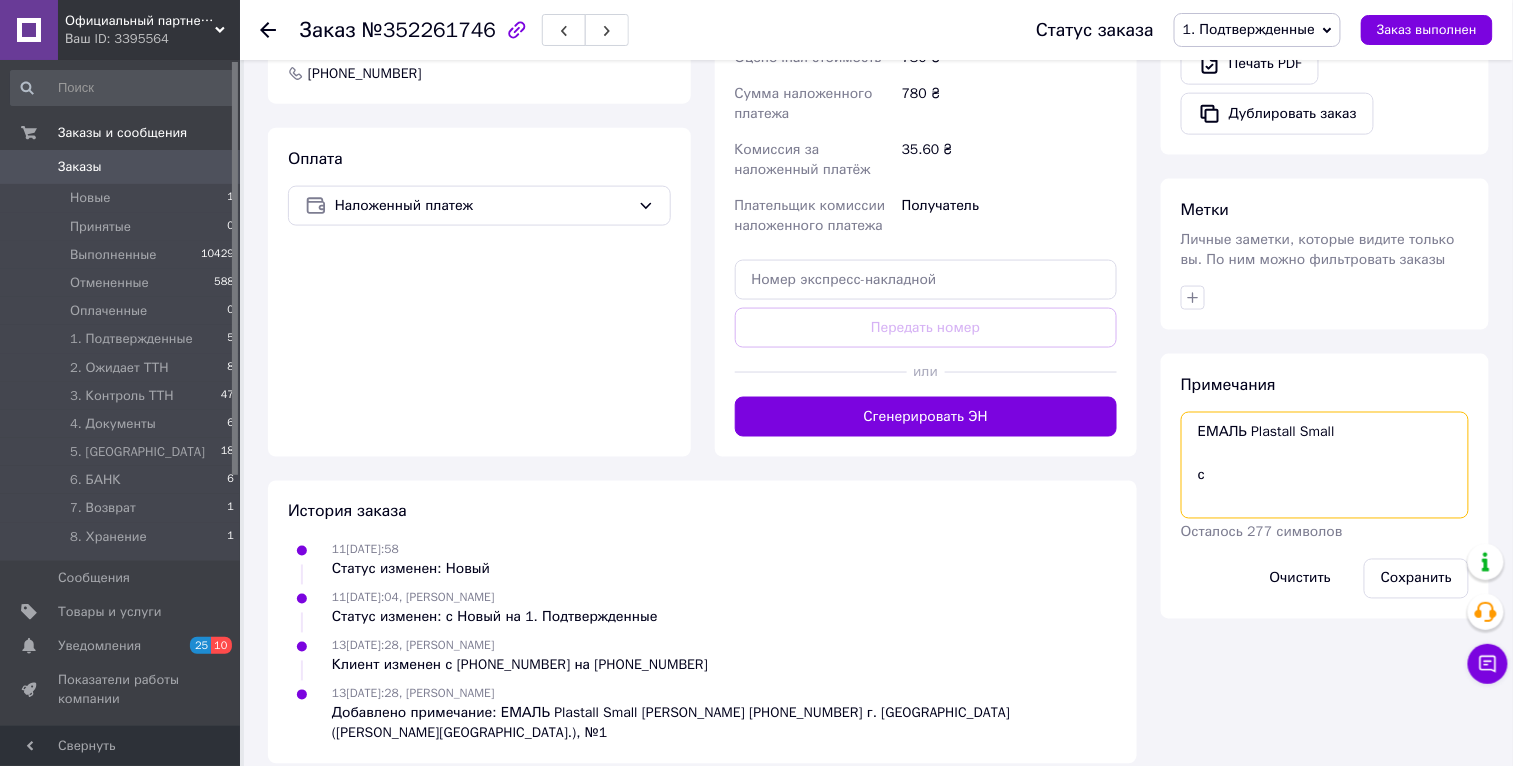 type on "ЕМАЛЬ Plastall Small
Старкин Валерій
+380975828384
г. Хмельницкий (Хмельницкая обл.), №1" 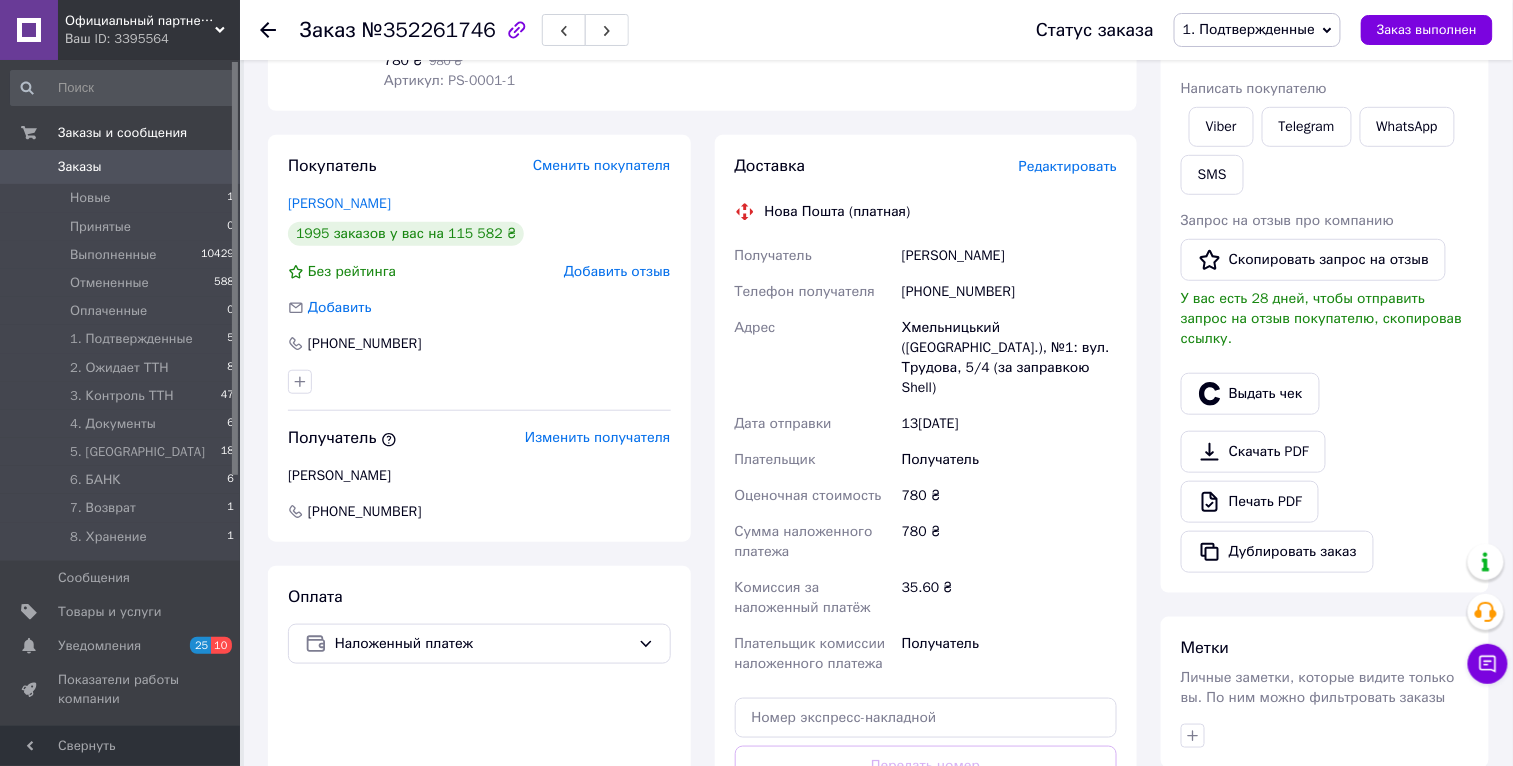 scroll, scrollTop: 0, scrollLeft: 0, axis: both 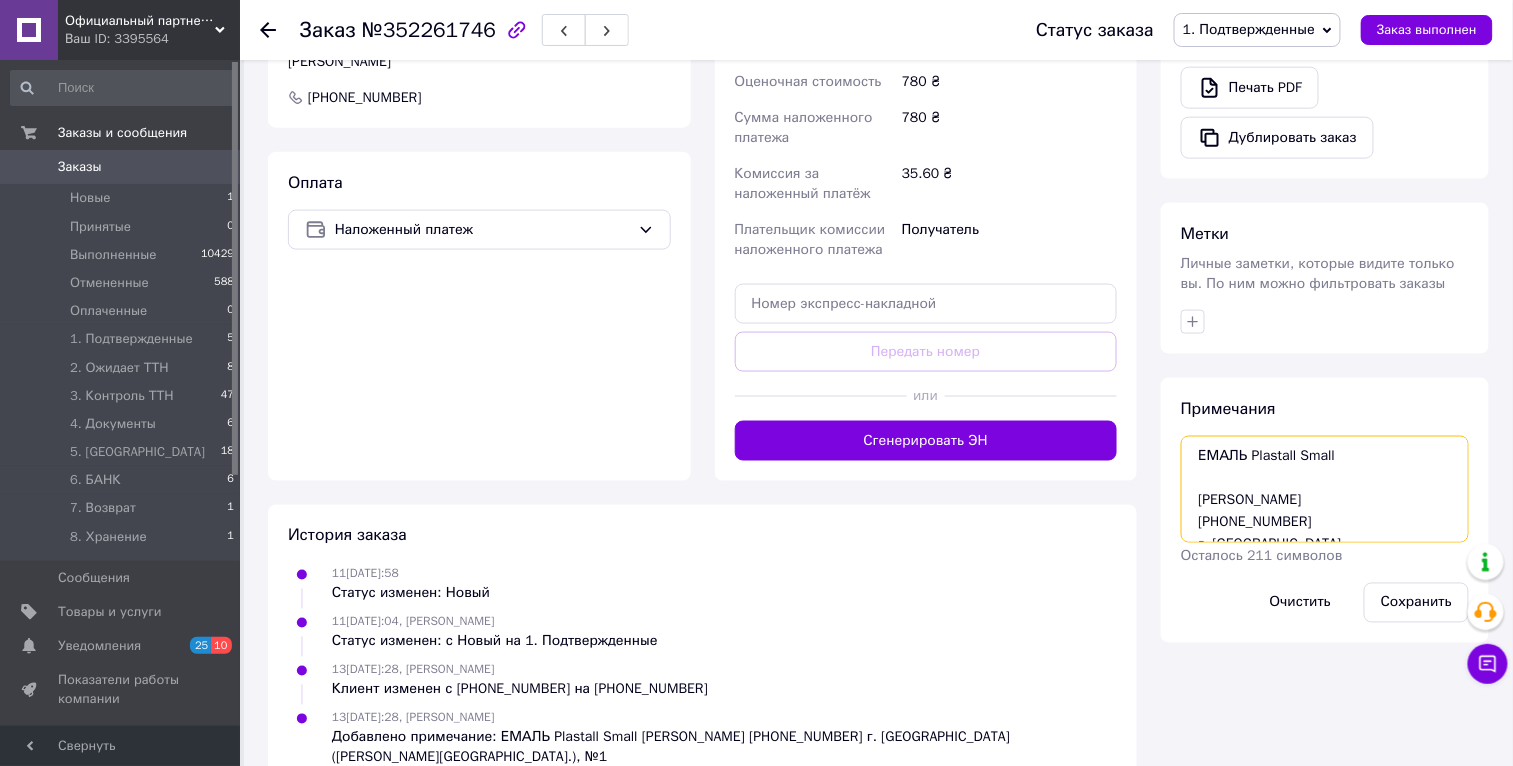 click on "ЕМАЛЬ Plastall Small
Старкин Валерій
+380975828384
г. Хмельницкий (Хмельницкая обл.), №1" at bounding box center [1325, 489] 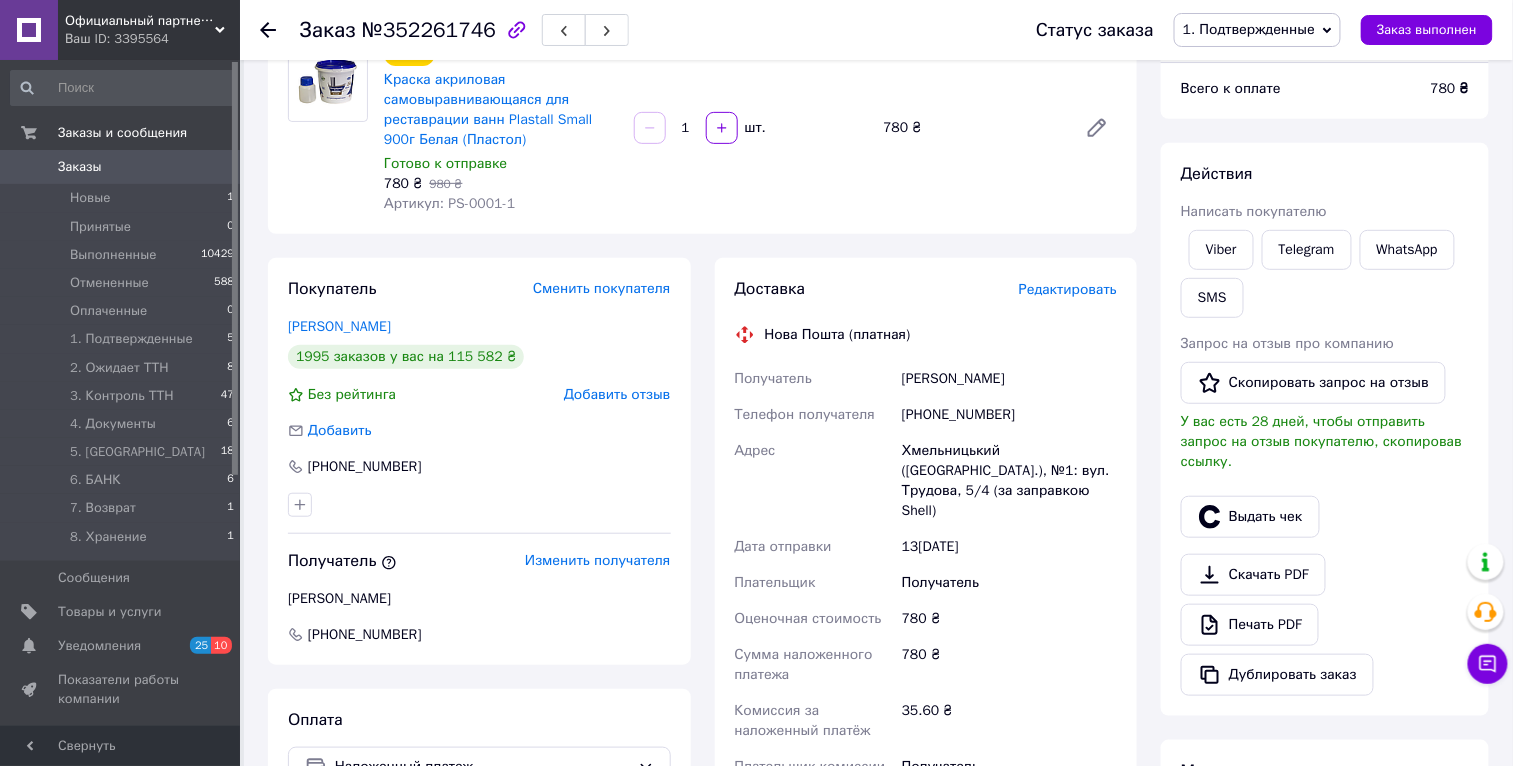 scroll, scrollTop: 0, scrollLeft: 0, axis: both 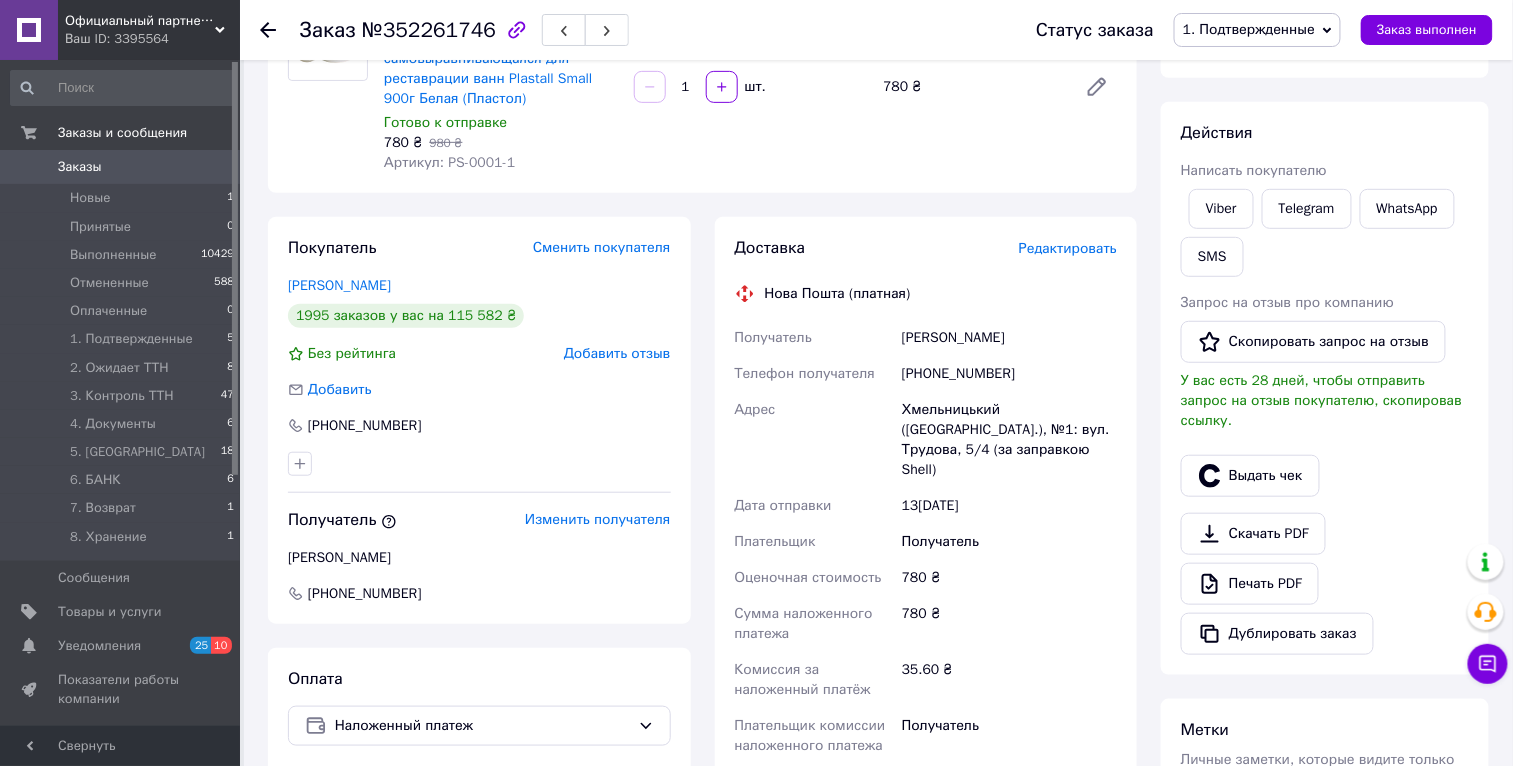click on "1. Подтвержденные" at bounding box center [1249, 29] 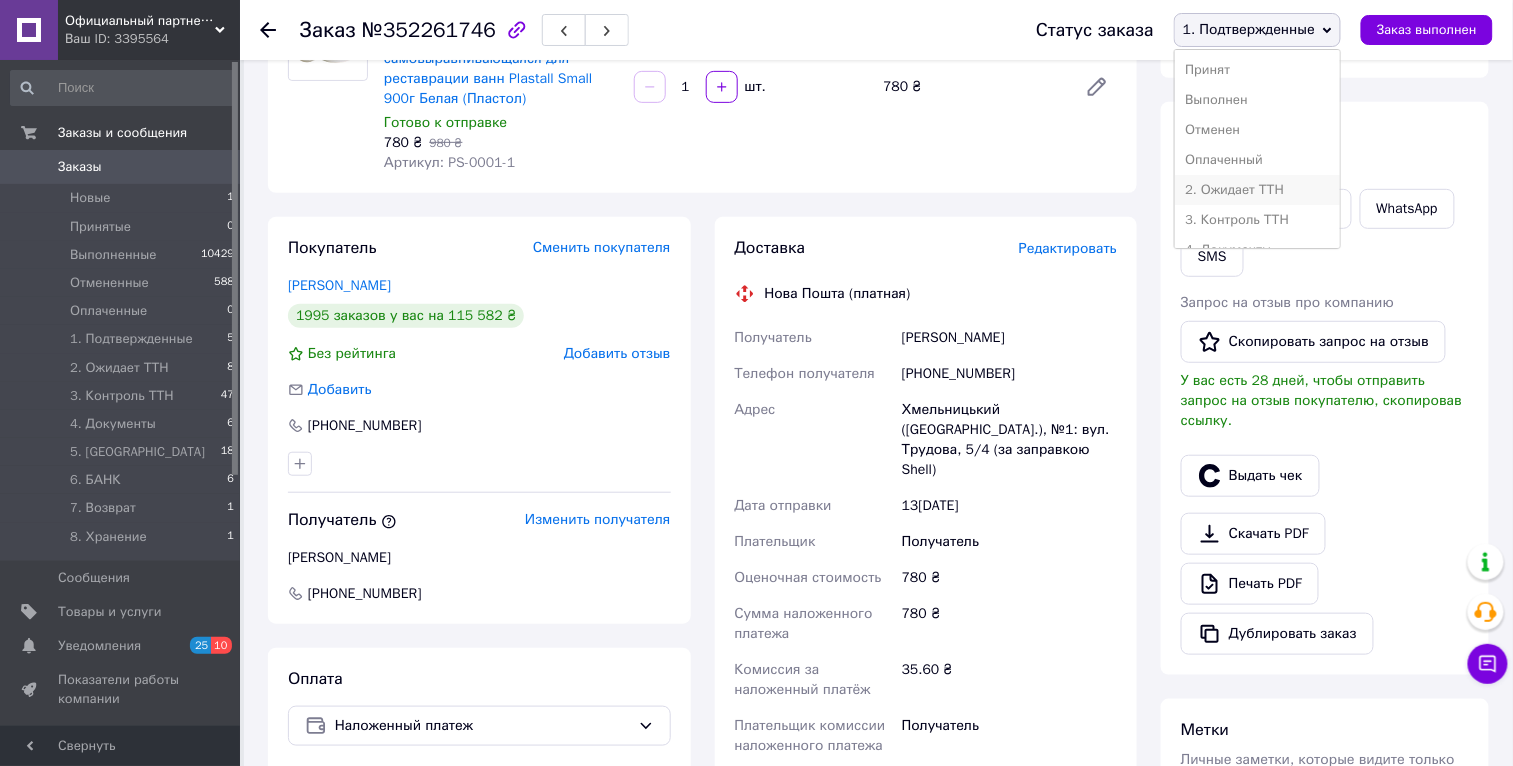 click on "2. Ожидает ТТН" at bounding box center (1257, 190) 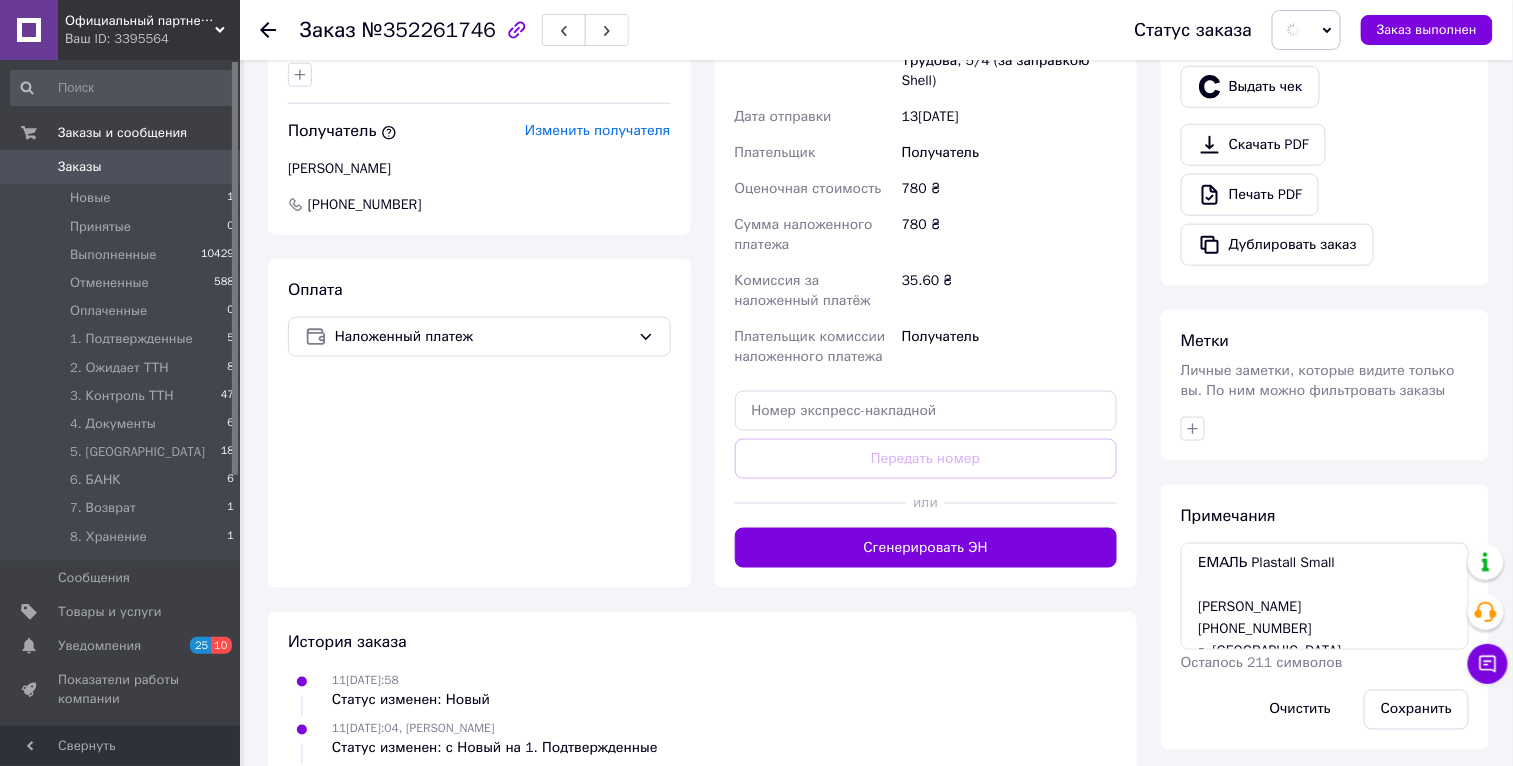 scroll, scrollTop: 750, scrollLeft: 0, axis: vertical 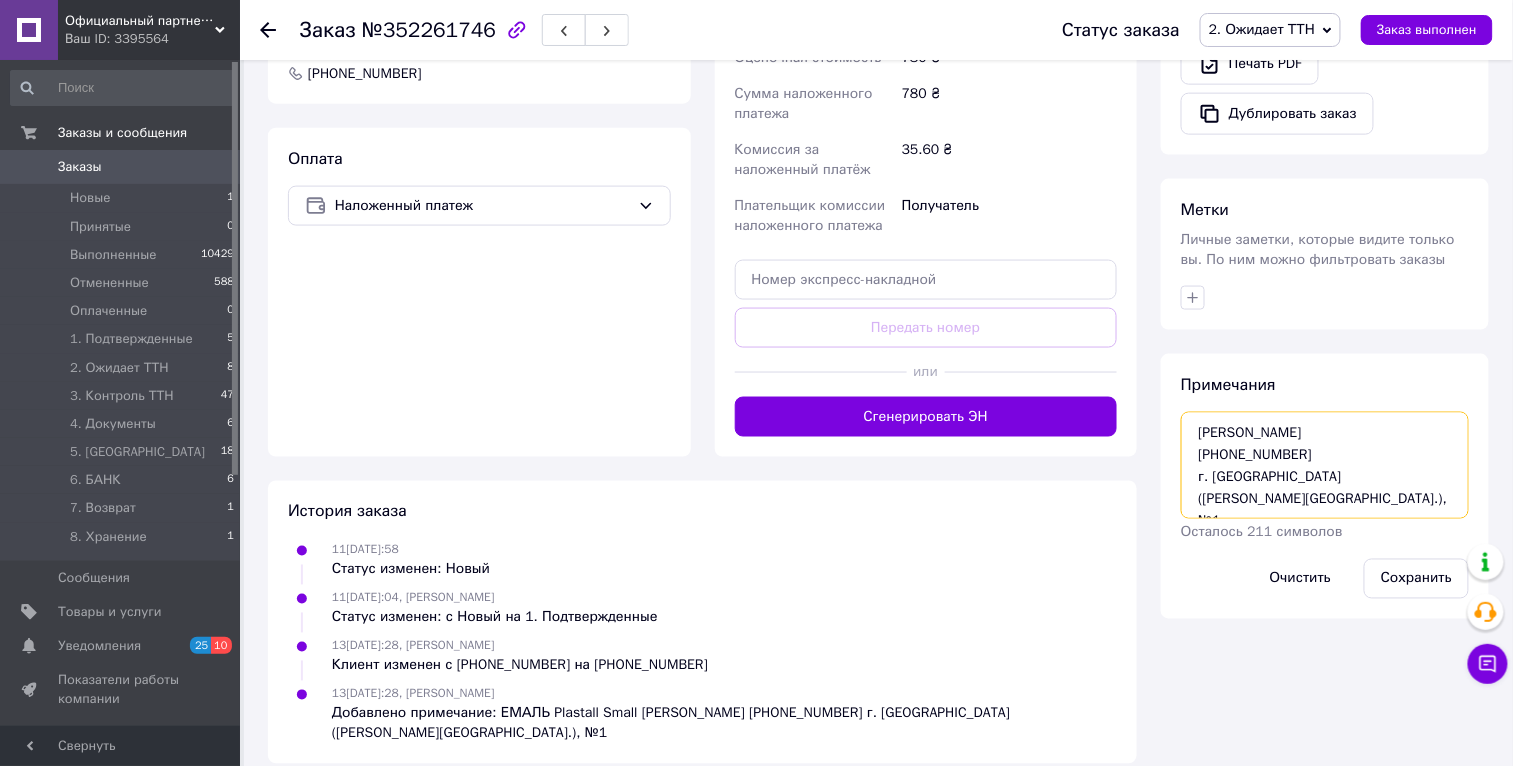 drag, startPoint x: 1227, startPoint y: 493, endPoint x: 1195, endPoint y: 431, distance: 69.77106 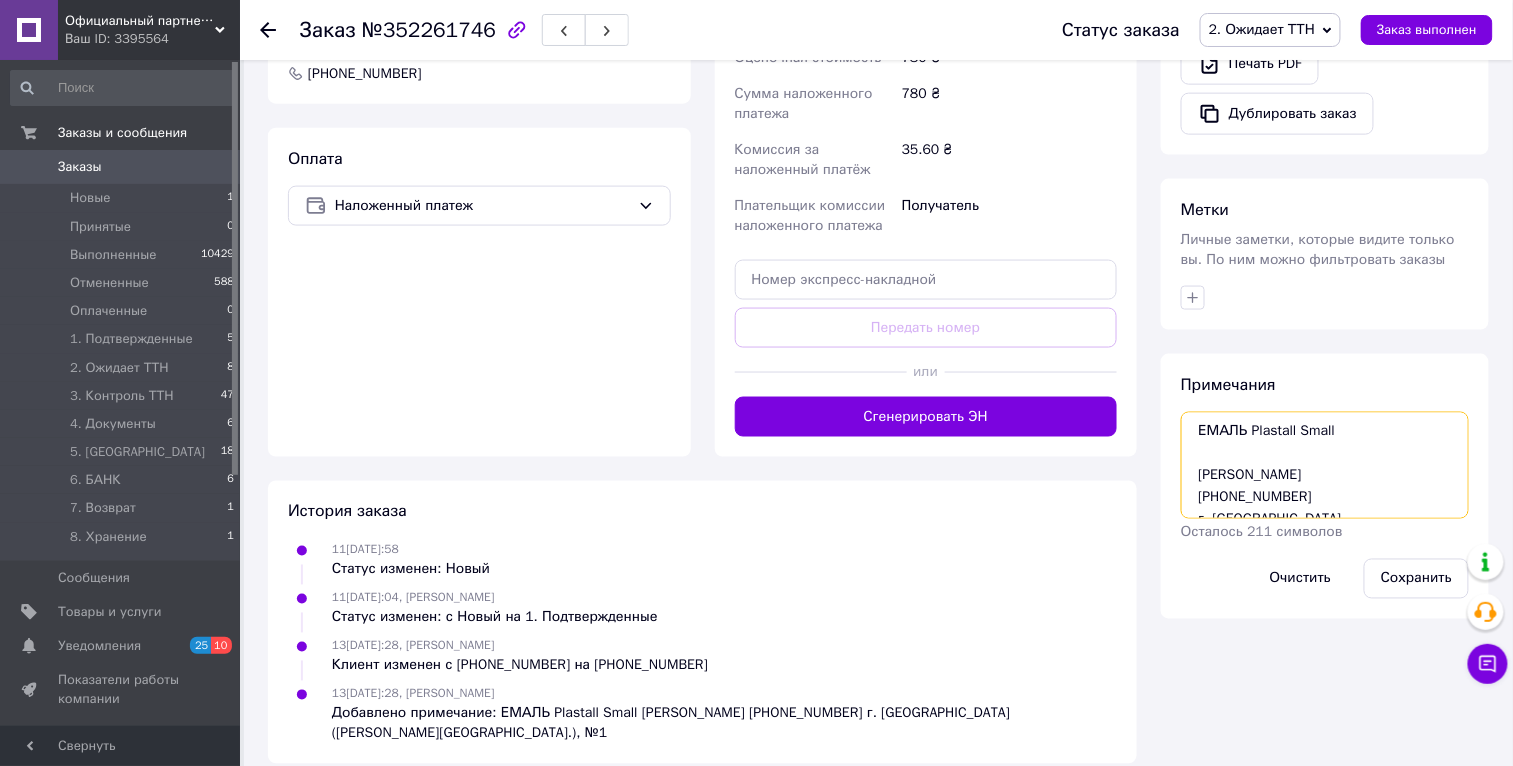 scroll, scrollTop: 0, scrollLeft: 0, axis: both 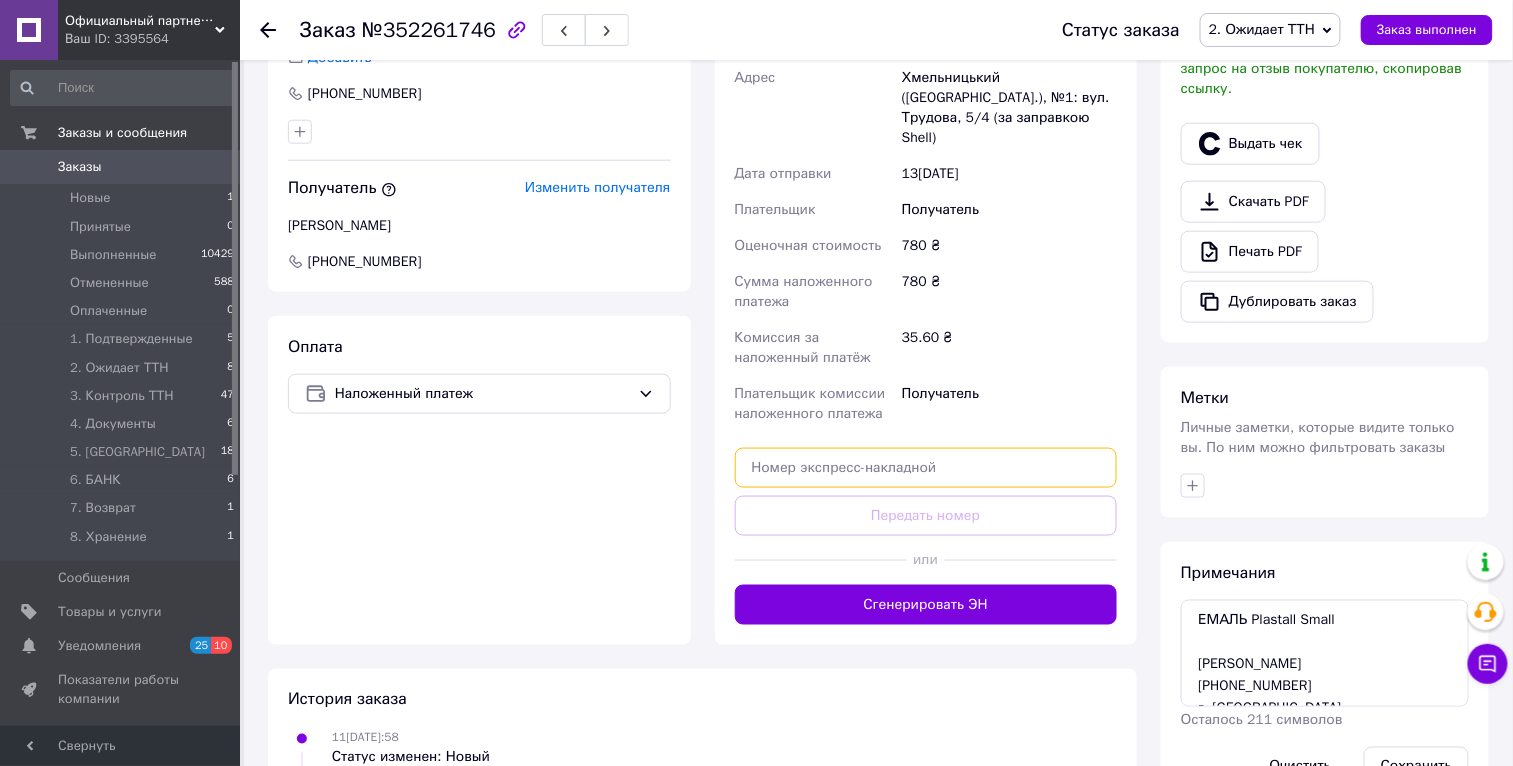 click at bounding box center [926, 468] 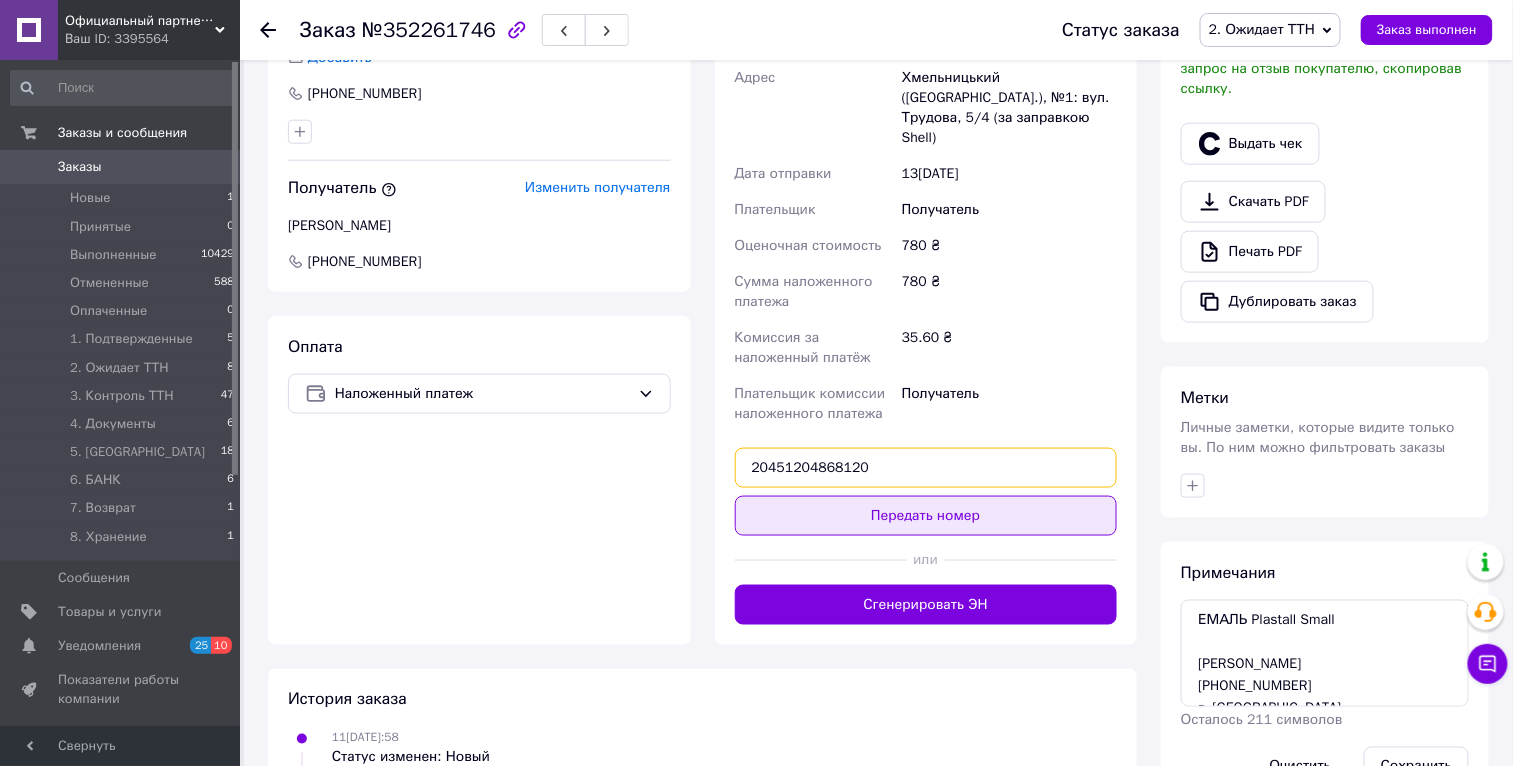 type on "20451204868120" 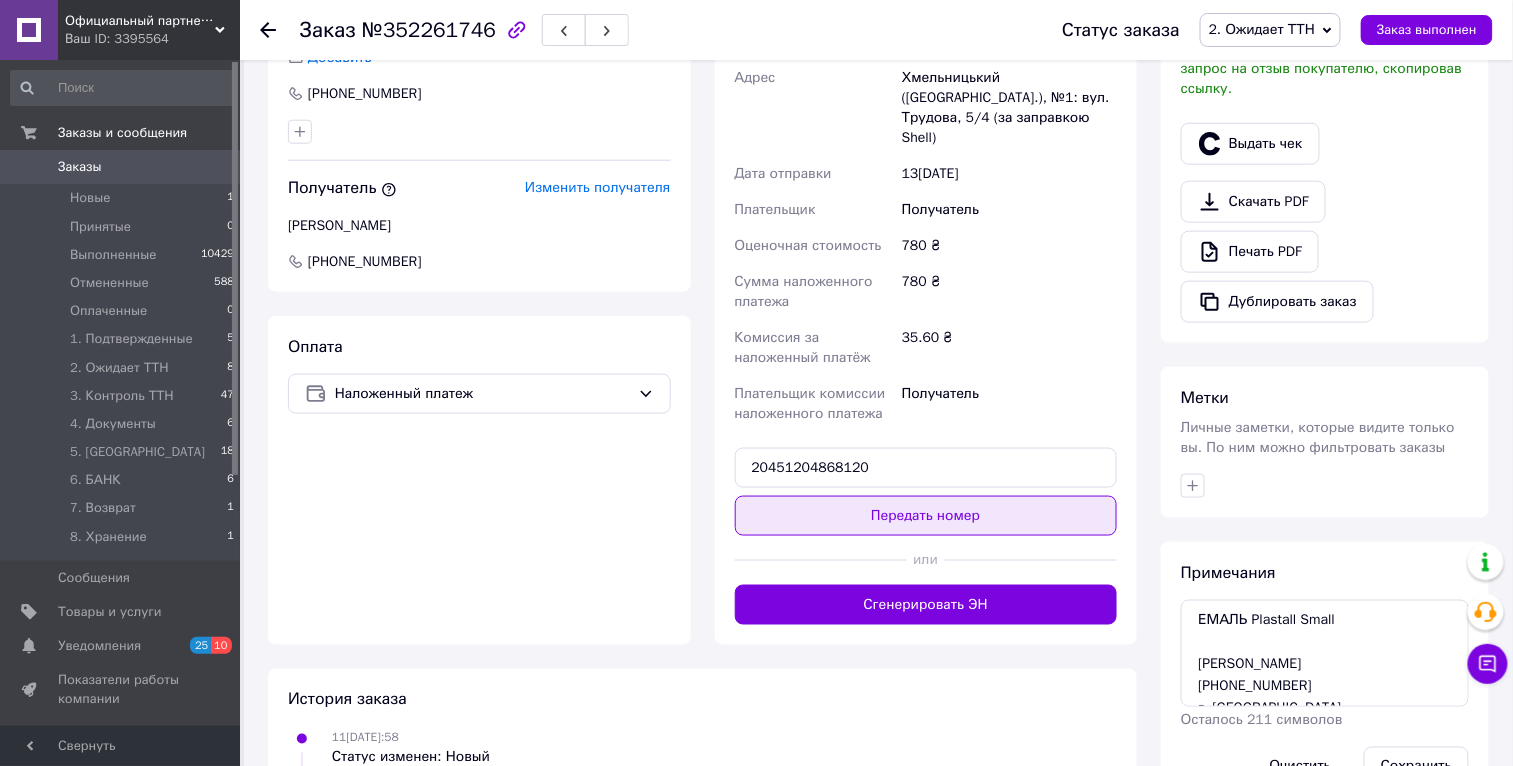 click on "Передать номер" at bounding box center (926, 516) 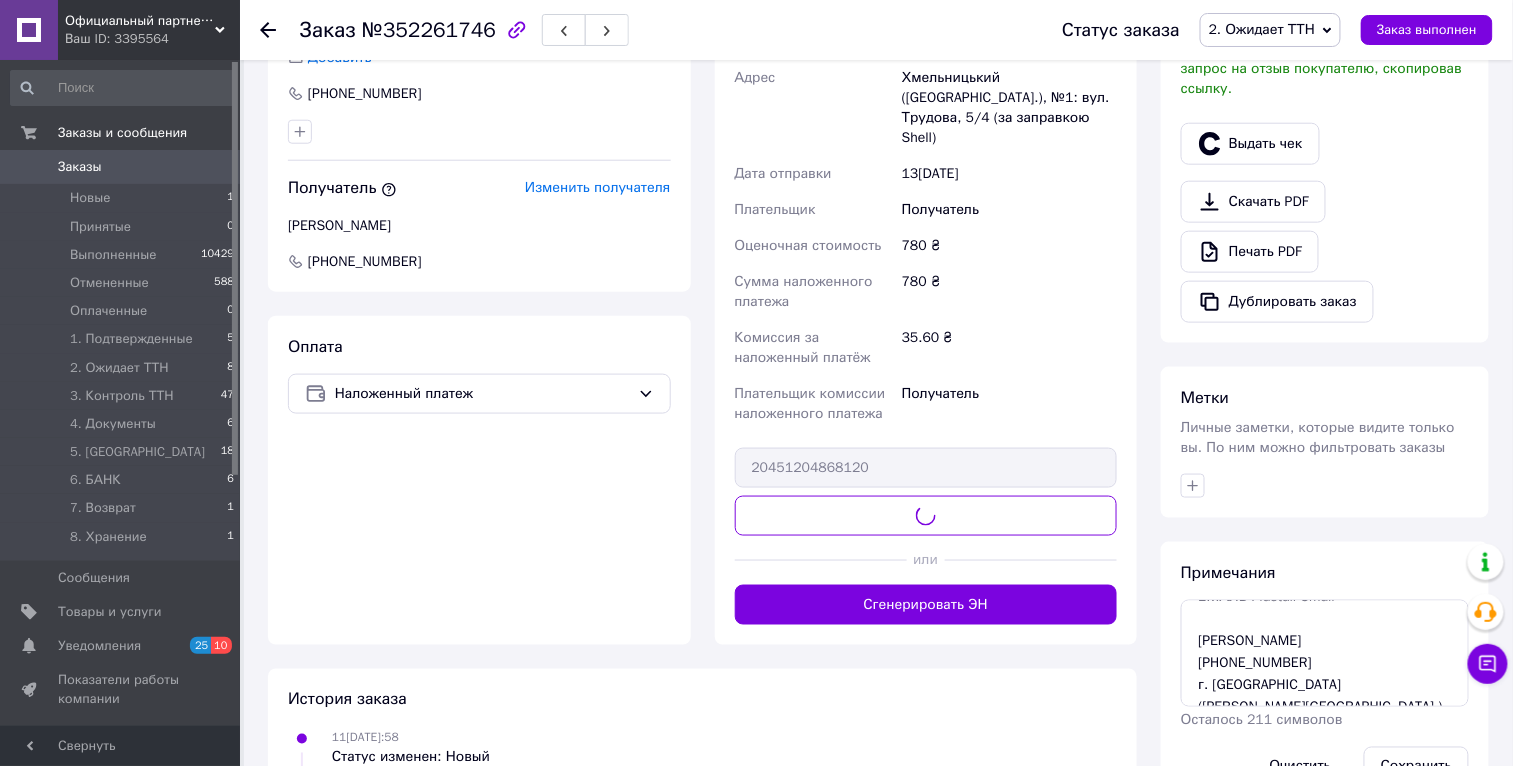 scroll, scrollTop: 43, scrollLeft: 0, axis: vertical 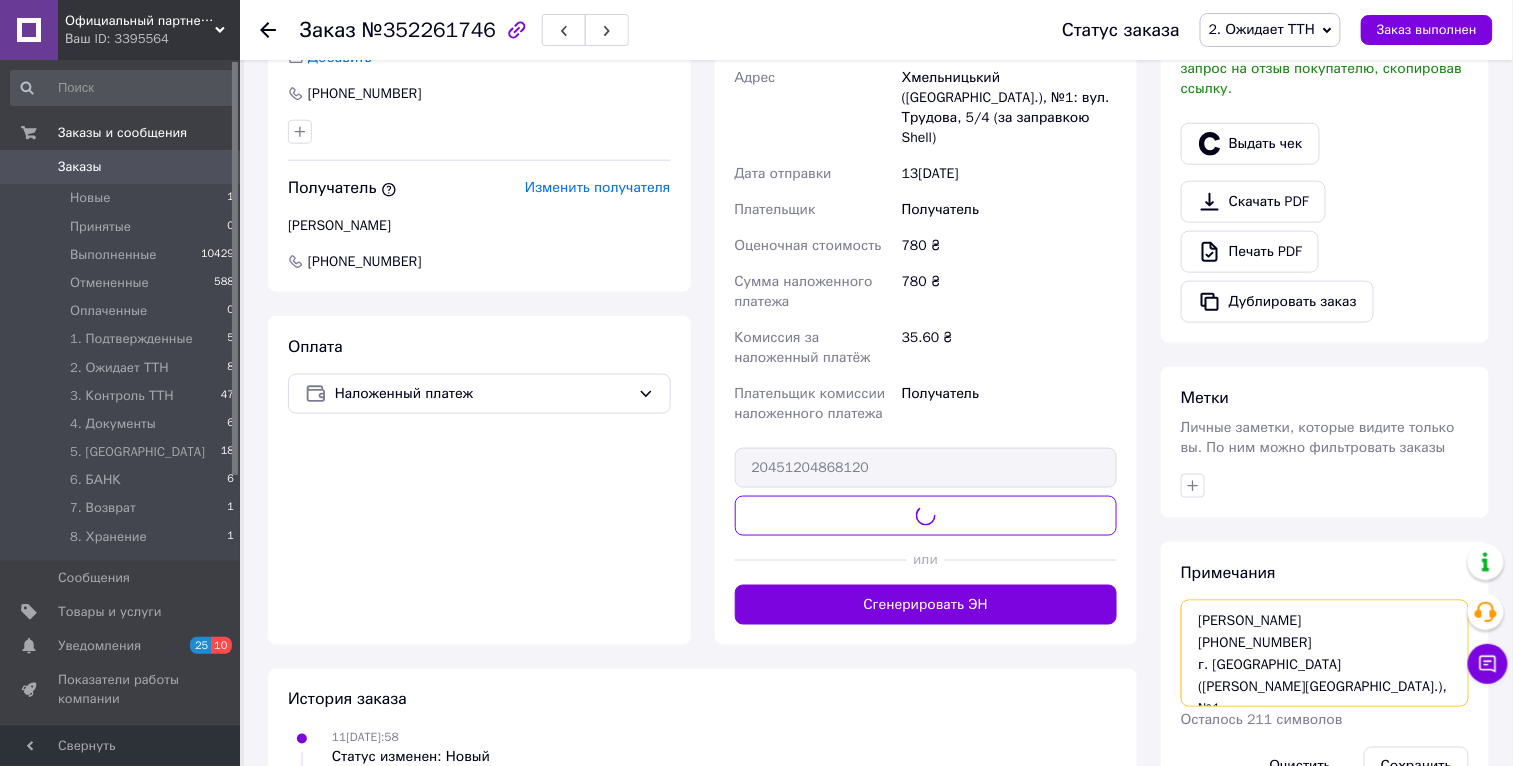 click on "ЕМАЛЬ Plastall Small
Старкин Валерій
+380975828384
г. Хмельницкий (Хмельницкая обл.), №1" at bounding box center [1325, 653] 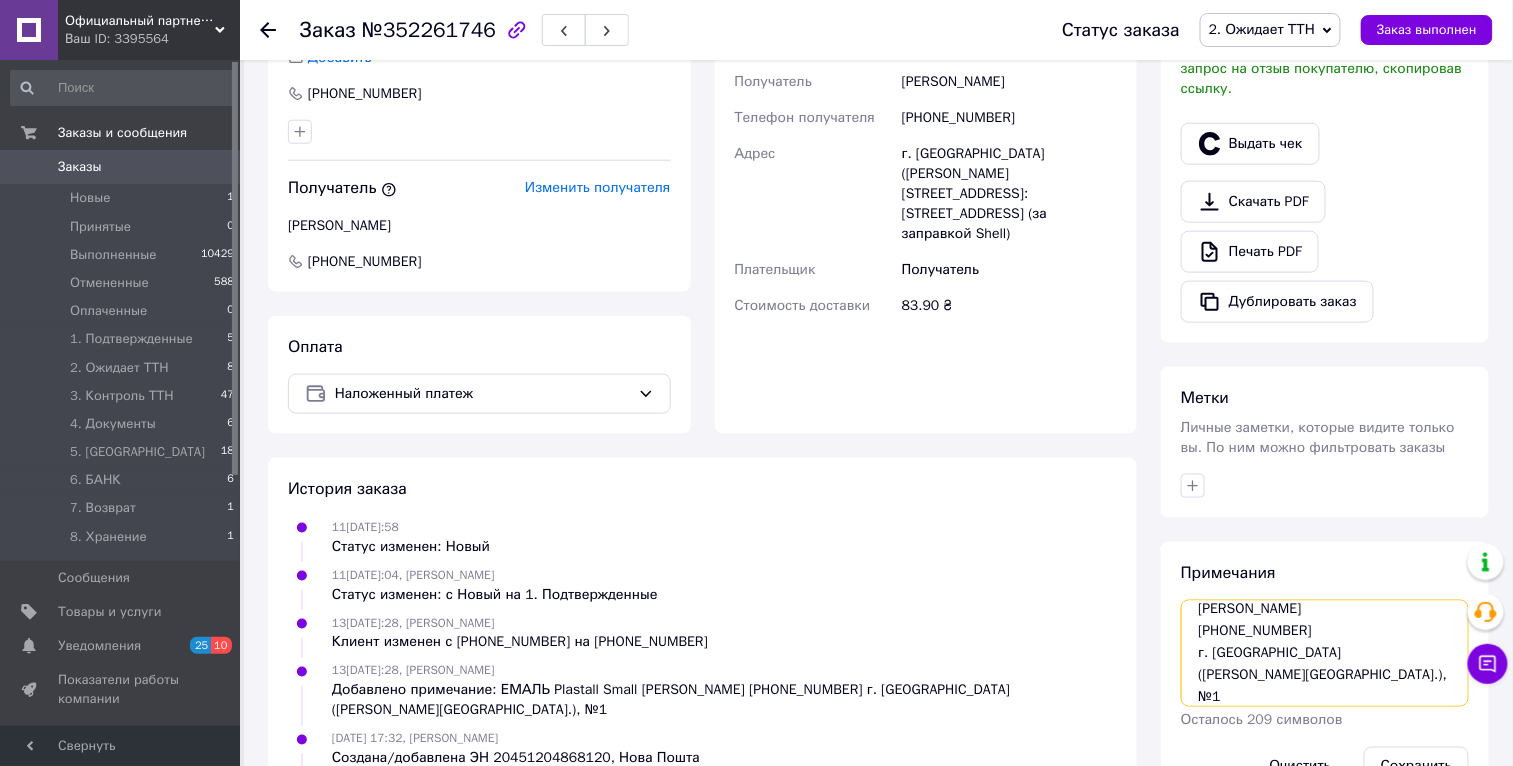scroll, scrollTop: 76, scrollLeft: 0, axis: vertical 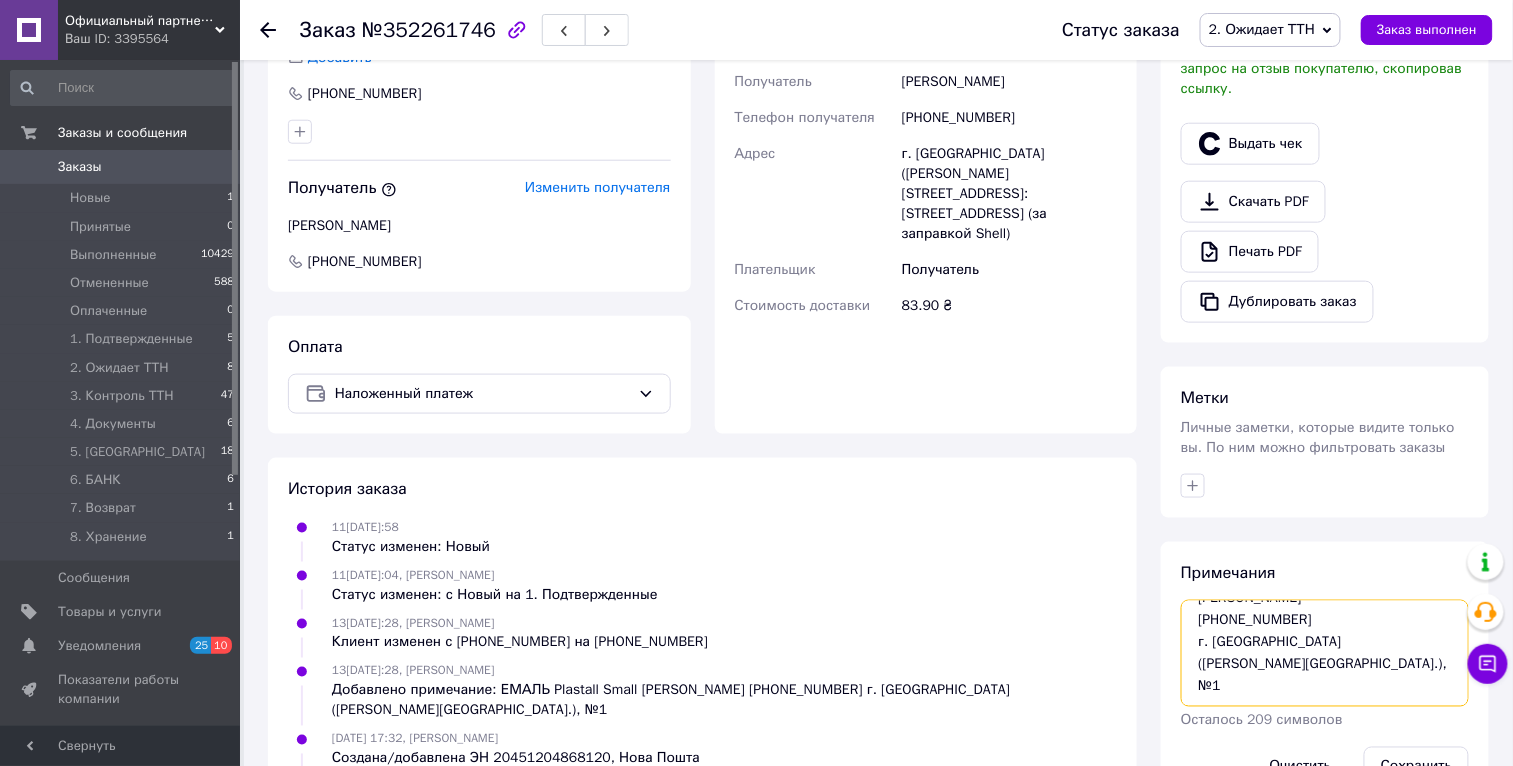 paste on "20451204868120" 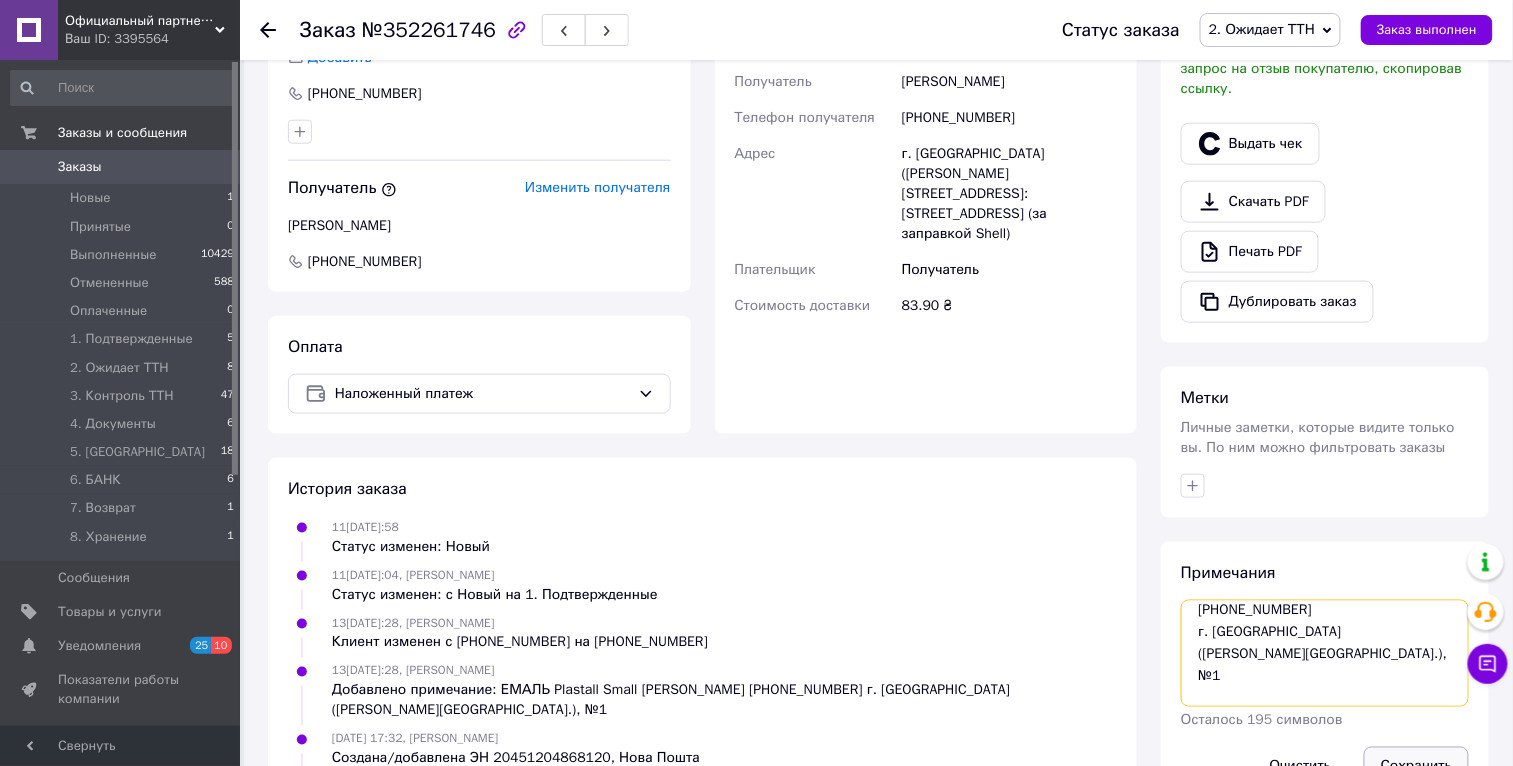 type on "ЕМАЛЬ Plastall Small
Старкин Валерій
+380975828384
г. Хмельницкий (Хмельницкая обл.), №1
20451204868120" 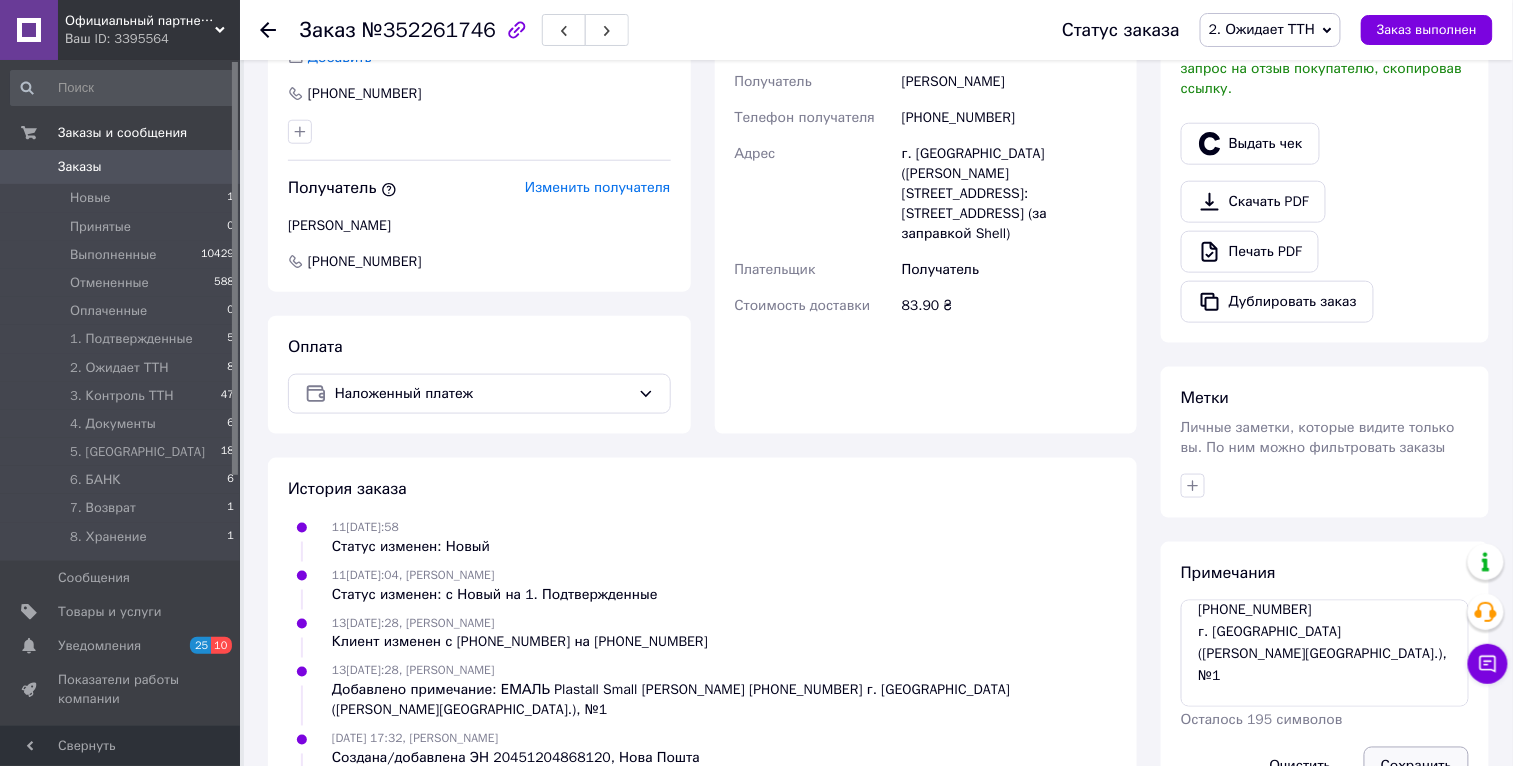 click on "Сохранить" at bounding box center [1416, 767] 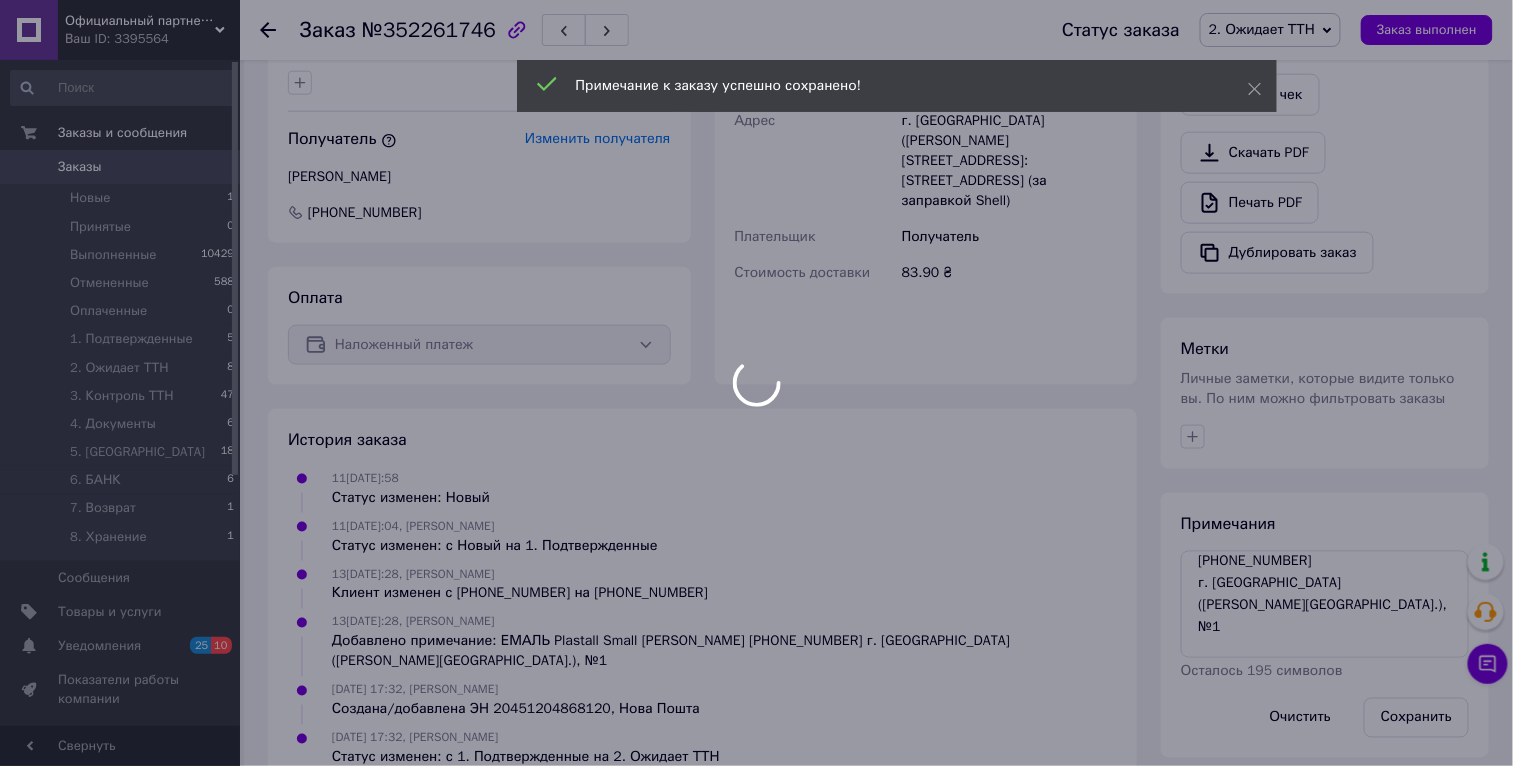 scroll, scrollTop: 656, scrollLeft: 0, axis: vertical 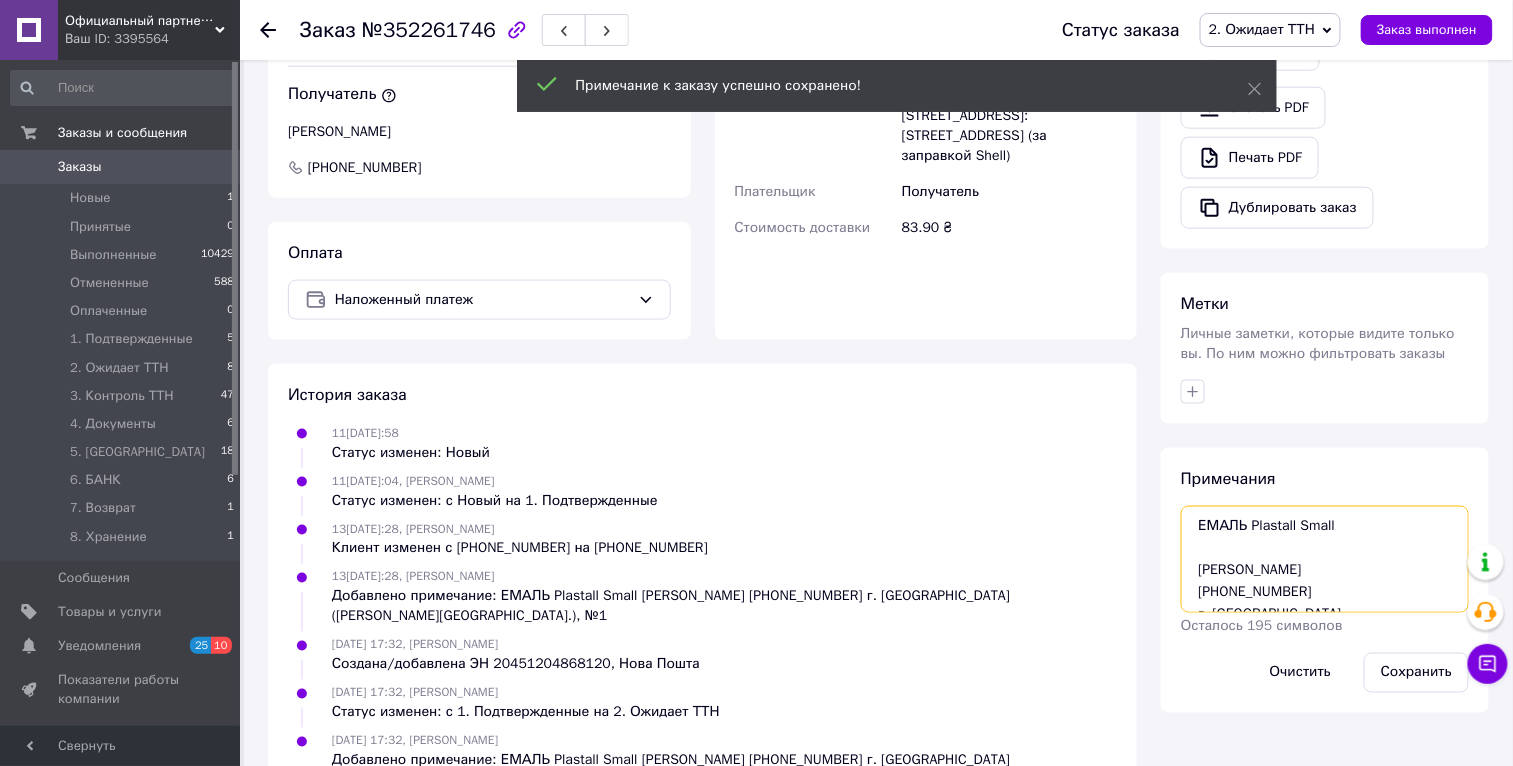 drag, startPoint x: 1345, startPoint y: 597, endPoint x: 1211, endPoint y: 482, distance: 176.58142 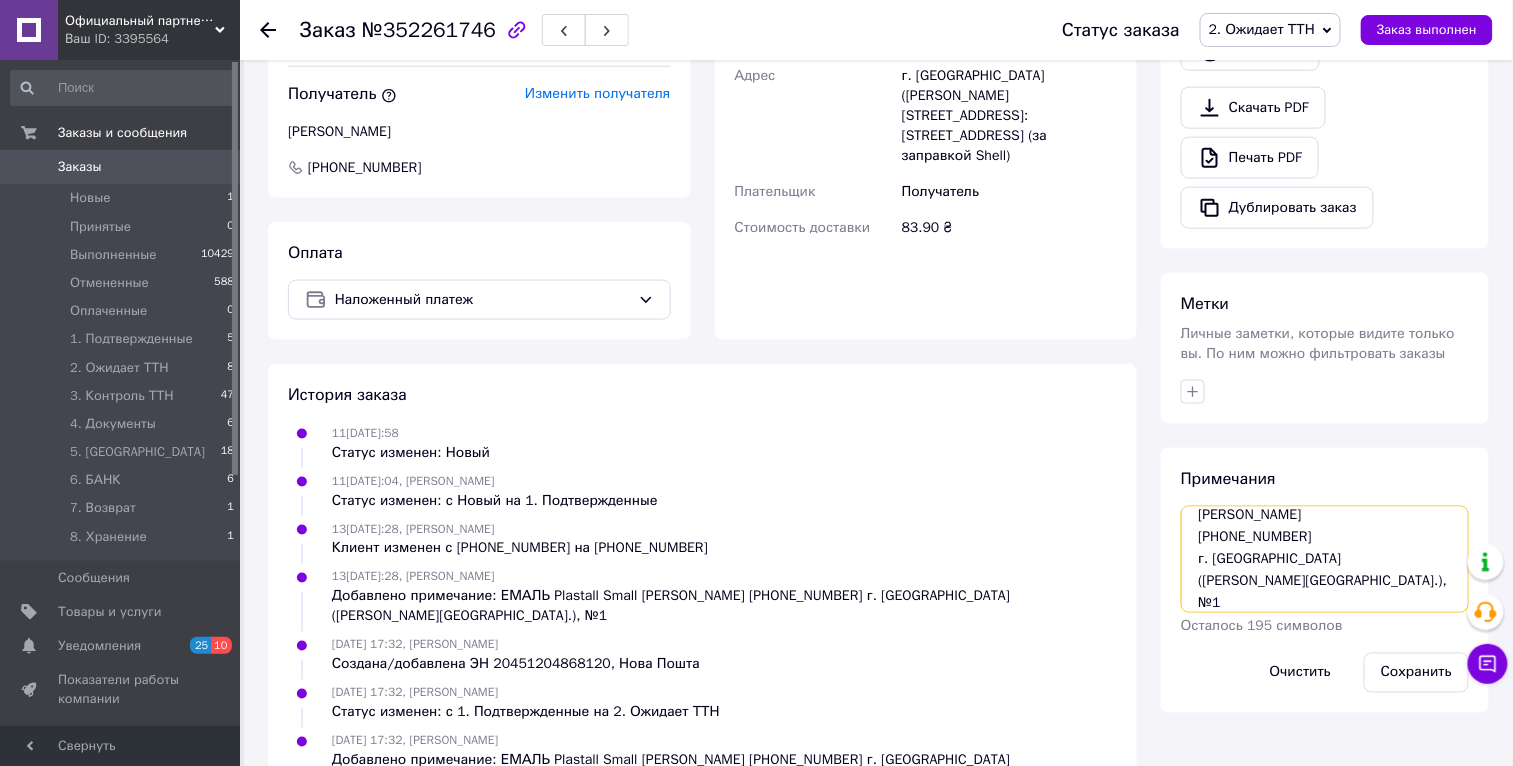 scroll, scrollTop: 87, scrollLeft: 0, axis: vertical 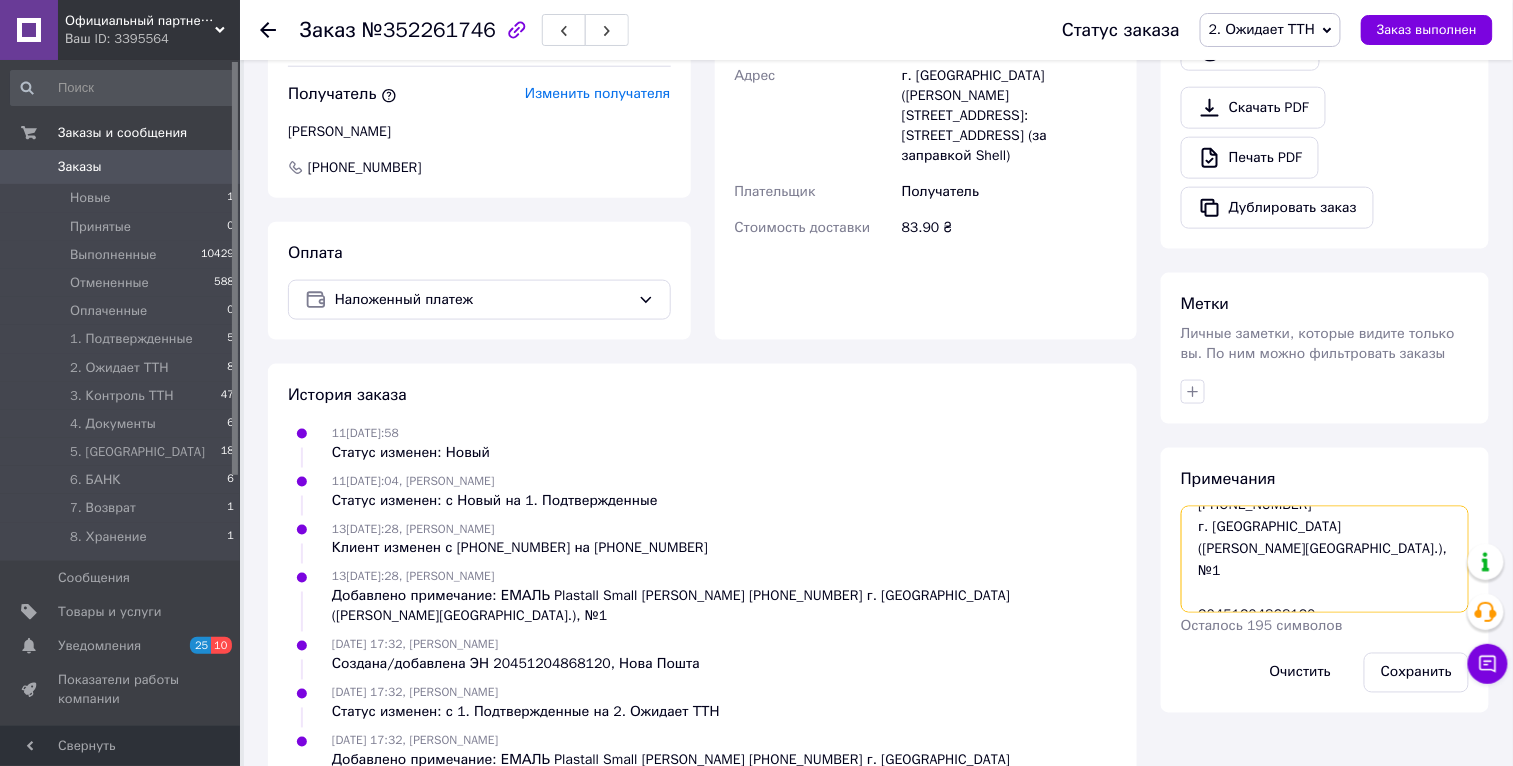 click on "ЕМАЛЬ Plastall Small
Старкин Валерій
+380975828384
г. Хмельницкий (Хмельницкая обл.), №1
20451204868120" at bounding box center (1325, 559) 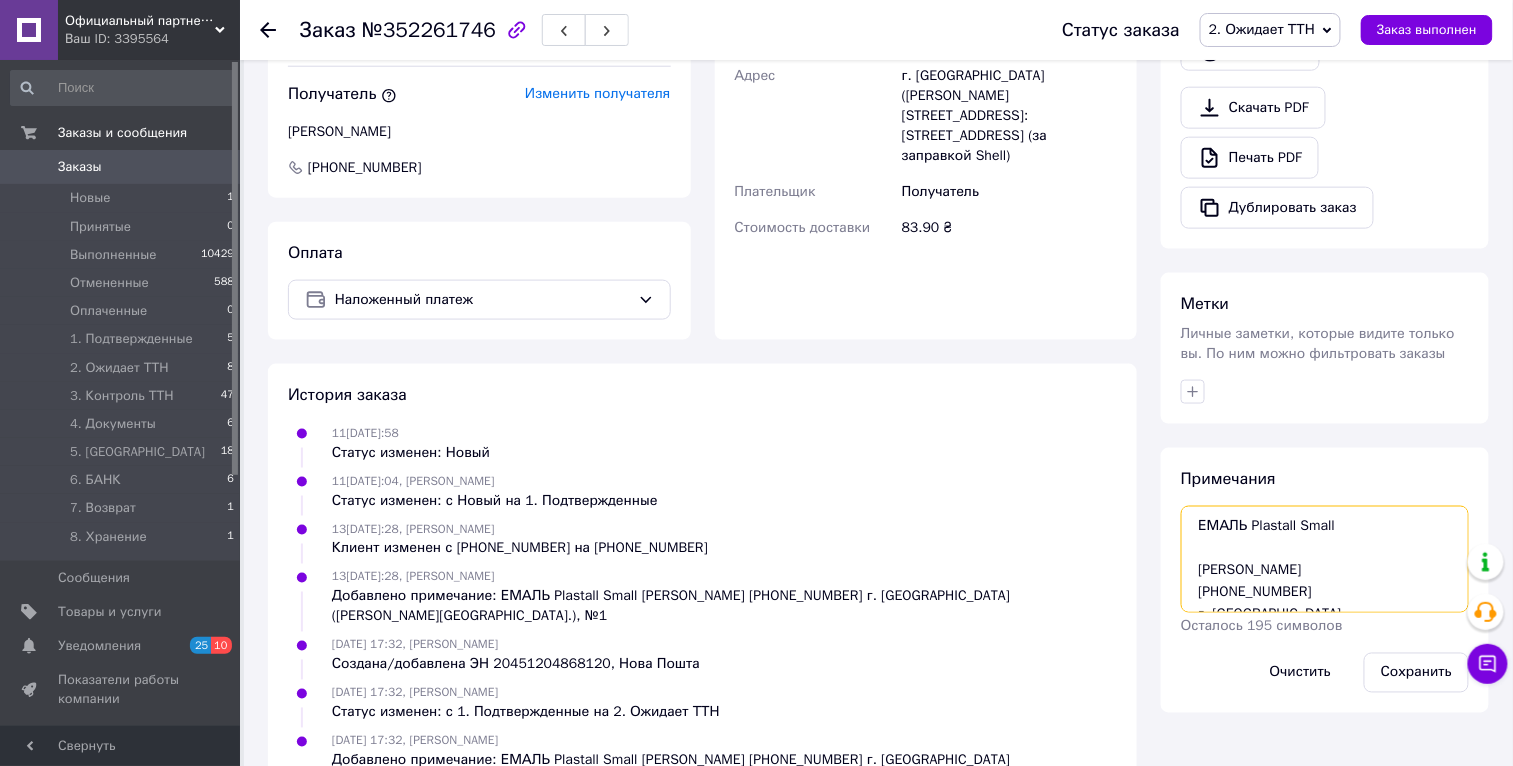 drag, startPoint x: 1343, startPoint y: 598, endPoint x: 1162, endPoint y: 445, distance: 237.0021 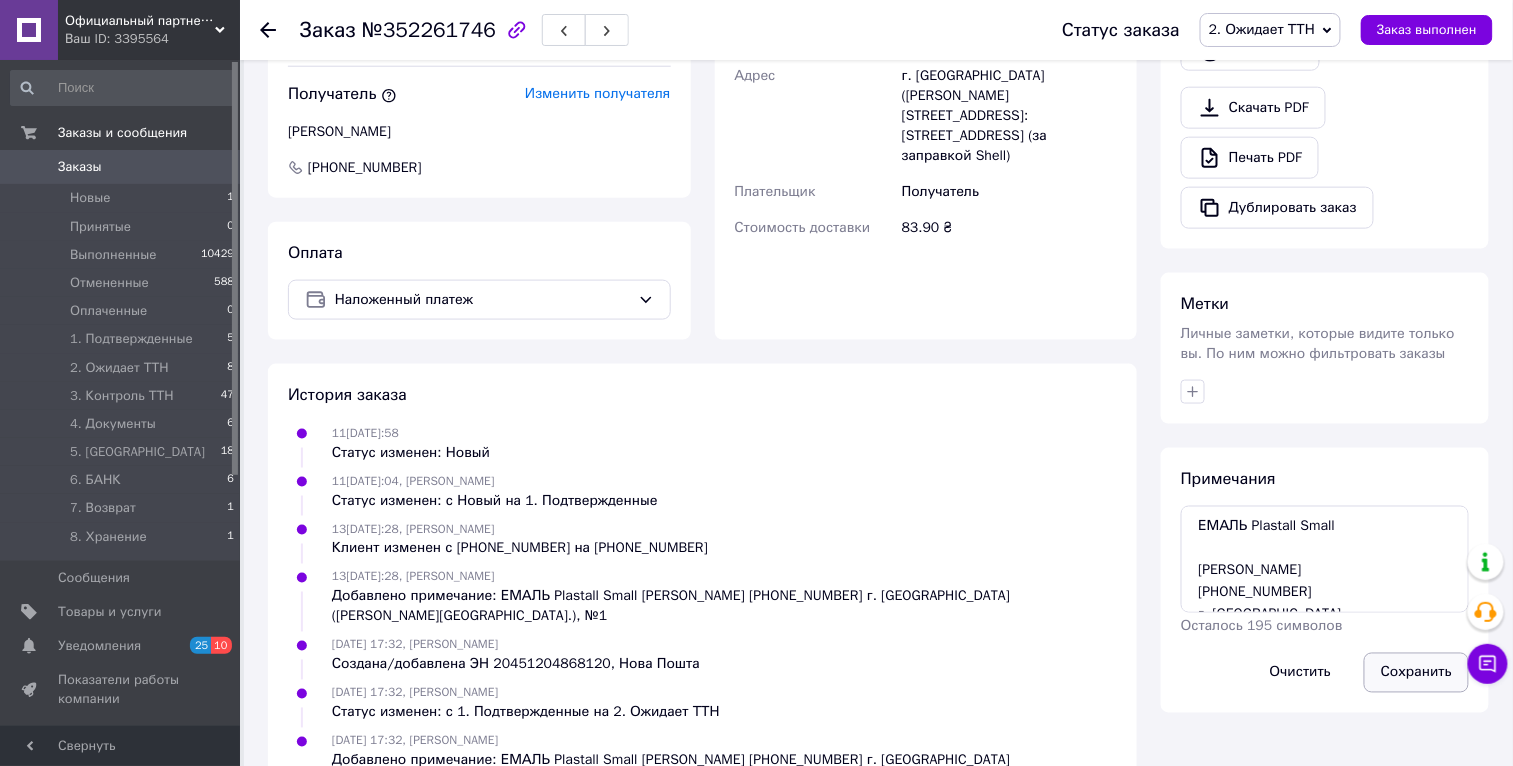 click on "Сохранить" at bounding box center (1416, 673) 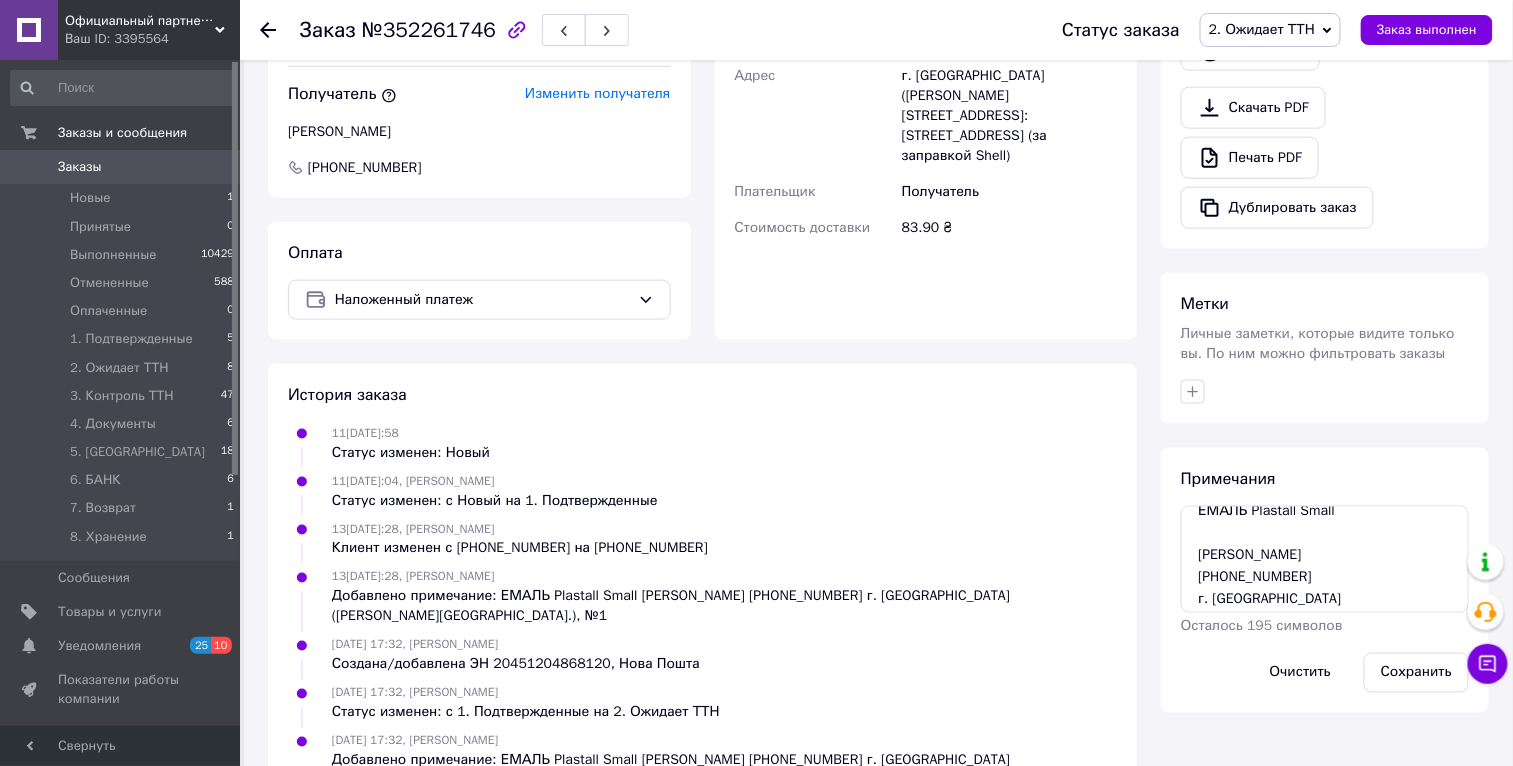 scroll, scrollTop: 26, scrollLeft: 0, axis: vertical 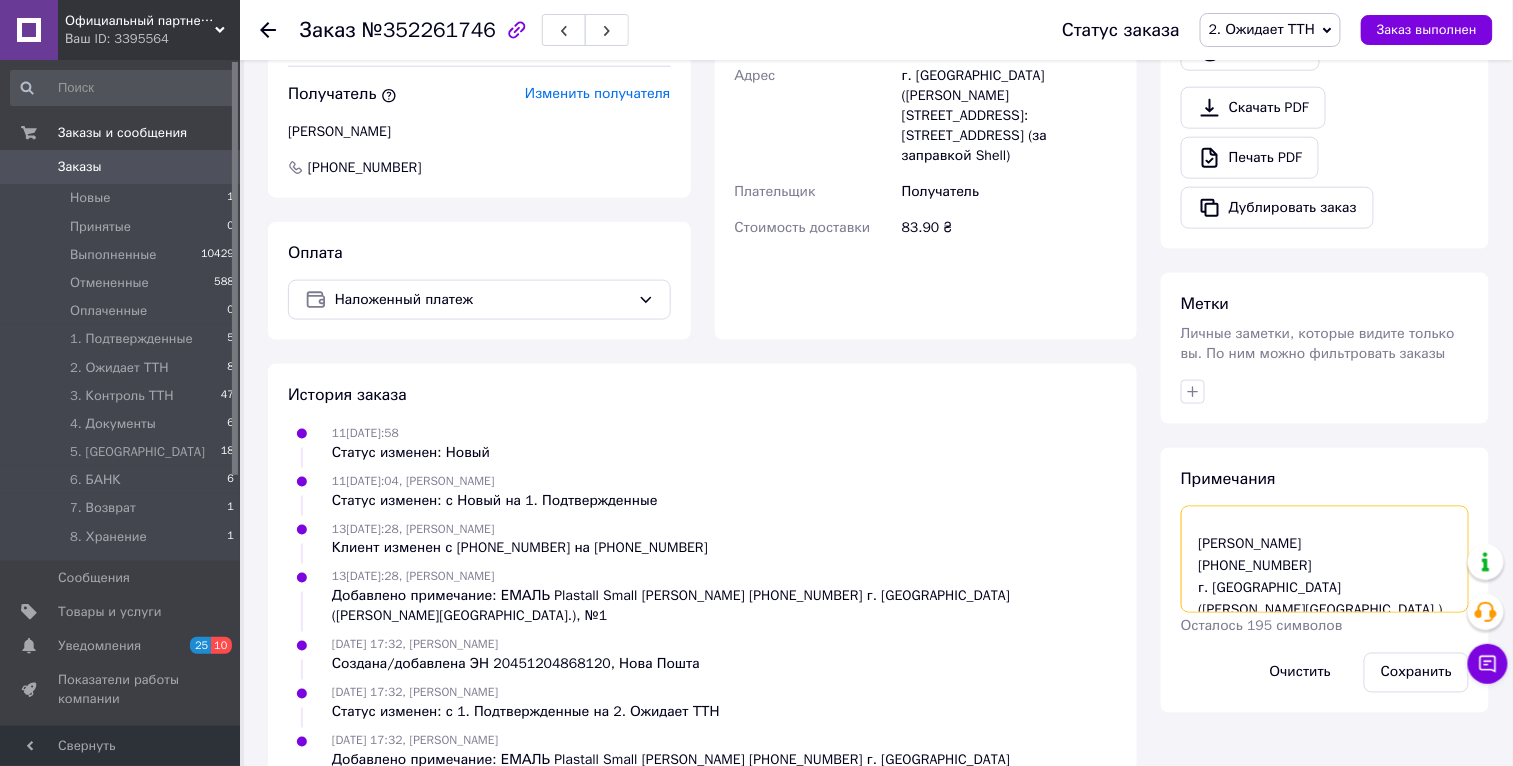 click on "ЕМАЛЬ Plastall Small
Старкин Валерій
+380975828384
г. Хмельницкий (Хмельницкая обл.), №1
20451204868120" at bounding box center [1325, 559] 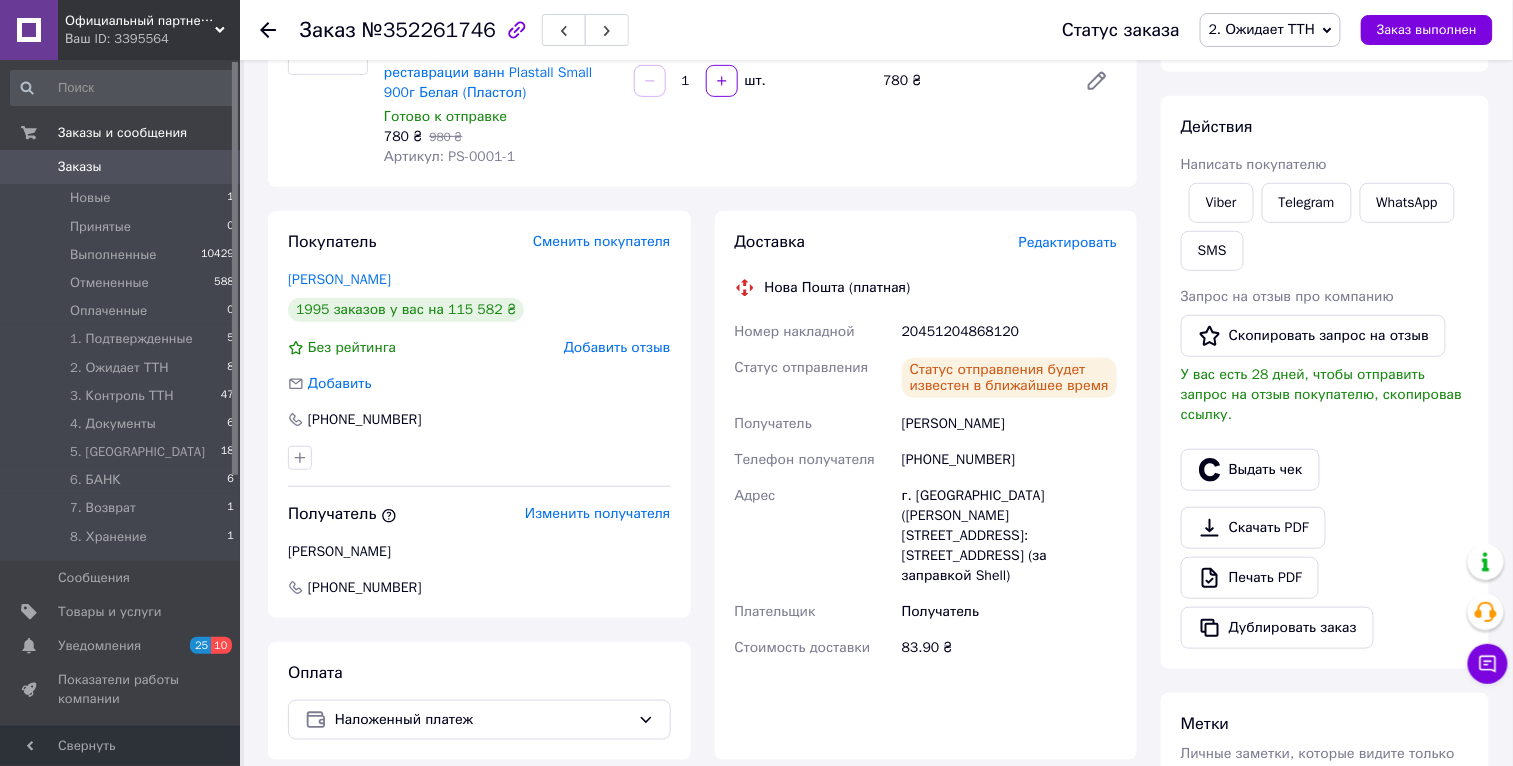scroll, scrollTop: 0, scrollLeft: 0, axis: both 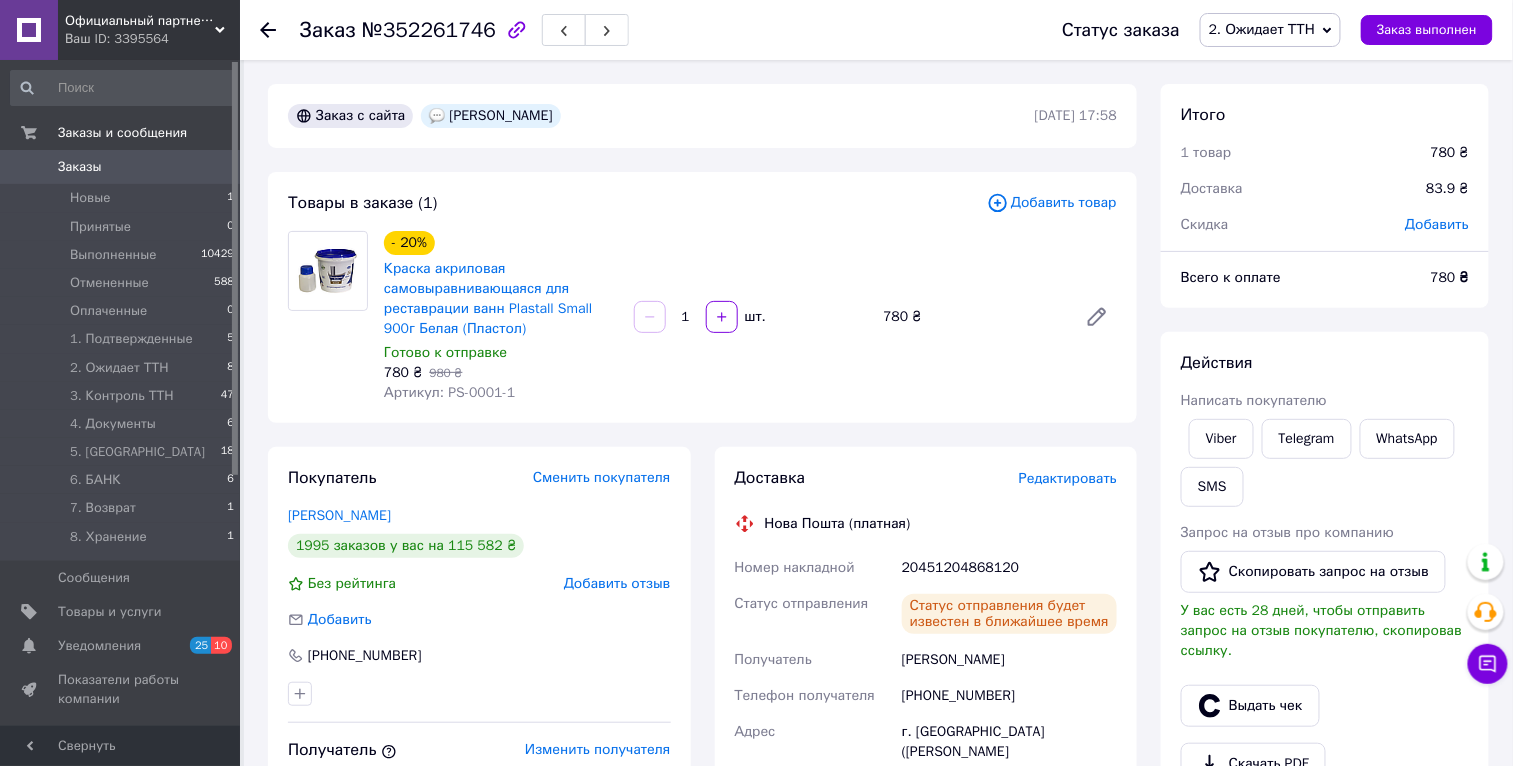 click on "2. Ожидает ТТН" at bounding box center [1270, 30] 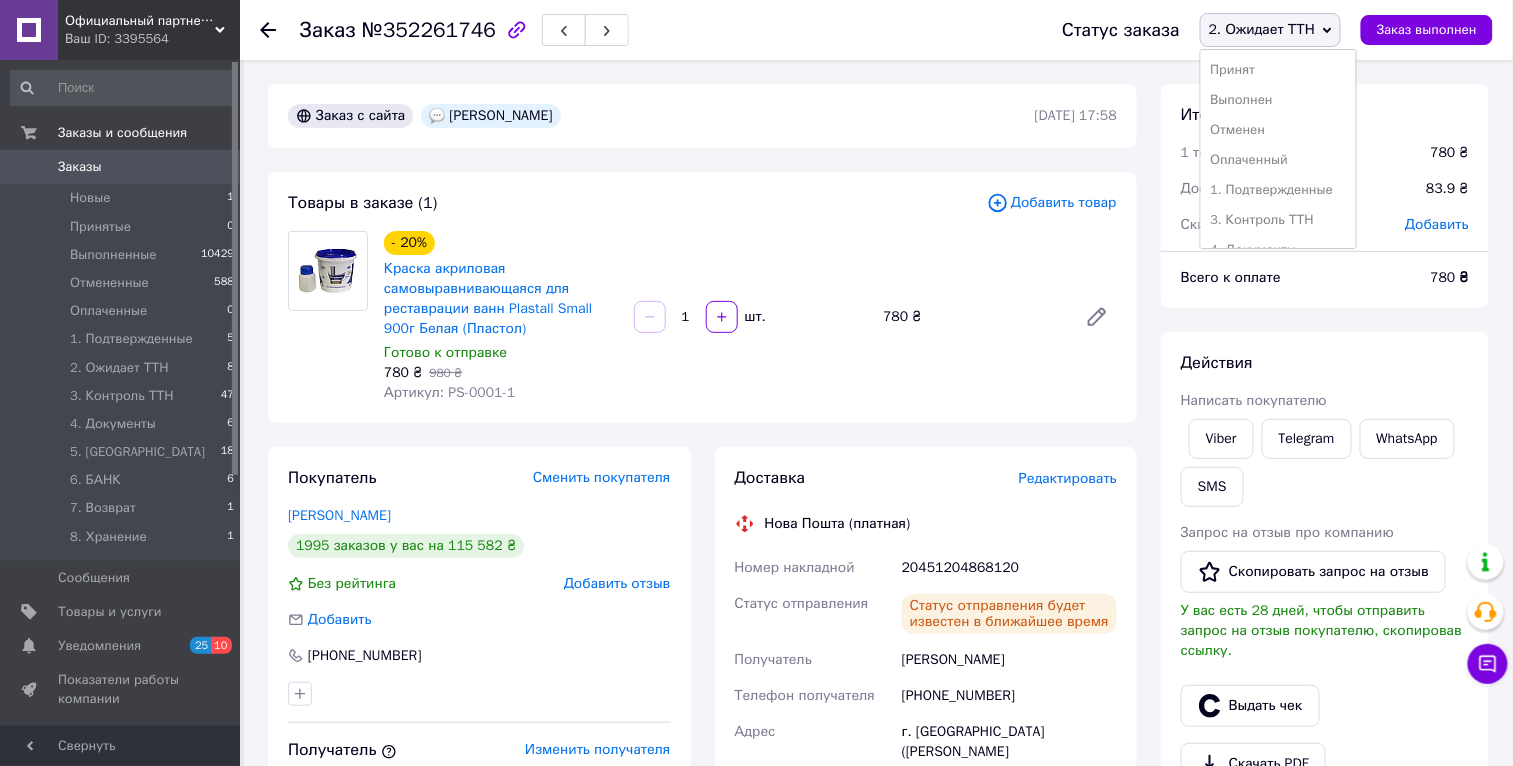 click on "Доставка" at bounding box center (877, 478) 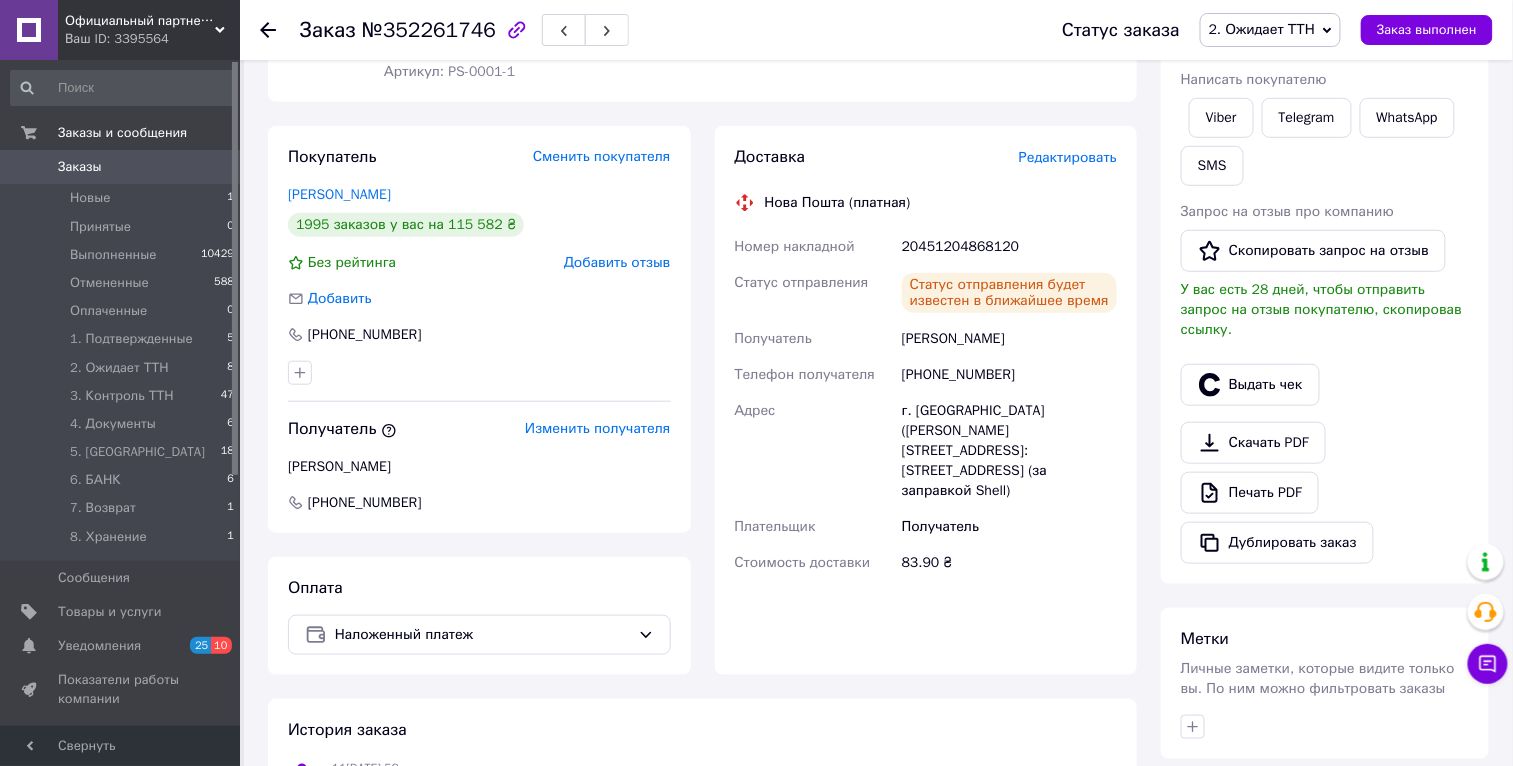 scroll, scrollTop: 724, scrollLeft: 0, axis: vertical 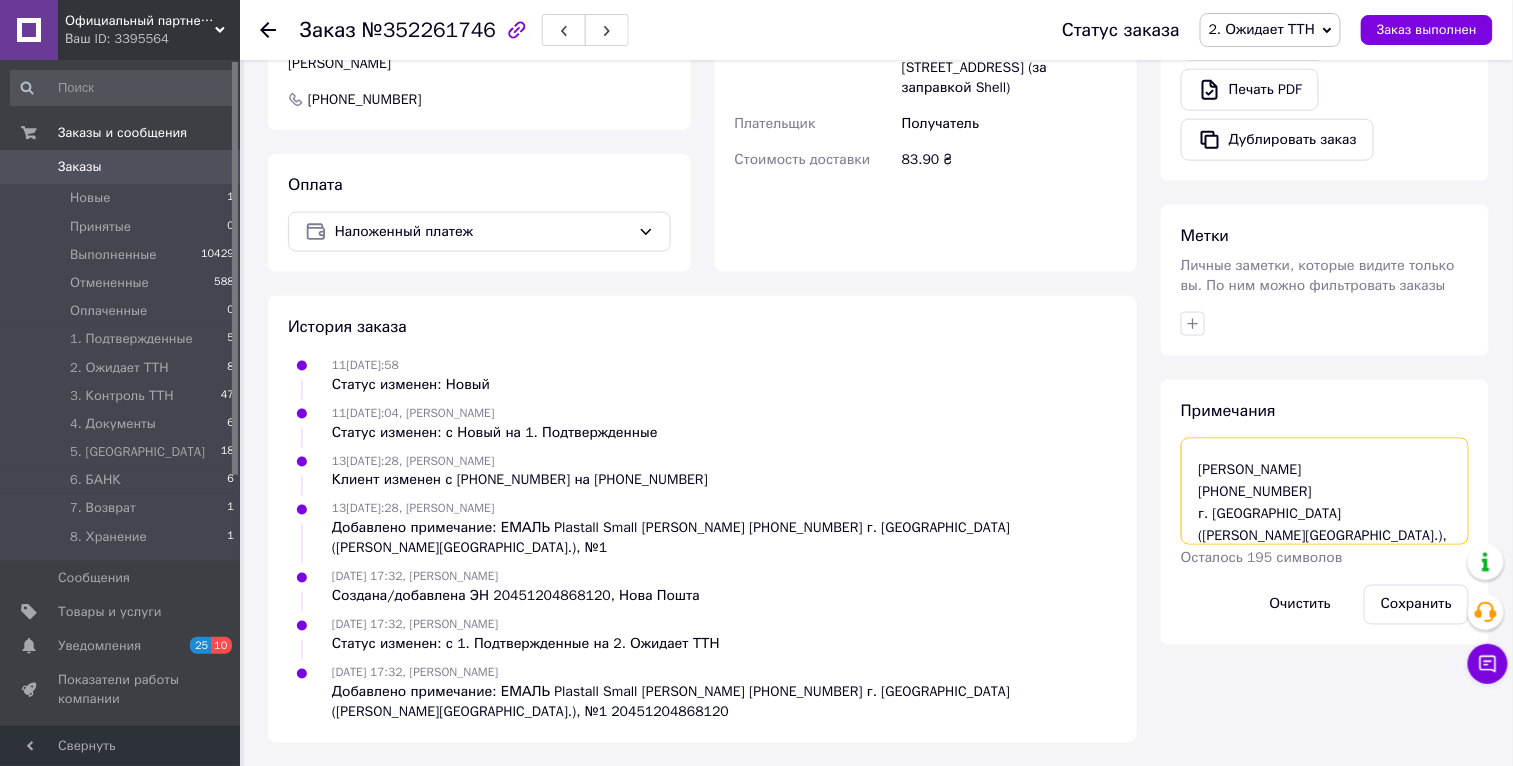 drag, startPoint x: 1237, startPoint y: 529, endPoint x: 1189, endPoint y: 474, distance: 73 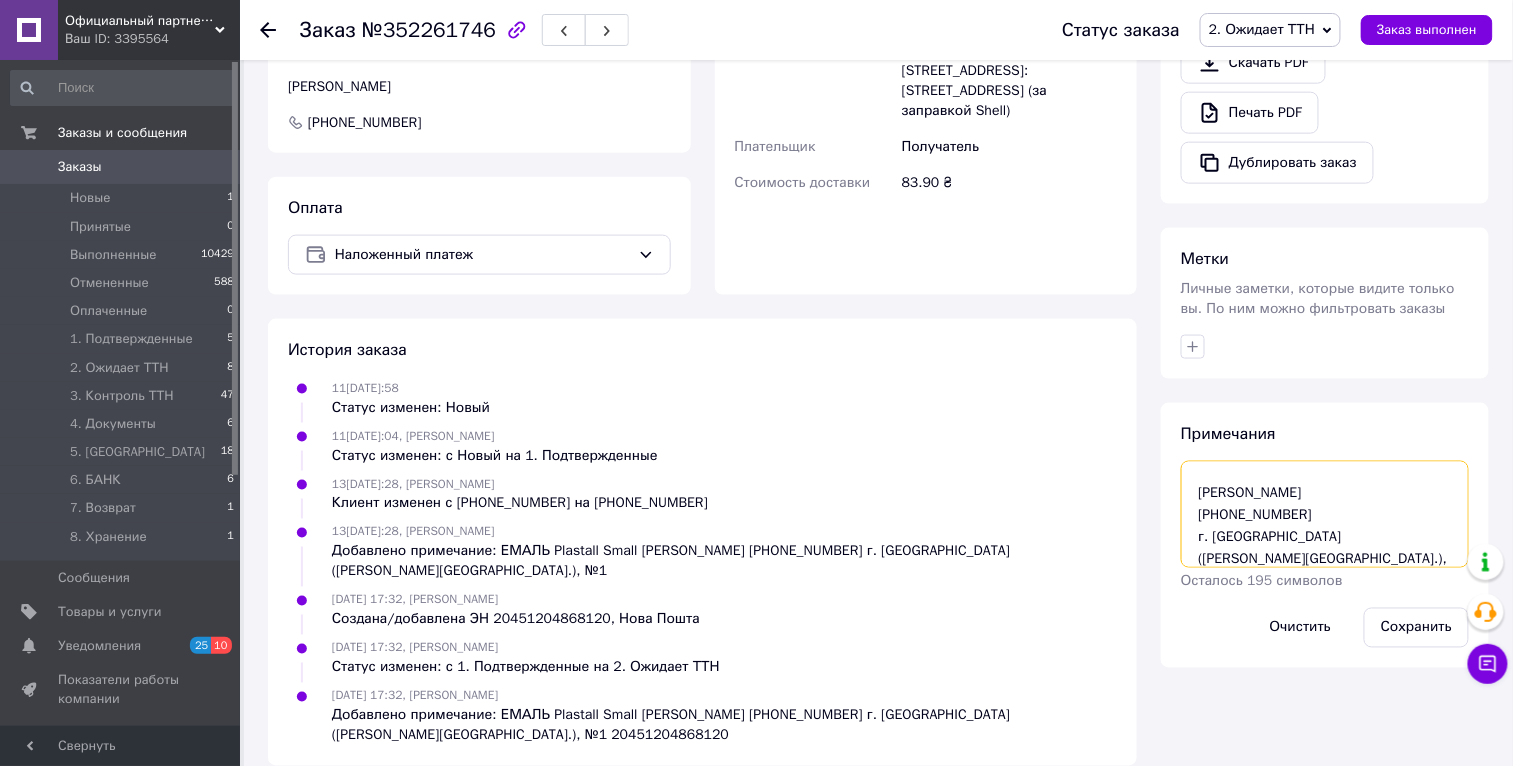 scroll, scrollTop: 724, scrollLeft: 0, axis: vertical 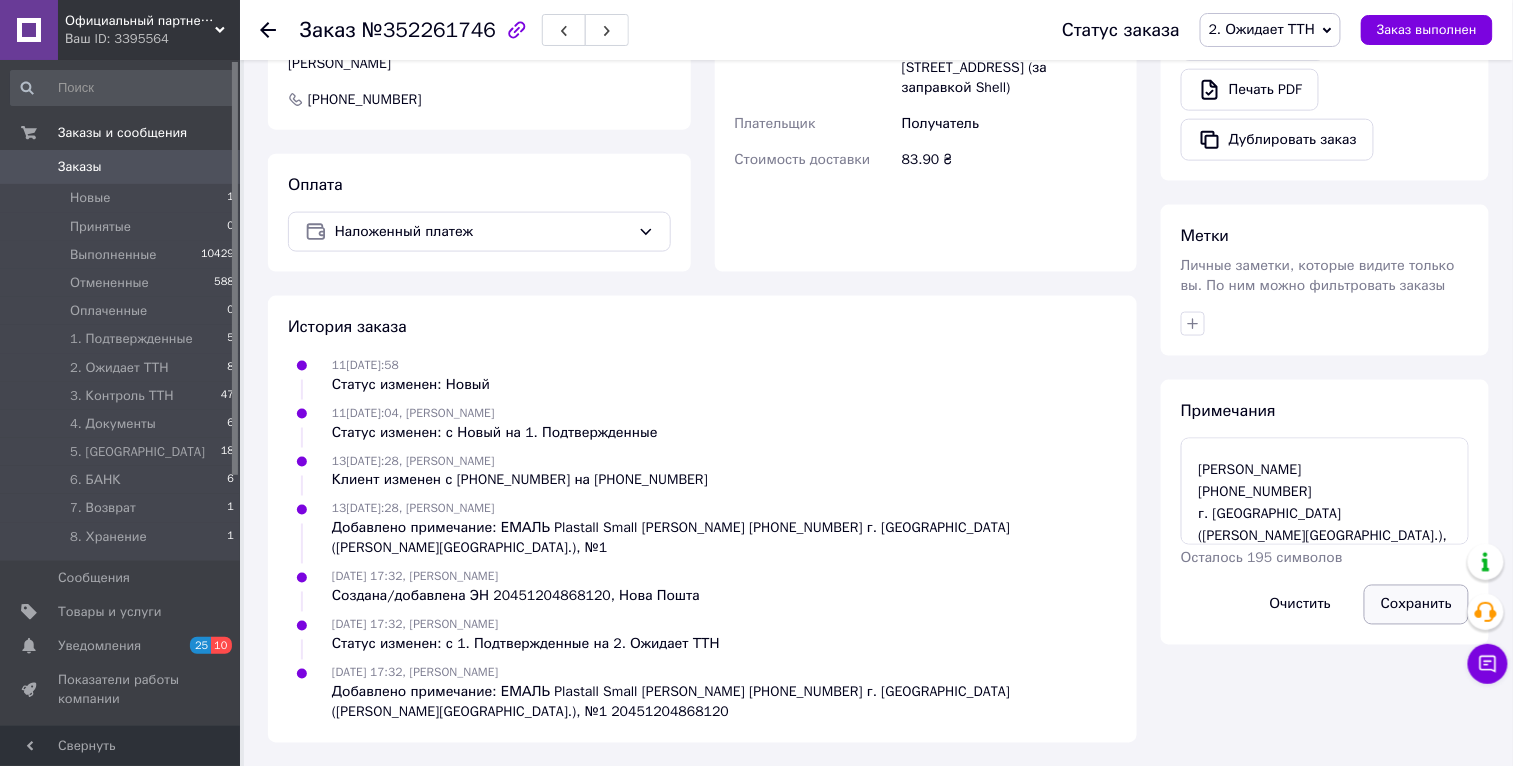 drag, startPoint x: 1422, startPoint y: 607, endPoint x: 1409, endPoint y: 600, distance: 14.764823 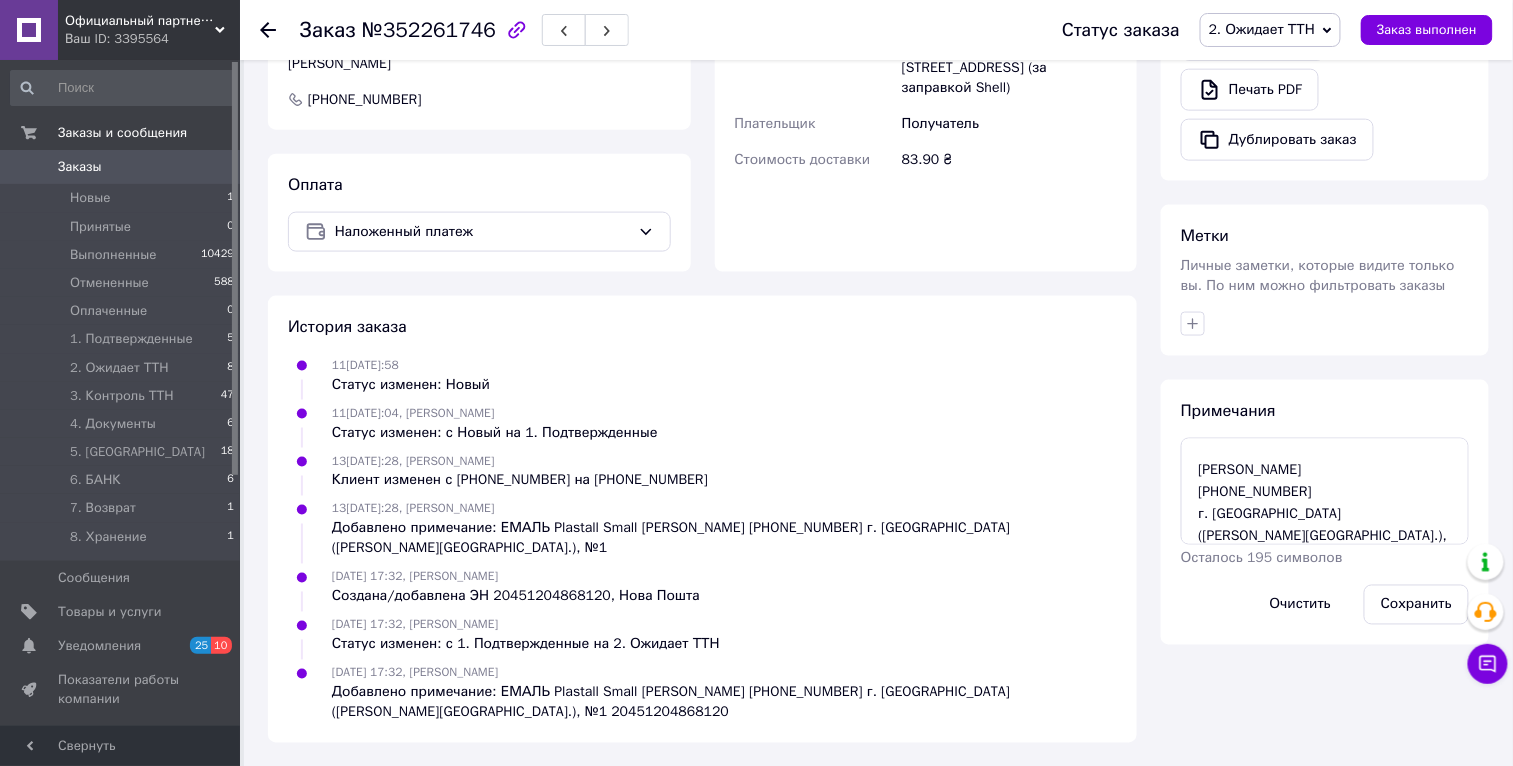 click on "Заказы" at bounding box center (121, 167) 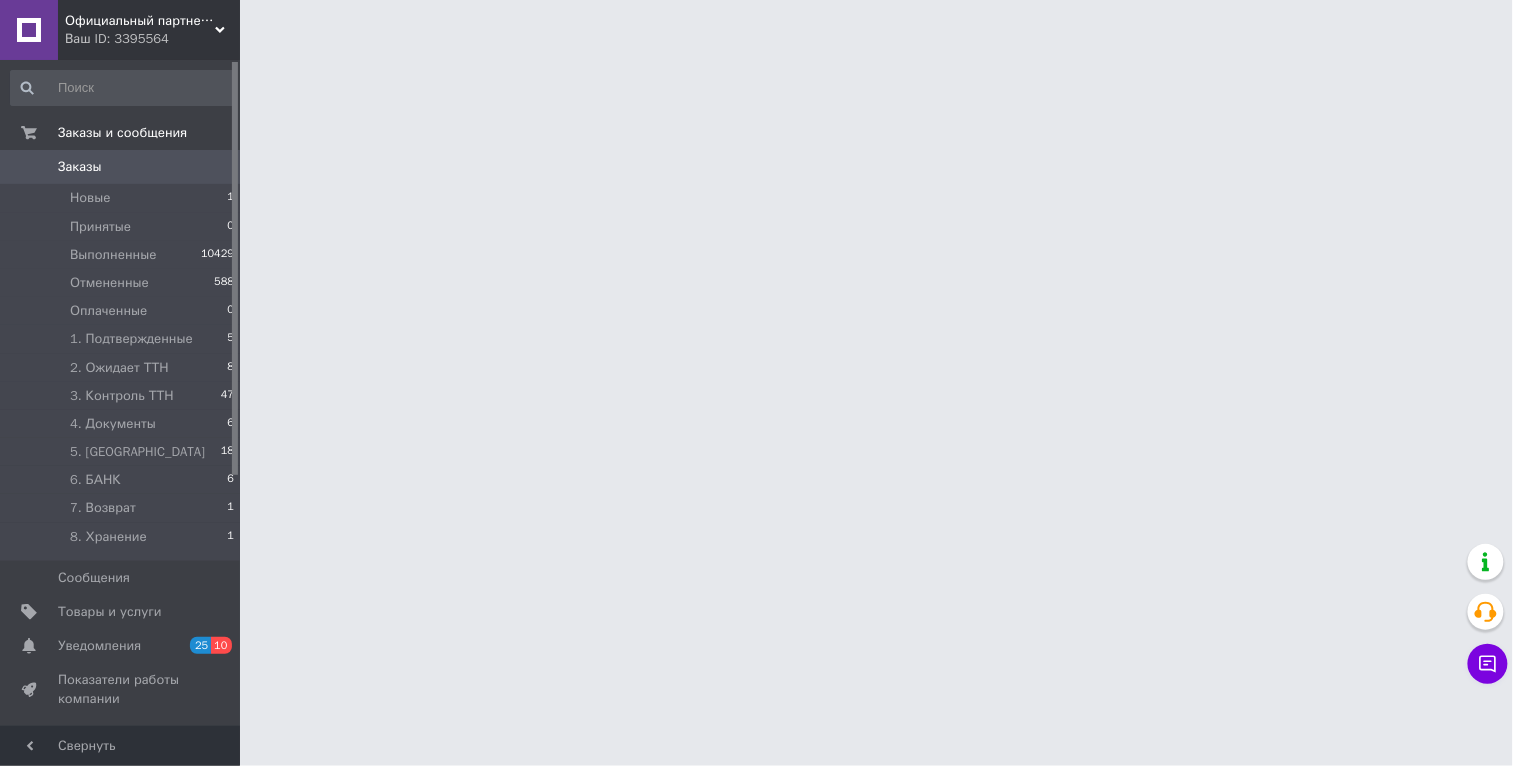 scroll, scrollTop: 0, scrollLeft: 0, axis: both 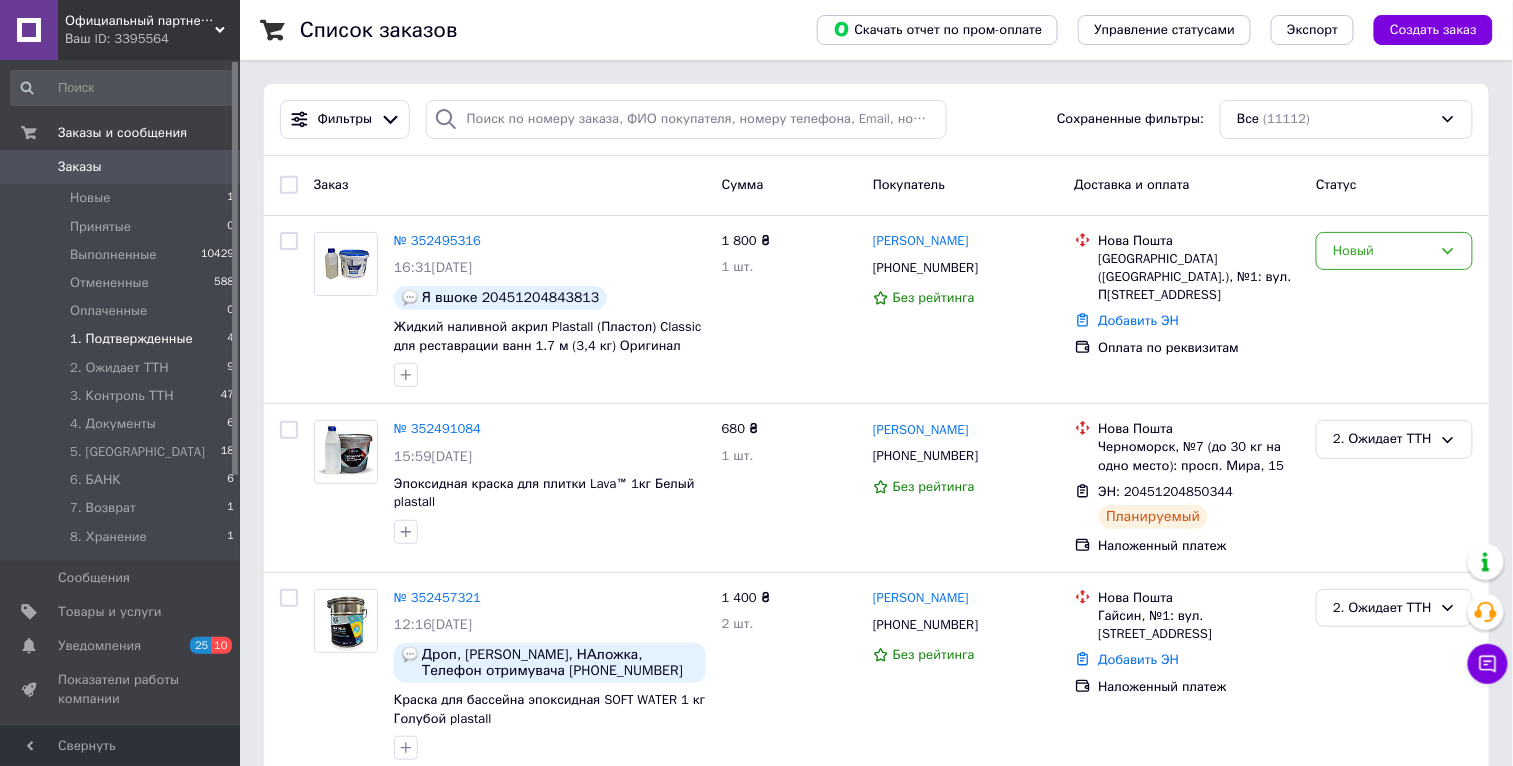 click on "1. Подтвержденные 4" at bounding box center [123, 339] 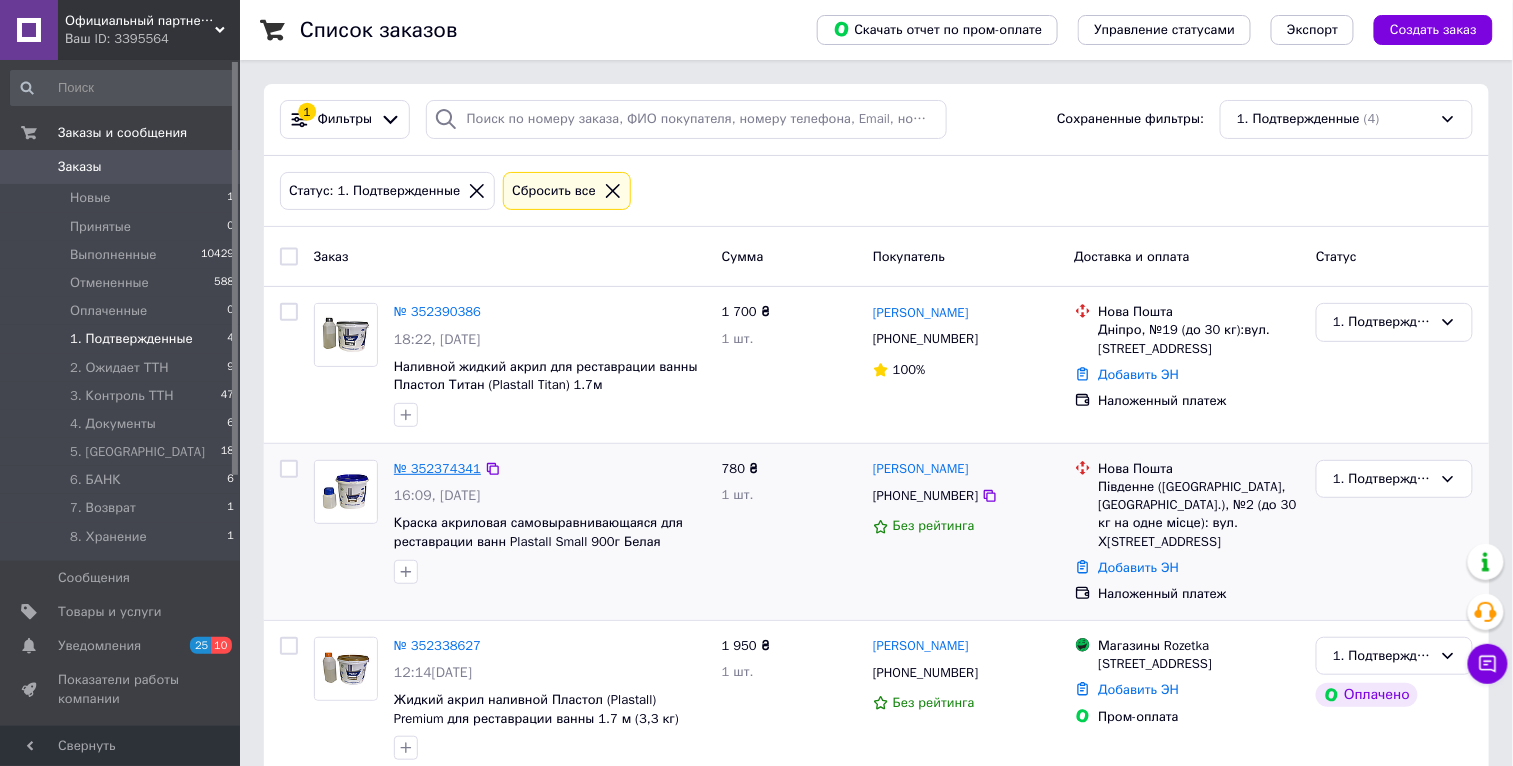 click on "№ 352374341" at bounding box center (437, 468) 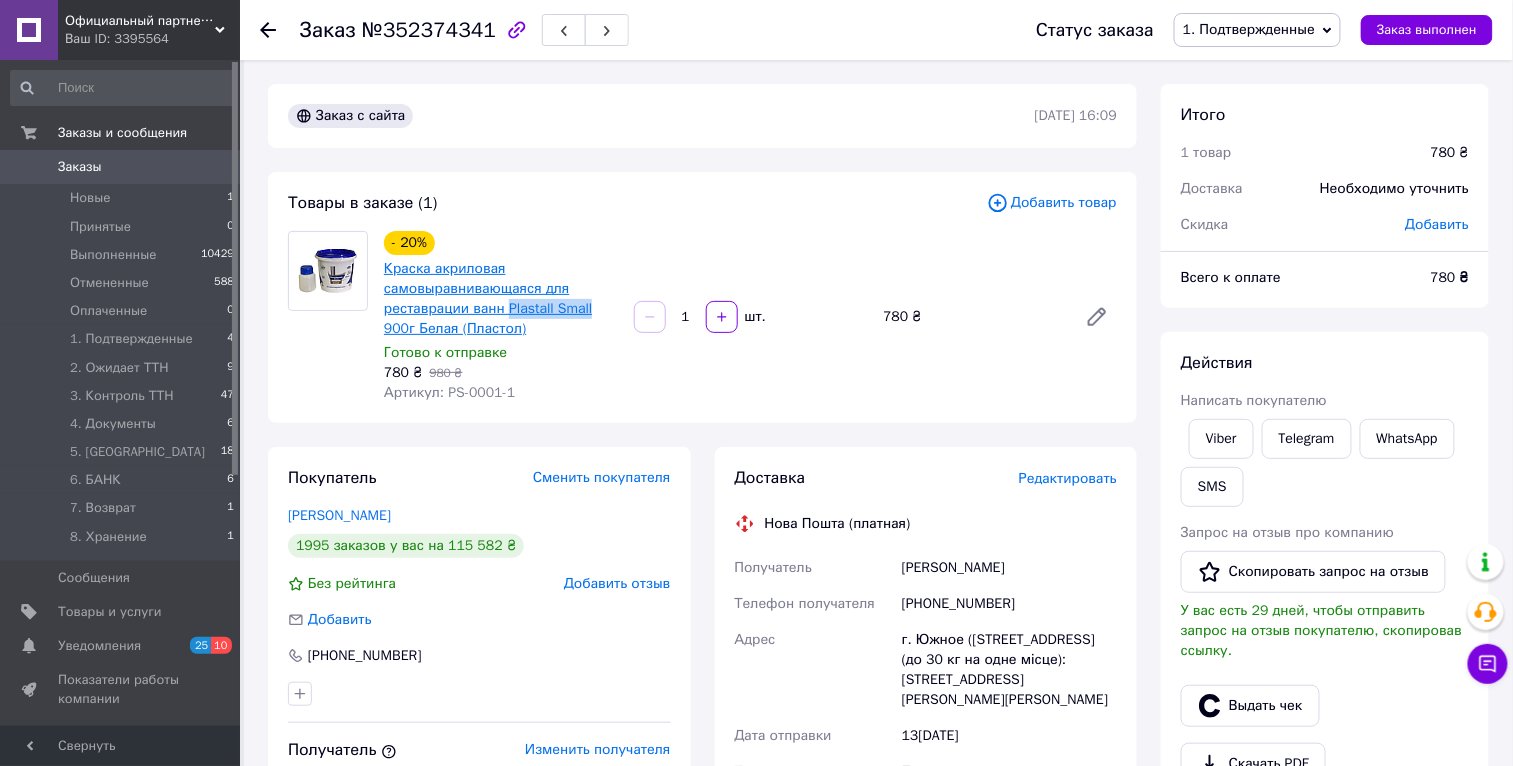 drag, startPoint x: 592, startPoint y: 309, endPoint x: 508, endPoint y: 305, distance: 84.095184 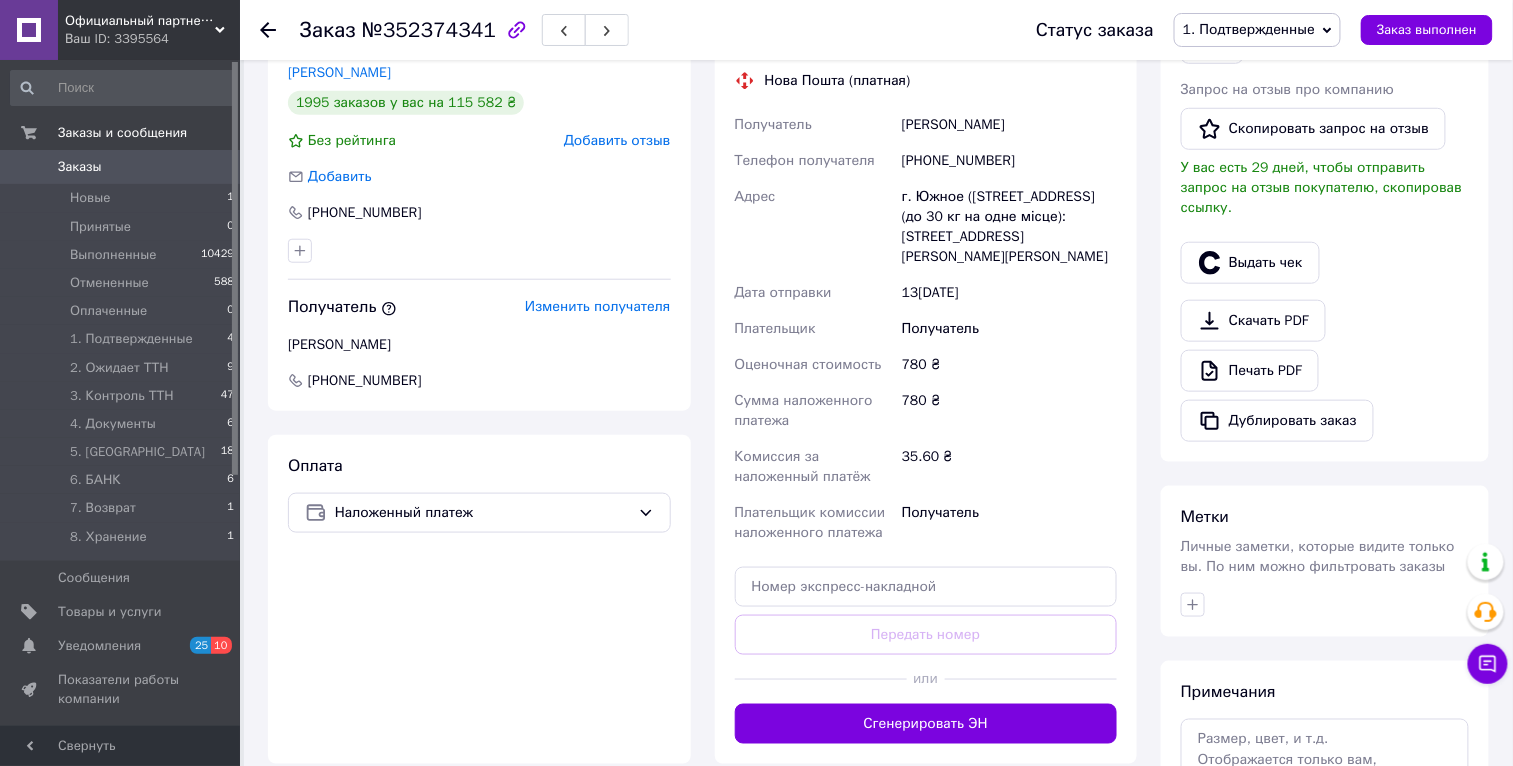 scroll, scrollTop: 634, scrollLeft: 0, axis: vertical 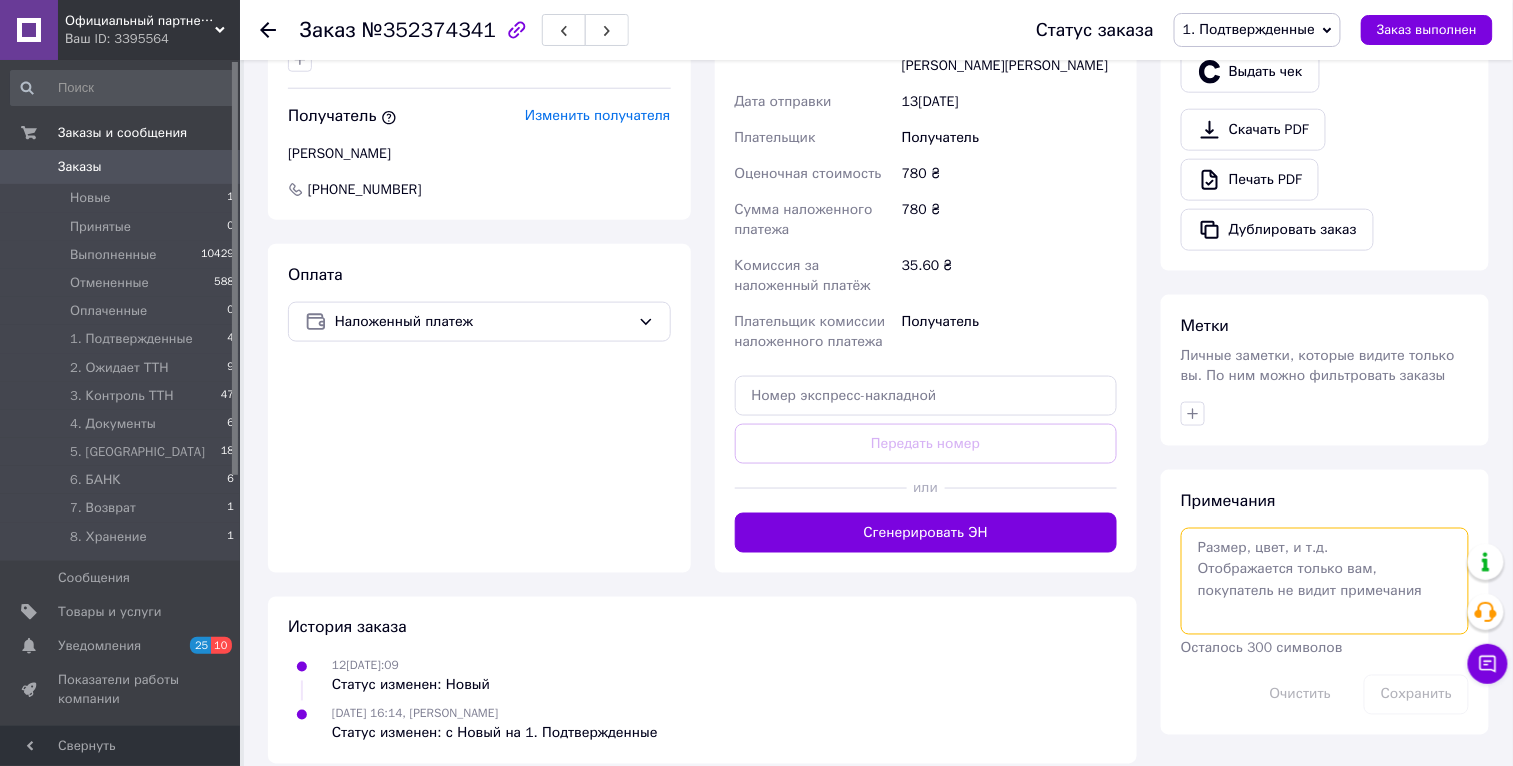 click at bounding box center [1325, 581] 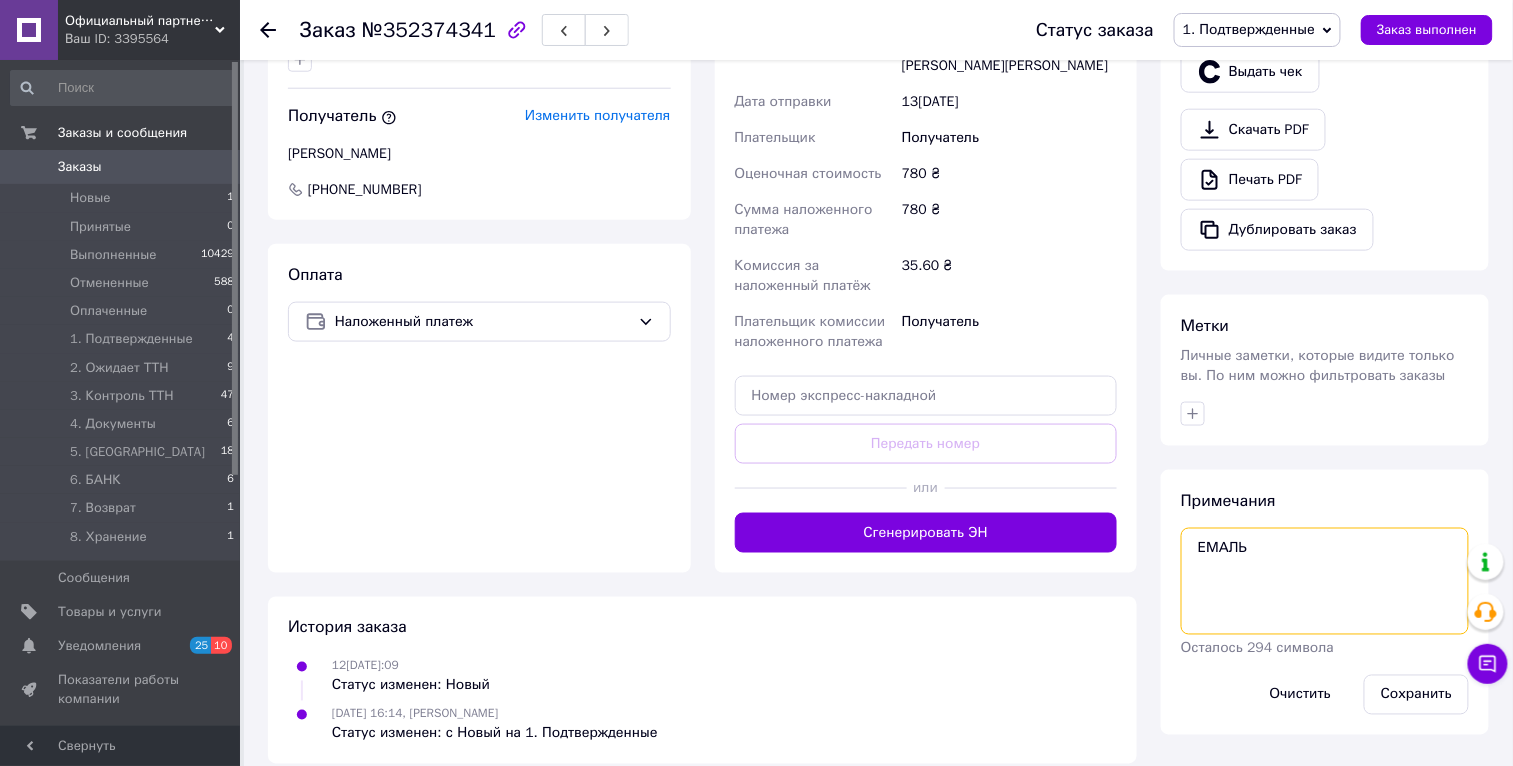 paste on "Plastall Small" 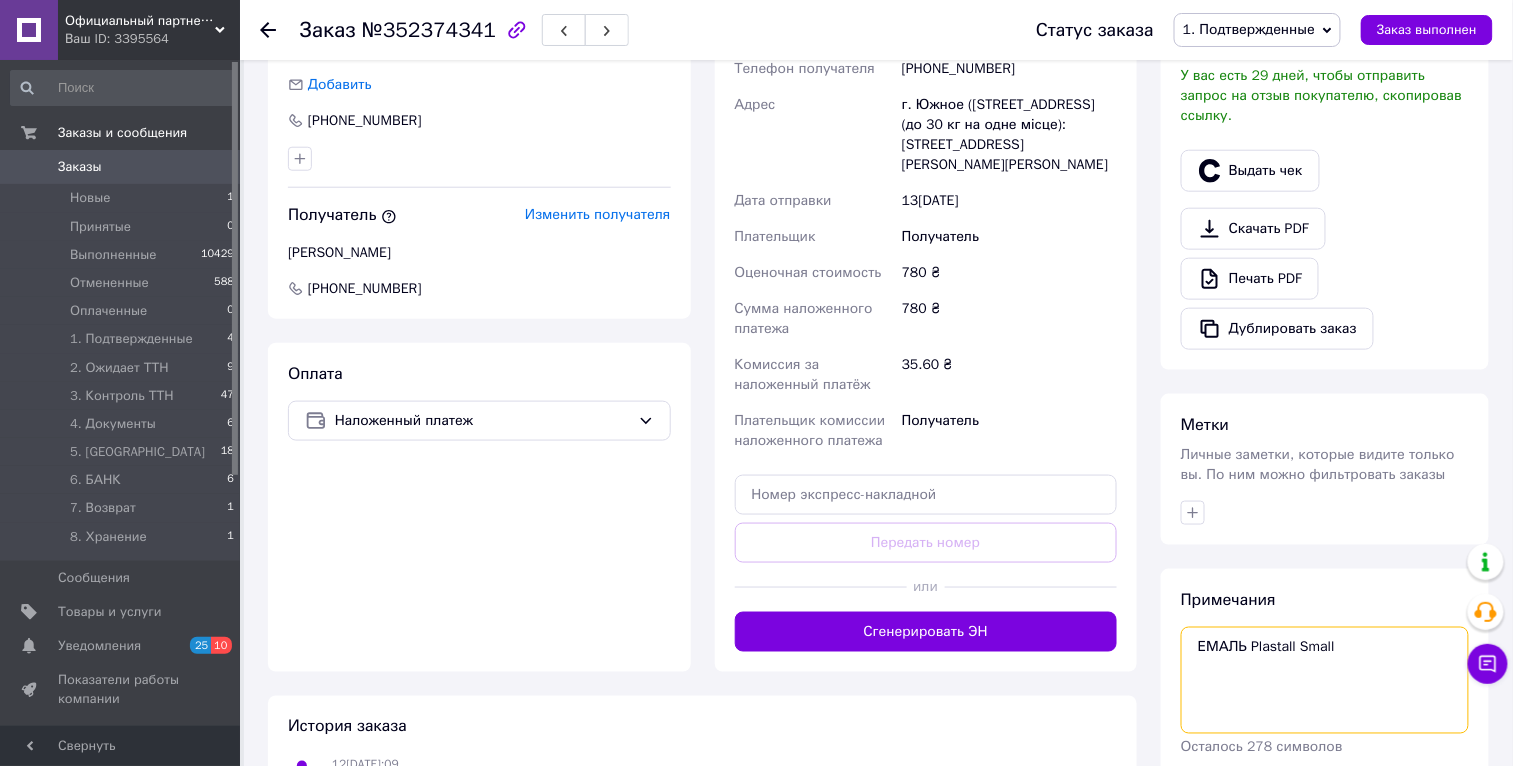 scroll, scrollTop: 297, scrollLeft: 0, axis: vertical 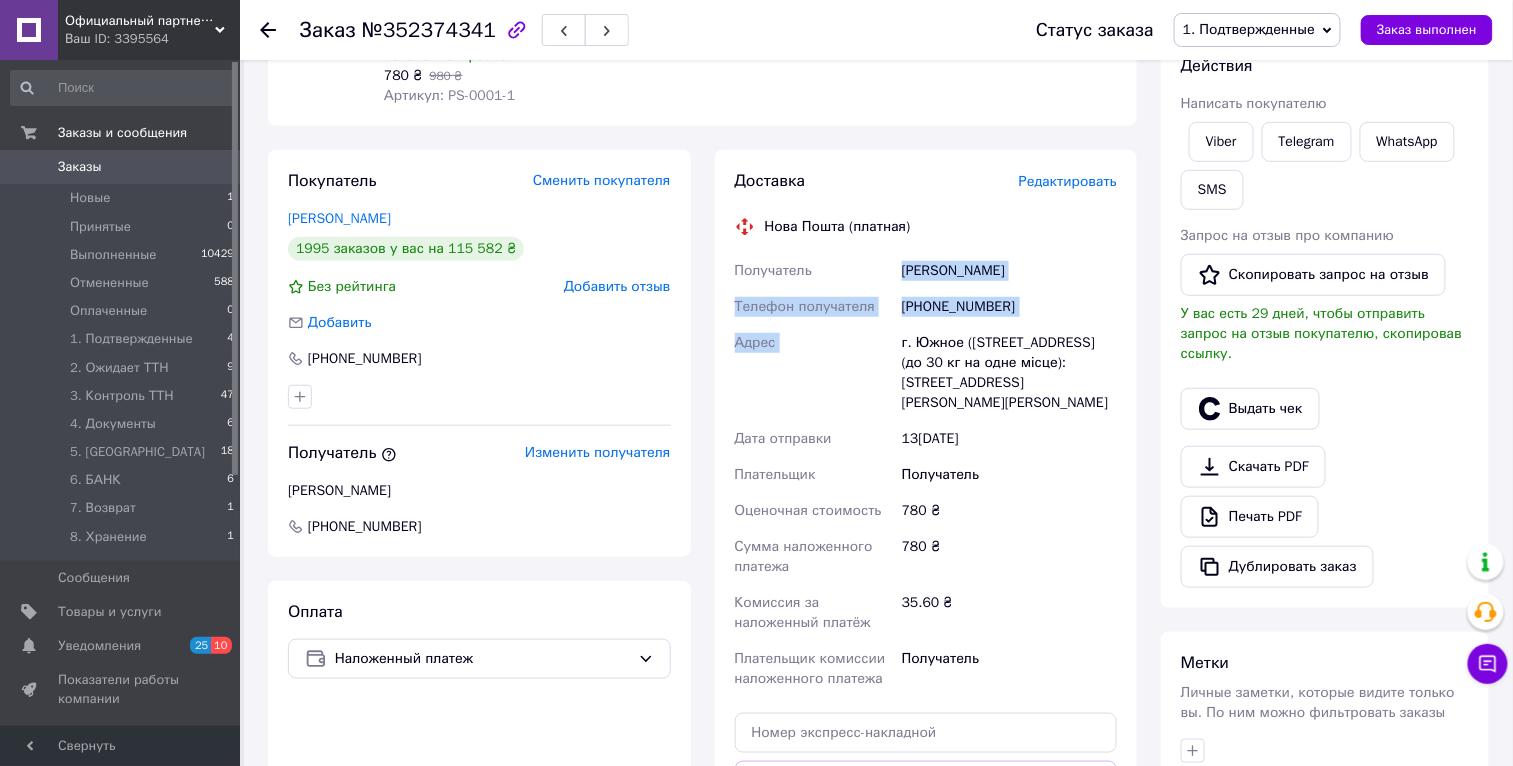 drag, startPoint x: 903, startPoint y: 268, endPoint x: 957, endPoint y: 335, distance: 86.05231 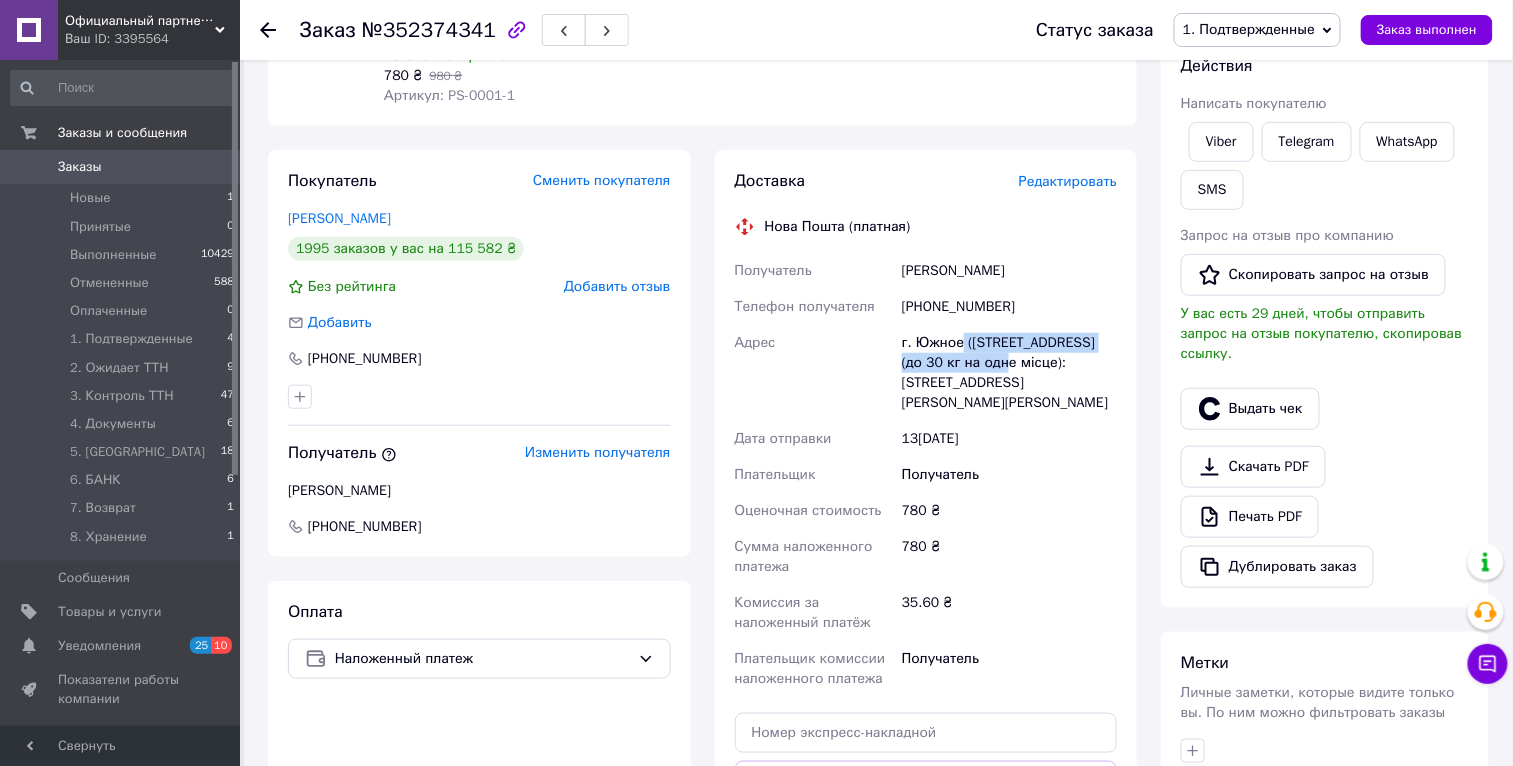 drag, startPoint x: 967, startPoint y: 343, endPoint x: 1032, endPoint y: 356, distance: 66.287254 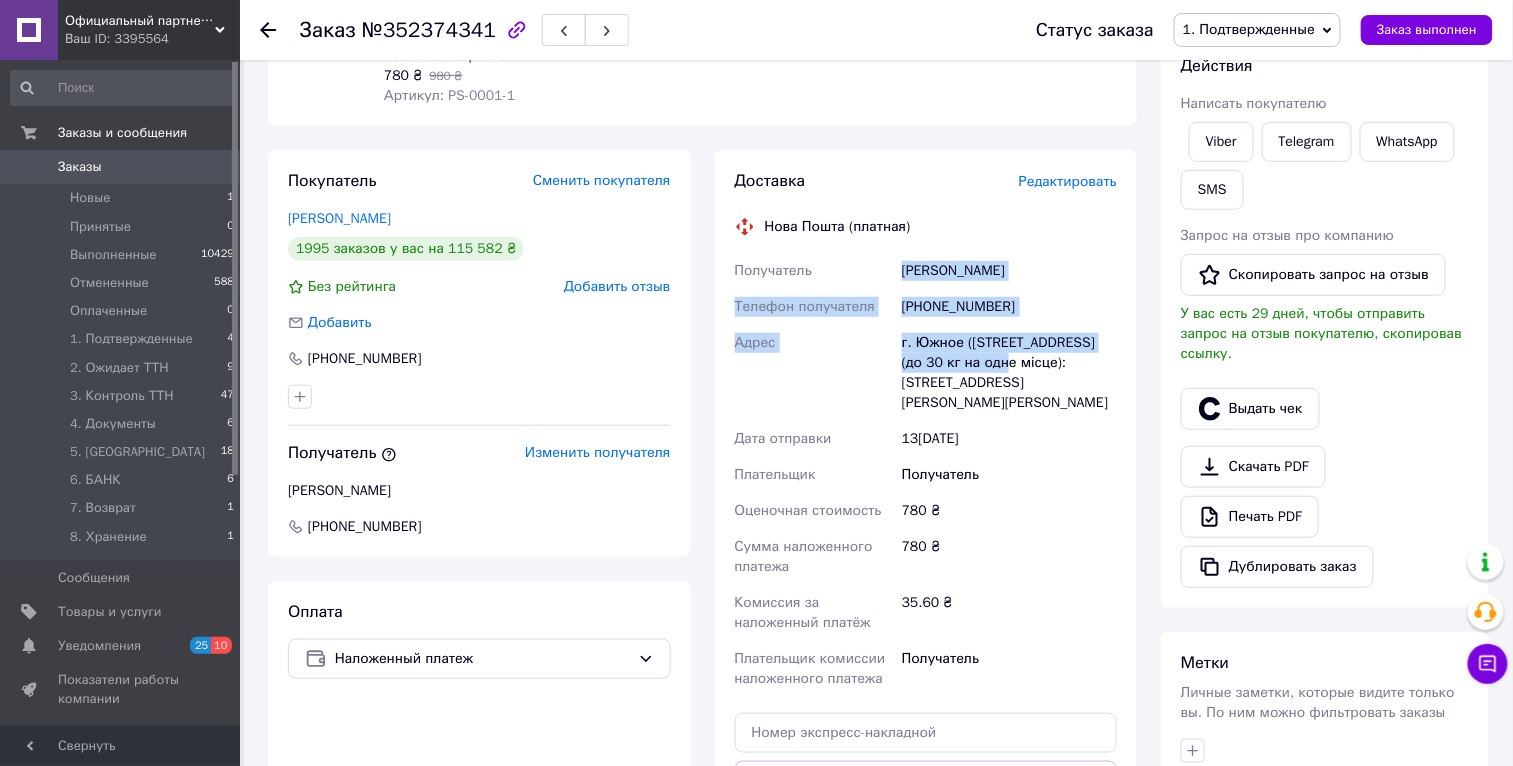 drag, startPoint x: 1034, startPoint y: 365, endPoint x: 904, endPoint y: 265, distance: 164.01219 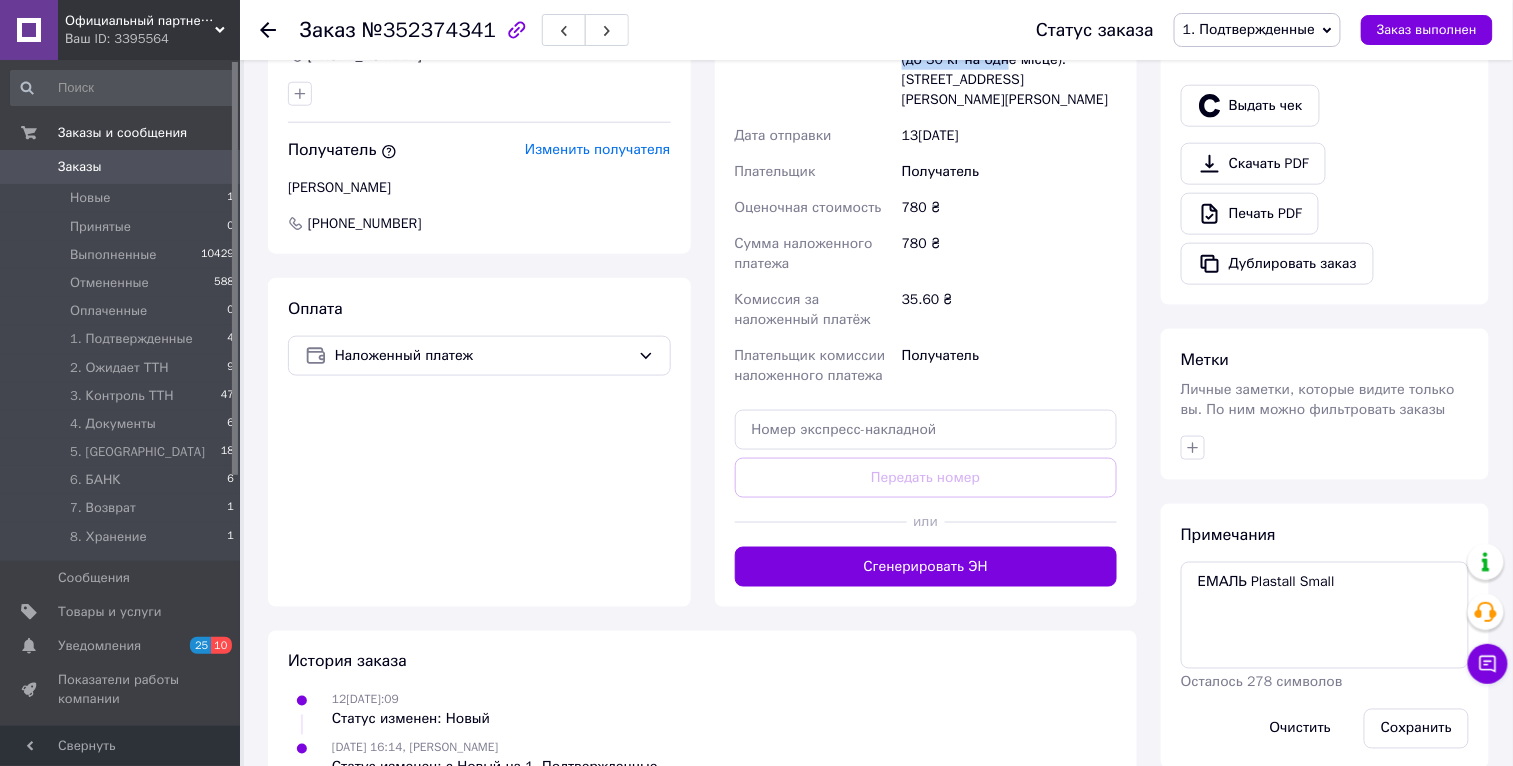 scroll, scrollTop: 634, scrollLeft: 0, axis: vertical 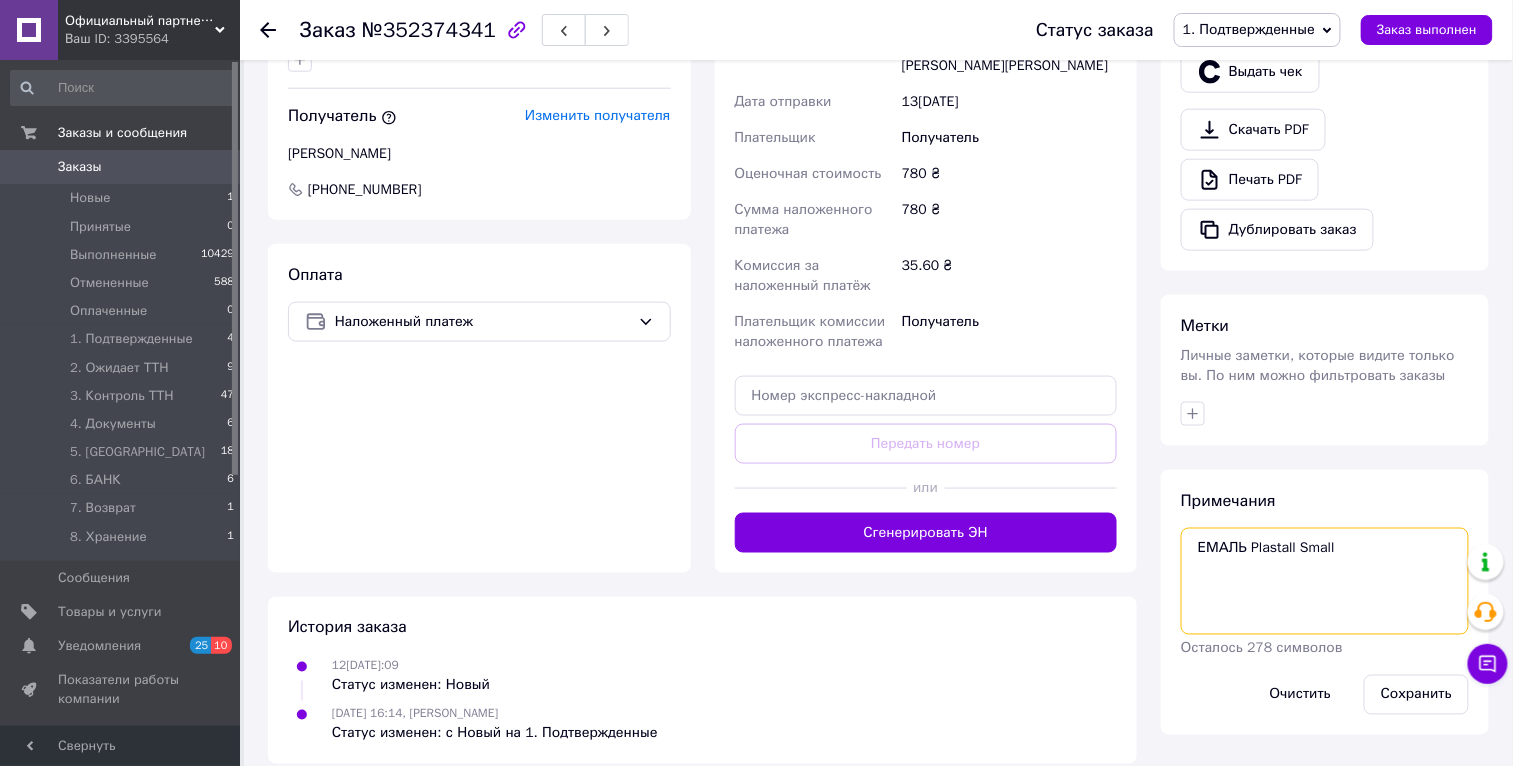 click on "ЕМАЛЬ Plastall Small" at bounding box center [1325, 581] 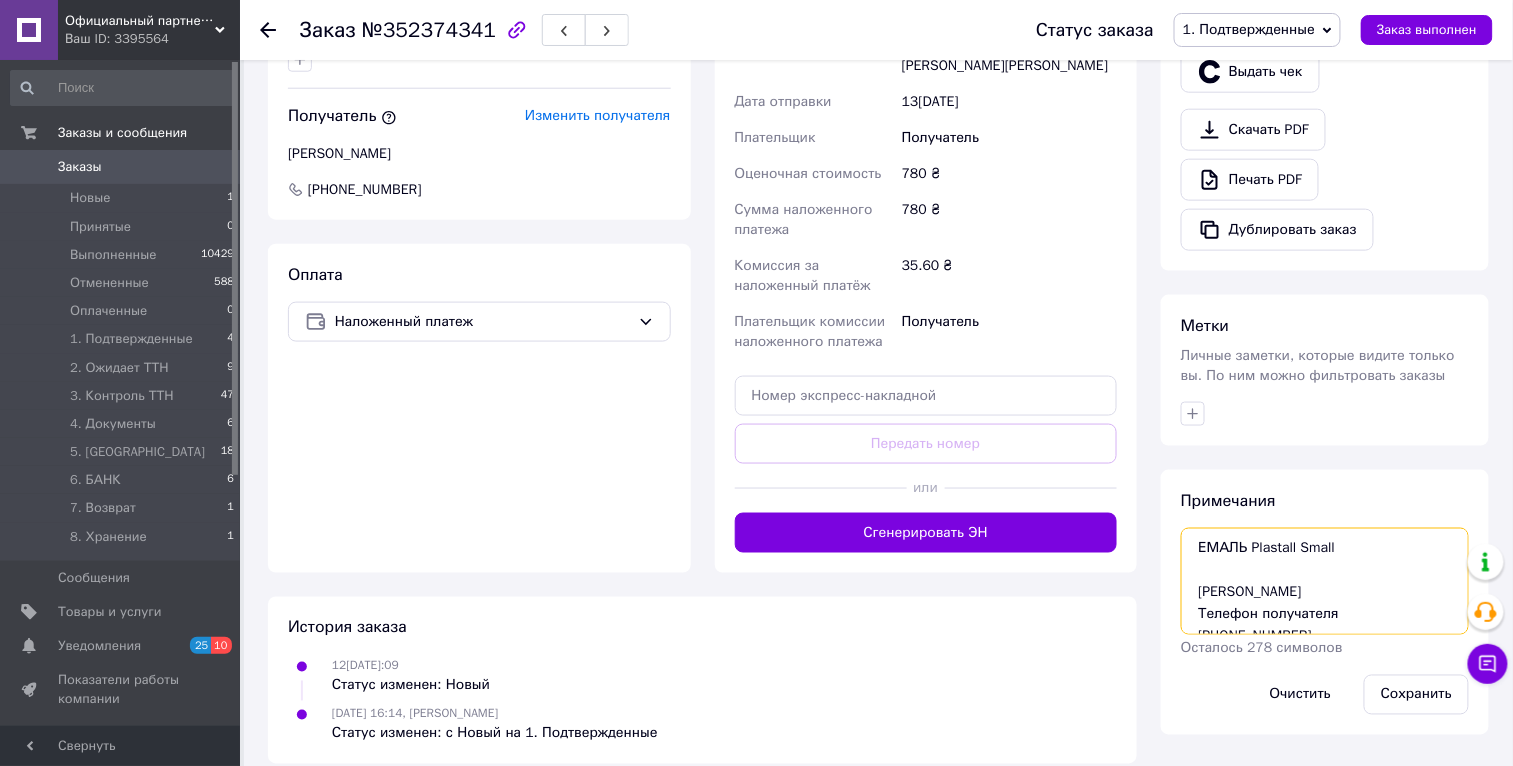 scroll, scrollTop: 76, scrollLeft: 0, axis: vertical 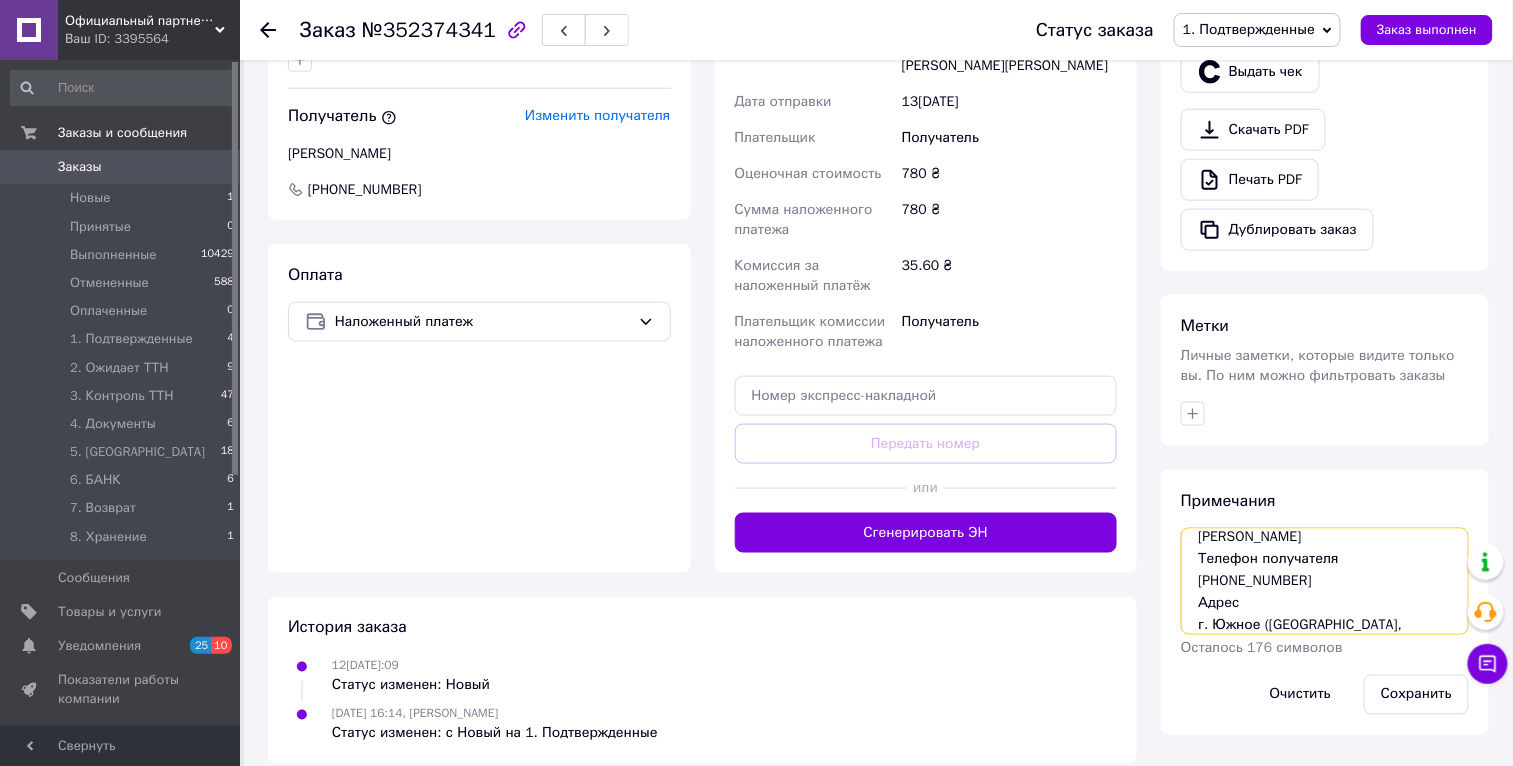 drag, startPoint x: 1363, startPoint y: 560, endPoint x: 1152, endPoint y: 564, distance: 211.03792 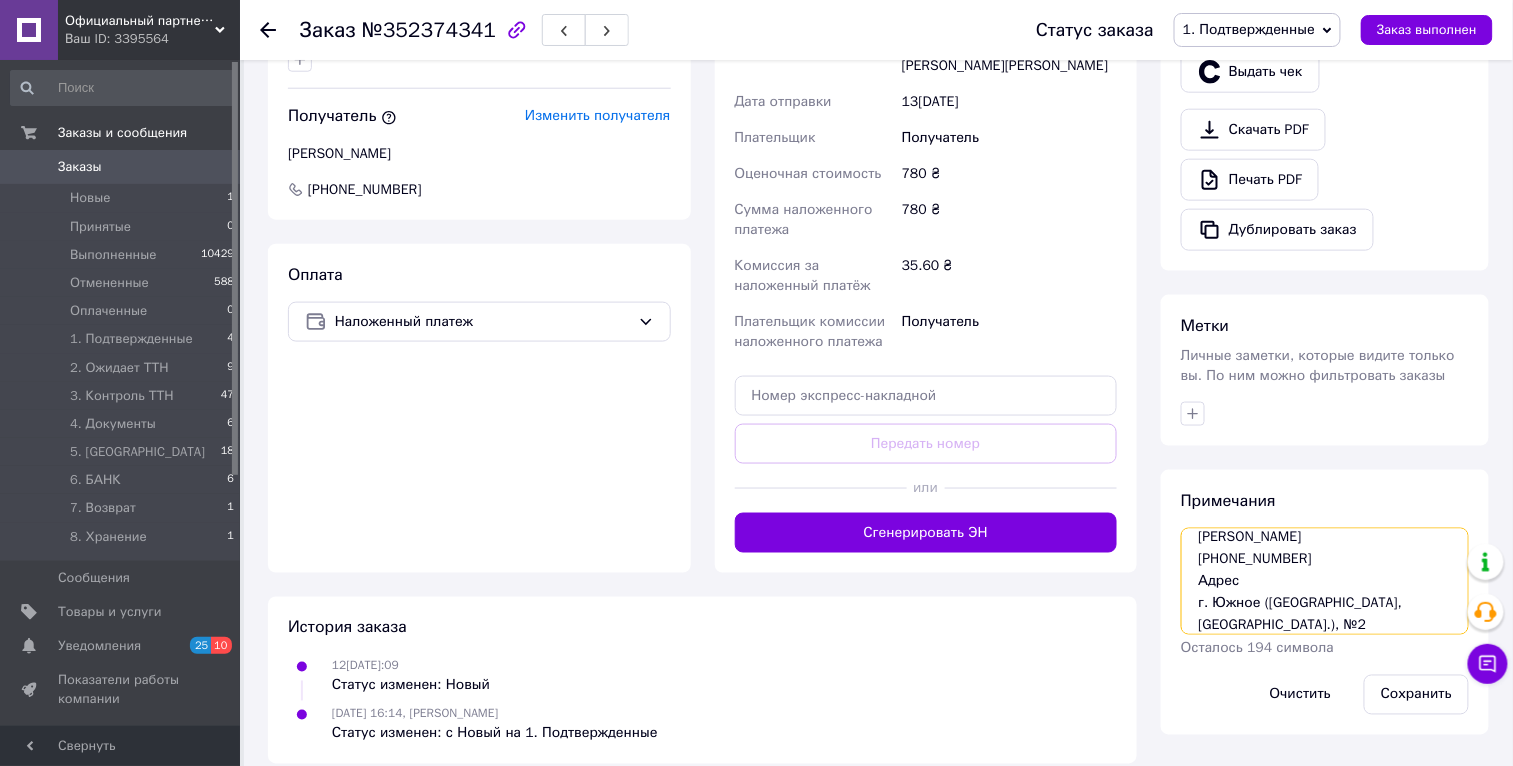 scroll, scrollTop: 54, scrollLeft: 0, axis: vertical 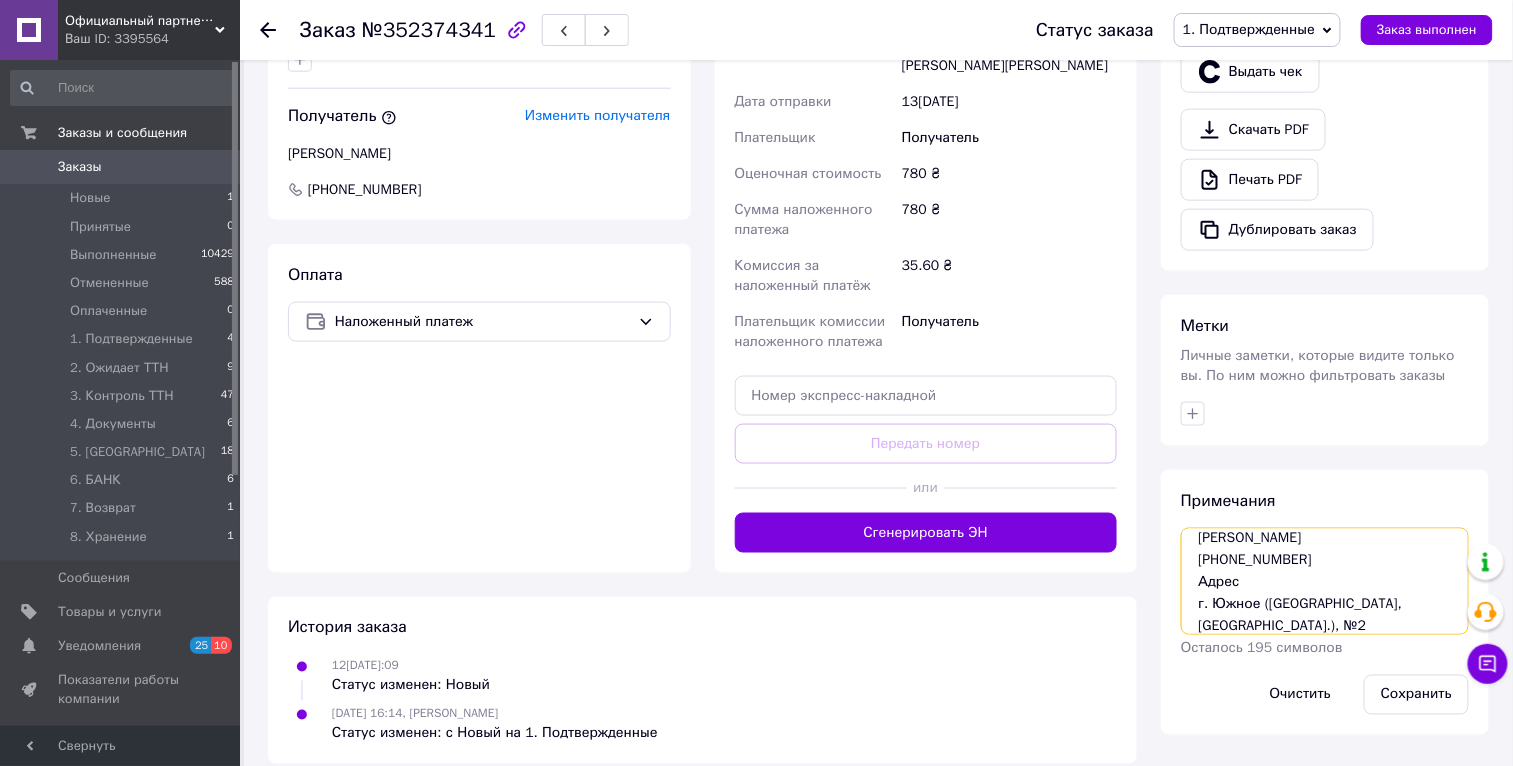 drag, startPoint x: 1265, startPoint y: 593, endPoint x: 1157, endPoint y: 589, distance: 108.07405 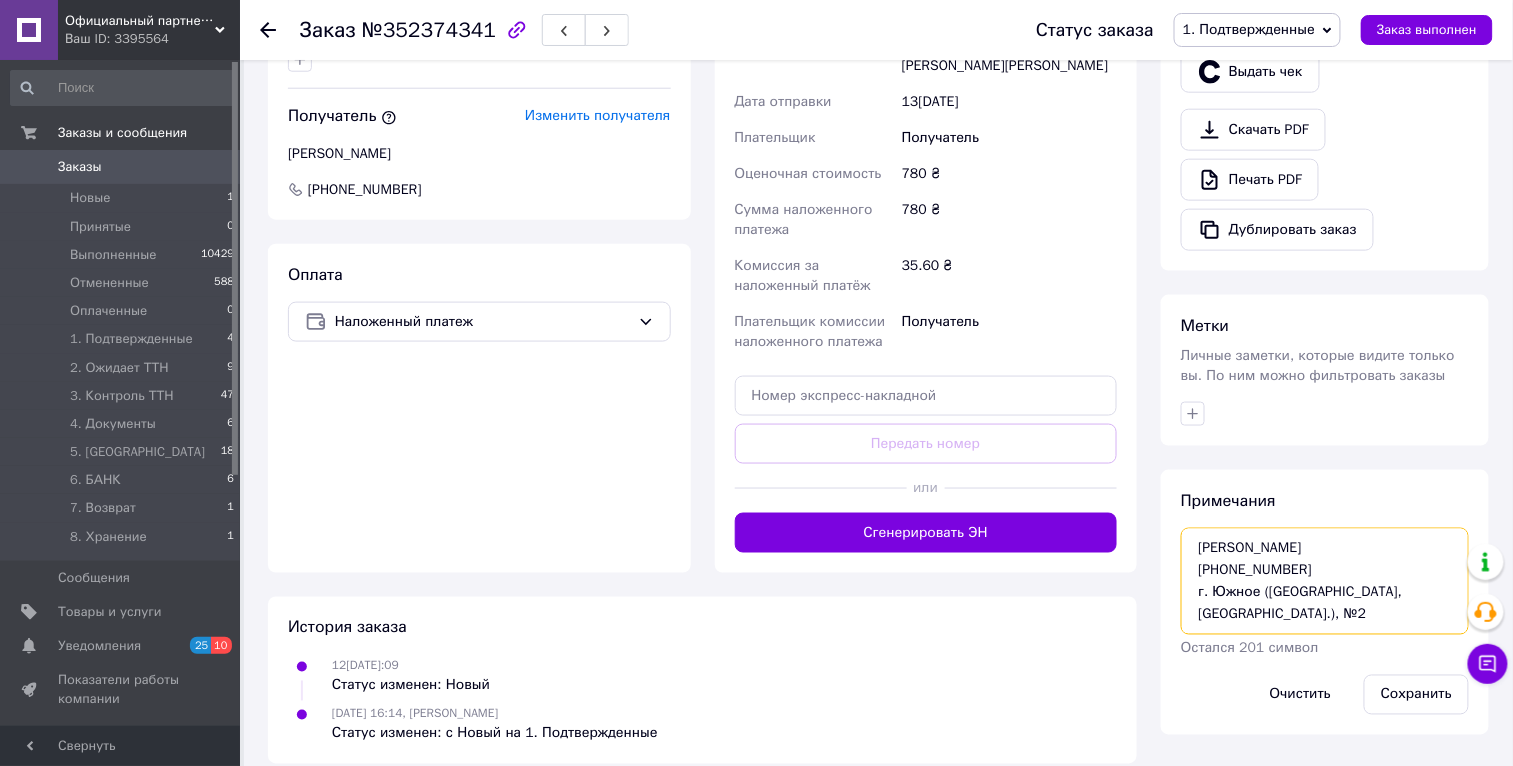 scroll, scrollTop: 43, scrollLeft: 0, axis: vertical 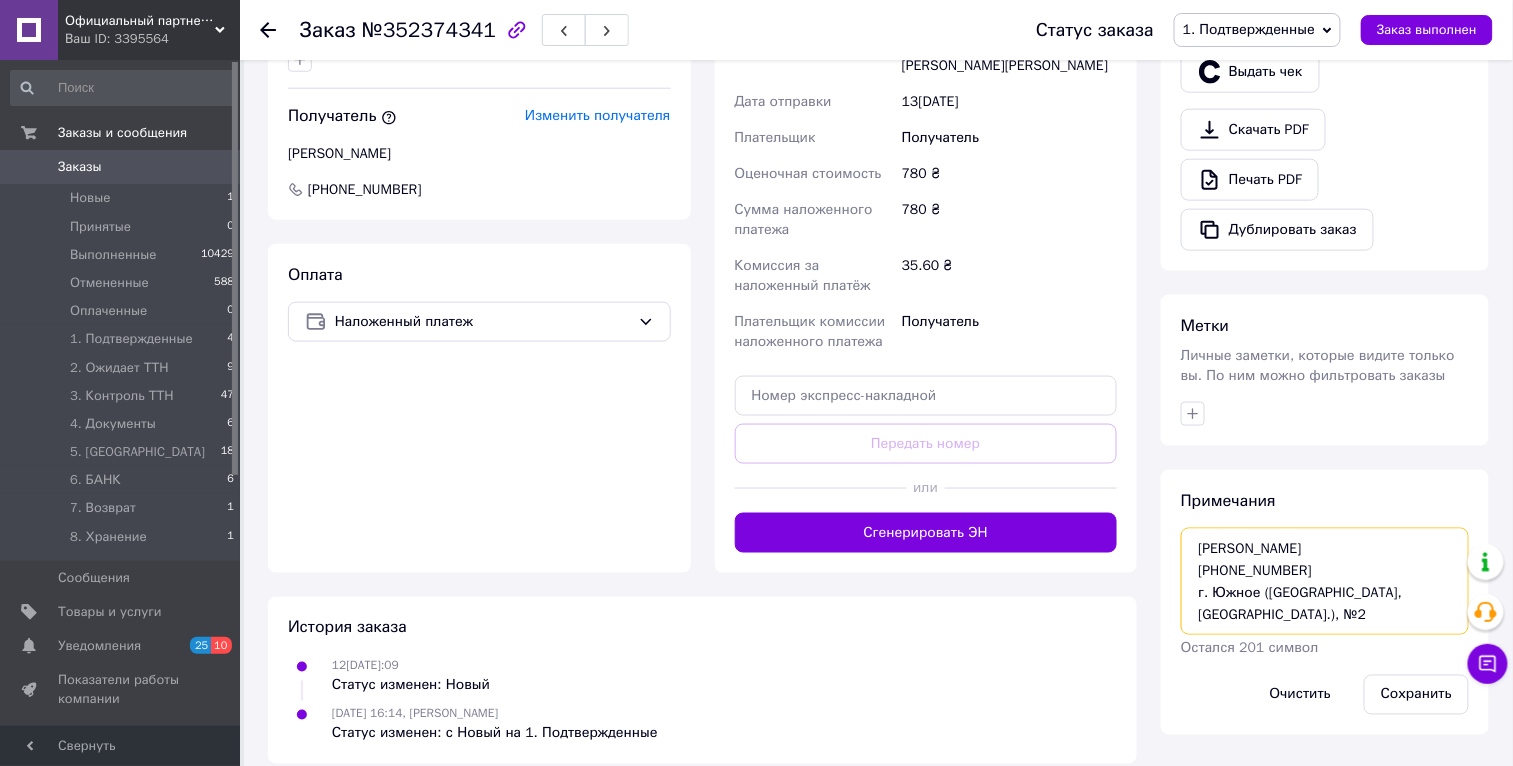 click on "ЕМАЛЬ Plastall Small
Бондарчук Александр
+380975422319
г. Южное (Одесская обл., Одесский р-н.), №2" at bounding box center (1325, 581) 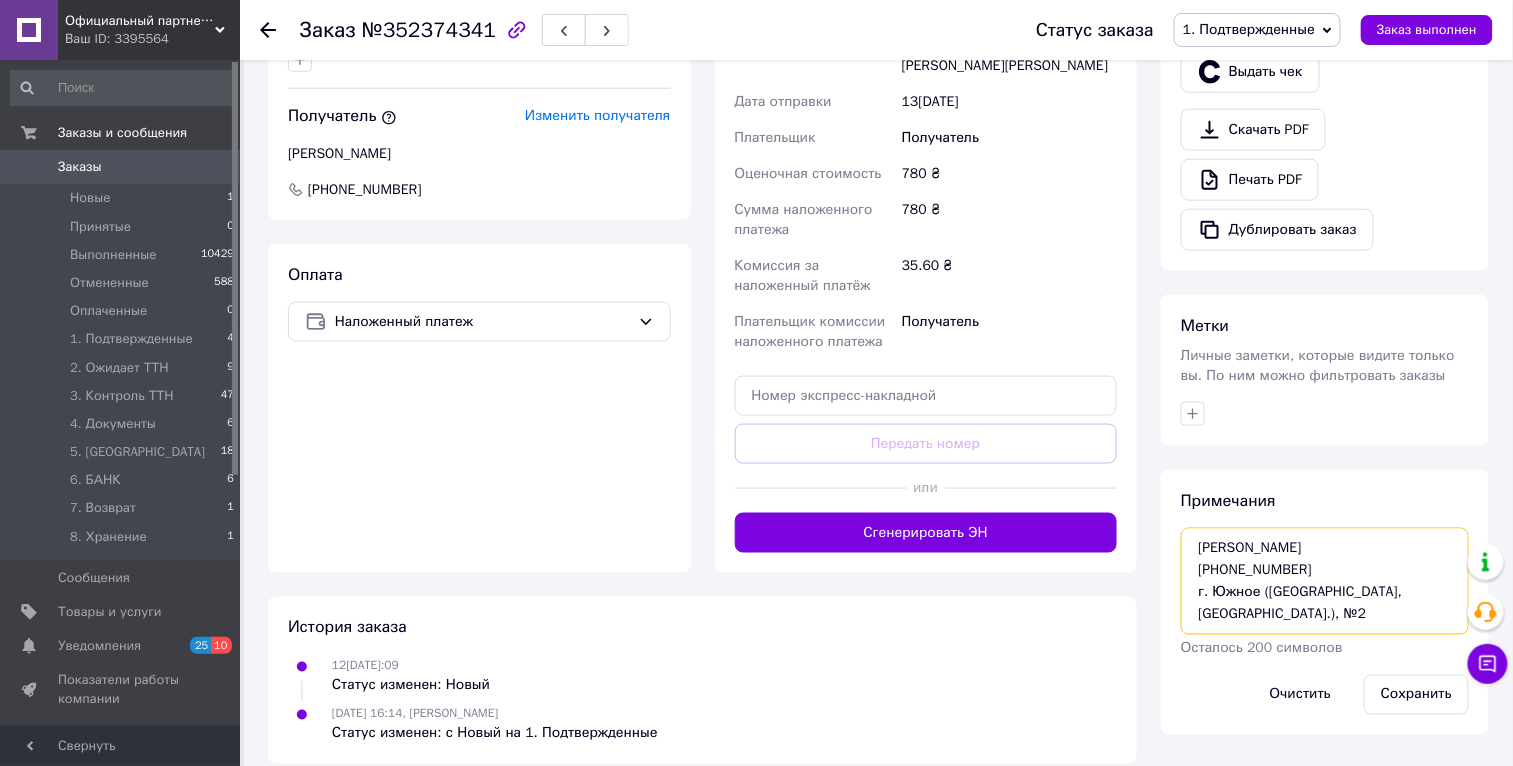 scroll, scrollTop: 76, scrollLeft: 0, axis: vertical 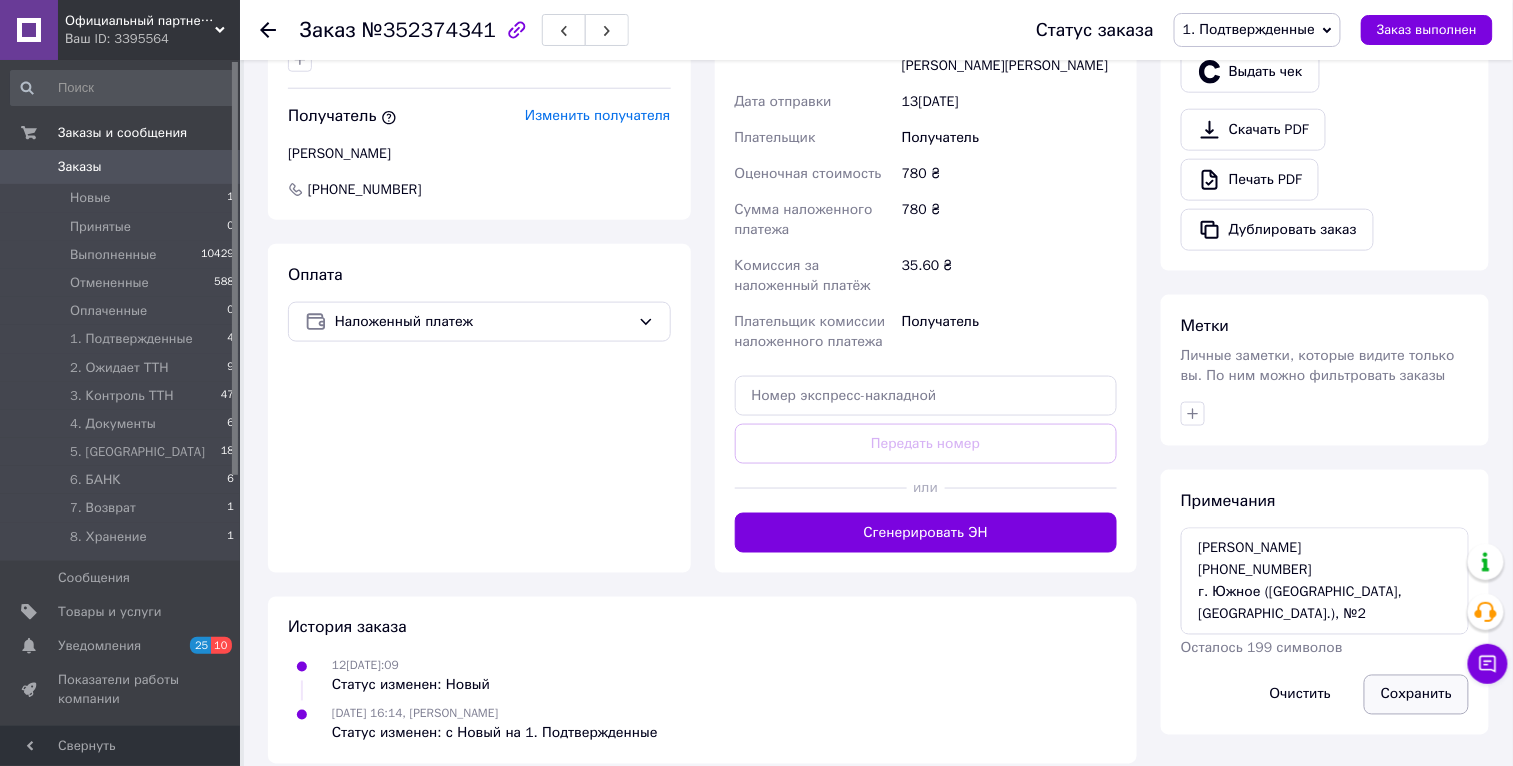 click on "Сохранить" at bounding box center (1416, 695) 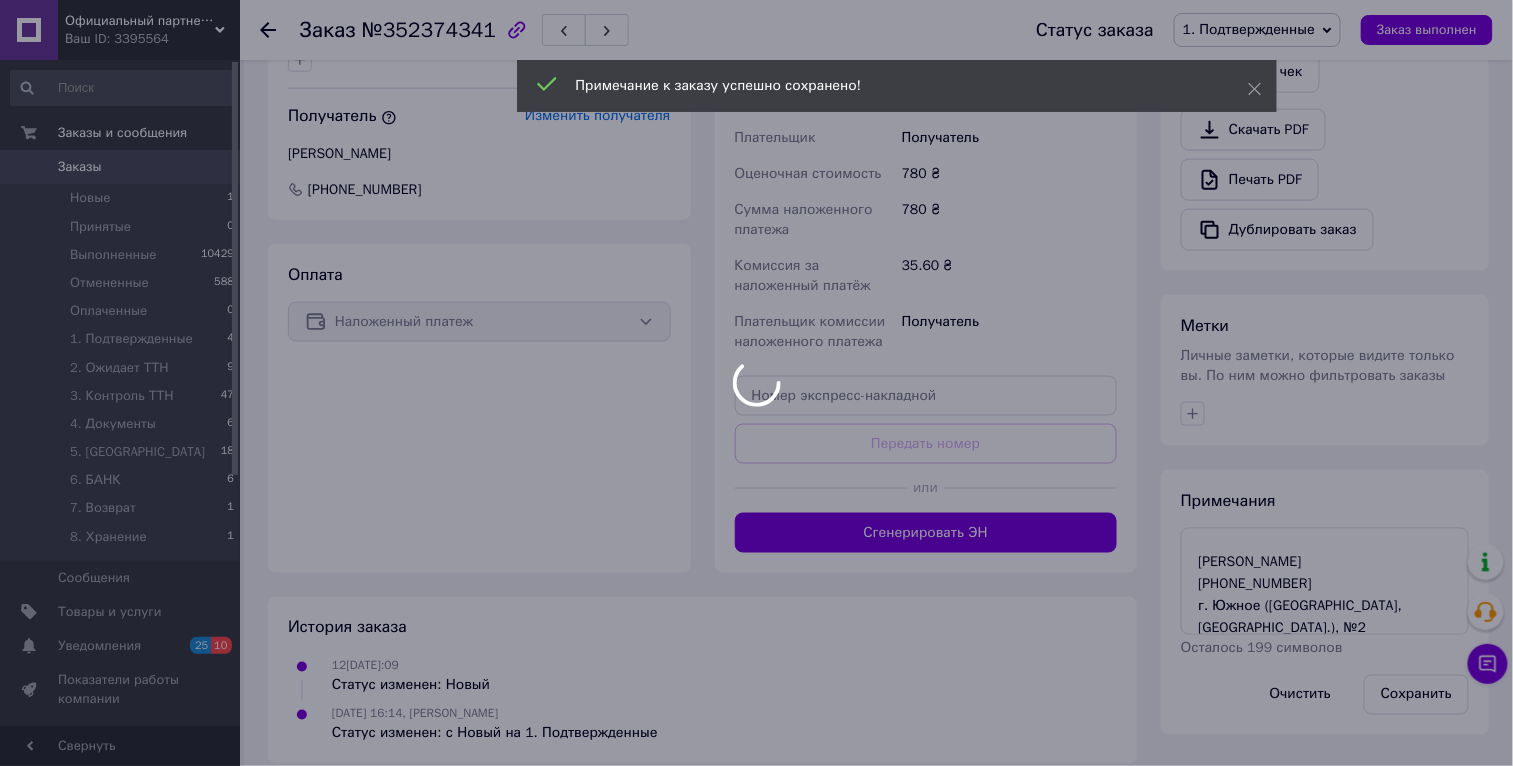 scroll, scrollTop: 0, scrollLeft: 0, axis: both 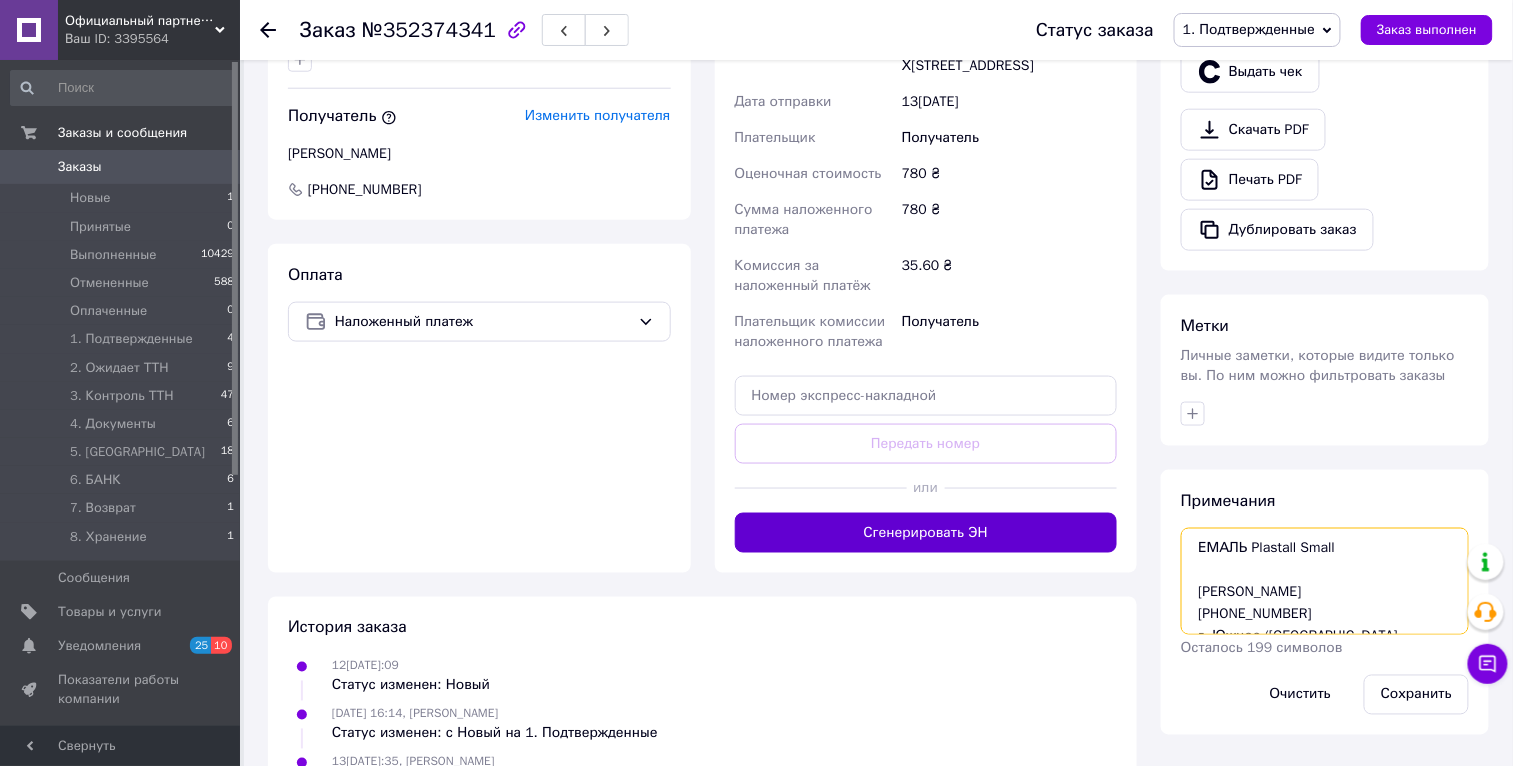 drag, startPoint x: 1359, startPoint y: 543, endPoint x: 1028, endPoint y: 531, distance: 331.21744 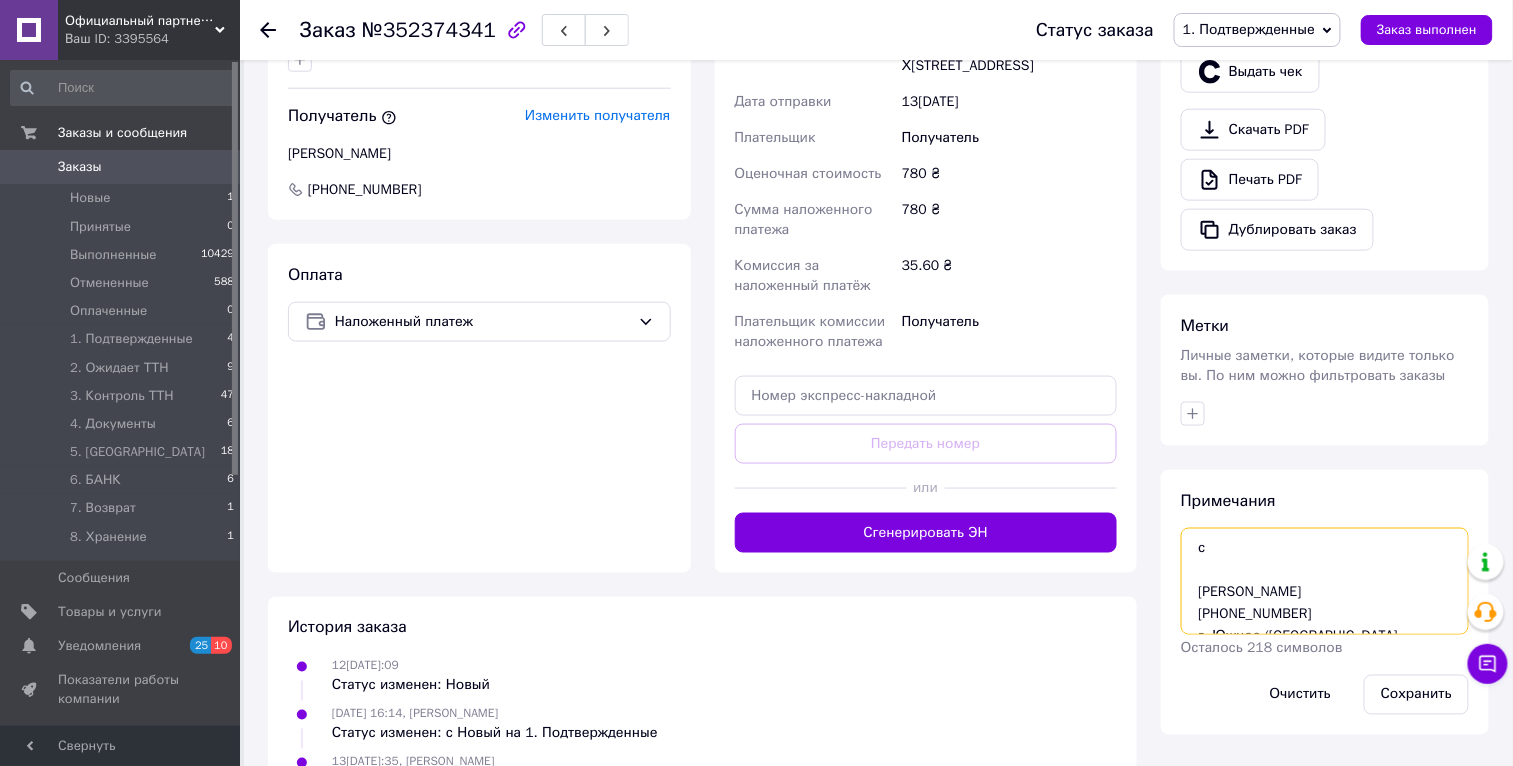 type on "ЕМАЛЬ Plastall Small
Бондарчук Александр
+380975422319
г. Южное (Одесская обл., Одесский р-н.), №2" 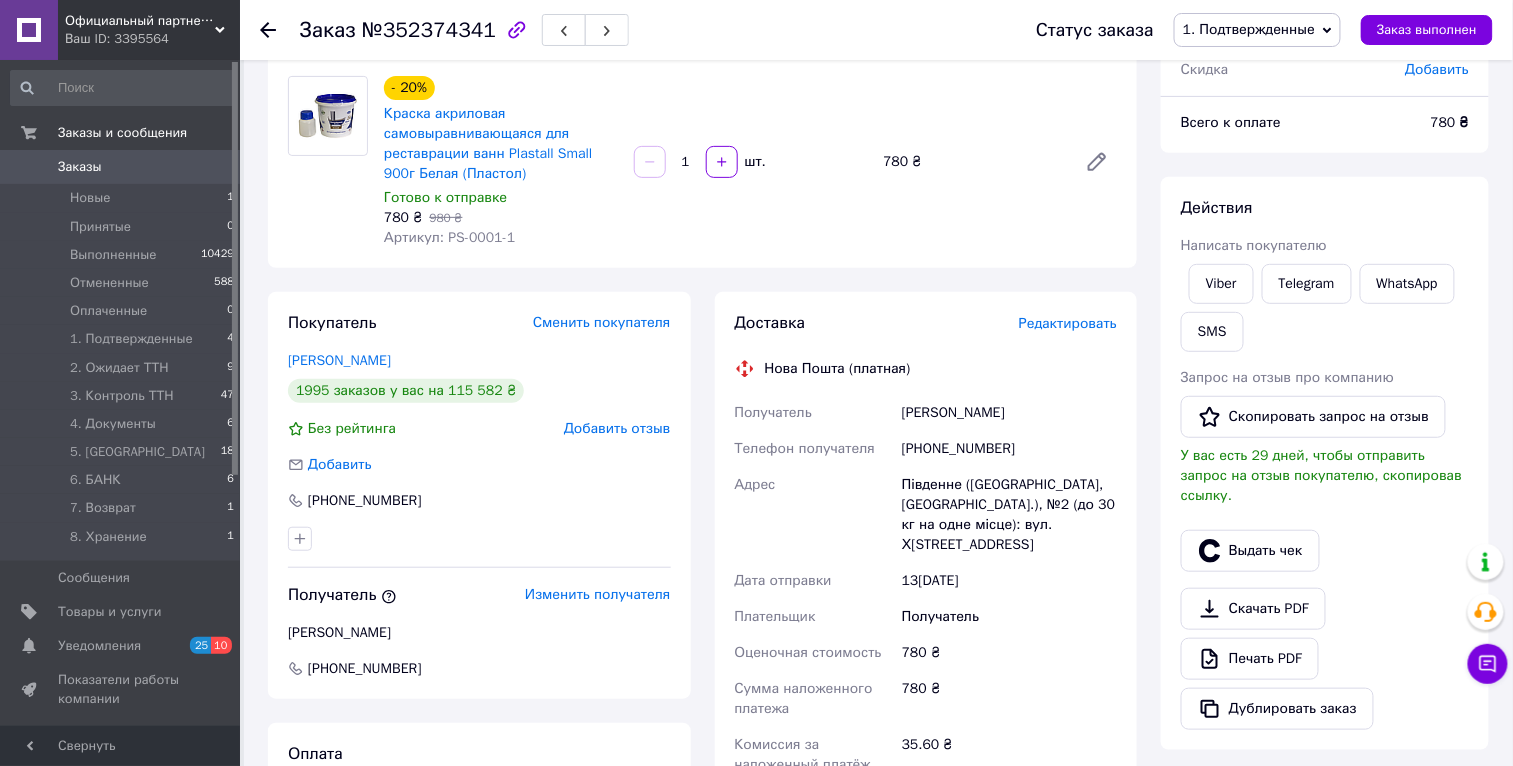 scroll, scrollTop: 0, scrollLeft: 0, axis: both 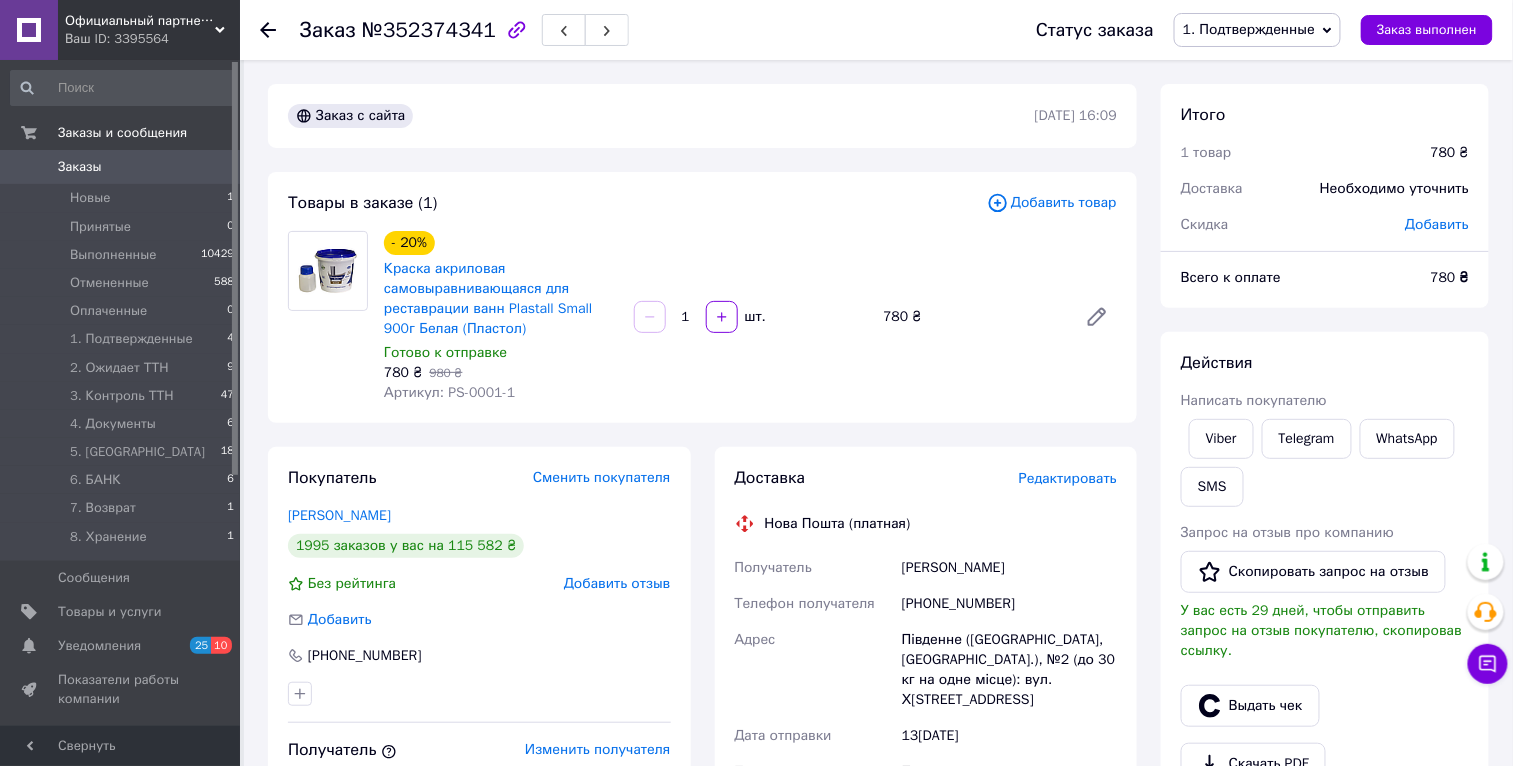 click on "+380975422319" at bounding box center (1009, 604) 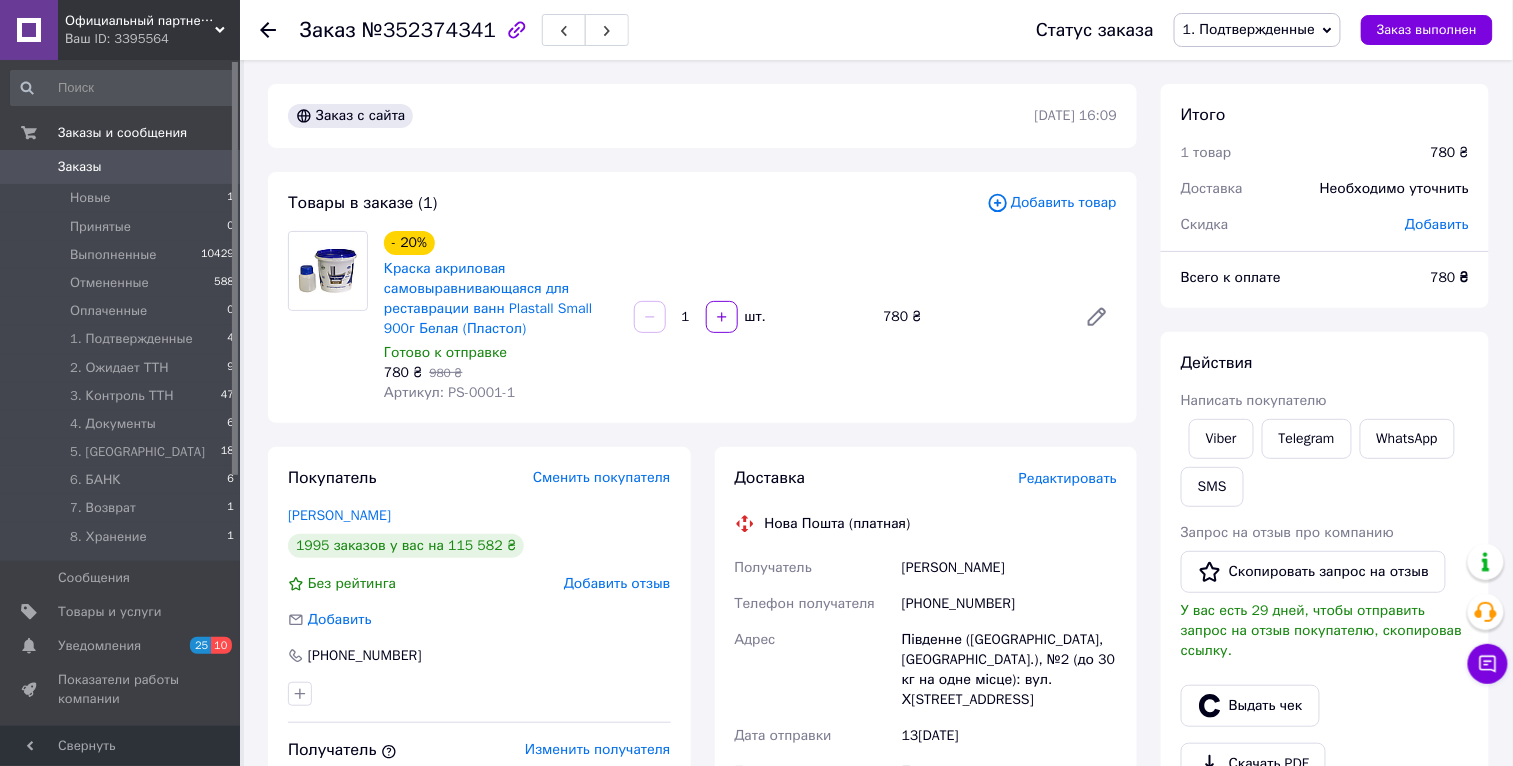 click on "Бондарчук Александр" at bounding box center [1009, 568] 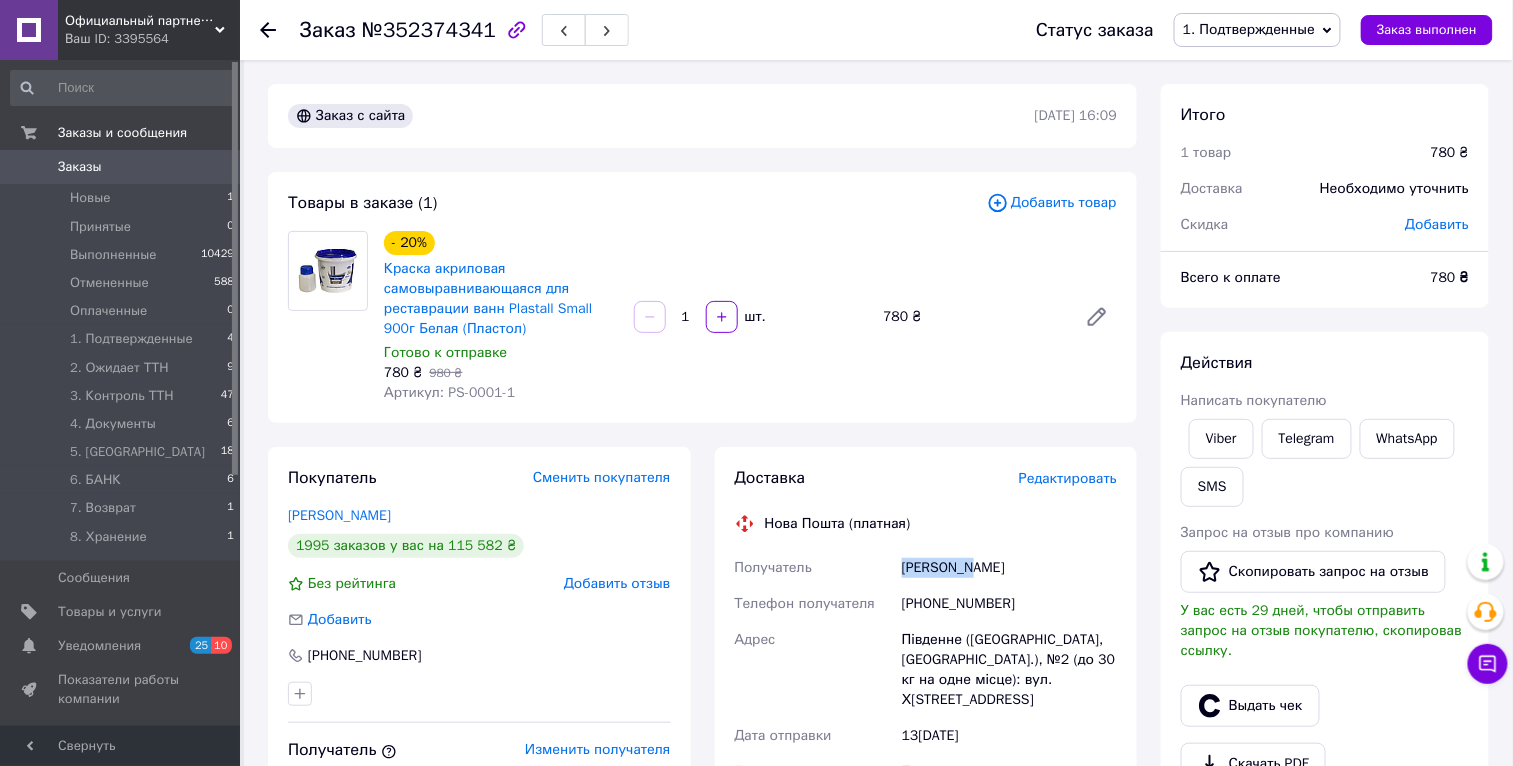 click on "Бондарчук Александр" at bounding box center (1009, 568) 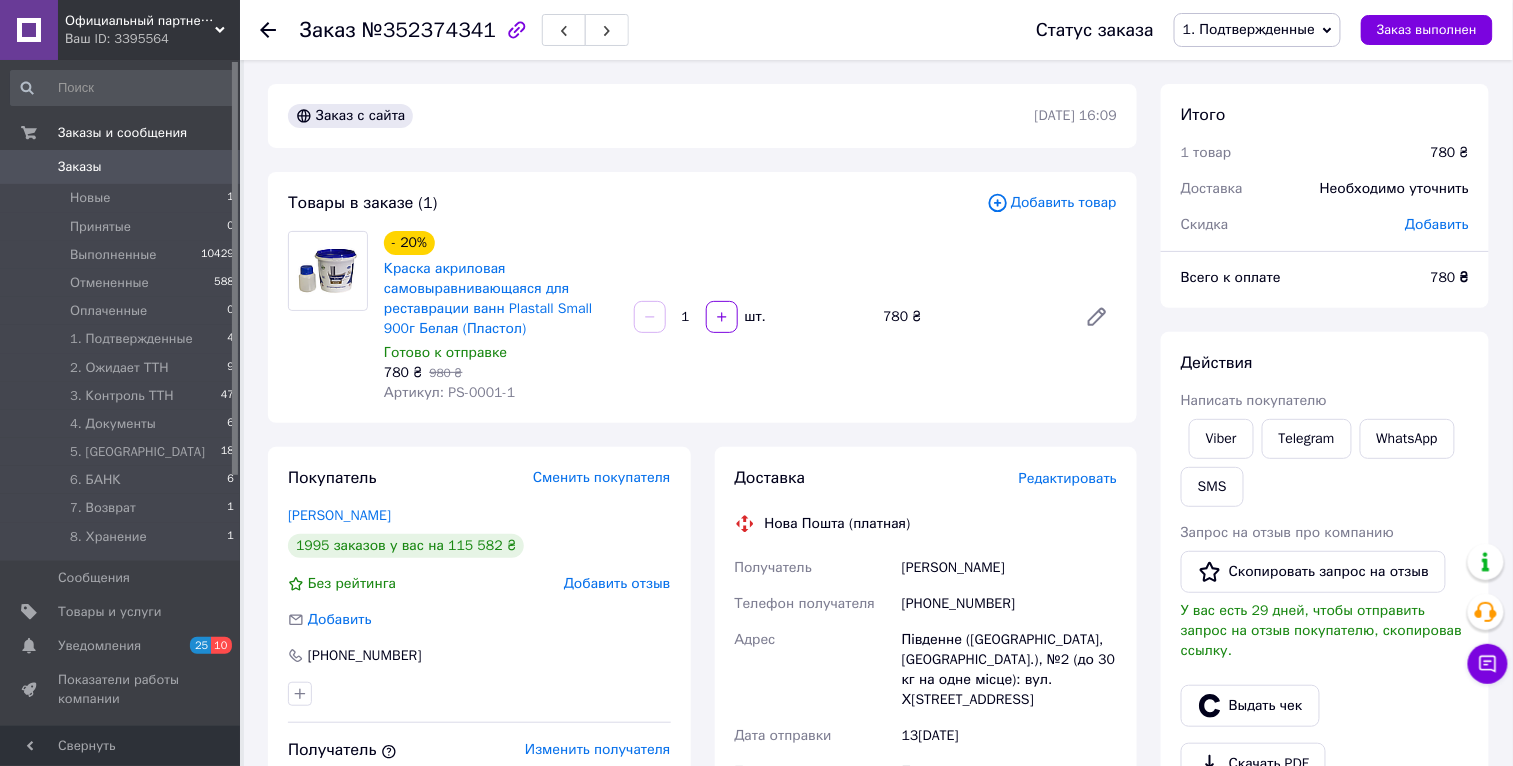 click on "Бондарчук Александр" at bounding box center (1009, 568) 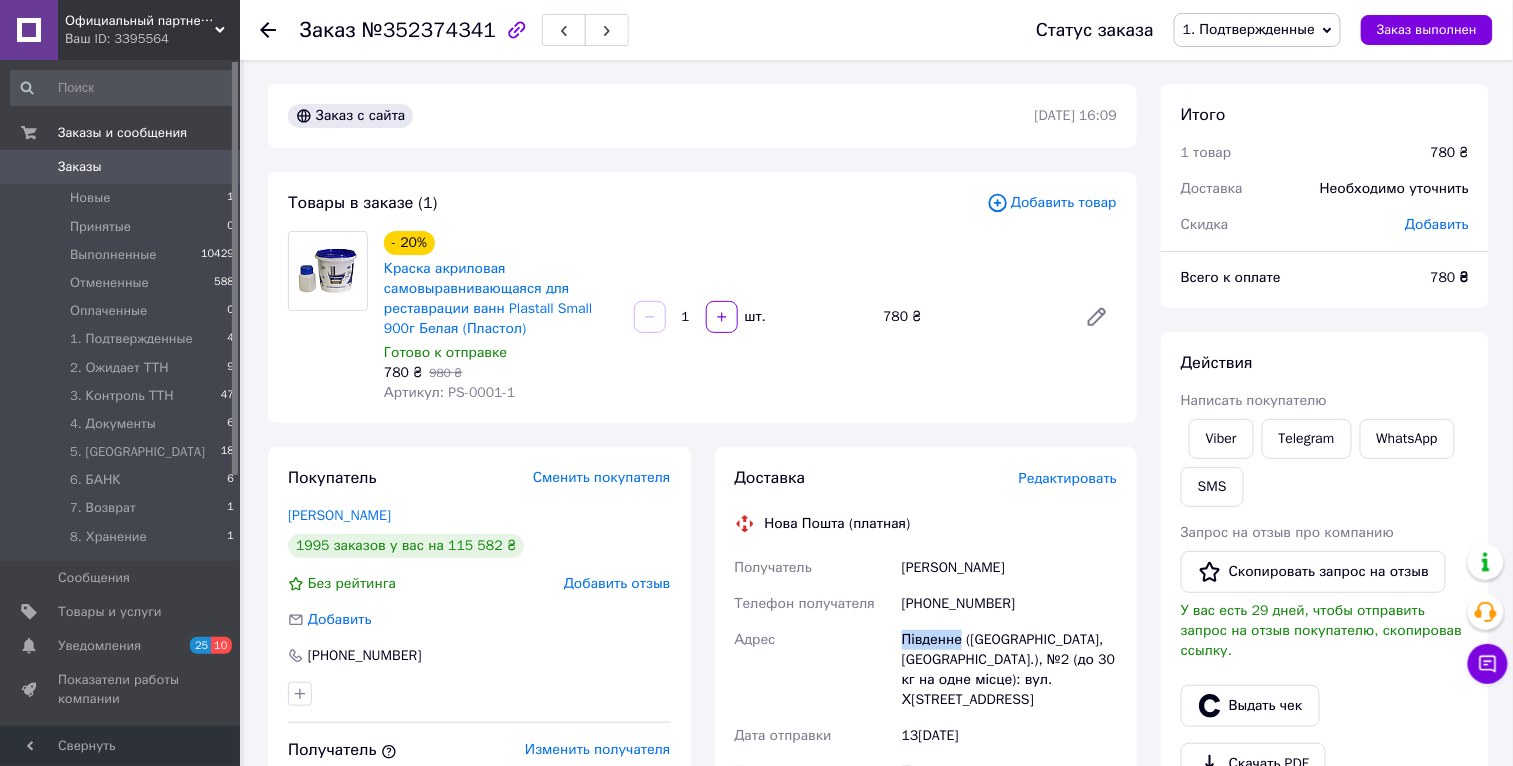 click on "Південне (Одеська обл., Одеський р-н.), №2 (до 30 кг на одне місце): вул. Хіміків, 3а-А" at bounding box center (1009, 670) 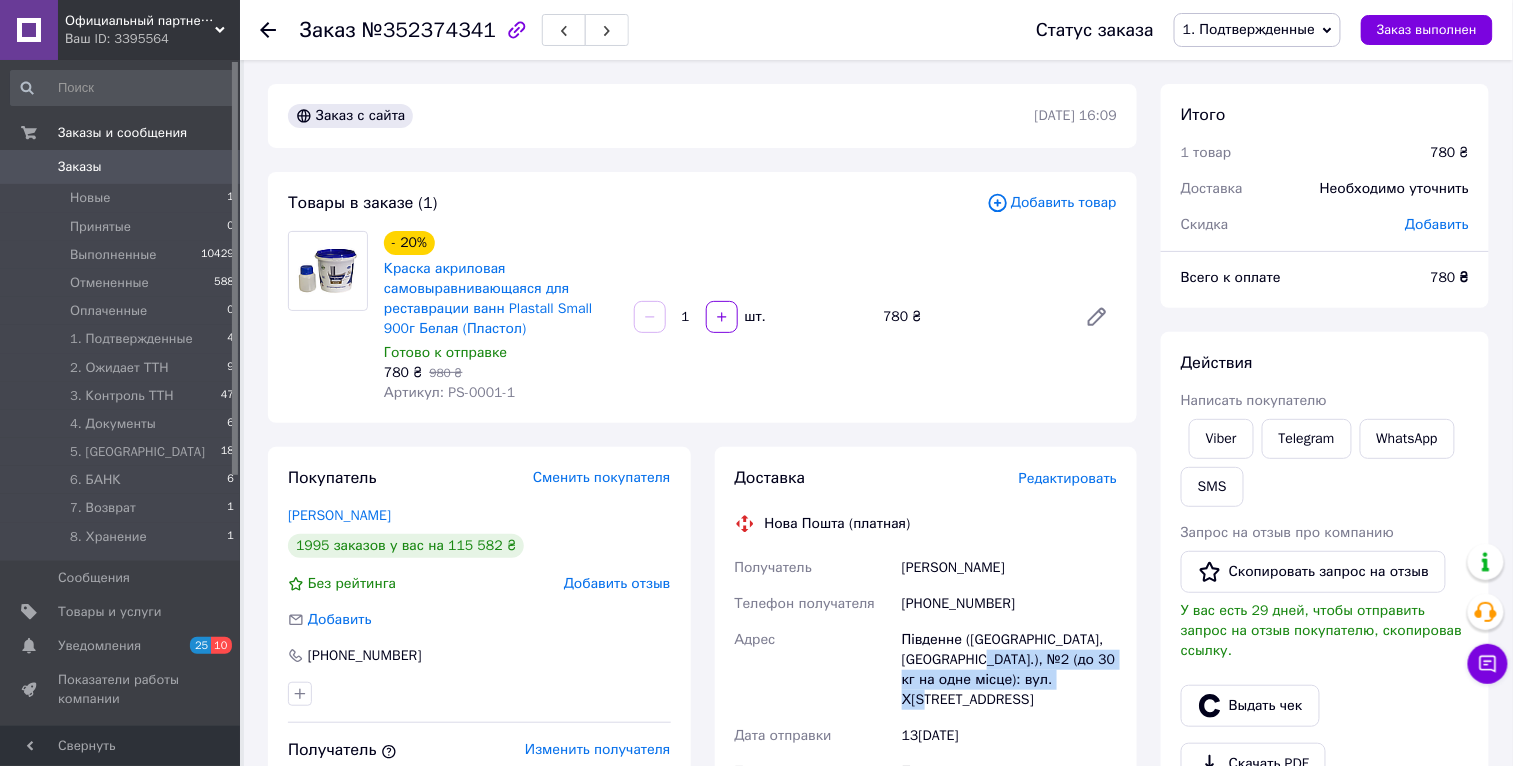 drag, startPoint x: 1012, startPoint y: 660, endPoint x: 1107, endPoint y: 684, distance: 97.984695 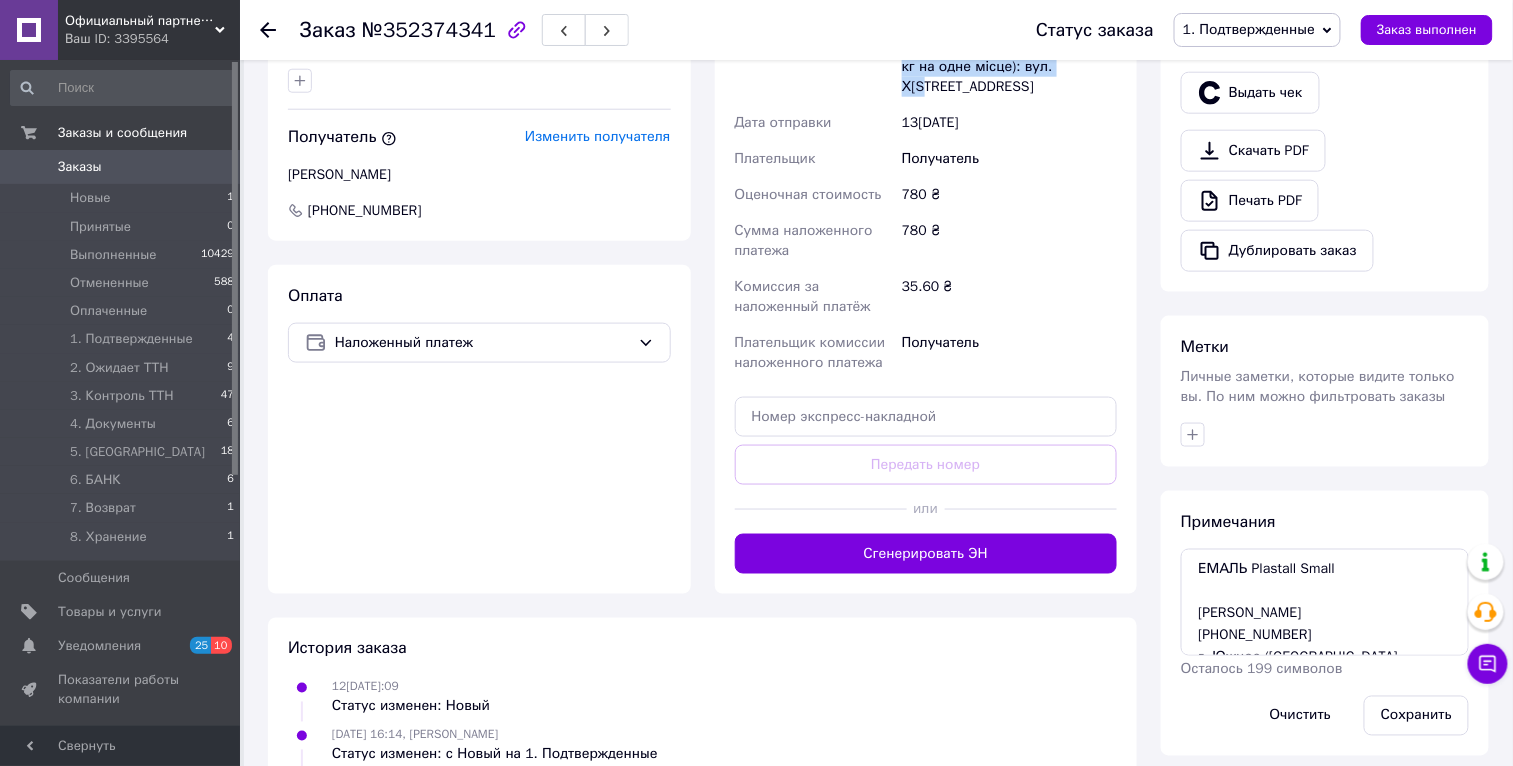 scroll, scrollTop: 702, scrollLeft: 0, axis: vertical 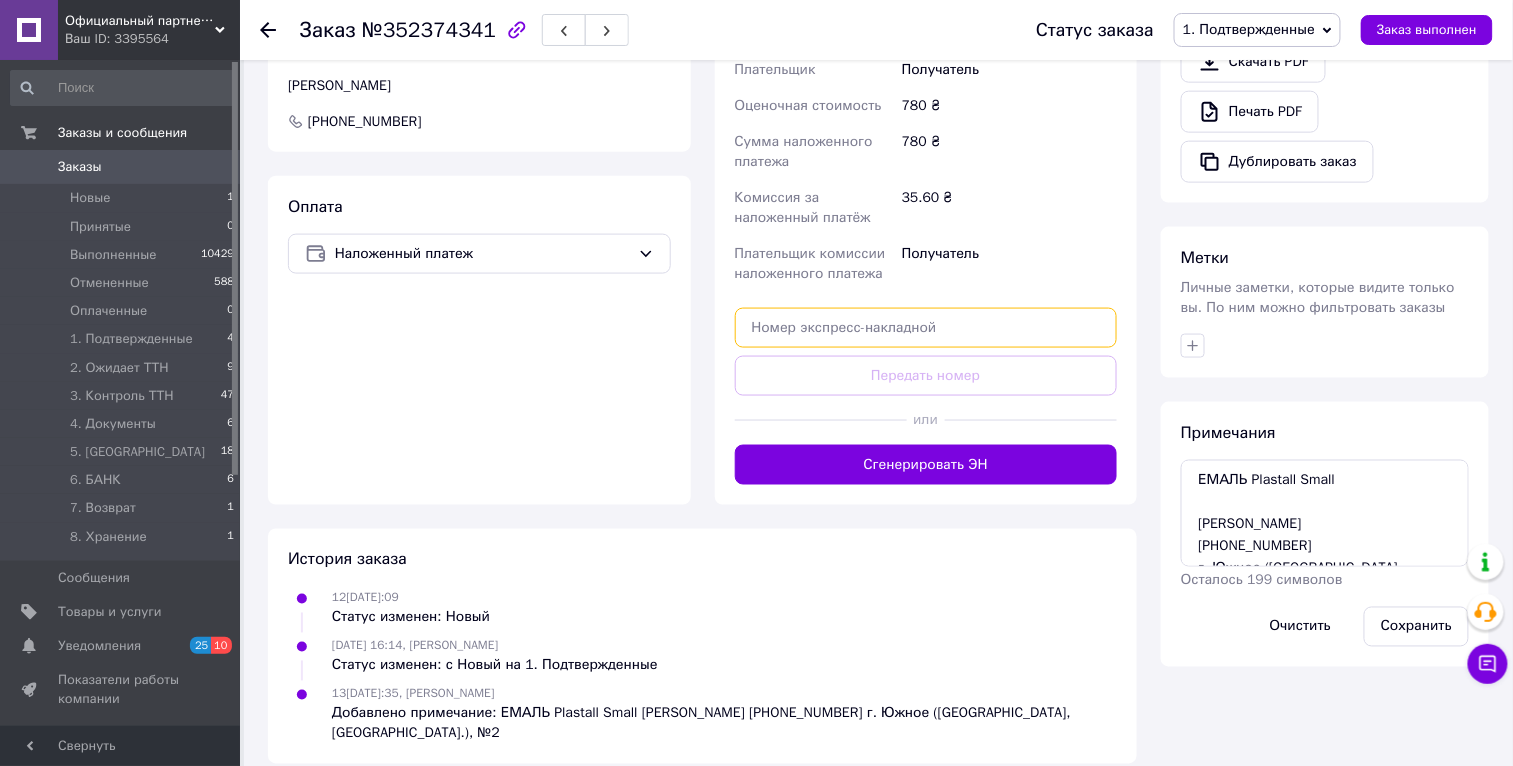 click at bounding box center [926, 328] 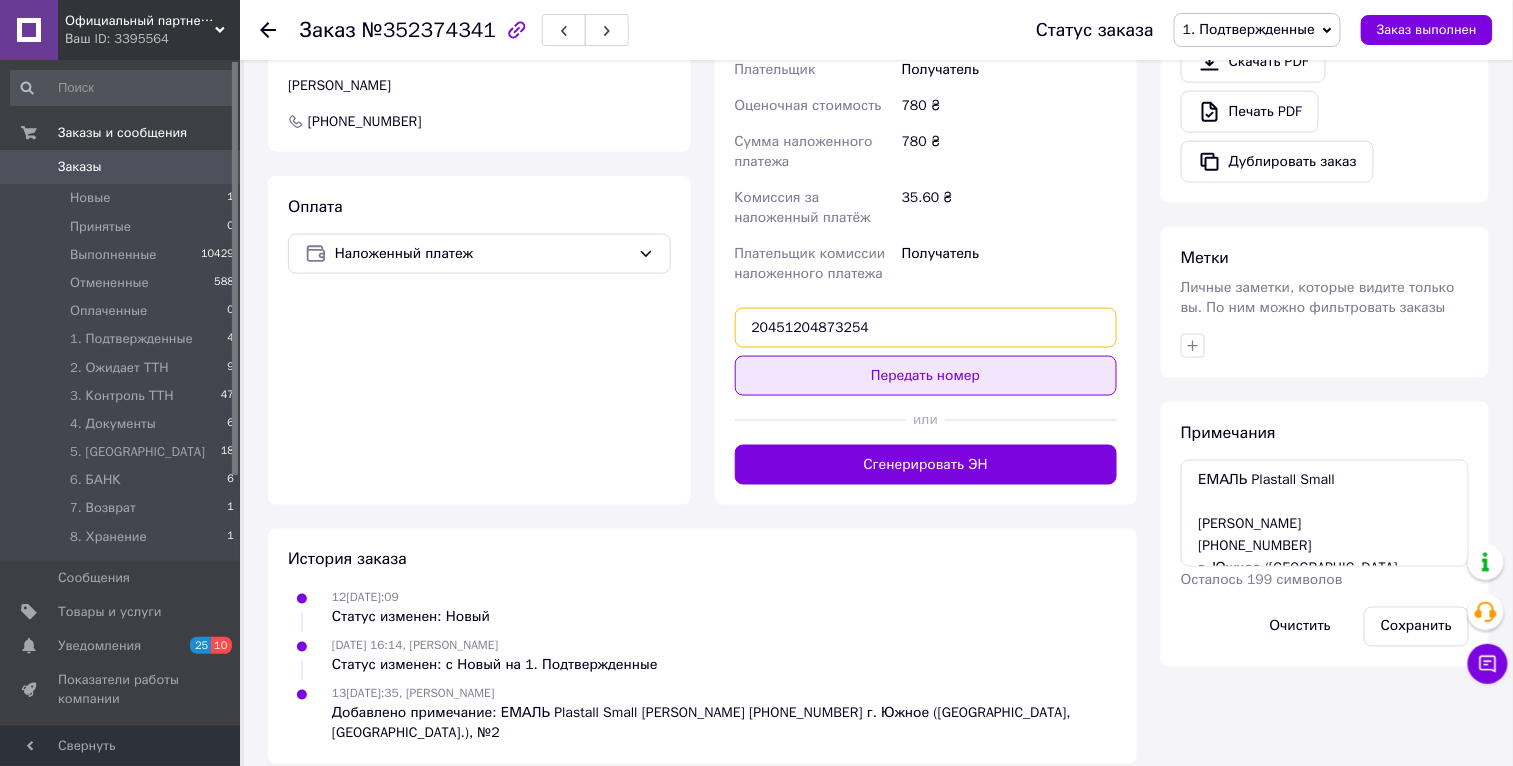 type on "20451204873254" 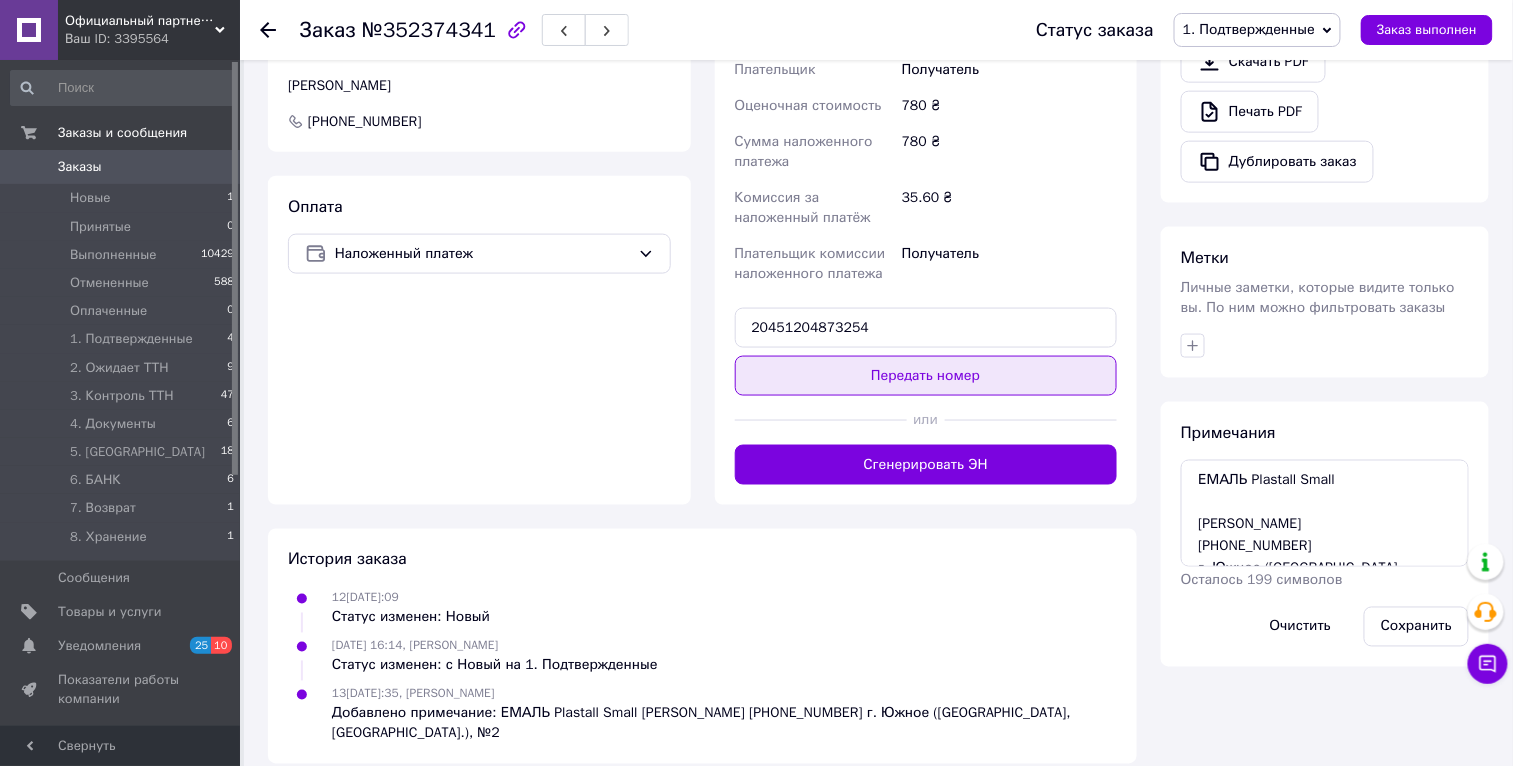 click on "Передать номер" at bounding box center (926, 376) 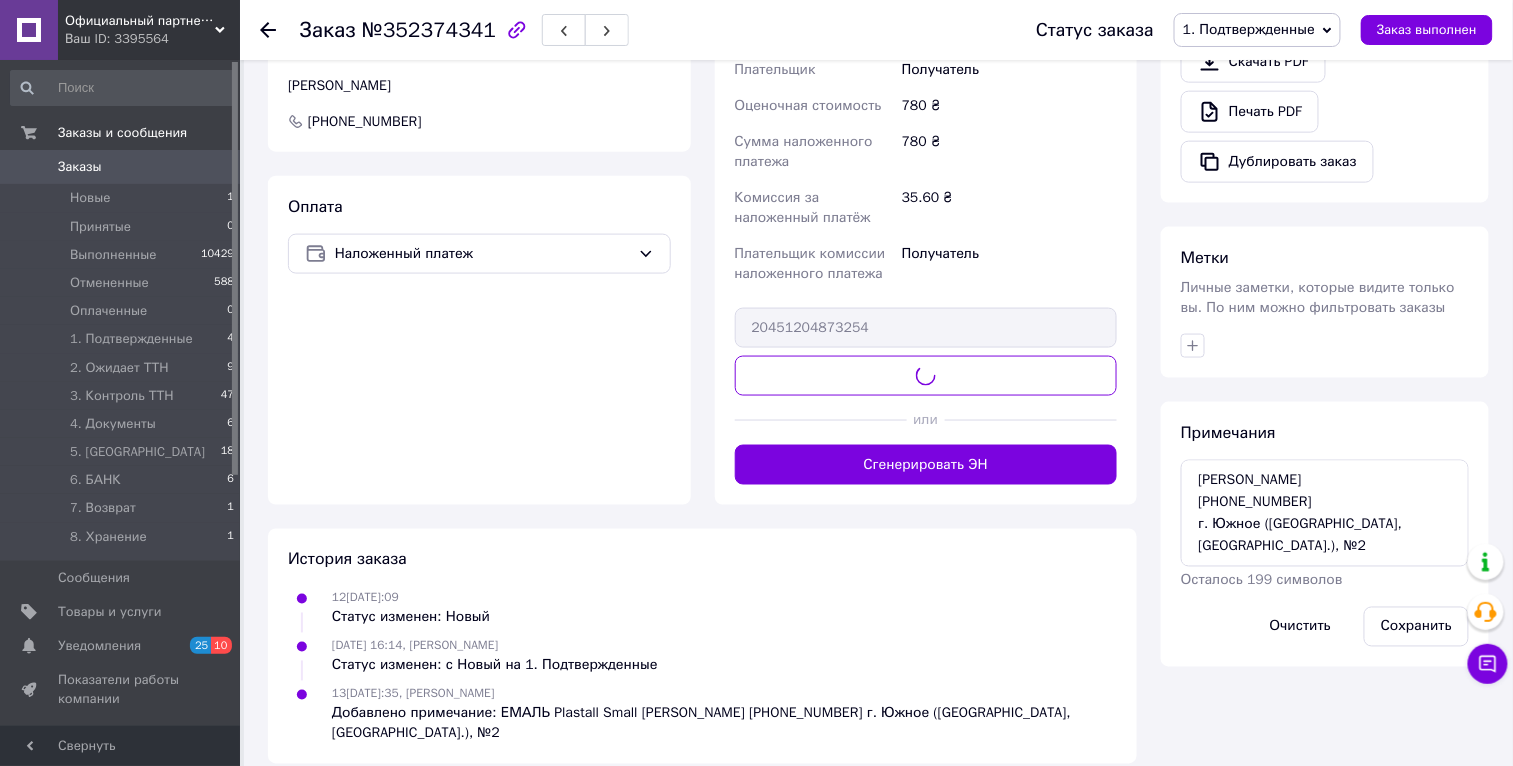 scroll, scrollTop: 87, scrollLeft: 0, axis: vertical 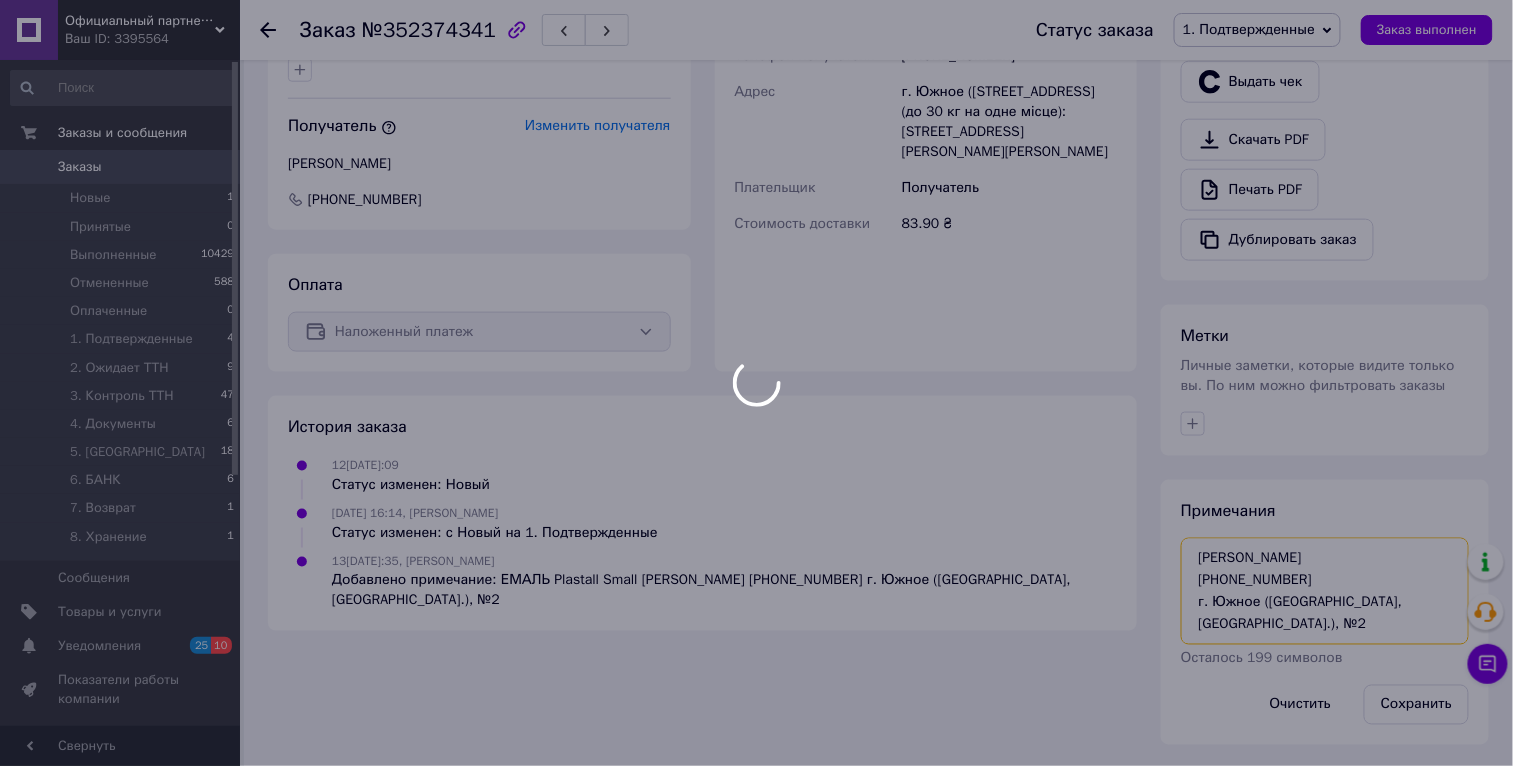 click on "ЕМАЛЬ Plastall Small
Бондарчук Александр
+380975422319
г. Южное (Одесская обл., Одесский р-н.), №2" at bounding box center (1325, 591) 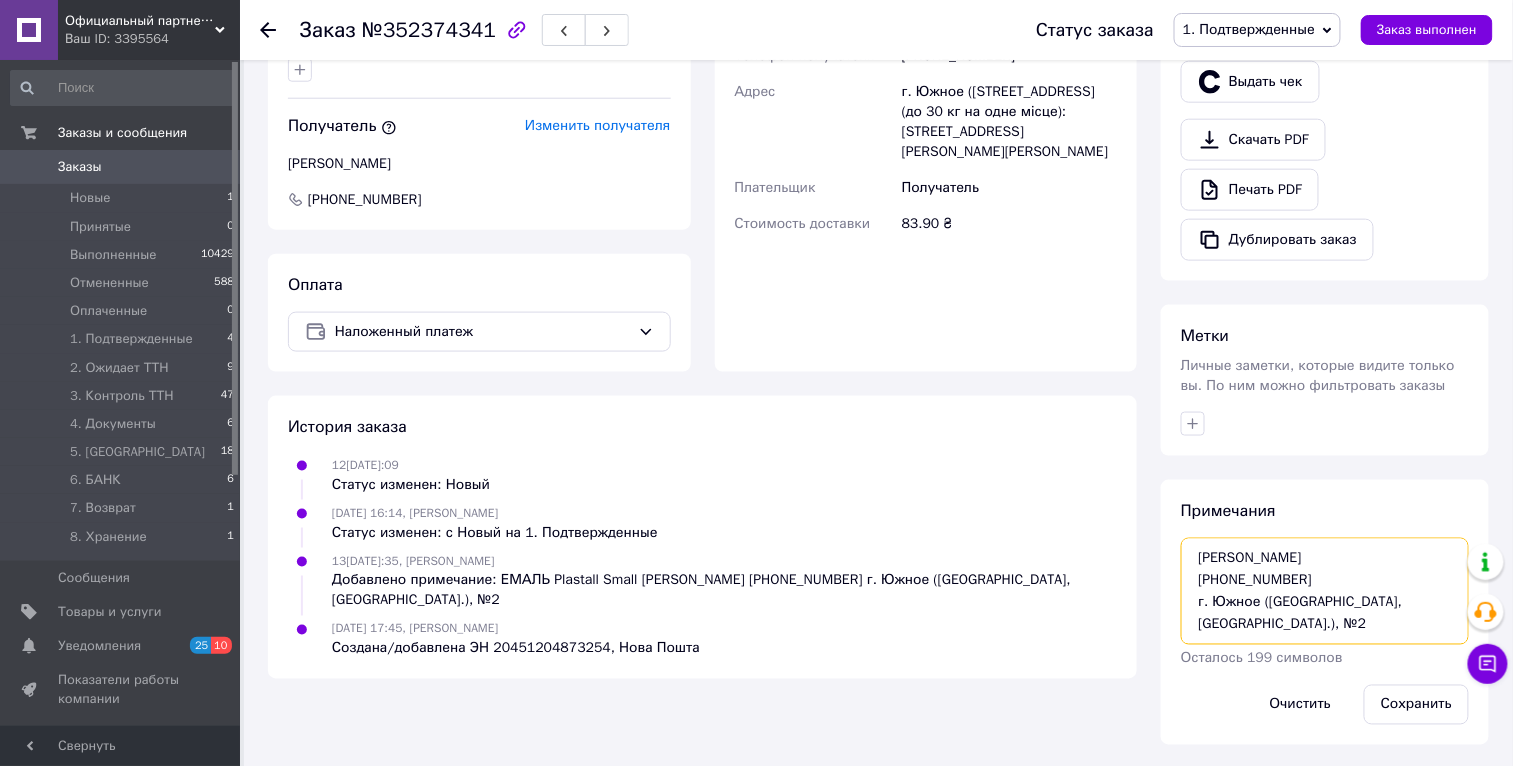 click on "ЕМАЛЬ Plastall Small
Бондарчук Александр
+380975422319
г. Южное (Одесская обл., Одесский р-н.), №2" at bounding box center [1325, 591] 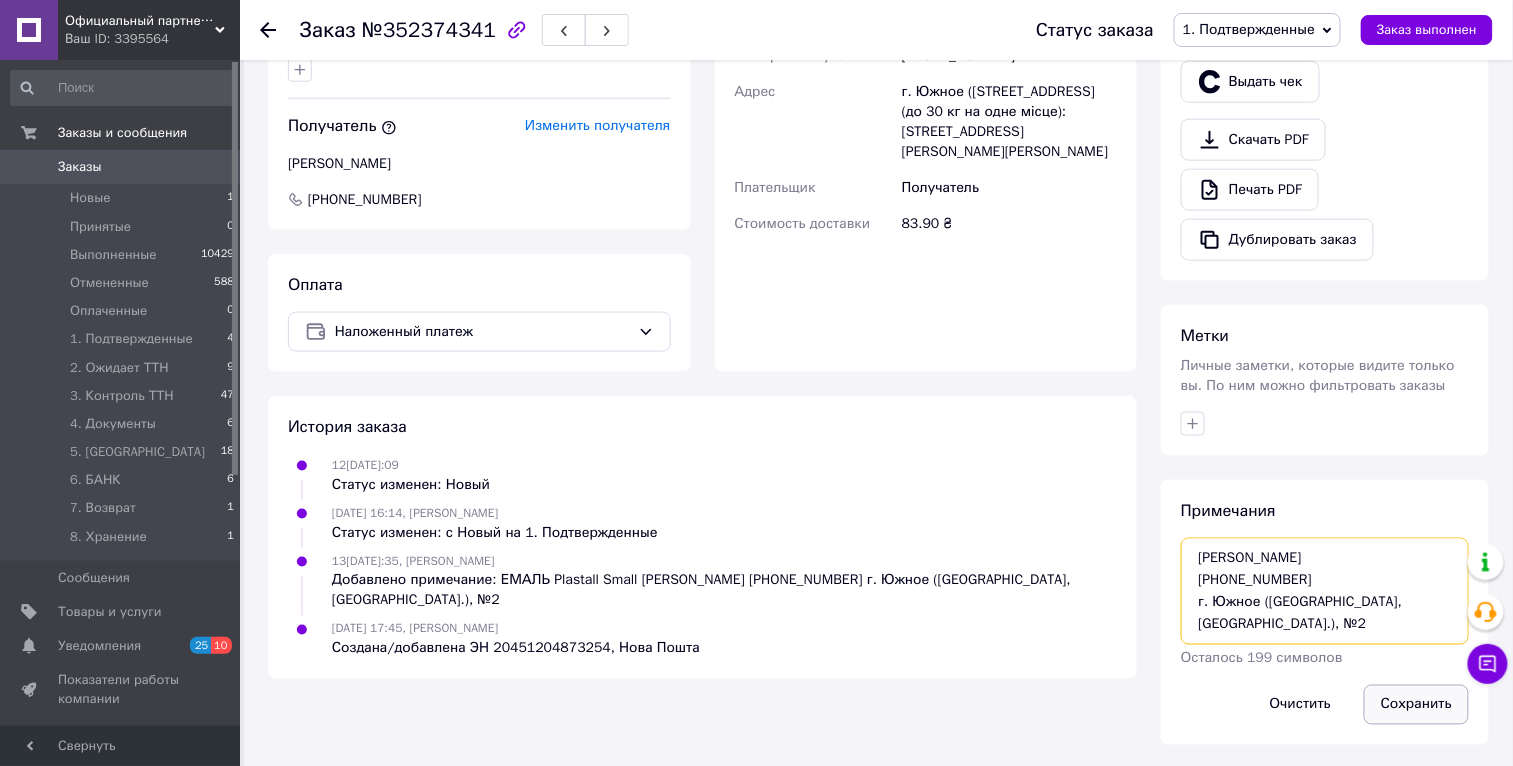 paste on "20451204873254" 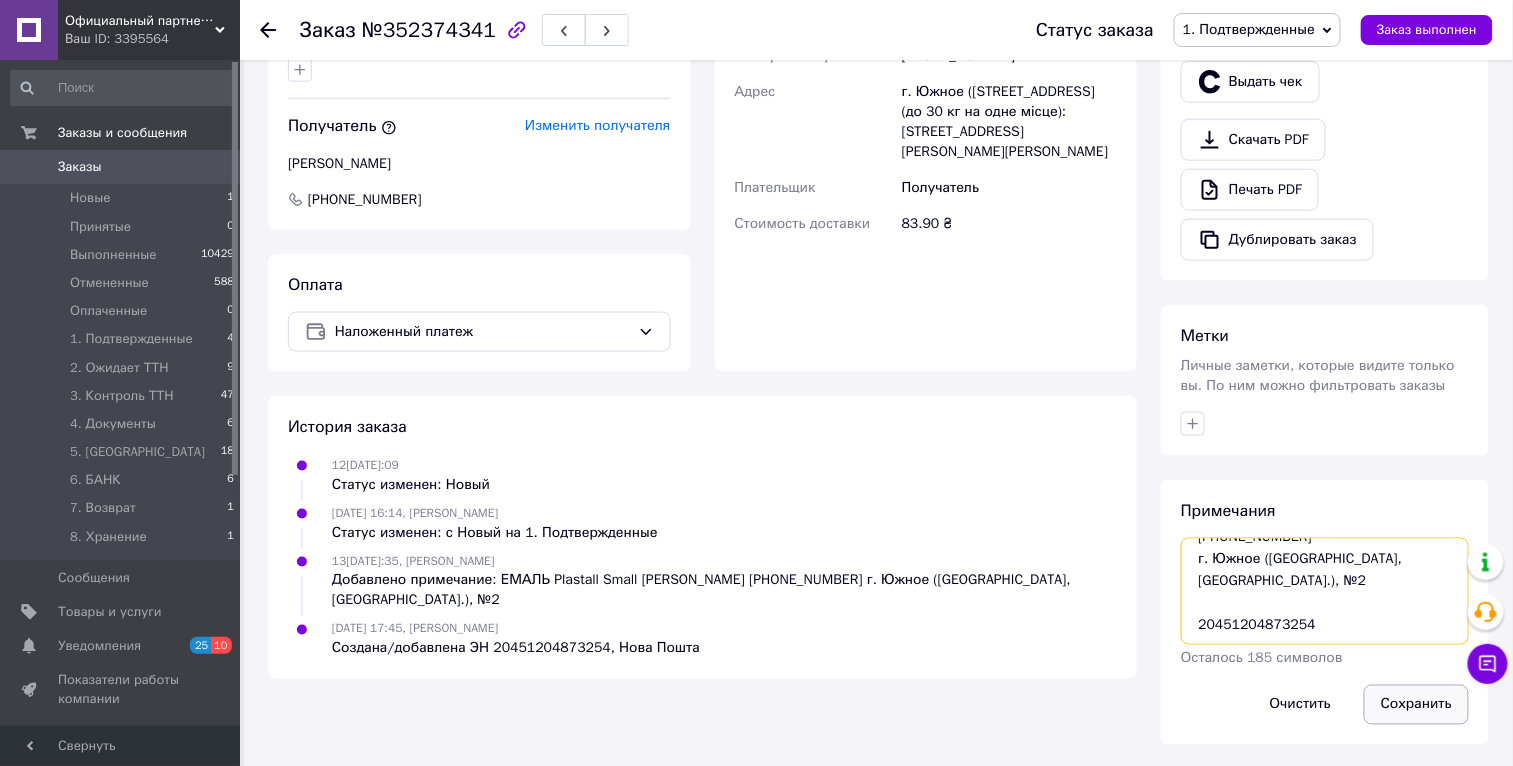 type on "ЕМАЛЬ Plastall Small
Бондарчук Александр
+380975422319
г. Южное (Одесская обл., Одесский р-н.), №2
20451204873254" 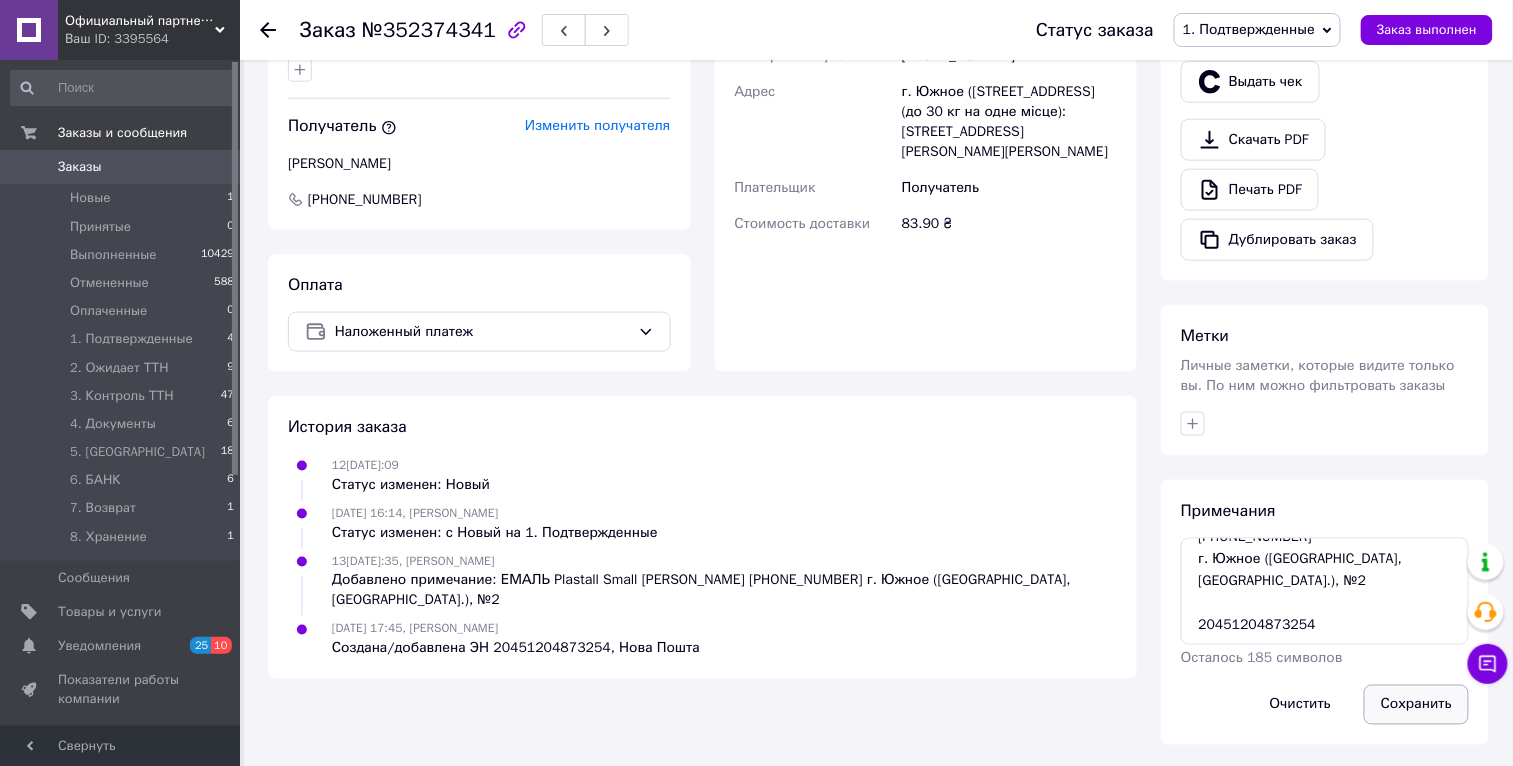 click on "Сохранить" at bounding box center (1416, 705) 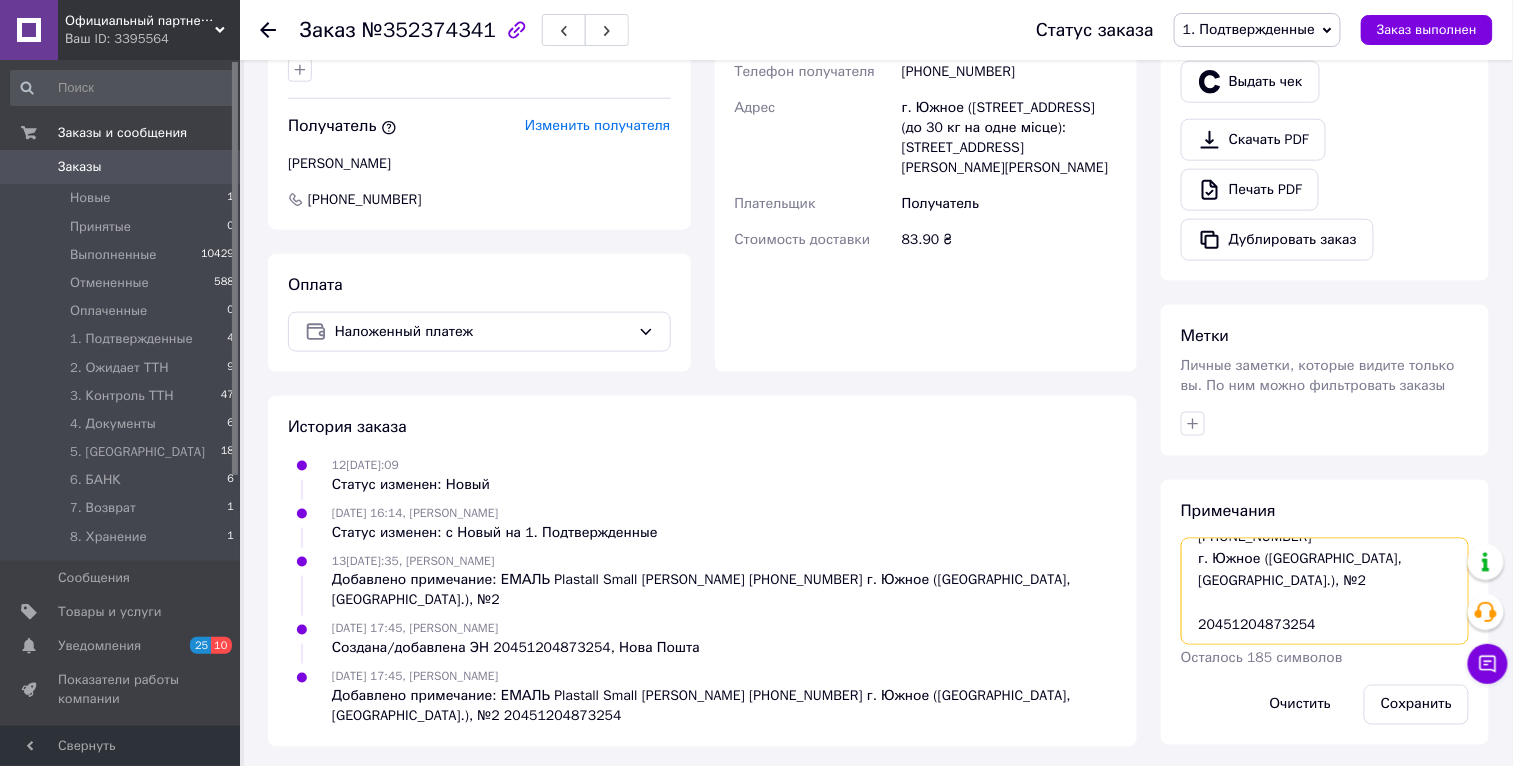 scroll, scrollTop: 0, scrollLeft: 0, axis: both 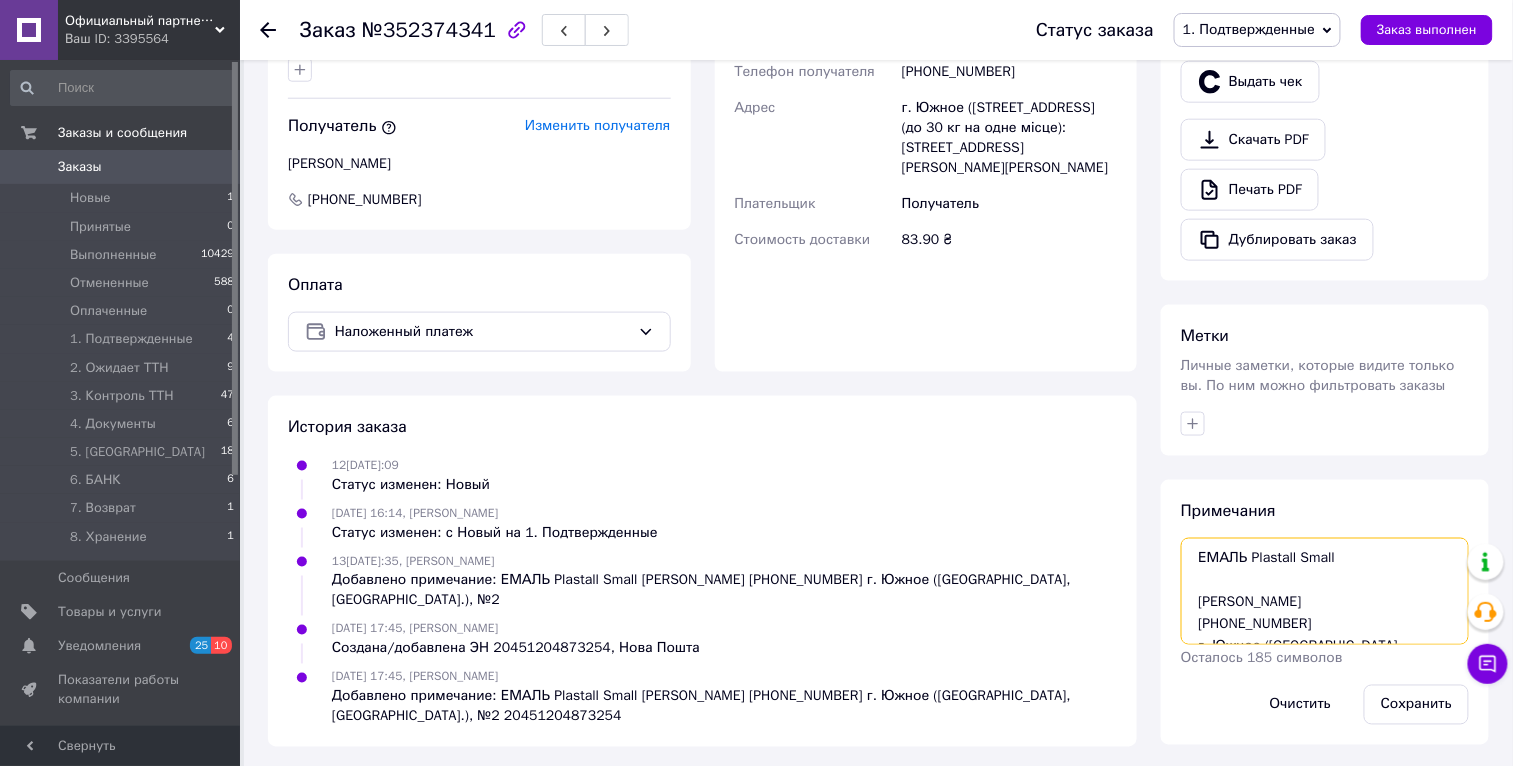 drag, startPoint x: 1334, startPoint y: 633, endPoint x: 1152, endPoint y: 485, distance: 234.58047 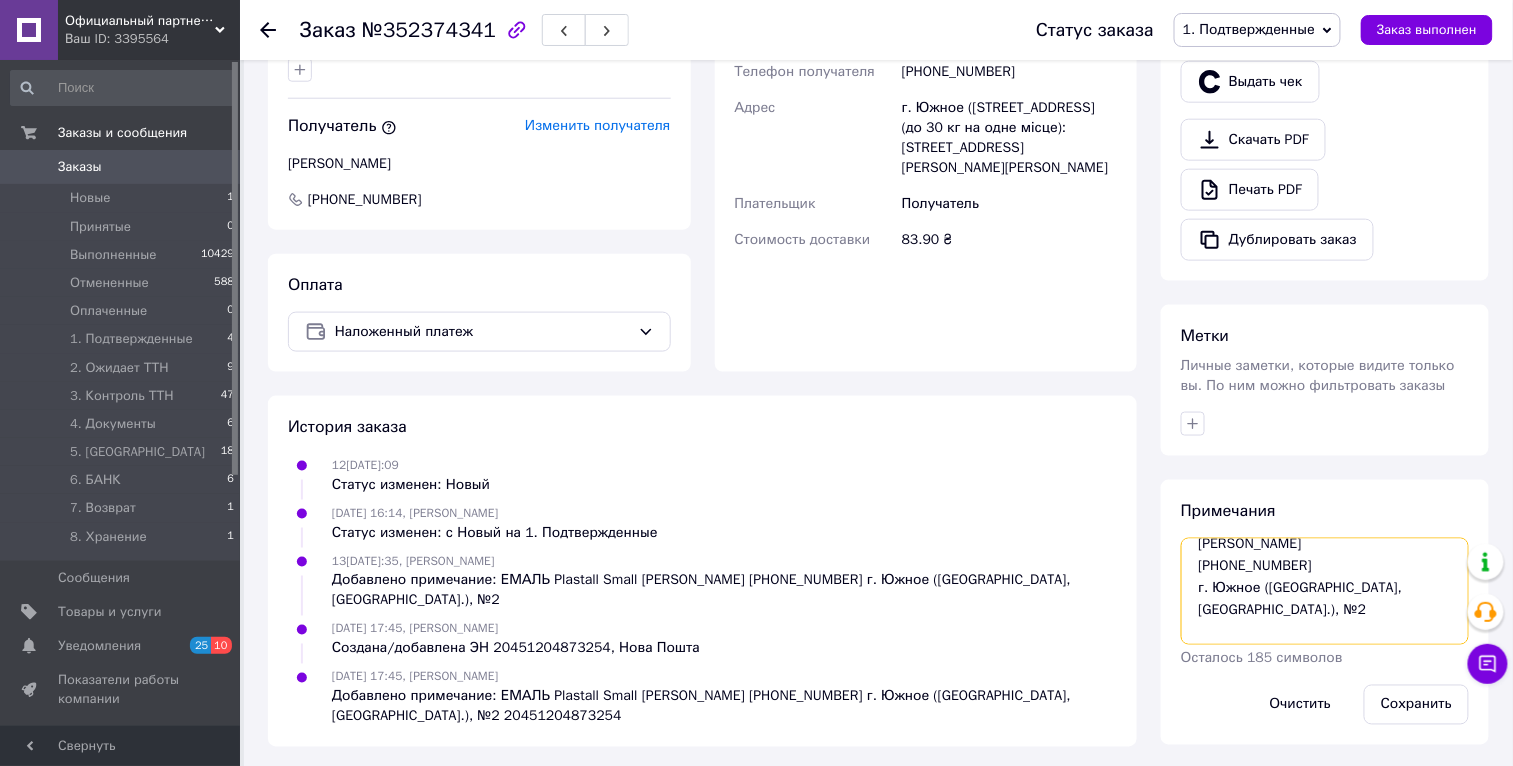 scroll, scrollTop: 45, scrollLeft: 0, axis: vertical 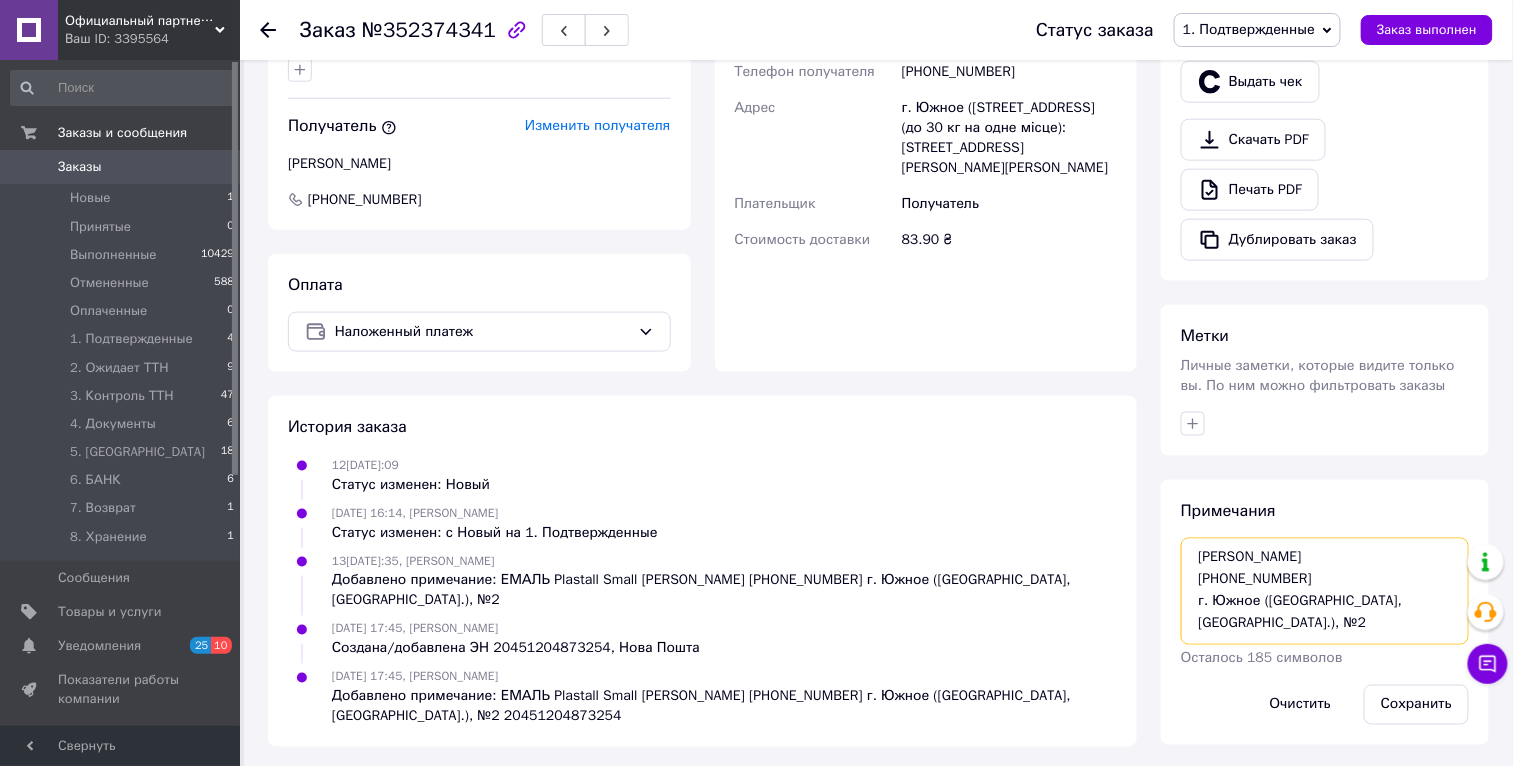 click on "ЕМАЛЬ Plastall Small
Бондарчук Александр
+380975422319
г. Южное (Одесская обл., Одесский р-н.), №2
20451204873254" at bounding box center (1325, 591) 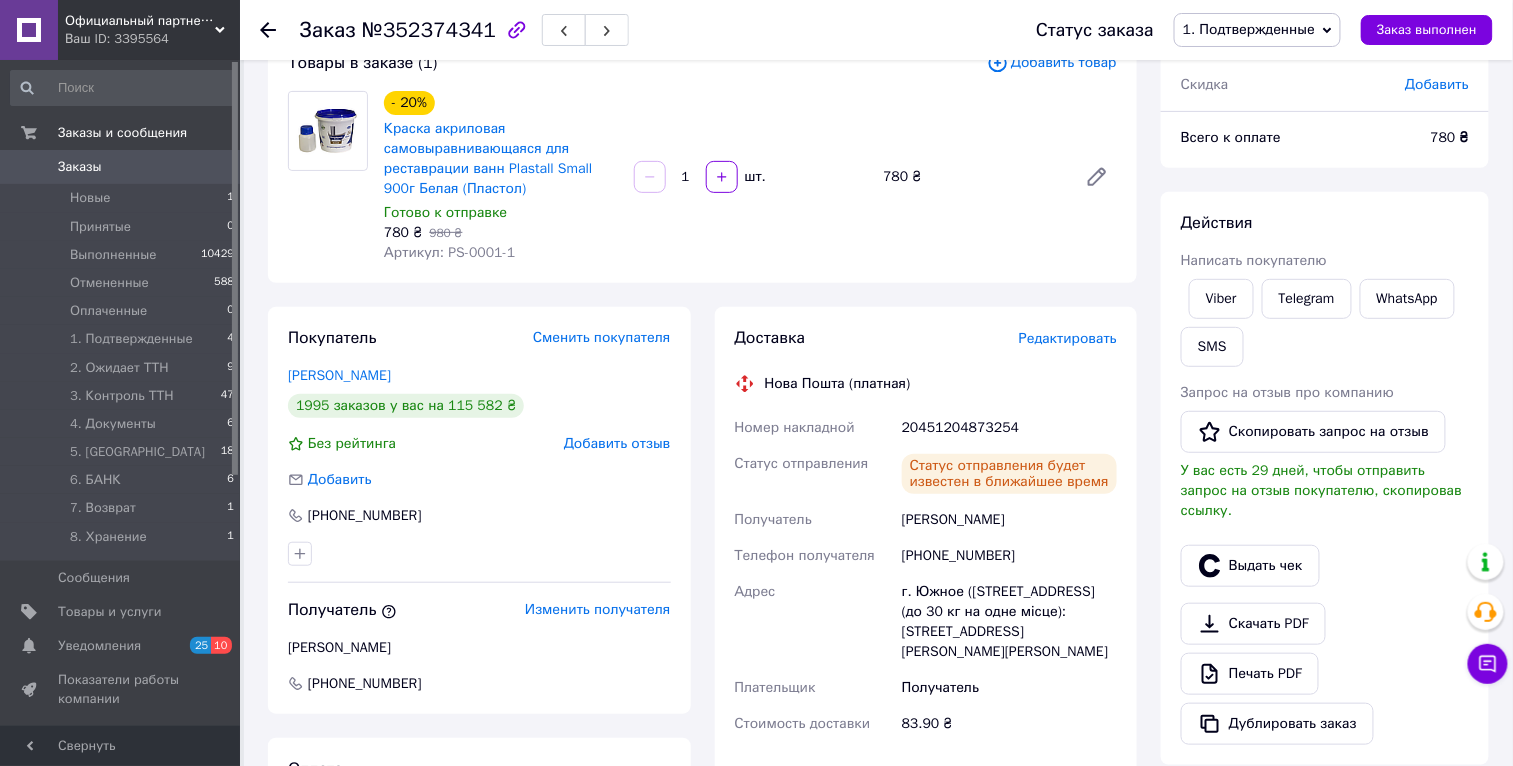 scroll, scrollTop: 0, scrollLeft: 0, axis: both 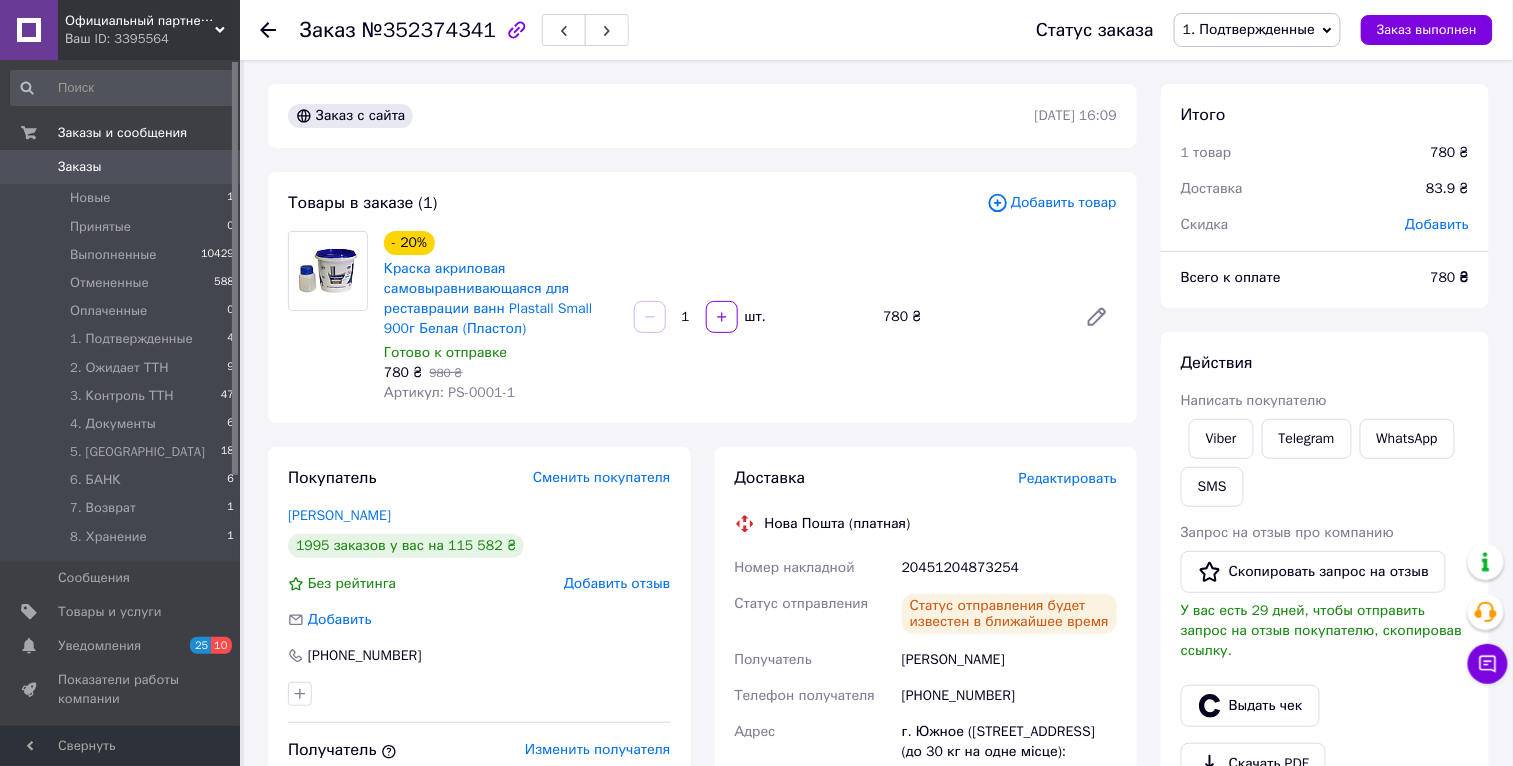 click on "1. Подтвержденные" at bounding box center [1257, 30] 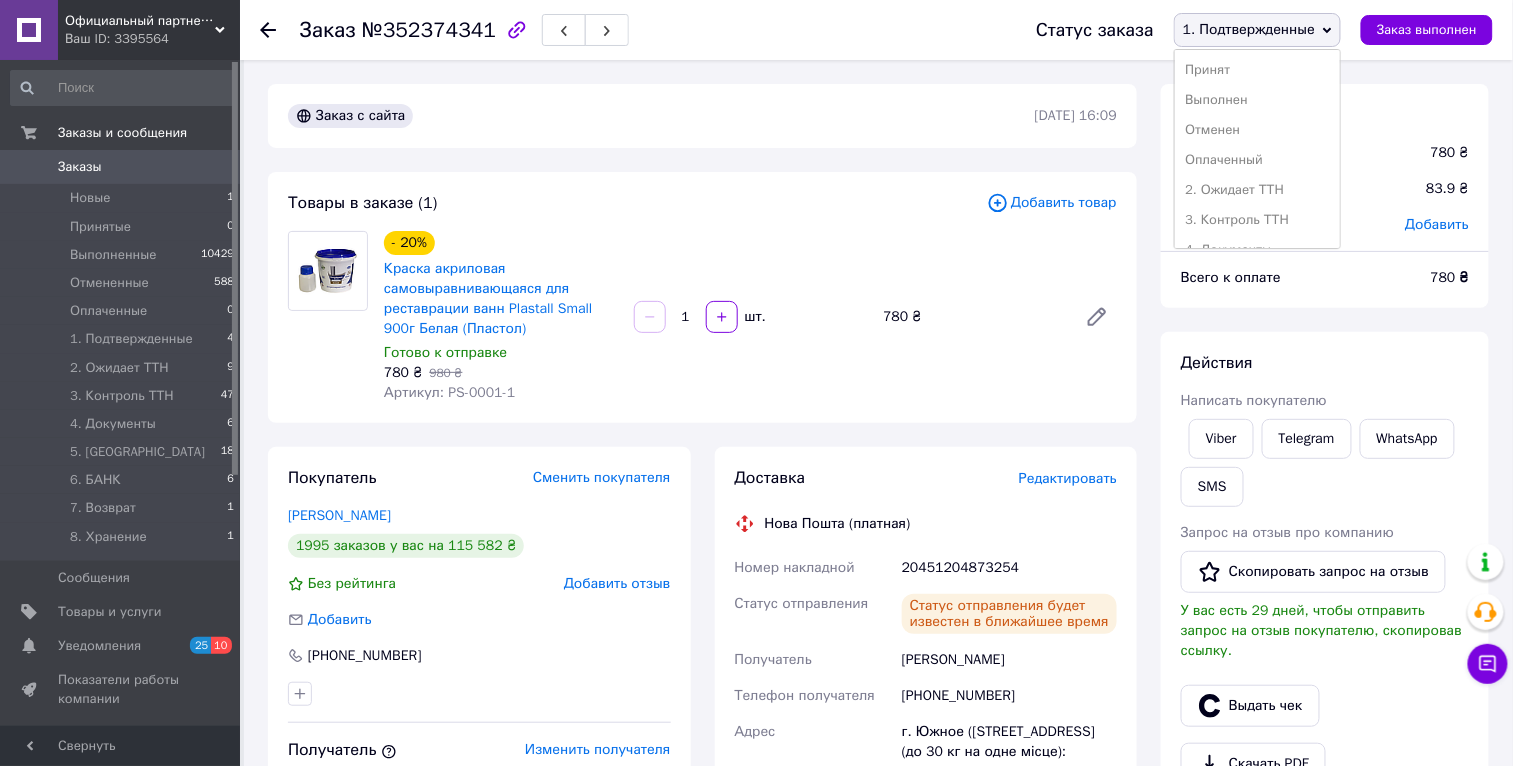 drag, startPoint x: 1285, startPoint y: 183, endPoint x: 918, endPoint y: 382, distance: 417.48053 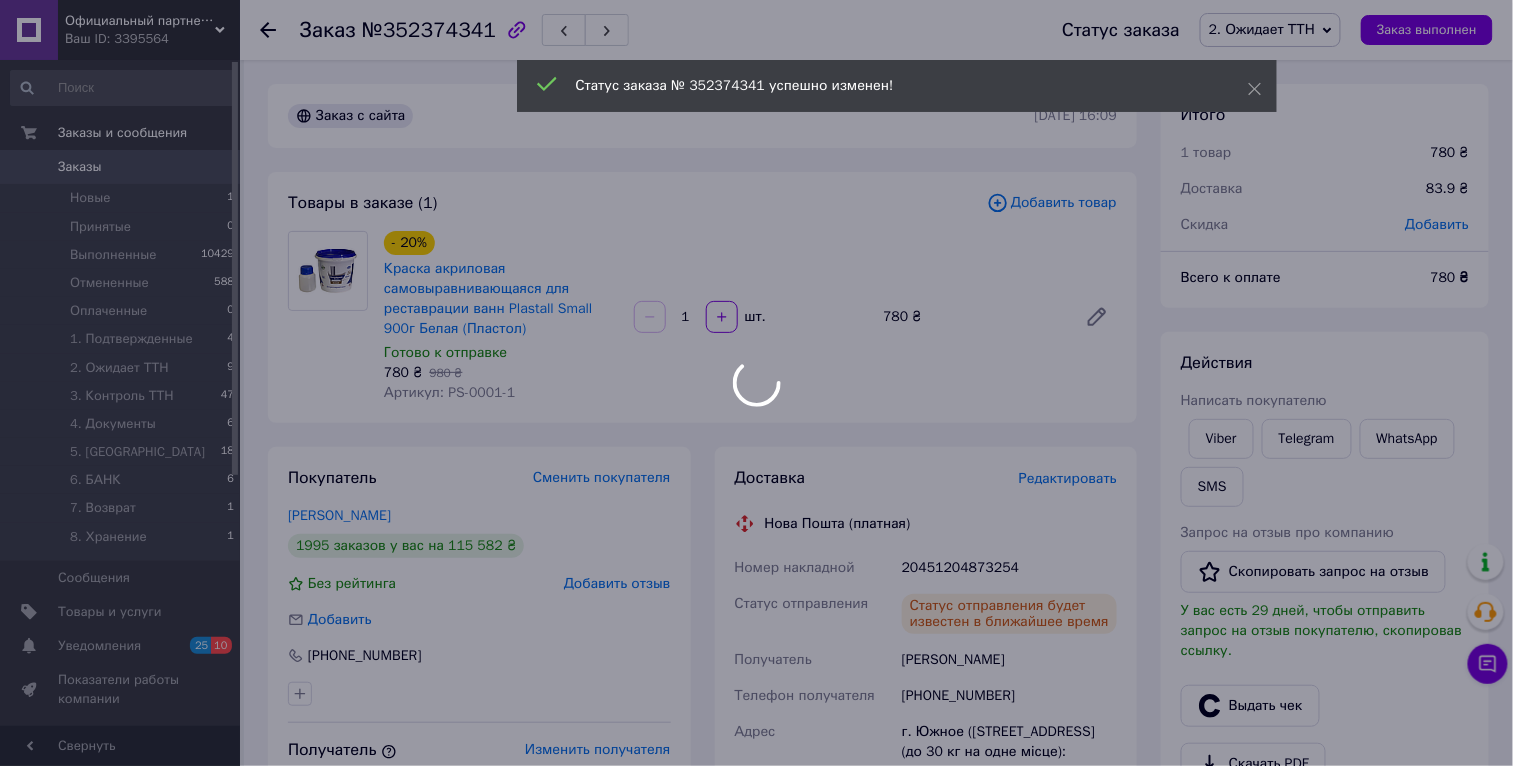 scroll, scrollTop: 628, scrollLeft: 0, axis: vertical 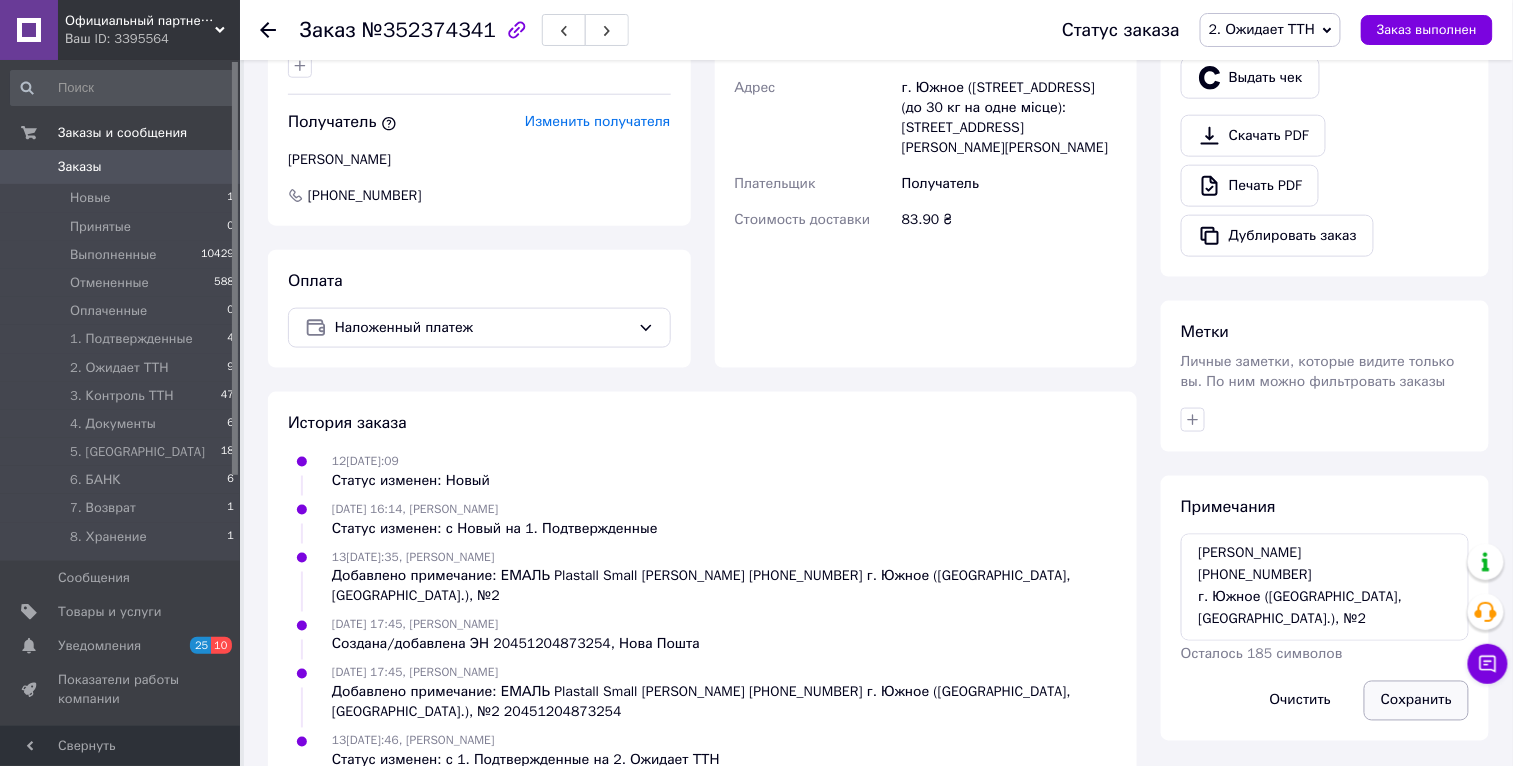 click on "Сохранить" at bounding box center [1416, 701] 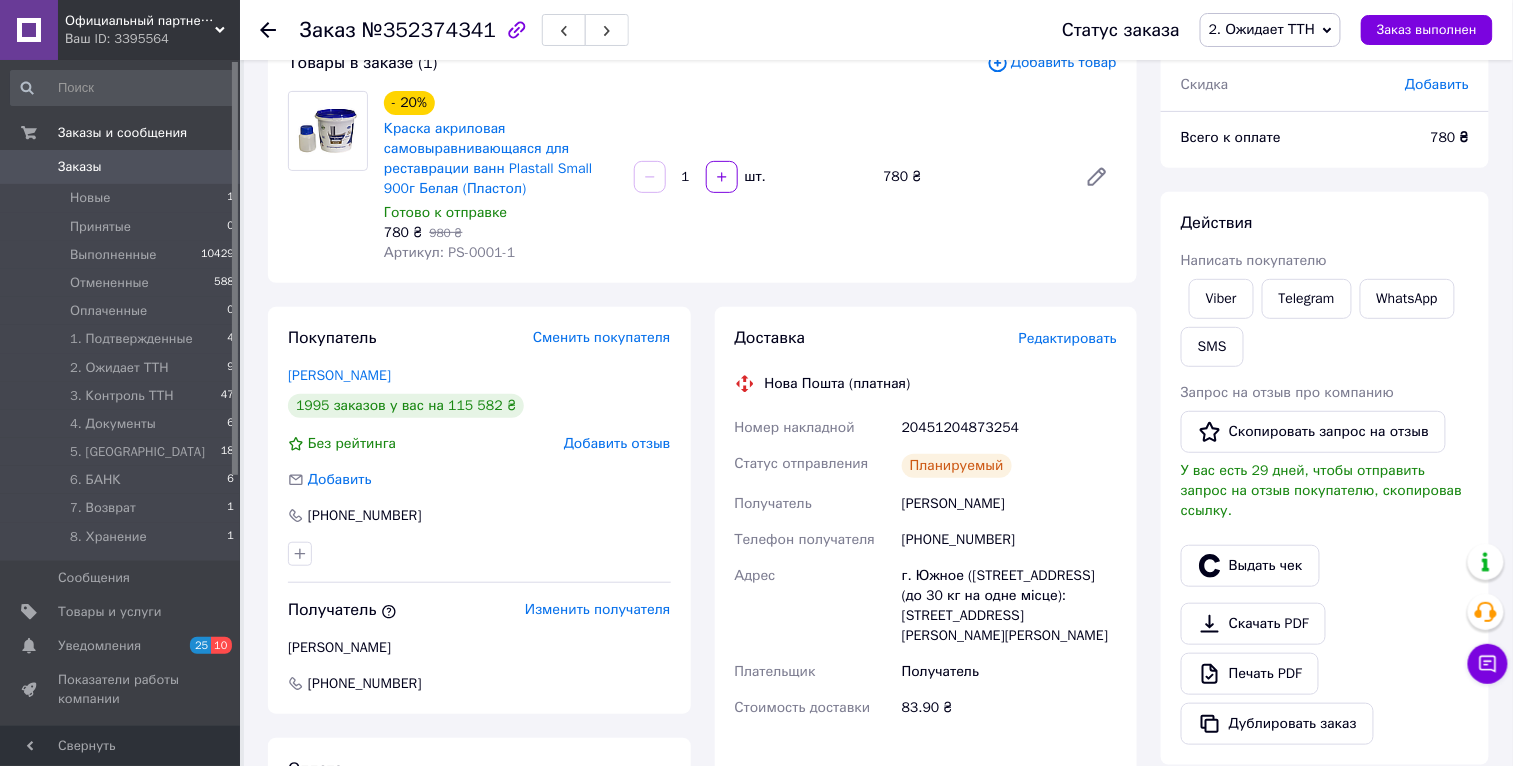 scroll, scrollTop: 68, scrollLeft: 0, axis: vertical 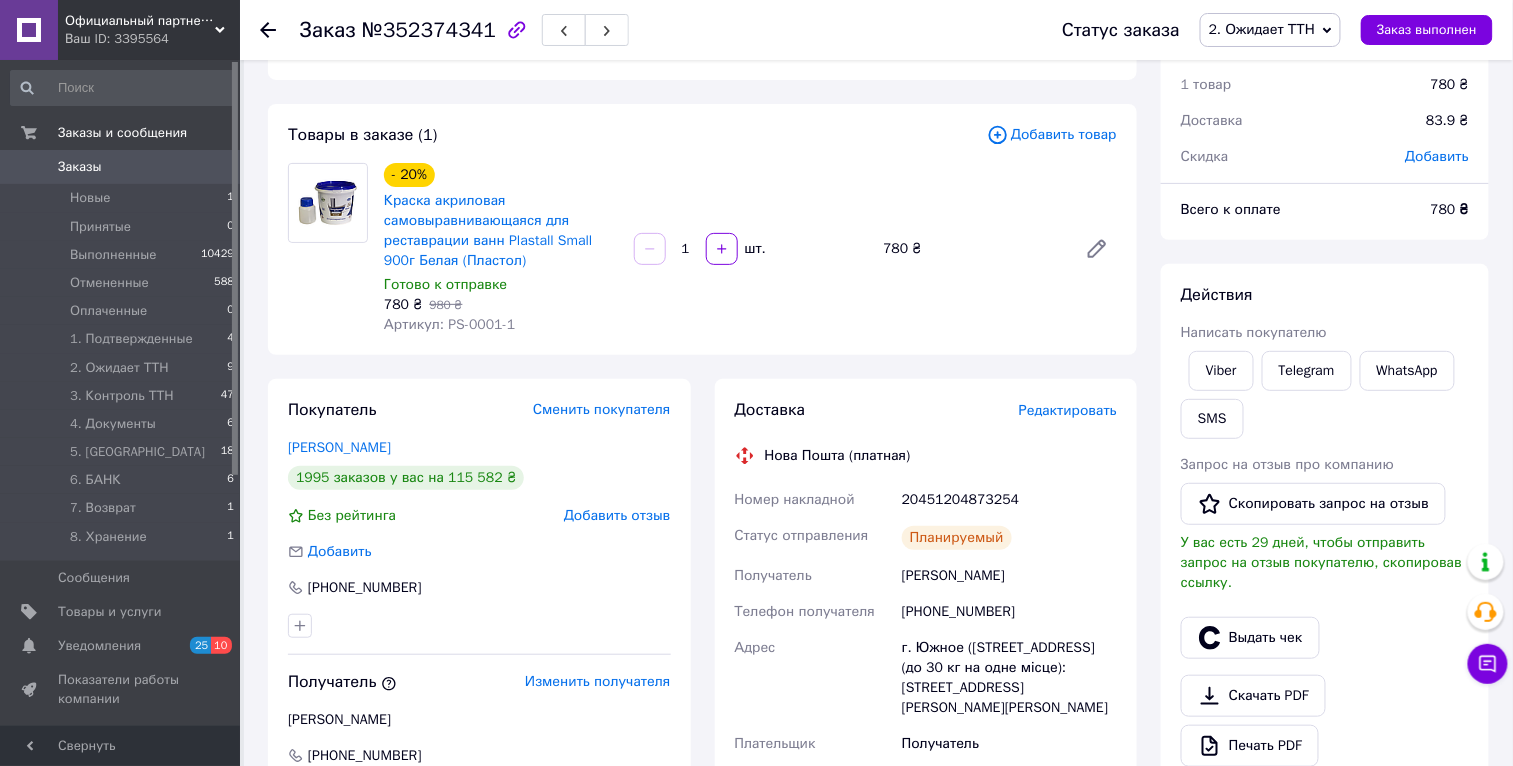 click on "Заказы" at bounding box center (121, 167) 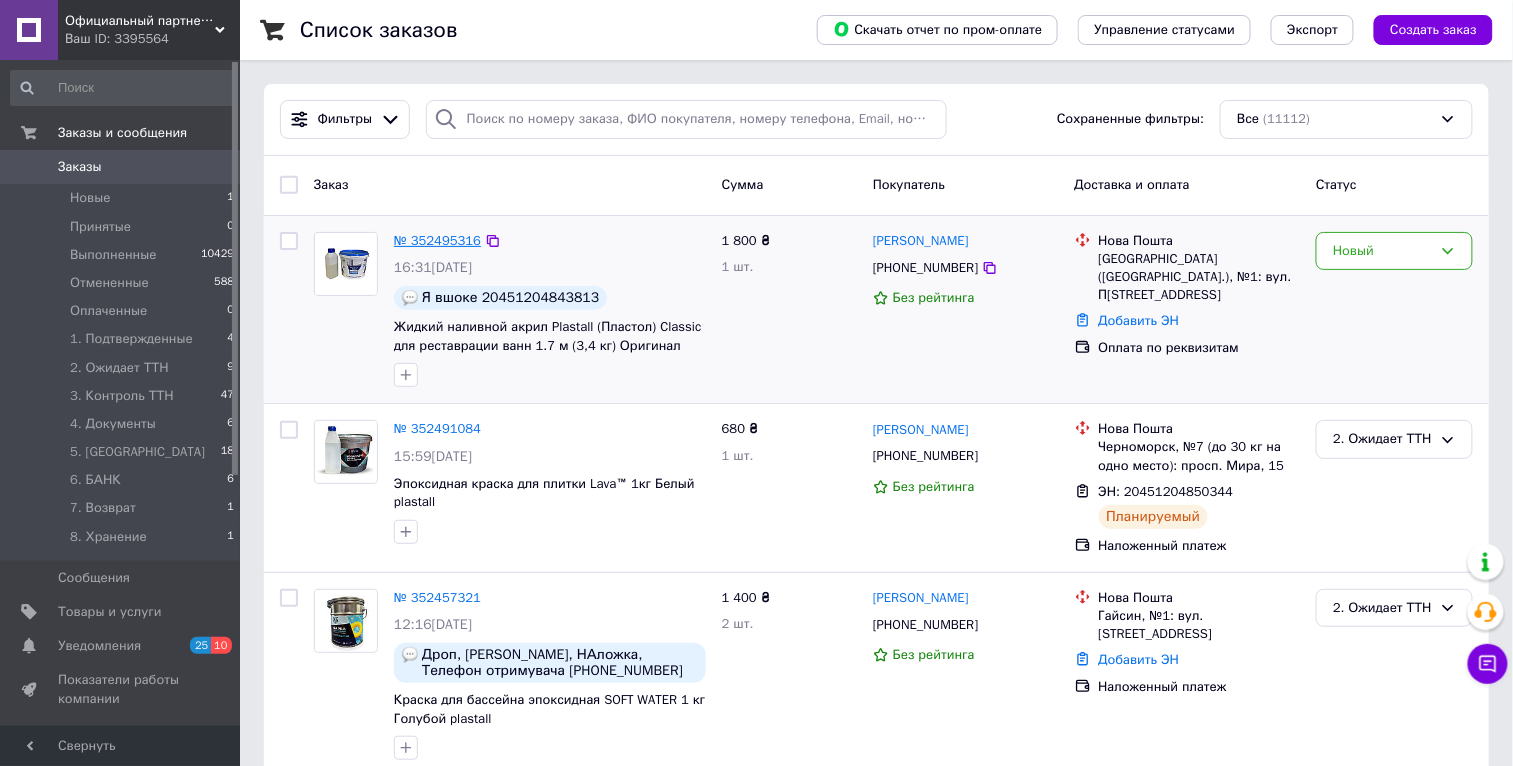 click on "№ 352495316" at bounding box center (437, 240) 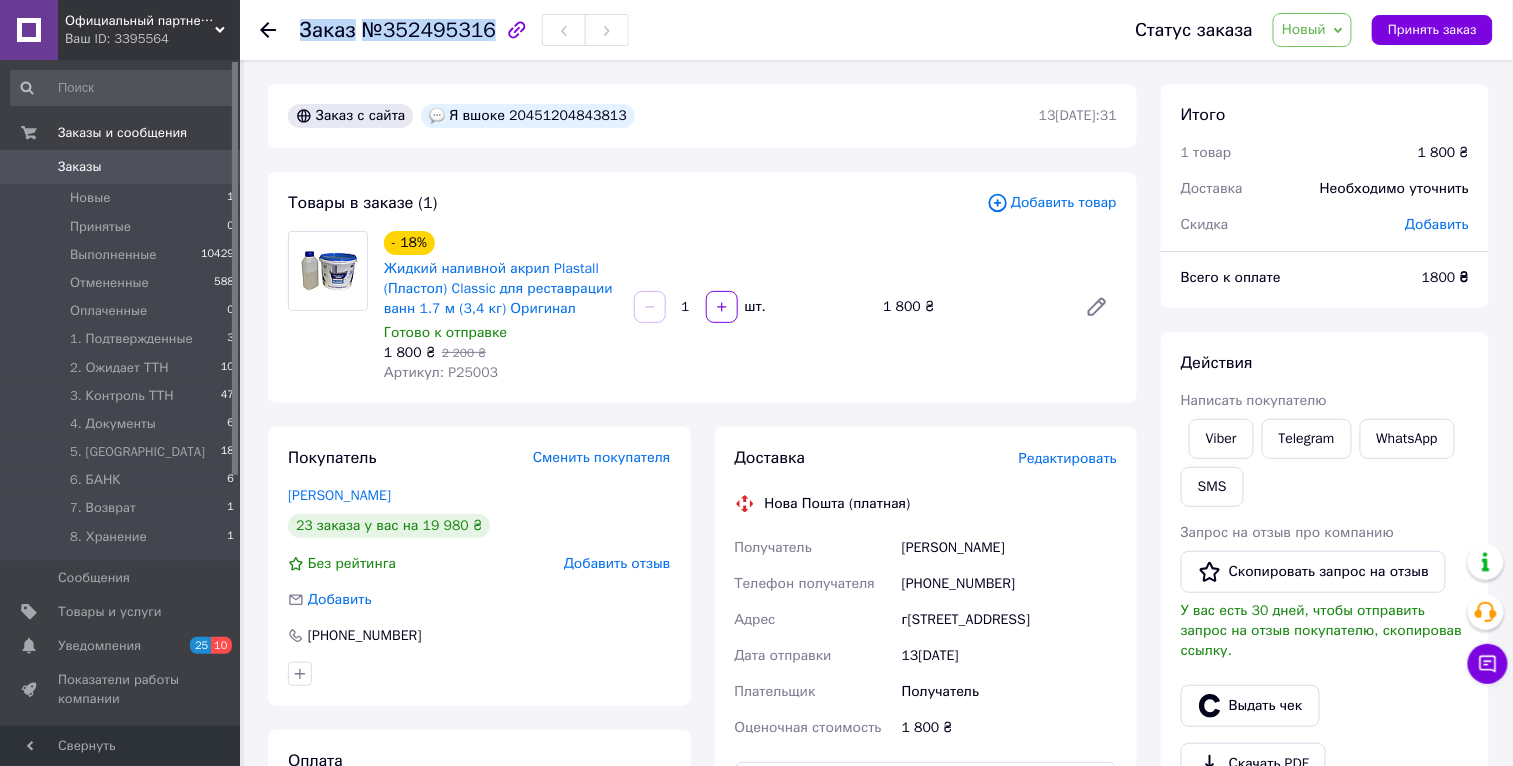 drag, startPoint x: 301, startPoint y: 24, endPoint x: 495, endPoint y: 27, distance: 194.0232 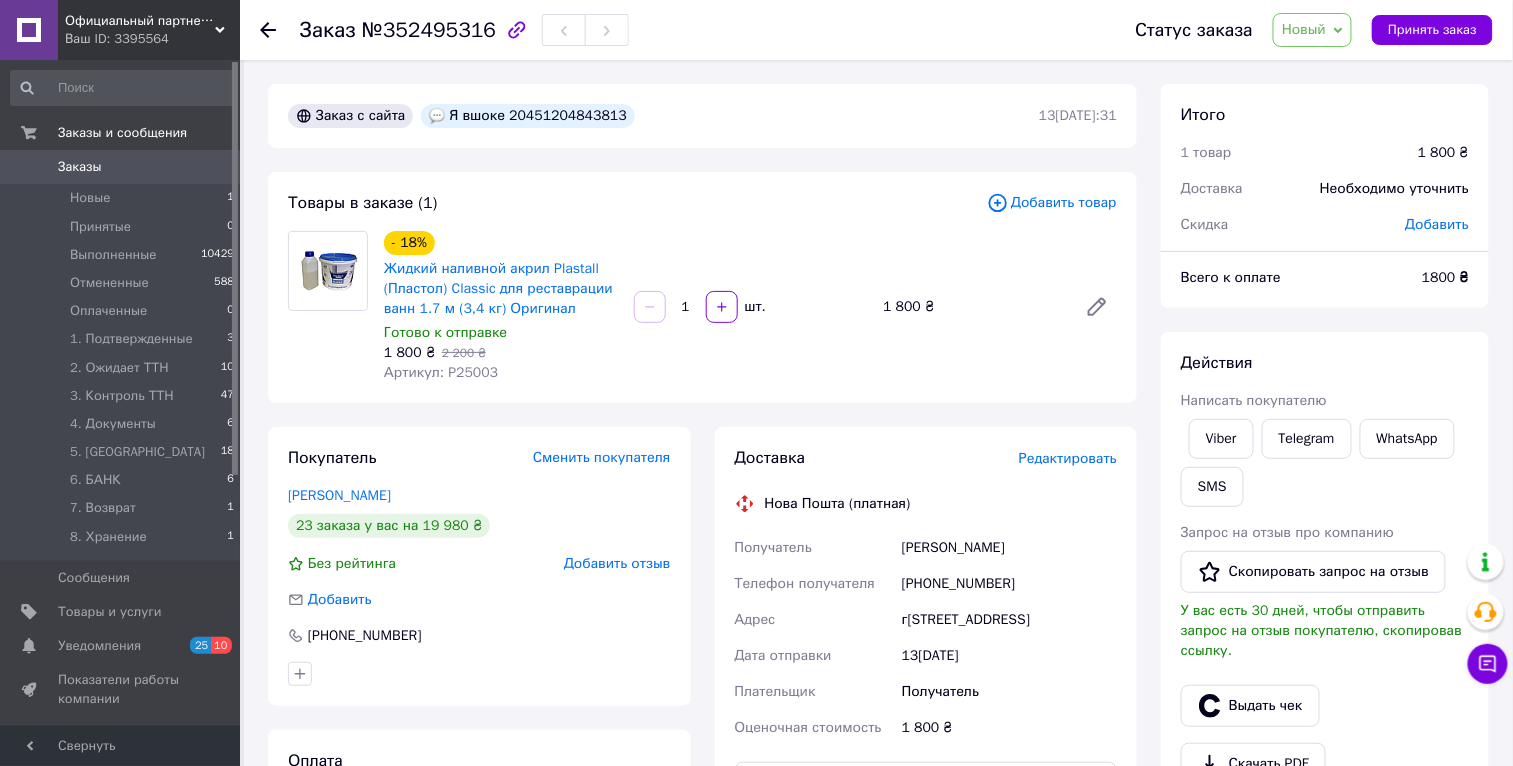 click on "Я вшоке  20451204843813" at bounding box center (527, 116) 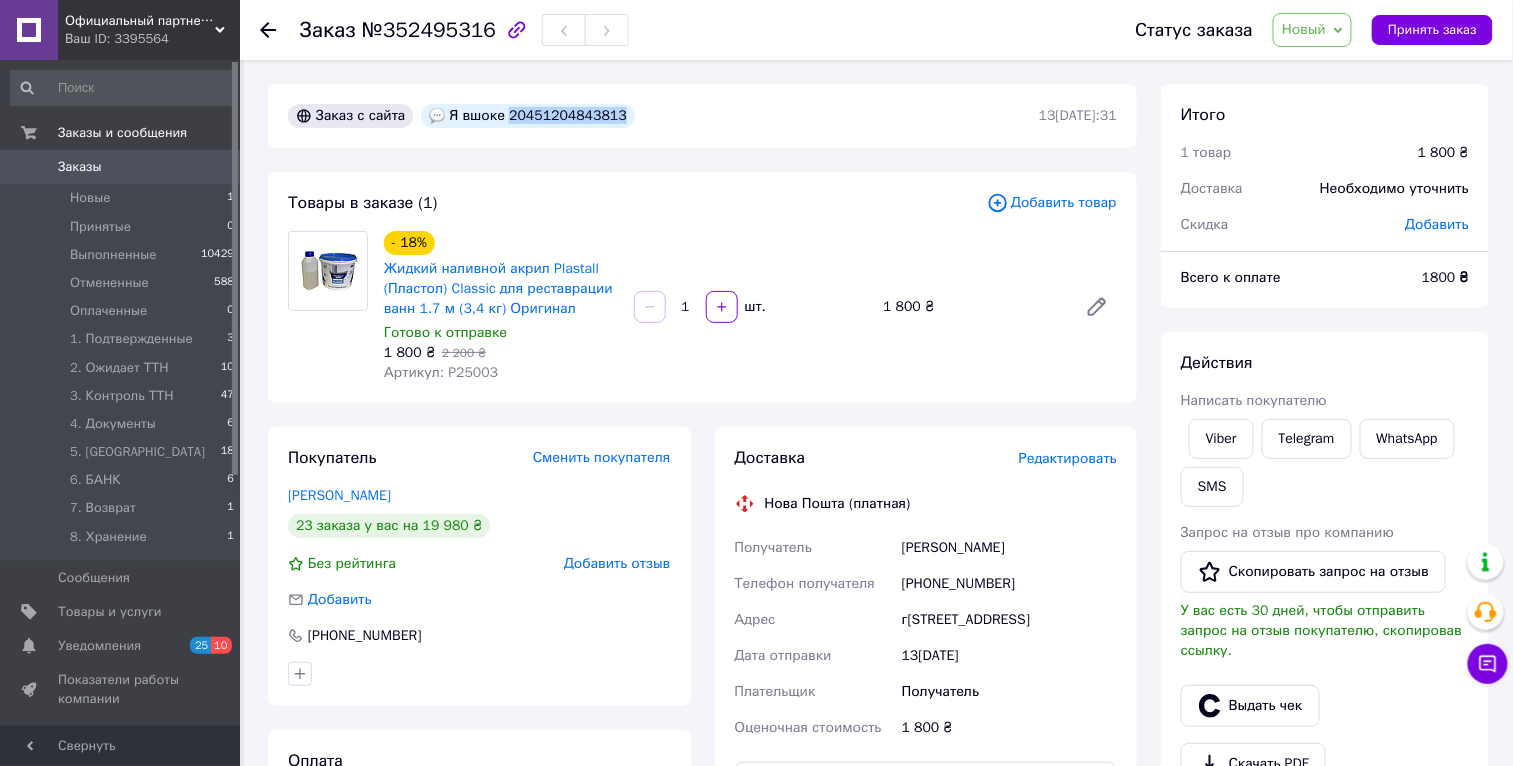 click on "Я вшоке  20451204843813" at bounding box center [527, 116] 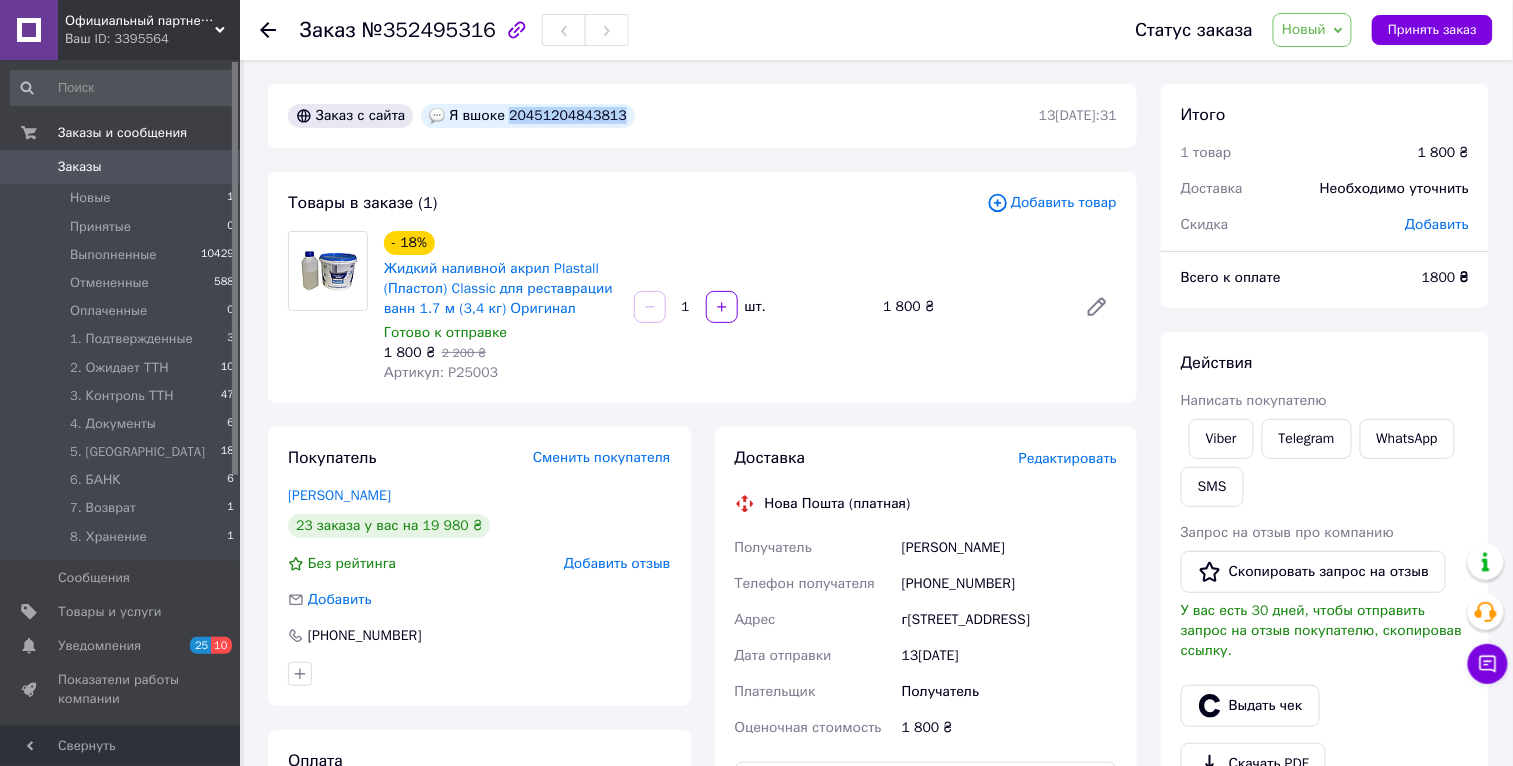 click on "Я вшоке  20451204843813" at bounding box center (527, 116) 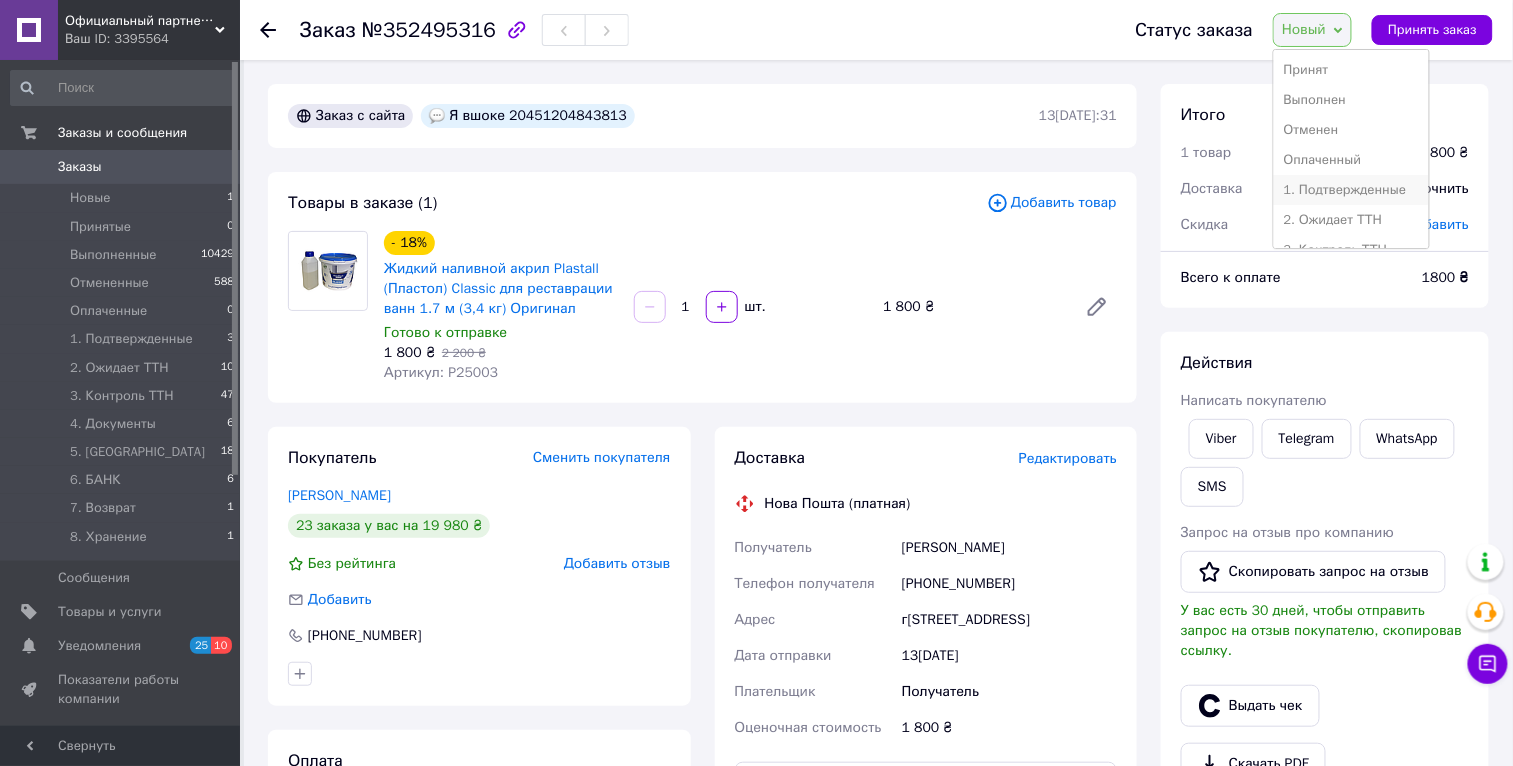 click on "1. Подтвержденные" at bounding box center (1351, 190) 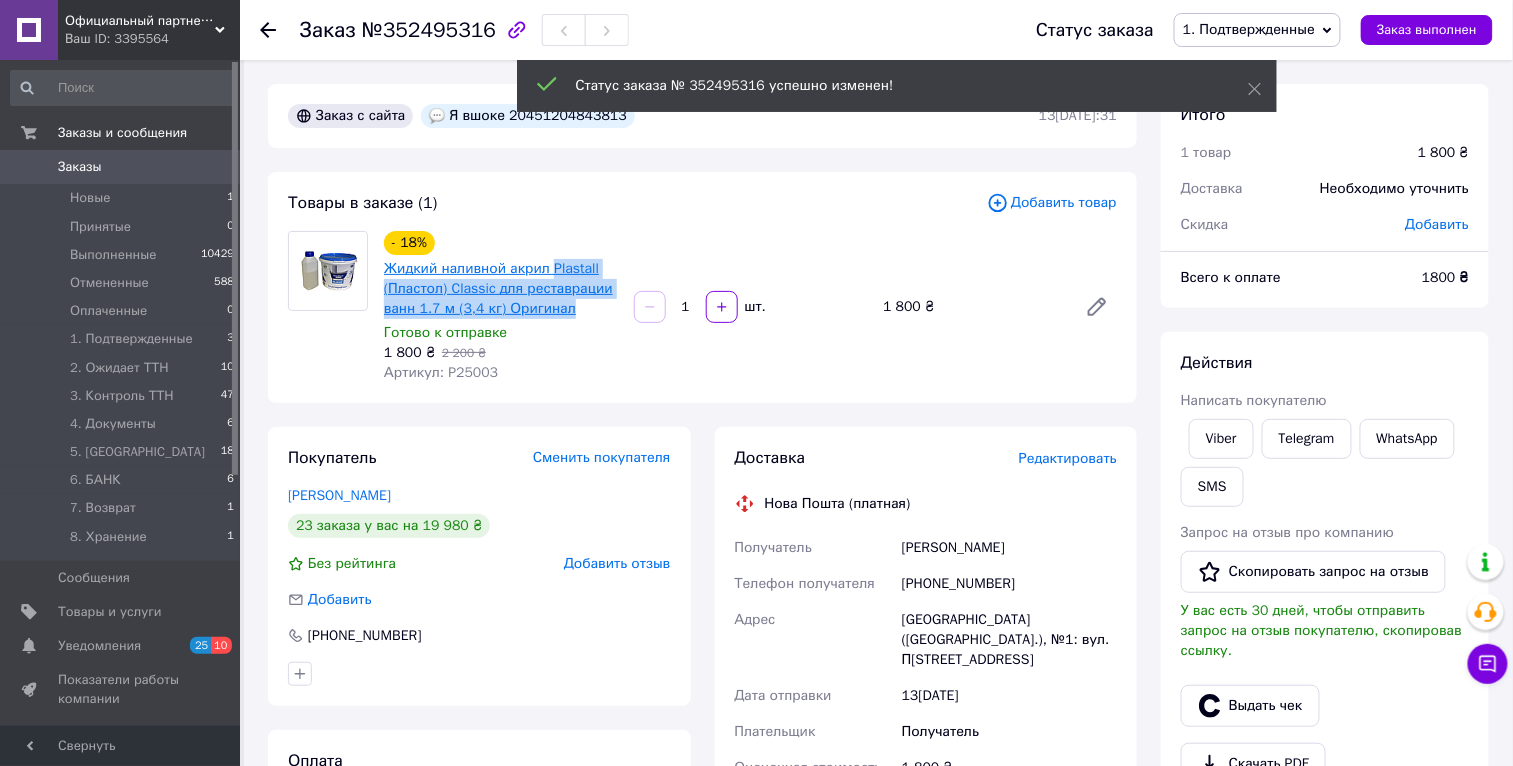 drag, startPoint x: 589, startPoint y: 314, endPoint x: 551, endPoint y: 268, distance: 59.665737 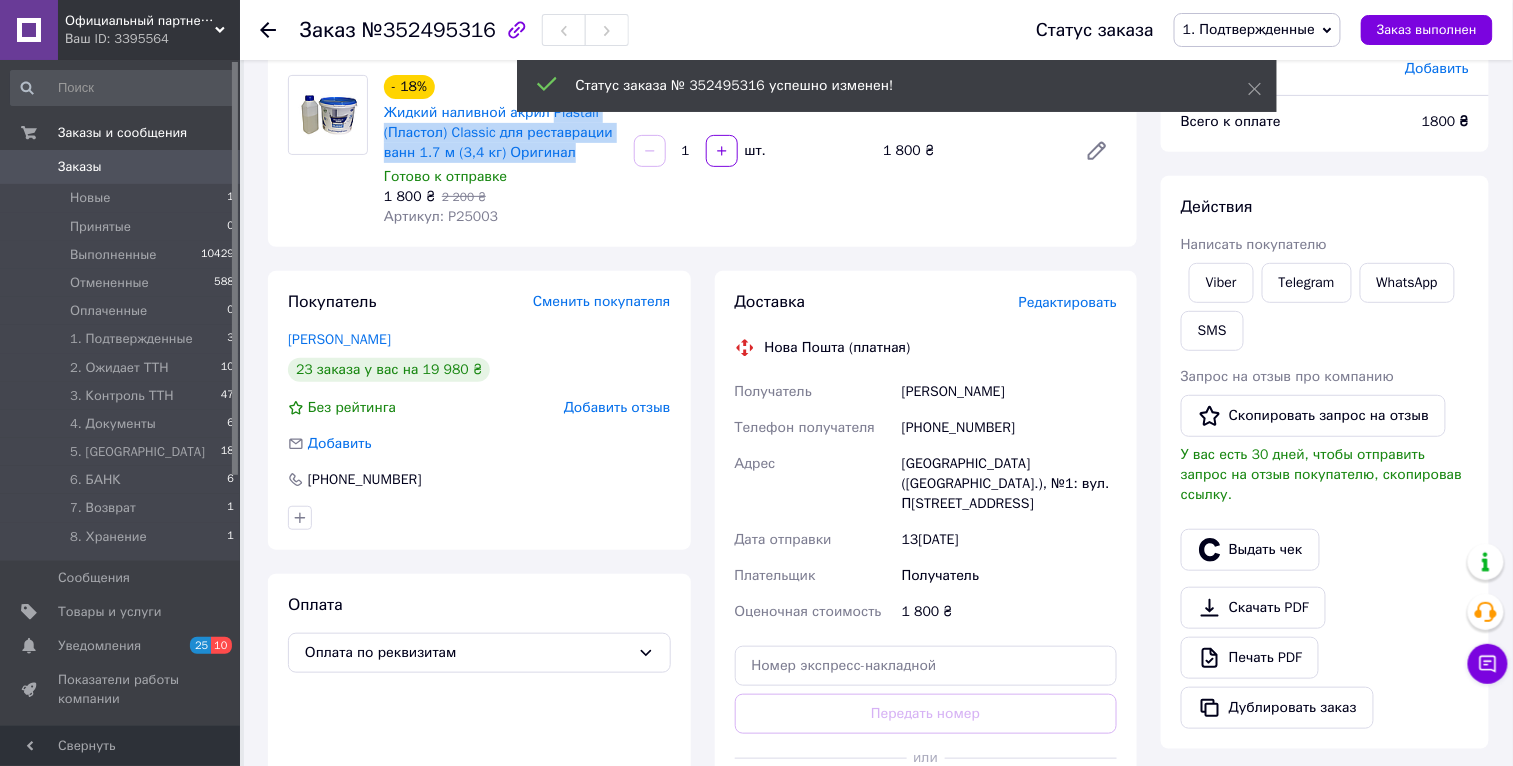 scroll, scrollTop: 624, scrollLeft: 0, axis: vertical 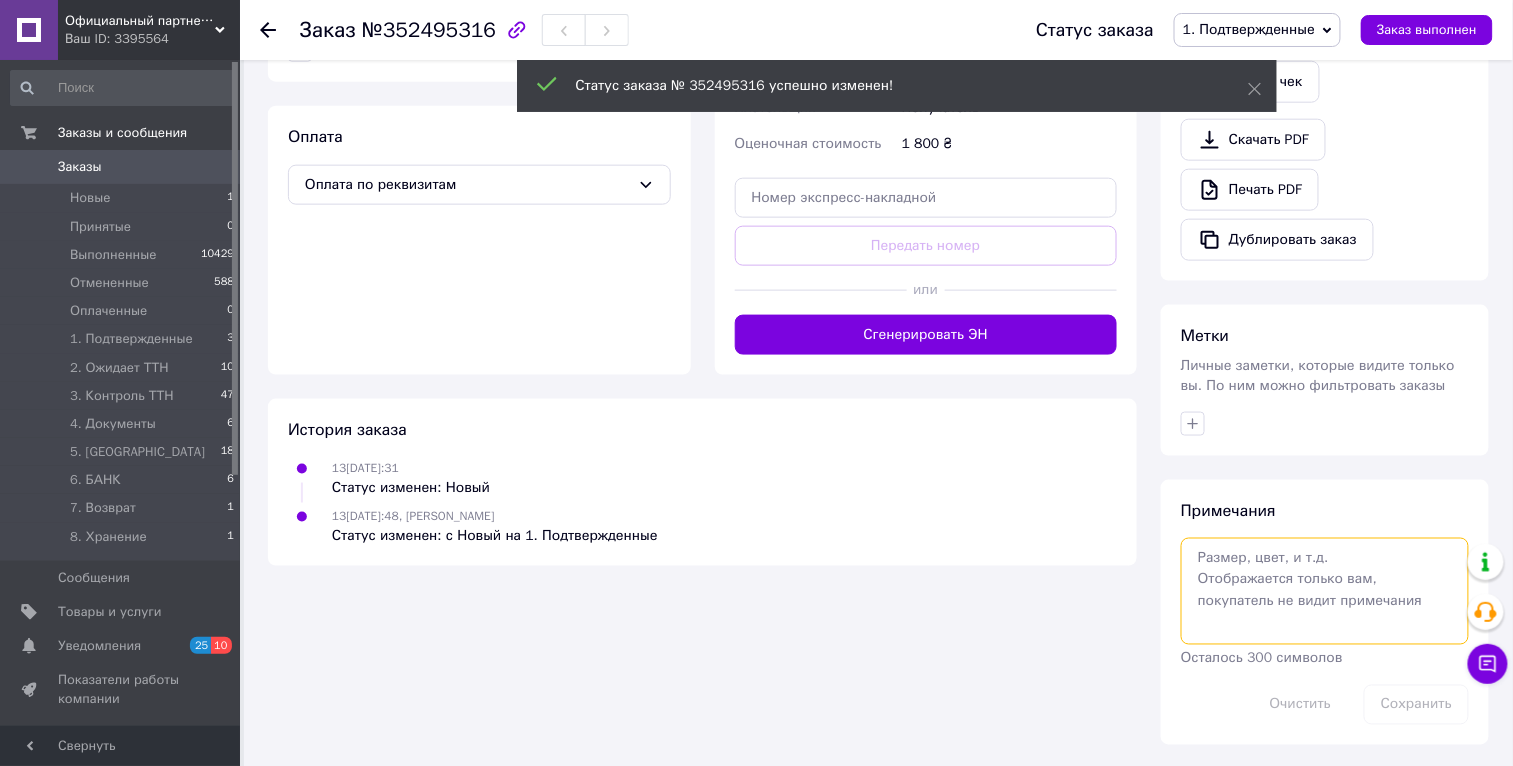 click at bounding box center [1325, 591] 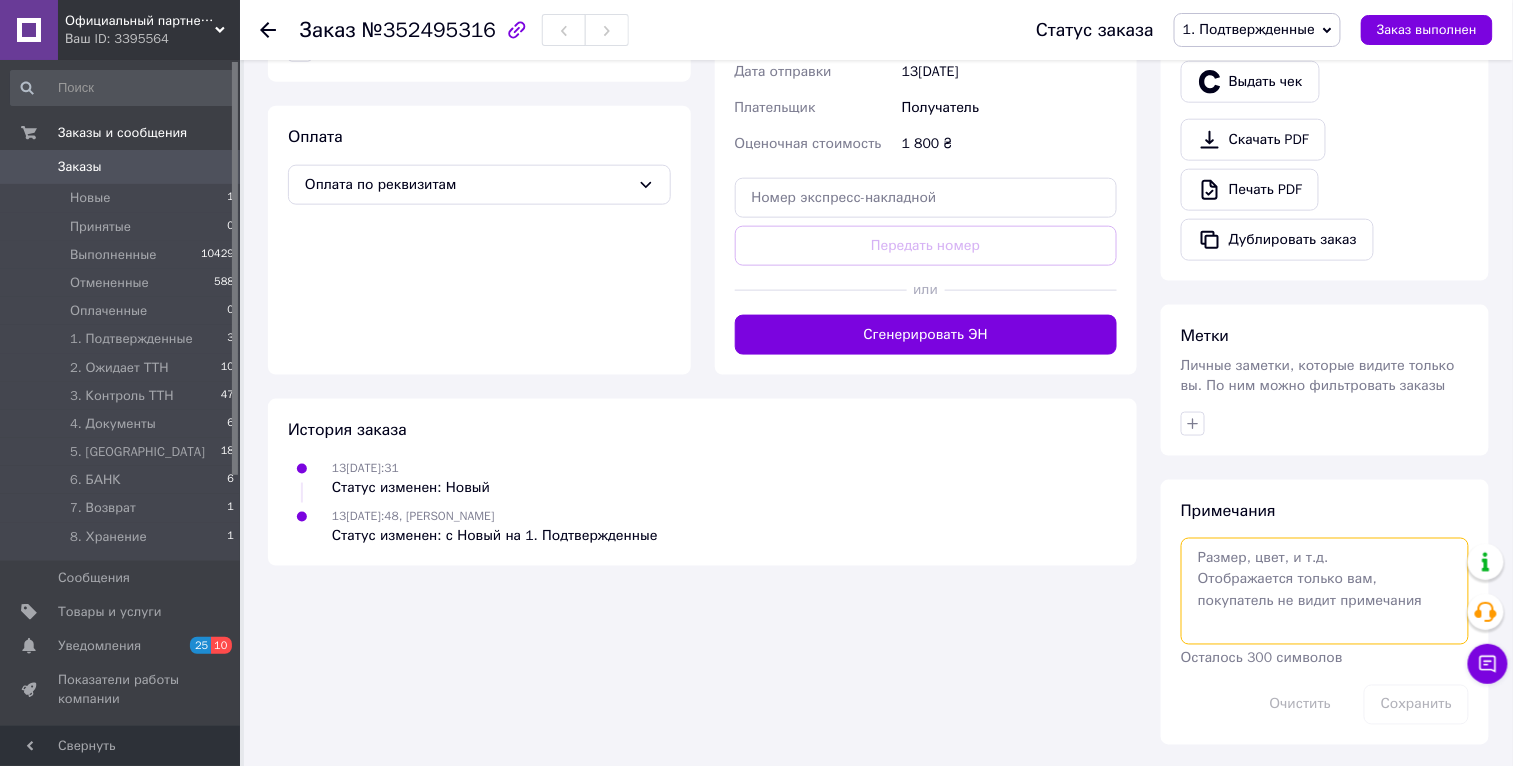 paste on "Plastall (Пластол) Classic для реставрации ванн 1.7 м (3,4 кг) Оригинал" 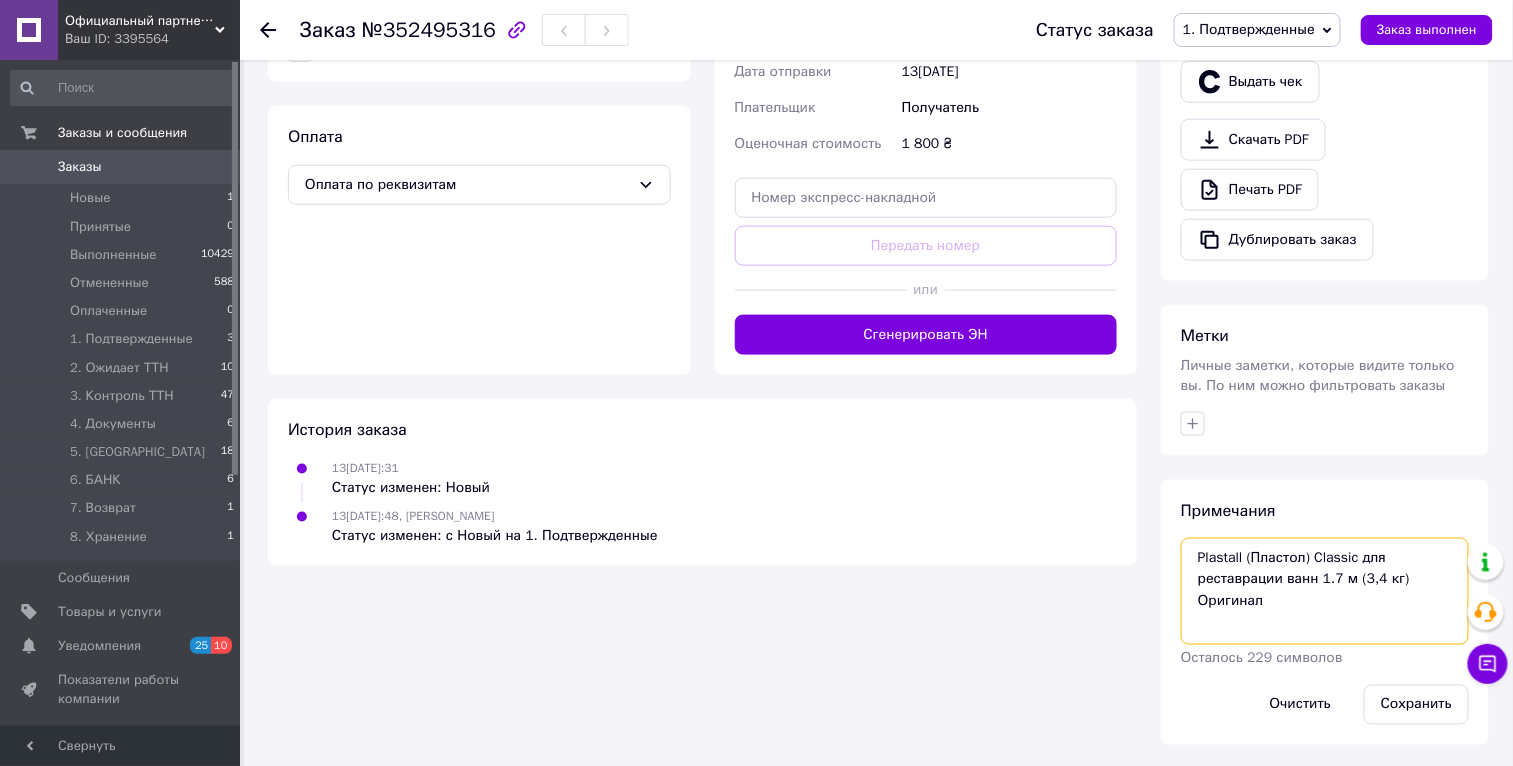 drag, startPoint x: 1315, startPoint y: 556, endPoint x: 1251, endPoint y: 551, distance: 64.195015 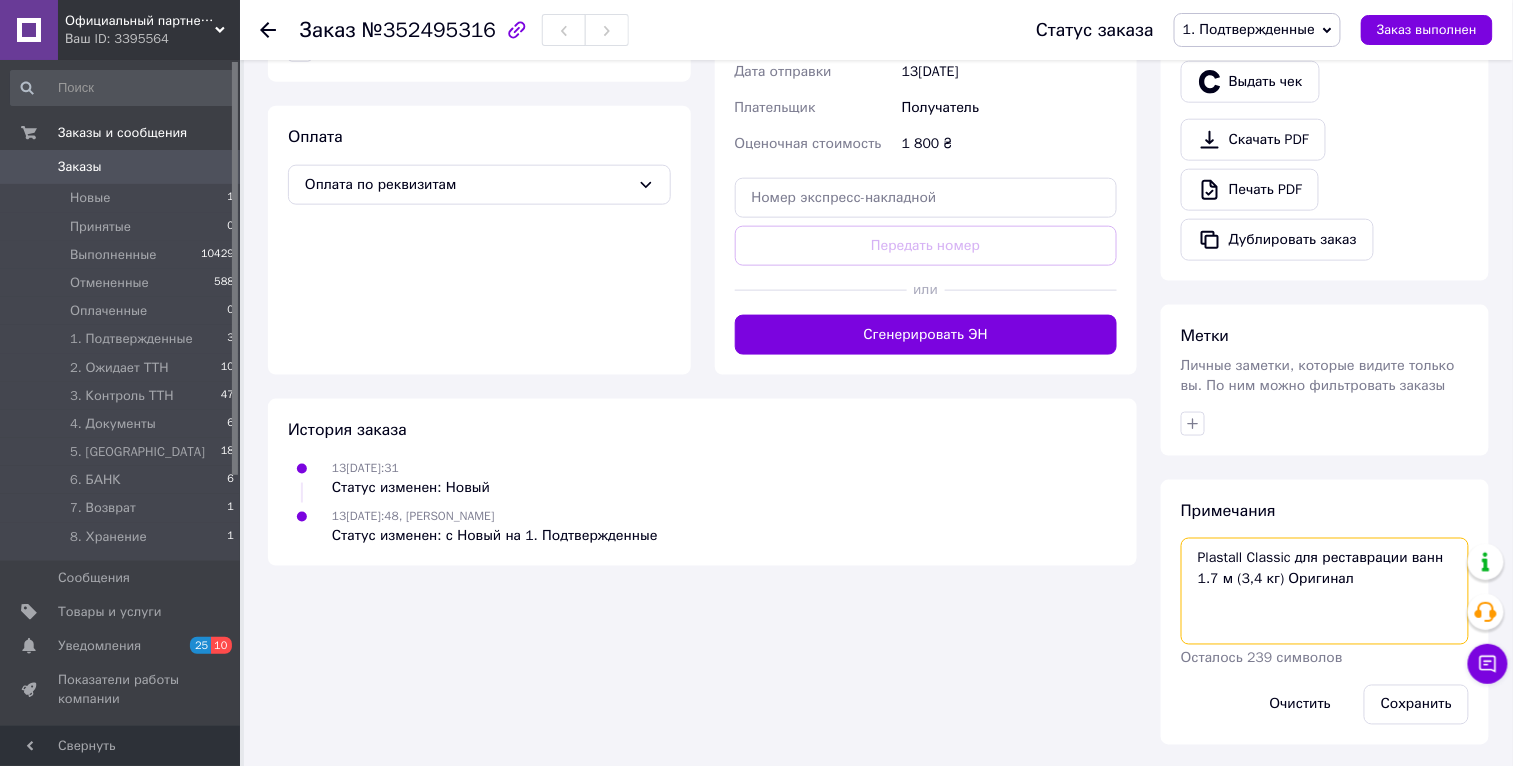 drag, startPoint x: 1296, startPoint y: 558, endPoint x: 1455, endPoint y: 562, distance: 159.05031 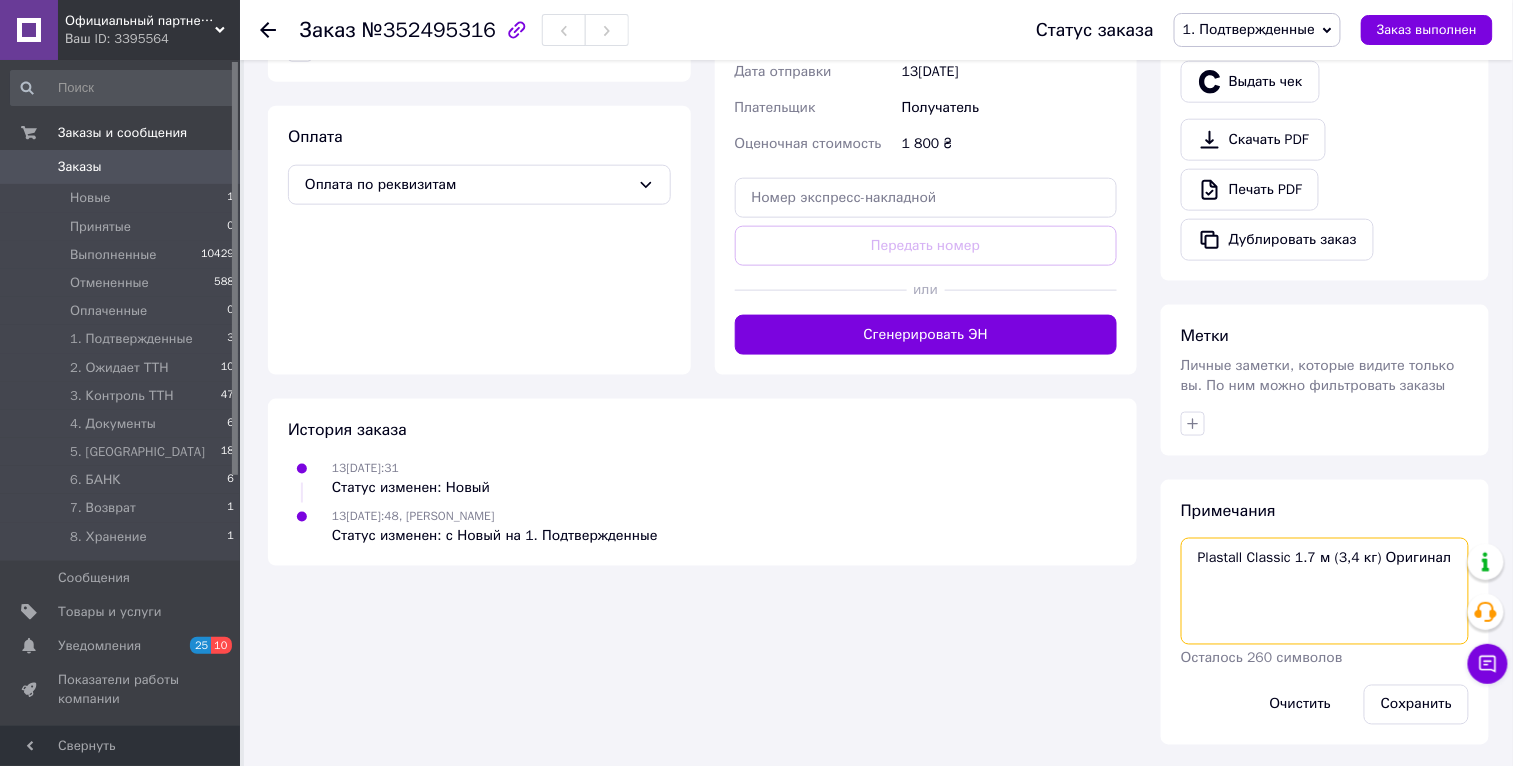 drag, startPoint x: 1327, startPoint y: 554, endPoint x: 1464, endPoint y: 571, distance: 138.05072 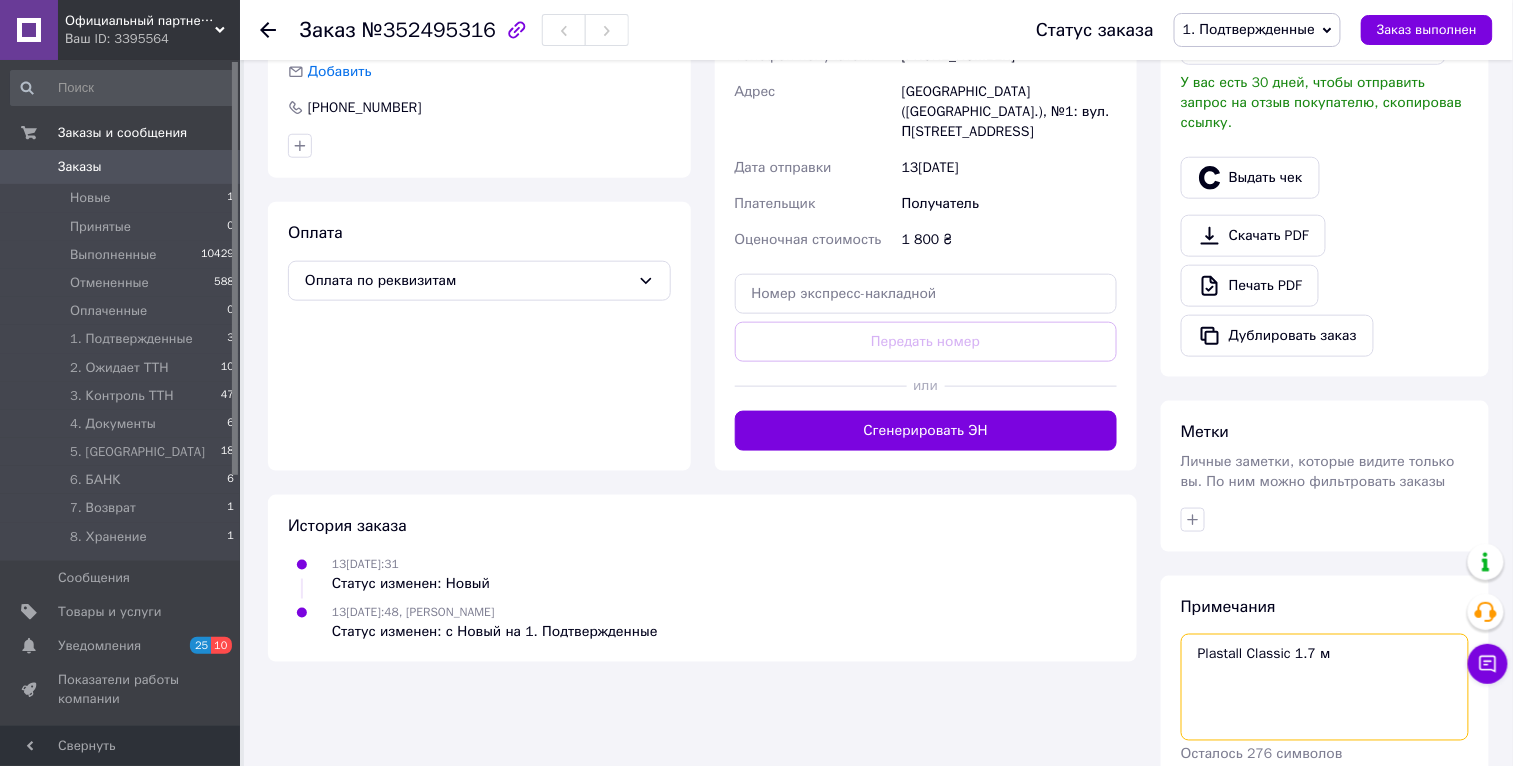 scroll, scrollTop: 152, scrollLeft: 0, axis: vertical 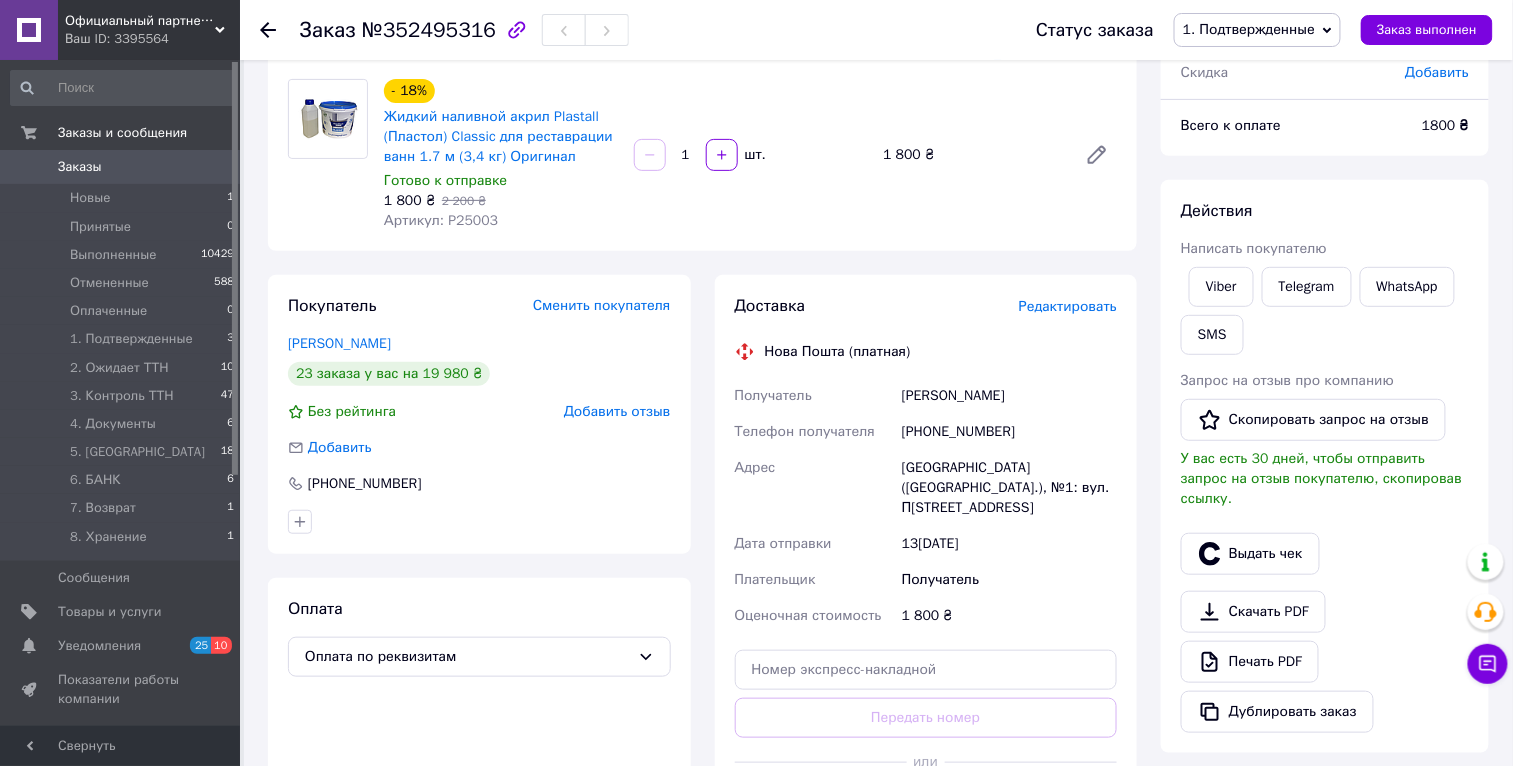 click on "Мордач Антон" at bounding box center (1009, 396) 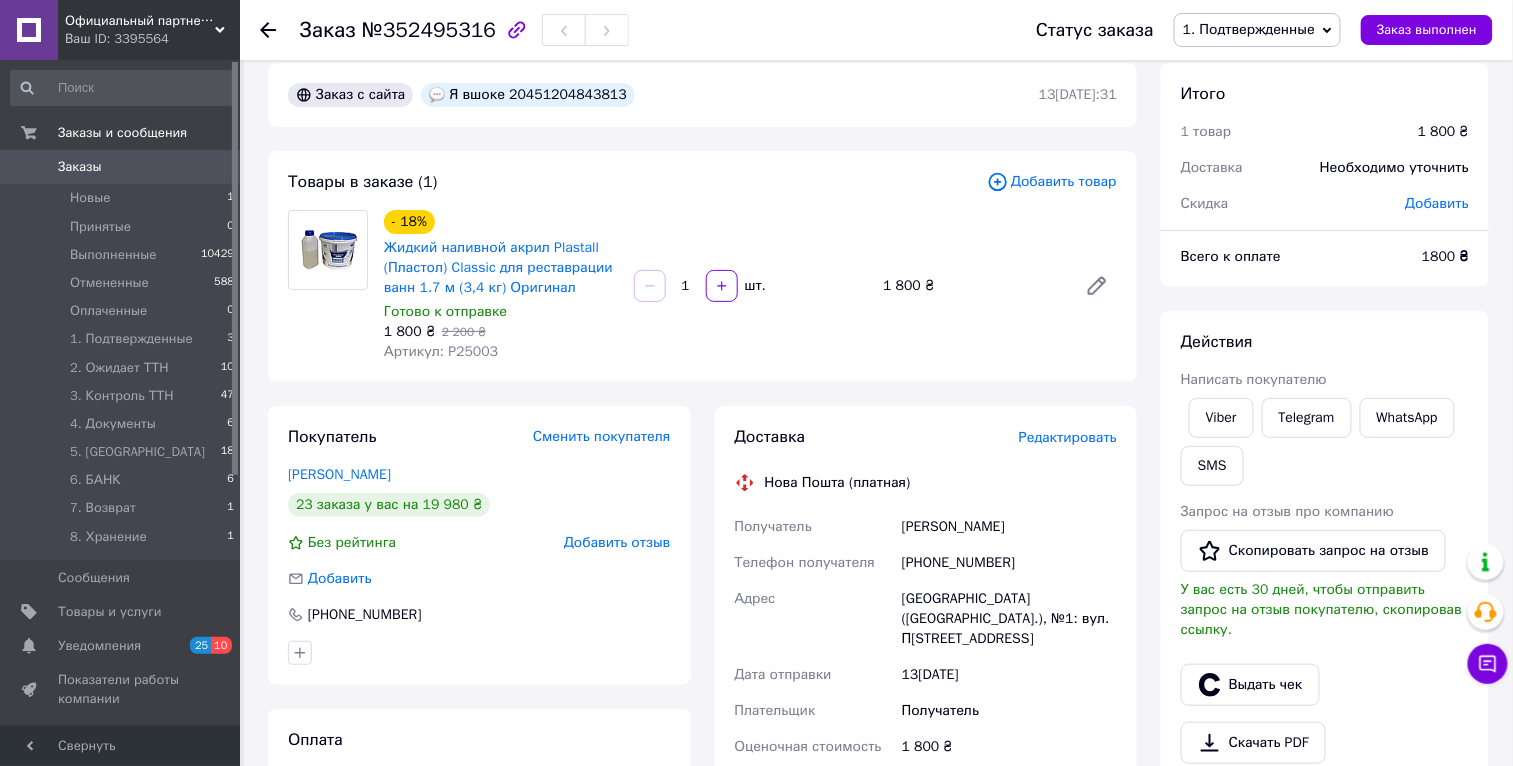 scroll, scrollTop: 0, scrollLeft: 0, axis: both 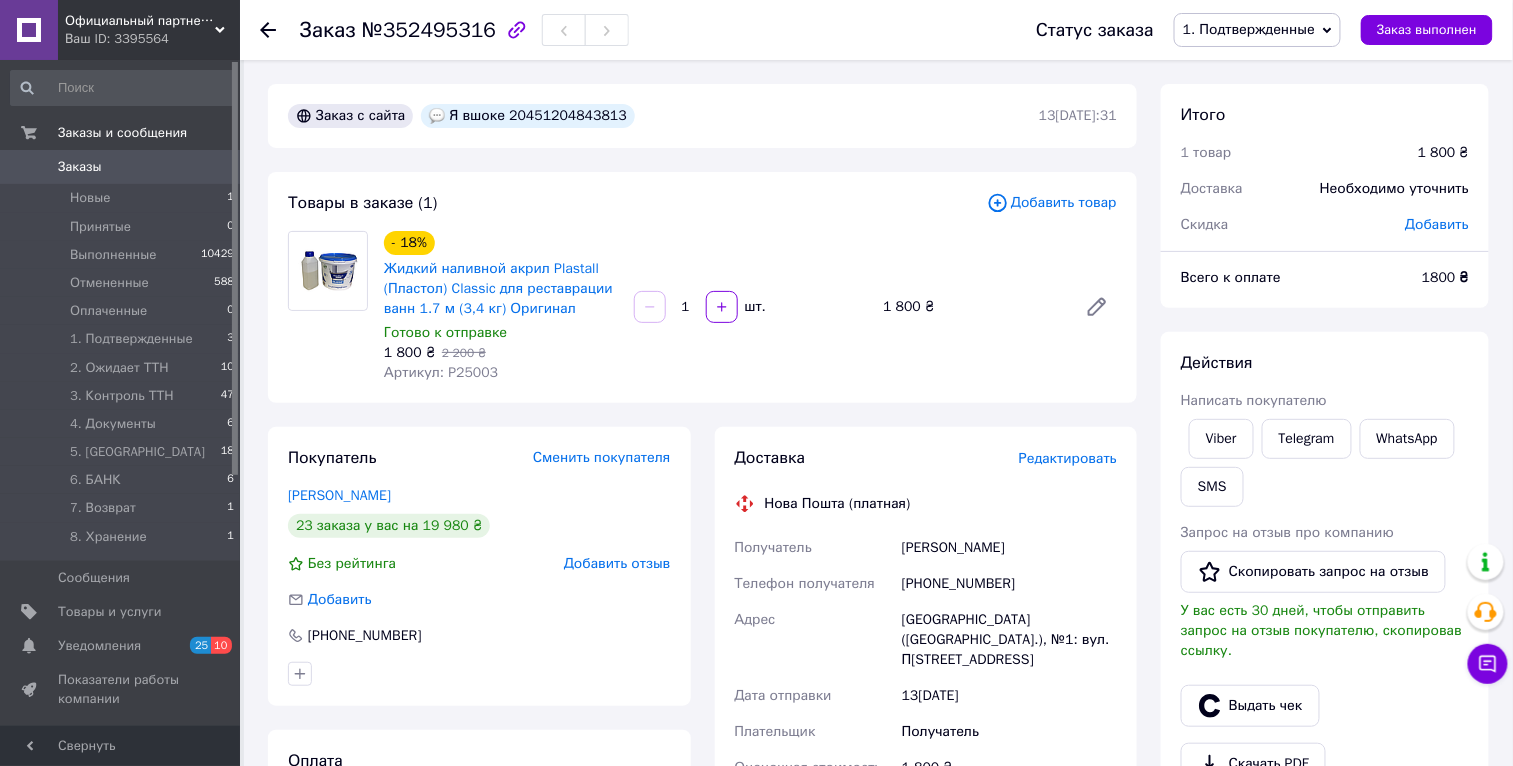 click on "Я вшоке  20451204843813" at bounding box center (527, 116) 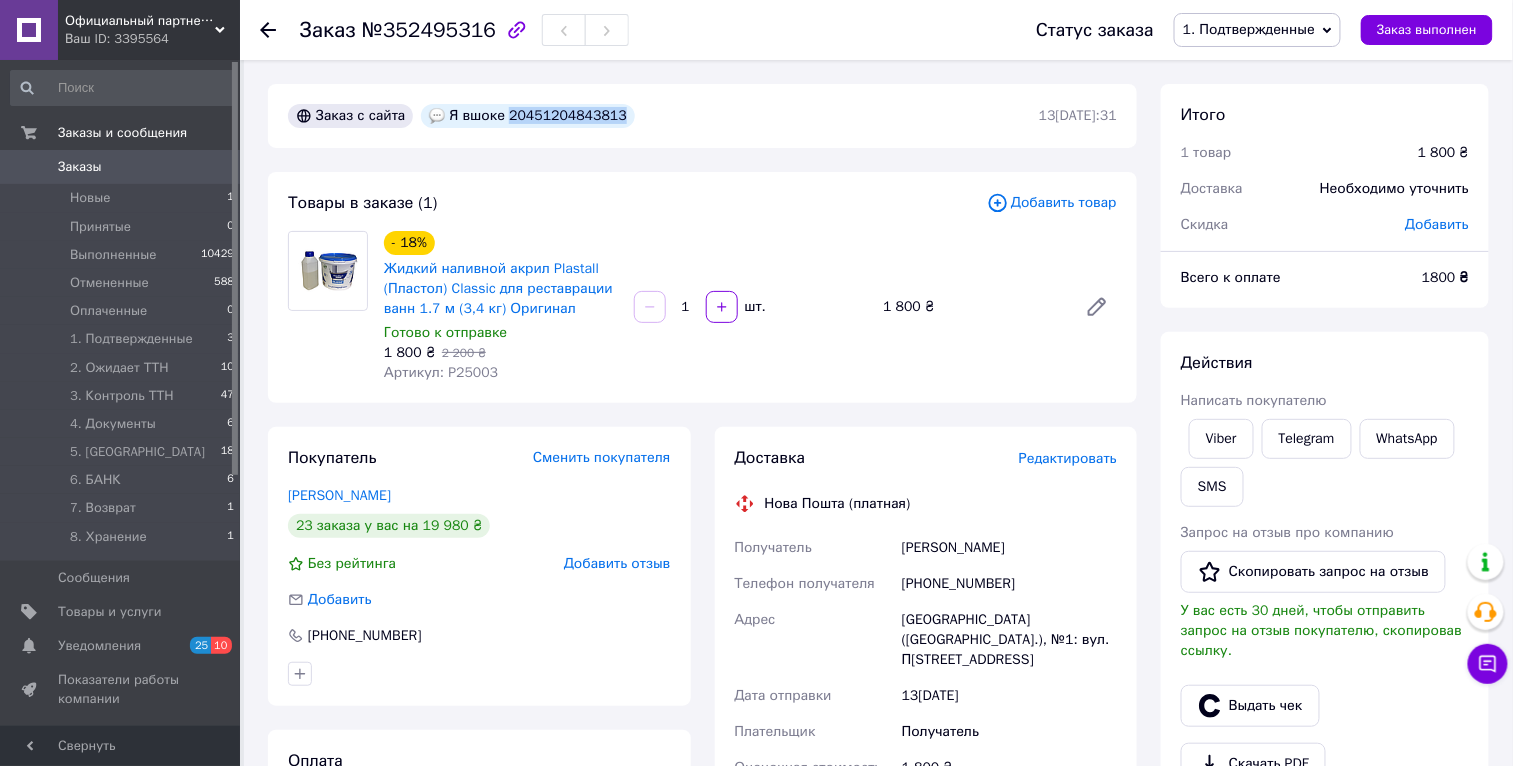 click on "Я вшоке  20451204843813" at bounding box center [527, 116] 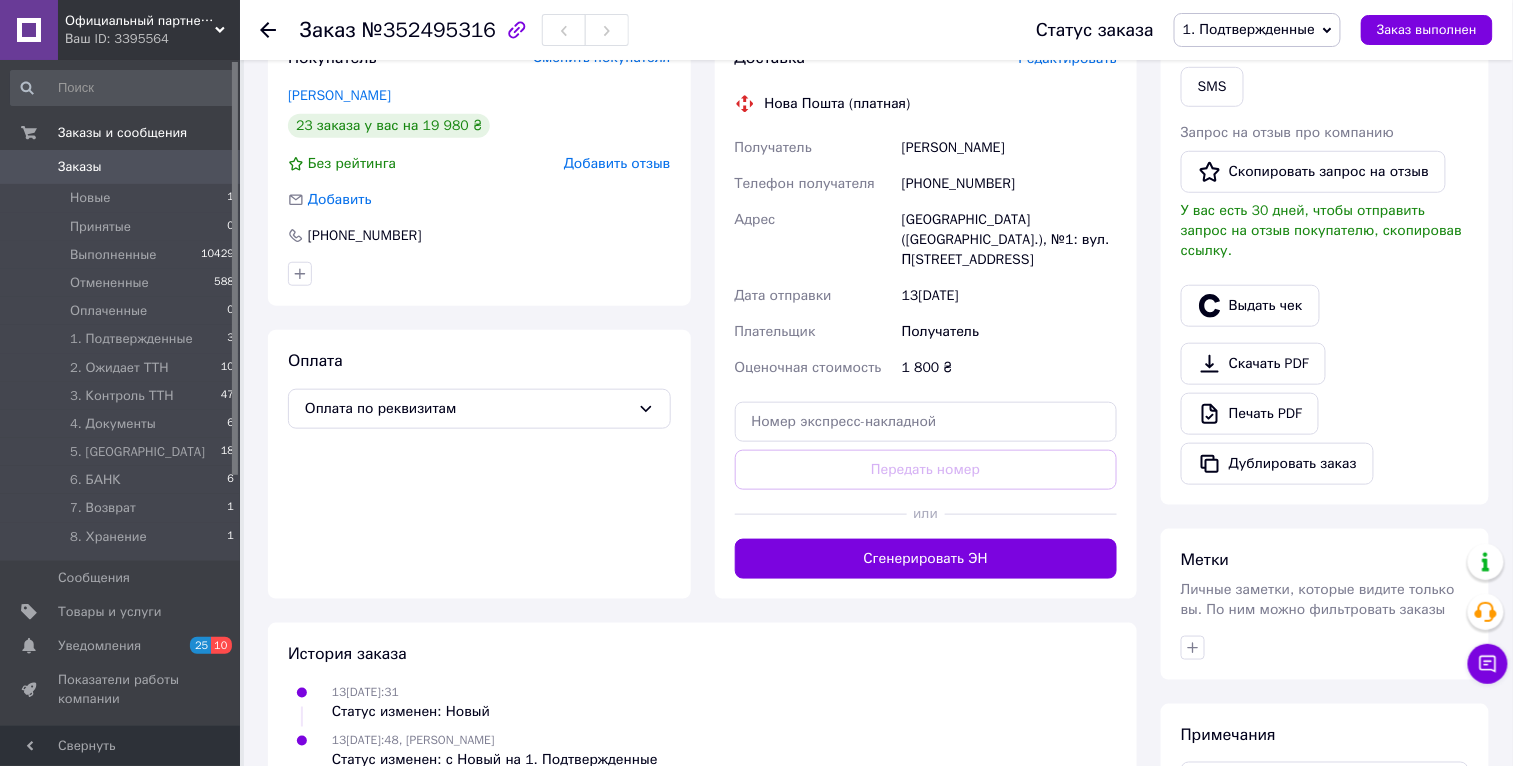 scroll, scrollTop: 624, scrollLeft: 0, axis: vertical 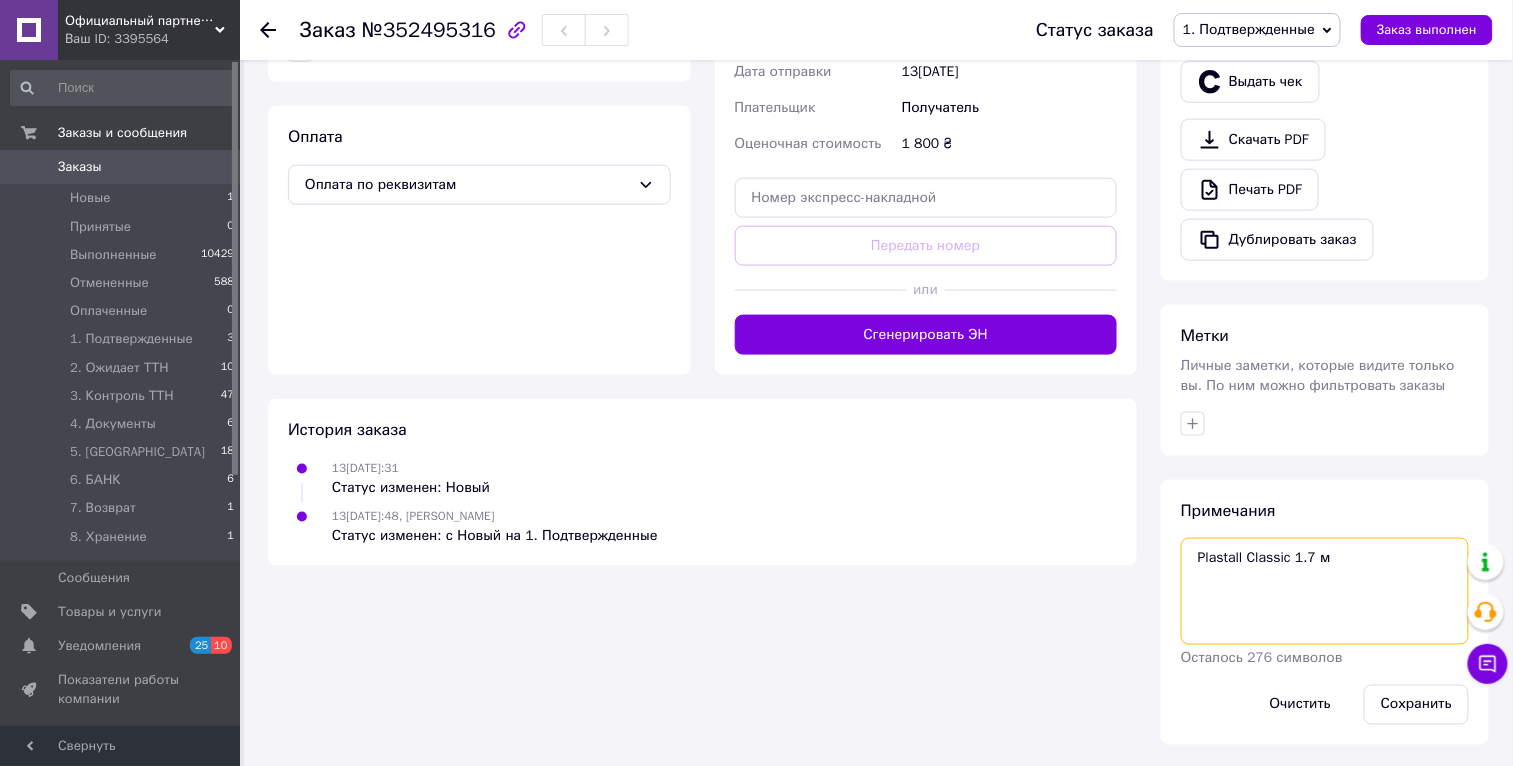 click on "Plastall Classic 1.7 м" at bounding box center [1325, 591] 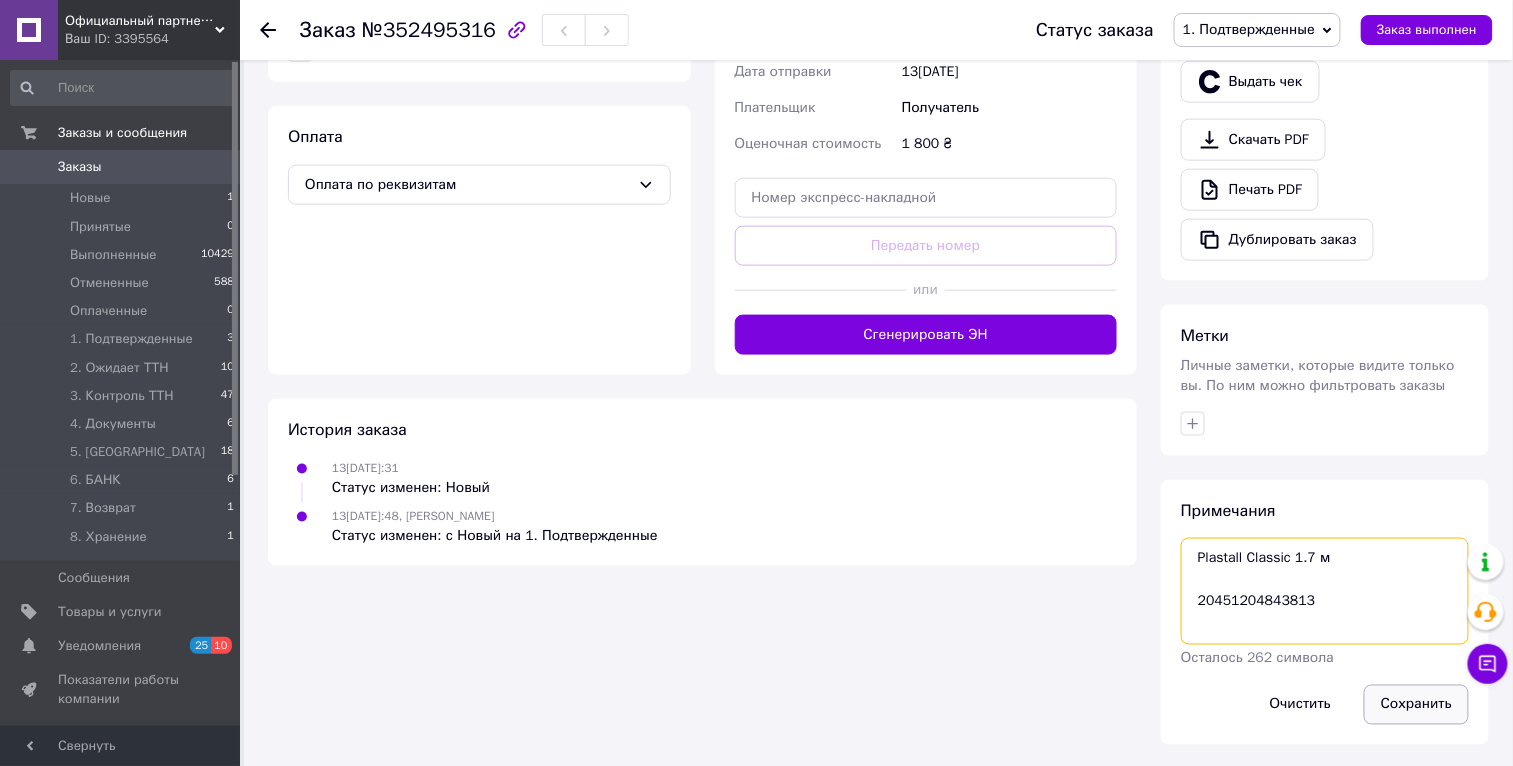 type on "Plastall Classic 1.7 м
20451204843813" 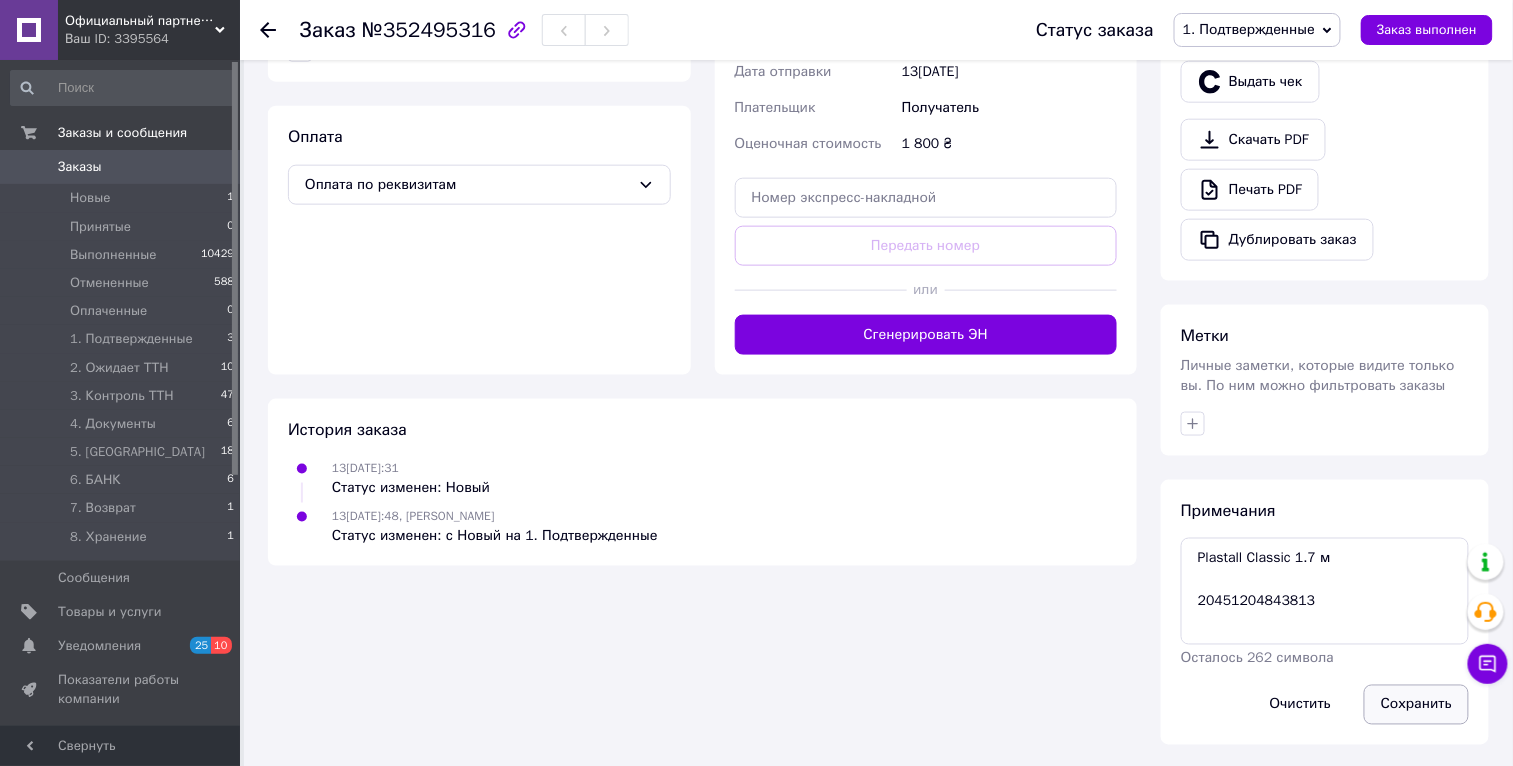 click on "Сохранить" at bounding box center [1416, 705] 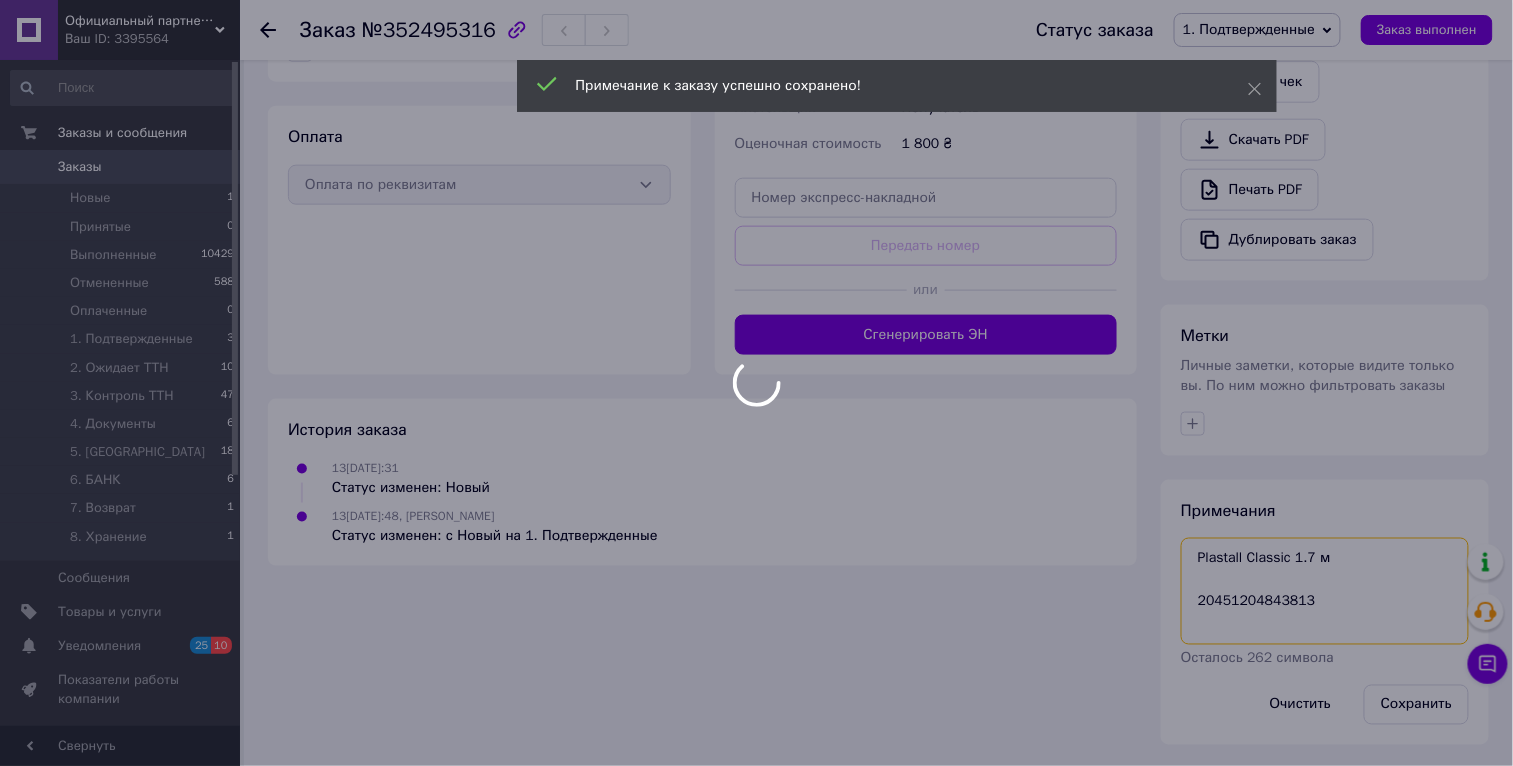 drag, startPoint x: 1316, startPoint y: 598, endPoint x: 1173, endPoint y: 530, distance: 158.34456 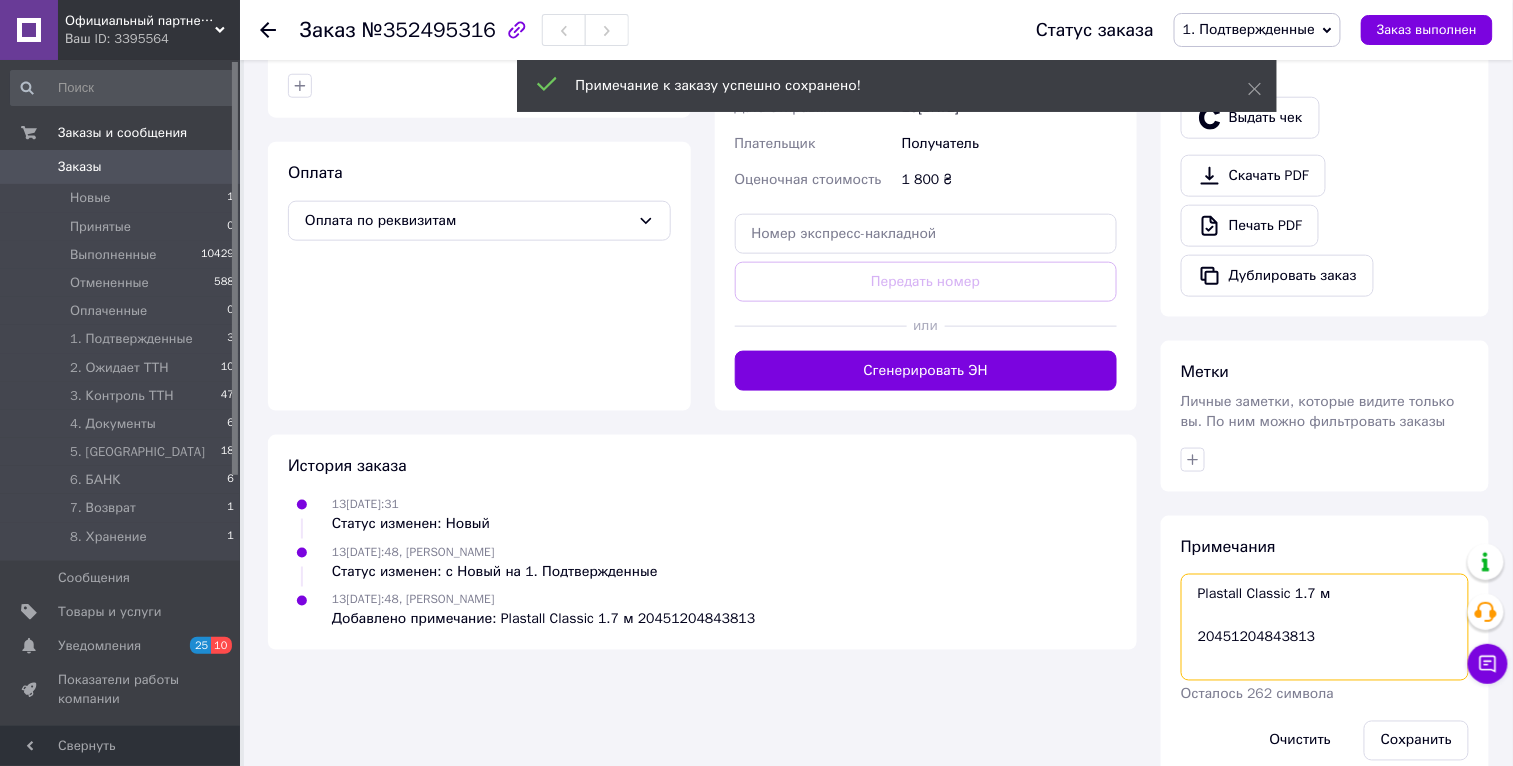 scroll, scrollTop: 624, scrollLeft: 0, axis: vertical 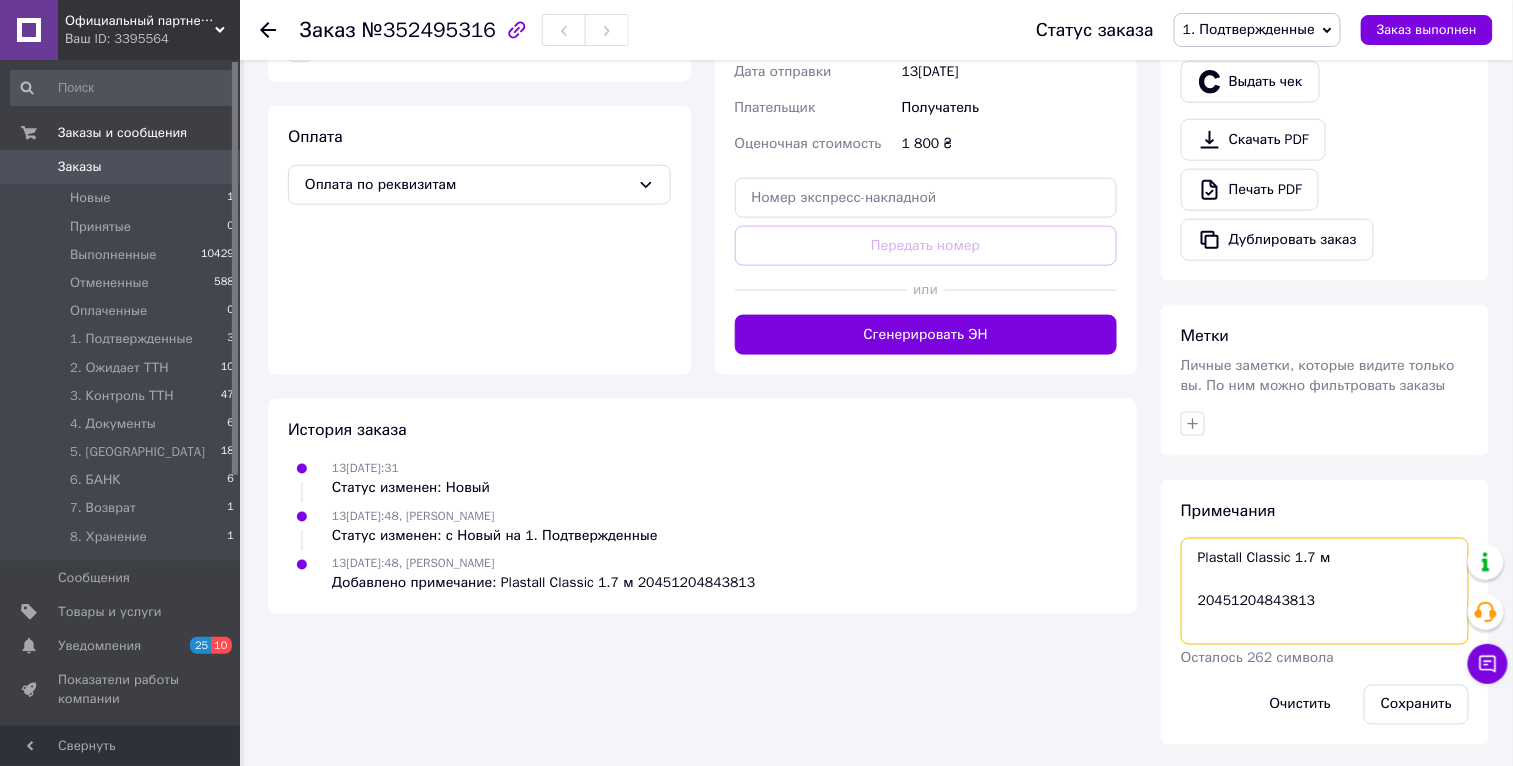 click on "Plastall Classic 1.7 м
20451204843813" at bounding box center (1325, 591) 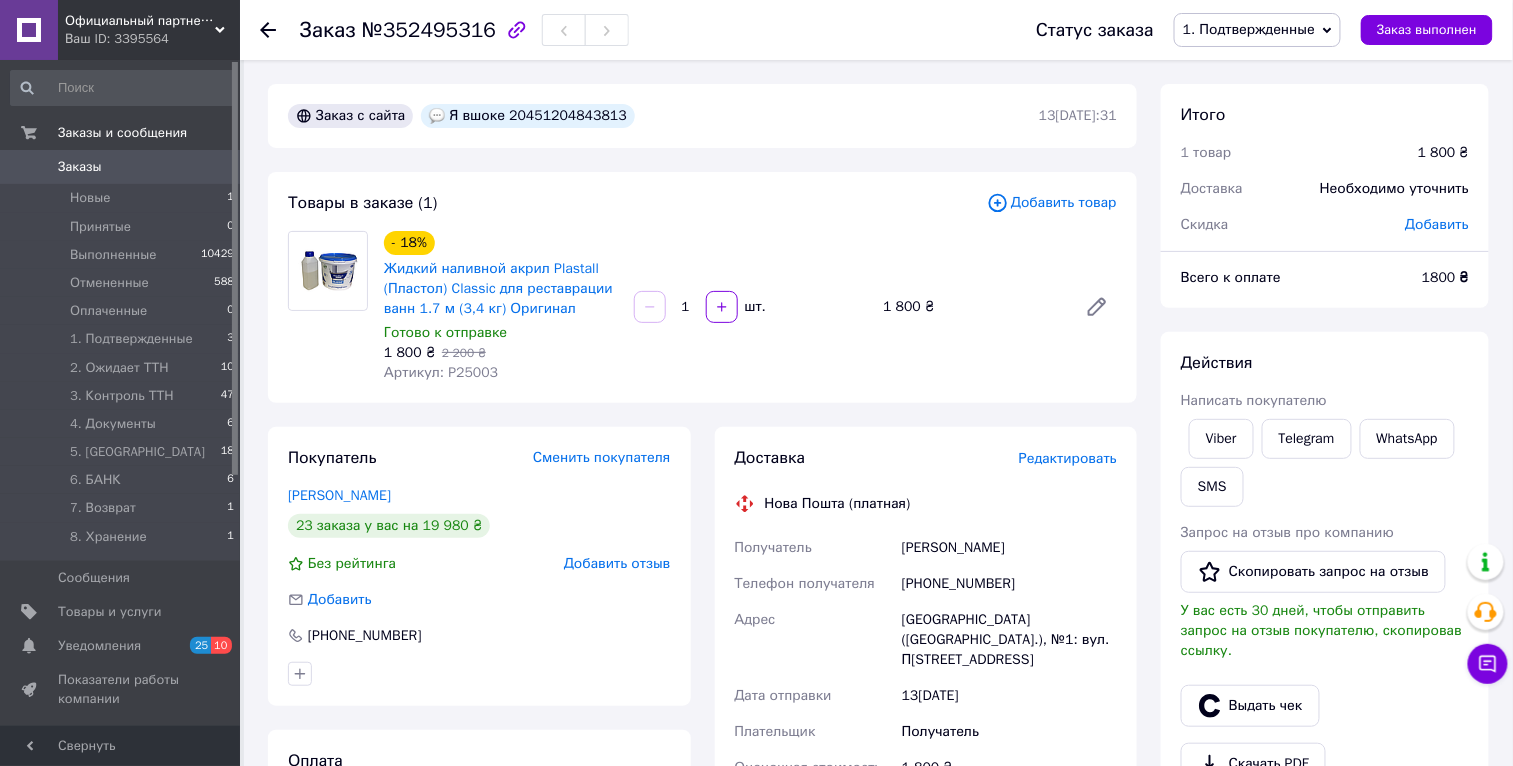 click on "1. Подтвержденные" at bounding box center (1249, 29) 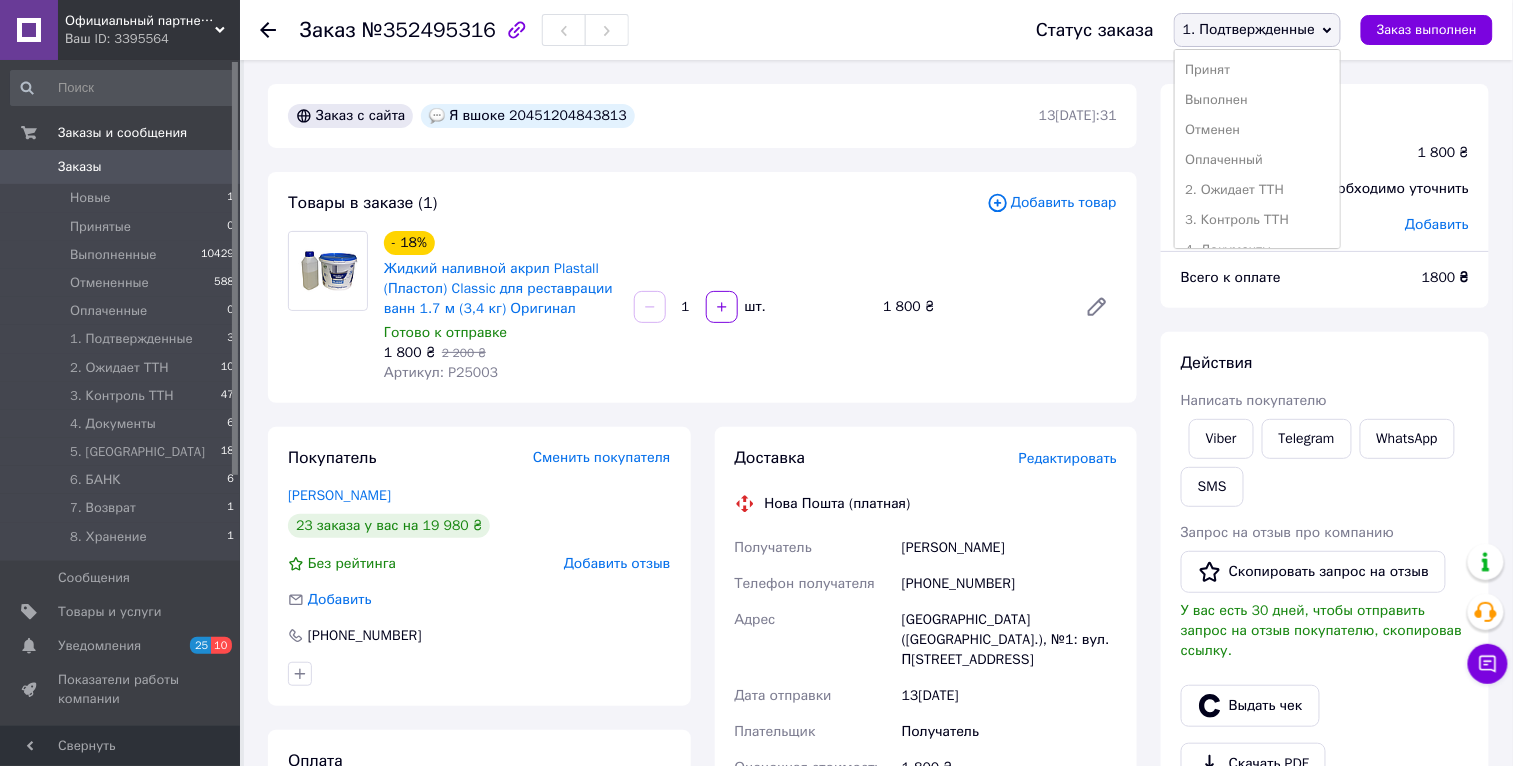 drag, startPoint x: 1284, startPoint y: 191, endPoint x: 1320, endPoint y: 415, distance: 226.87442 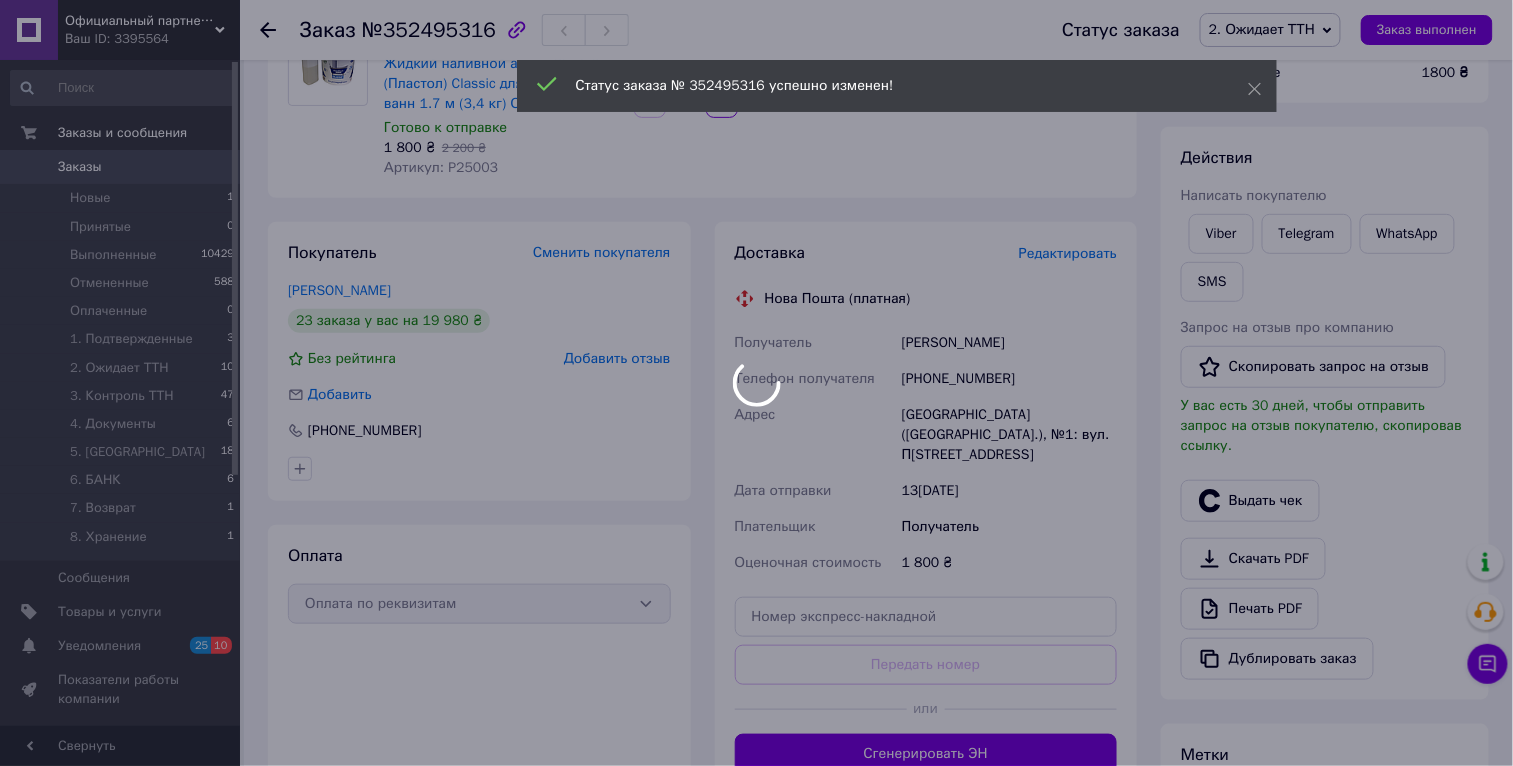 scroll, scrollTop: 351, scrollLeft: 0, axis: vertical 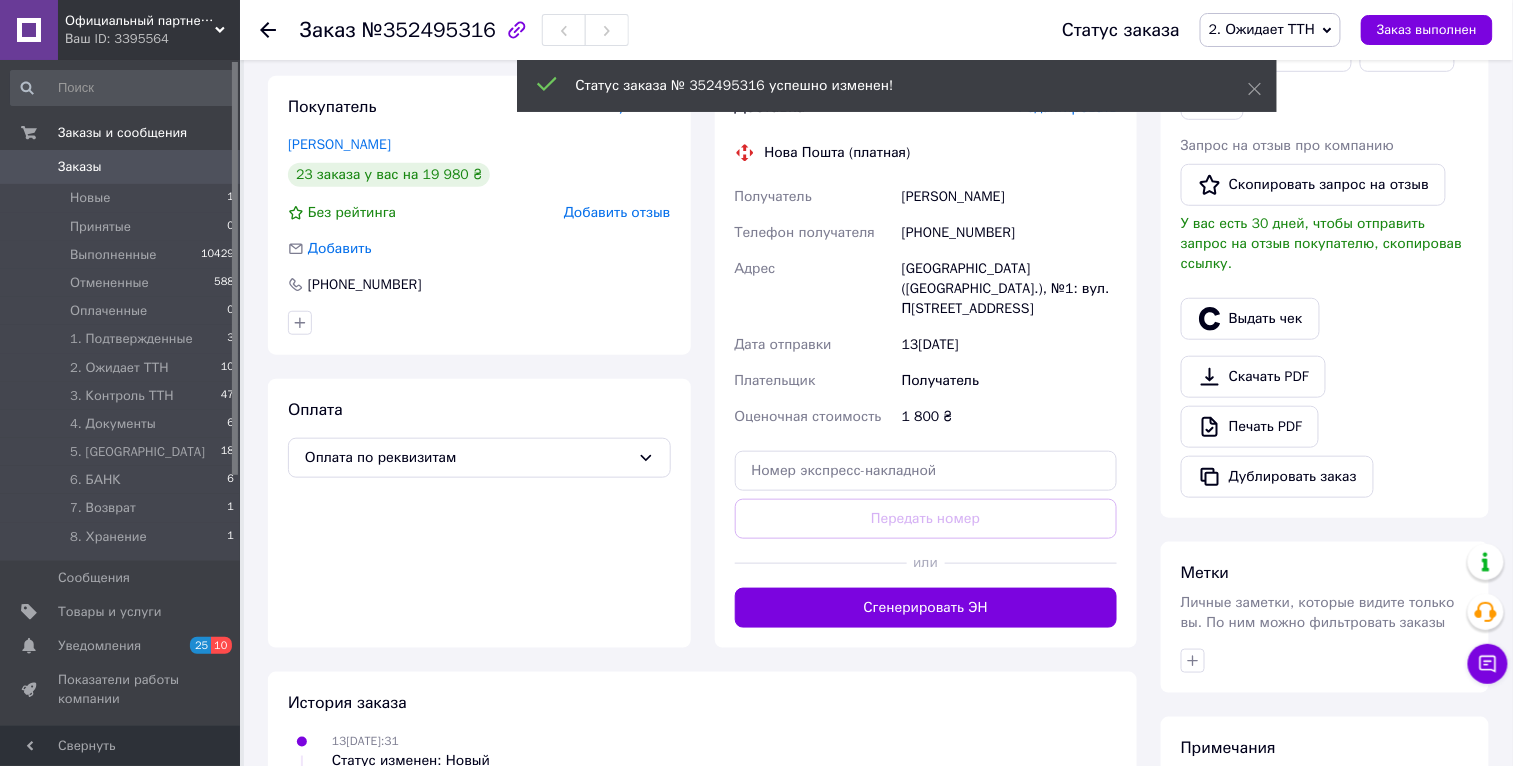 click on "Метки Личные заметки, которые видите только вы. По ним можно фильтровать заказы" at bounding box center (1325, 617) 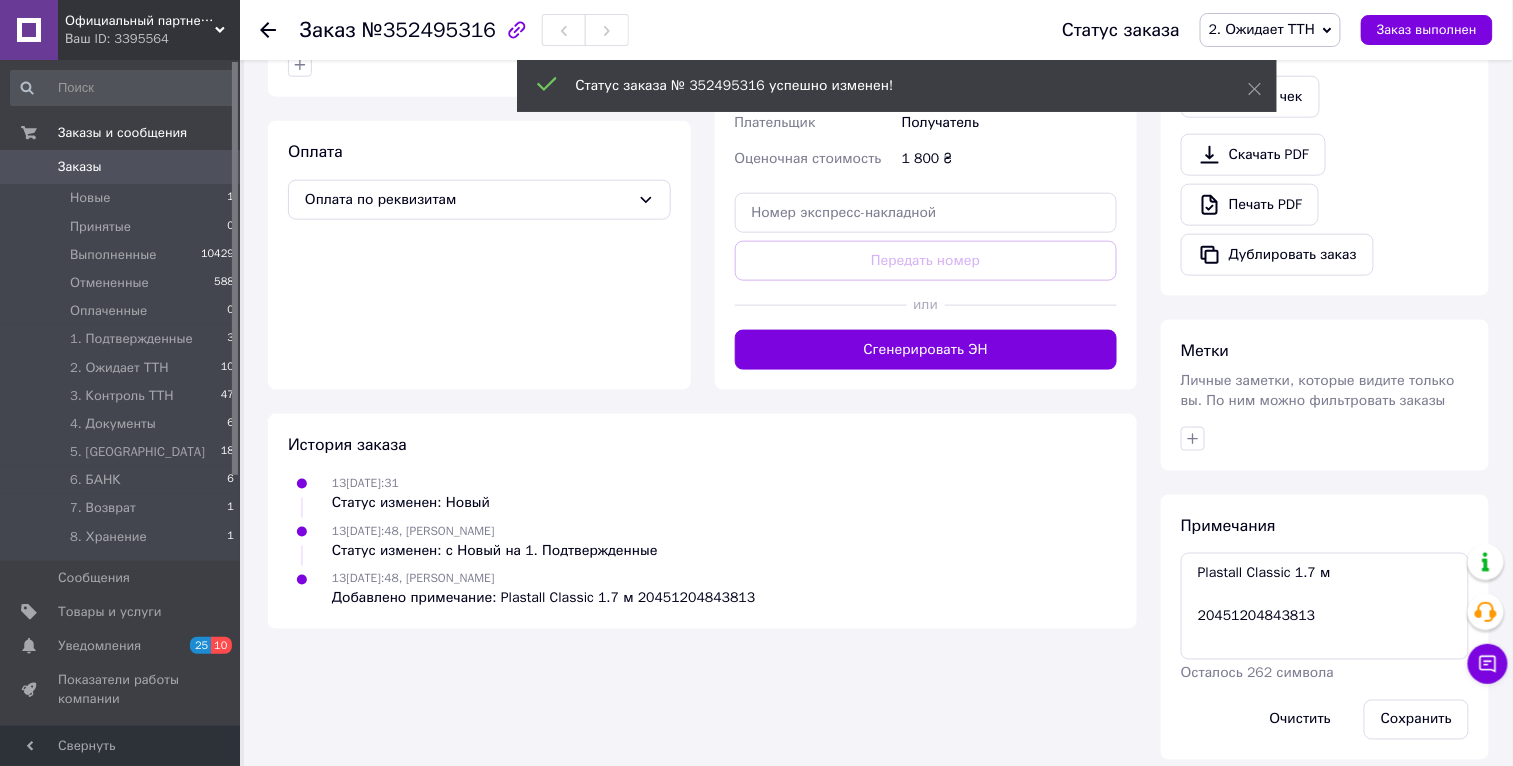 scroll, scrollTop: 624, scrollLeft: 0, axis: vertical 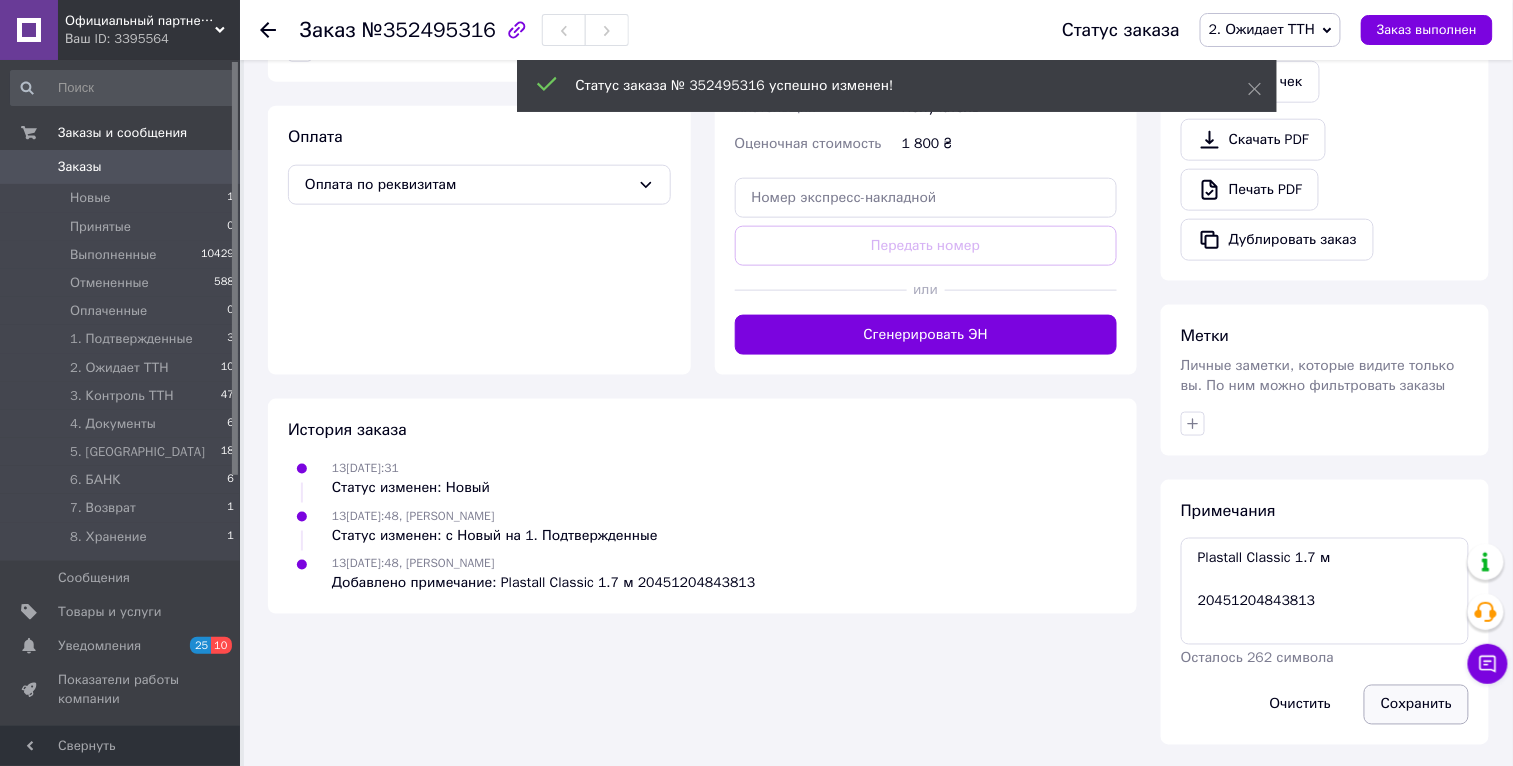 click on "Сохранить" at bounding box center [1416, 705] 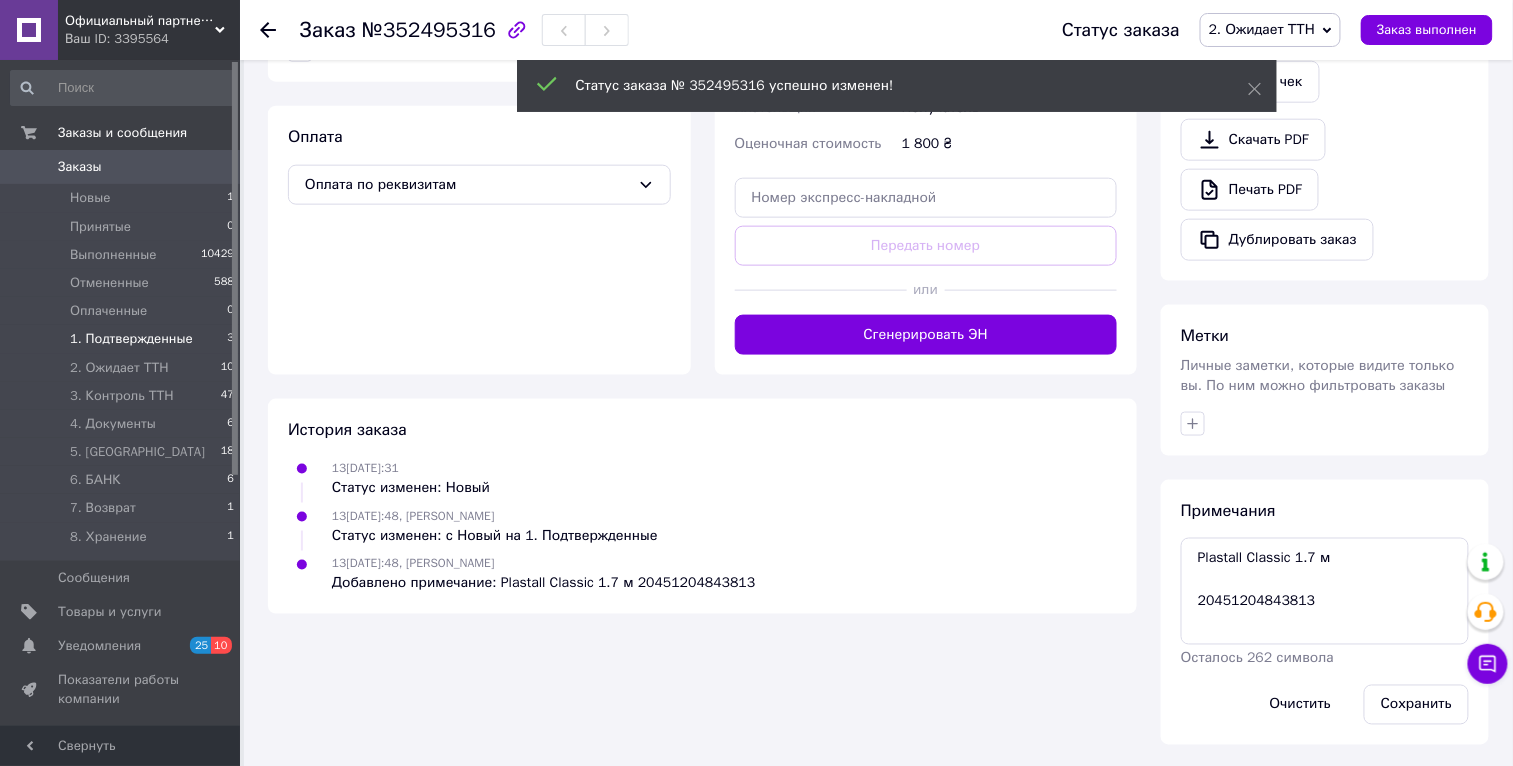 click on "1. Подтвержденные 3" at bounding box center (123, 339) 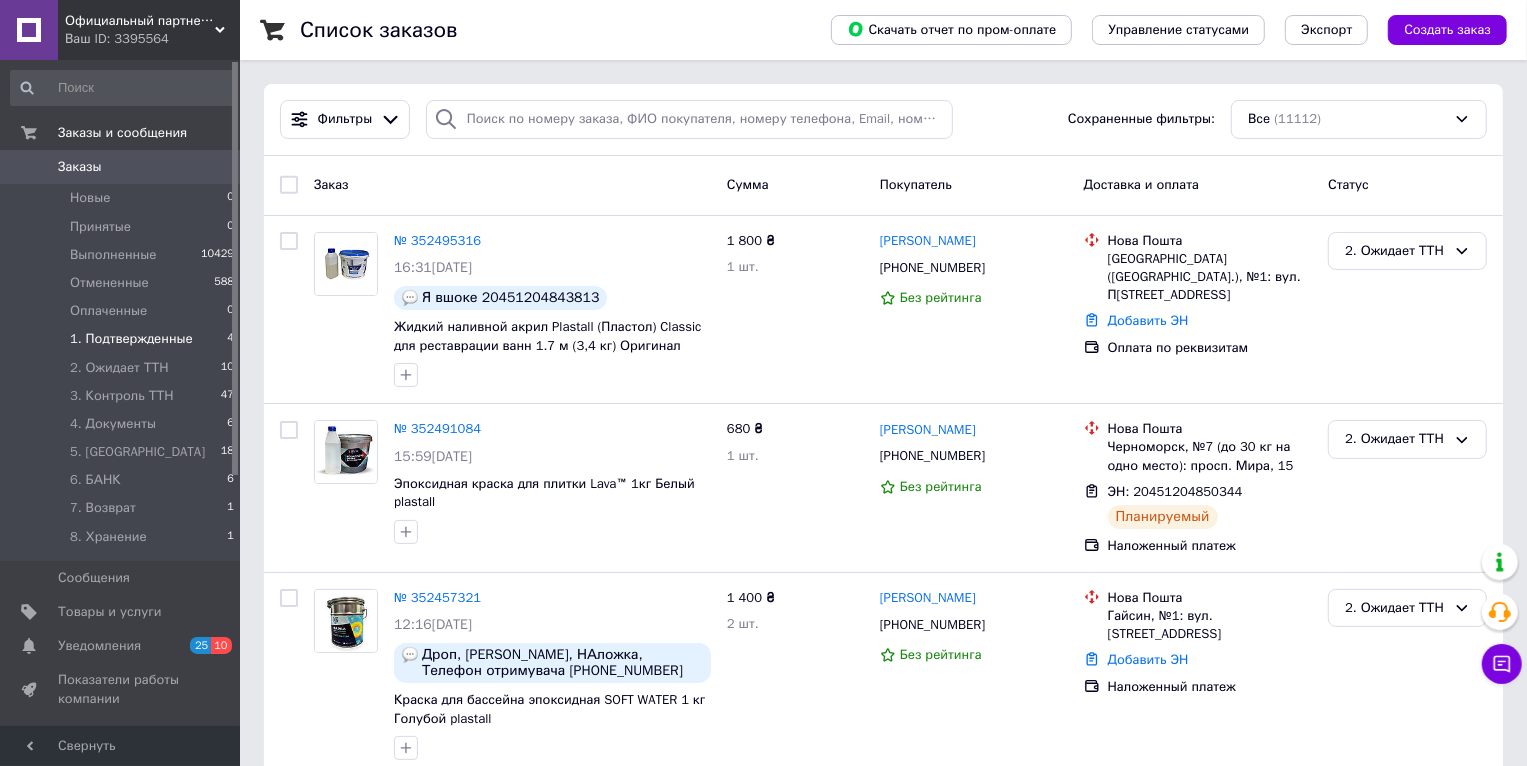 click on "1. Подтвержденные 4" at bounding box center [123, 339] 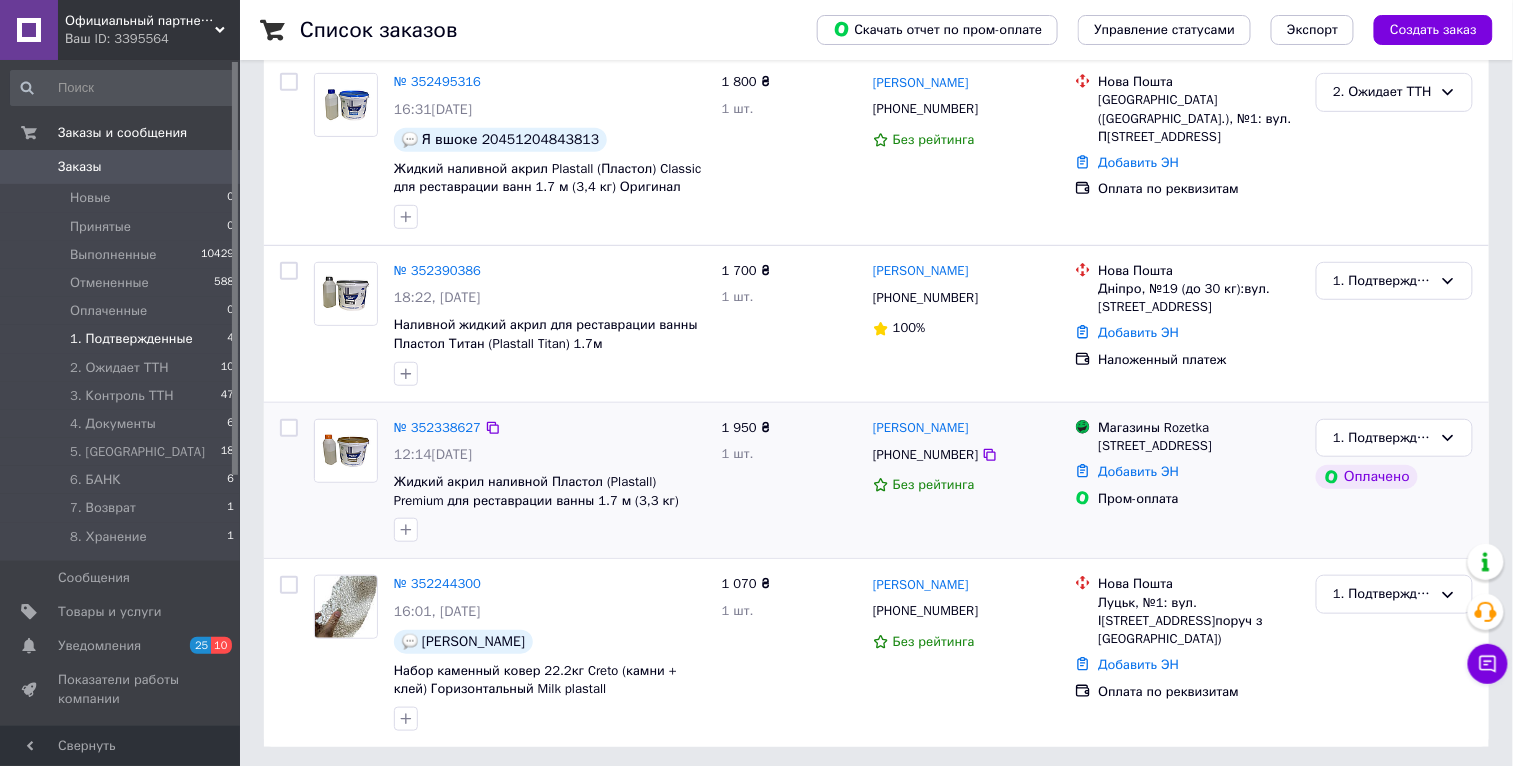 scroll, scrollTop: 233, scrollLeft: 0, axis: vertical 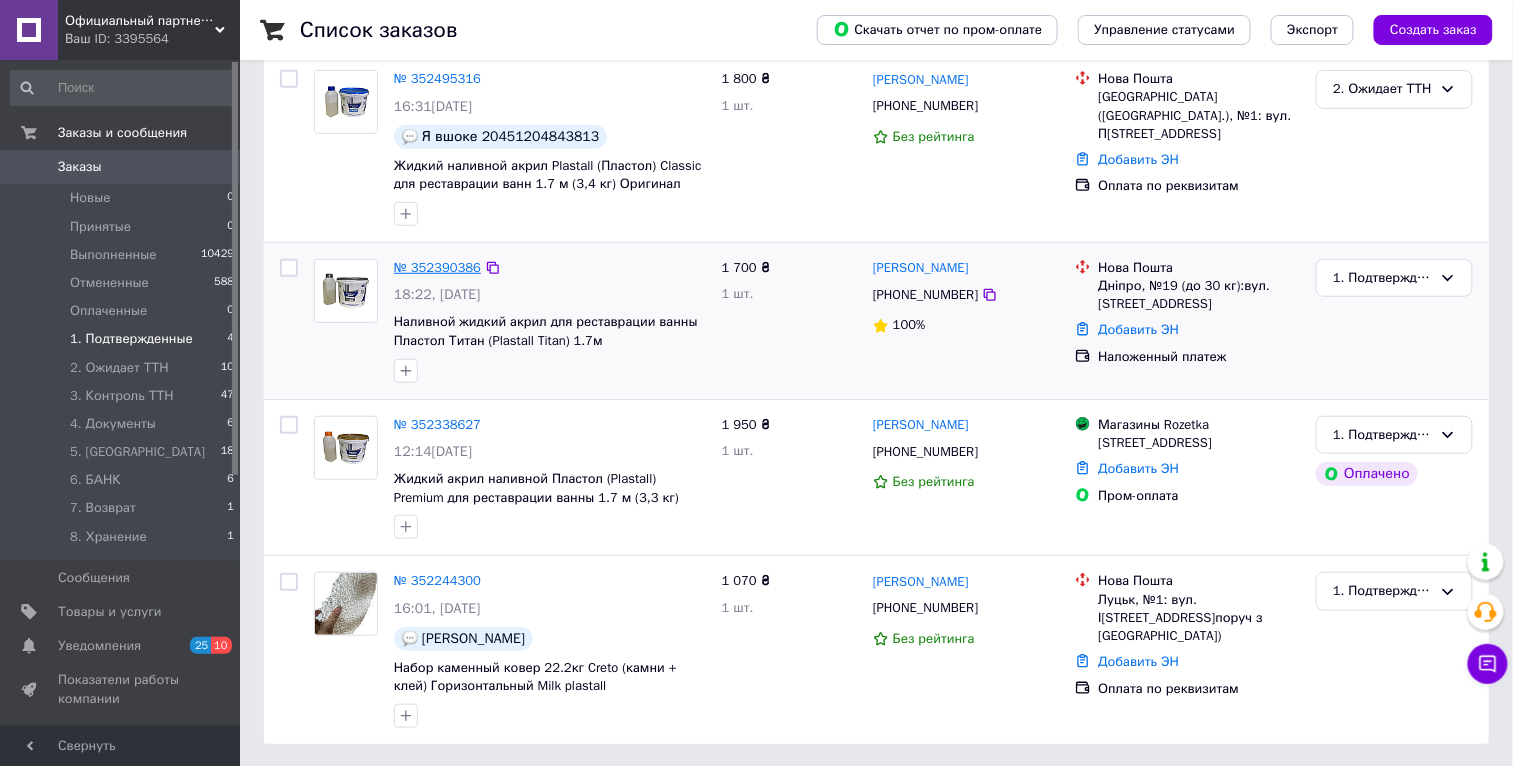 click on "№ 352390386" at bounding box center [437, 267] 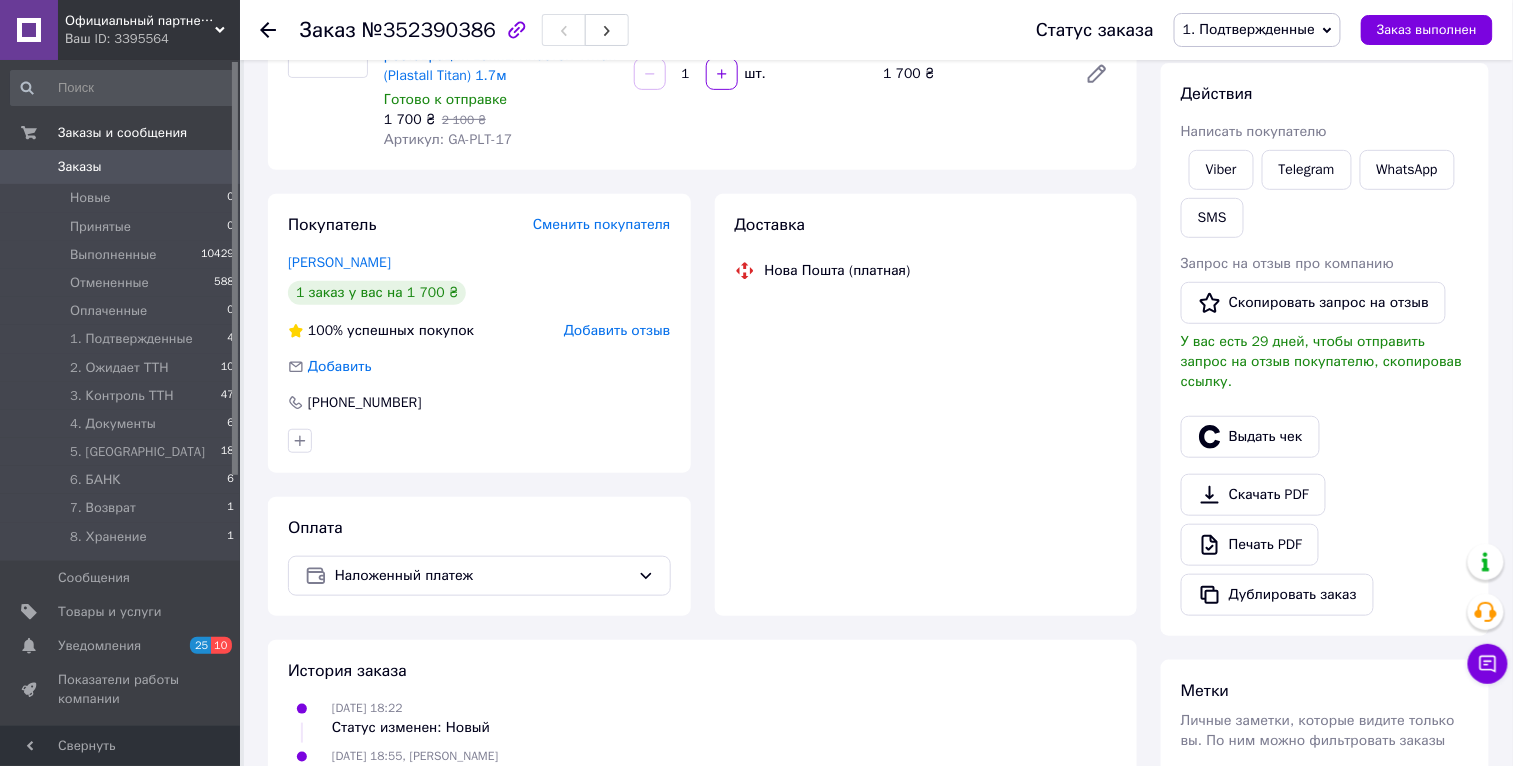 scroll, scrollTop: 6, scrollLeft: 0, axis: vertical 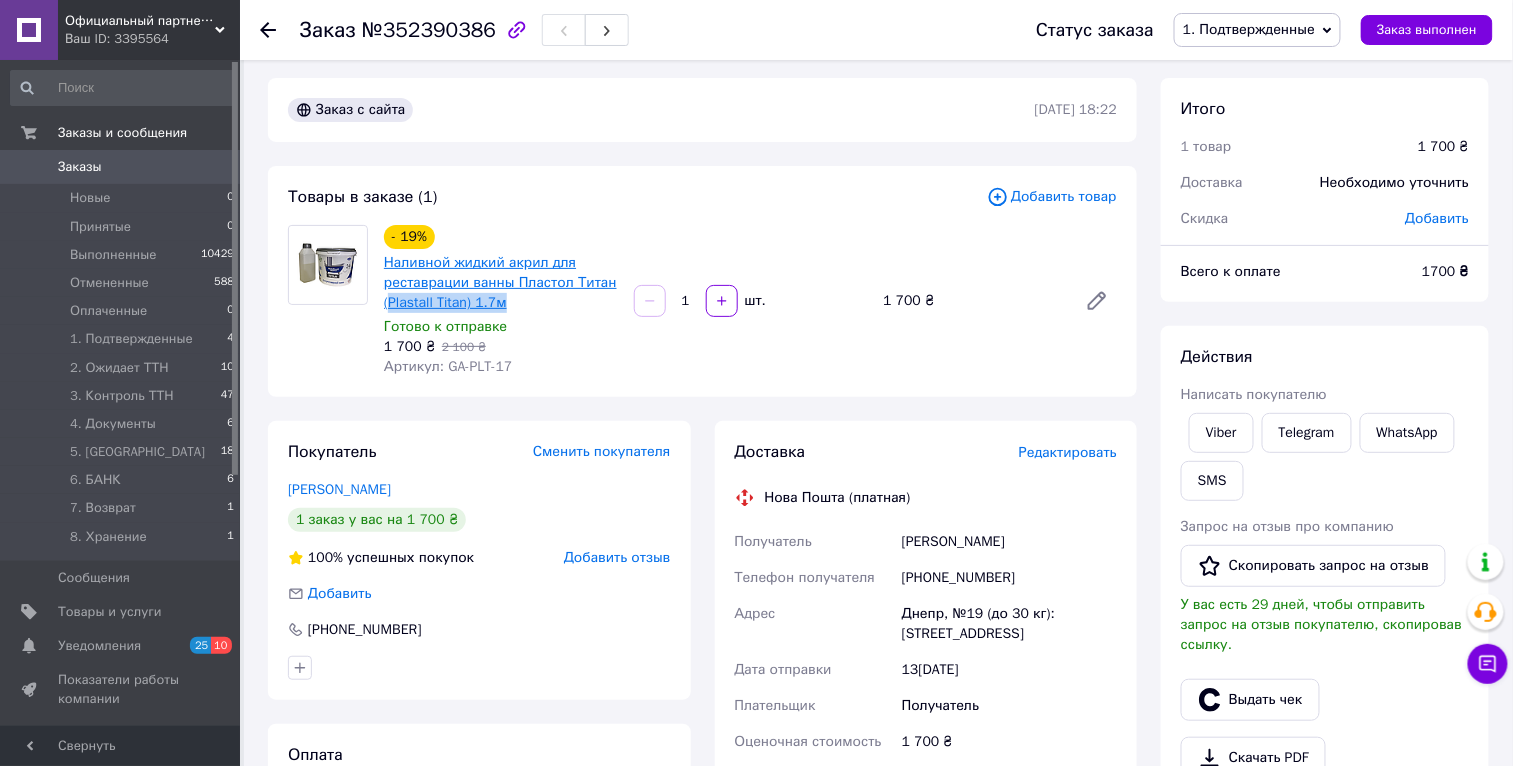 drag, startPoint x: 530, startPoint y: 302, endPoint x: 390, endPoint y: 298, distance: 140.05713 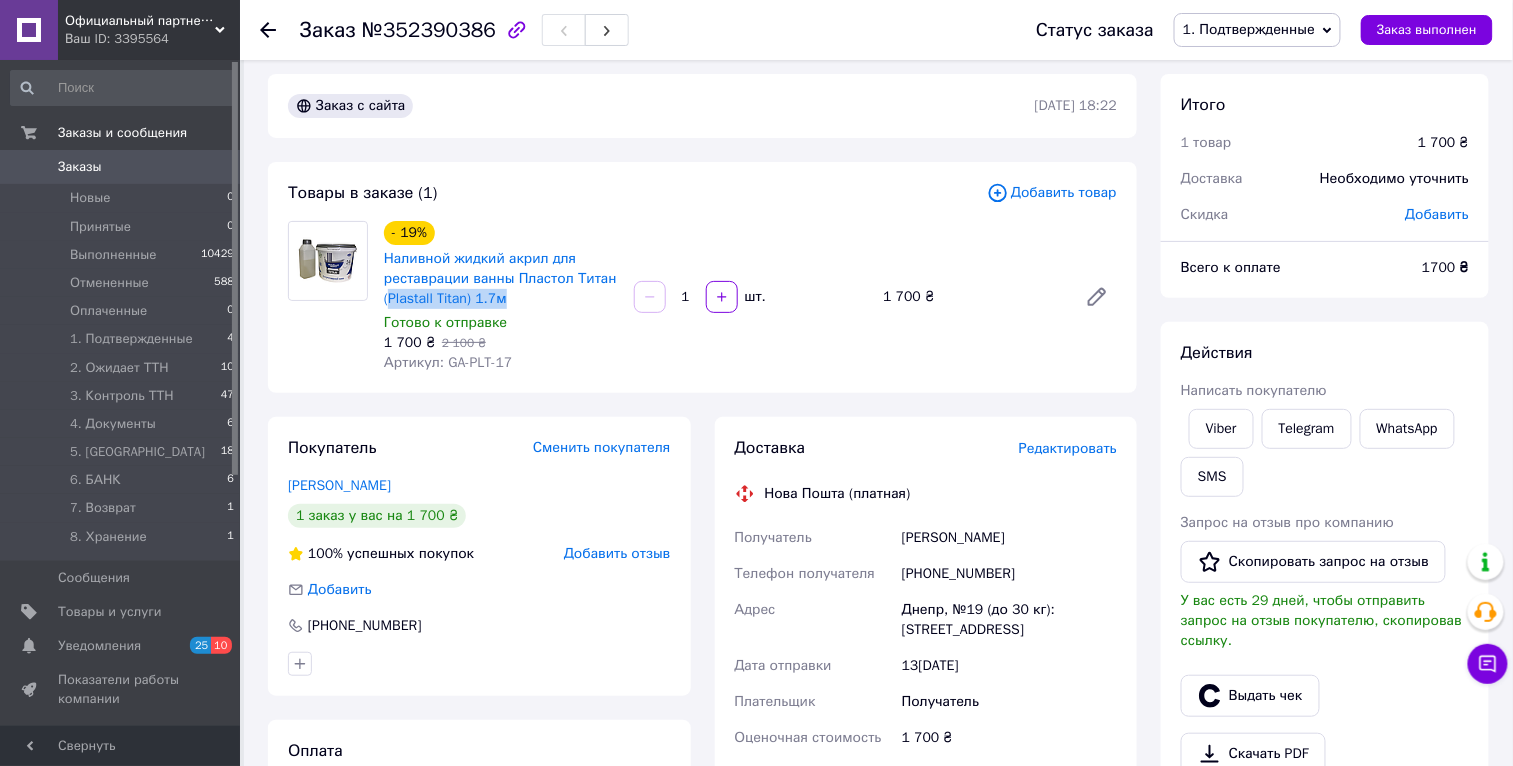 scroll, scrollTop: 642, scrollLeft: 0, axis: vertical 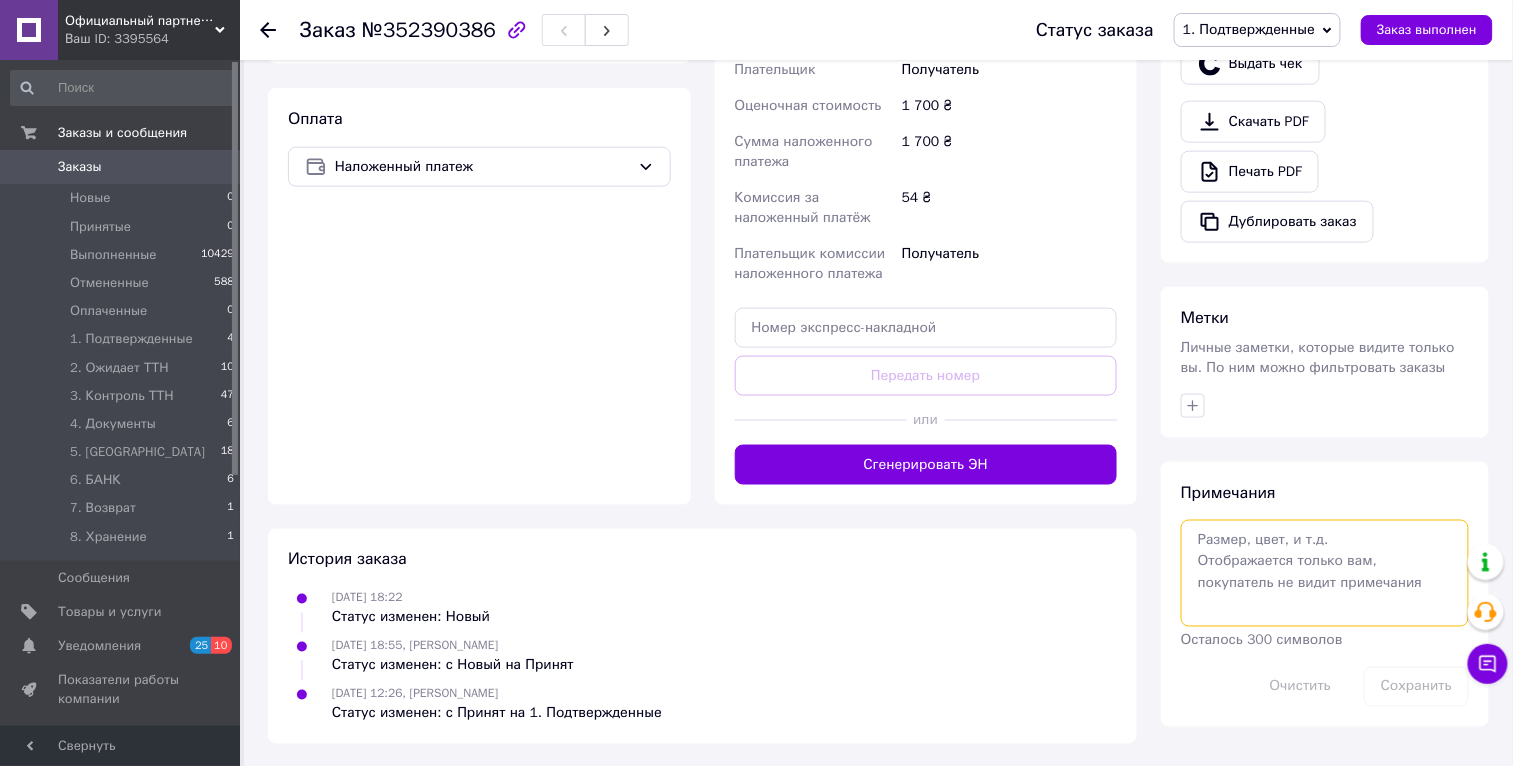 drag, startPoint x: 1378, startPoint y: 566, endPoint x: 1297, endPoint y: 547, distance: 83.198555 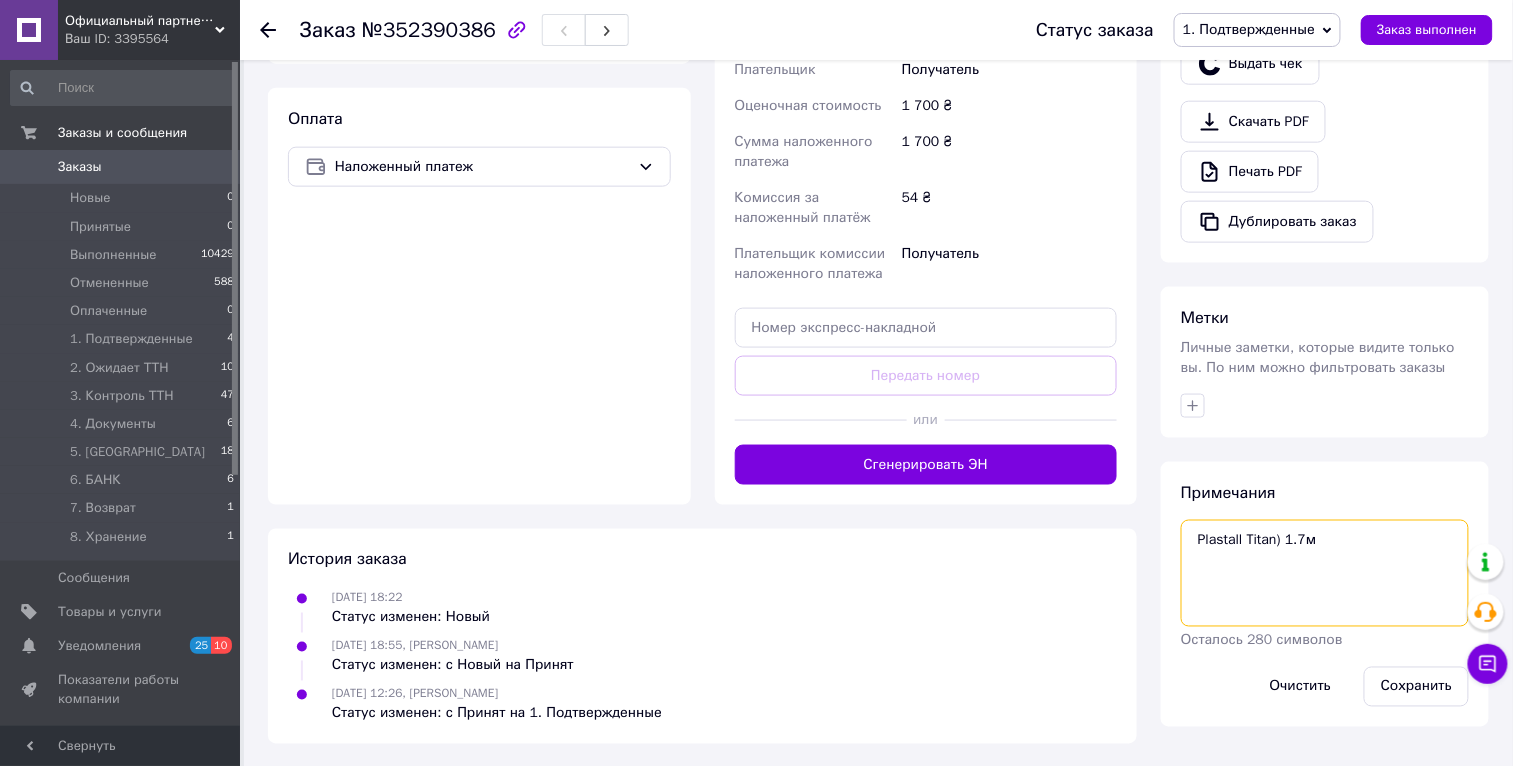 click on "Plastall Titan) 1.7м" at bounding box center (1325, 573) 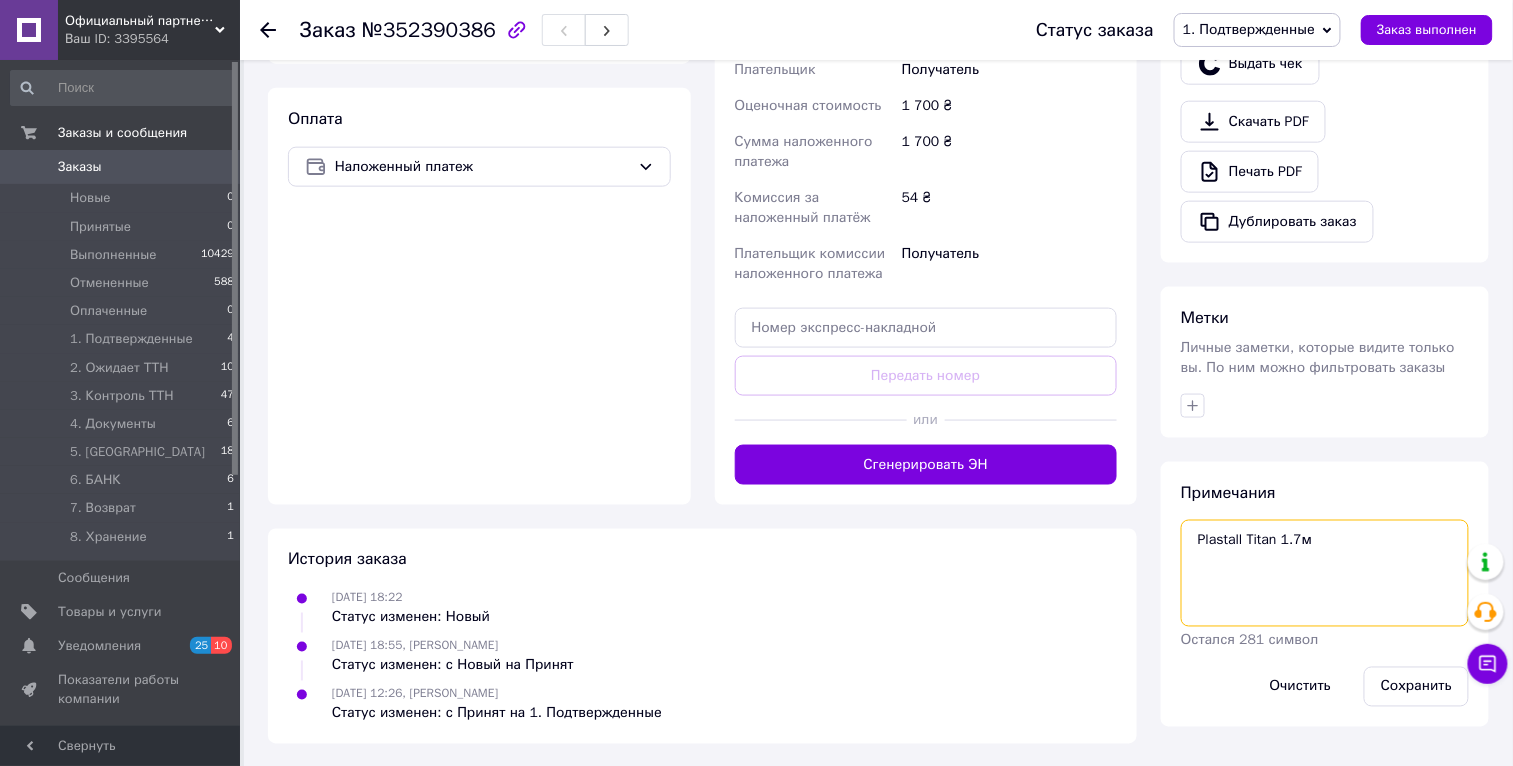 click on "Plastall Titan 1.7м" at bounding box center (1325, 573) 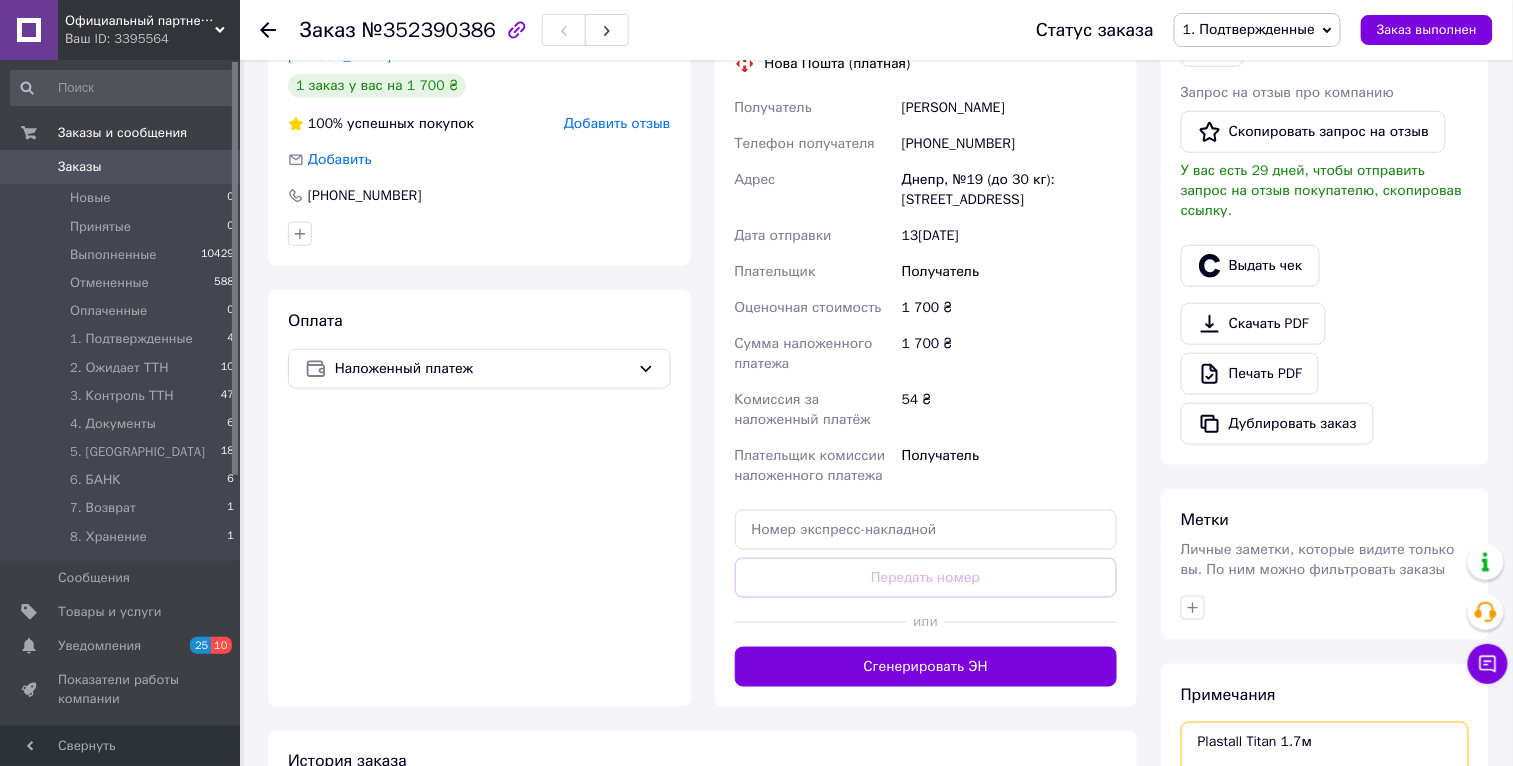 scroll, scrollTop: 116, scrollLeft: 0, axis: vertical 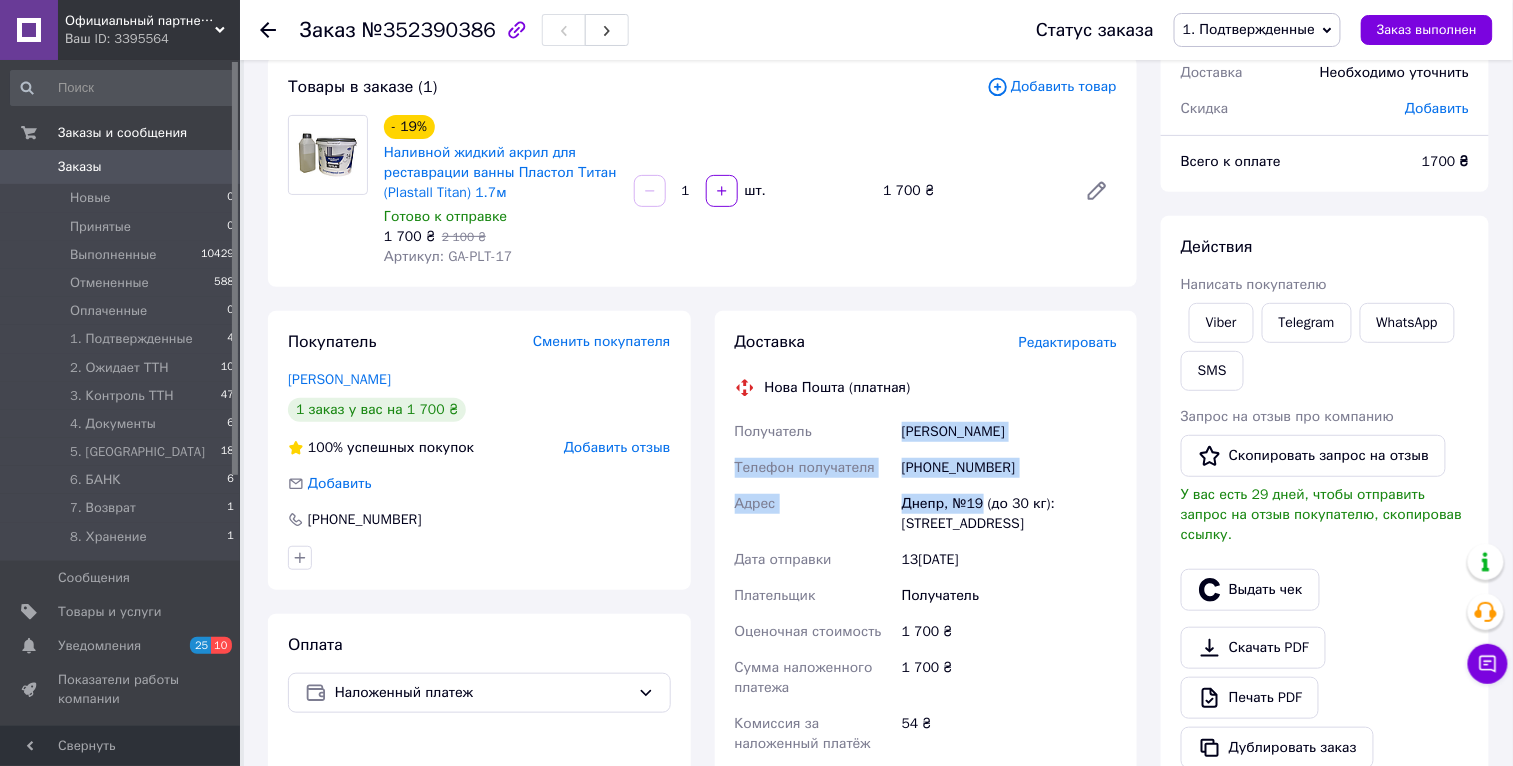 drag, startPoint x: 903, startPoint y: 429, endPoint x: 986, endPoint y: 514, distance: 118.80236 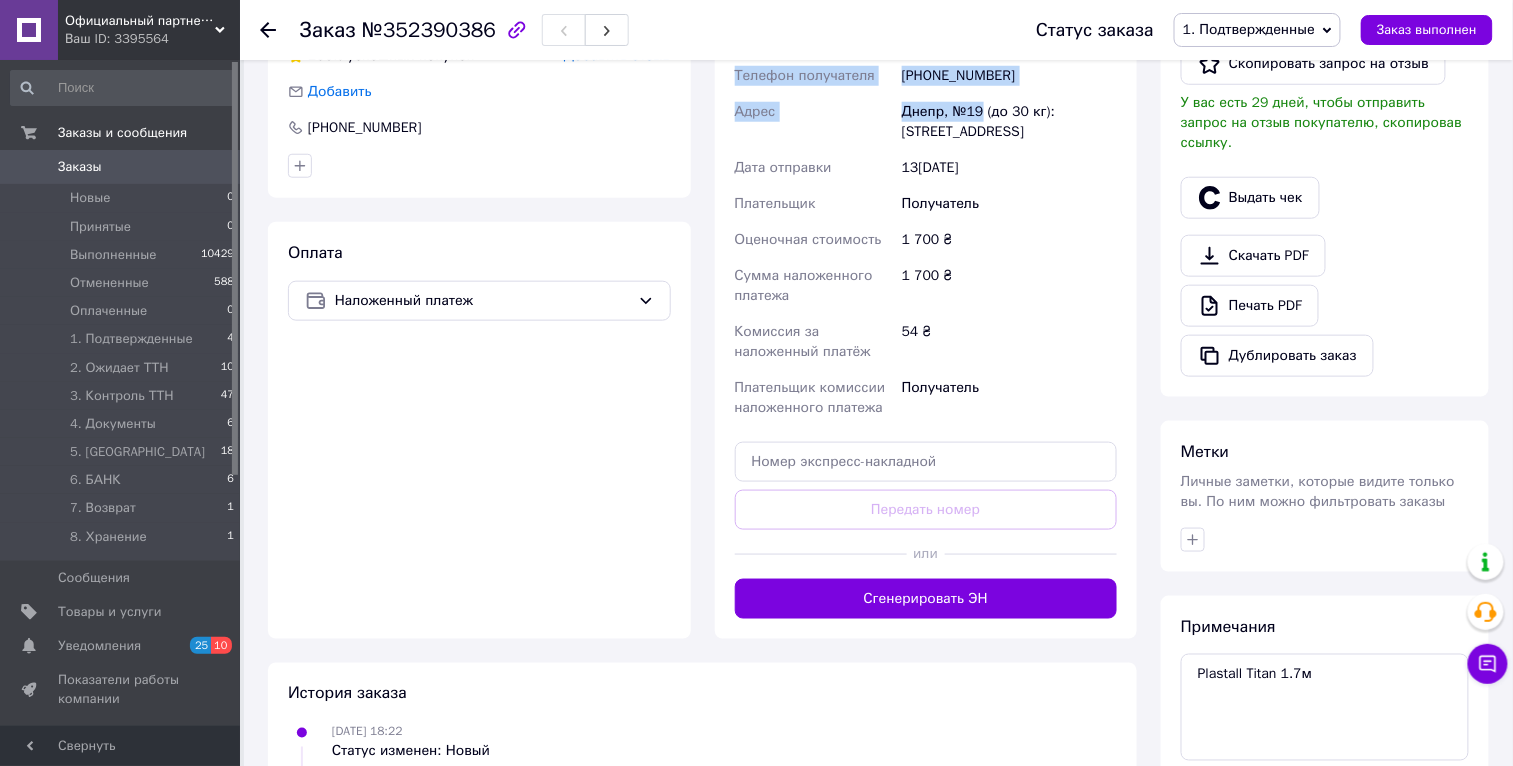 scroll, scrollTop: 642, scrollLeft: 0, axis: vertical 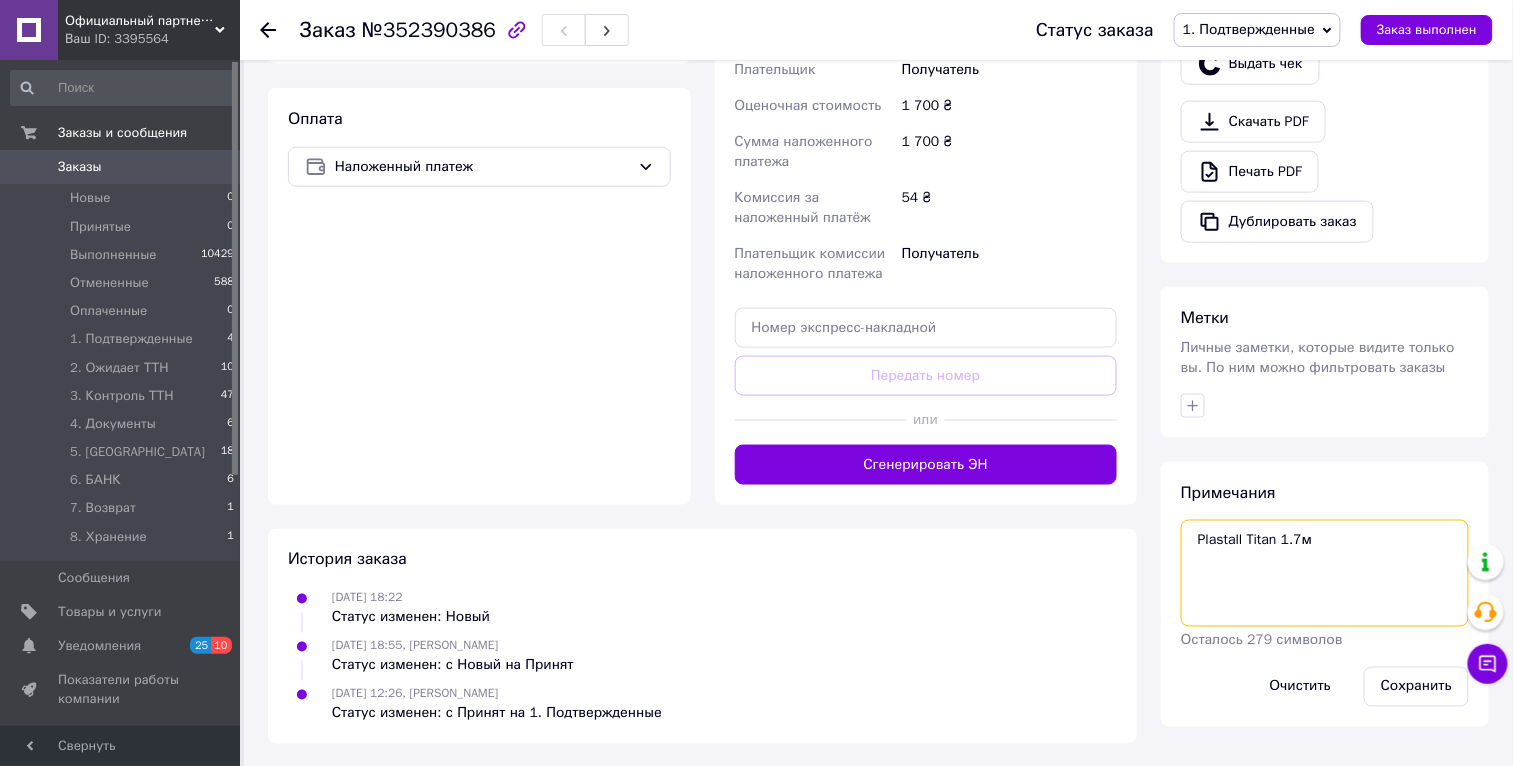 click on "Plastall Titan 1.7м" at bounding box center (1325, 573) 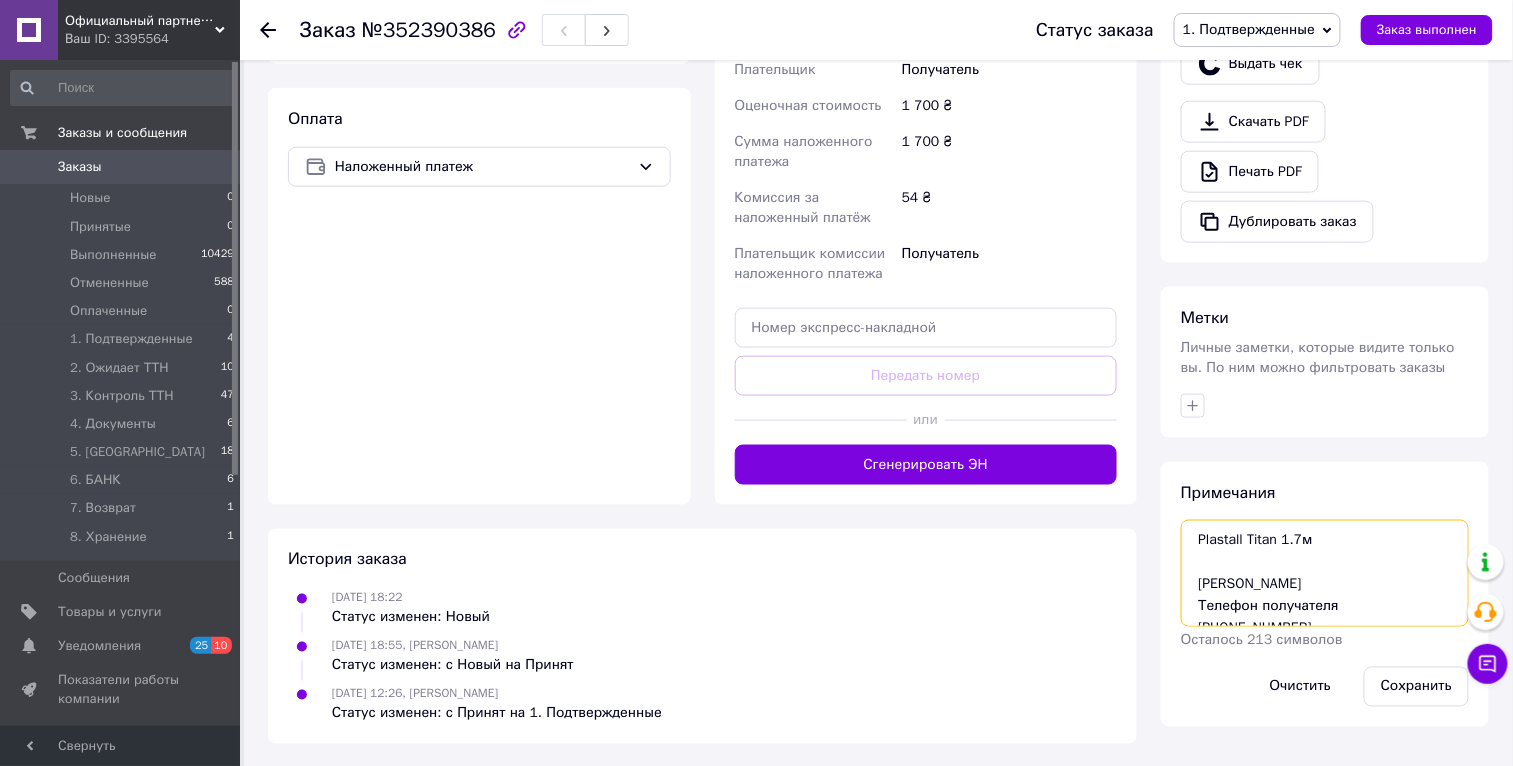 scroll, scrollTop: 55, scrollLeft: 0, axis: vertical 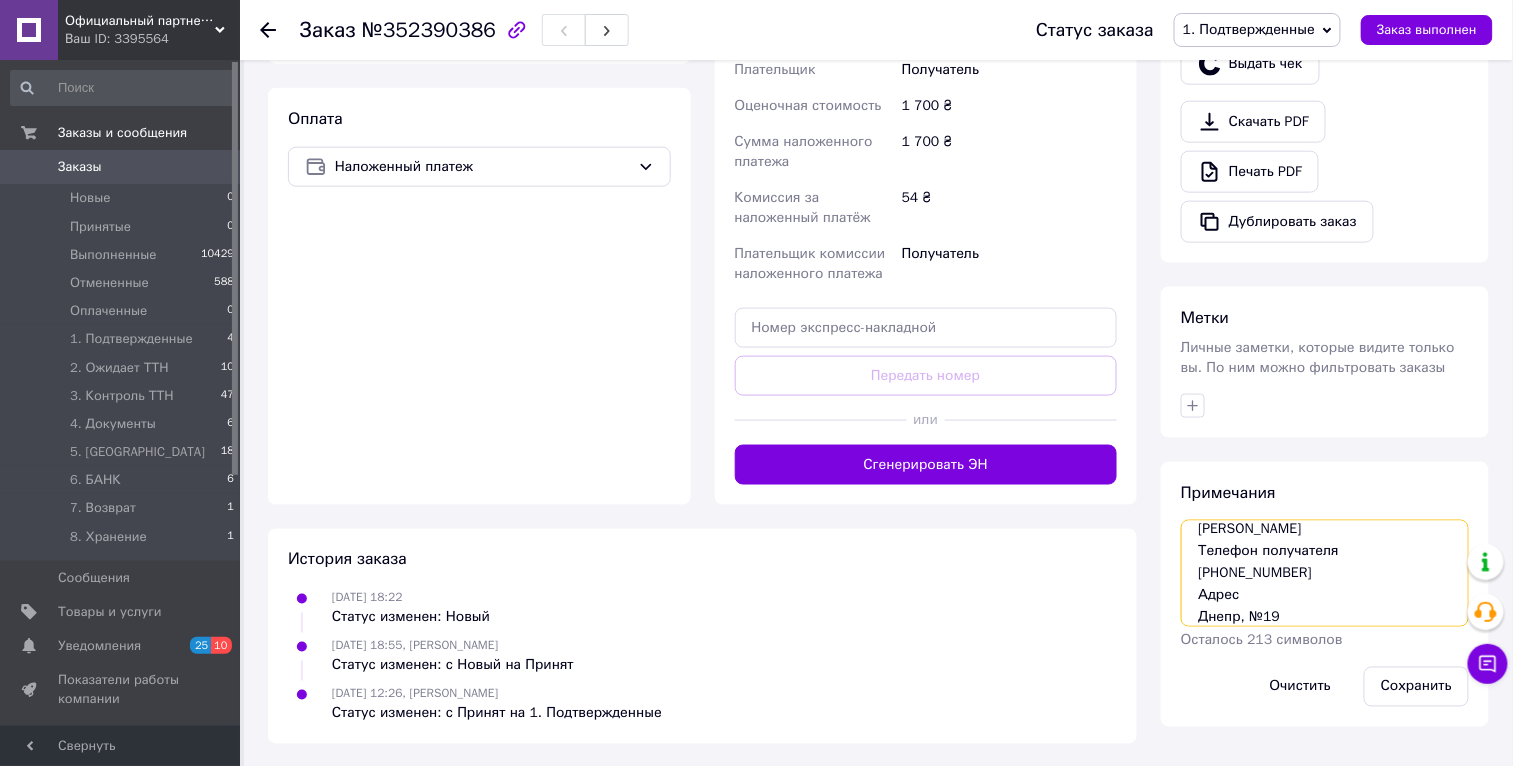drag, startPoint x: 1352, startPoint y: 551, endPoint x: 1127, endPoint y: 552, distance: 225.00223 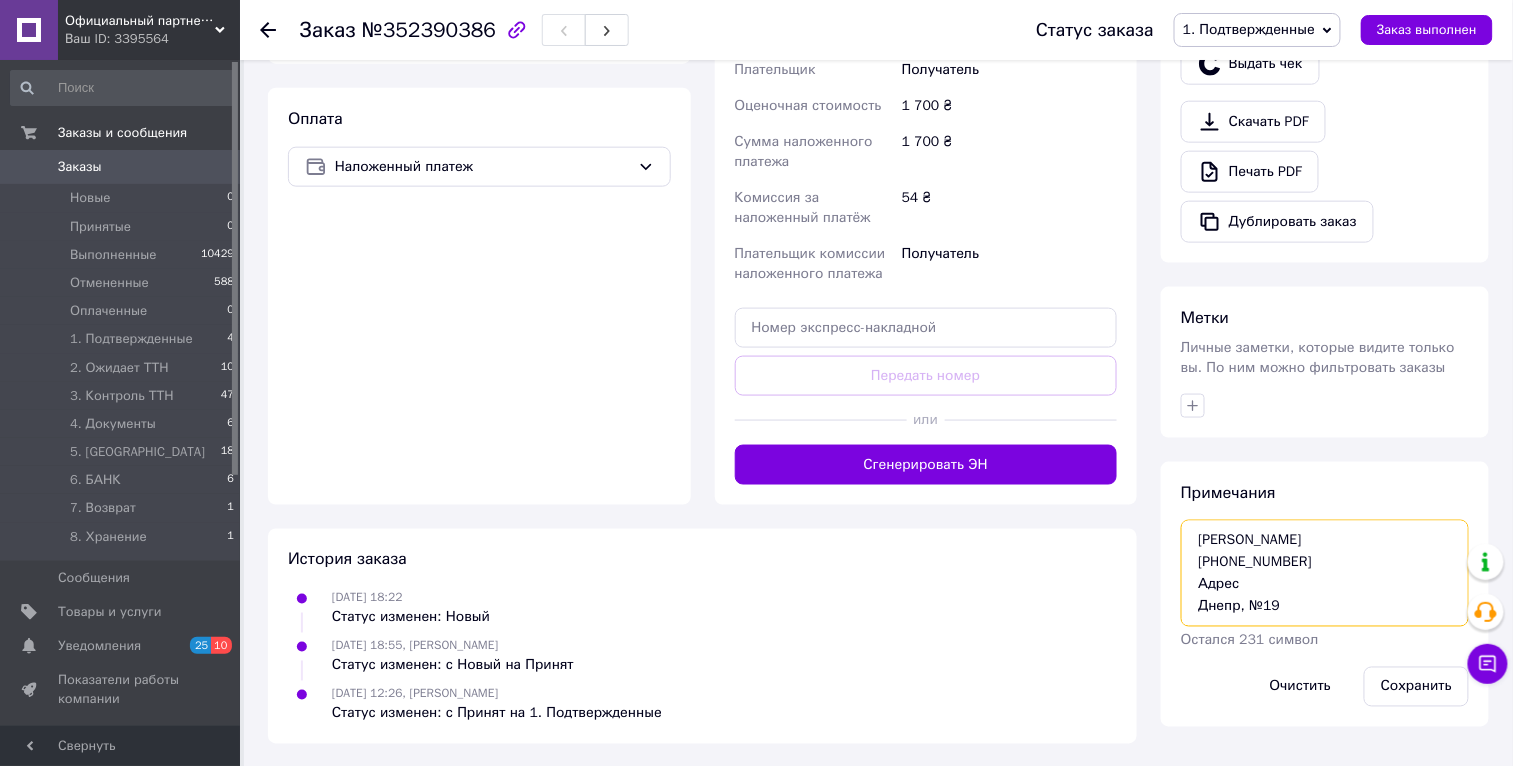 scroll, scrollTop: 43, scrollLeft: 0, axis: vertical 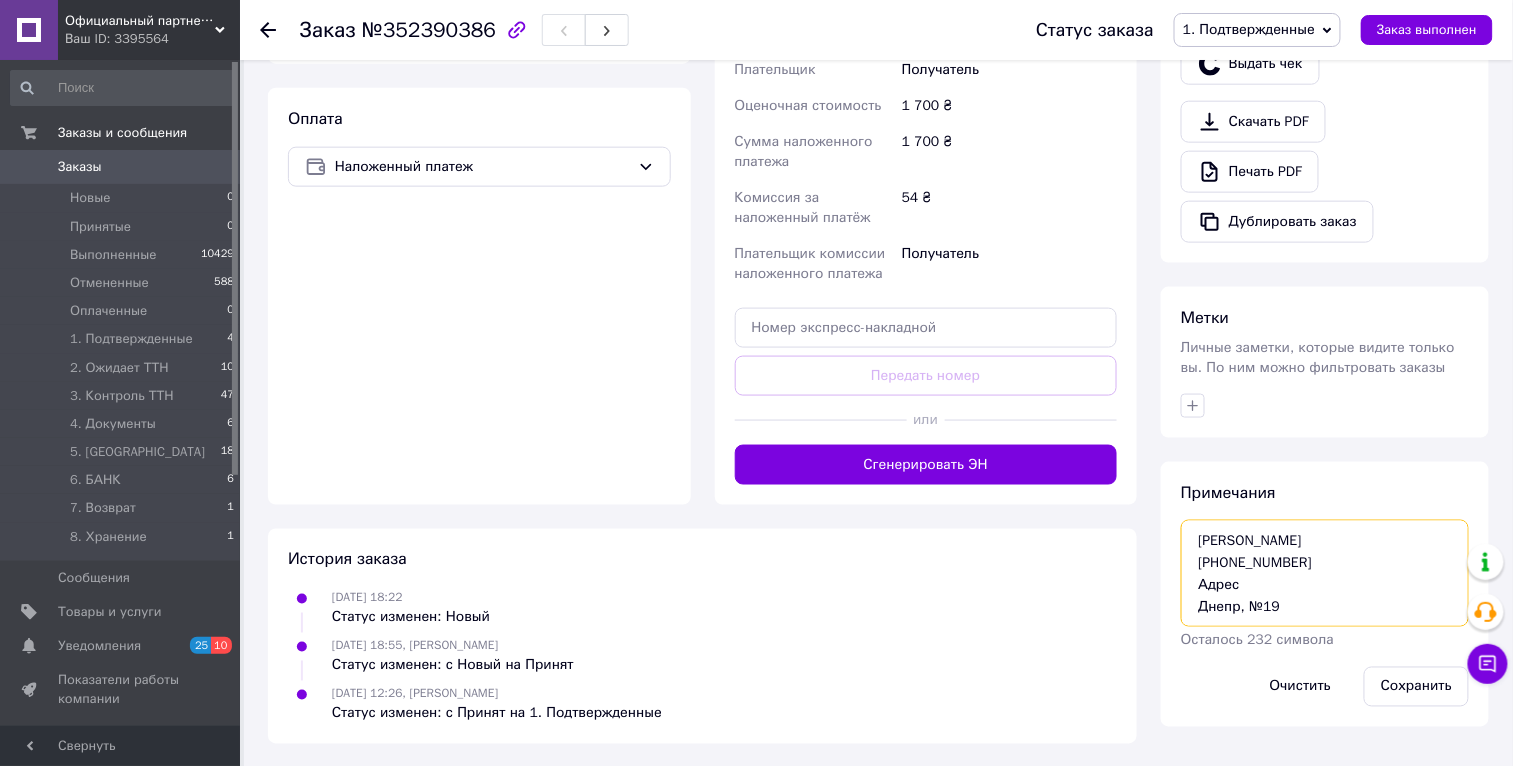 drag, startPoint x: 1280, startPoint y: 587, endPoint x: 1143, endPoint y: 583, distance: 137.05838 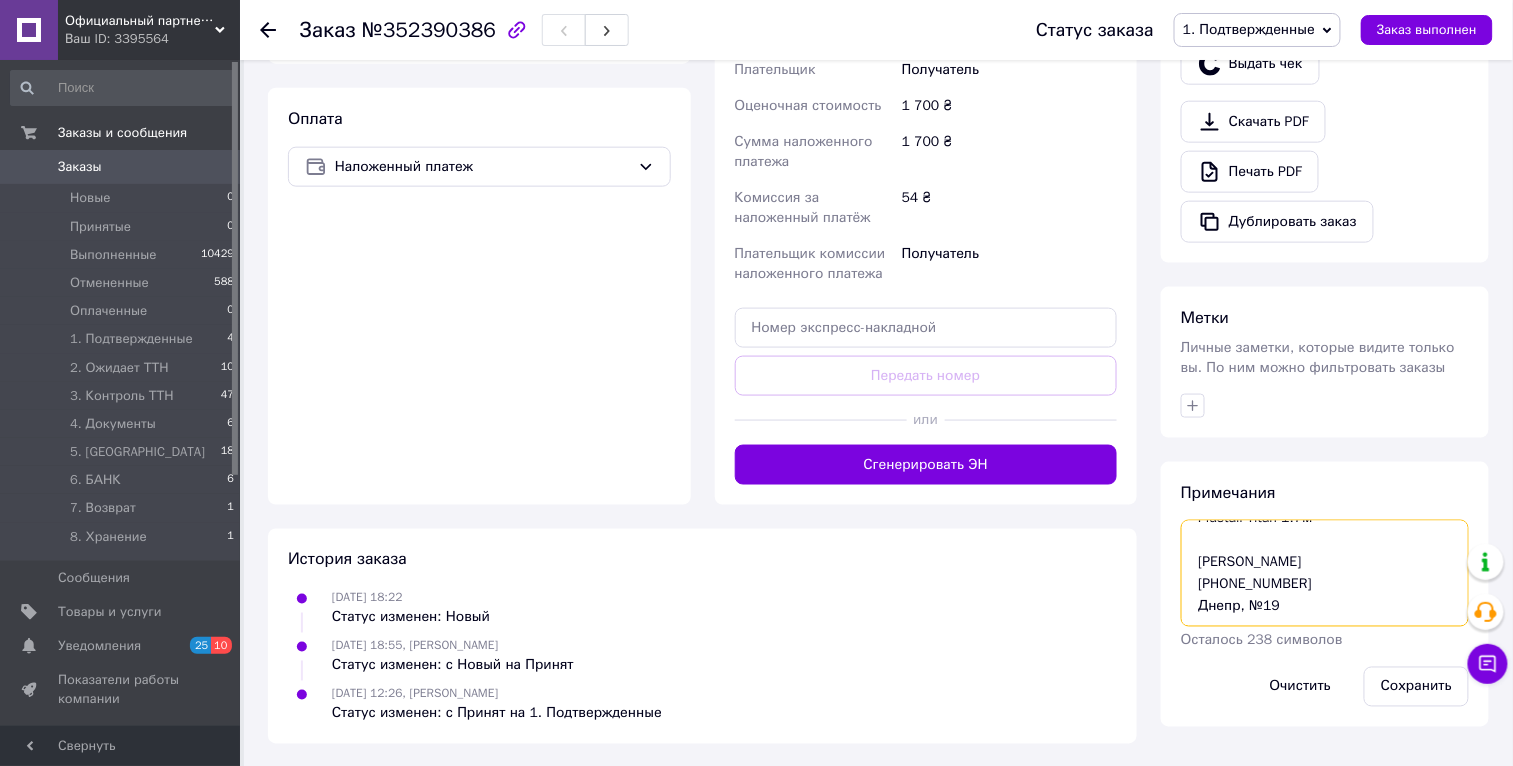 scroll, scrollTop: 21, scrollLeft: 0, axis: vertical 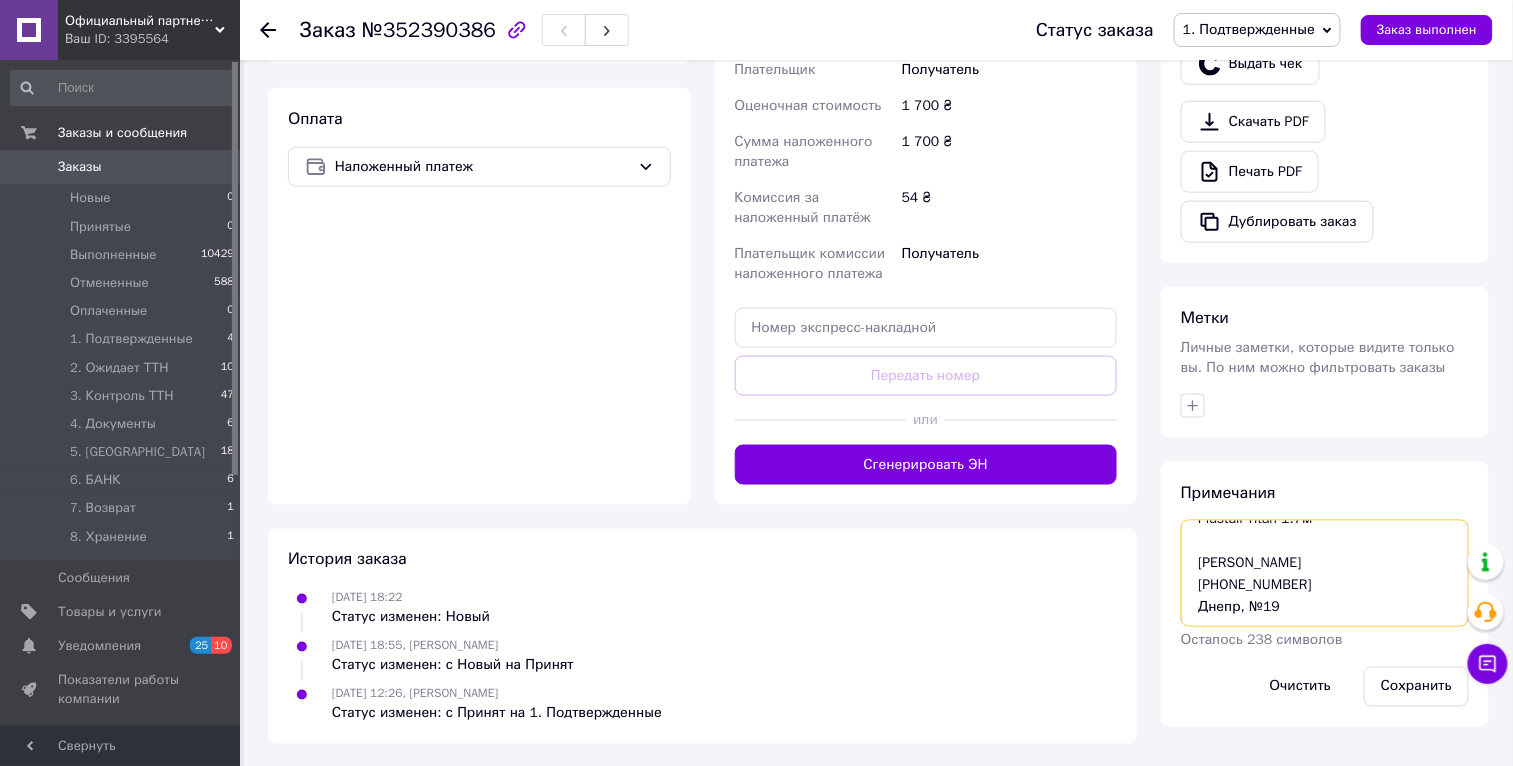 click on "Plastall Titan 1.7м
Кравченко Сергей
+380930297840
Днепр, №19" at bounding box center [1325, 573] 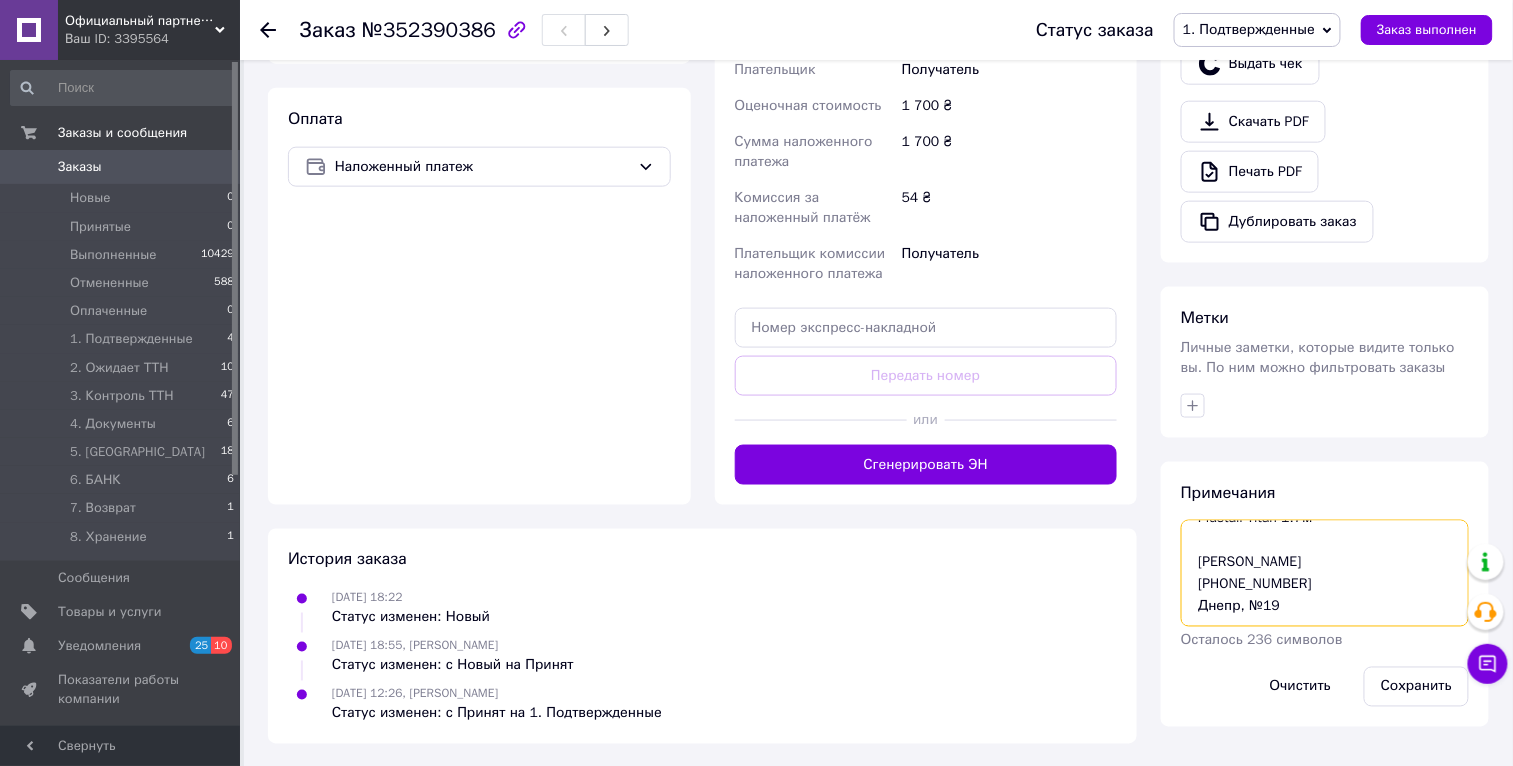 scroll, scrollTop: 55, scrollLeft: 0, axis: vertical 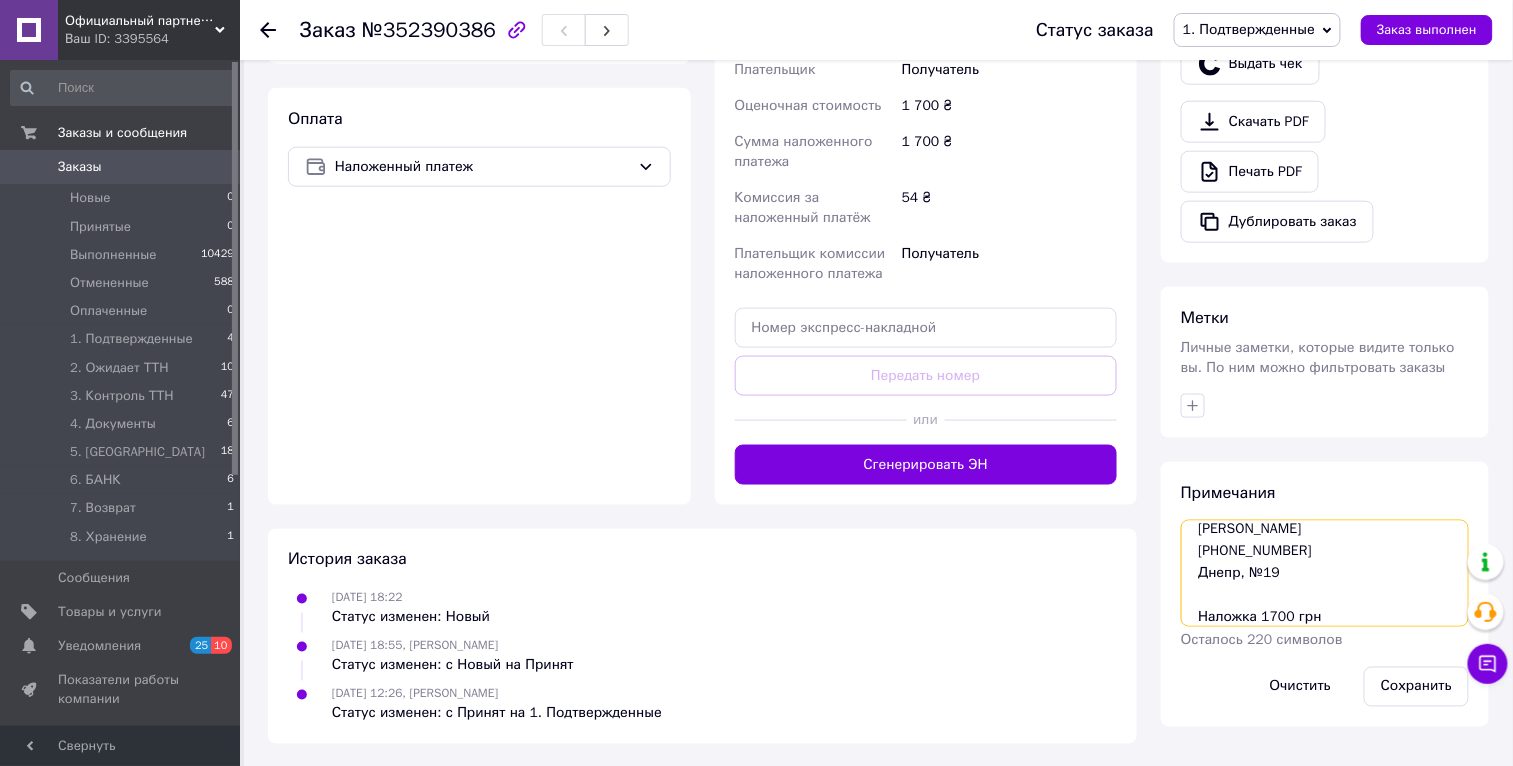 click on "Plastall Titan 1.7м
Кравченко Сергей
+380930297840
Днепр, №19
Наложка 1700 грн" at bounding box center [1325, 573] 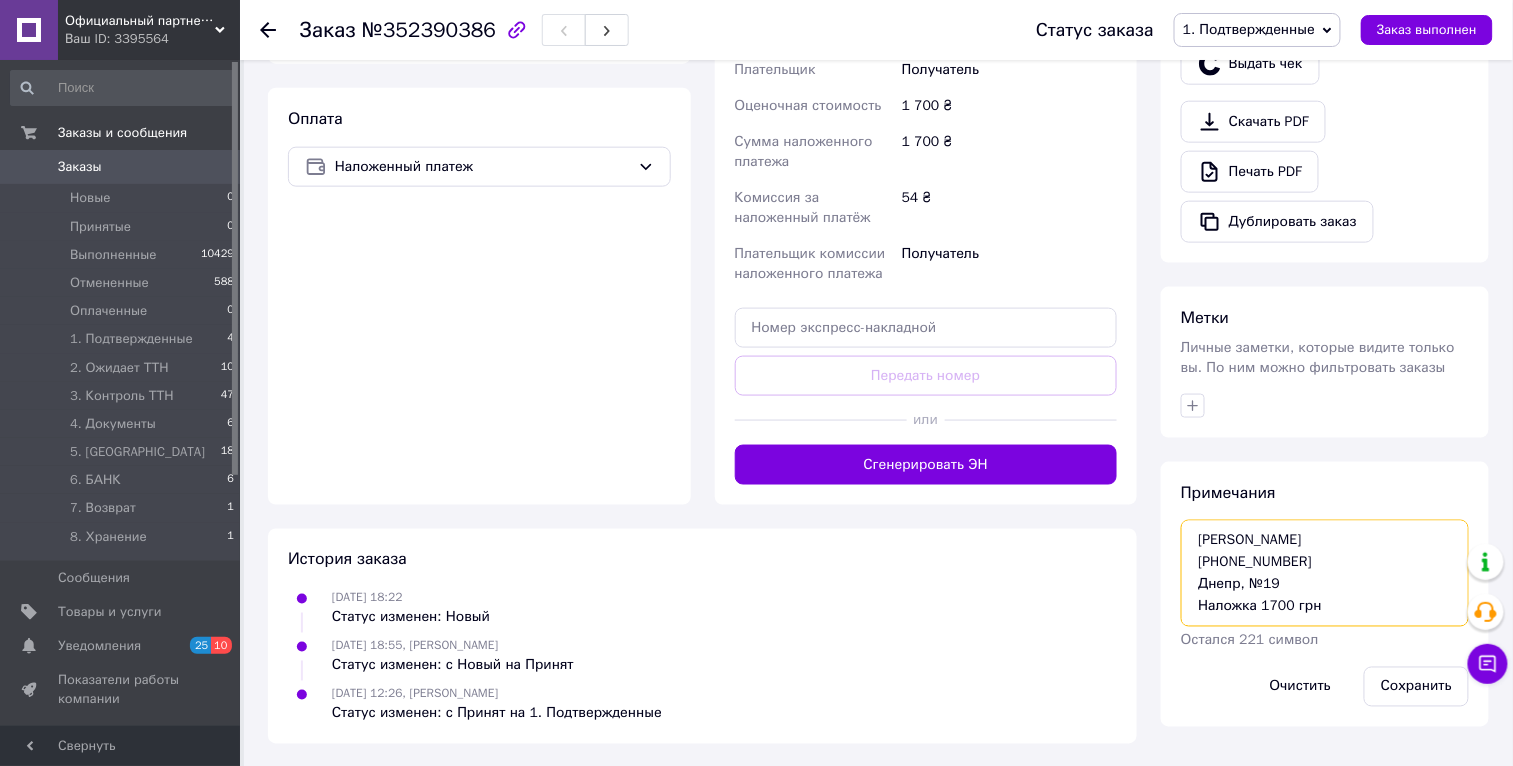 scroll, scrollTop: 43, scrollLeft: 0, axis: vertical 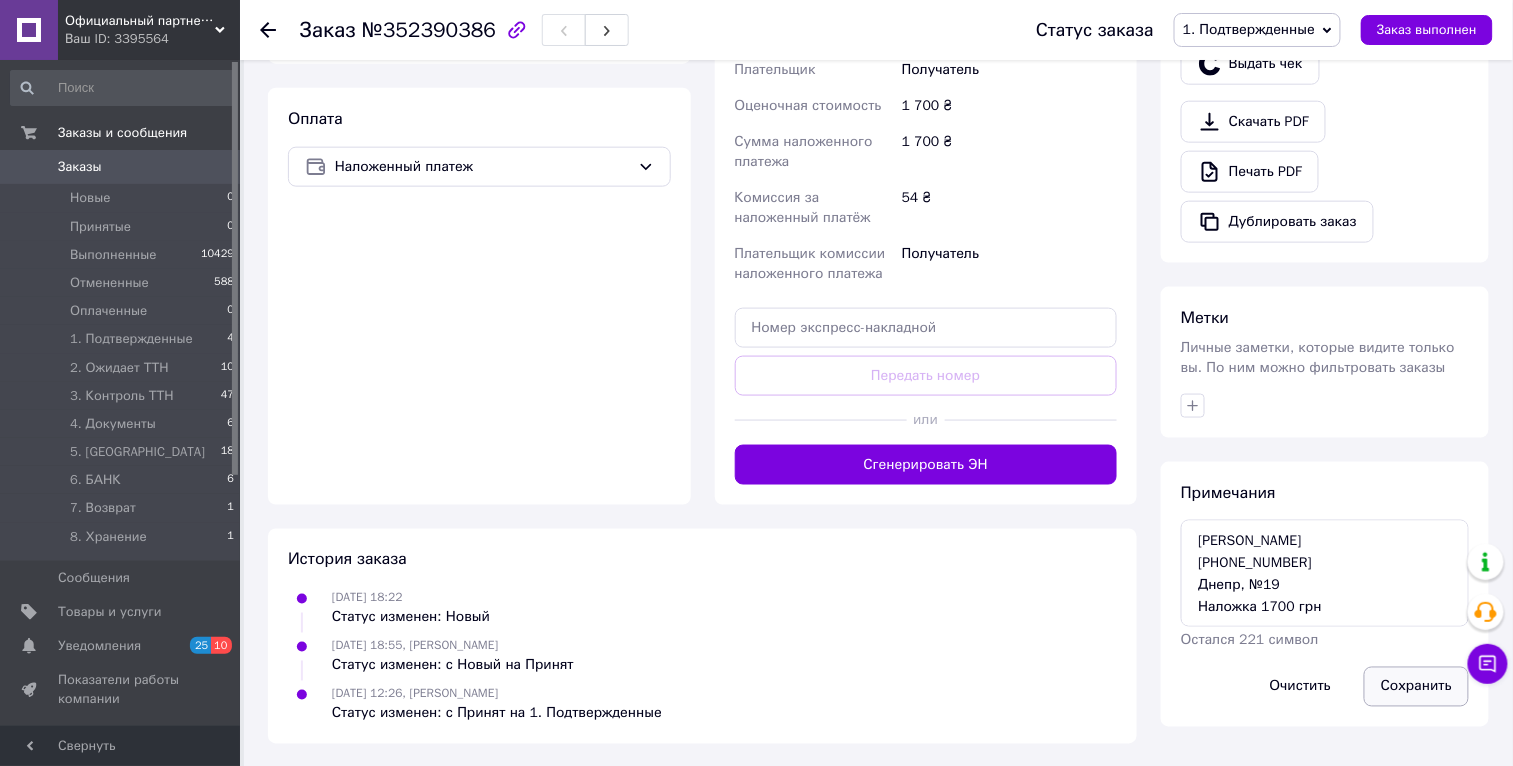 click on "Сохранить" at bounding box center (1416, 687) 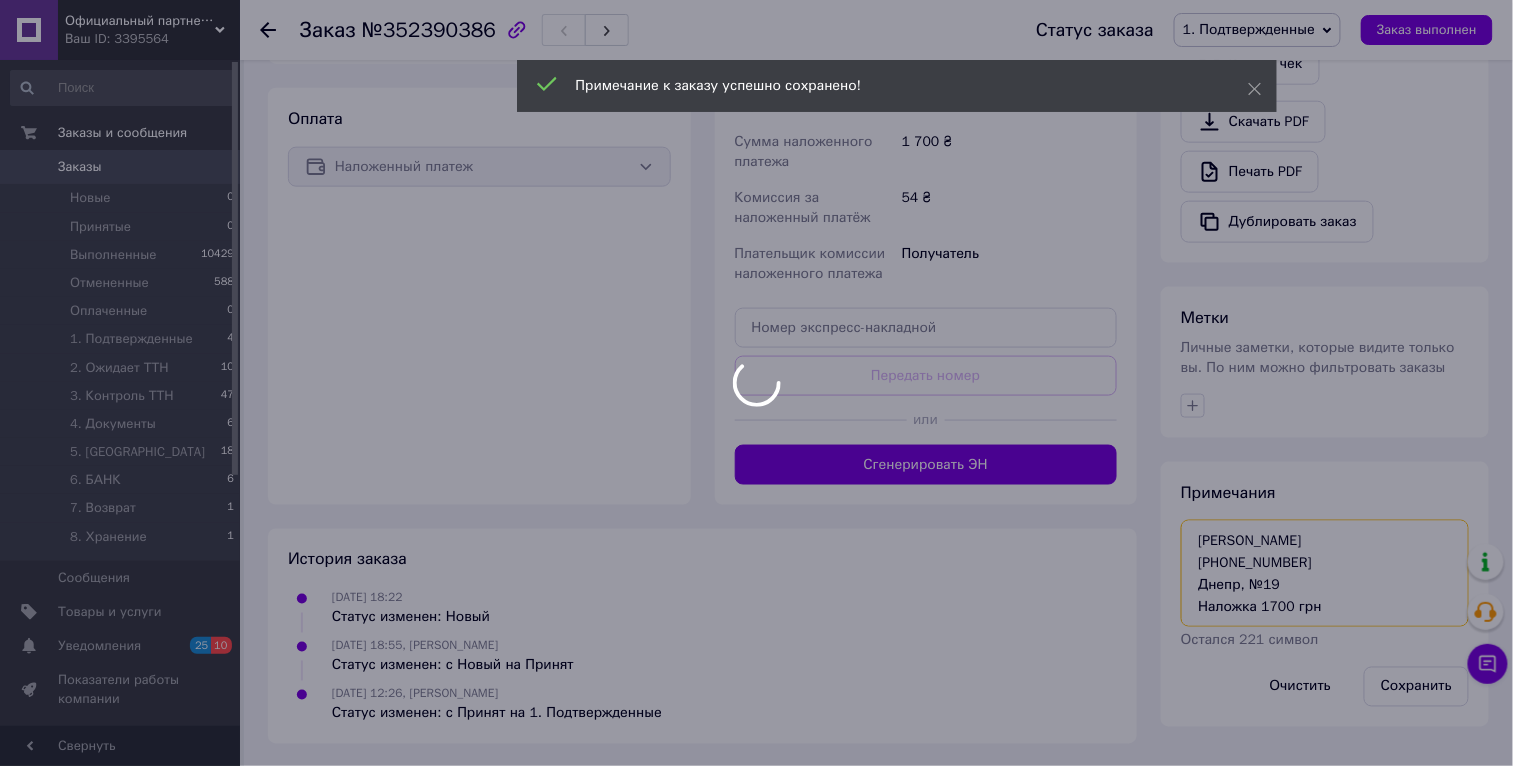 click on "Plastall Titan 1.7м
Кравченко Сергей
+380930297840
Днепр, №19
Наложка 1700 грн" at bounding box center [1325, 573] 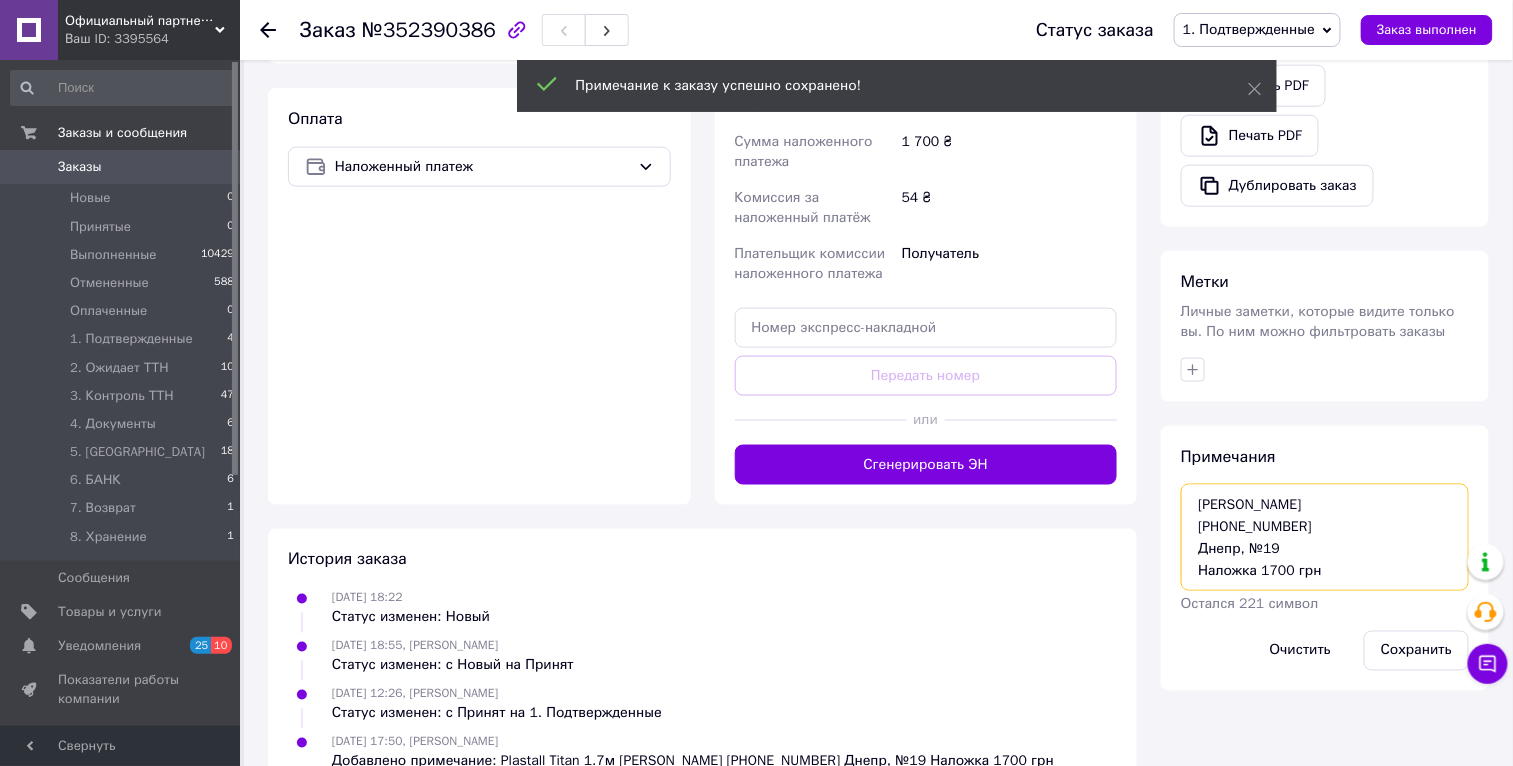 scroll, scrollTop: 55, scrollLeft: 0, axis: vertical 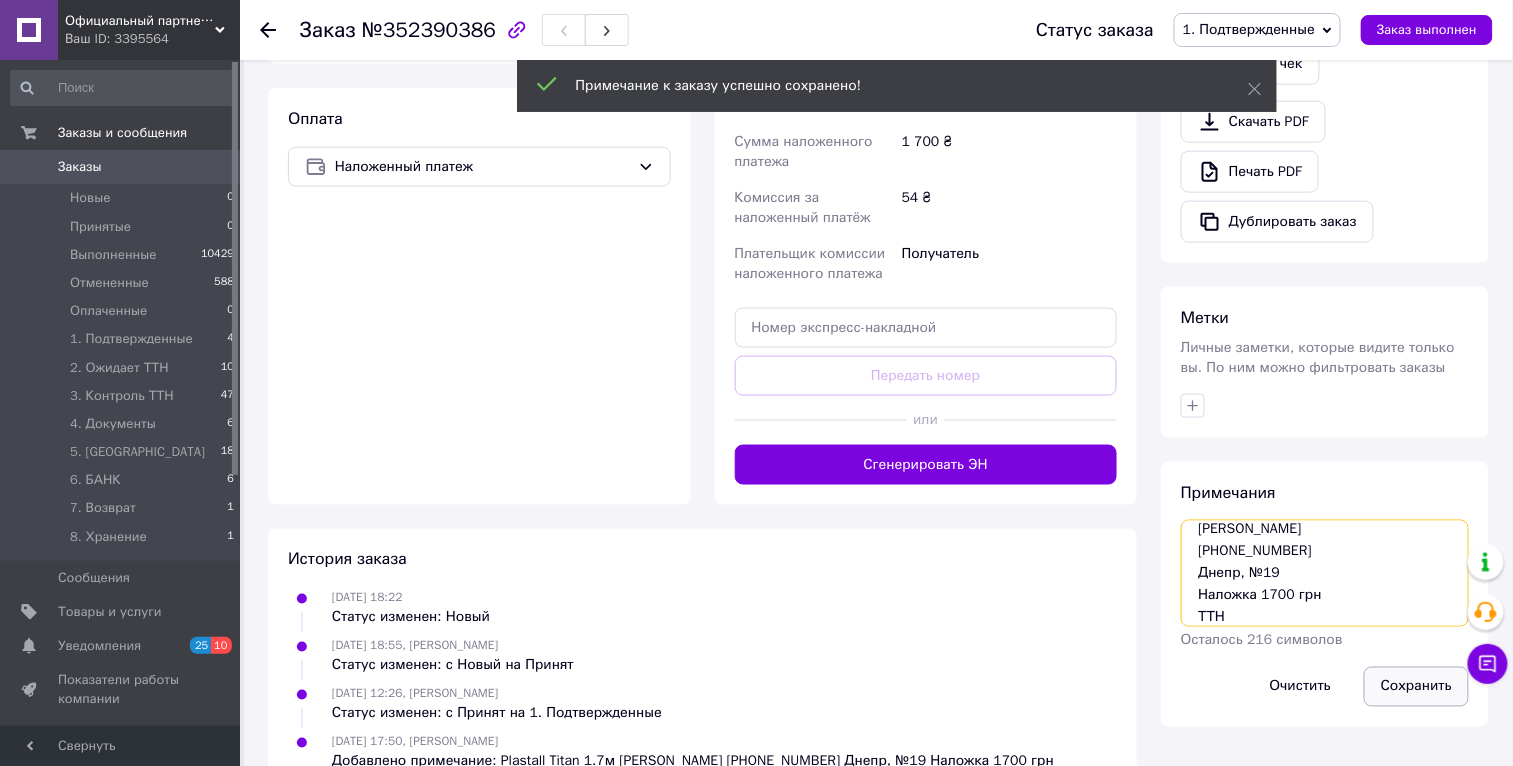 type on "Plastall Titan 1.7м
Кравченко Сергей
+380930297840
Днепр, №19
Наложка 1700 грн
ТТН" 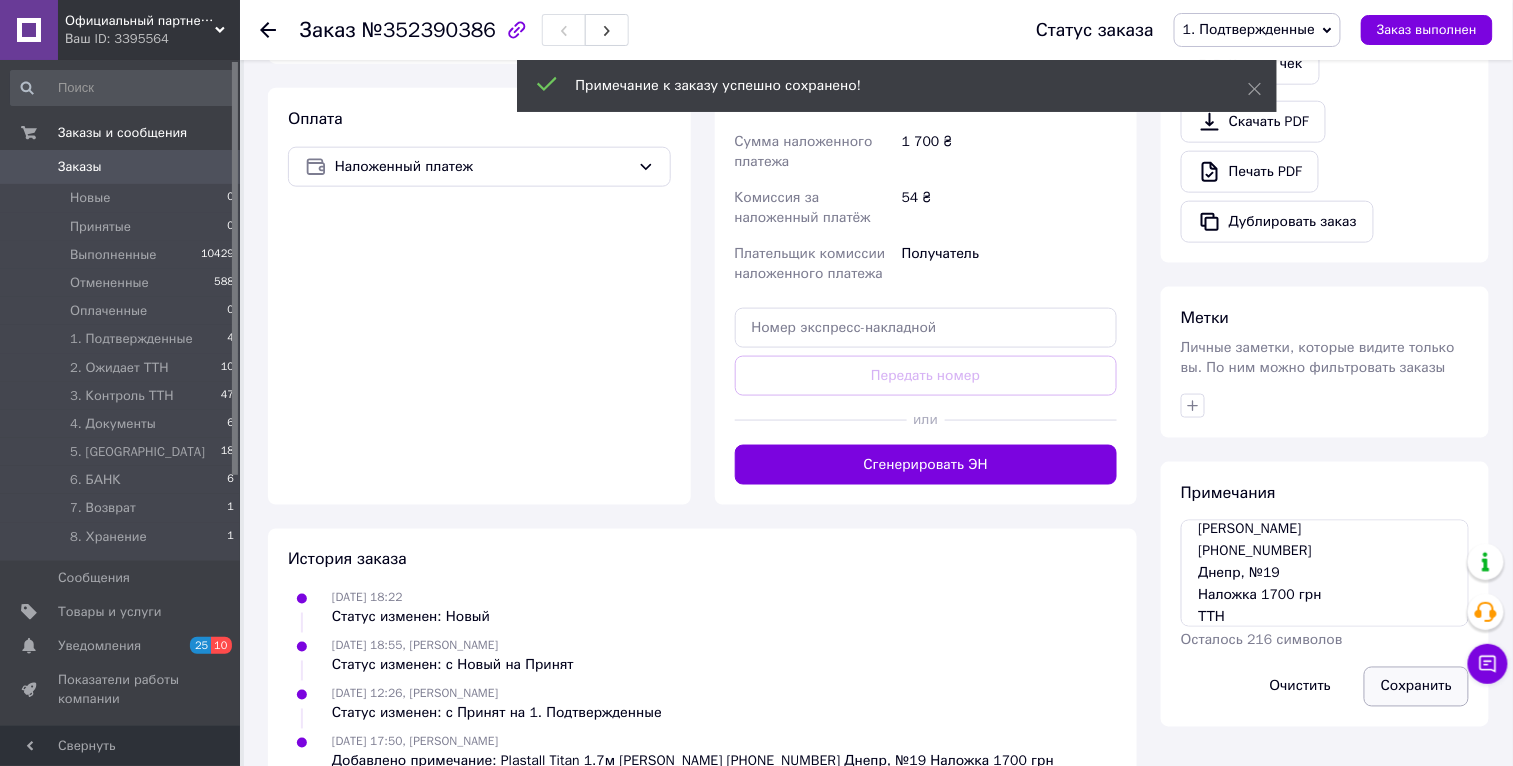 click on "Сохранить" at bounding box center [1416, 687] 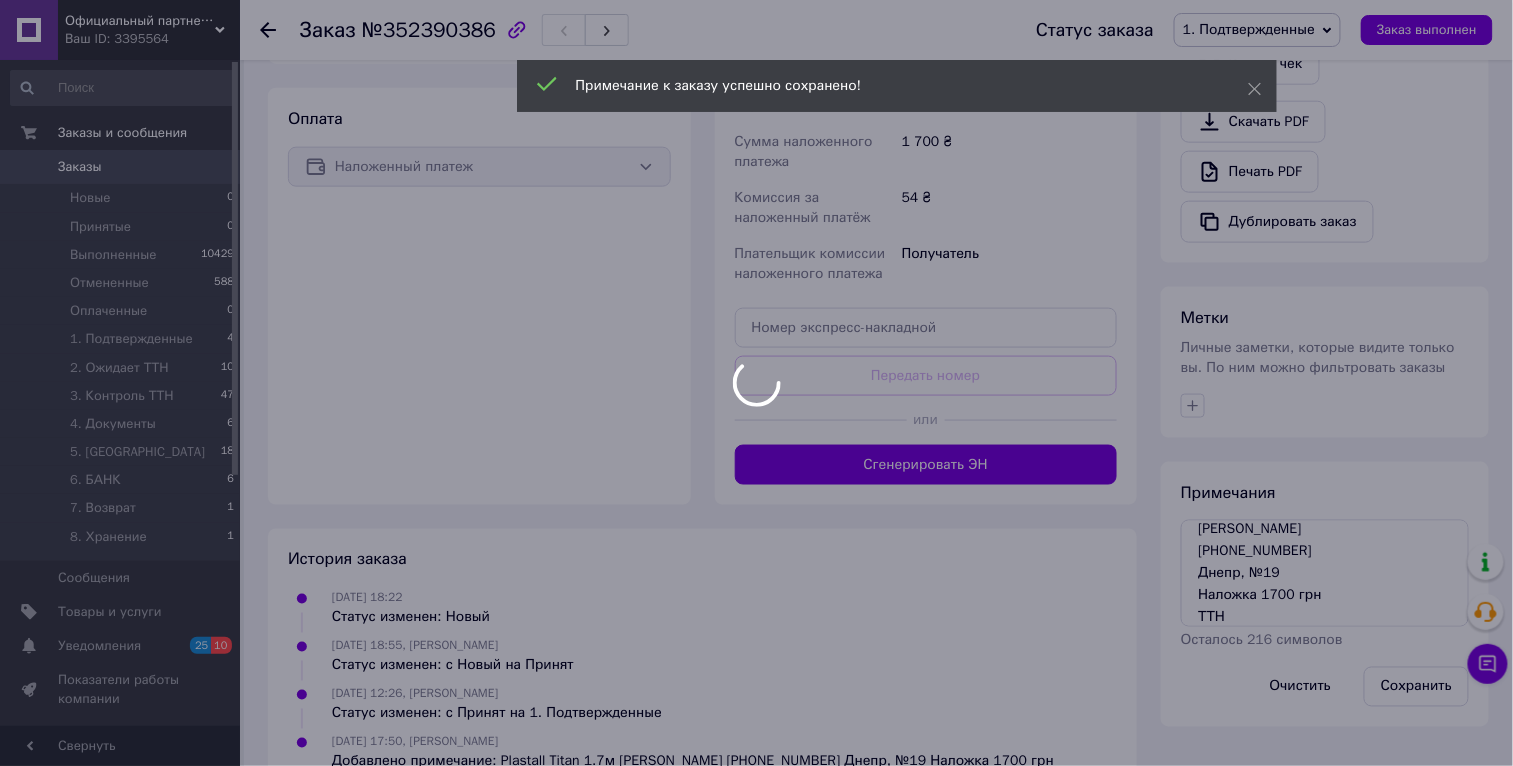 scroll, scrollTop: 0, scrollLeft: 0, axis: both 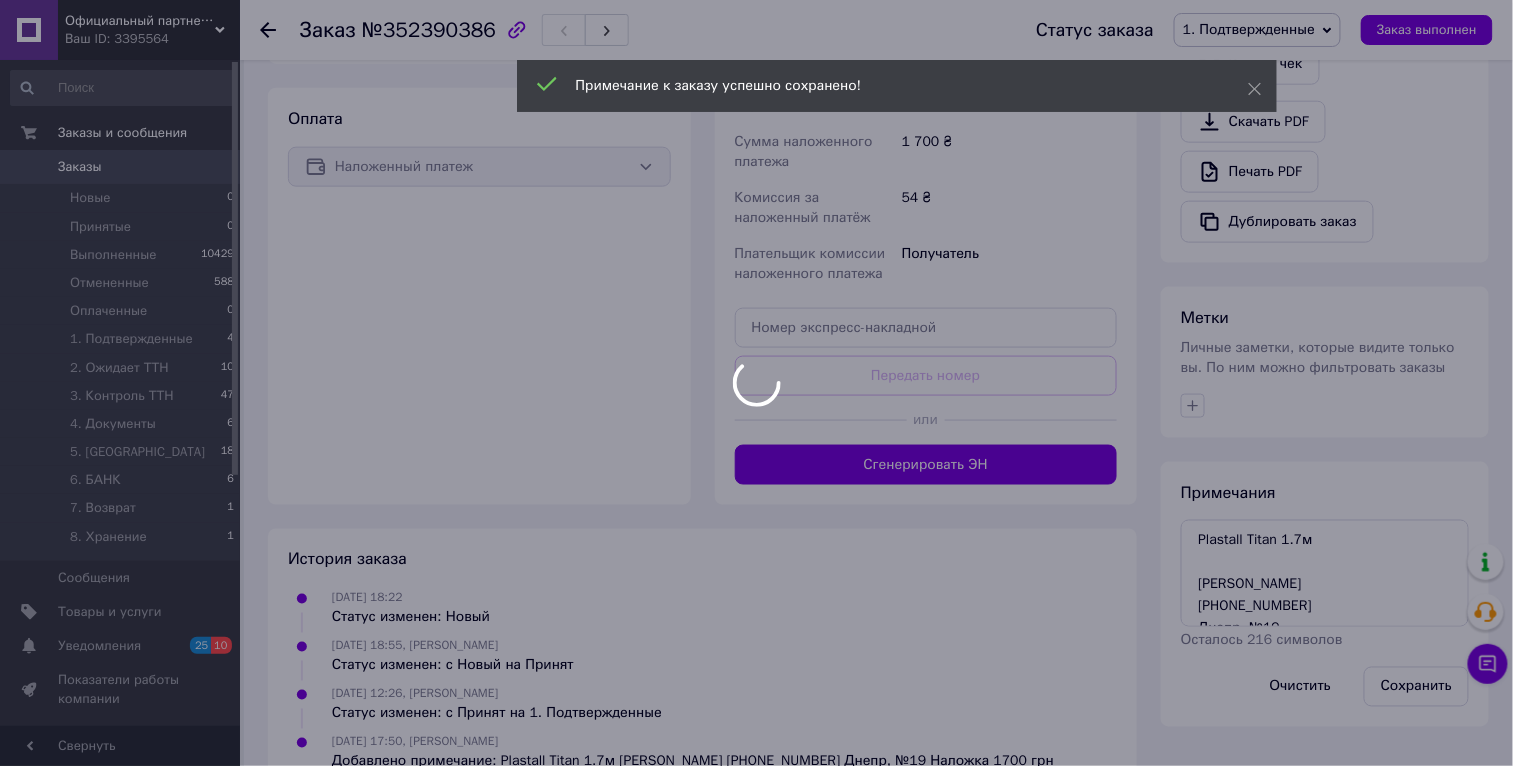 click at bounding box center [756, 383] 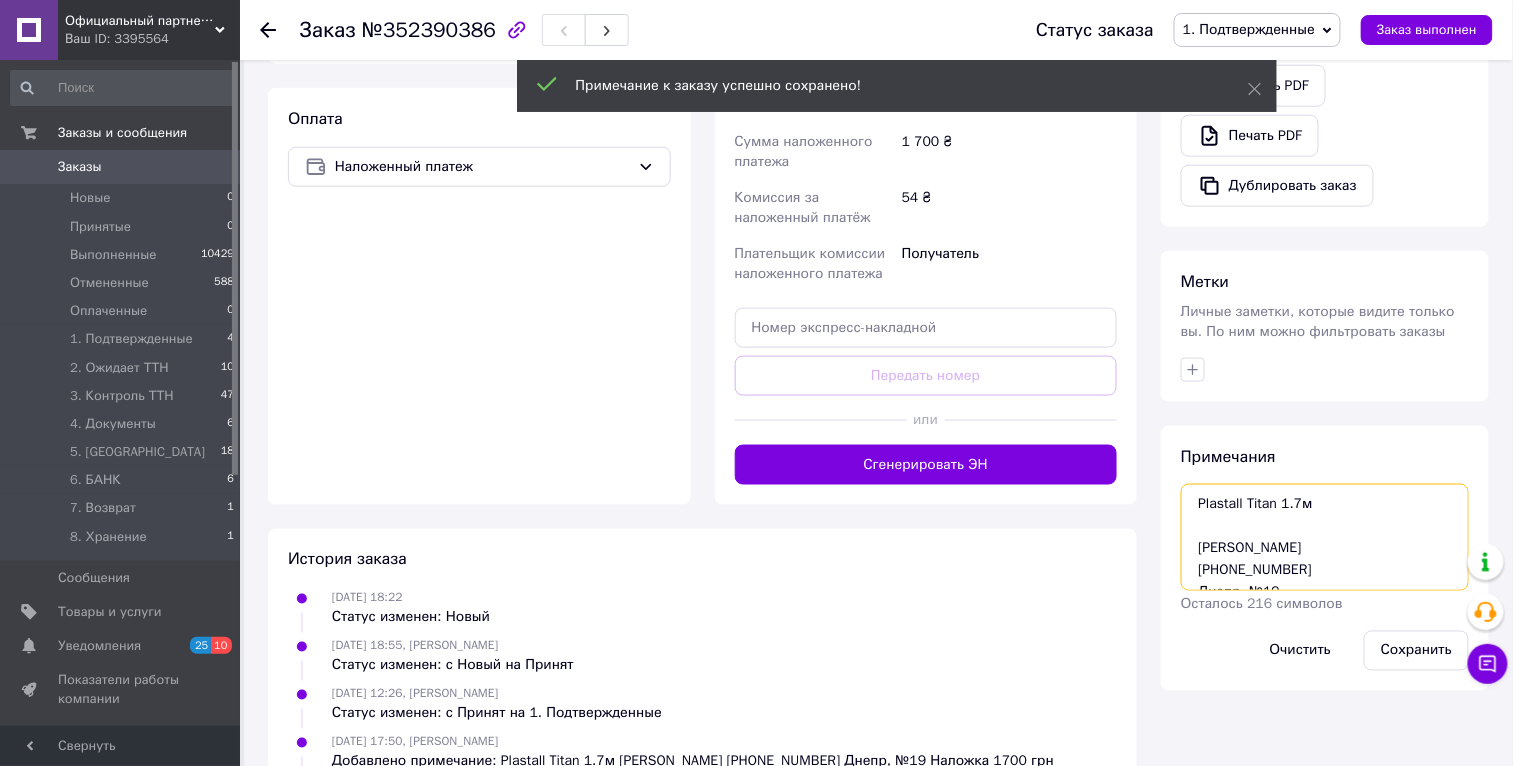 drag, startPoint x: 1316, startPoint y: 509, endPoint x: 1168, endPoint y: 461, distance: 155.5892 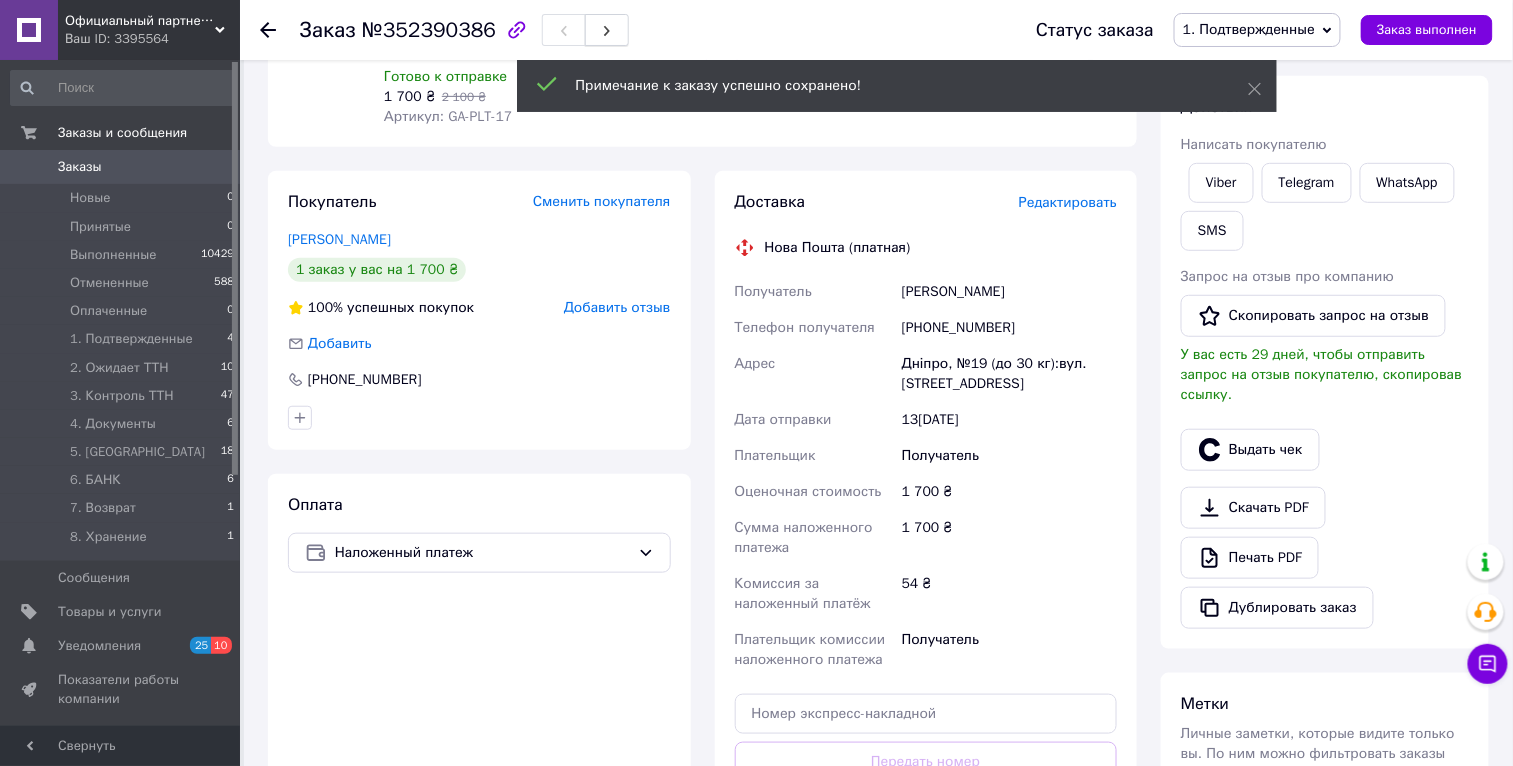 scroll, scrollTop: 0, scrollLeft: 0, axis: both 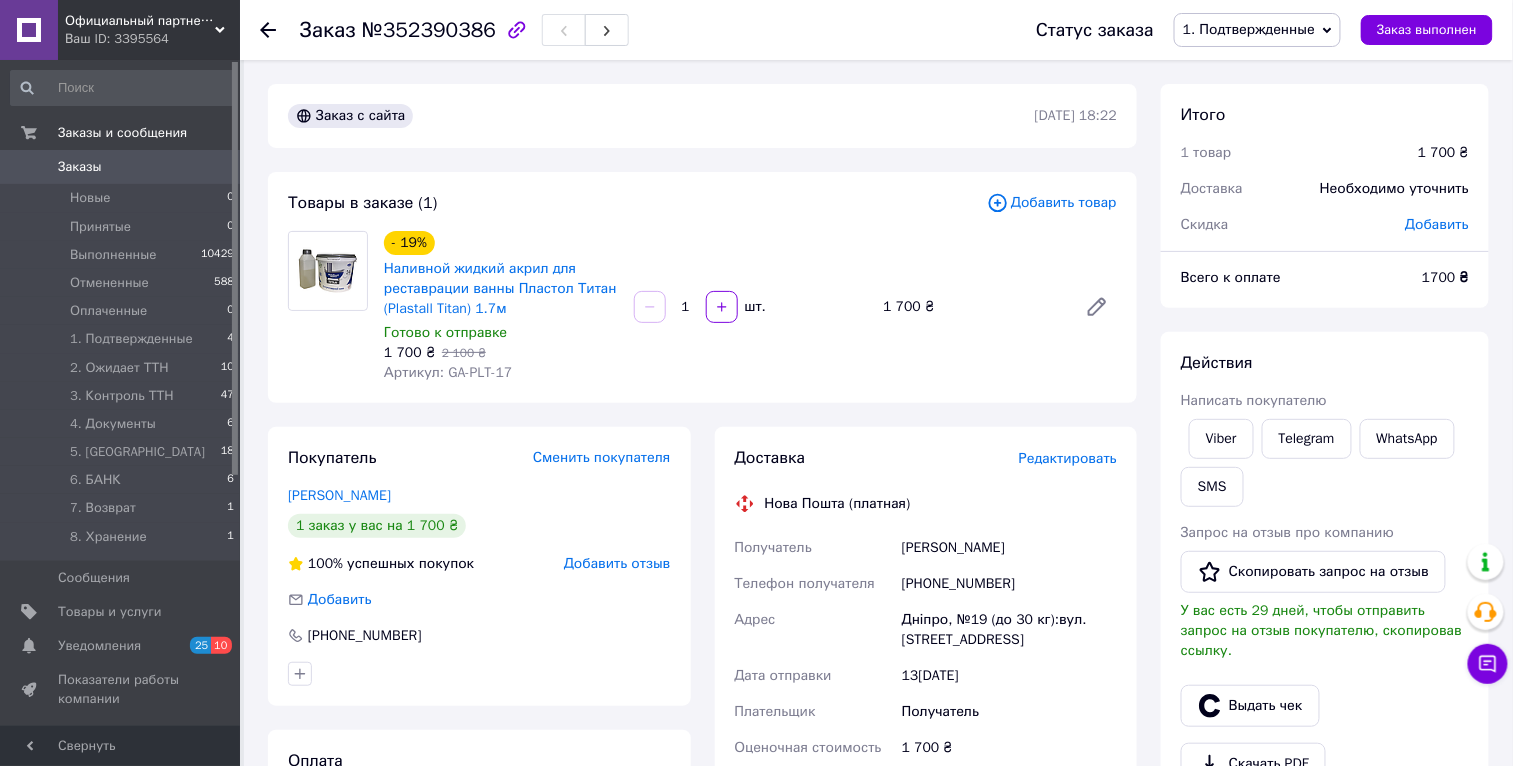 click on "[PHONE_NUMBER]" at bounding box center (1009, 584) 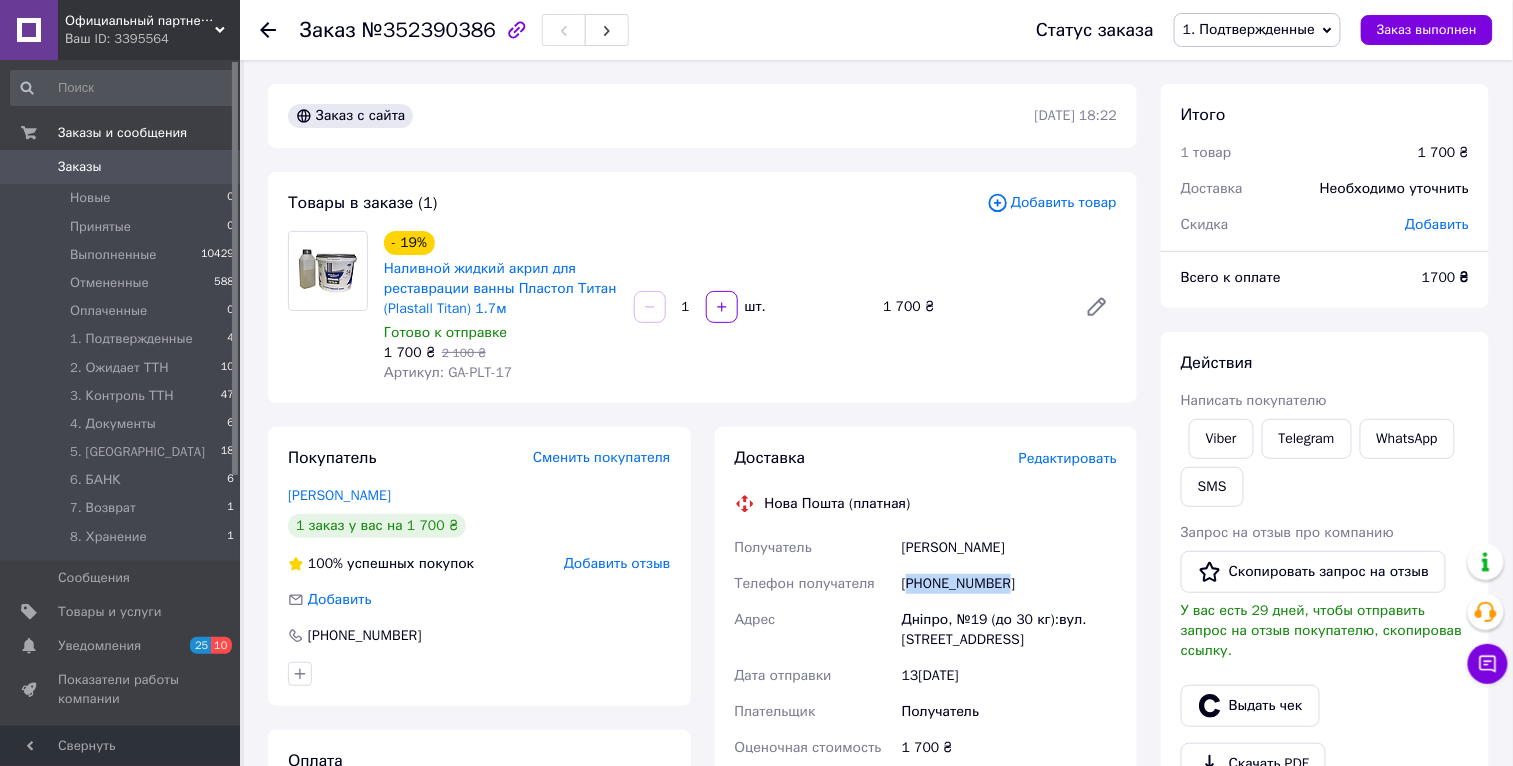 click on "[PHONE_NUMBER]" at bounding box center (1009, 584) 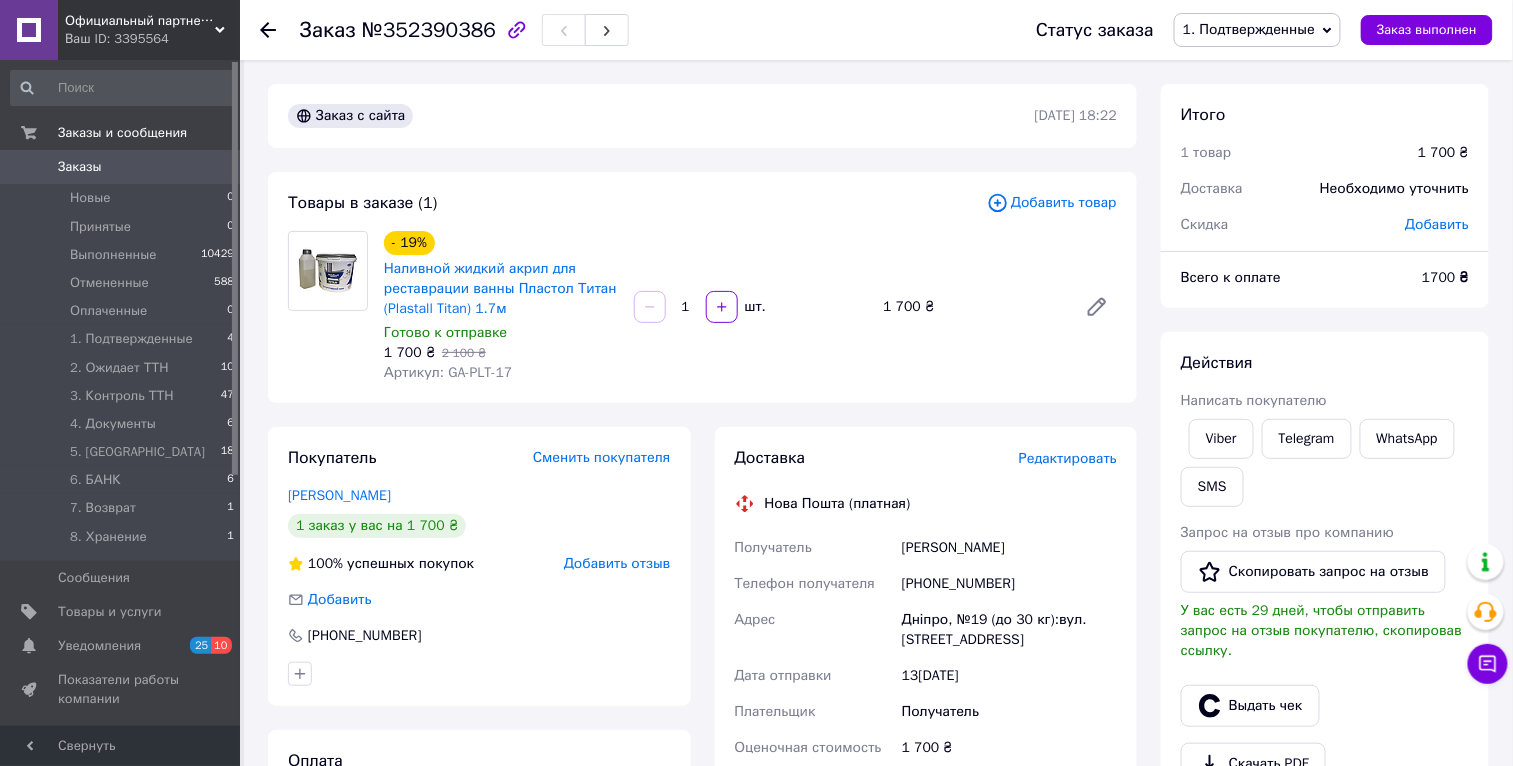 click on "Кравченко Сергей" at bounding box center [1009, 548] 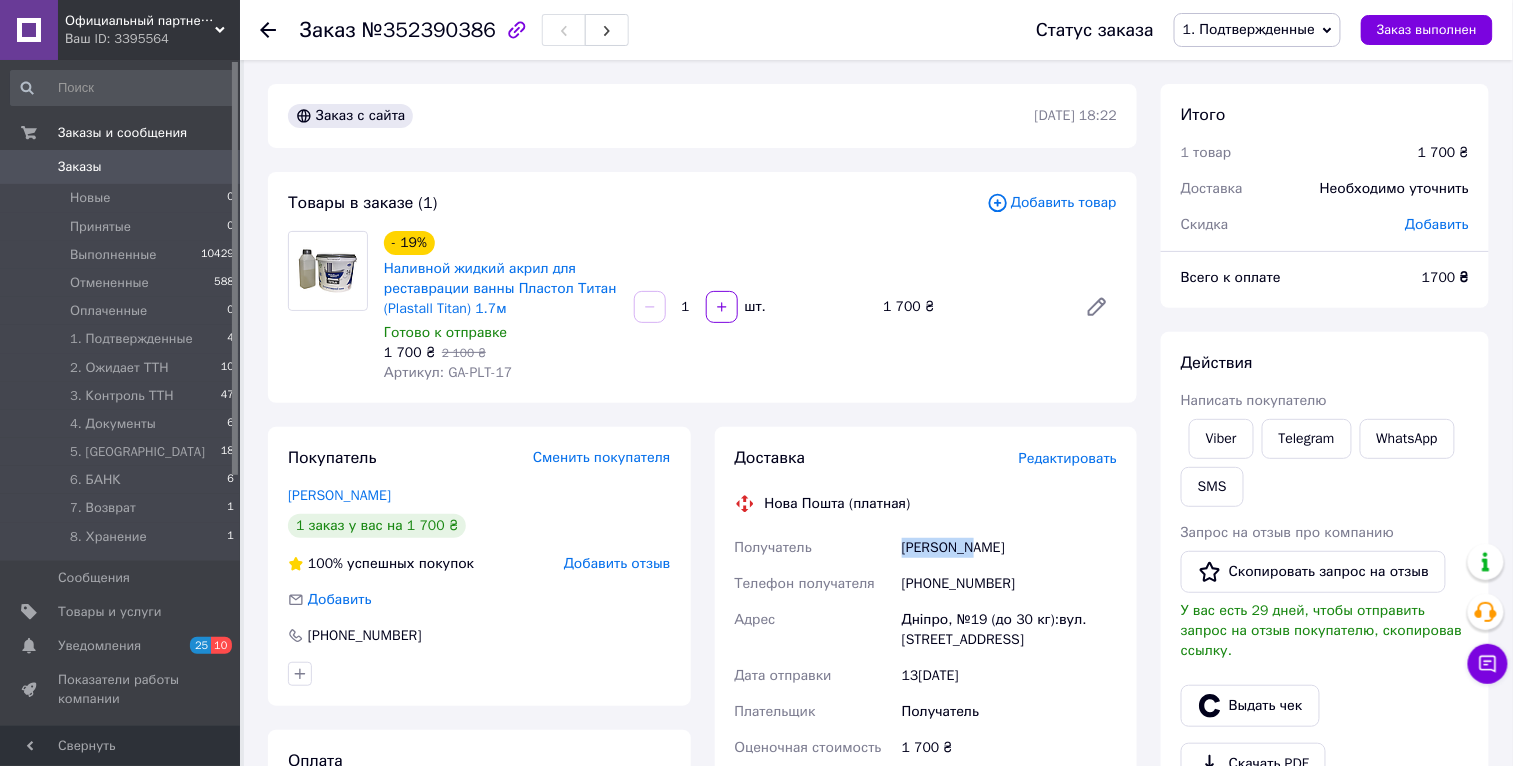 click on "Кравченко Сергей" at bounding box center (1009, 548) 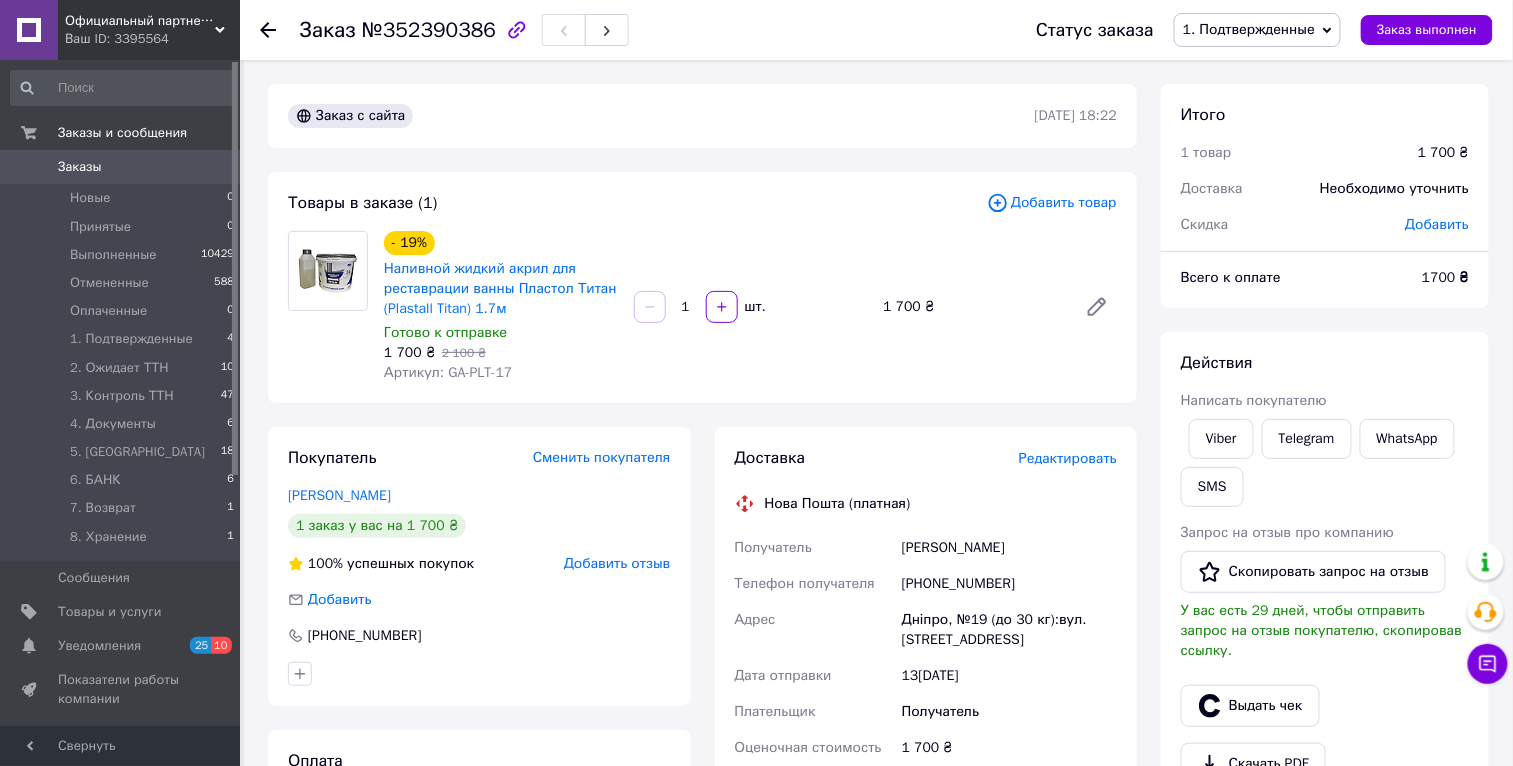 click on "Кравченко Сергей" at bounding box center (1009, 548) 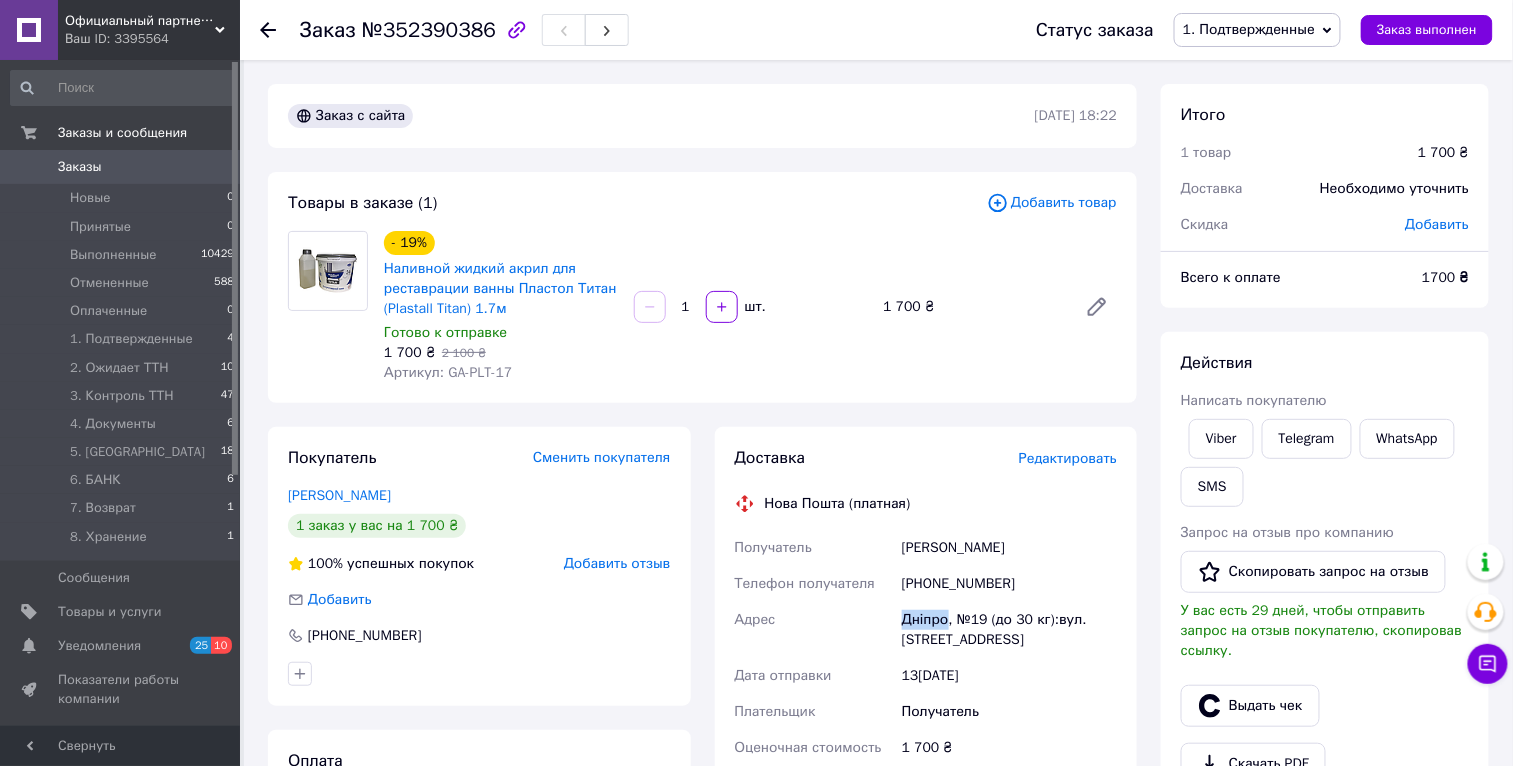 click on "Дніпро, №19 (до 30 кг):вул. Панікахи, 101а" at bounding box center [1009, 630] 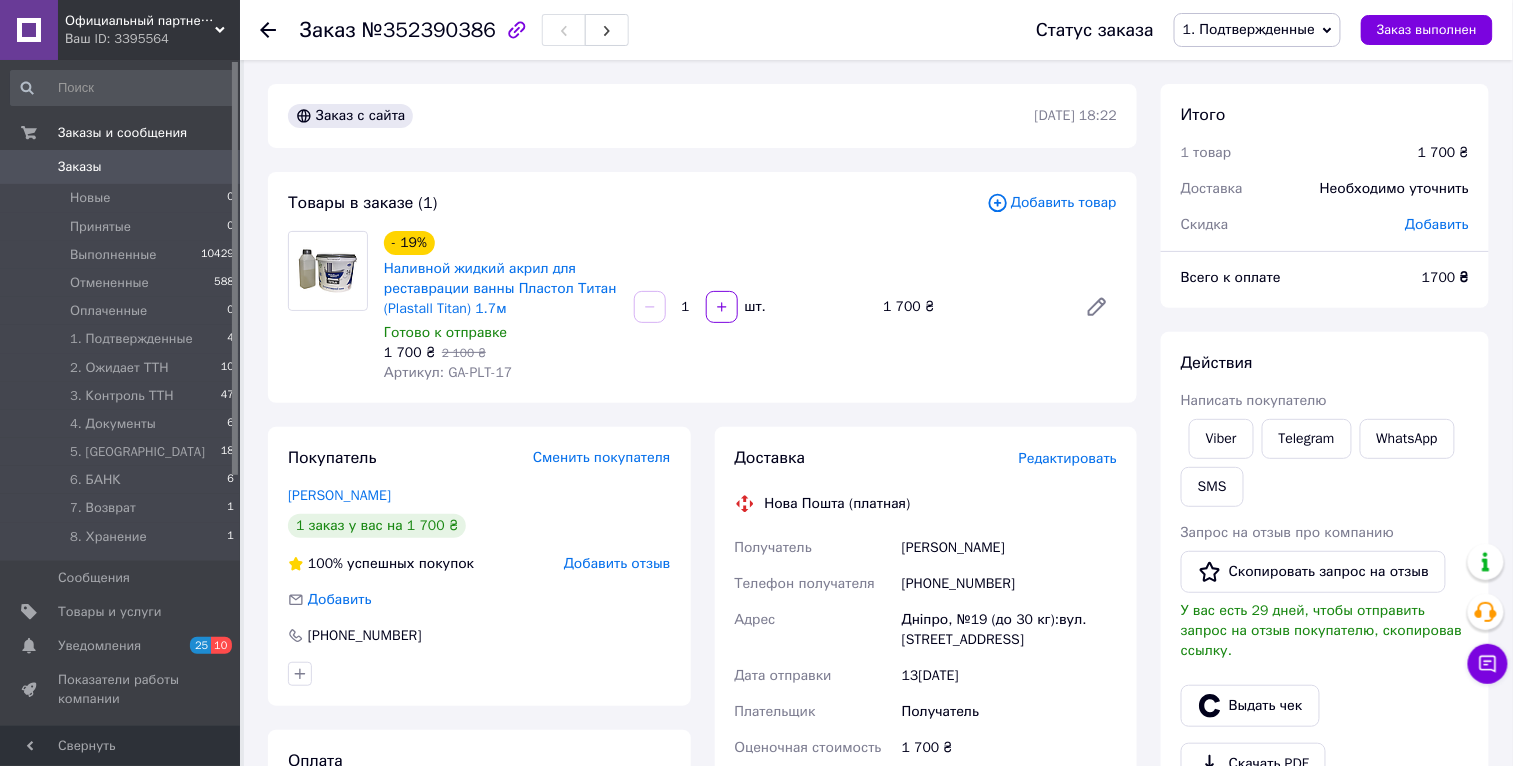 click on "Дніпро, №19 (до 30 кг):вул. Панікахи, 101а" at bounding box center (1009, 630) 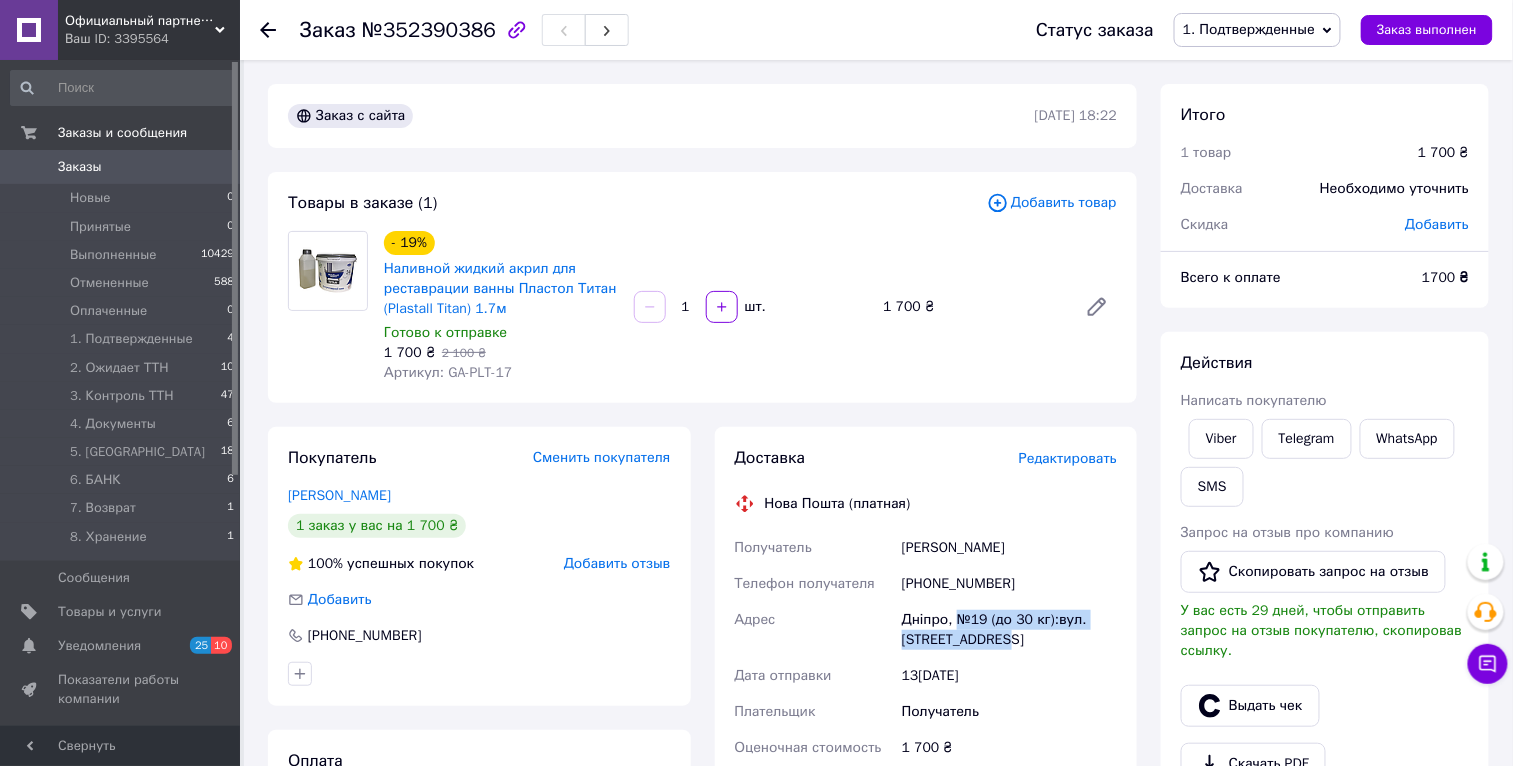 drag, startPoint x: 1003, startPoint y: 649, endPoint x: 957, endPoint y: 624, distance: 52.35456 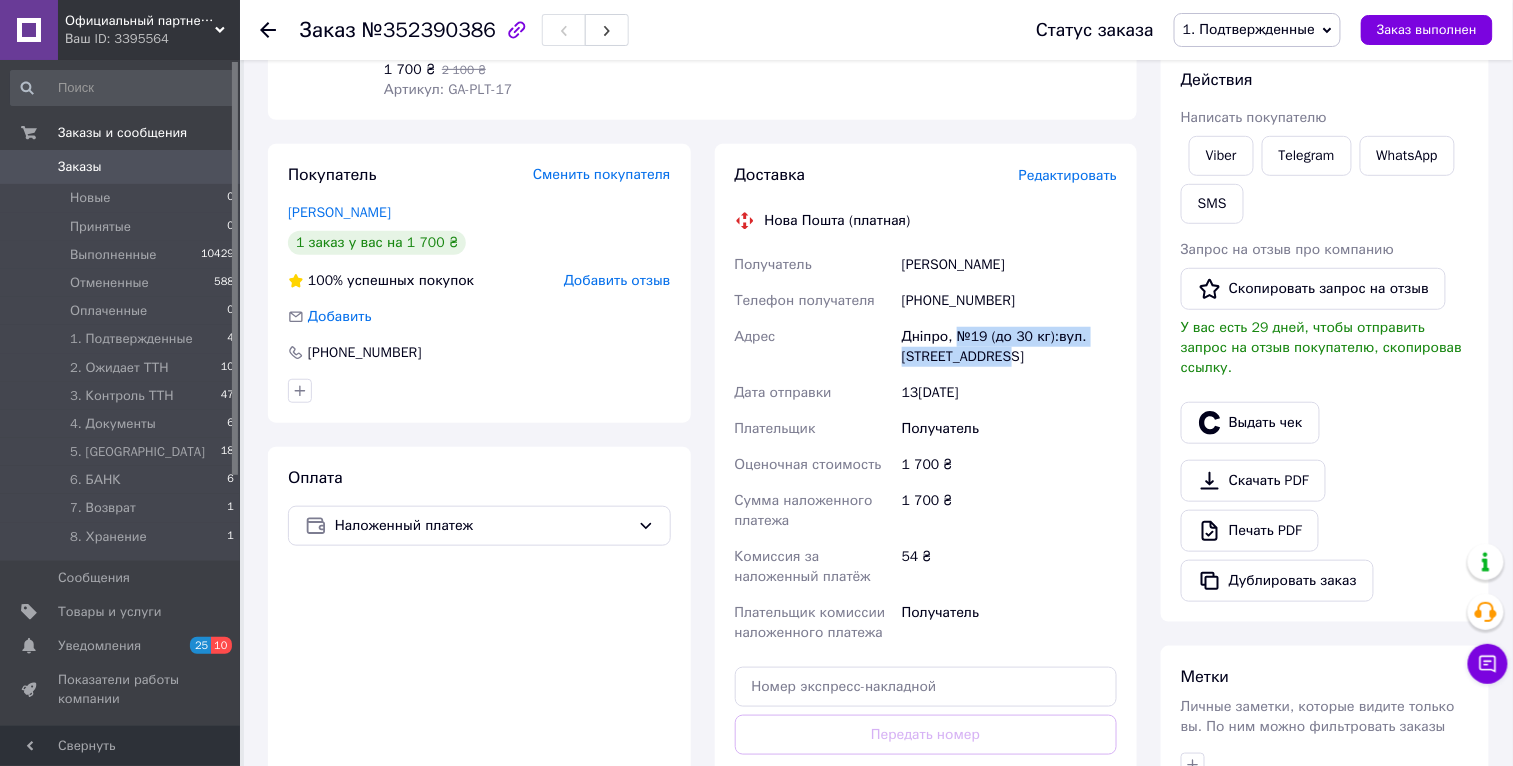 scroll, scrollTop: 370, scrollLeft: 0, axis: vertical 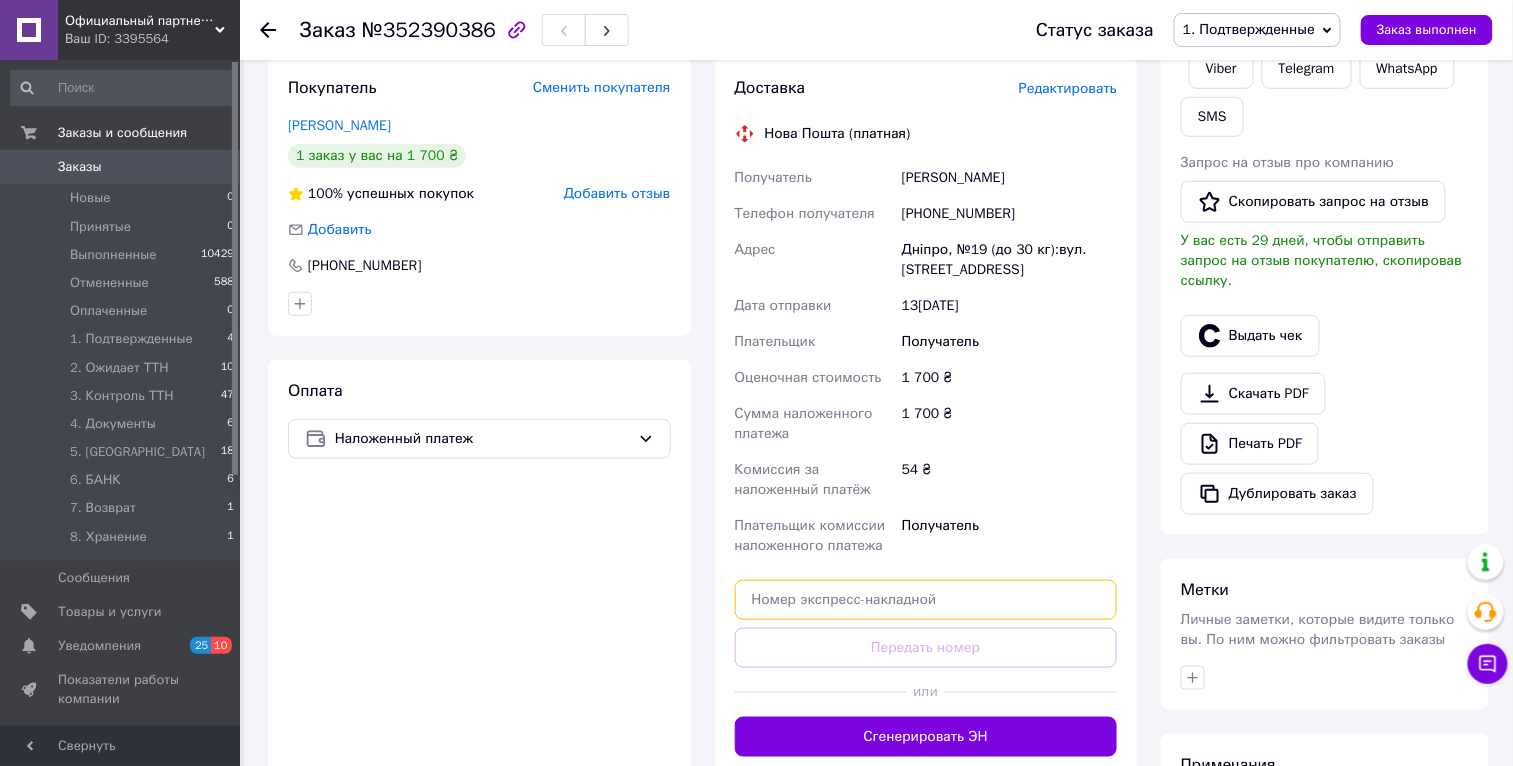 click at bounding box center [926, 600] 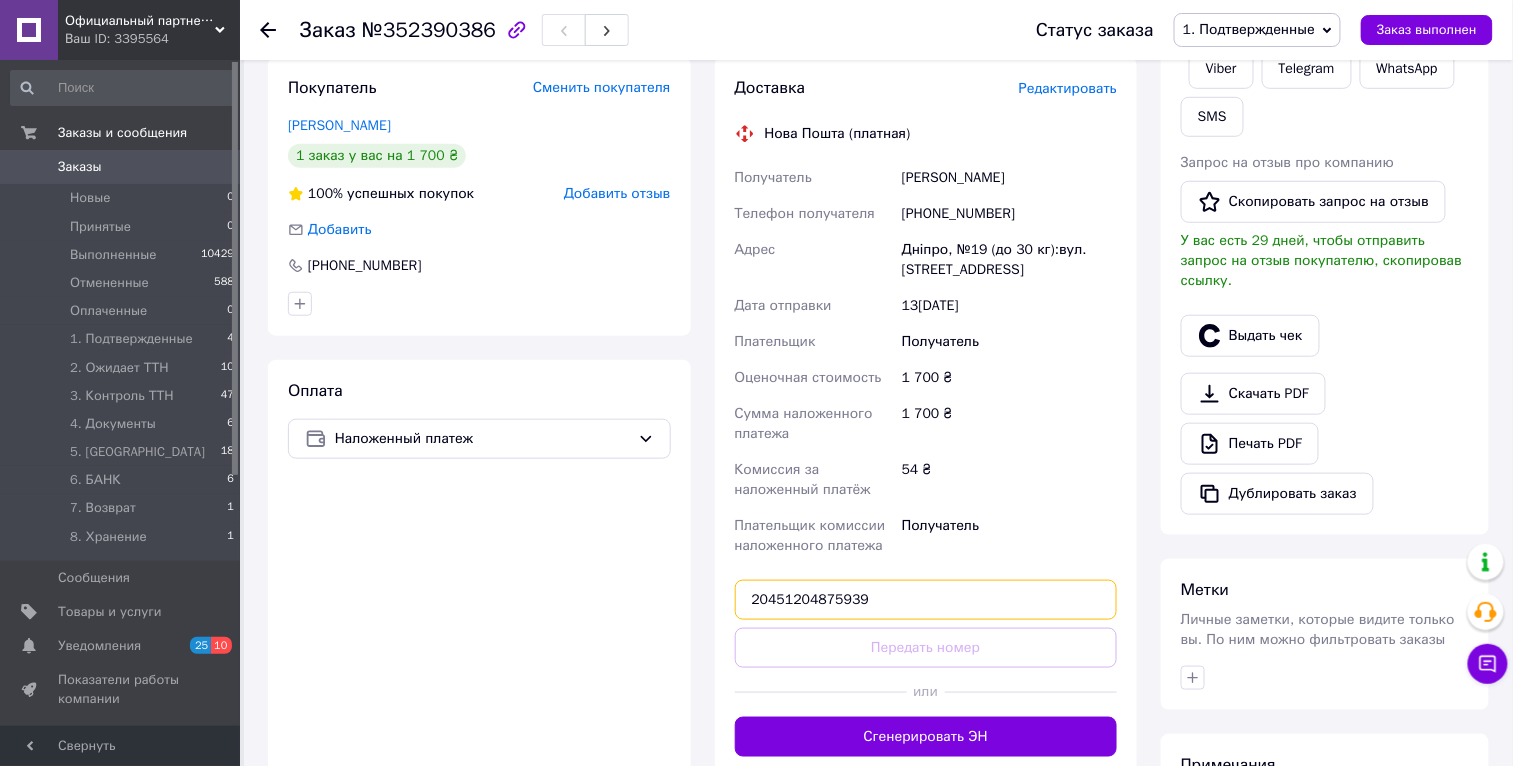 type on "20451204875939" 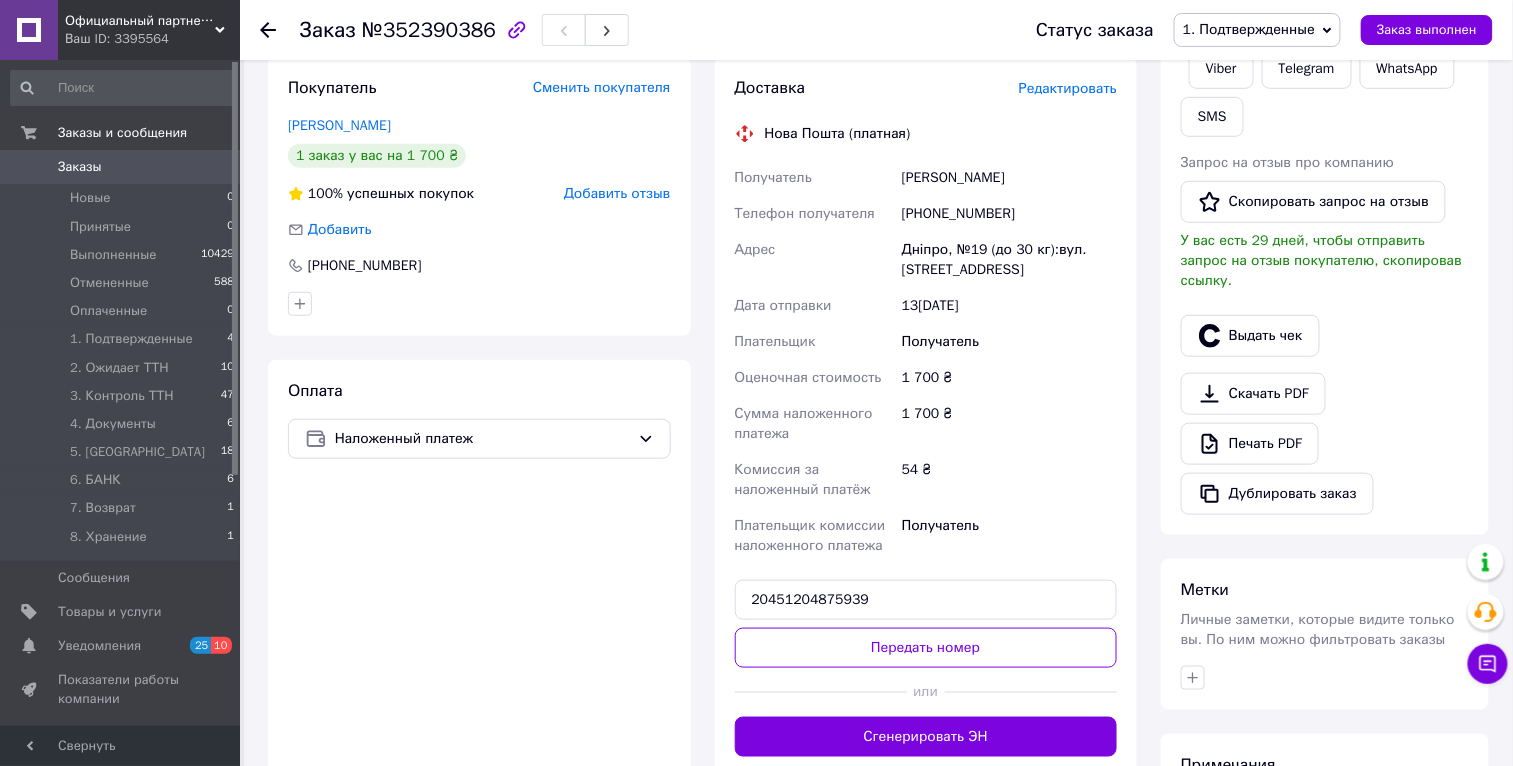 click on "Передать номер" at bounding box center [926, 648] 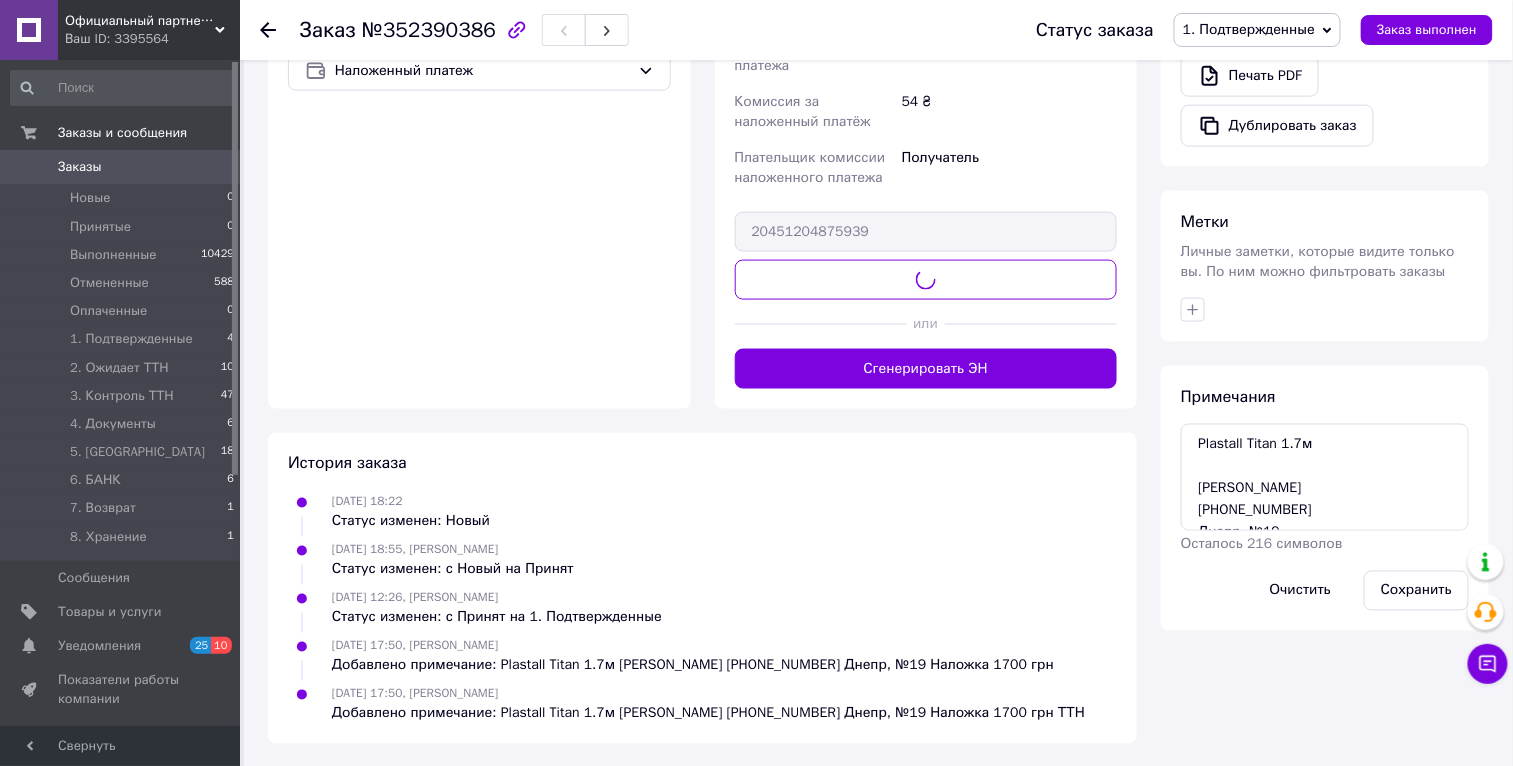 scroll, scrollTop: 624, scrollLeft: 0, axis: vertical 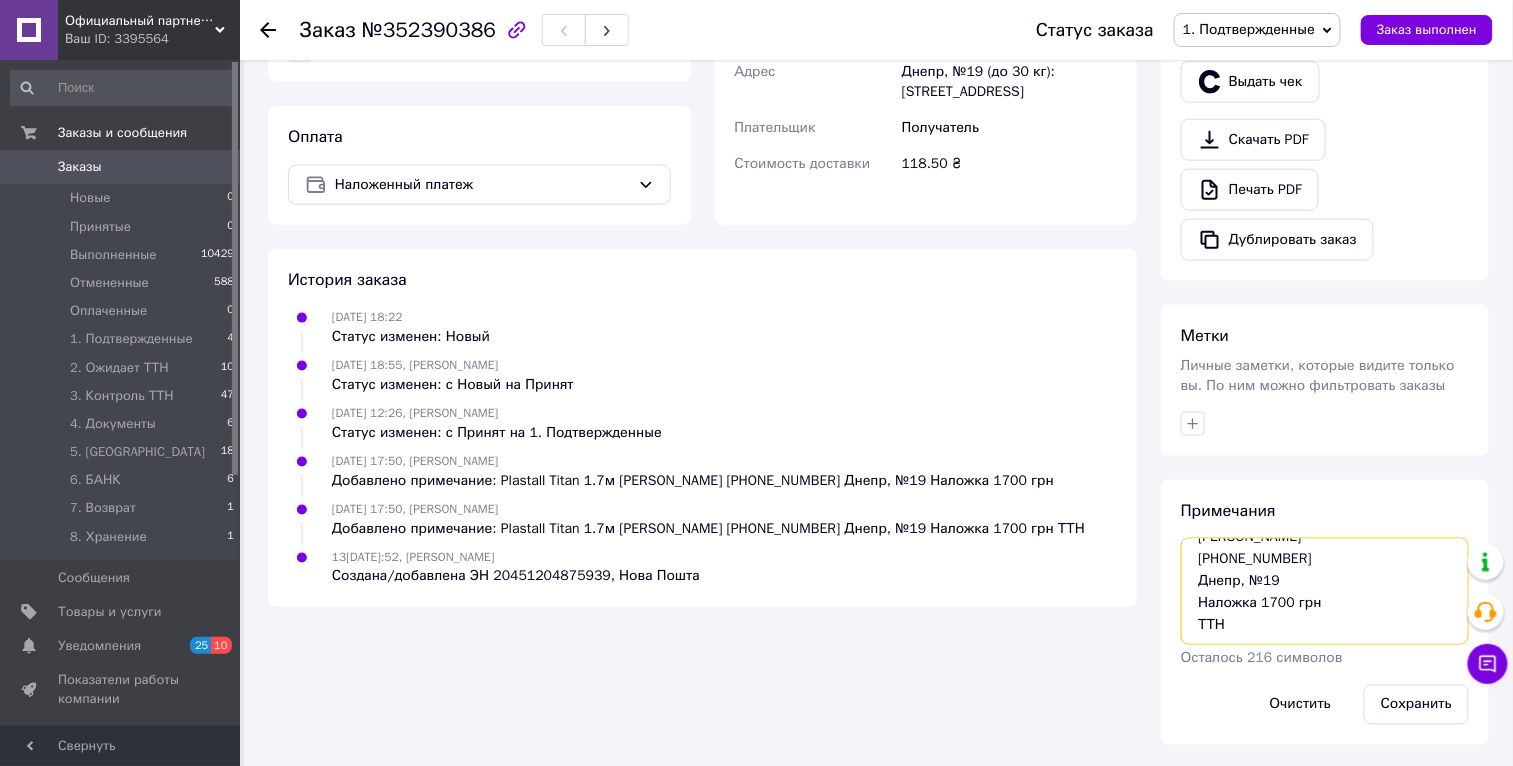 click on "Plastall Titan 1.7м
Кравченко Сергей
+380930297840
Днепр, №19
Наложка 1700 грн
ТТН" at bounding box center [1325, 591] 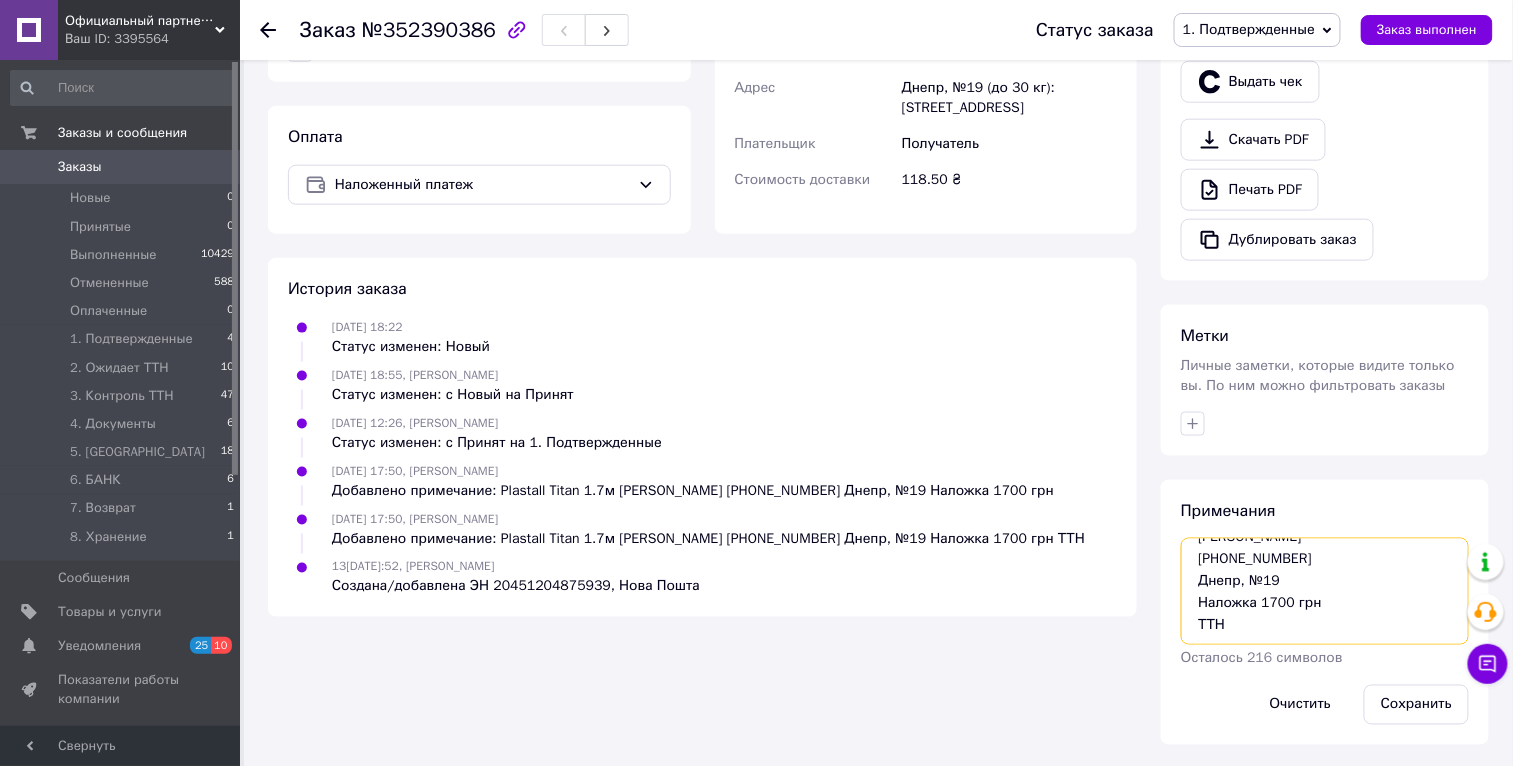 paste on "20451204875939" 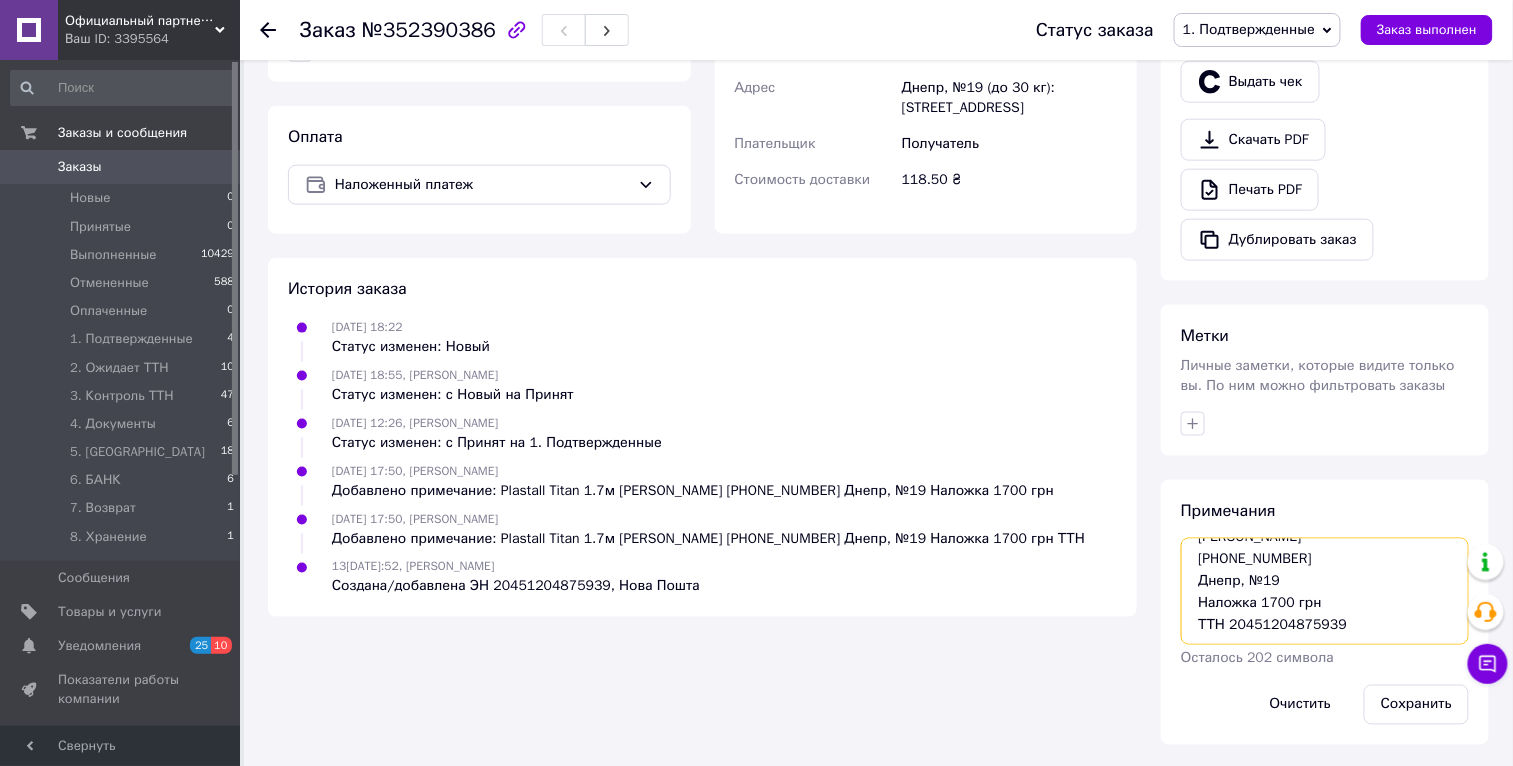 type on "Plastall Titan 1.7м
Кравченко Сергей
+380930297840
Днепр, №19
Наложка 1700 грн
ТТН 20451204875939" 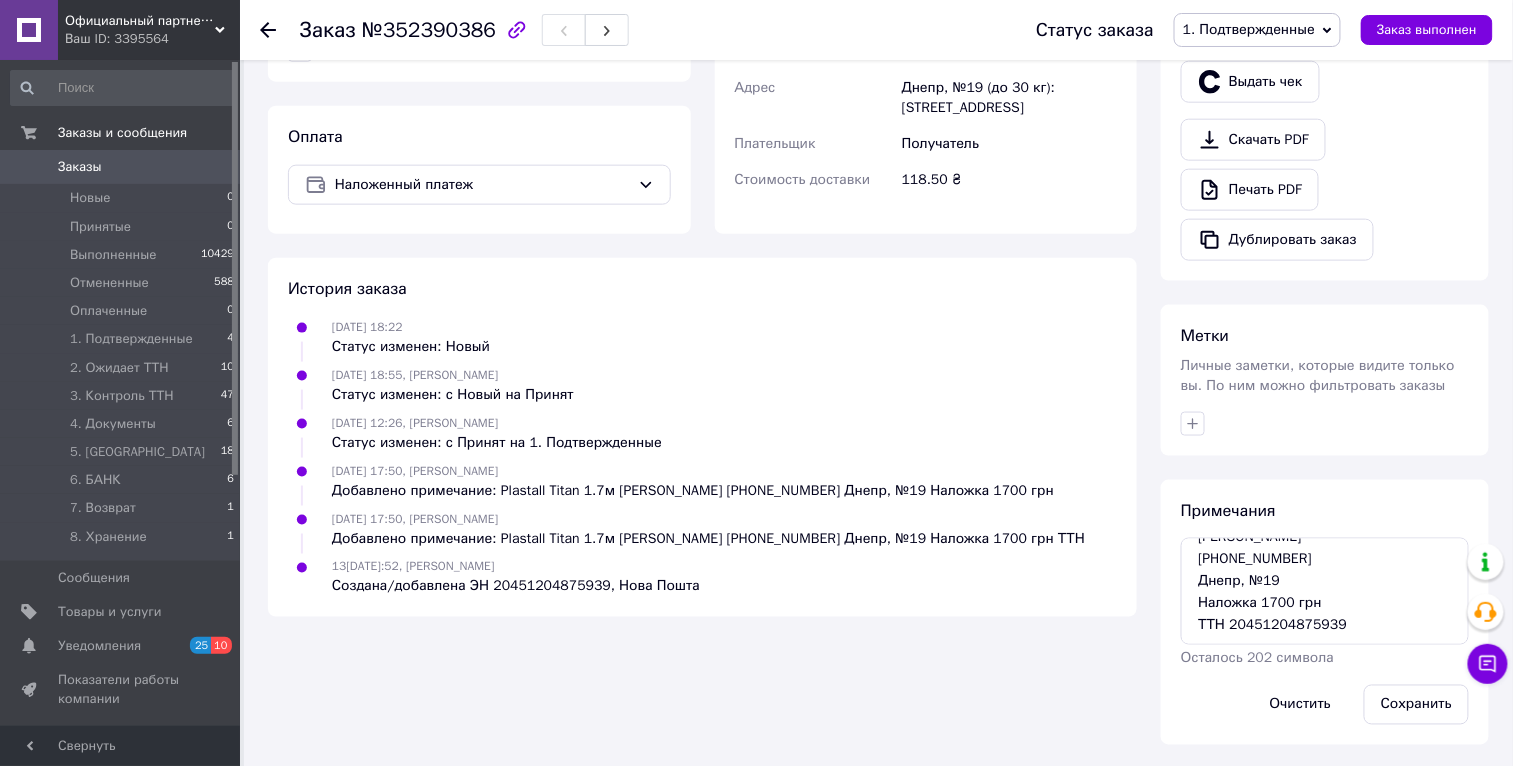 click on "Примечания Plastall Titan 1.7м
Кравченко Сергей
+380930297840
Днепр, №19
Наложка 1700 грн
ТТН 20451204875939 Осталось 202 символа Очистить Сохранить" at bounding box center (1325, 612) 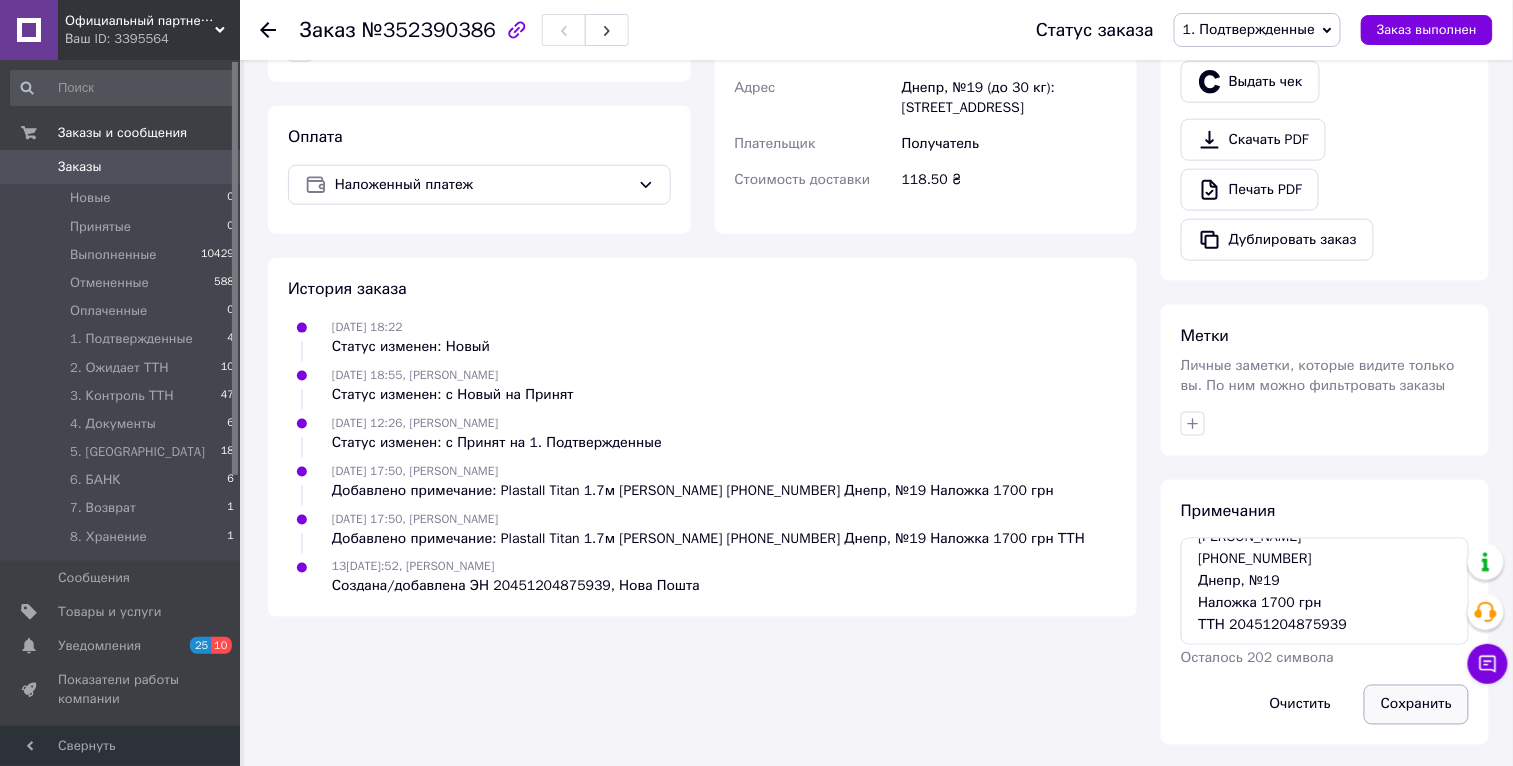 drag, startPoint x: 1400, startPoint y: 701, endPoint x: 1382, endPoint y: 684, distance: 24.758837 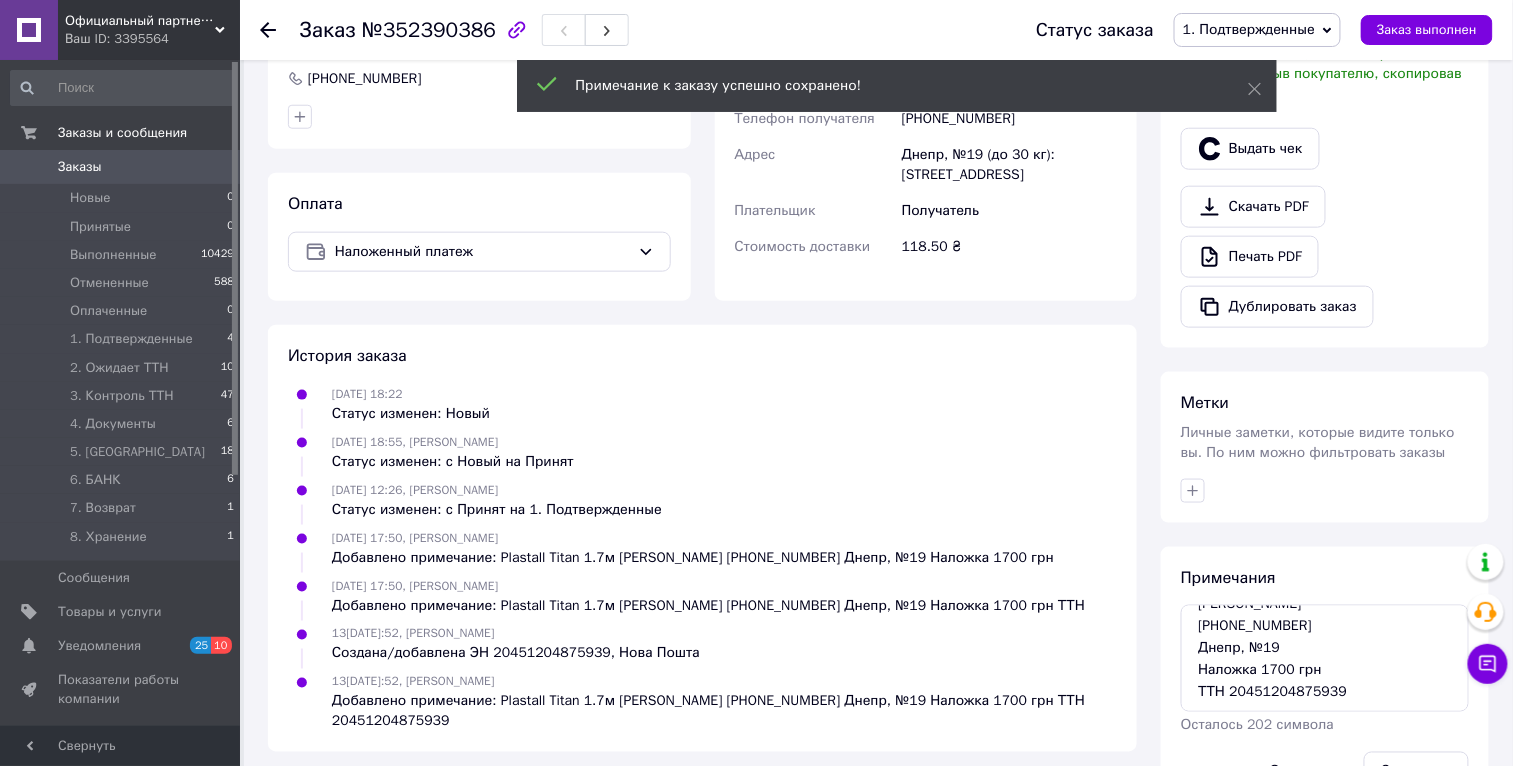 scroll, scrollTop: 624, scrollLeft: 0, axis: vertical 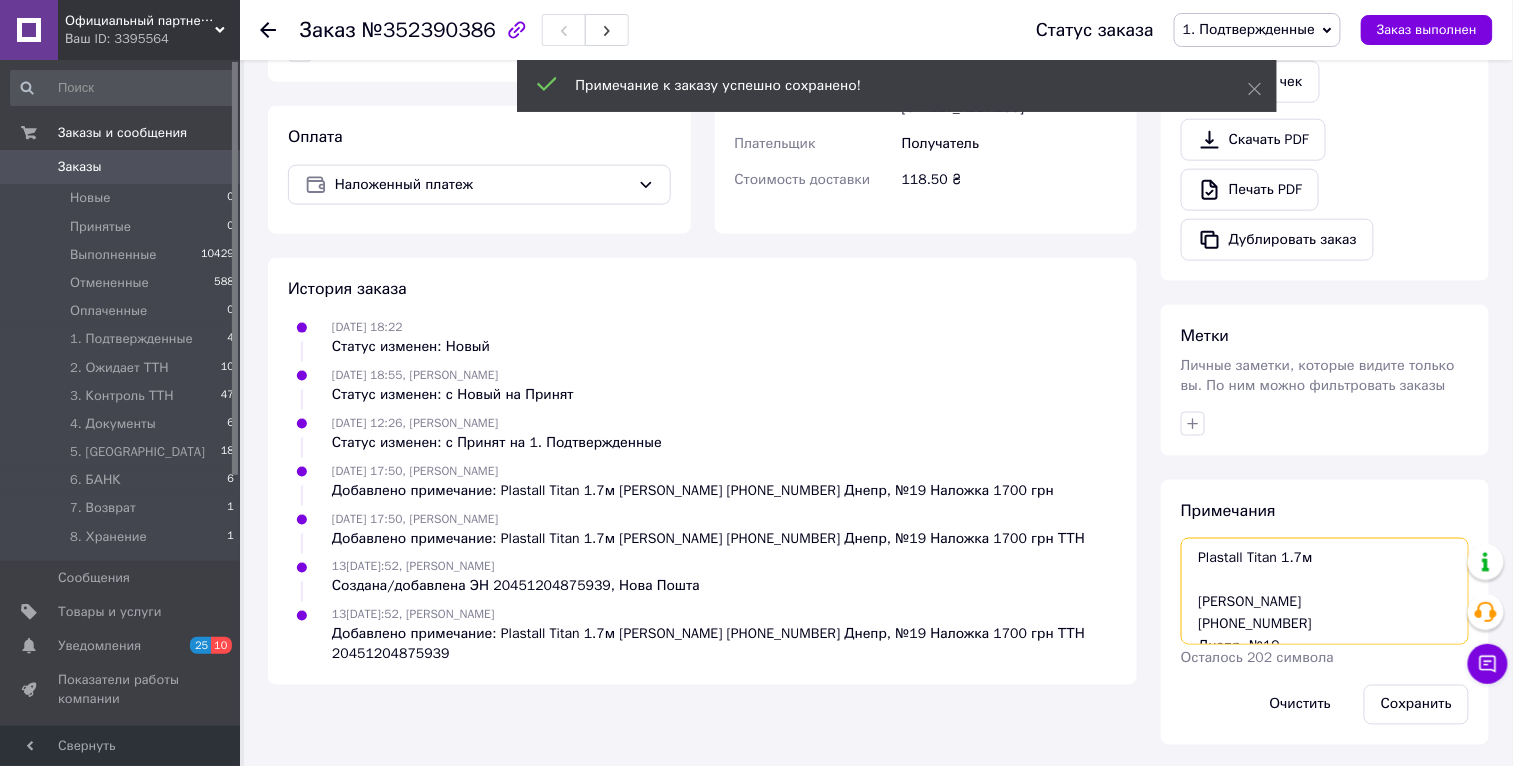 drag, startPoint x: 1341, startPoint y: 555, endPoint x: 1130, endPoint y: 520, distance: 213.88315 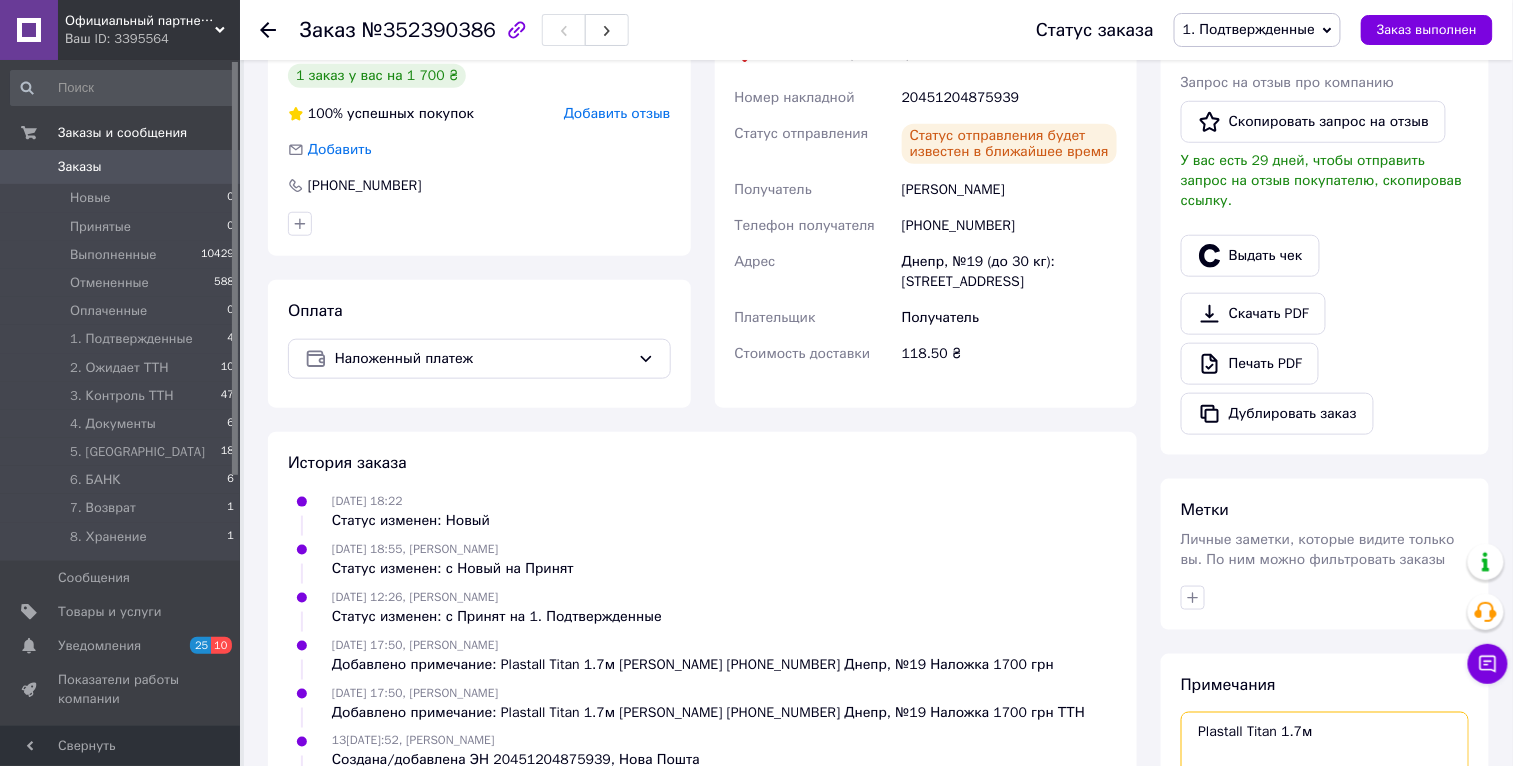 scroll, scrollTop: 0, scrollLeft: 0, axis: both 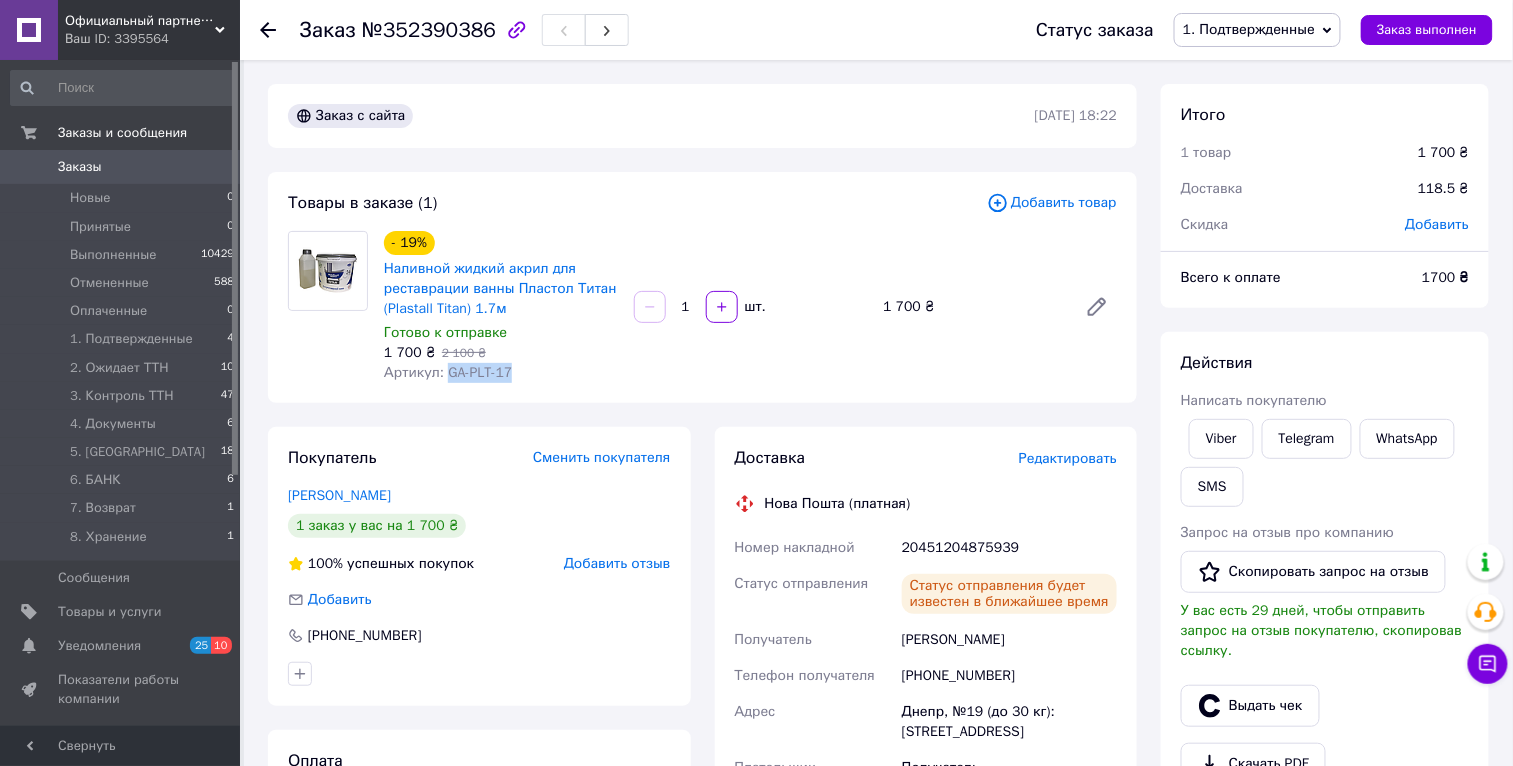 drag, startPoint x: 470, startPoint y: 370, endPoint x: 446, endPoint y: 370, distance: 24 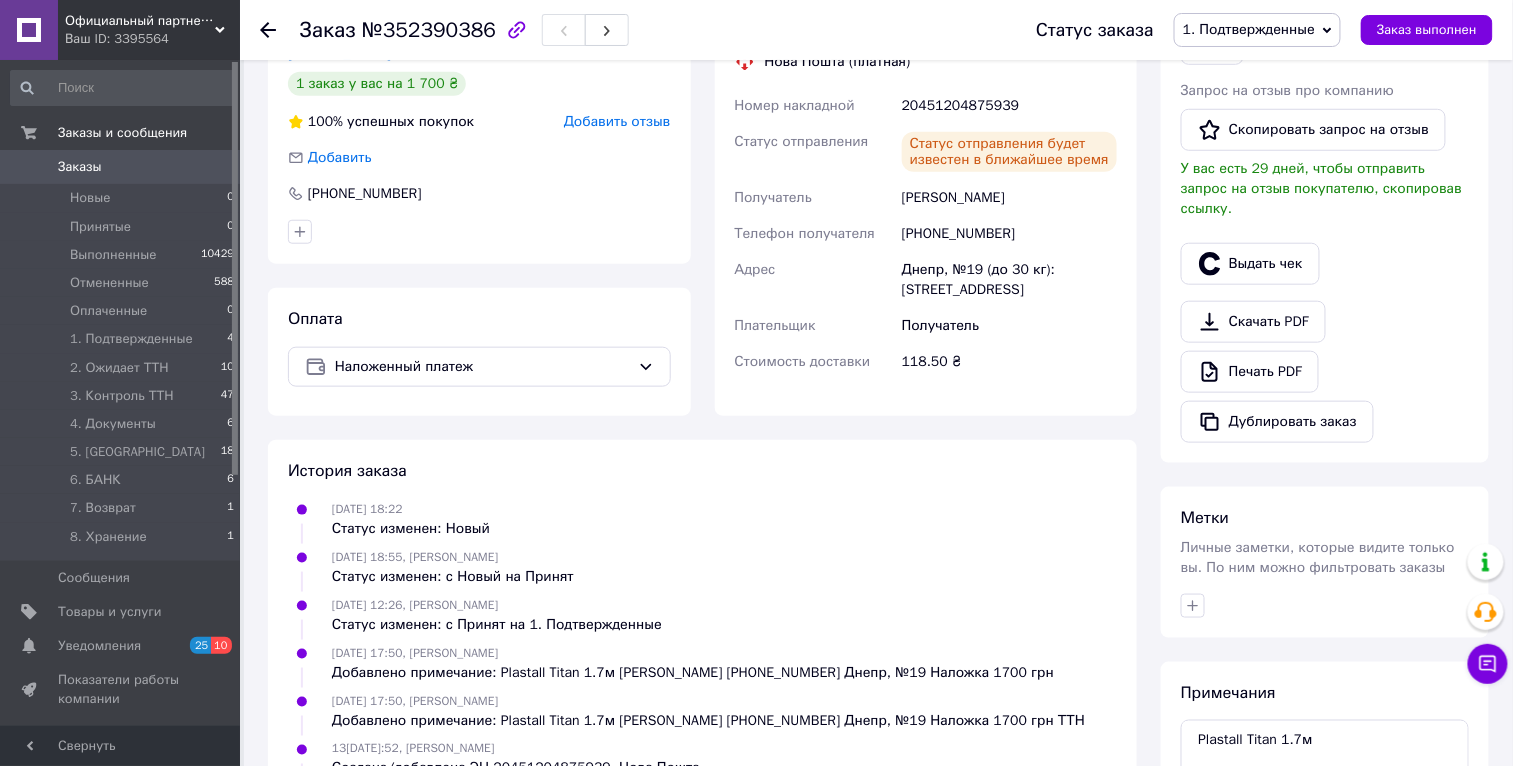 scroll, scrollTop: 624, scrollLeft: 0, axis: vertical 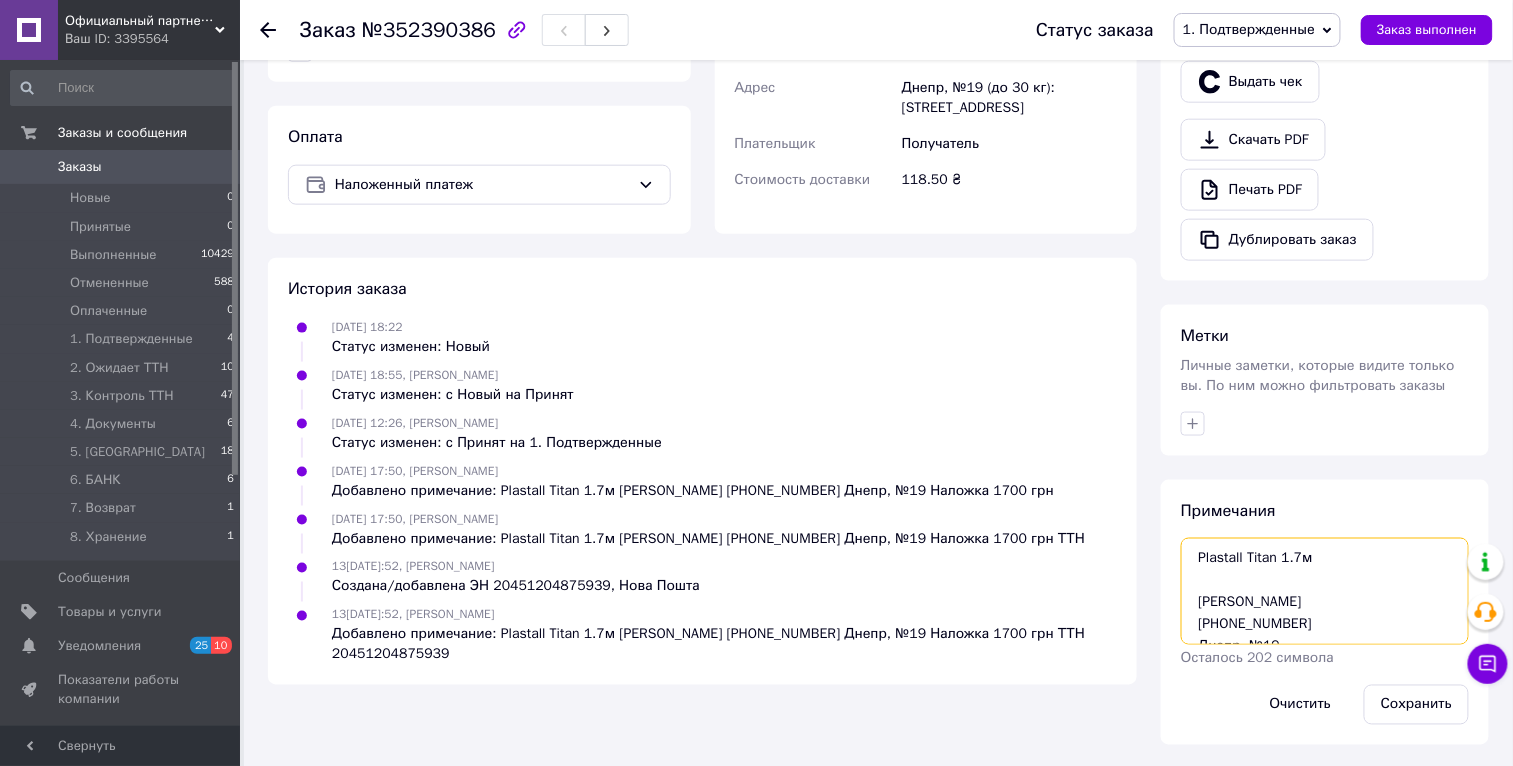 drag, startPoint x: 1374, startPoint y: 632, endPoint x: 1178, endPoint y: 493, distance: 240.28525 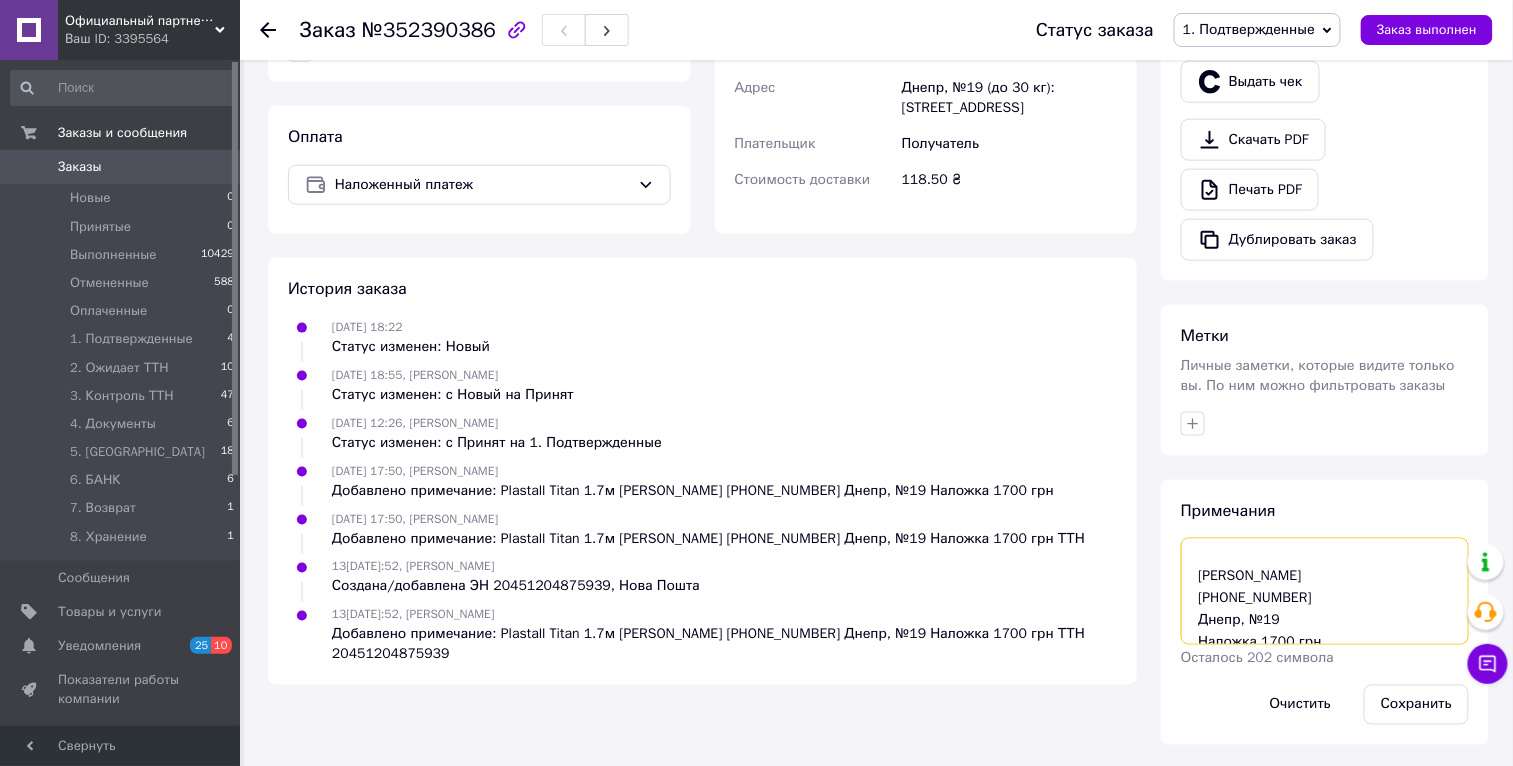 click on "Plastall Titan 1.7м
Кравченко Сергей
+380930297840
Днепр, №19
Наложка 1700 грн
ТТН 20451204875939" at bounding box center (1325, 591) 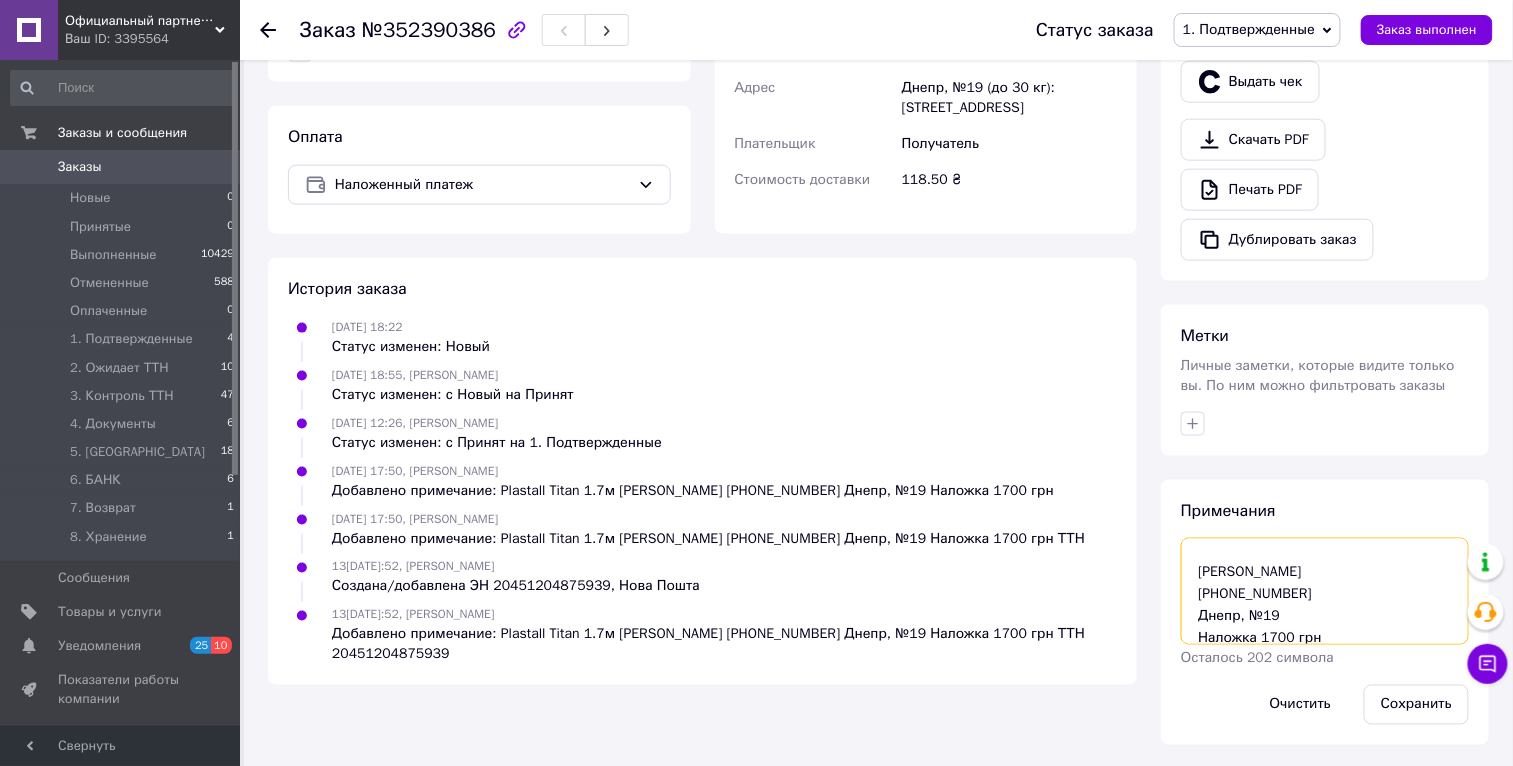 drag, startPoint x: 1280, startPoint y: 620, endPoint x: 1163, endPoint y: 566, distance: 128.86038 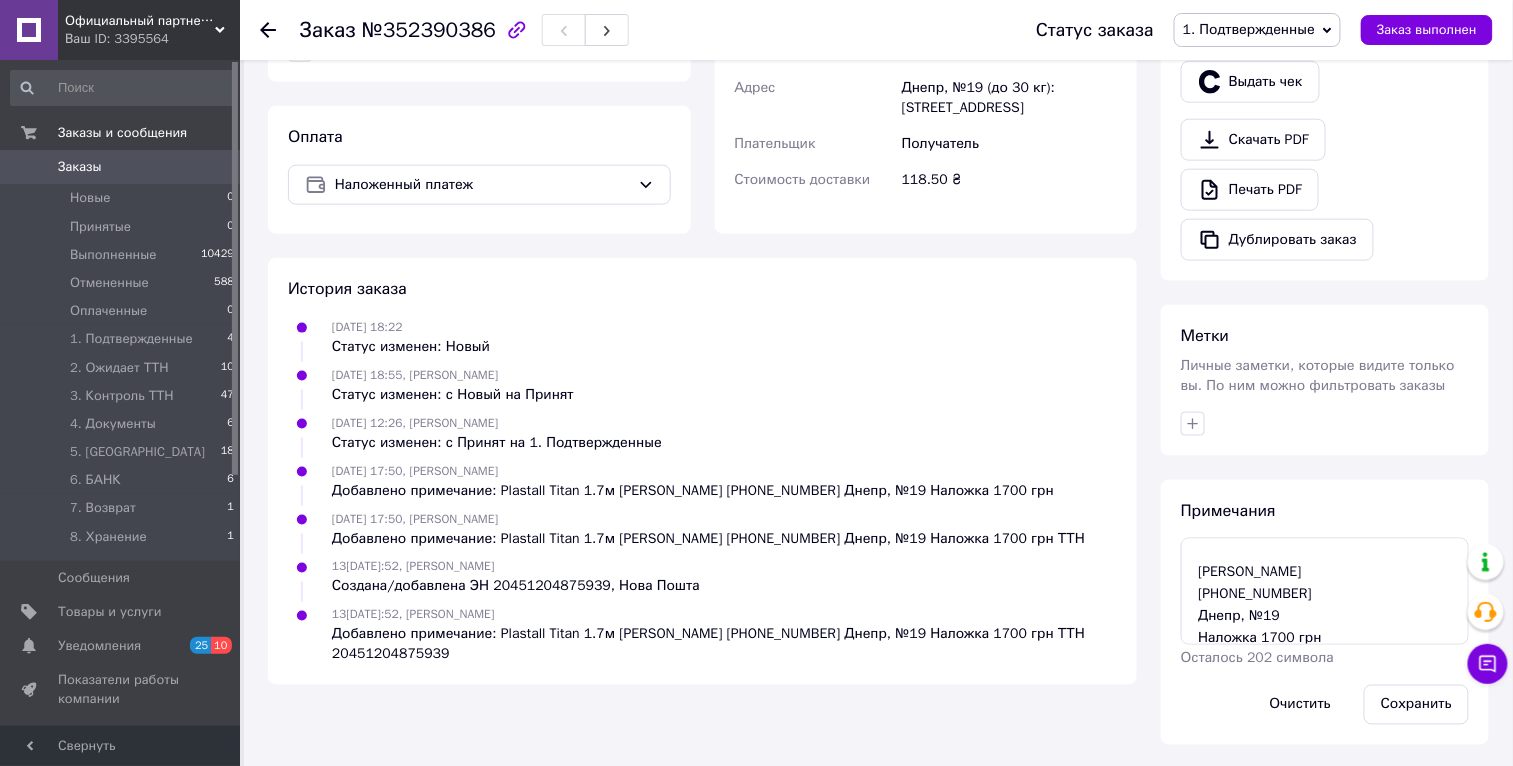click on "1. Подтвержденные" at bounding box center [1249, 29] 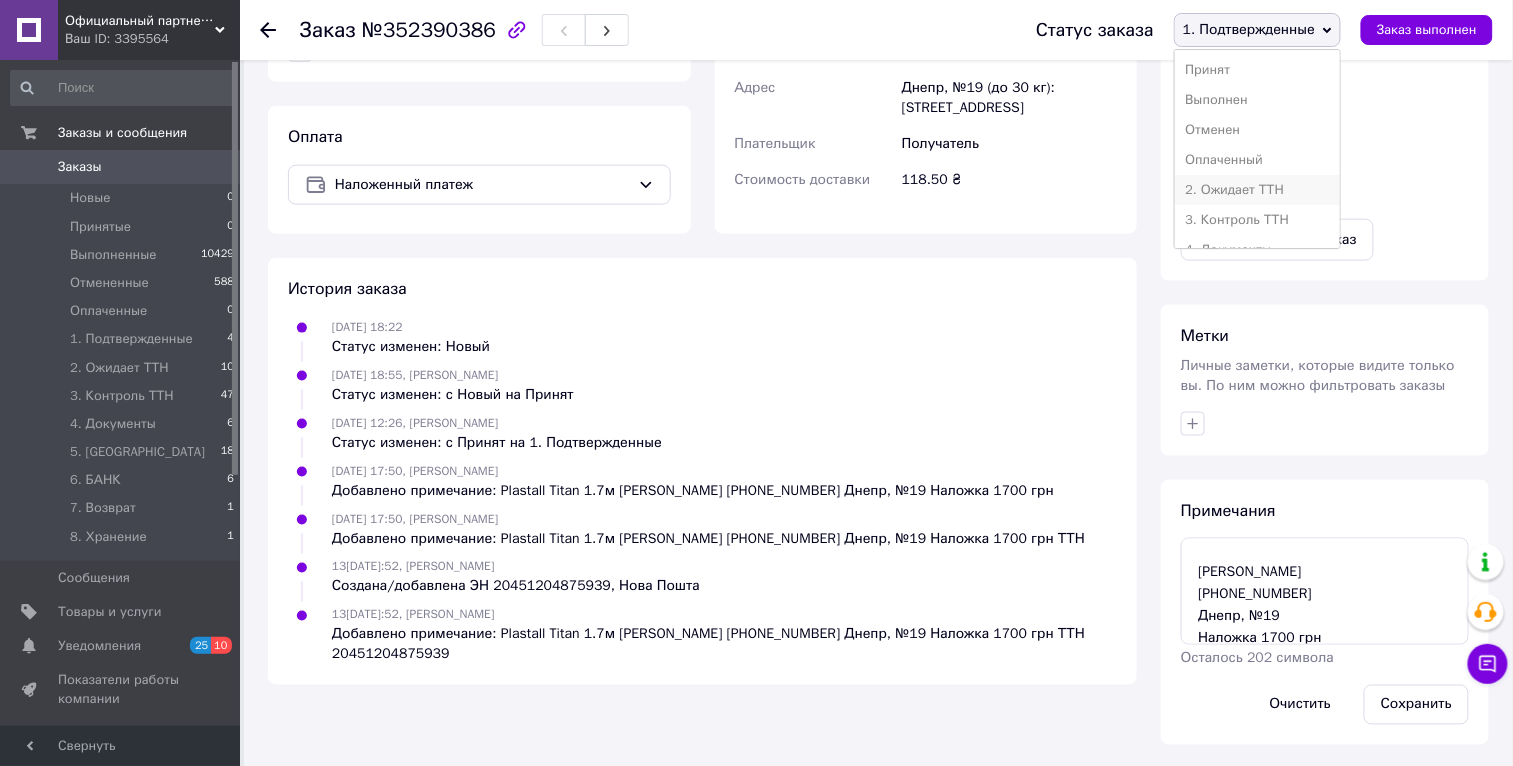 click on "2. Ожидает ТТН" at bounding box center (1257, 190) 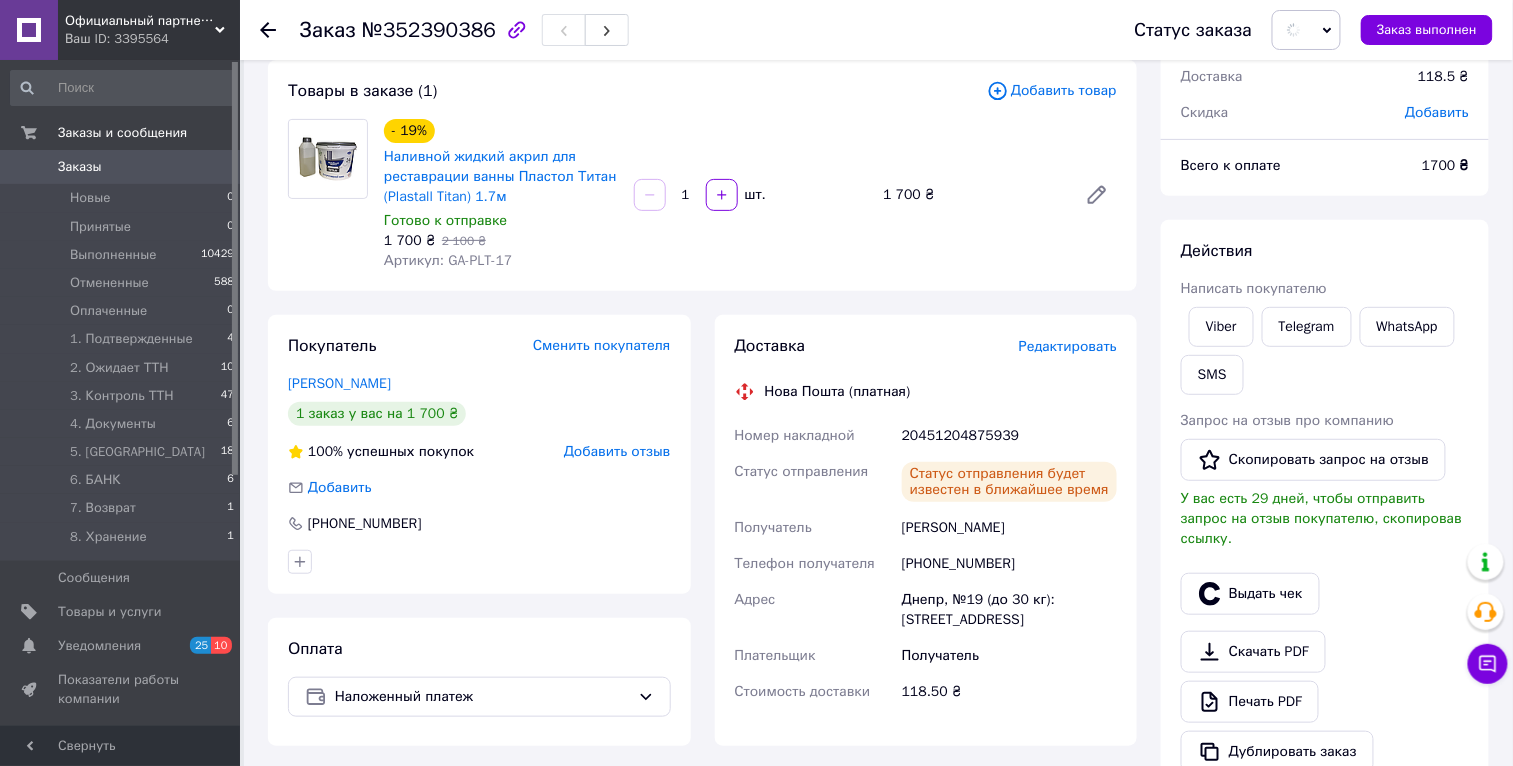scroll, scrollTop: 105, scrollLeft: 0, axis: vertical 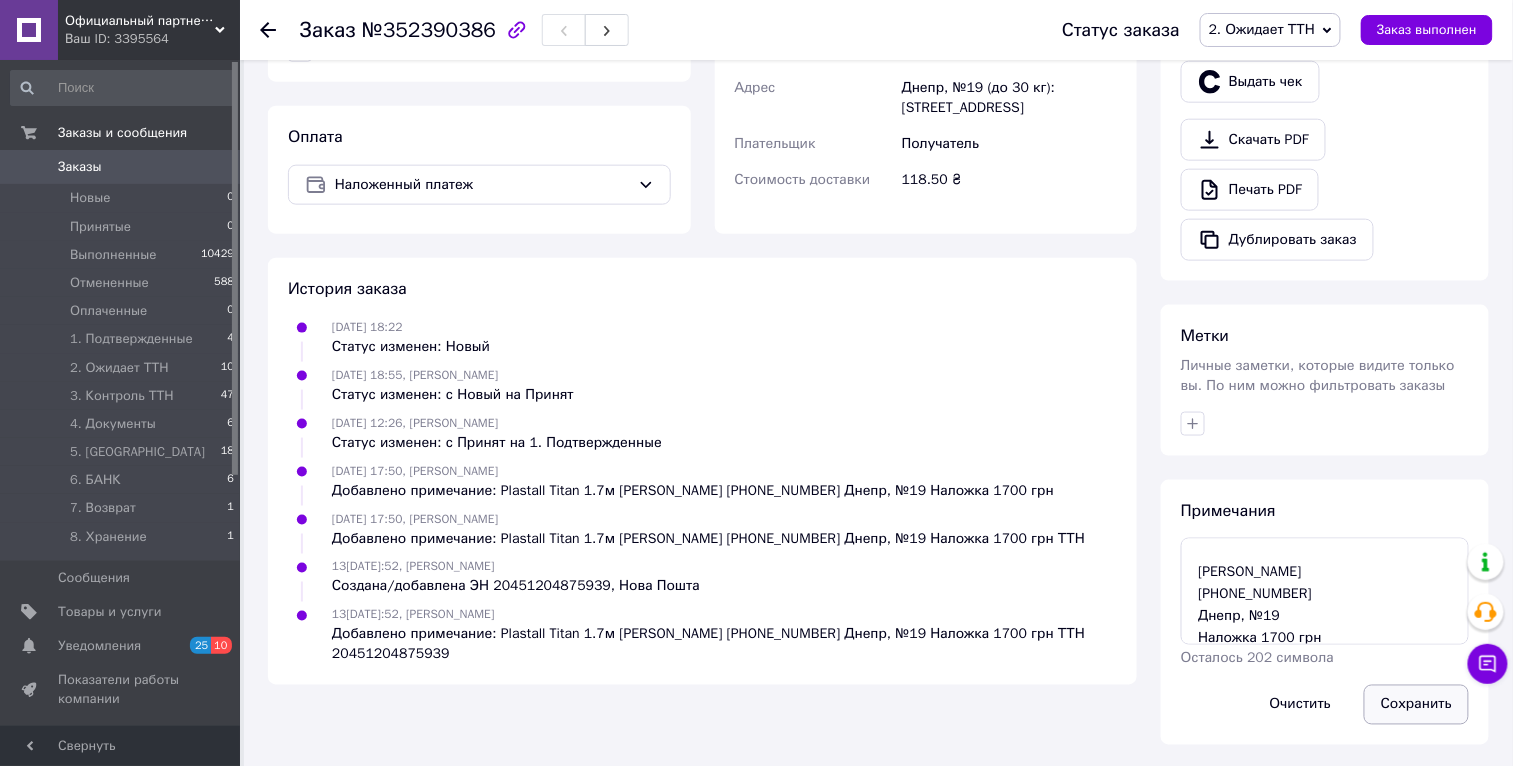 click on "Сохранить" at bounding box center [1416, 705] 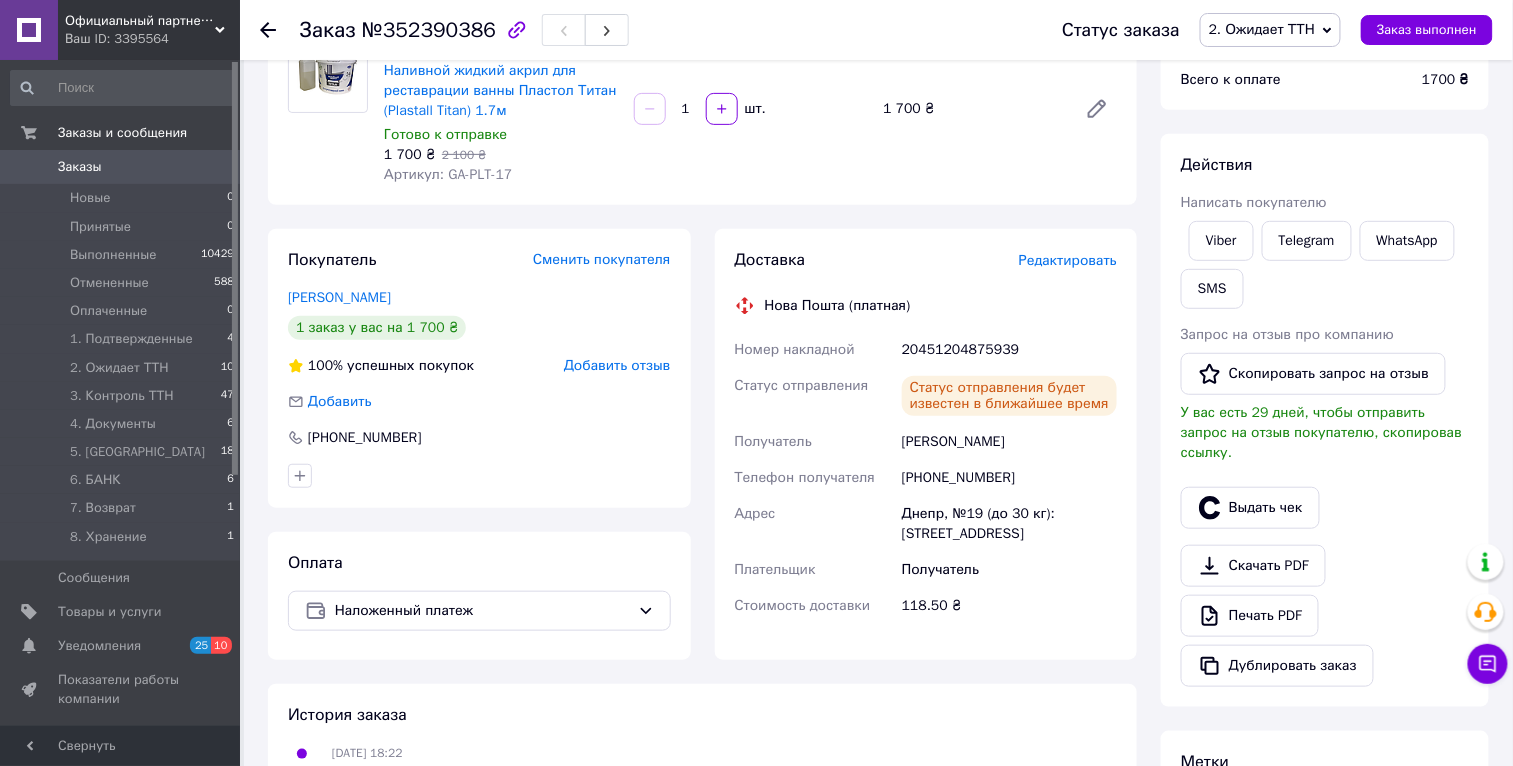 scroll, scrollTop: 0, scrollLeft: 0, axis: both 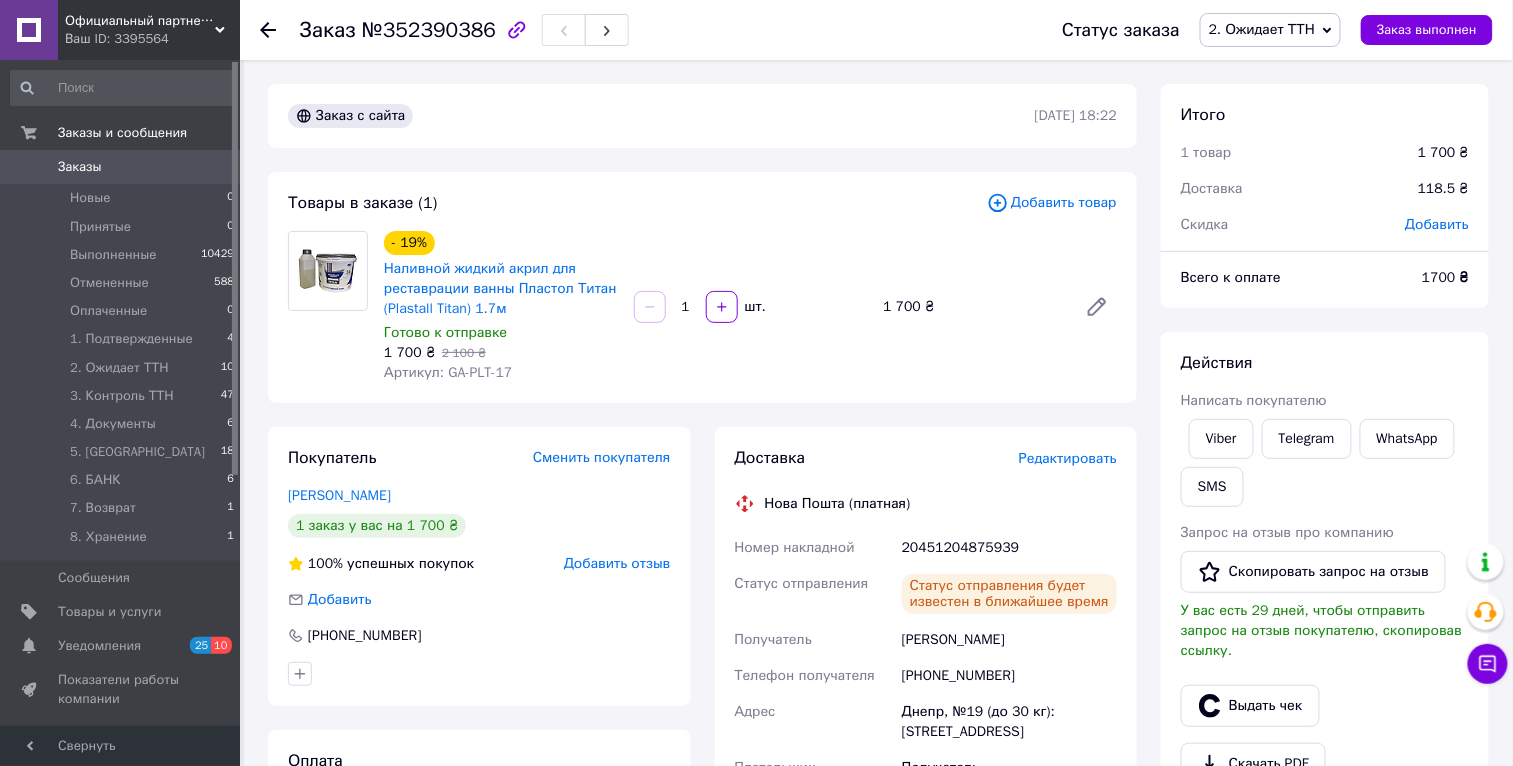 click on "Заказы" at bounding box center [121, 167] 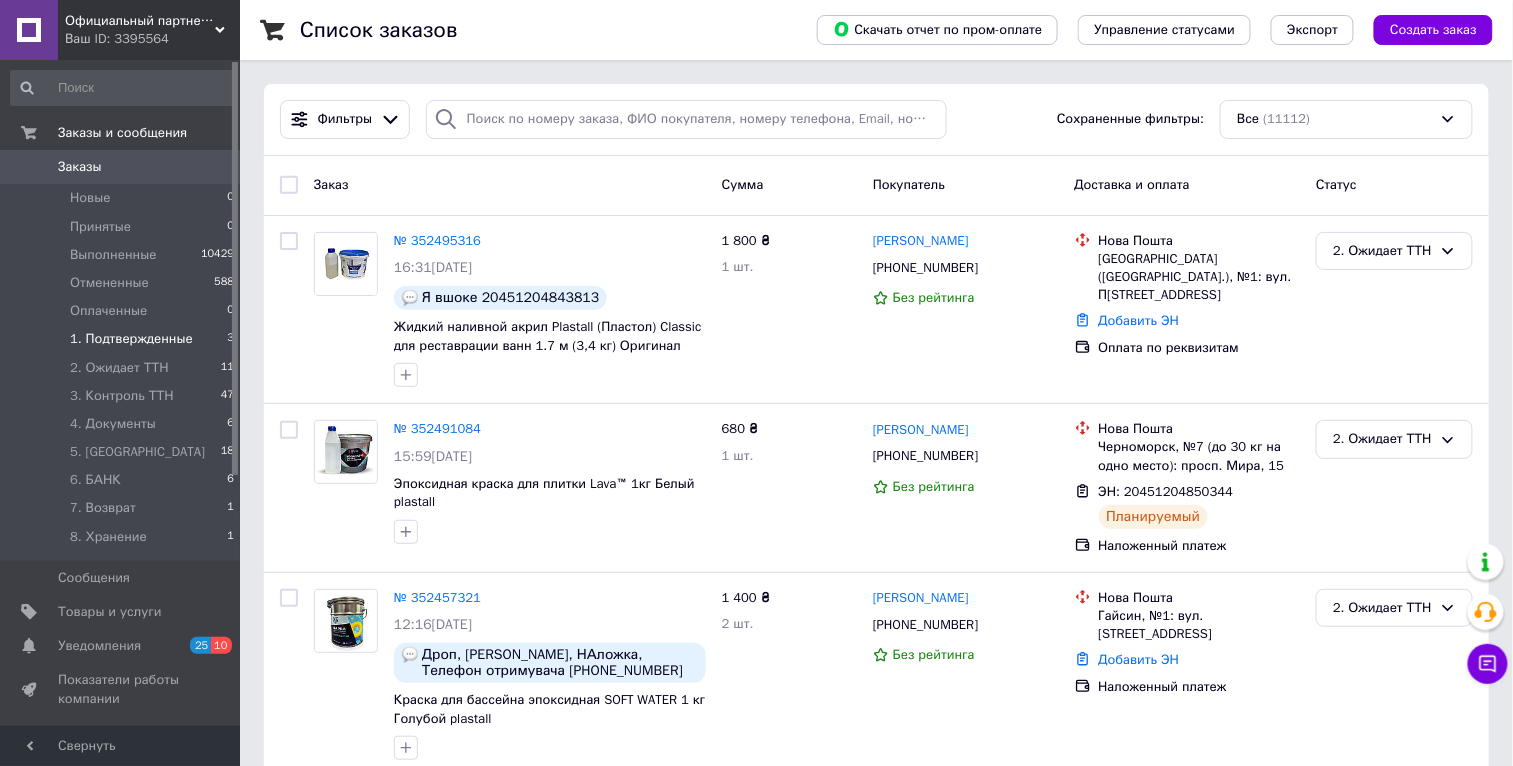 click on "1. Подтвержденные" at bounding box center [131, 339] 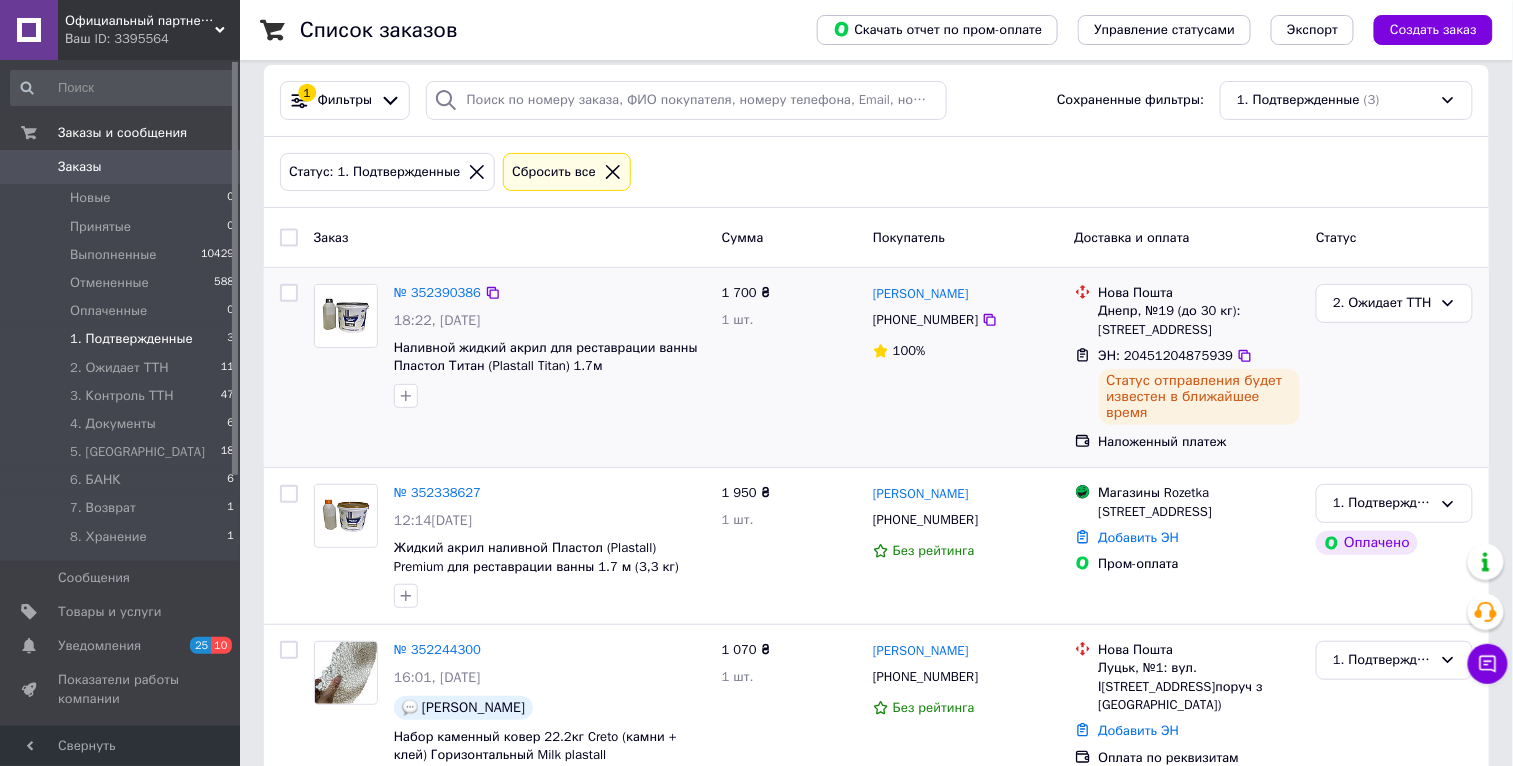 scroll, scrollTop: 19, scrollLeft: 0, axis: vertical 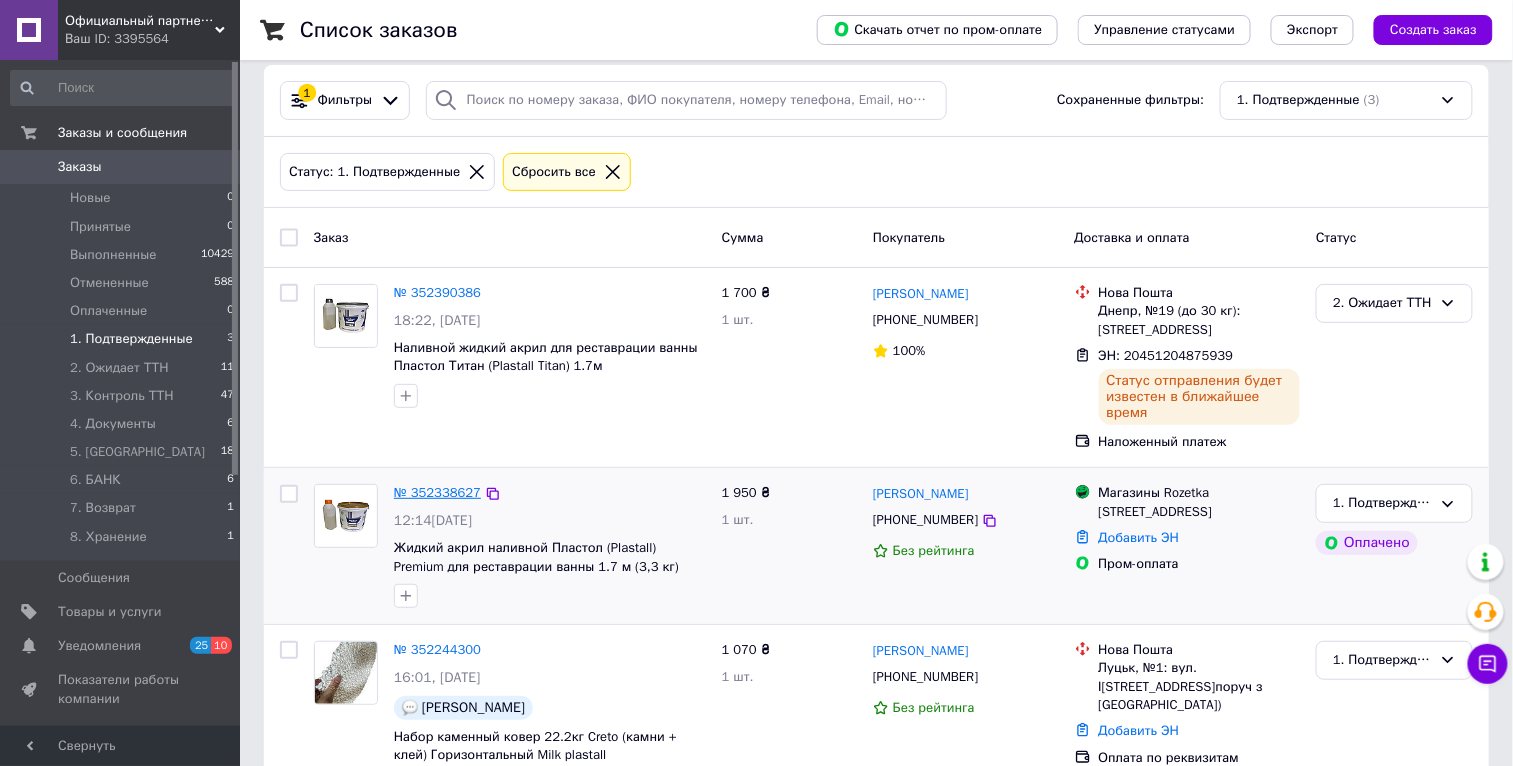 click on "№ 352338627" at bounding box center (437, 492) 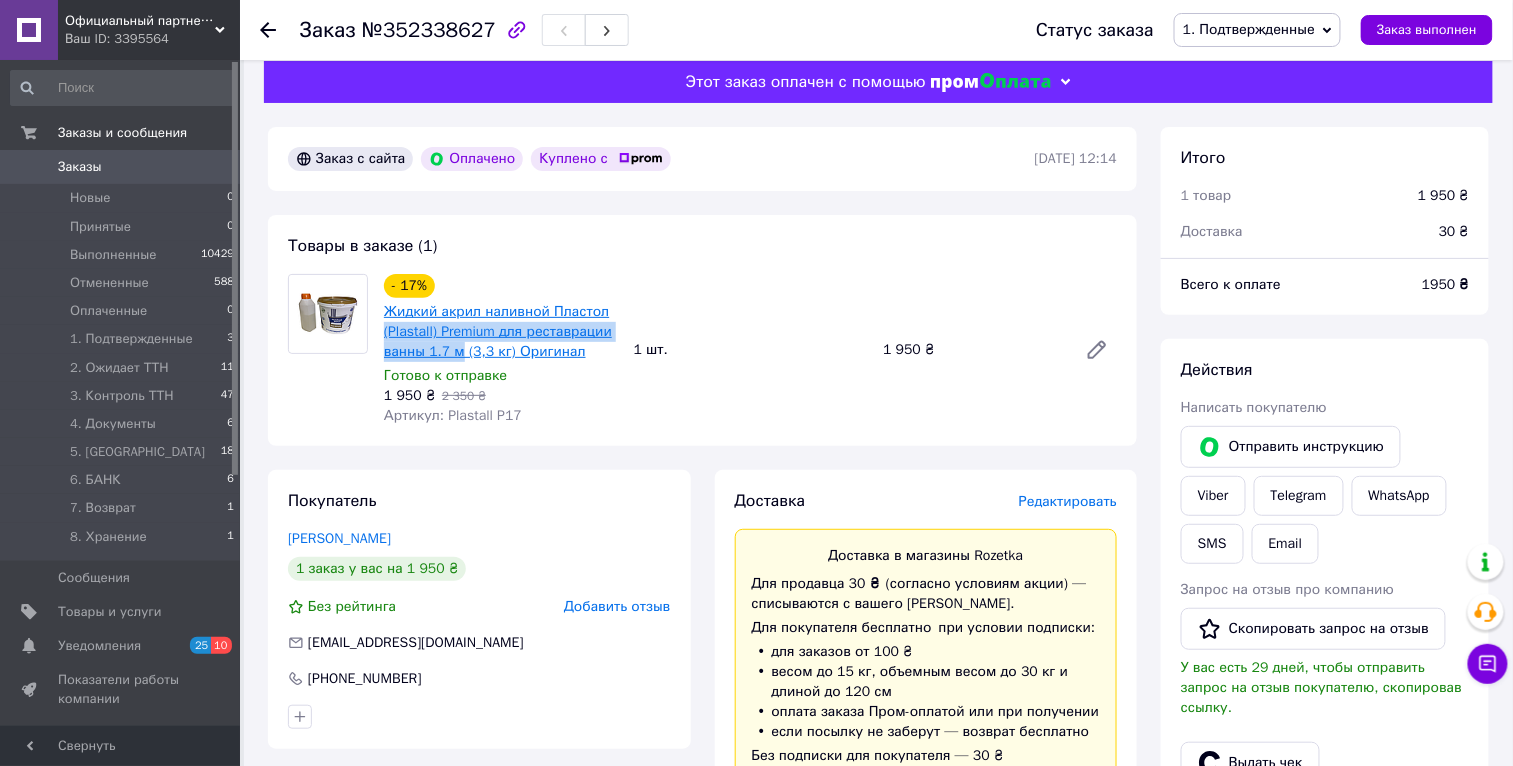 drag, startPoint x: 380, startPoint y: 329, endPoint x: 459, endPoint y: 354, distance: 82.86133 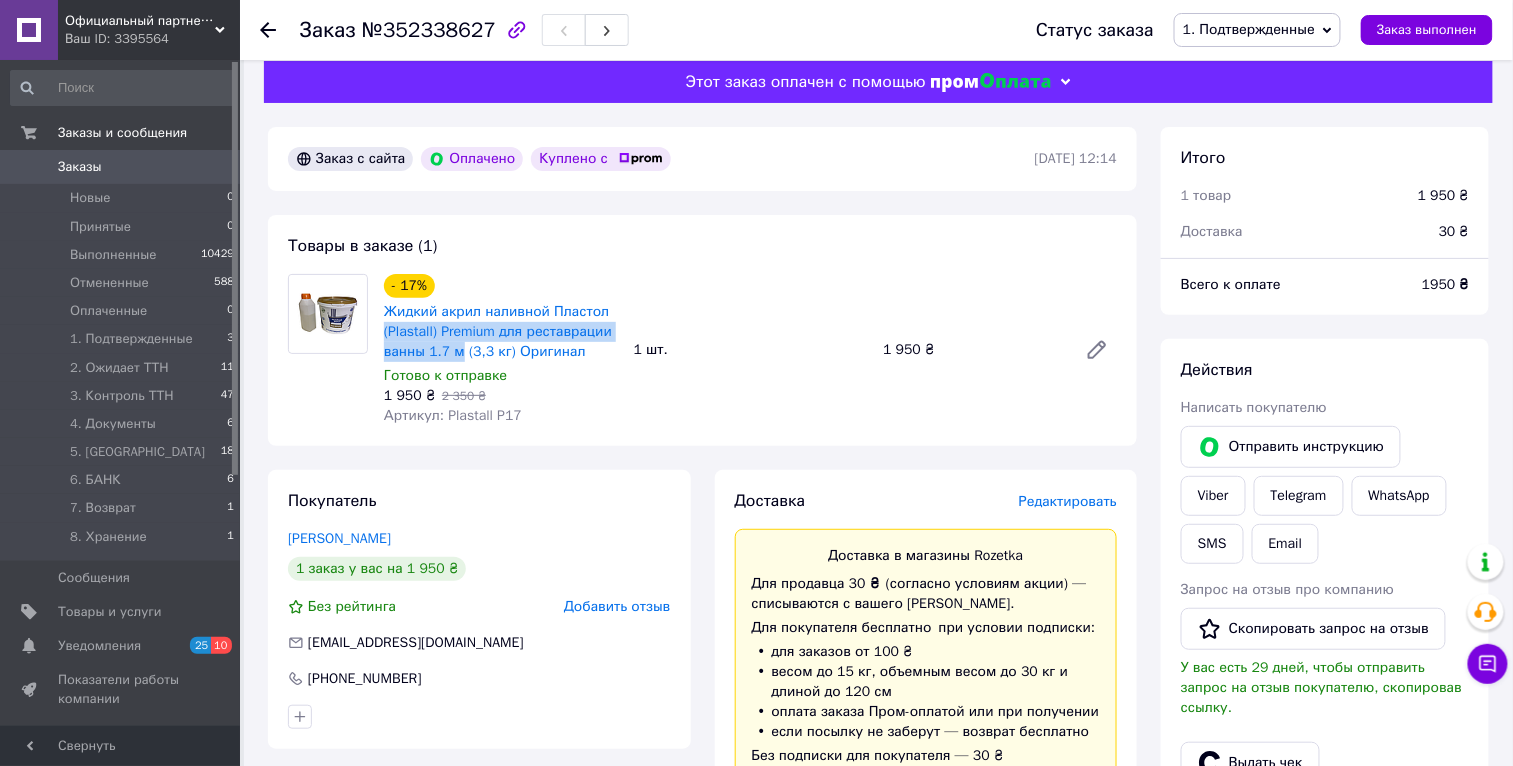 scroll, scrollTop: 936, scrollLeft: 0, axis: vertical 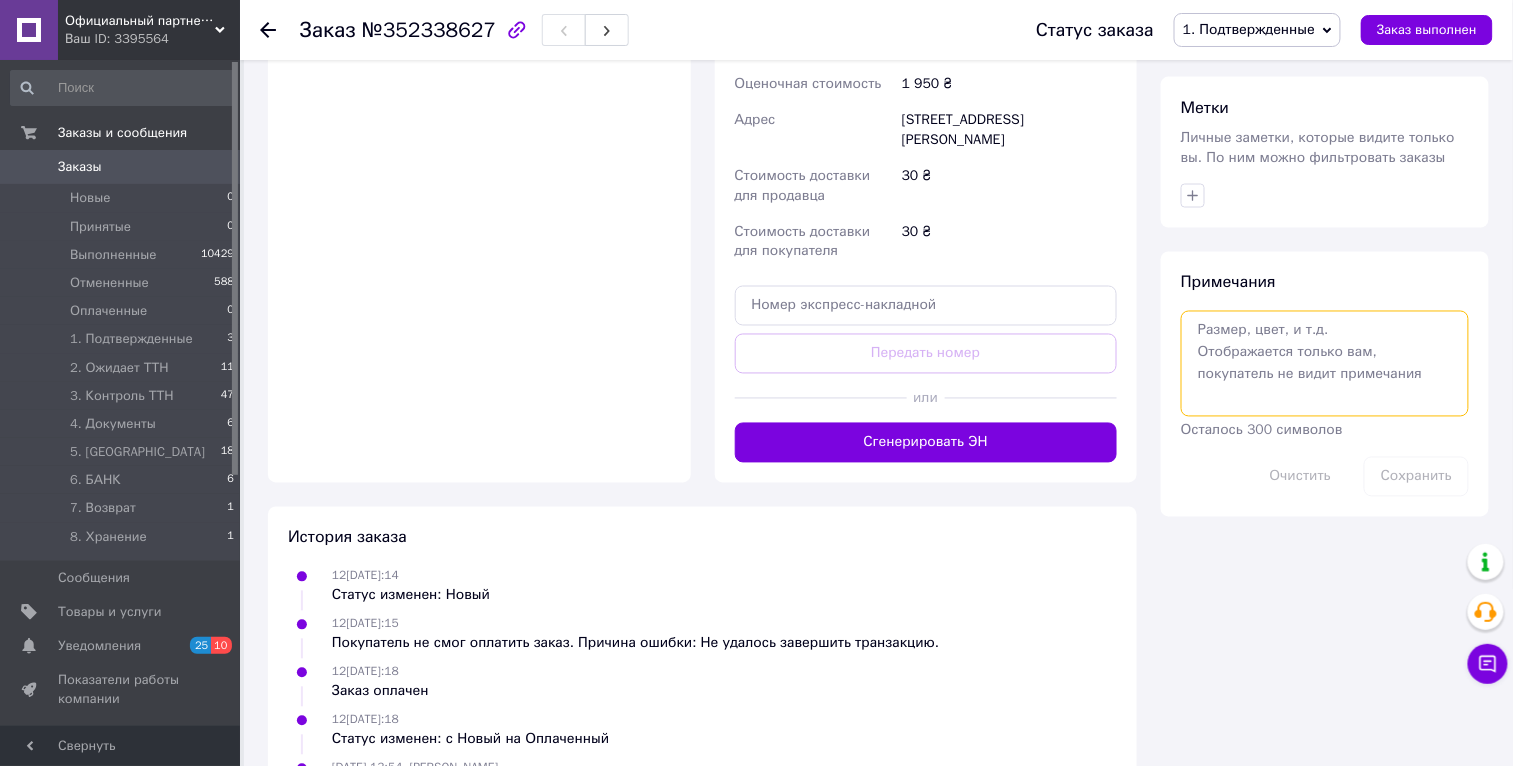 click at bounding box center [1325, 364] 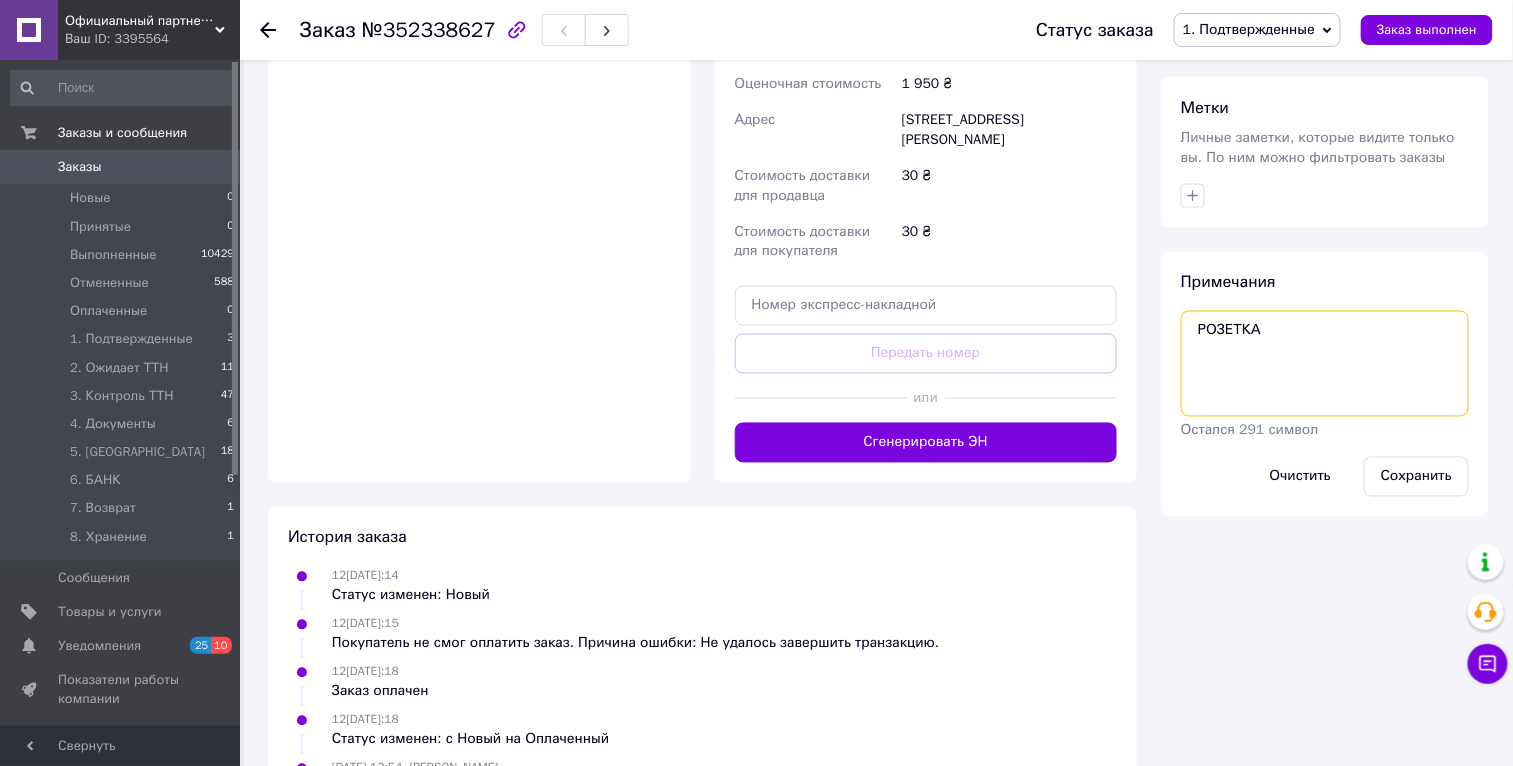 paste on "(Plastall) Premium для реставрации ванны 1.7 м" 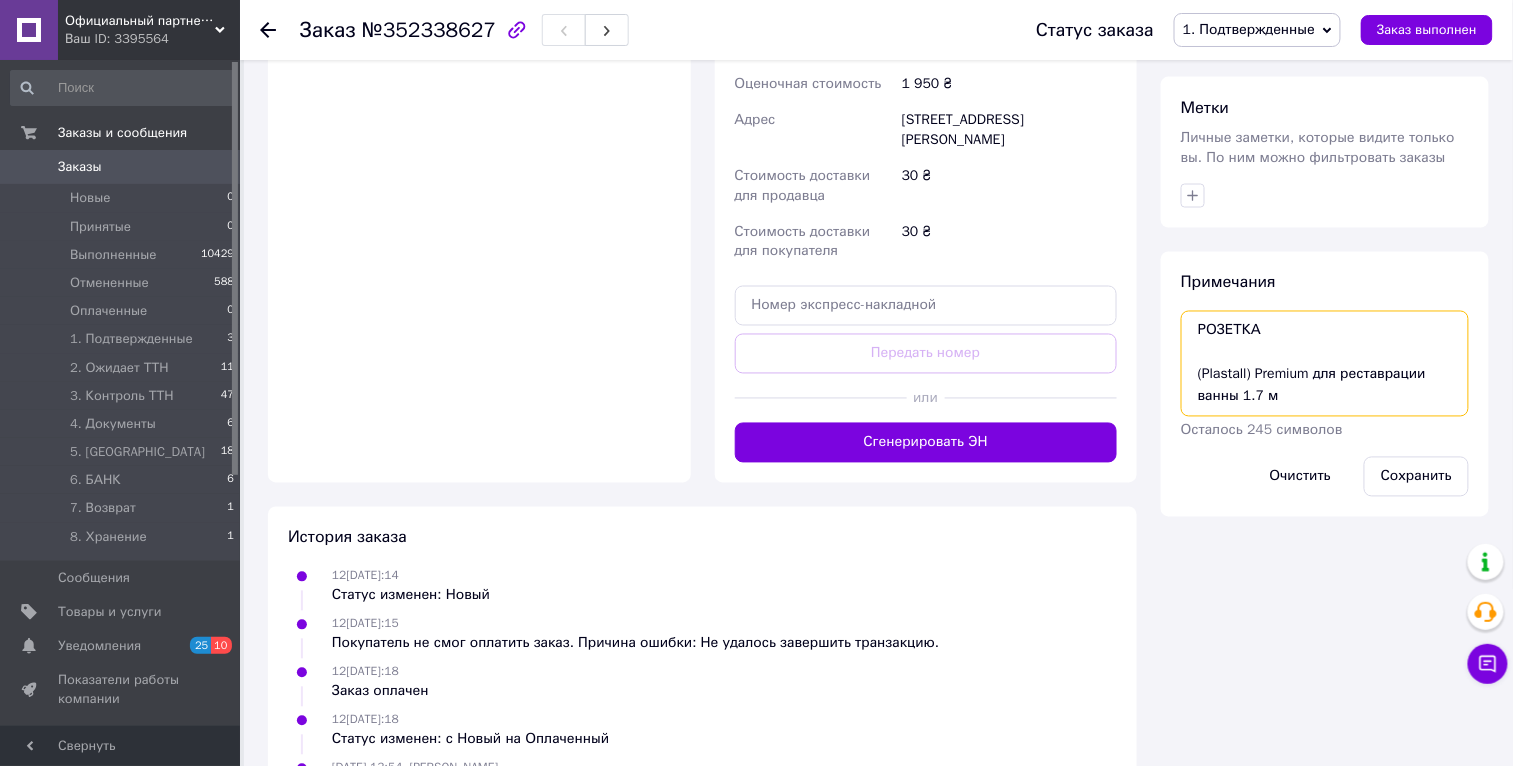 click on "РОЗЕТКА
(Plastall) Premium для реставрации ванны 1.7 м" at bounding box center [1325, 364] 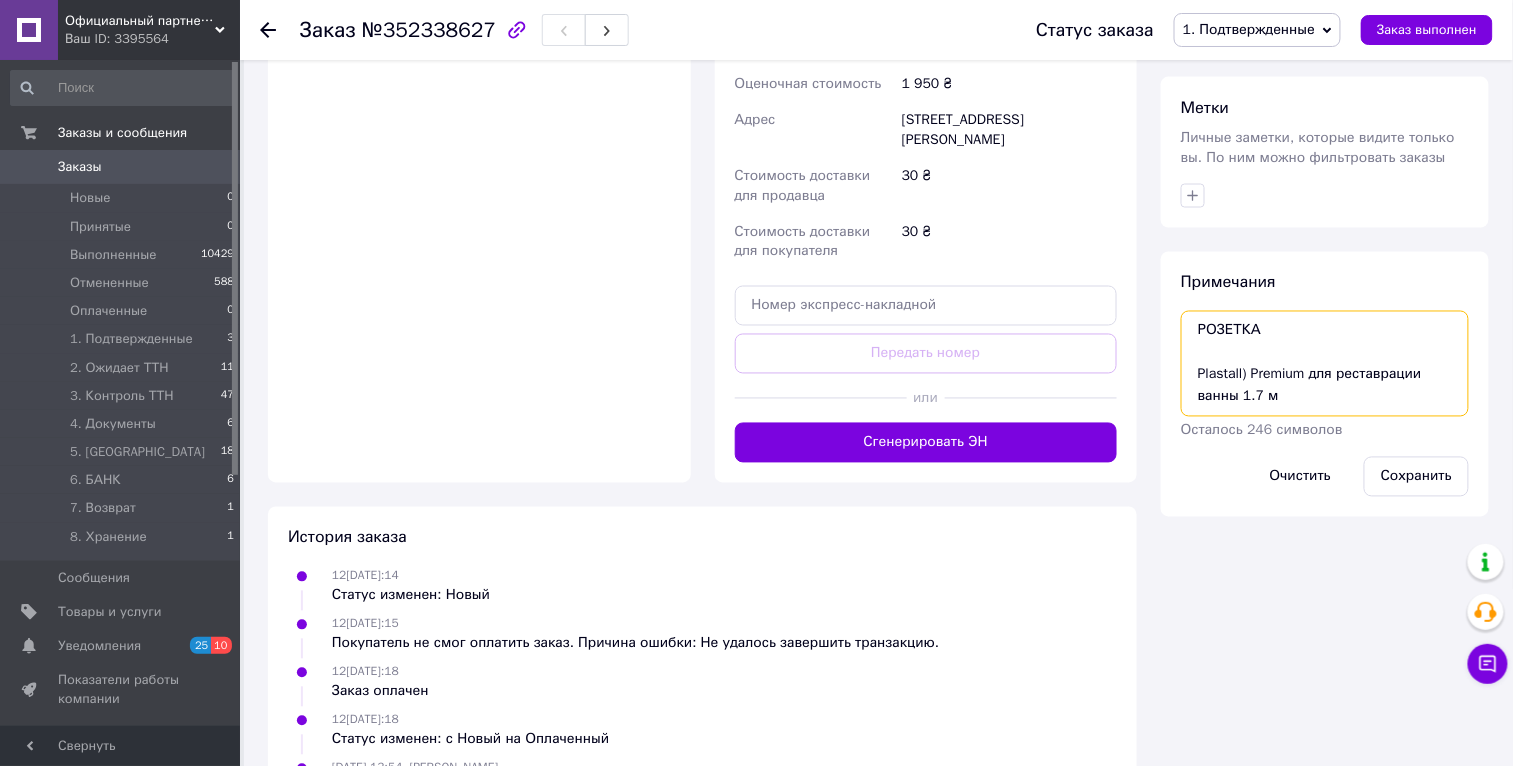 click on "РОЗЕТКА
Plastall) Premium для реставрации ванны 1.7 м" at bounding box center (1325, 364) 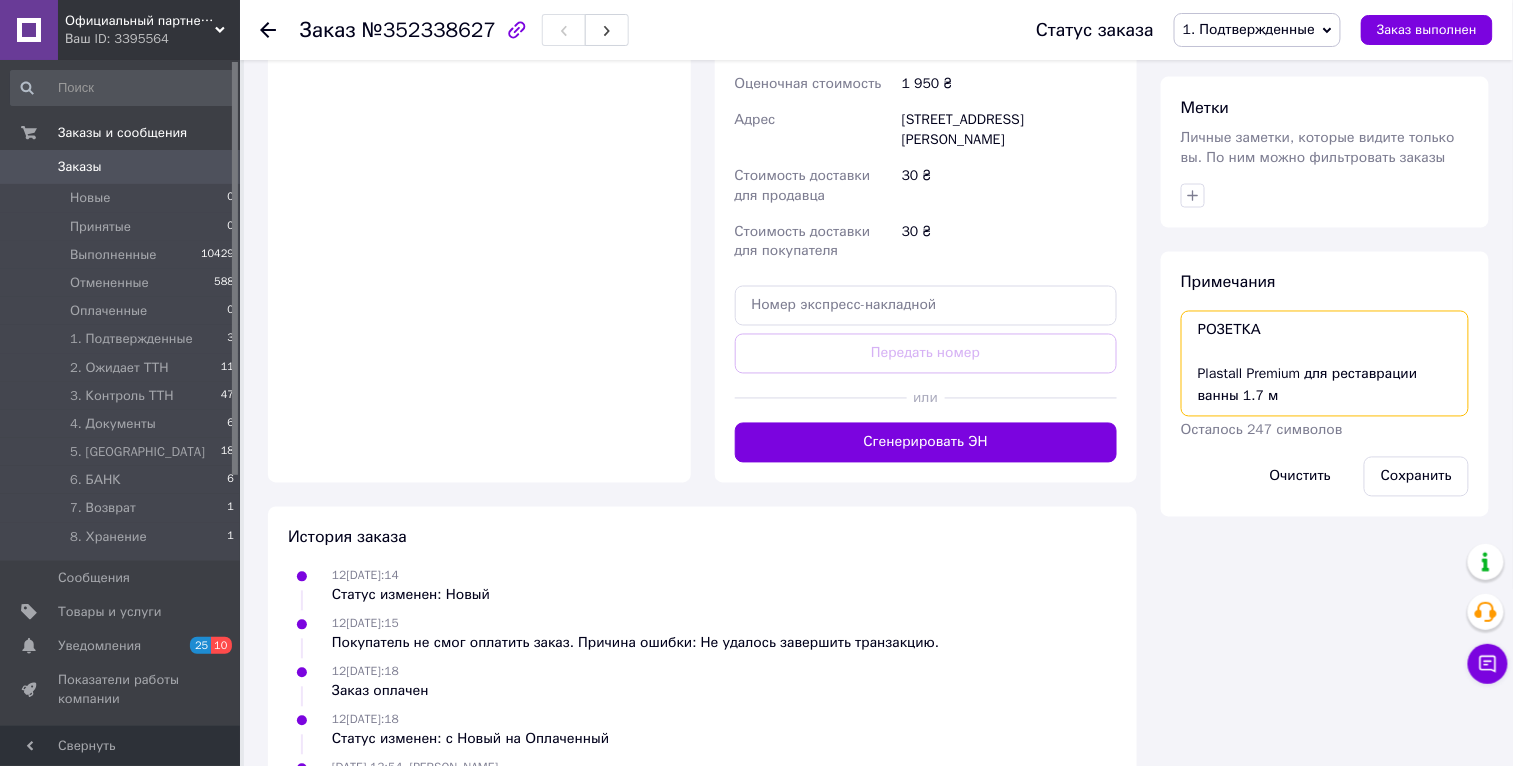 drag, startPoint x: 1307, startPoint y: 371, endPoint x: 1243, endPoint y: 402, distance: 71.11259 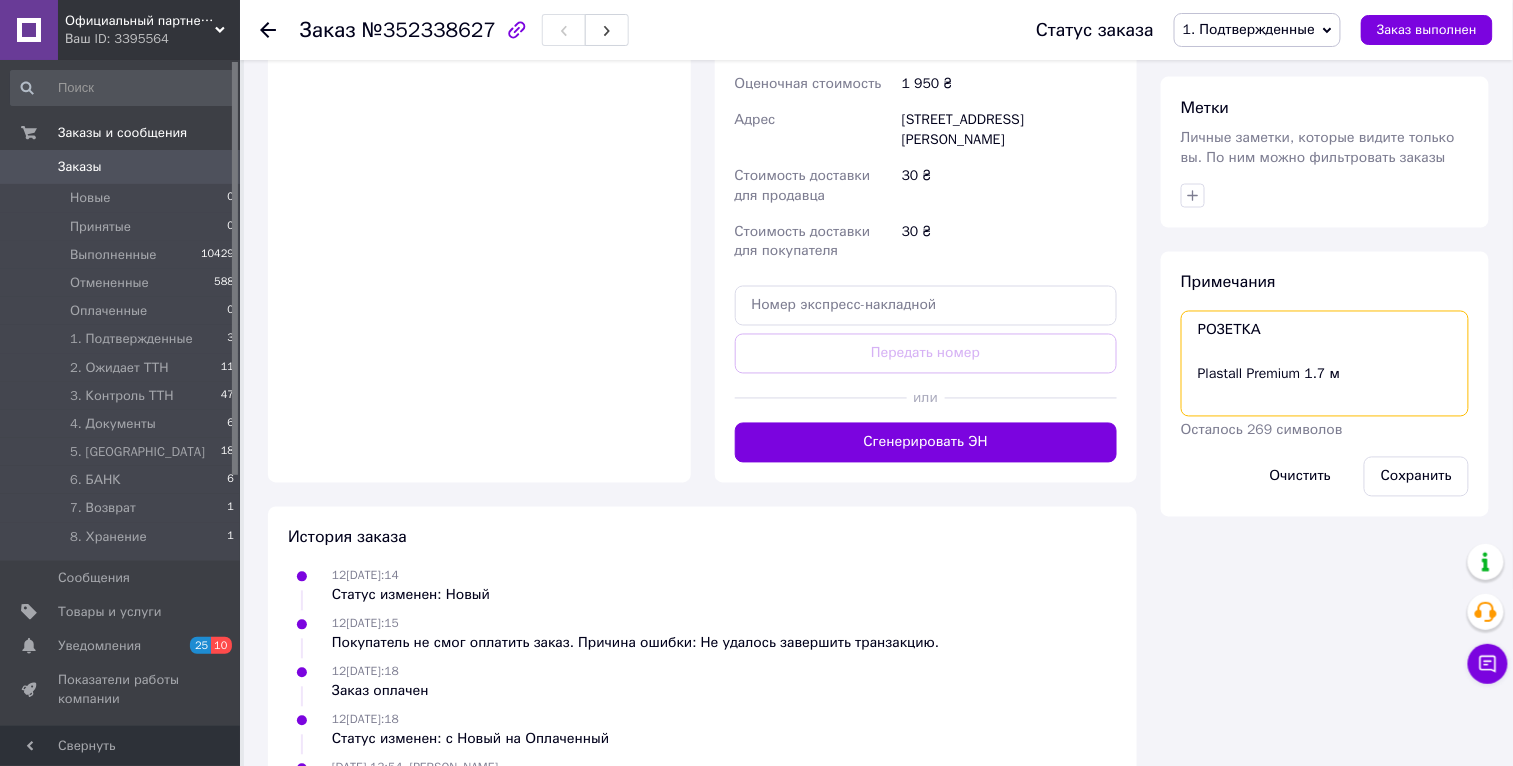 click on "РОЗЕТКА
Plastall Premium 1.7 м" at bounding box center (1325, 364) 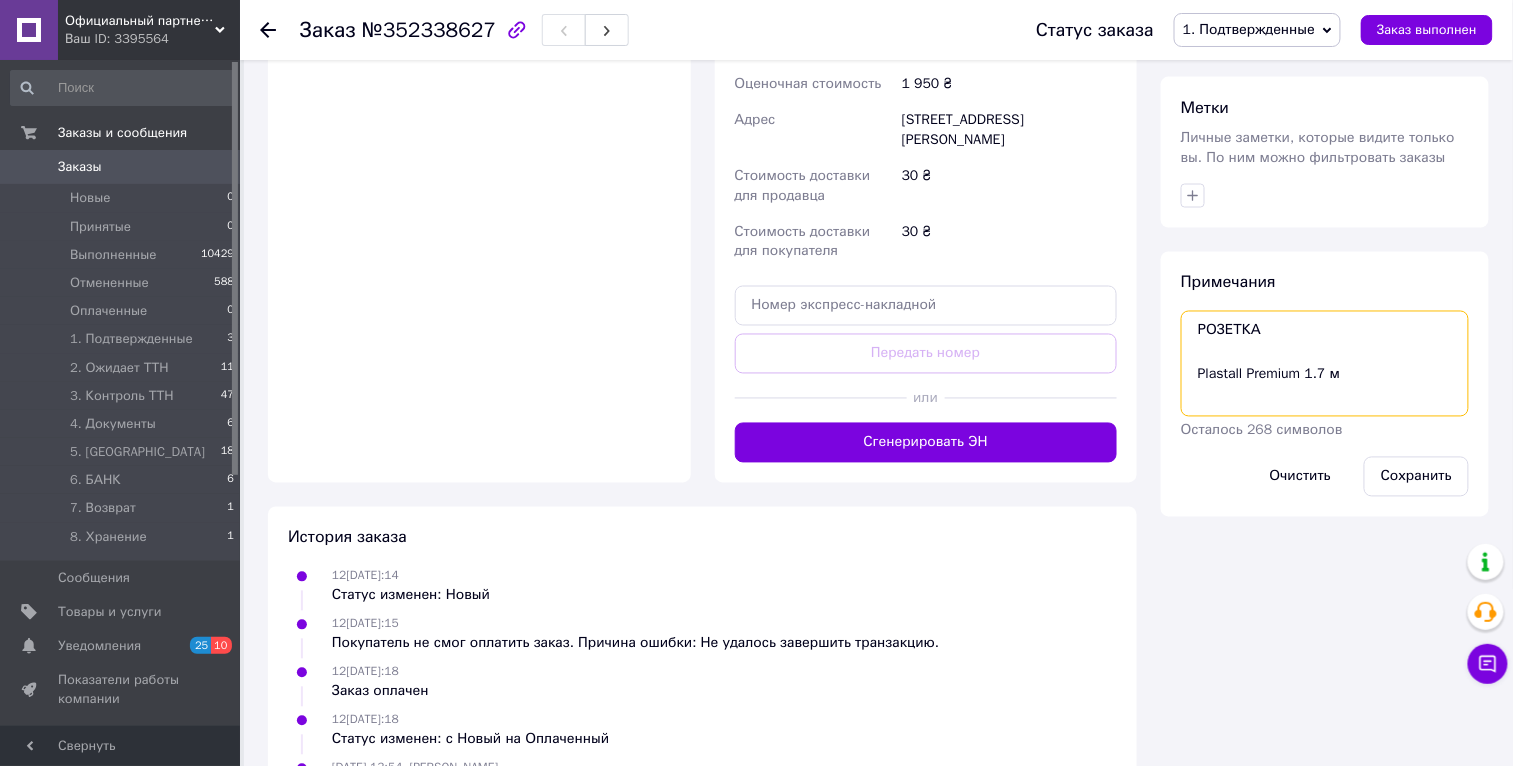scroll, scrollTop: 10, scrollLeft: 0, axis: vertical 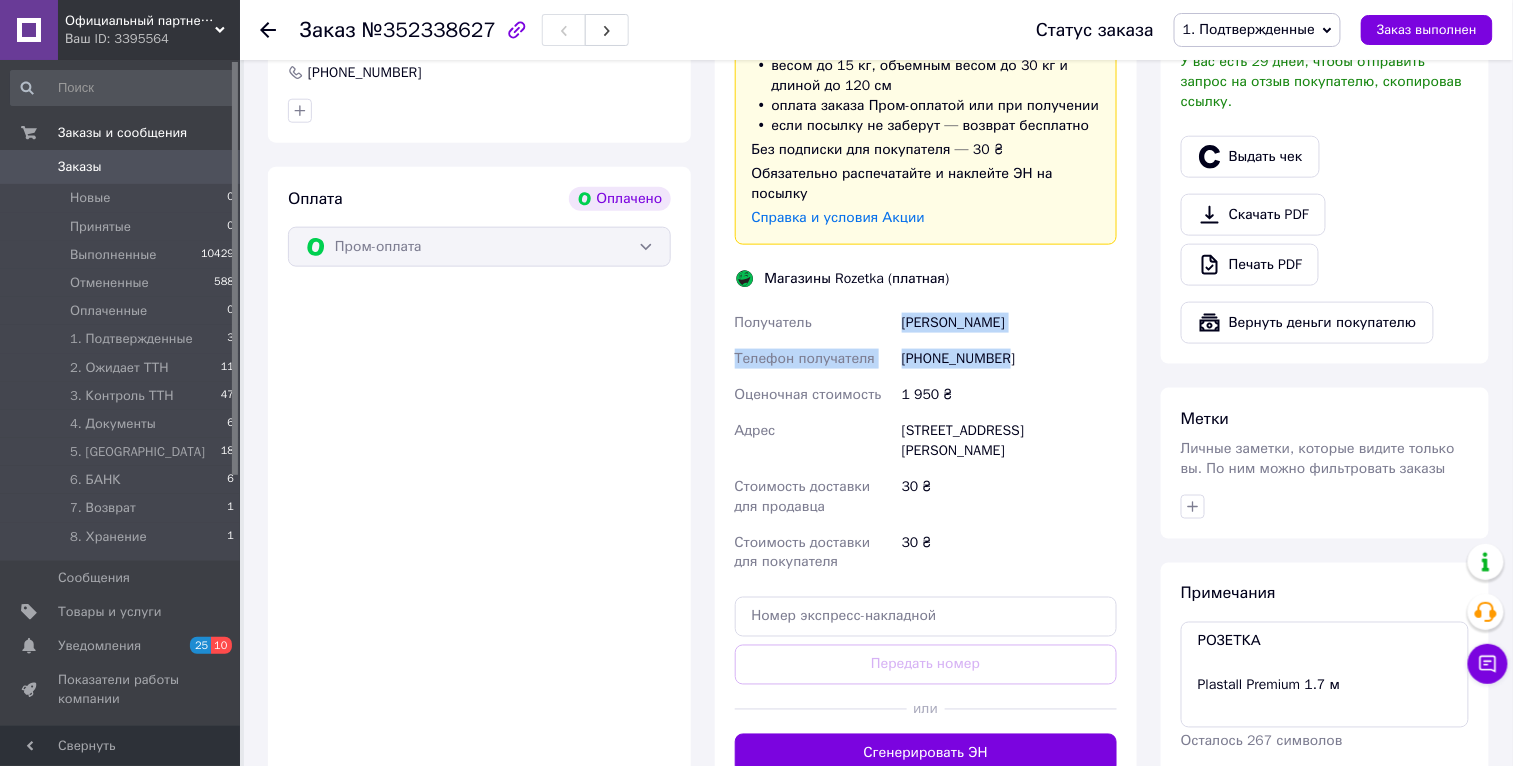 drag, startPoint x: 1031, startPoint y: 373, endPoint x: 903, endPoint y: 343, distance: 131.46863 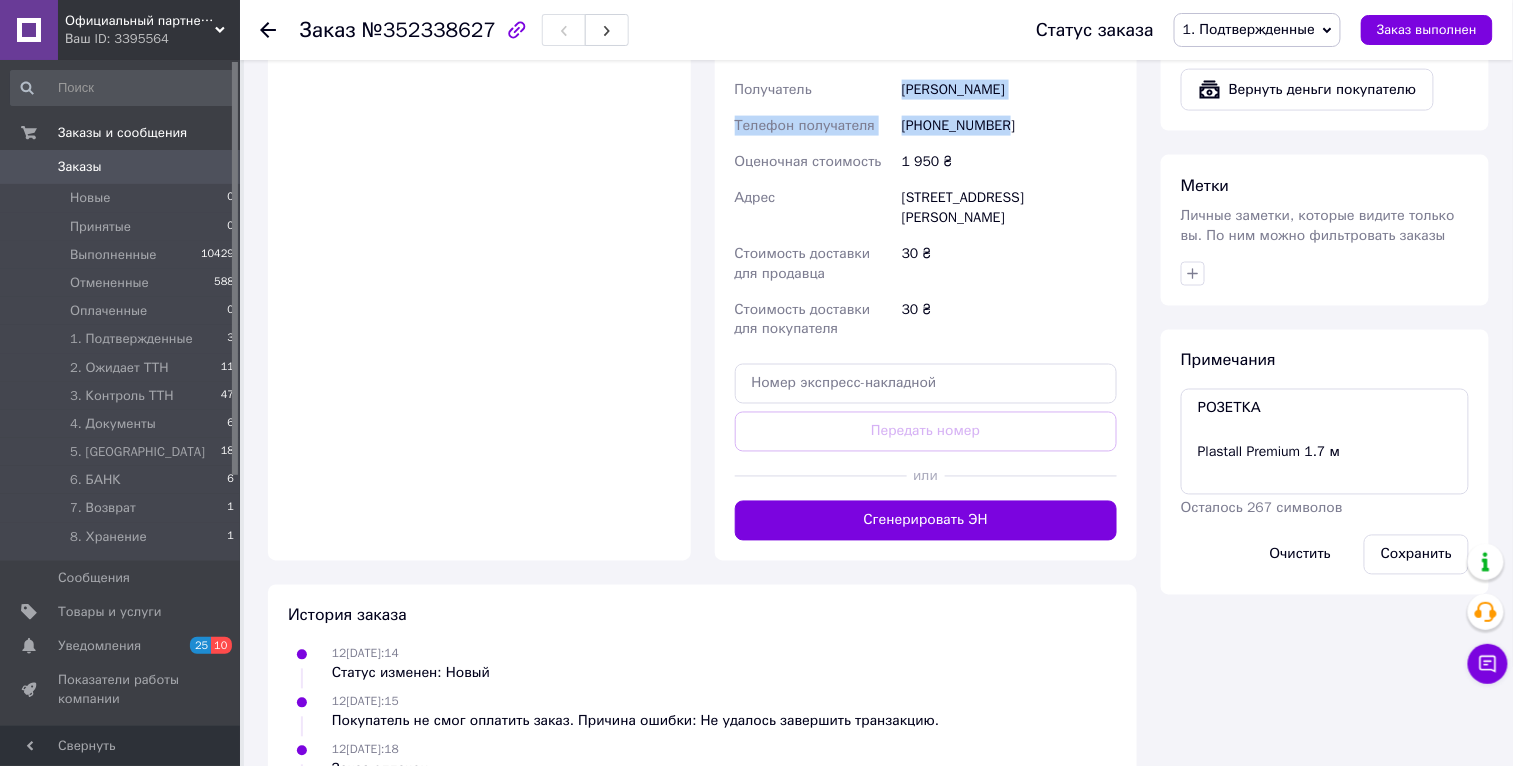 scroll, scrollTop: 858, scrollLeft: 0, axis: vertical 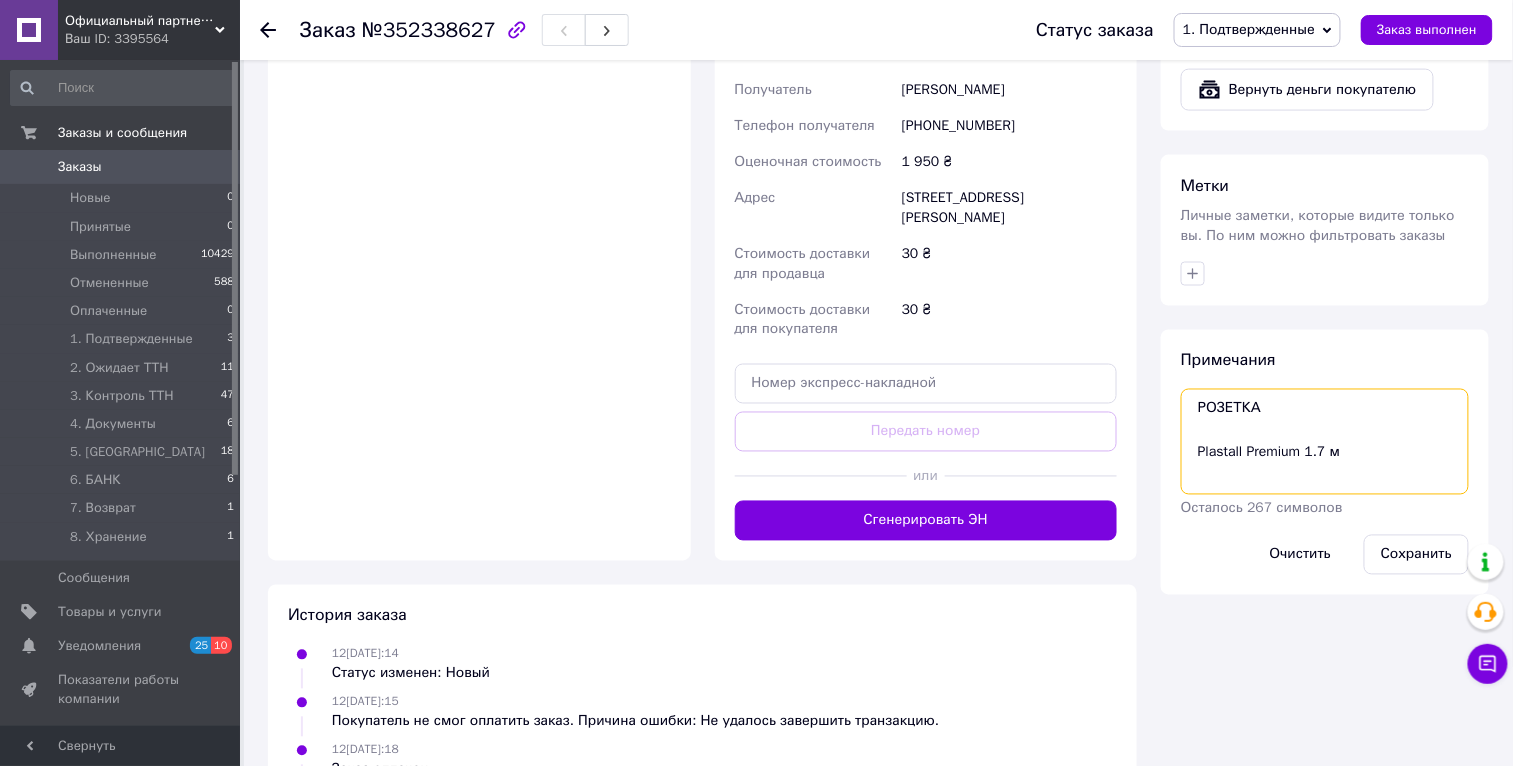 click on "РОЗЕТКА
Plastall Premium 1.7 м" at bounding box center [1325, 442] 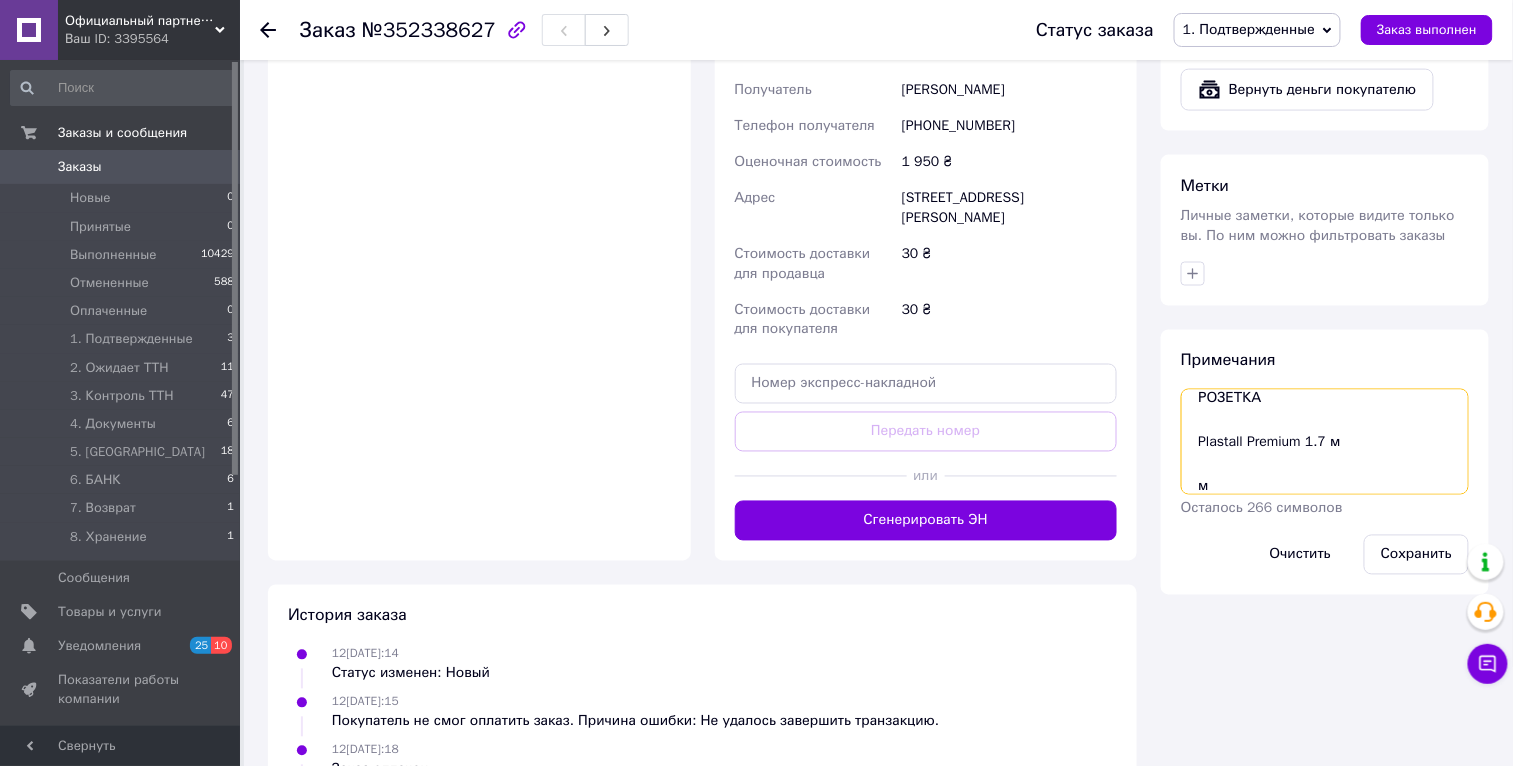 drag, startPoint x: 1223, startPoint y: 492, endPoint x: 1201, endPoint y: 485, distance: 23.086792 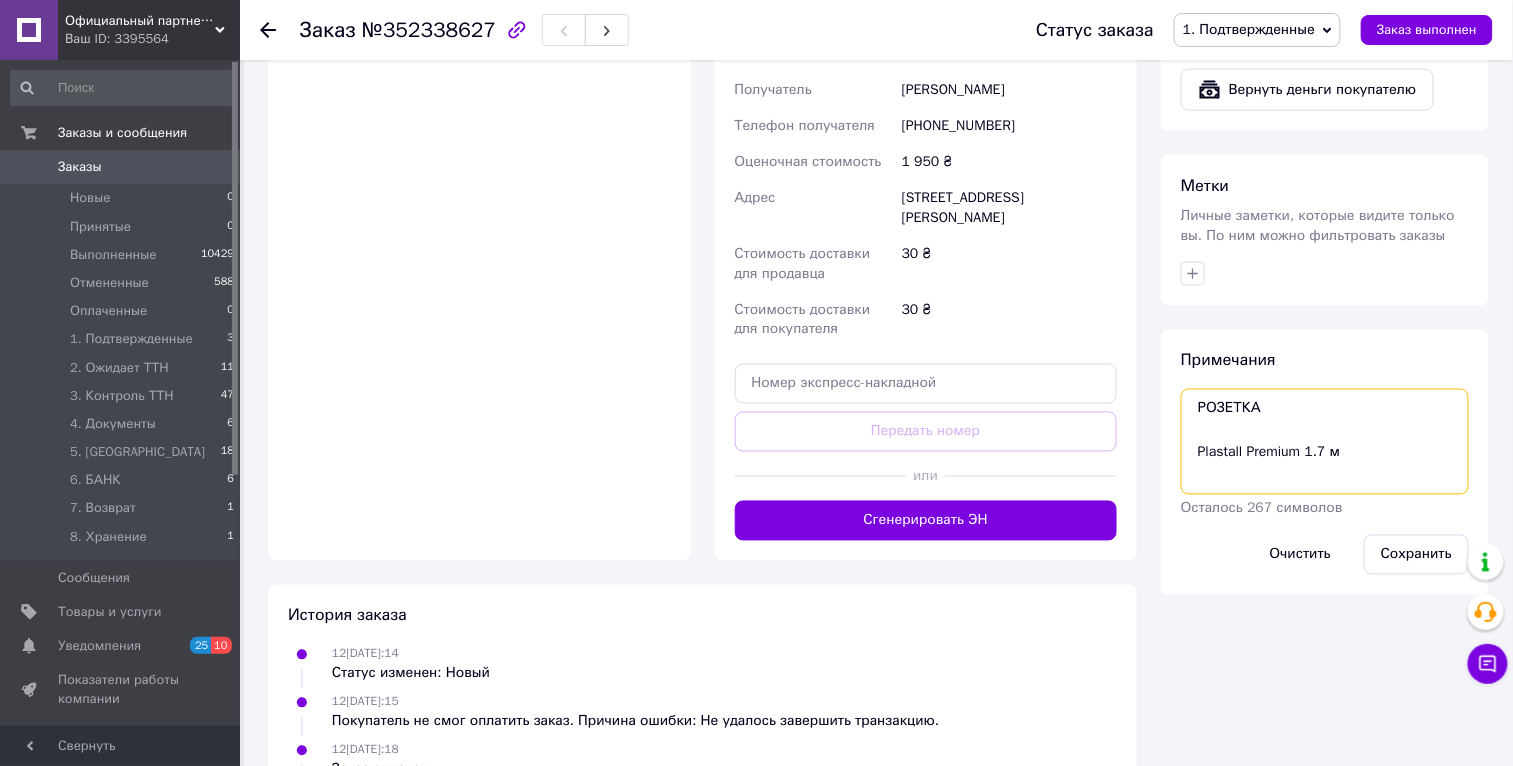 paste on "Лень Владимир
Телефон получателя
+380939292008" 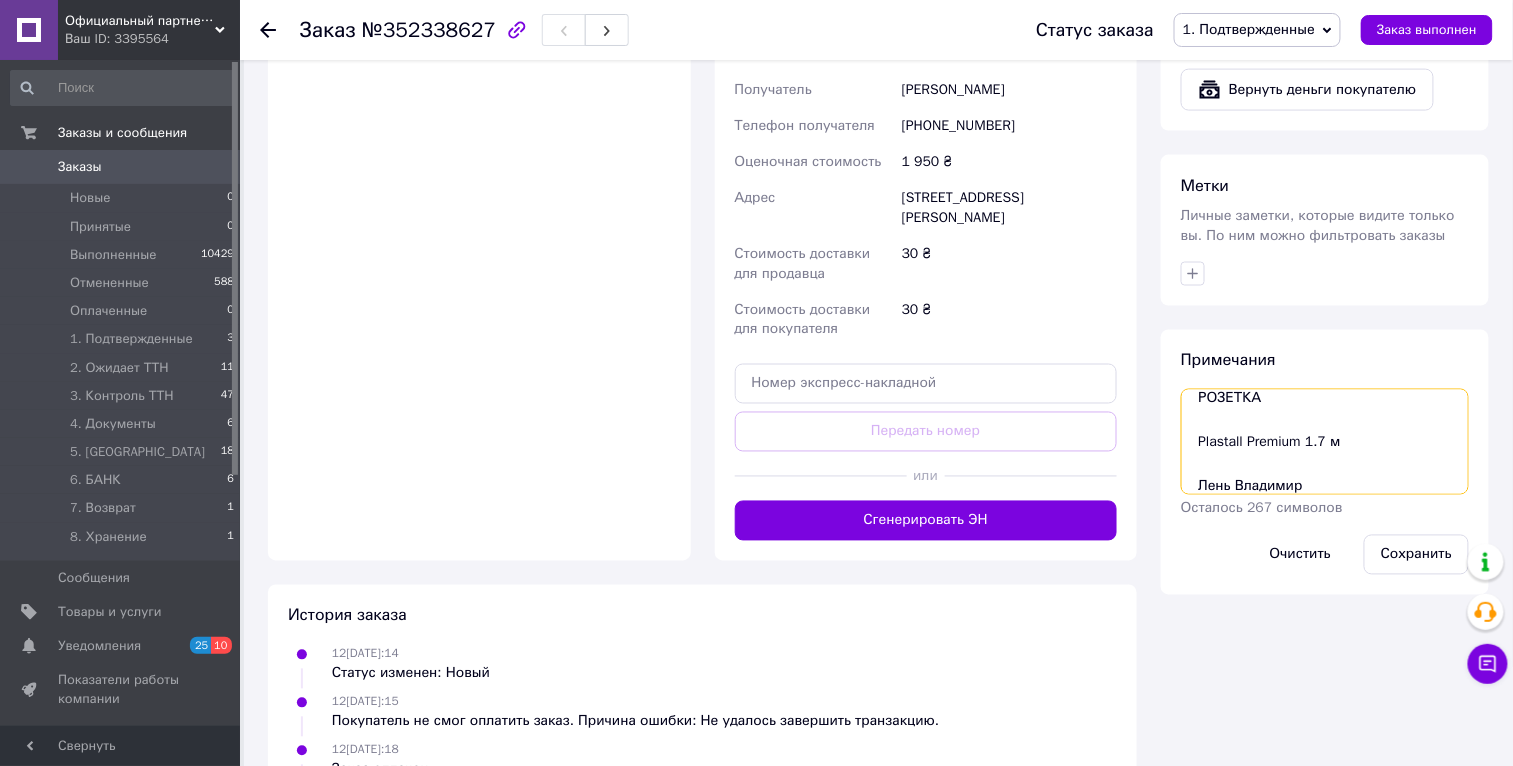 scroll, scrollTop: 54, scrollLeft: 0, axis: vertical 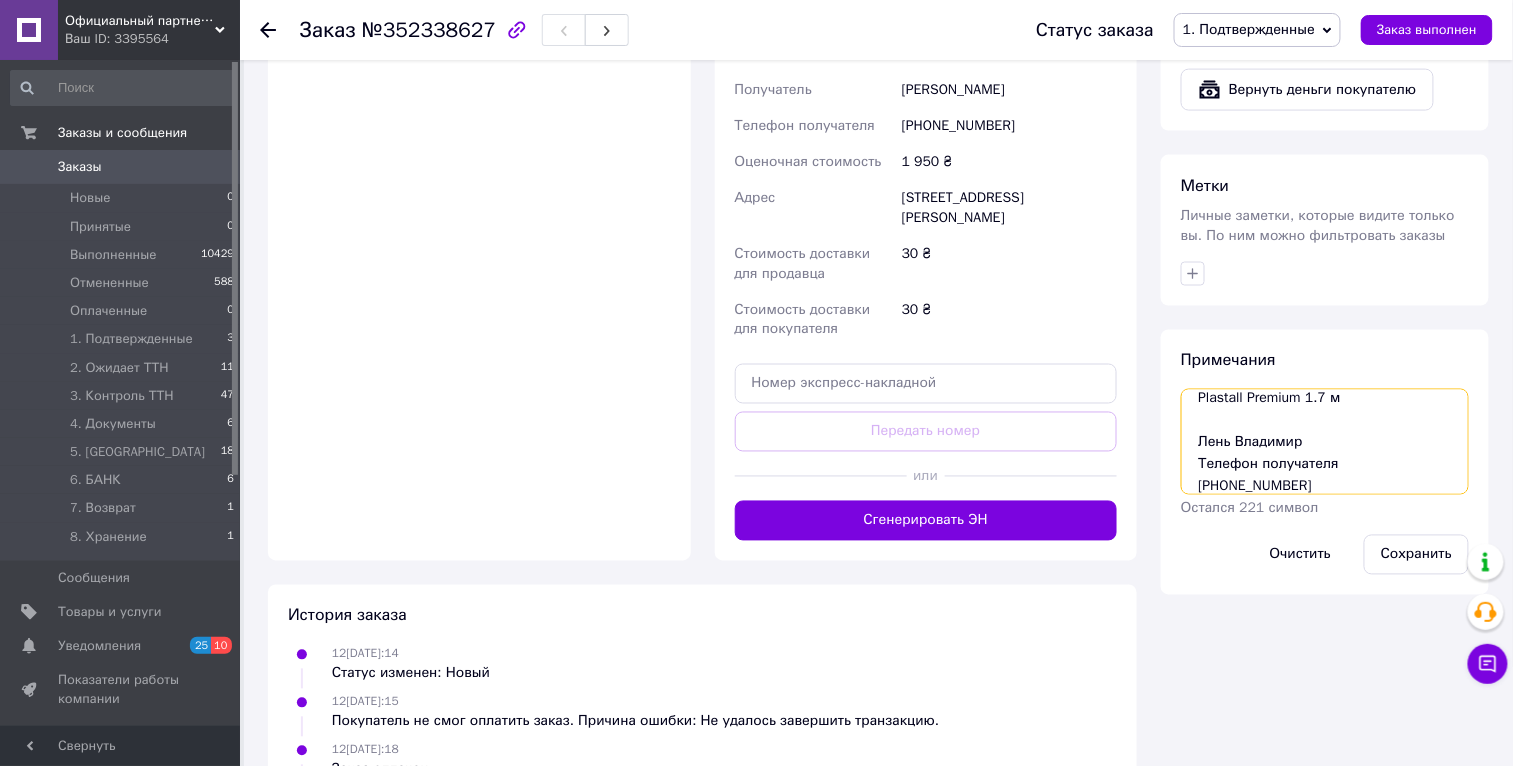 drag, startPoint x: 1198, startPoint y: 485, endPoint x: 1188, endPoint y: 464, distance: 23.259407 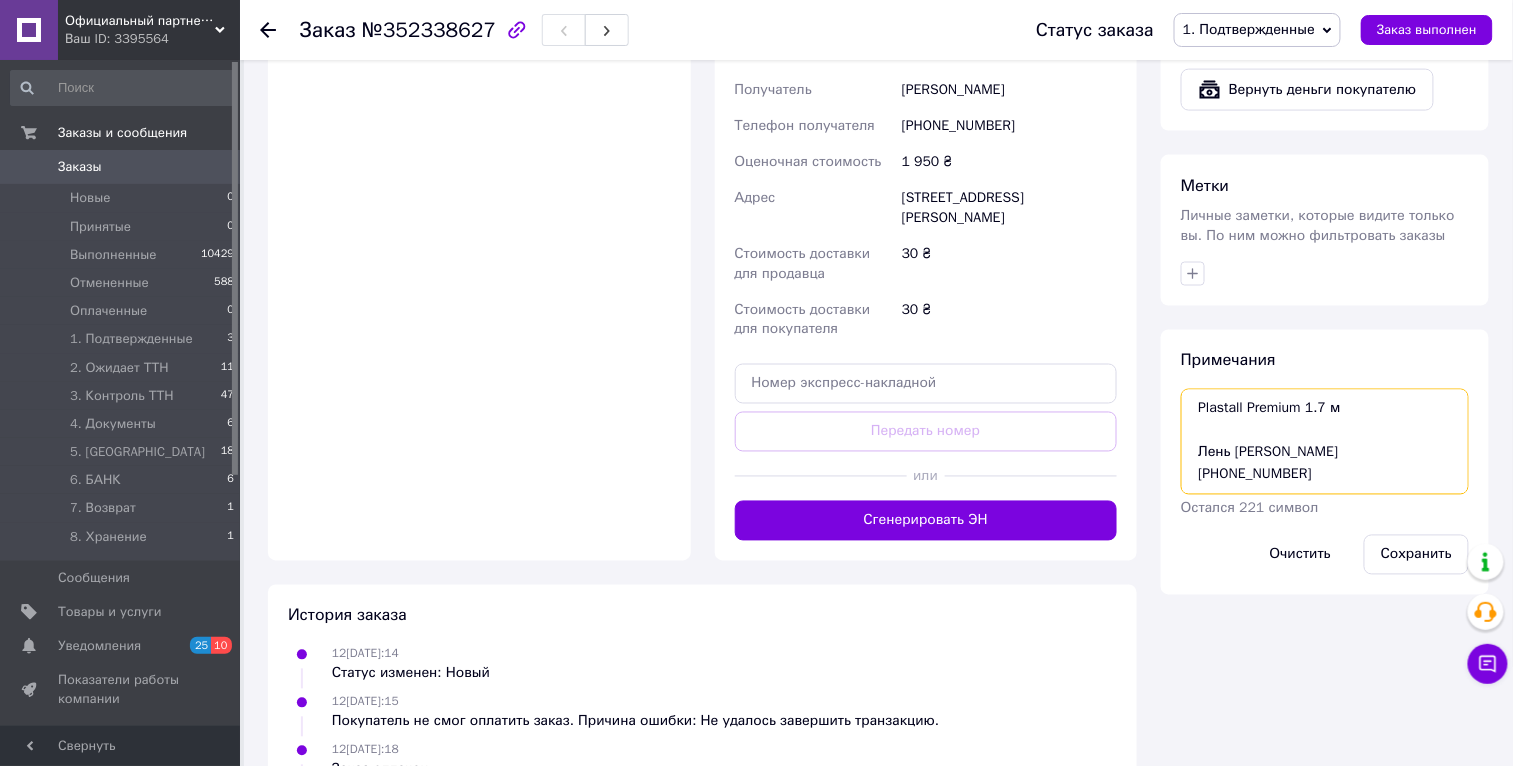 scroll, scrollTop: 43, scrollLeft: 0, axis: vertical 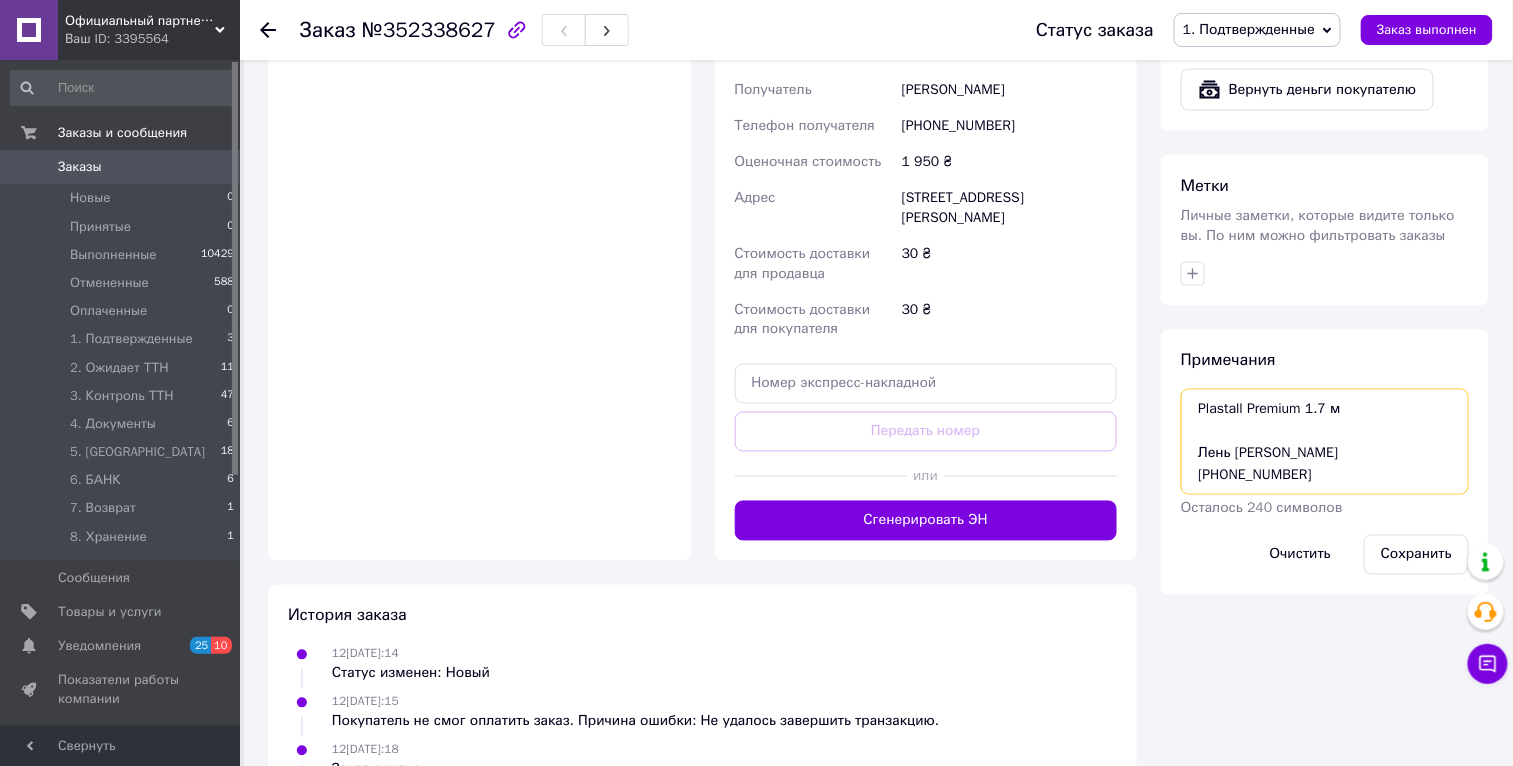 click on "РОЗЕТКА
Plastall Premium 1.7 м
Лень Владимир
+380939292008" at bounding box center (1325, 442) 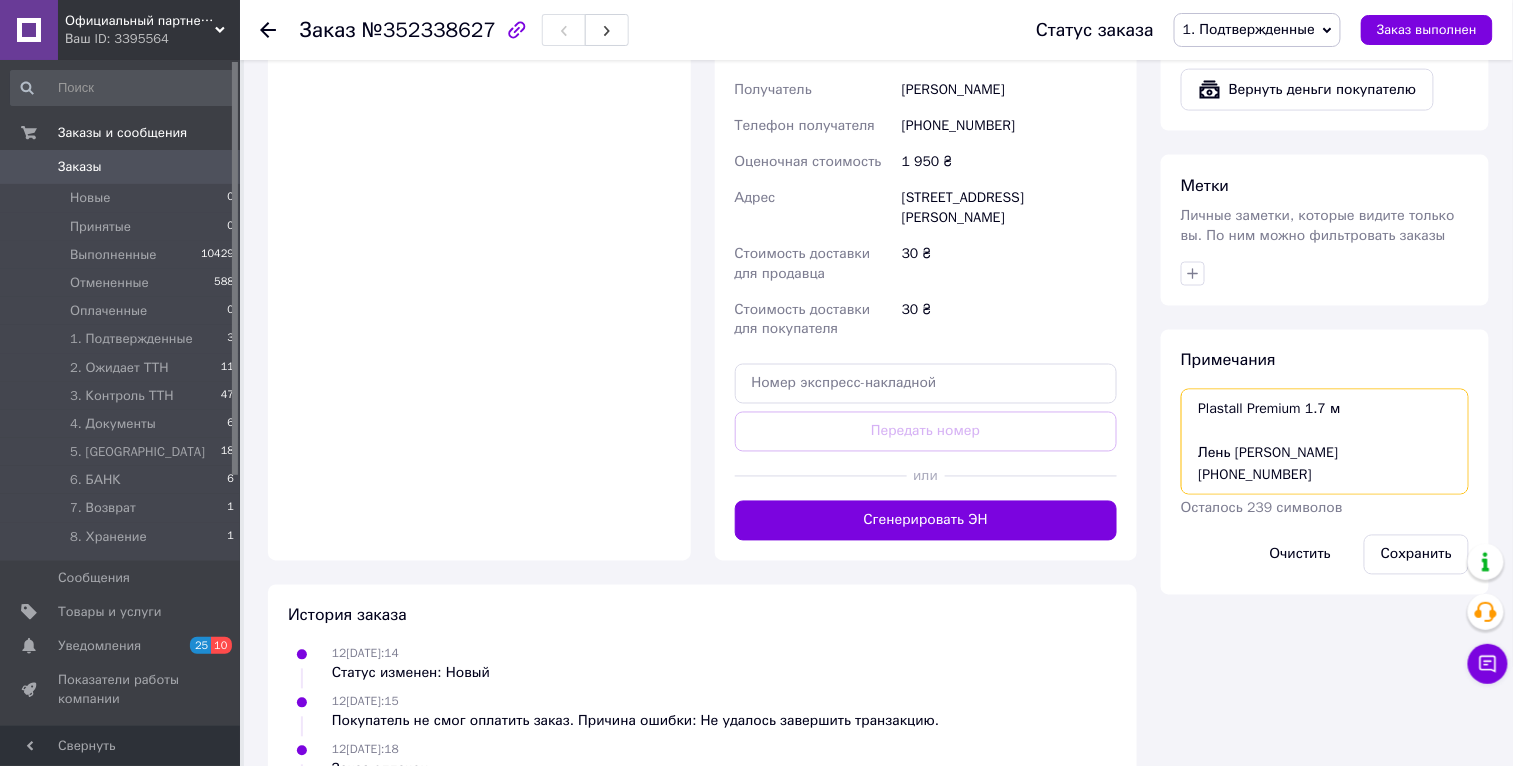 scroll, scrollTop: 54, scrollLeft: 0, axis: vertical 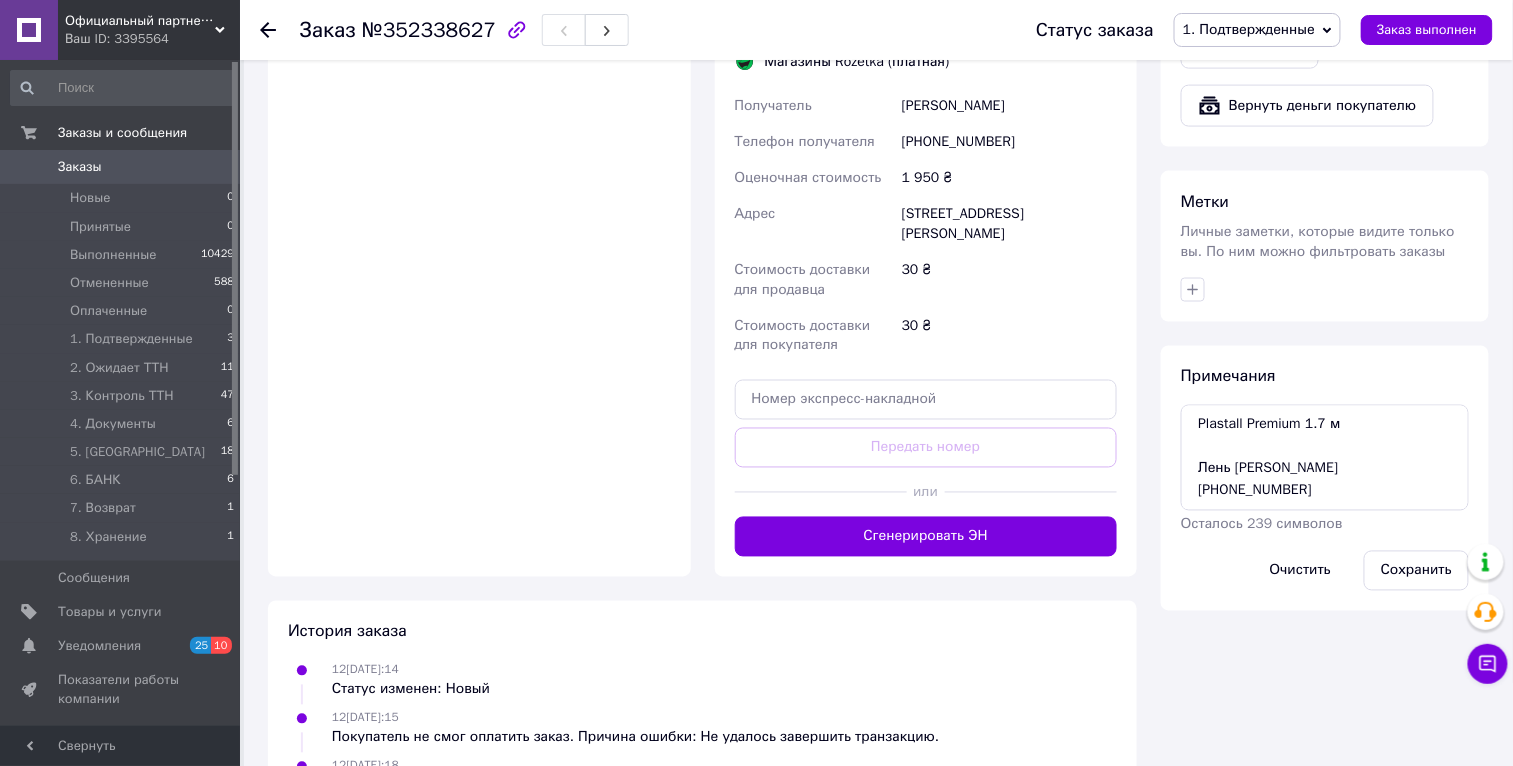 drag, startPoint x: 942, startPoint y: 244, endPoint x: 904, endPoint y: 231, distance: 40.16217 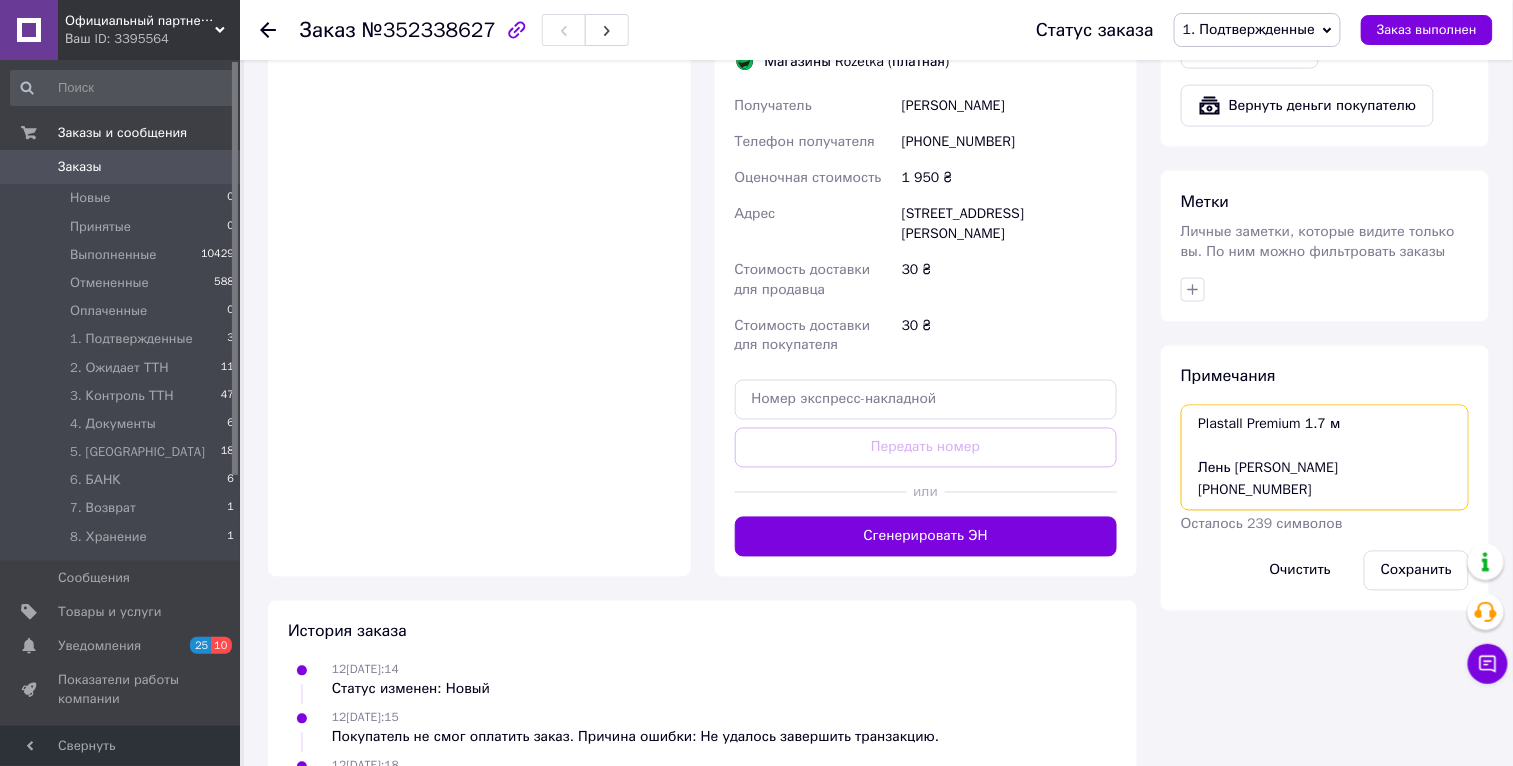 click on "РОЗЕТКА
Plastall Premium 1.7 м
Лень Владимир
+380939292008" at bounding box center (1325, 458) 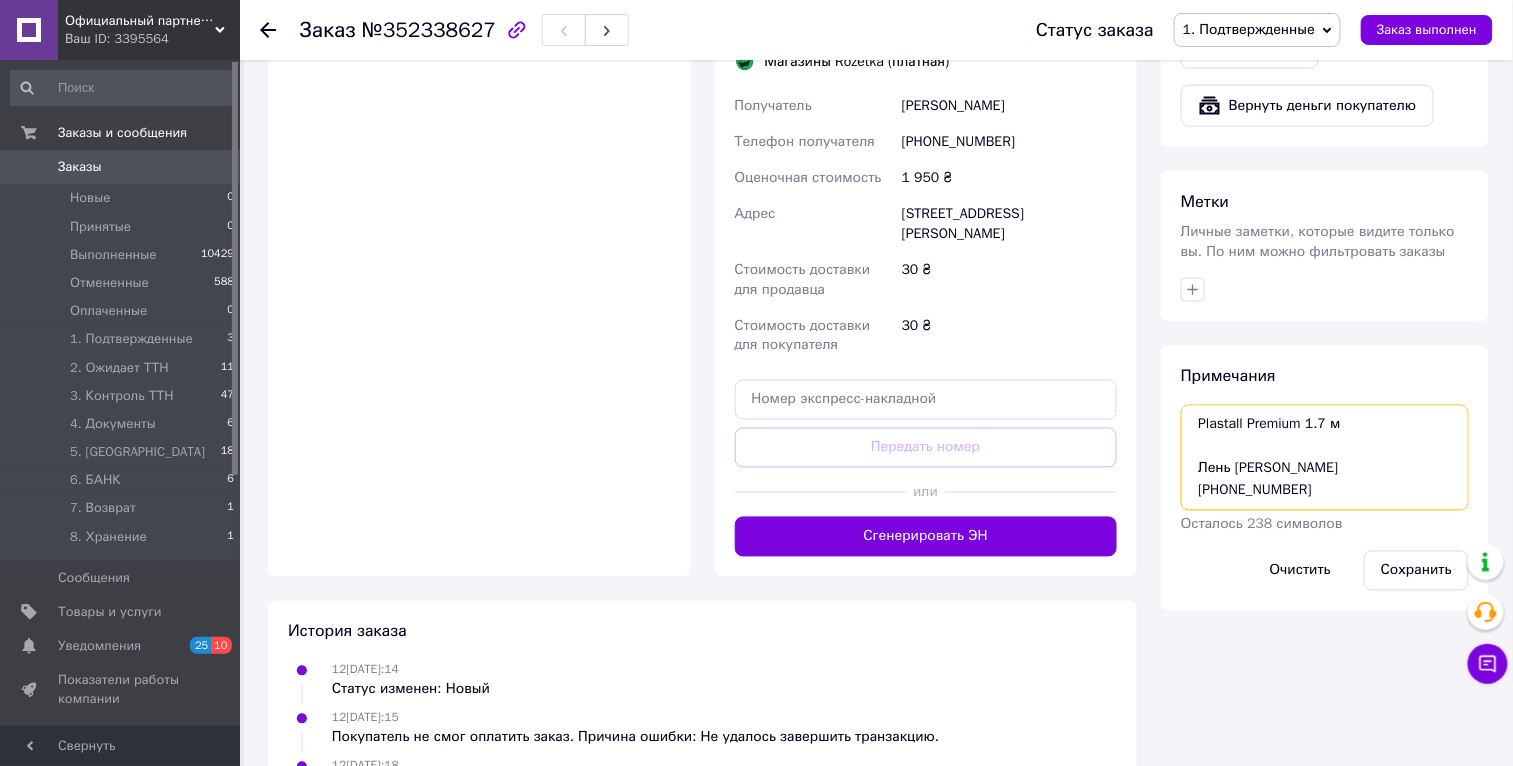paste on "г. [STREET_ADDRESS][PERSON_NAME]" 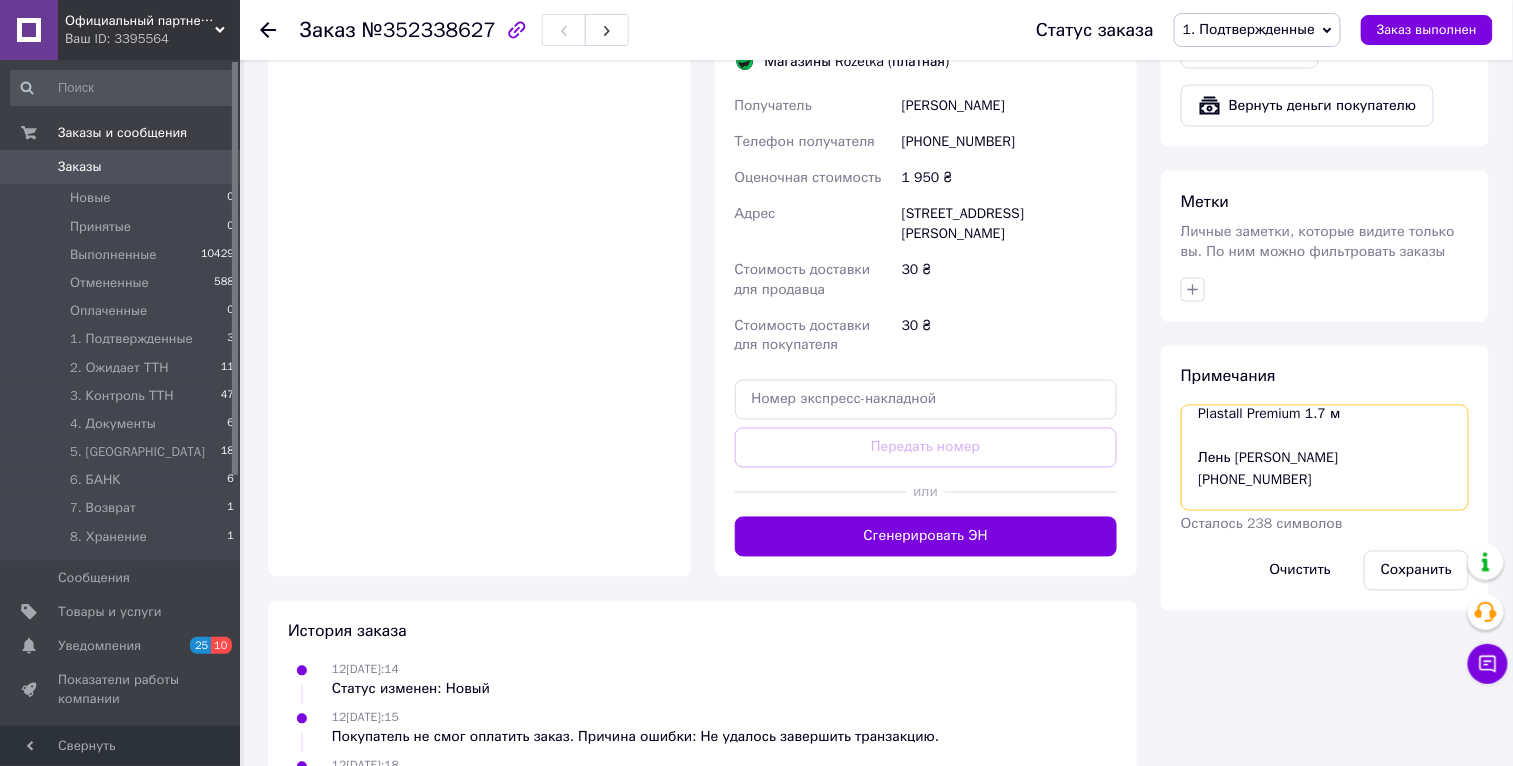scroll, scrollTop: 98, scrollLeft: 0, axis: vertical 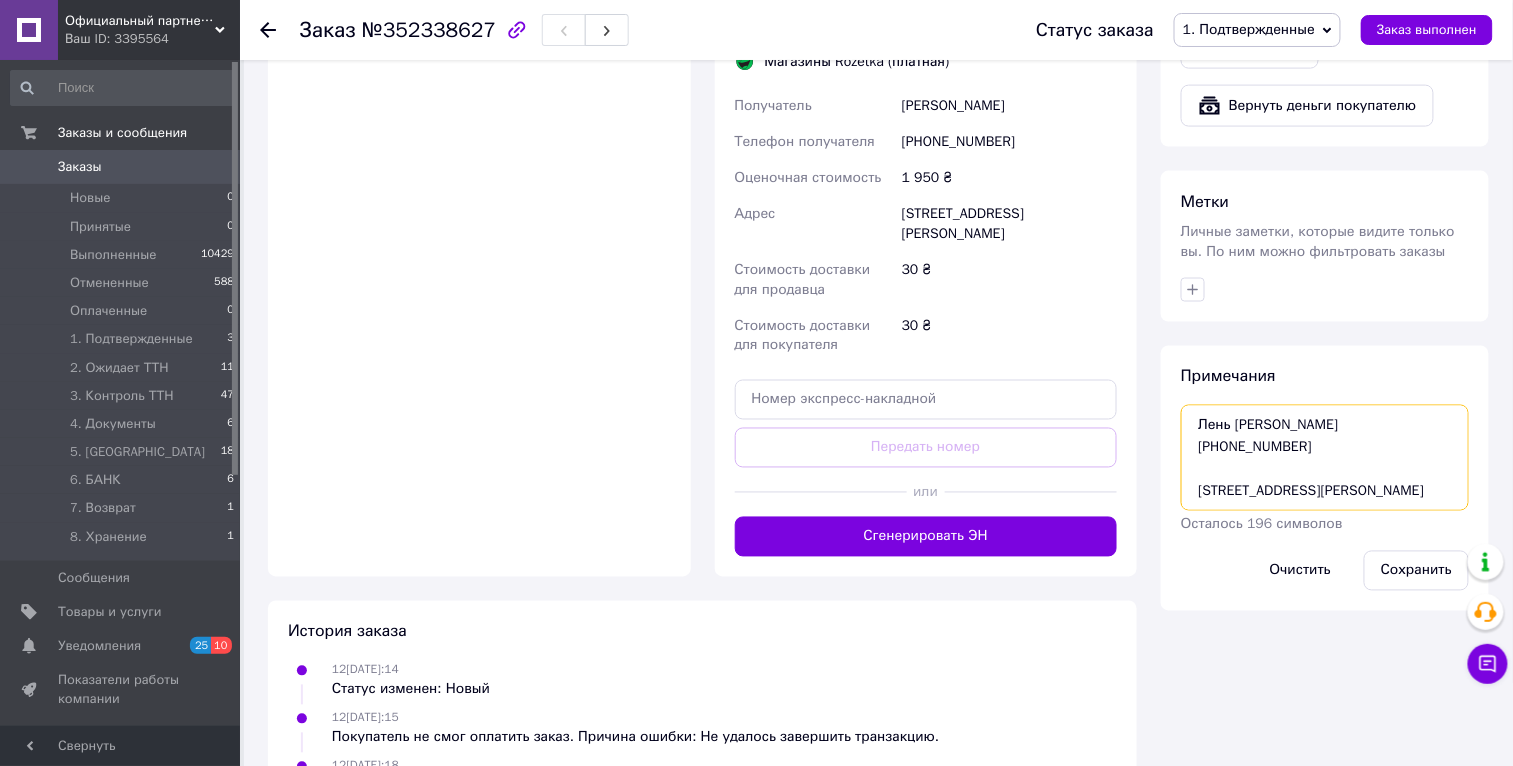 click on "РОЗЕТКА
Plastall Premium 1.7 м
Лень Владимир
+380939292008
г. Киев (Киевская обл.), Телиги Елены, 25" at bounding box center (1325, 458) 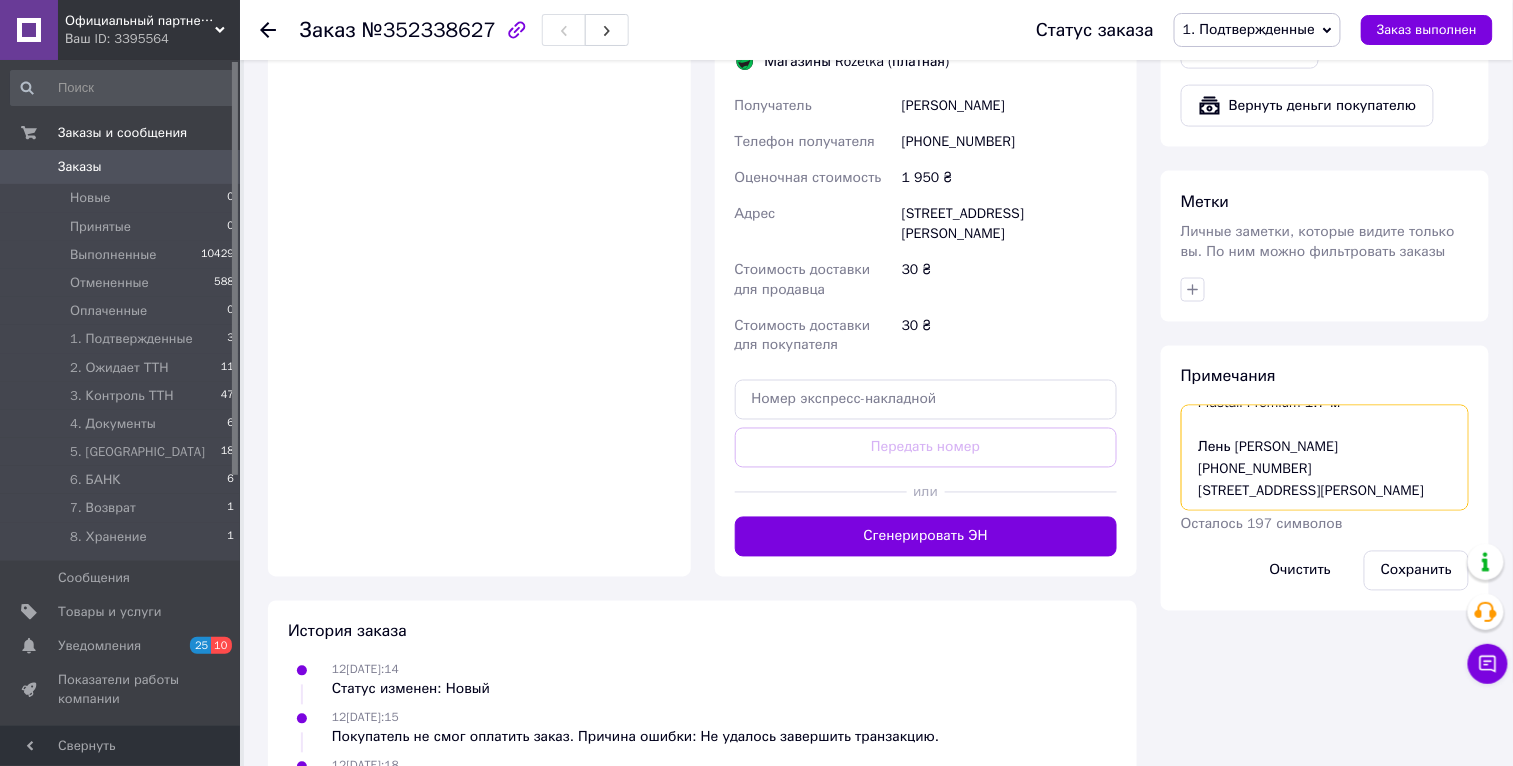 click on "РОЗЕТКА
Plastall Premium 1.7 м
Лень Владимир
+380939292008
г. Киев (Киевская обл.), Телиги Елены, 25" at bounding box center (1325, 458) 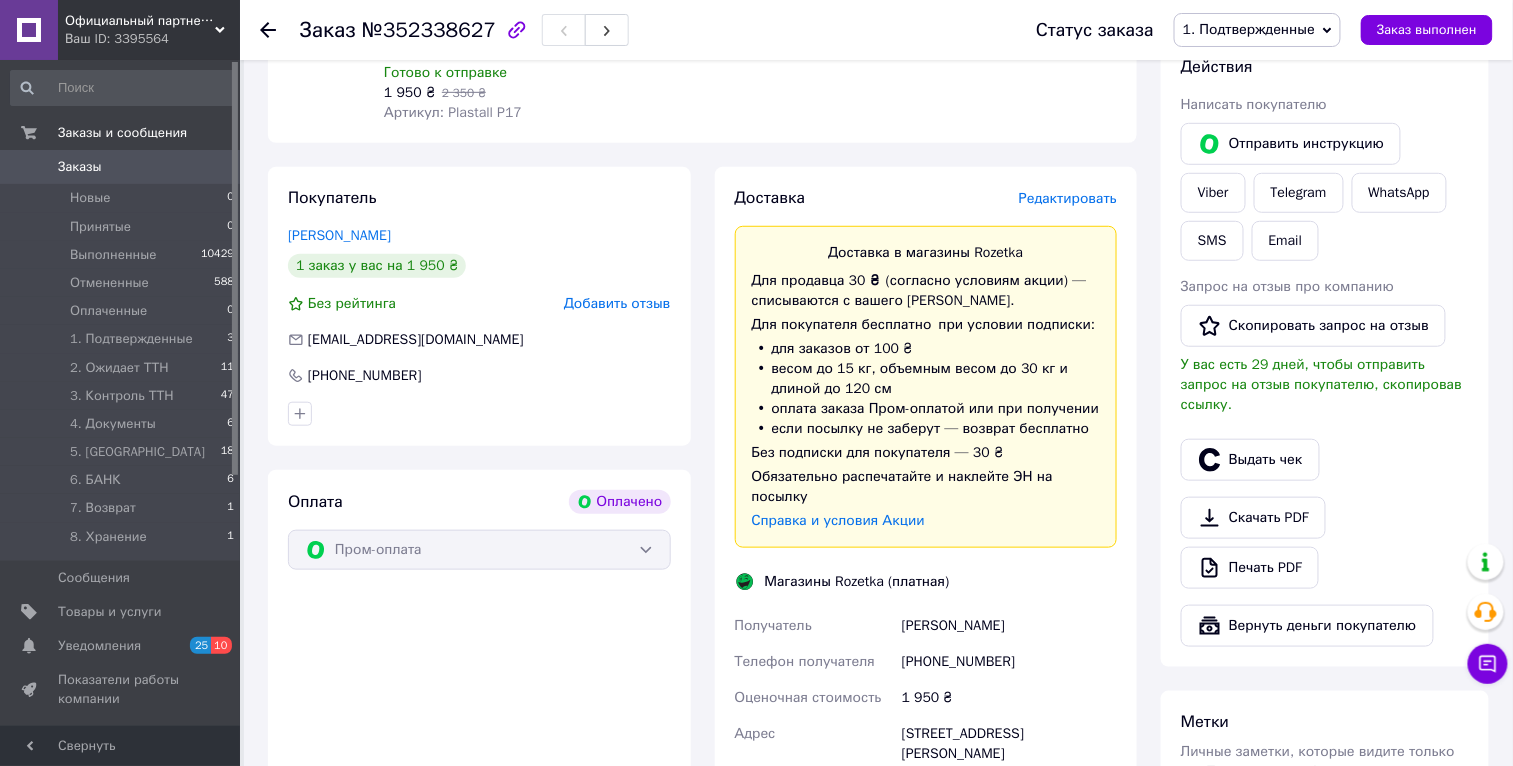 scroll, scrollTop: 619, scrollLeft: 0, axis: vertical 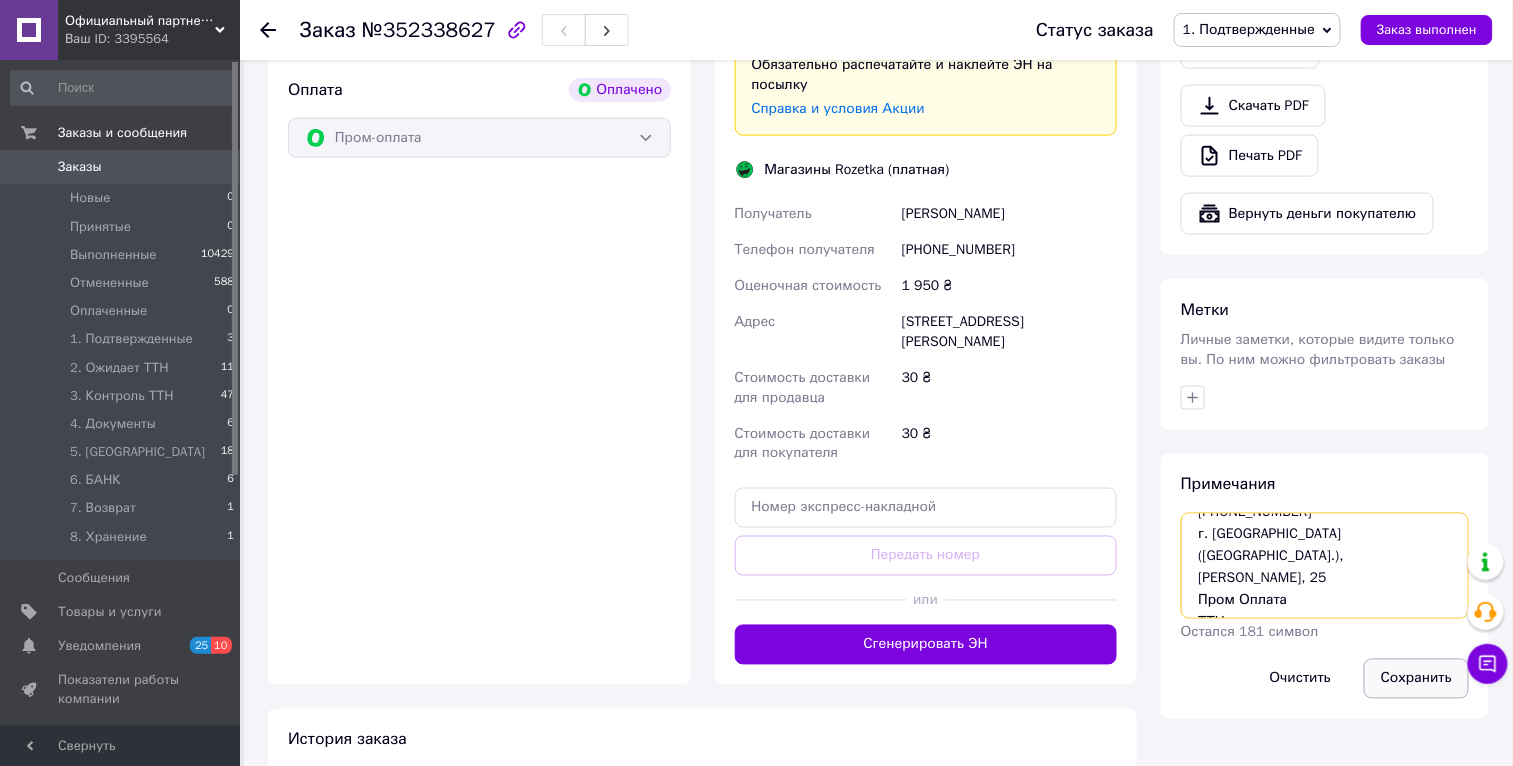 type on "РОЗЕТКА
Plastall Premium 1.7 м
Лень Владимир
+380939292008
г. Киев (Киевская обл.), Телиги Елены, 25
Пром Оплата
ТТН" 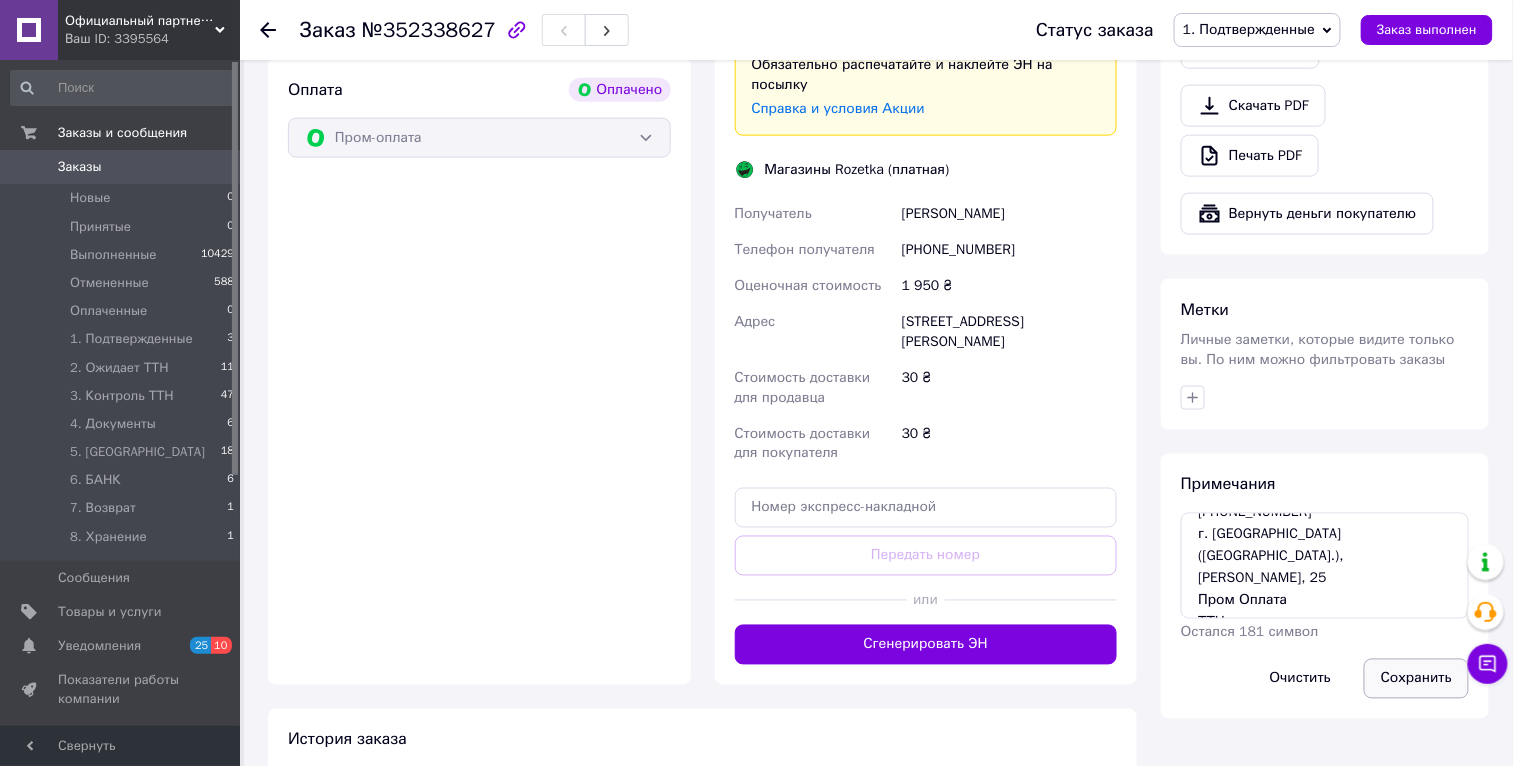 drag, startPoint x: 1403, startPoint y: 674, endPoint x: 1391, endPoint y: 661, distance: 17.691807 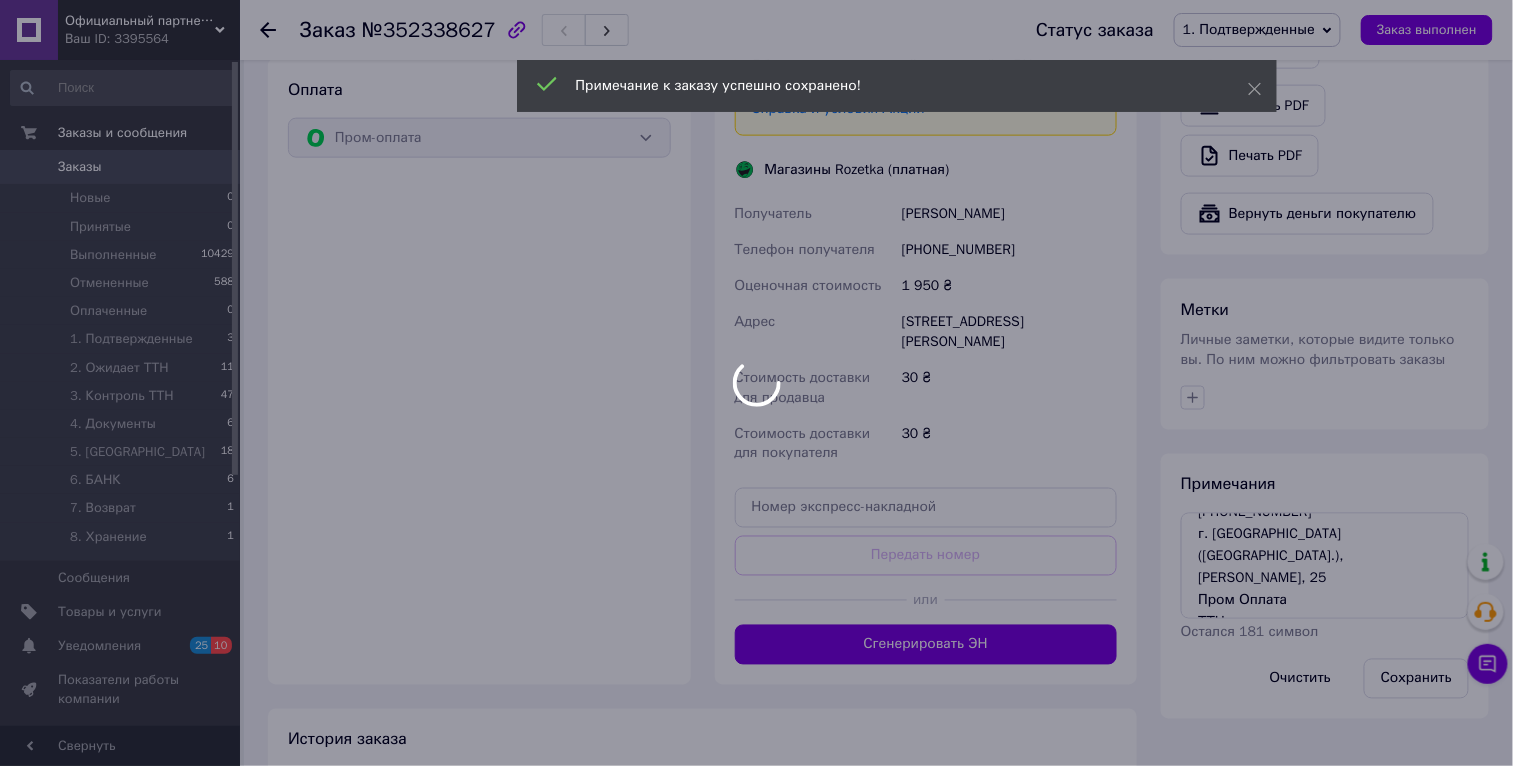scroll, scrollTop: 0, scrollLeft: 0, axis: both 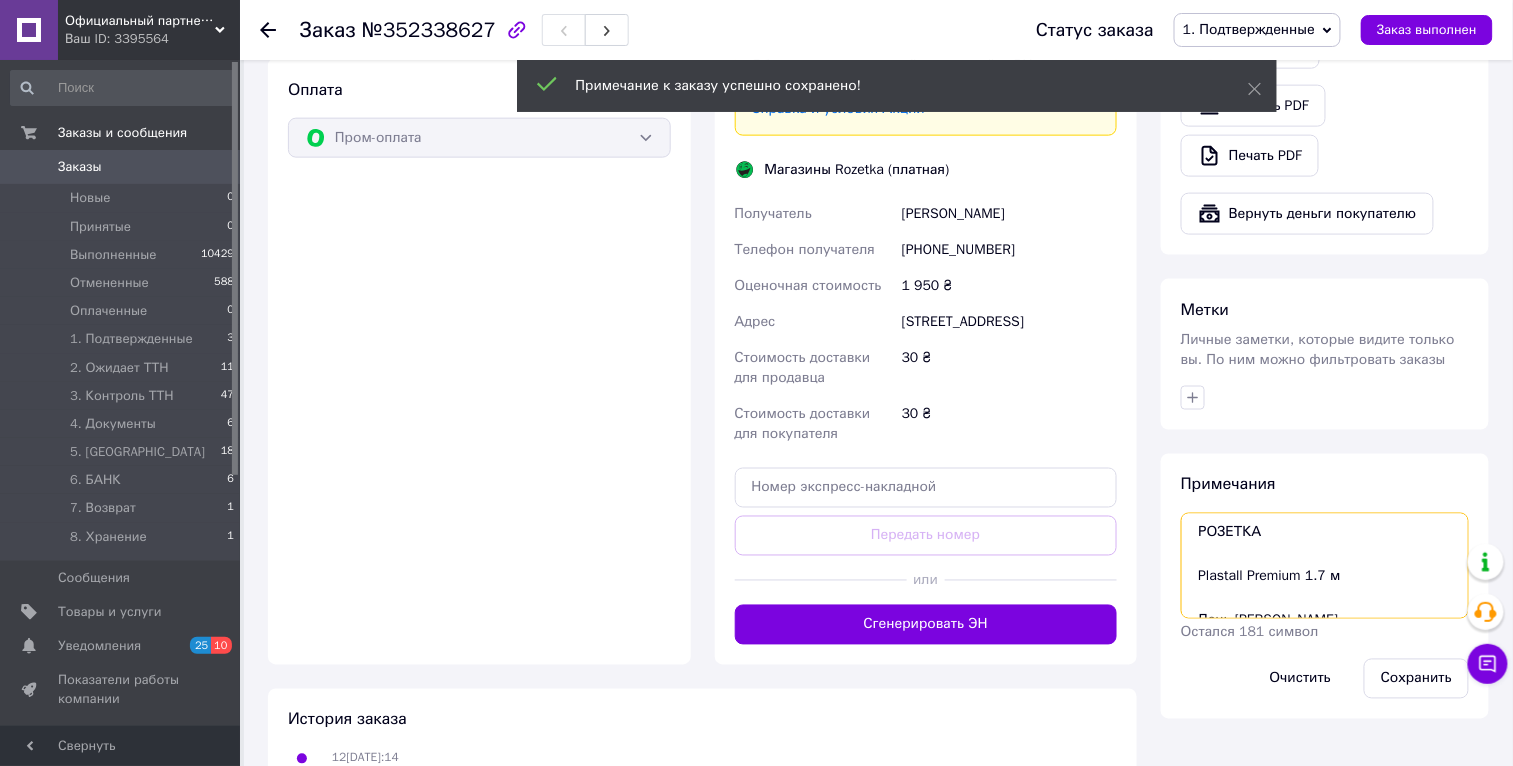 drag, startPoint x: 1346, startPoint y: 582, endPoint x: 1125, endPoint y: 575, distance: 221.11082 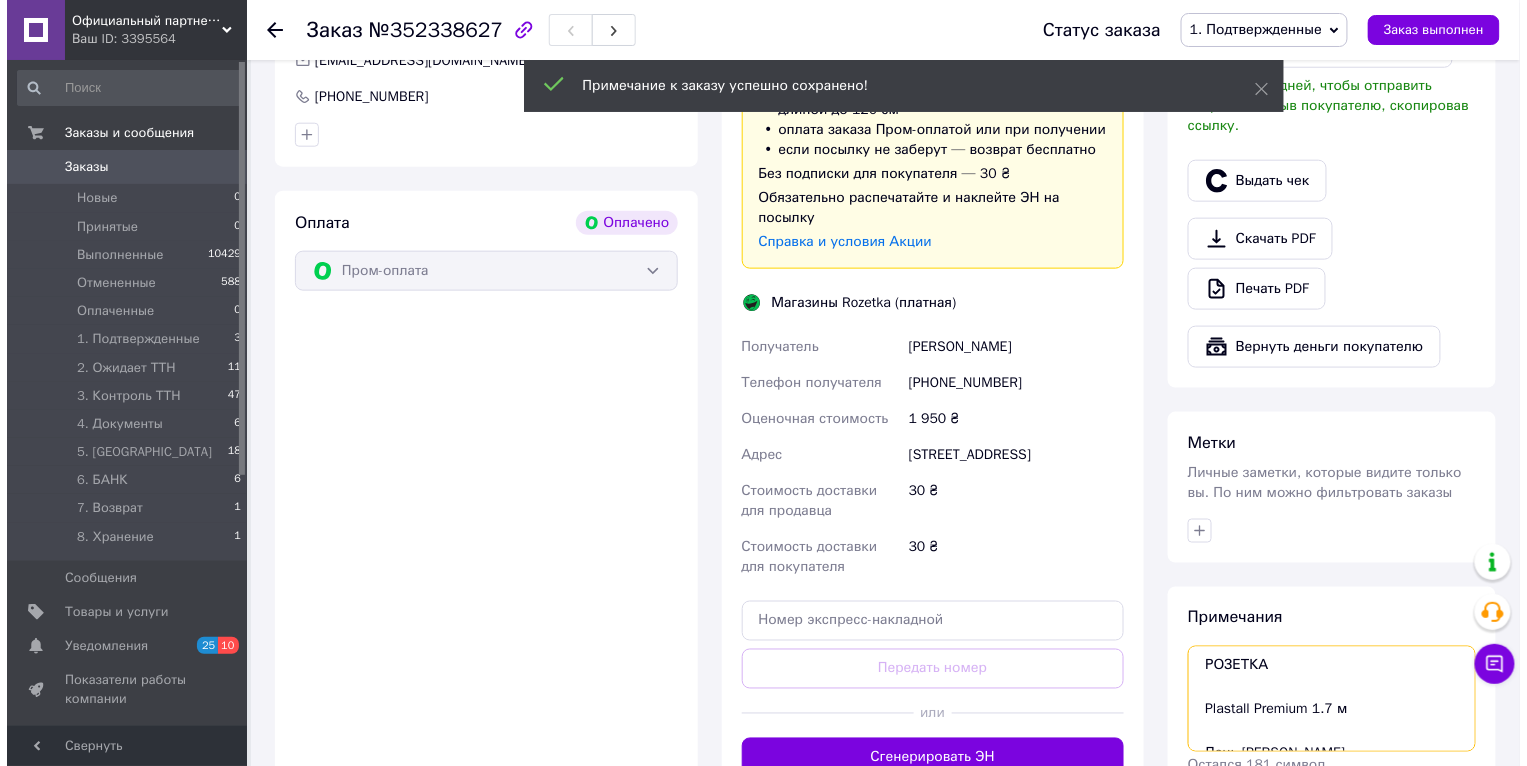scroll, scrollTop: 377, scrollLeft: 0, axis: vertical 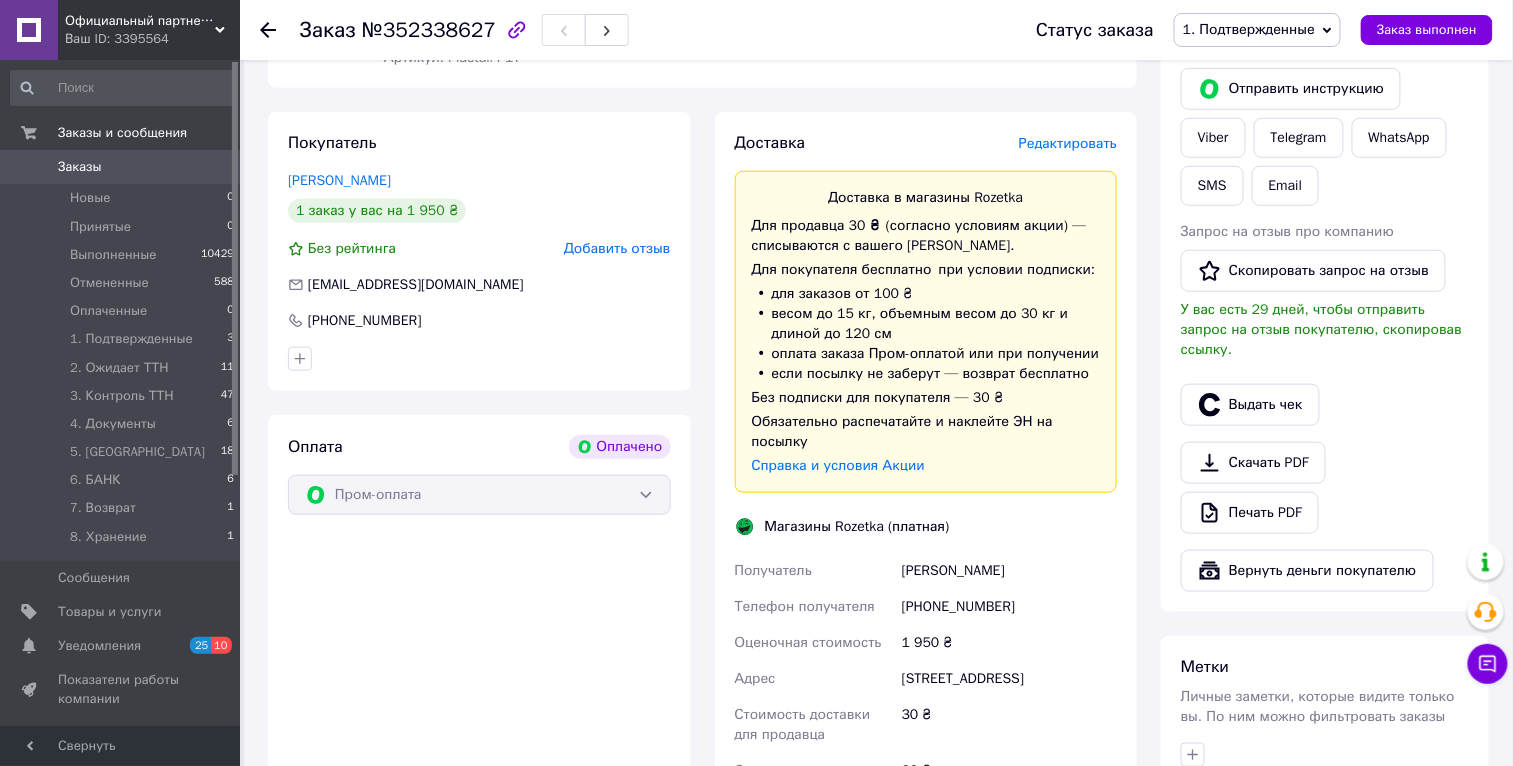 click on "Редактировать" at bounding box center (1068, 143) 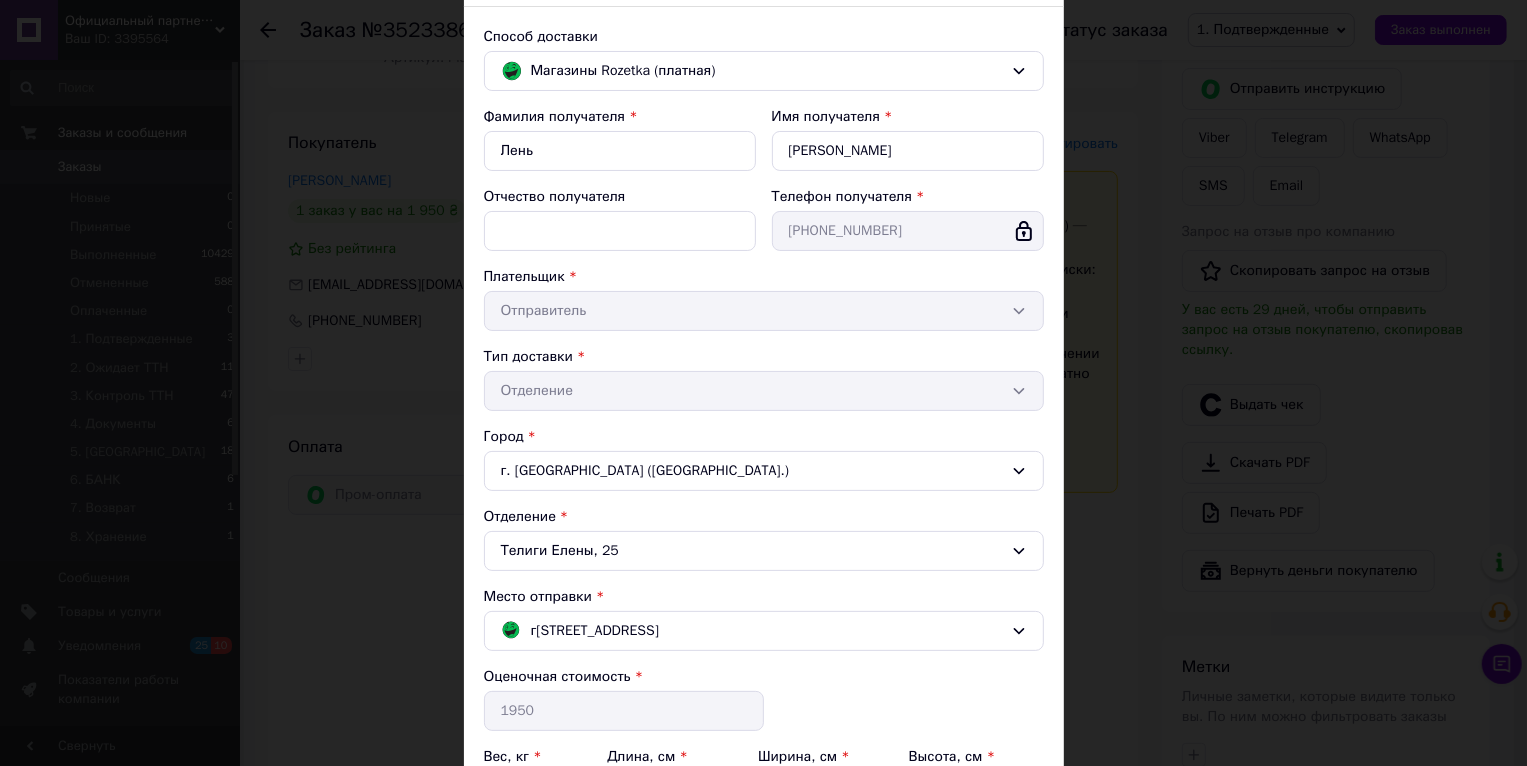 scroll, scrollTop: 355, scrollLeft: 0, axis: vertical 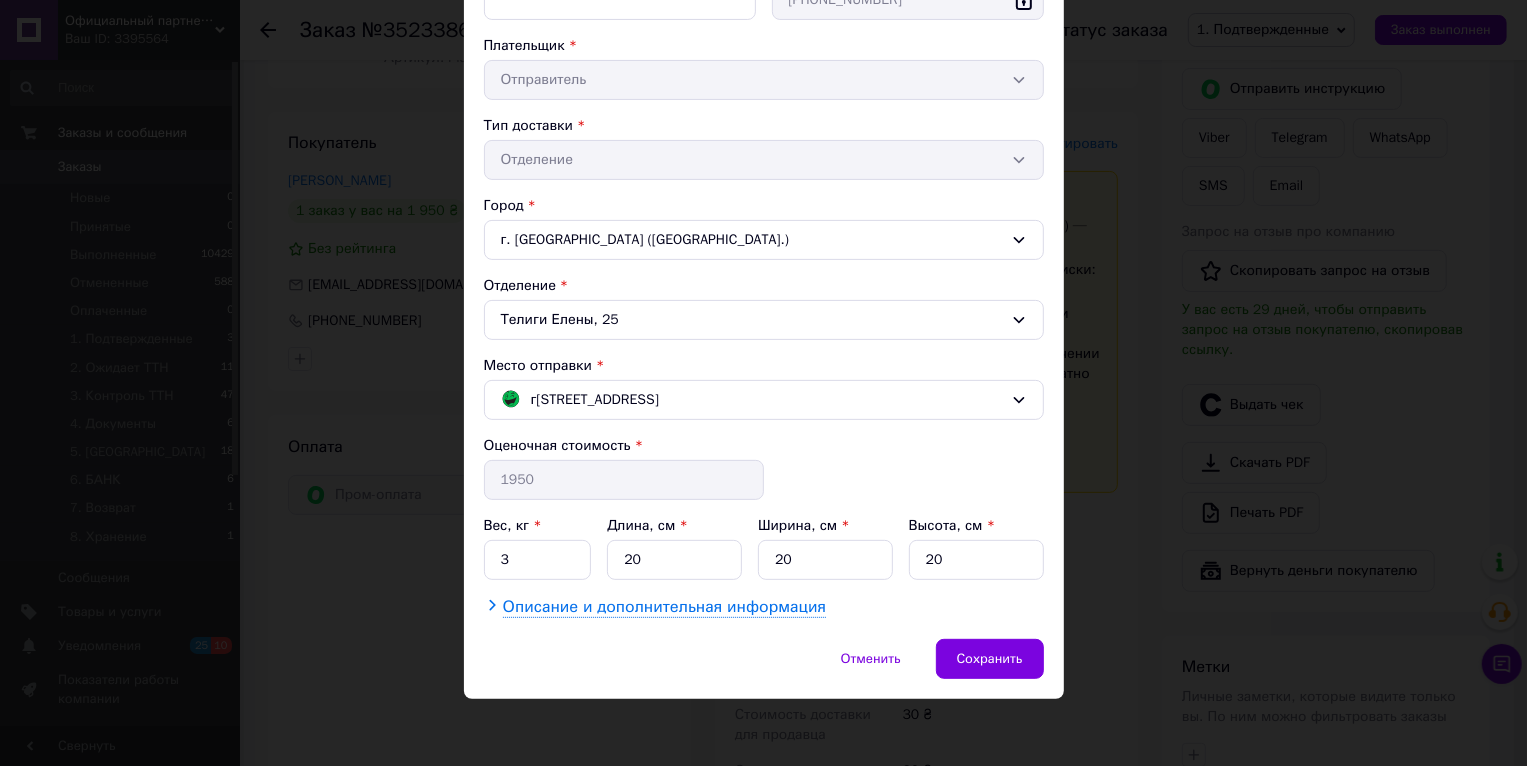 click on "Описание и дополнительная информация" at bounding box center [664, 607] 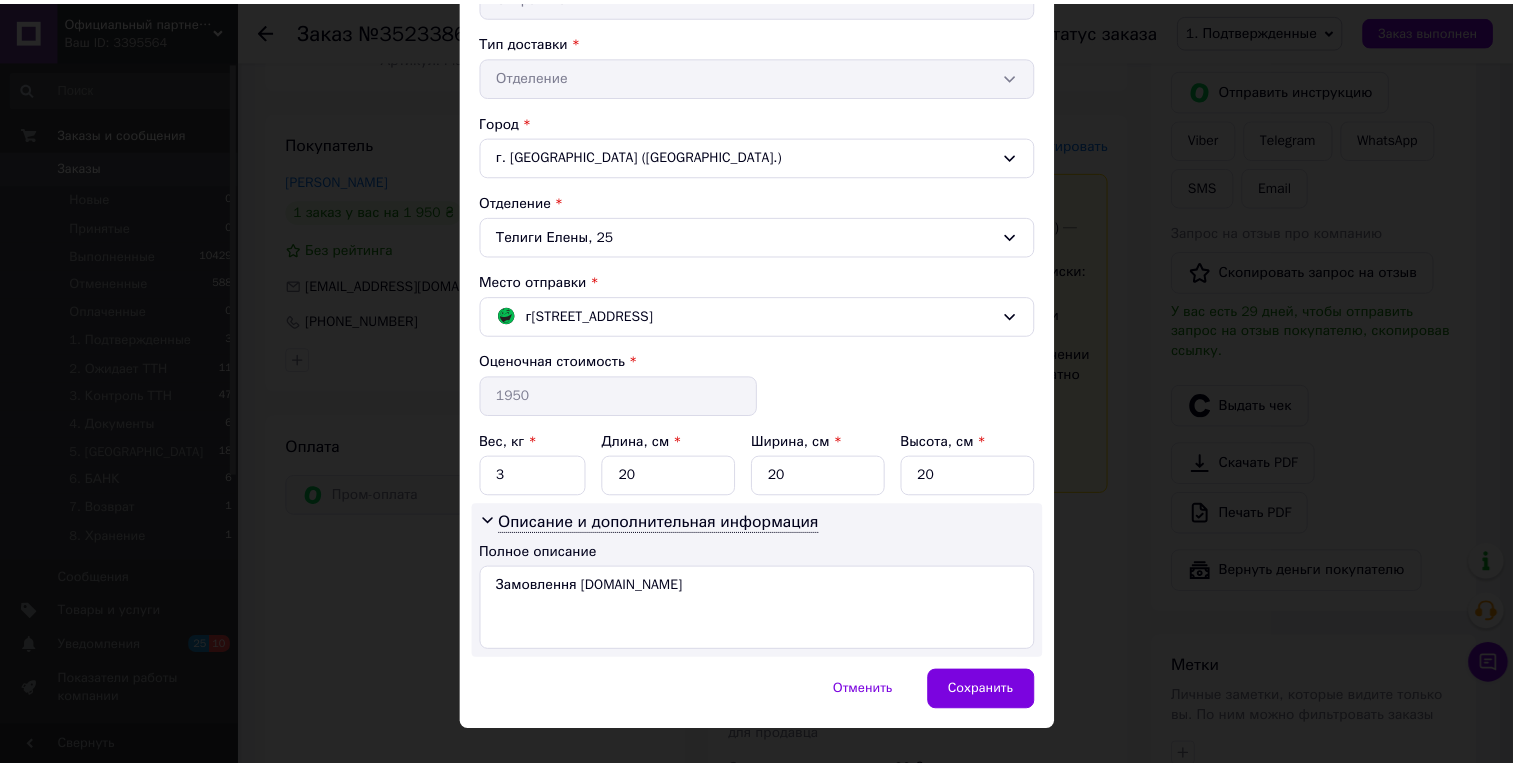 scroll, scrollTop: 470, scrollLeft: 0, axis: vertical 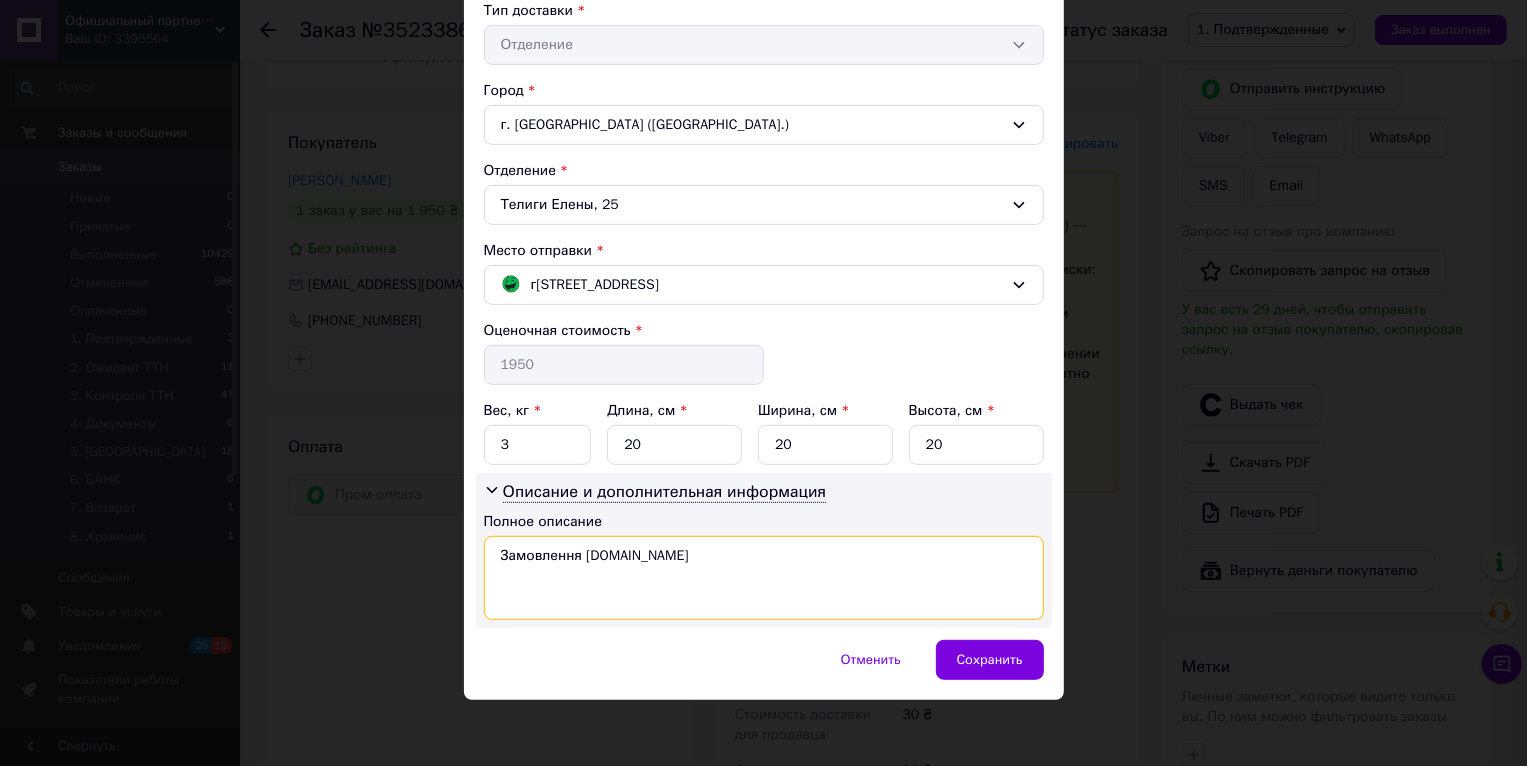 drag, startPoint x: 656, startPoint y: 557, endPoint x: 496, endPoint y: 547, distance: 160.3122 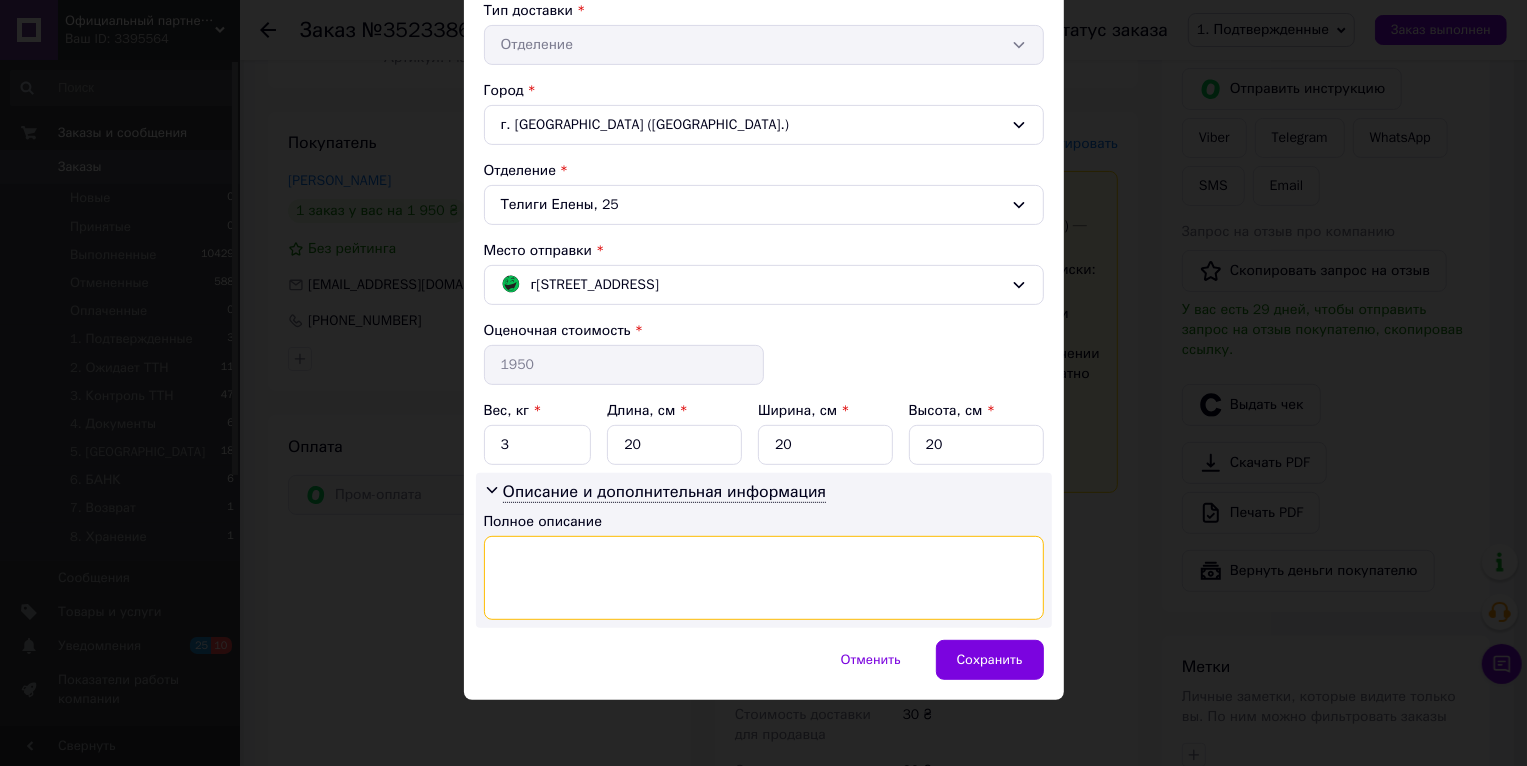 paste on "Plastall Premium 1.7 м" 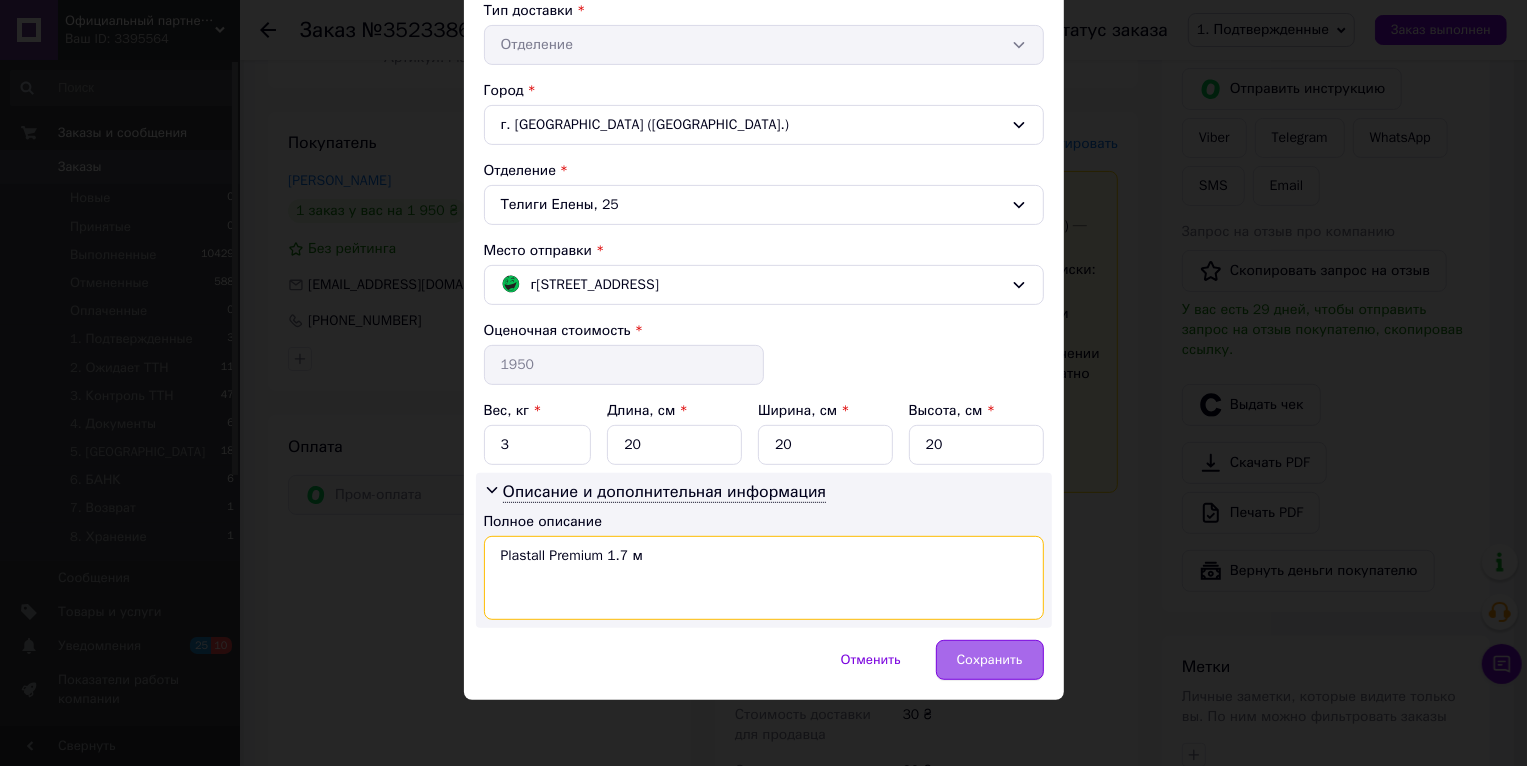 type on "Plastall Premium 1.7 м" 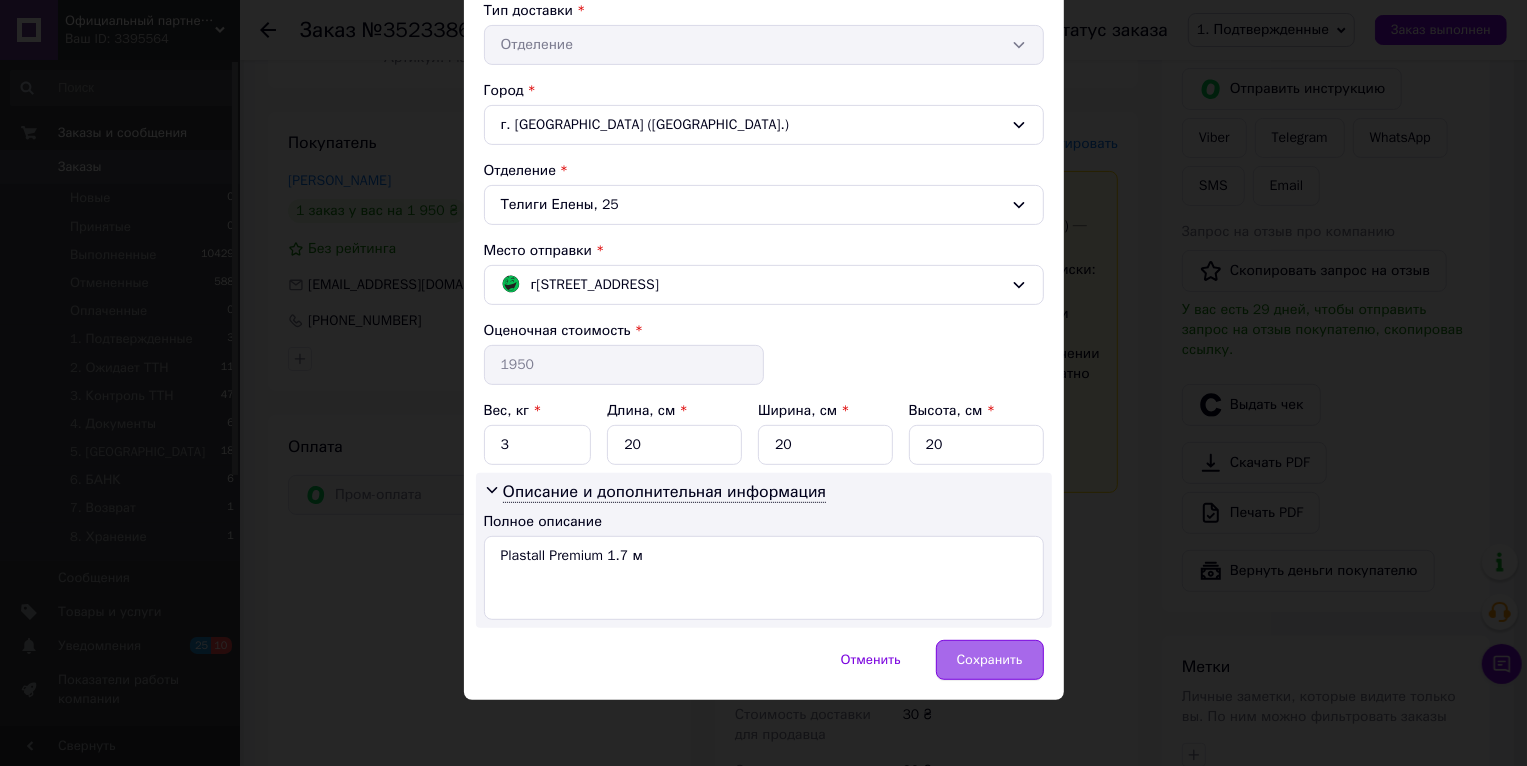 click on "Сохранить" at bounding box center (990, 660) 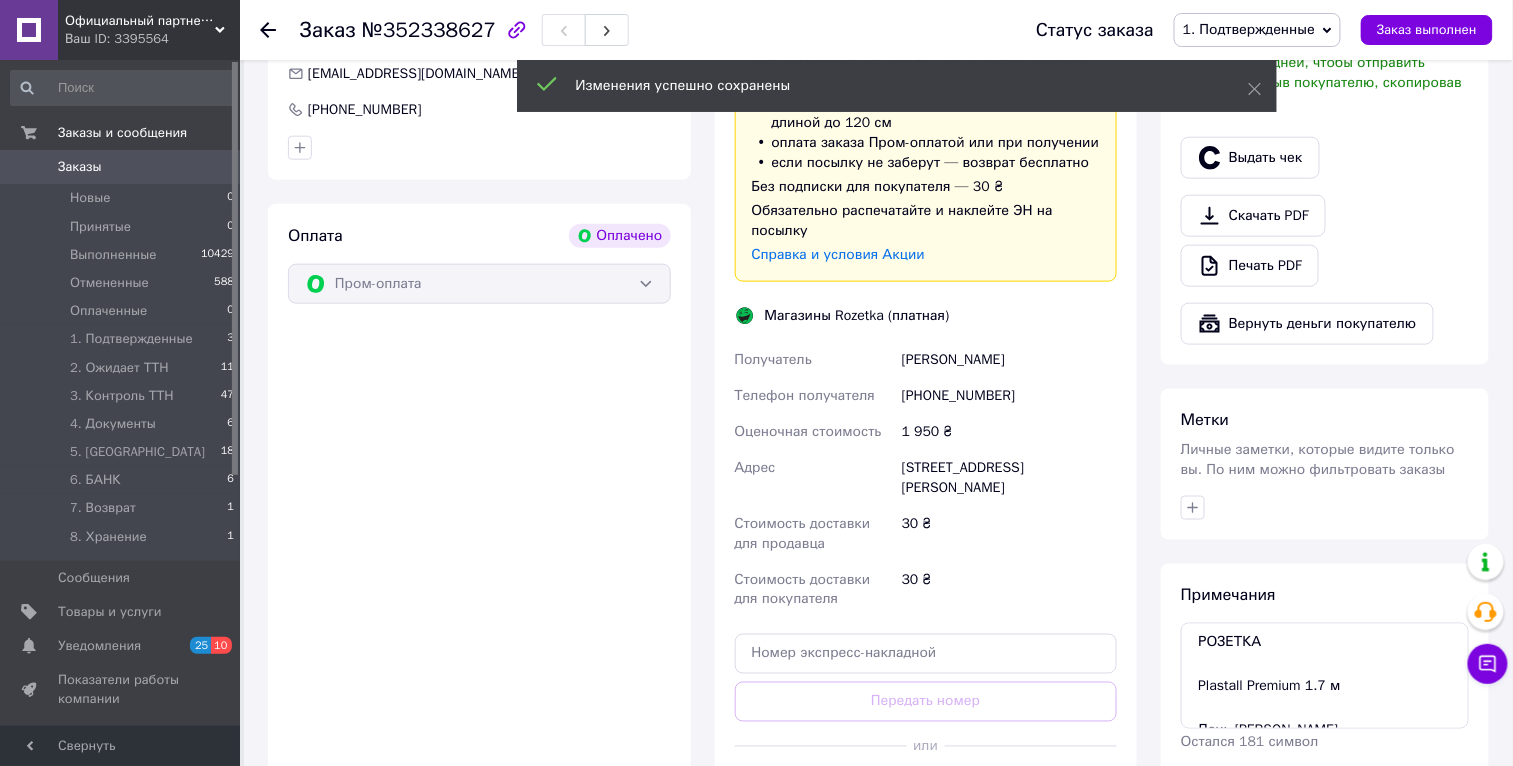 scroll, scrollTop: 684, scrollLeft: 0, axis: vertical 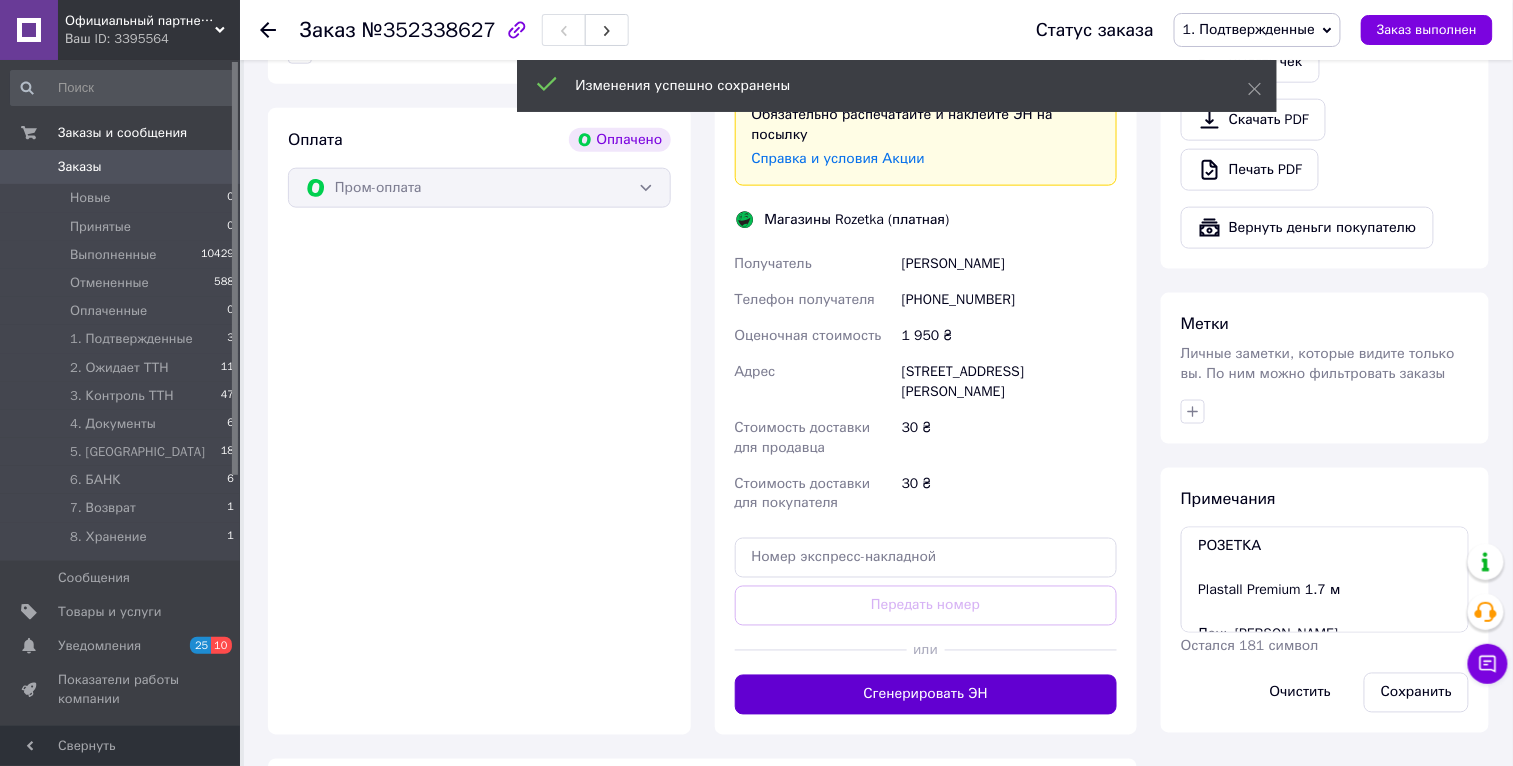 click on "Сгенерировать ЭН" at bounding box center [926, 695] 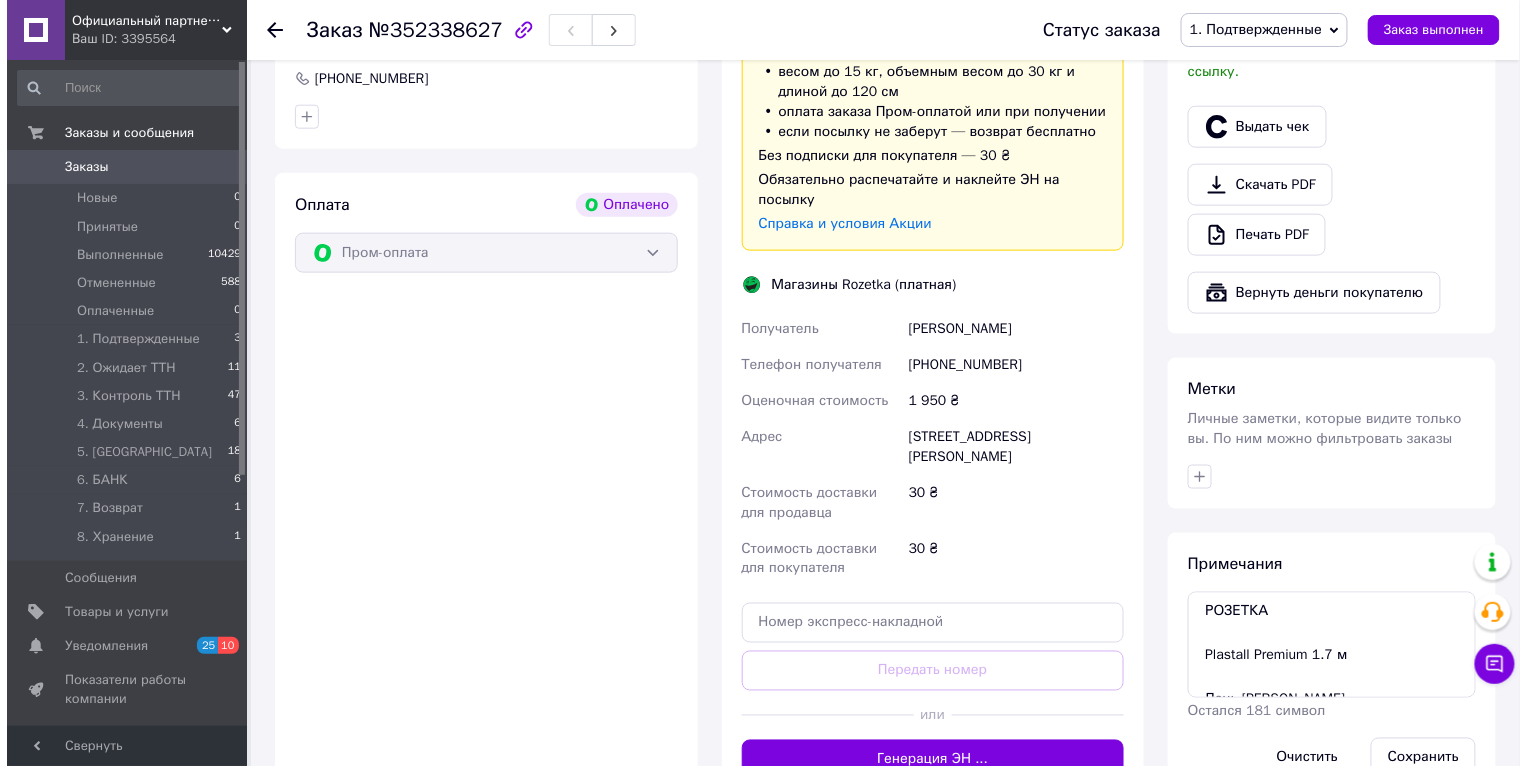 scroll, scrollTop: 615, scrollLeft: 0, axis: vertical 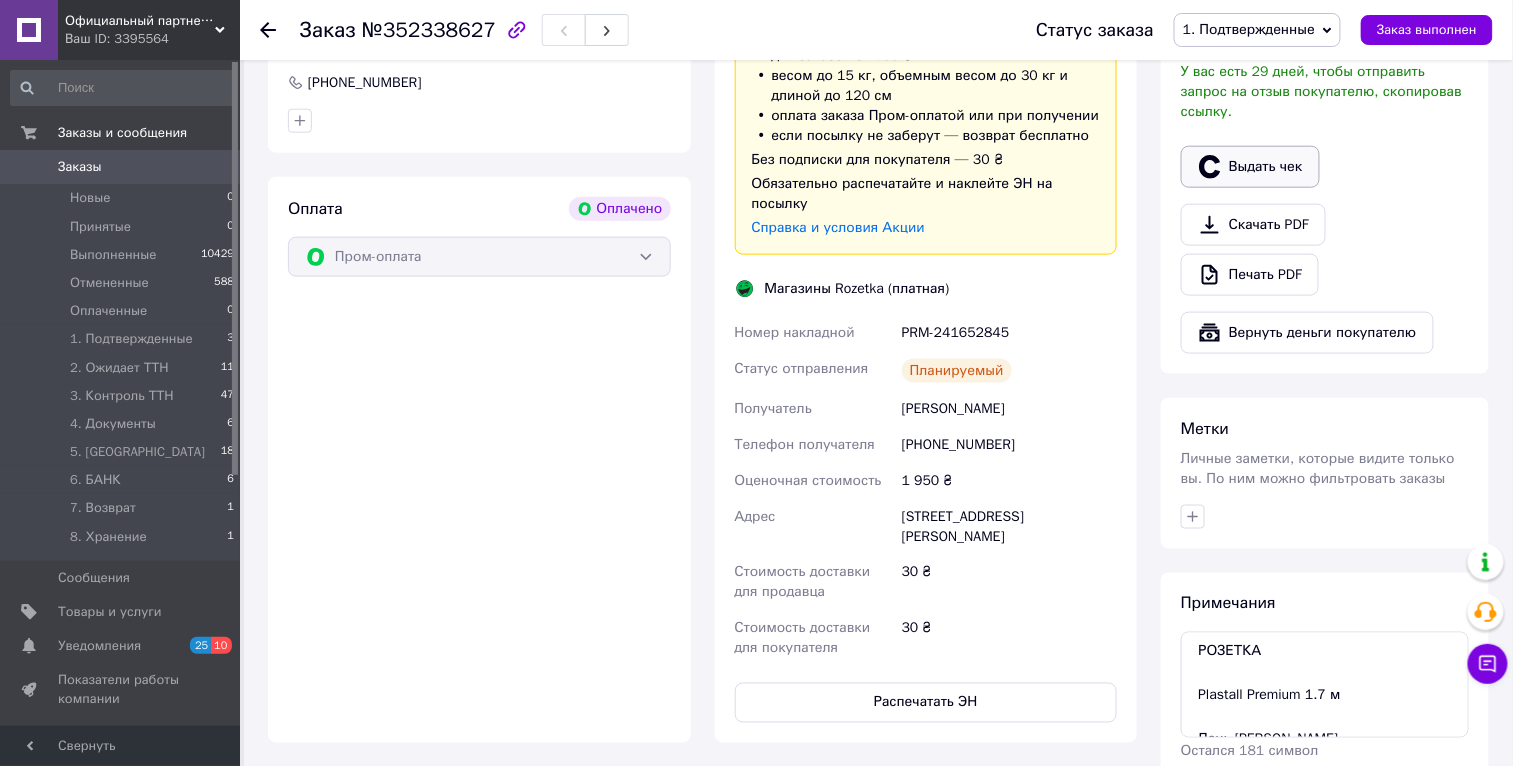 click on "Выдать чек" at bounding box center [1250, 167] 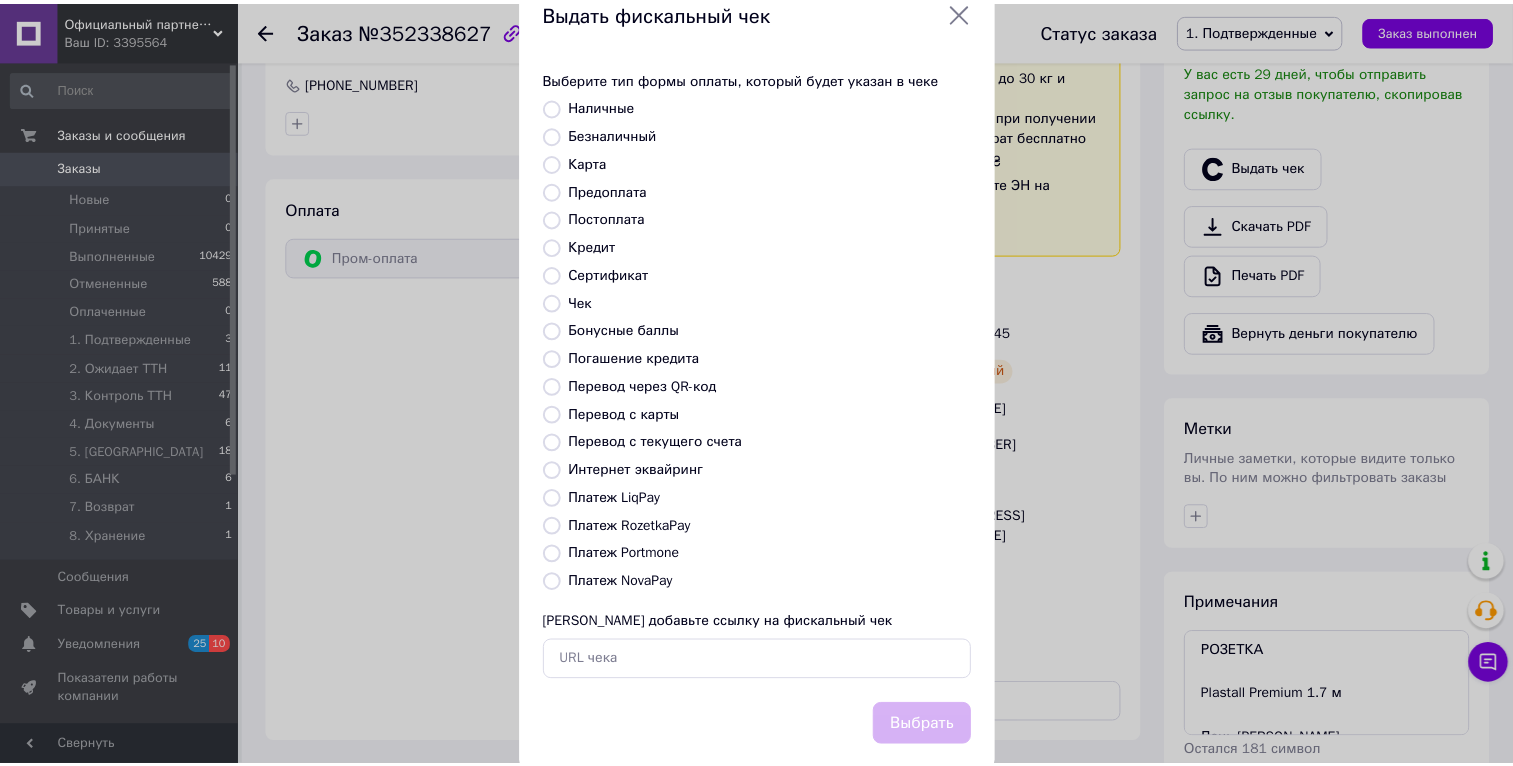 scroll, scrollTop: 92, scrollLeft: 0, axis: vertical 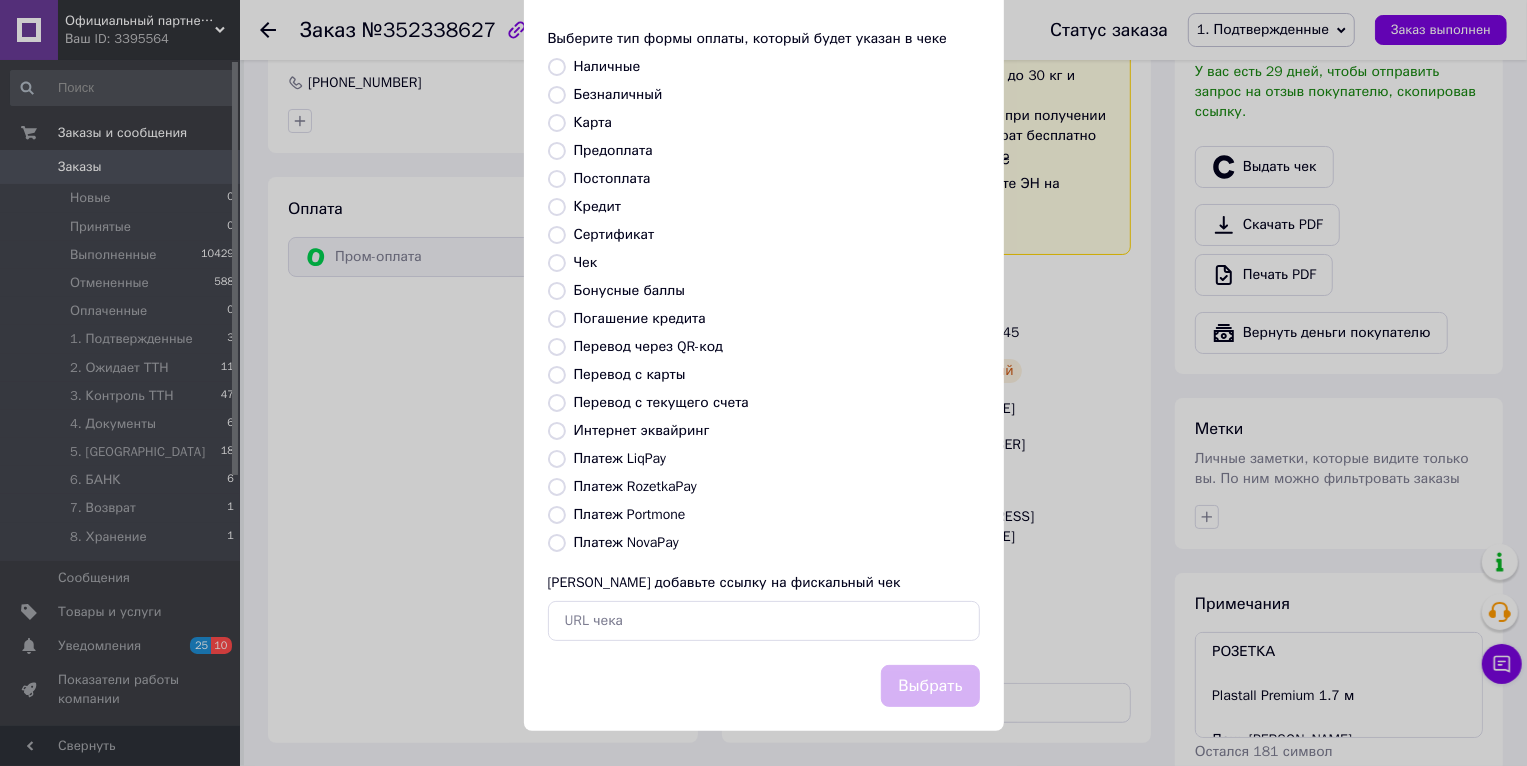 click on "Платеж RozetkaPay" at bounding box center [635, 486] 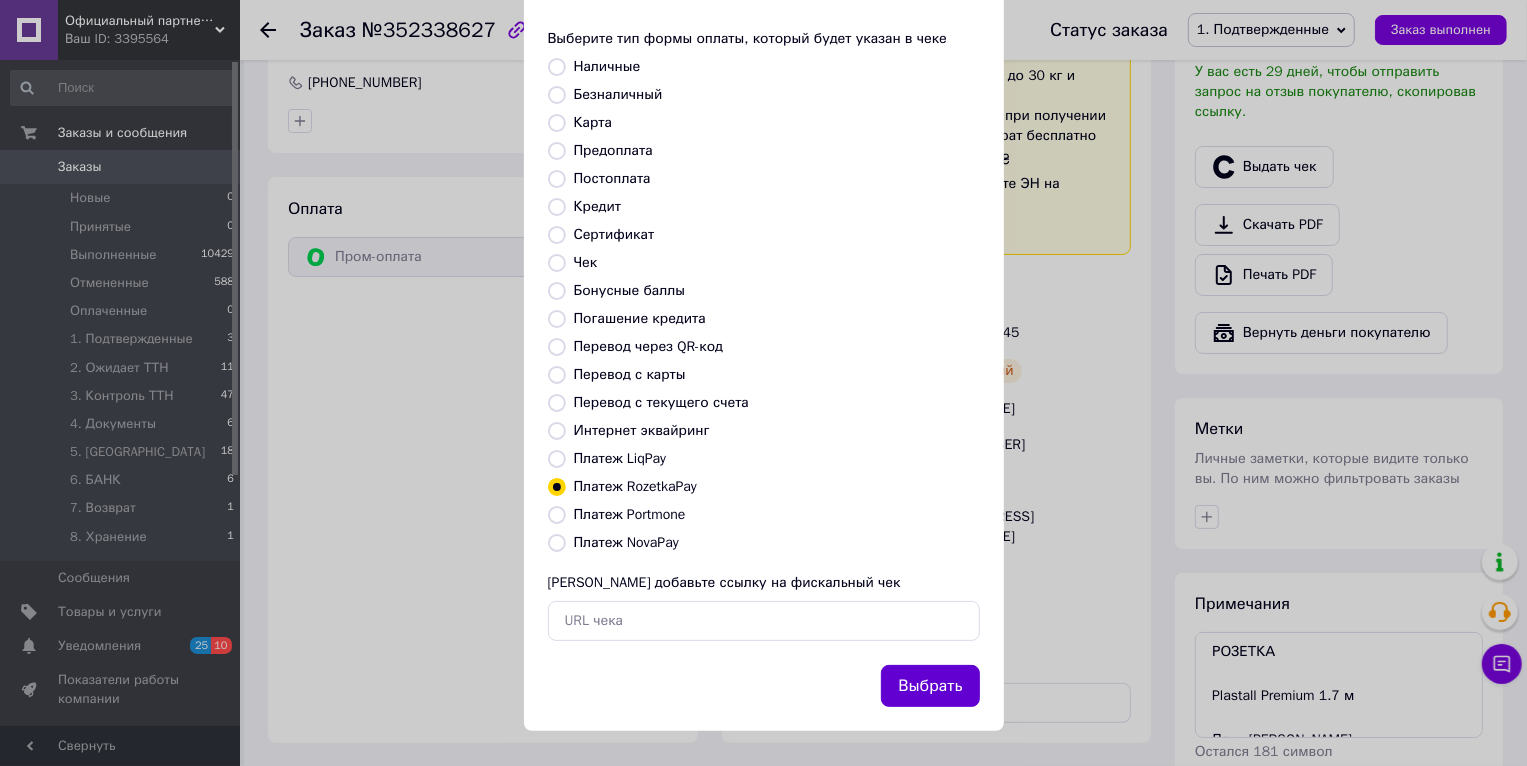 click on "Выбрать" at bounding box center (930, 686) 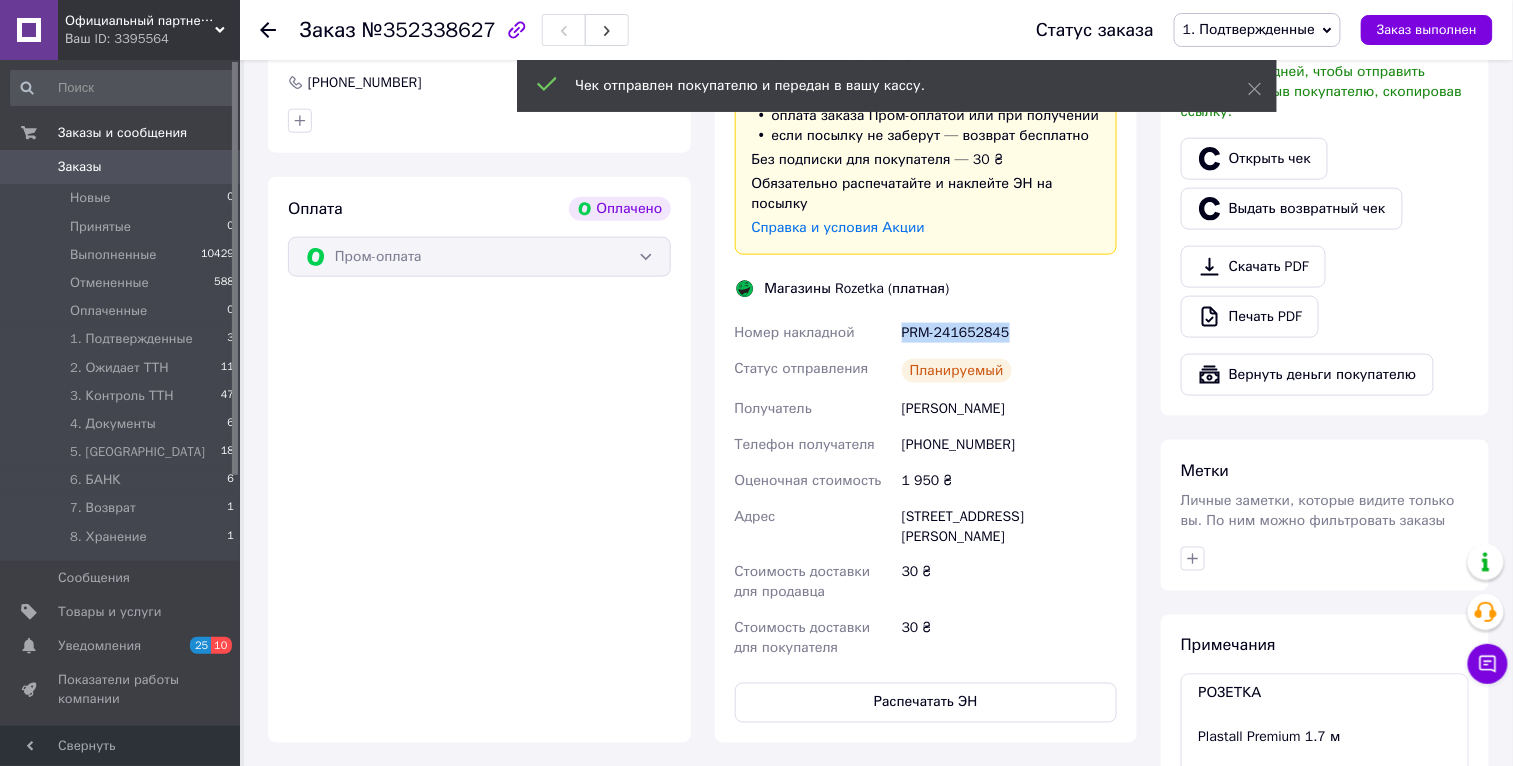drag, startPoint x: 904, startPoint y: 350, endPoint x: 1053, endPoint y: 354, distance: 149.05368 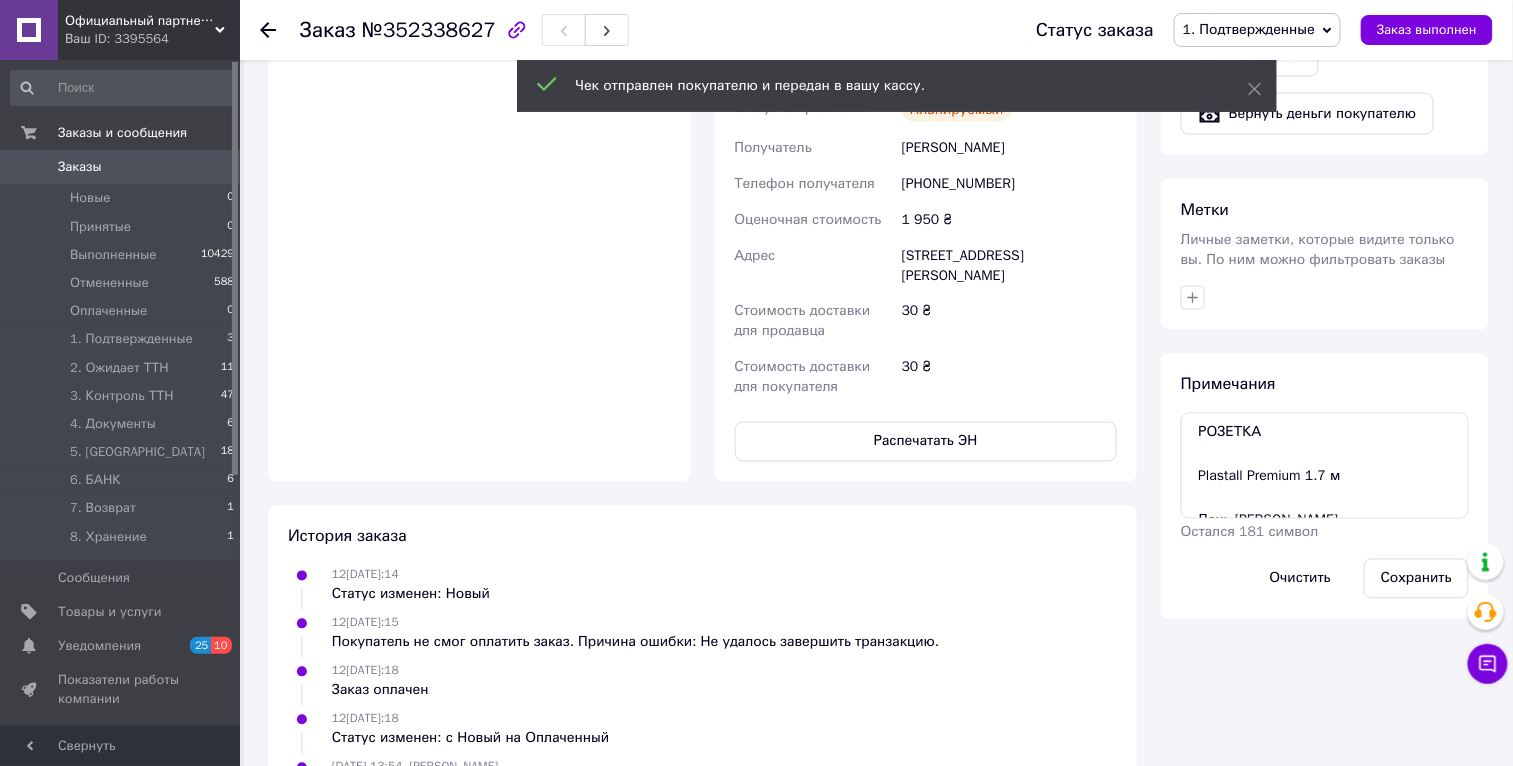scroll, scrollTop: 978, scrollLeft: 0, axis: vertical 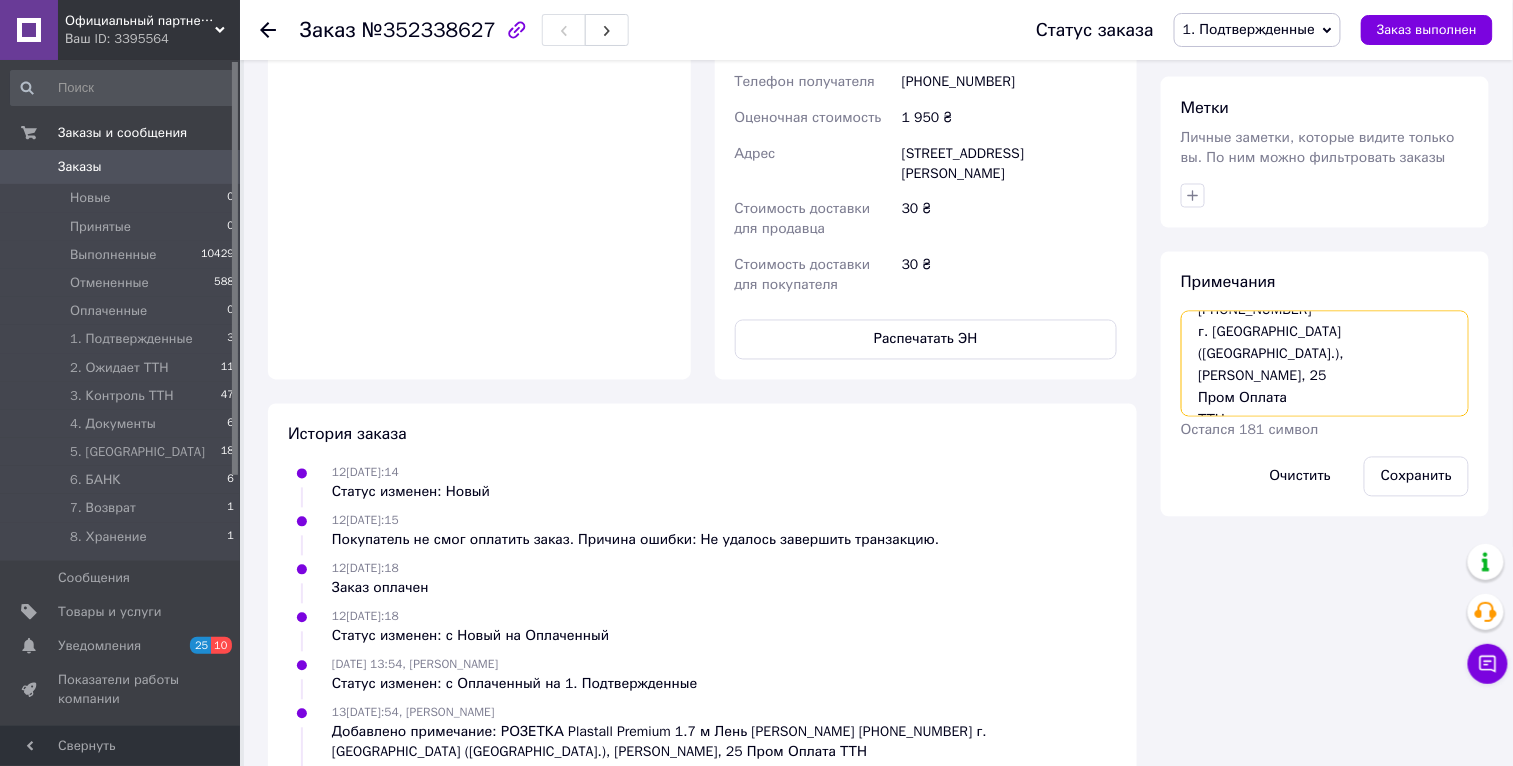 click on "РОЗЕТКА
Plastall Premium 1.7 м
Лень Владимир
+380939292008
г. Киев (Киевская обл.), Телиги Елены, 25
Пром Оплата
ТТН" at bounding box center (1325, 364) 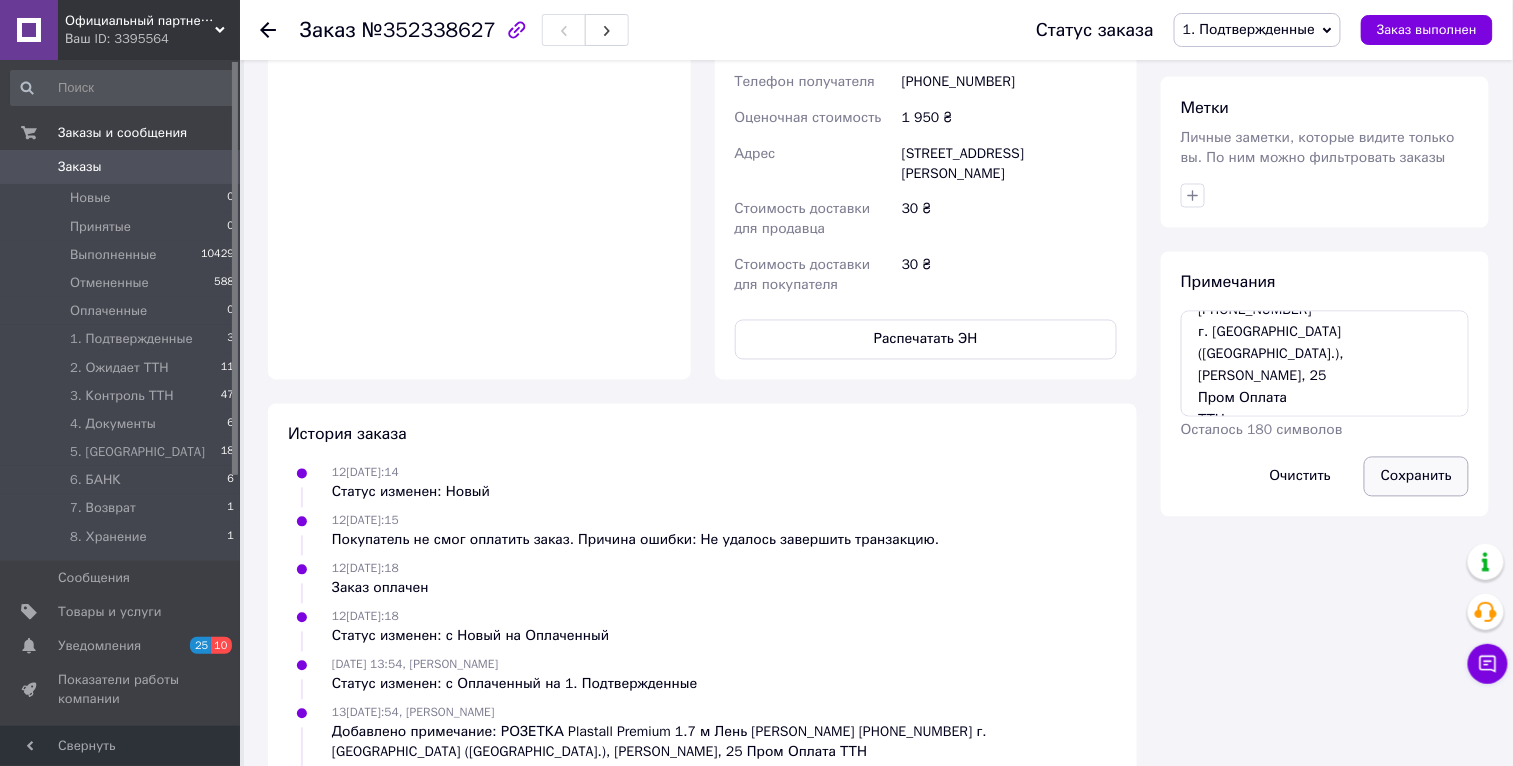 click on "Сохранить" at bounding box center [1416, 477] 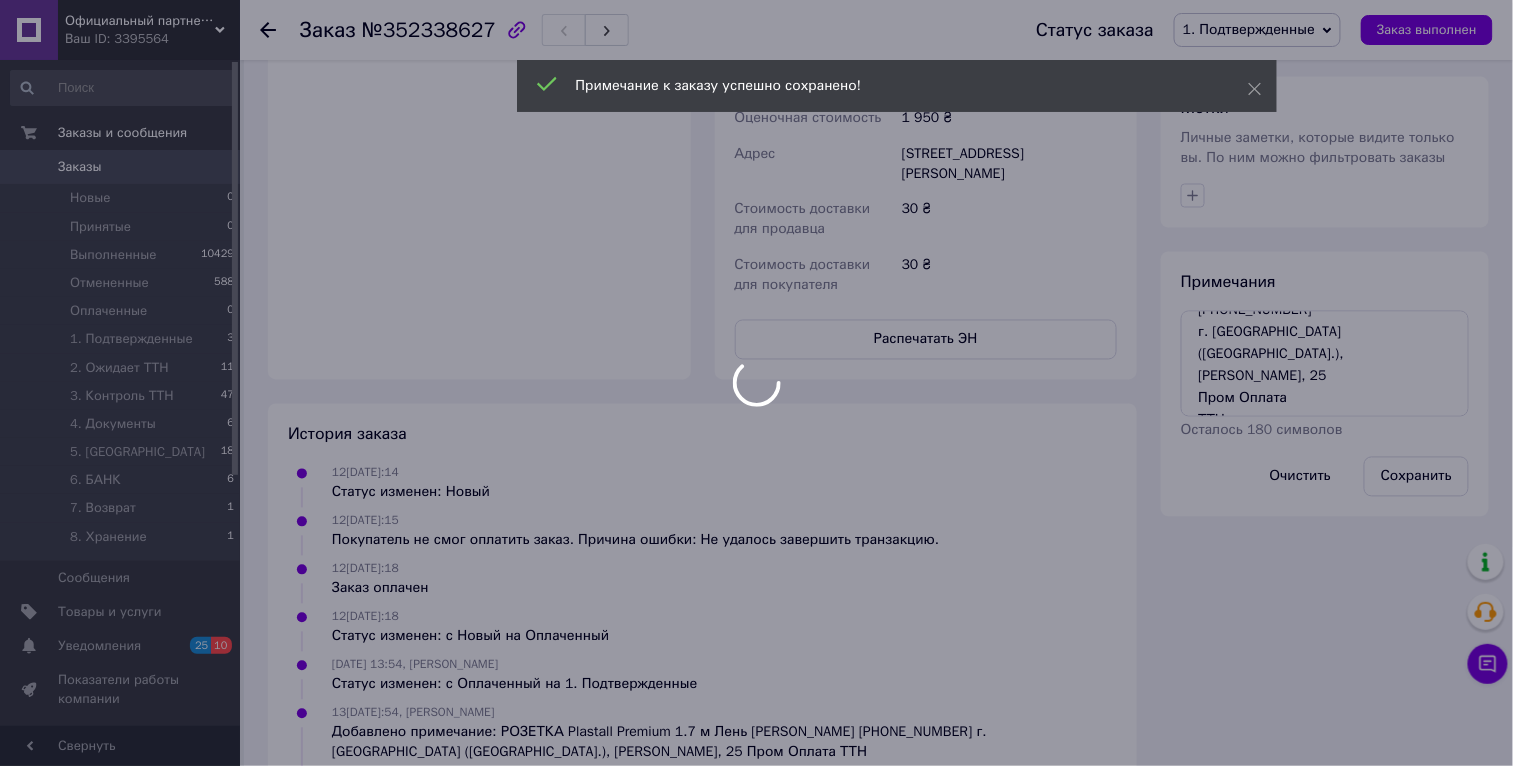 click at bounding box center [756, 383] 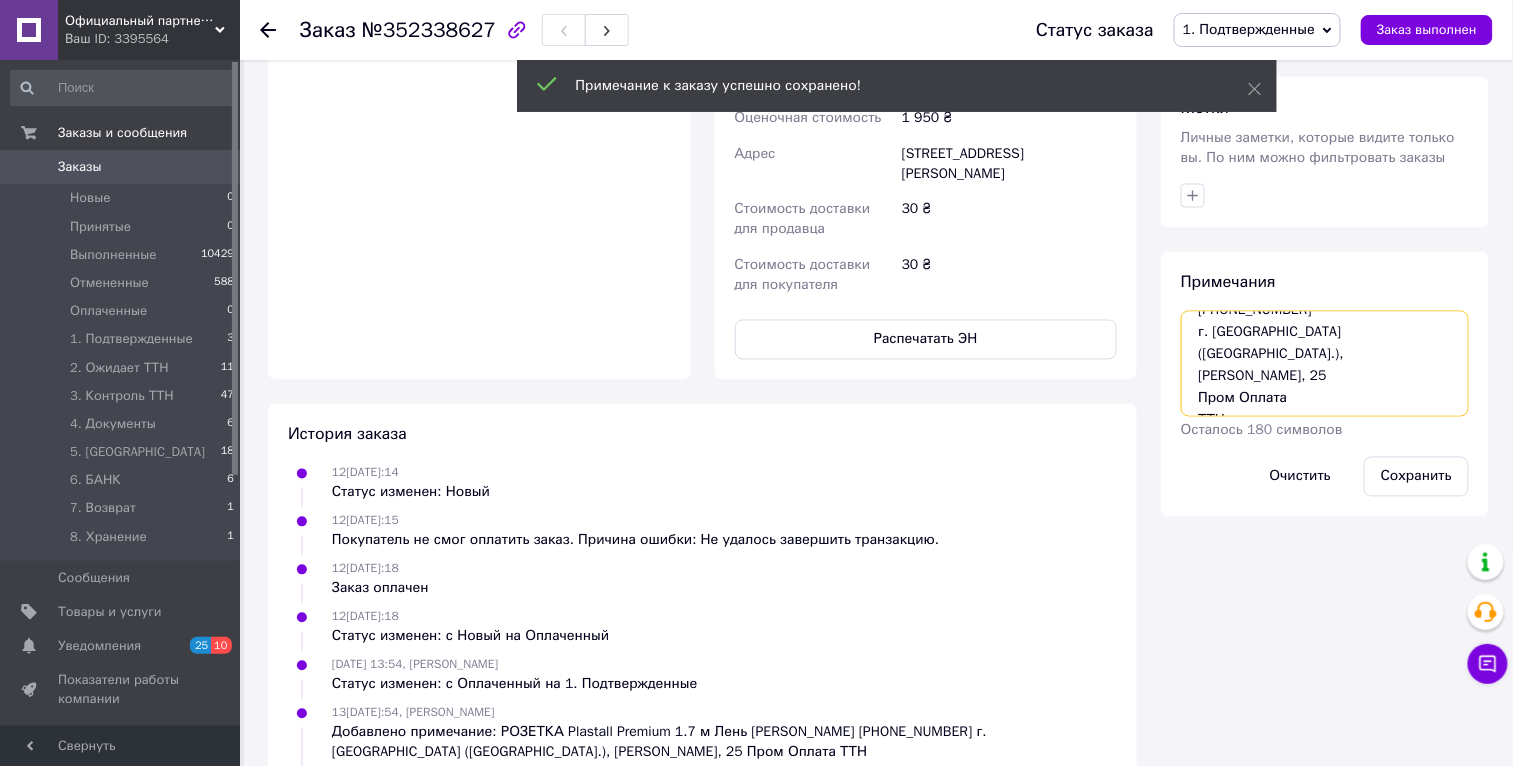 click on "РОЗЕТКА
Plastall Premium 1.7 м
Лень Владимир
+380939292008
г. Киев (Киевская обл.), Телиги Елены, 25
Пром Оплата
ТТН м" at bounding box center (1325, 364) 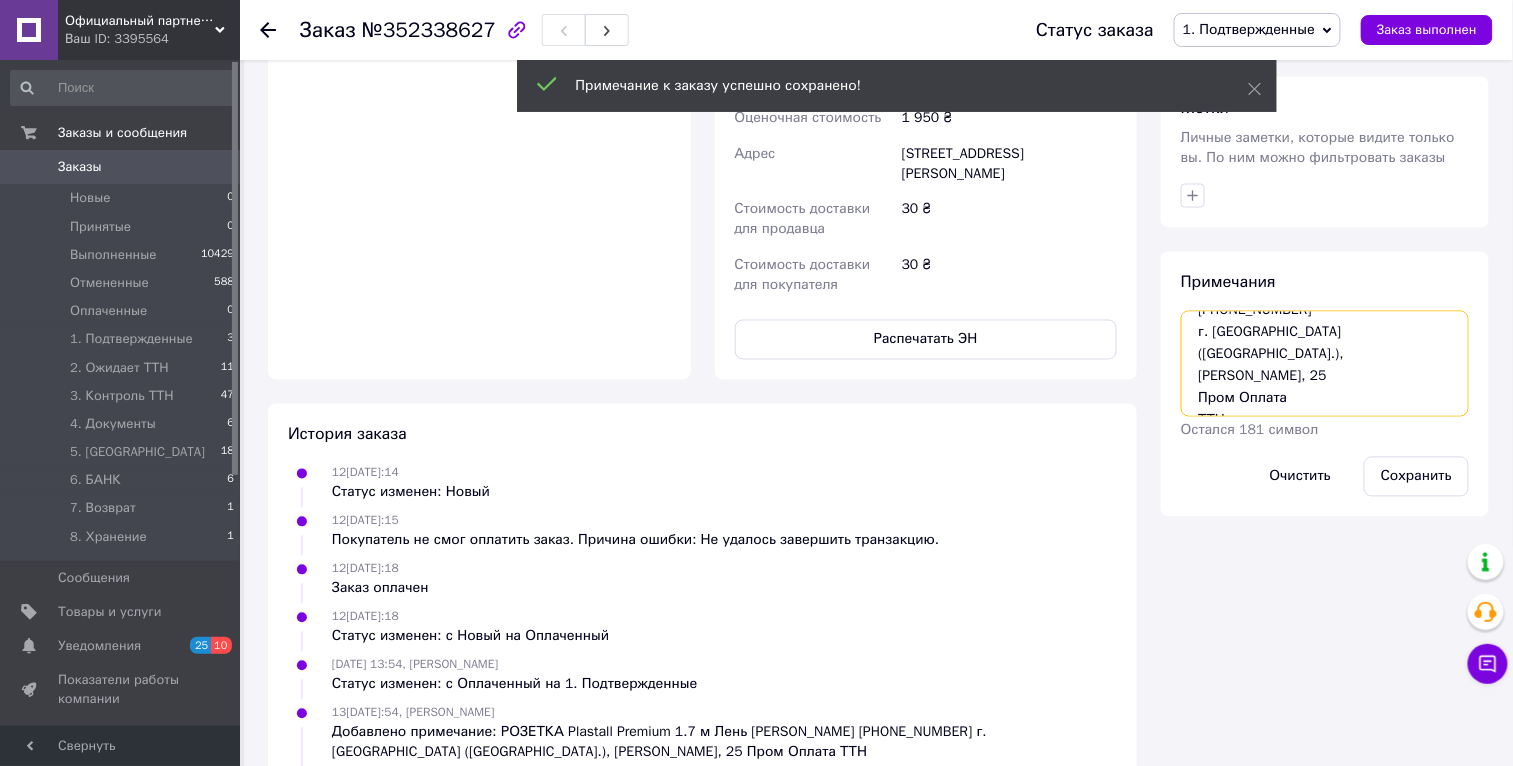 paste on "PRM-241652845" 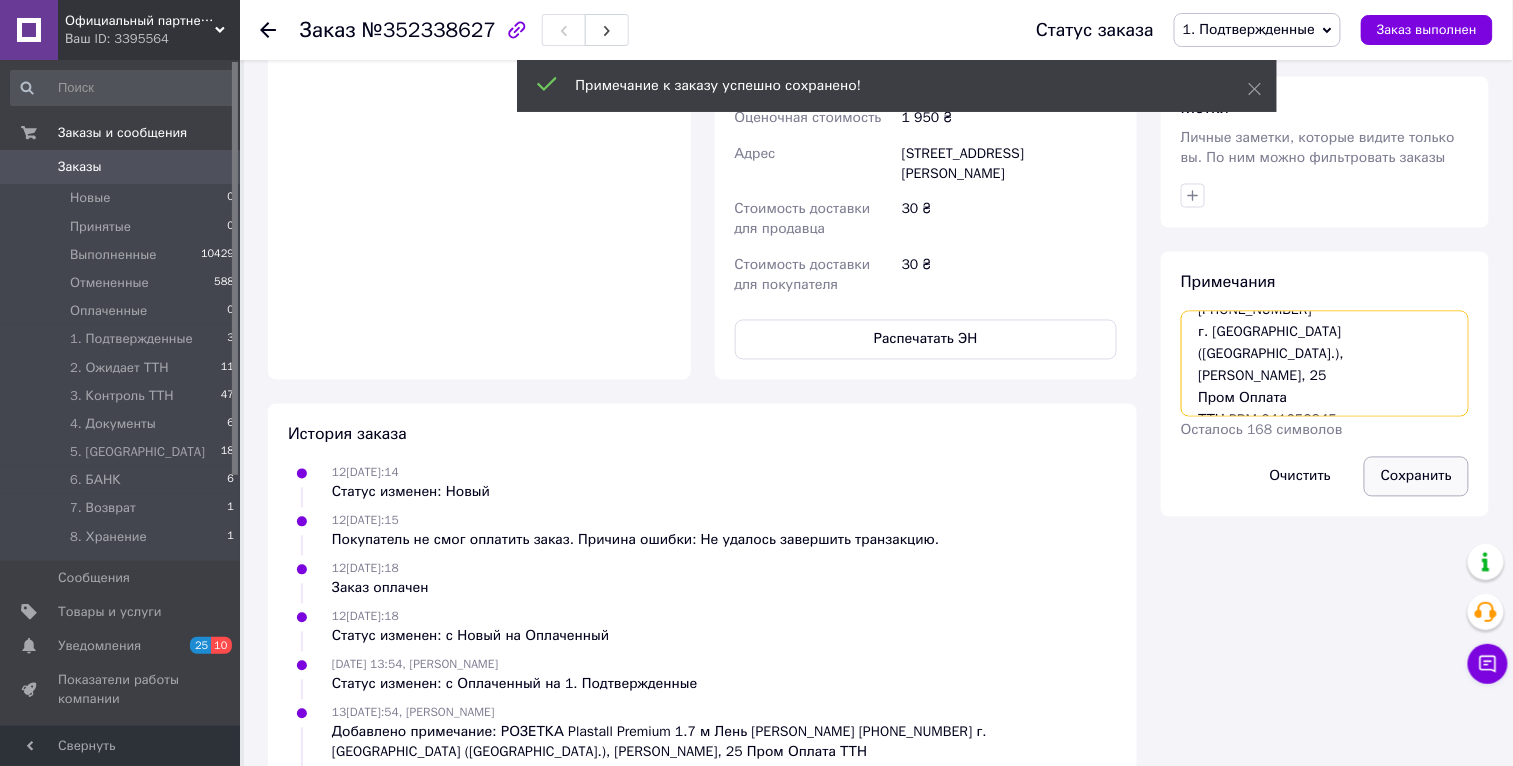type on "РОЗЕТКА
Plastall Premium 1.7 м
Лень Владимир
+380939292008
г. Киев (Киевская обл.), Телиги Елены, 25
Пром Оплата
ТТН PRM-241652845" 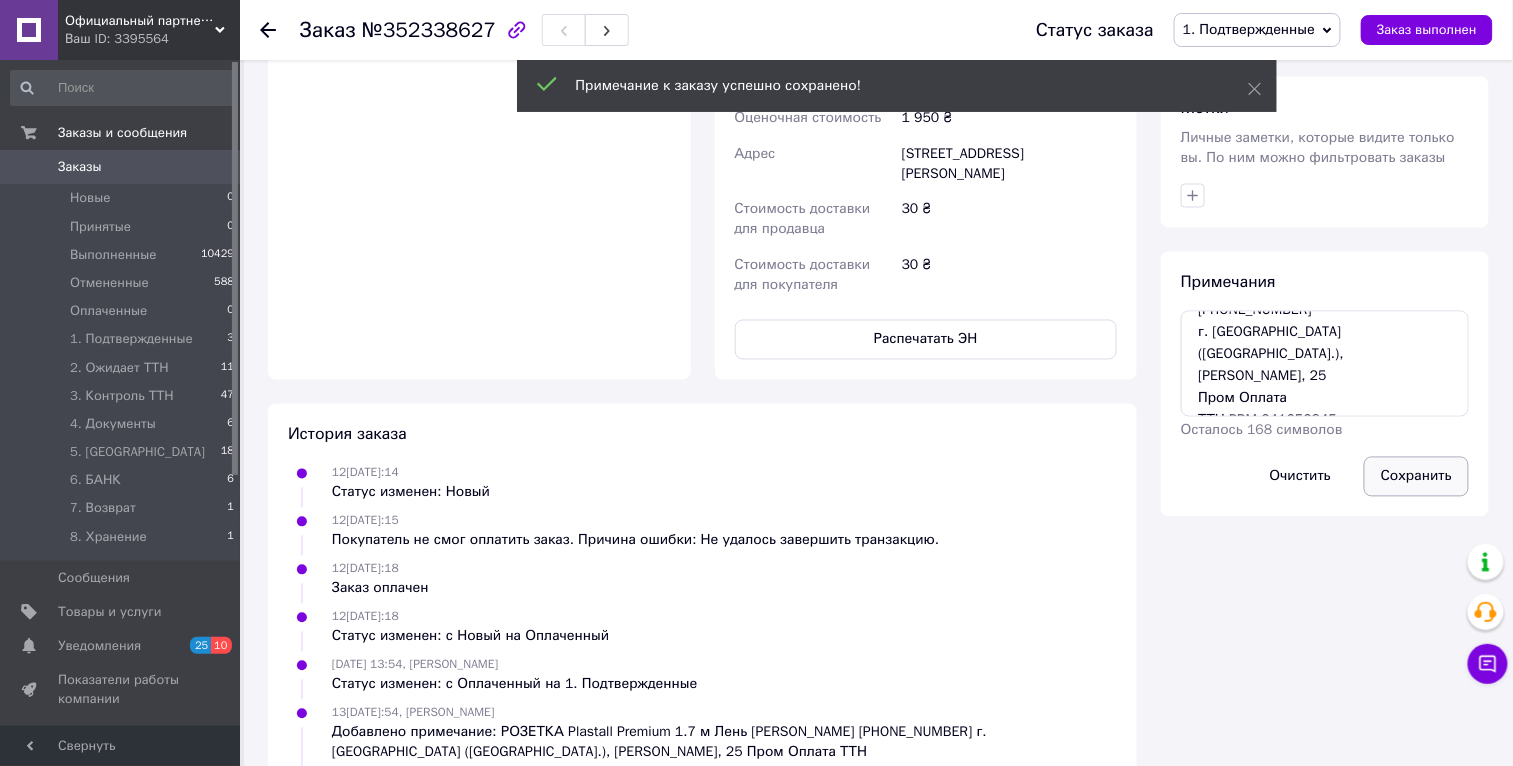 click on "Сохранить" at bounding box center (1416, 477) 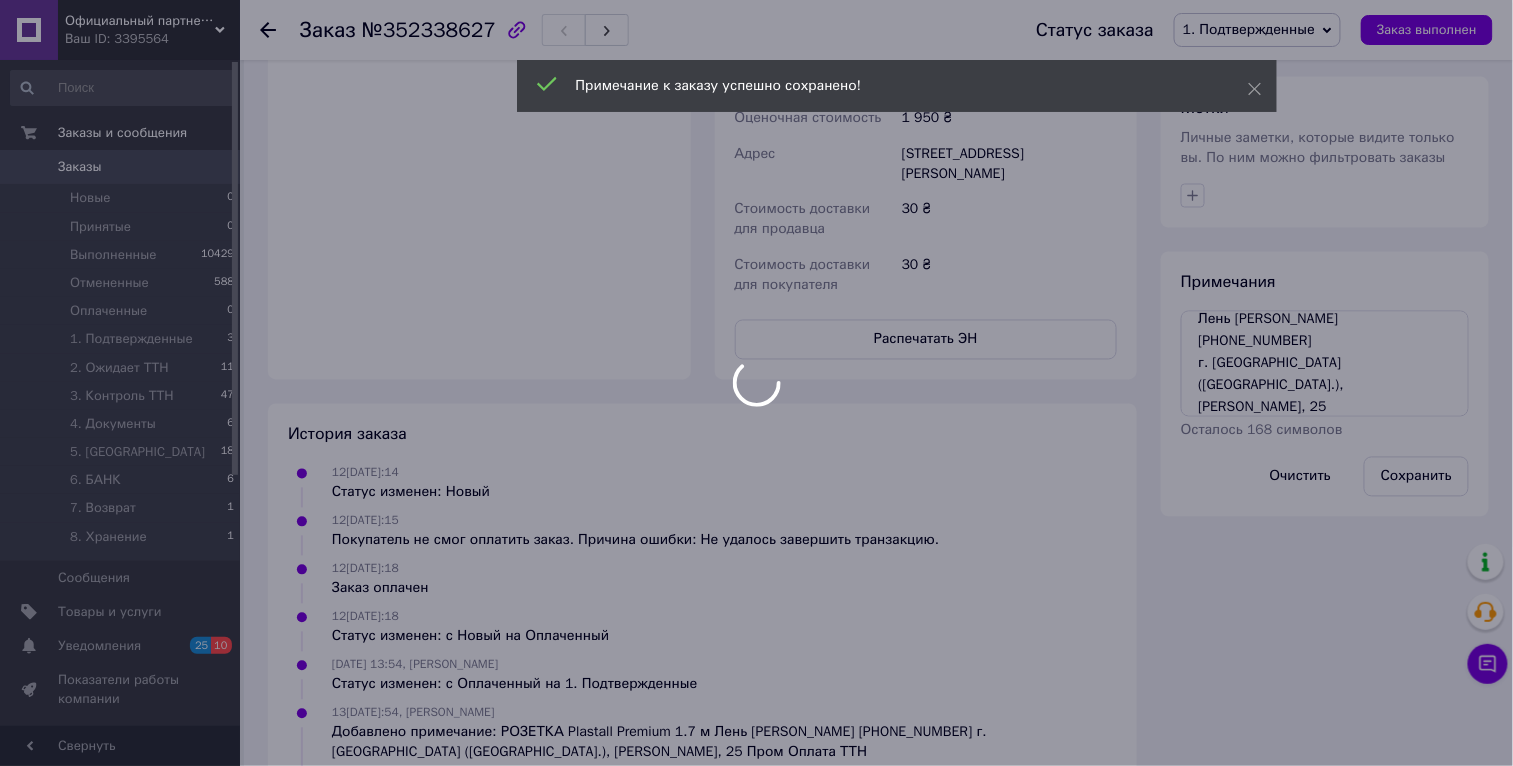 scroll, scrollTop: 26, scrollLeft: 0, axis: vertical 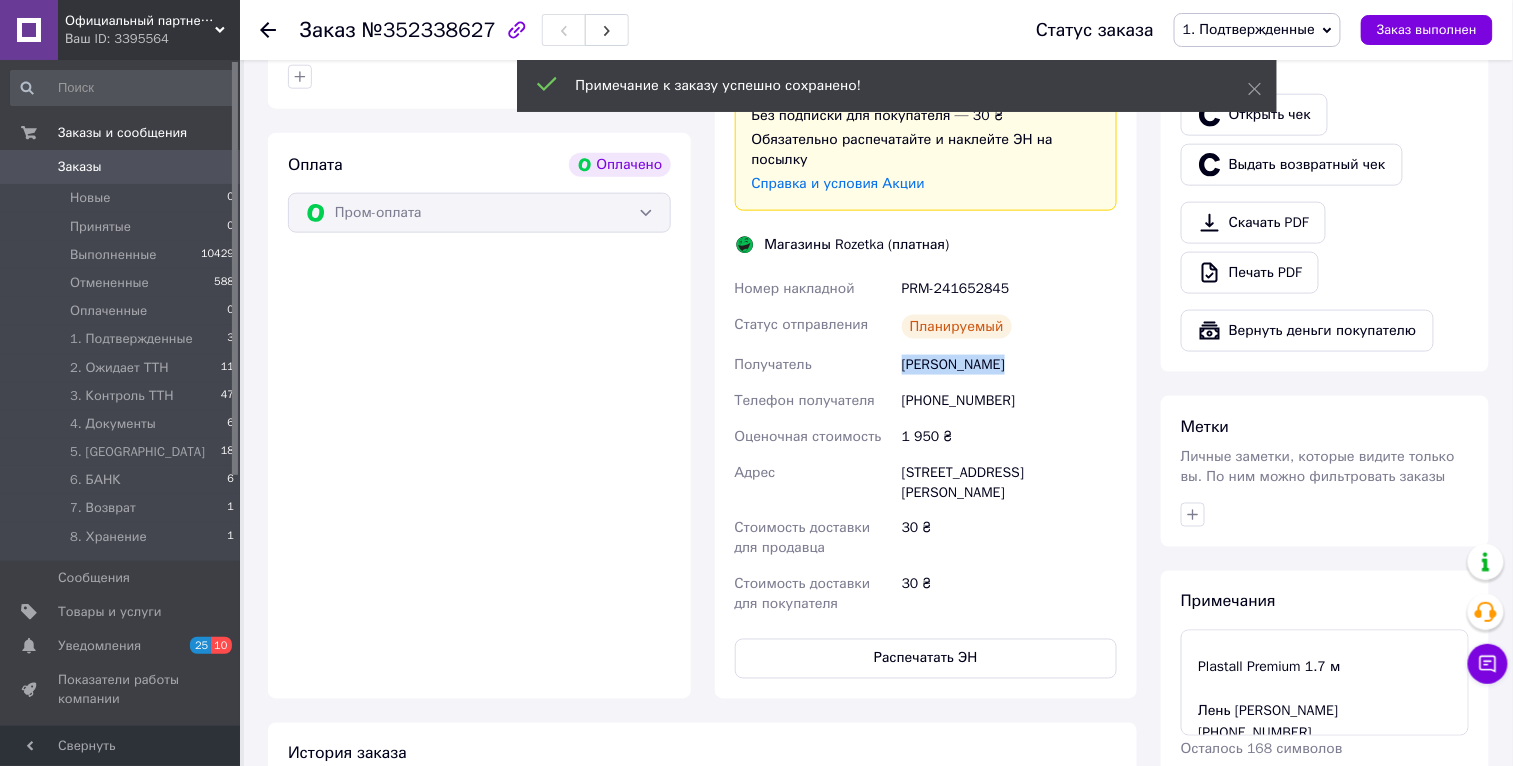 drag, startPoint x: 962, startPoint y: 390, endPoint x: 902, endPoint y: 383, distance: 60.40695 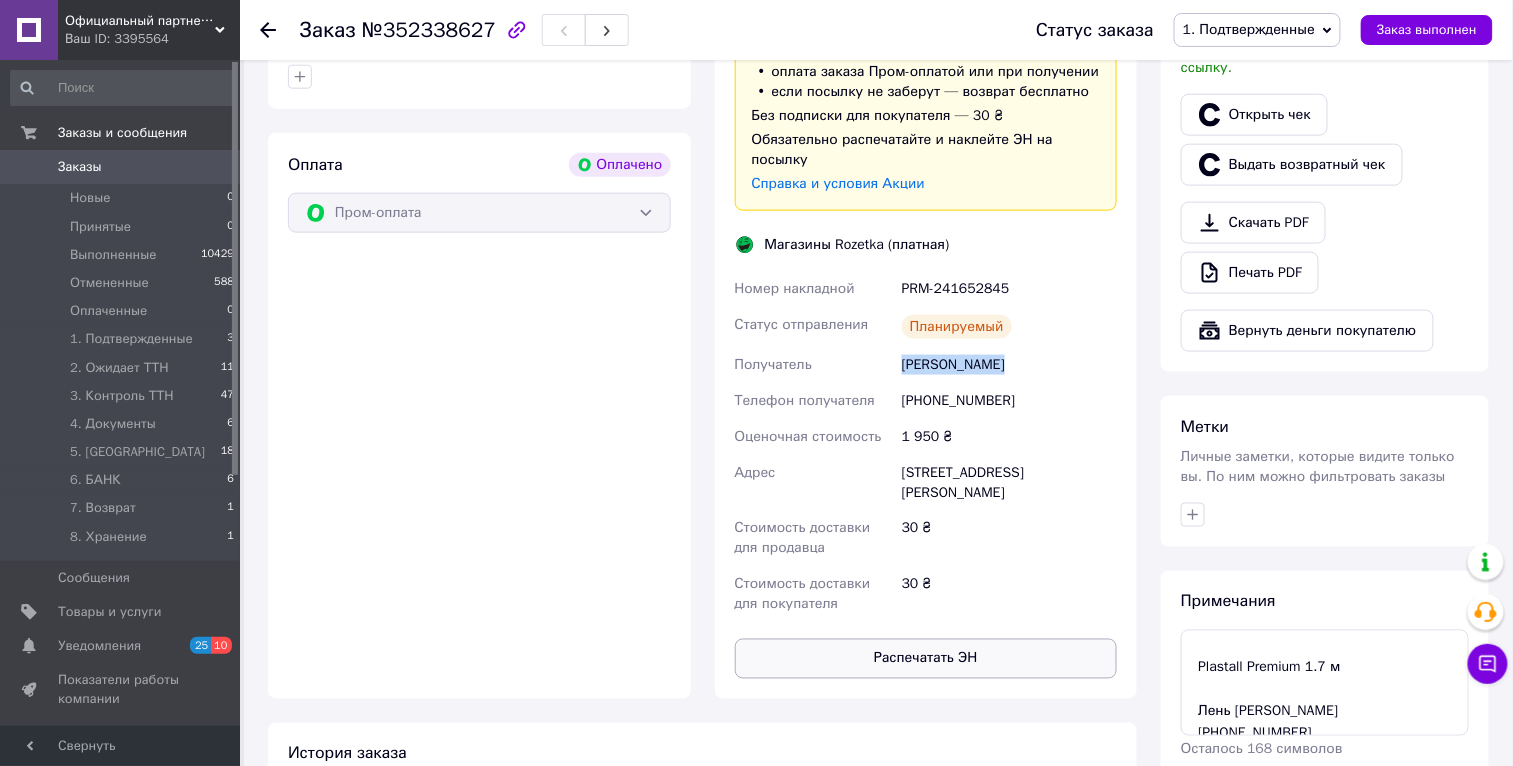 click on "Распечатать ЭН" at bounding box center [926, 659] 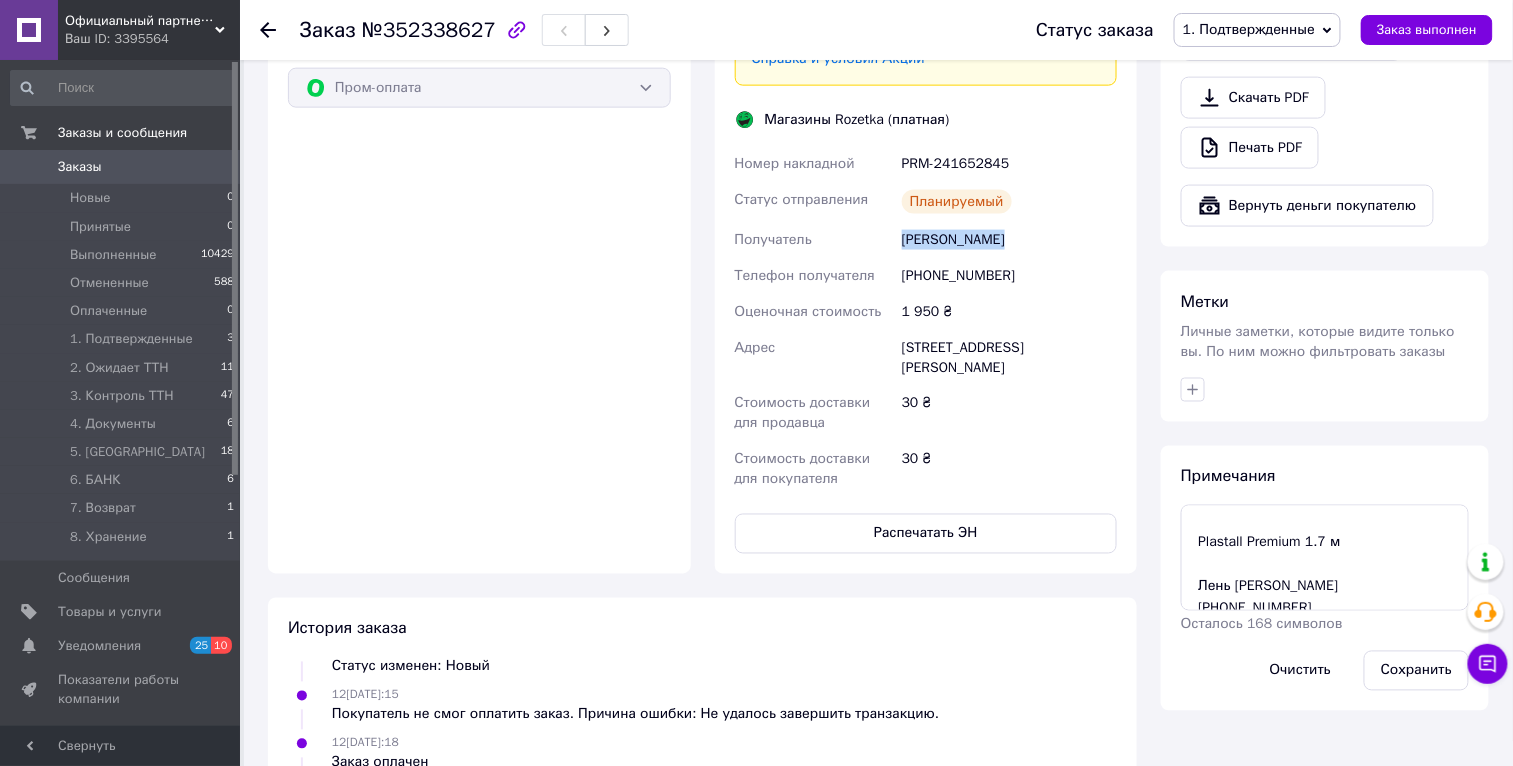 scroll, scrollTop: 882, scrollLeft: 0, axis: vertical 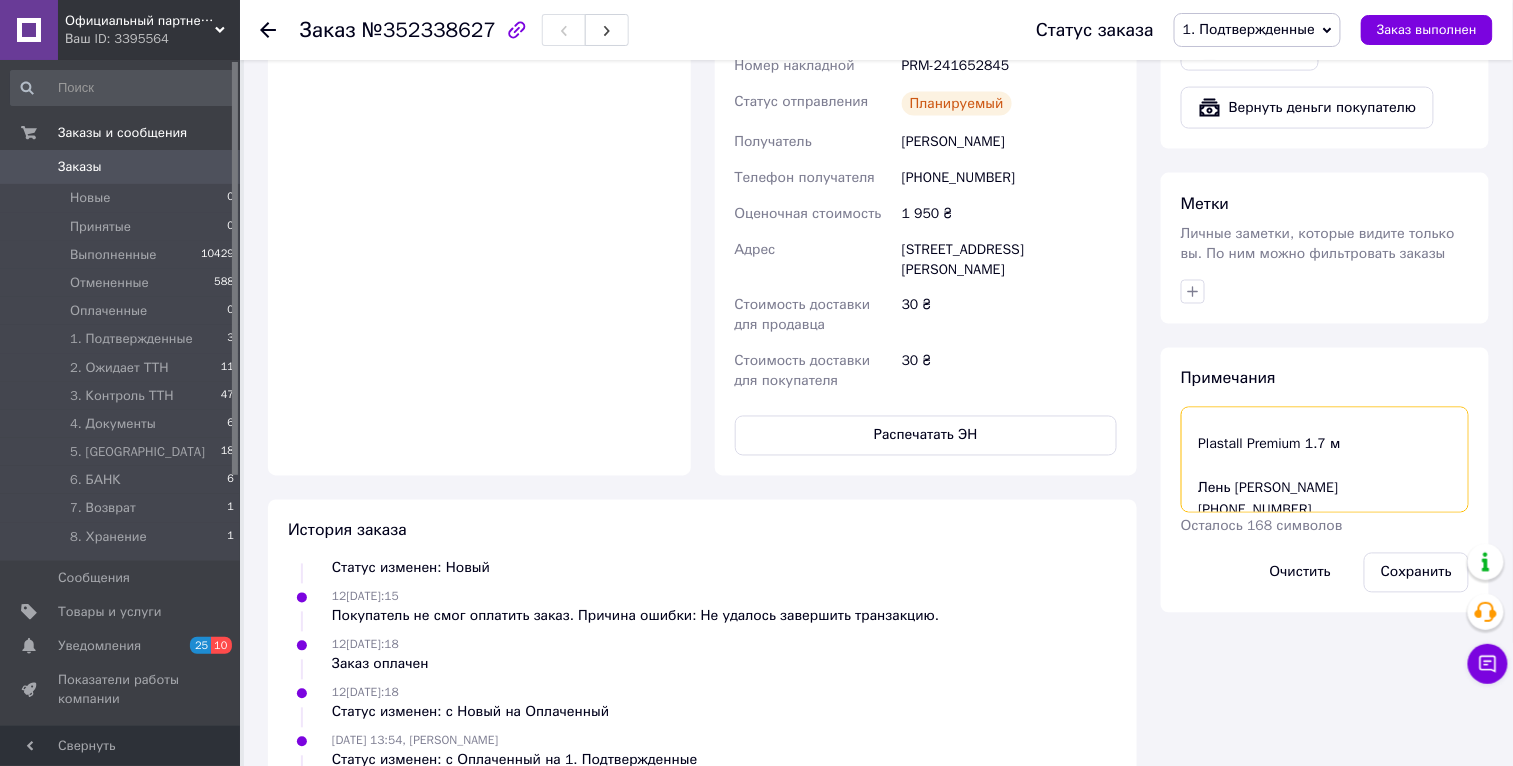 click on "РОЗЕТКА
Plastall Premium 1.7 м
Лень Владимир
+380939292008
г. Киев (Киевская обл.), Телиги Елены, 25
Пром Оплата
ТТН PRM-241652845" at bounding box center [1325, 460] 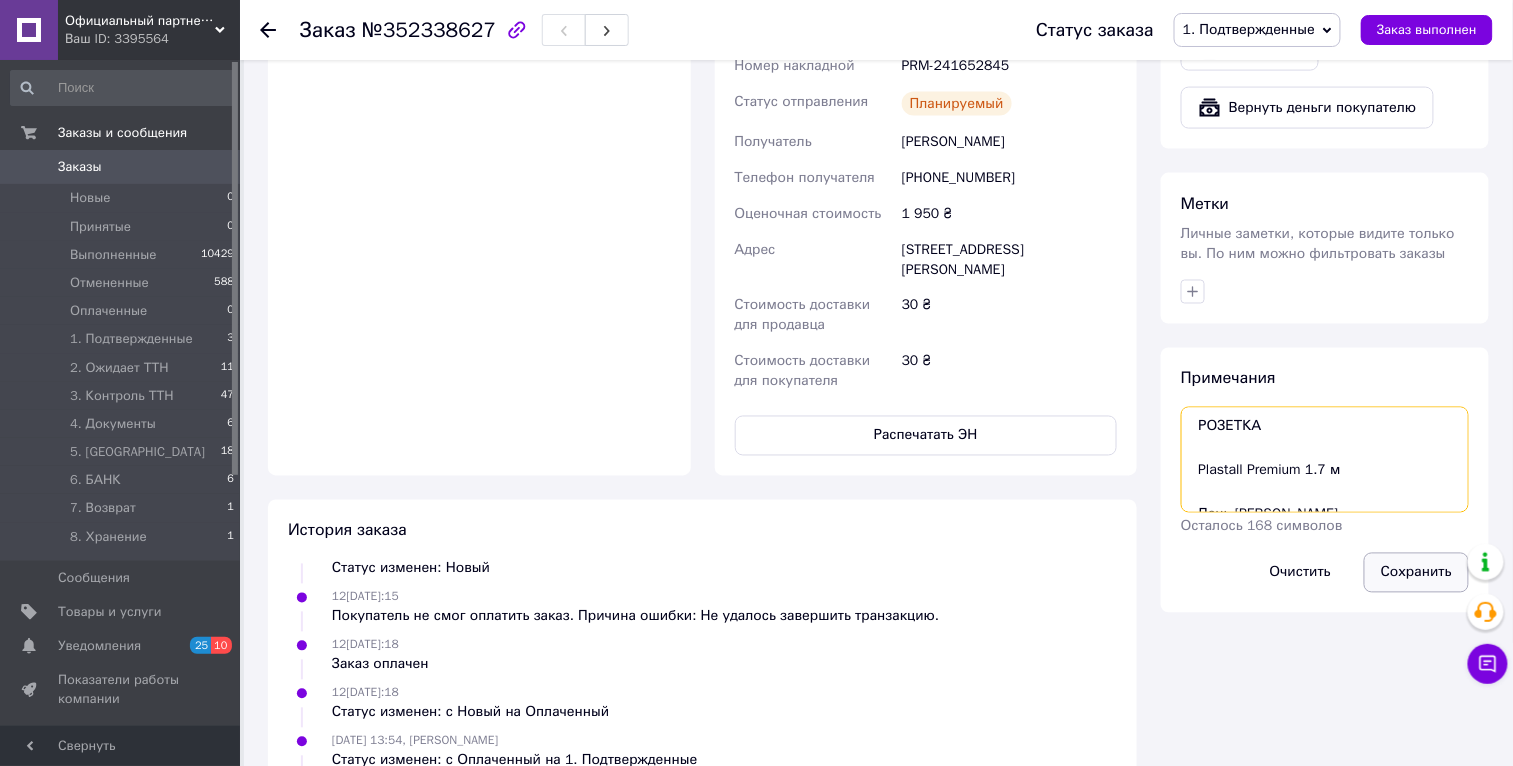 scroll, scrollTop: 131, scrollLeft: 0, axis: vertical 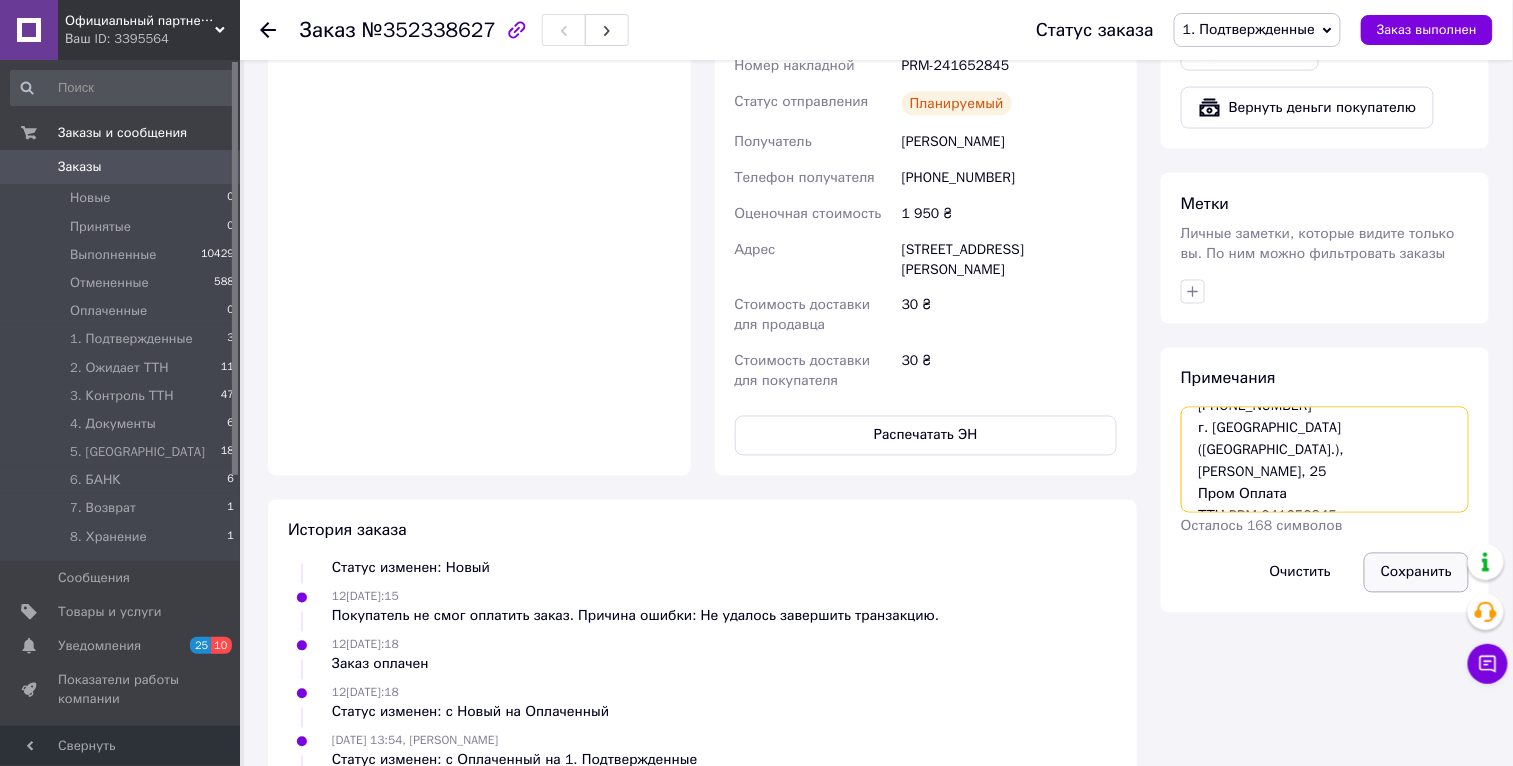 drag, startPoint x: 1192, startPoint y: 422, endPoint x: 1398, endPoint y: 590, distance: 265.8195 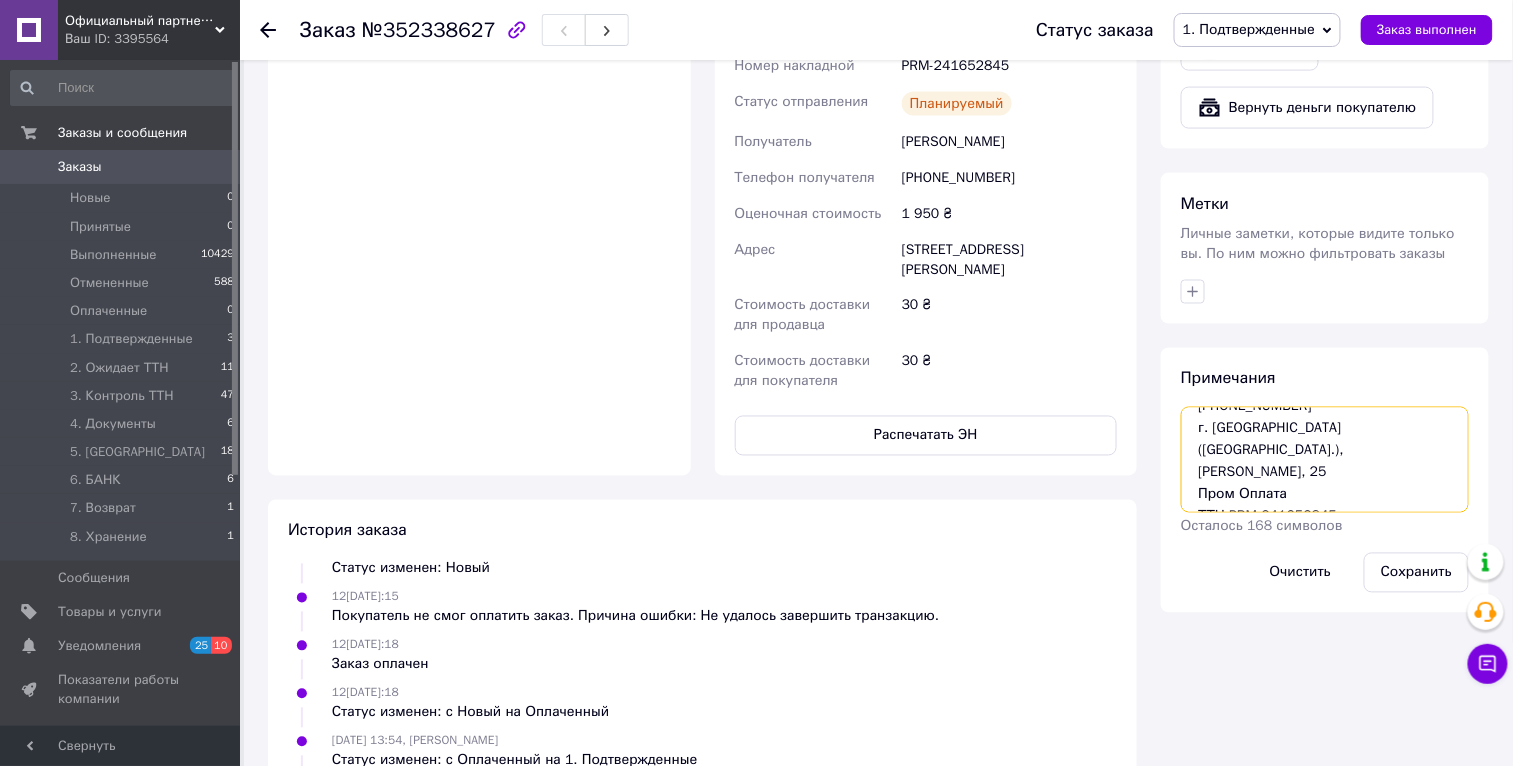 scroll, scrollTop: 0, scrollLeft: 0, axis: both 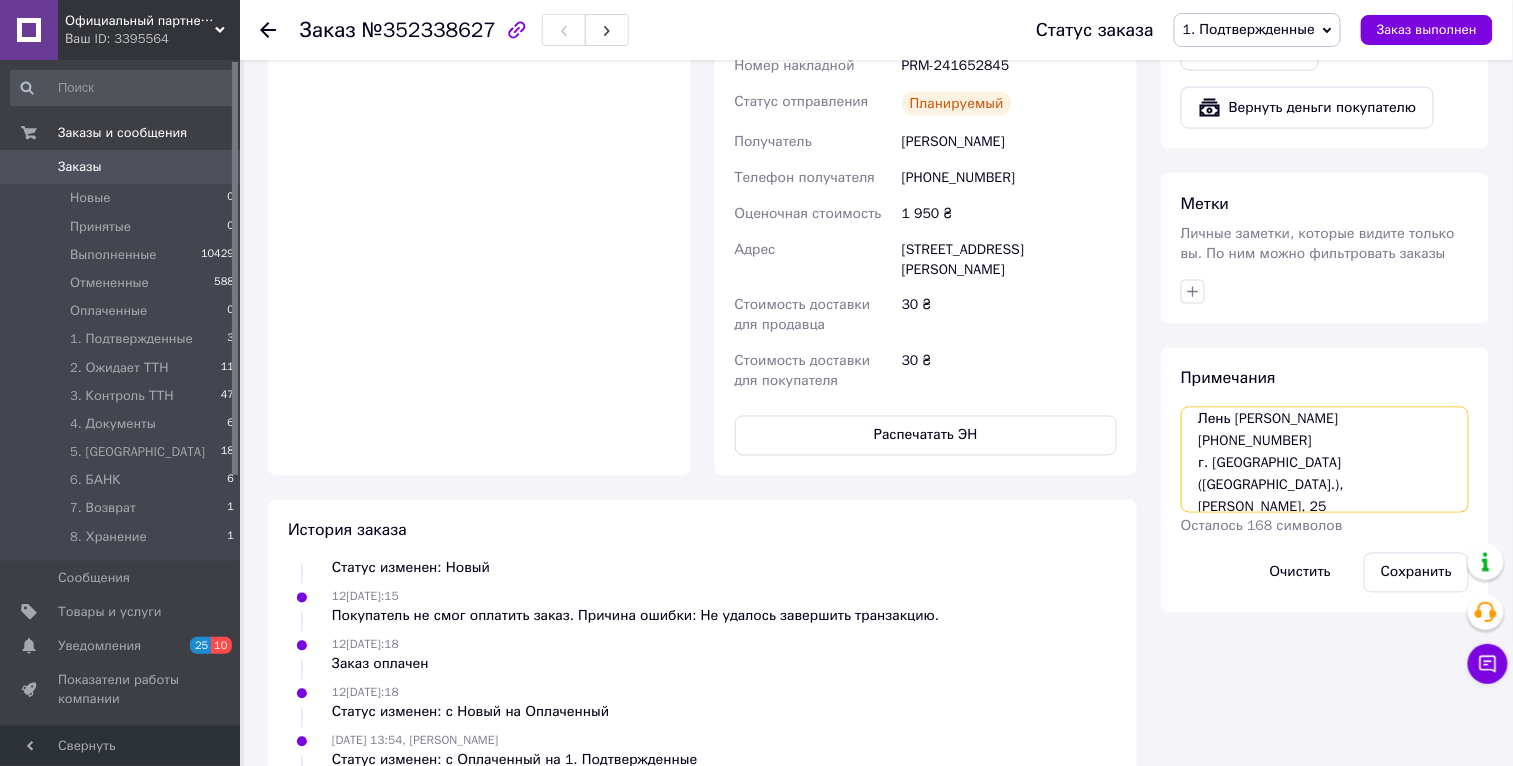 click on "РОЗЕТКА
Plastall Premium 1.7 м
Лень Владимир
+380939292008
г. Киев (Киевская обл.), Телиги Елены, 25
Пром Оплата
ТТН PRM-241652845" at bounding box center [1325, 460] 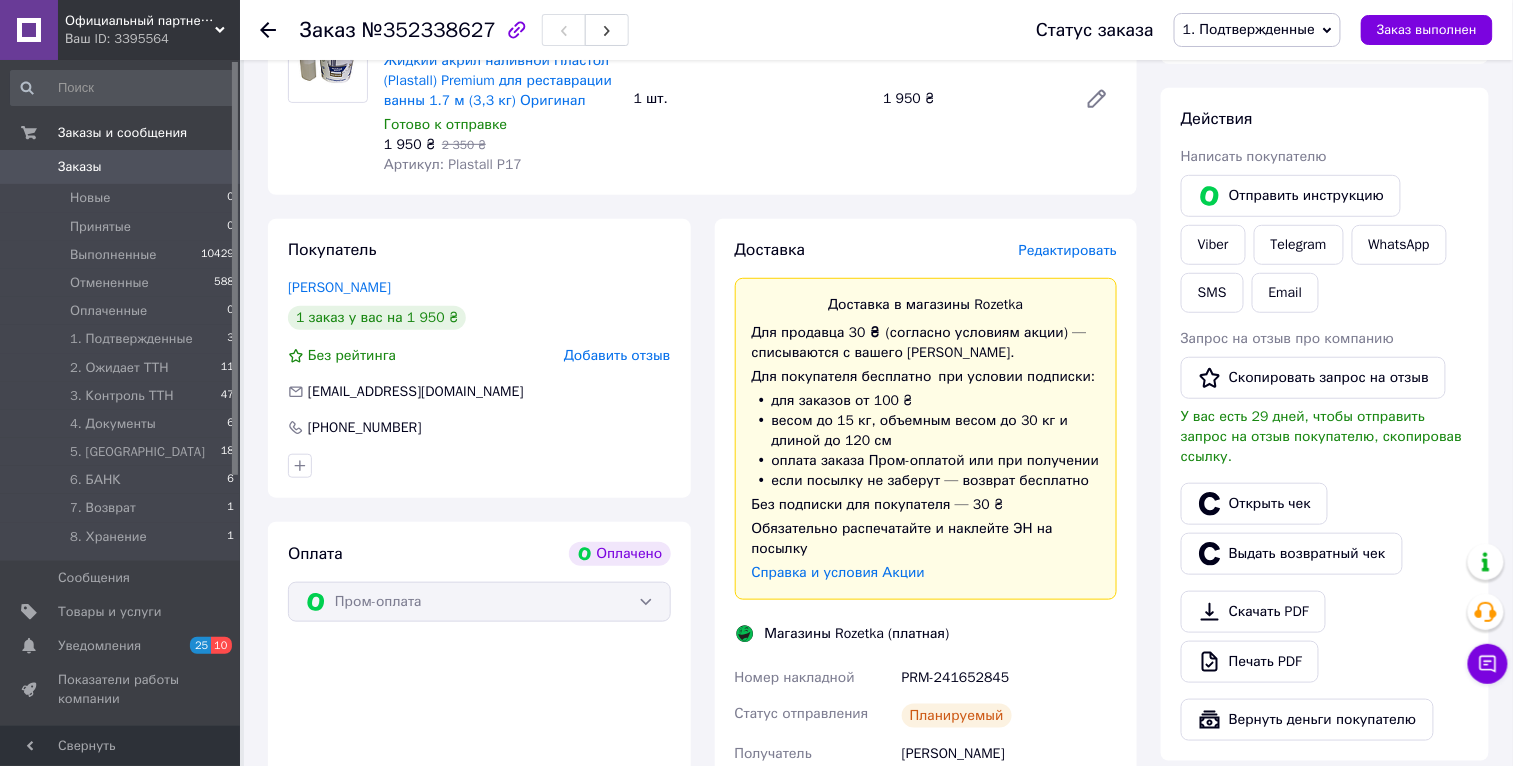 scroll, scrollTop: 0, scrollLeft: 0, axis: both 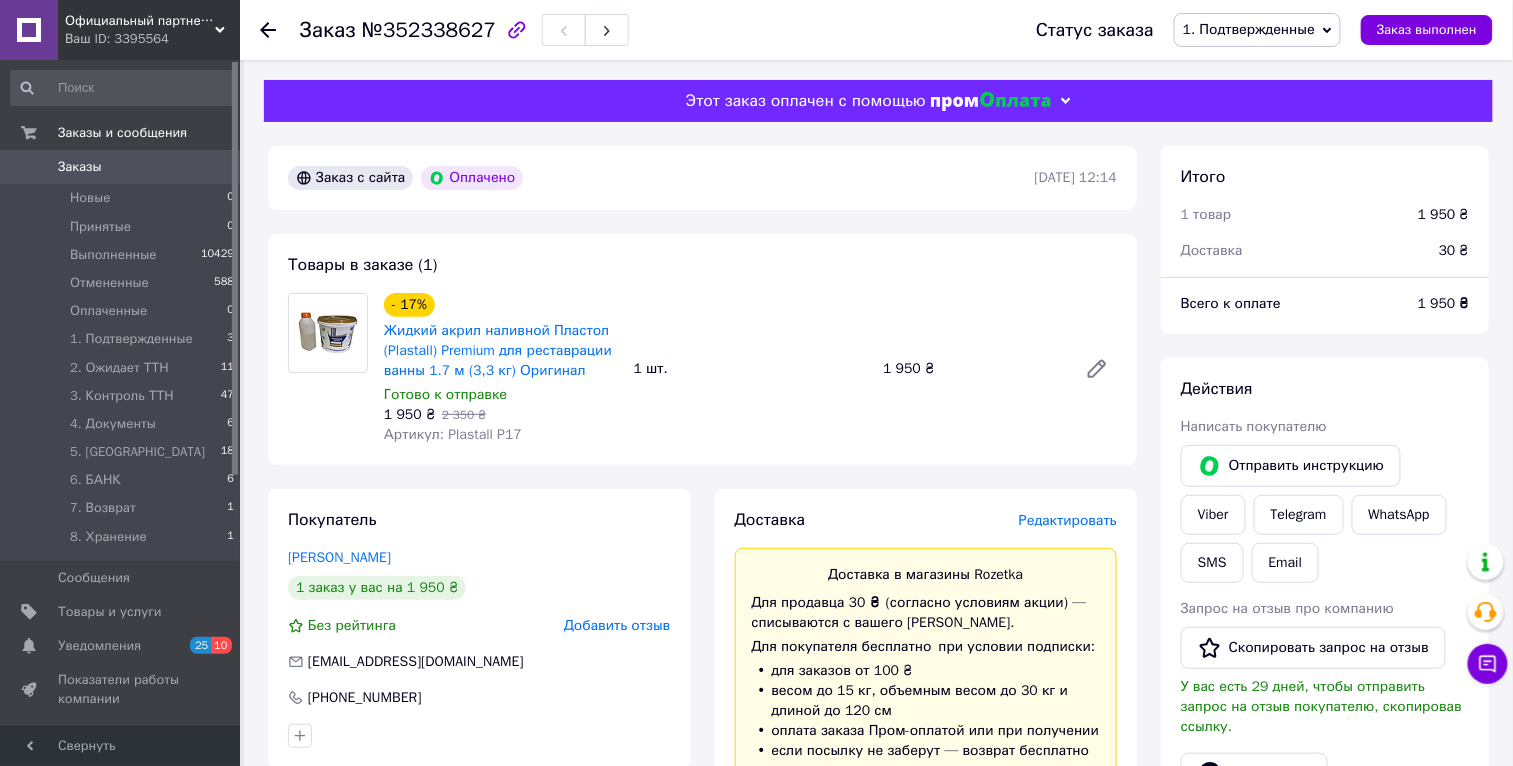 click on "1. Подтвержденные" at bounding box center (1249, 29) 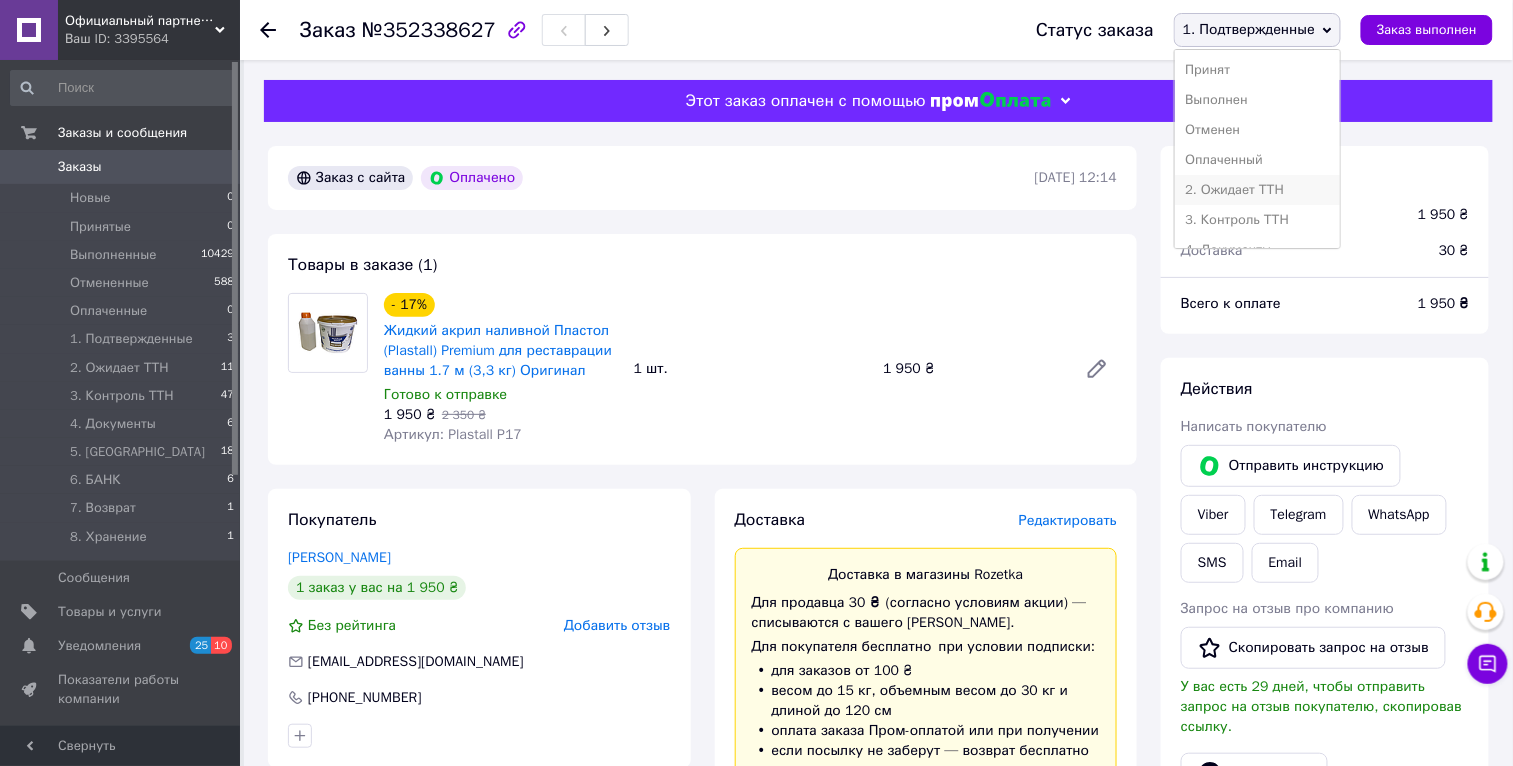 click on "2. Ожидает ТТН" at bounding box center [1257, 190] 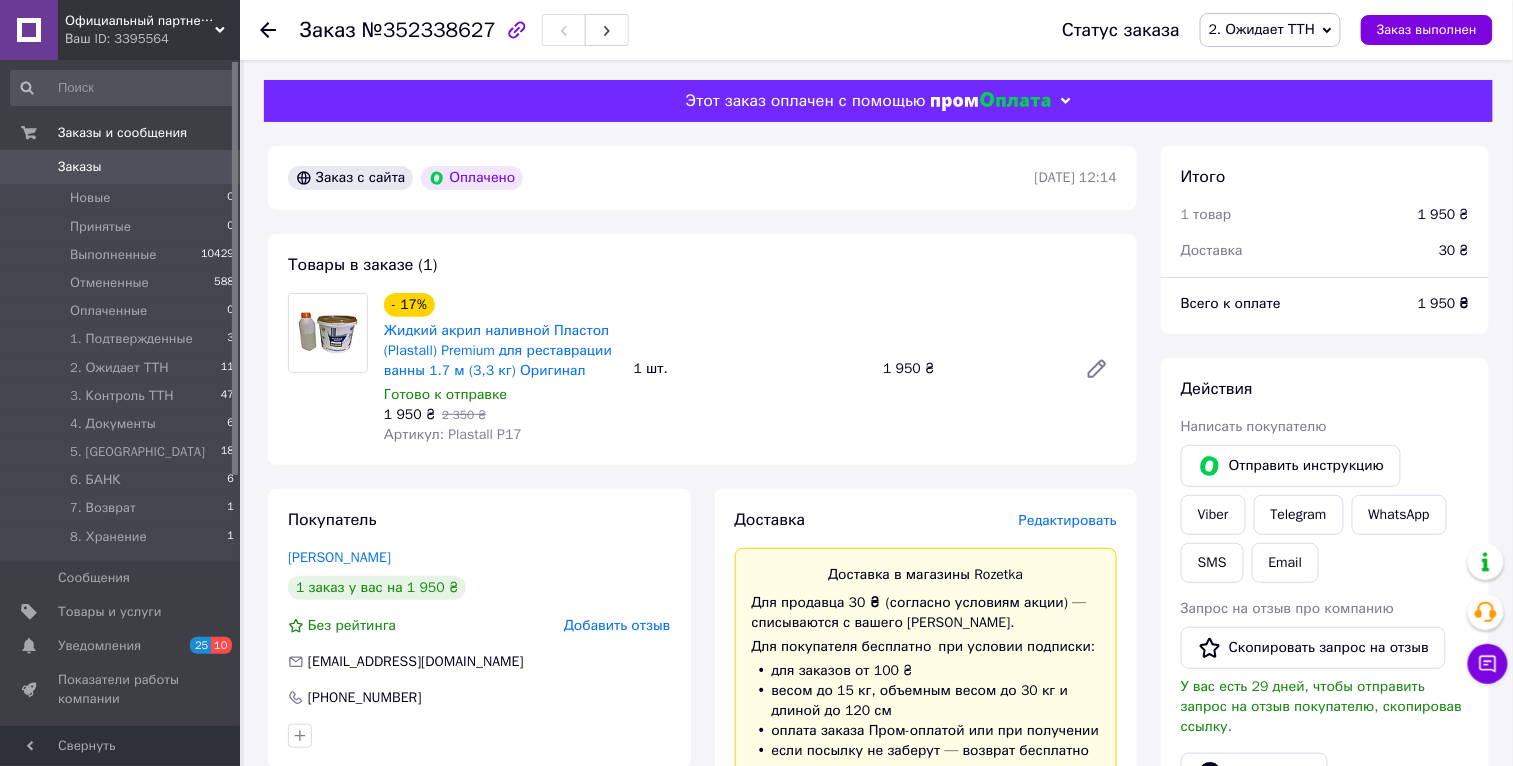 scroll, scrollTop: 68, scrollLeft: 0, axis: vertical 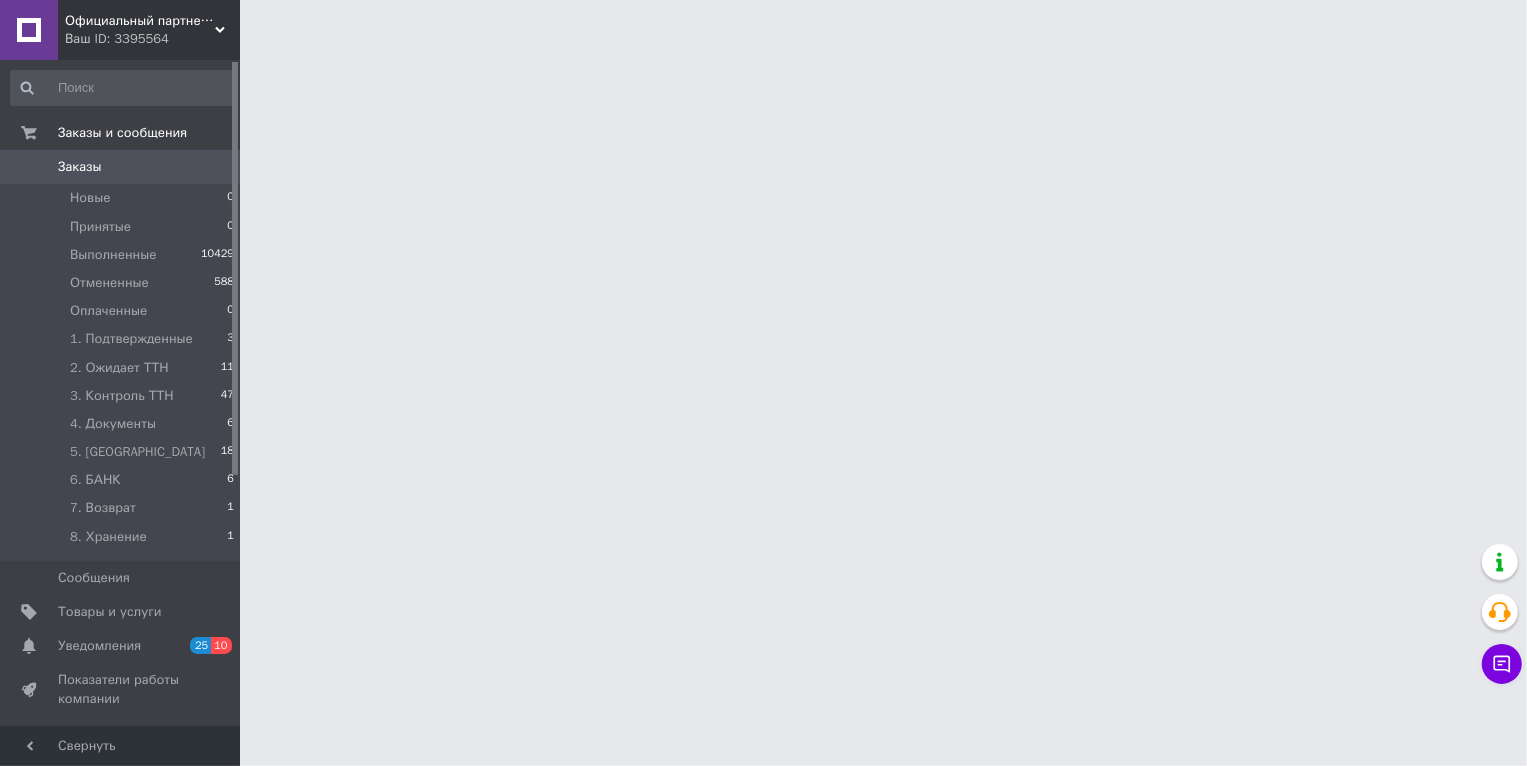 click on "Заказы" at bounding box center [80, 167] 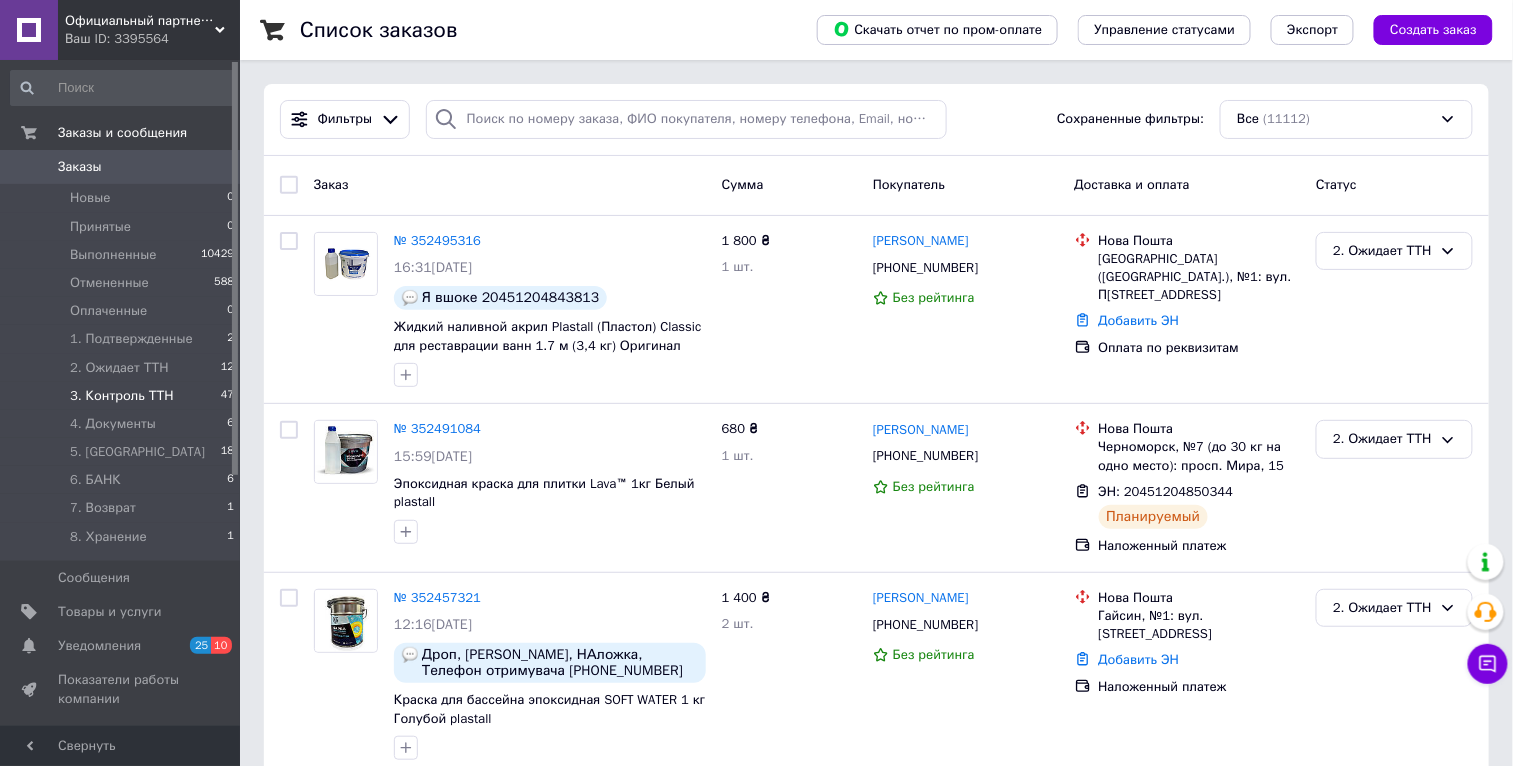 click on "3. Контроль ТТН 47" at bounding box center (123, 396) 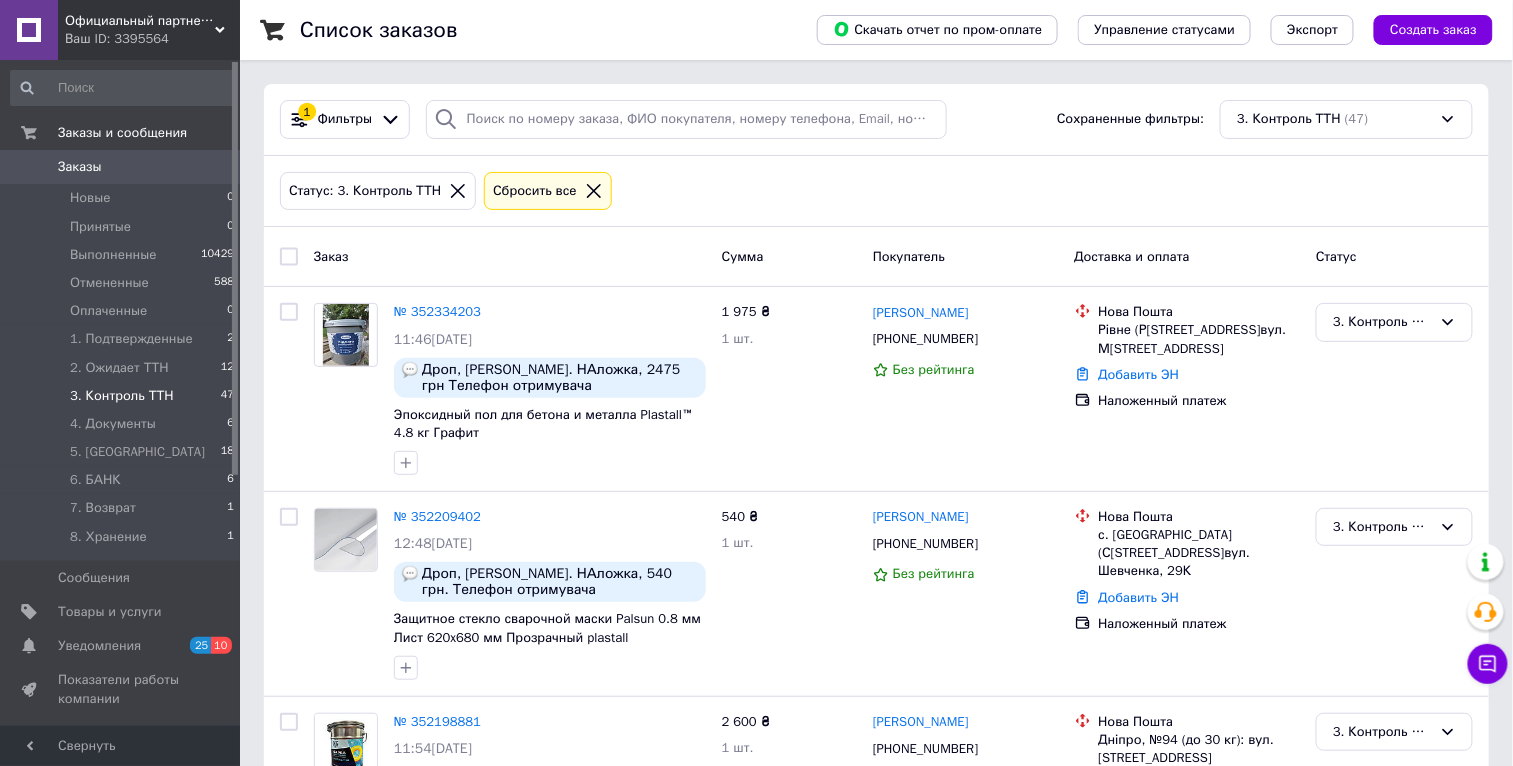 click on "Ваш ID: 3395564" at bounding box center [152, 39] 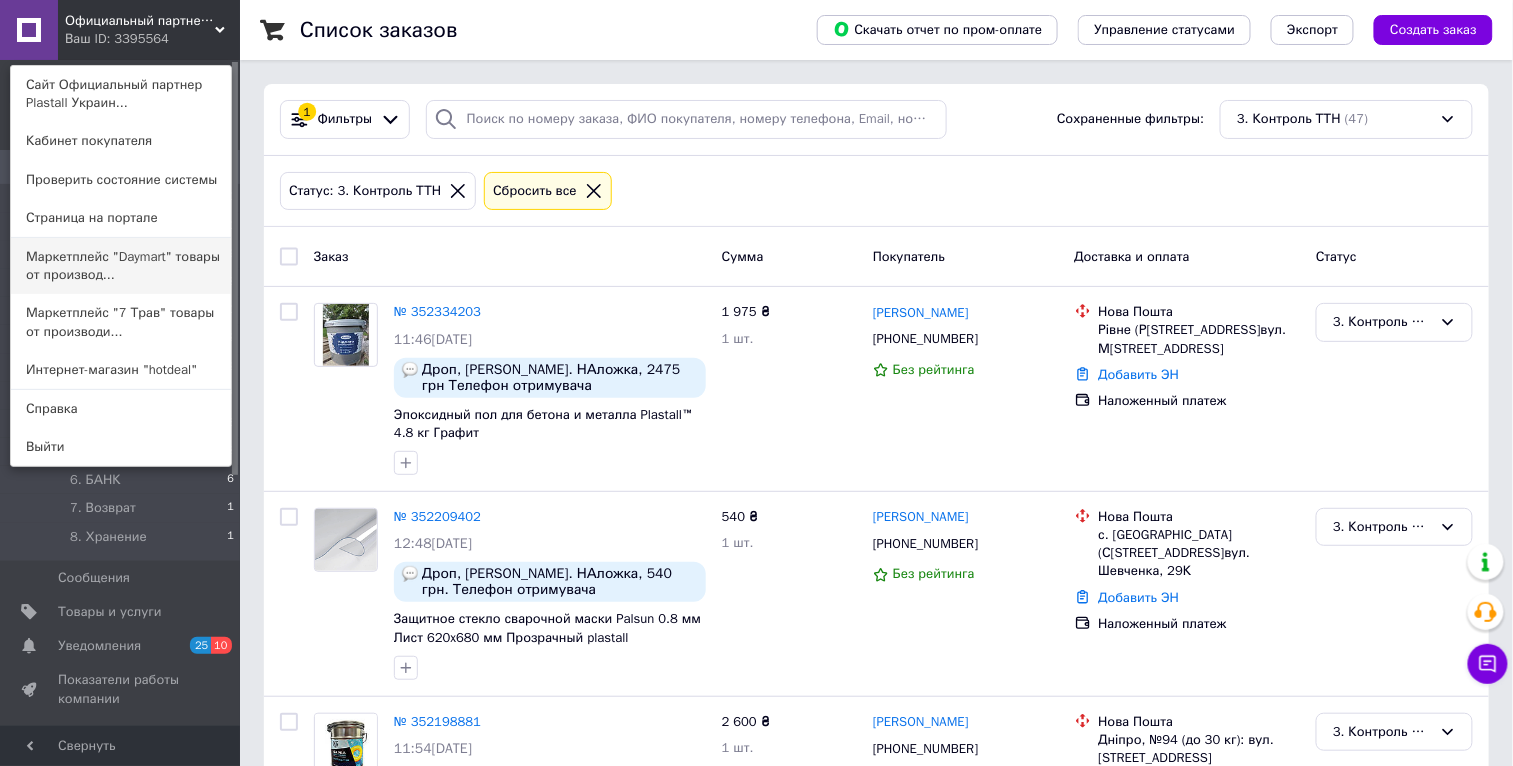 click on "Маркетплейс "Daymart" товары от производ..." at bounding box center [121, 266] 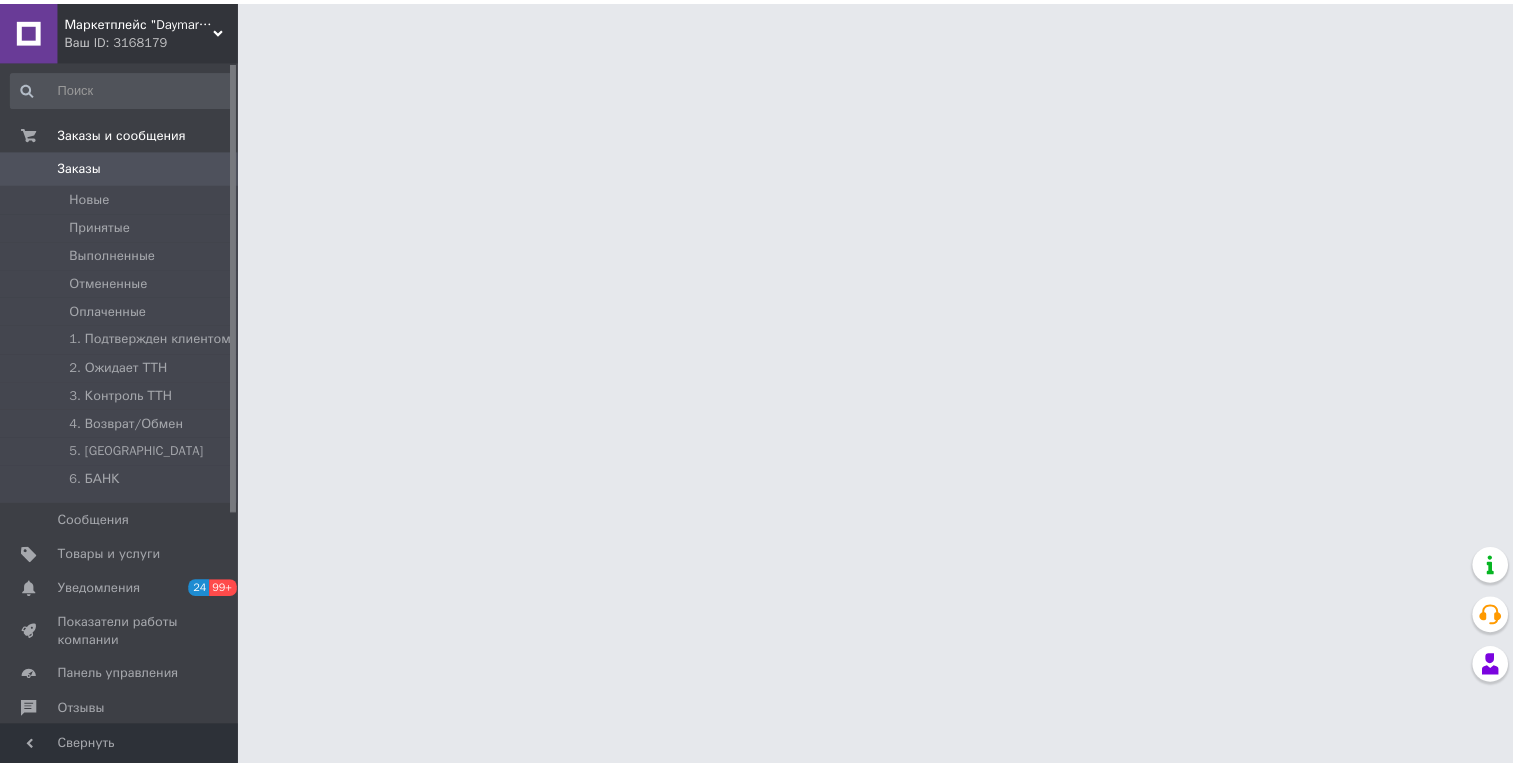 scroll, scrollTop: 0, scrollLeft: 0, axis: both 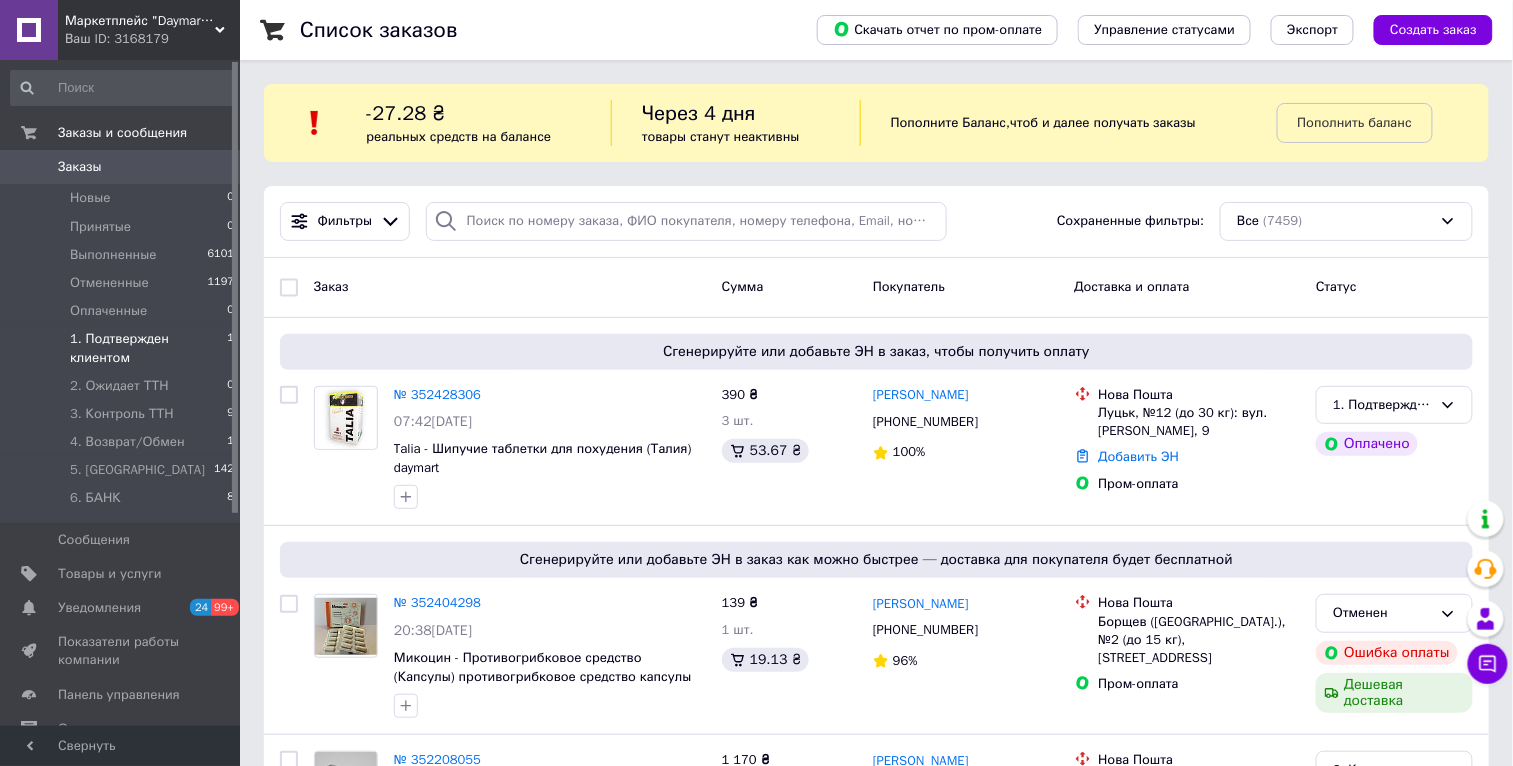 click on "1. Подтвержден клиентом" at bounding box center (148, 348) 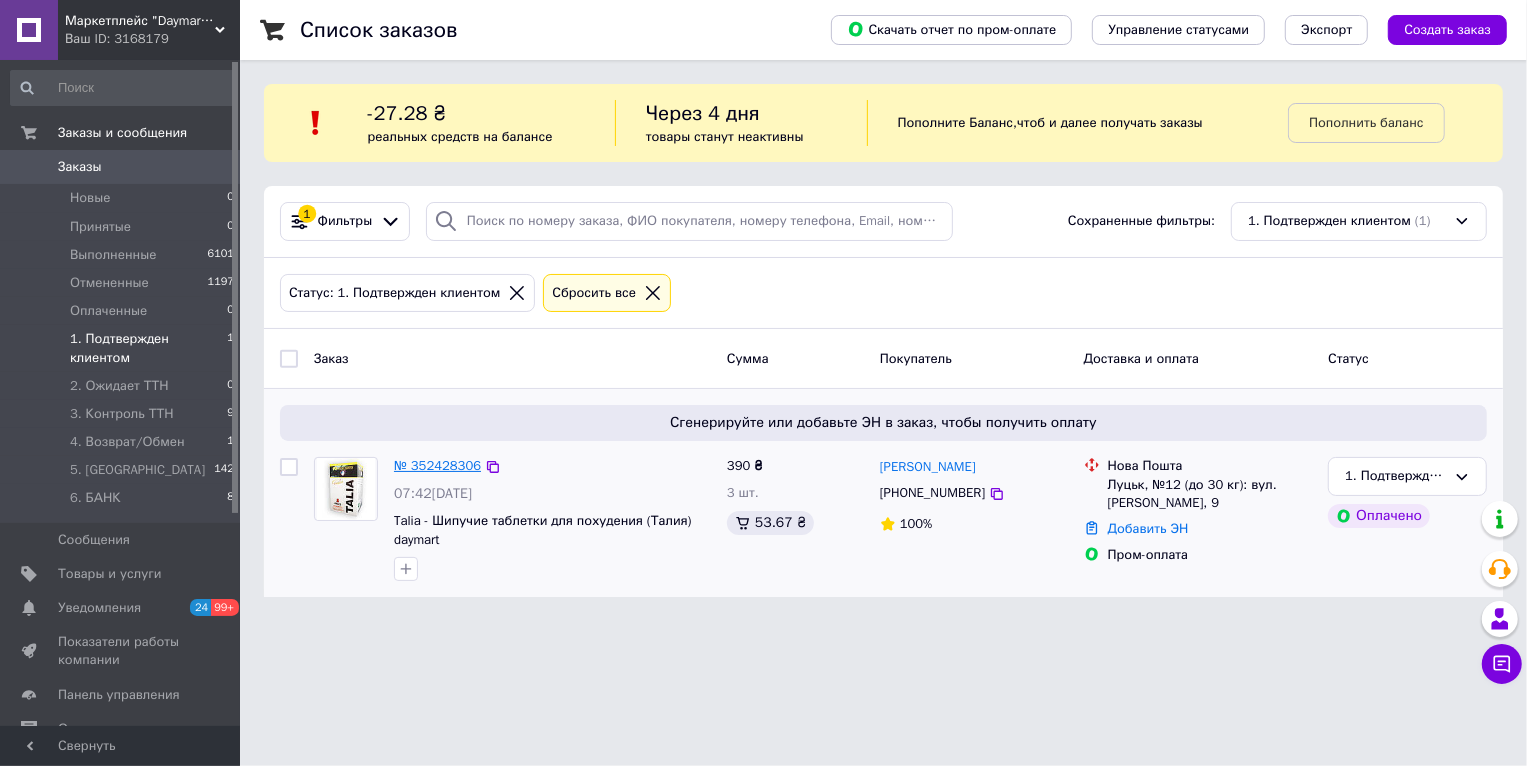 click on "№ 352428306" at bounding box center [437, 465] 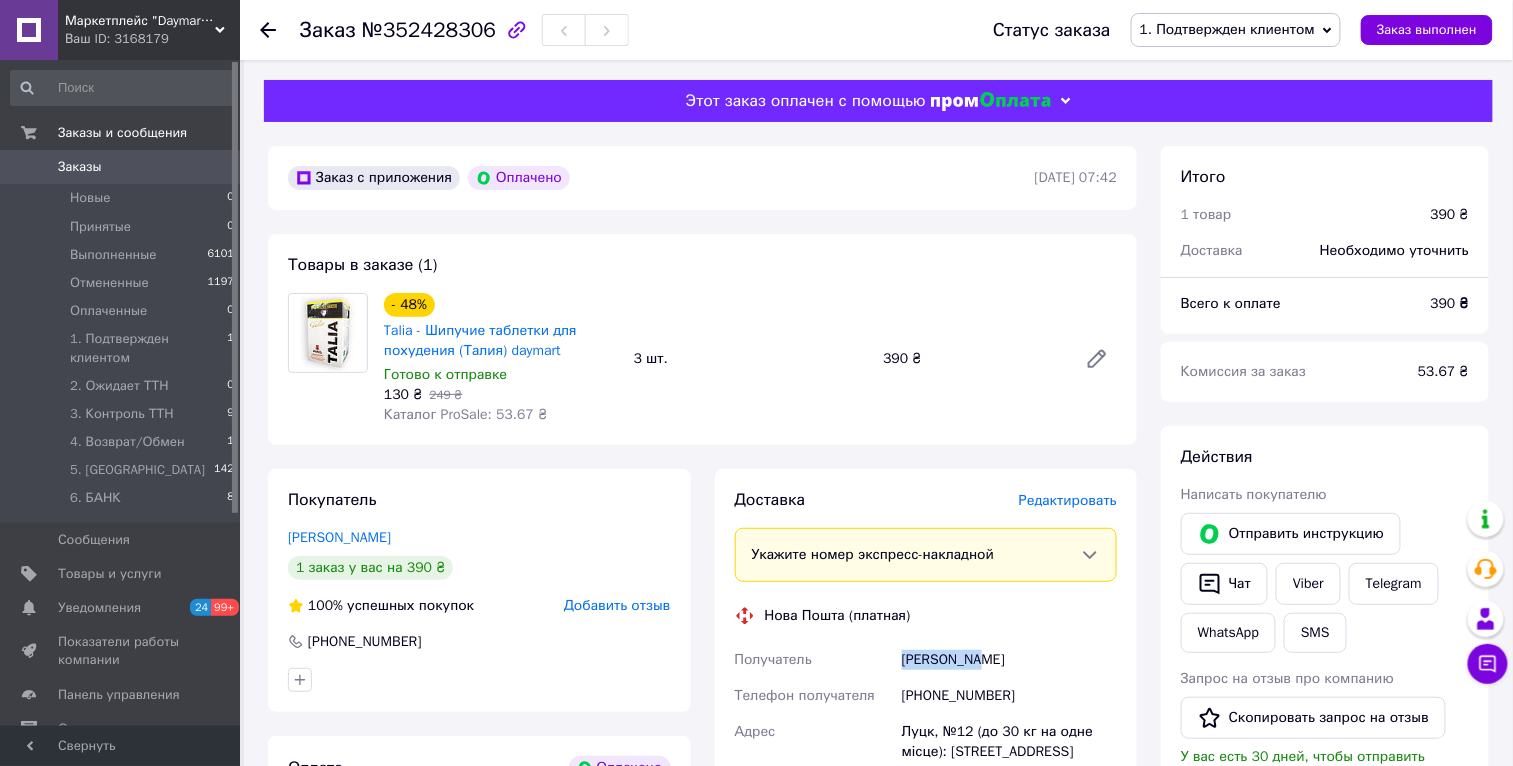drag, startPoint x: 983, startPoint y: 660, endPoint x: 900, endPoint y: 659, distance: 83.00603 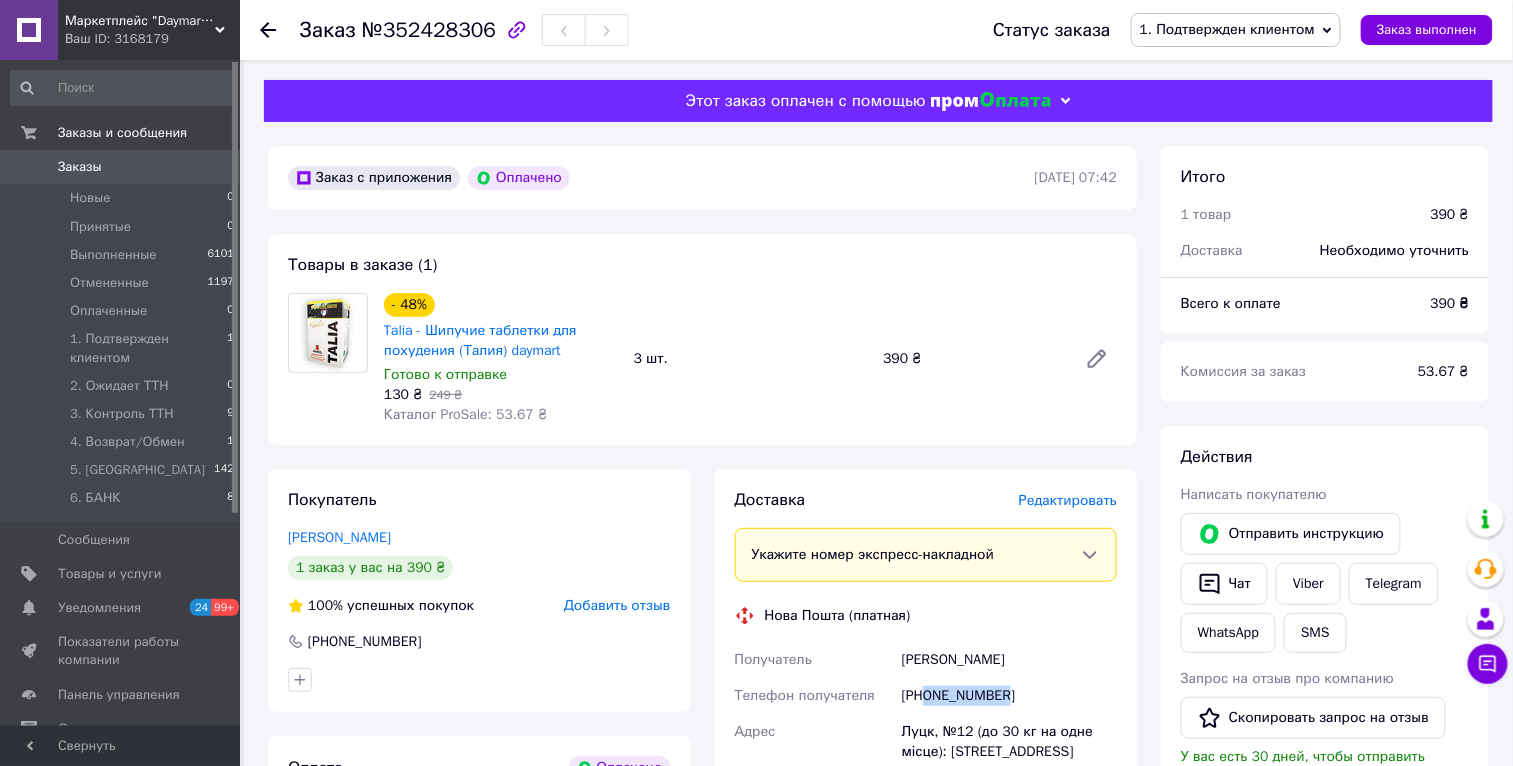 drag, startPoint x: 1016, startPoint y: 697, endPoint x: 928, endPoint y: 697, distance: 88 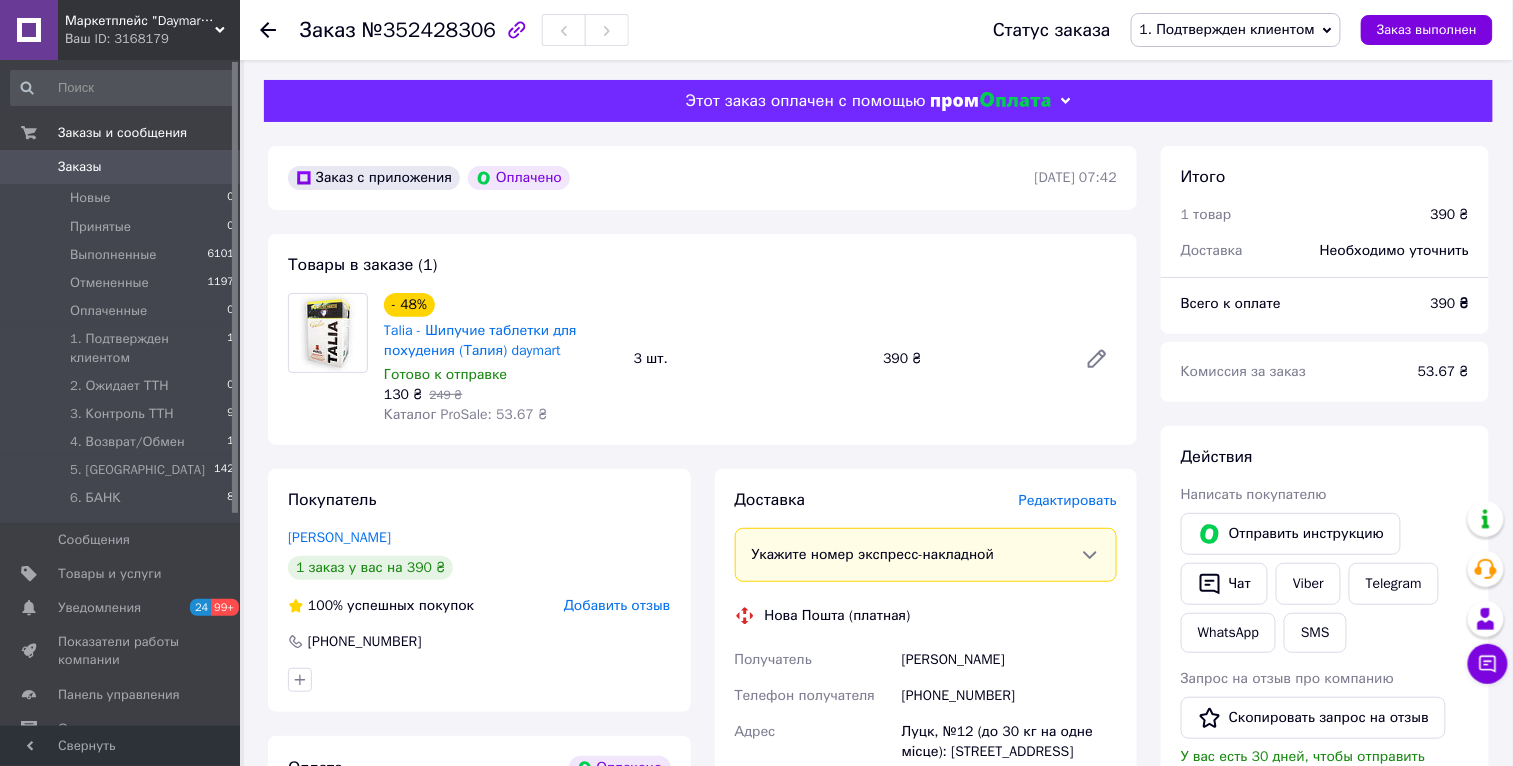 click on "Луцк, №12 (до 30 кг на одне місце): ул. Шота Руставели, 9" at bounding box center [1009, 752] 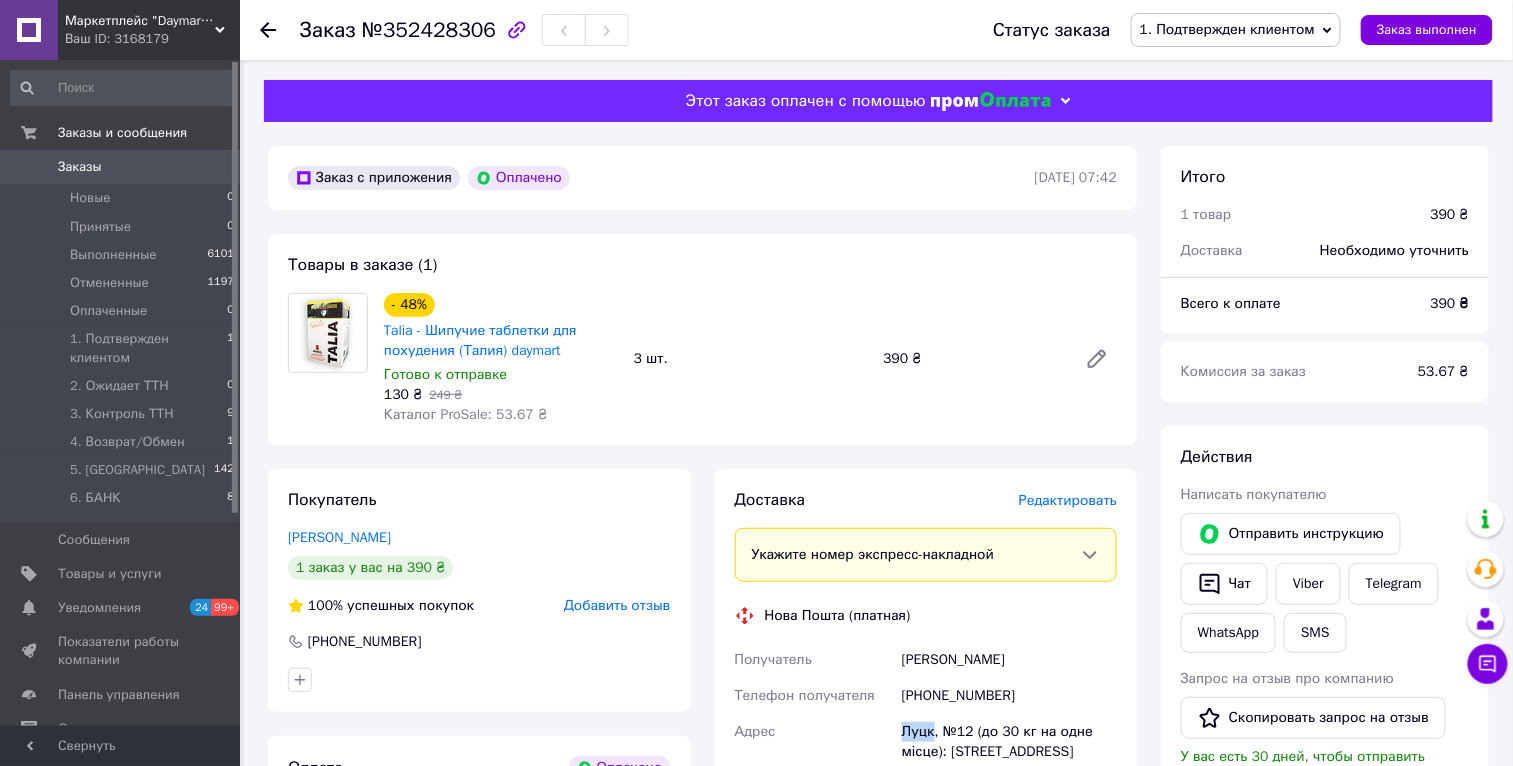 click on "Луцк, №12 (до 30 кг на одне місце): ул. Шота Руставели, 9" at bounding box center [1009, 752] 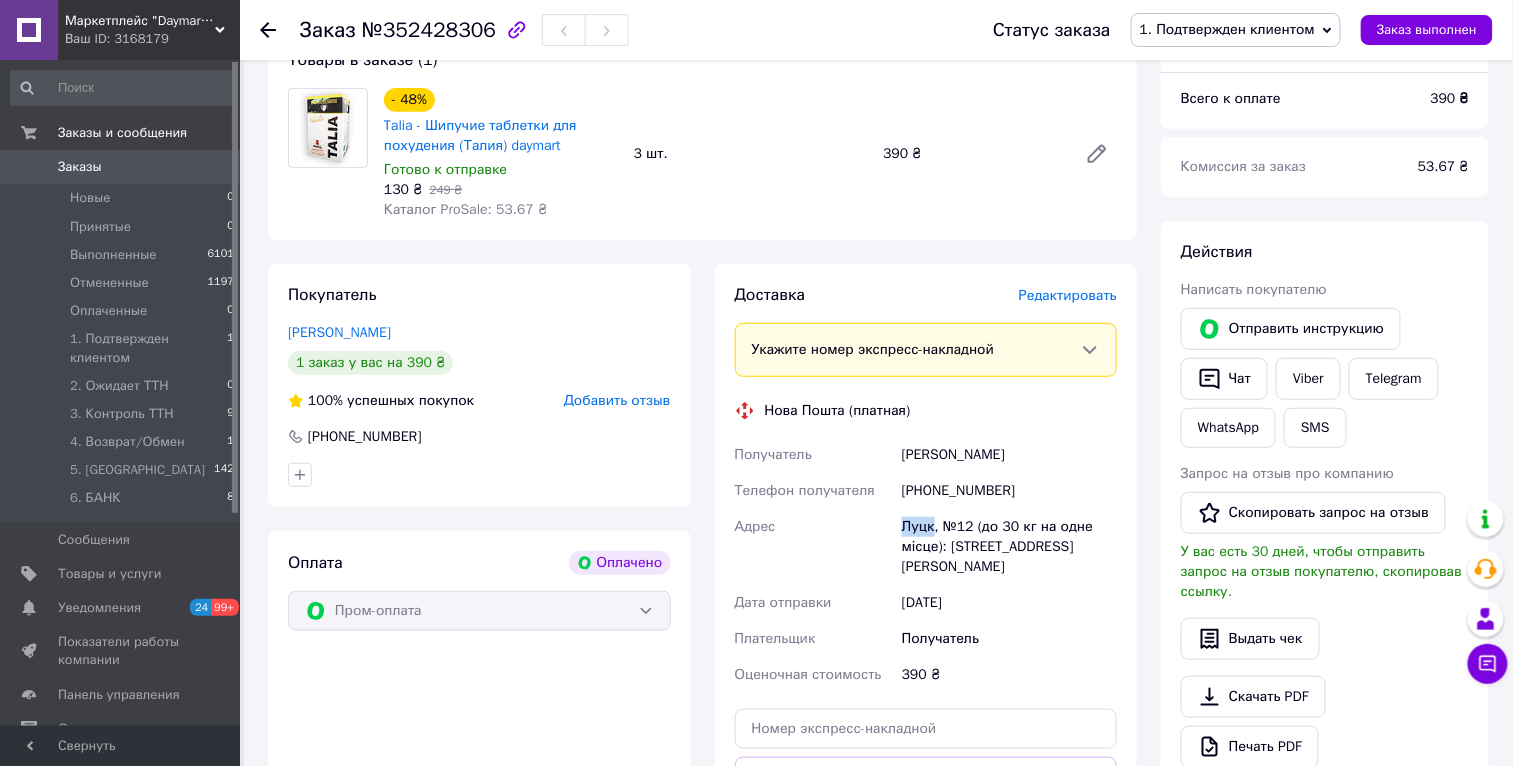 scroll, scrollTop: 235, scrollLeft: 0, axis: vertical 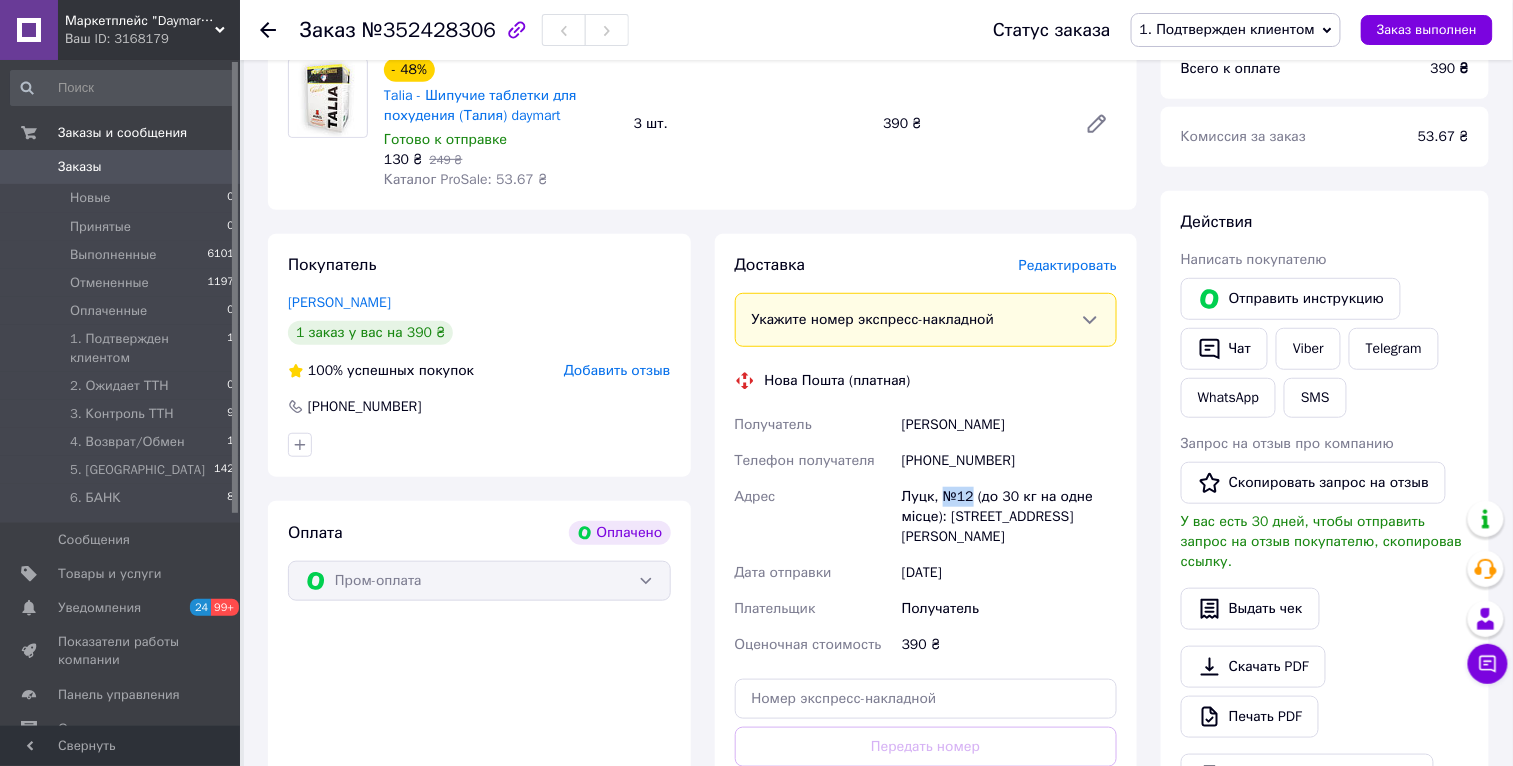 drag, startPoint x: 944, startPoint y: 498, endPoint x: 970, endPoint y: 497, distance: 26.019224 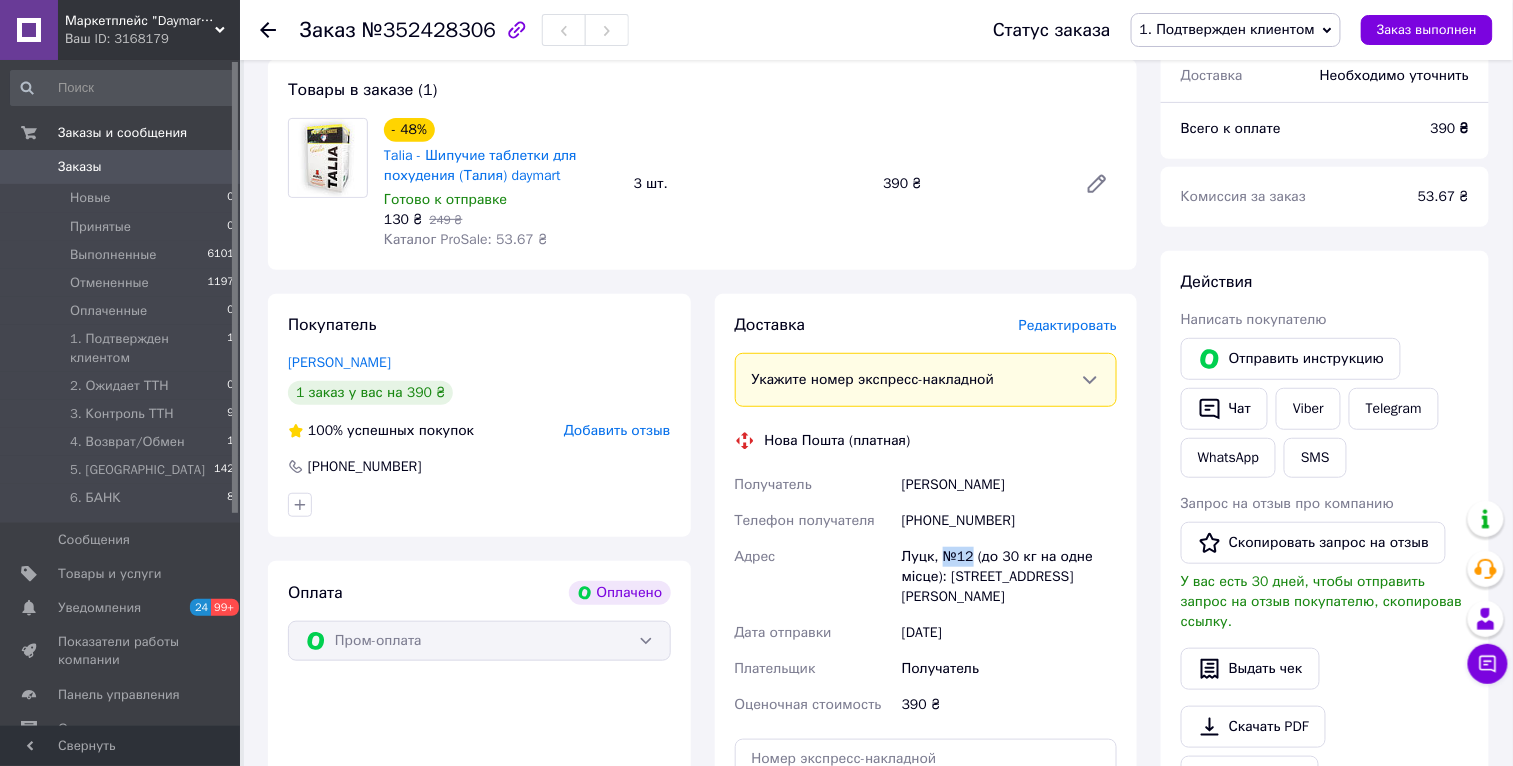 scroll, scrollTop: 130, scrollLeft: 0, axis: vertical 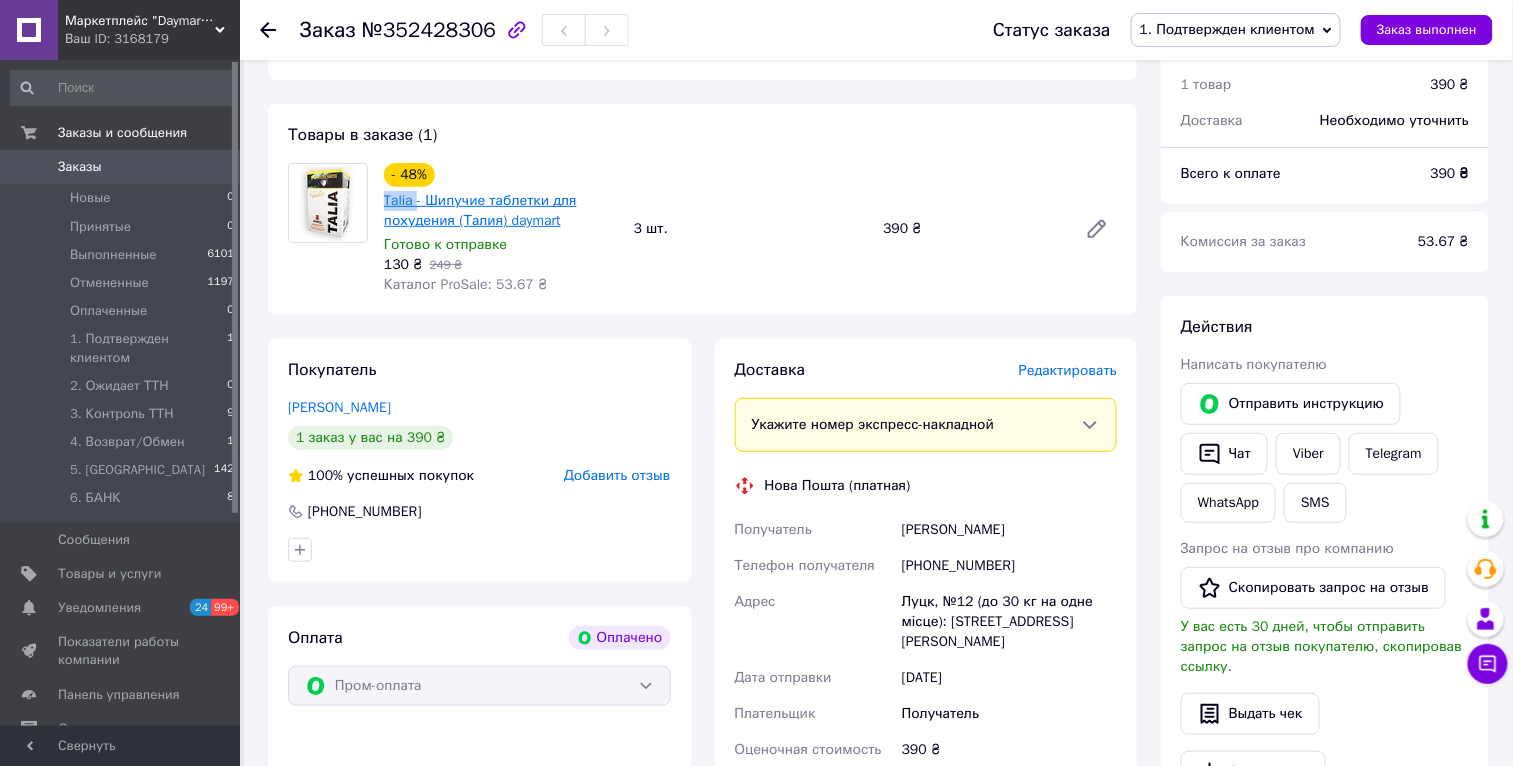 drag, startPoint x: 381, startPoint y: 198, endPoint x: 415, endPoint y: 198, distance: 34 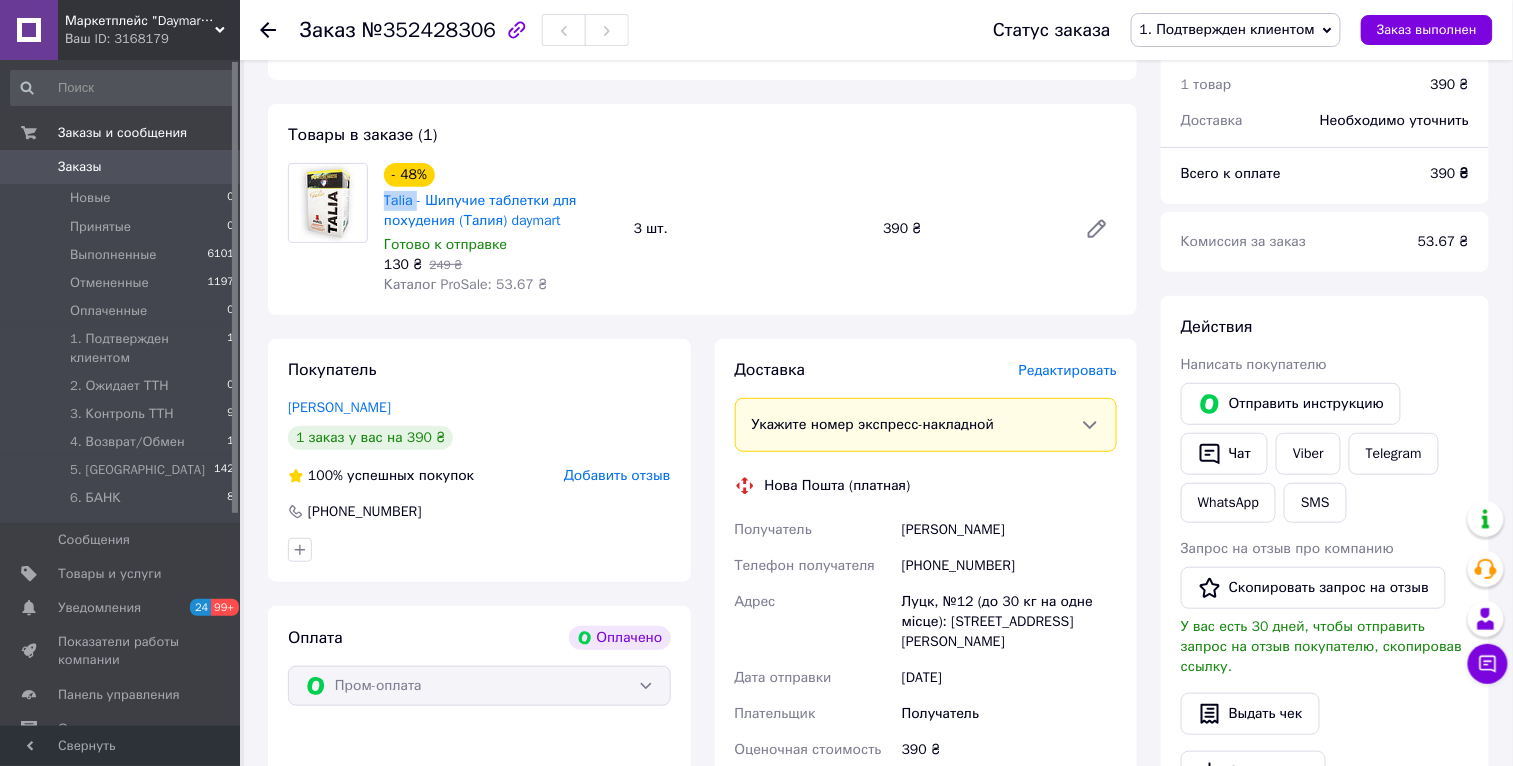 copy on "Talia" 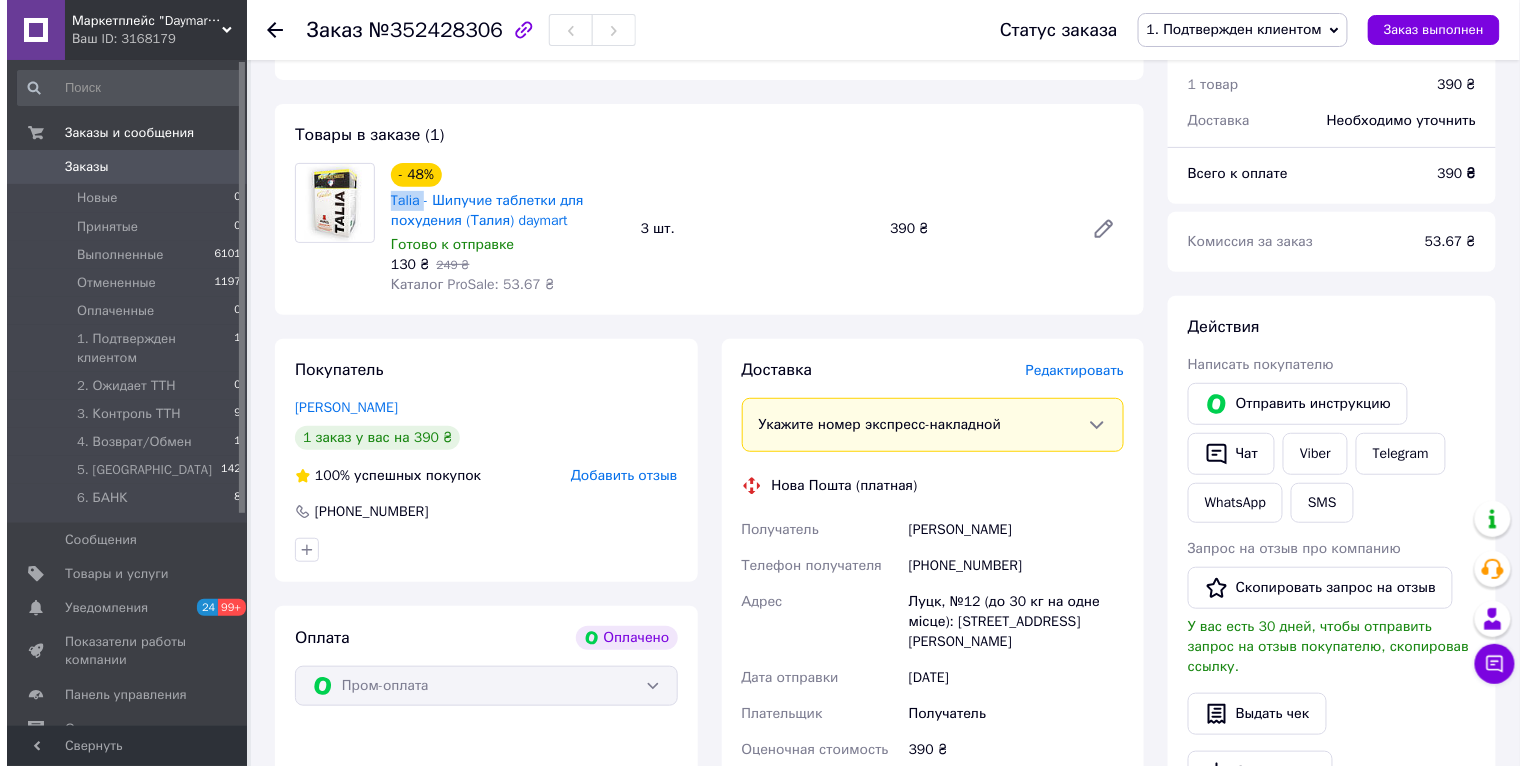 scroll, scrollTop: 0, scrollLeft: 0, axis: both 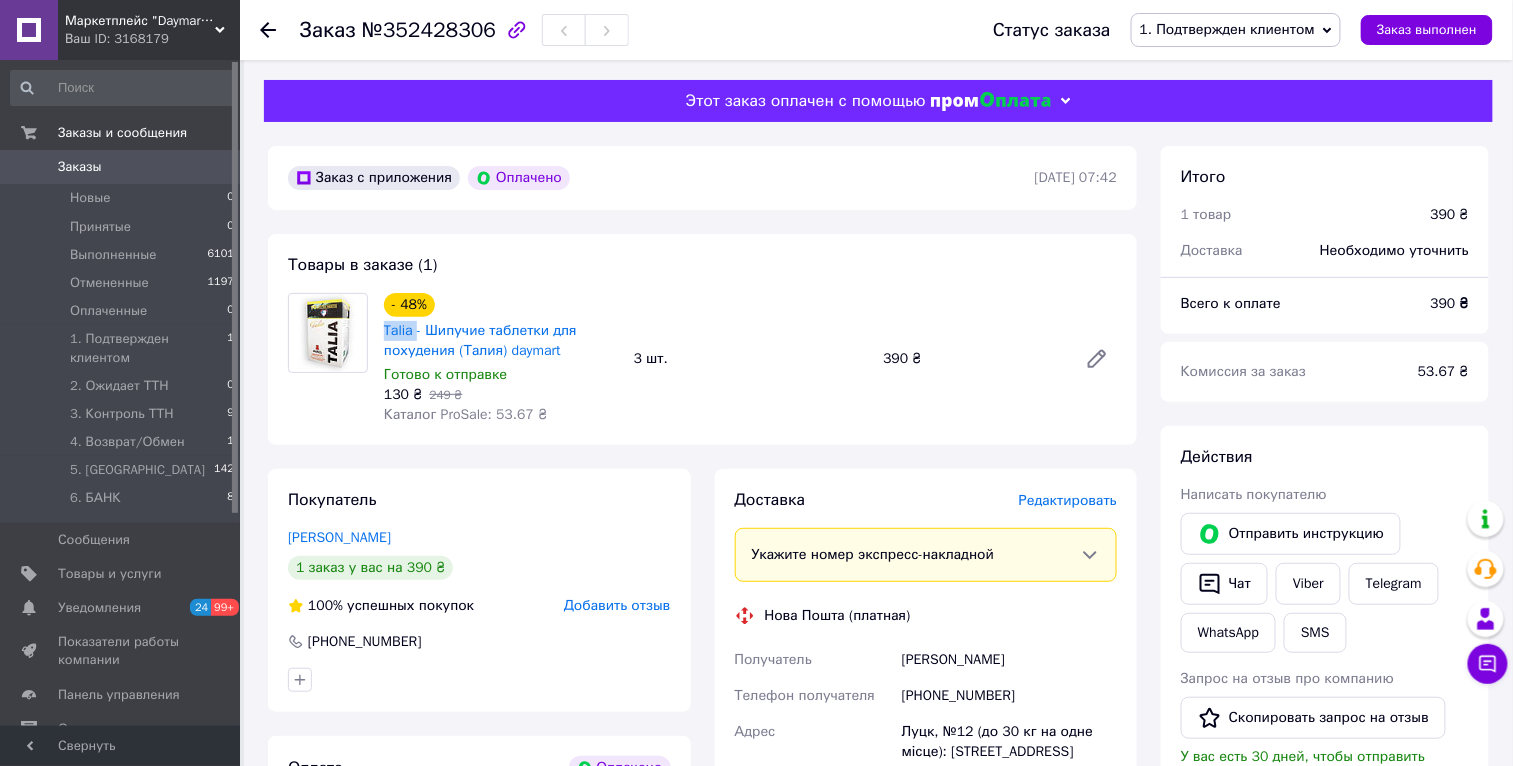 click on "1. Подтвержден клиентом" at bounding box center (1236, 30) 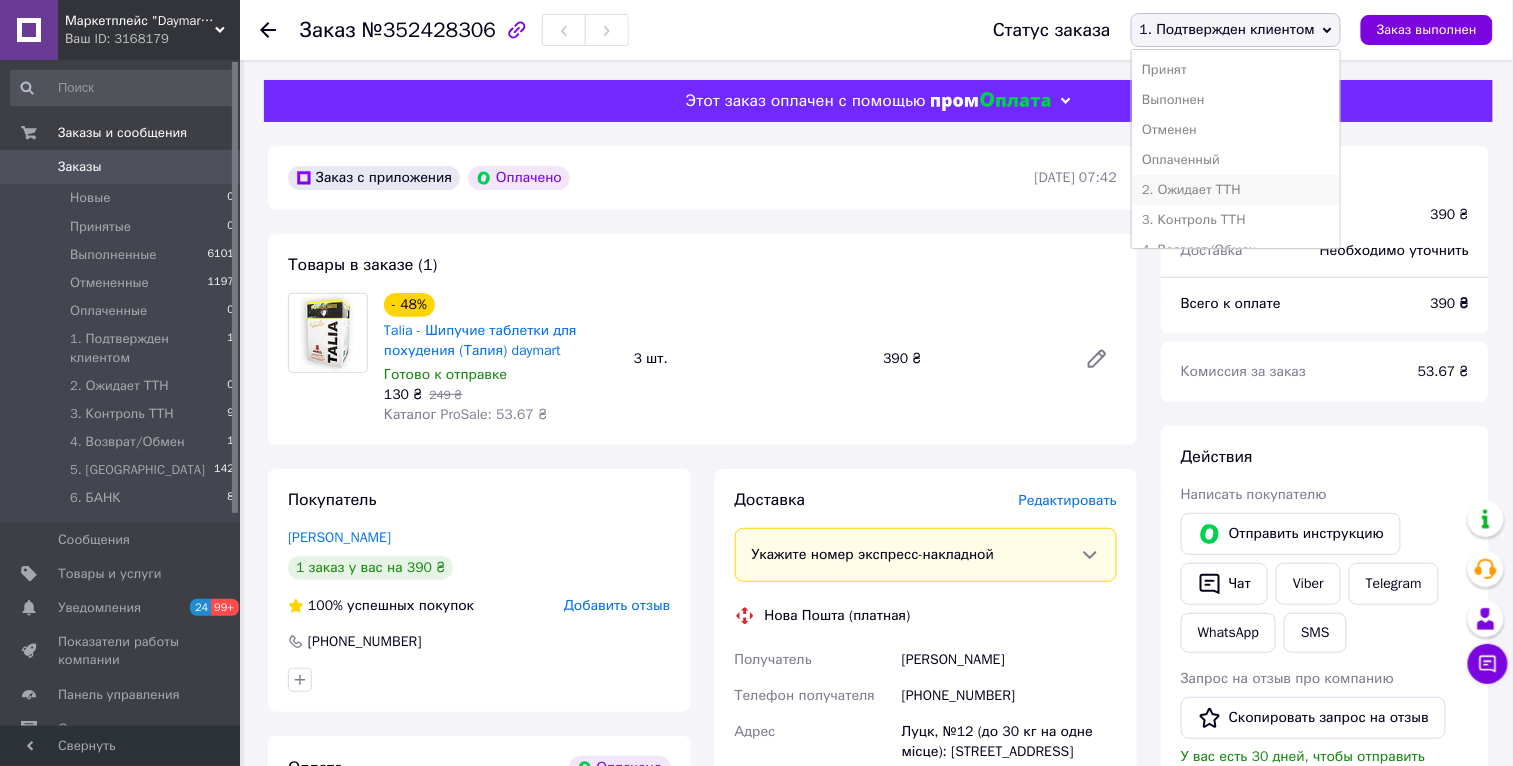 click on "2. Ожидает ТТН" at bounding box center [1236, 190] 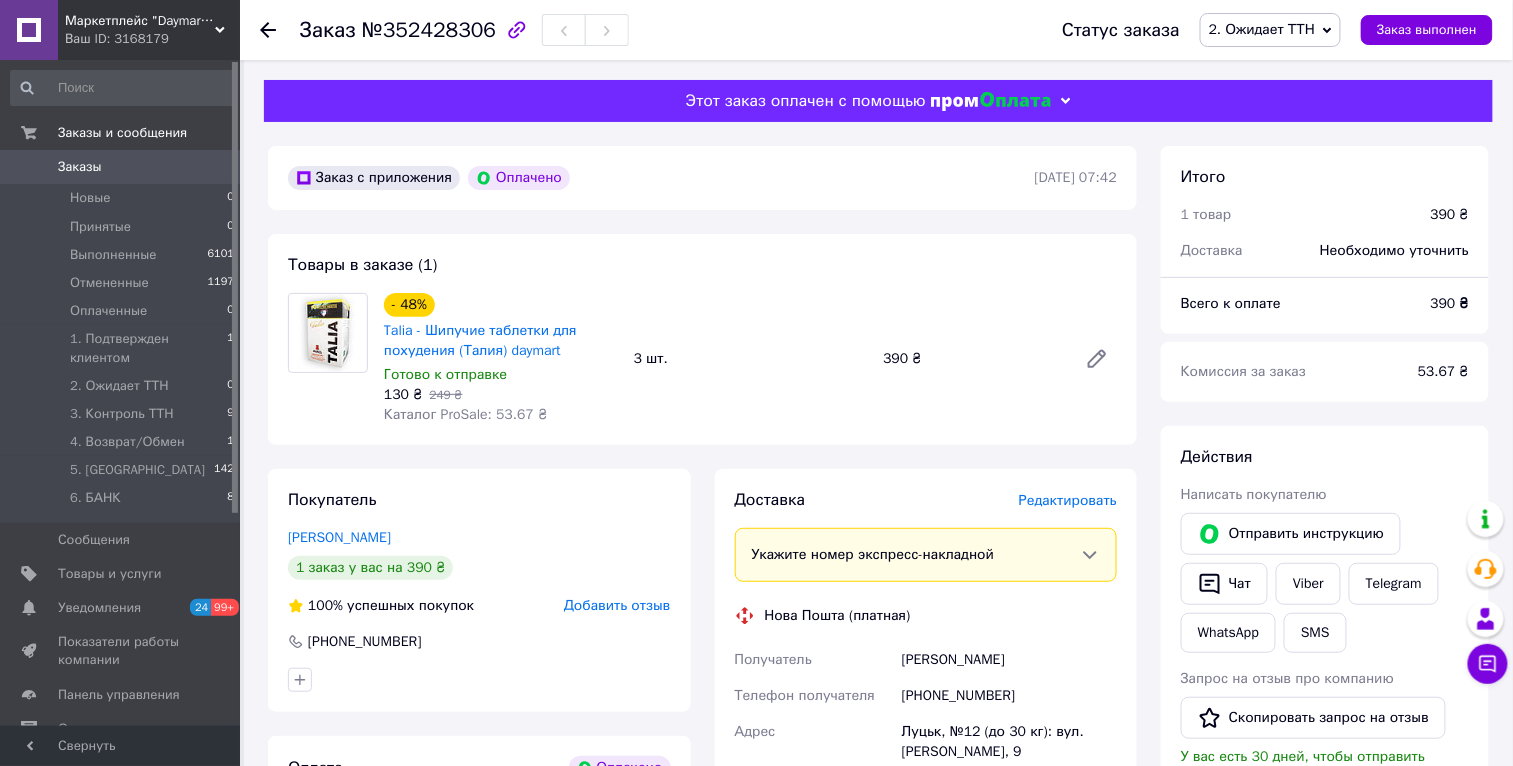 click on "Заказы" at bounding box center (121, 167) 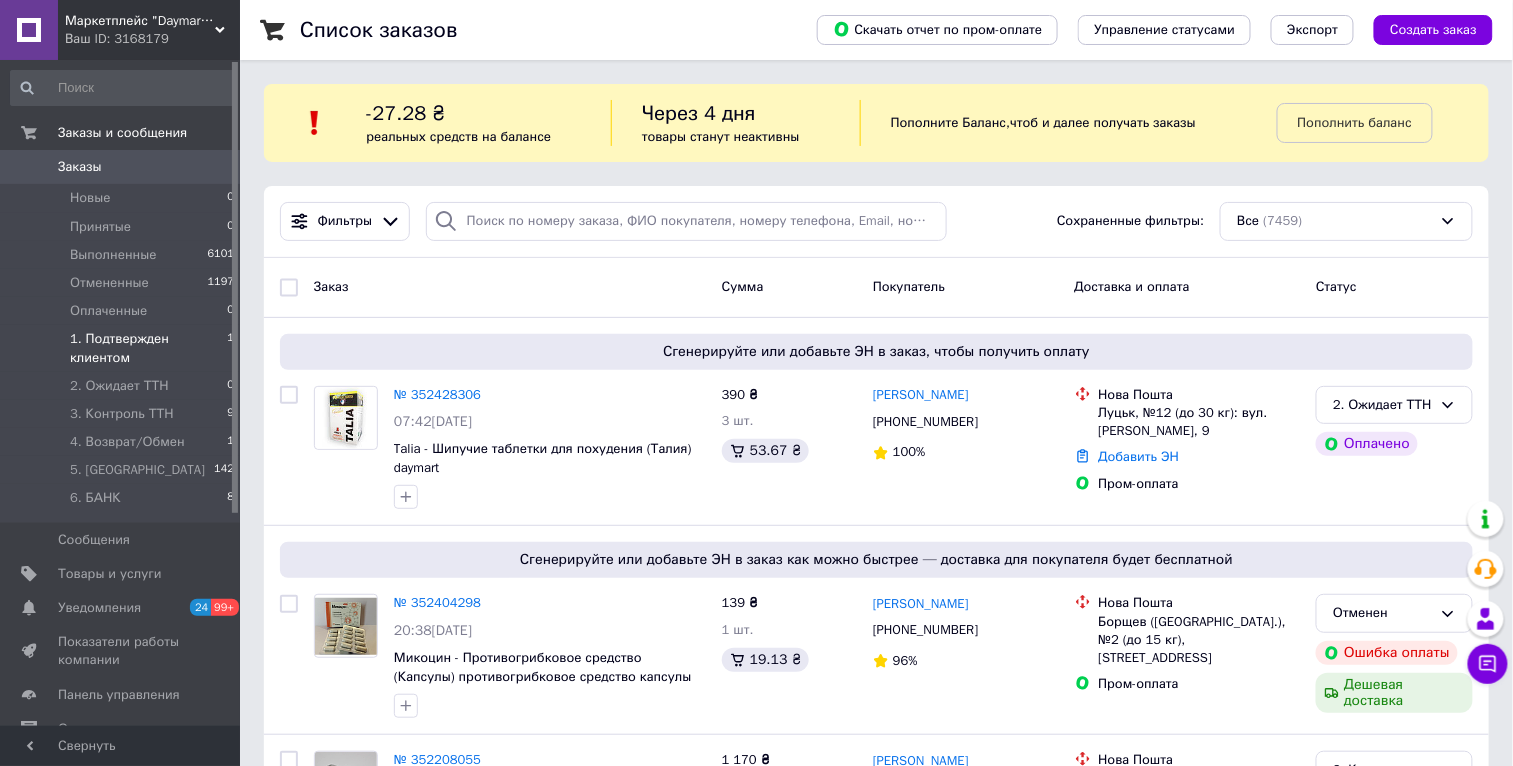 click on "1. Подтвержден клиентом" at bounding box center (148, 348) 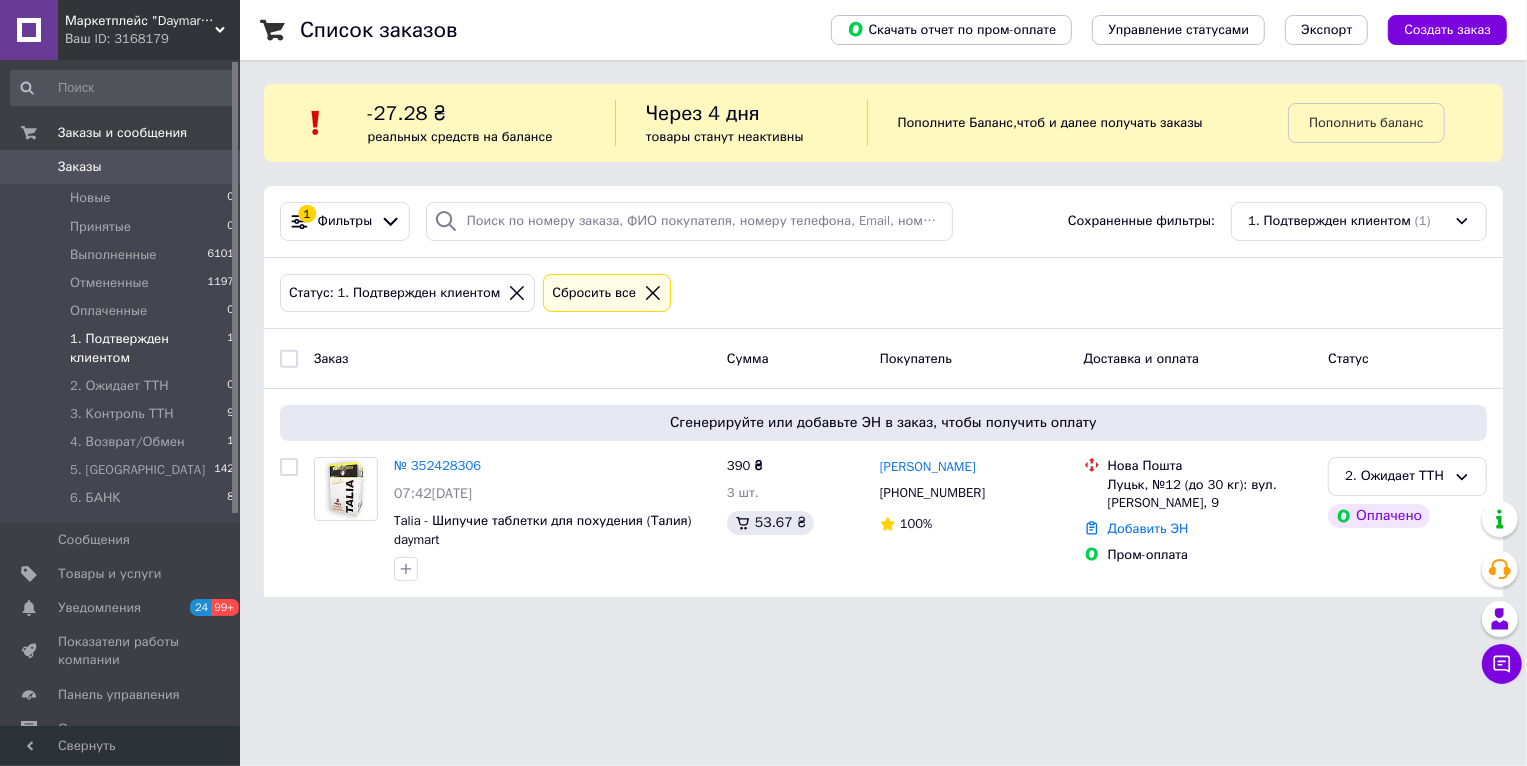 click on "Ваш ID: 3168179" at bounding box center (152, 39) 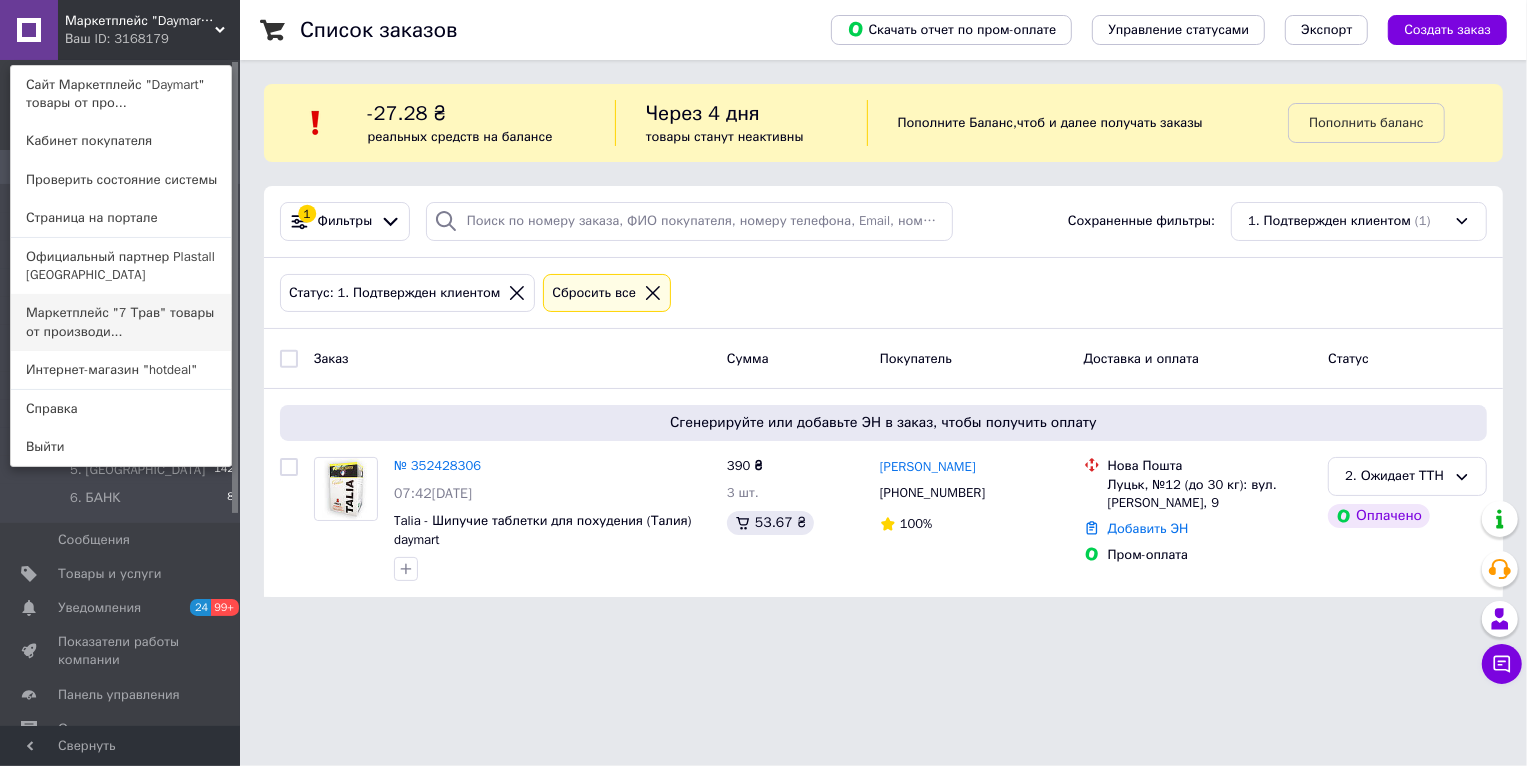 click on "Маркетплейс "7 Трав" товары от производи..." at bounding box center [121, 322] 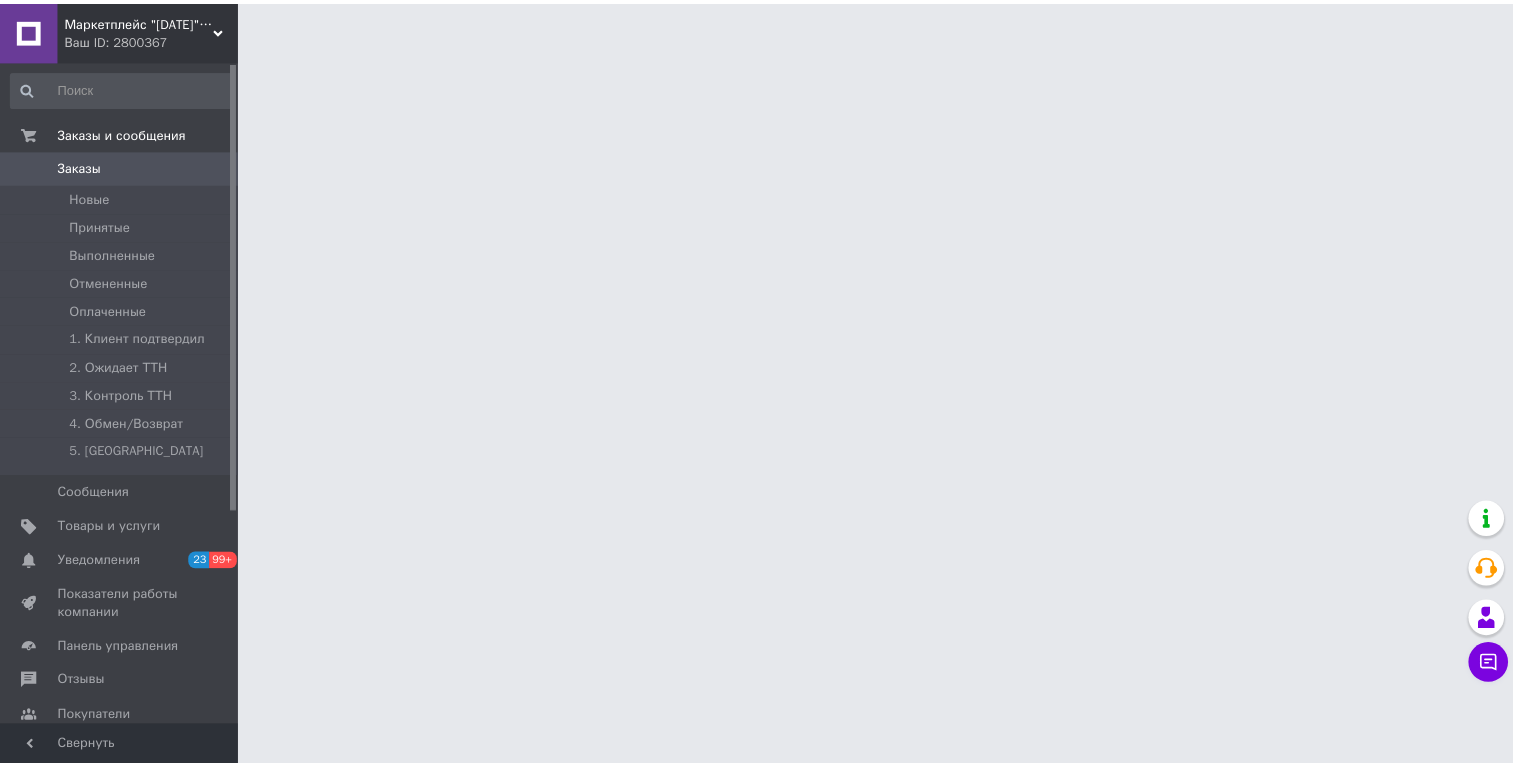 scroll, scrollTop: 0, scrollLeft: 0, axis: both 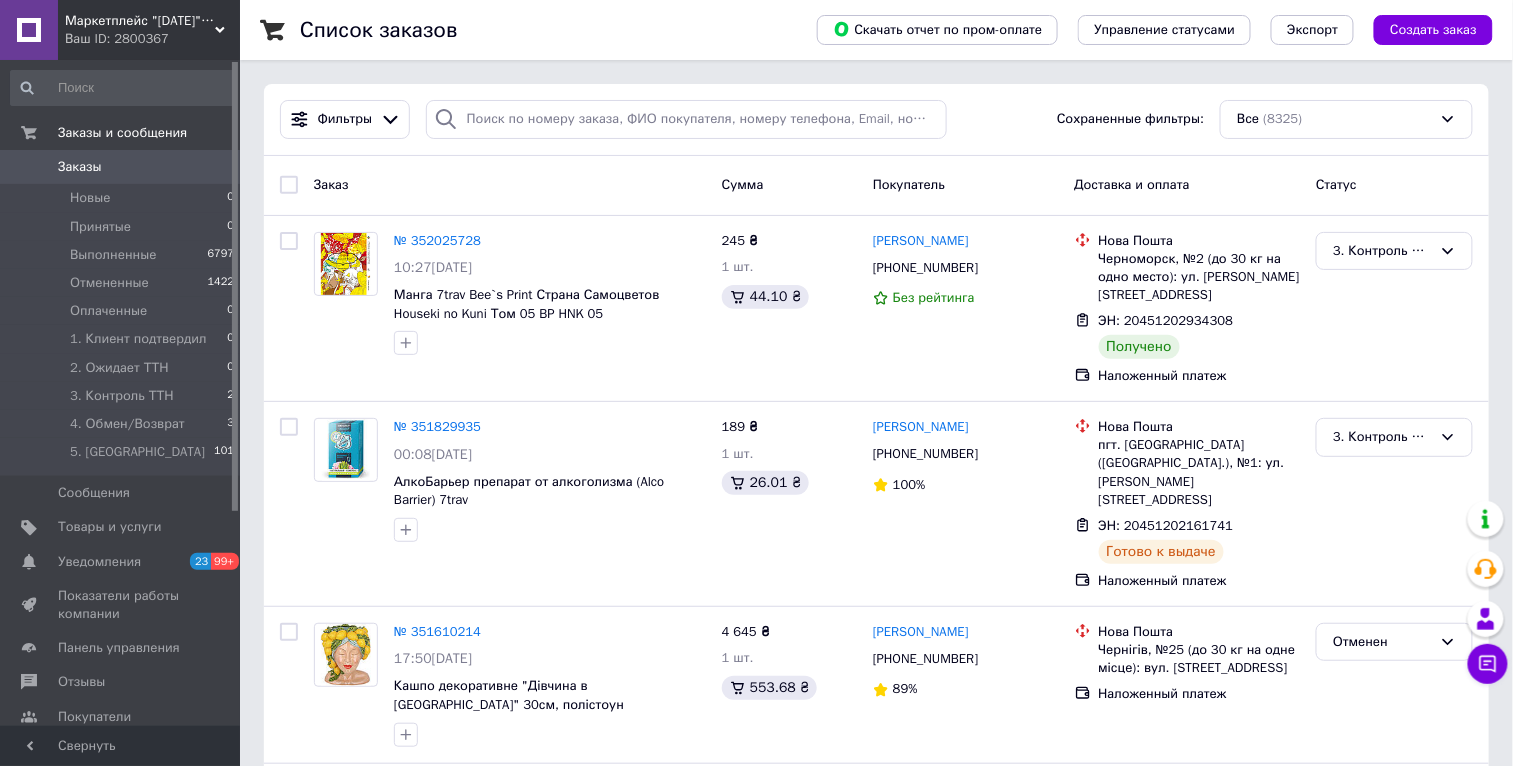 click on "Ваш ID: 2800367" at bounding box center [152, 39] 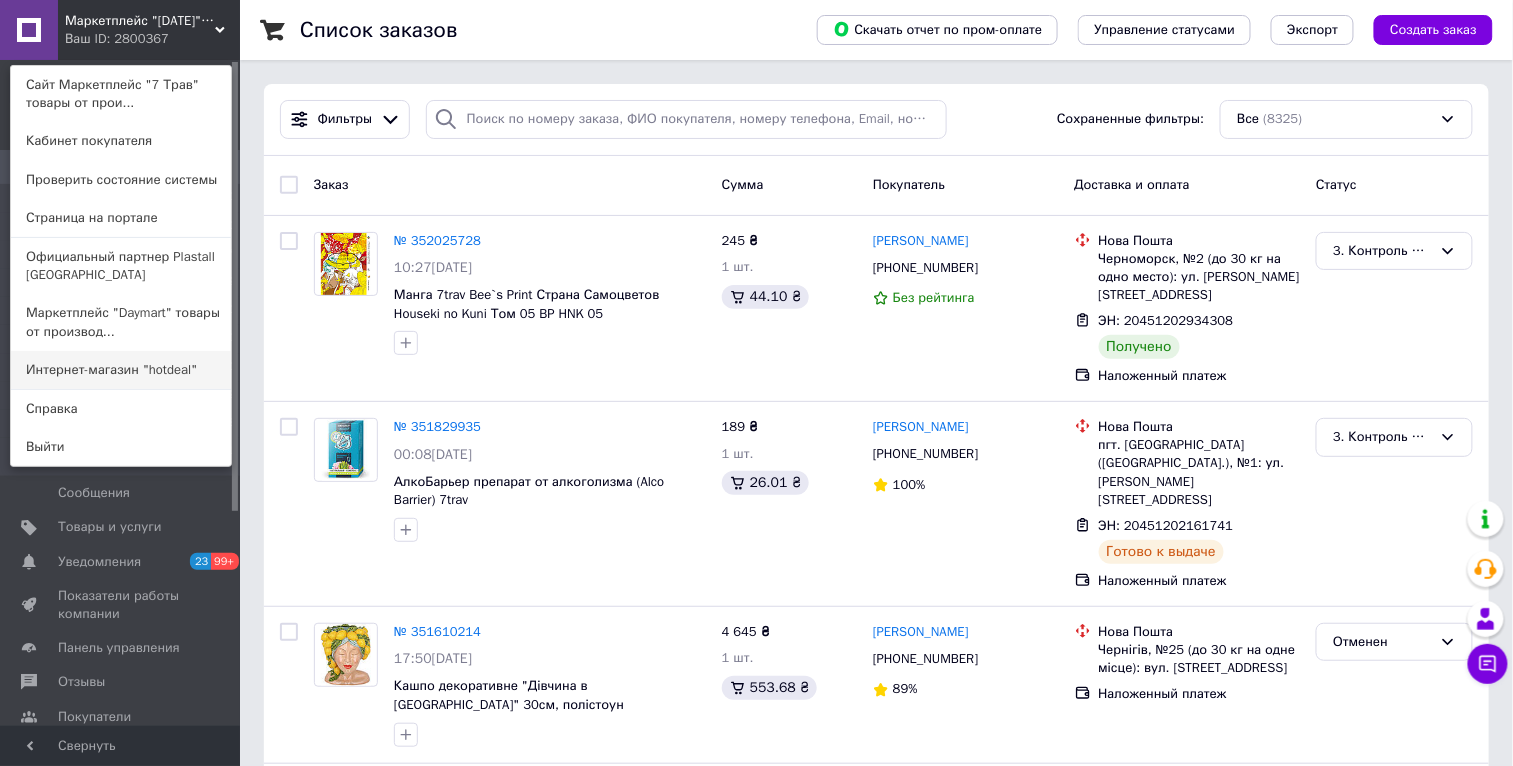 click on "Интернет-магазин "hotdeal"" at bounding box center (121, 370) 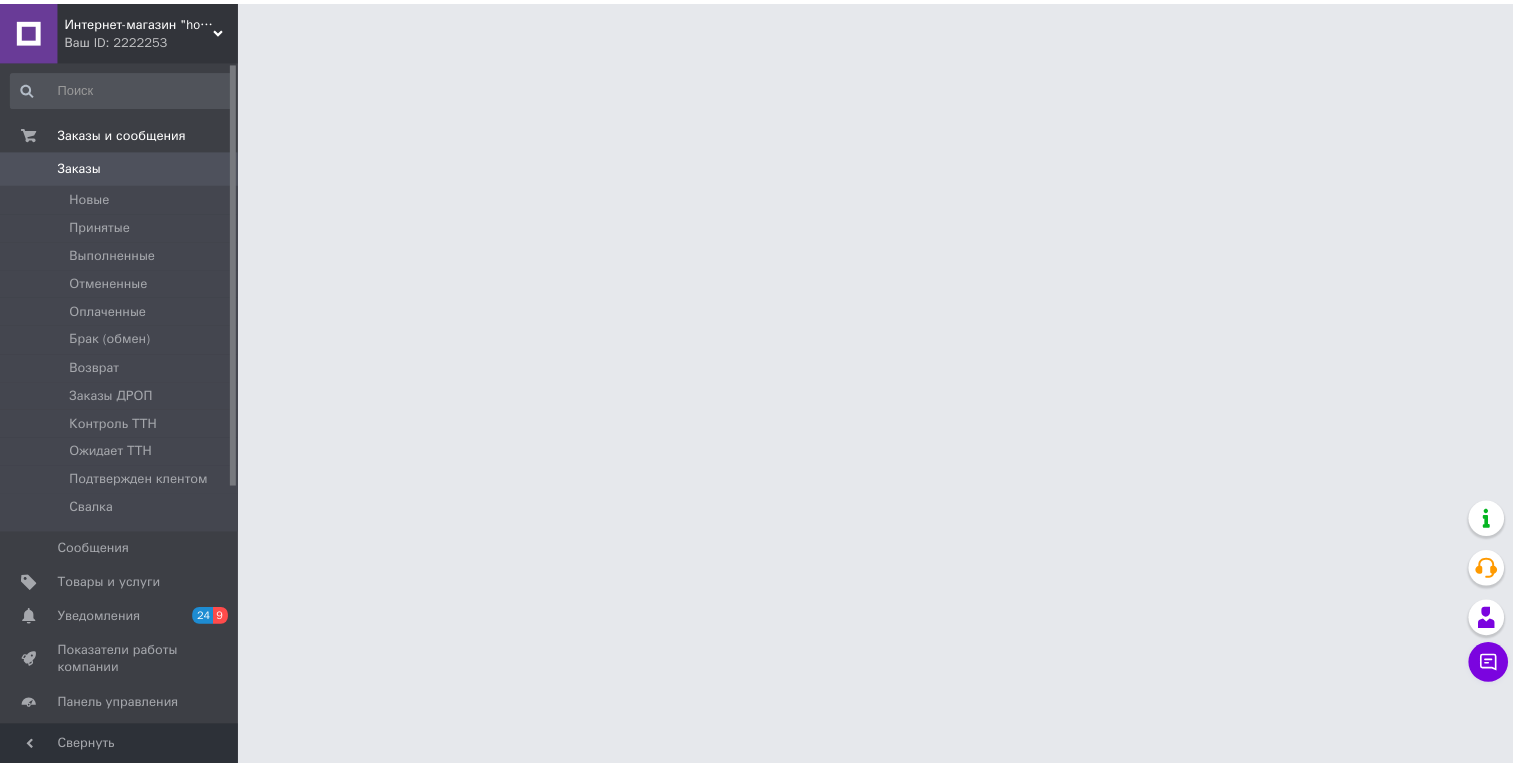 scroll, scrollTop: 0, scrollLeft: 0, axis: both 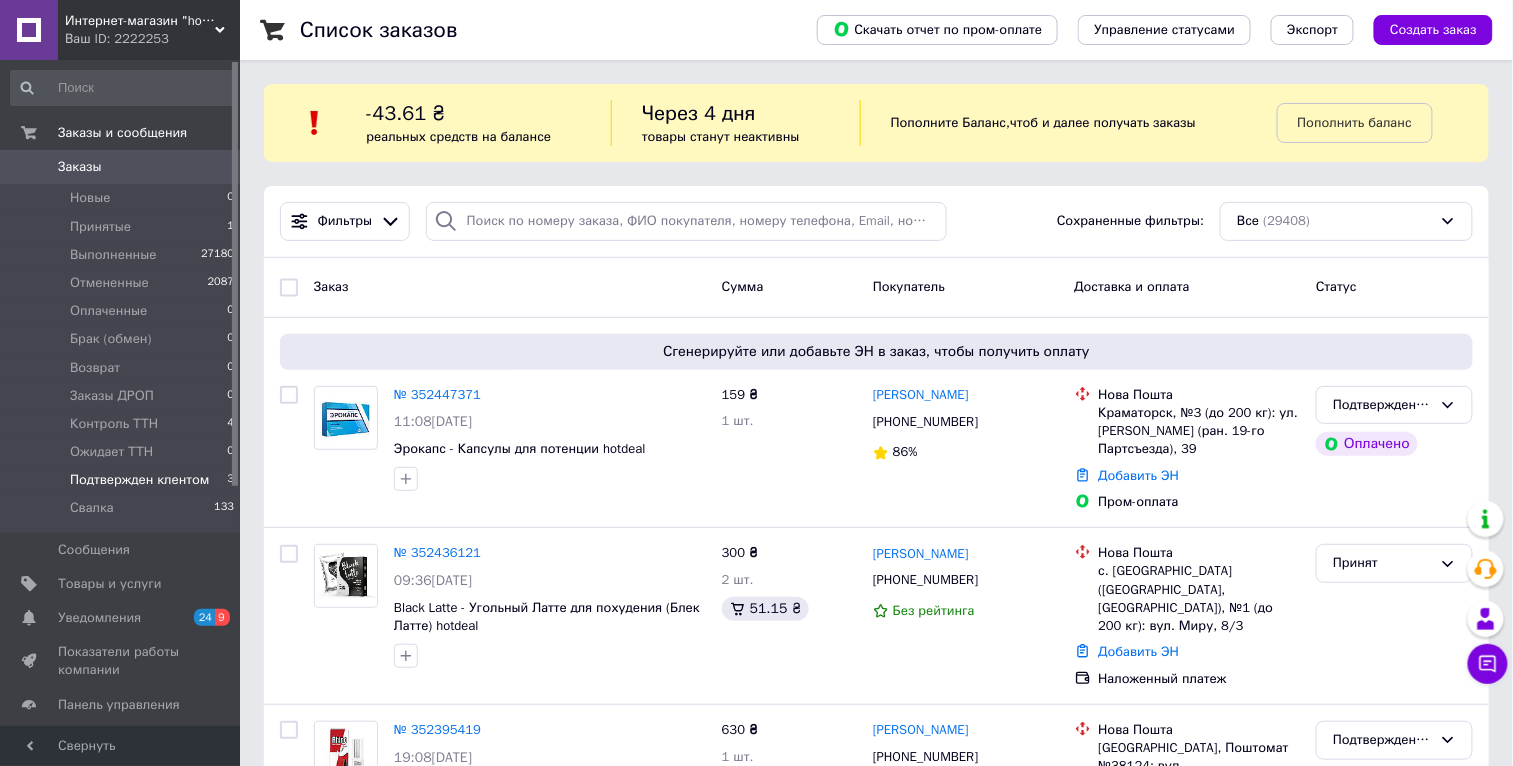 click on "Подтвержден клентом" at bounding box center (140, 480) 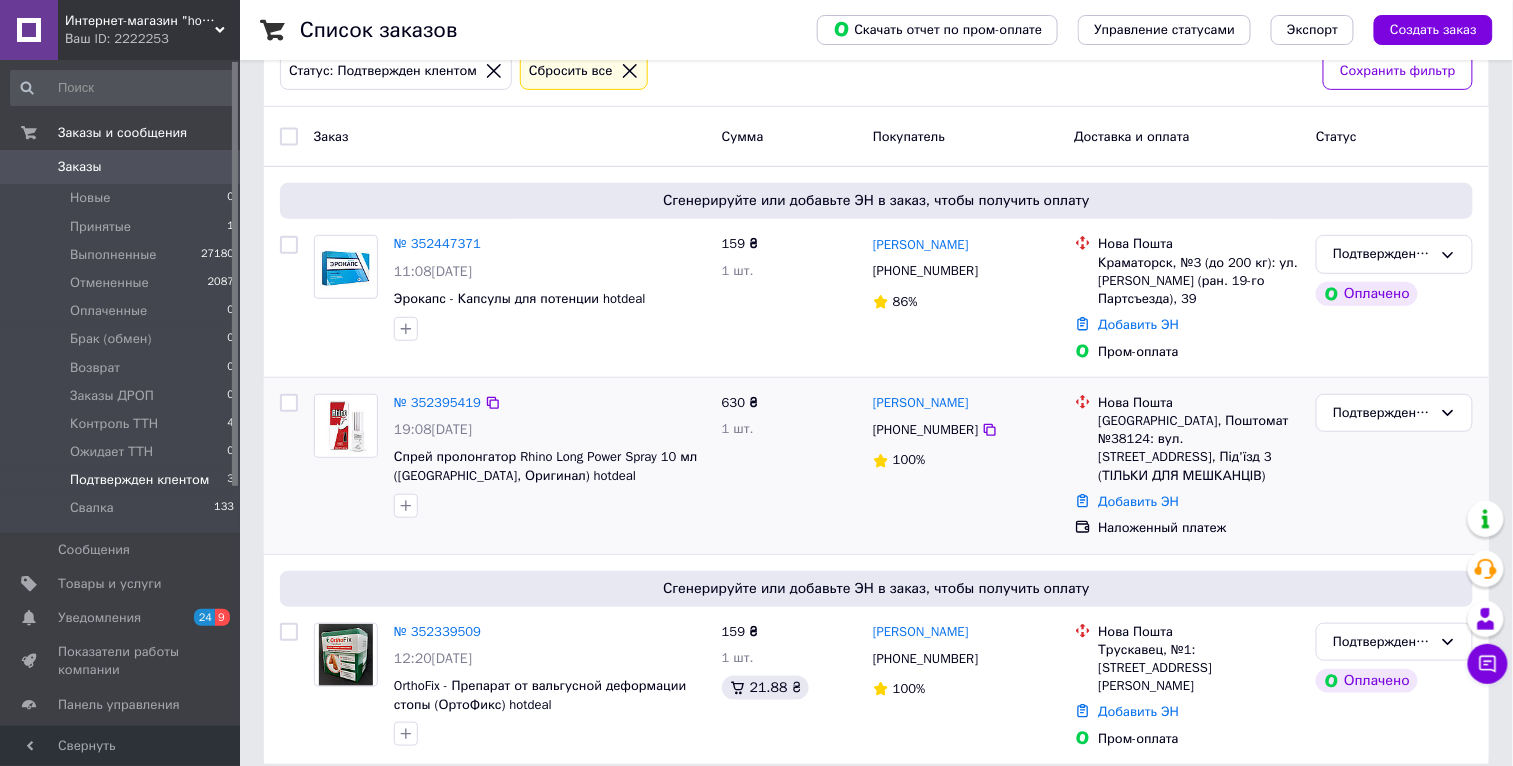 scroll, scrollTop: 222, scrollLeft: 0, axis: vertical 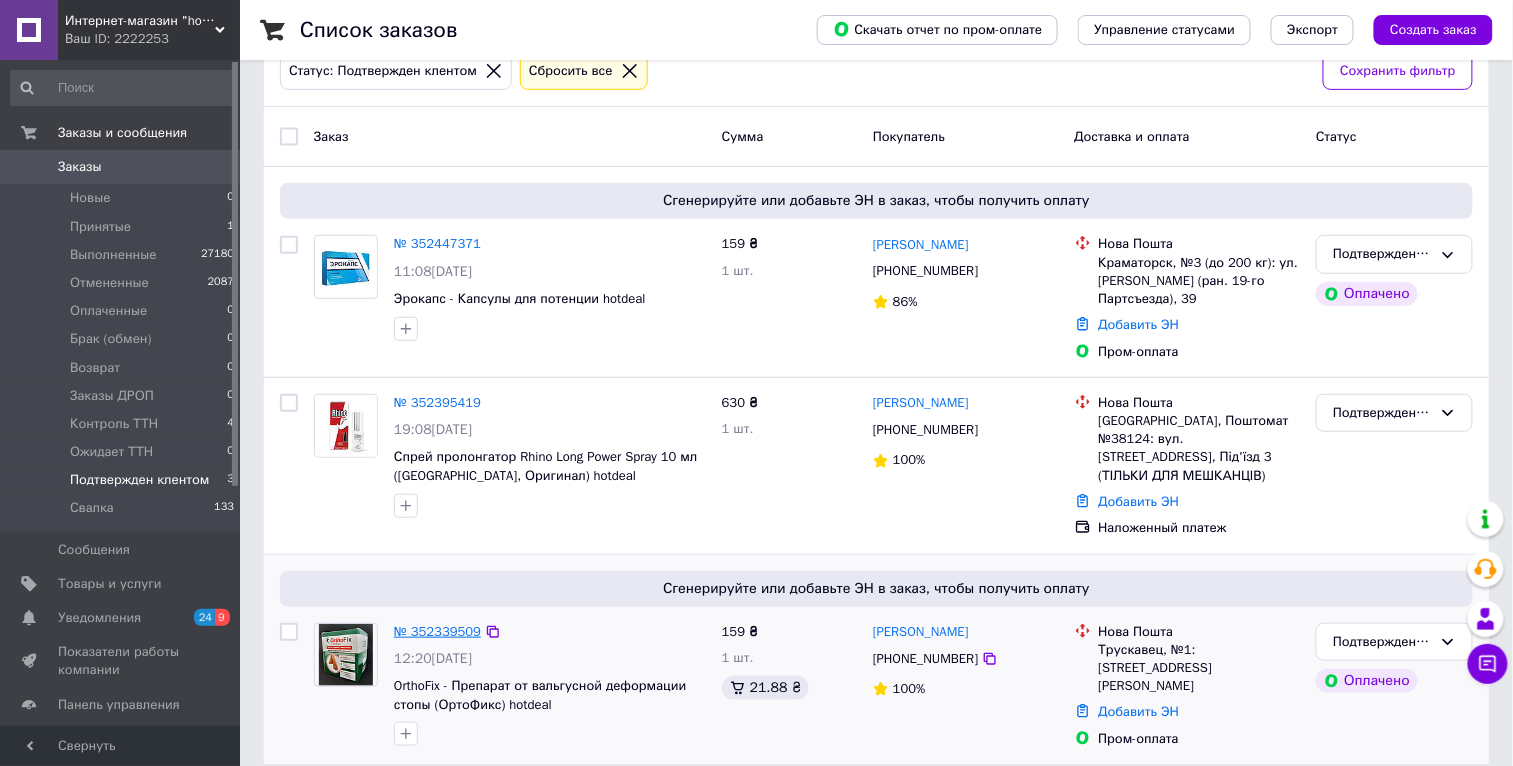 click on "№ 352339509" at bounding box center (437, 631) 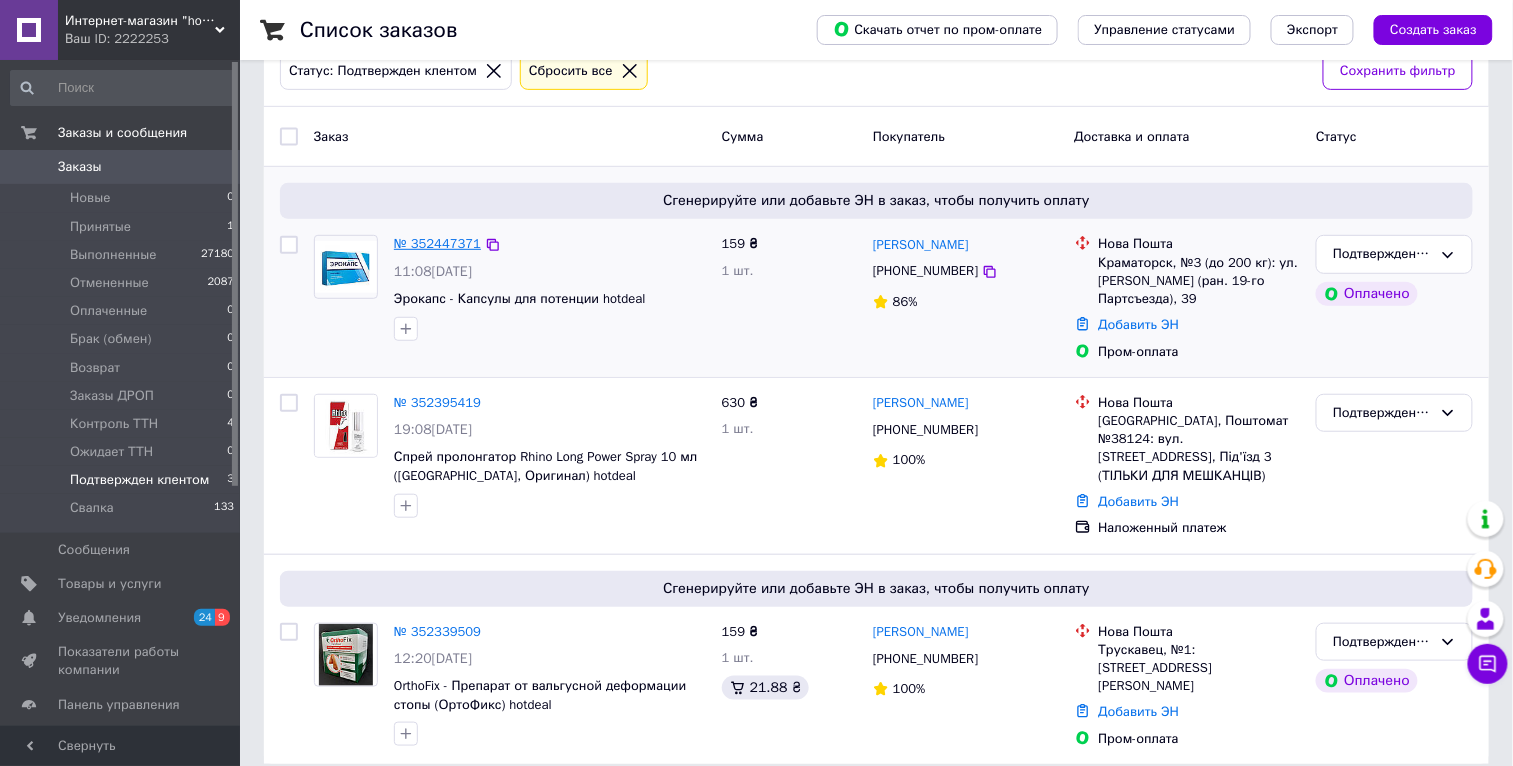 click on "№ 352447371" at bounding box center (437, 243) 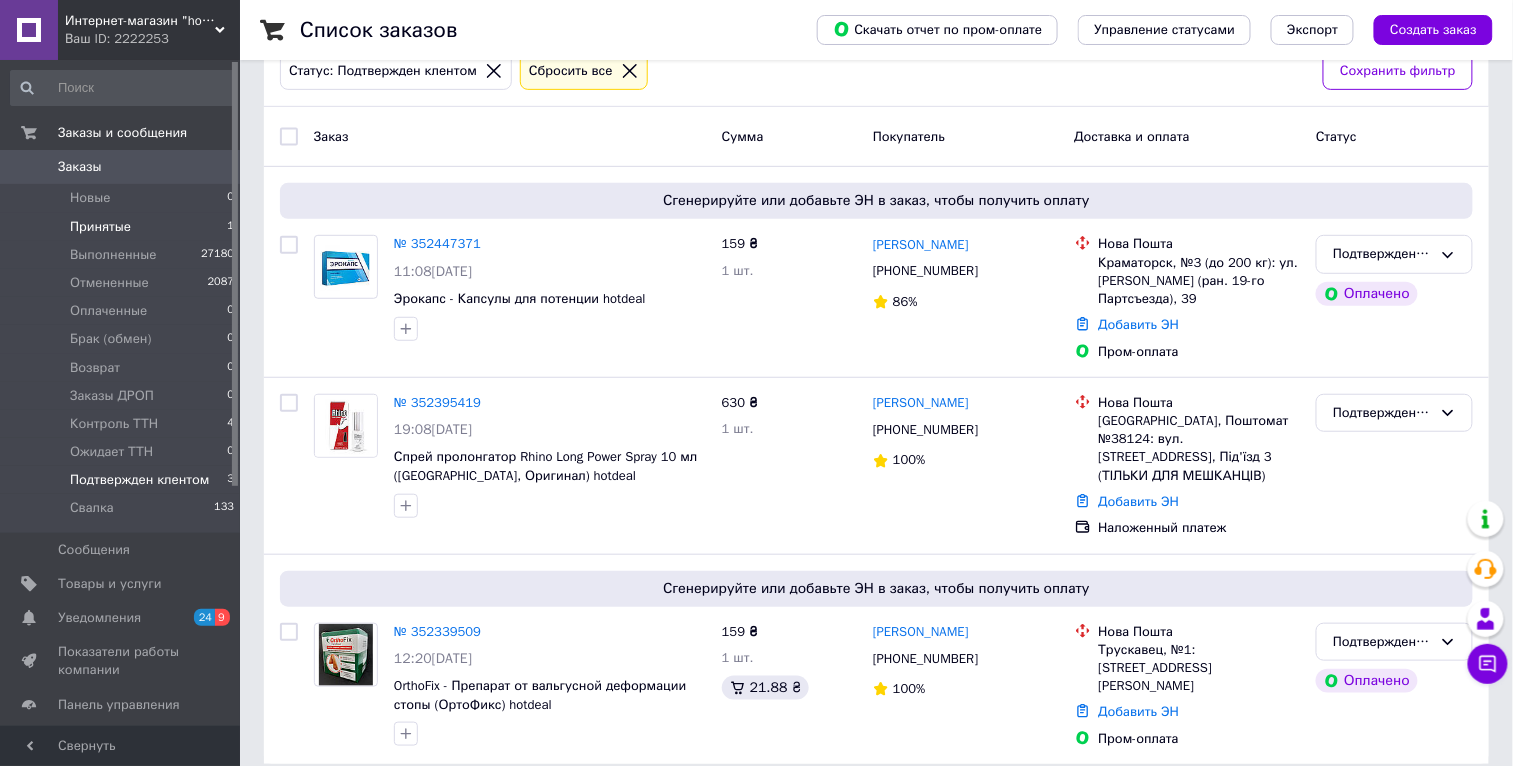 click on "Принятые 1" at bounding box center [123, 227] 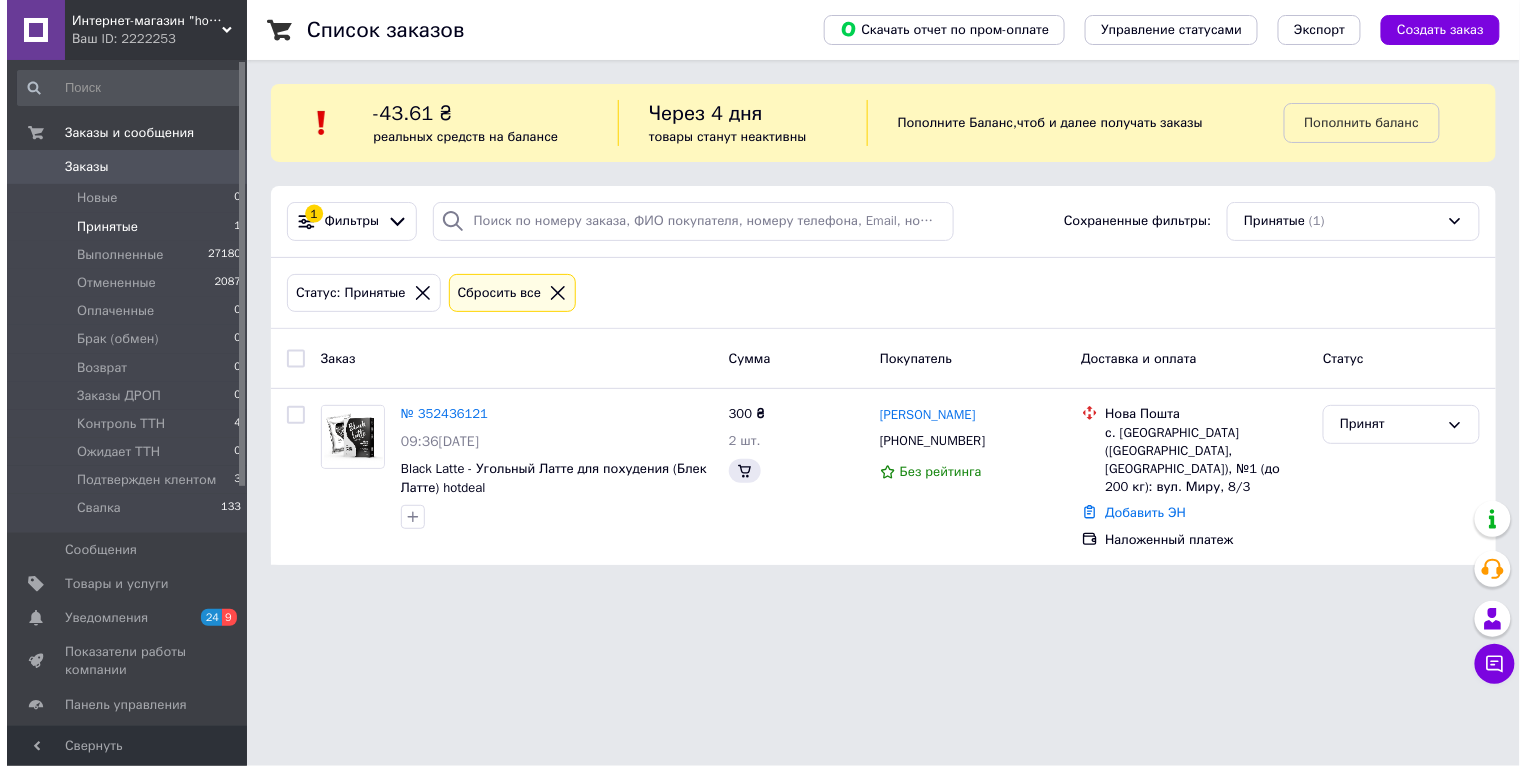 scroll, scrollTop: 0, scrollLeft: 0, axis: both 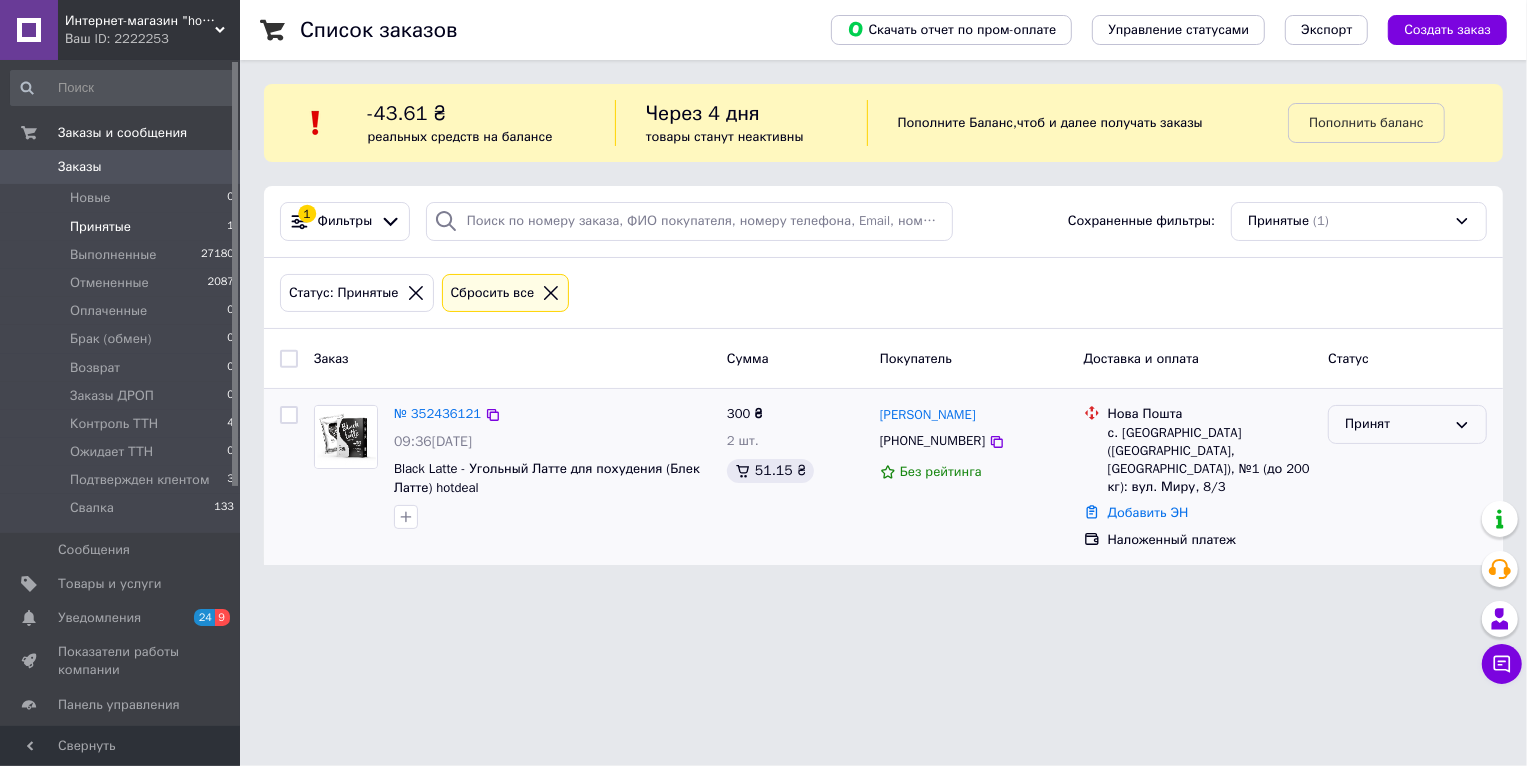 drag, startPoint x: 1438, startPoint y: 415, endPoint x: 1432, endPoint y: 425, distance: 11.661903 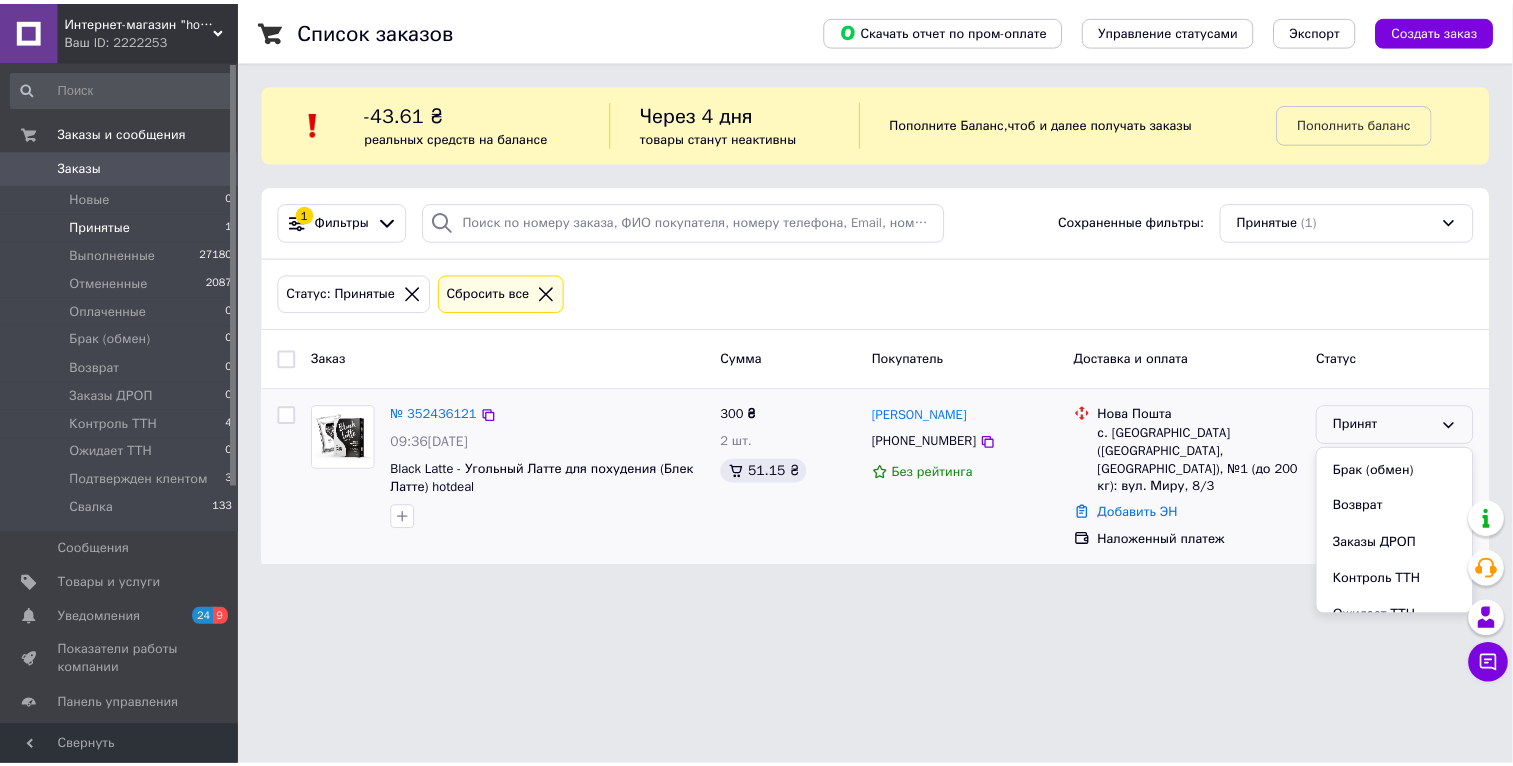 scroll, scrollTop: 220, scrollLeft: 0, axis: vertical 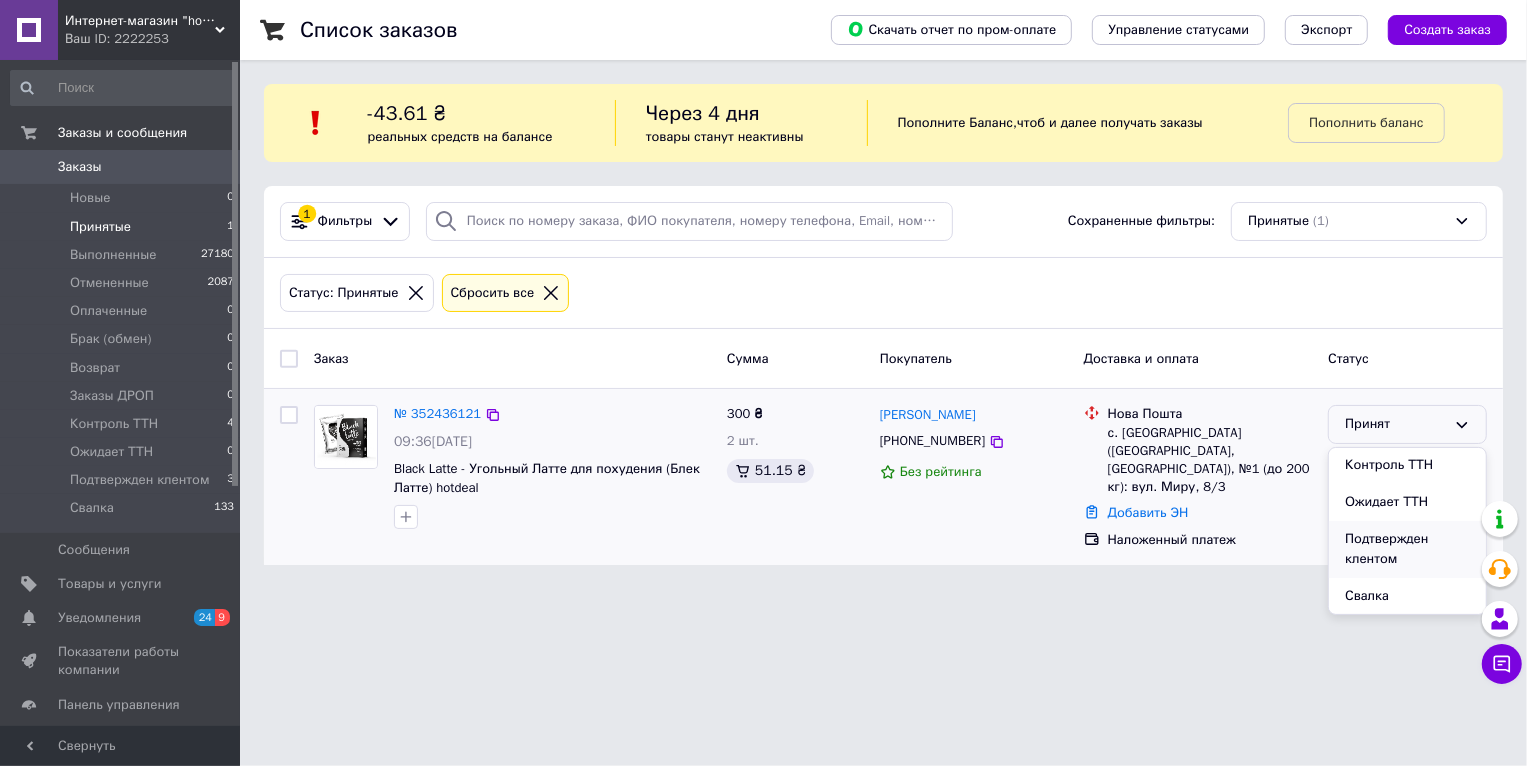 click on "Подтвержден клентом" at bounding box center (1407, 549) 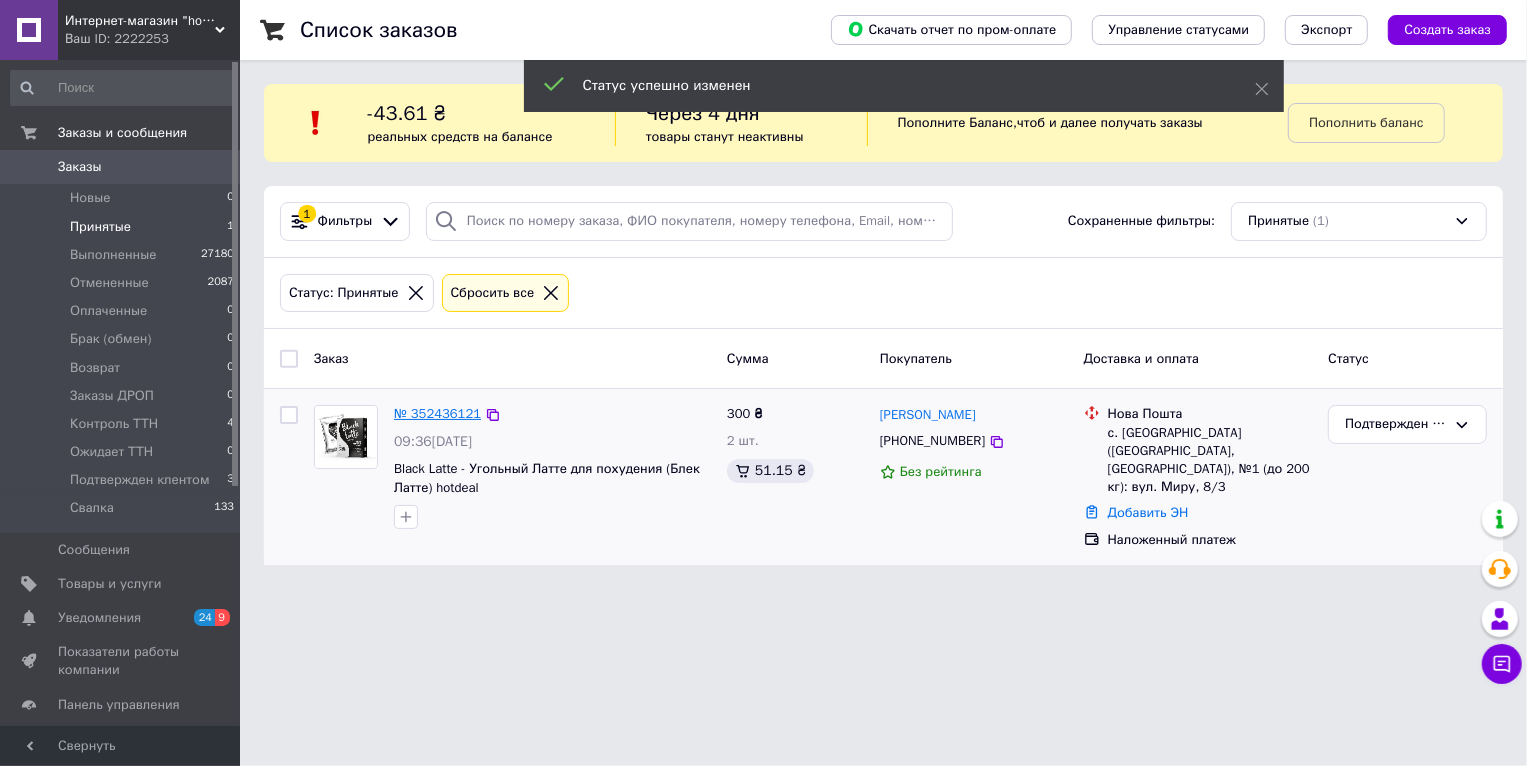 click on "№ 352436121" at bounding box center (437, 413) 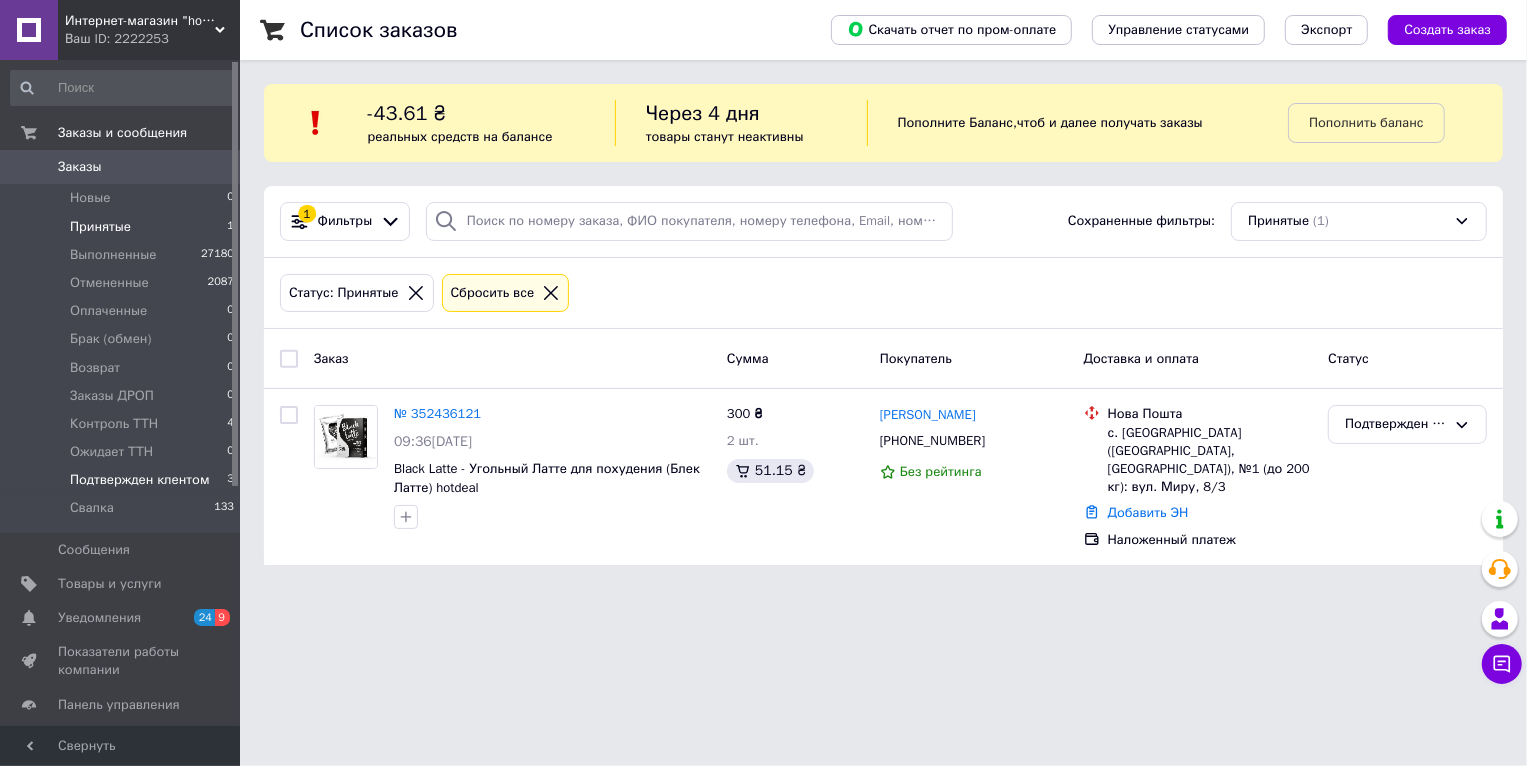 click on "Подтвержден клентом 3" at bounding box center (123, 480) 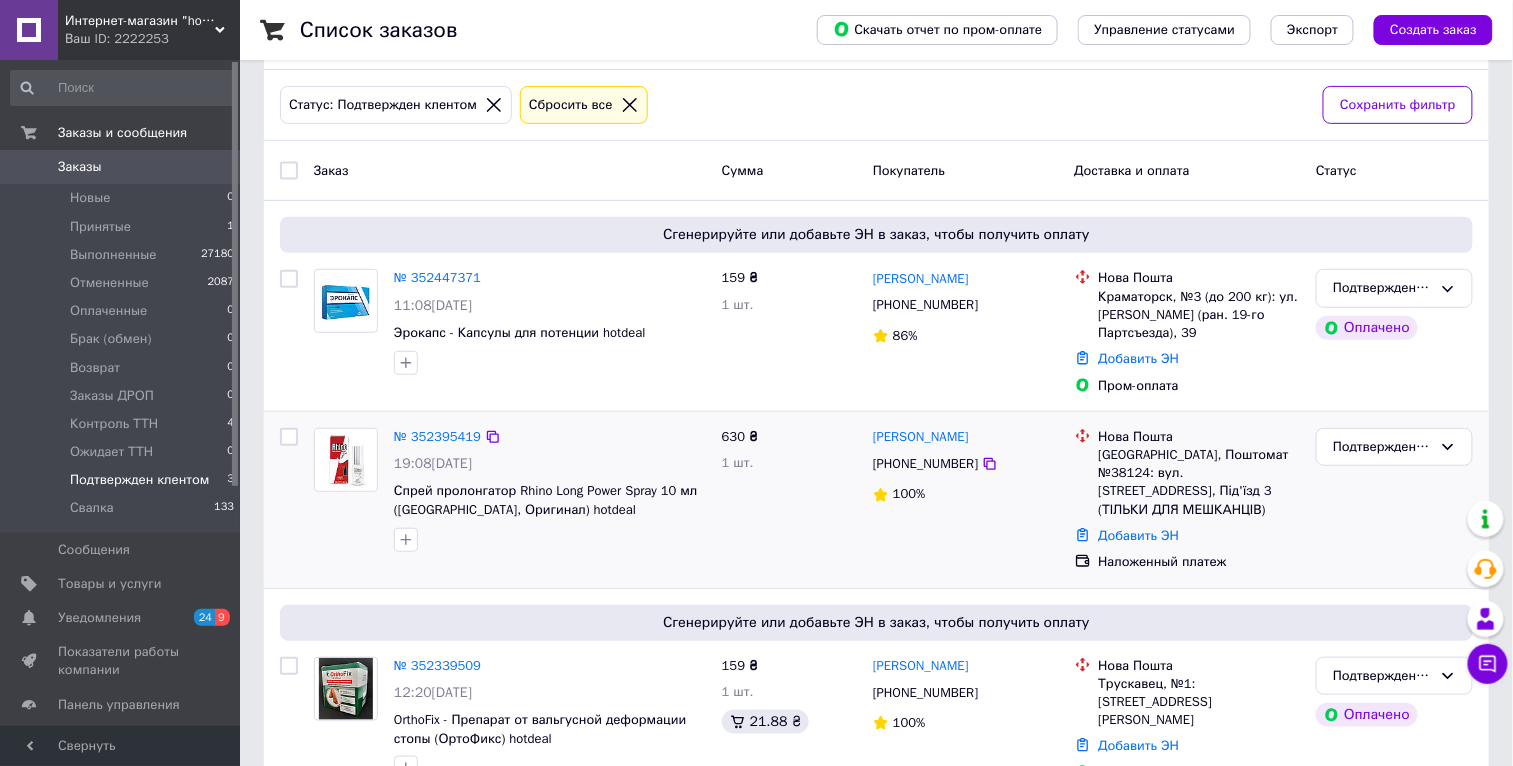 scroll, scrollTop: 222, scrollLeft: 0, axis: vertical 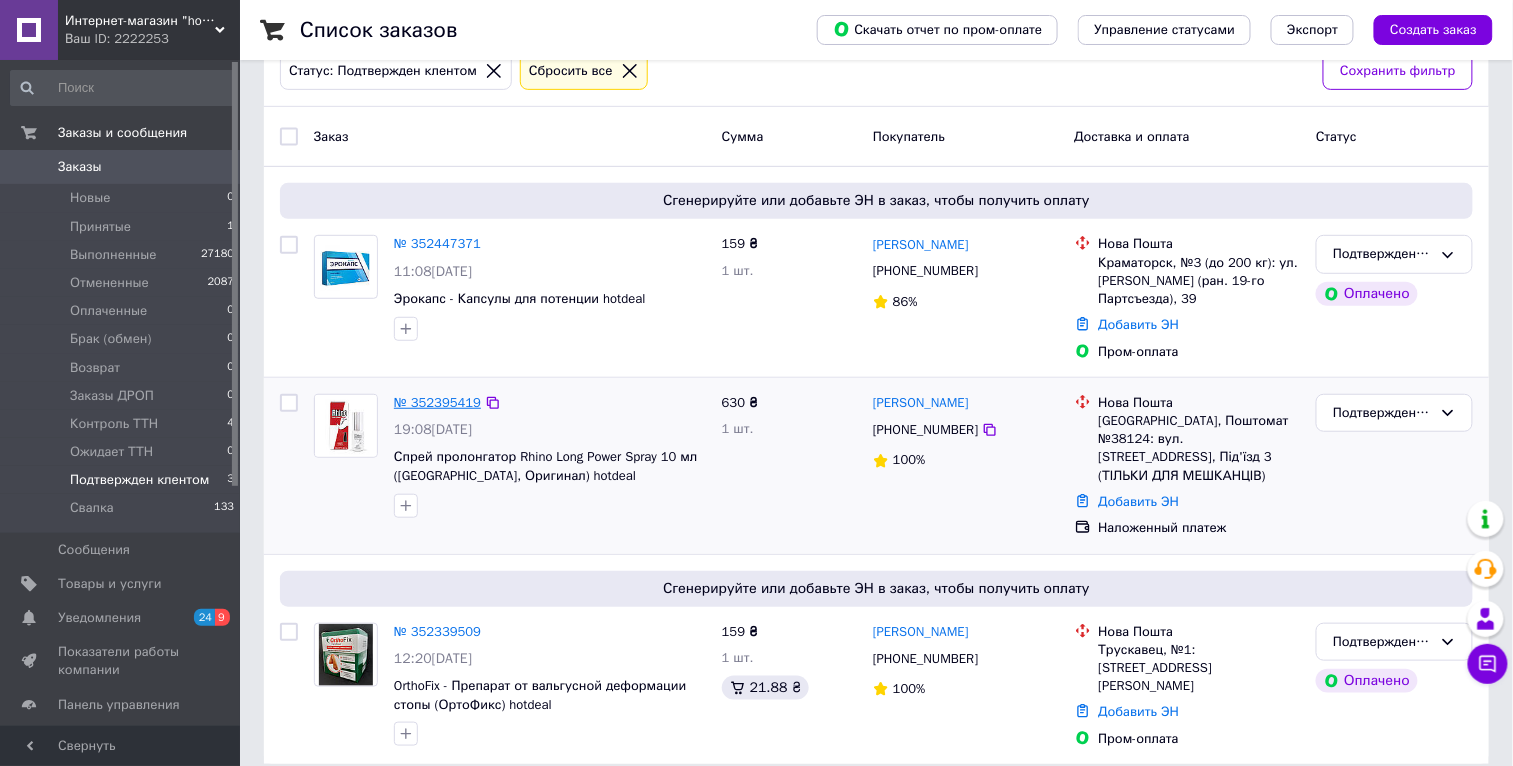 click on "№ 352395419" at bounding box center [437, 402] 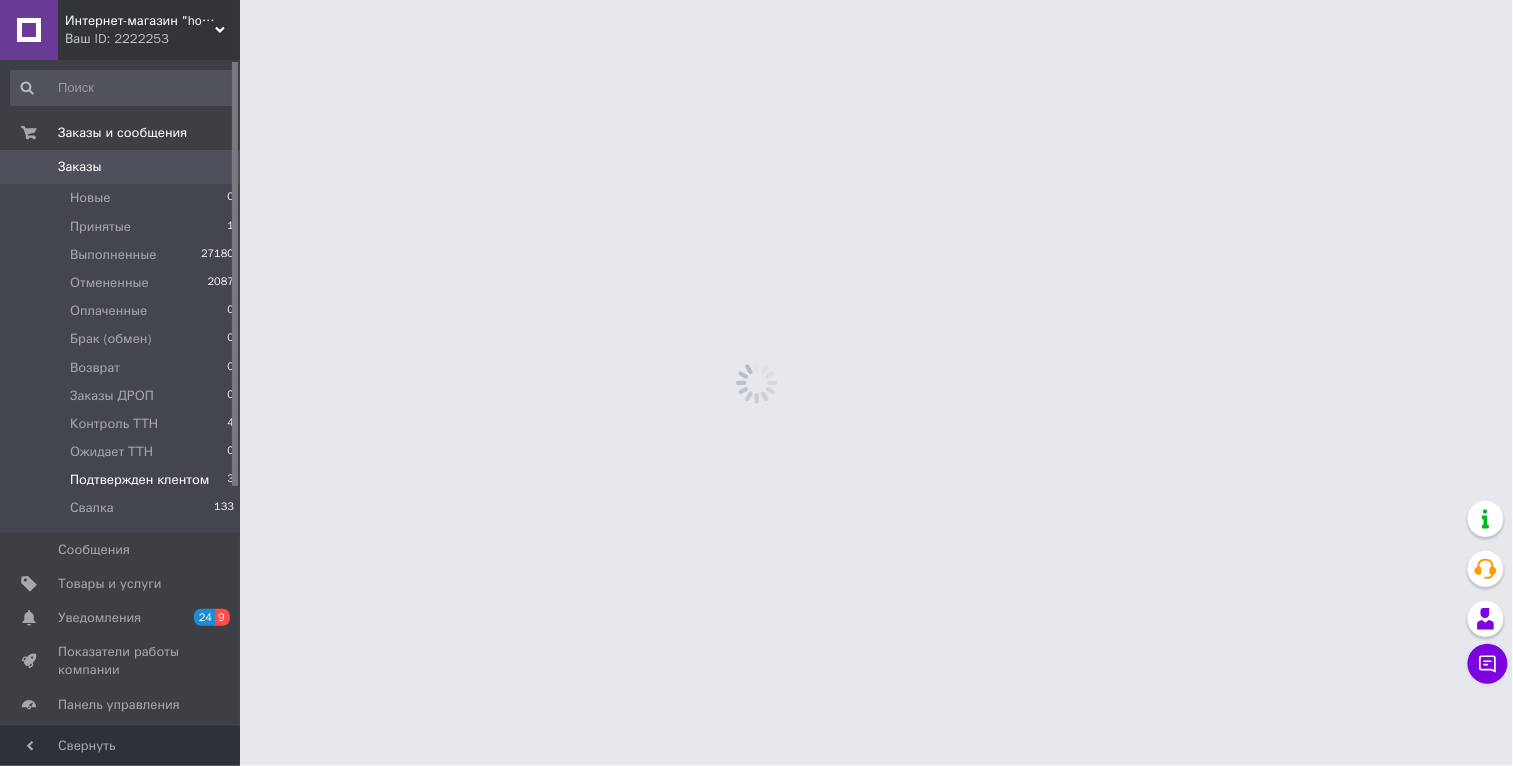 scroll, scrollTop: 0, scrollLeft: 0, axis: both 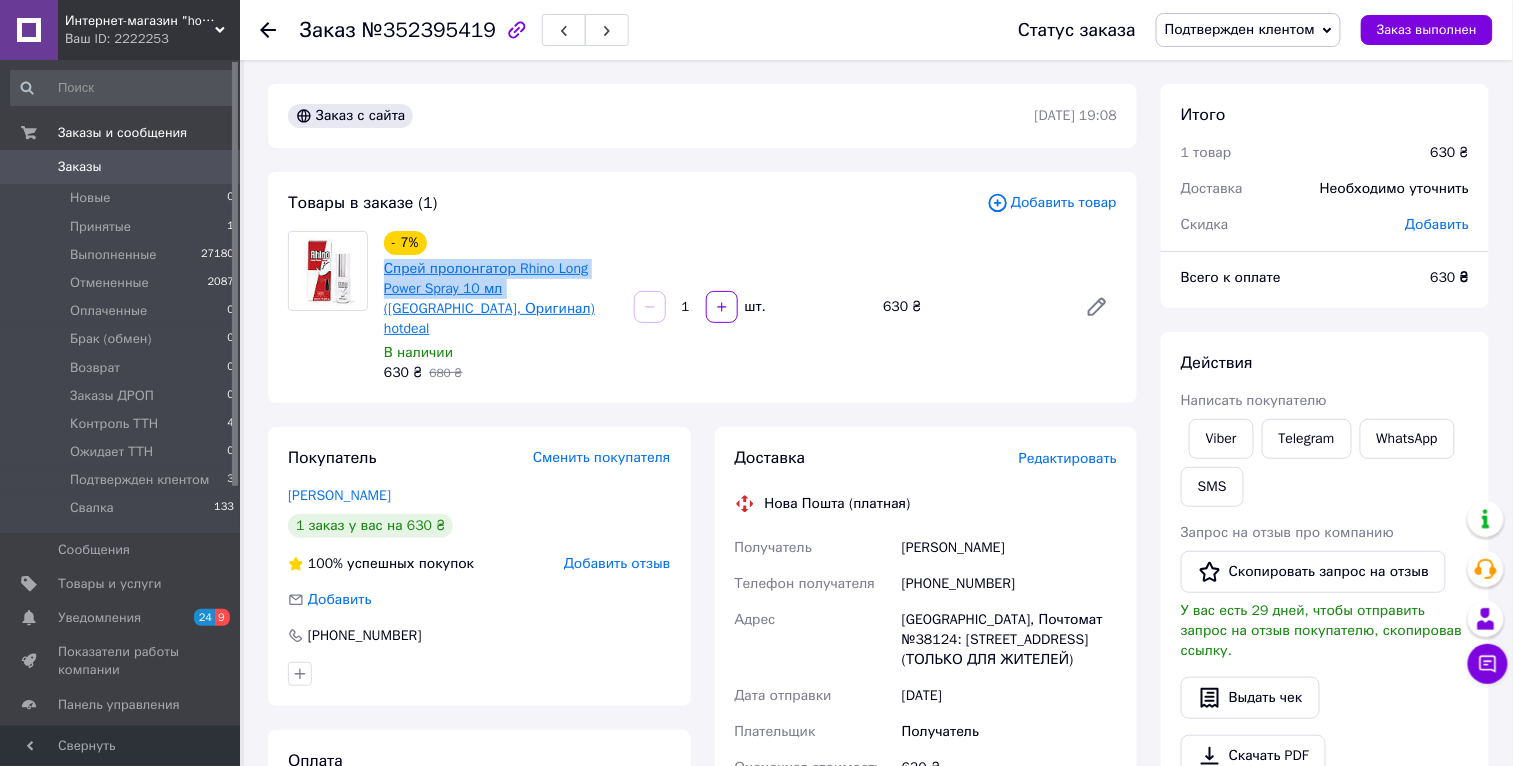 drag, startPoint x: 380, startPoint y: 265, endPoint x: 507, endPoint y: 290, distance: 129.43724 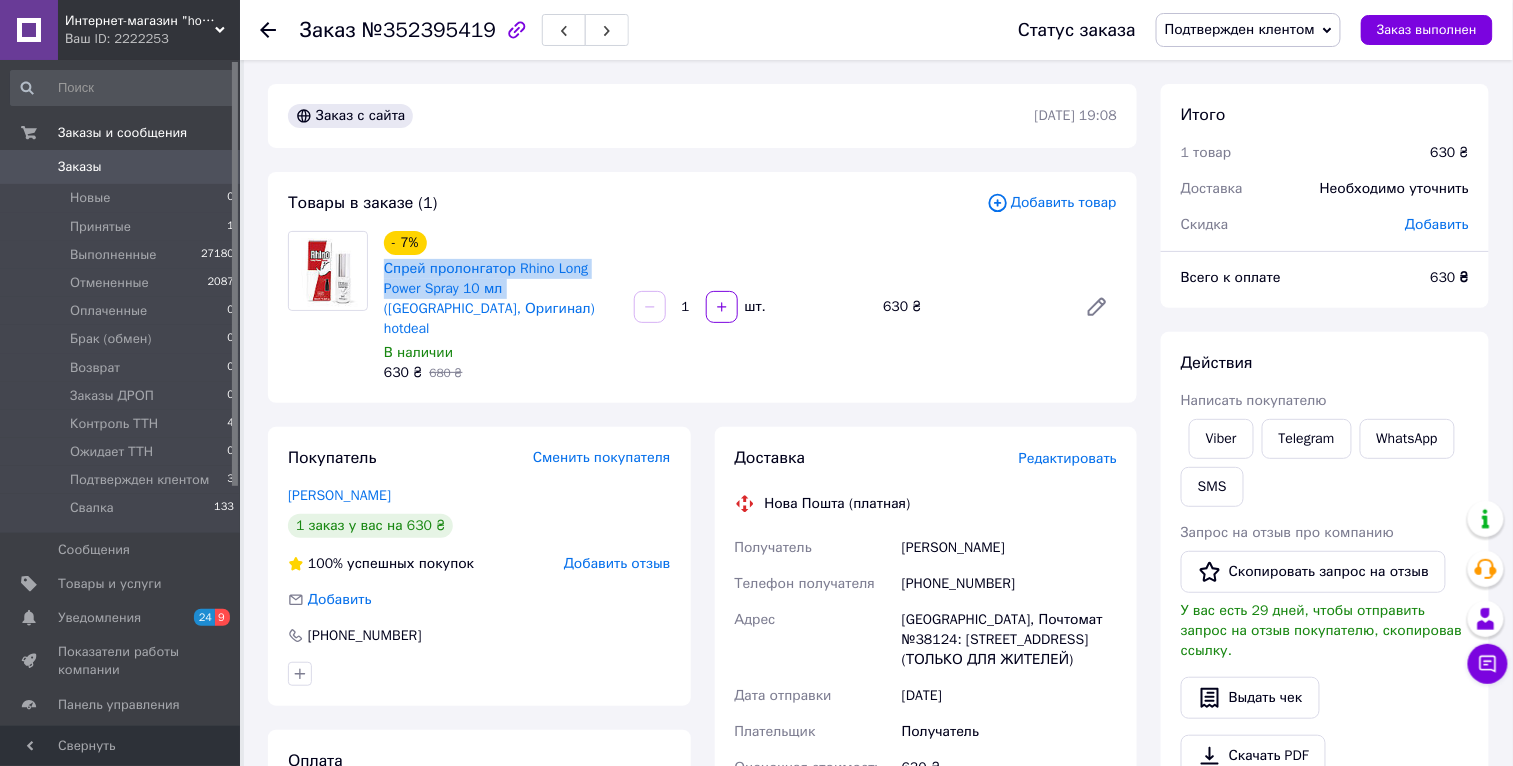 copy on "Спрей пролонгатор Rhino Long Power Spray 10 мл" 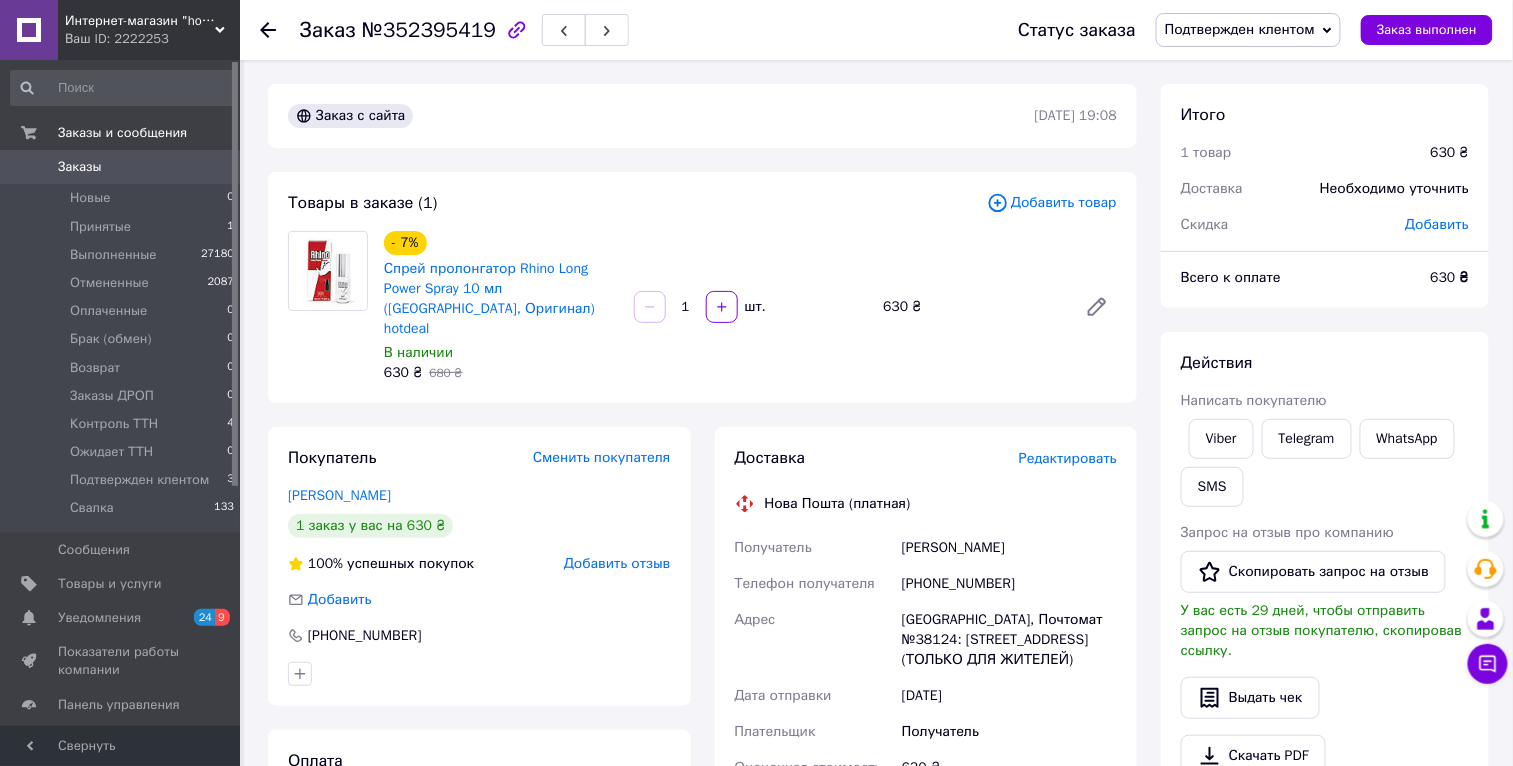 click on "630 ₴" at bounding box center [1450, 277] 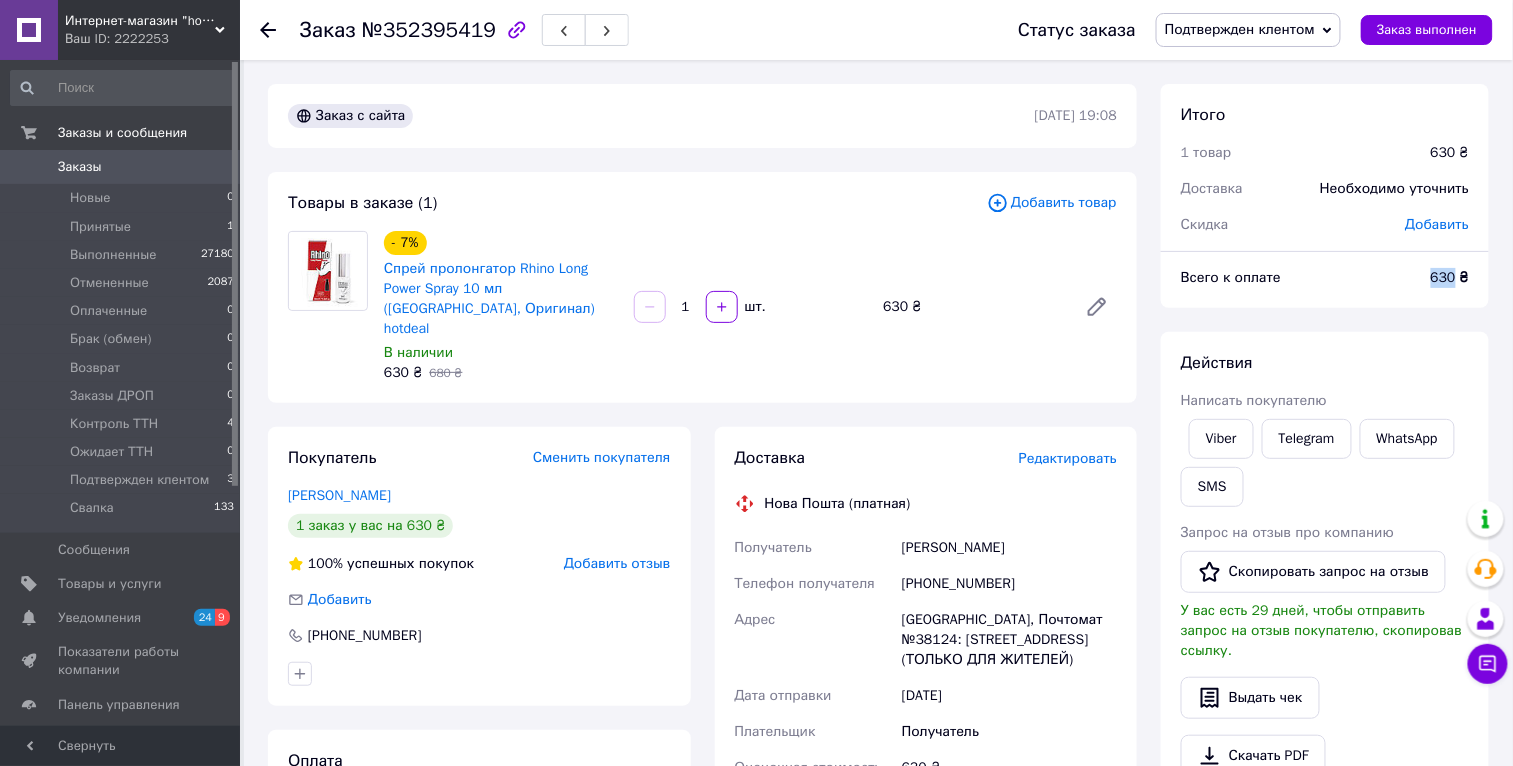 click on "630 ₴" at bounding box center (1450, 277) 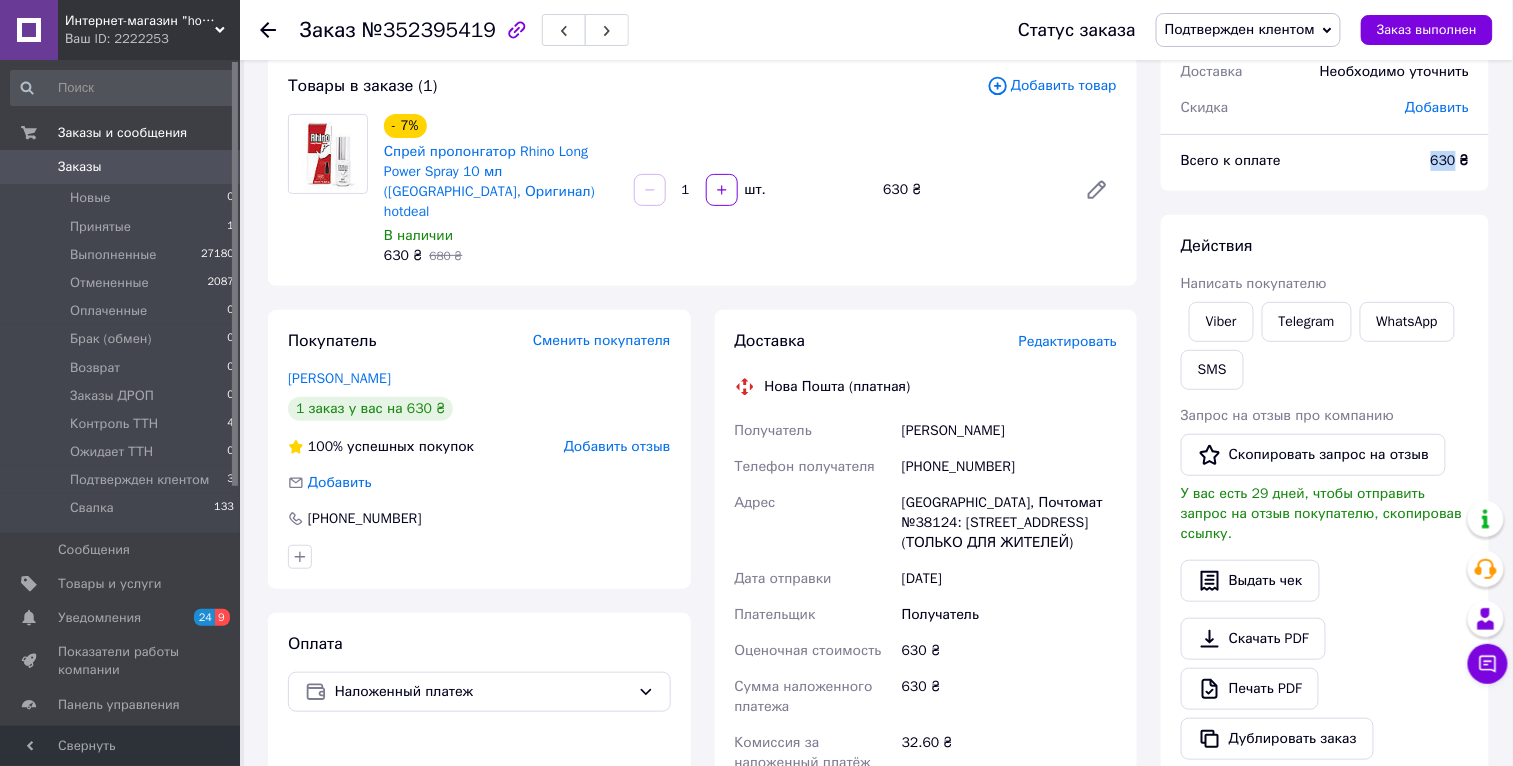 scroll, scrollTop: 1, scrollLeft: 0, axis: vertical 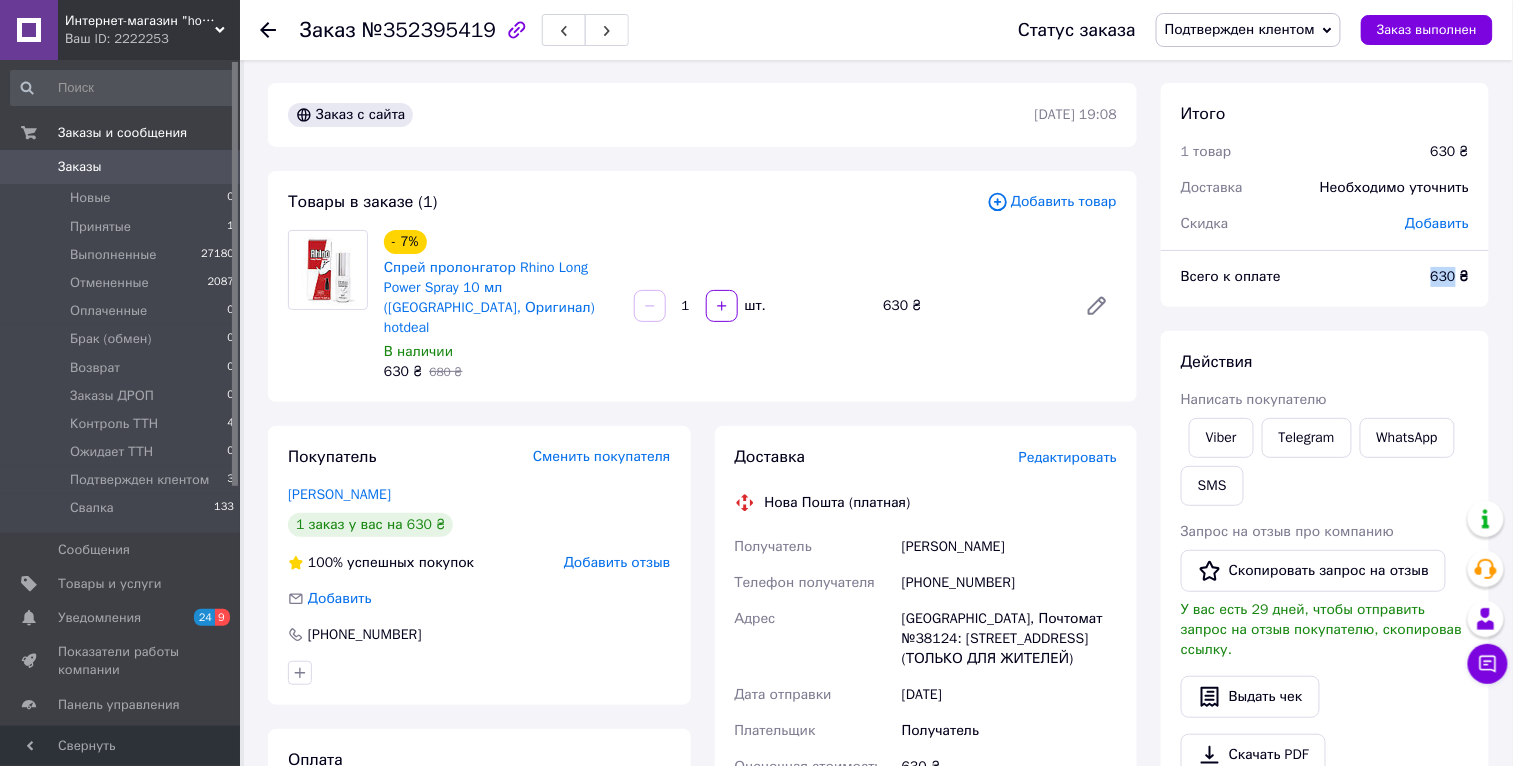 drag, startPoint x: 1016, startPoint y: 527, endPoint x: 906, endPoint y: 527, distance: 110 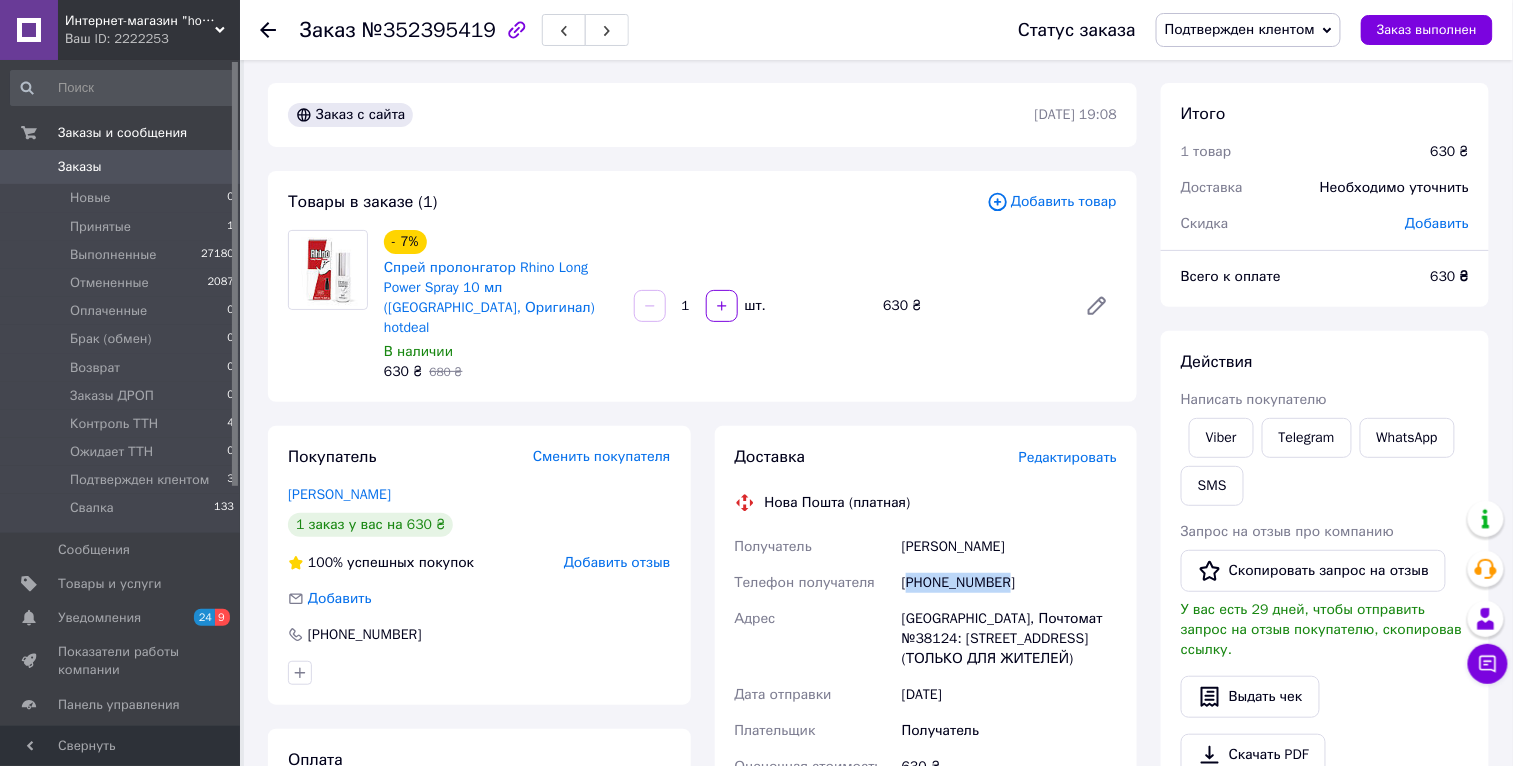 drag, startPoint x: 1004, startPoint y: 566, endPoint x: 911, endPoint y: 562, distance: 93.08598 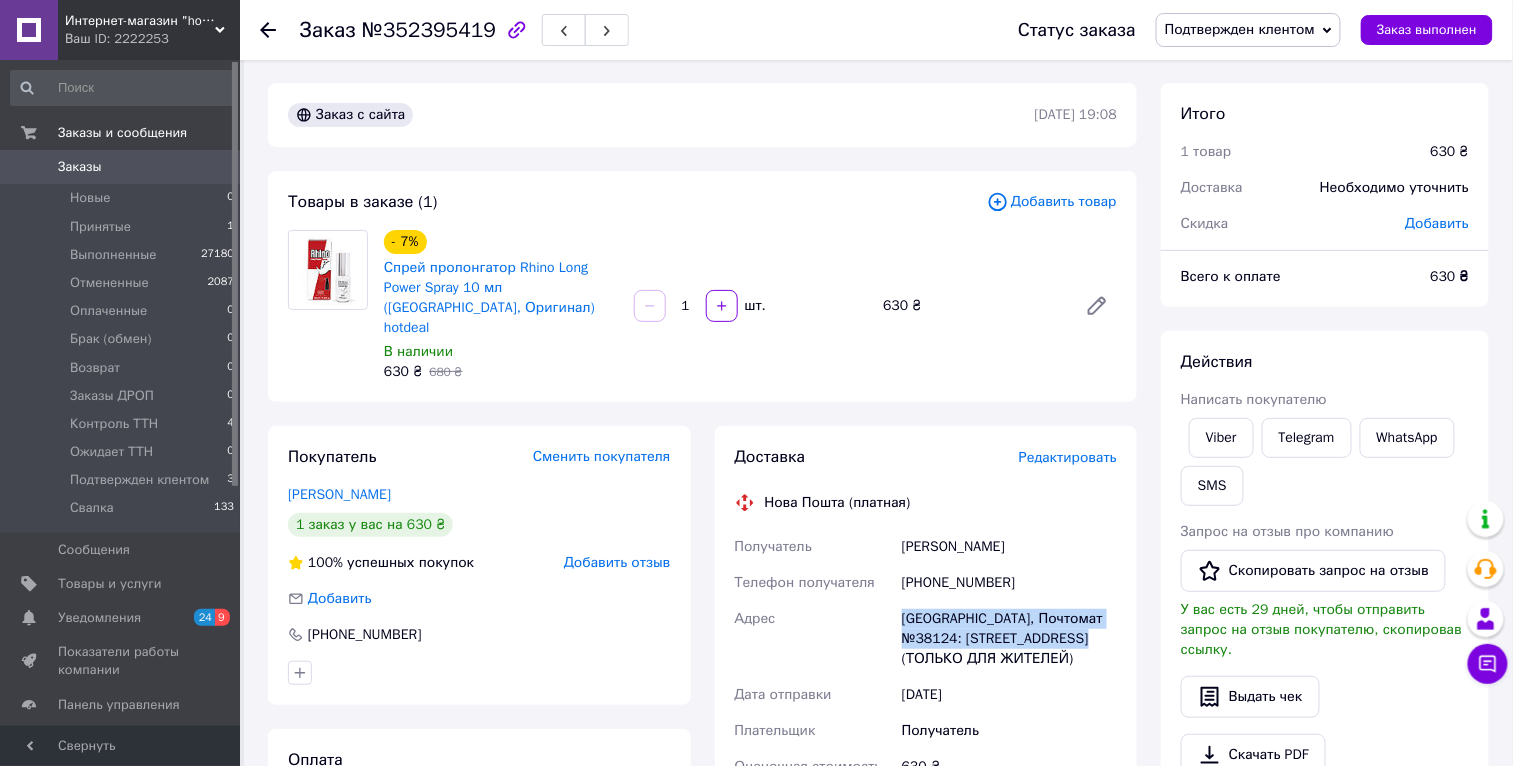 drag, startPoint x: 908, startPoint y: 596, endPoint x: 1065, endPoint y: 614, distance: 158.02847 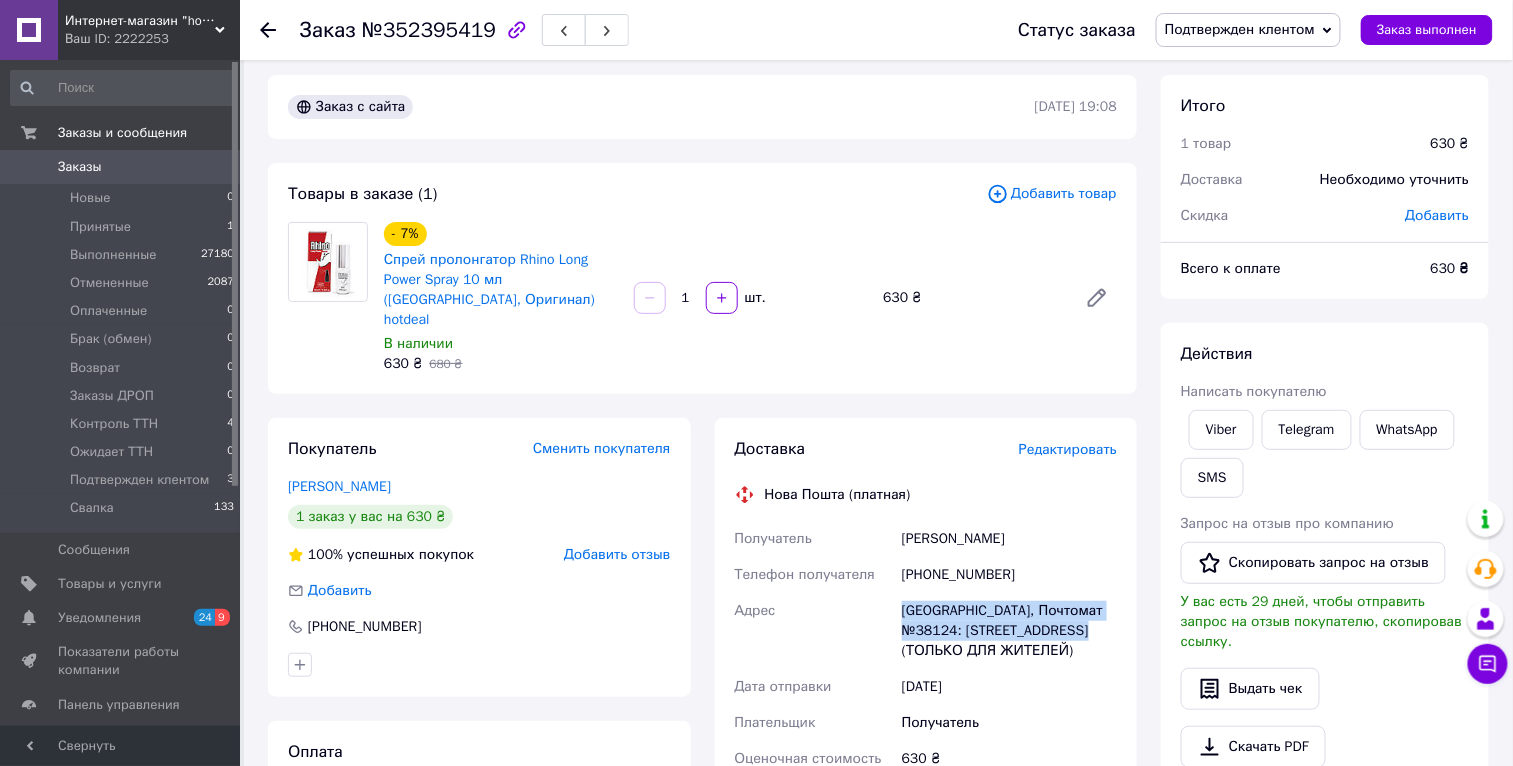 scroll, scrollTop: 0, scrollLeft: 0, axis: both 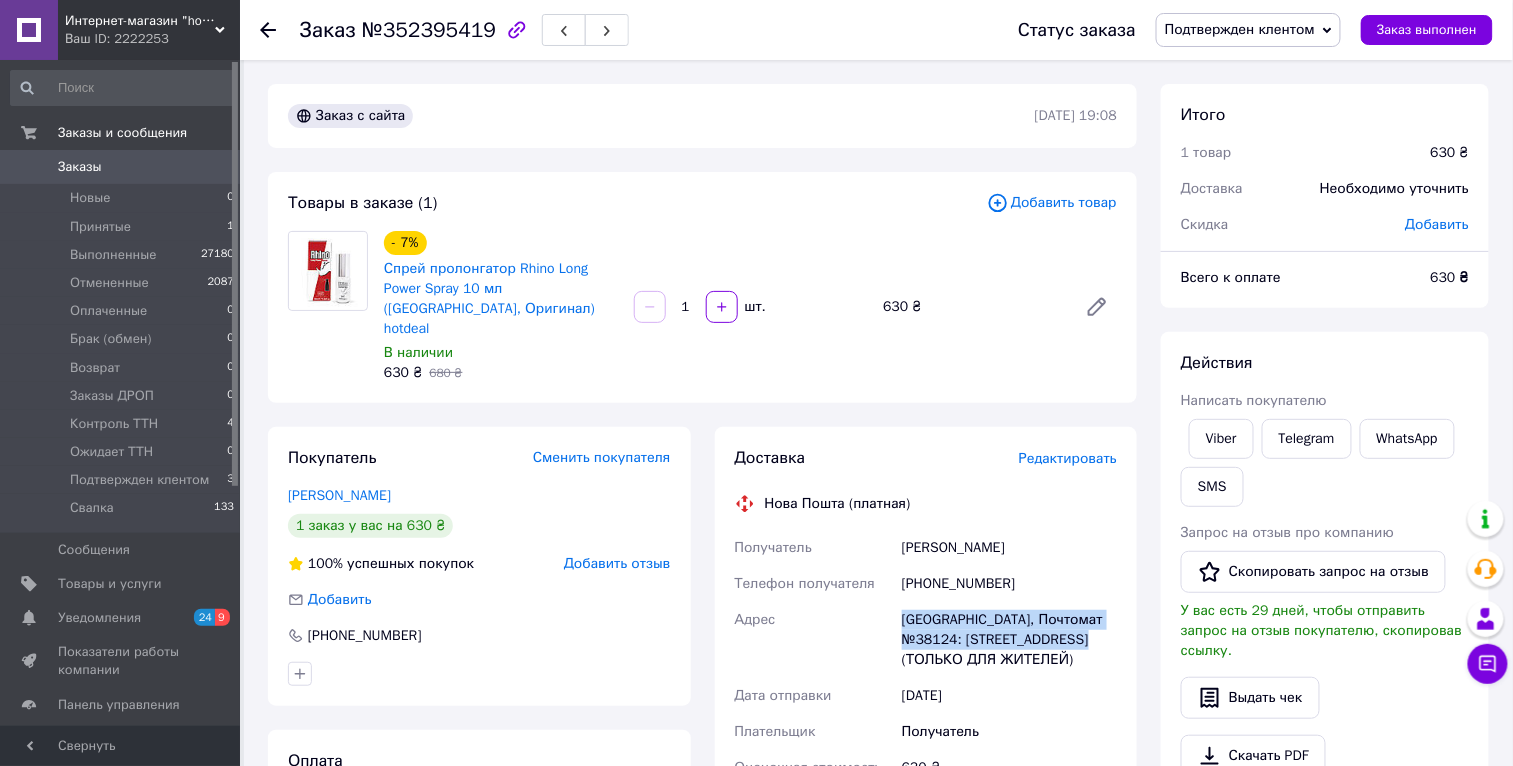 click on "Подтвержден клентом" at bounding box center (1248, 30) 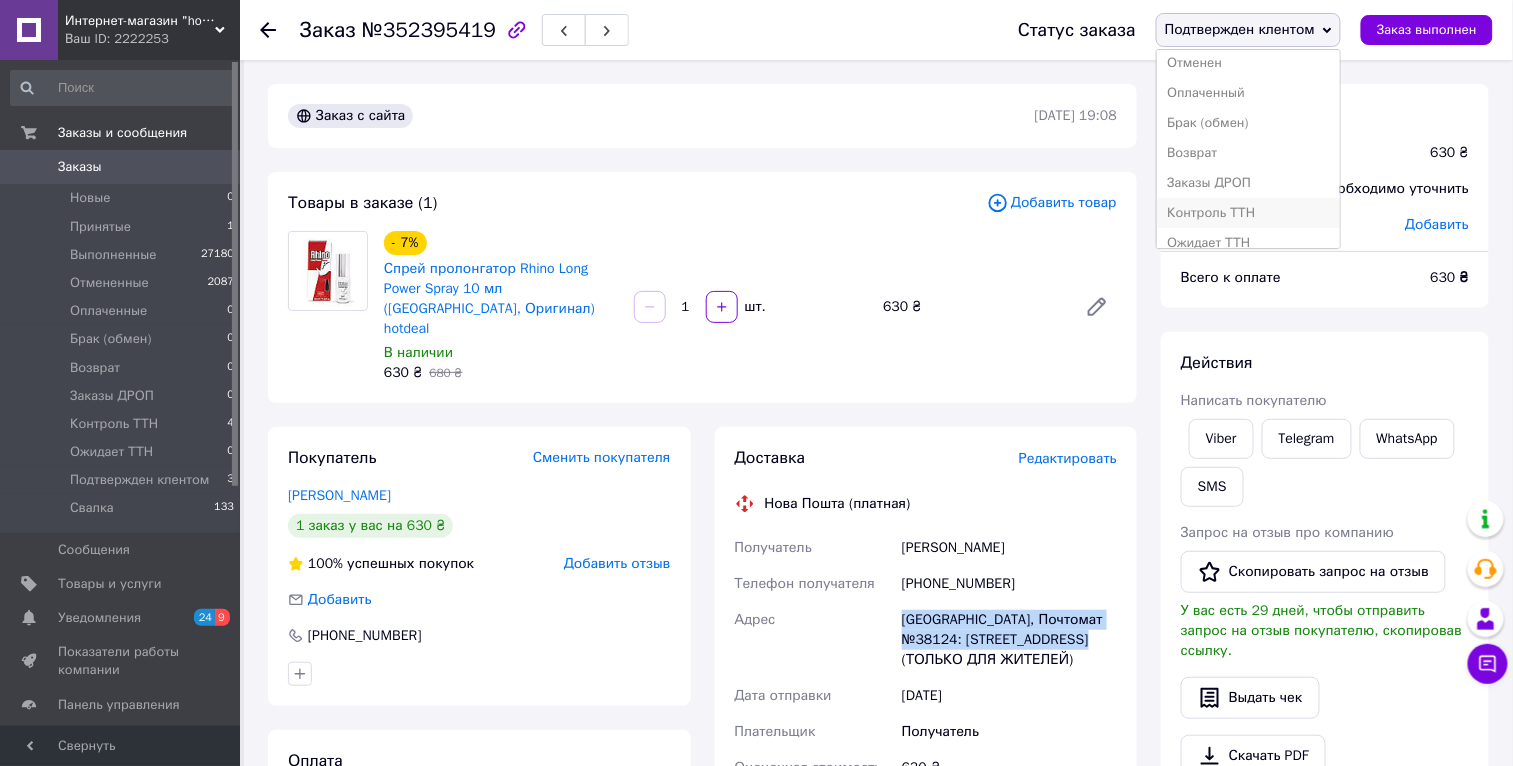 scroll, scrollTop: 111, scrollLeft: 0, axis: vertical 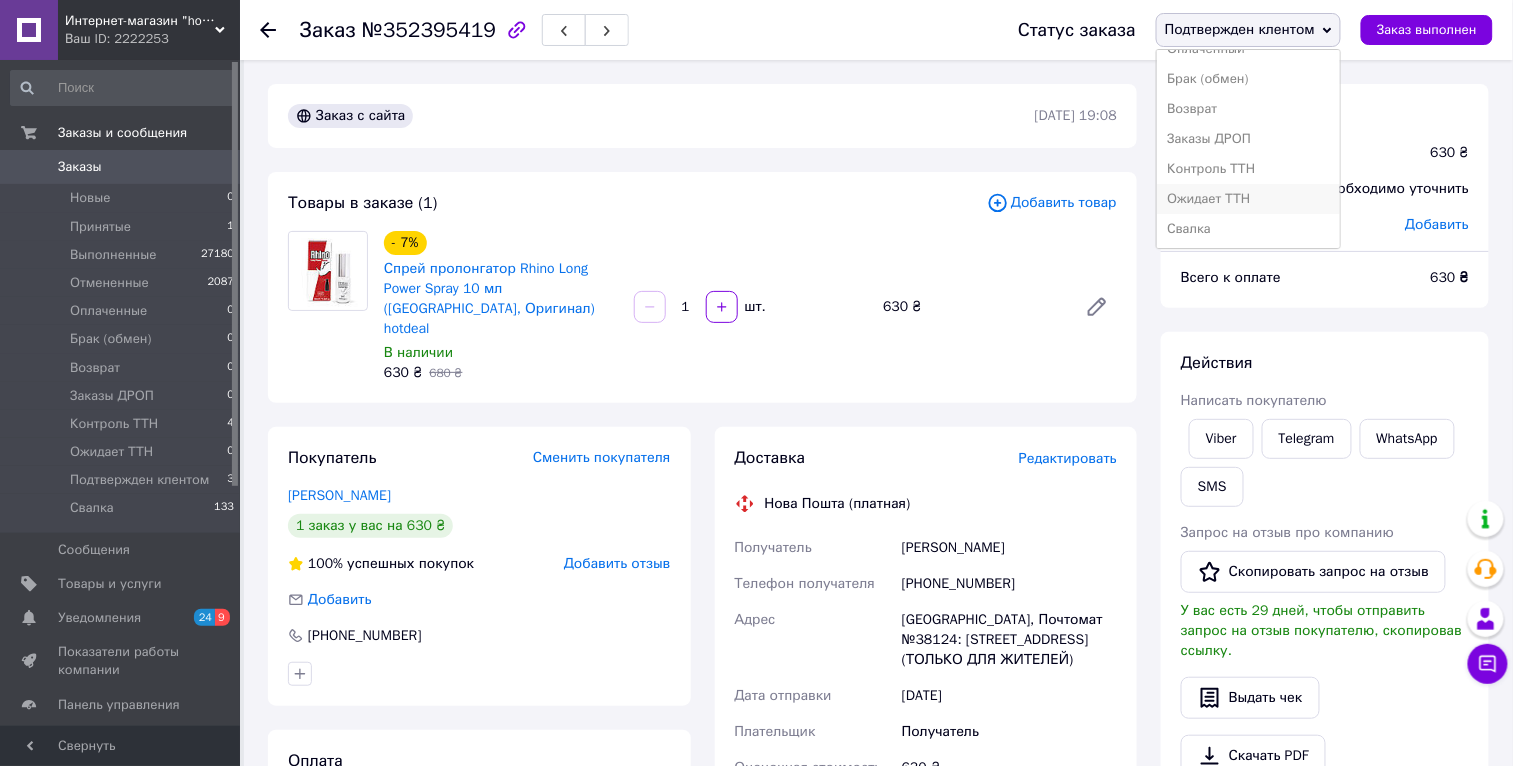 click on "Ожидает ТТН" at bounding box center (1248, 199) 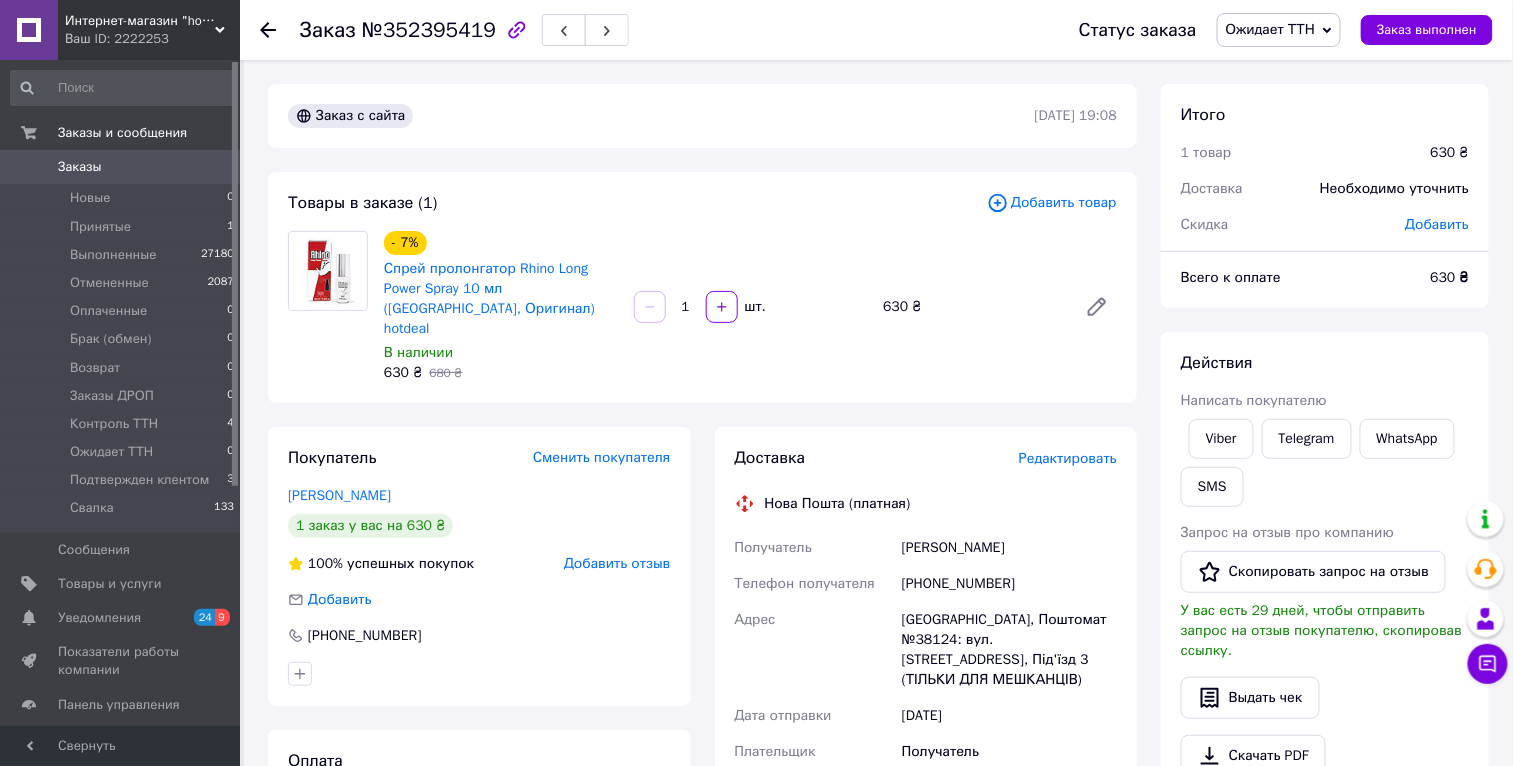 click on "Заказы" at bounding box center (121, 167) 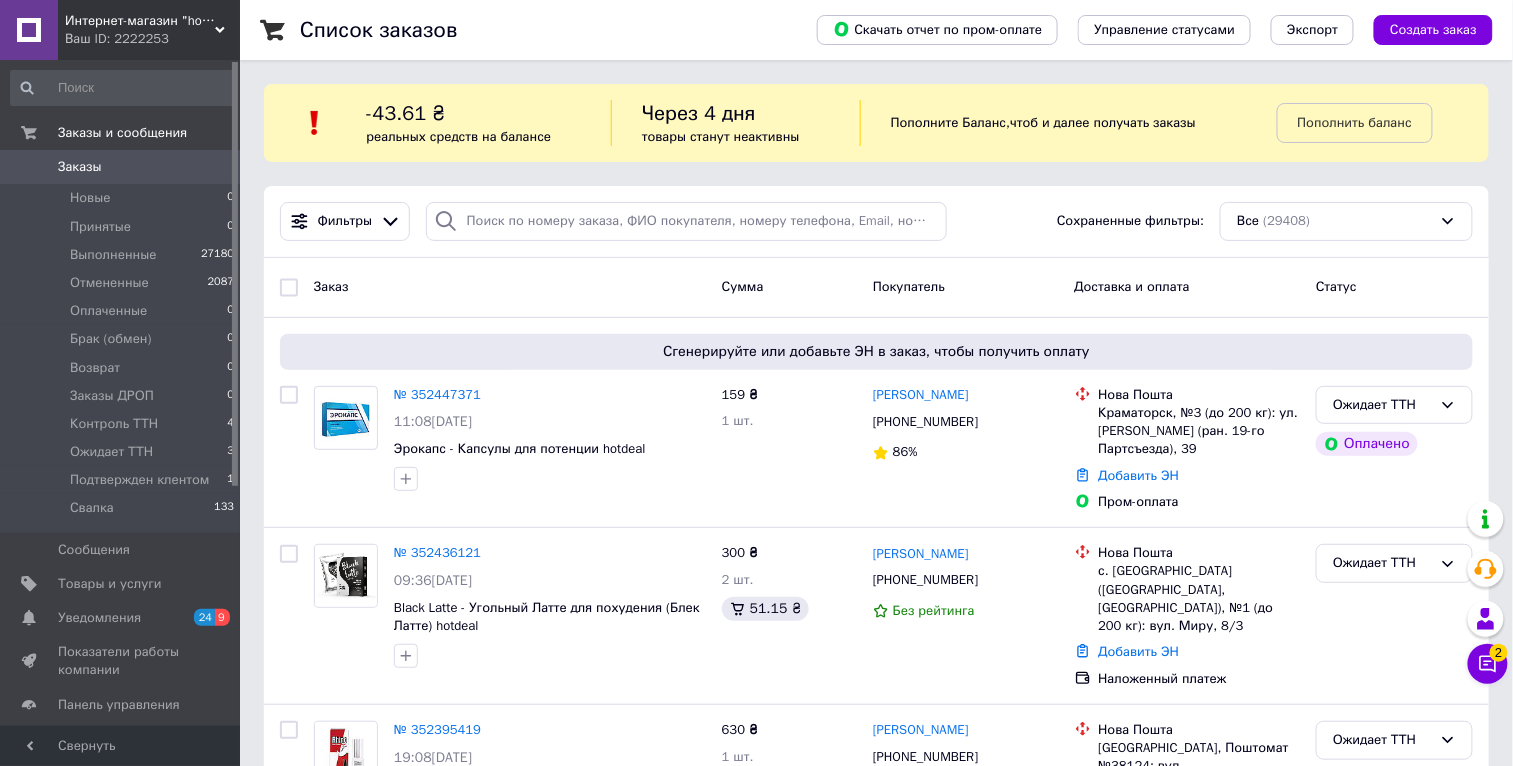 click on "Интернет-магазин "hotdeal"" at bounding box center [140, 21] 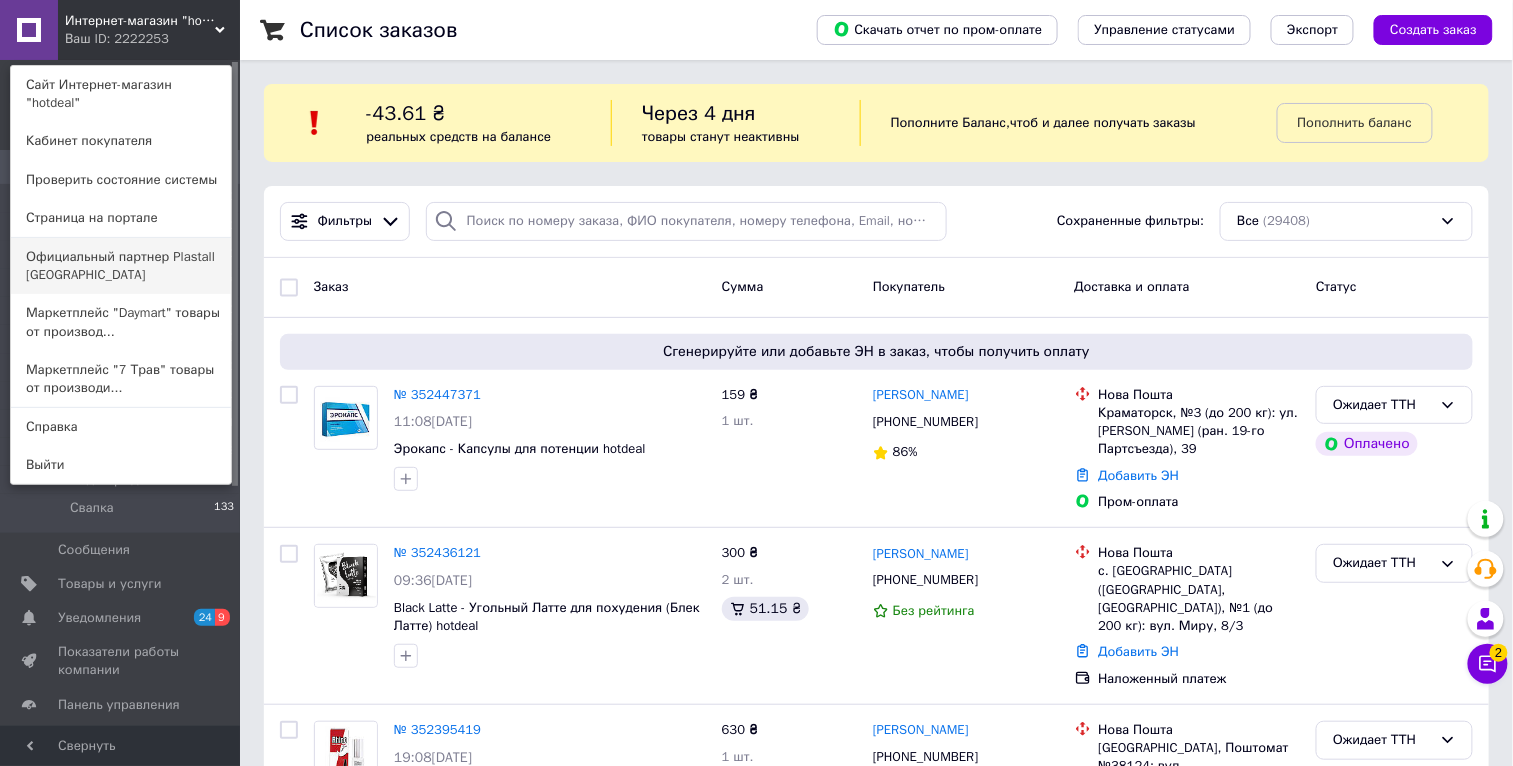 click on "Официальный партнер Plastall [GEOGRAPHIC_DATA]" at bounding box center [121, 266] 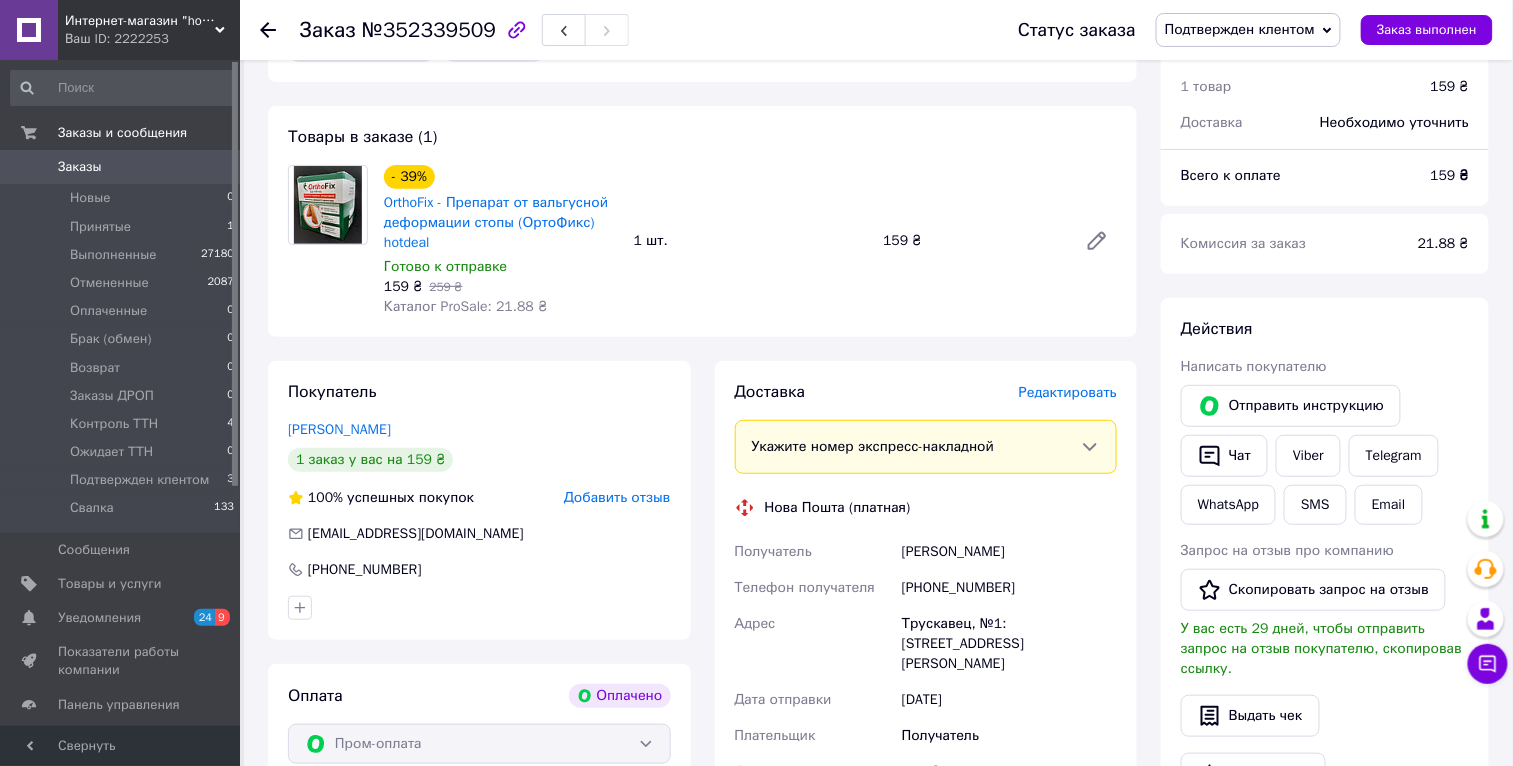 scroll, scrollTop: 217, scrollLeft: 0, axis: vertical 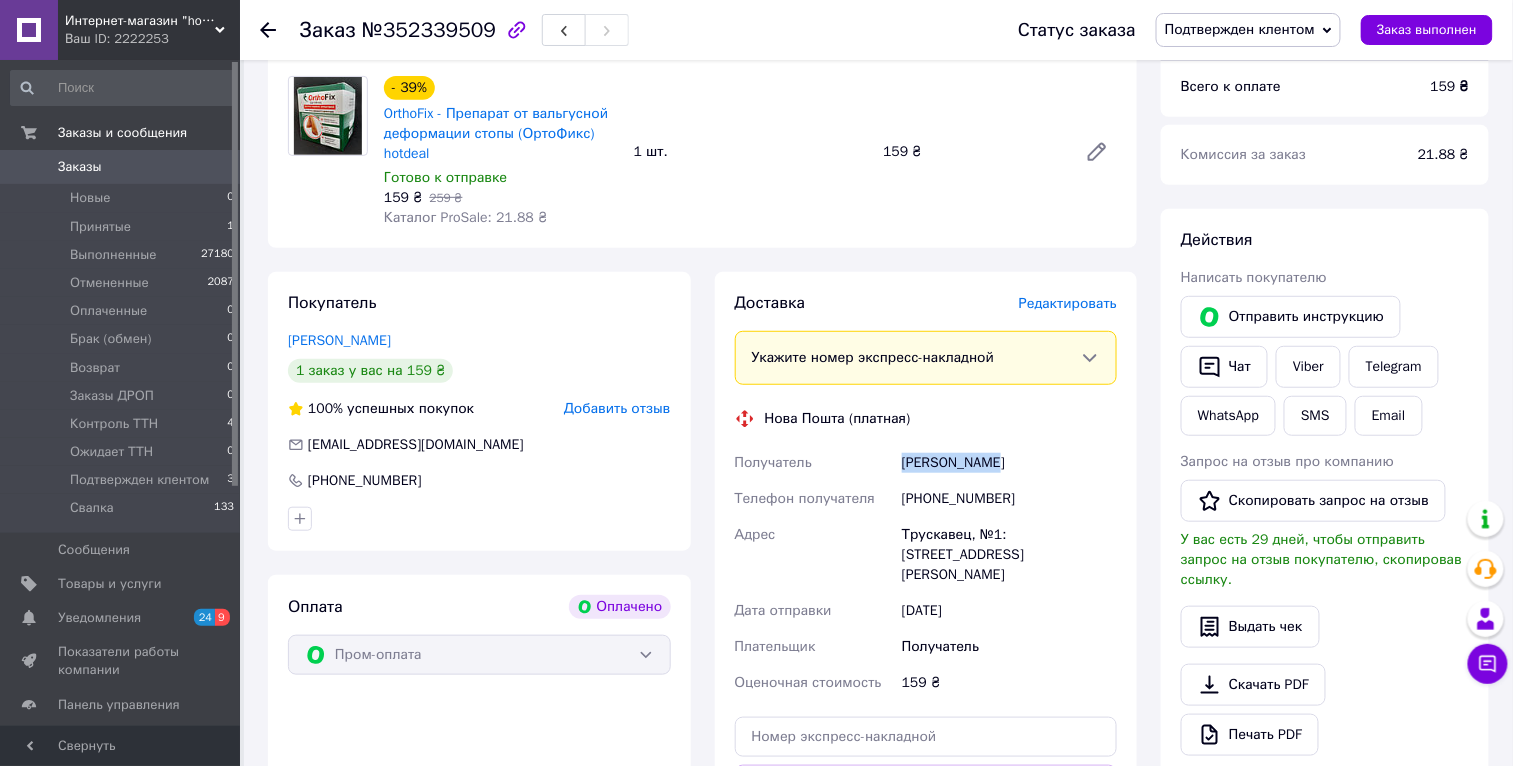 drag, startPoint x: 1015, startPoint y: 461, endPoint x: 900, endPoint y: 462, distance: 115.00435 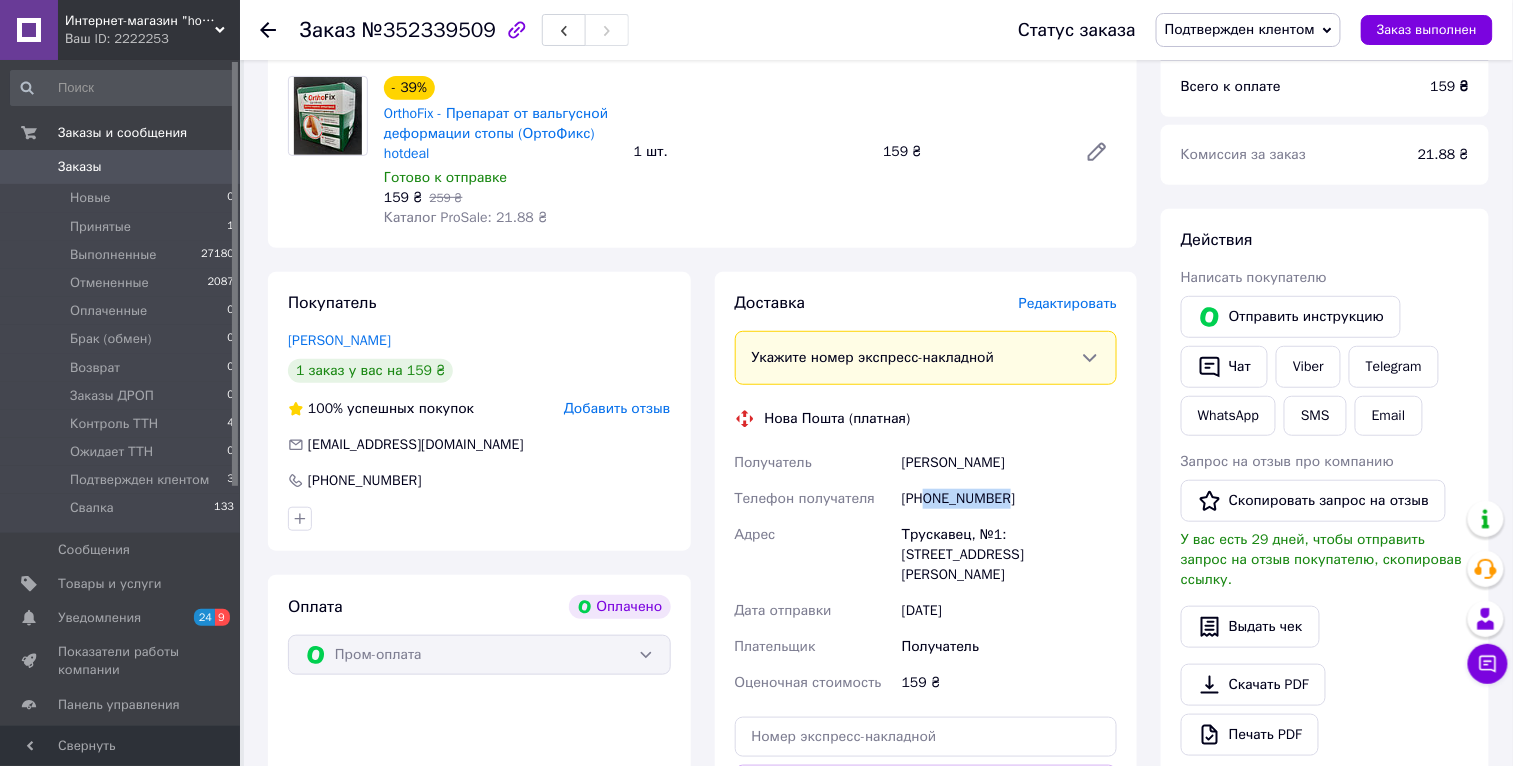 drag, startPoint x: 1026, startPoint y: 505, endPoint x: 929, endPoint y: 502, distance: 97.04638 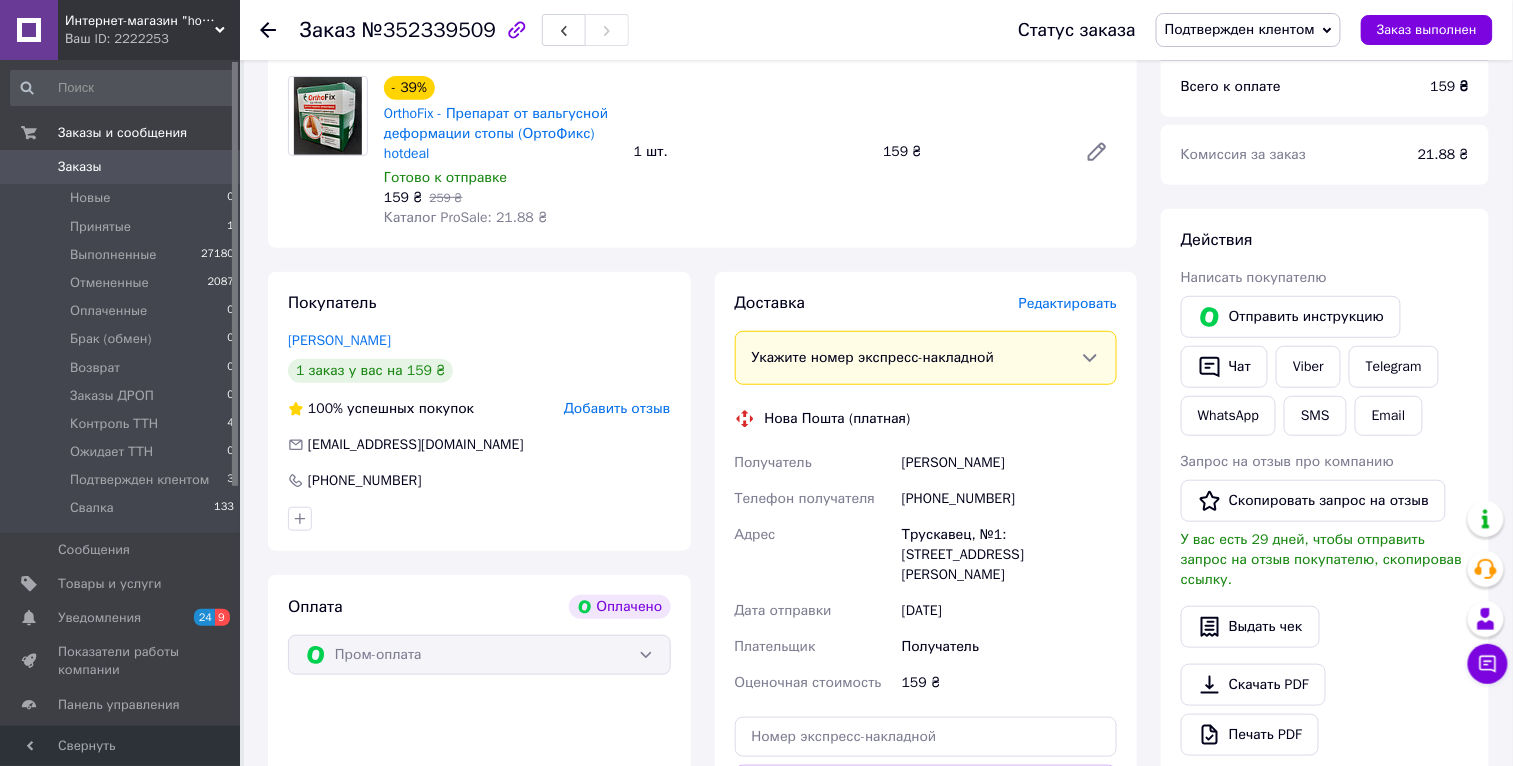 click on "Трускавец, №1: [STREET_ADDRESS][PERSON_NAME]" at bounding box center (1009, 555) 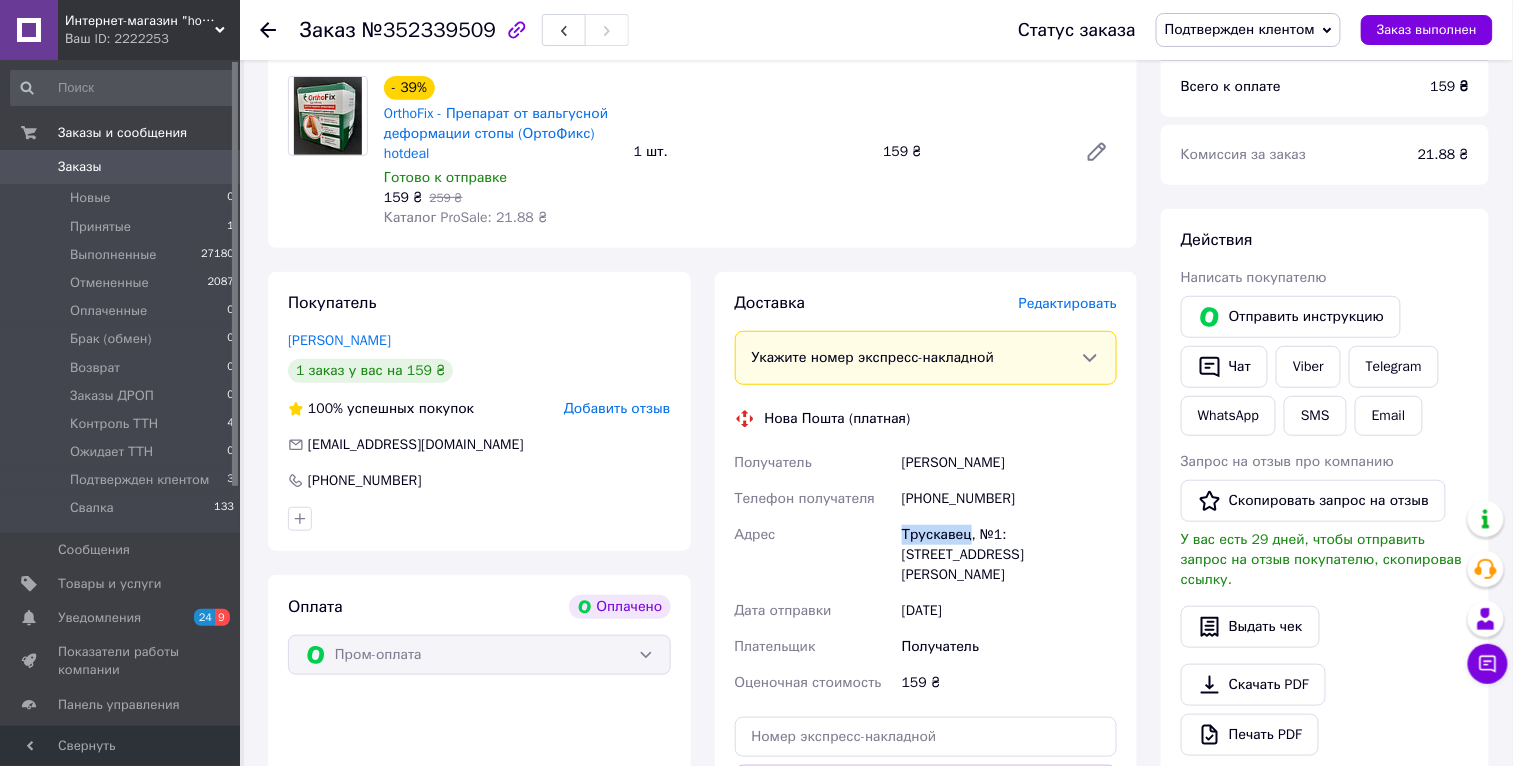 click on "Трускавец, №1: [STREET_ADDRESS][PERSON_NAME]" at bounding box center (1009, 555) 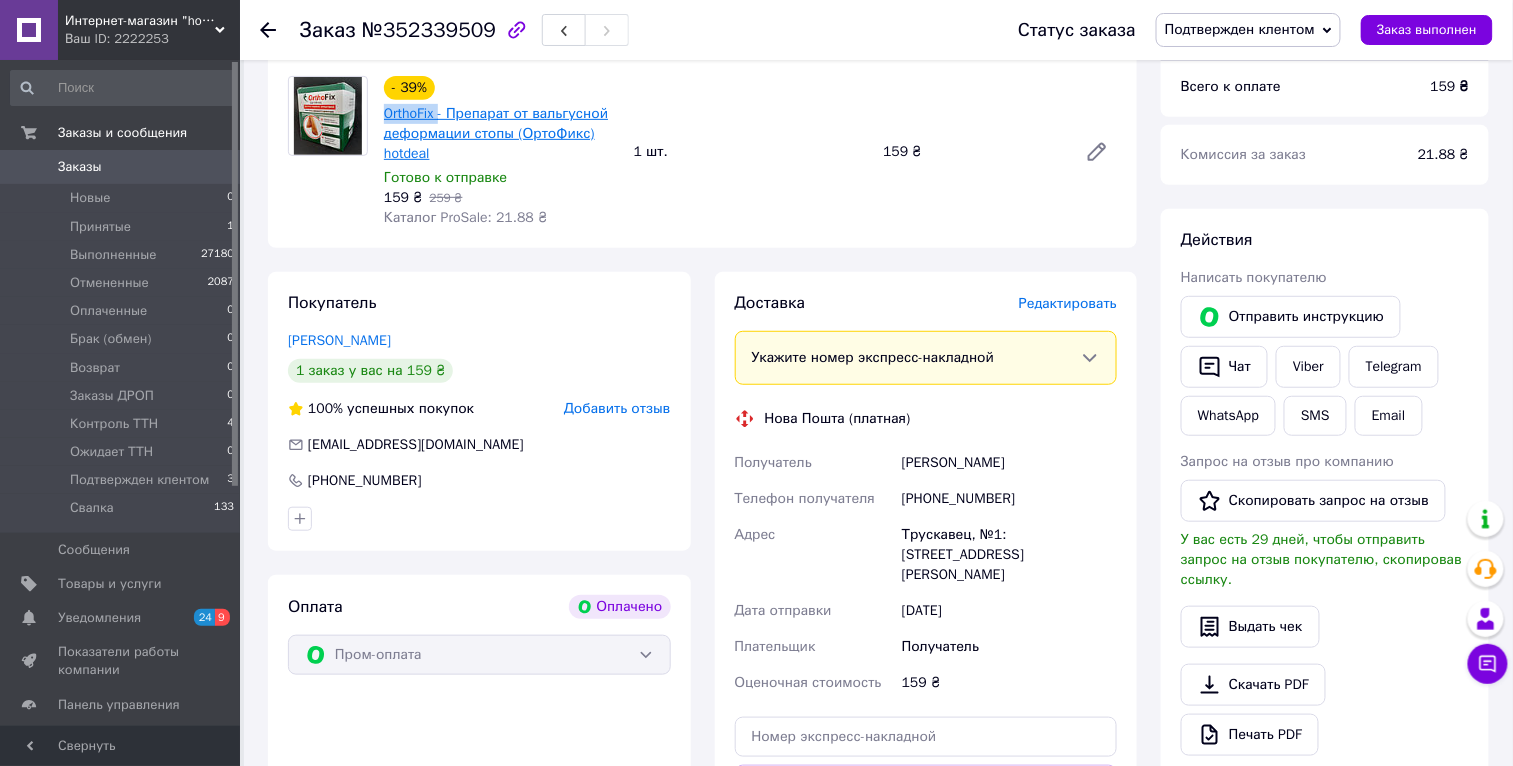 drag, startPoint x: 380, startPoint y: 108, endPoint x: 442, endPoint y: 110, distance: 62.03225 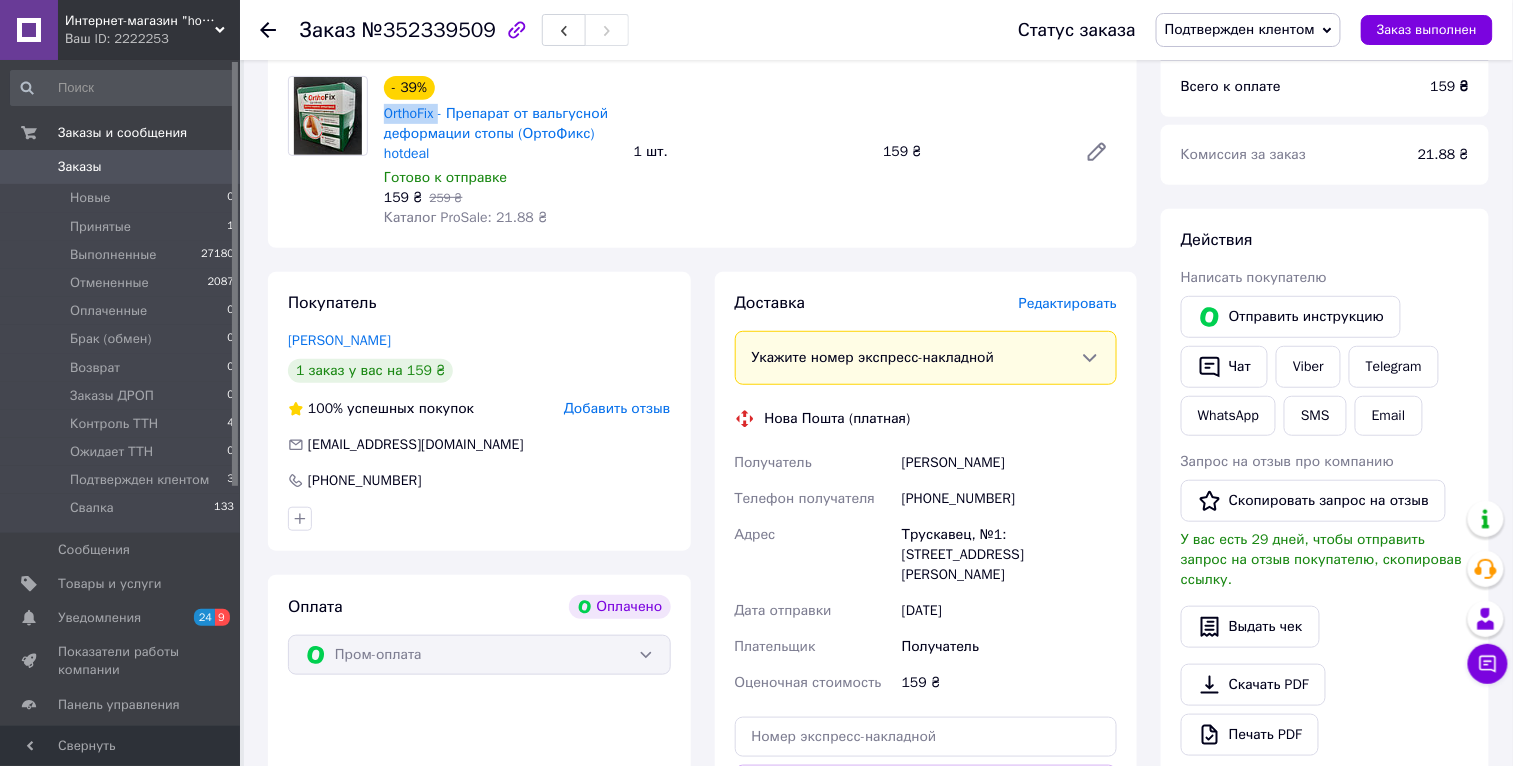 copy on "OrthoFix" 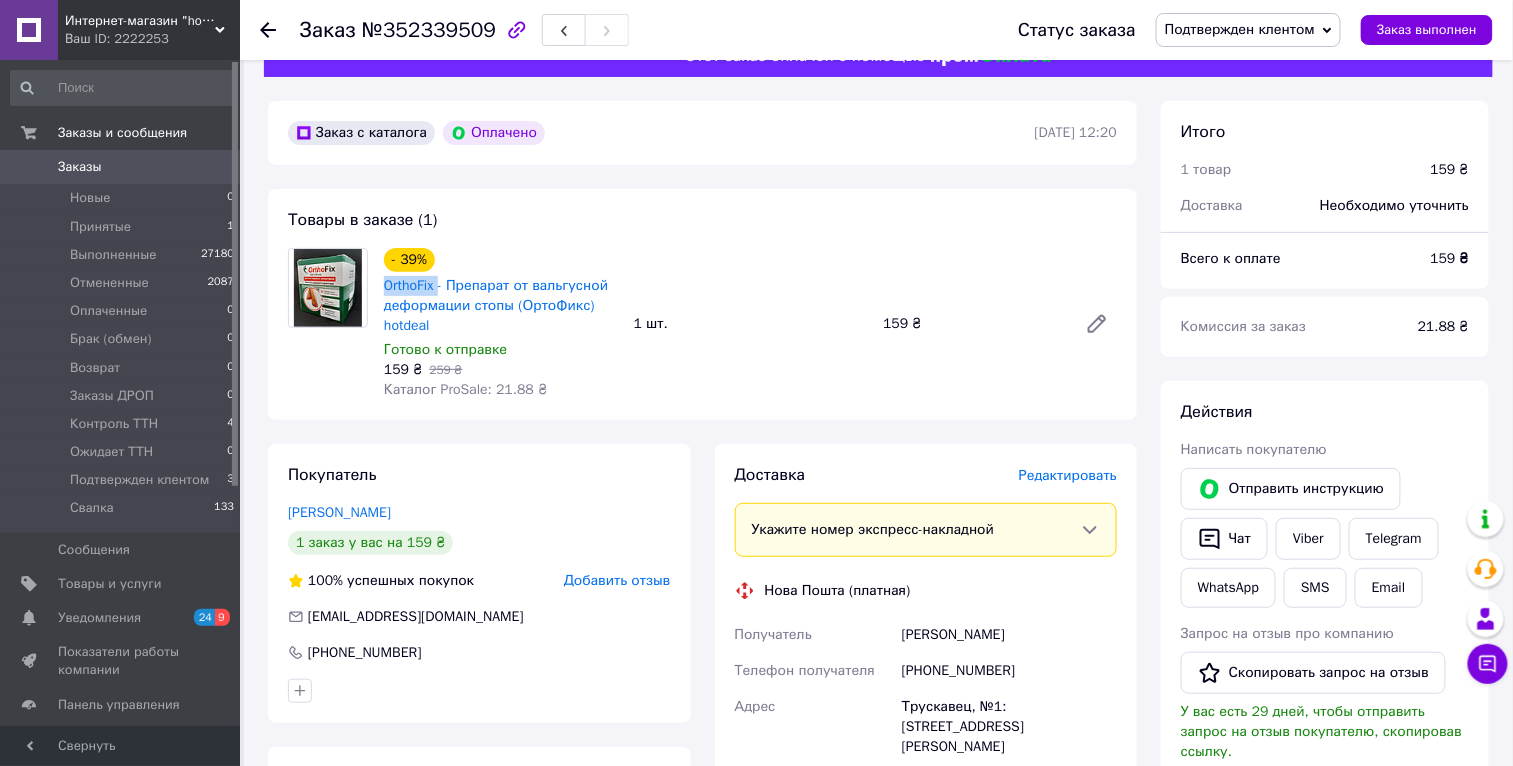 scroll, scrollTop: 0, scrollLeft: 0, axis: both 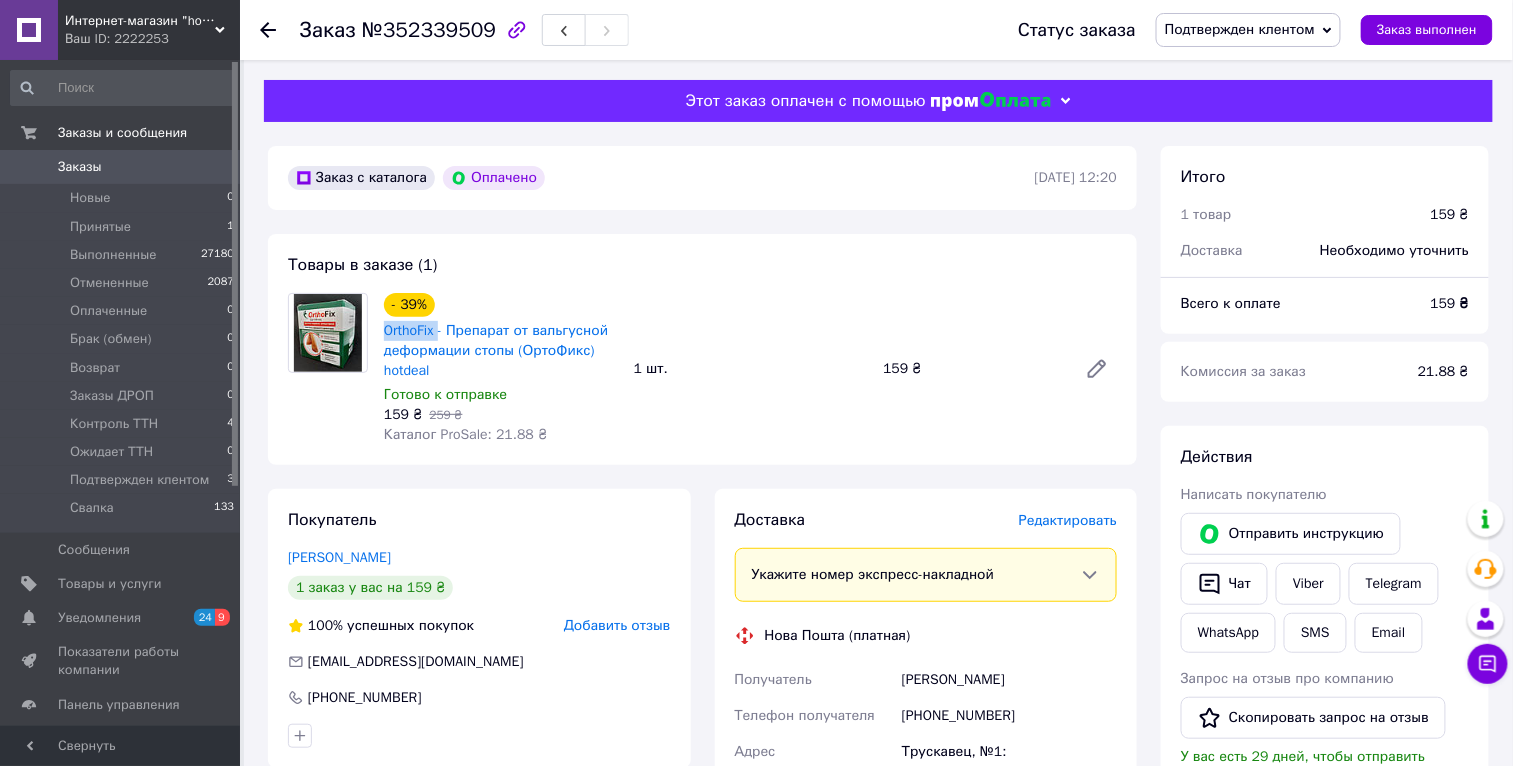 click on "Подтвержден клентом" at bounding box center (1248, 30) 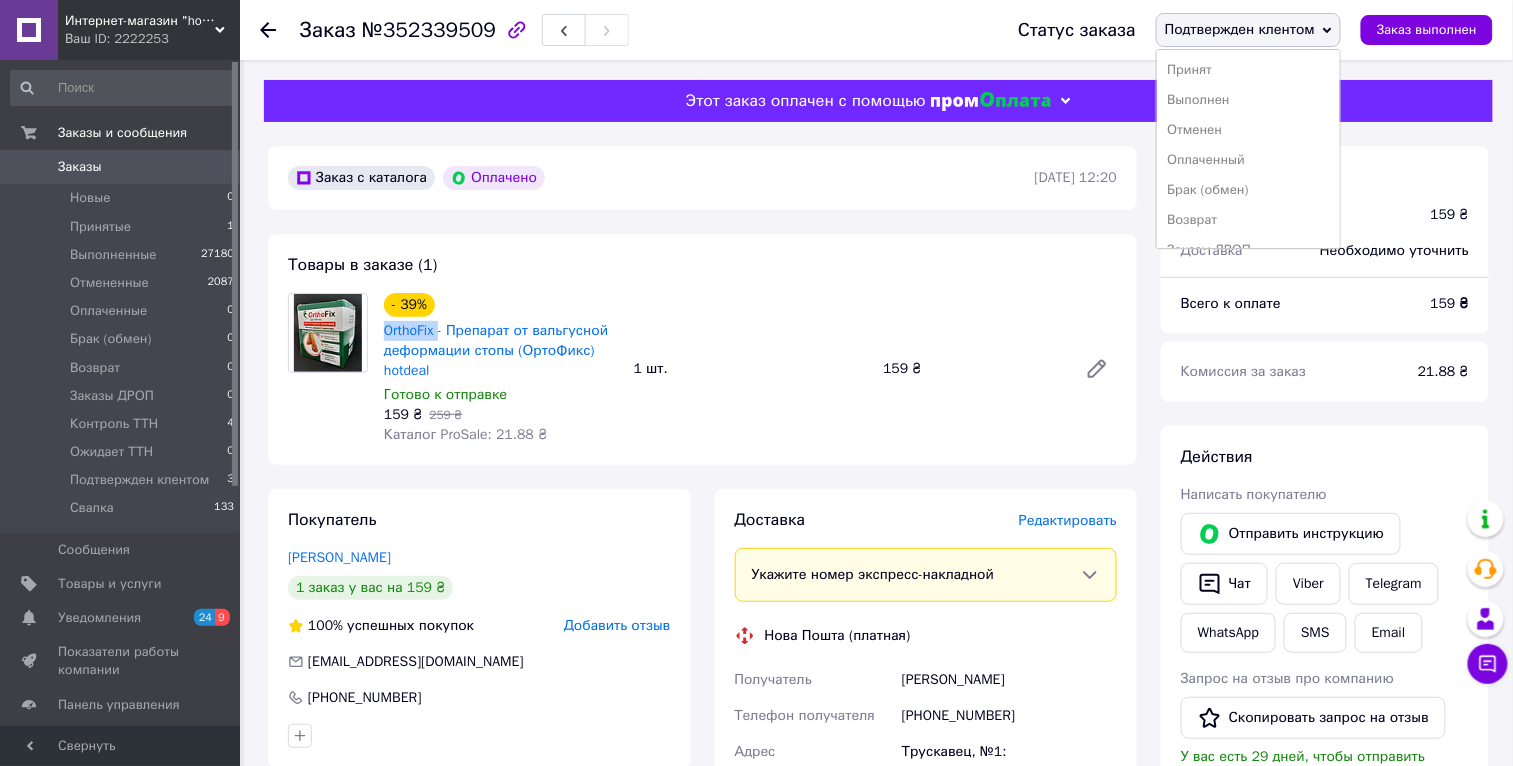 scroll, scrollTop: 111, scrollLeft: 0, axis: vertical 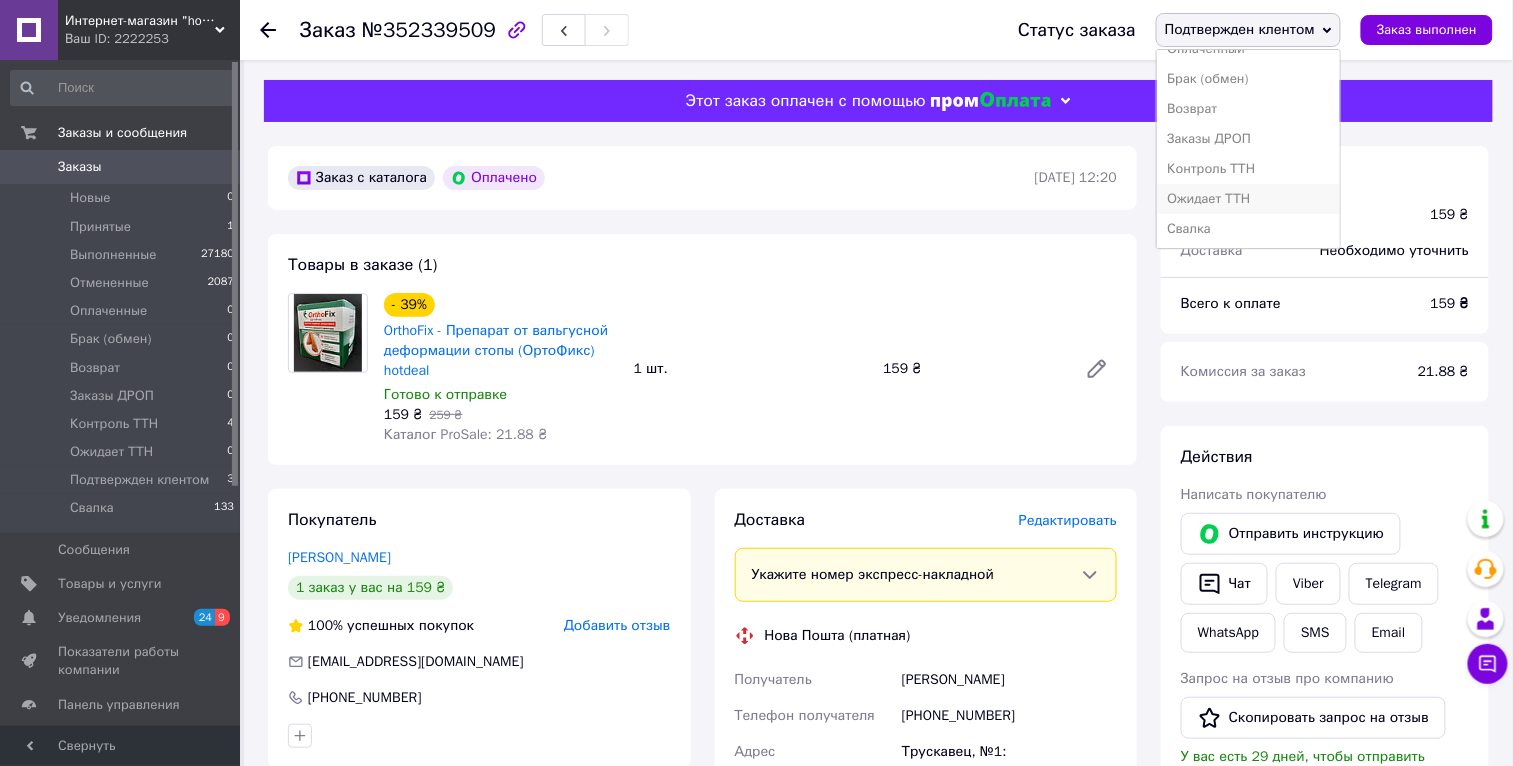 click on "Ожидает ТТН" at bounding box center [1248, 199] 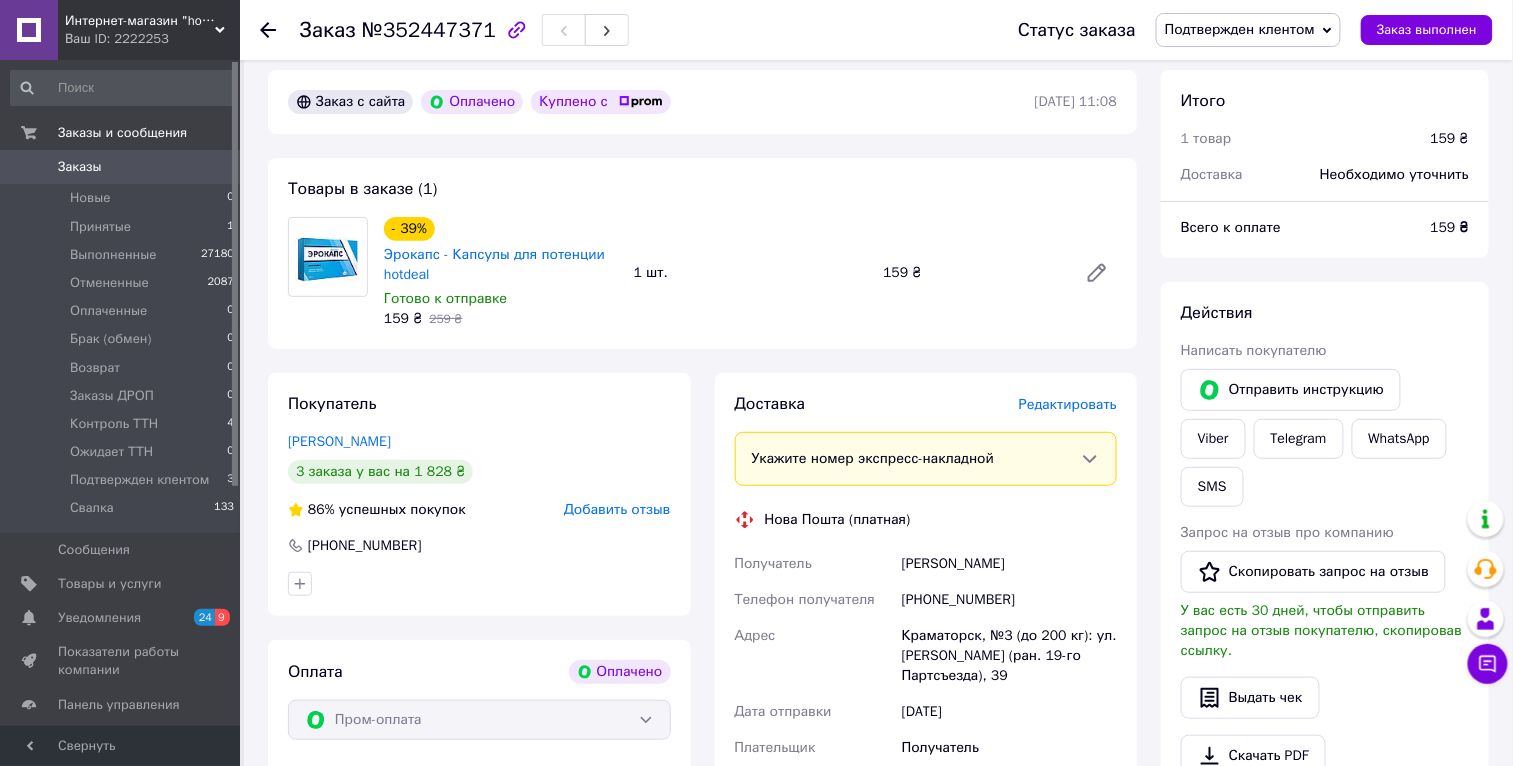 scroll, scrollTop: 114, scrollLeft: 0, axis: vertical 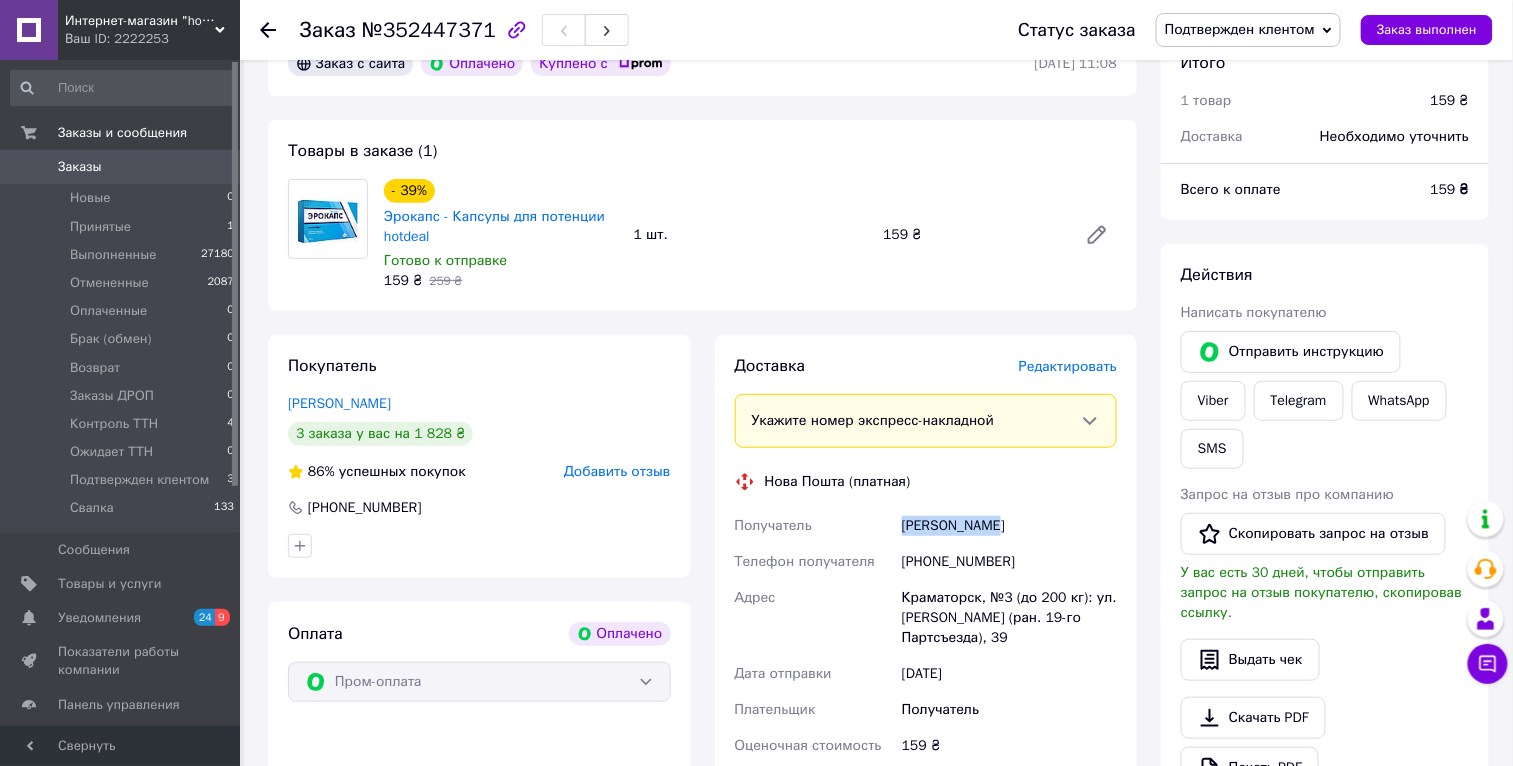 drag, startPoint x: 998, startPoint y: 527, endPoint x: 900, endPoint y: 521, distance: 98.1835 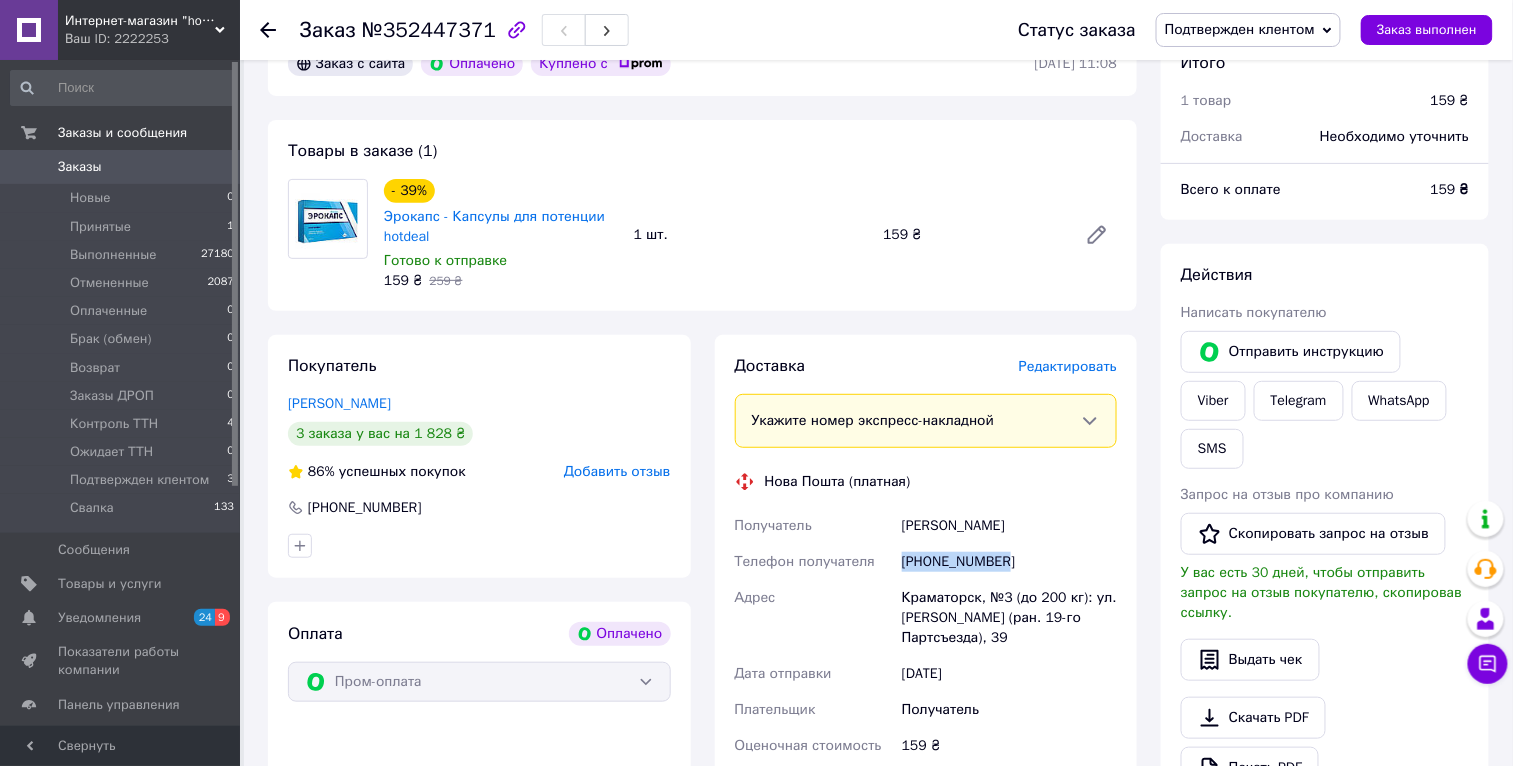drag, startPoint x: 1032, startPoint y: 551, endPoint x: 1024, endPoint y: 559, distance: 11.313708 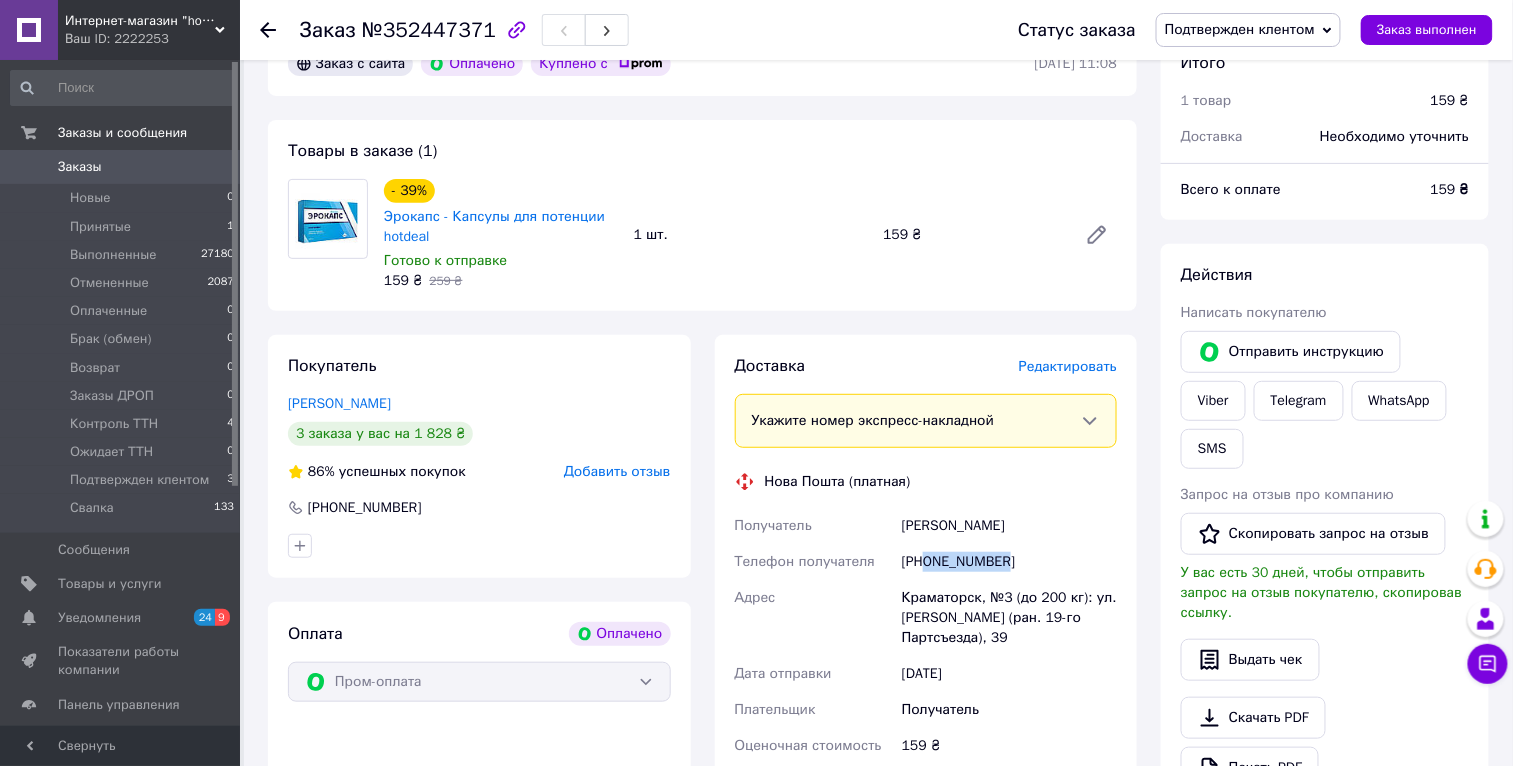 drag, startPoint x: 1004, startPoint y: 564, endPoint x: 927, endPoint y: 566, distance: 77.02597 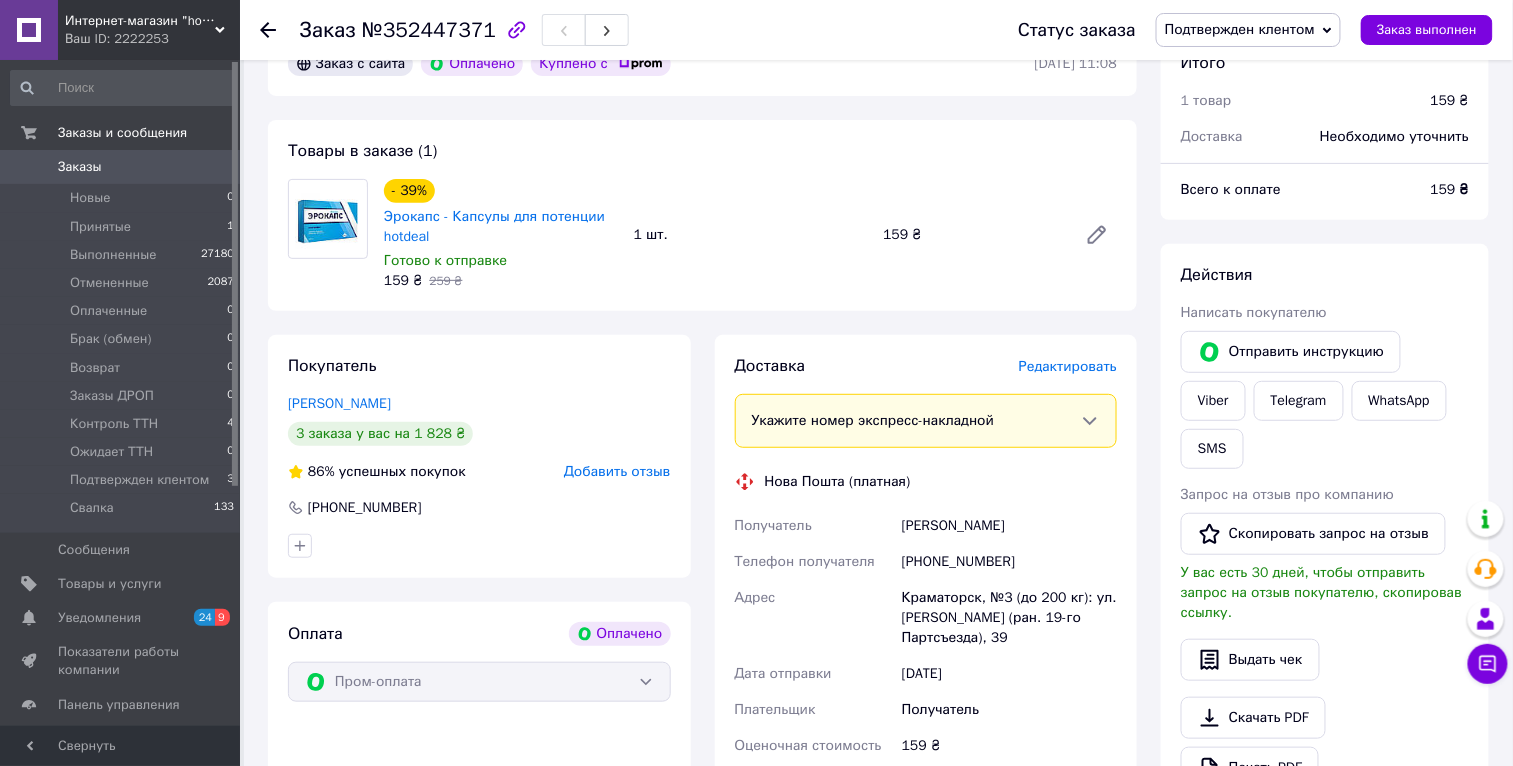 click on "Краматорск, №3 (до 200 кг): ул. Ярослава Мудрого (ран. 19-го Партсъезда), 39" at bounding box center (1009, 618) 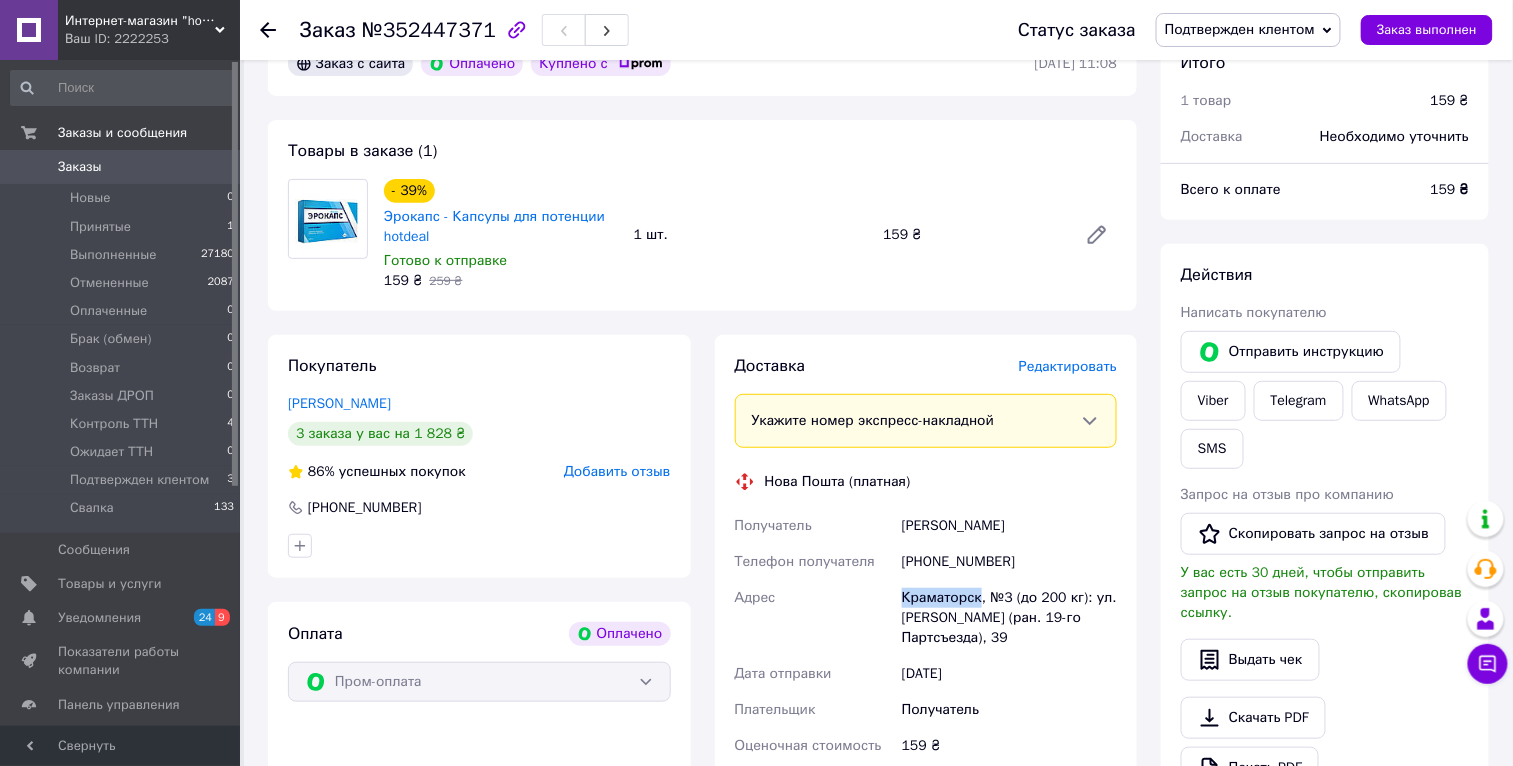 click on "Краматорск, №3 (до 200 кг): ул. Ярослава Мудрого (ран. 19-го Партсъезда), 39" at bounding box center (1009, 618) 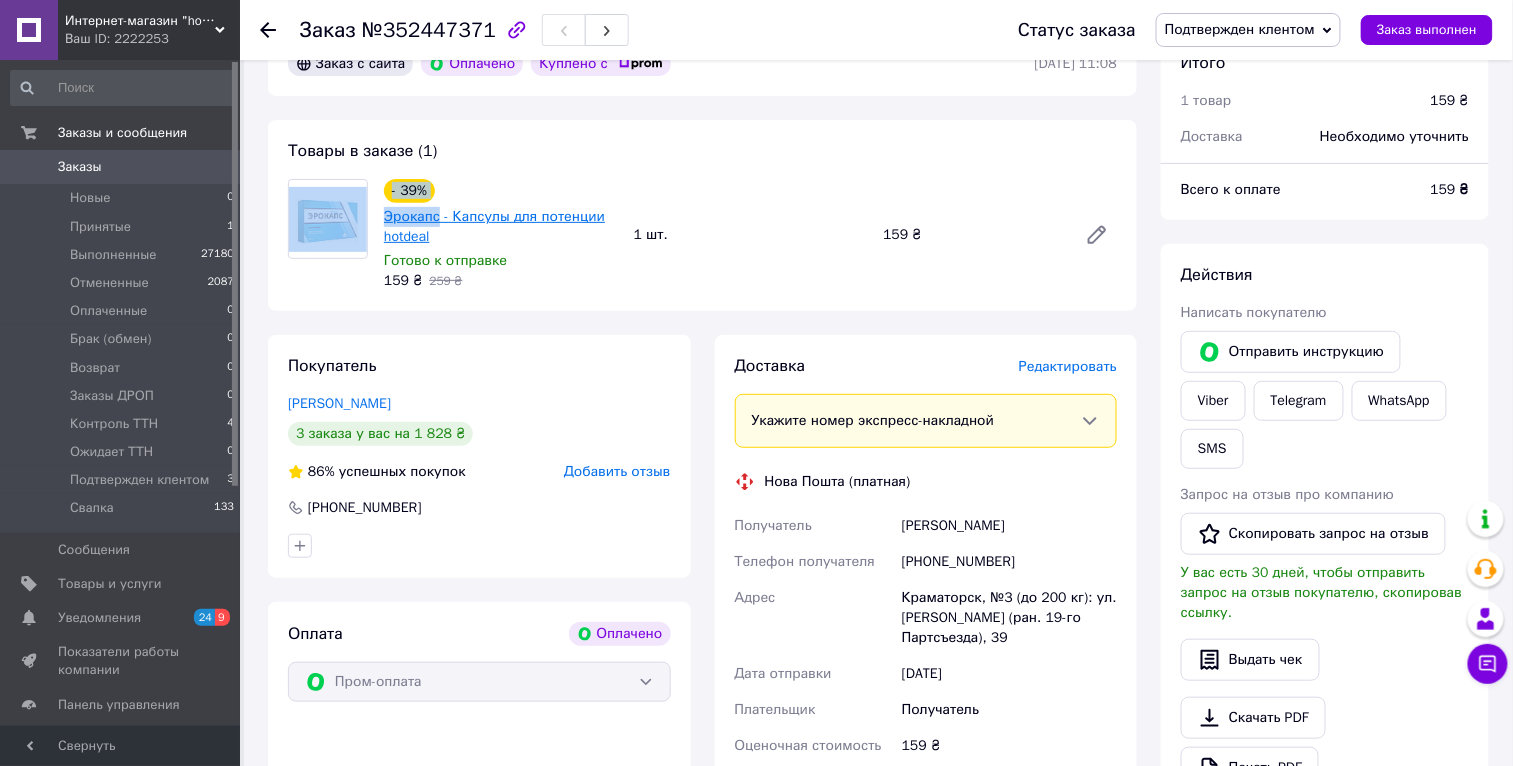 drag, startPoint x: 375, startPoint y: 217, endPoint x: 441, endPoint y: 213, distance: 66.1211 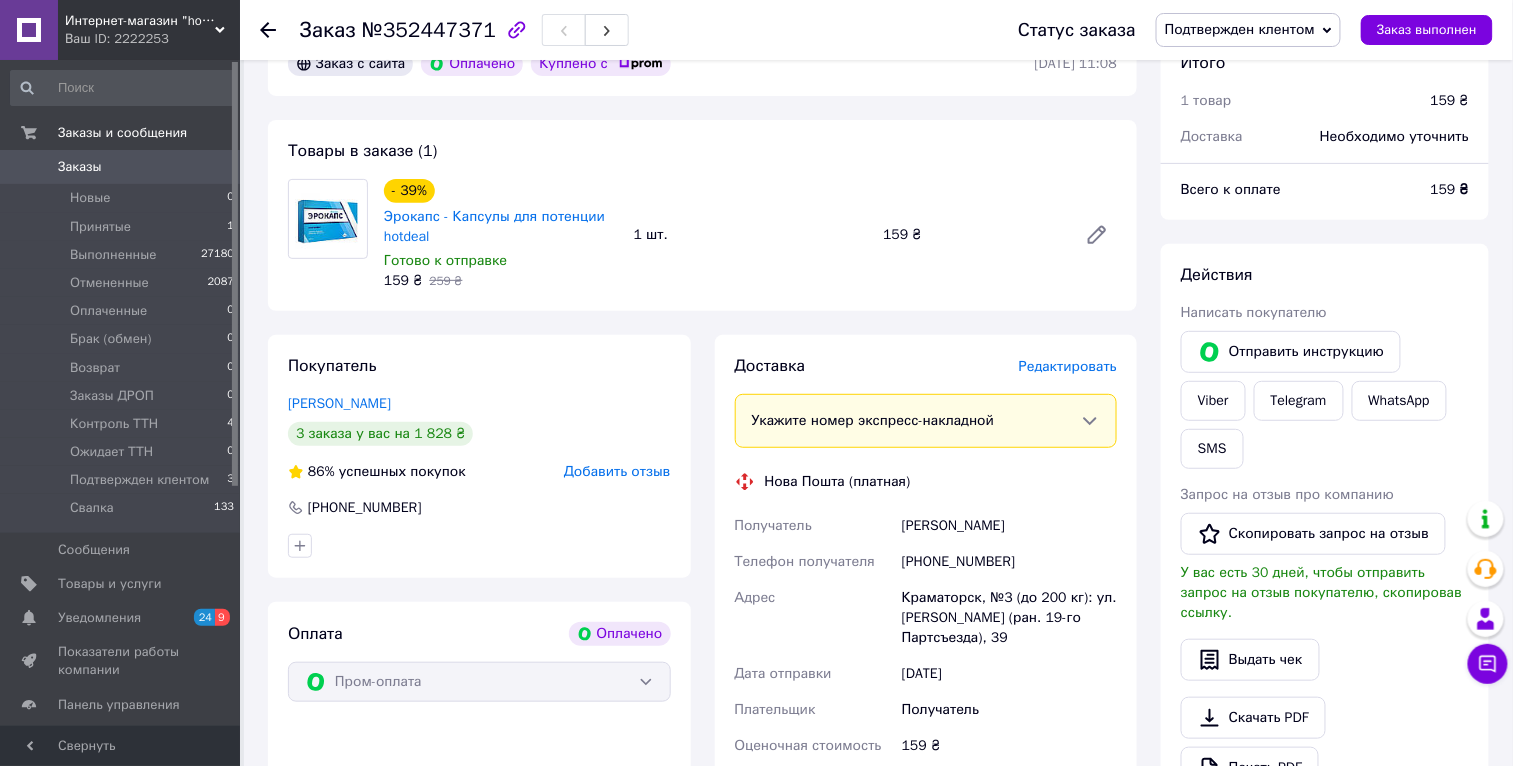 drag, startPoint x: 497, startPoint y: 141, endPoint x: 469, endPoint y: 174, distance: 43.27817 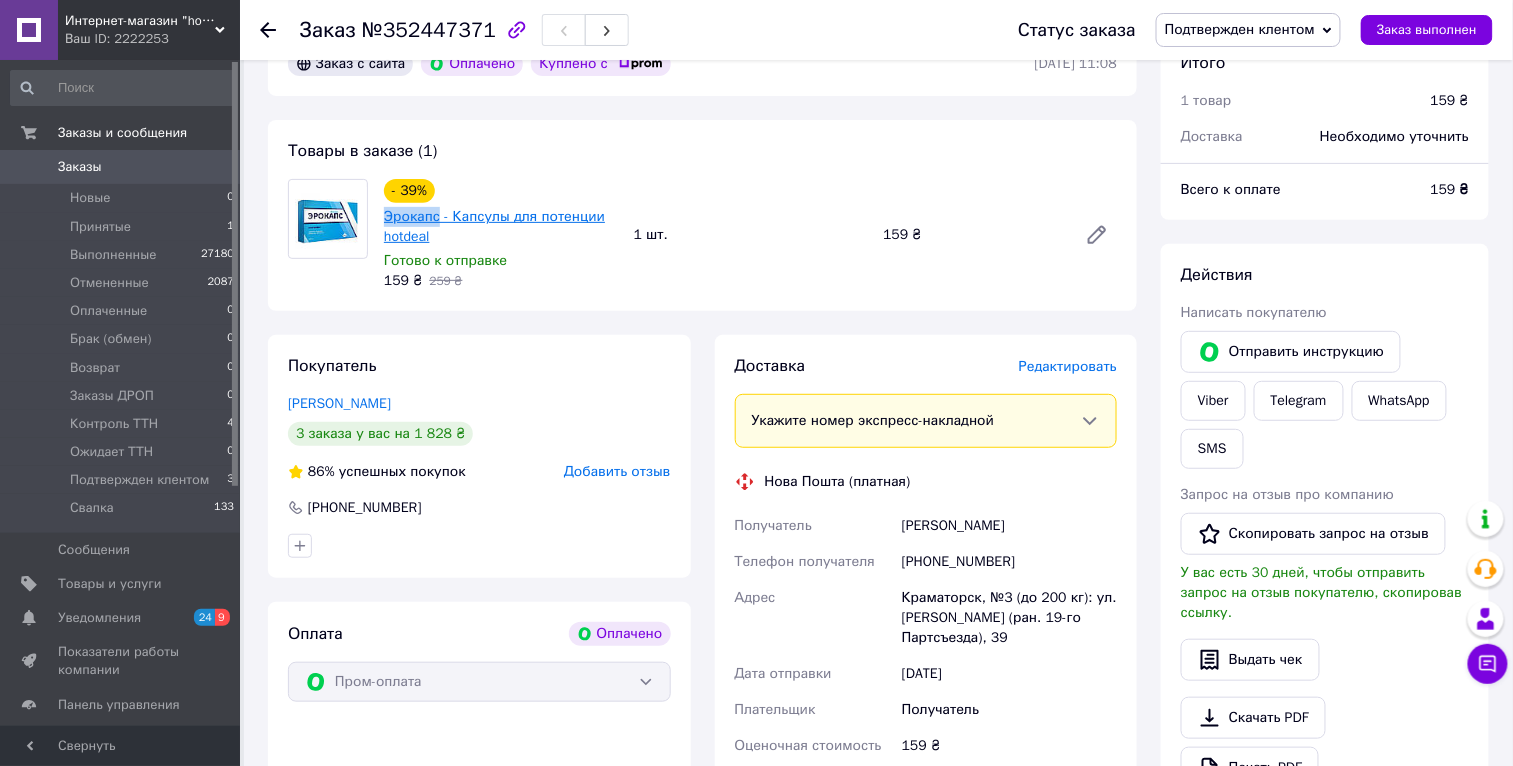 drag, startPoint x: 382, startPoint y: 213, endPoint x: 441, endPoint y: 214, distance: 59.008472 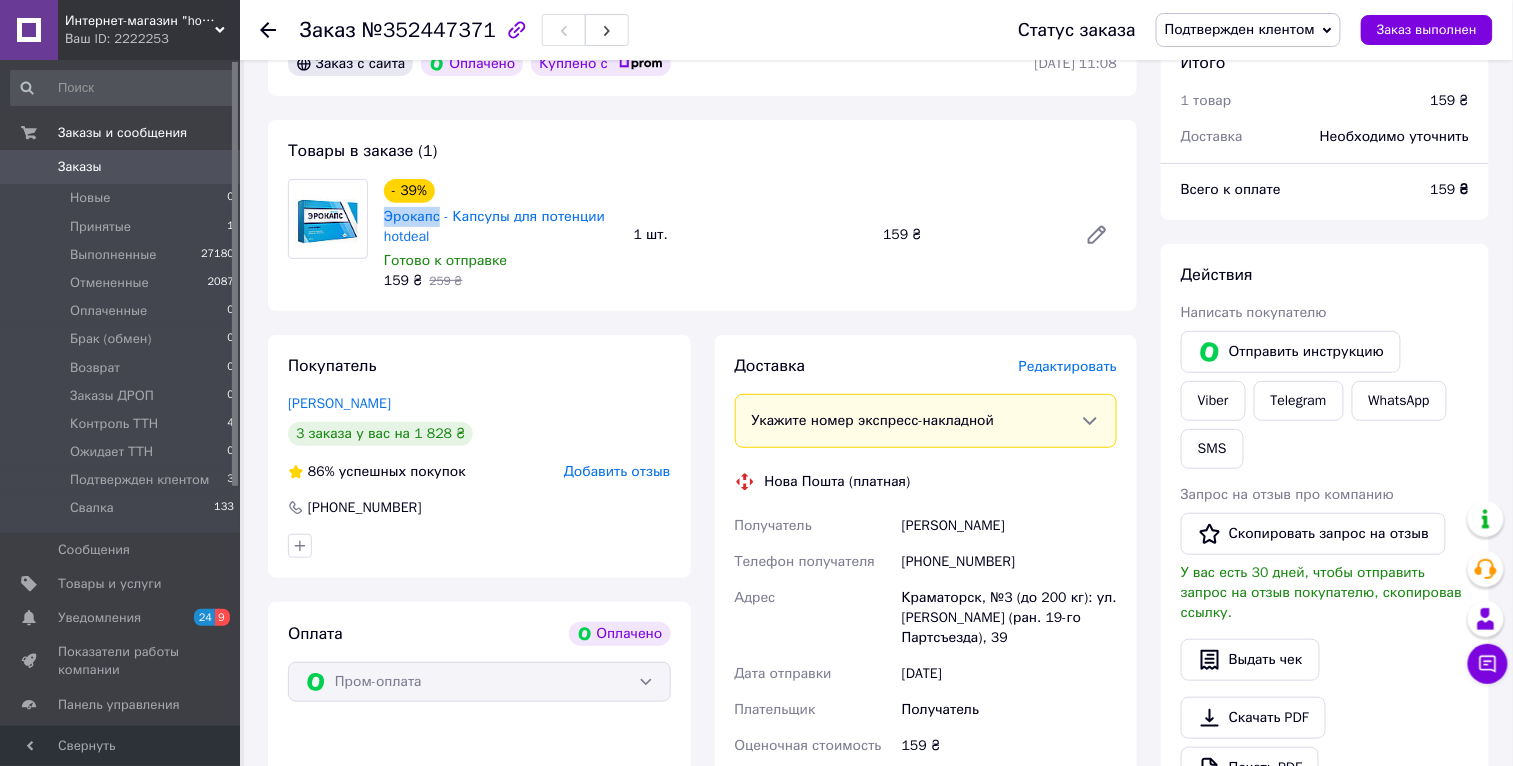 copy on "Эрокапс" 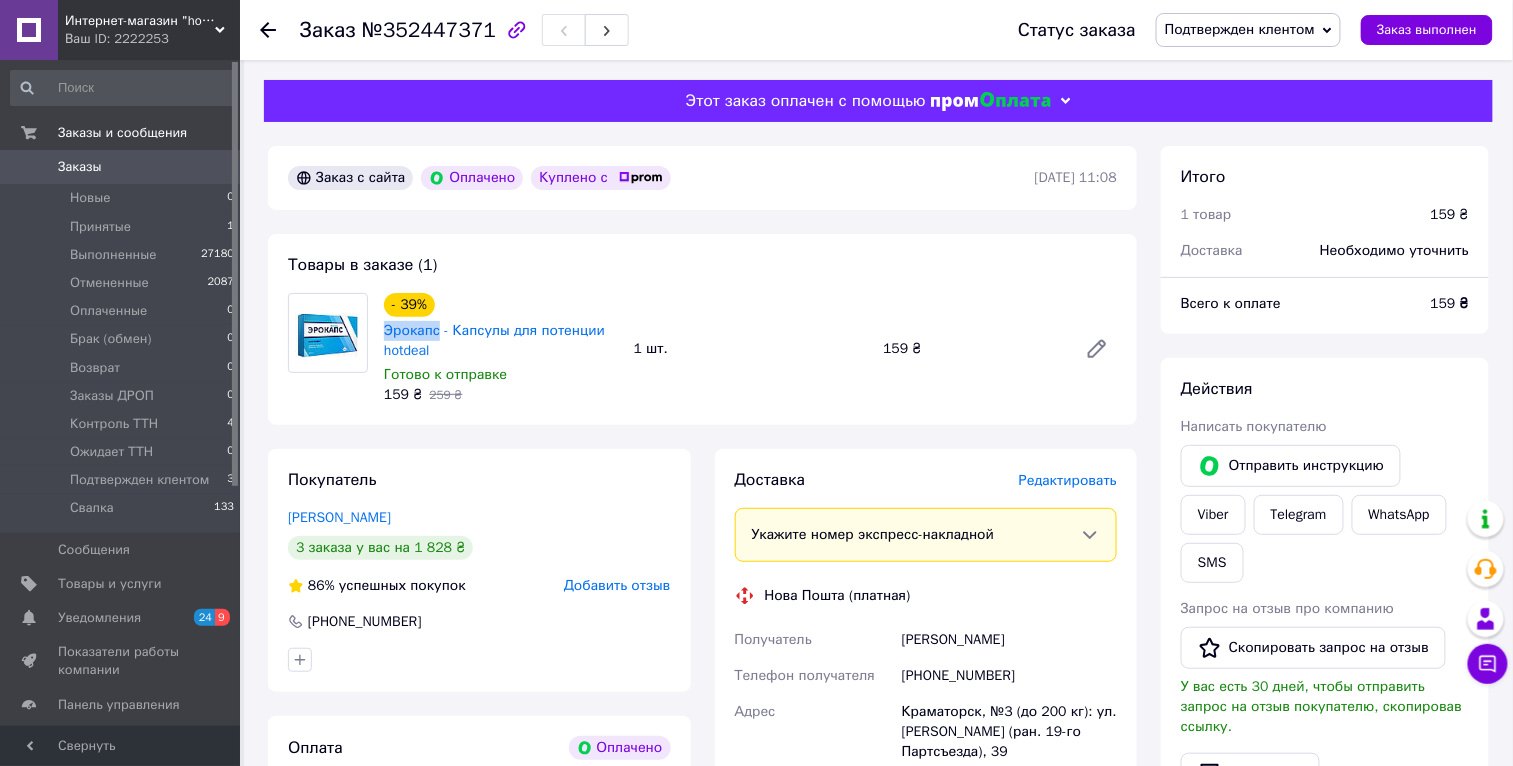 click on "Подтвержден клентом" at bounding box center [1248, 30] 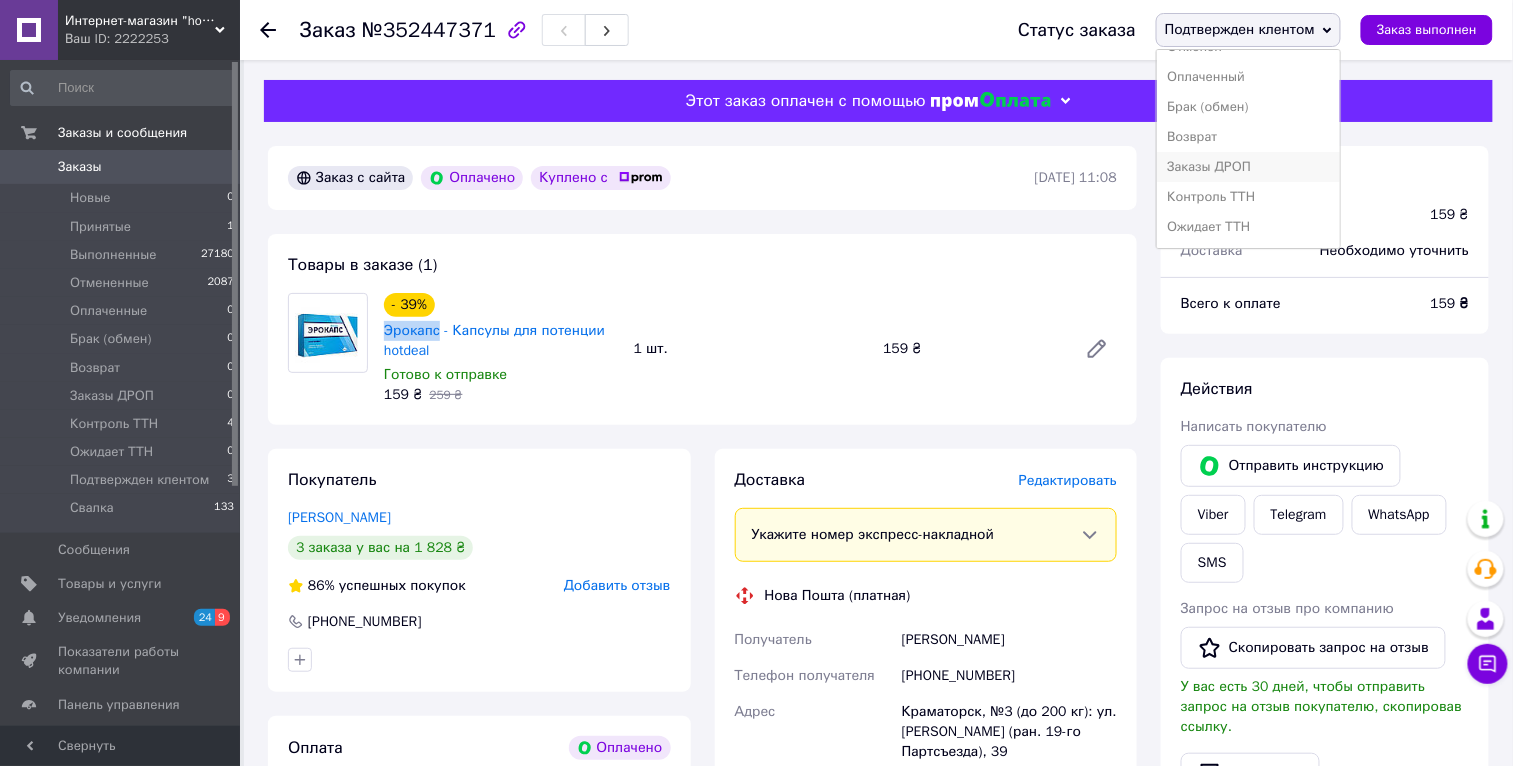 scroll, scrollTop: 111, scrollLeft: 0, axis: vertical 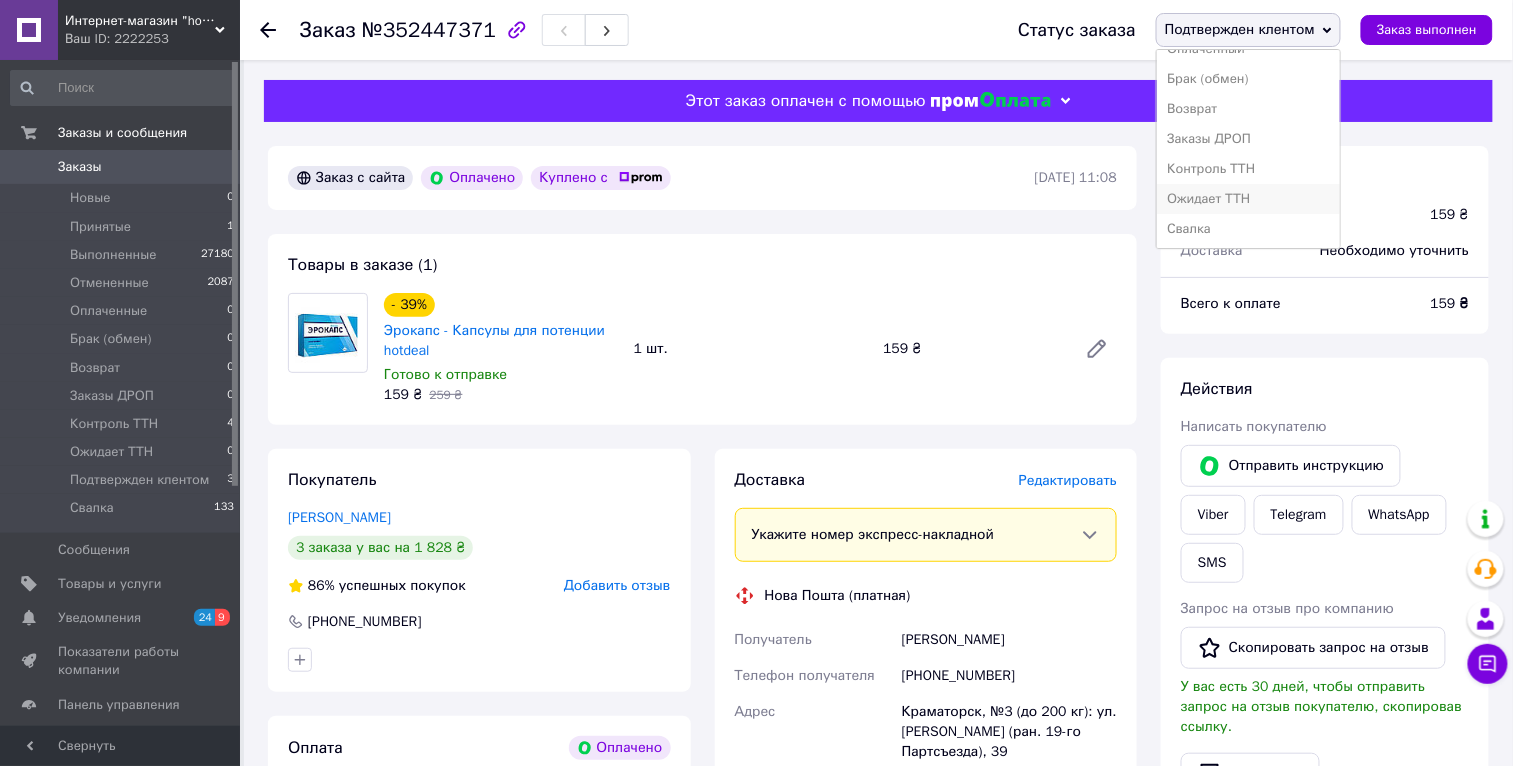 click on "Ожидает ТТН" at bounding box center (1248, 199) 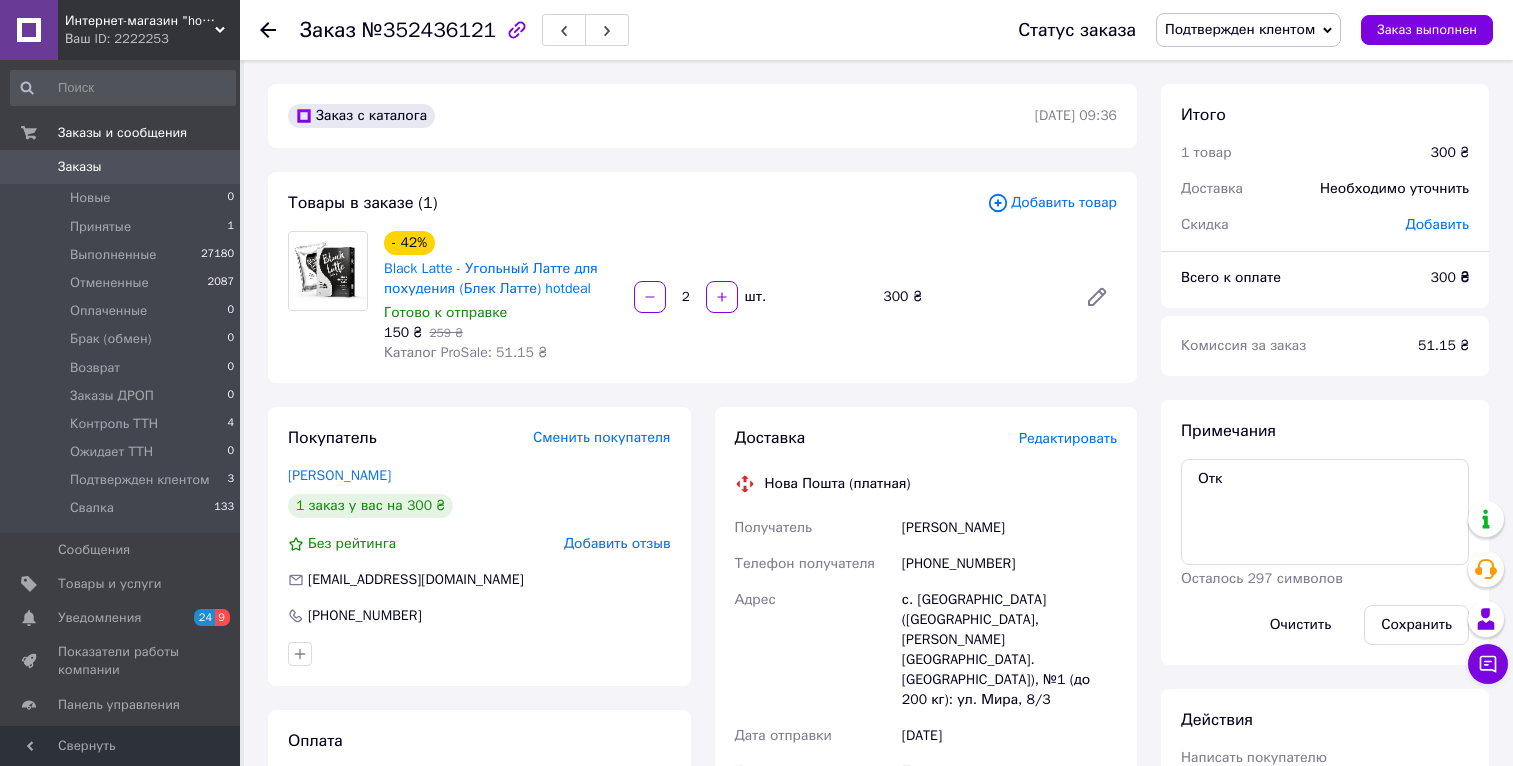 scroll, scrollTop: 0, scrollLeft: 0, axis: both 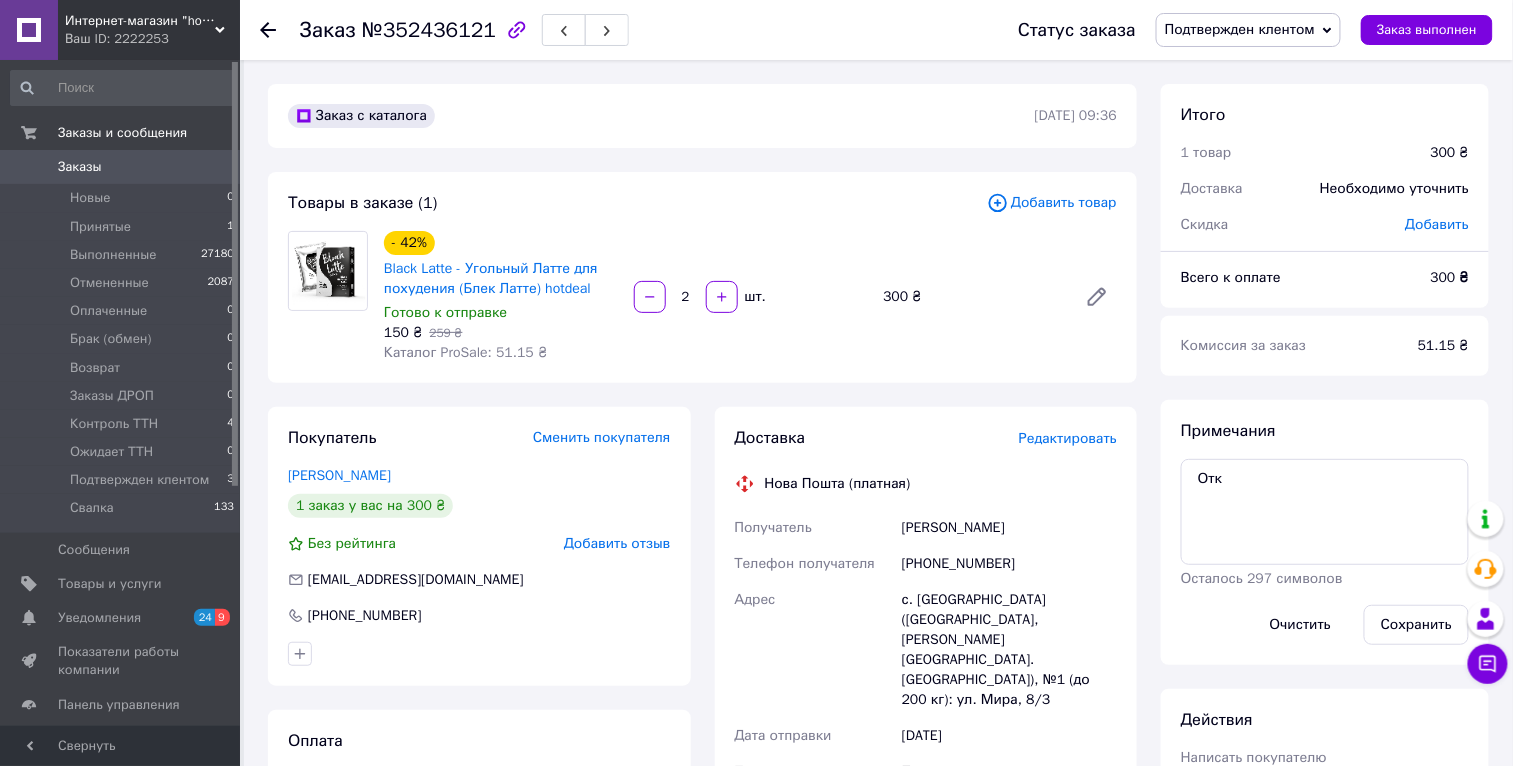 drag, startPoint x: 1010, startPoint y: 530, endPoint x: 902, endPoint y: 530, distance: 108 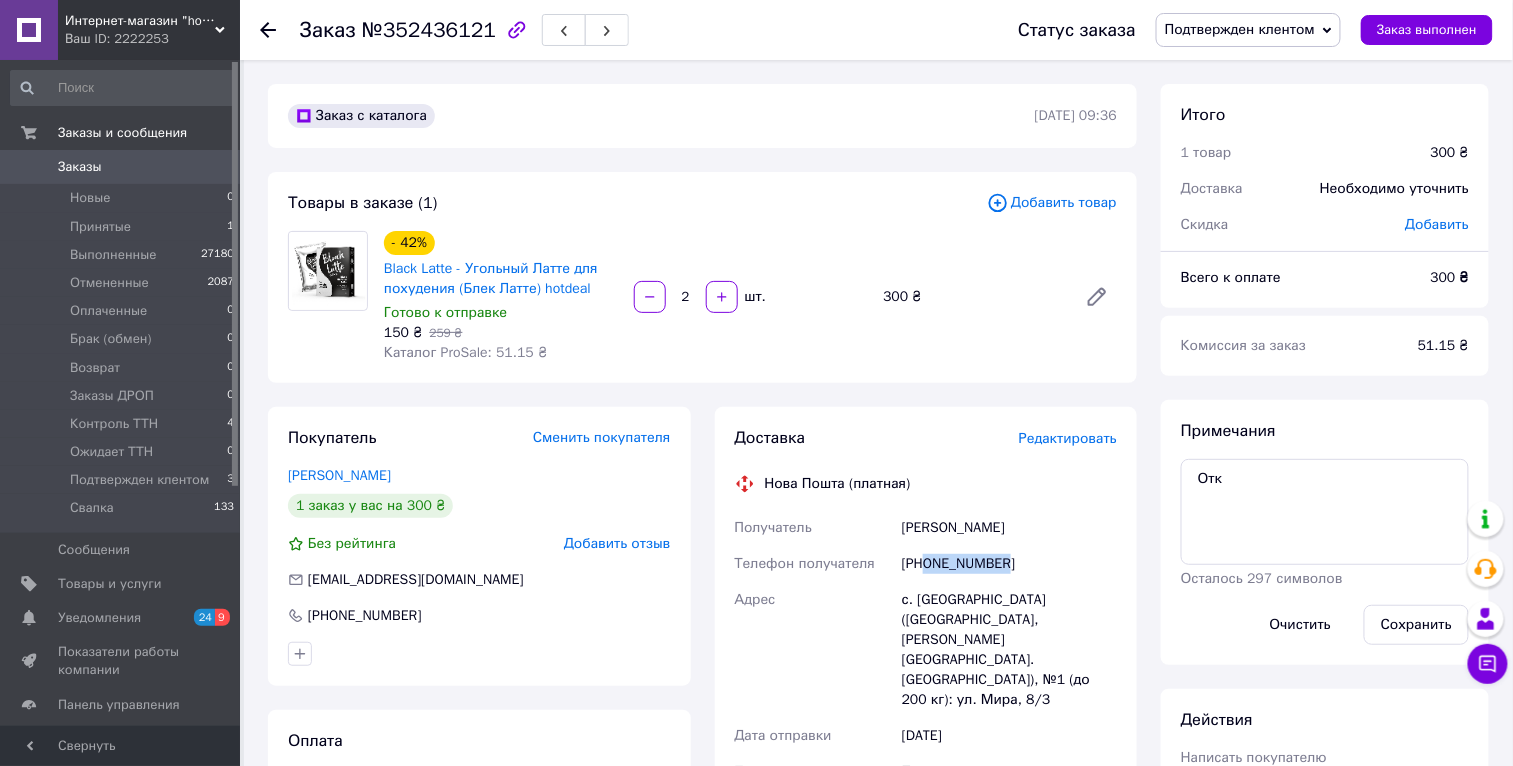 drag, startPoint x: 998, startPoint y: 568, endPoint x: 934, endPoint y: 577, distance: 64.629715 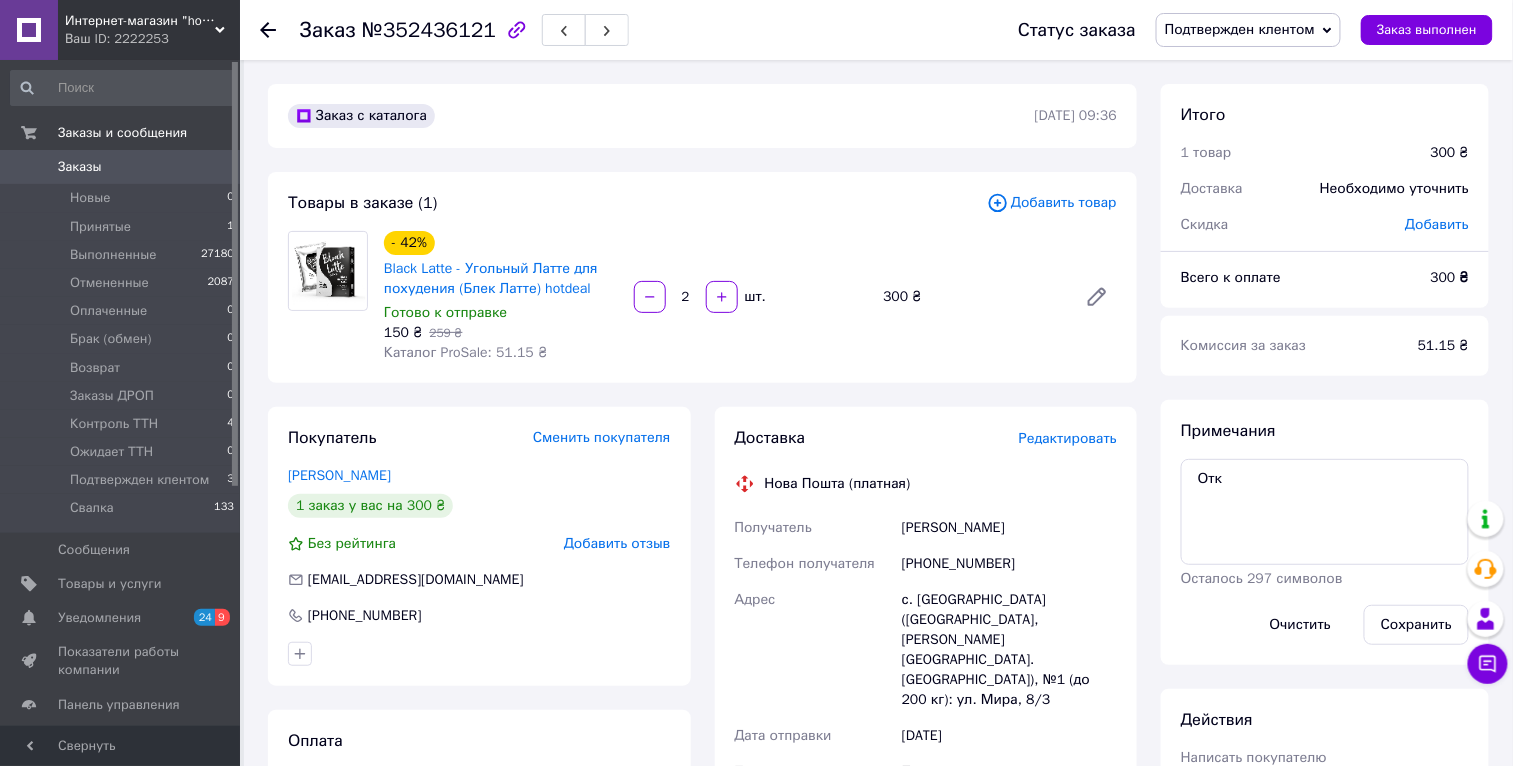 click on "с. [GEOGRAPHIC_DATA] ([GEOGRAPHIC_DATA], [PERSON_NAME][GEOGRAPHIC_DATA]. [GEOGRAPHIC_DATA]), №1 (до 200 кг): ул. Мира, 8/3" at bounding box center [1009, 650] 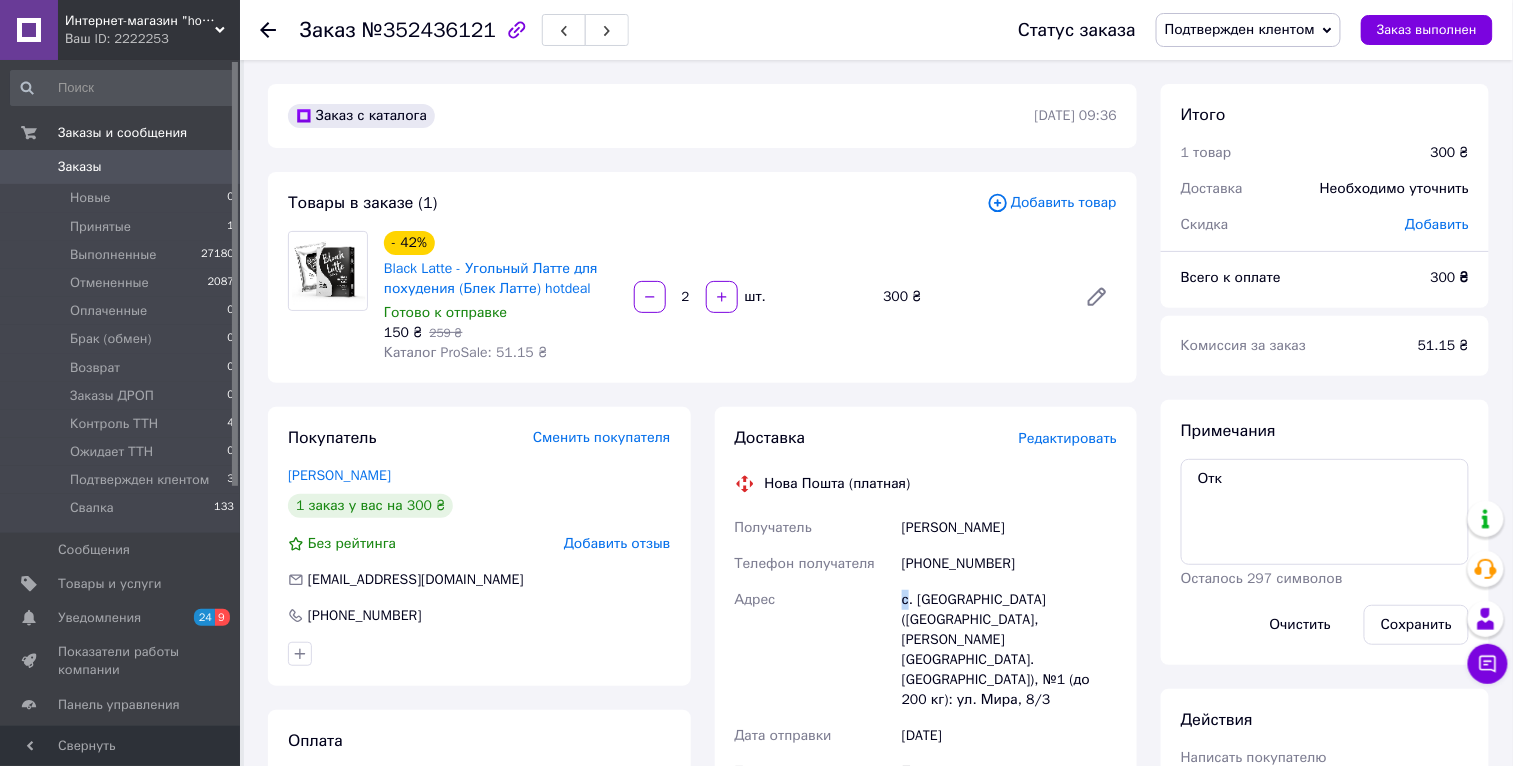 drag, startPoint x: 945, startPoint y: 589, endPoint x: 947, endPoint y: 610, distance: 21.095022 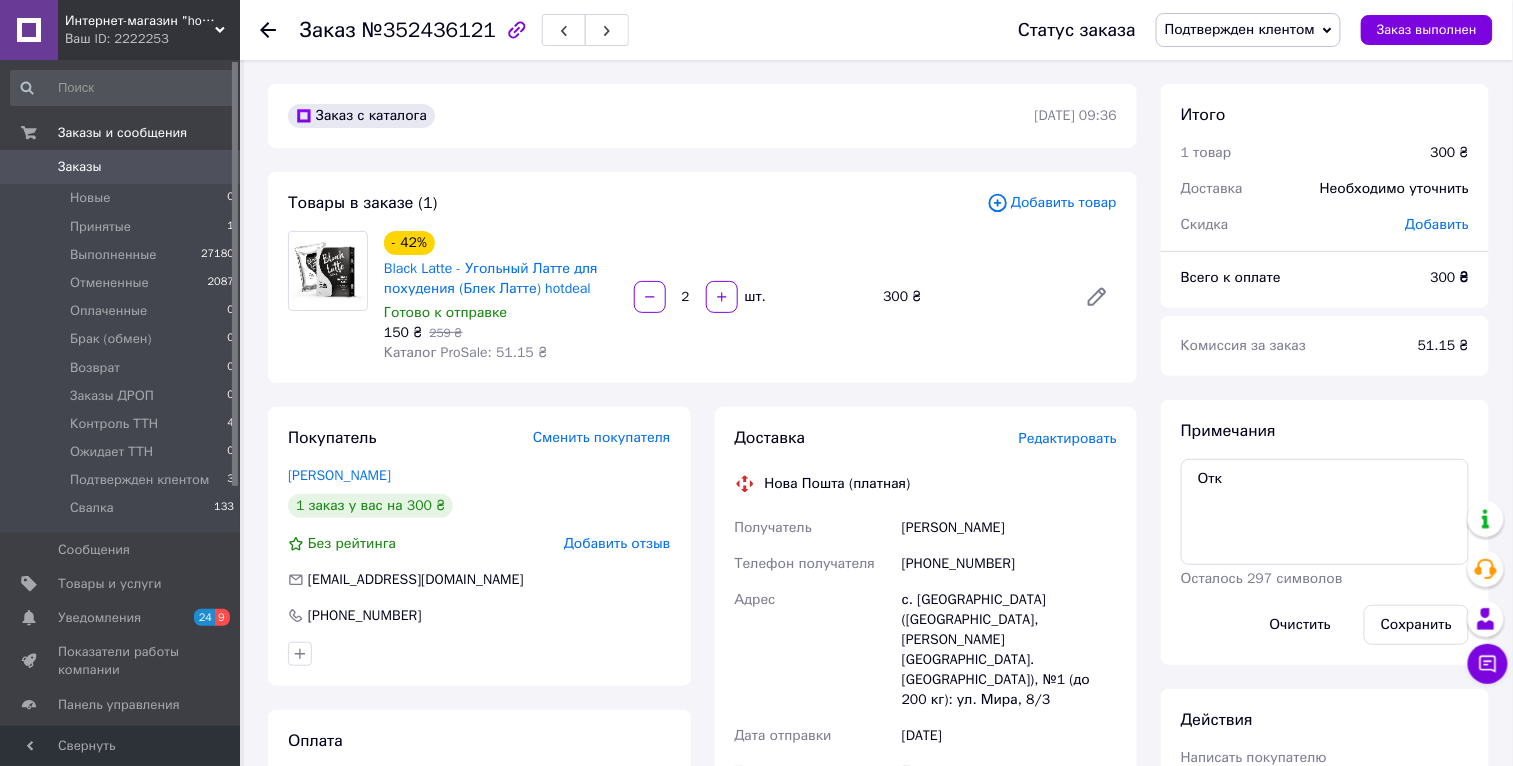 click on "с. [GEOGRAPHIC_DATA] ([GEOGRAPHIC_DATA], [PERSON_NAME][GEOGRAPHIC_DATA]. [GEOGRAPHIC_DATA]), №1 (до 200 кг): ул. Мира, 8/3" at bounding box center [1009, 650] 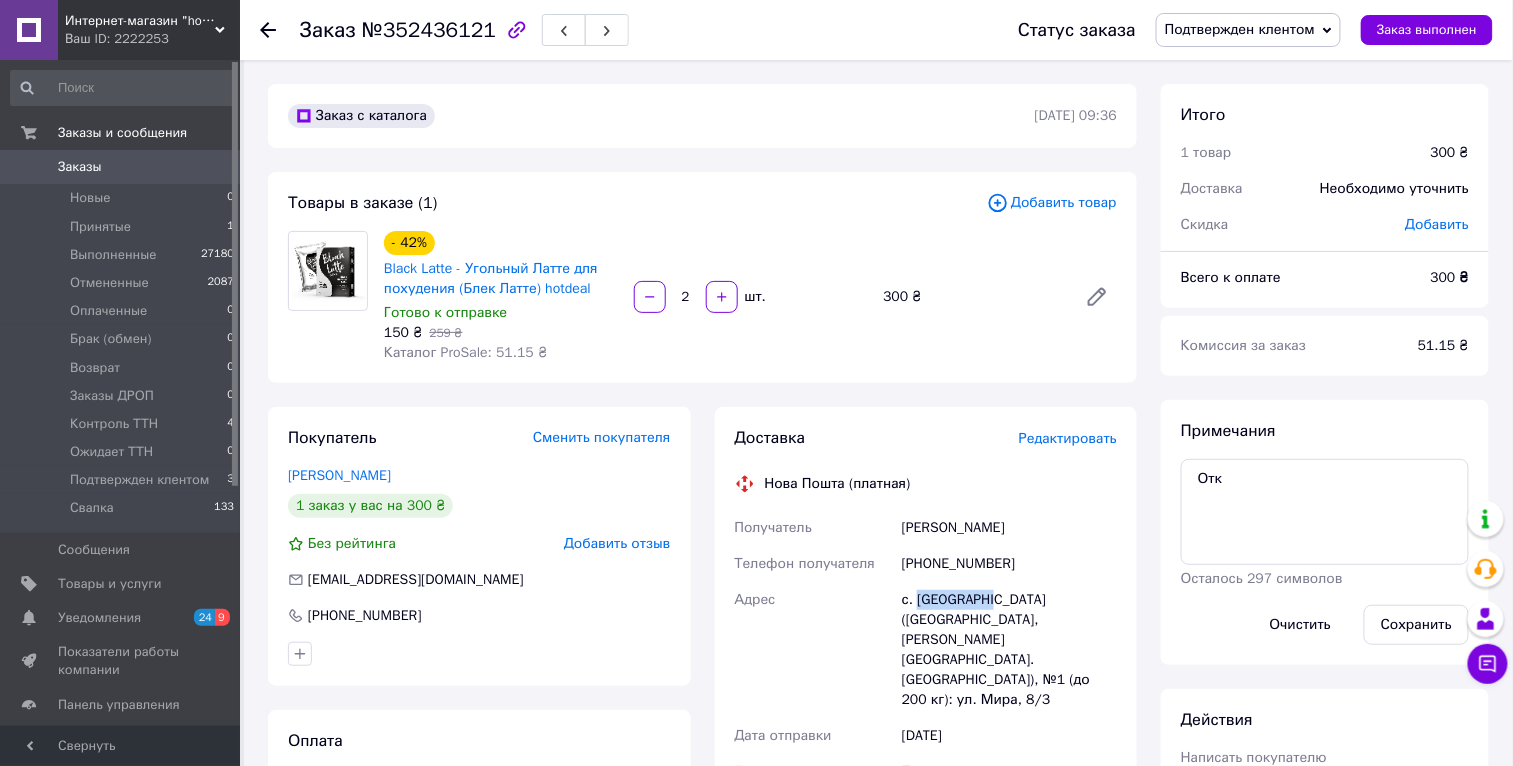 click on "с. [GEOGRAPHIC_DATA] ([GEOGRAPHIC_DATA], [PERSON_NAME][GEOGRAPHIC_DATA]. [GEOGRAPHIC_DATA]), №1 (до 200 кг): ул. Мира, 8/3" at bounding box center (1009, 650) 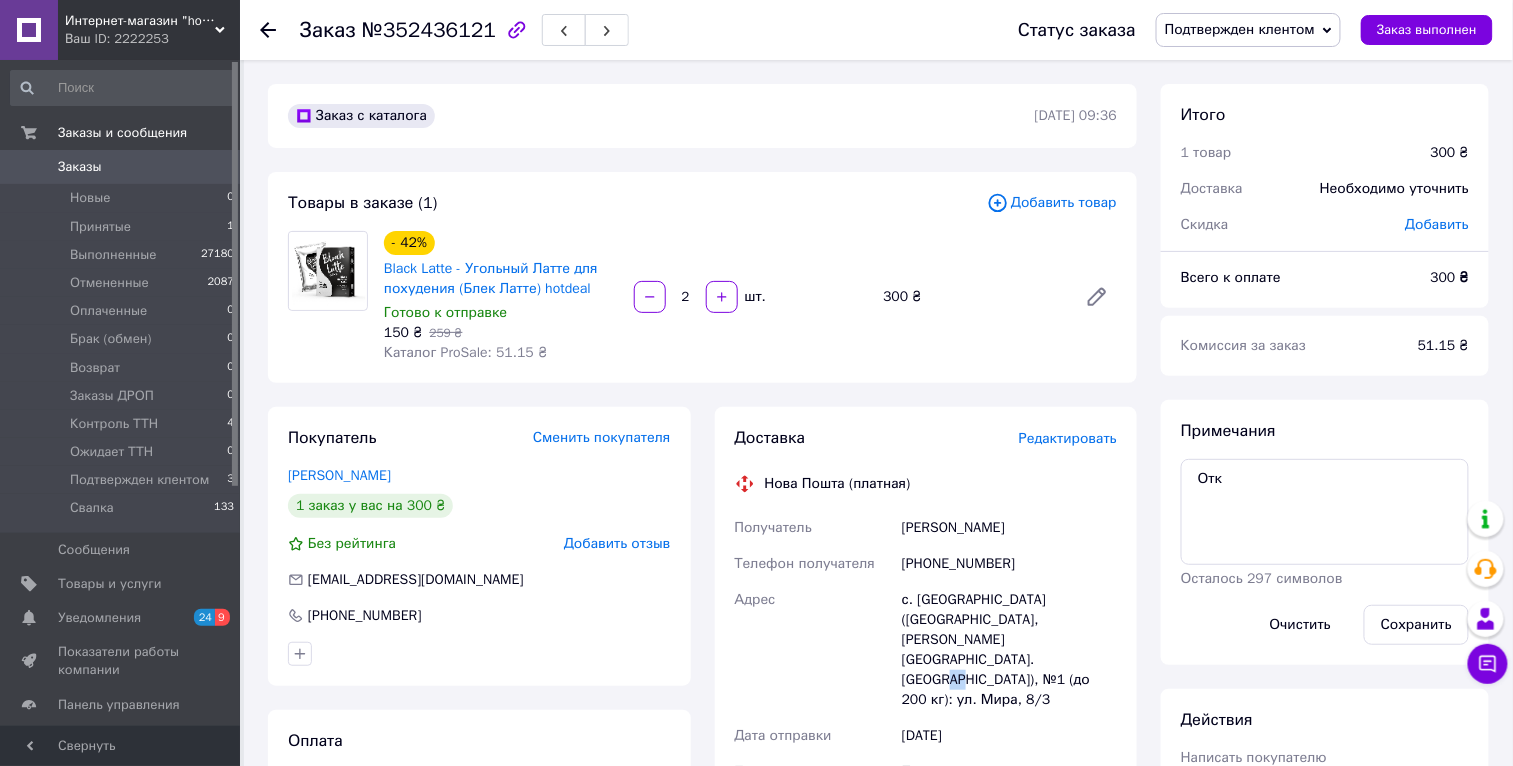 drag, startPoint x: 1079, startPoint y: 639, endPoint x: 1098, endPoint y: 638, distance: 19.026299 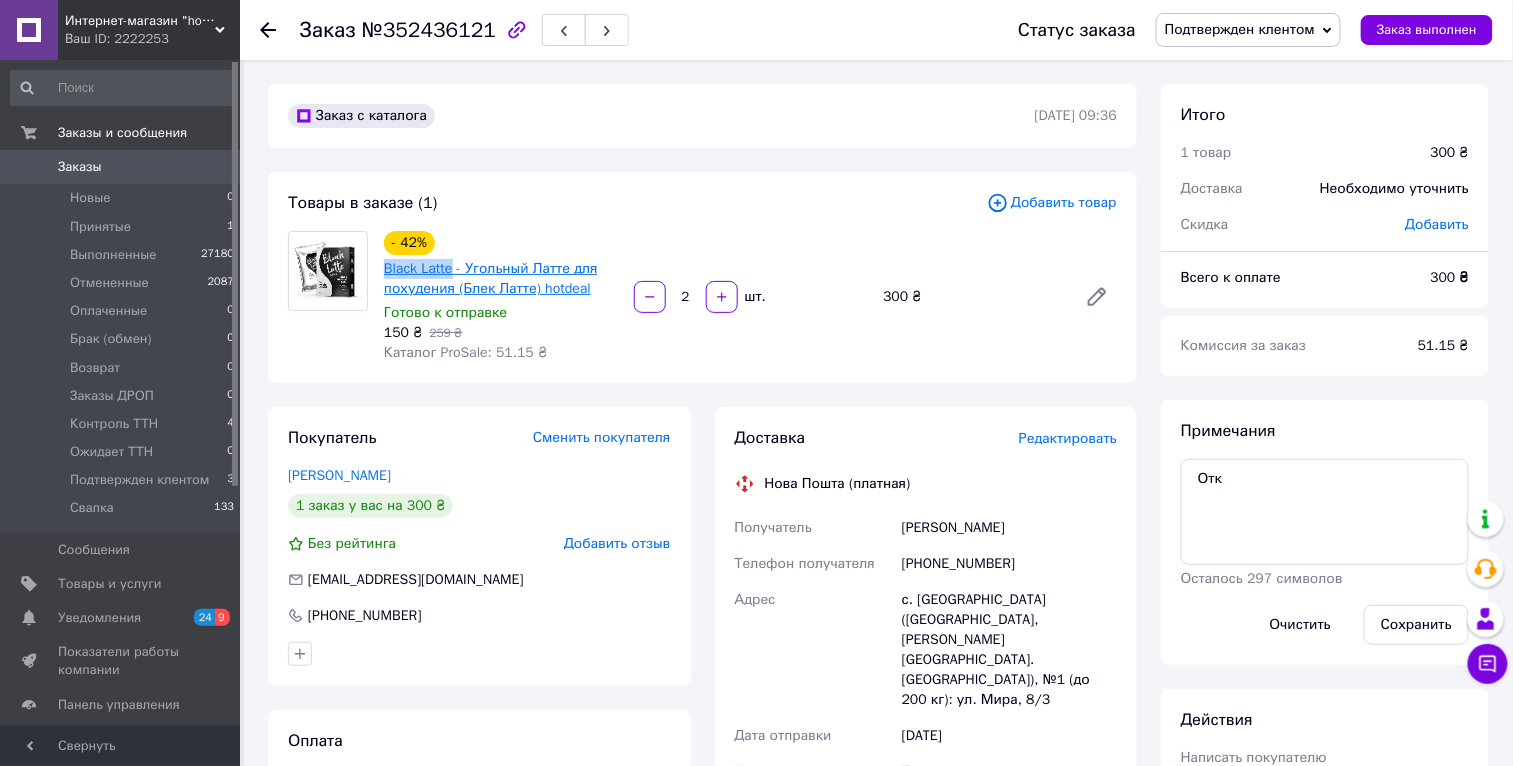 drag, startPoint x: 410, startPoint y: 270, endPoint x: 456, endPoint y: 289, distance: 49.76947 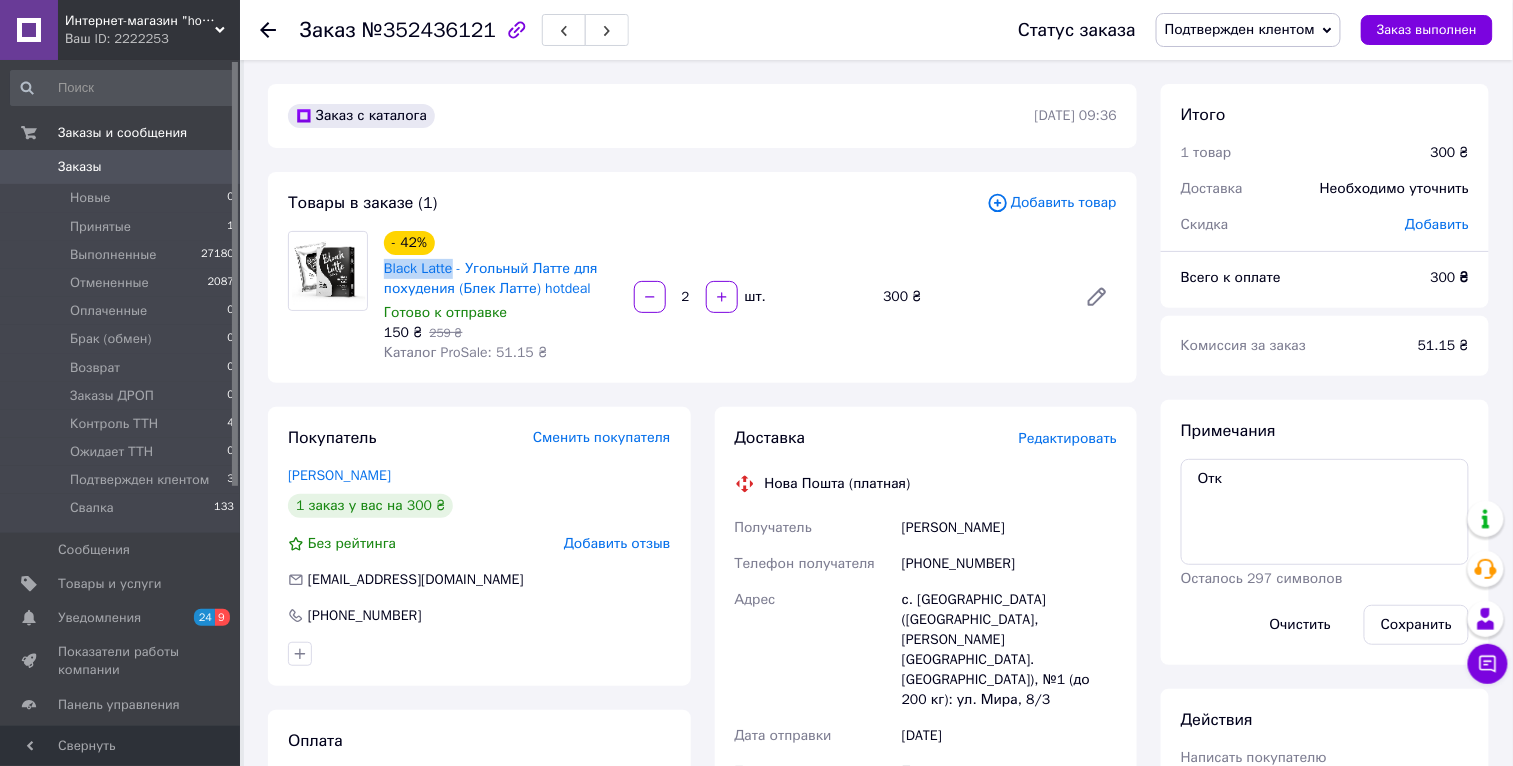 copy on "Black Latte" 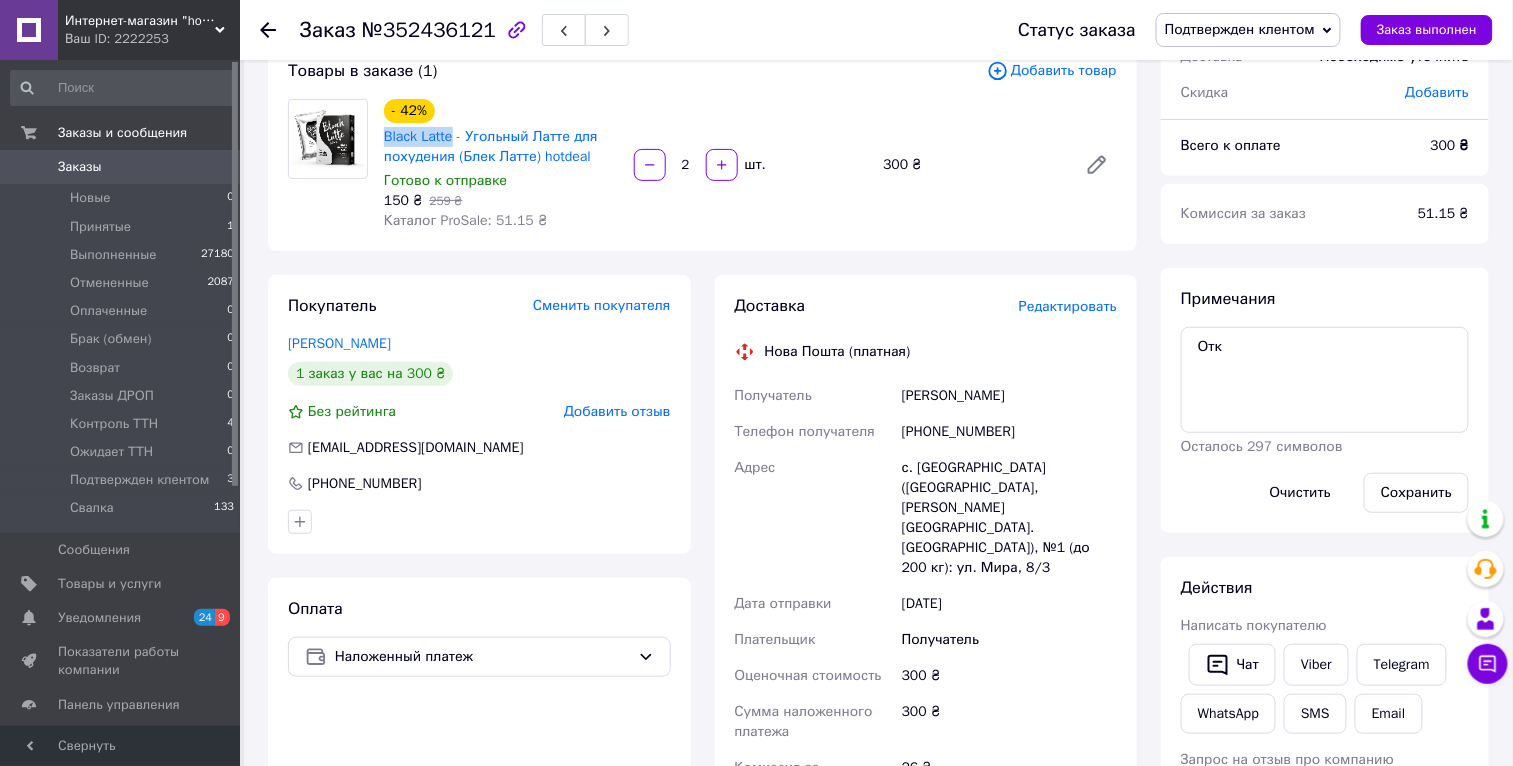 scroll, scrollTop: 90, scrollLeft: 0, axis: vertical 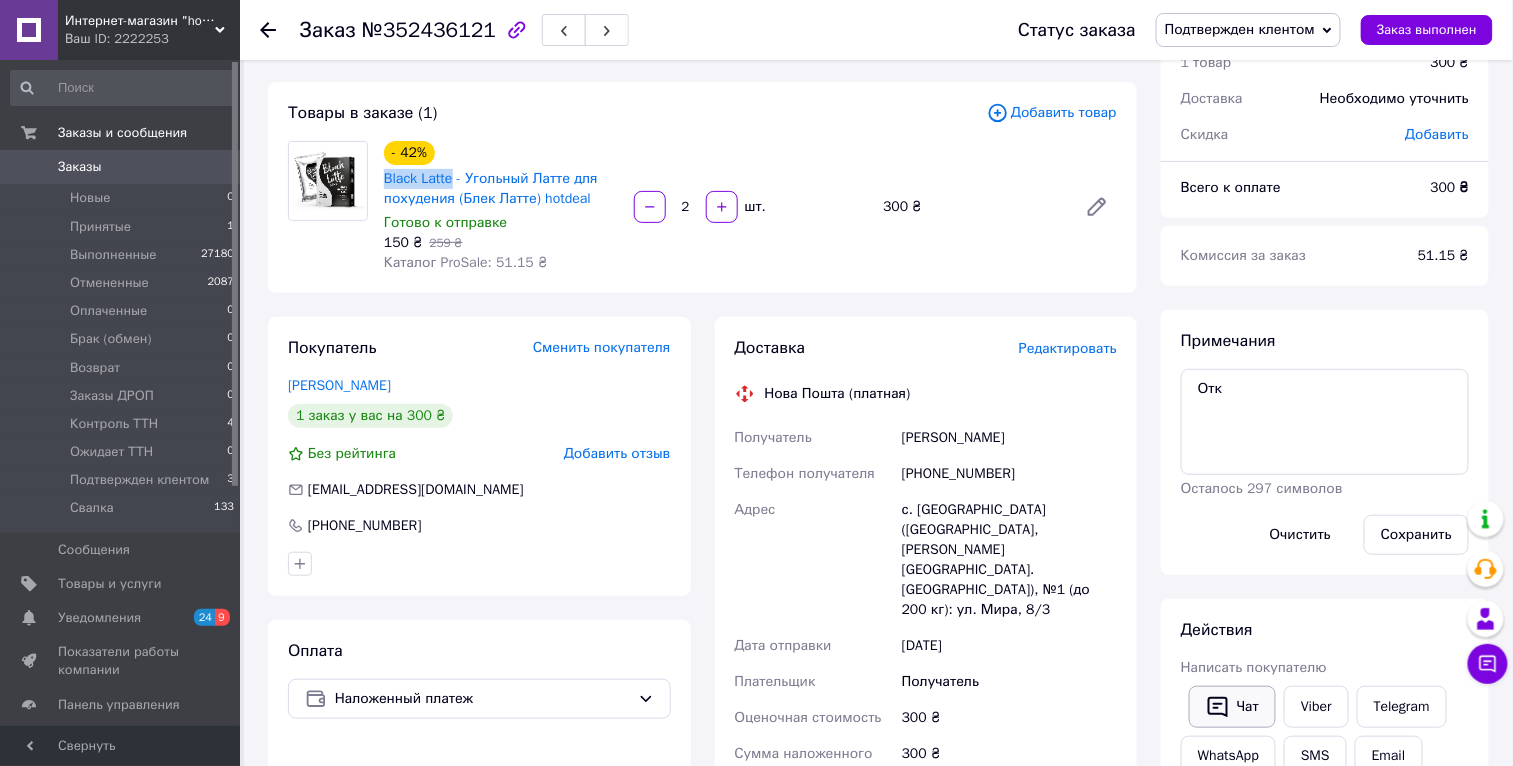 click on "Чат" at bounding box center [1232, 707] 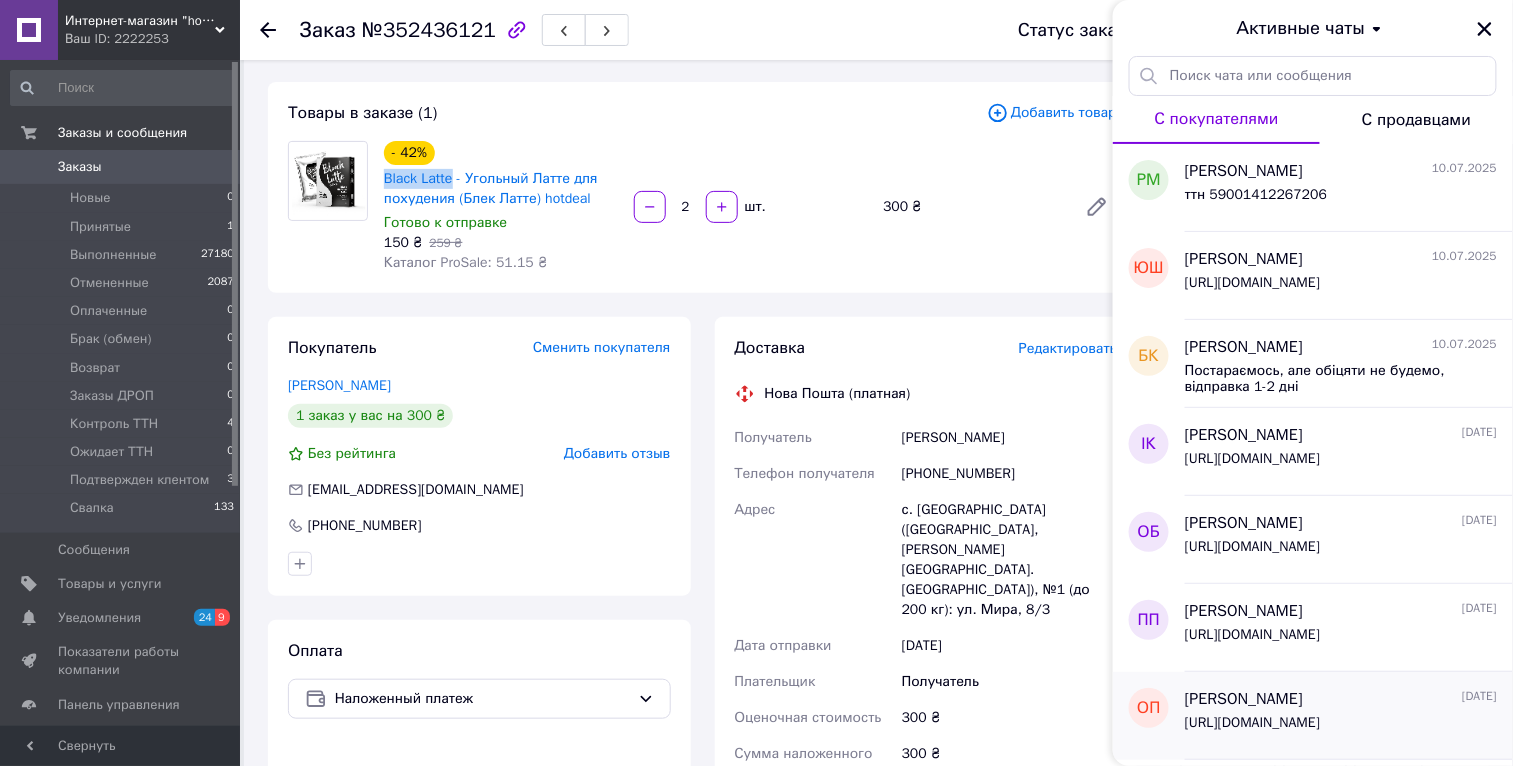type 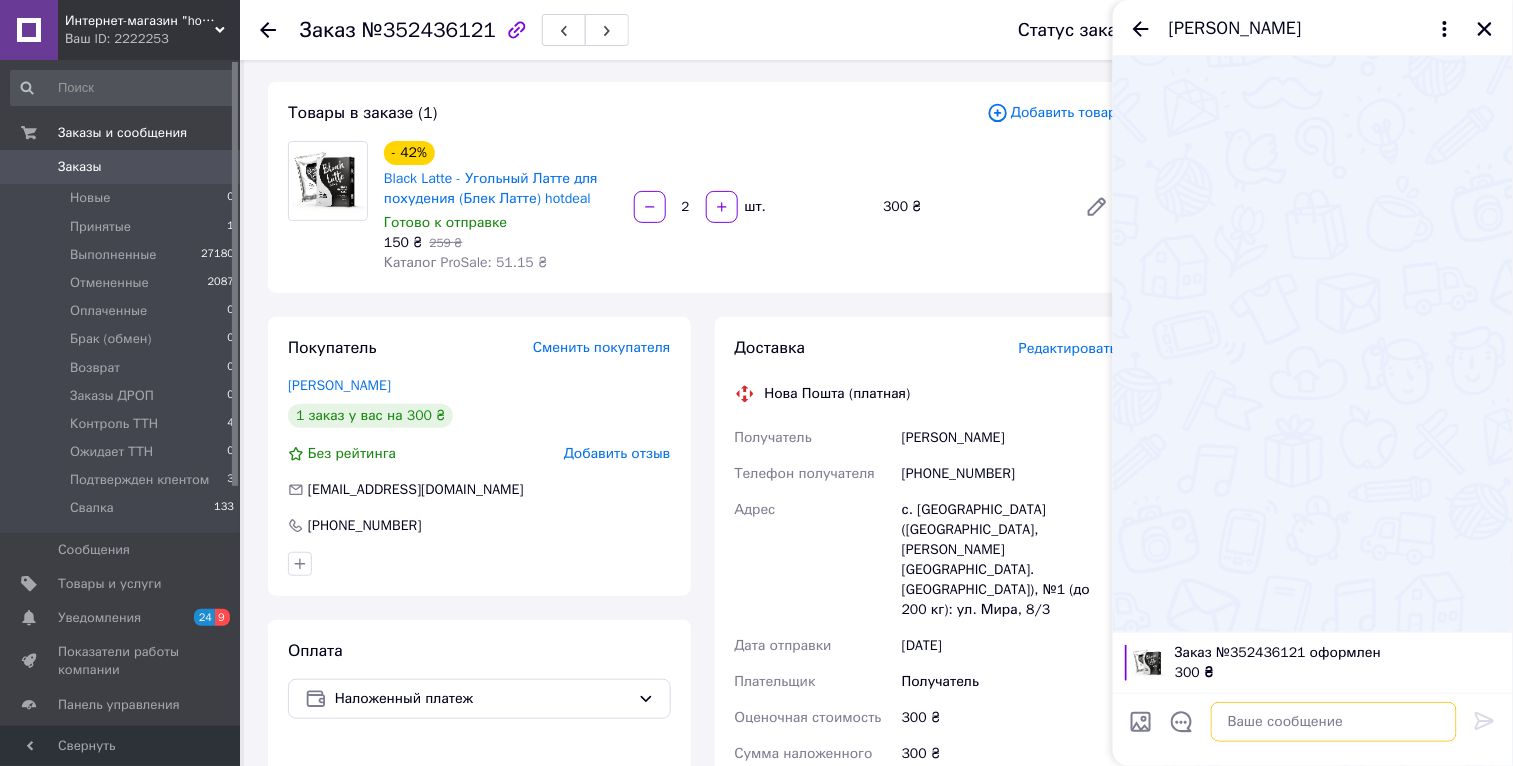 click at bounding box center (1334, 722) 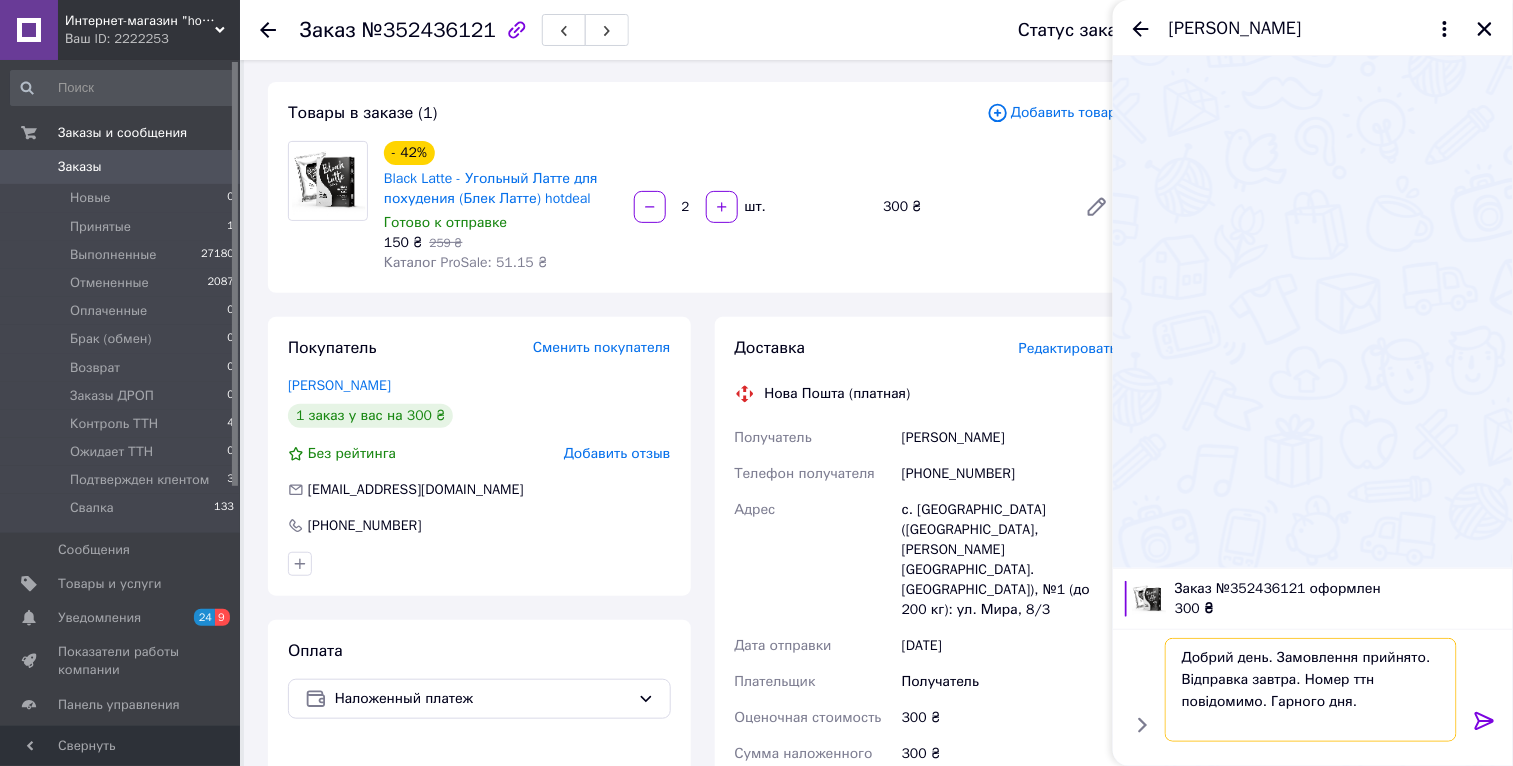 type 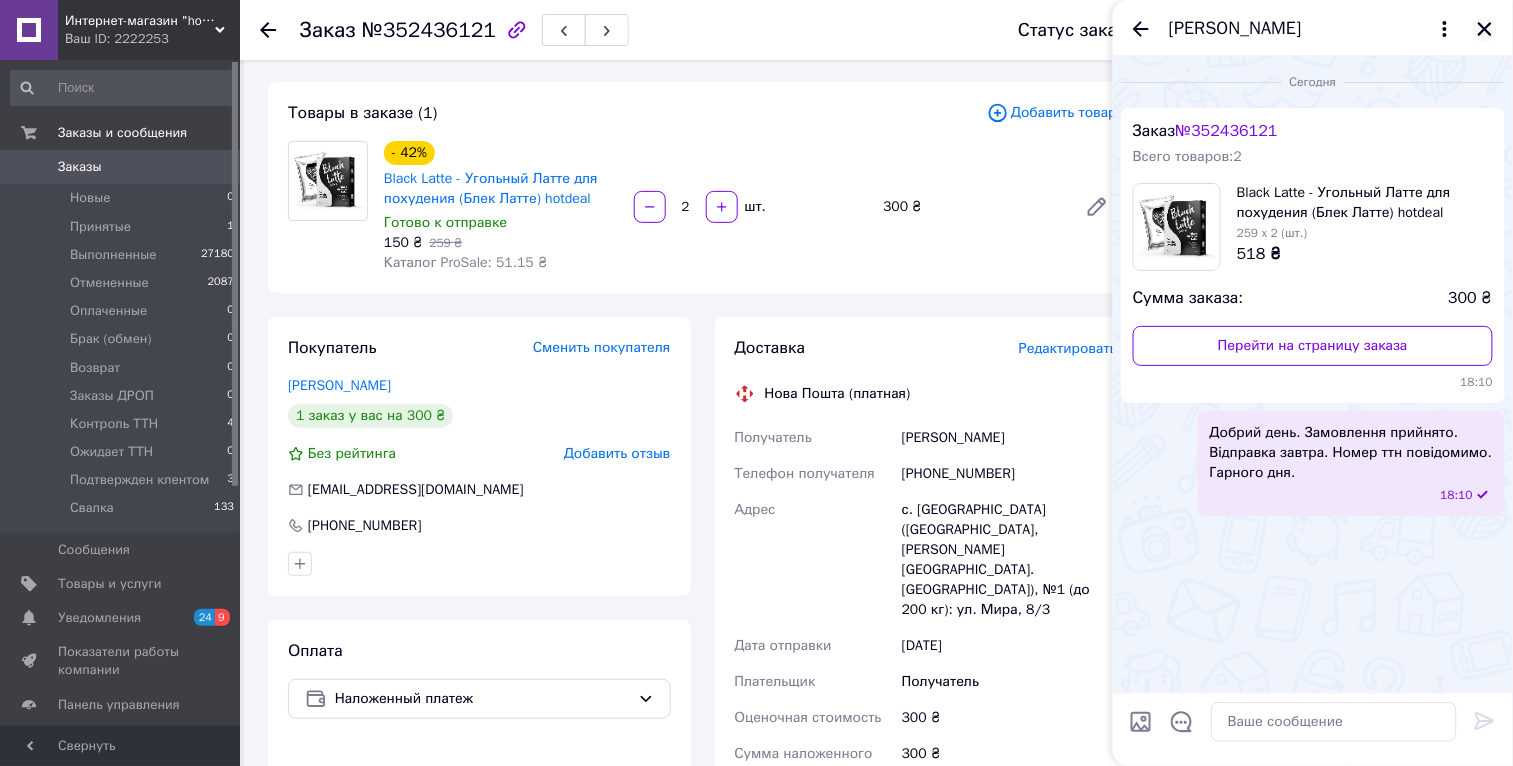 click 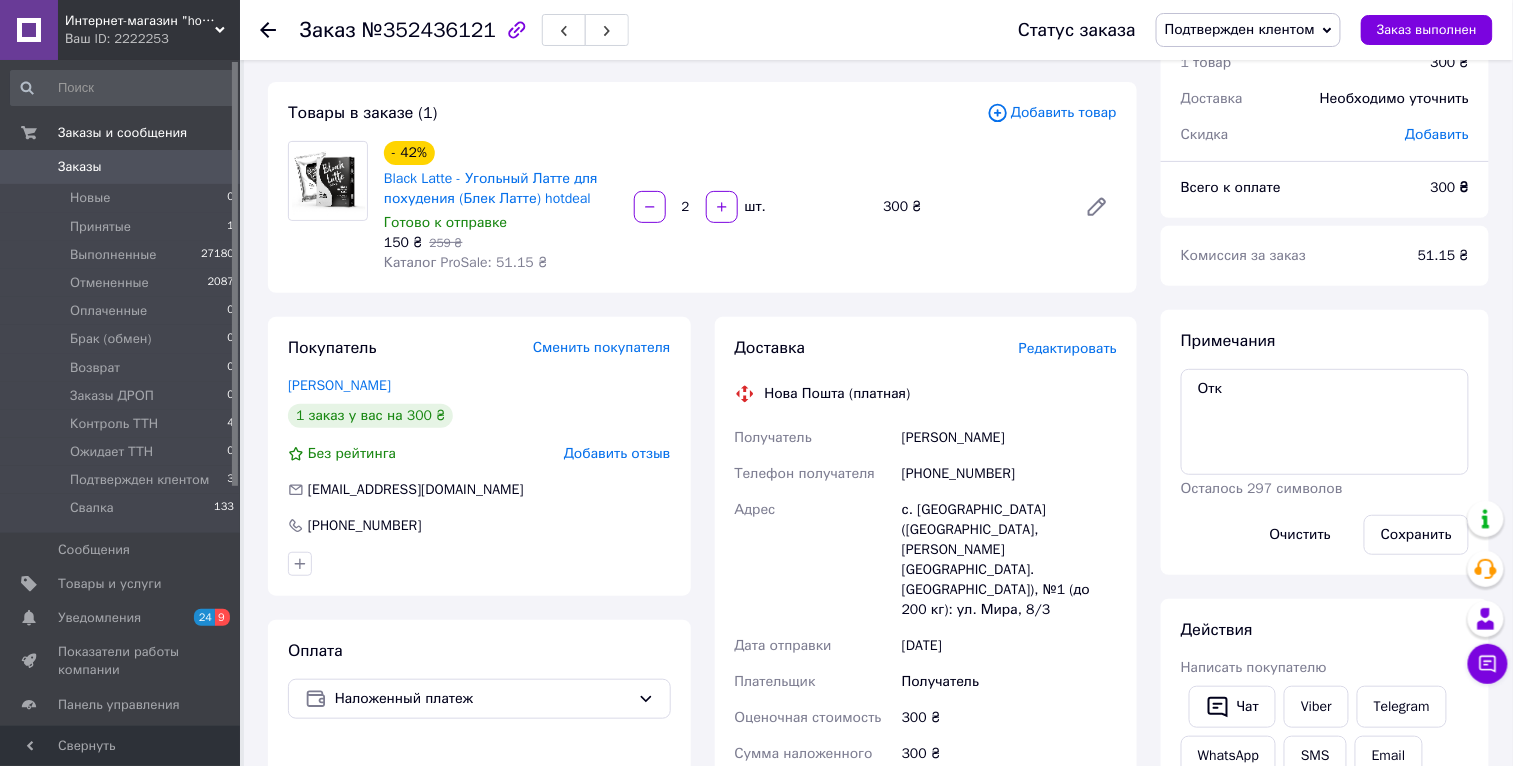 click on "Подтвержден клентом" at bounding box center (1248, 30) 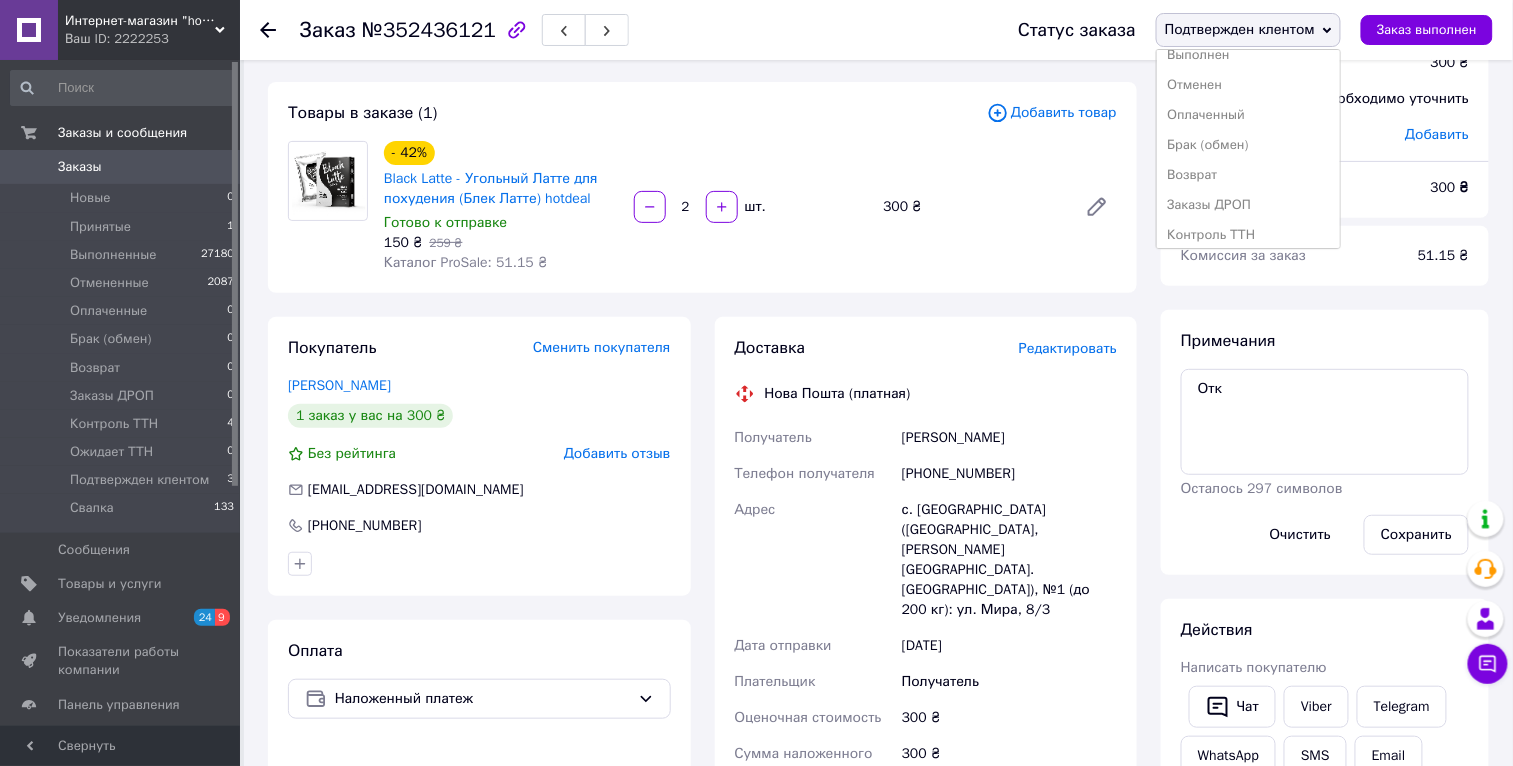 scroll, scrollTop: 111, scrollLeft: 0, axis: vertical 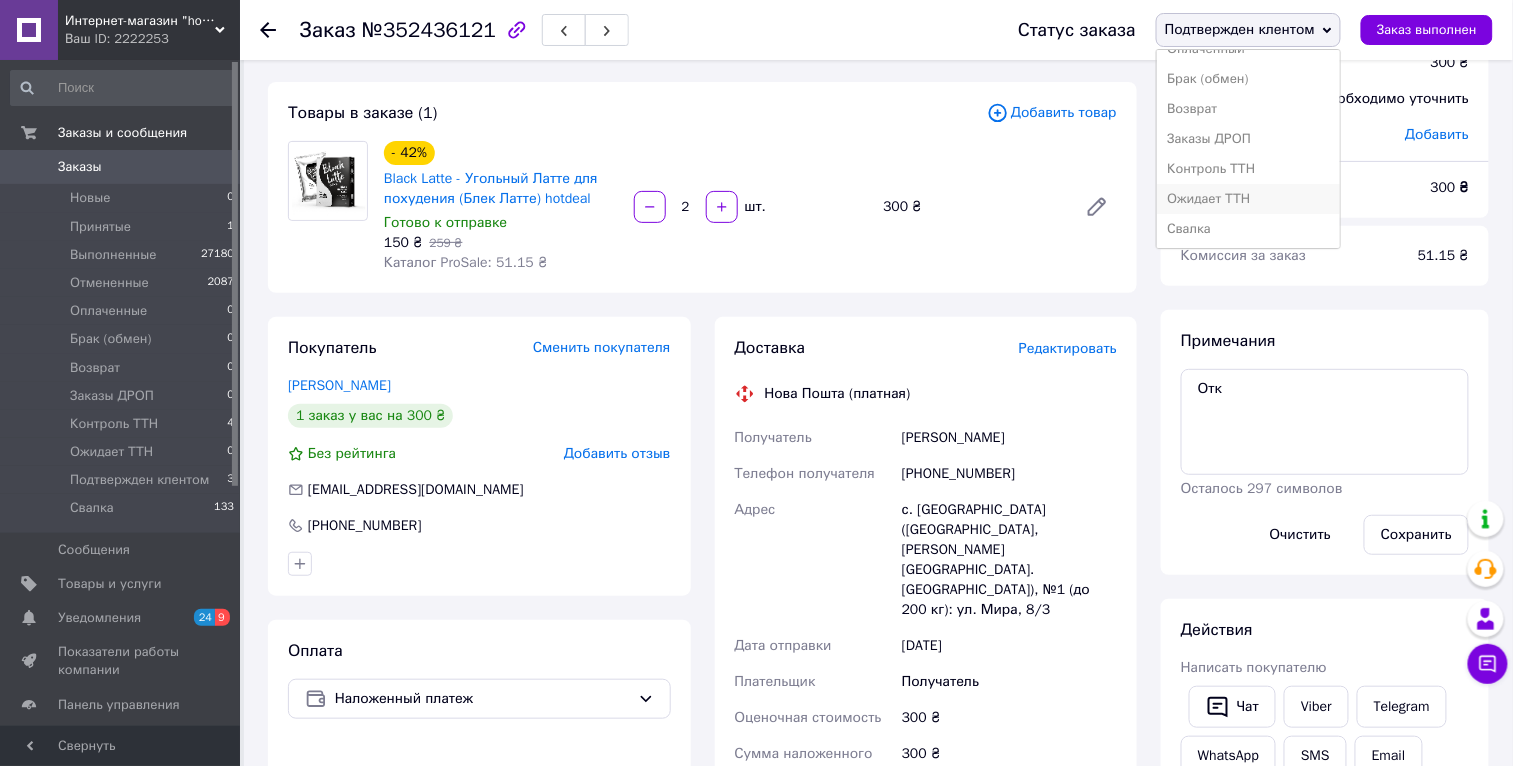 click on "Ожидает ТТН" at bounding box center [1248, 199] 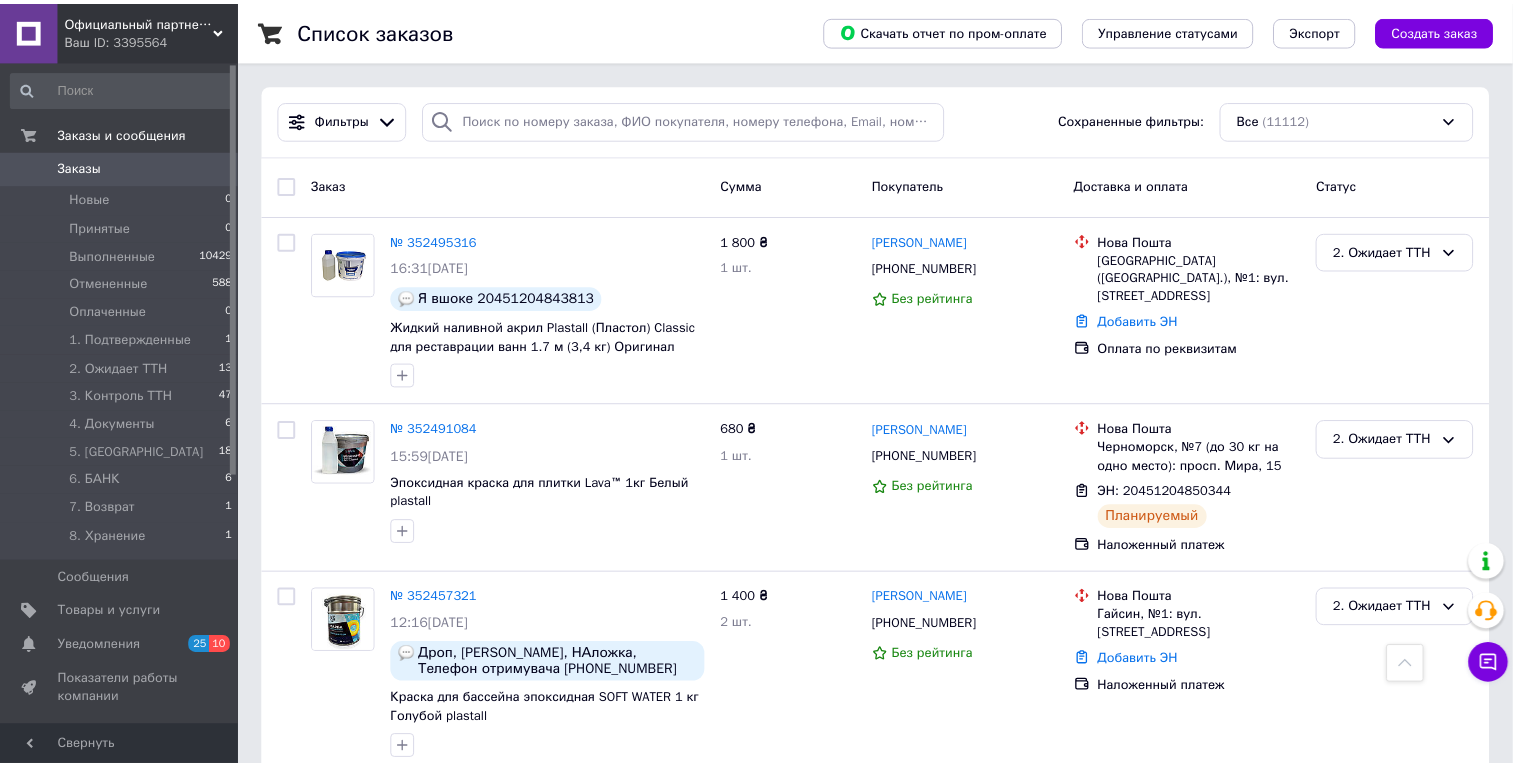 scroll, scrollTop: 7778, scrollLeft: 0, axis: vertical 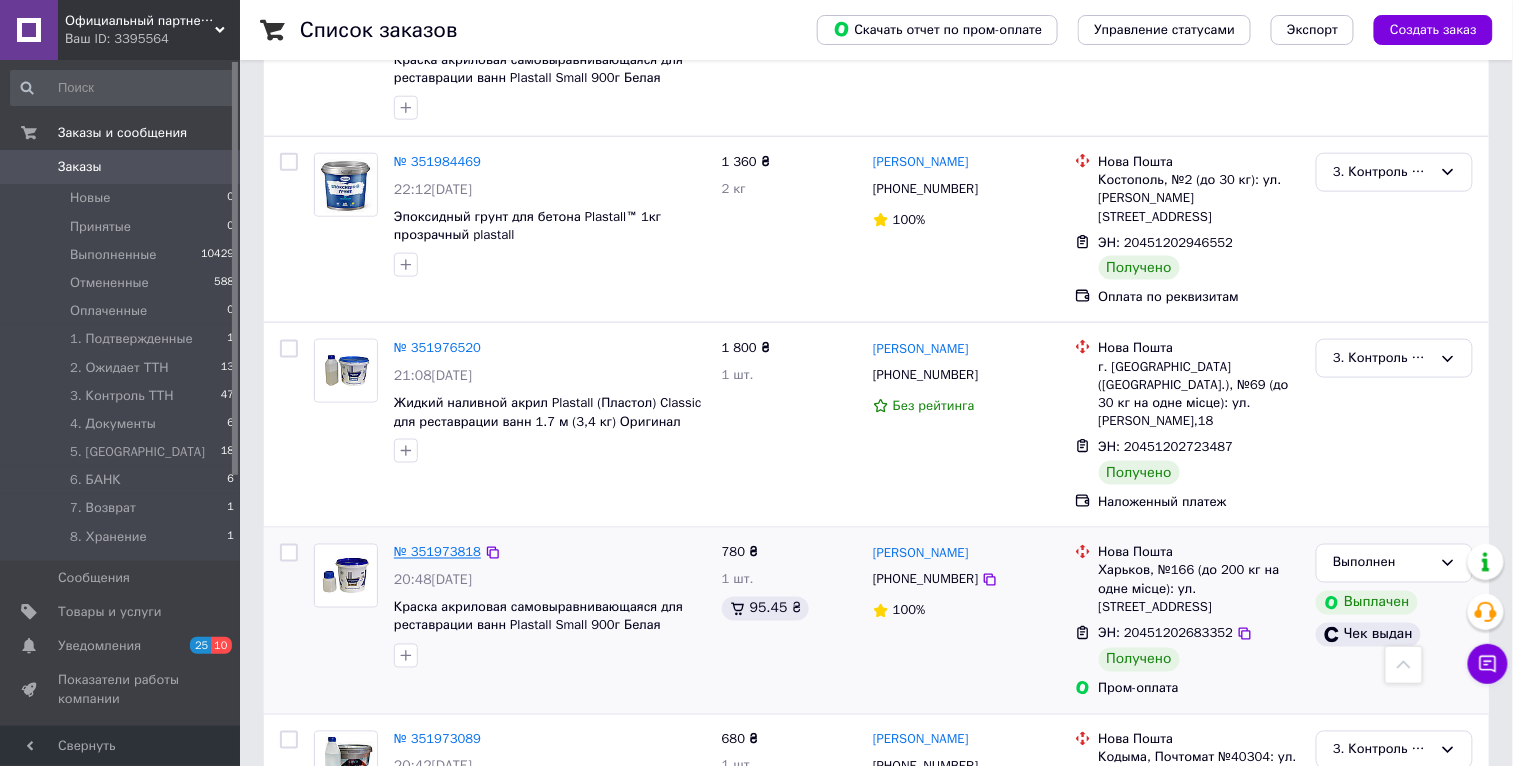 click on "№ 351973818" at bounding box center (437, 552) 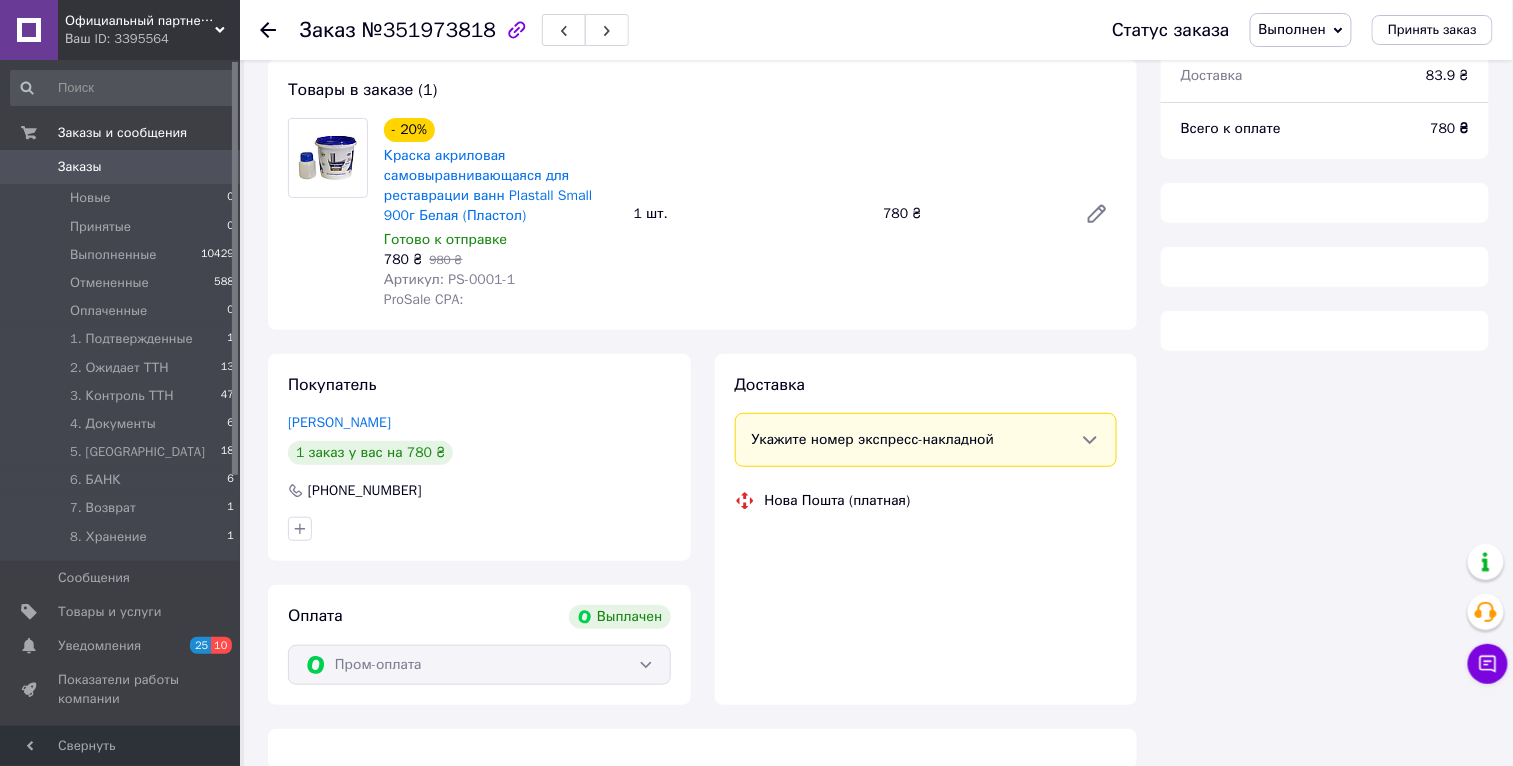scroll, scrollTop: 139, scrollLeft: 0, axis: vertical 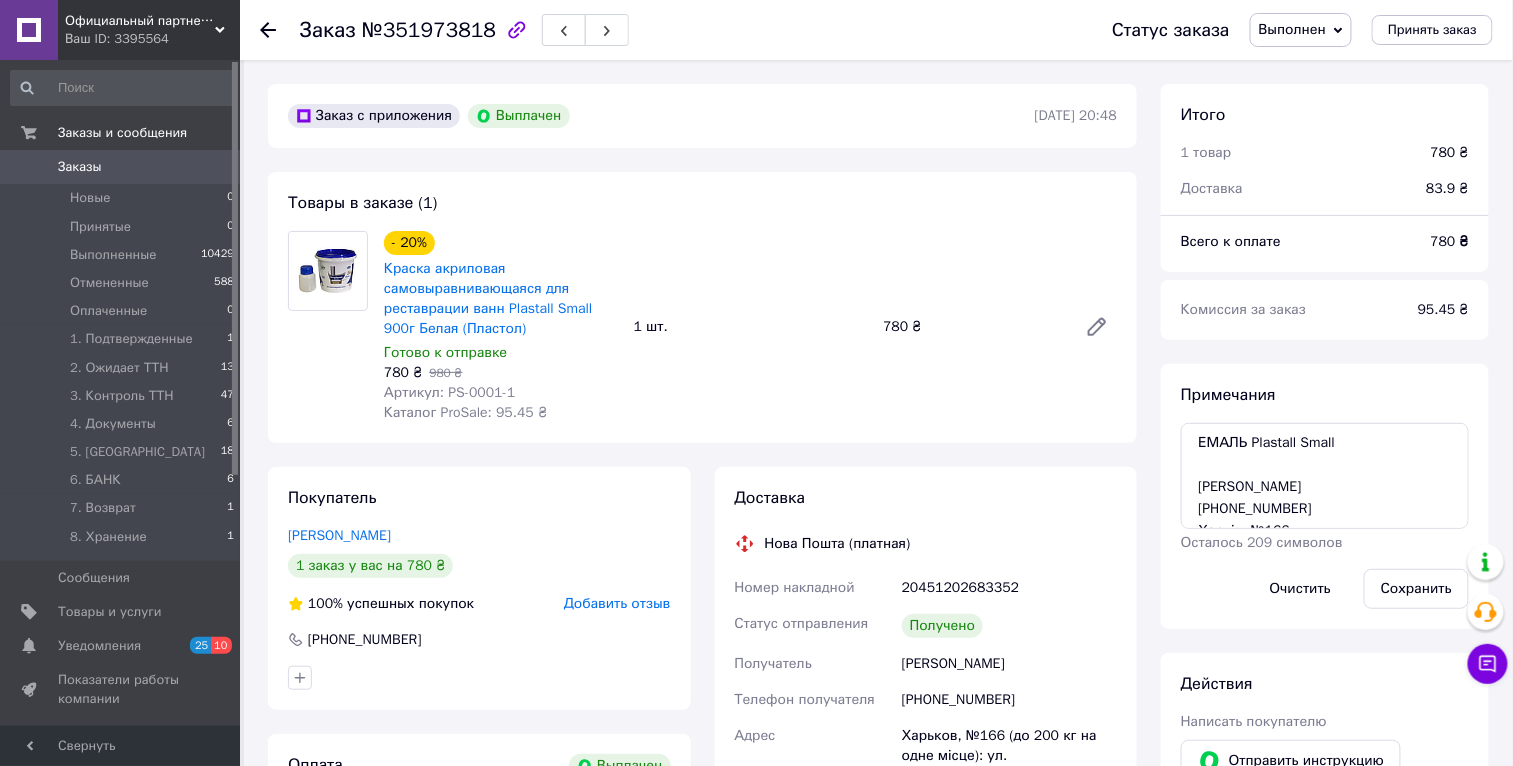 click on "20451202683352" at bounding box center (1009, 588) 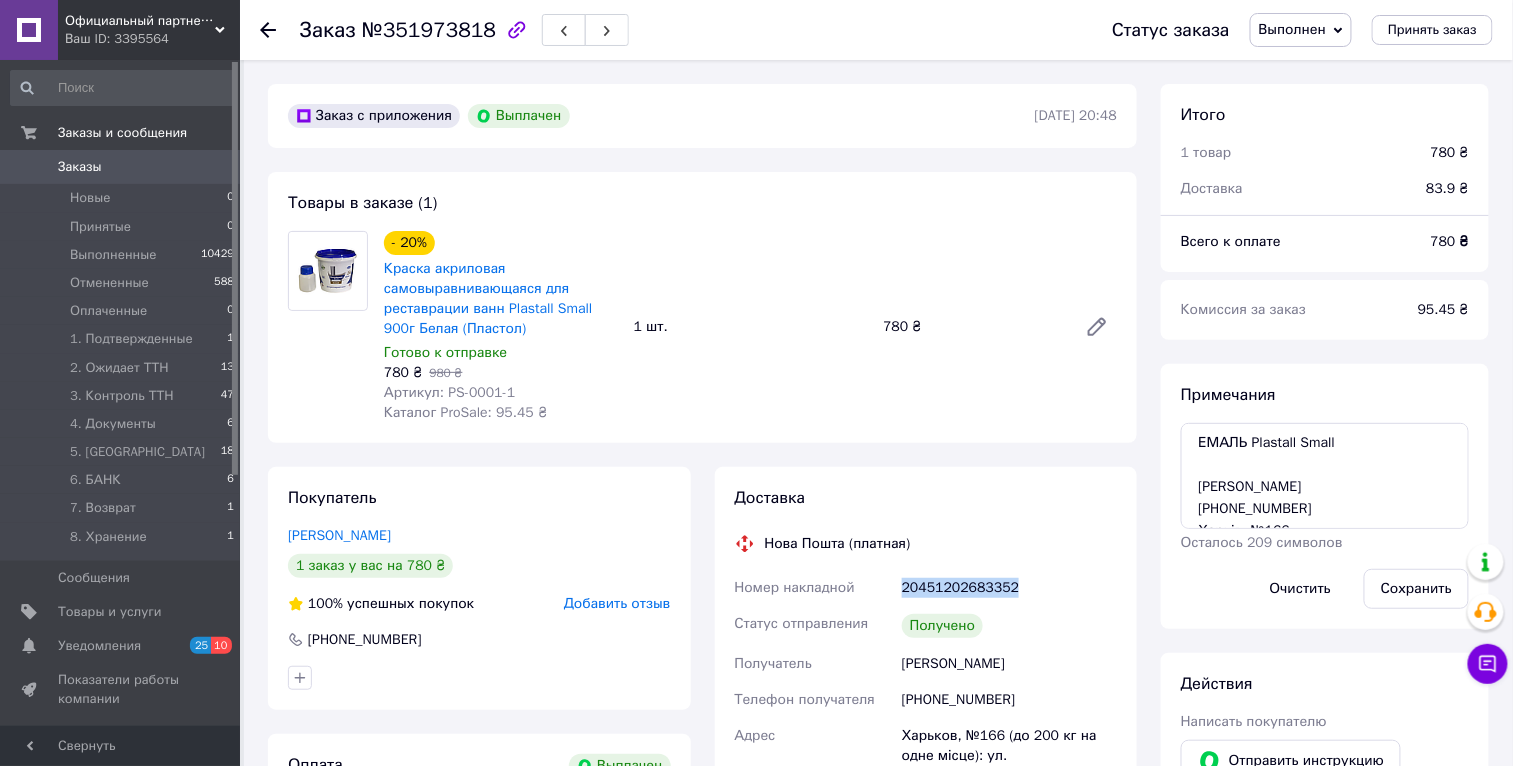 click on "20451202683352" at bounding box center [1009, 588] 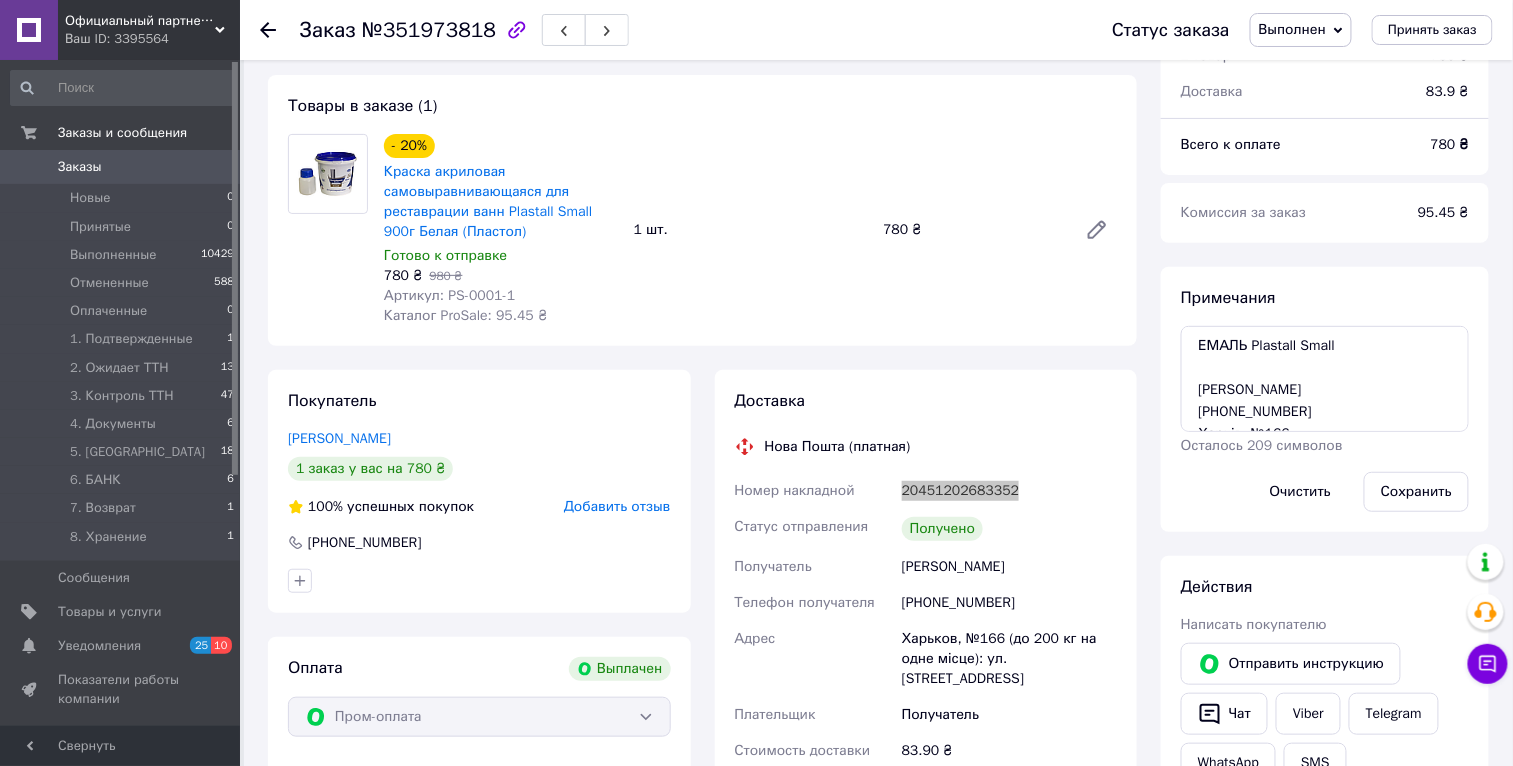 scroll, scrollTop: 97, scrollLeft: 0, axis: vertical 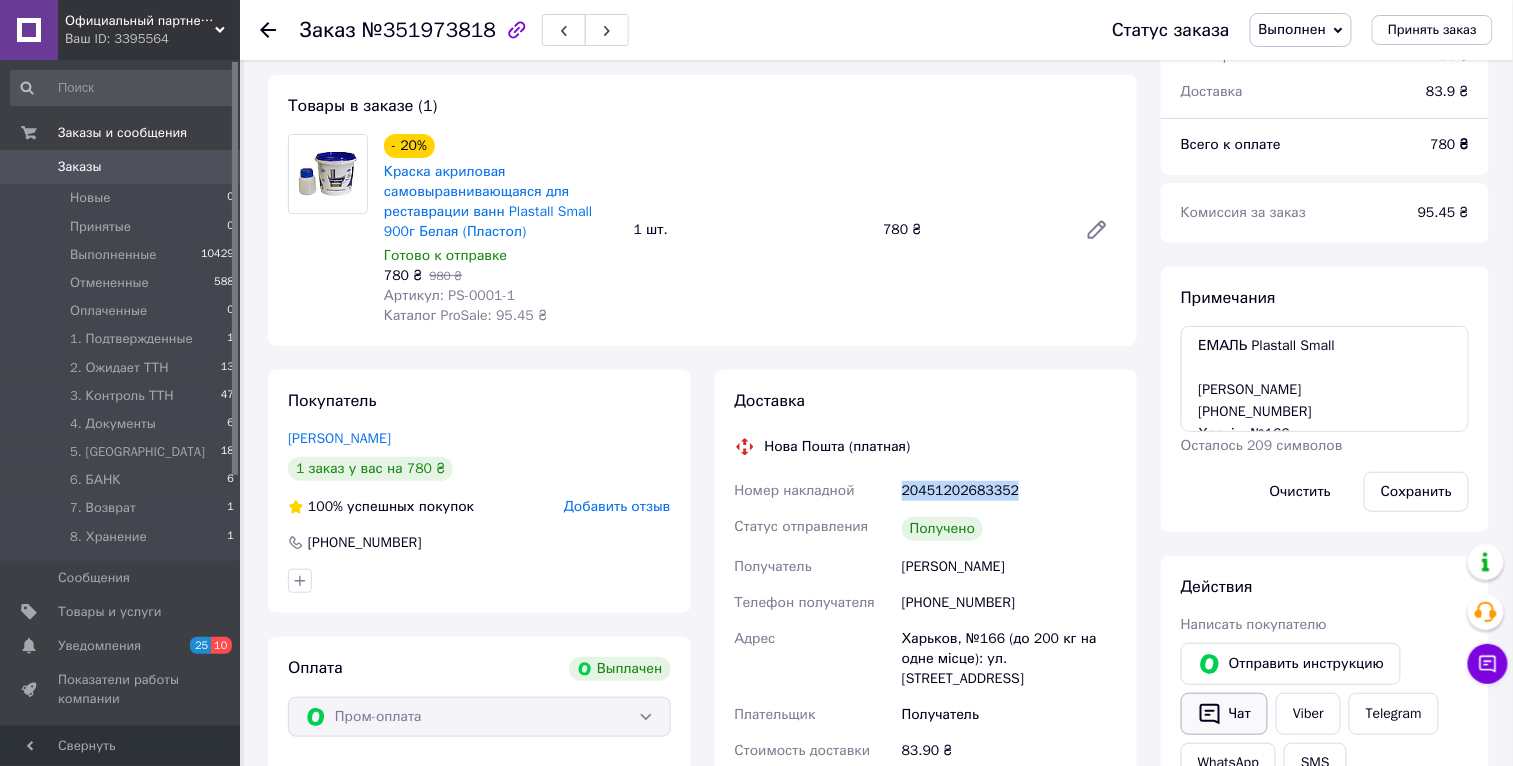 click on "Чат" at bounding box center [1224, 714] 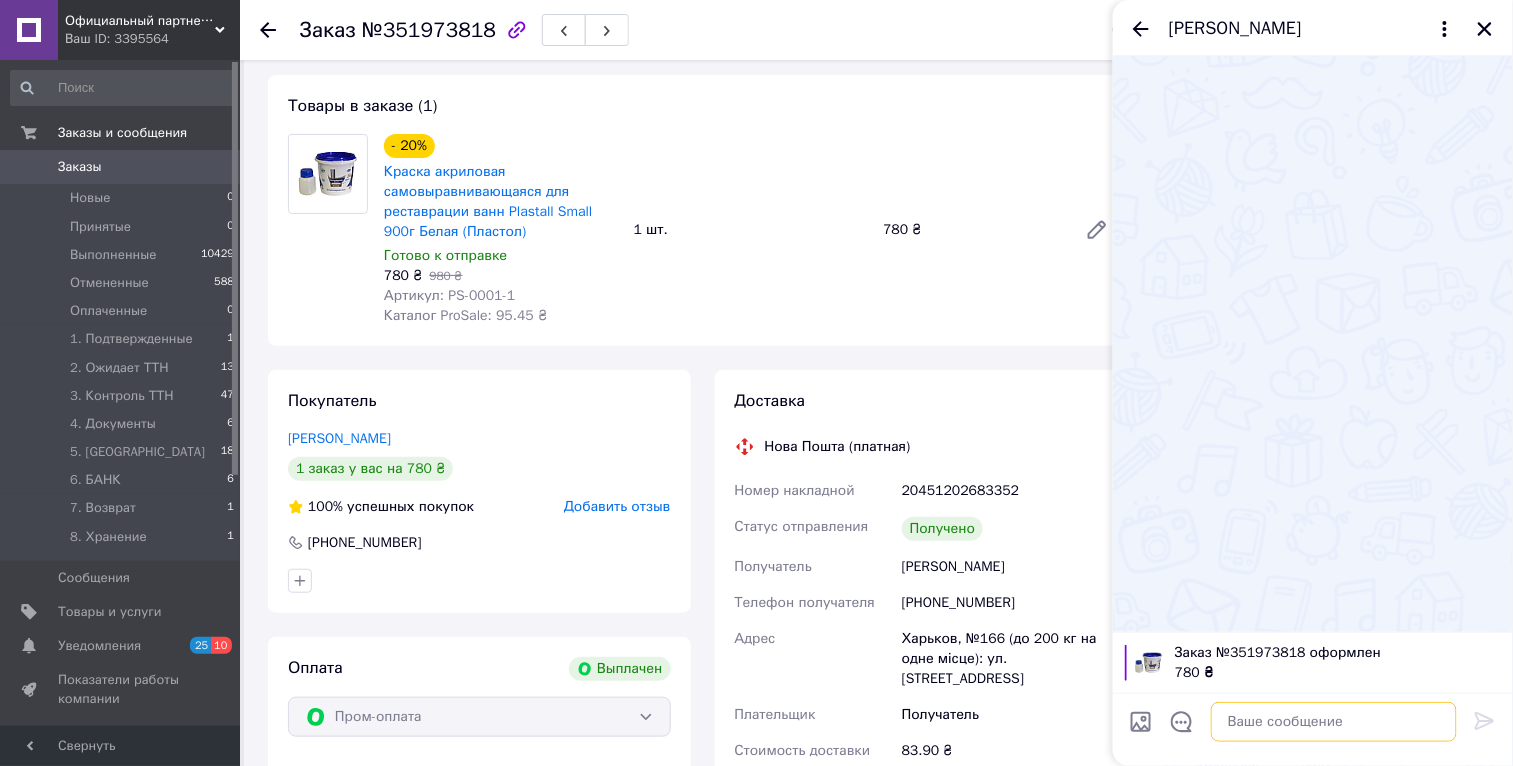 click at bounding box center (1334, 722) 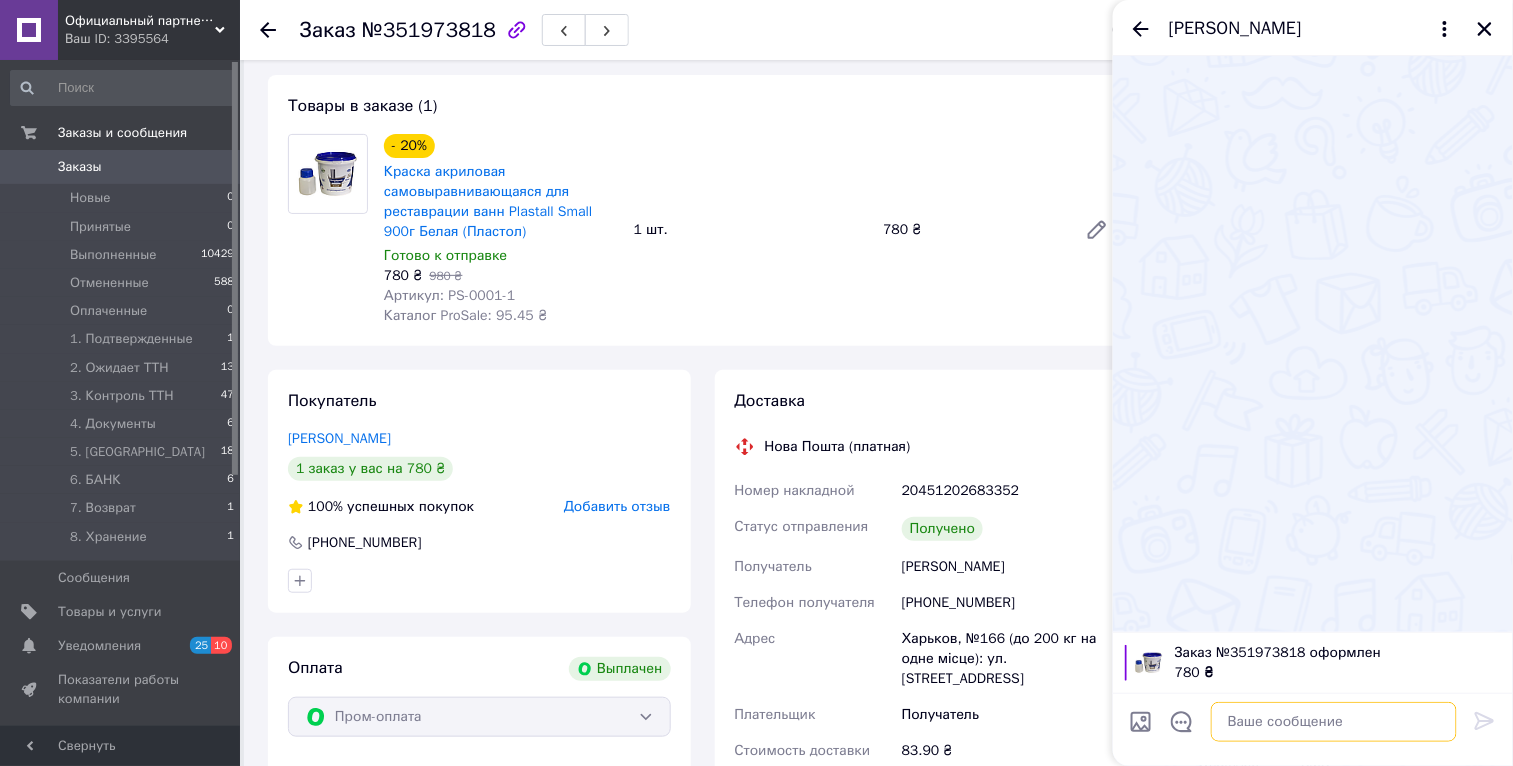 type on "м" 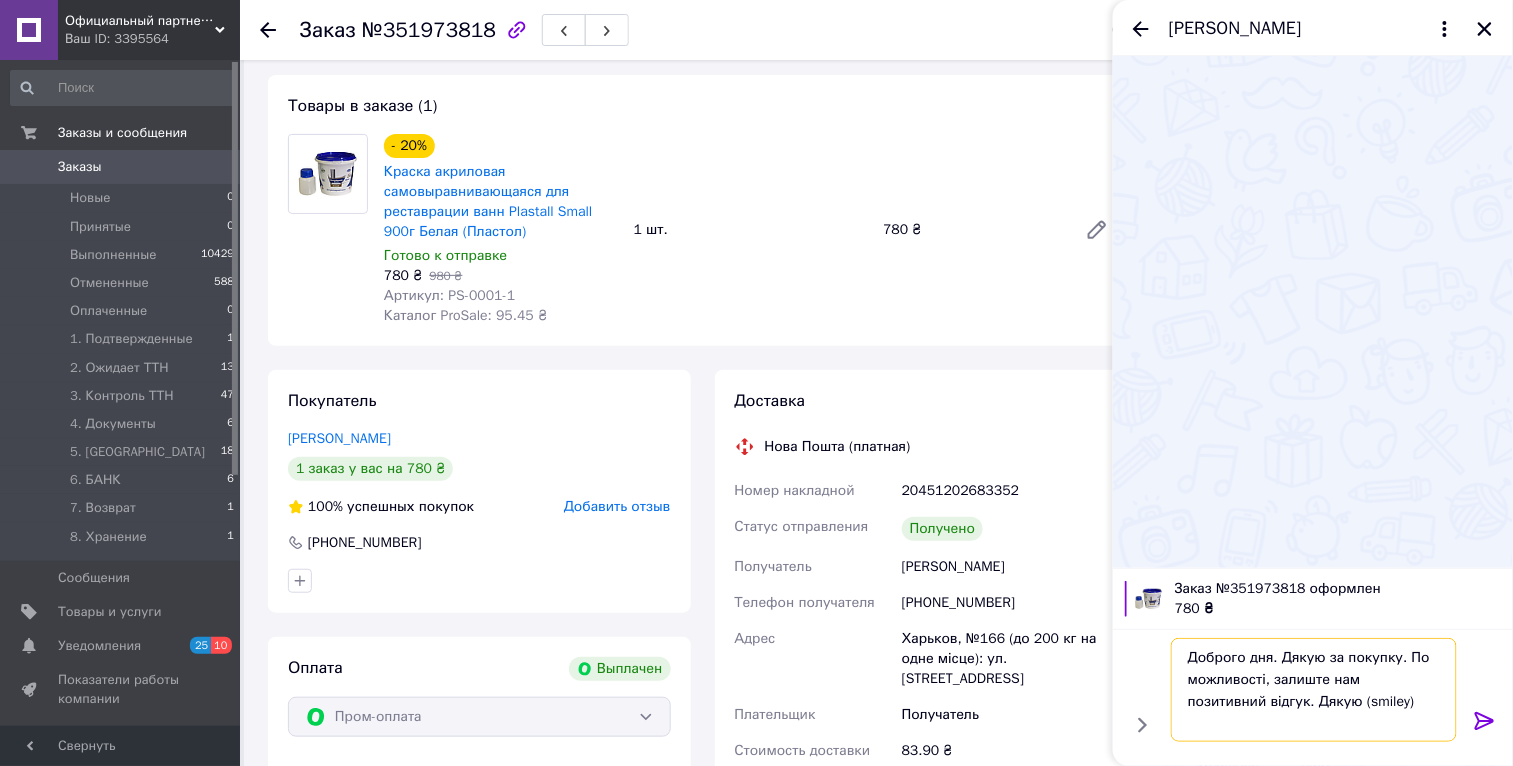 type 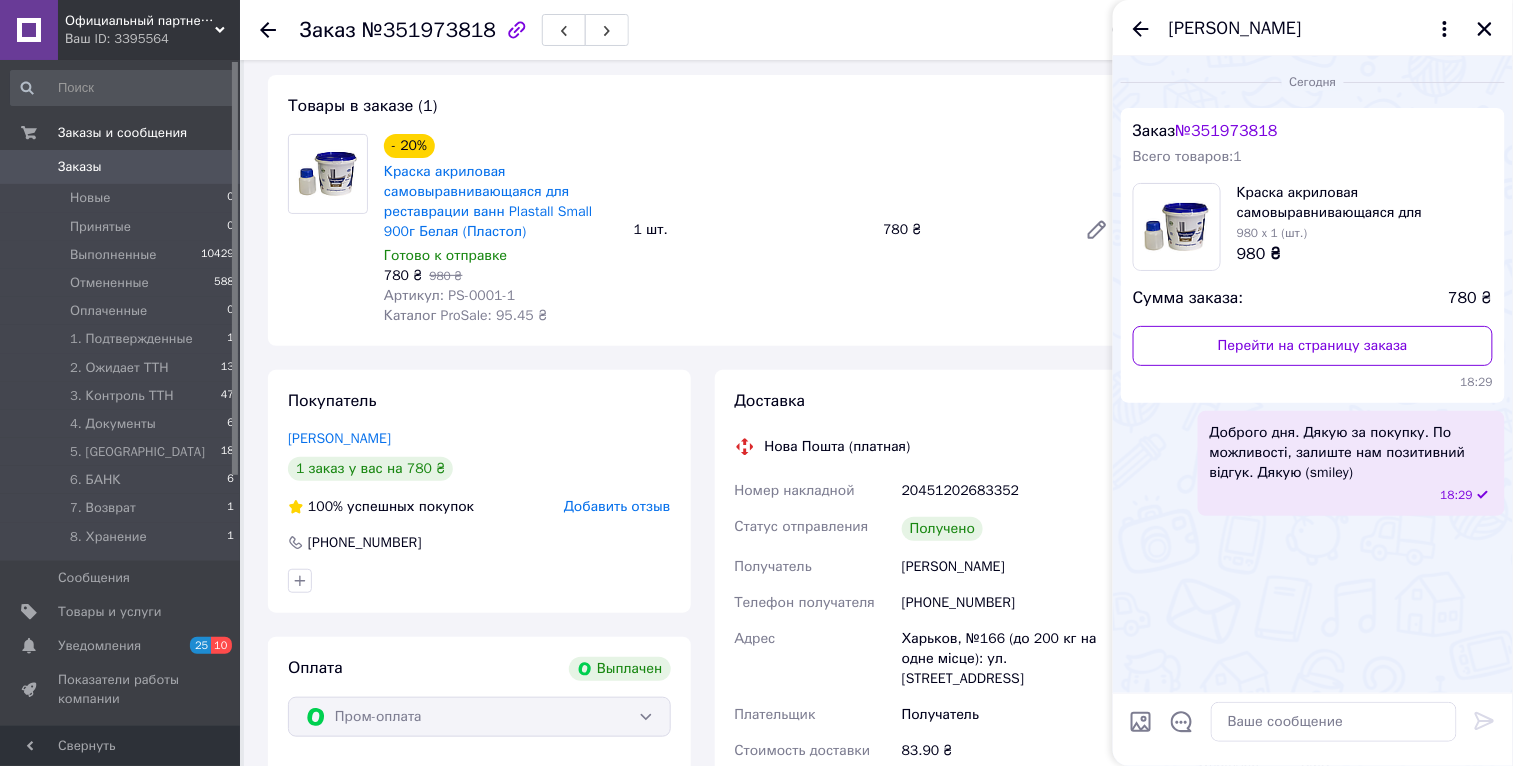 click on "Ева Конопля" at bounding box center (1313, 28) 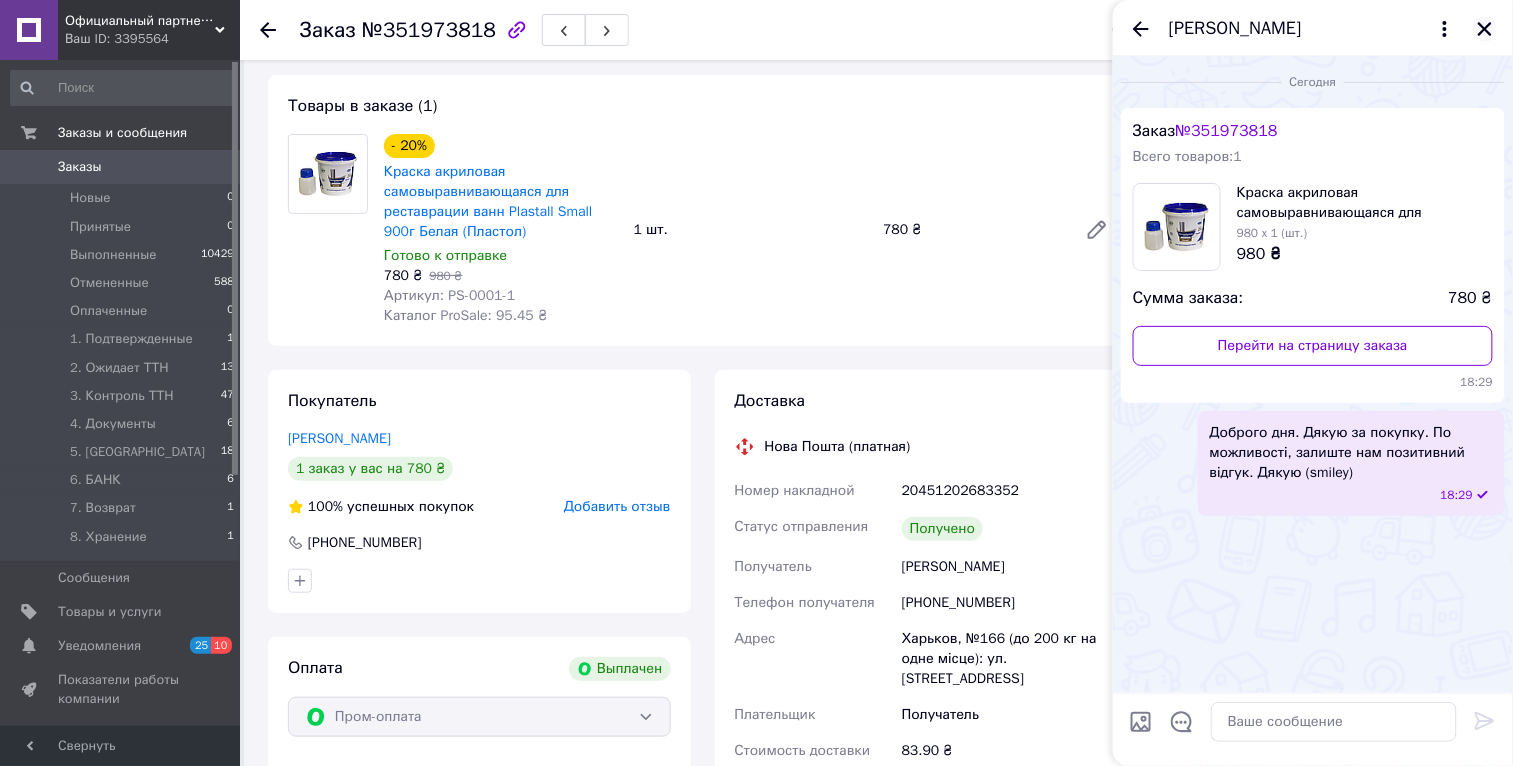 click 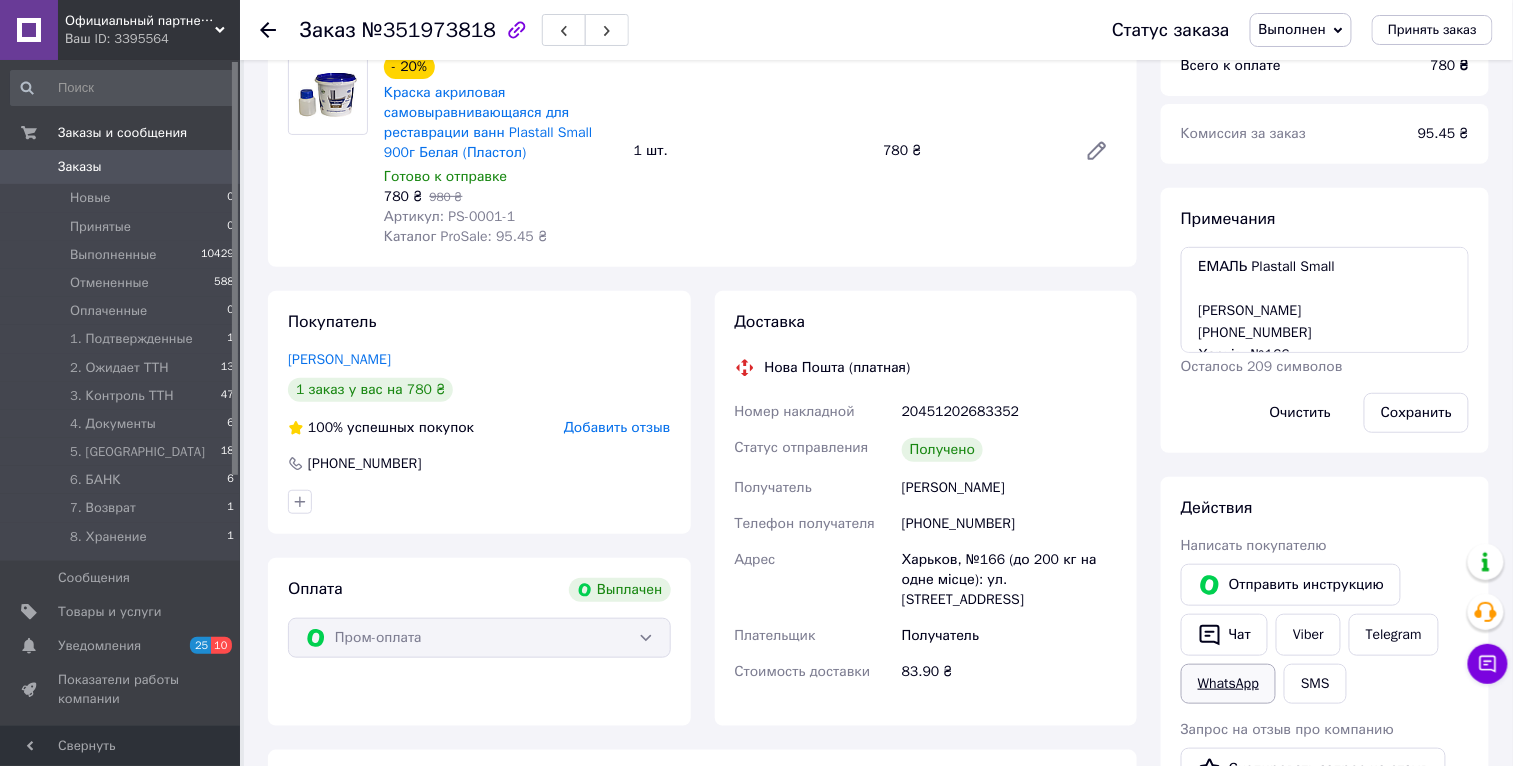 scroll, scrollTop: 210, scrollLeft: 0, axis: vertical 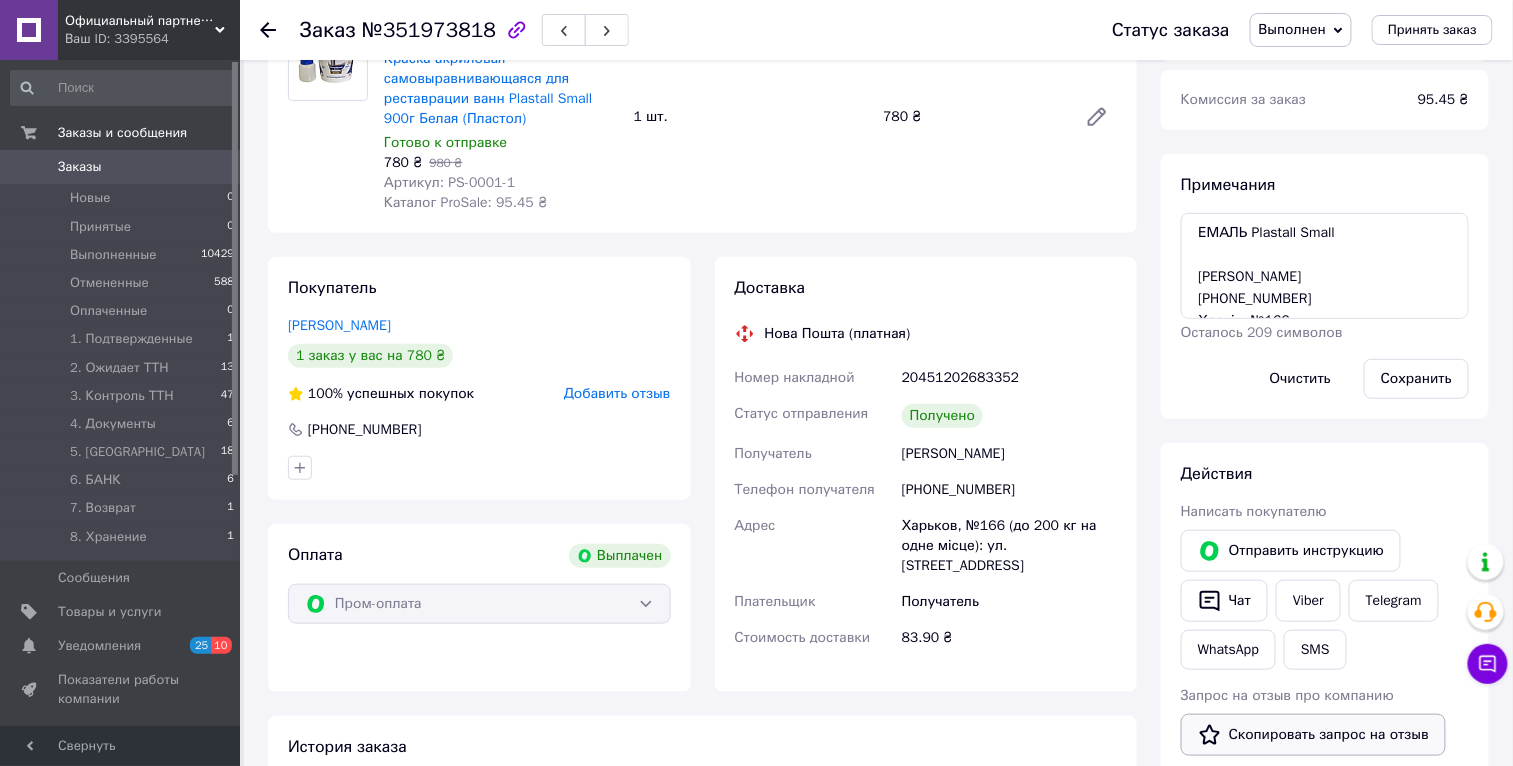 click on "Скопировать запрос на отзыв" at bounding box center [1313, 735] 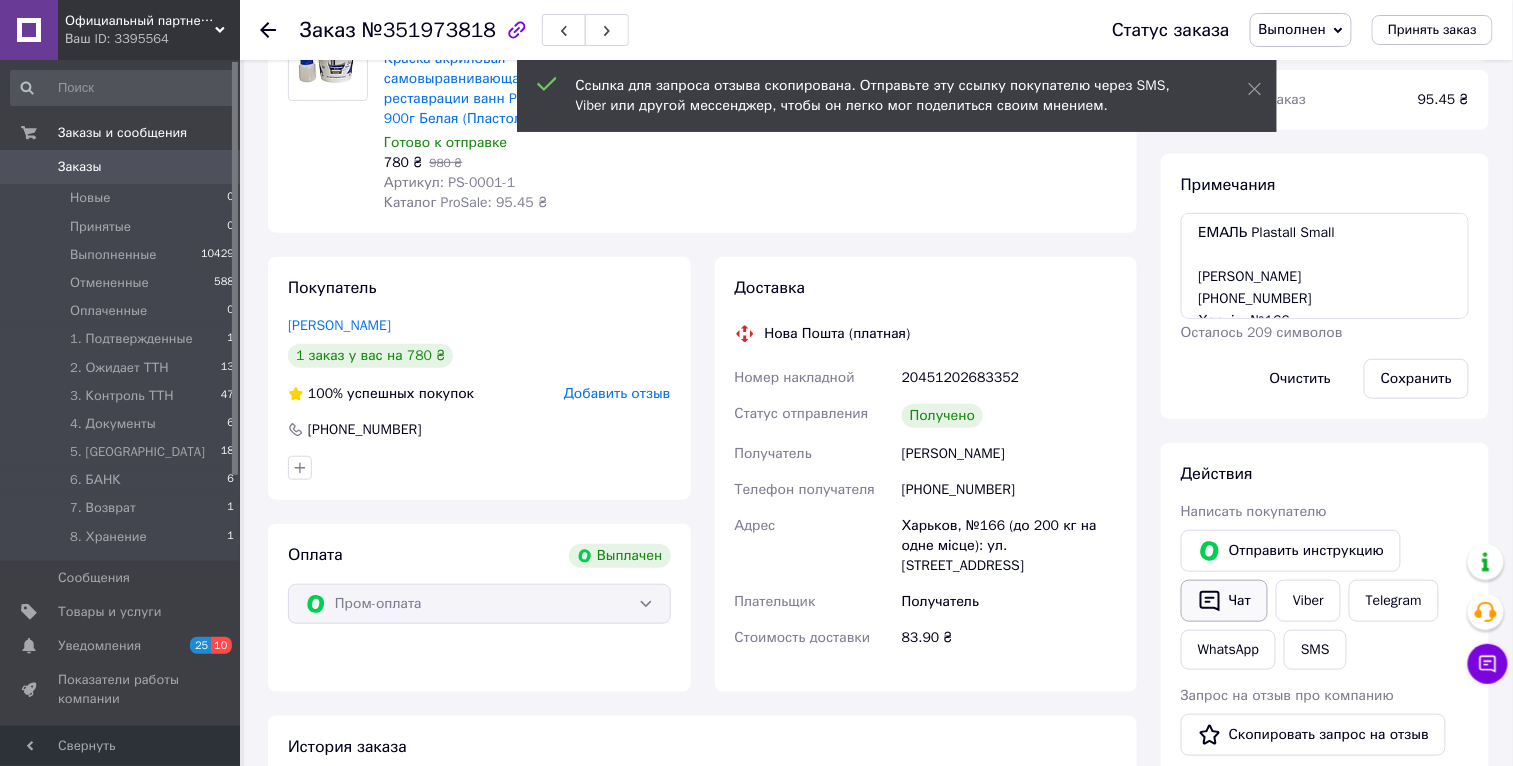 click on "Чат" at bounding box center (1224, 601) 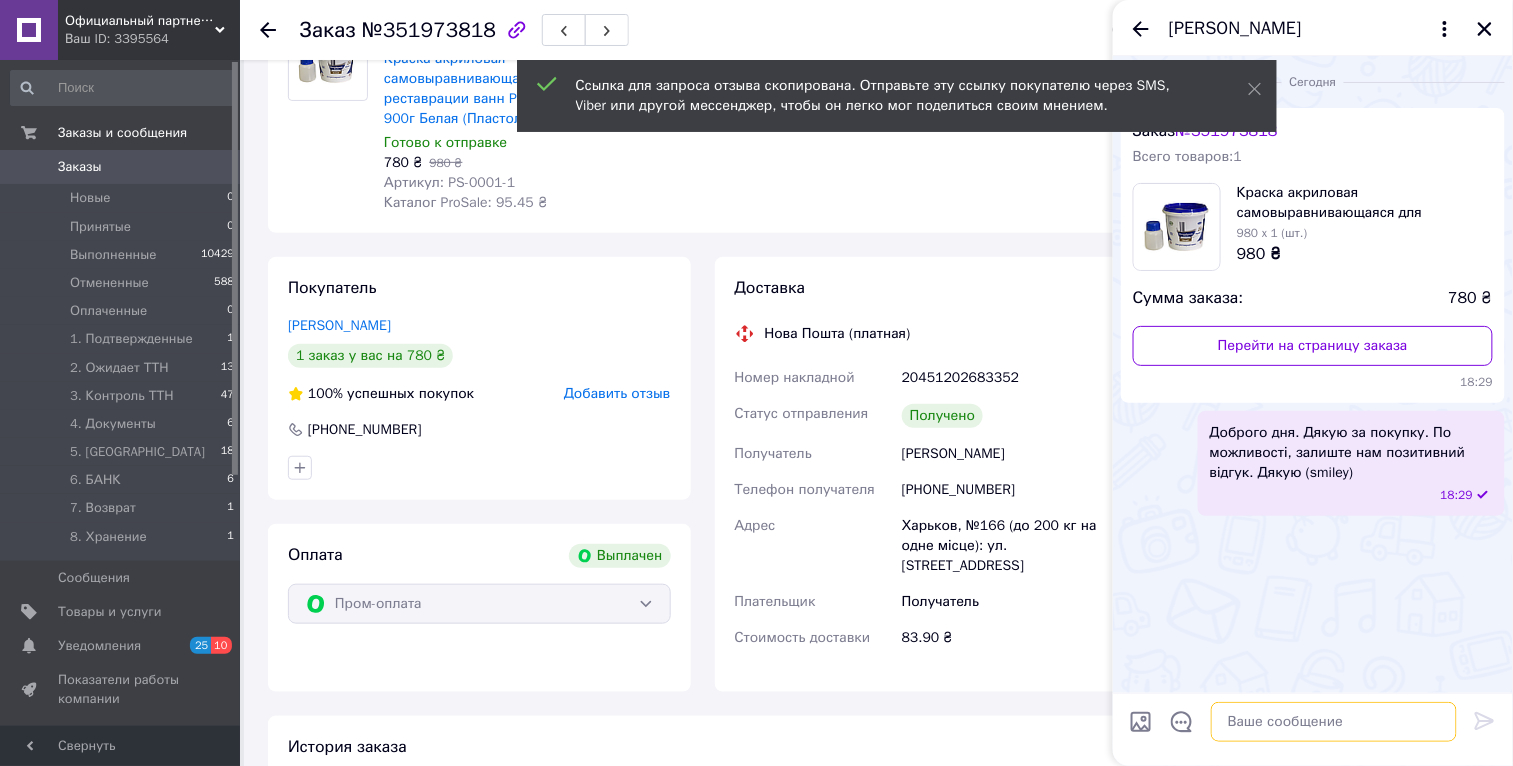 click at bounding box center (1334, 722) 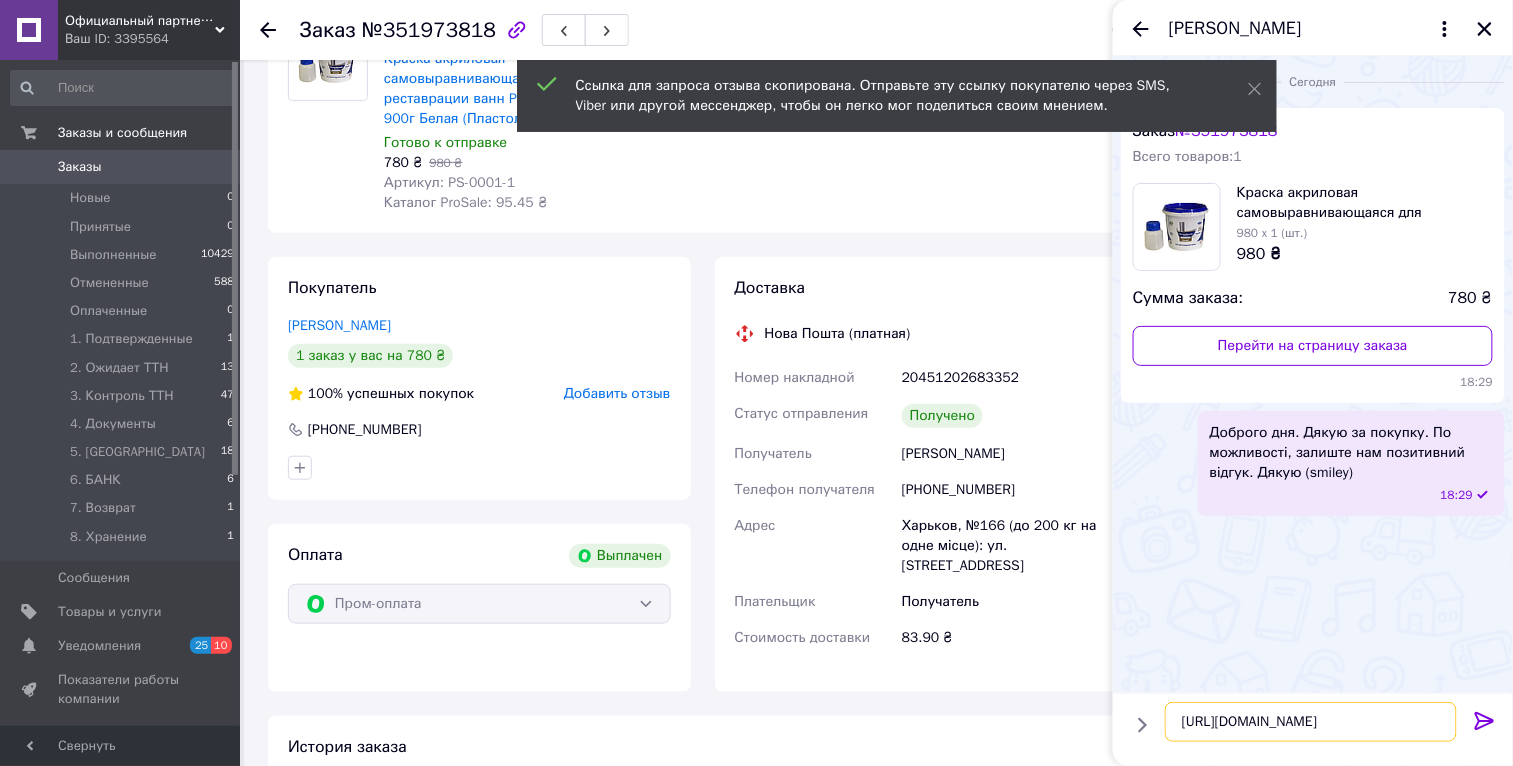 type 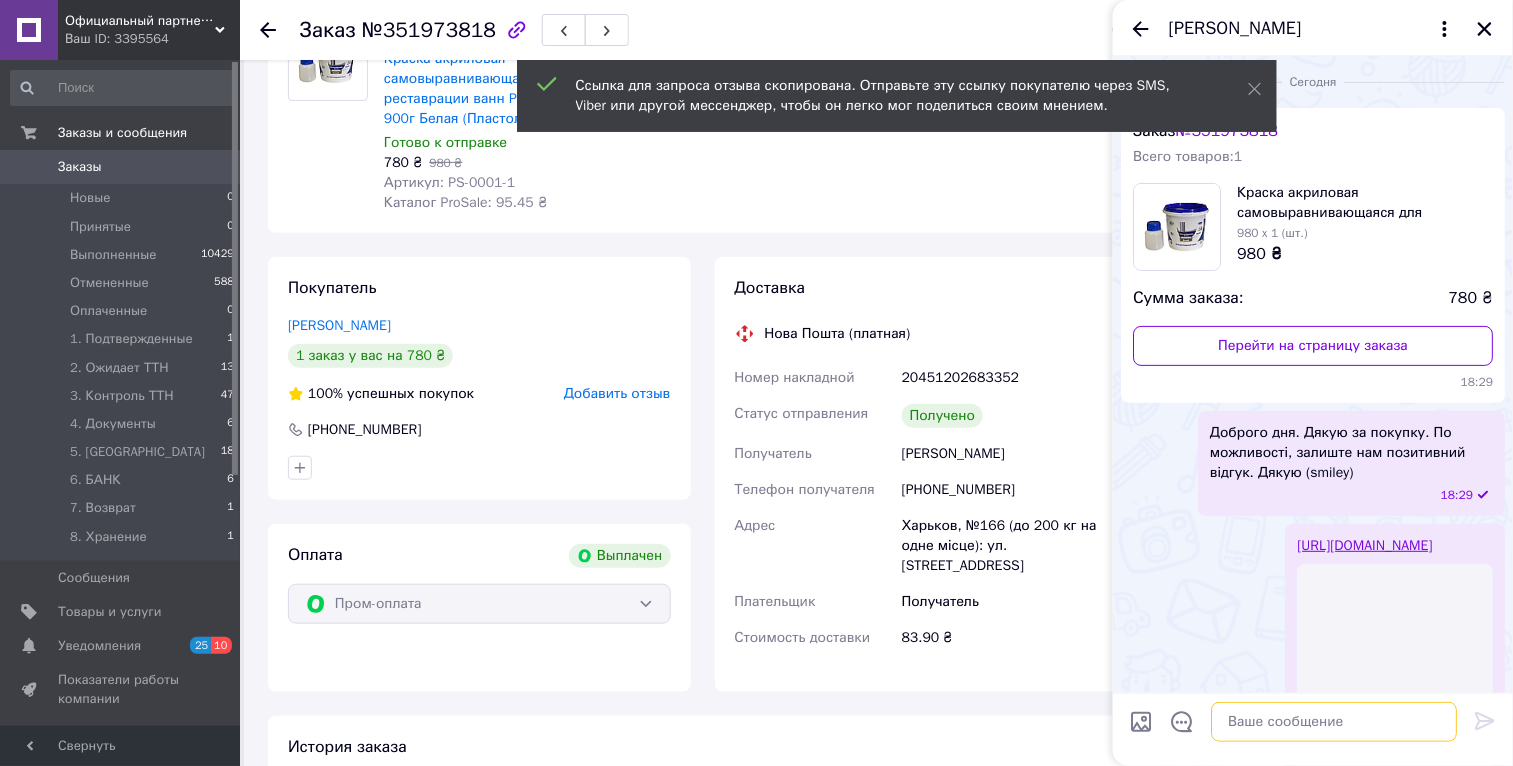 scroll, scrollTop: 151, scrollLeft: 0, axis: vertical 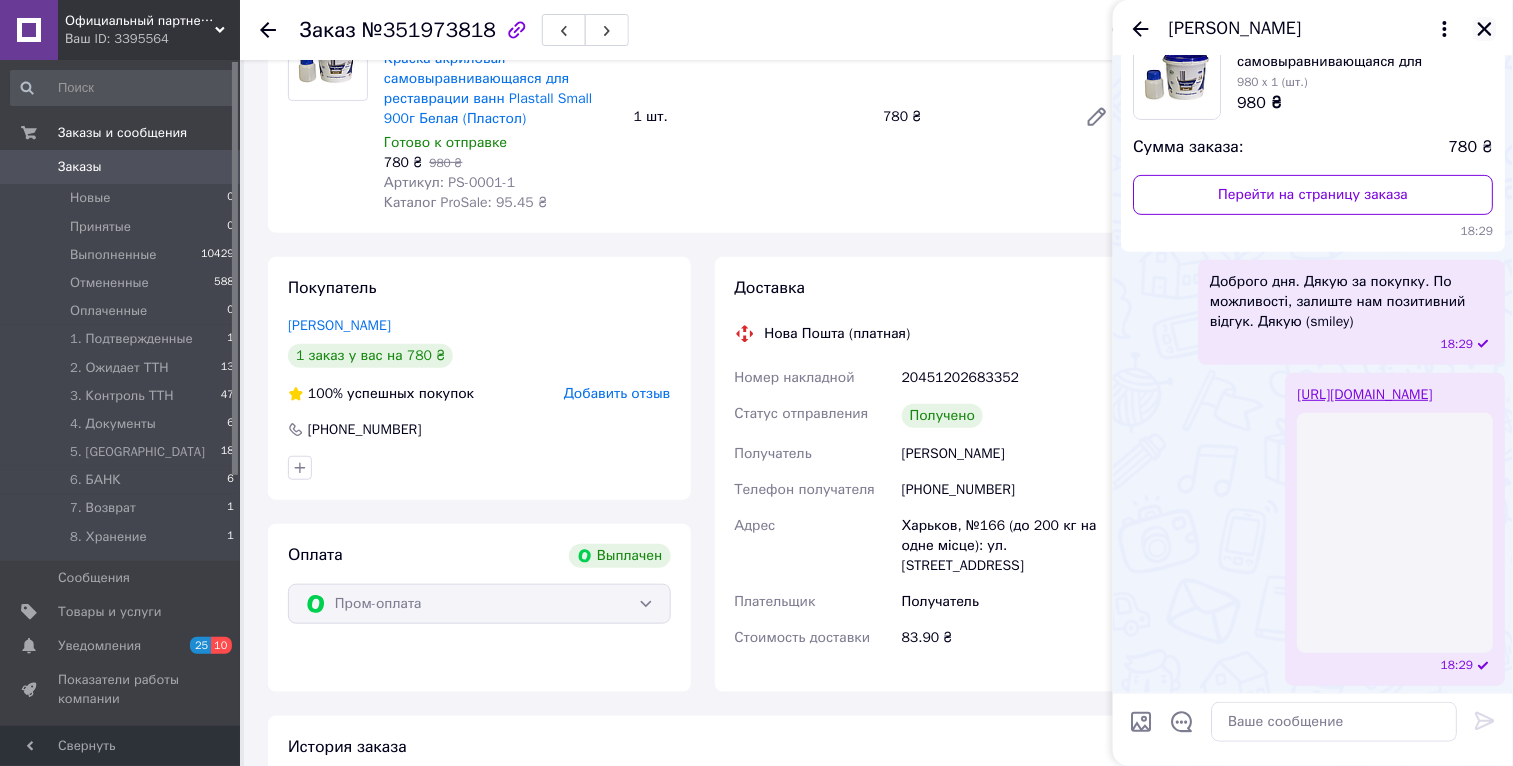click 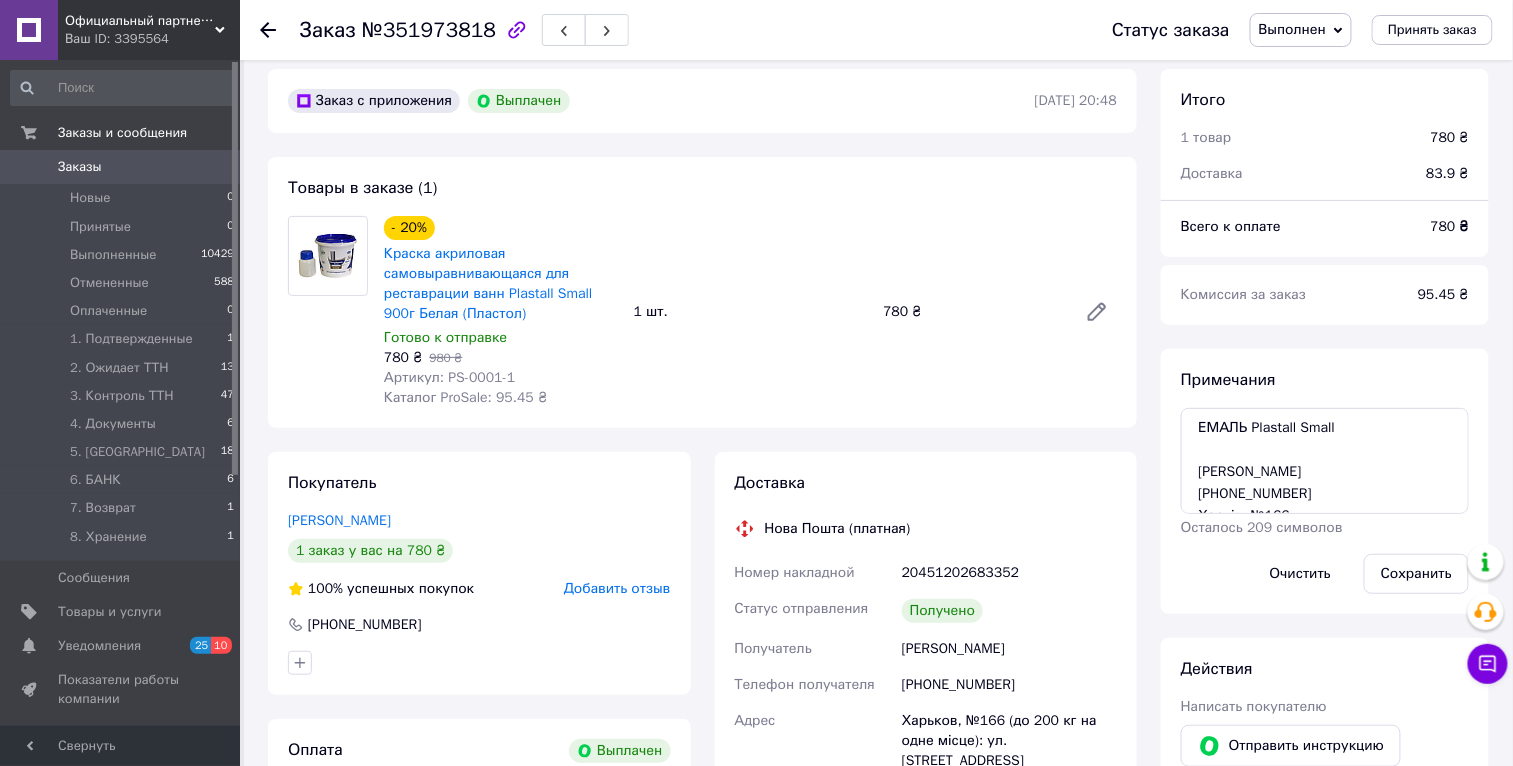 scroll, scrollTop: 0, scrollLeft: 0, axis: both 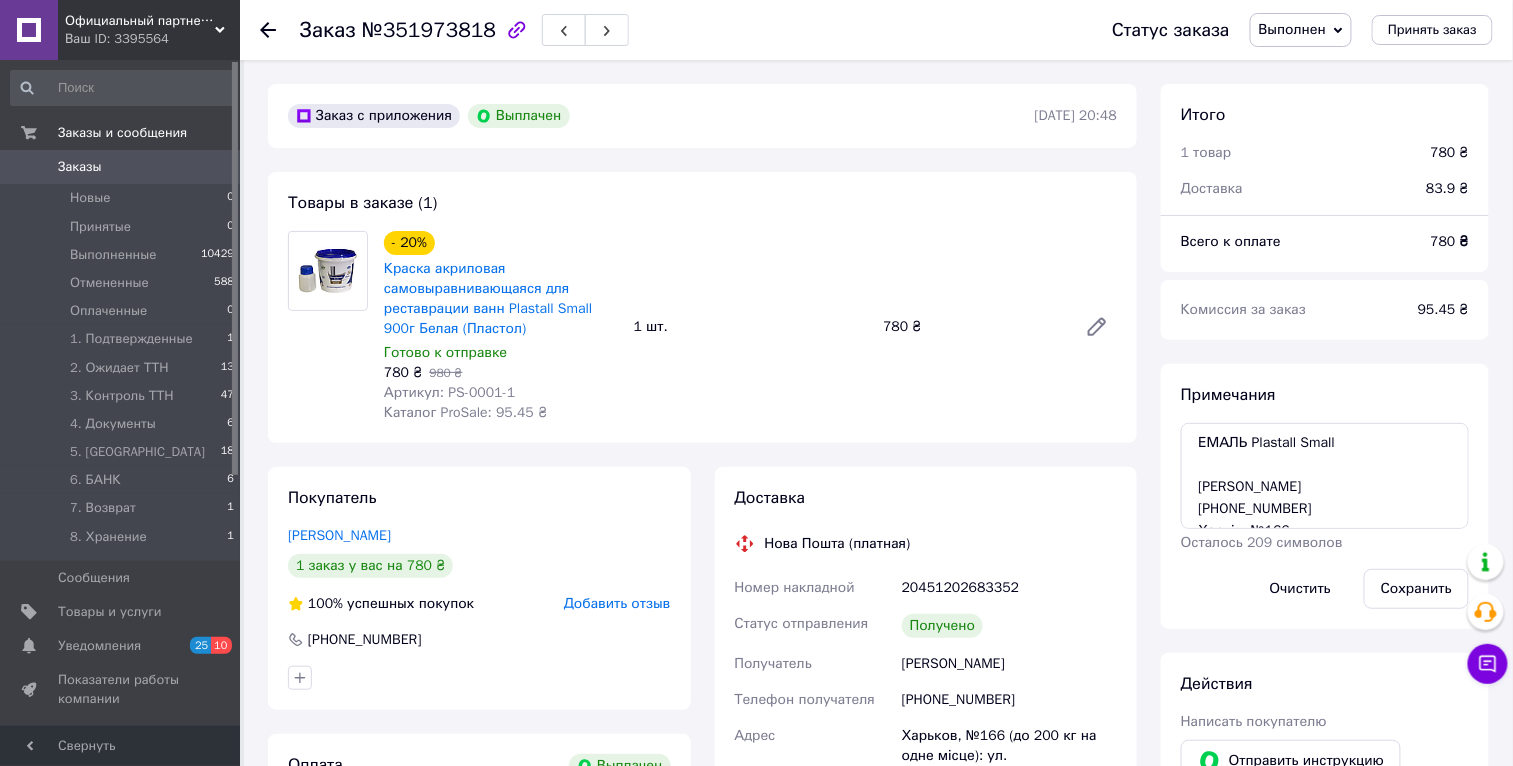 click on "Заказы" at bounding box center [121, 167] 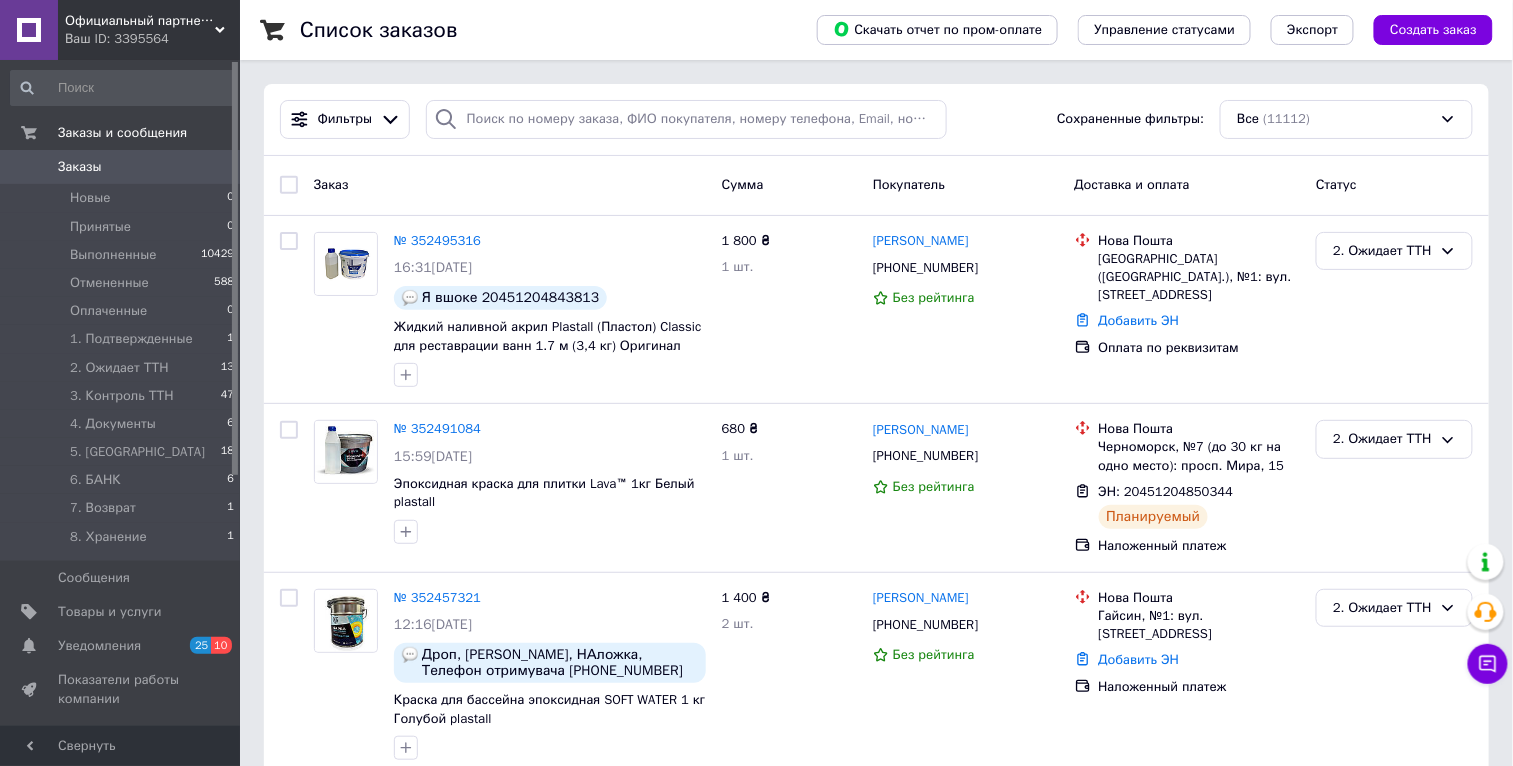 scroll, scrollTop: 19090, scrollLeft: 0, axis: vertical 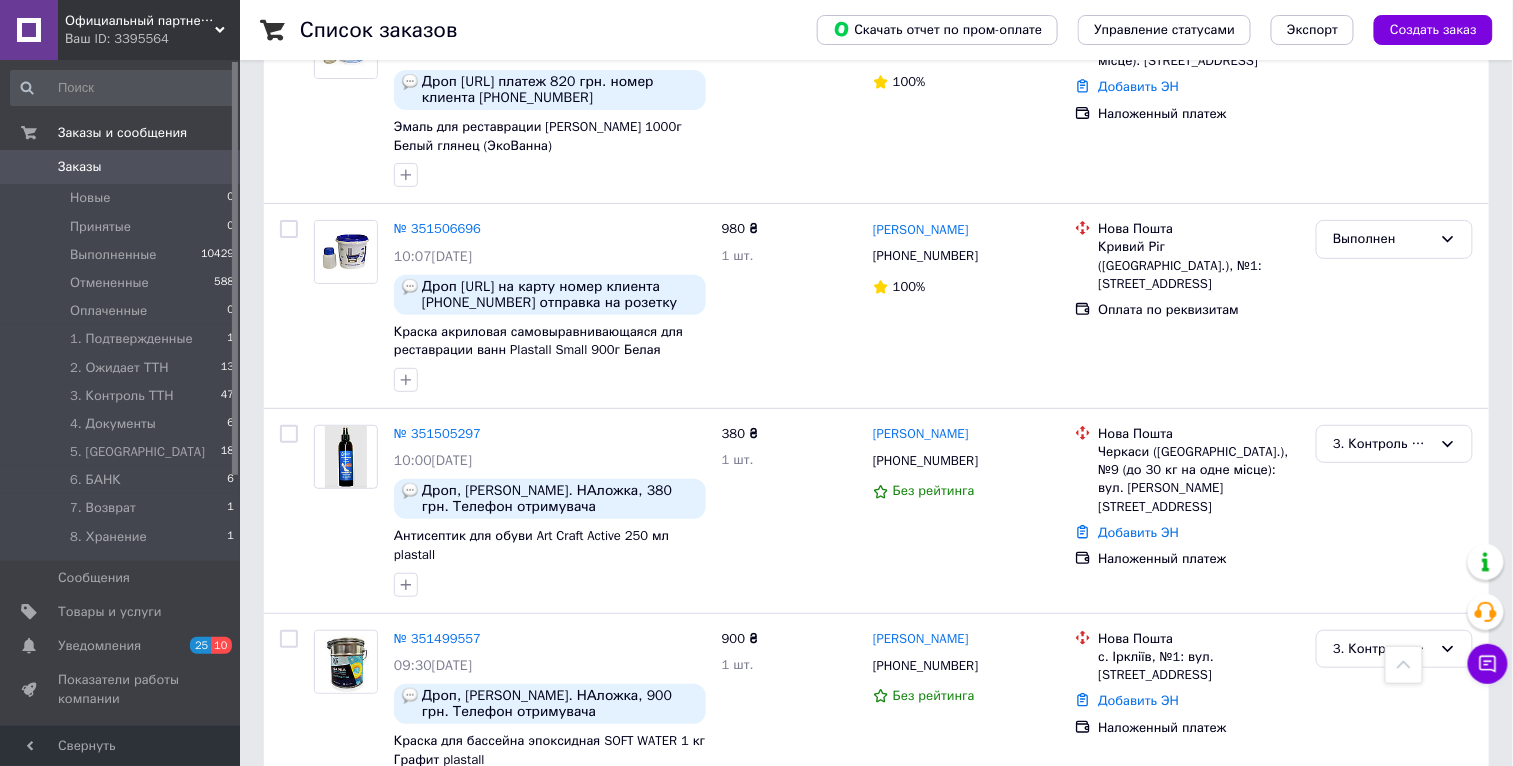 click on "2" at bounding box center (327, 1051) 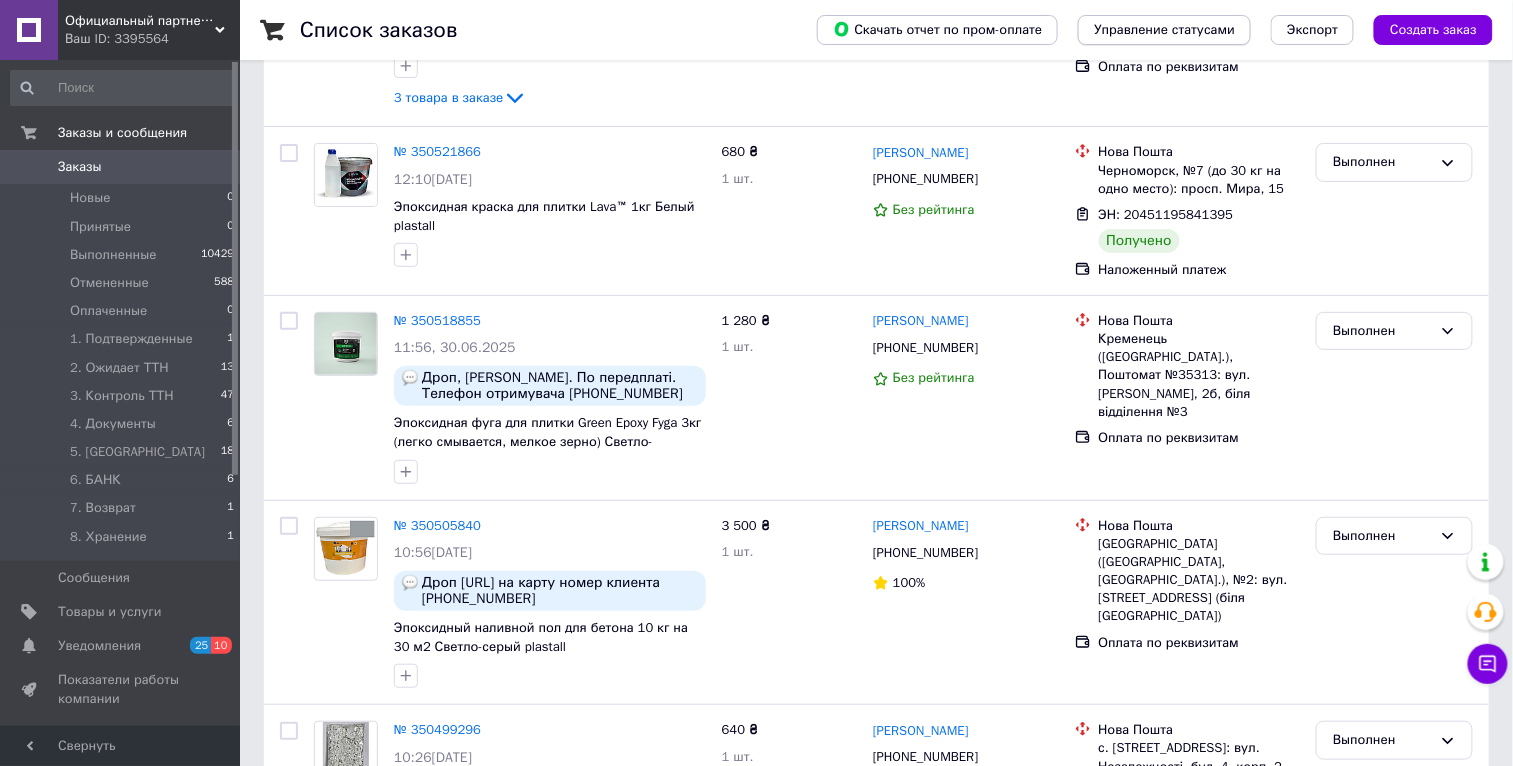 scroll, scrollTop: 10365, scrollLeft: 0, axis: vertical 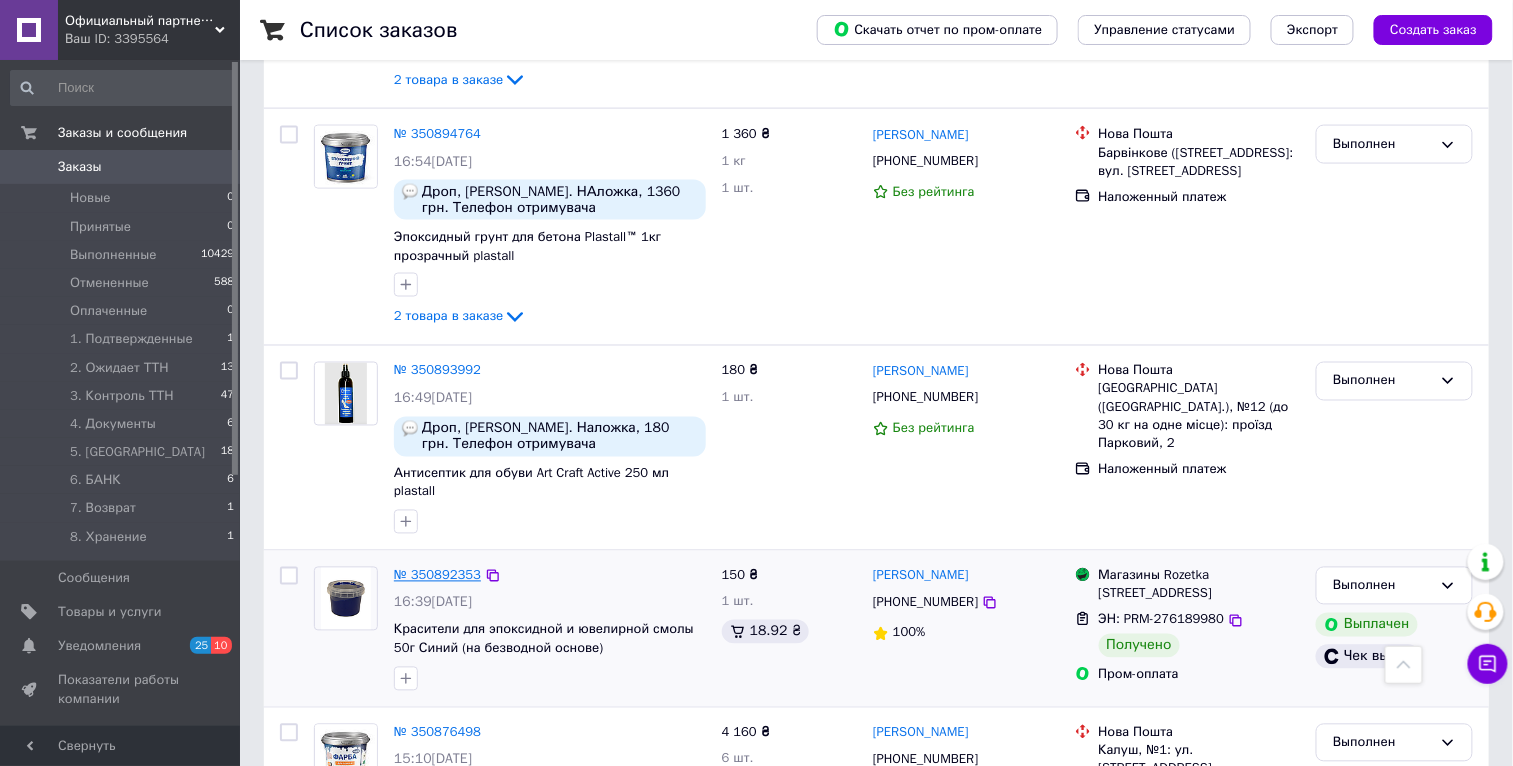 click on "№ 350892353" at bounding box center [437, 575] 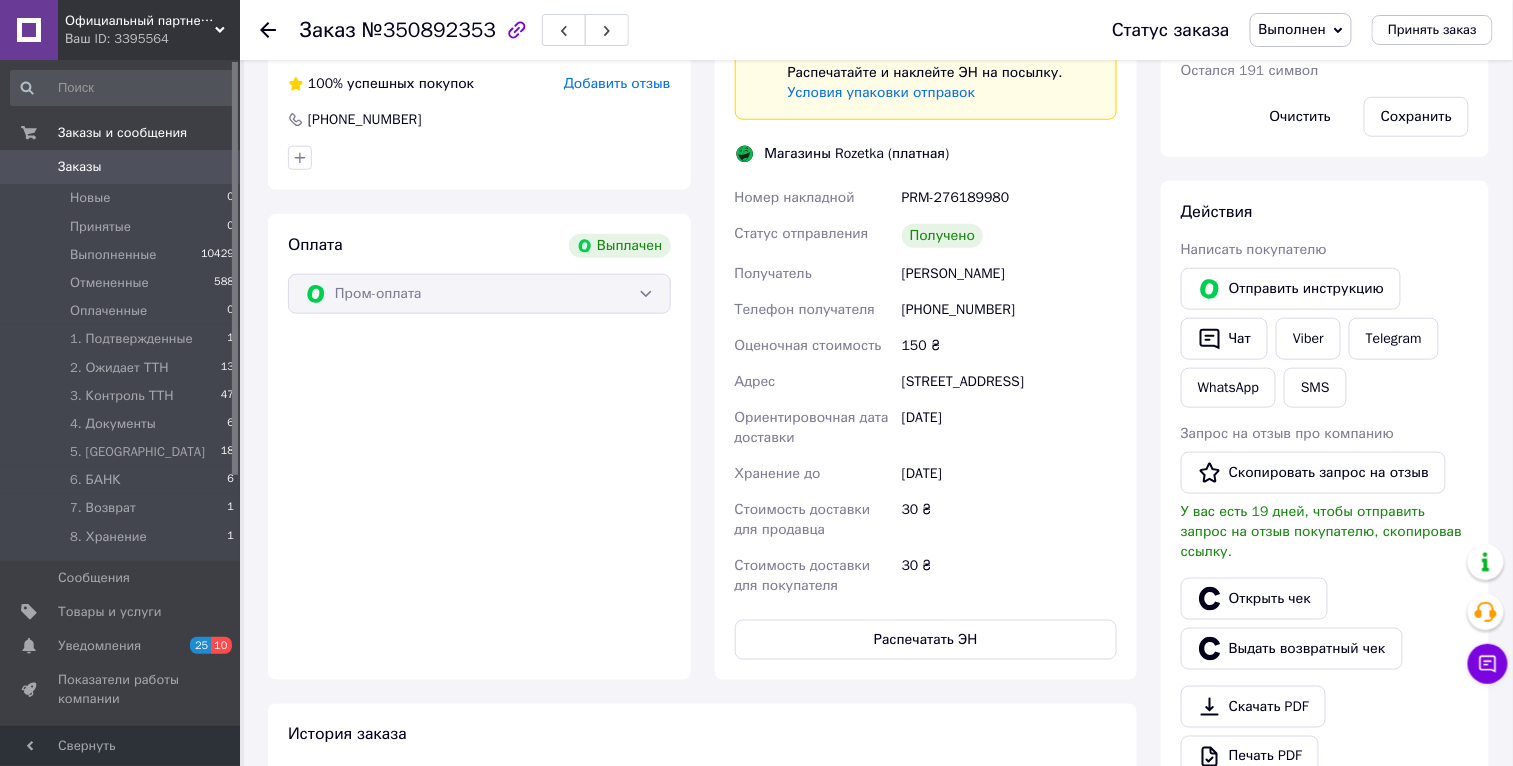 scroll, scrollTop: 1111, scrollLeft: 0, axis: vertical 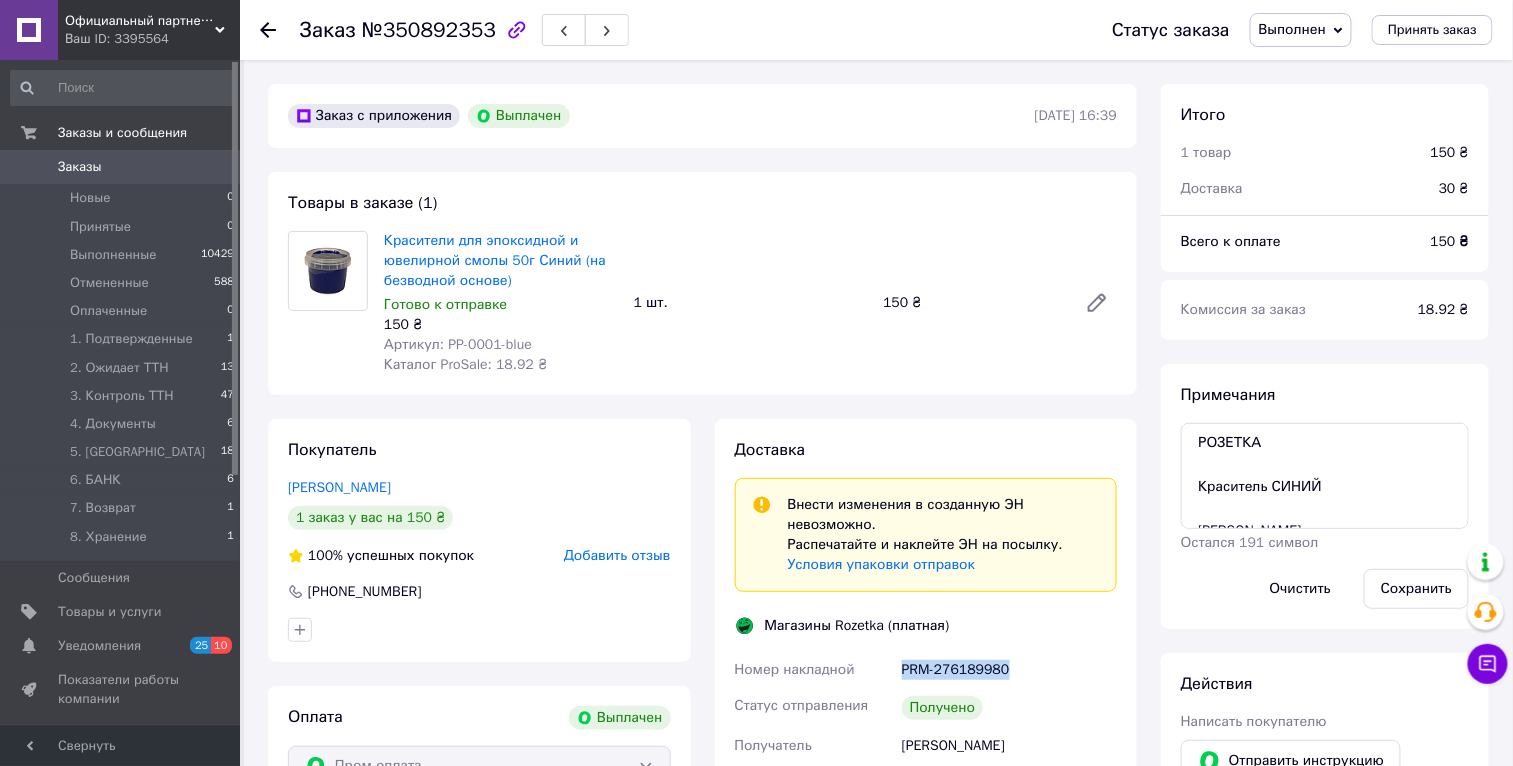 drag, startPoint x: 1014, startPoint y: 670, endPoint x: 900, endPoint y: 668, distance: 114.01754 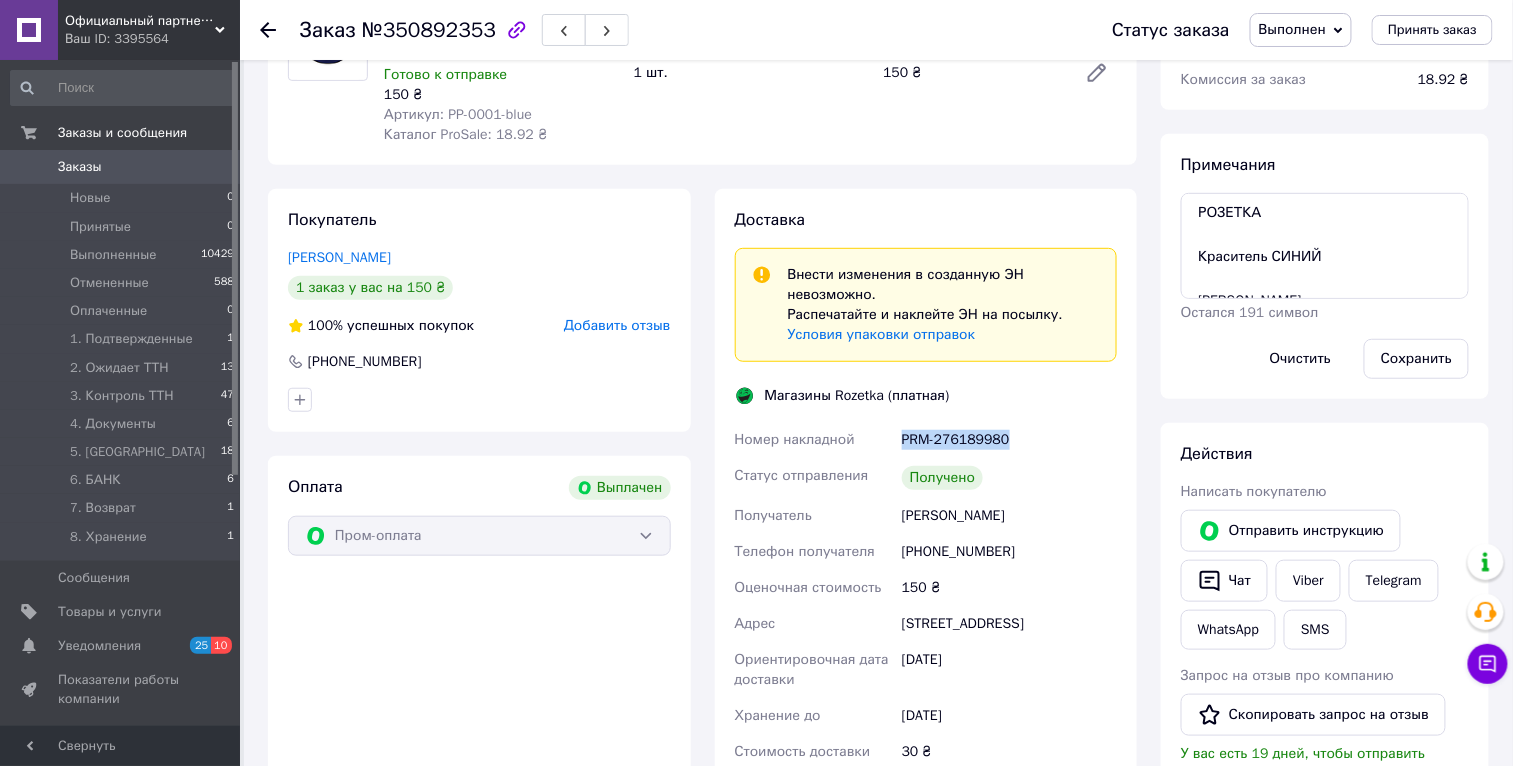 scroll, scrollTop: 367, scrollLeft: 0, axis: vertical 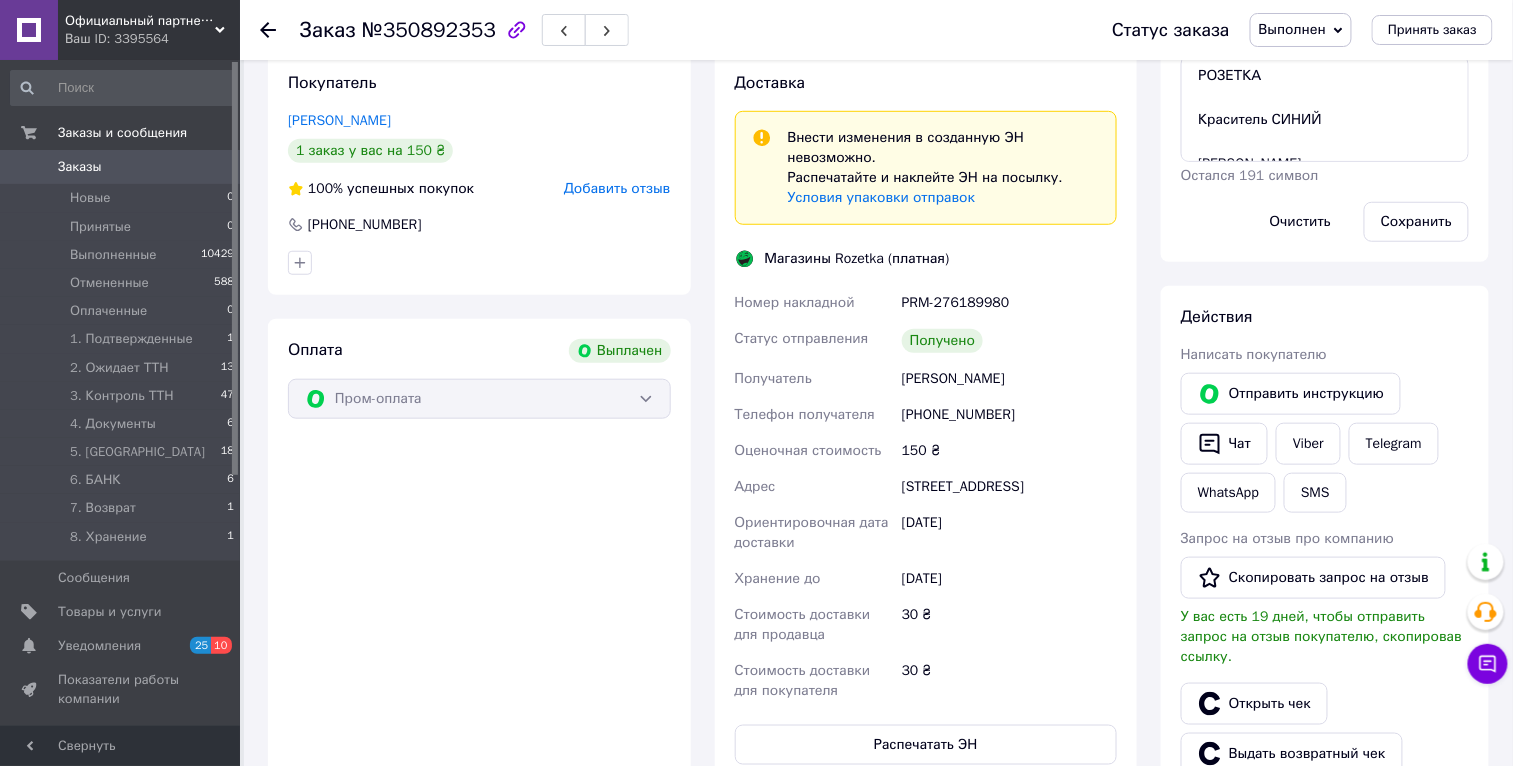 click on "Ваш ID: 3395564" at bounding box center [152, 39] 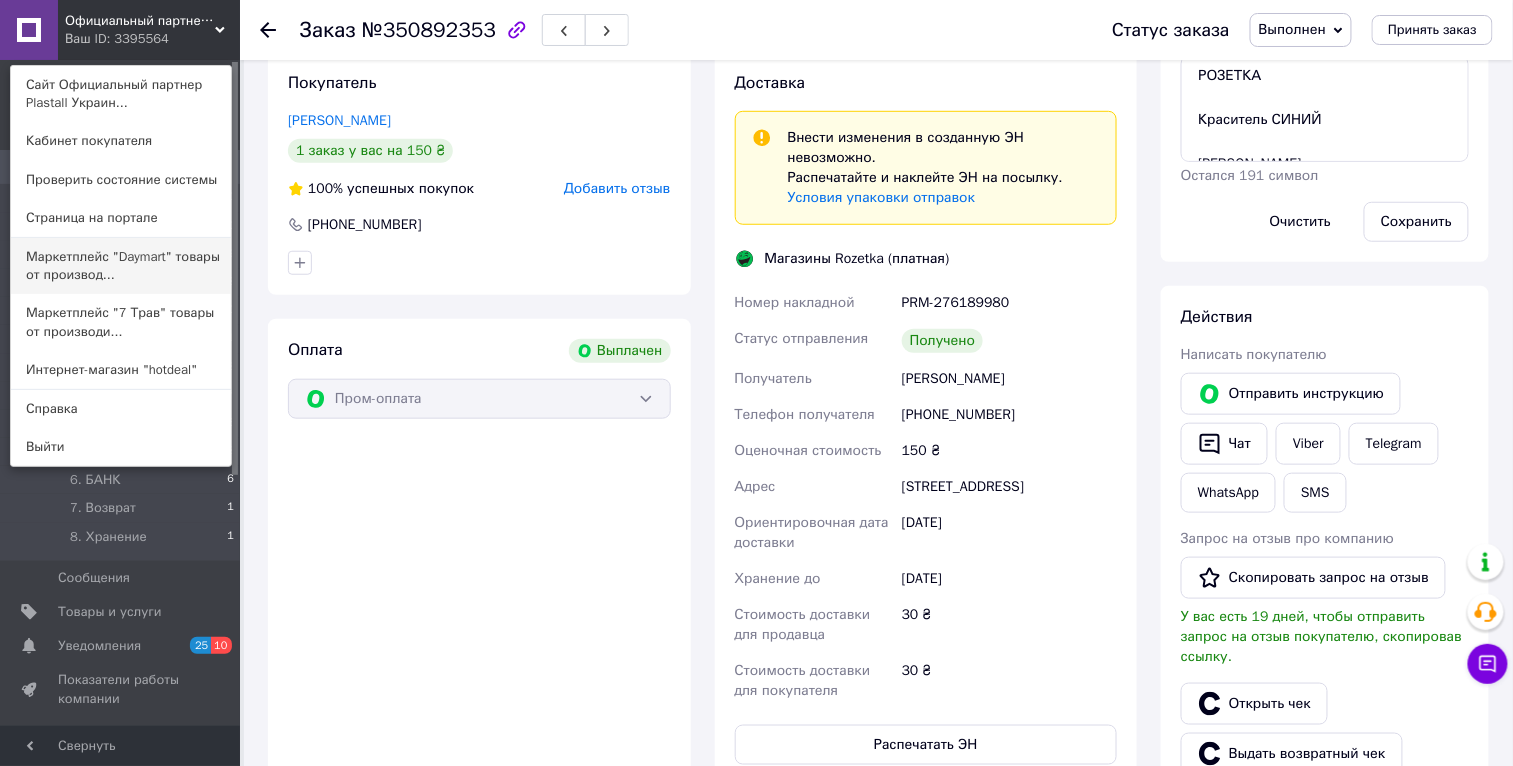 click on "Маркетплейс "Daymart" товары от производ..." at bounding box center [121, 266] 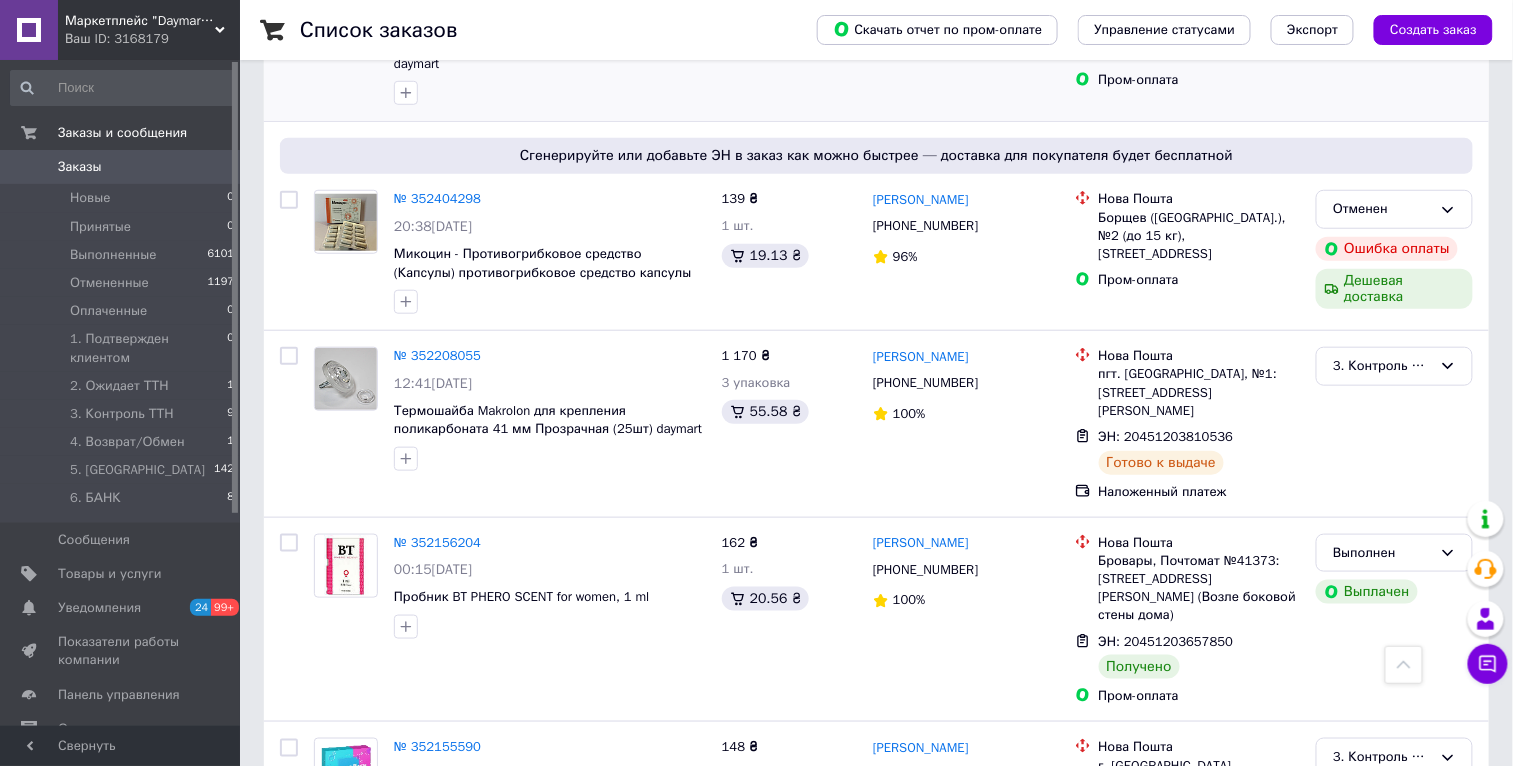 scroll, scrollTop: 953, scrollLeft: 0, axis: vertical 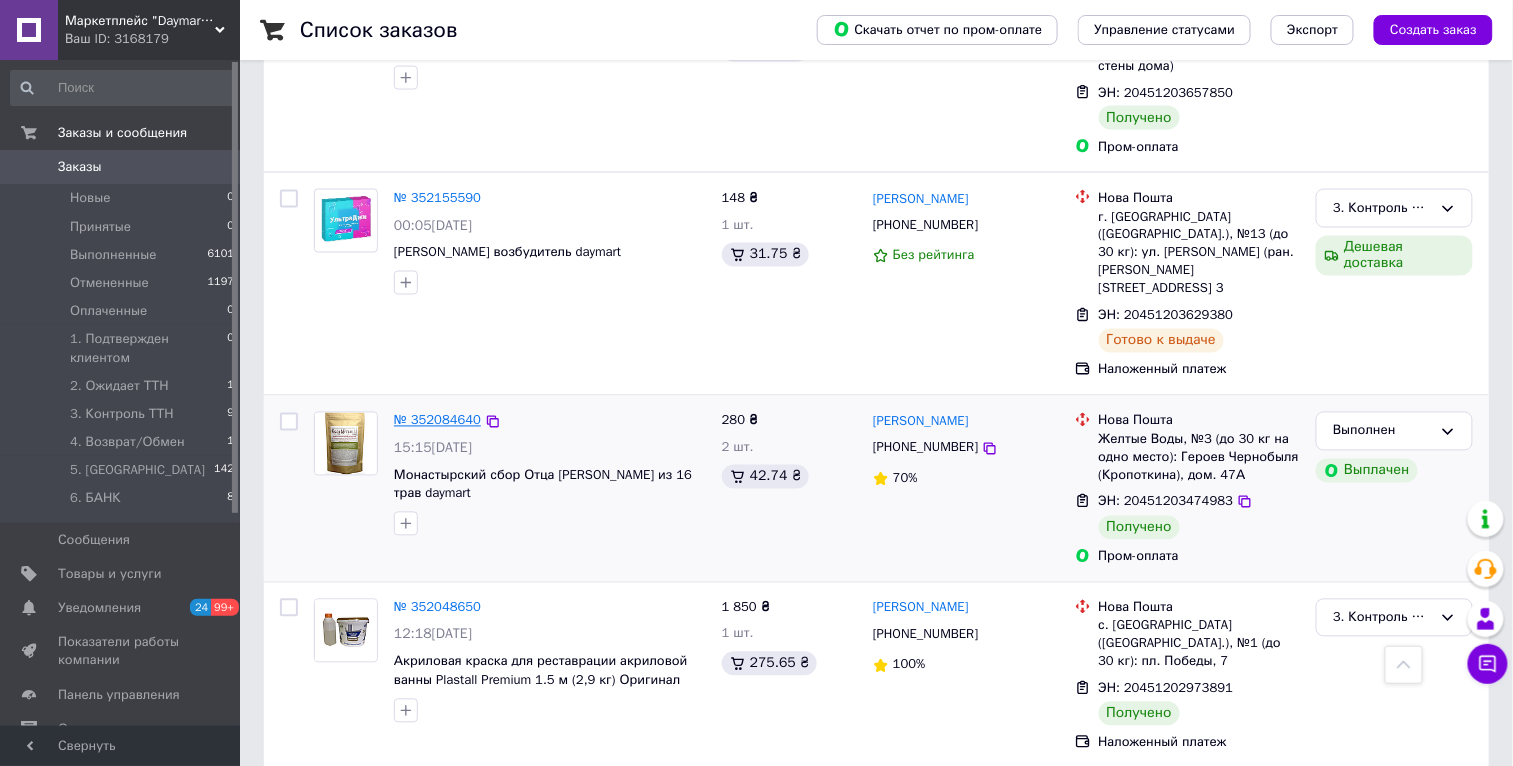 click on "№ 352084640" at bounding box center (437, 420) 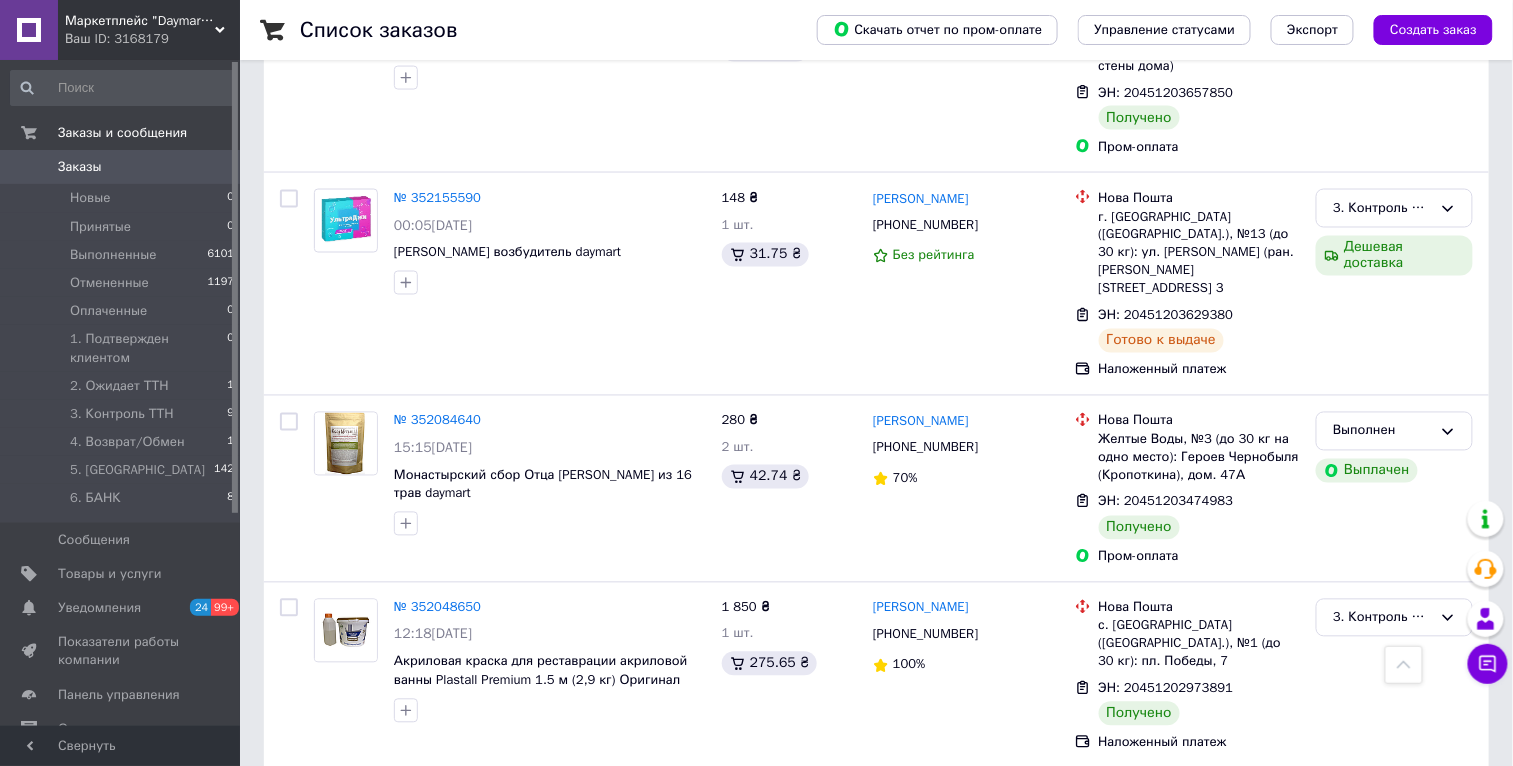 scroll, scrollTop: 0, scrollLeft: 0, axis: both 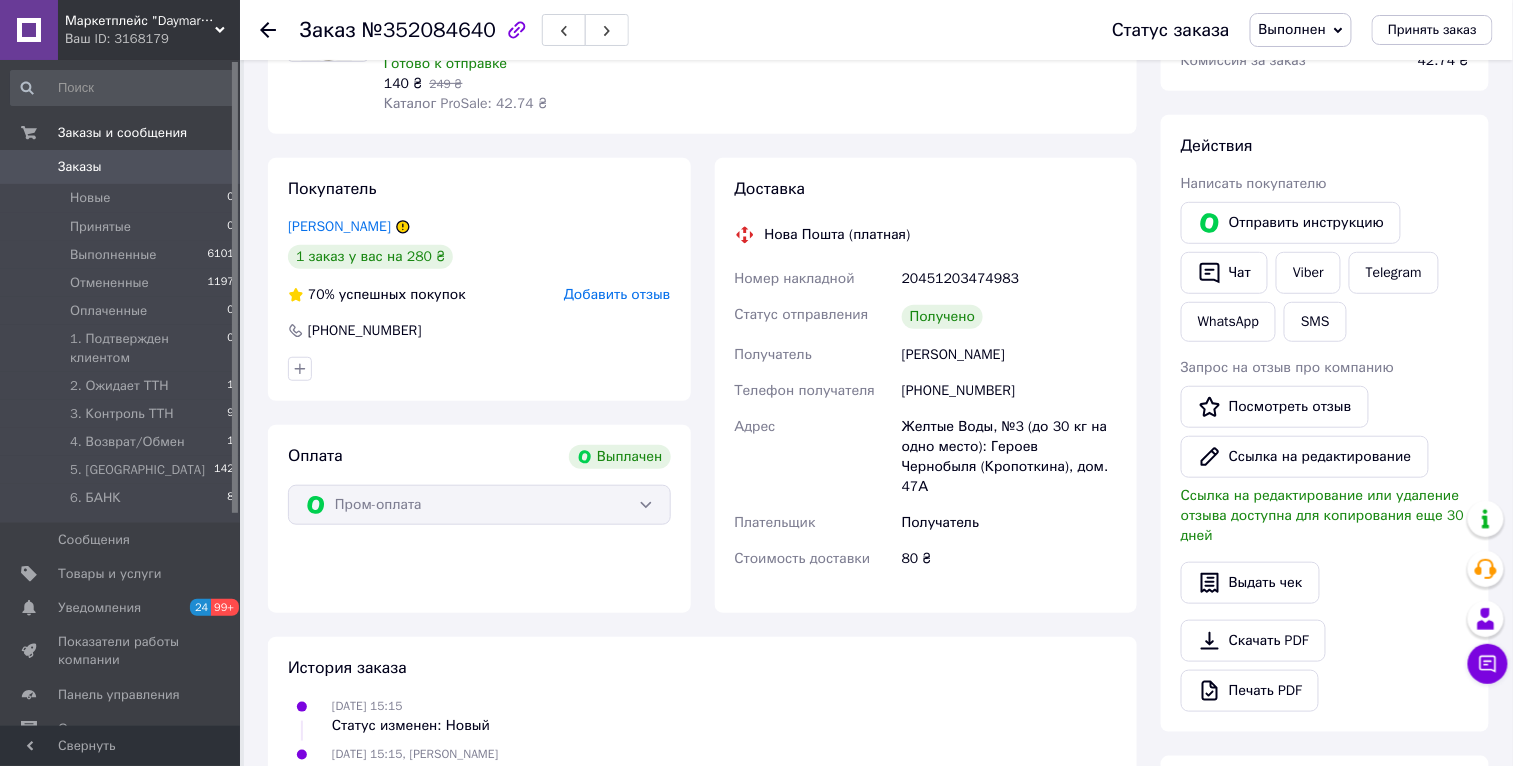 click on "20451203474983" at bounding box center (1009, 279) 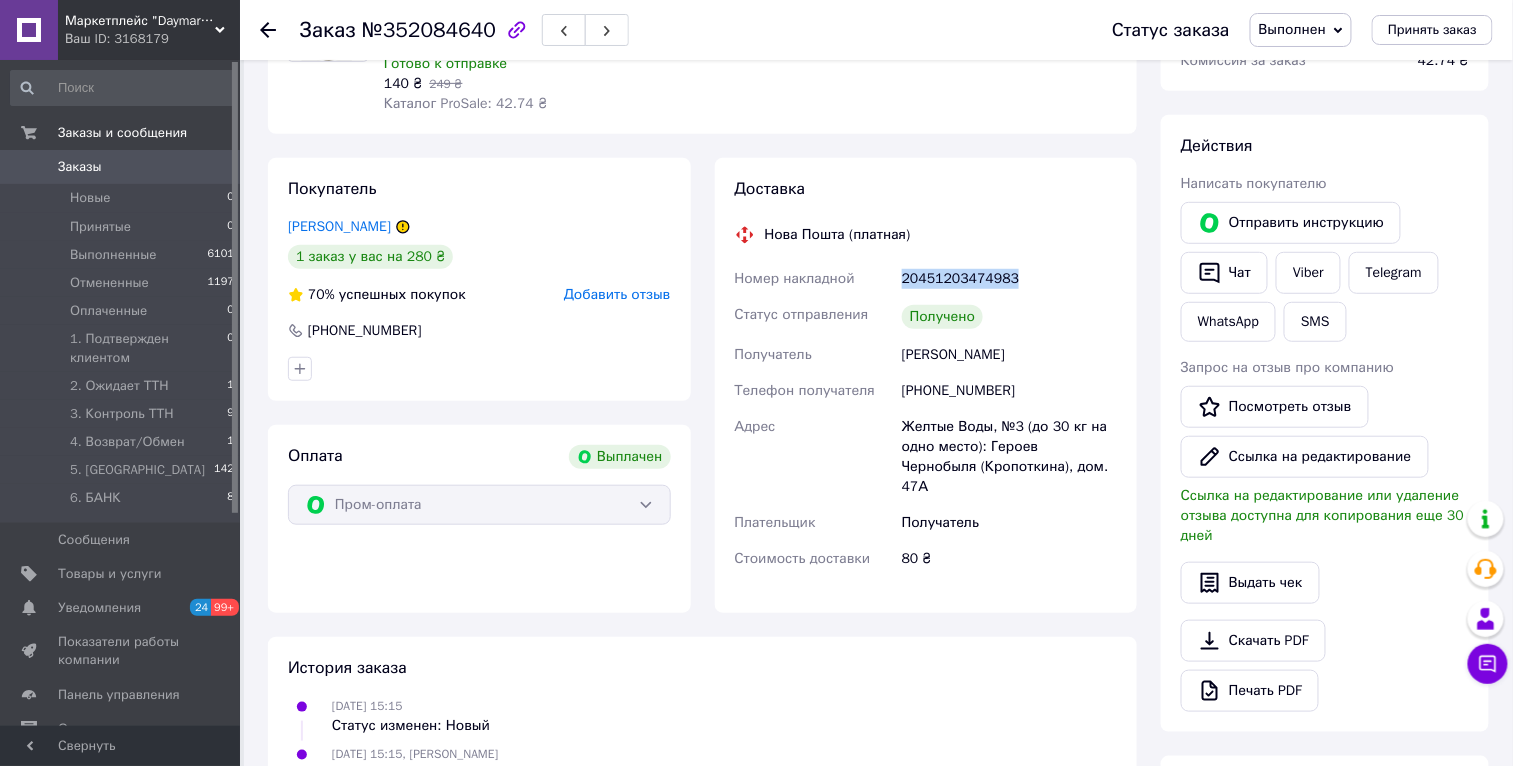 click on "20451203474983" at bounding box center [1009, 279] 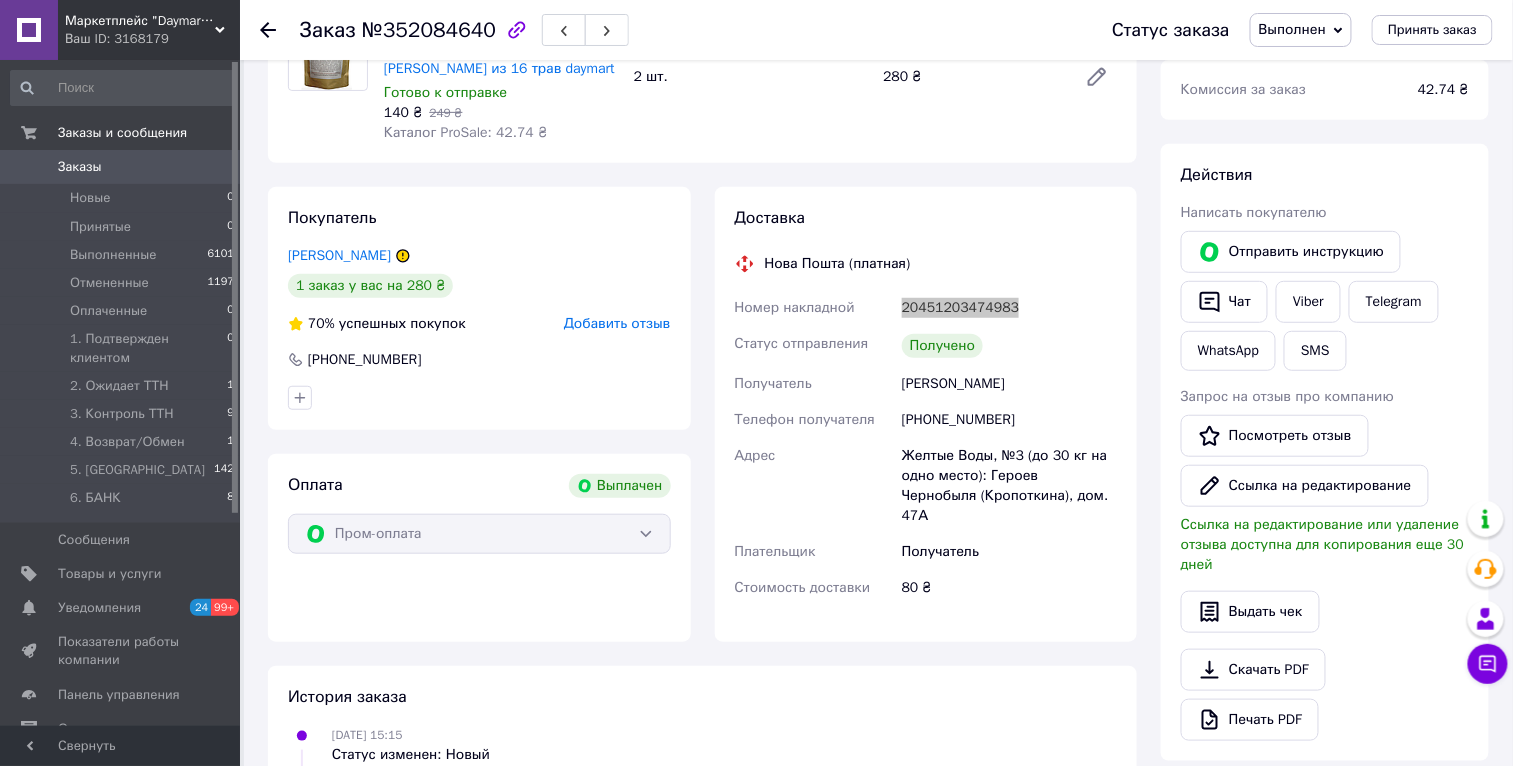scroll, scrollTop: 0, scrollLeft: 0, axis: both 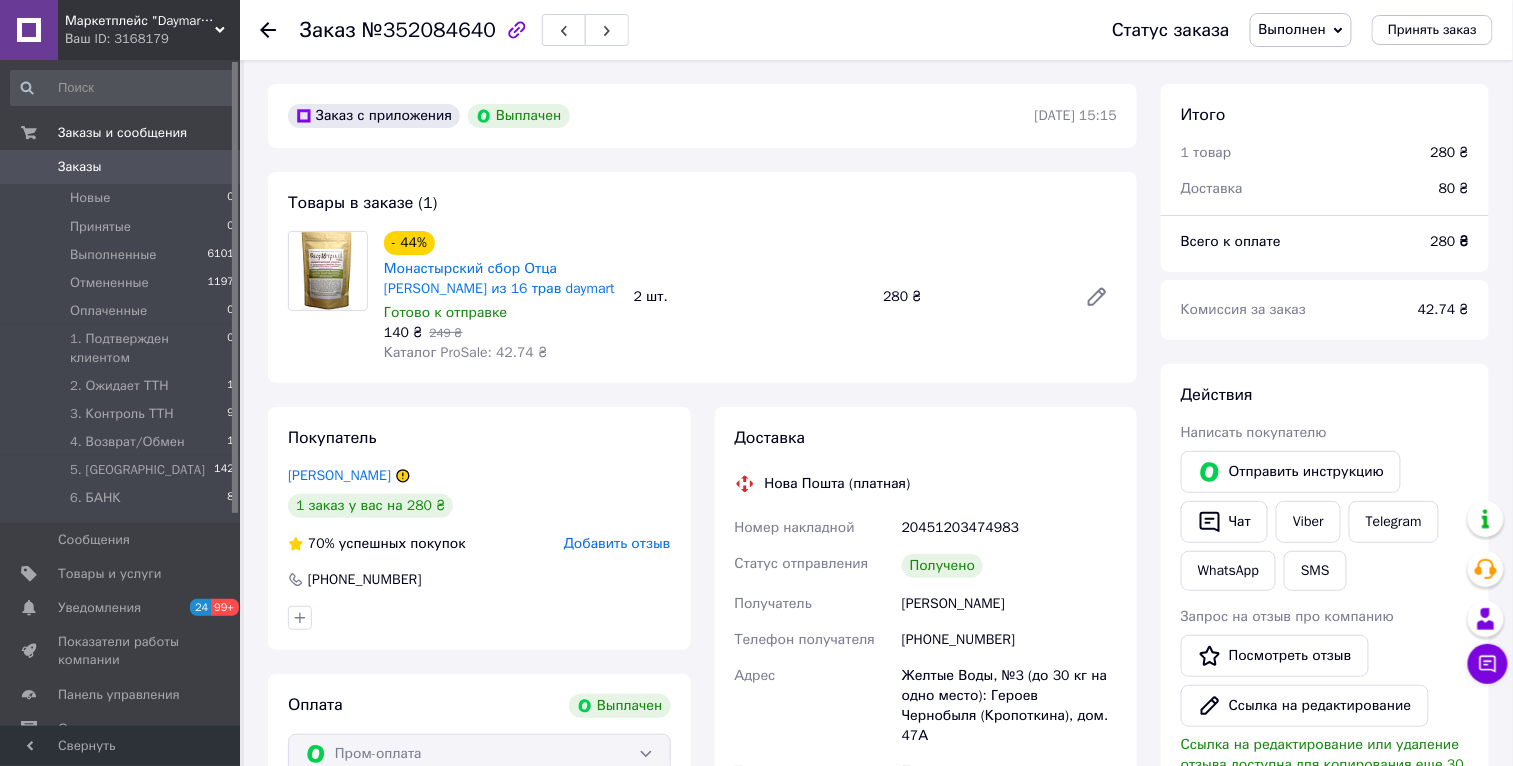 click on "Ваш ID: 3168179" at bounding box center [152, 39] 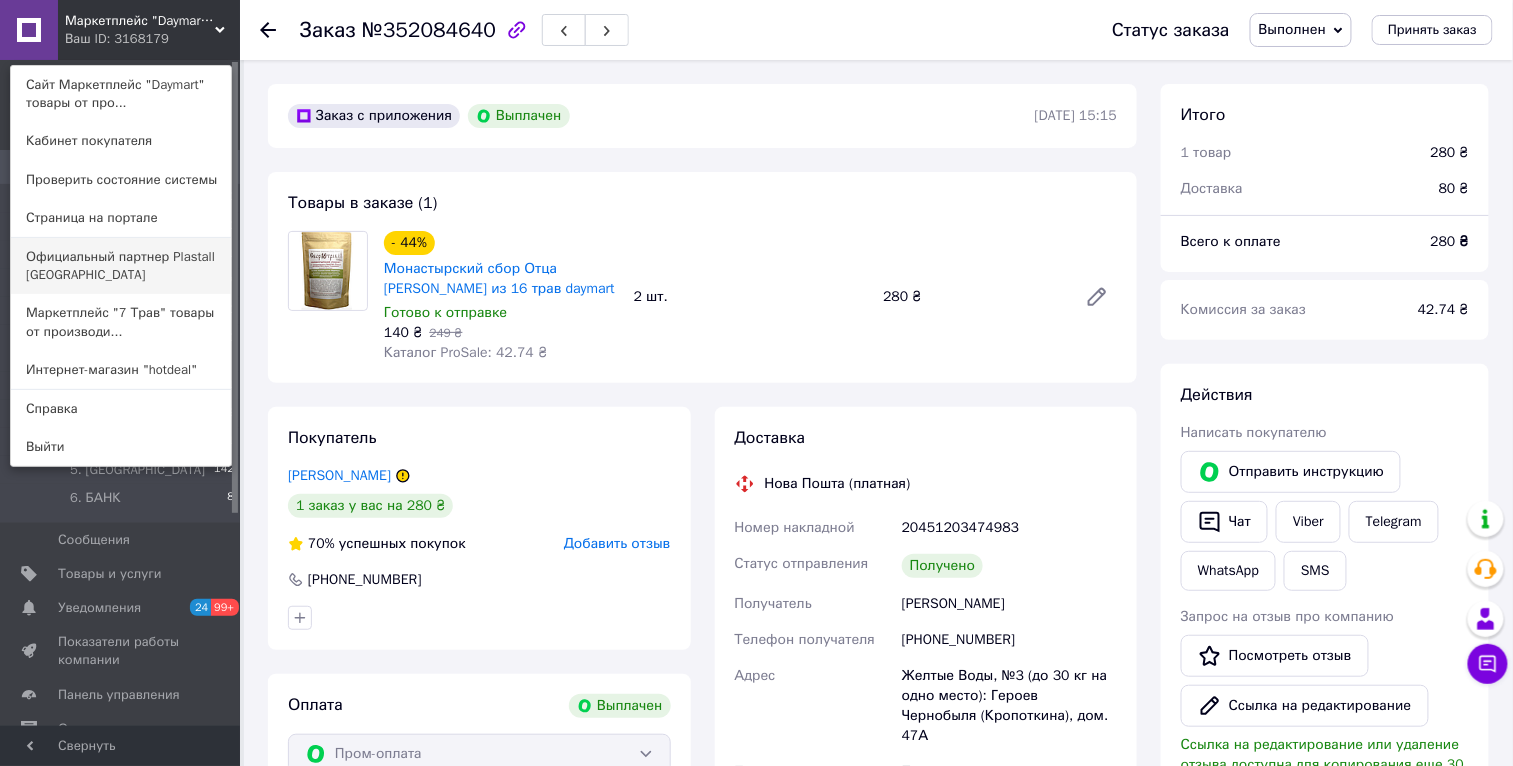 click on "Официальный партнер Plastall [GEOGRAPHIC_DATA]" at bounding box center (121, 266) 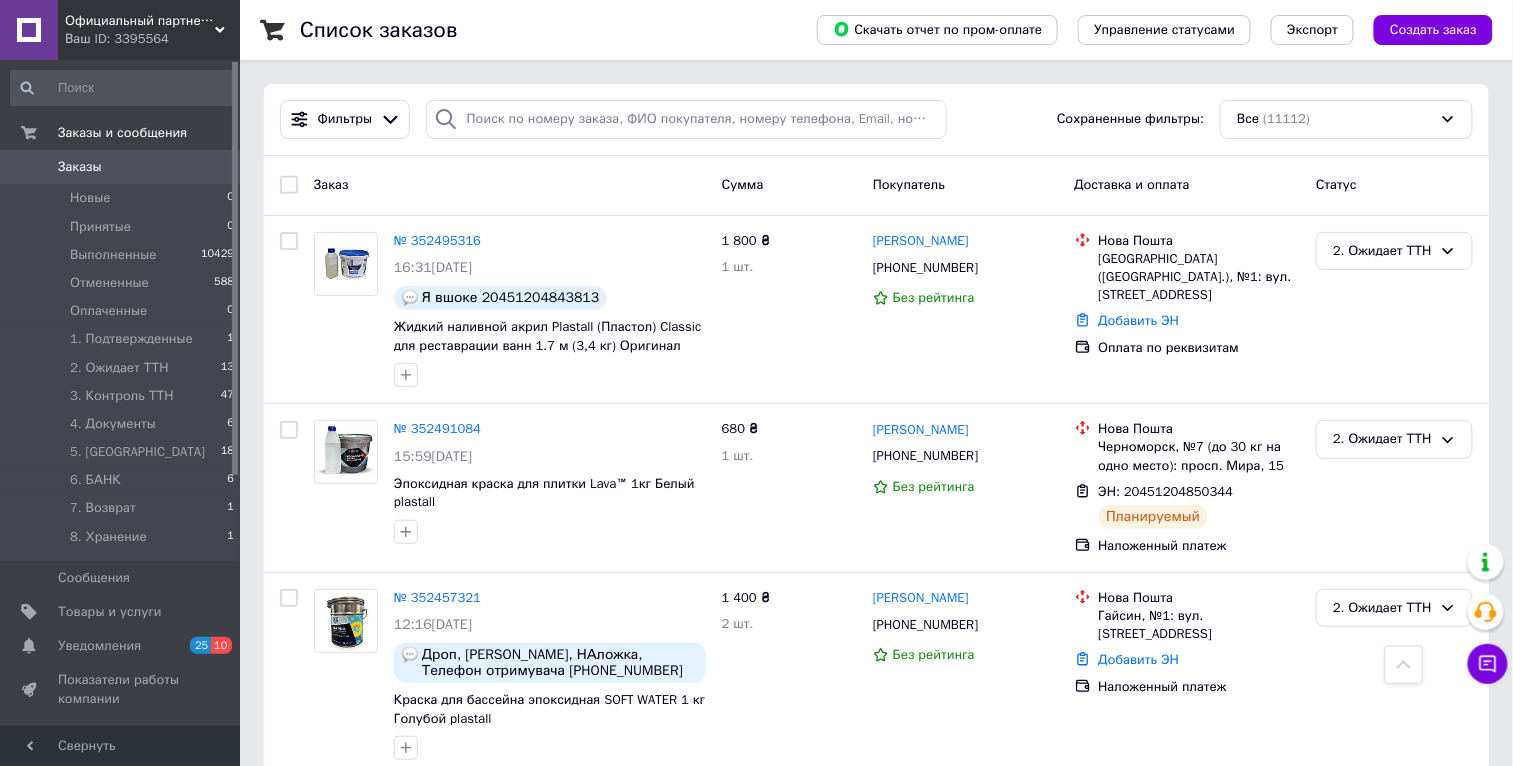 scroll, scrollTop: 418, scrollLeft: 0, axis: vertical 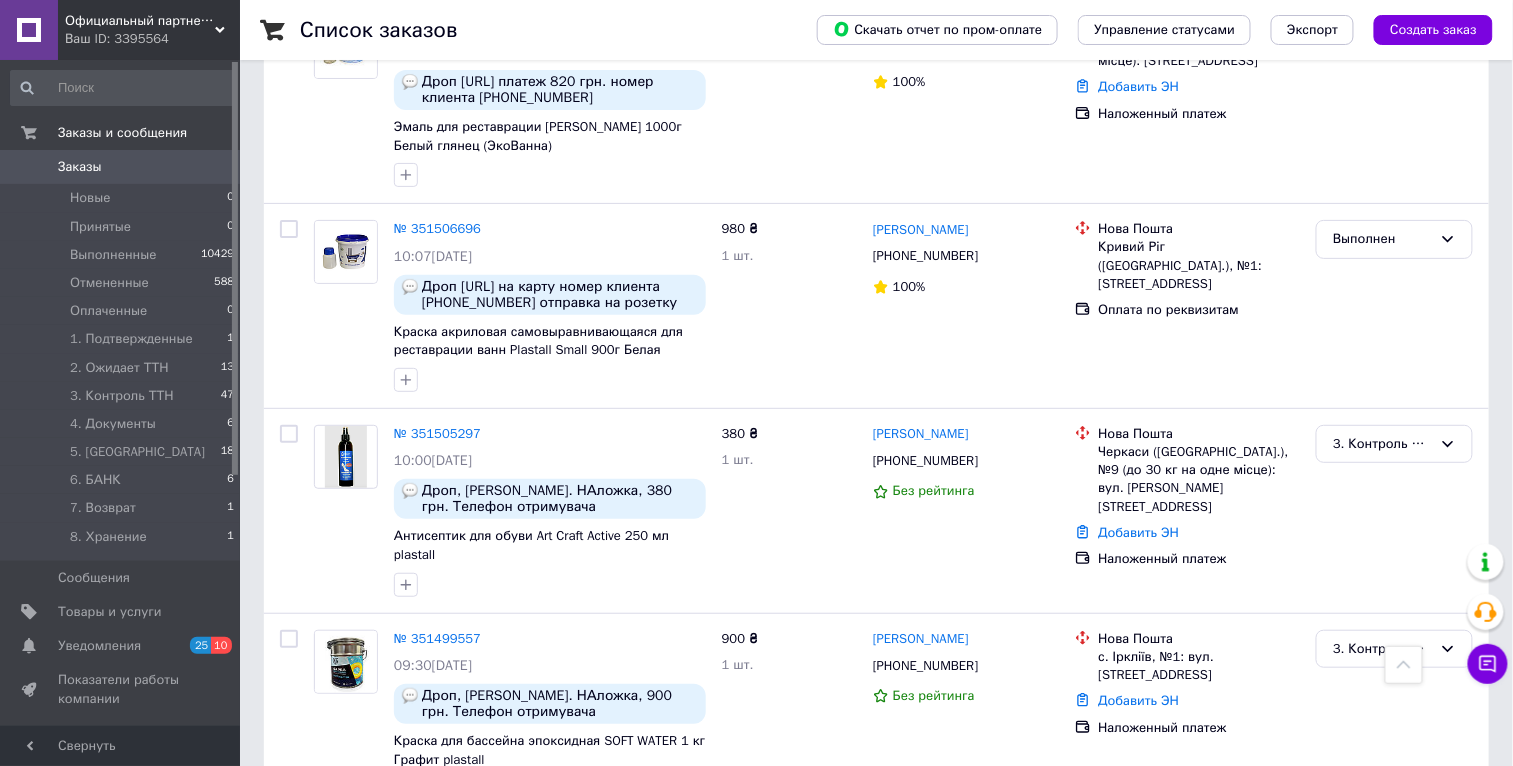 click on "2" at bounding box center (327, 1051) 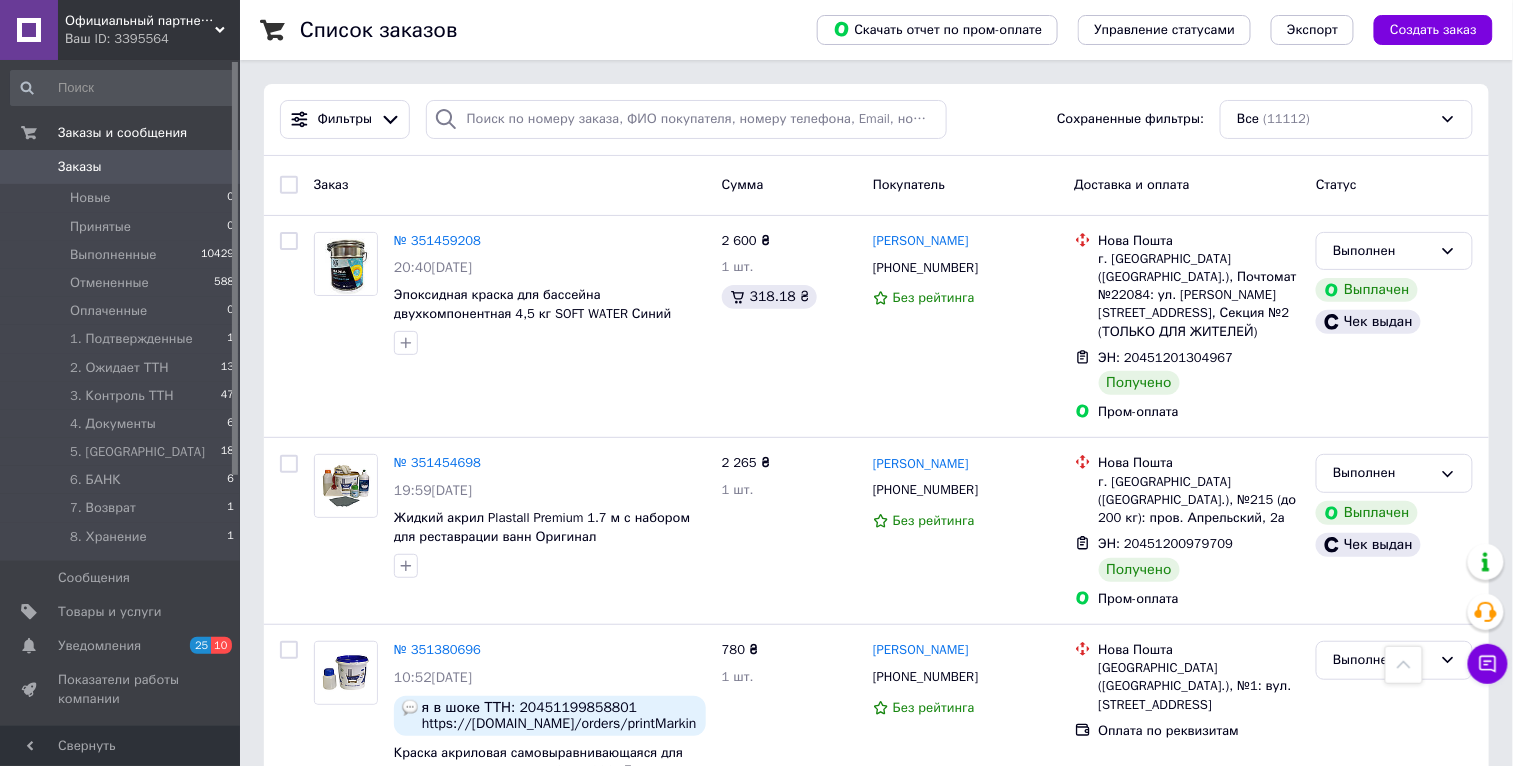 scroll, scrollTop: 10365, scrollLeft: 0, axis: vertical 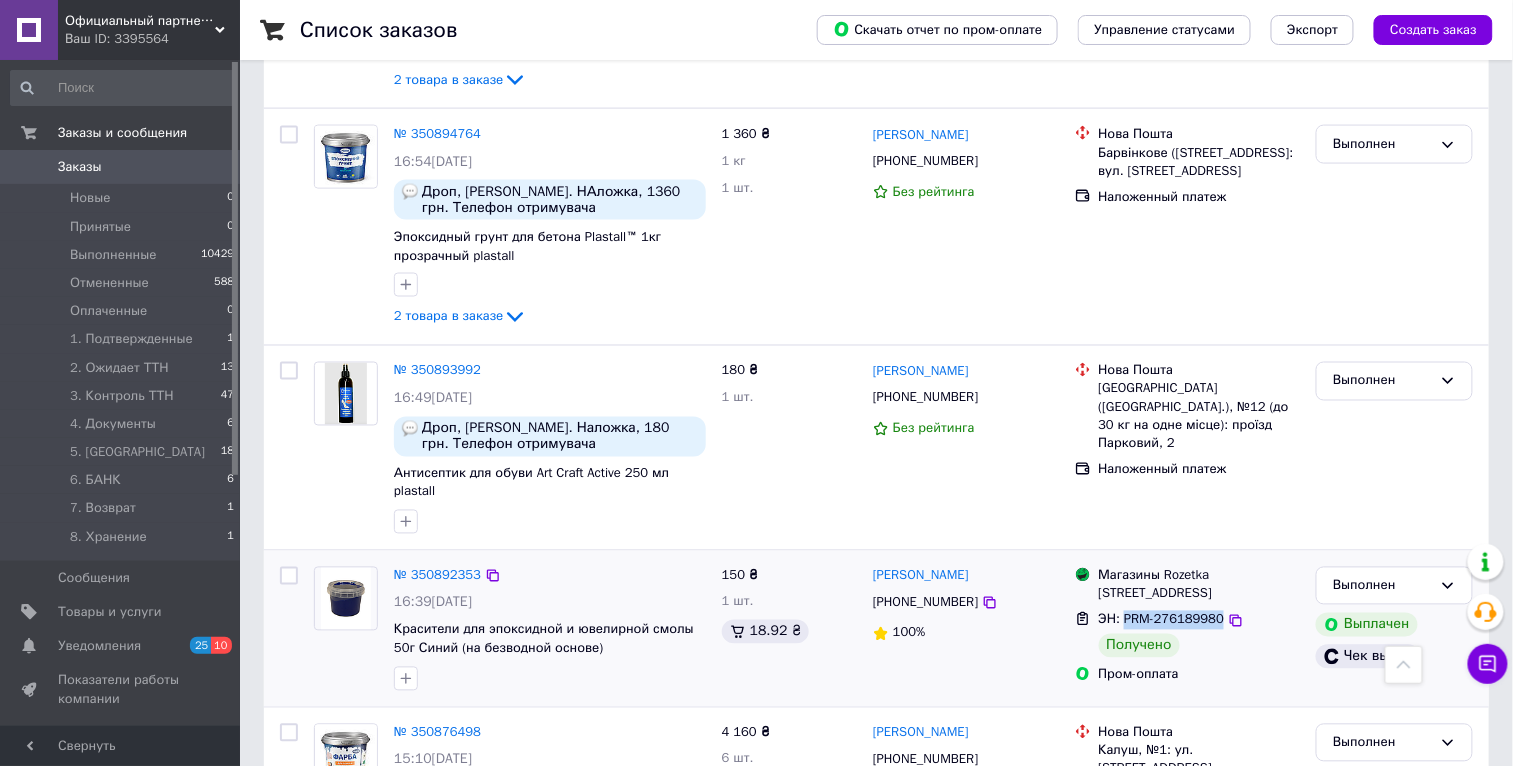 drag, startPoint x: 1227, startPoint y: 426, endPoint x: 1125, endPoint y: 423, distance: 102.044106 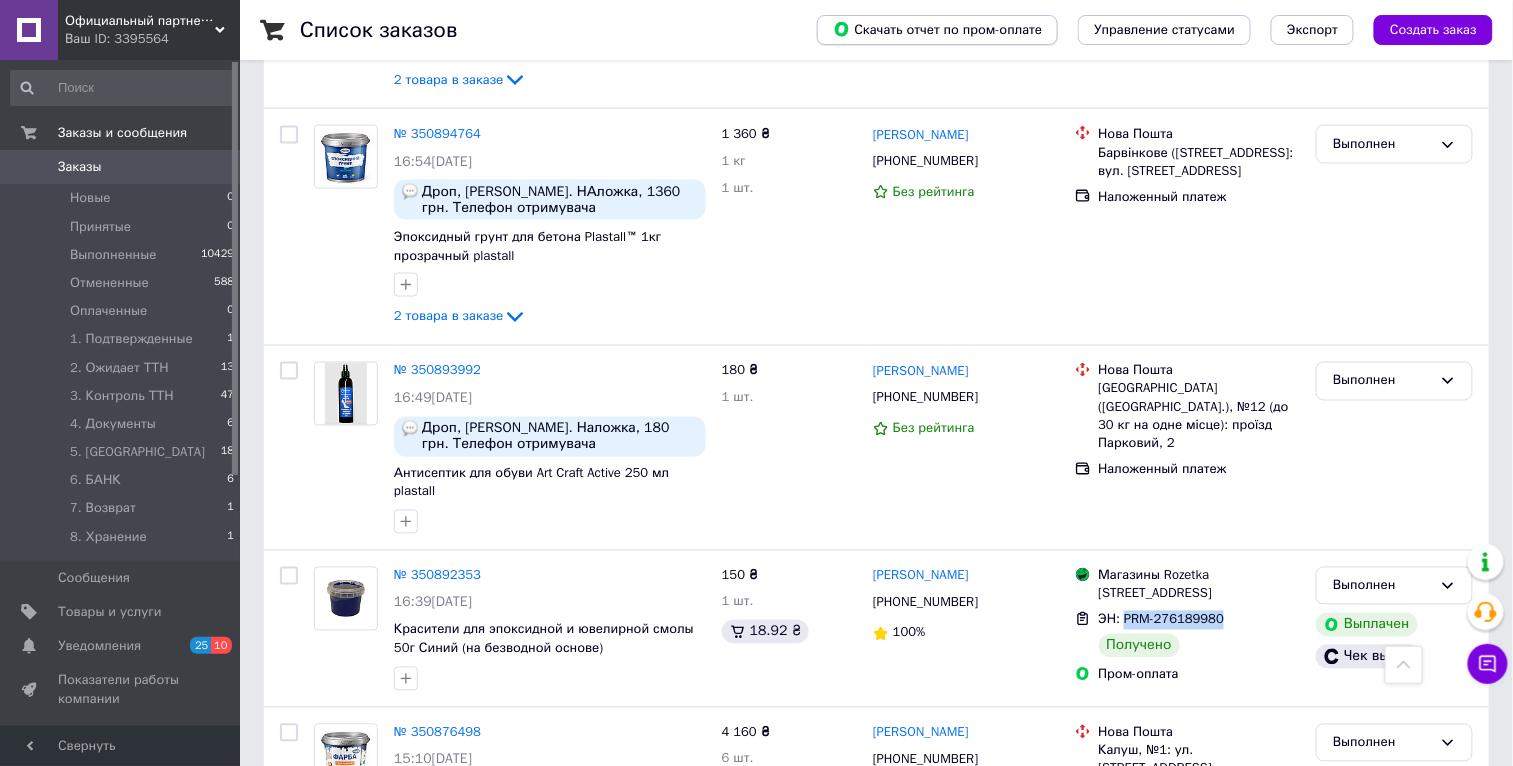 copy on "PRM-276189980" 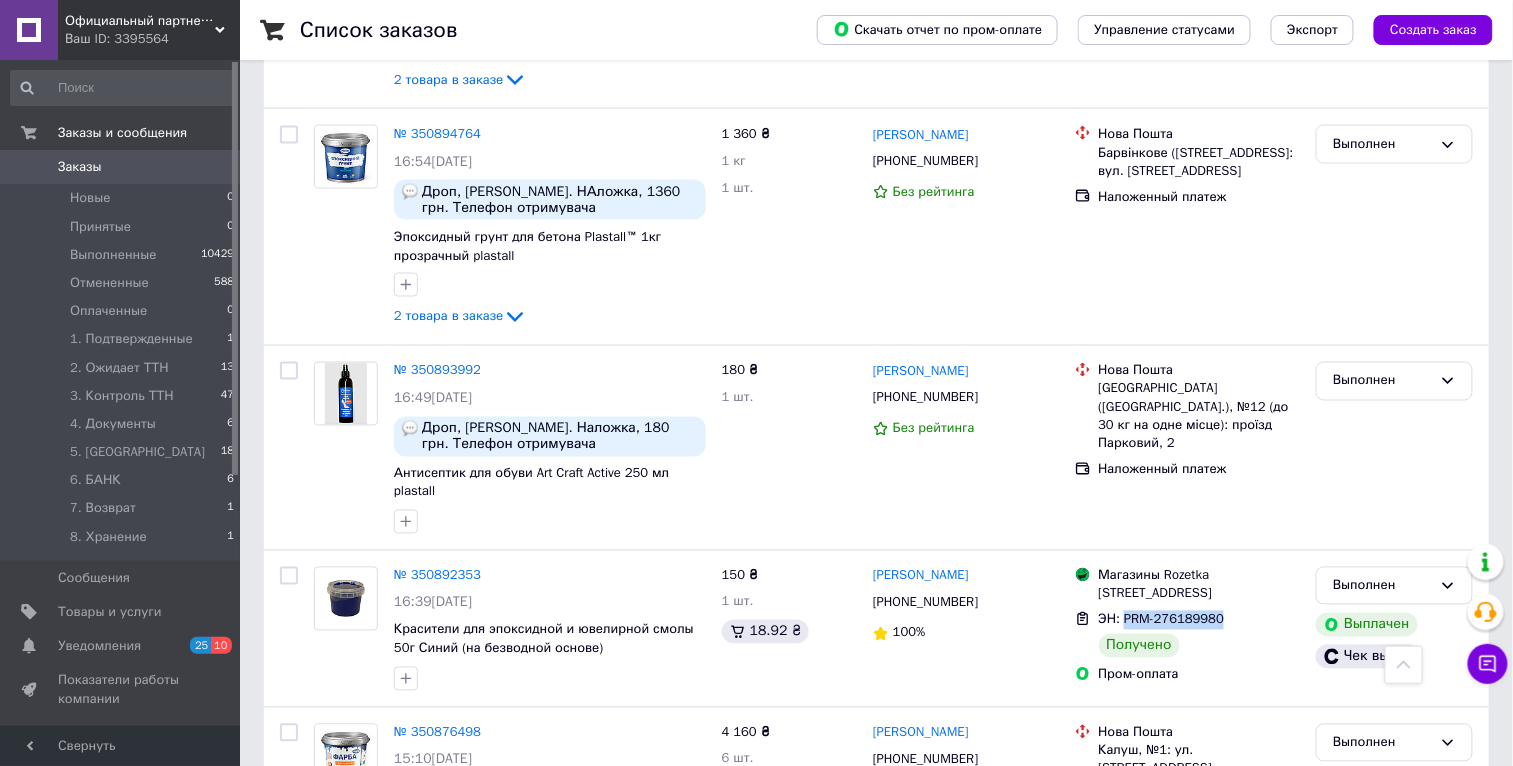click on "Заказы" at bounding box center (121, 167) 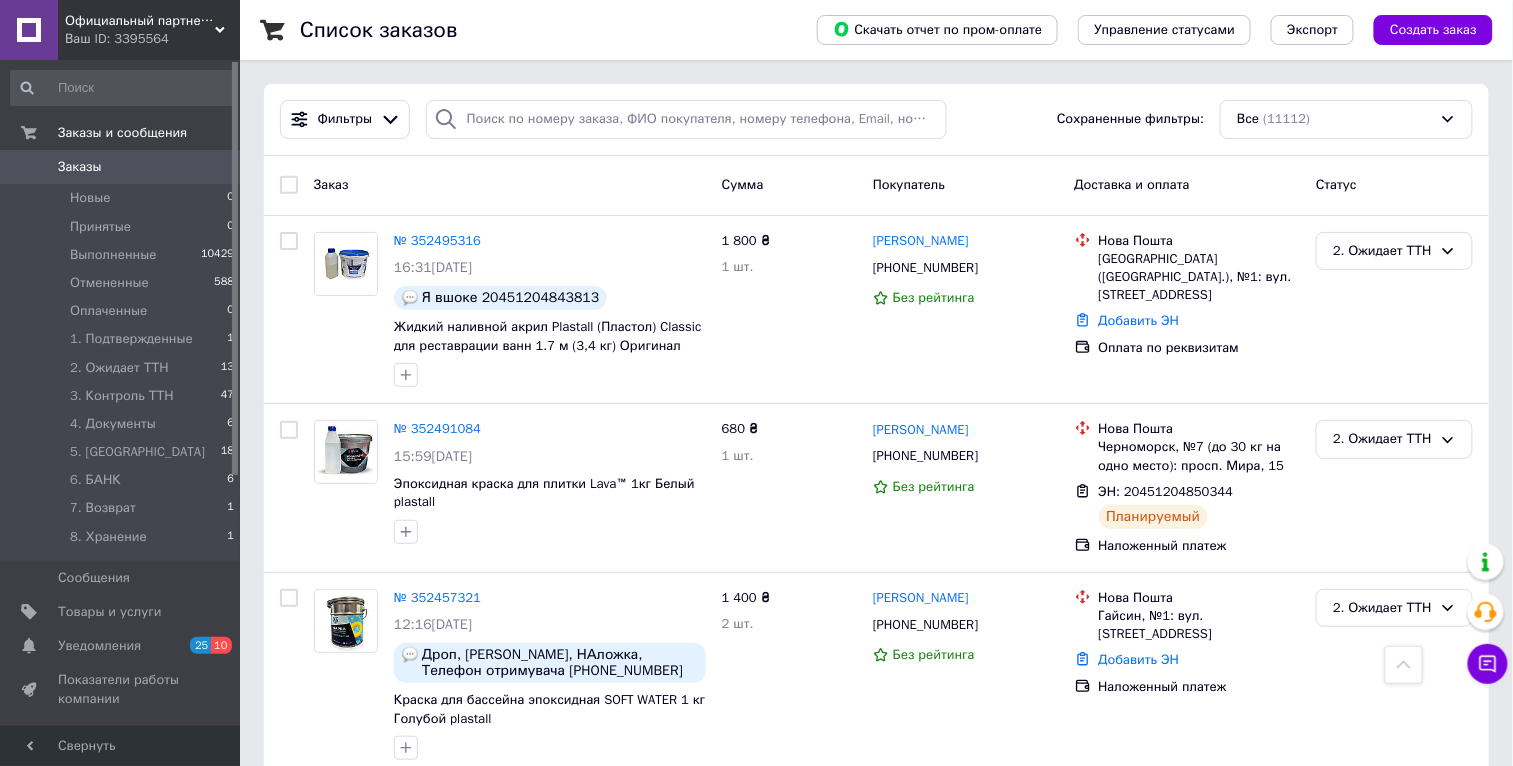 scroll, scrollTop: 7778, scrollLeft: 0, axis: vertical 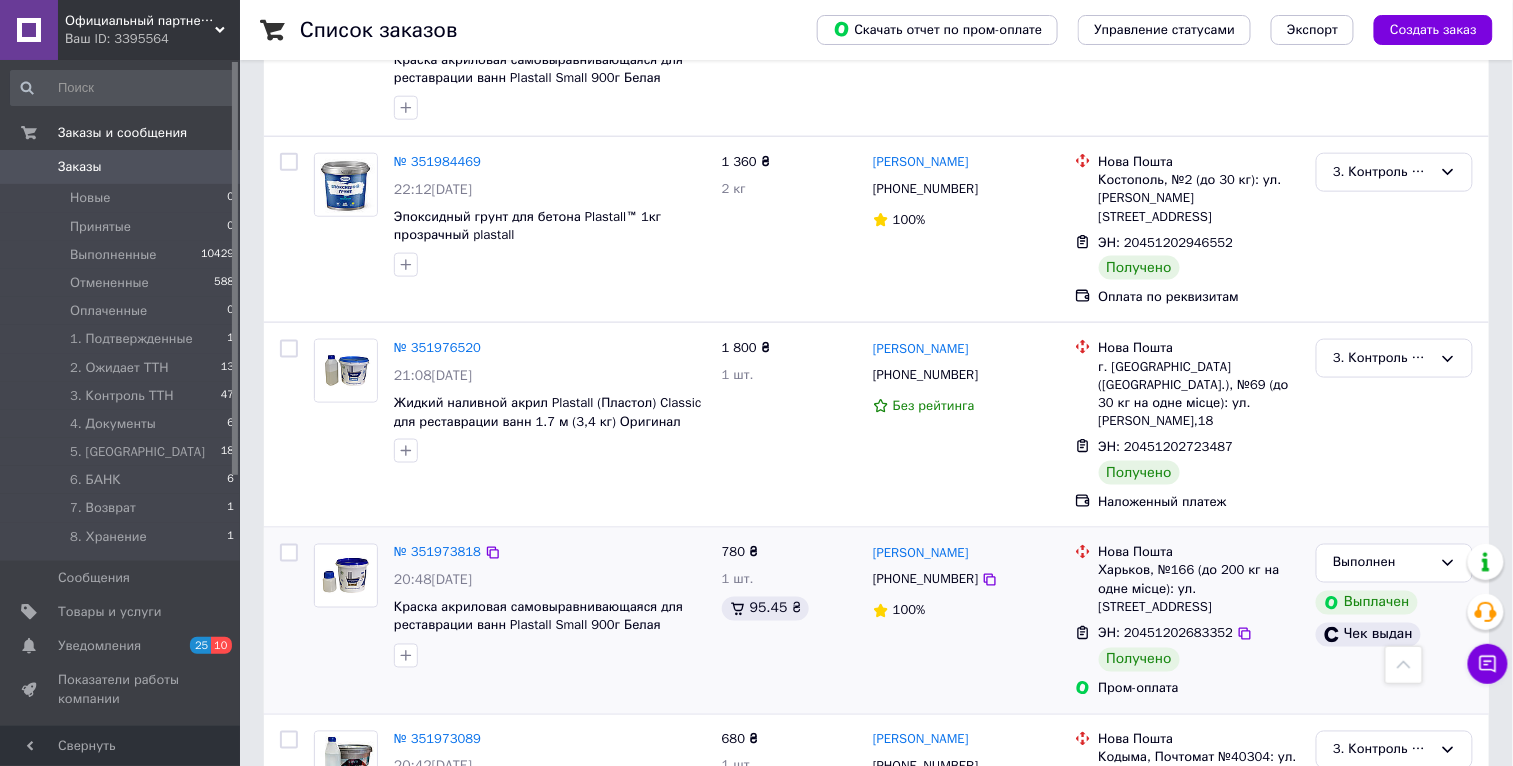 click on "ЭН: 20451202683352" at bounding box center [1166, 633] 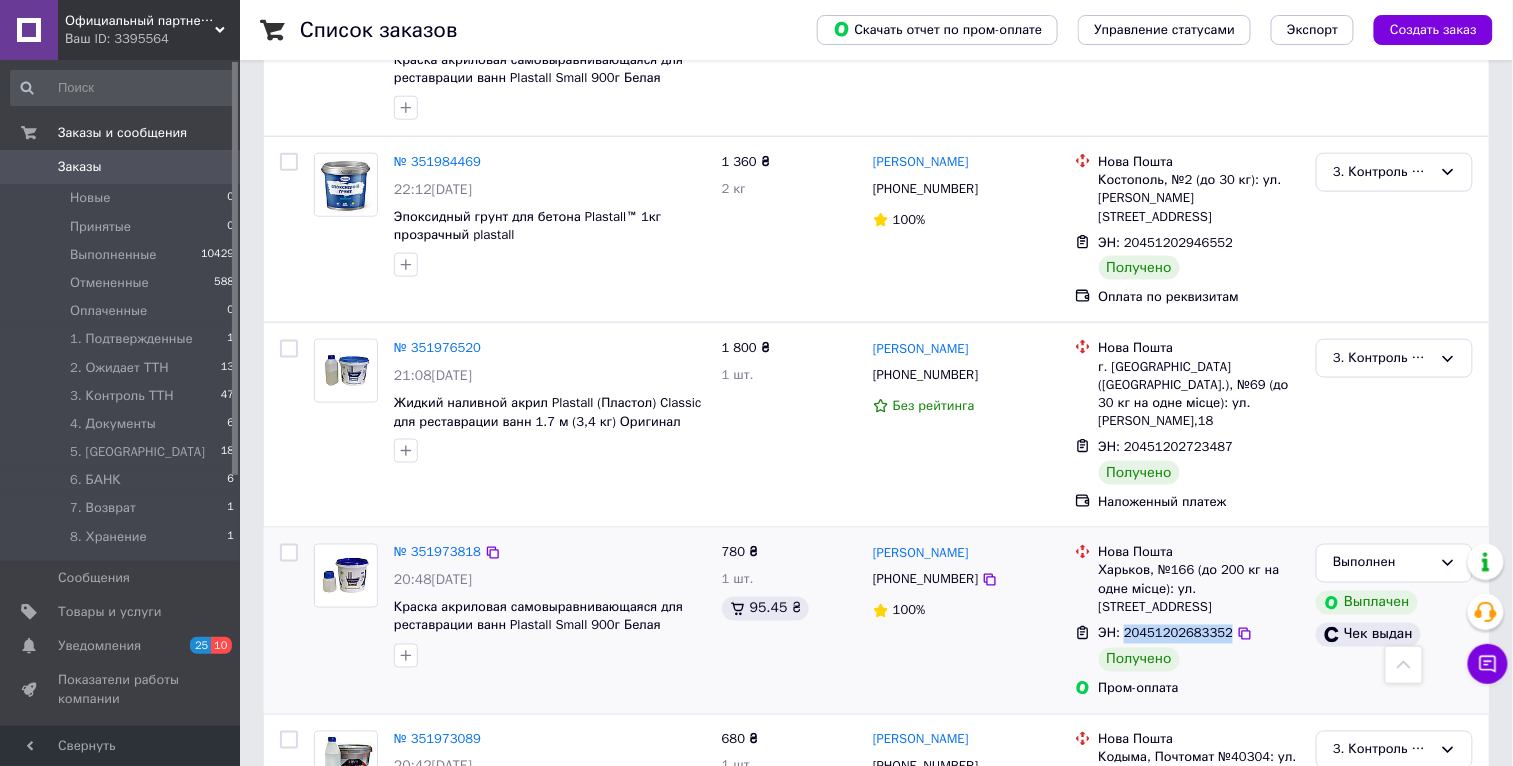 click on "ЭН: 20451202683352" at bounding box center [1166, 633] 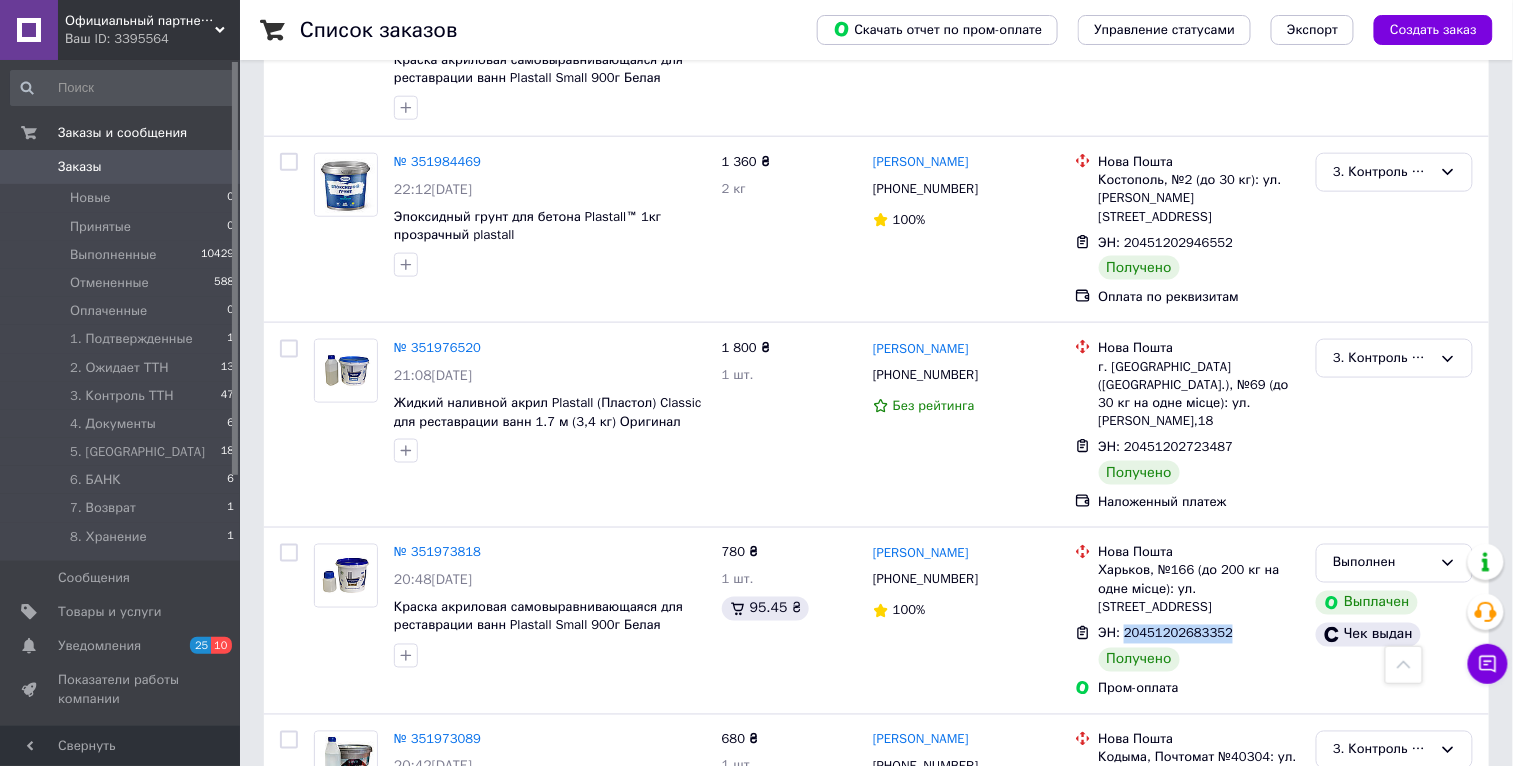 copy on "20451202683352" 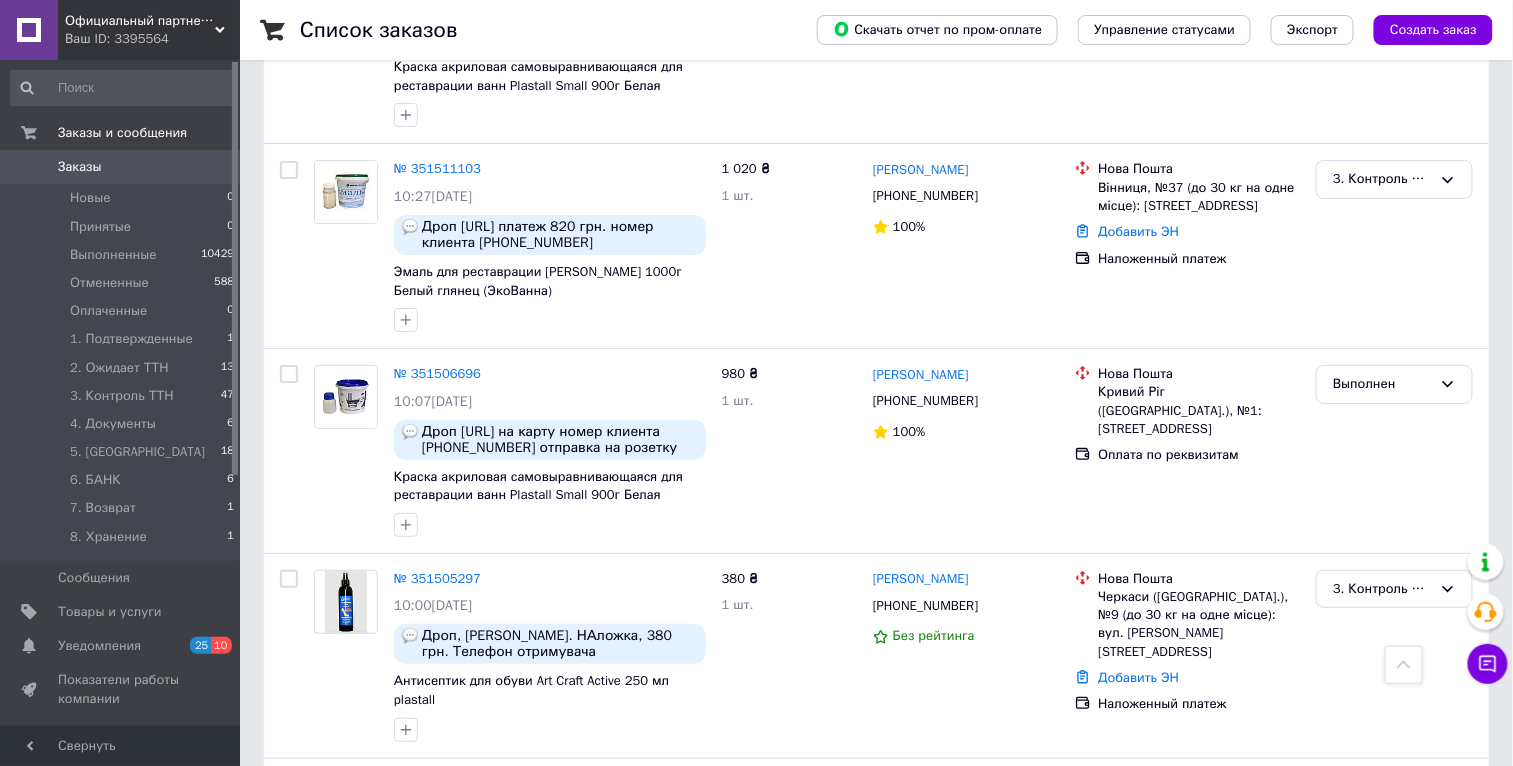 scroll, scrollTop: 19090, scrollLeft: 0, axis: vertical 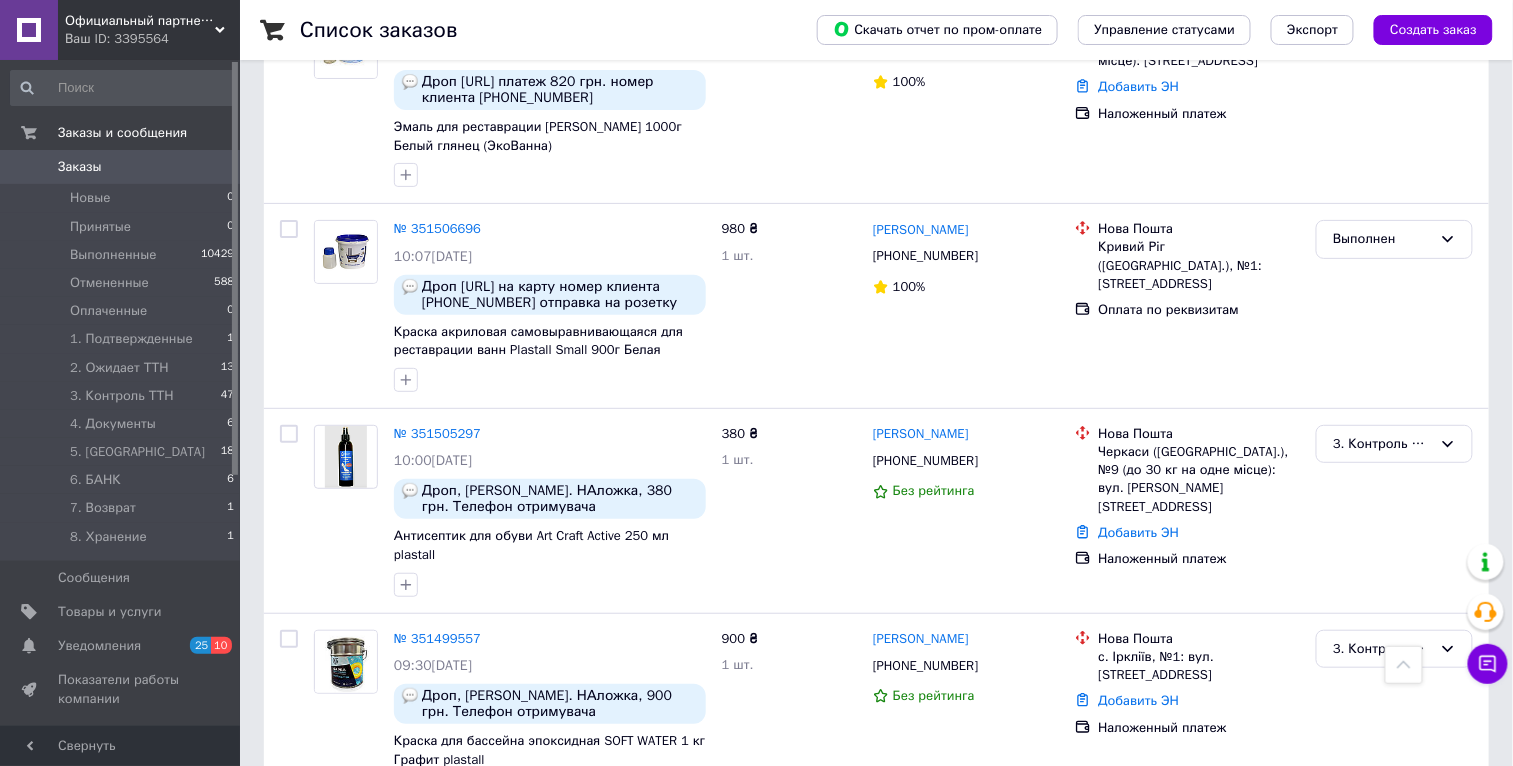 click on "2" at bounding box center (327, 1051) 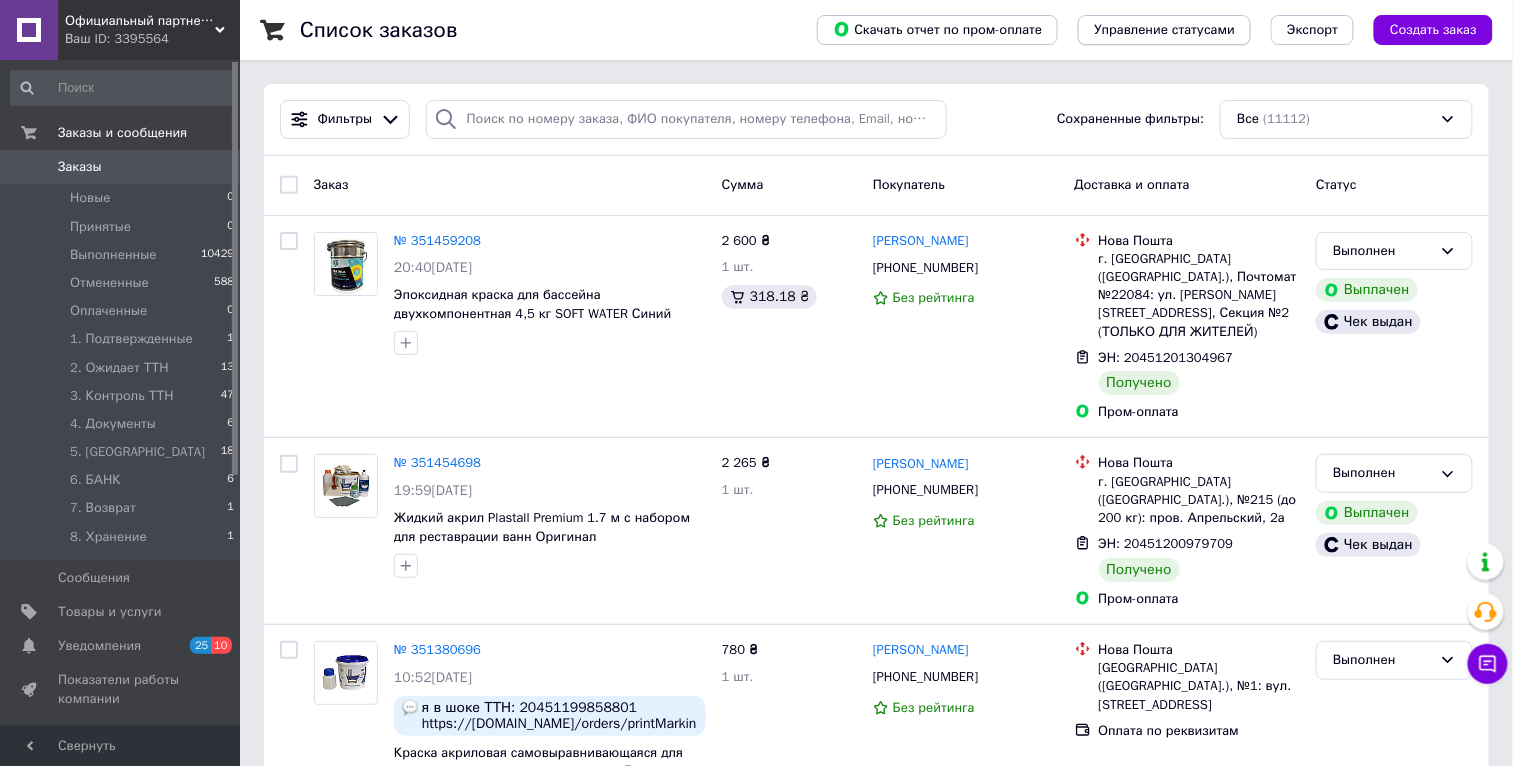scroll, scrollTop: 1152, scrollLeft: 0, axis: vertical 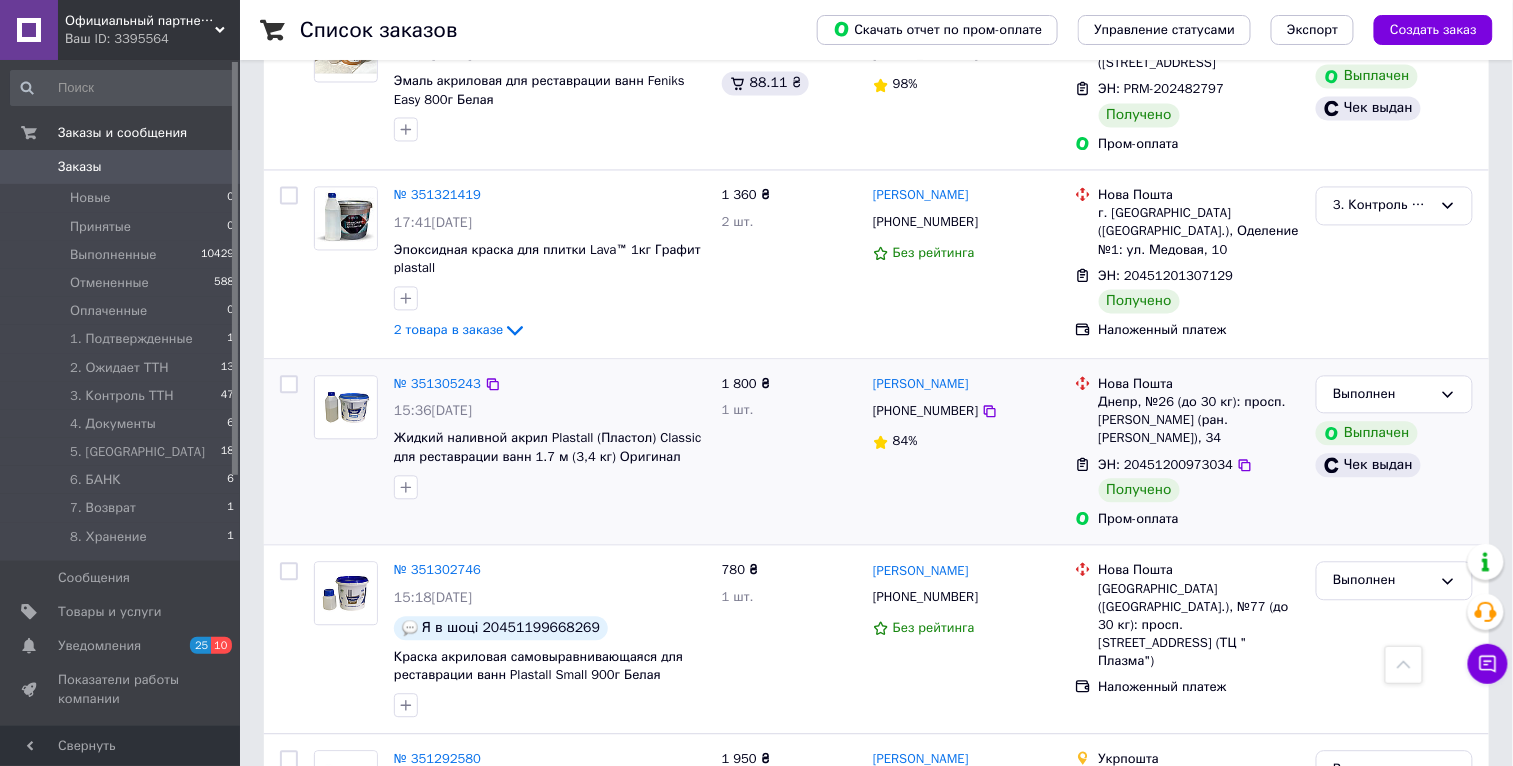 click on "ЭН: 20451200973034" at bounding box center (1166, 465) 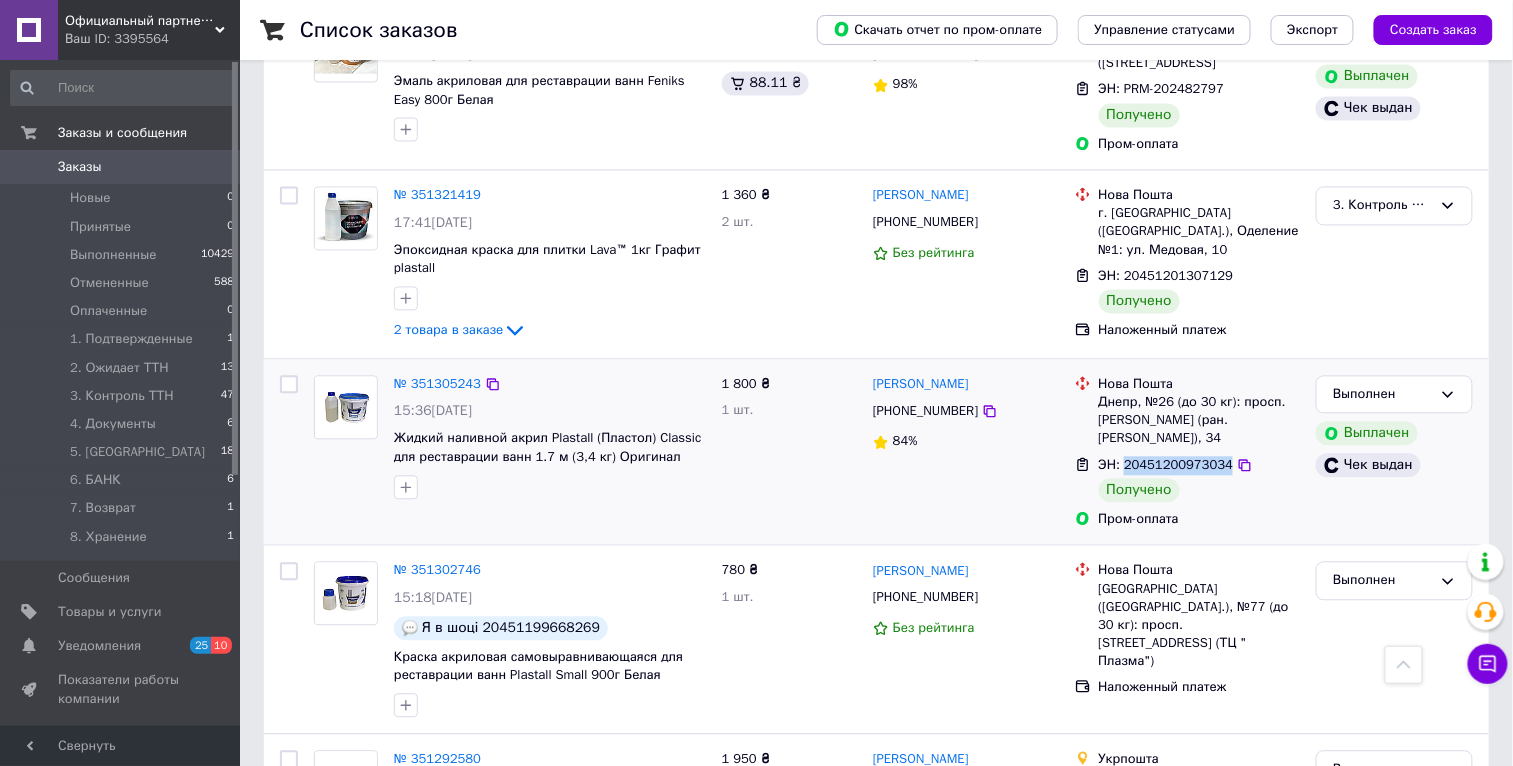 click on "ЭН: 20451200973034" at bounding box center (1166, 465) 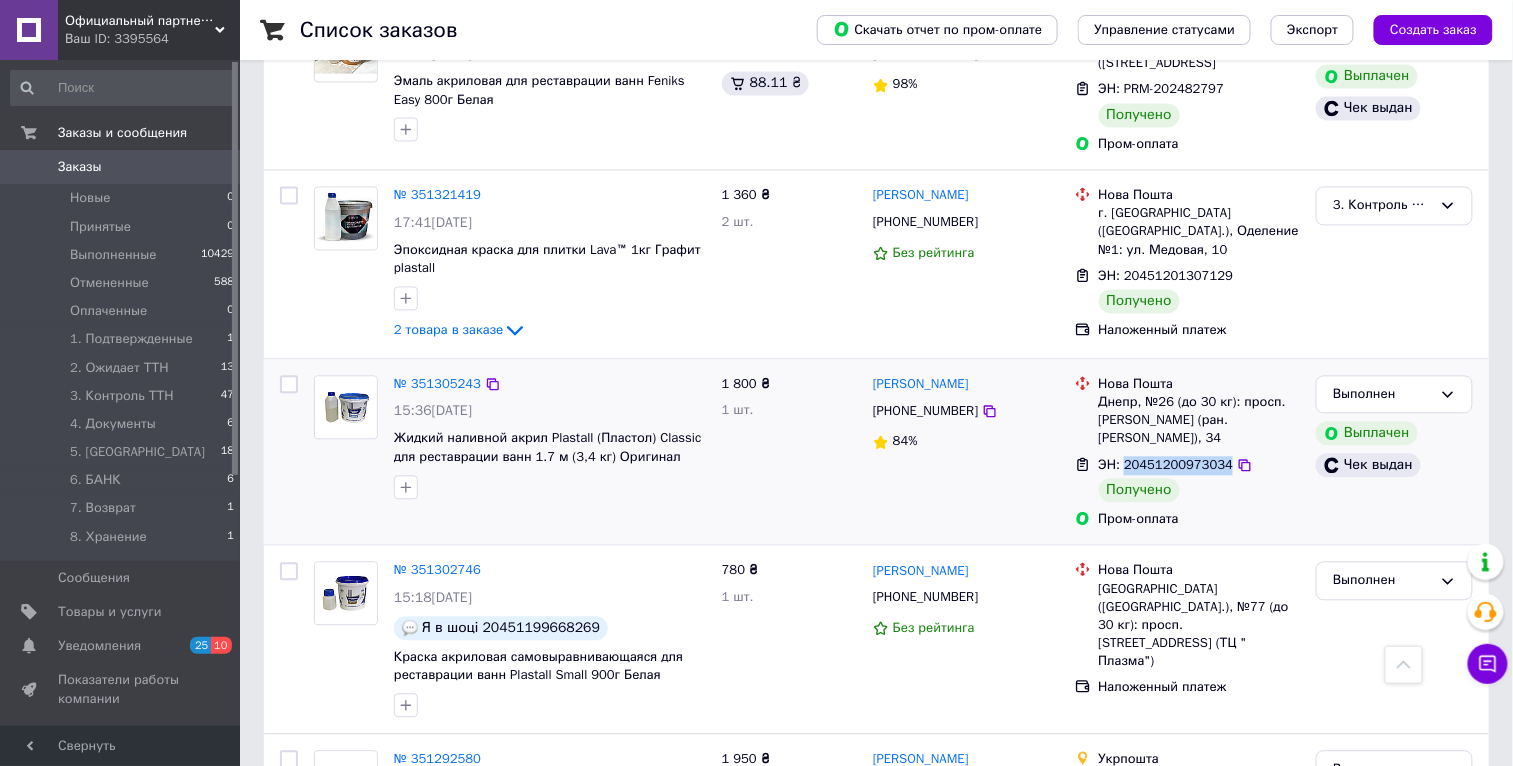 copy on "20451200973034" 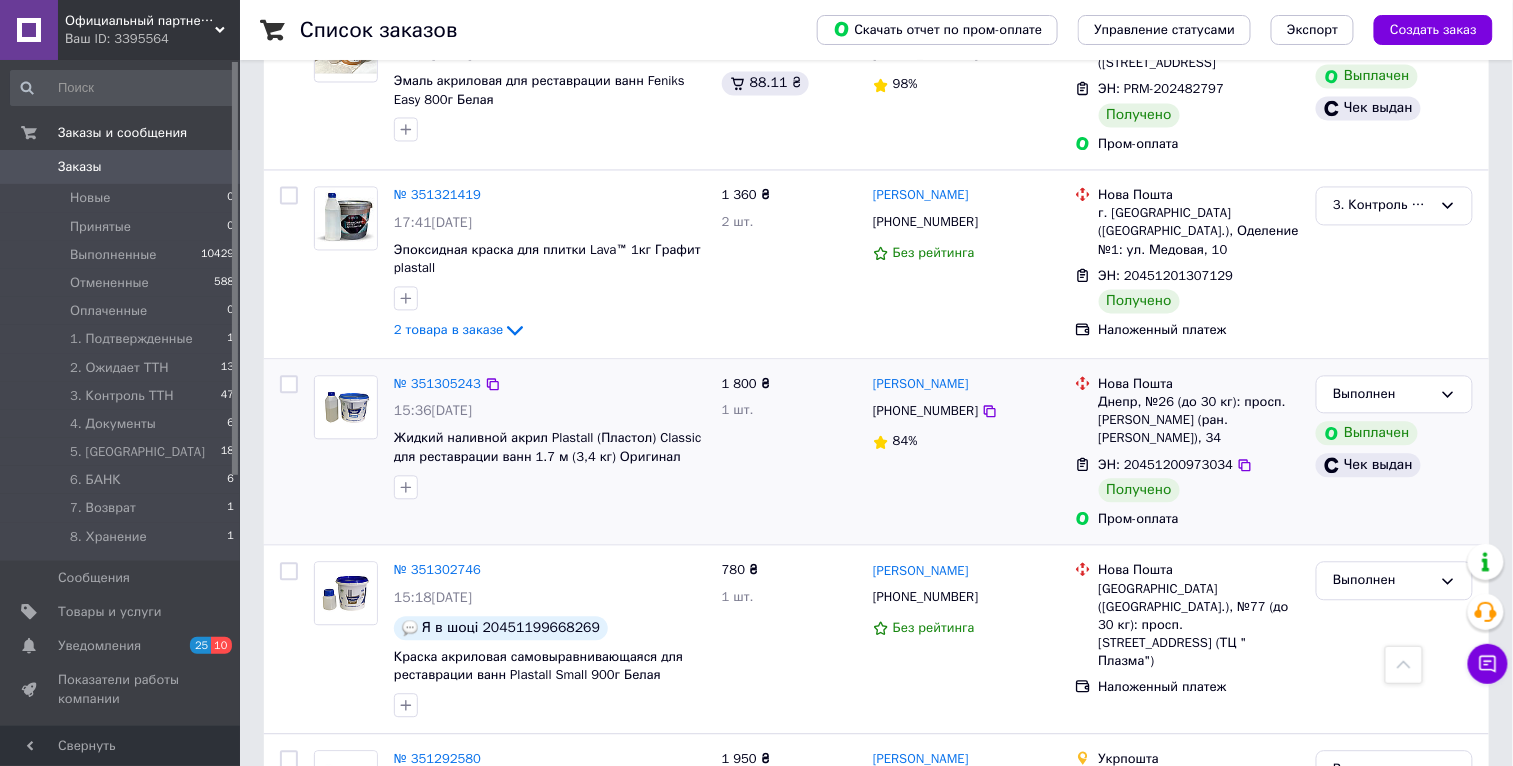 click on "№ 351305243 15:36[DATE] Жидкий наливной акрил Plastall (Пластол) Classic для реставрации ванн 1.7 м (3,4 кг) Оригинал" at bounding box center [550, 438] 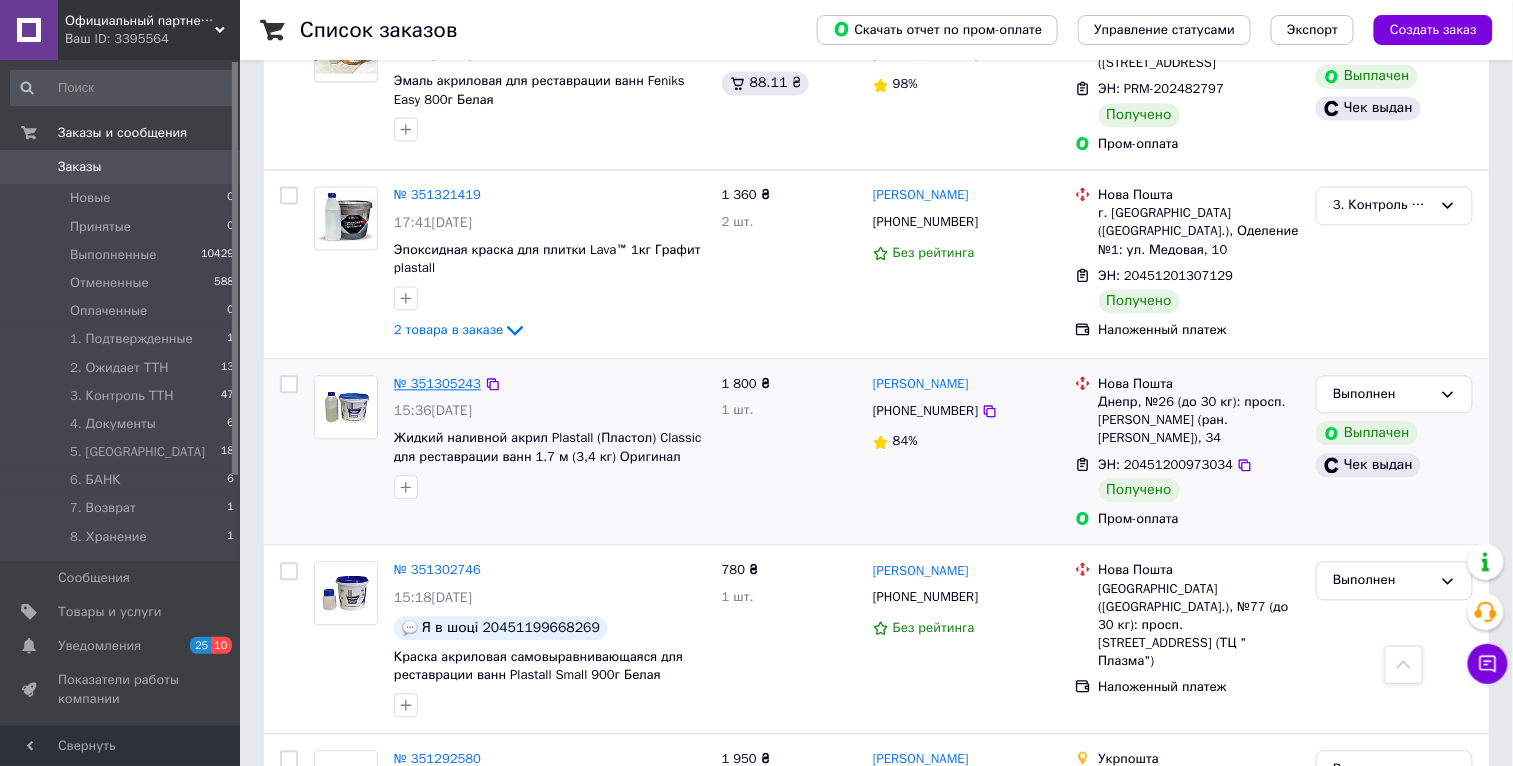 click on "№ 351305243" at bounding box center [437, 384] 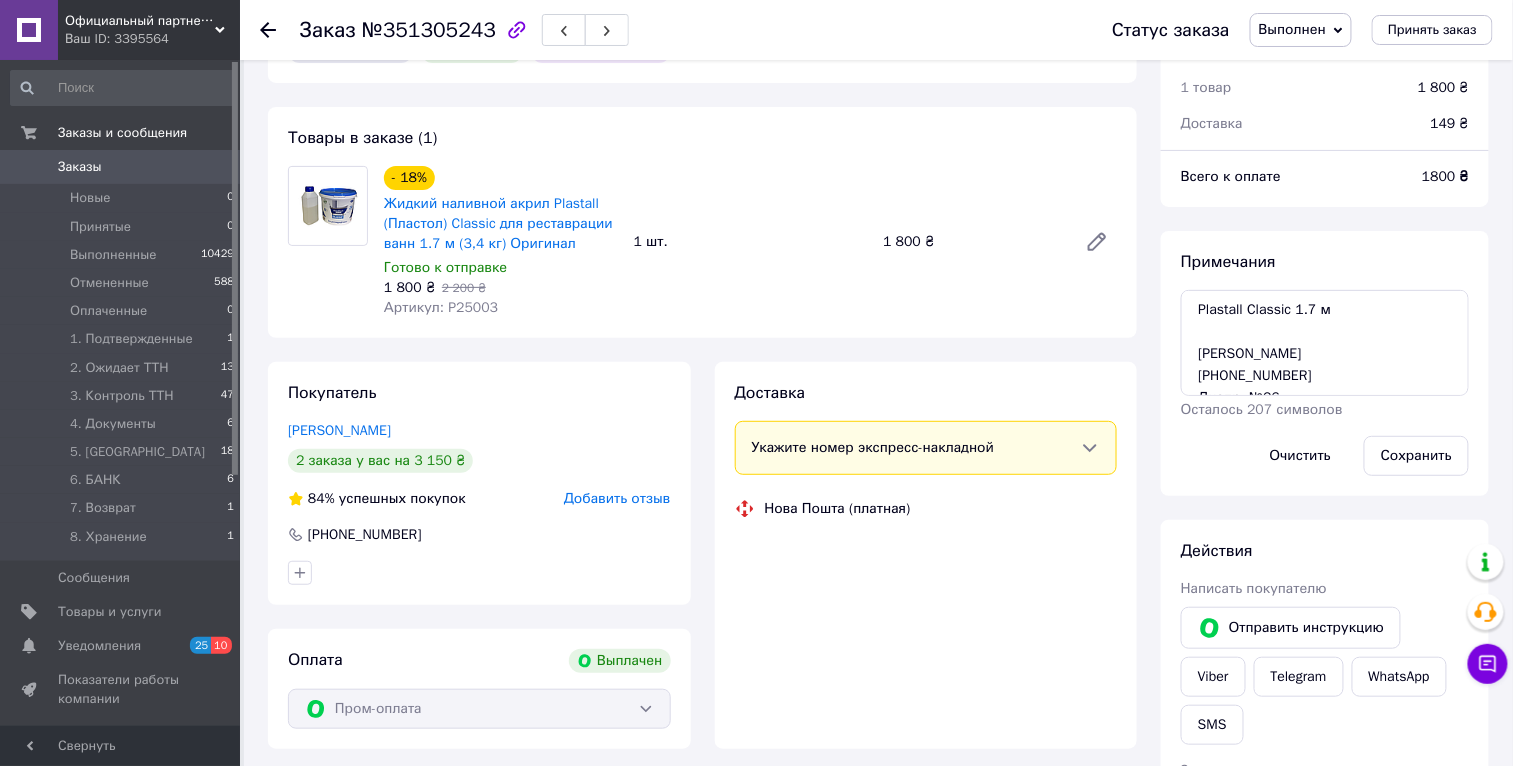 scroll, scrollTop: 99, scrollLeft: 0, axis: vertical 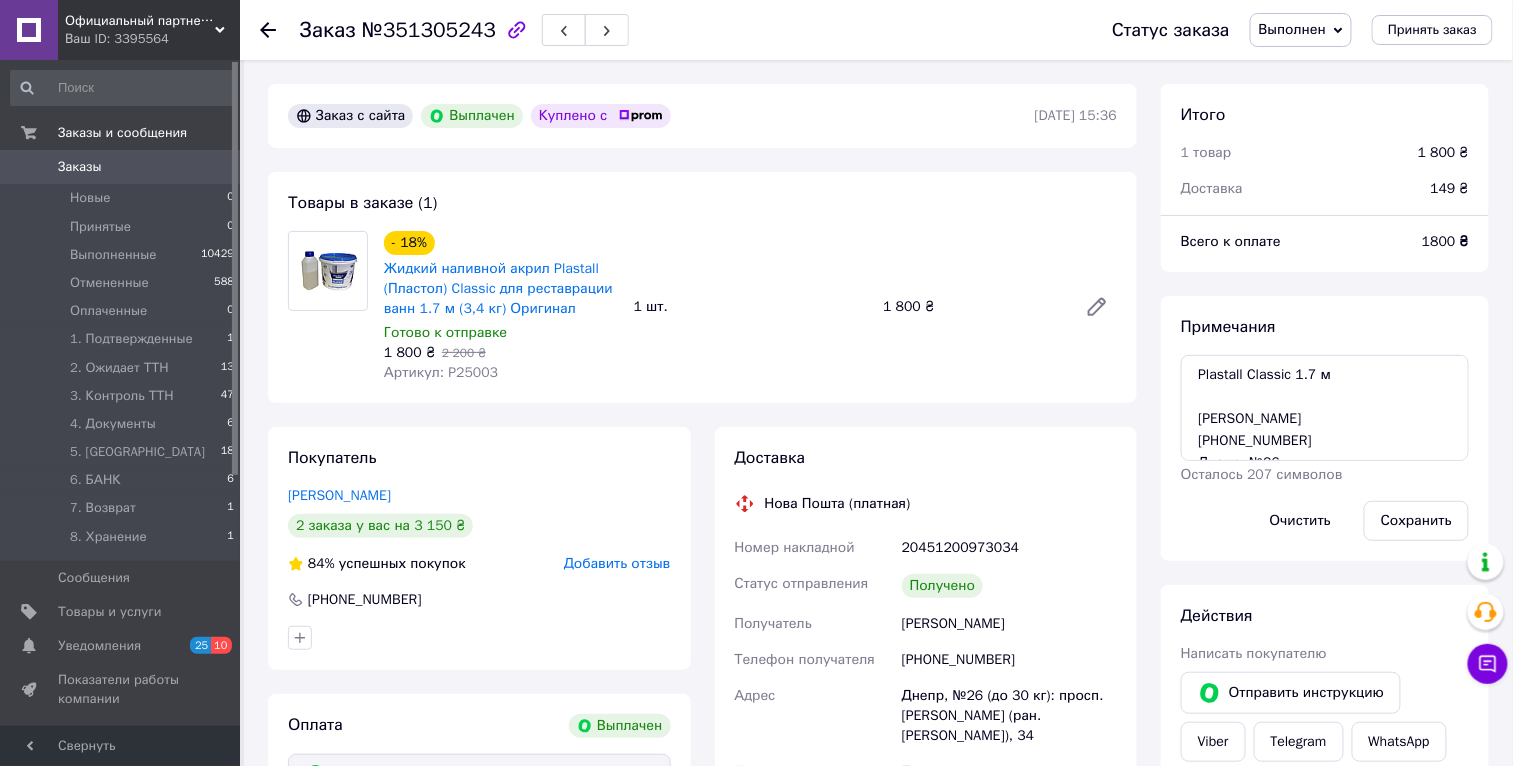 click on "Заказы" at bounding box center [121, 167] 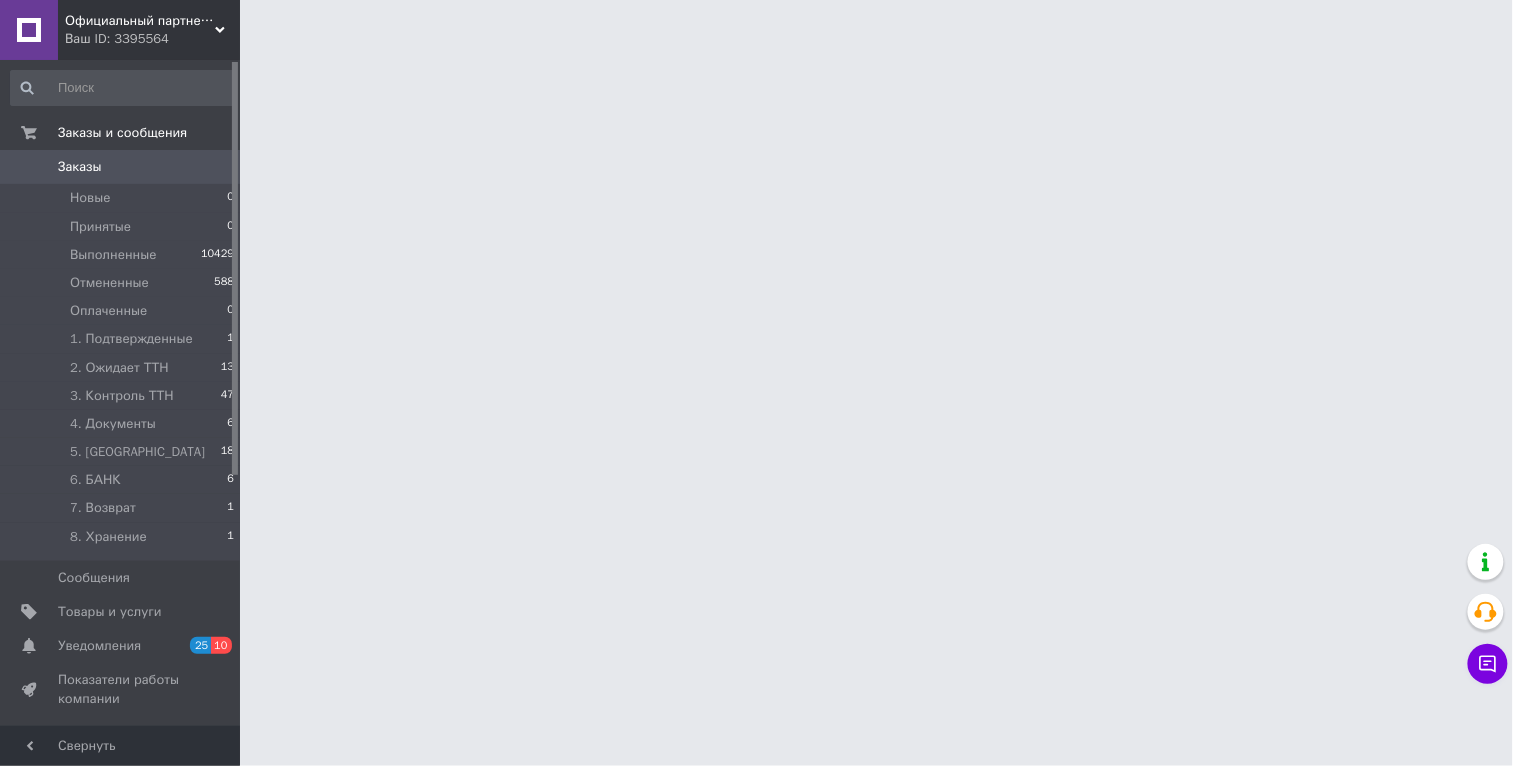 click on "Заказы" at bounding box center (121, 167) 